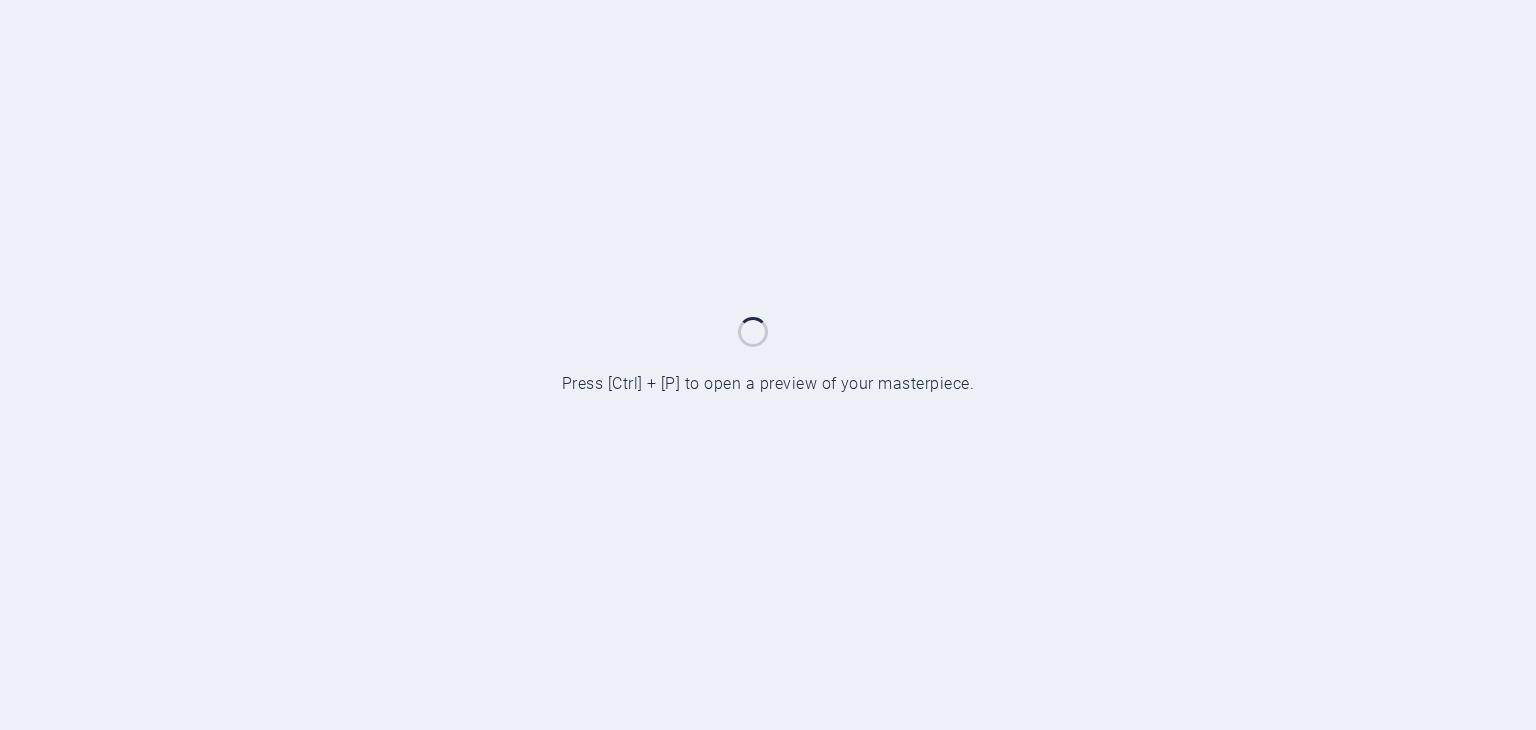 scroll, scrollTop: 0, scrollLeft: 0, axis: both 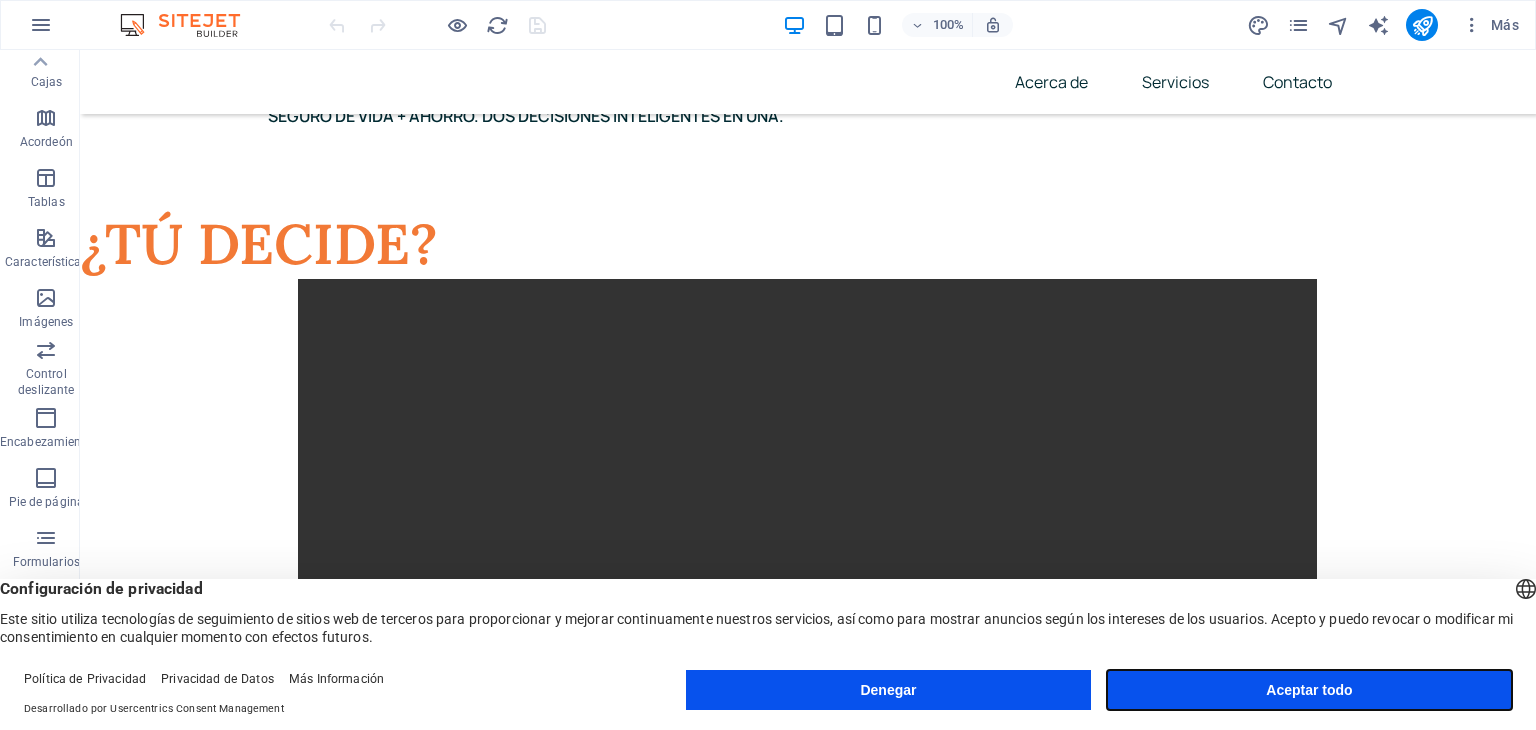 click on "Aceptar todo" at bounding box center (1309, 690) 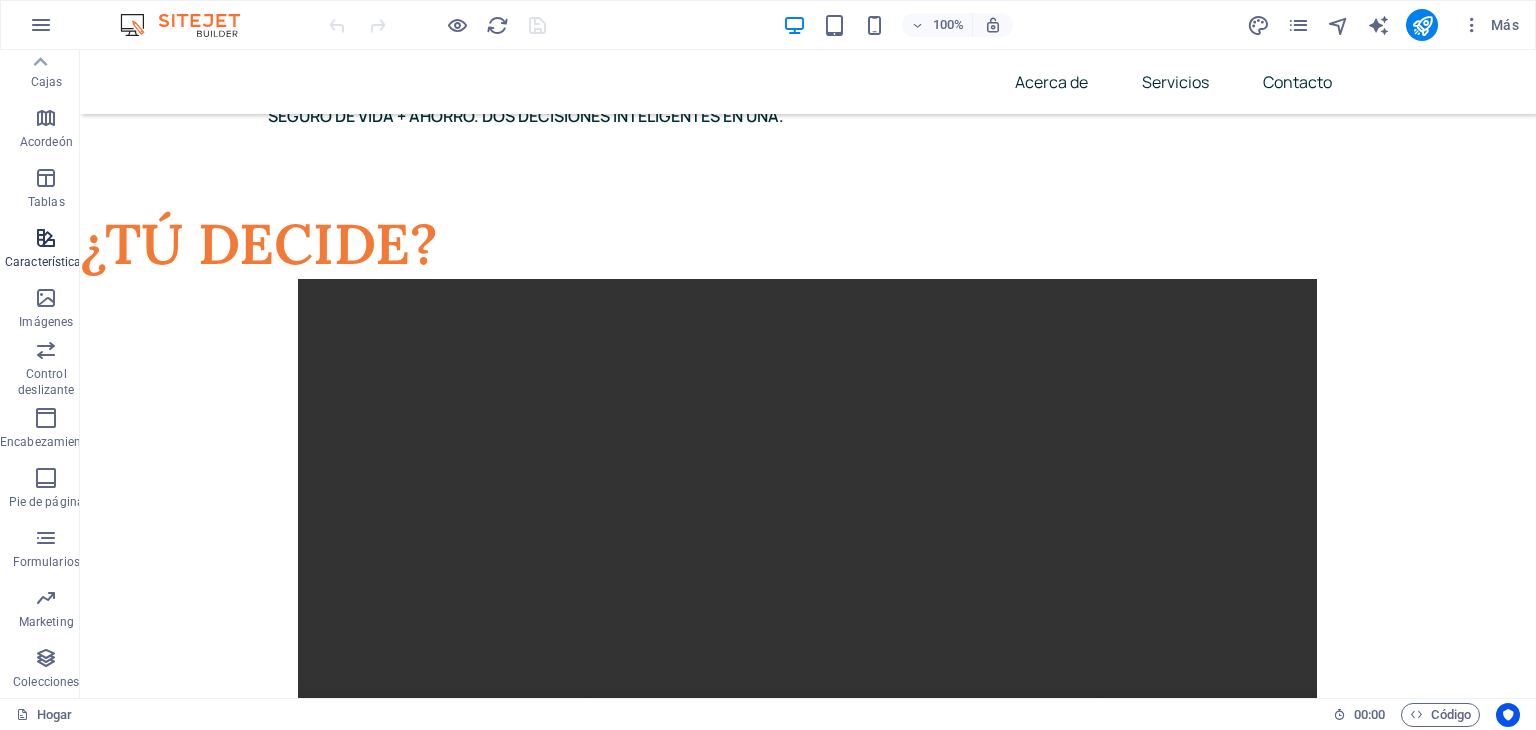 scroll, scrollTop: 0, scrollLeft: 0, axis: both 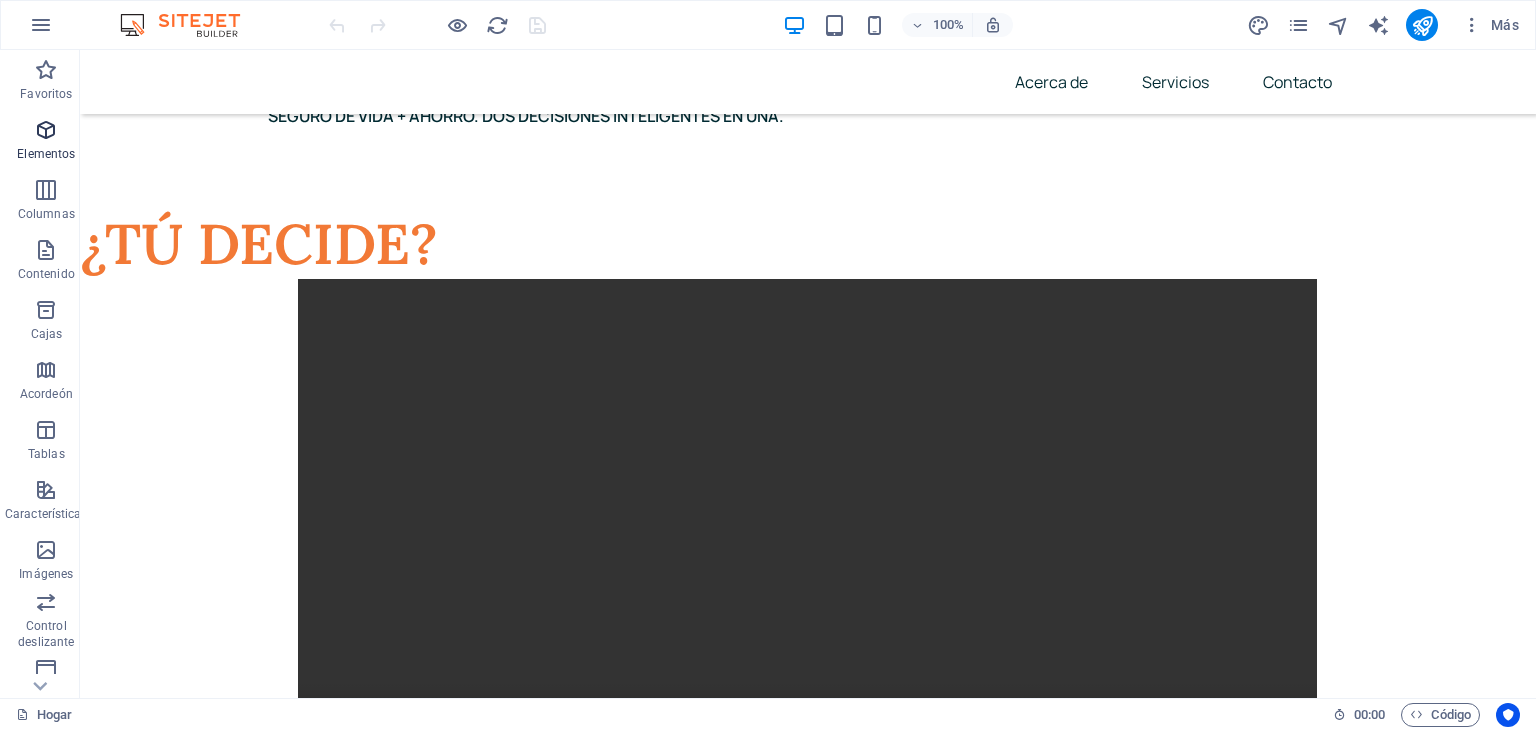 click at bounding box center [46, 130] 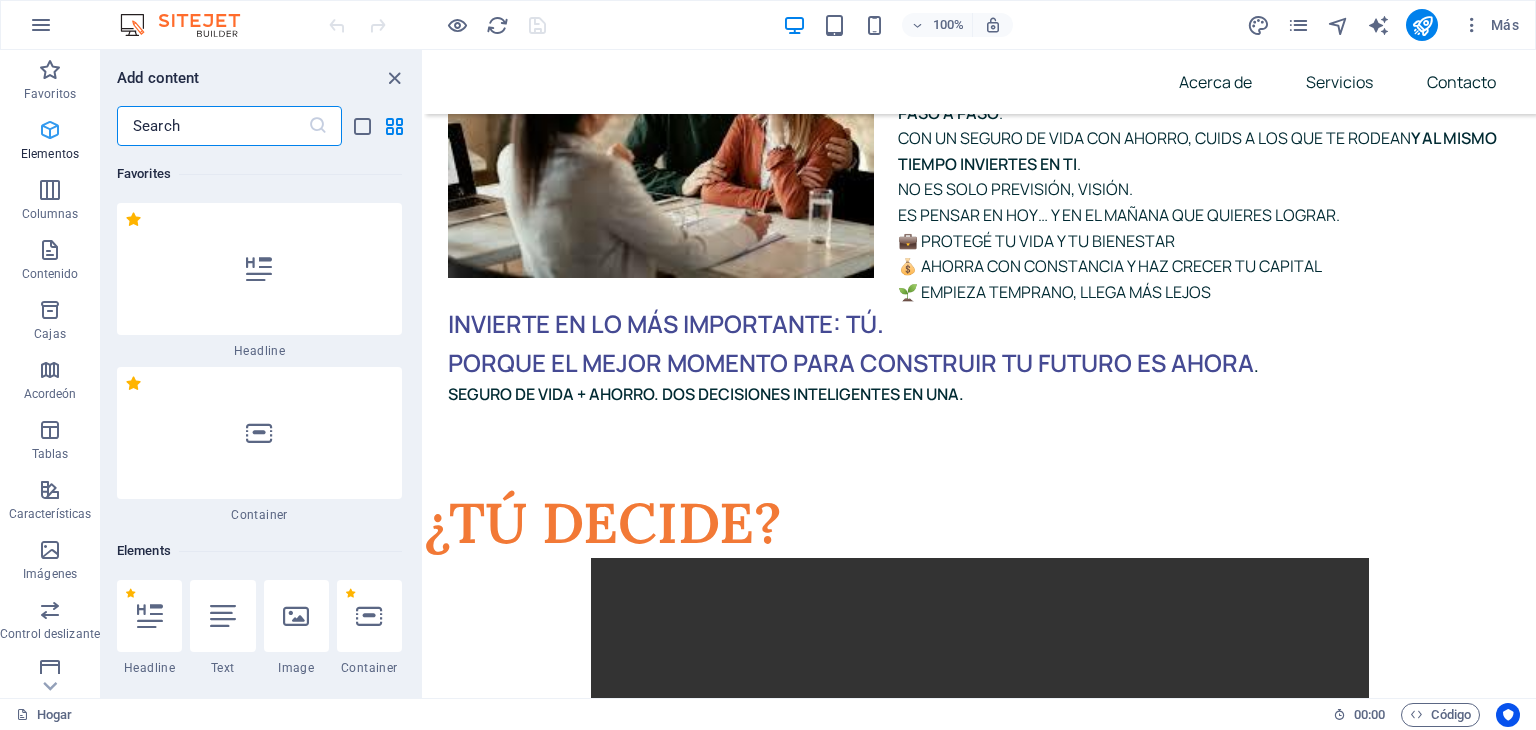 click at bounding box center [50, 130] 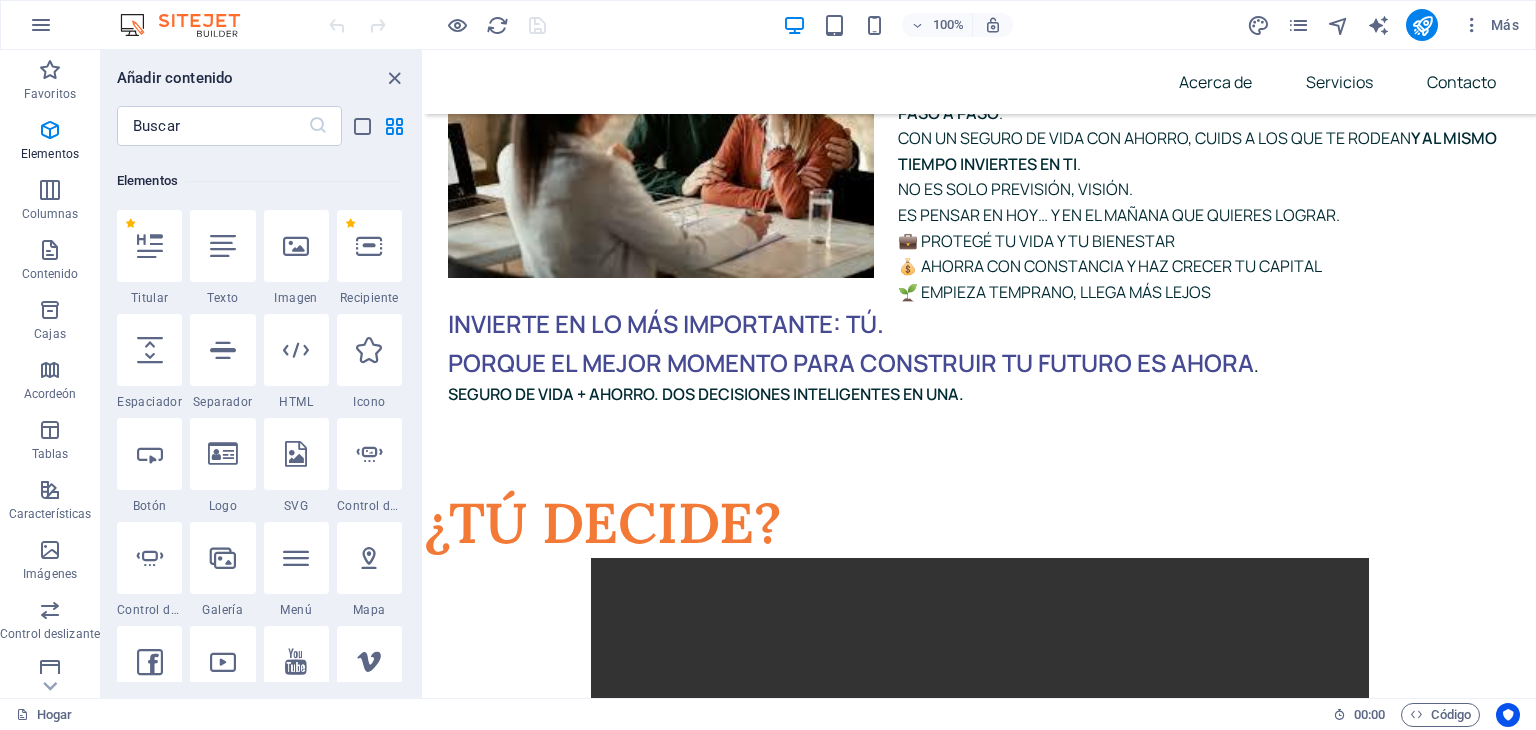 scroll, scrollTop: 392, scrollLeft: 0, axis: vertical 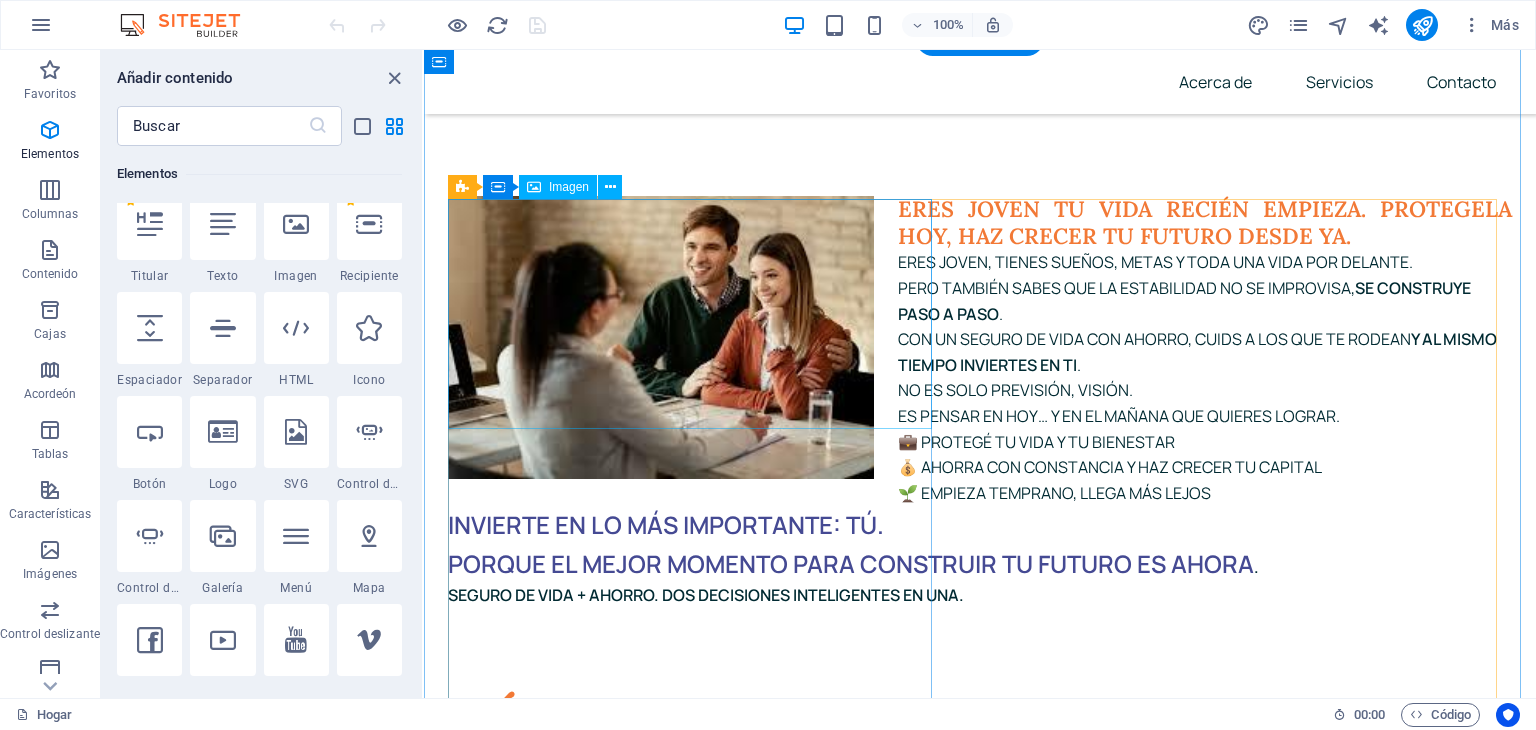 click at bounding box center (694, 5613) 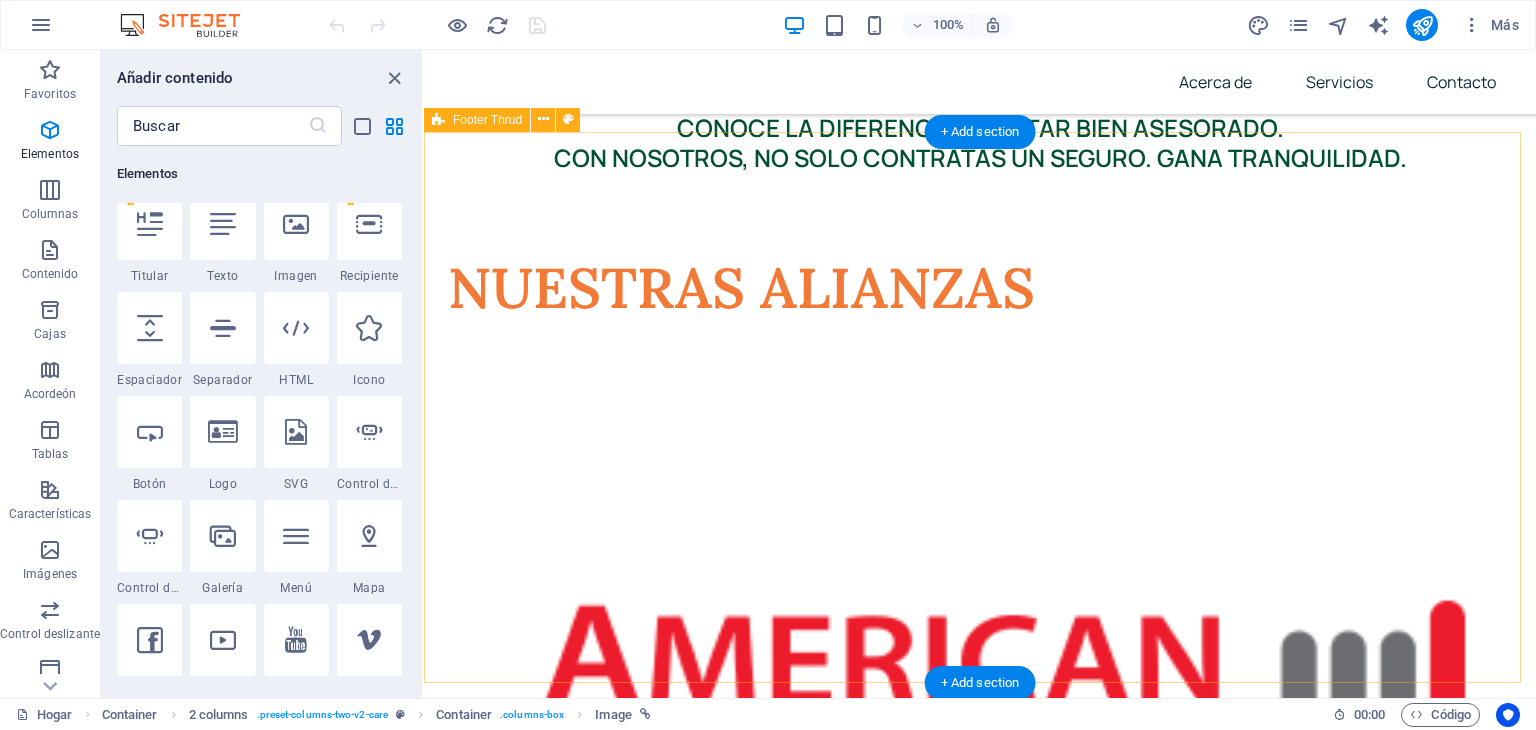 scroll, scrollTop: 12668, scrollLeft: 0, axis: vertical 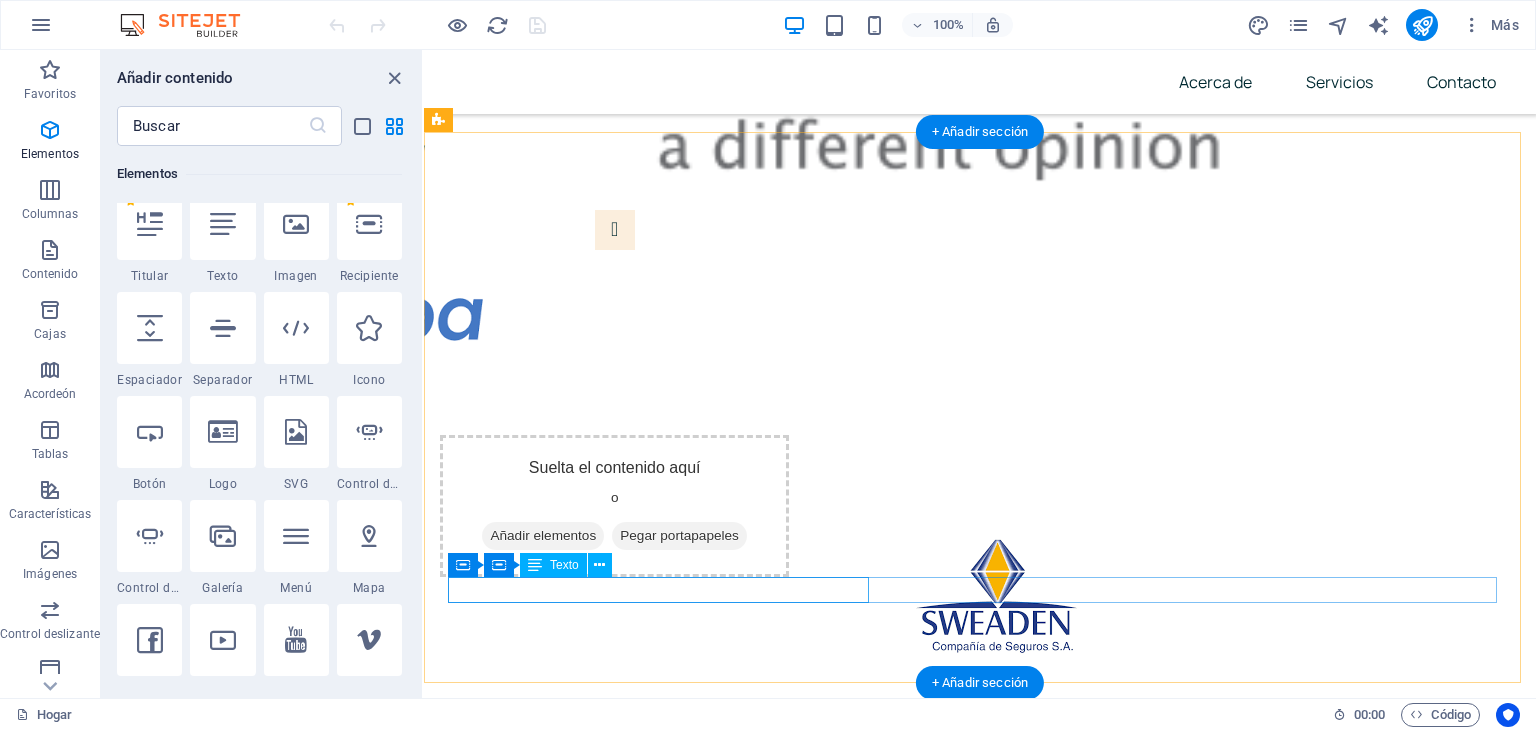 click on "[YEAR] Individuo . Todos los derechos reservados." at bounding box center [976, 7693] 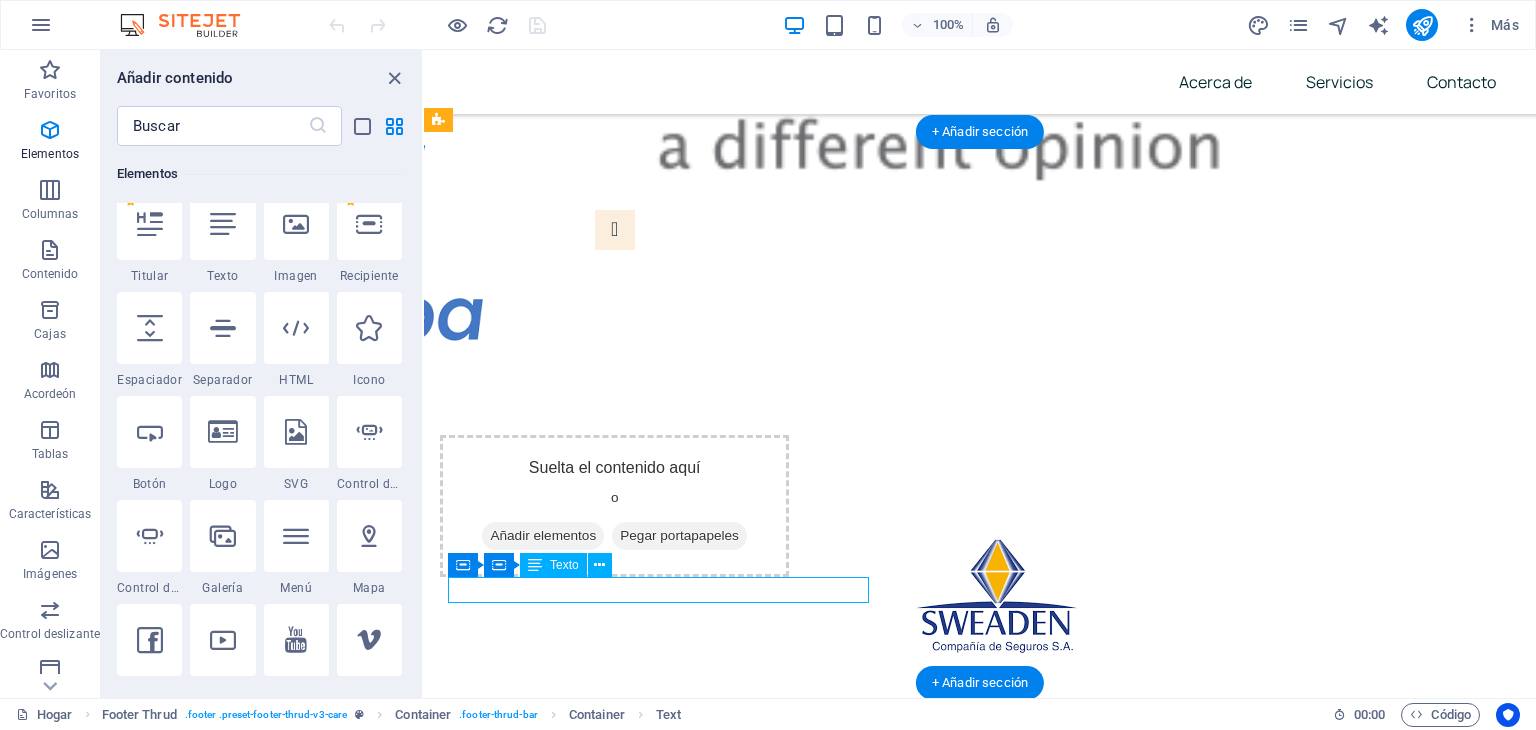 click on "[YEAR] Individuo . Todos los derechos reservados." at bounding box center (976, 7693) 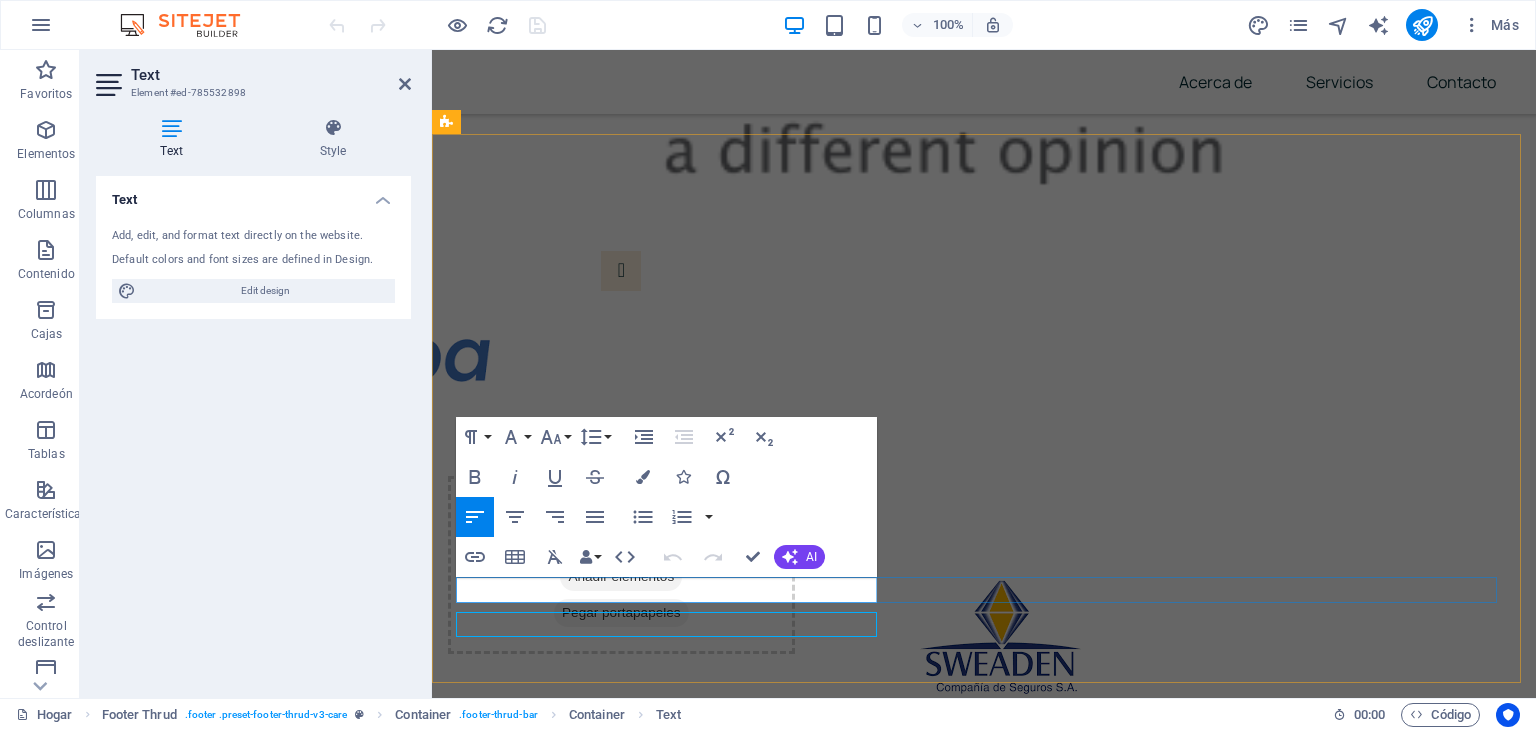 scroll, scrollTop: 12634, scrollLeft: 0, axis: vertical 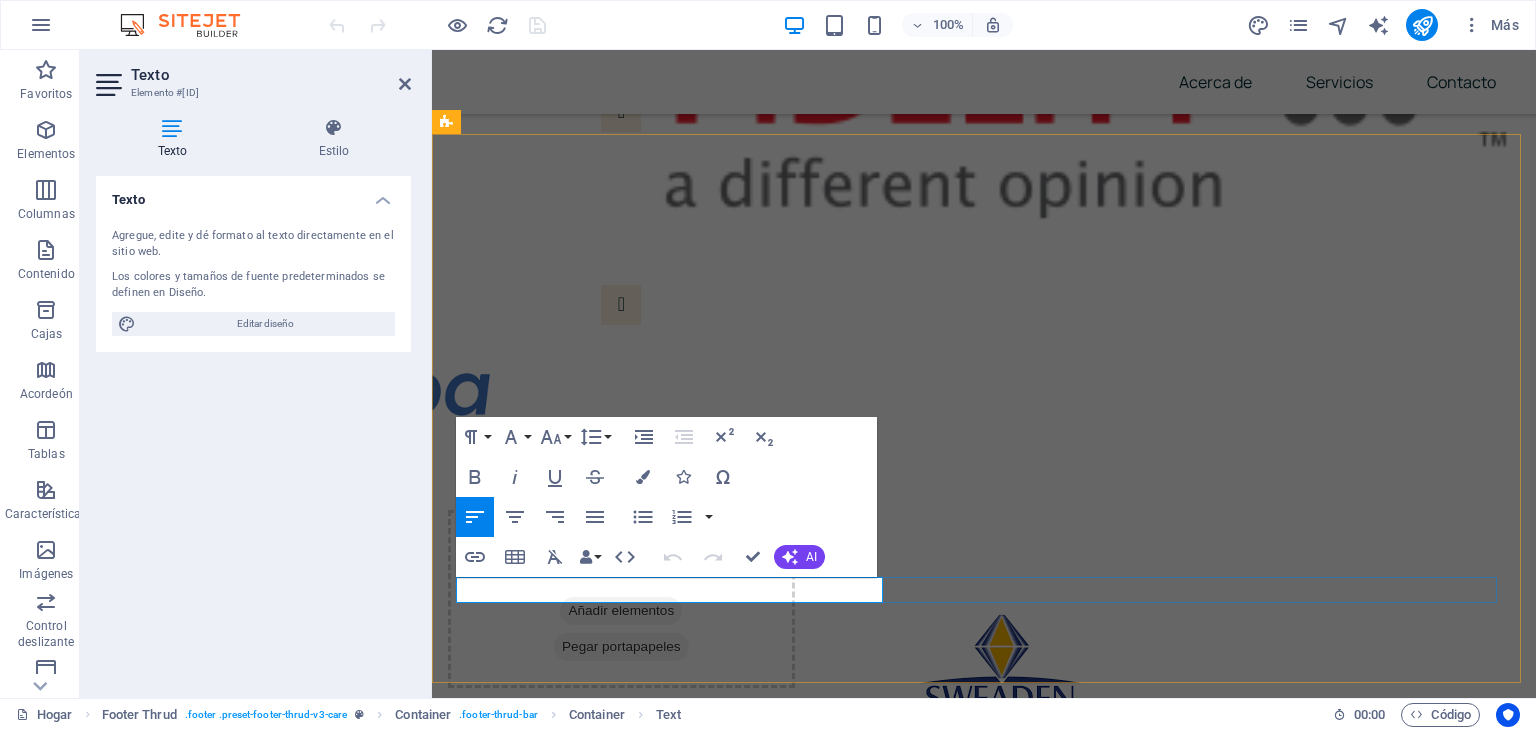 drag, startPoint x: 503, startPoint y: 591, endPoint x: 515, endPoint y: 594, distance: 12.369317 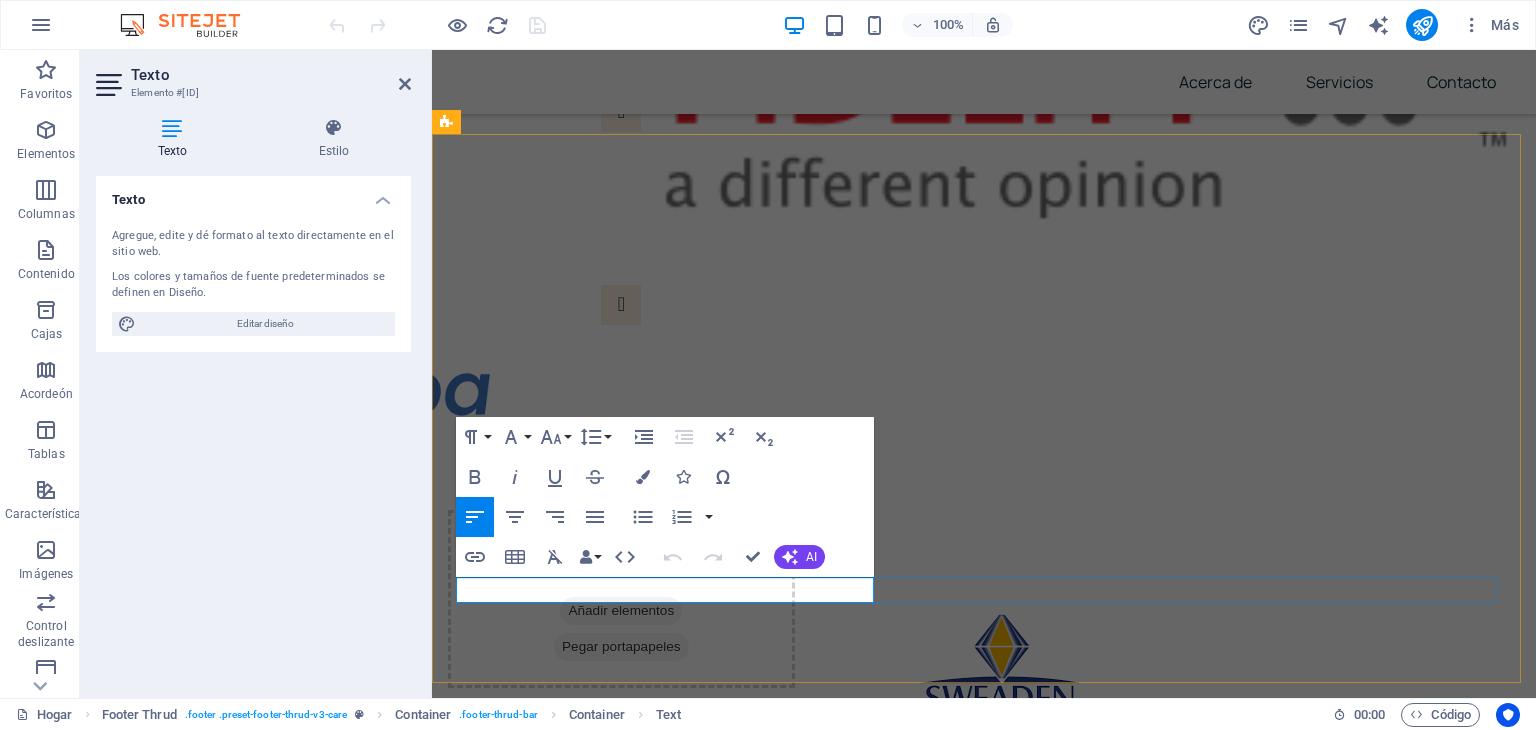 type 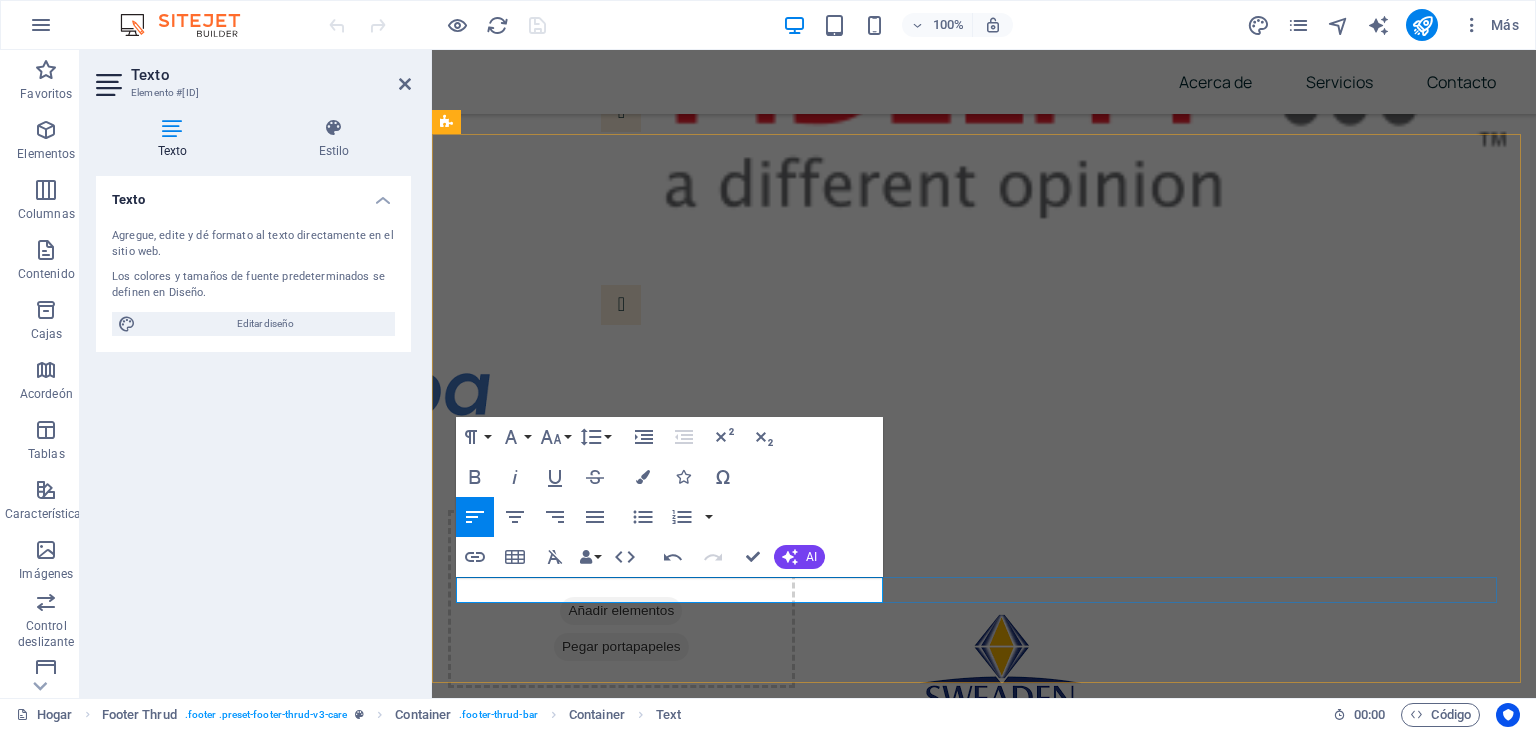 click on "Individual" at bounding box center [535, 7860] 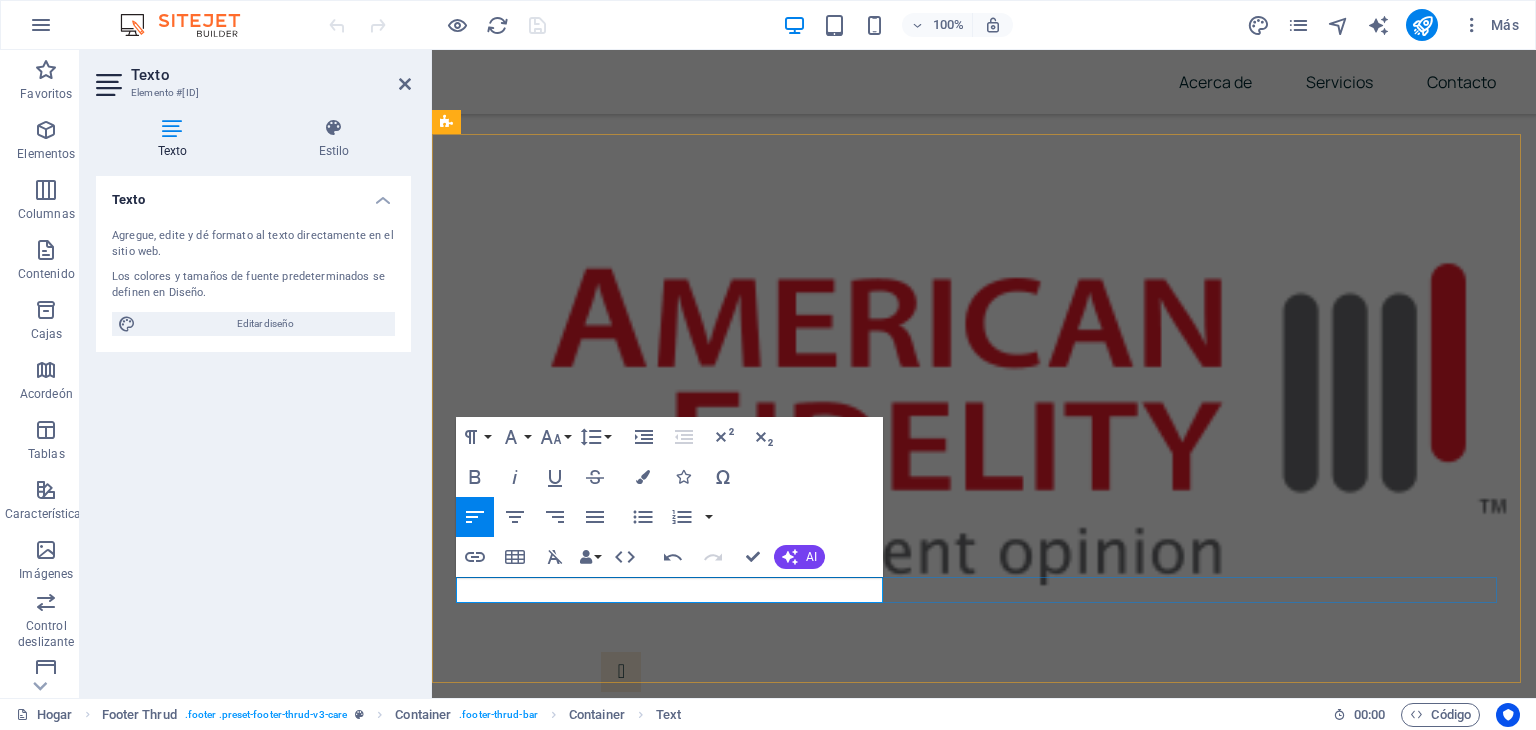 click on "Lista desordenada" at bounding box center [643, 517] 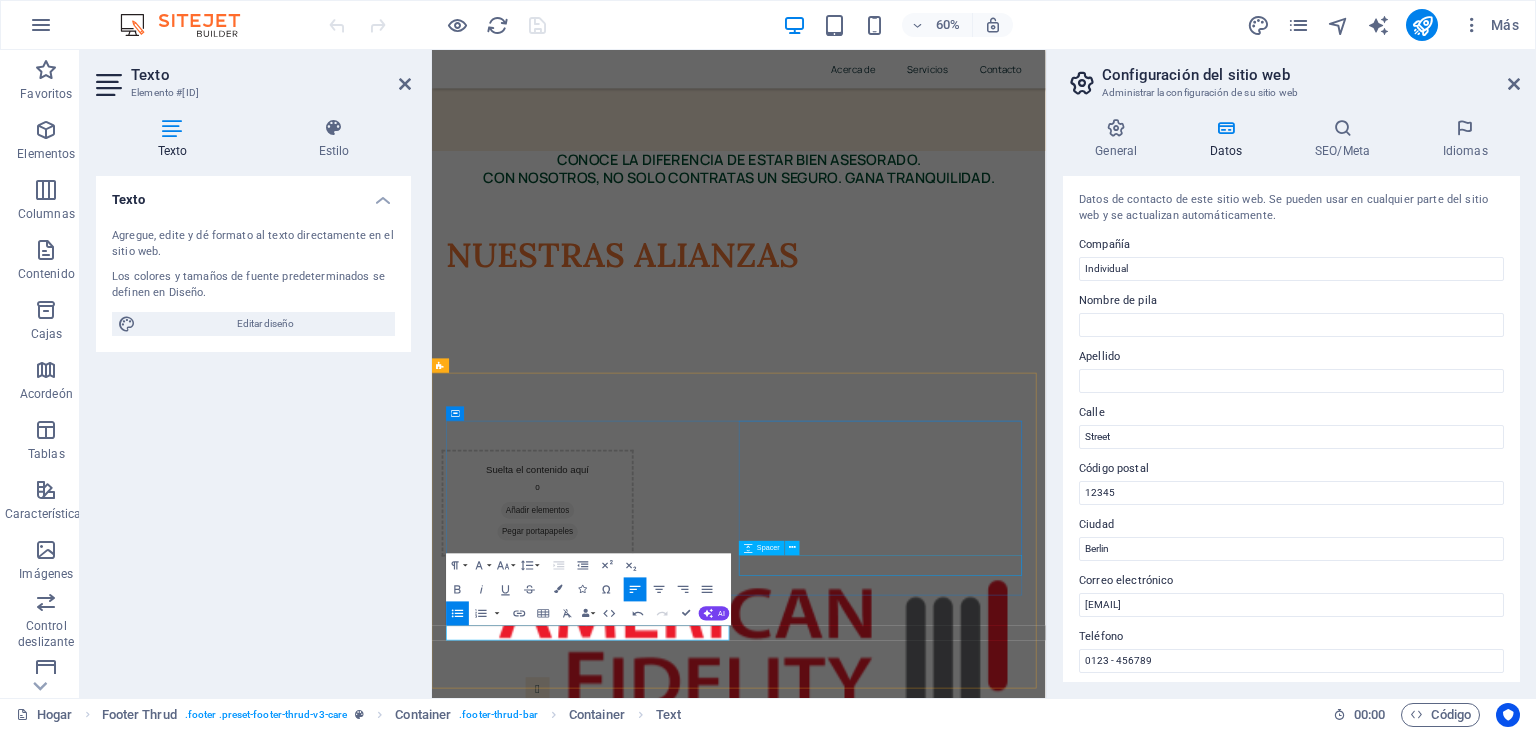 click at bounding box center [696, 8427] 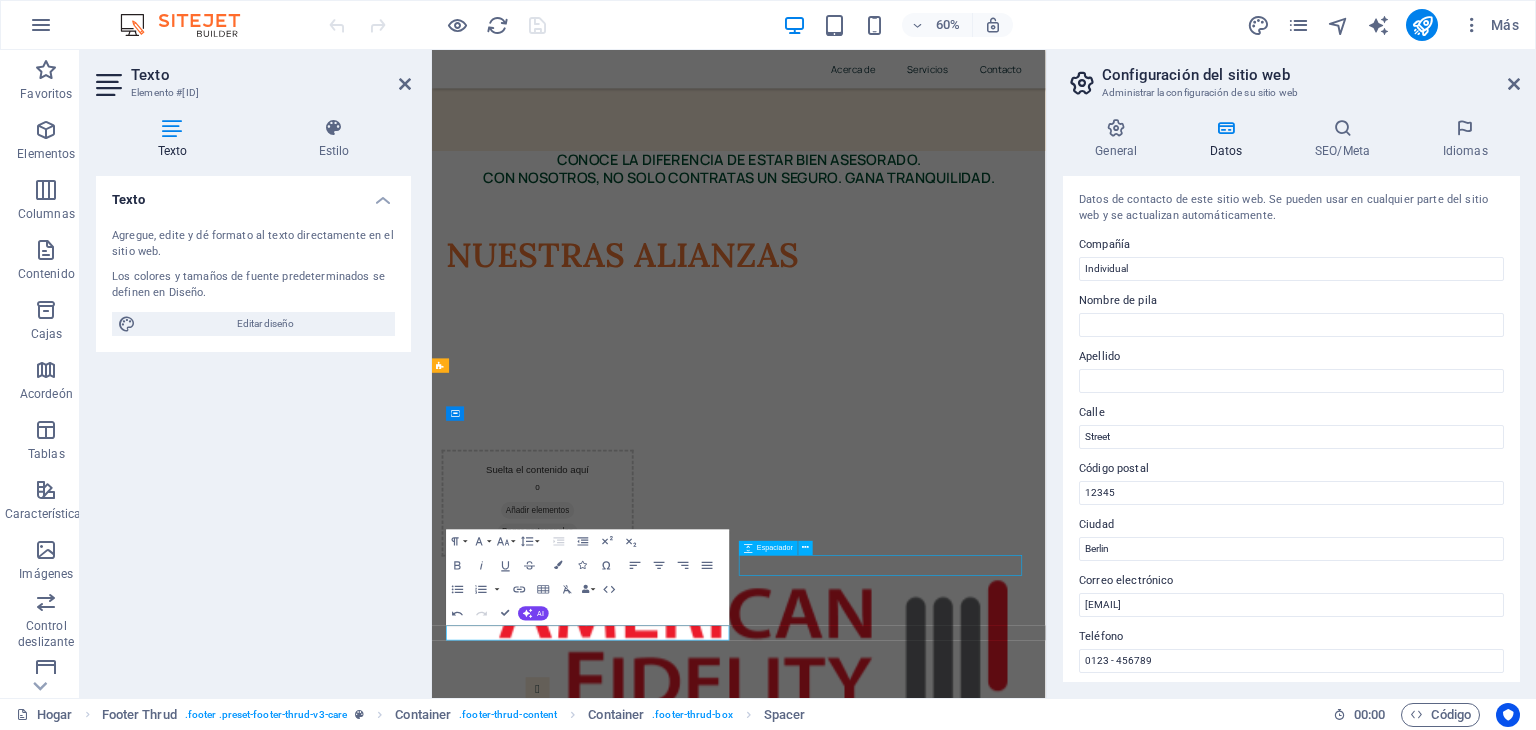 scroll, scrollTop: 12740, scrollLeft: 0, axis: vertical 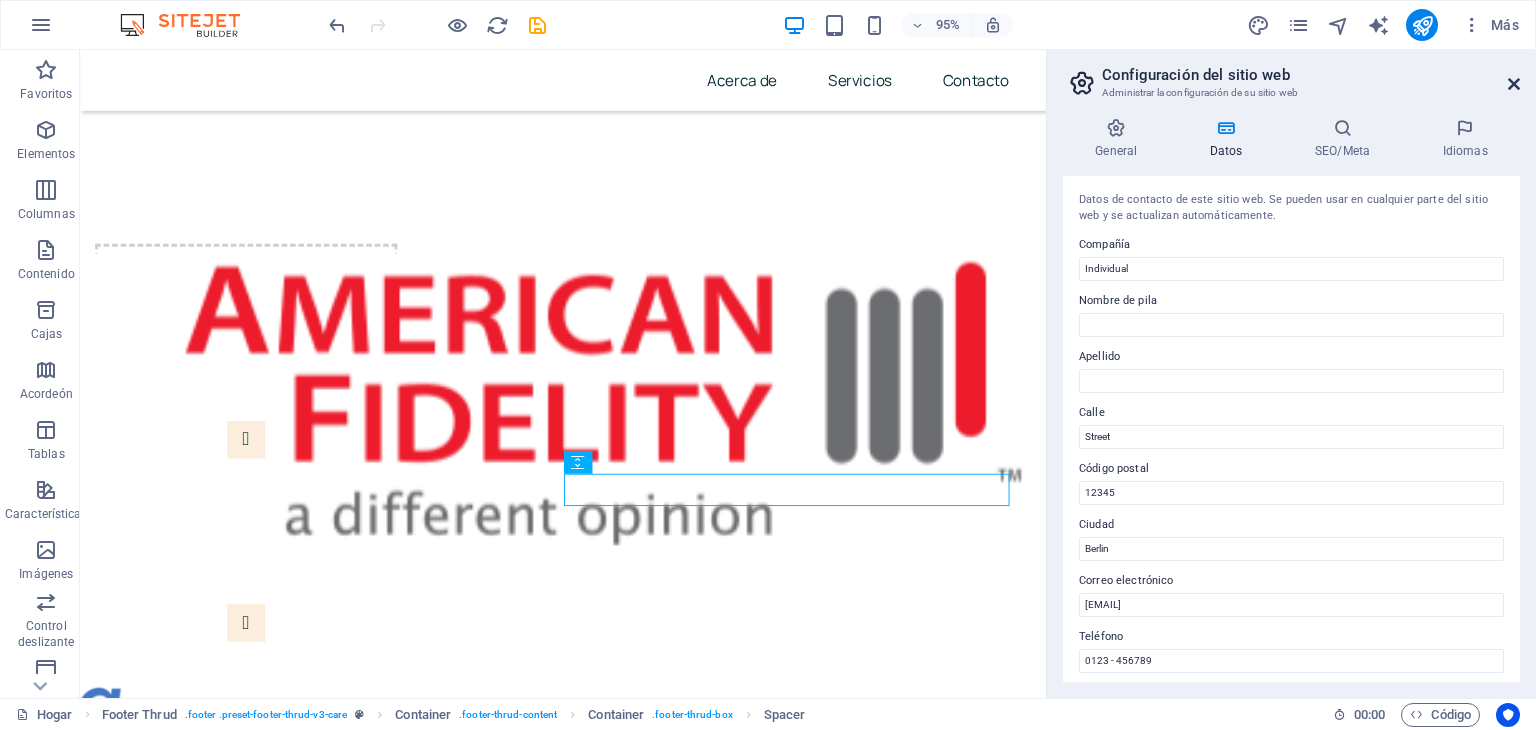 click at bounding box center (1514, 84) 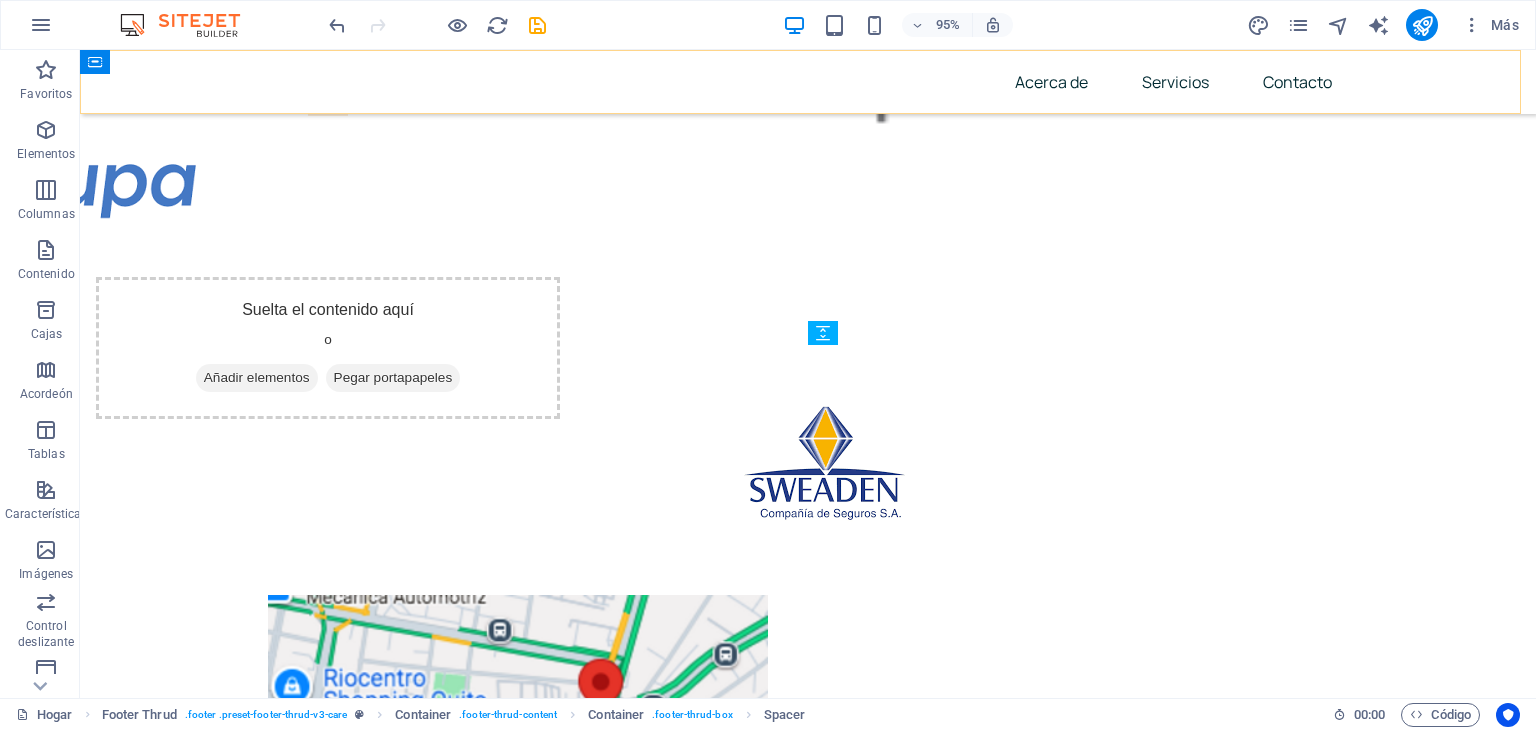 scroll, scrollTop: 13563, scrollLeft: 0, axis: vertical 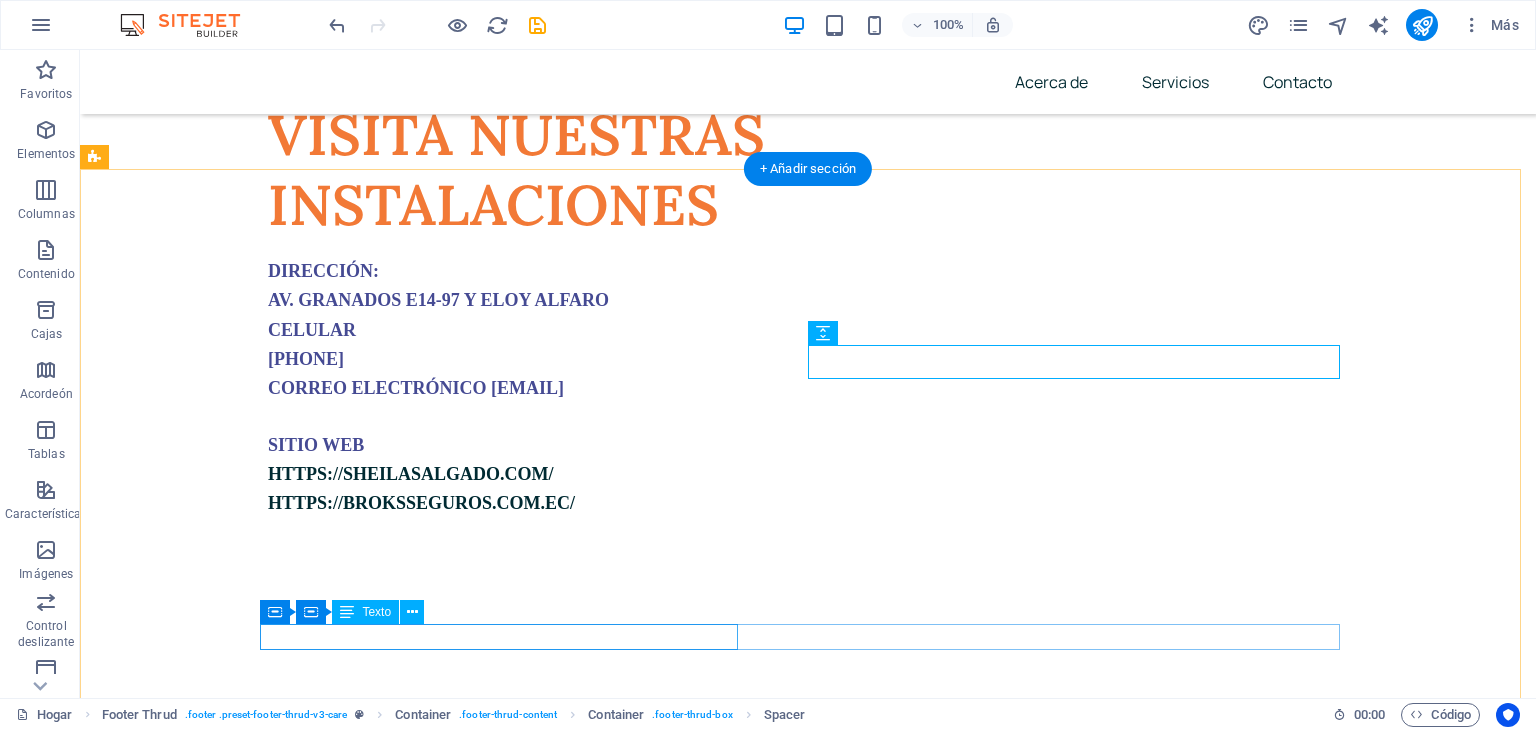 click on "[DATE] Individual . Todos los derechos reservados." at bounding box center [804, 7249] 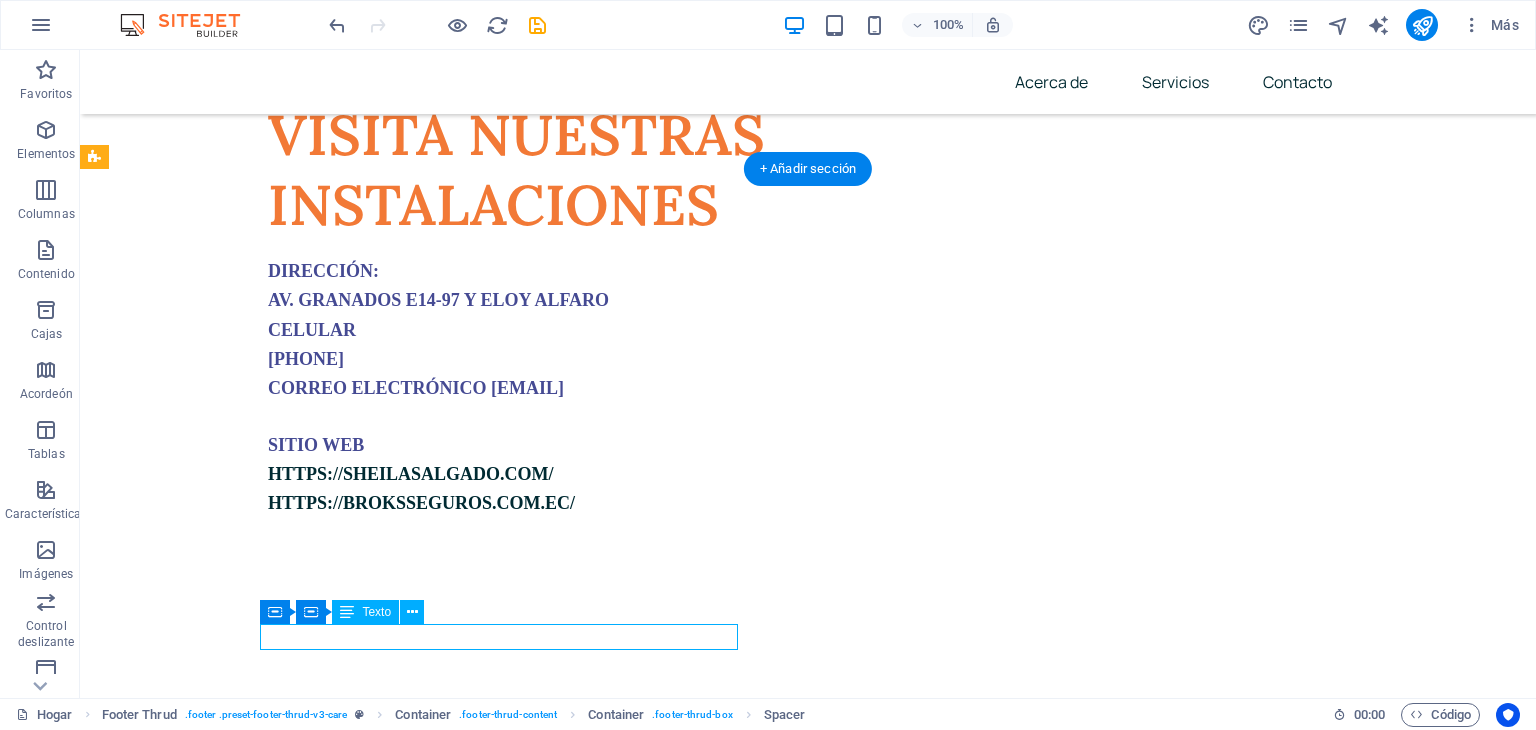 click on "[DATE] Individual . Todos los derechos reservados." at bounding box center [804, 7249] 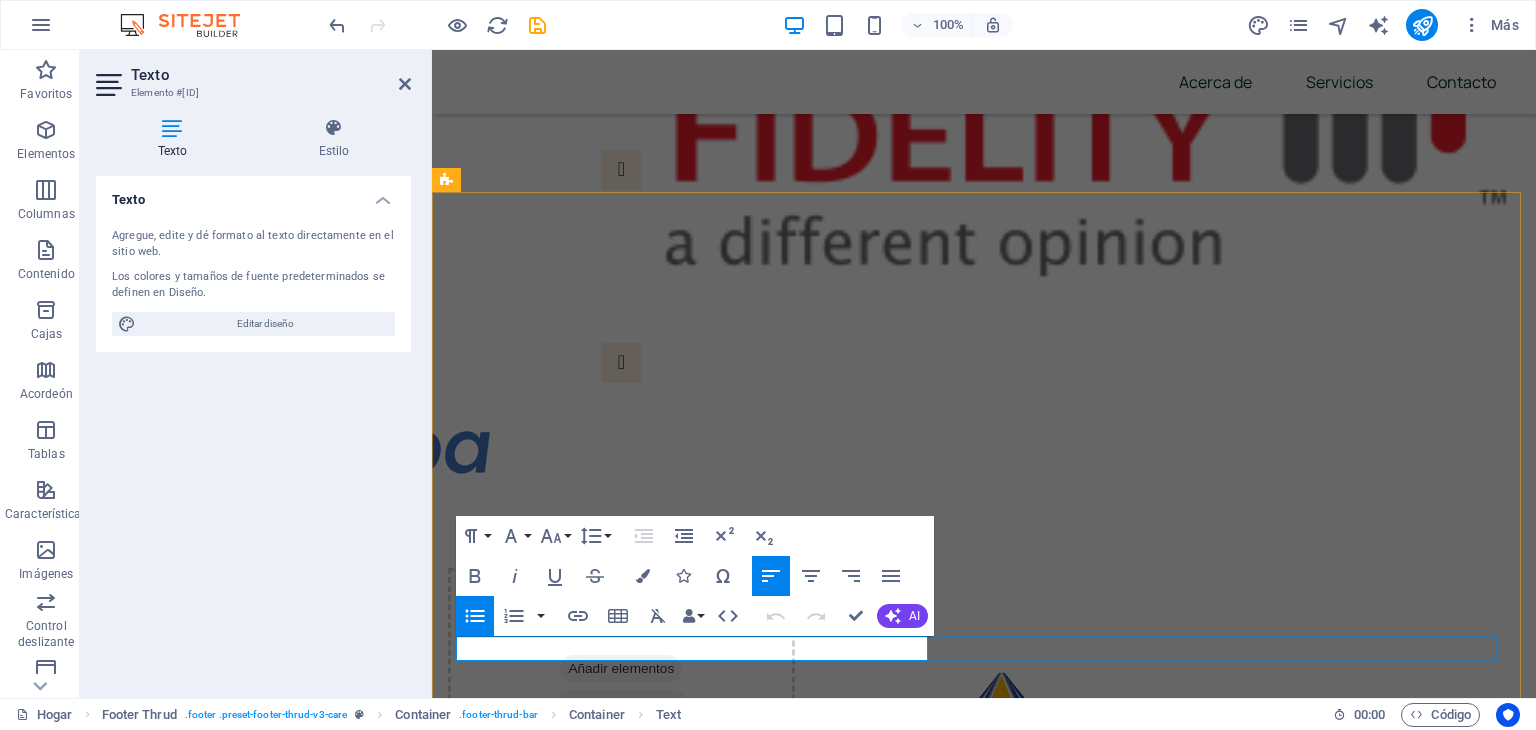 click on "Individuo" at bounding box center (580, 7918) 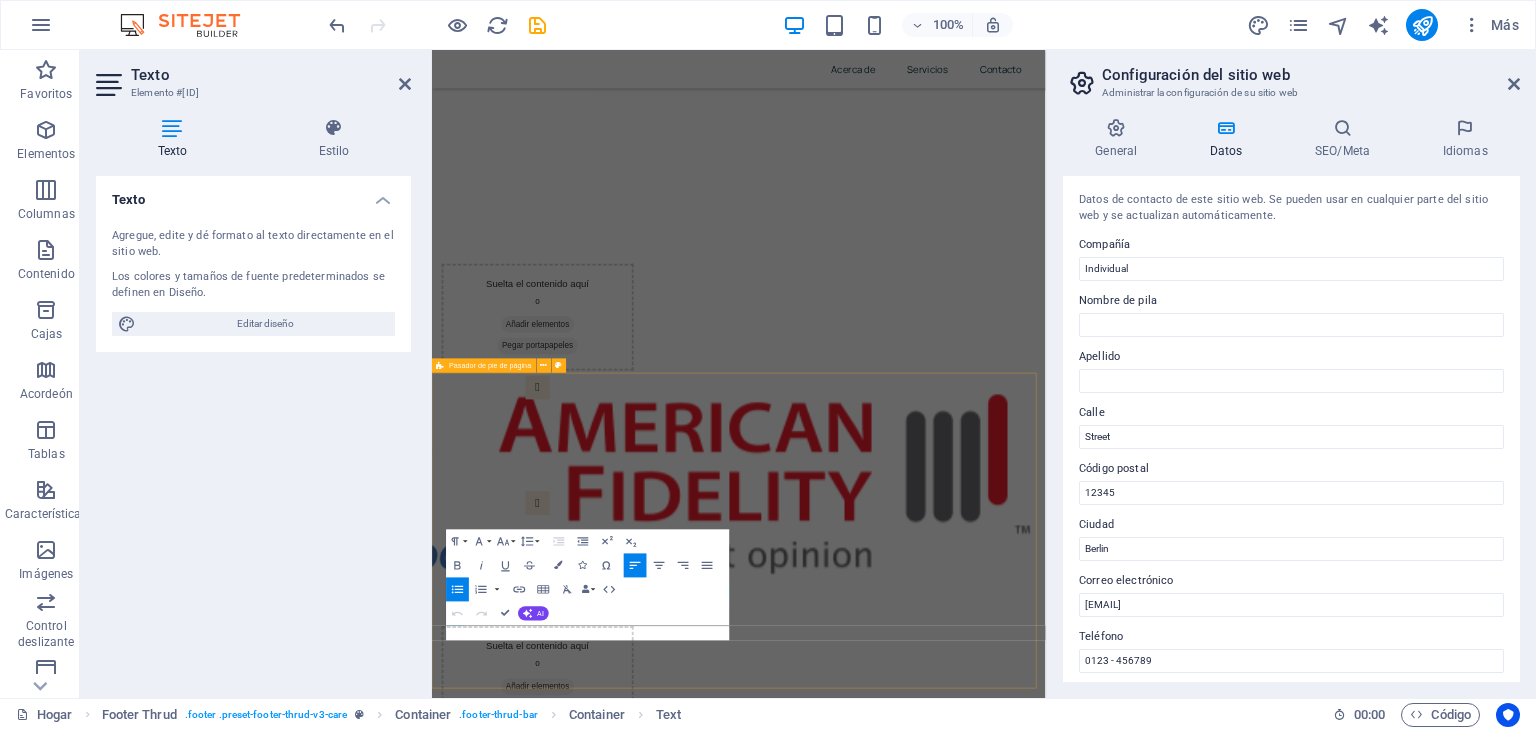 click on "2025 Individuo . Todos los derechos reservados. Política de Privacidad Aviso Legal" at bounding box center [943, 7855] 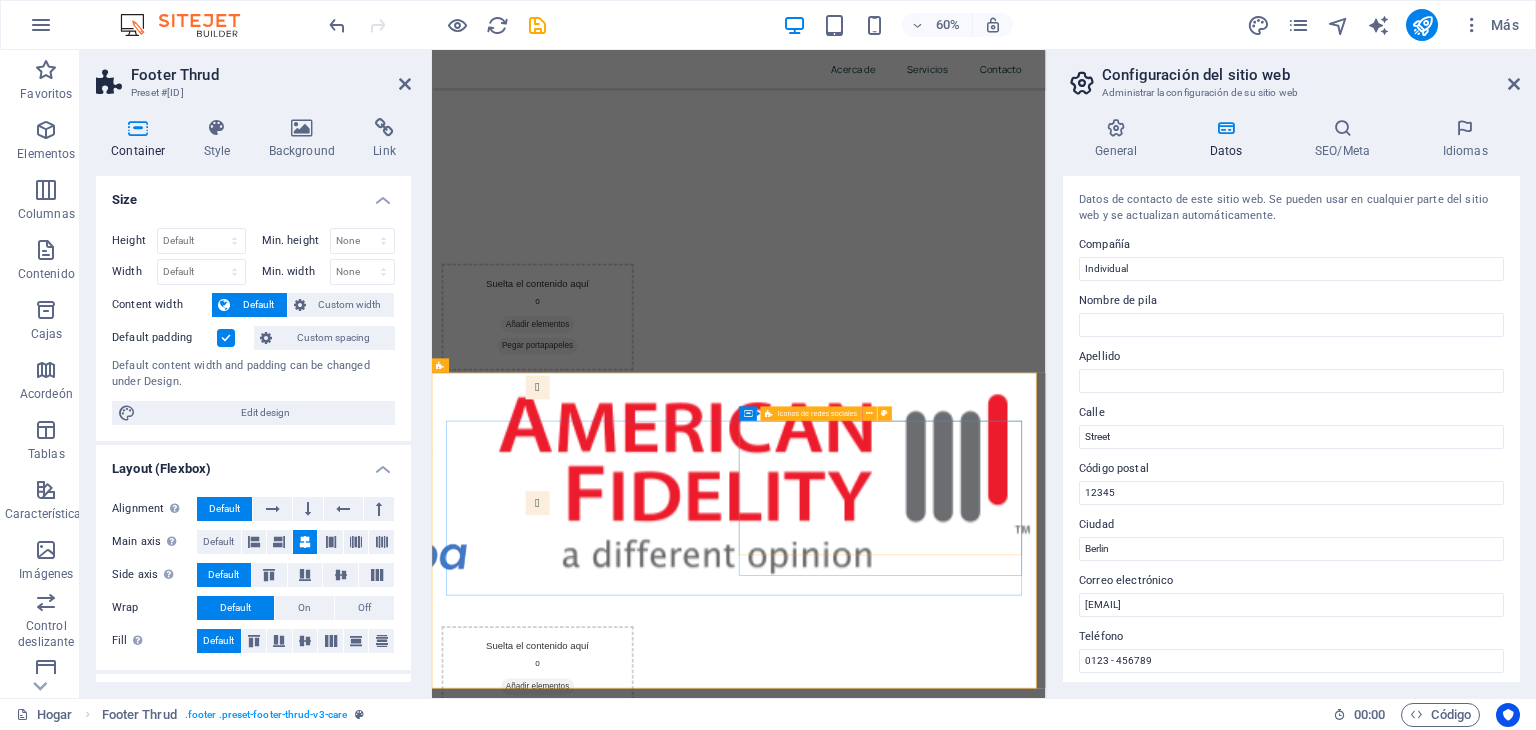 scroll, scrollTop: 12267, scrollLeft: 0, axis: vertical 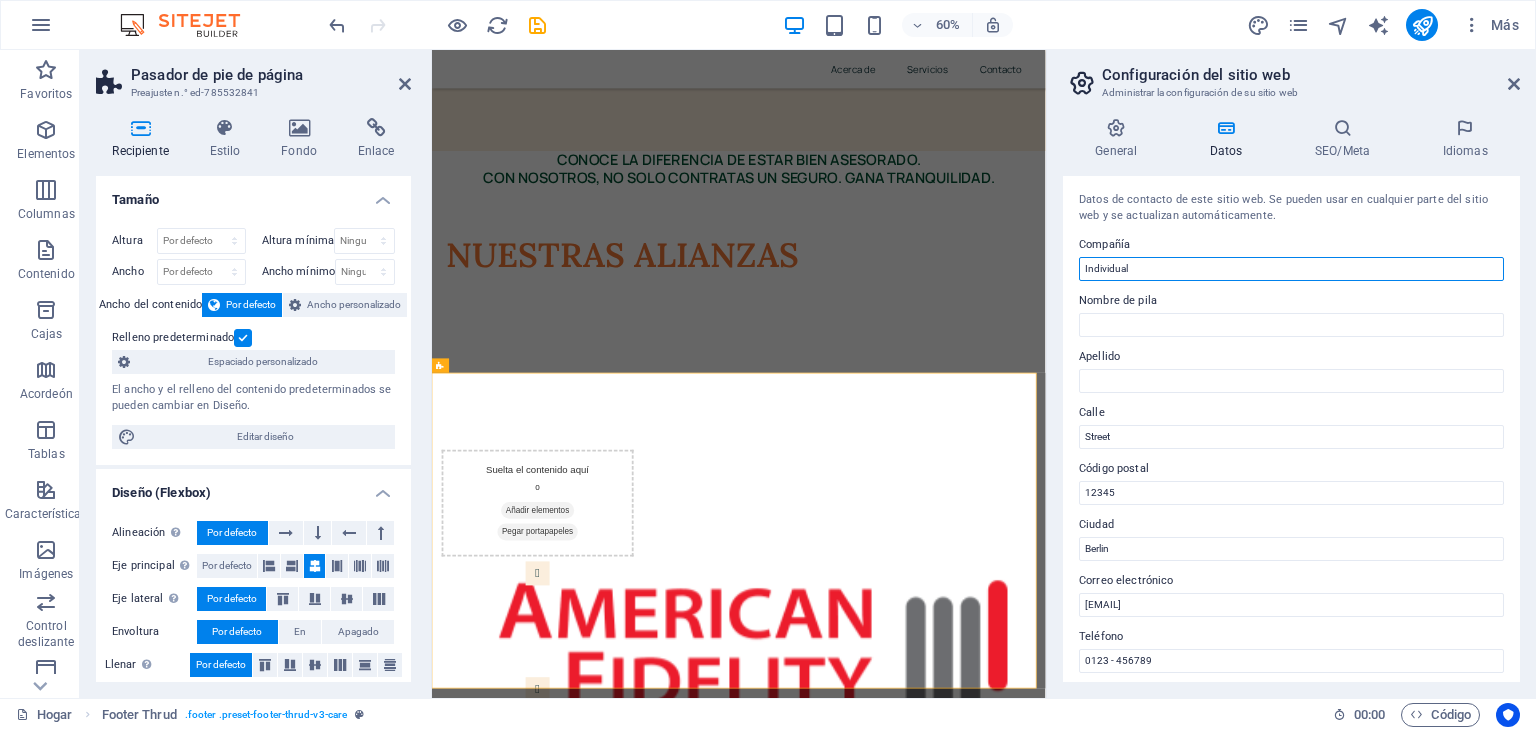 drag, startPoint x: 1162, startPoint y: 268, endPoint x: 1056, endPoint y: 277, distance: 106.381386 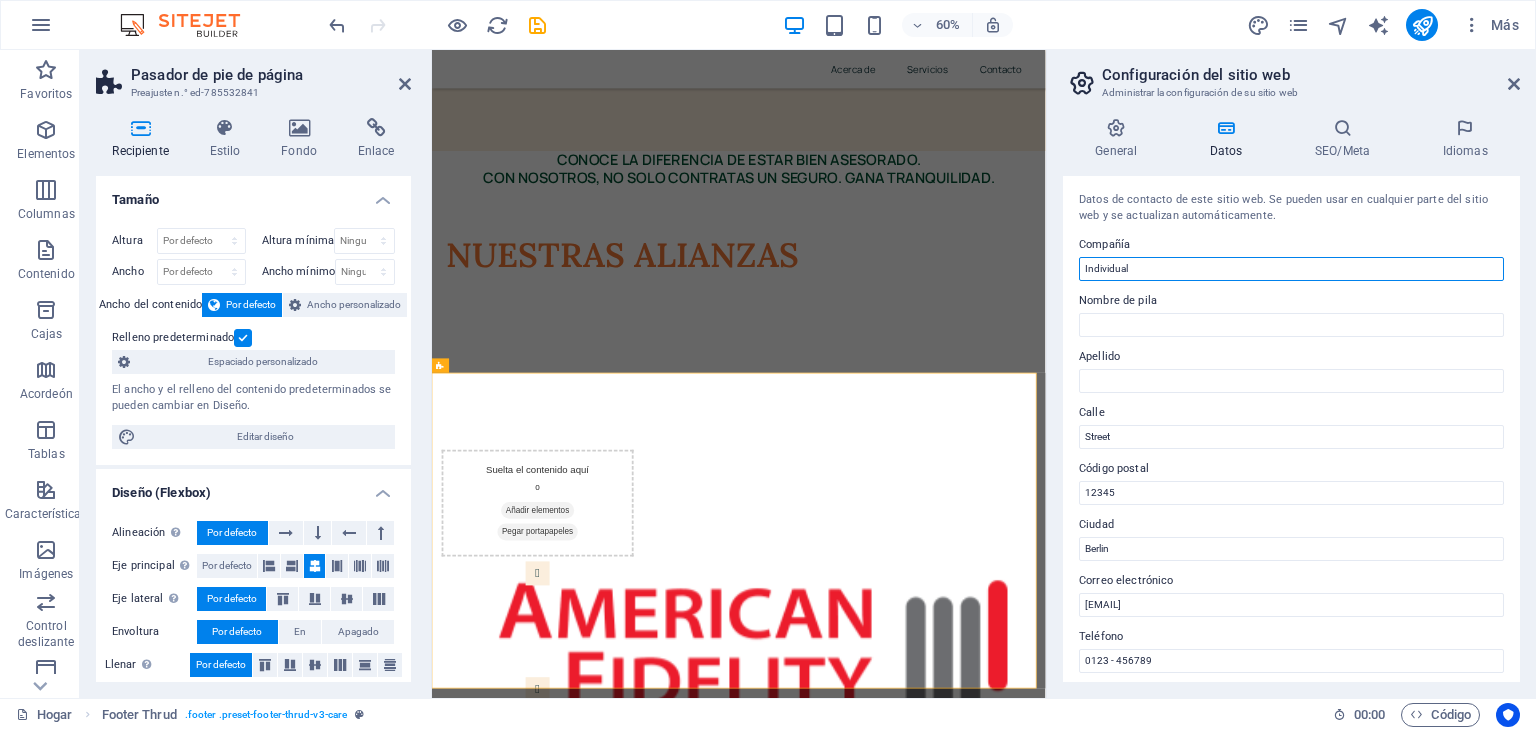 click on "General Datos SEO/Meta Idiomas Nombre del sitio web Individual Logo Arrastre los archivos aquí, haga clic para elegir archivos o  seleccione archivos de Archivos o de nuestras fotos y videos de archivo gratuitos Seleccione archivos del administrador de archivos, fotos de archivo o cargue archivo(s) Subir Favicon Configura aquí el favicono de tu sitio web. Un favicono es un pequeño icono que se muestra en la pestaña del navegador junto al título de tu sitio web. Ayuda a los visitantes a identificarlo. Arrastre los archivos aquí, haga clic para elegir archivos o  seleccione archivos de Archivos o de nuestras fotos y videos de archivo gratuitos Seleccione archivos del administrador de archivos, fotos de archivo o cargue archivo(s) Subir Imagen de vista previa (Open Graph) Esta imagen se mostrará cuando se comparta el sitio web en redes sociales. Arrastre los archivos aquí, haga clic para elegir archivos o  seleccione archivos de Archivos o de nuestras fotos y videos de archivo gratuitos Subir Compañía" at bounding box center [1291, 400] 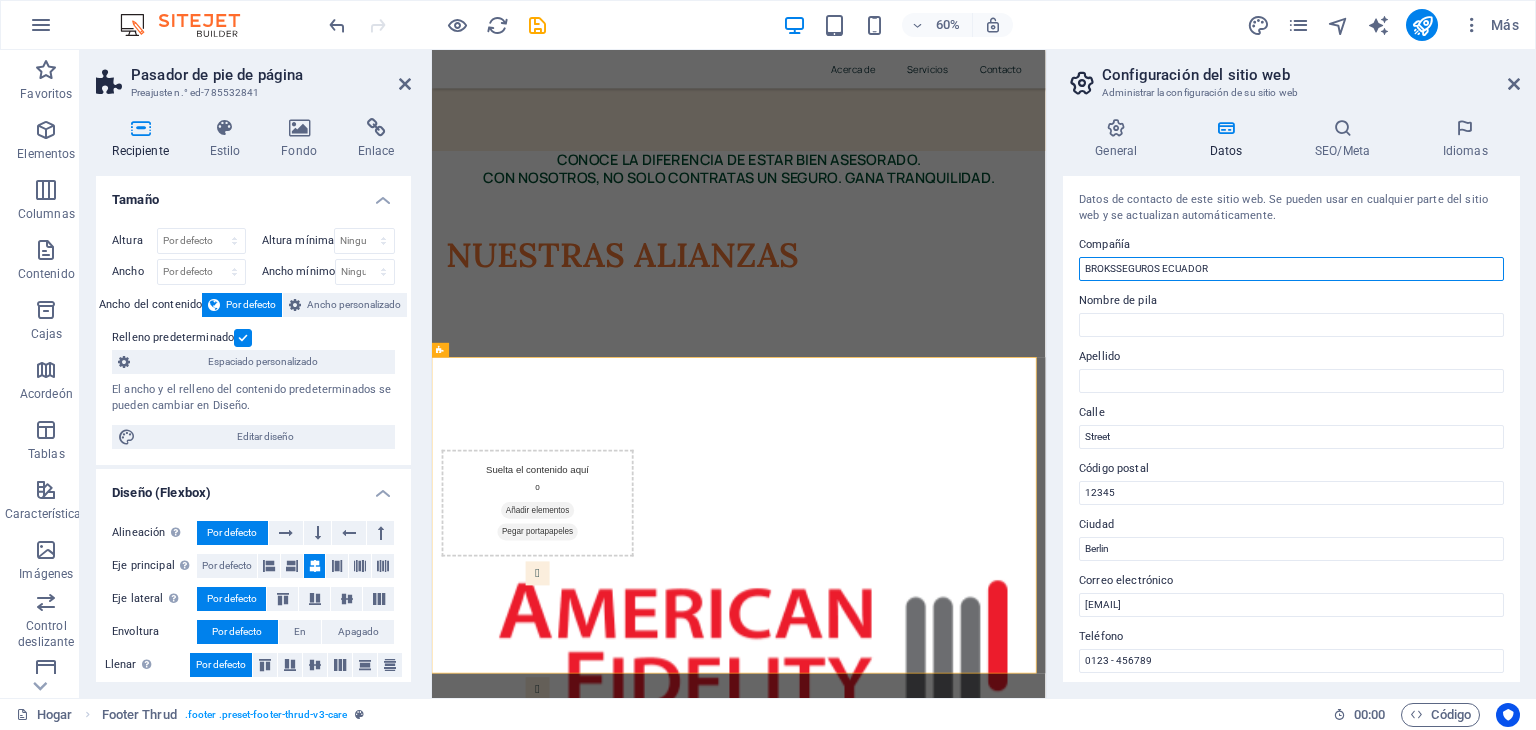 scroll, scrollTop: 12292, scrollLeft: 0, axis: vertical 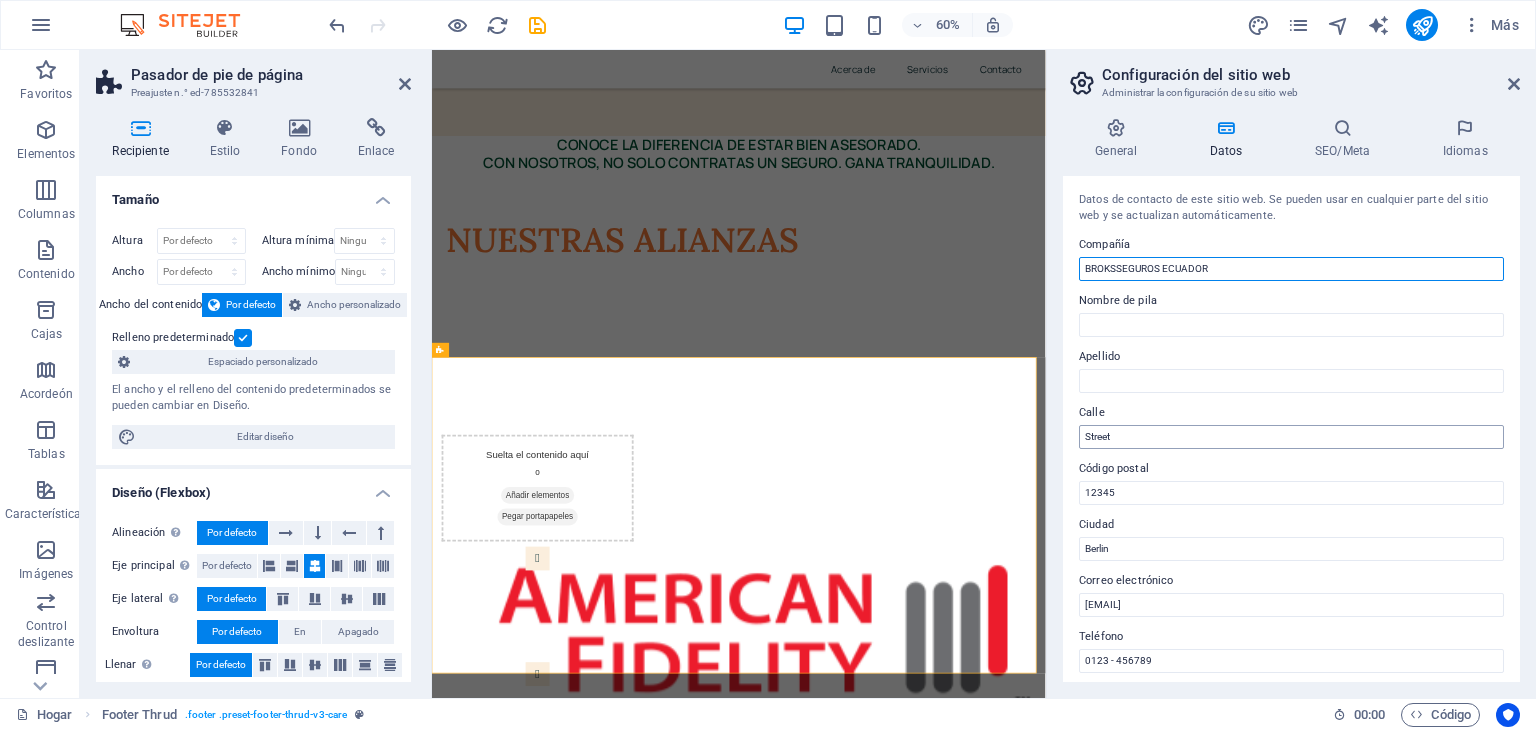 type on "BROKSSEGUROS ECUADOR" 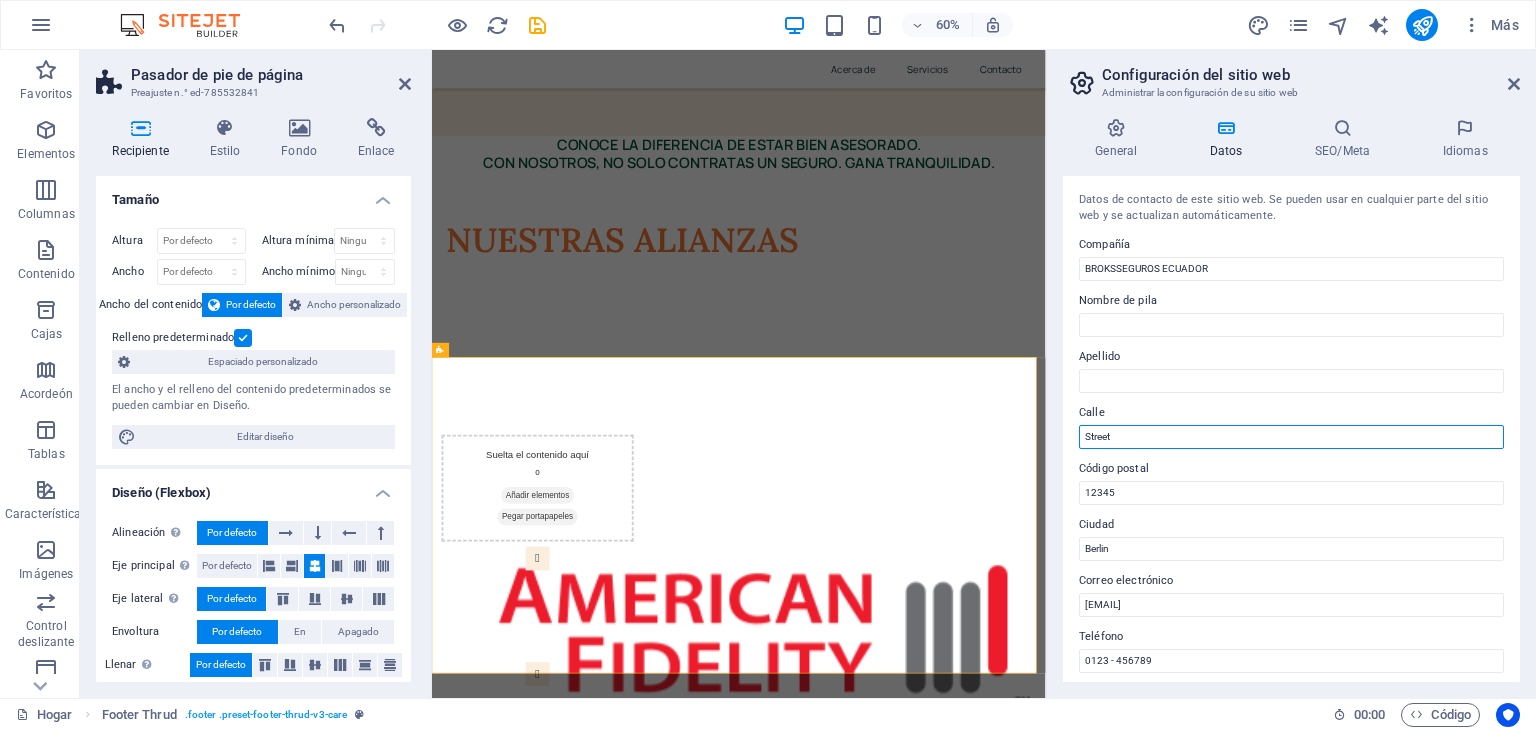 drag, startPoint x: 1135, startPoint y: 431, endPoint x: 1071, endPoint y: 432, distance: 64.00781 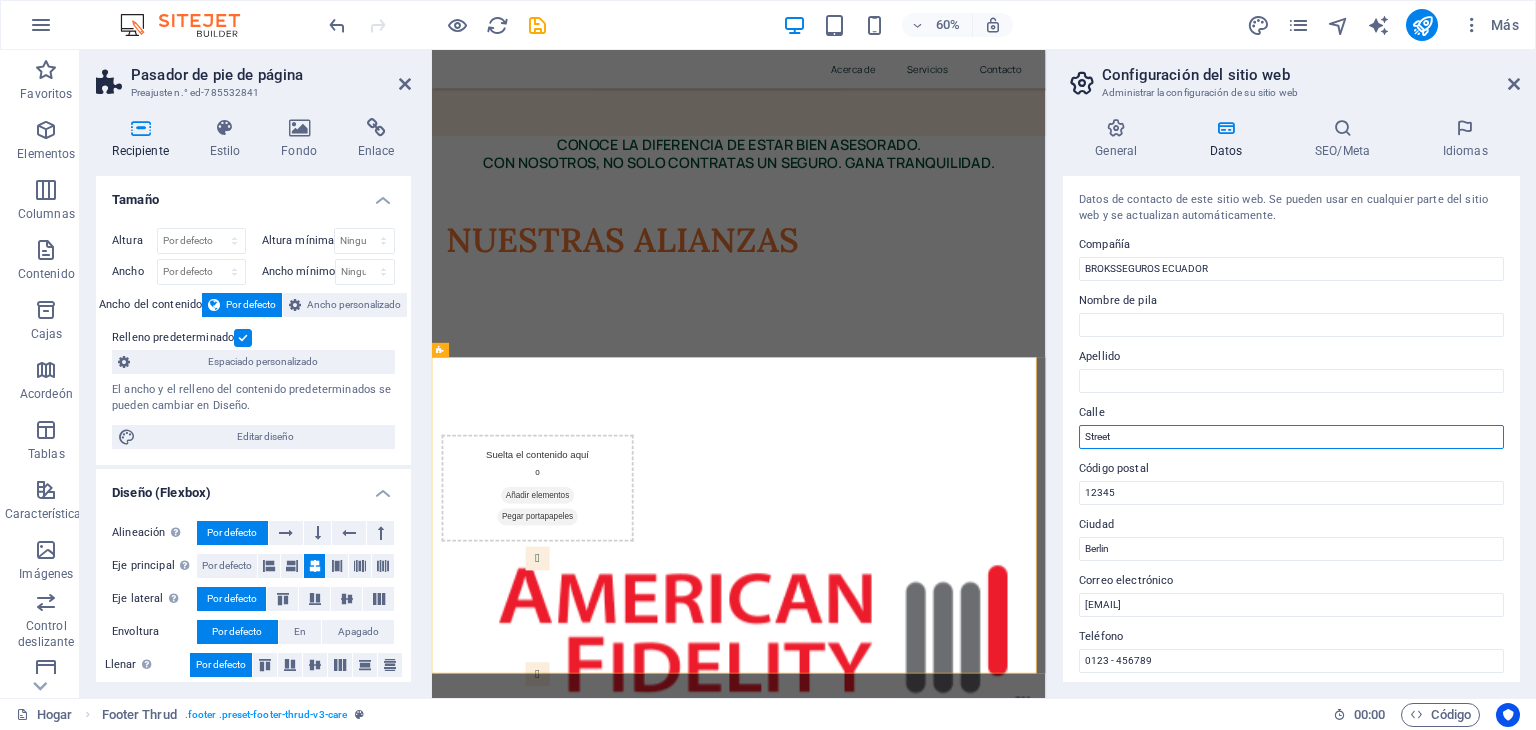 drag, startPoint x: 1071, startPoint y: 432, endPoint x: 1120, endPoint y: 437, distance: 49.25444 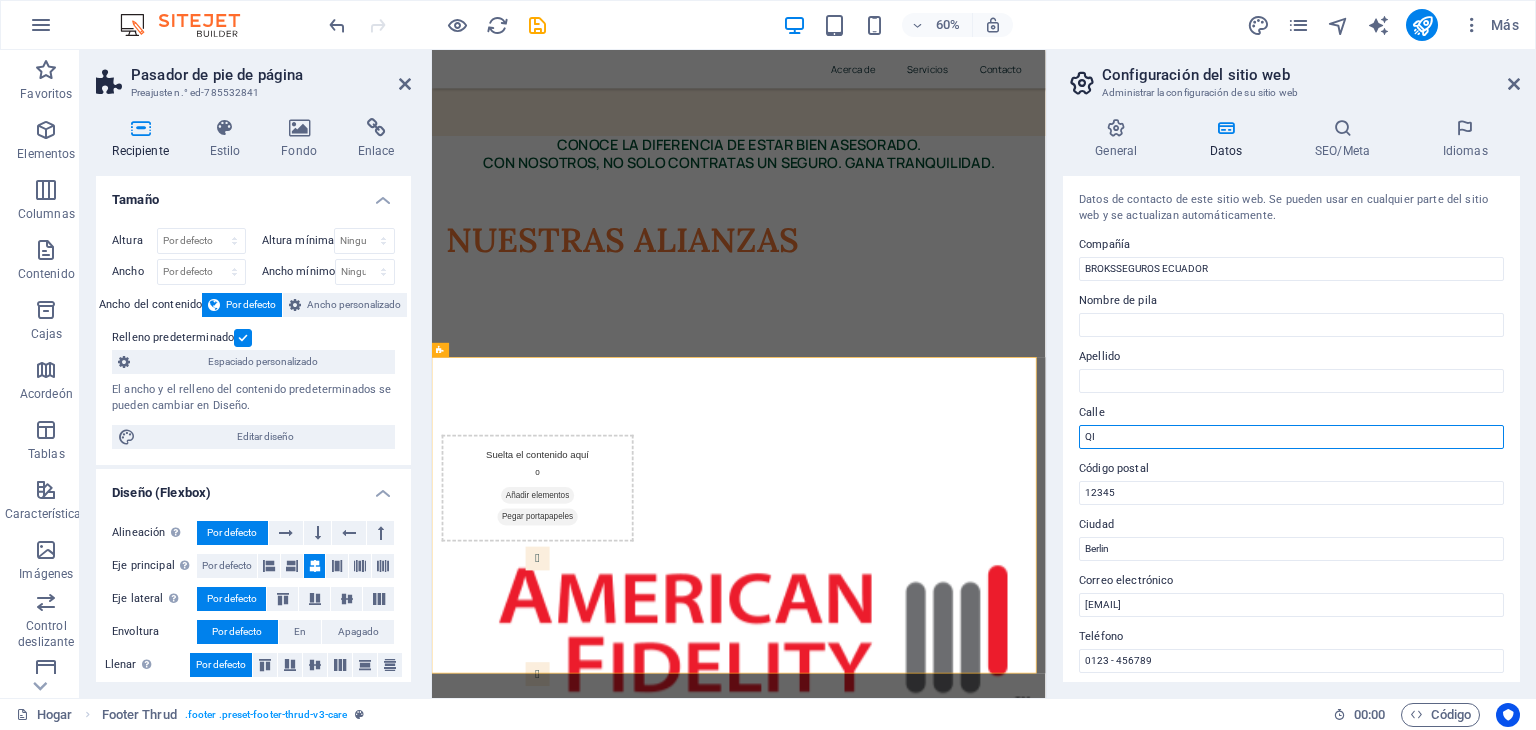 type on "Q" 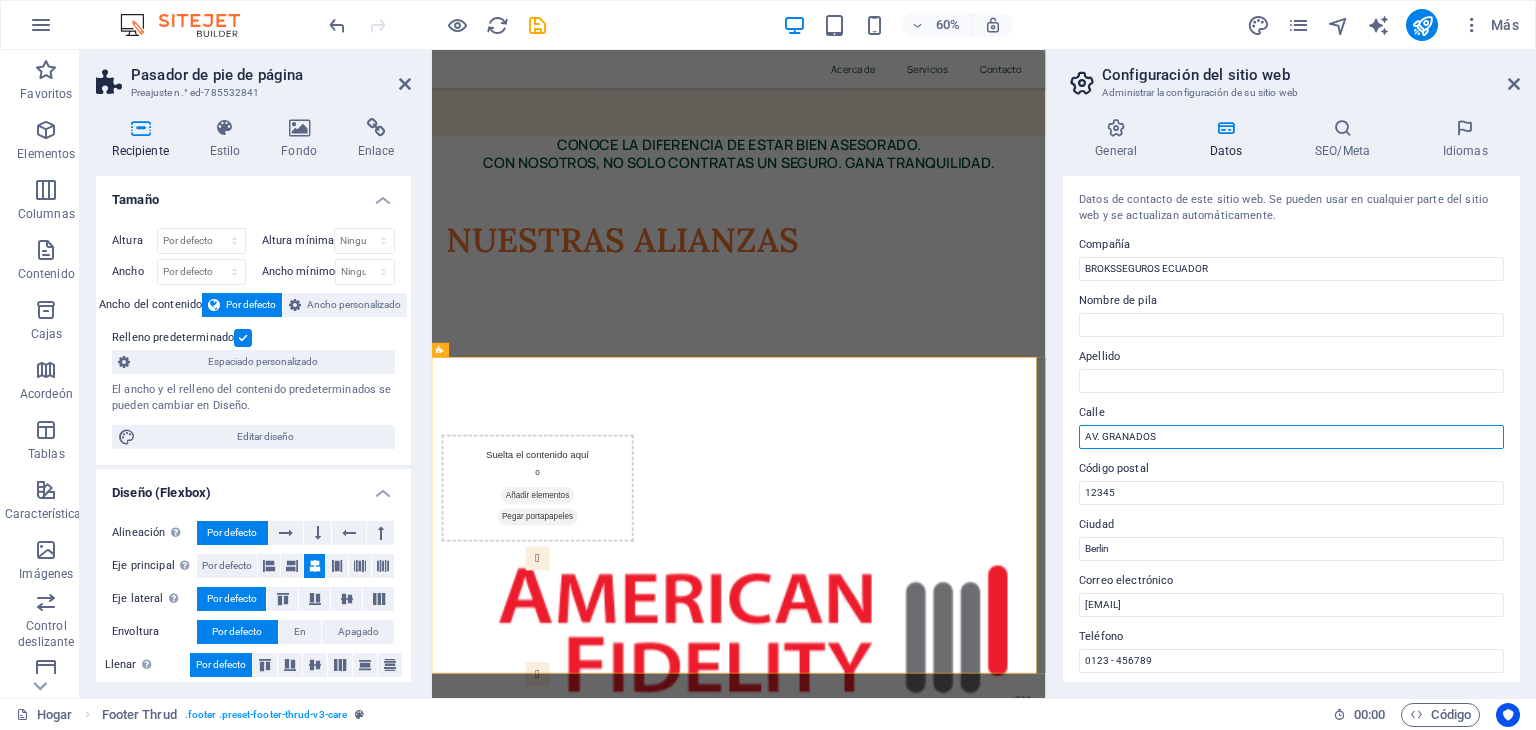 scroll, scrollTop: 130, scrollLeft: 0, axis: vertical 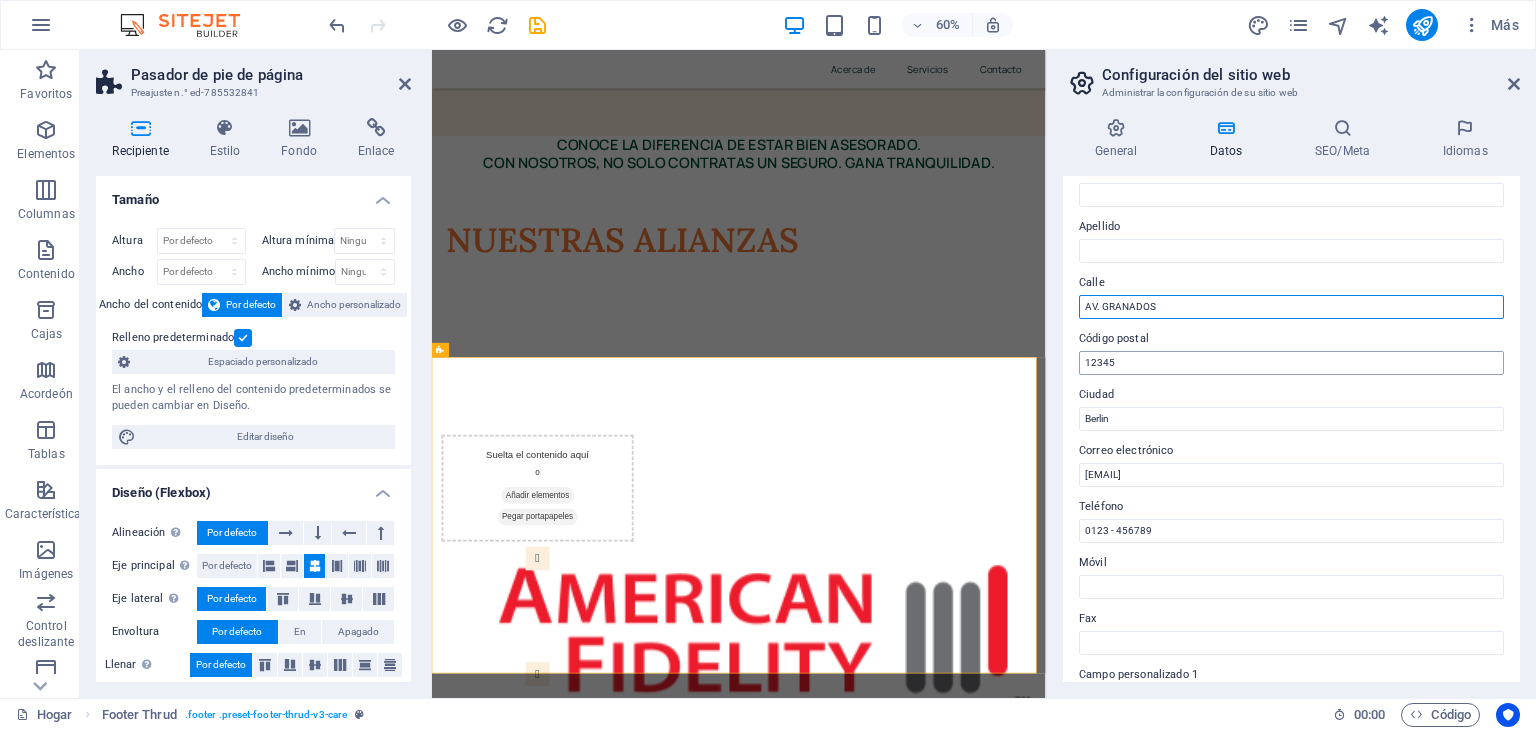 type on "AV. GRANADOS" 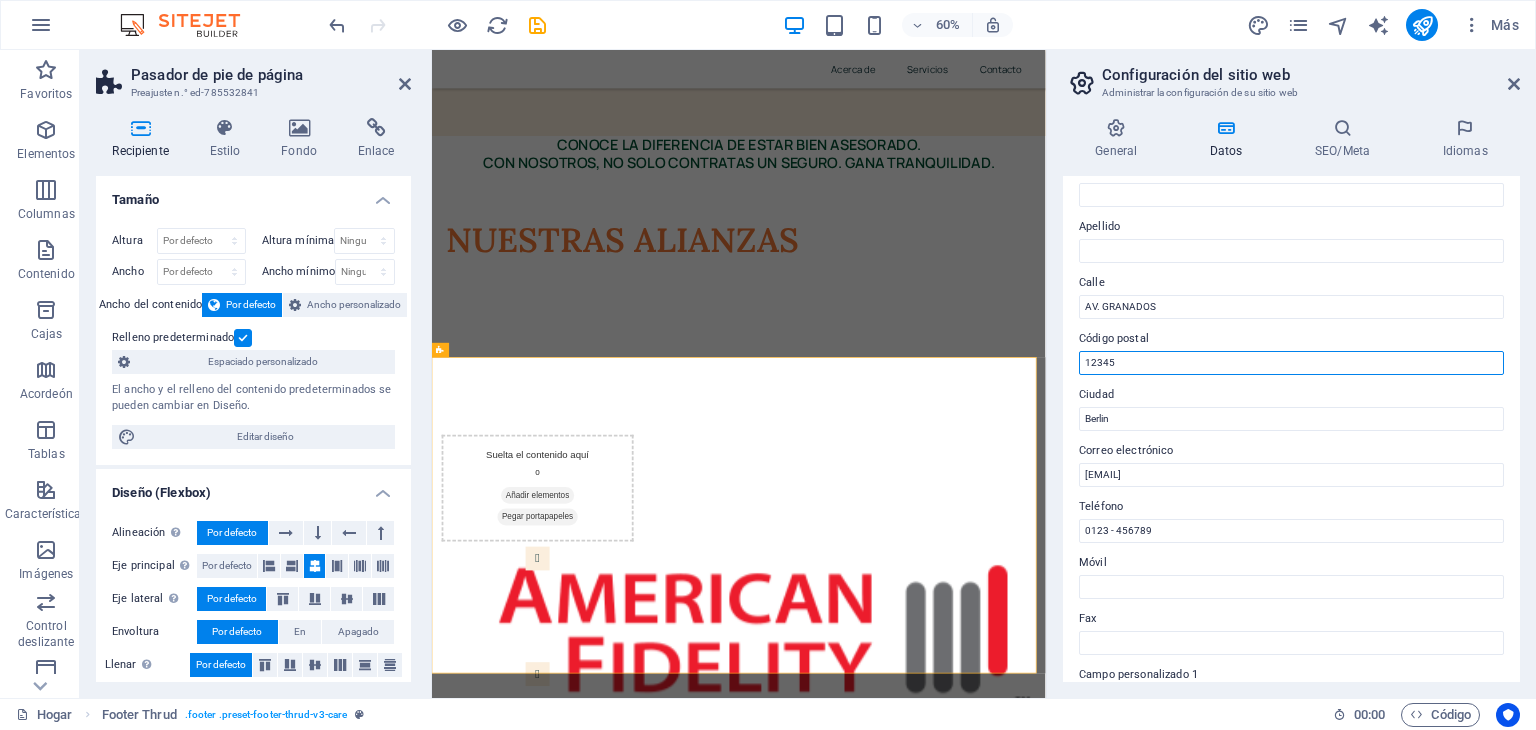 drag, startPoint x: 1168, startPoint y: 361, endPoint x: 1058, endPoint y: 353, distance: 110.29053 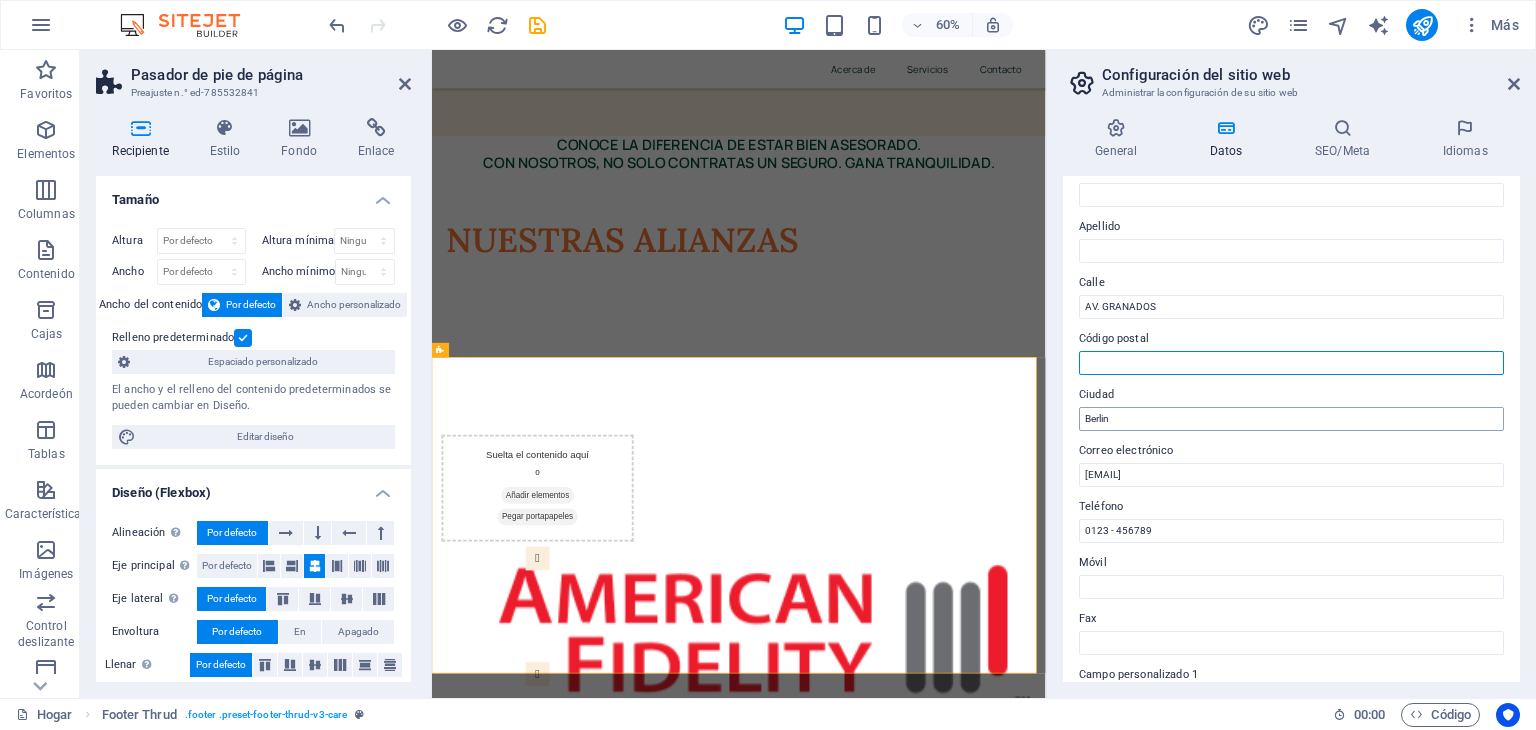 type 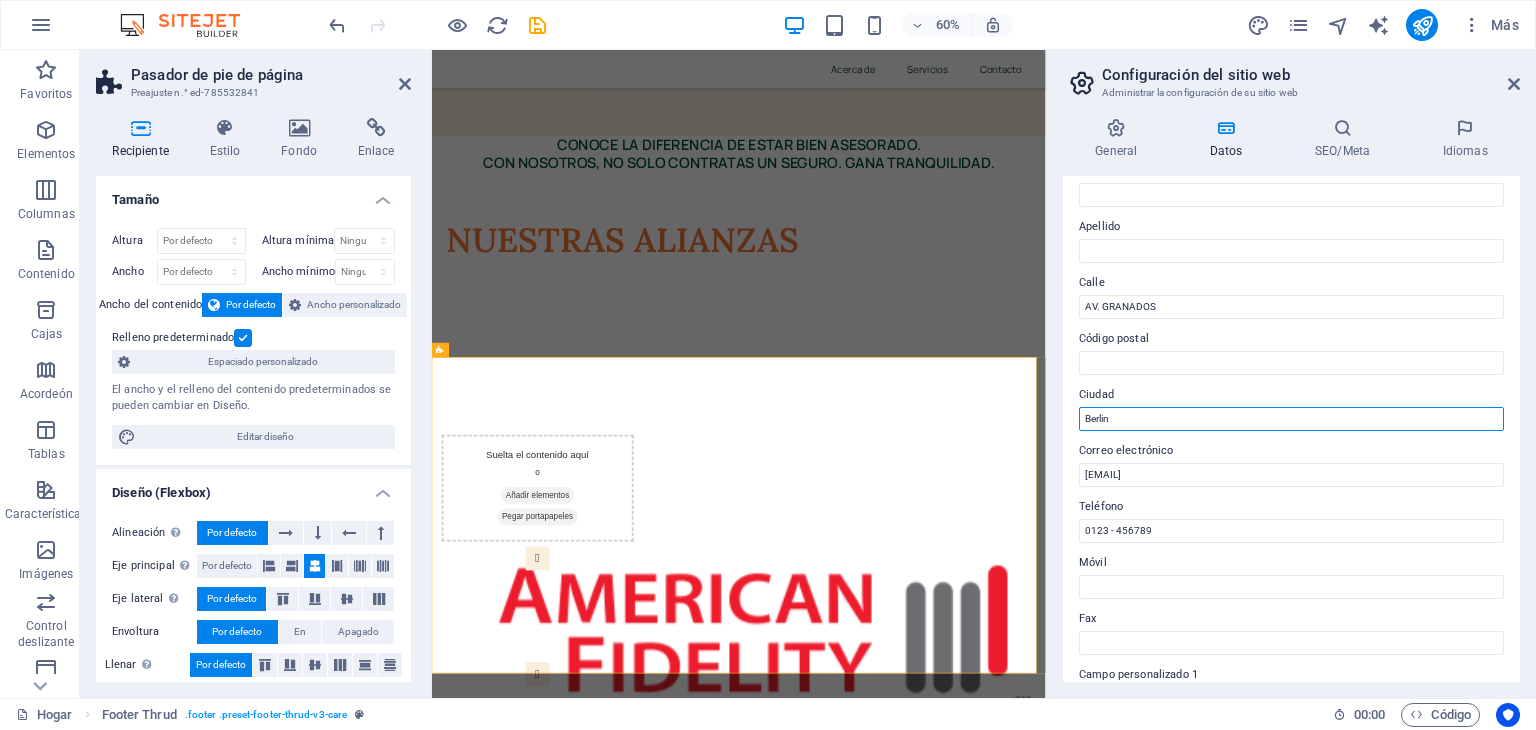 drag, startPoint x: 1129, startPoint y: 416, endPoint x: 1064, endPoint y: 415, distance: 65.00769 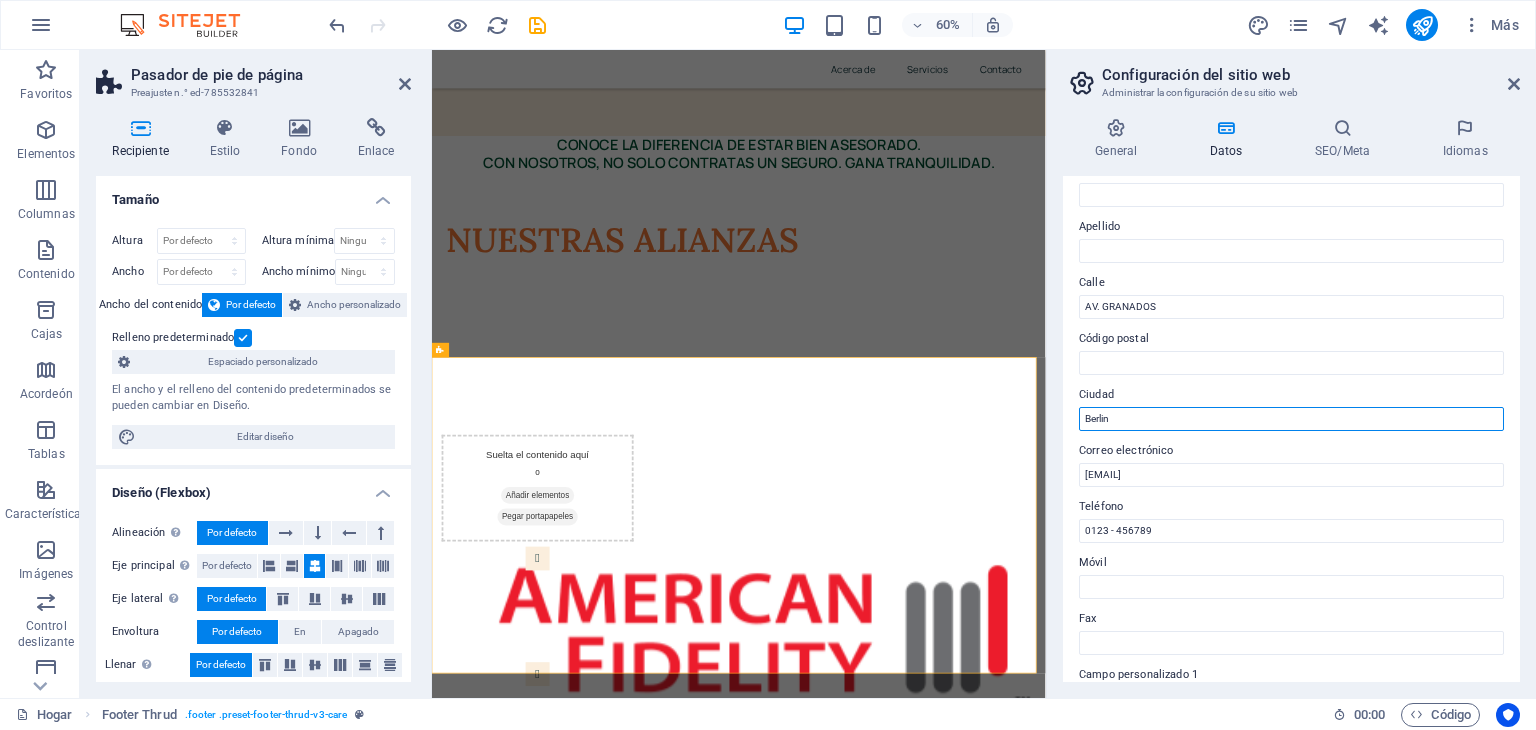 click on "Datos de contacto de este sitio web. Se pueden usar en cualquier parte del sitio web y se actualizan automáticamente. Compañía BROKSSEGUROS ECUADOR Nombre de pila Apellido Calle AV. GRANADOS Código postal Ciudad Berlin Correo electrónico [EMAIL] Teléfono [PHONE_NUMBER] Móvil Fax Campo personalizado 1 Campo personalizado 2 Campo personalizado 3 Campo personalizado 4 Campo personalizado 5 Campo personalizado 6" at bounding box center [1291, 429] 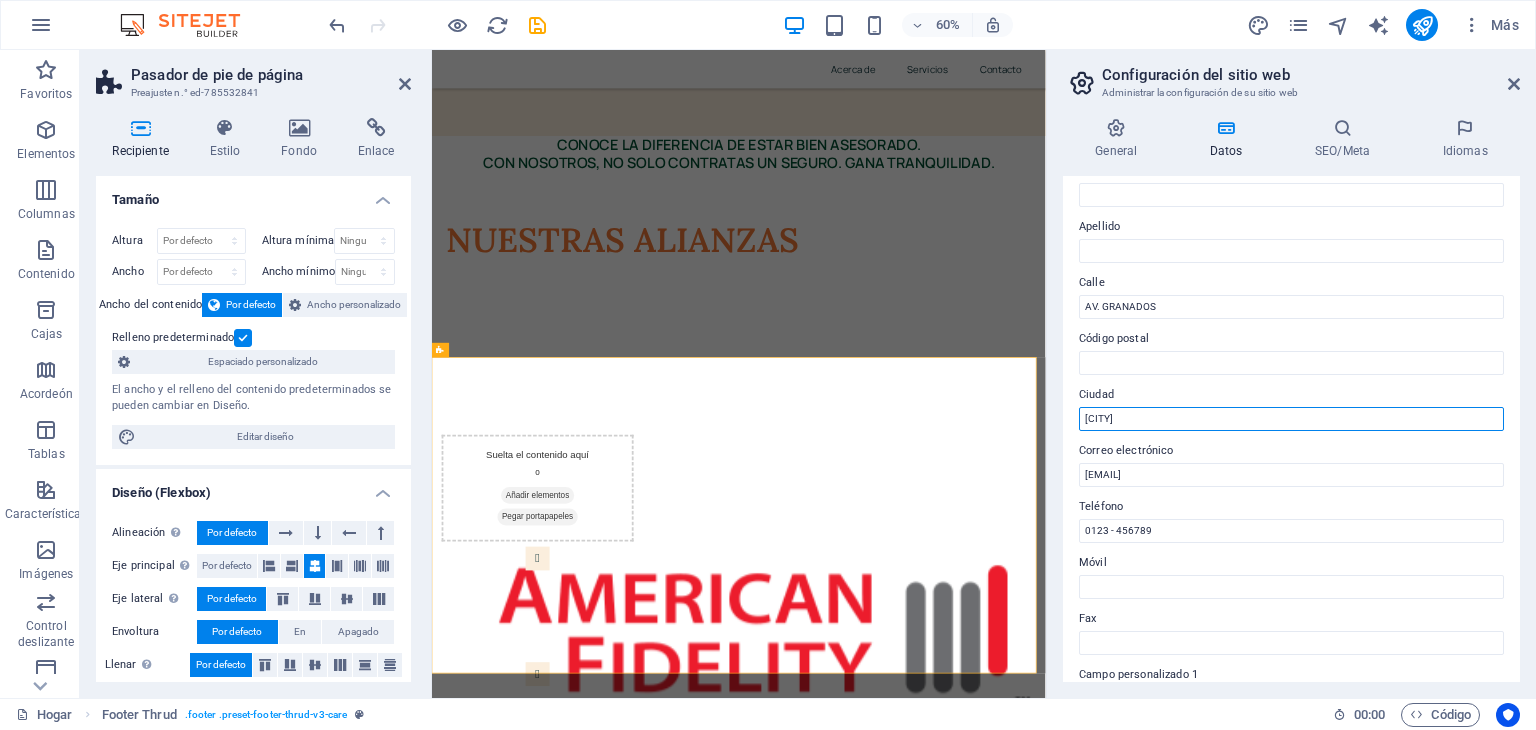 type on "[CITY]" 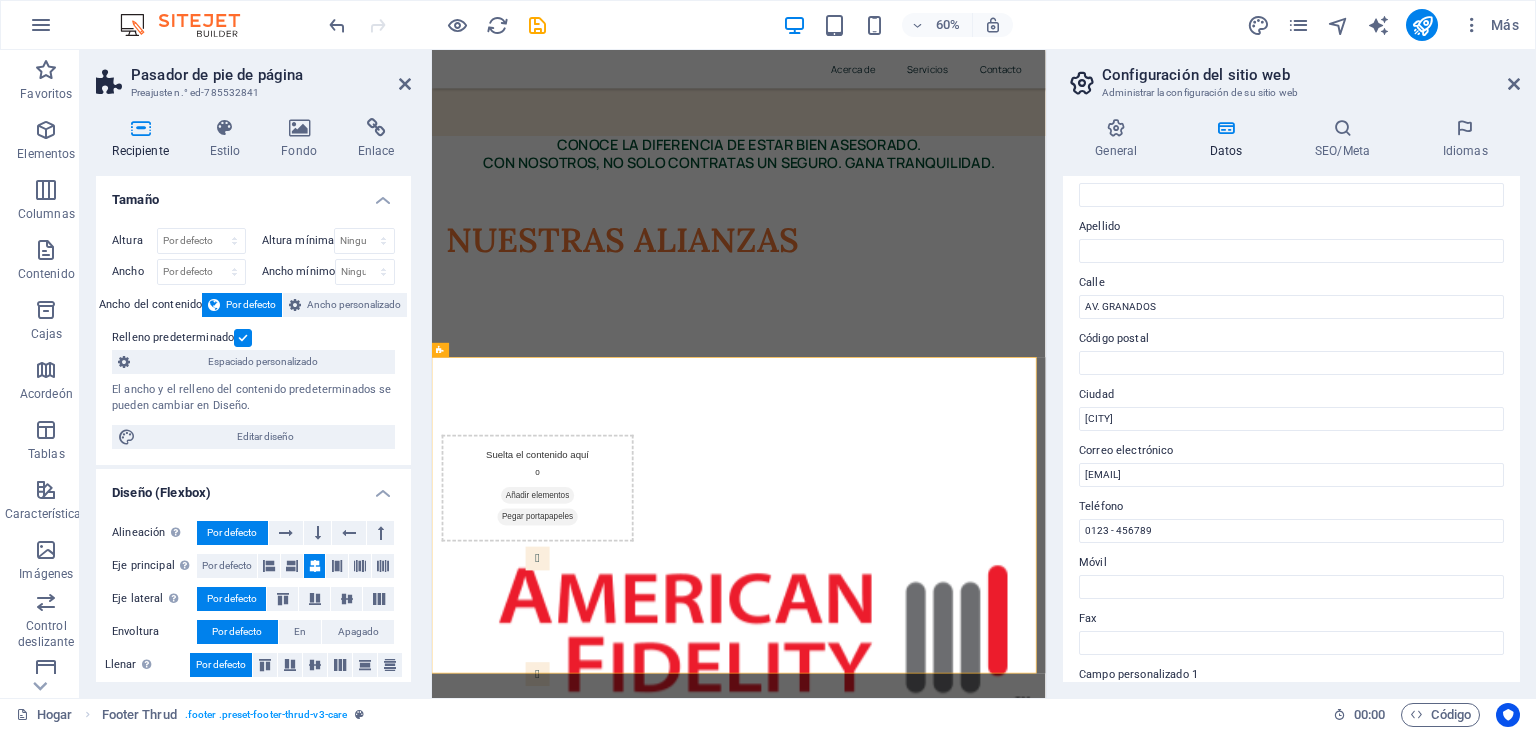 click on "Correo electrónico" at bounding box center [1291, 451] 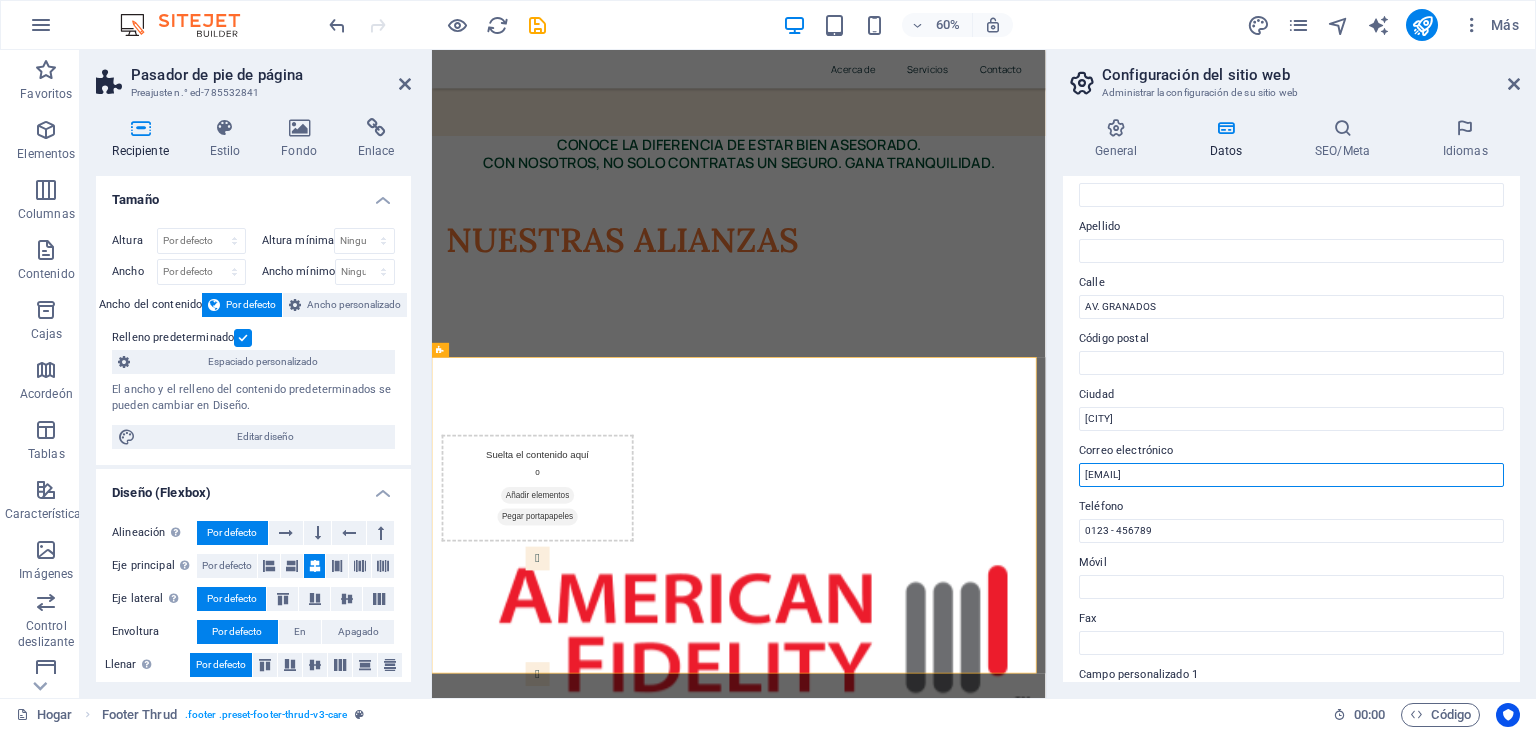 click on "[EMAIL]" at bounding box center [1291, 475] 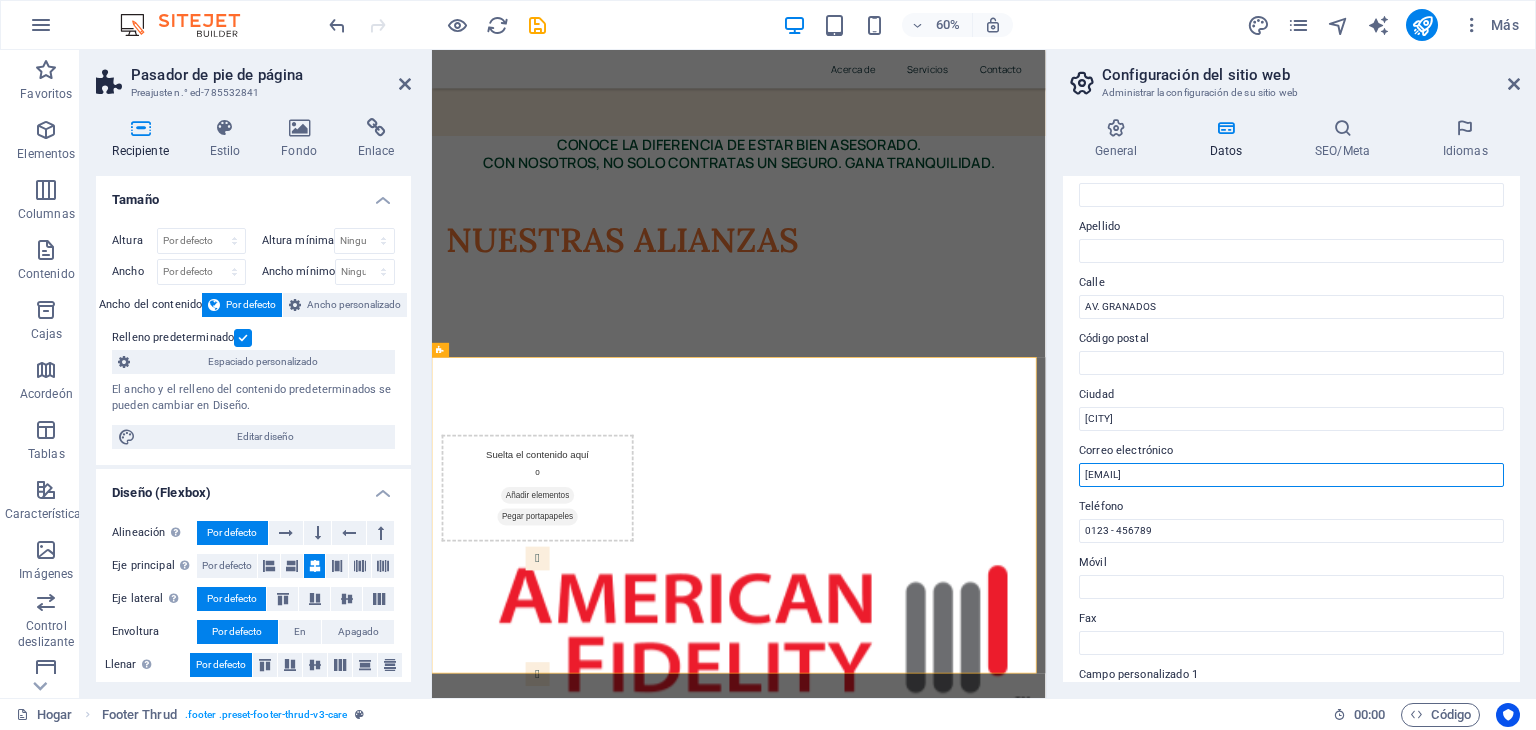 drag, startPoint x: 1314, startPoint y: 476, endPoint x: 1056, endPoint y: 465, distance: 258.23438 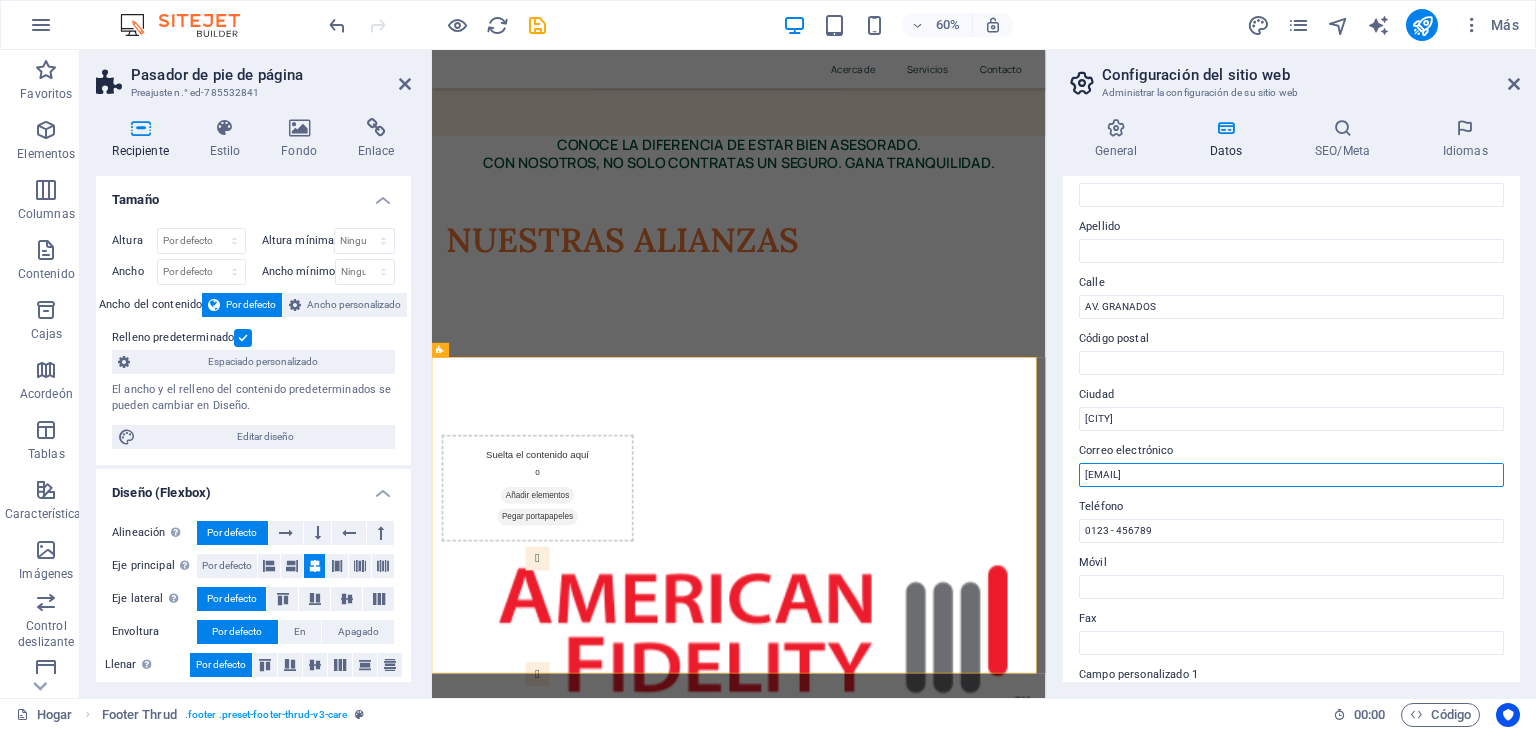 type on "b" 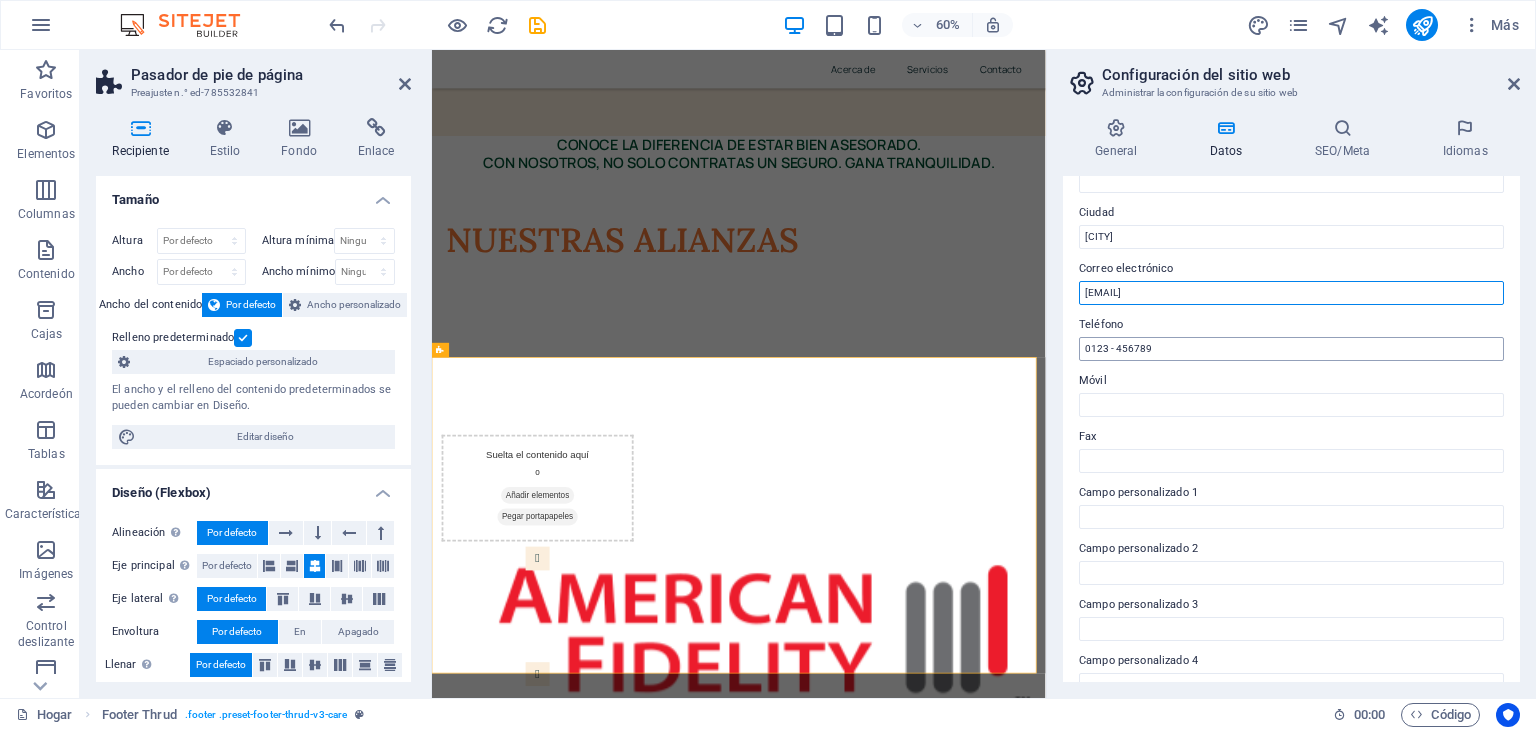 type on "[EMAIL]" 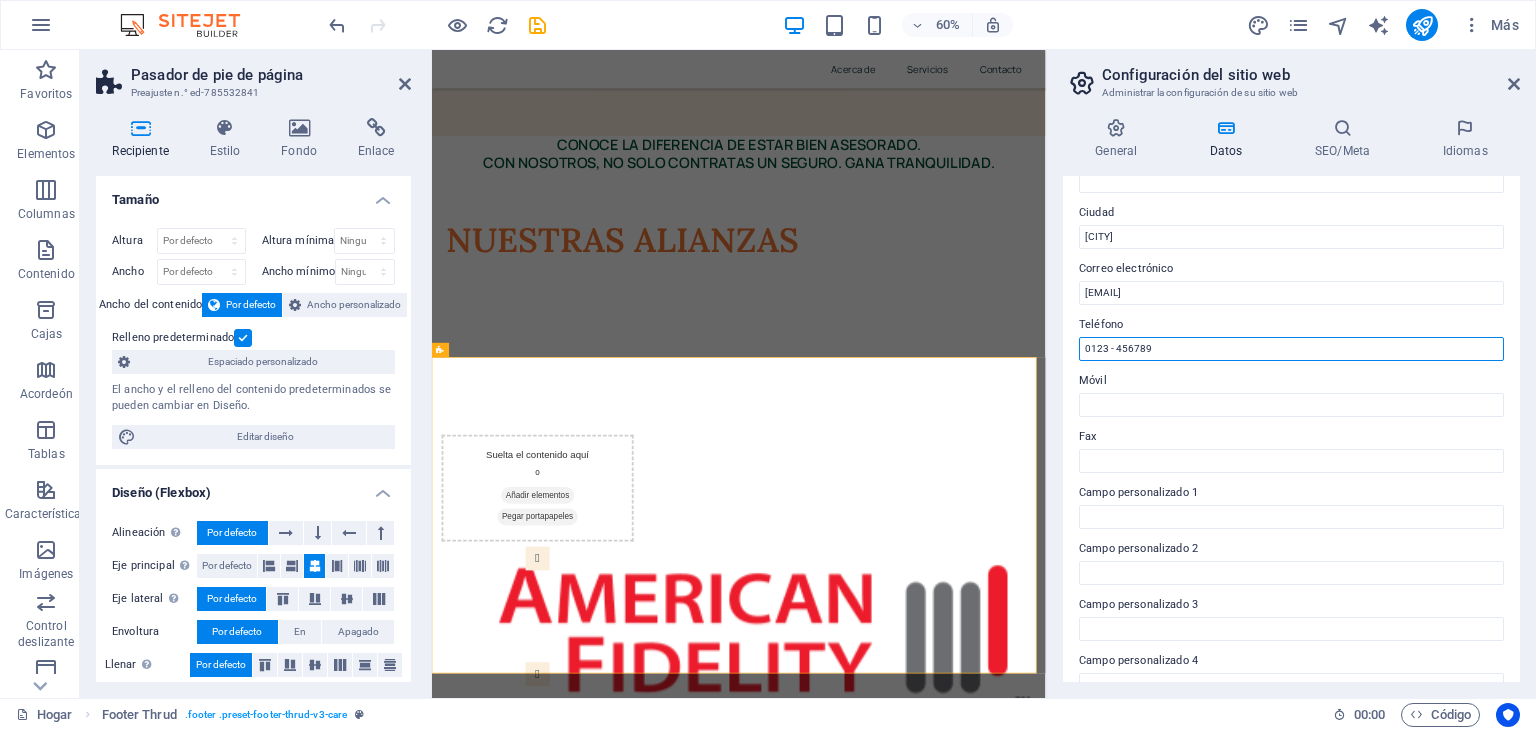 drag, startPoint x: 1610, startPoint y: 397, endPoint x: 1442, endPoint y: 532, distance: 215.5203 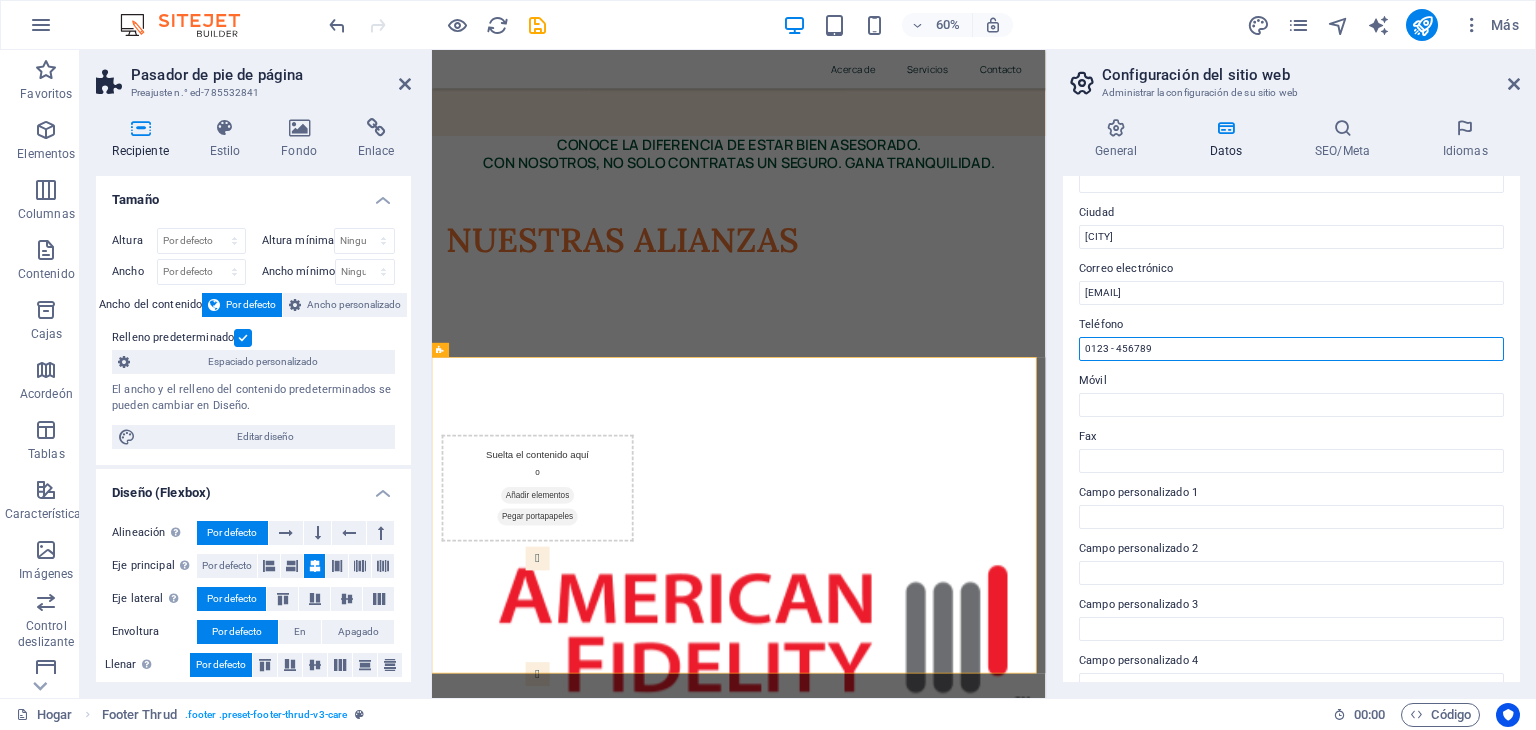 drag, startPoint x: 1166, startPoint y: 352, endPoint x: 1058, endPoint y: 343, distance: 108.37435 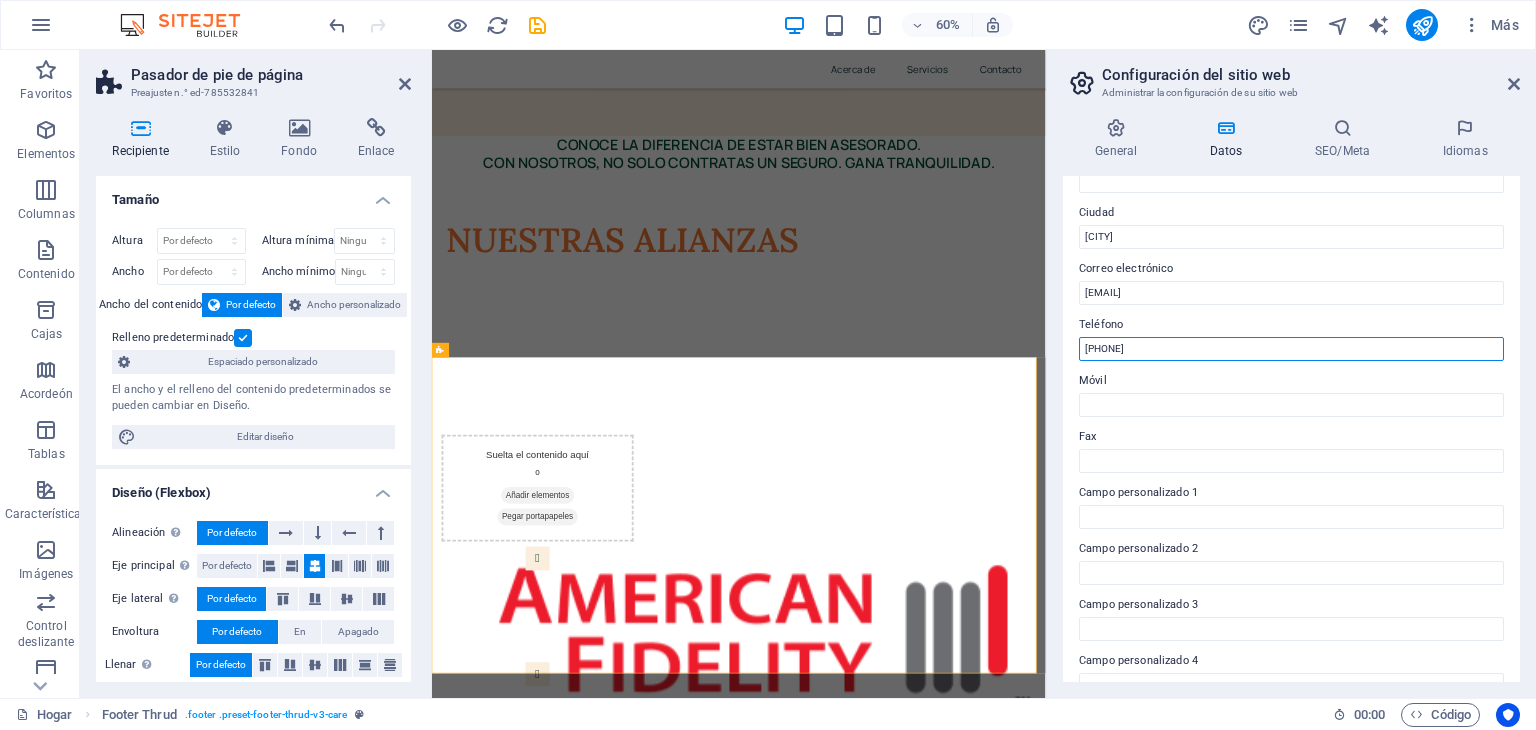 type on "[PHONE]" 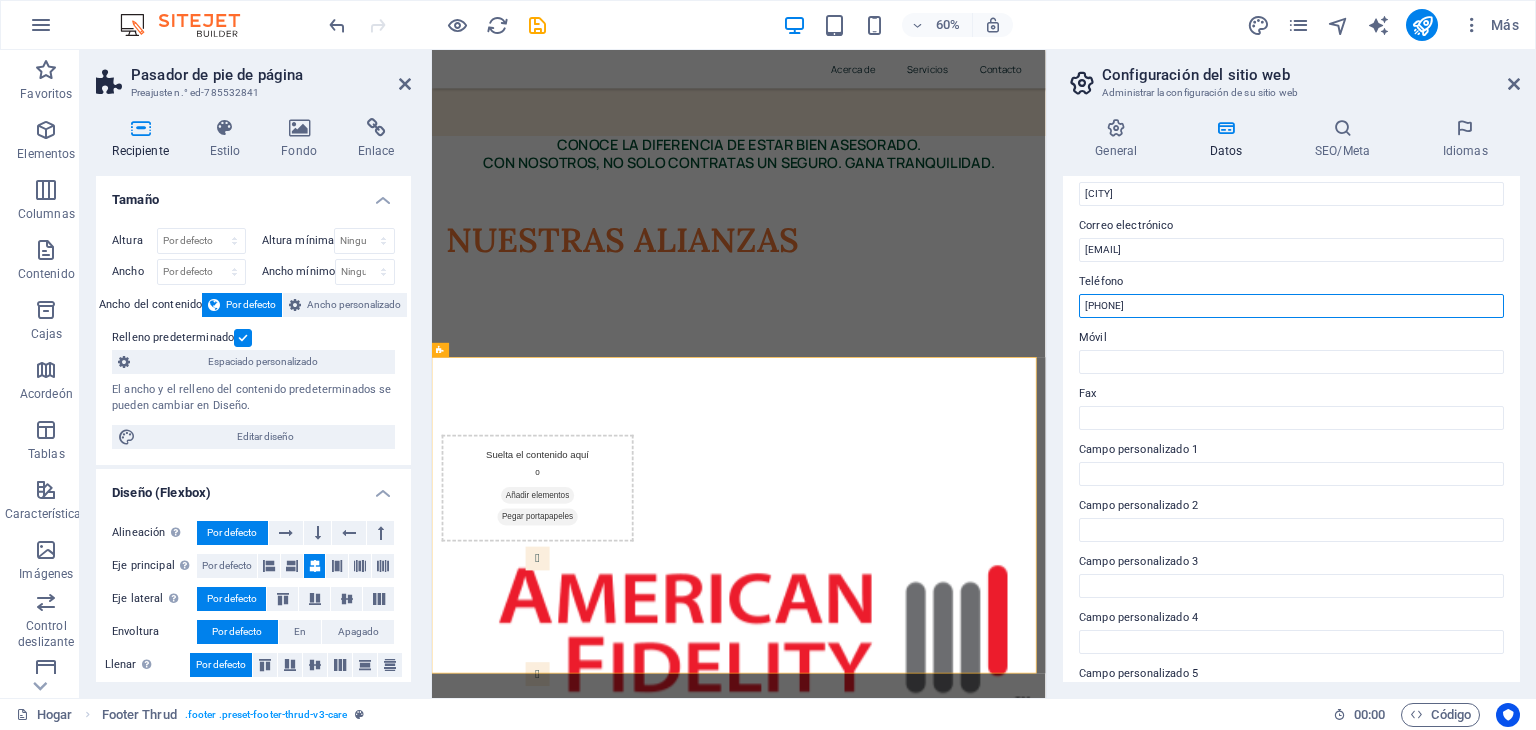 scroll, scrollTop: 356, scrollLeft: 0, axis: vertical 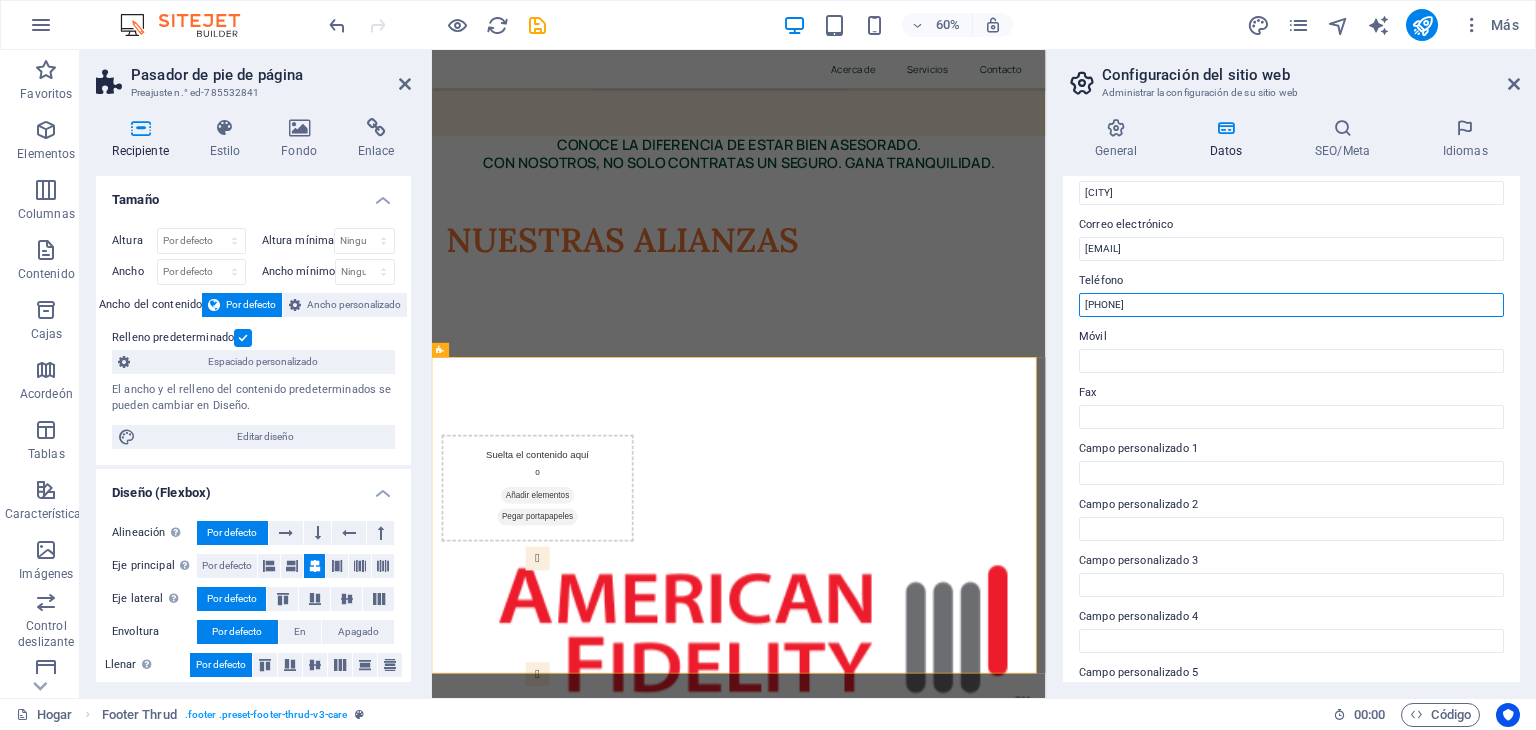 click on "[PHONE]" at bounding box center (1291, 305) 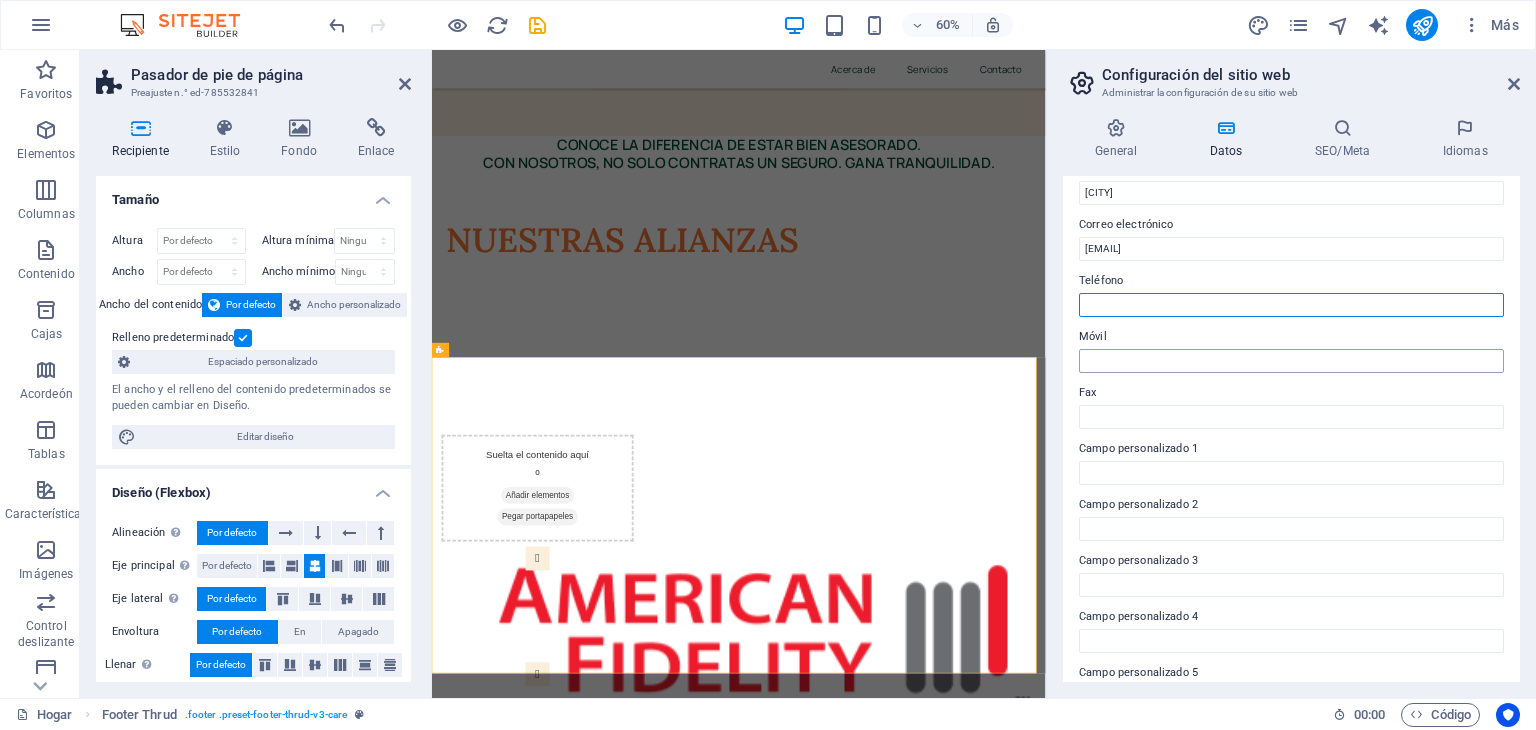 type 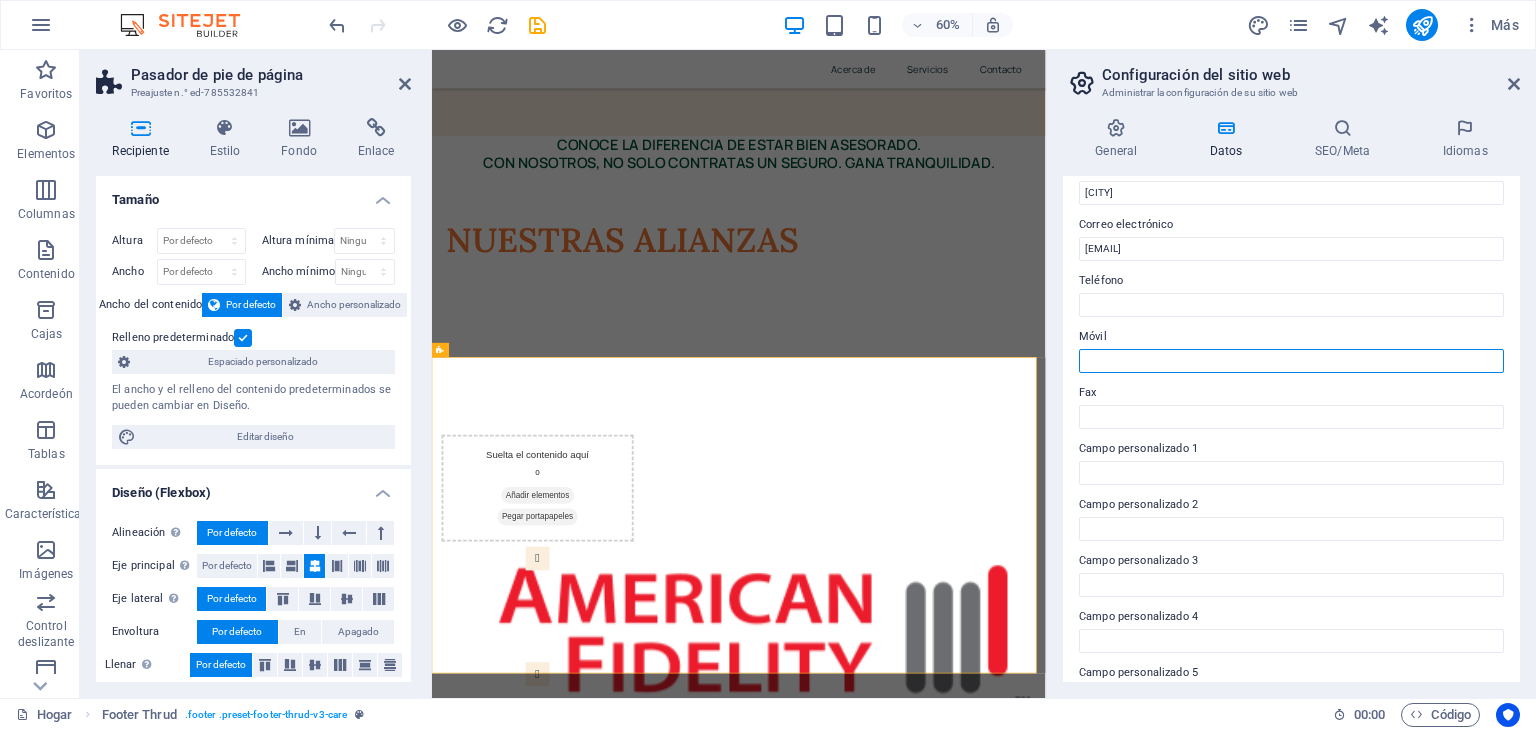 click on "Móvil" at bounding box center (1291, 361) 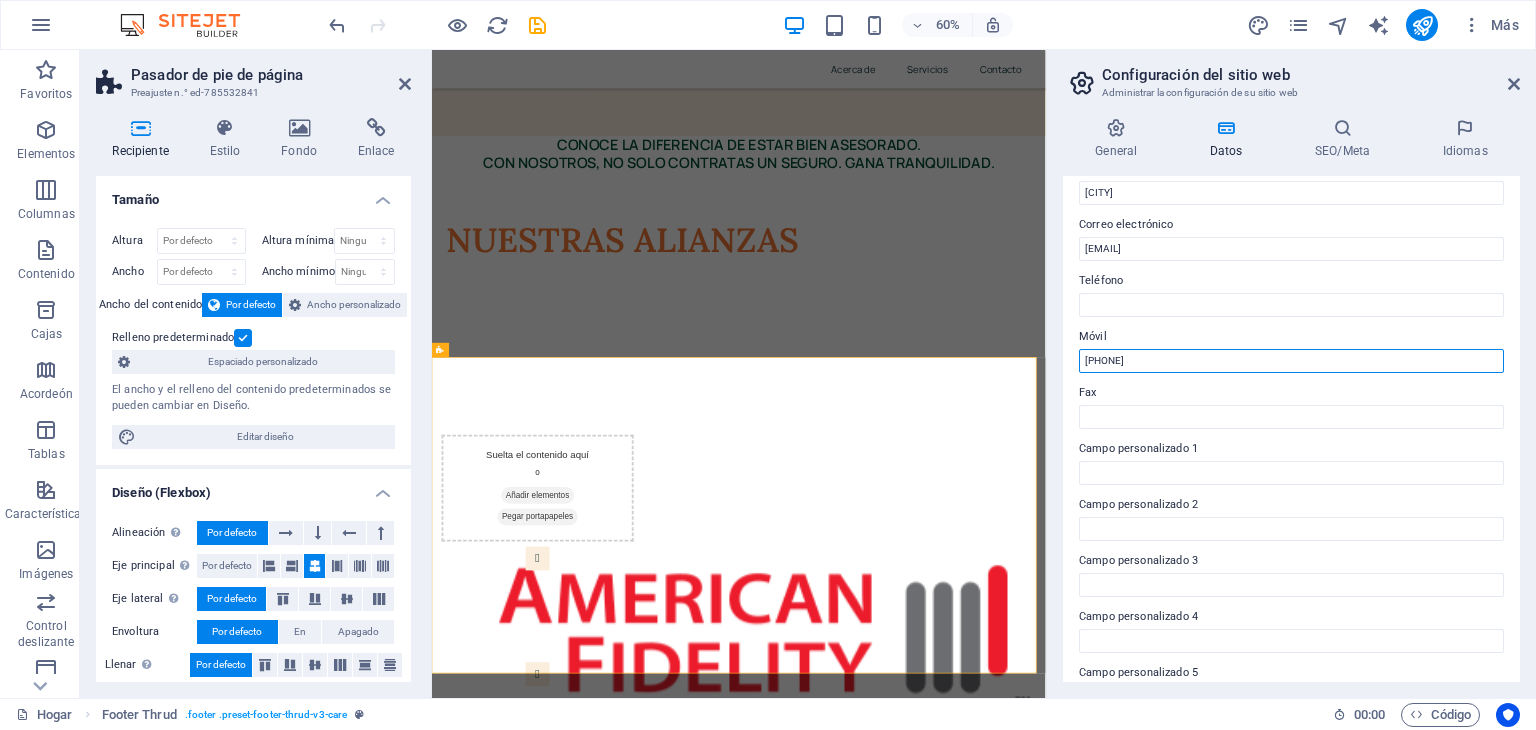 type on "[PHONE]" 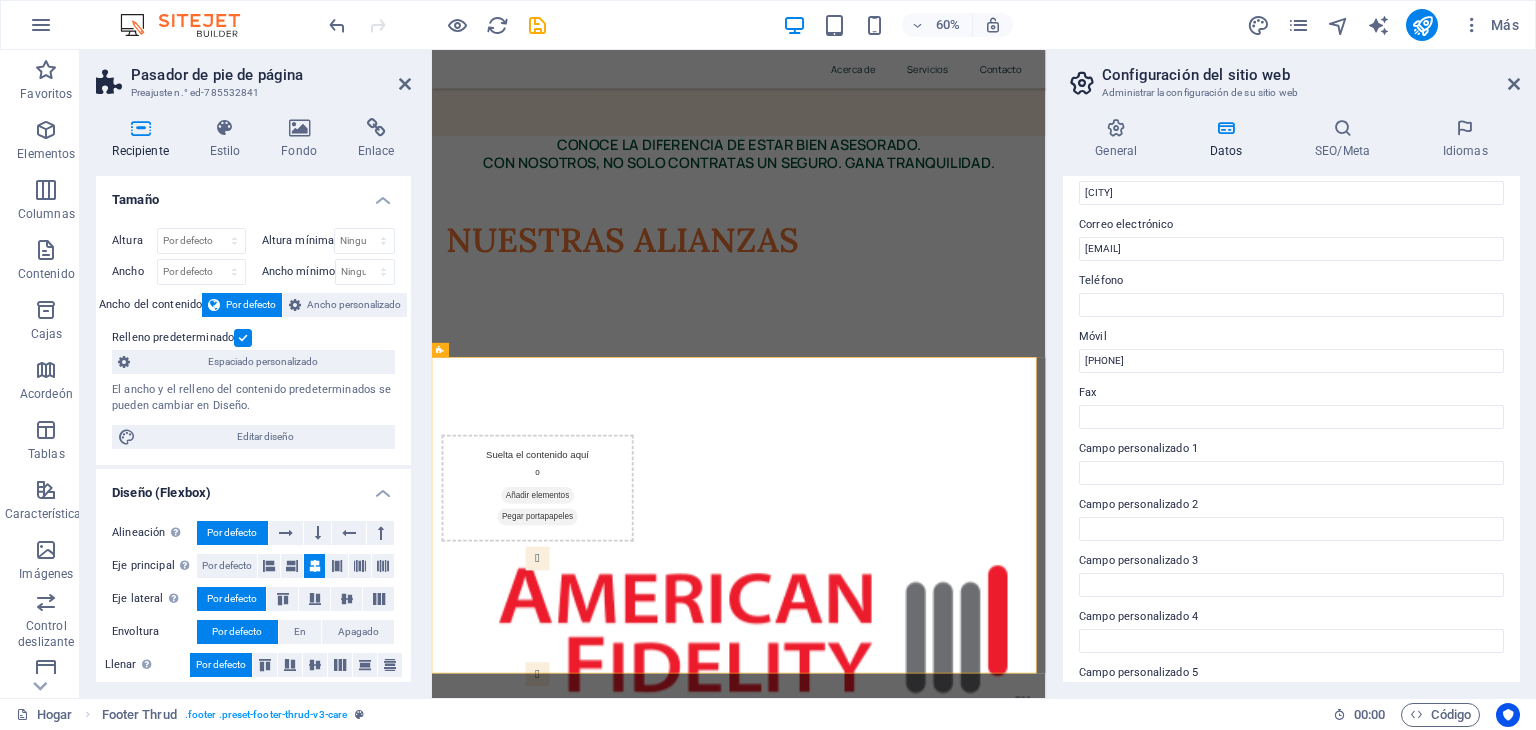 click on "Móvil" at bounding box center [1291, 337] 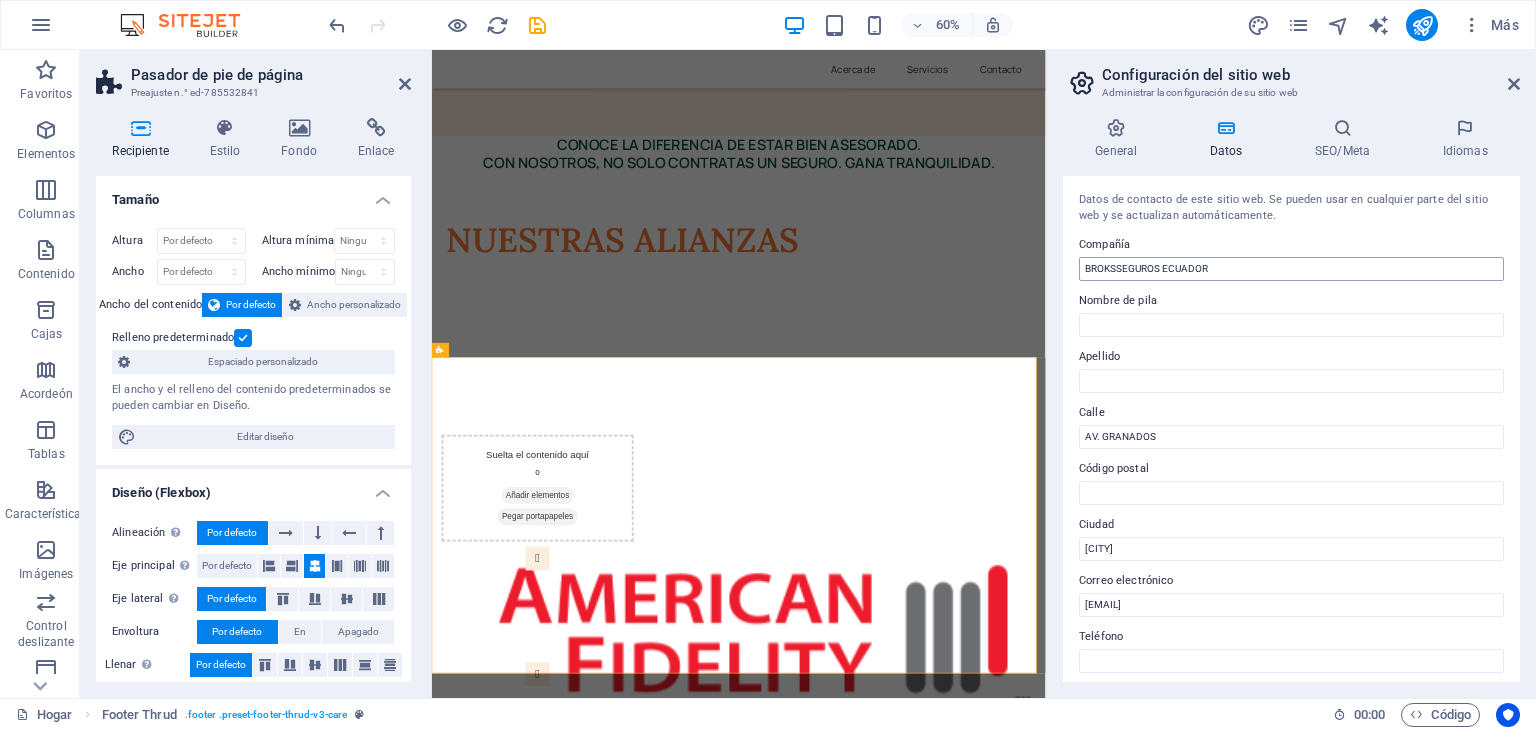 scroll, scrollTop: 0, scrollLeft: 0, axis: both 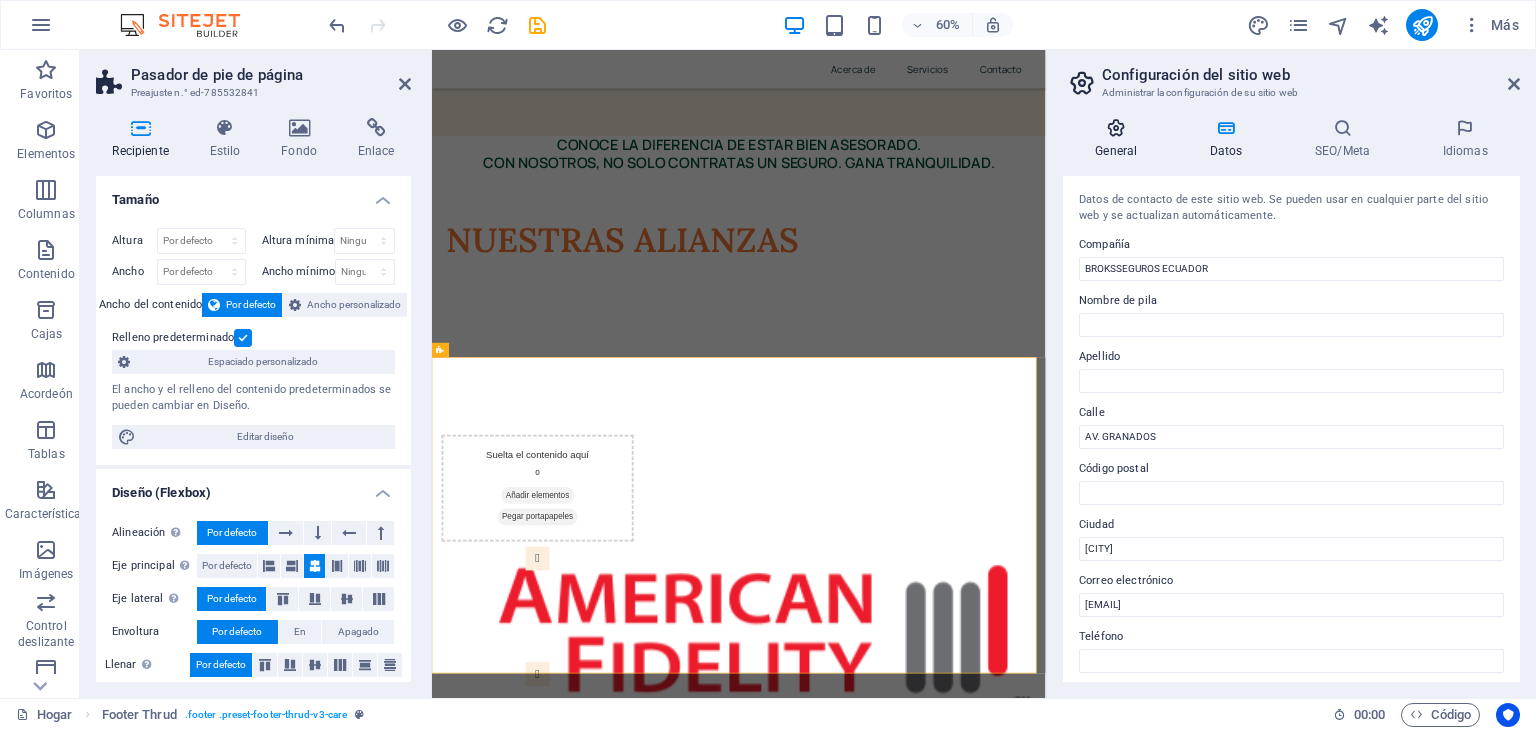 click on "General" at bounding box center (1116, 151) 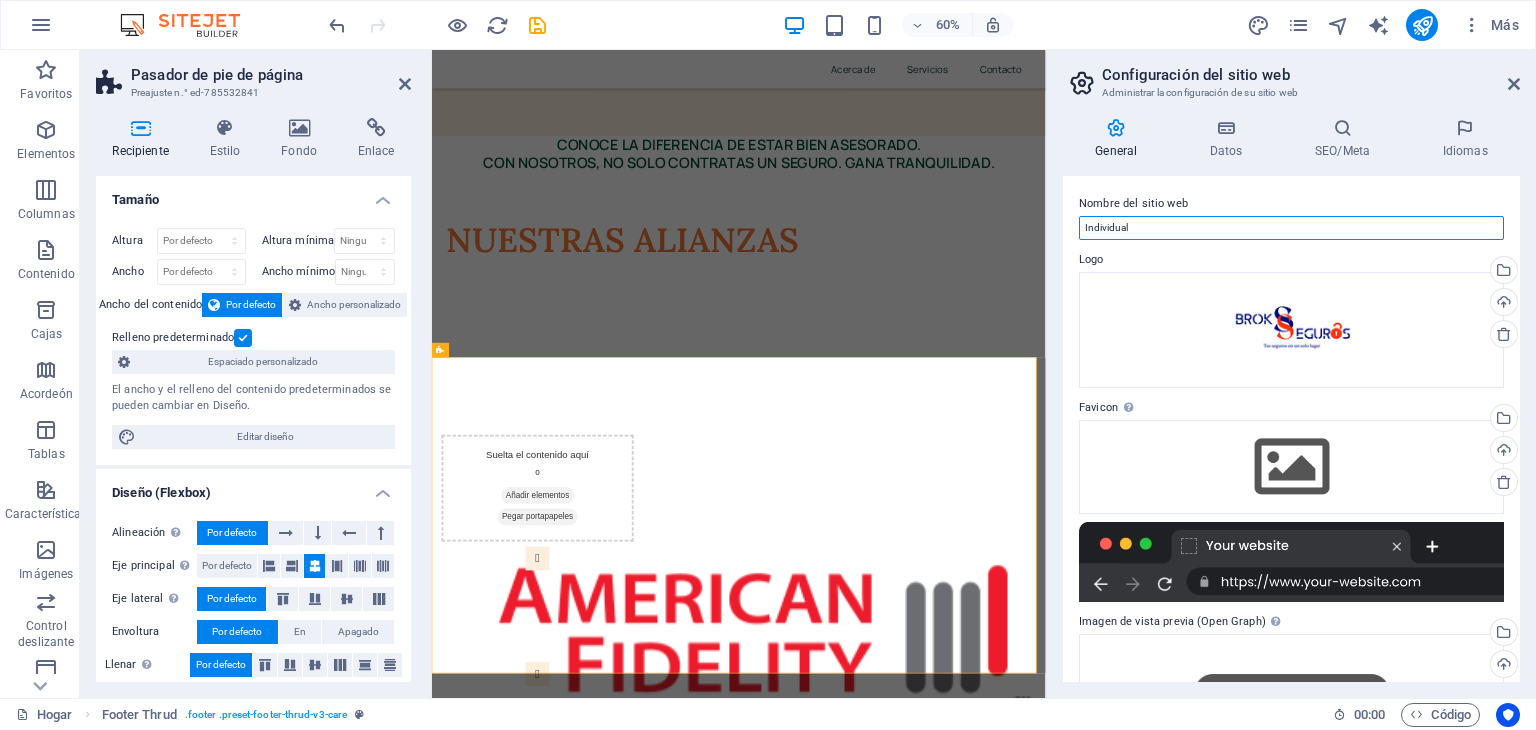 drag, startPoint x: 1189, startPoint y: 231, endPoint x: 1046, endPoint y: 228, distance: 143.03146 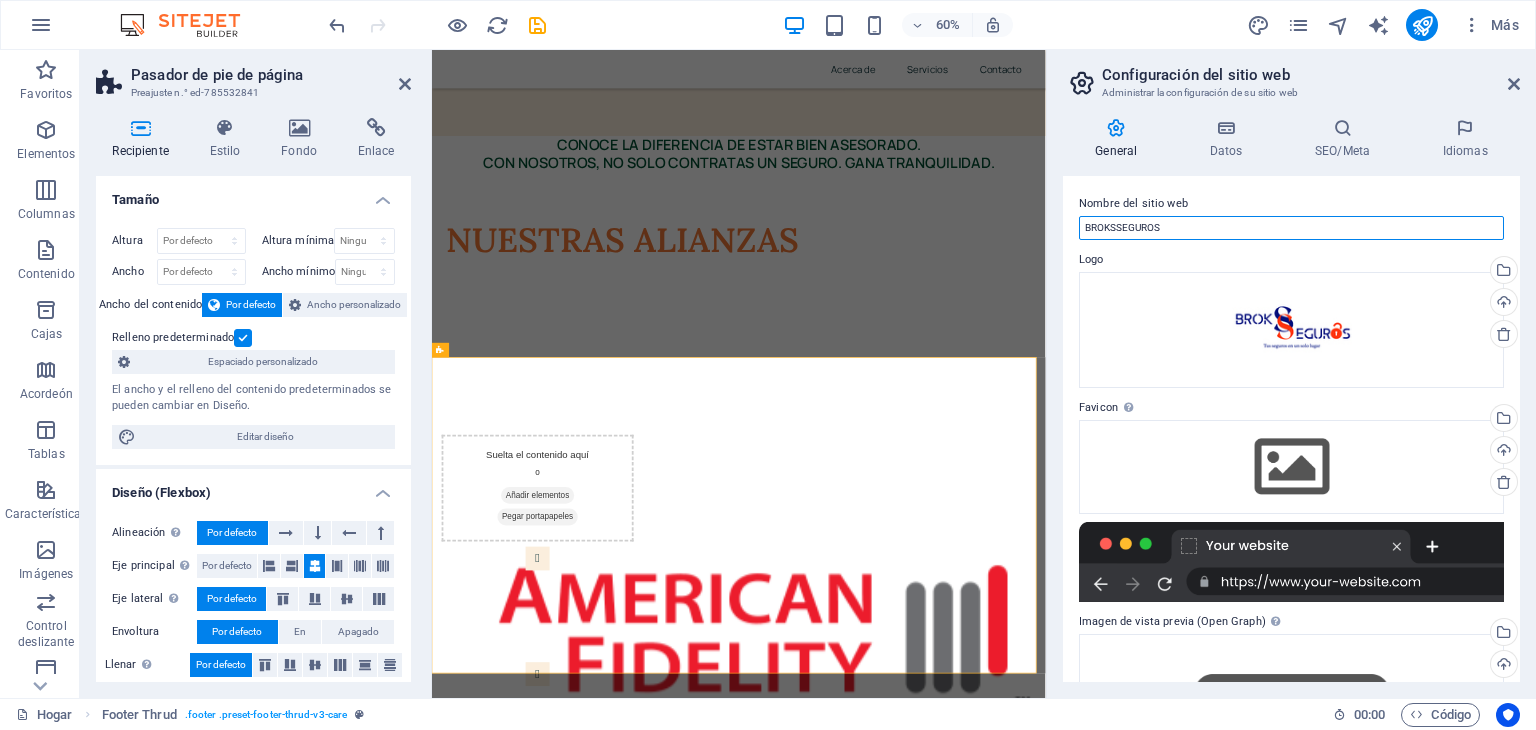 type on "BROKSSEGUROS" 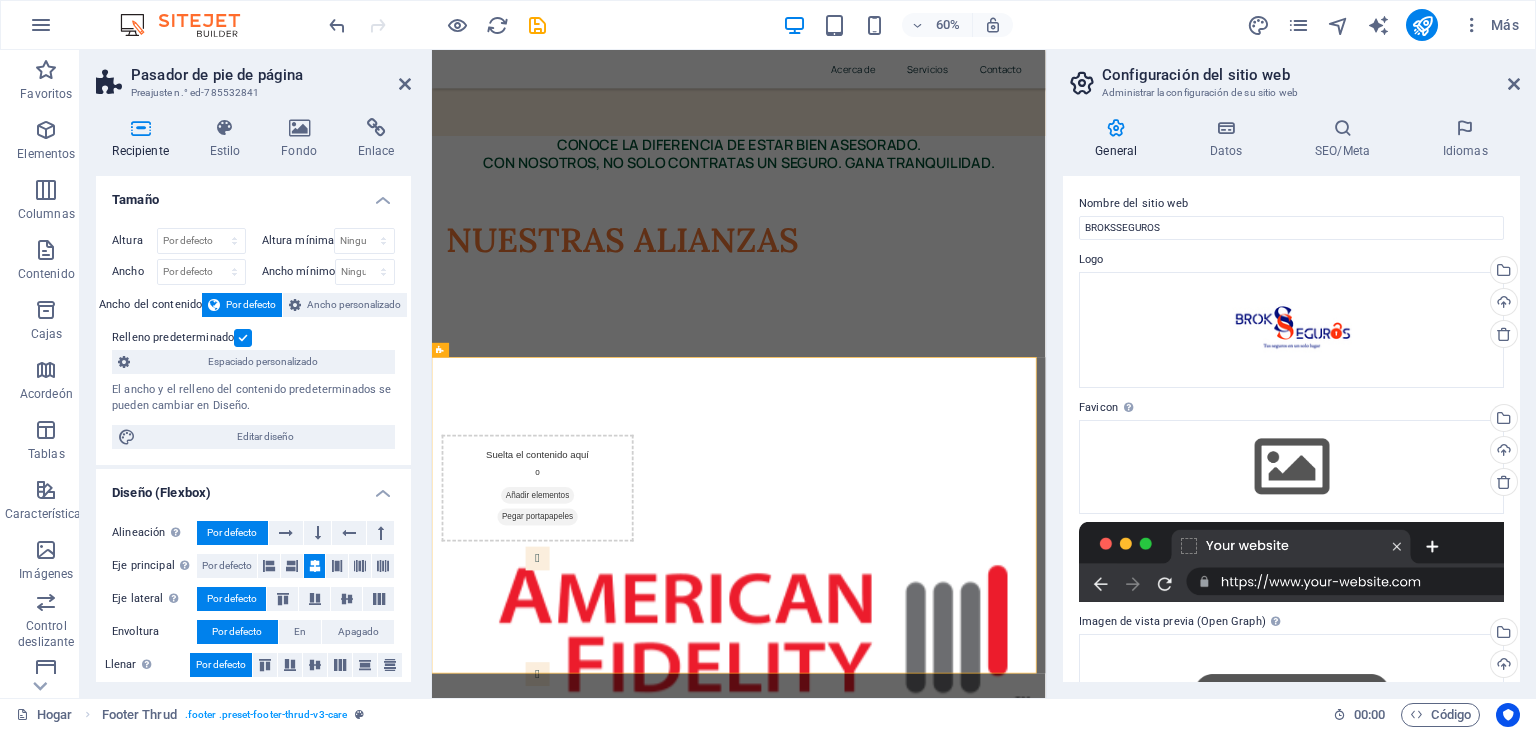 click on "Nombre del sitio web BROKSSEGUROS Logo Arrastre los archivos aquí, haga clic para elegir archivos o  seleccione archivos de Archivos o de nuestras fotos y videos de archivo gratuitos Seleccione archivos del administrador de archivos, fotos de archivo o cargue archivo(s) Subir Favicon Configura aquí el favicono de tu sitio web. Un favicono es un pequeño icono que se muestra en la pestaña del navegador junto al título de tu sitio web. Ayuda a los visitantes a identificarlo. Arrastre los archivos aquí, haga clic para elegir archivos o  seleccione archivos de Archivos o de nuestras fotos y videos de archivo gratuitos Seleccione archivos del administrador de archivos, fotos de archivo o cargue archivo(s) Subir Imagen de vista previa (Open Graph) Esta imagen se mostrará cuando se comparta el sitio web en redes sociales. Arrastre los archivos aquí, haga clic para elegir archivos o  seleccione archivos de Archivos o de nuestras fotos y videos de archivo gratuitos Subir" at bounding box center [1291, 429] 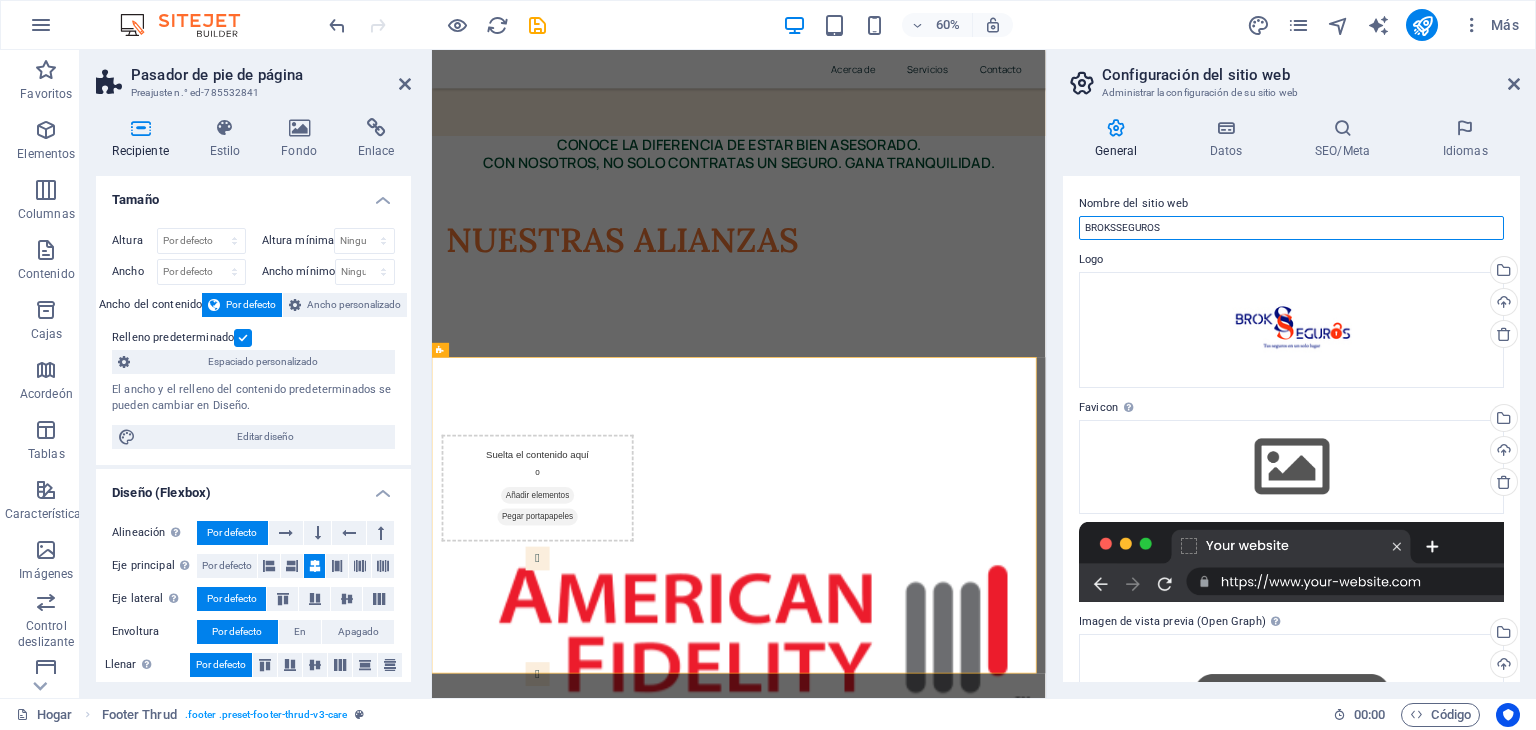 drag, startPoint x: 1167, startPoint y: 224, endPoint x: 1093, endPoint y: 231, distance: 74.330345 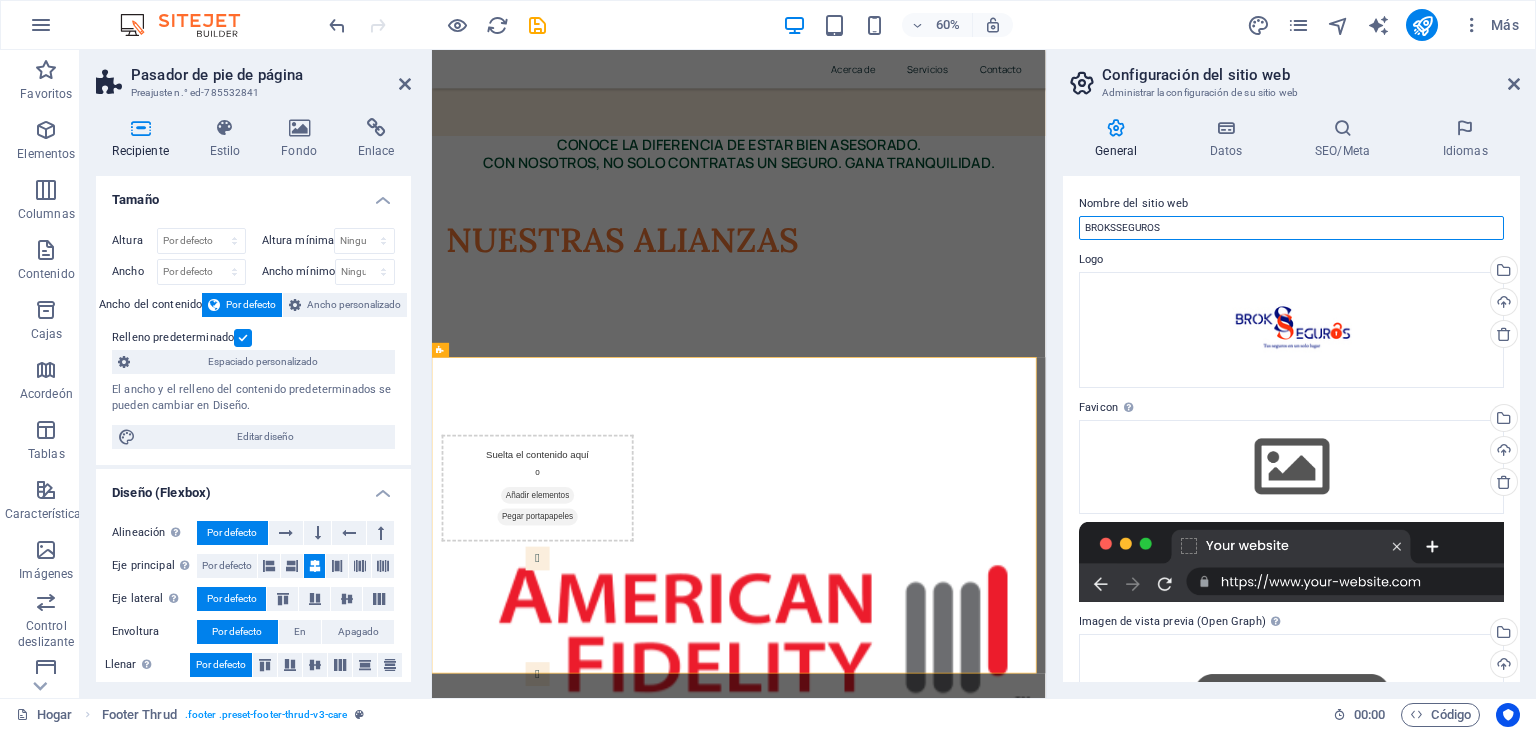 click on "BROKSSEGUROS" at bounding box center [1291, 228] 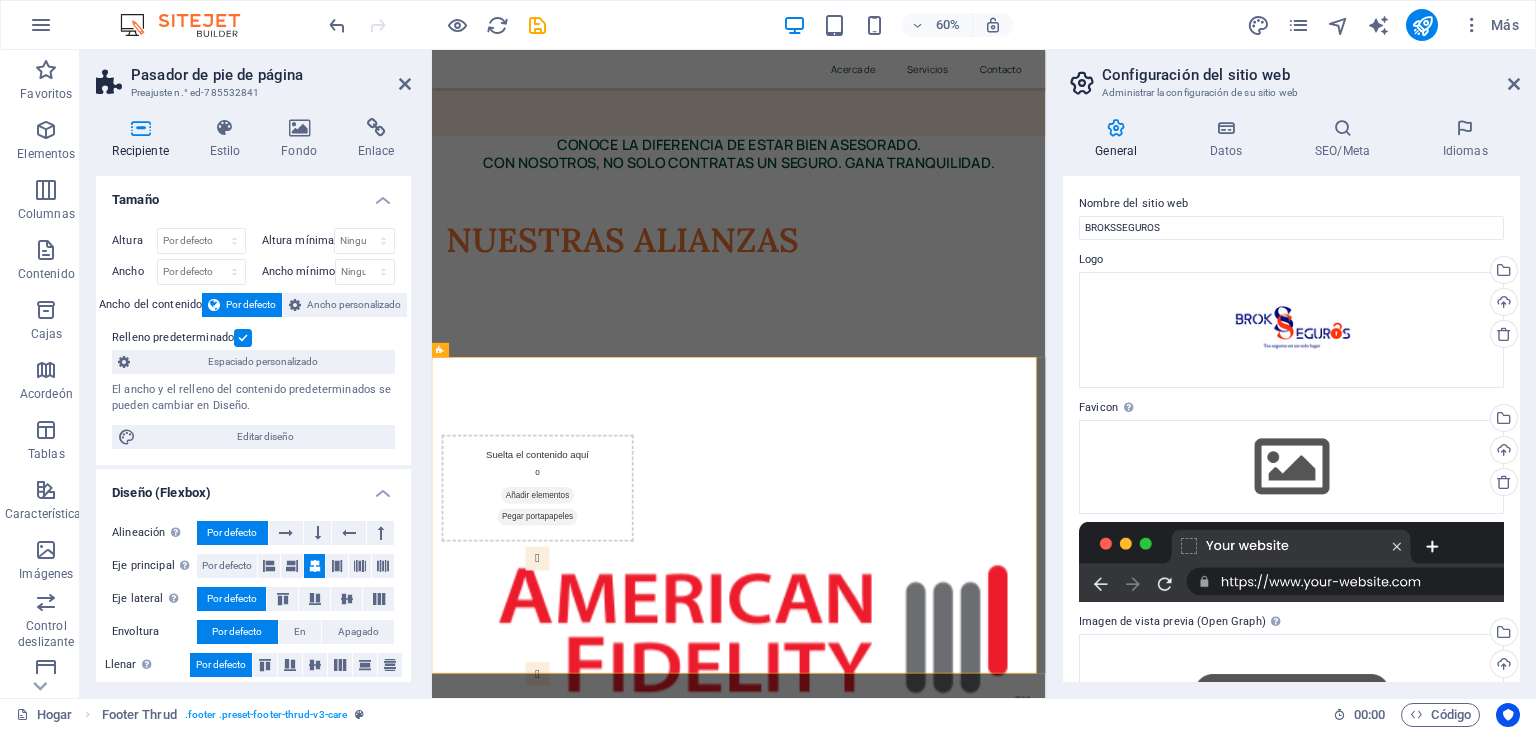 click on "Logo" at bounding box center [1291, 260] 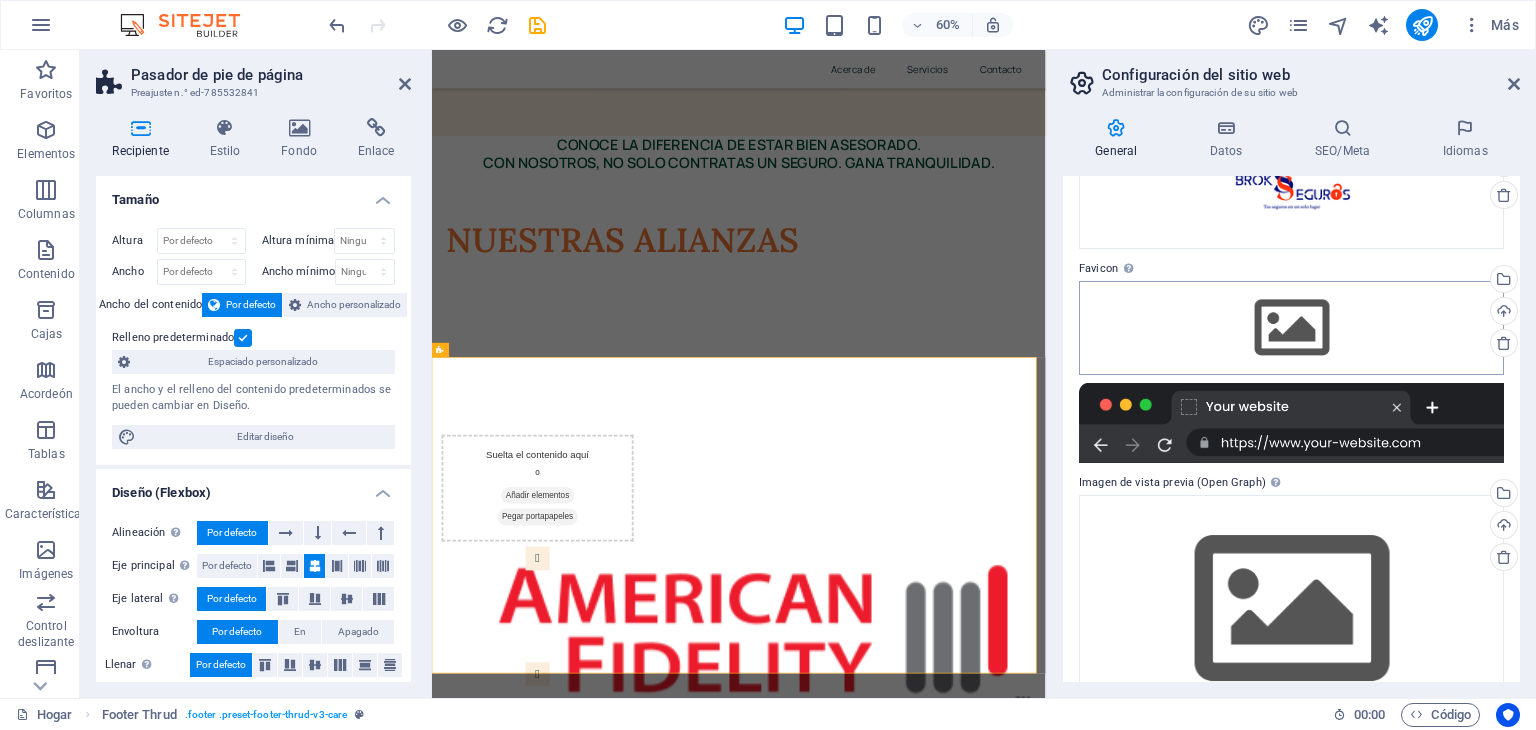 scroll, scrollTop: 140, scrollLeft: 0, axis: vertical 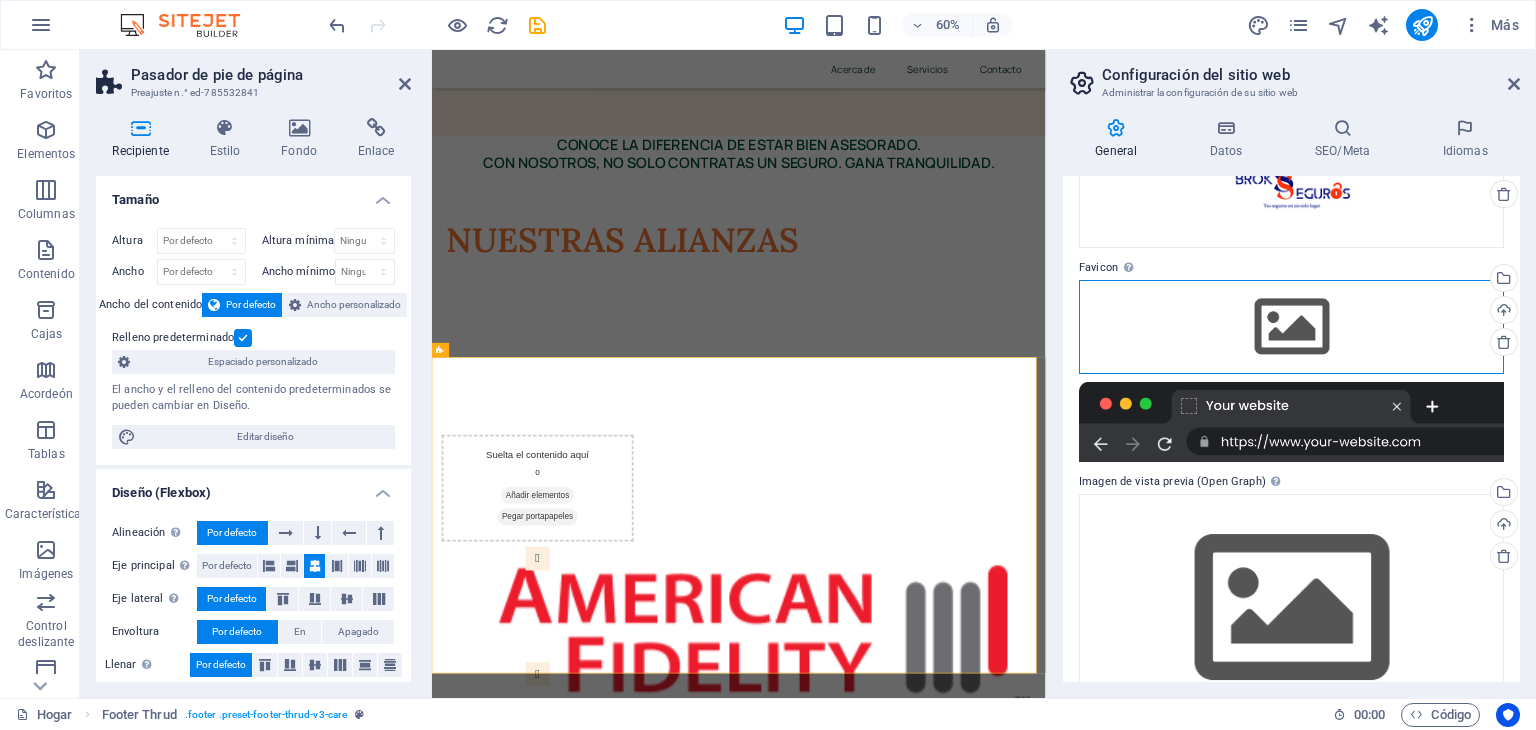 click on "Arrastre los archivos aquí, haga clic para elegir archivos o  seleccione archivos de Archivos o de nuestras fotos y videos de archivo gratuitos" at bounding box center (1291, 327) 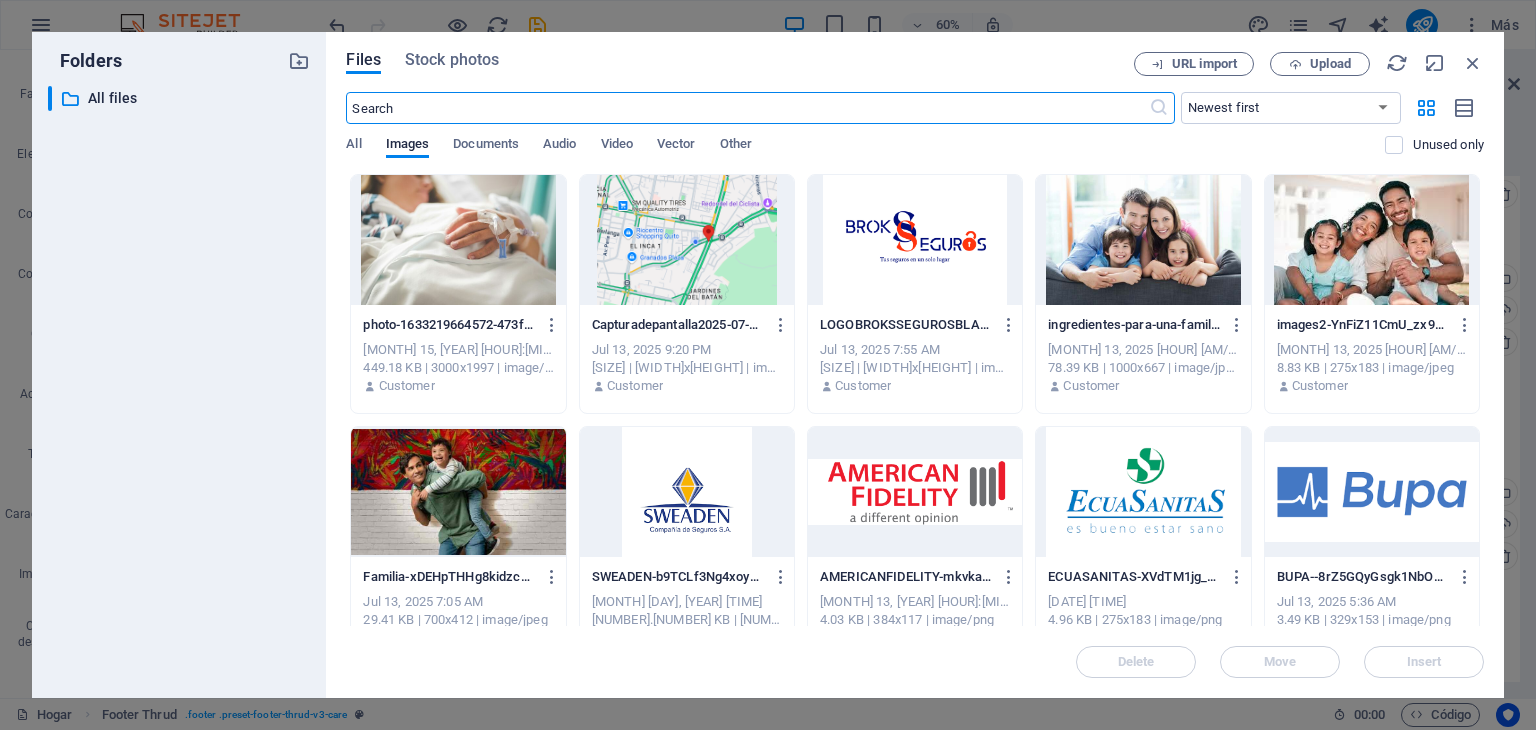 scroll, scrollTop: 8346, scrollLeft: 0, axis: vertical 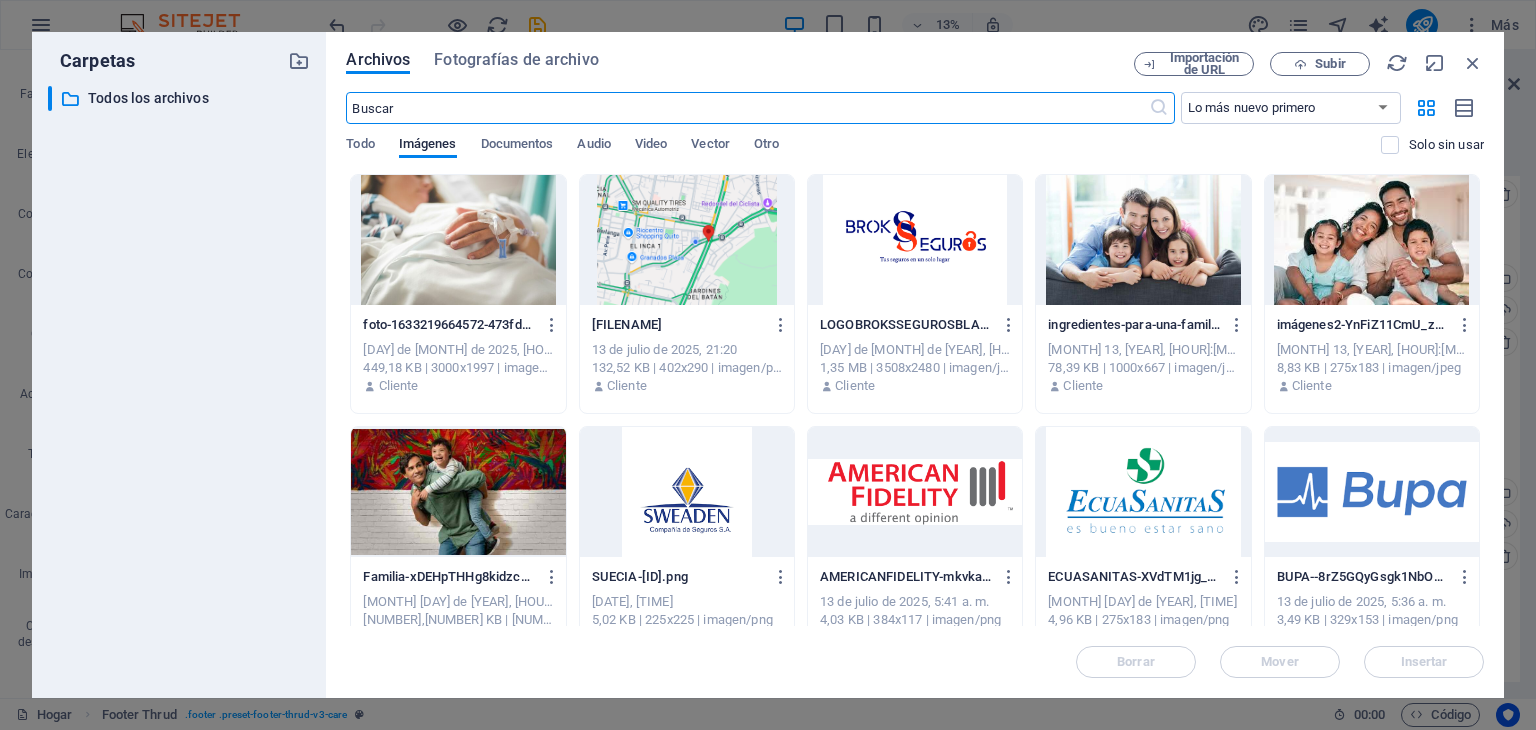 click at bounding box center (915, 240) 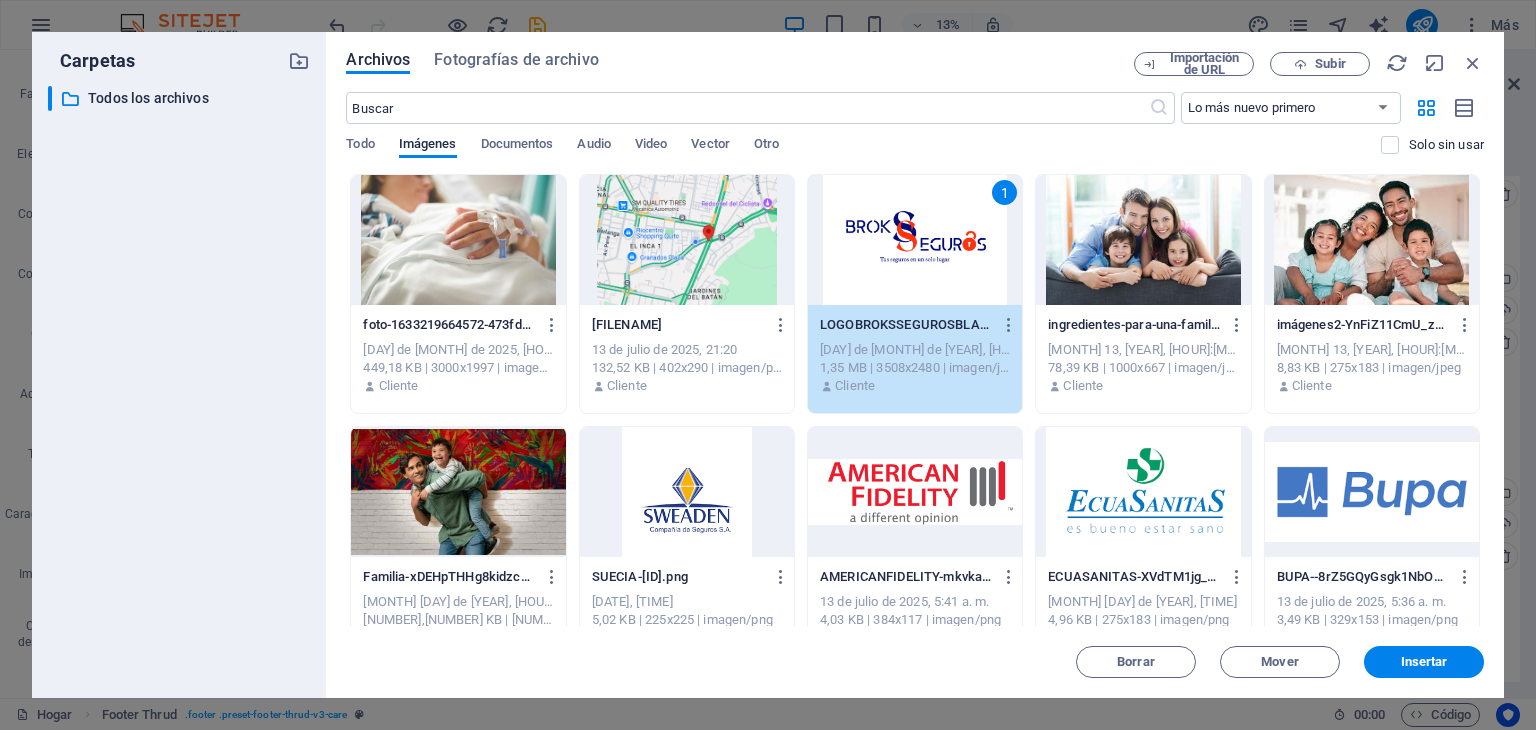 click on "1" at bounding box center [915, 240] 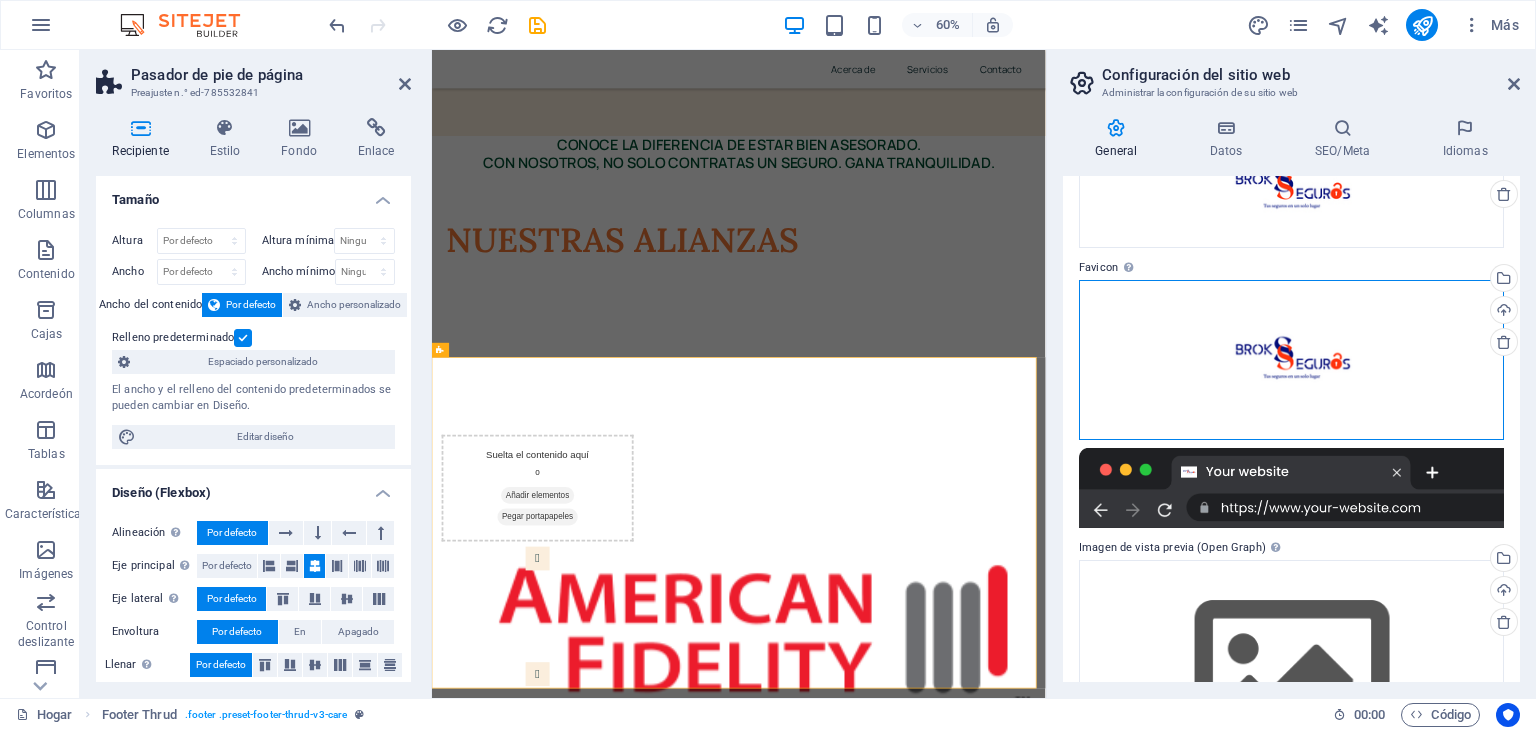 drag, startPoint x: 1304, startPoint y: 361, endPoint x: 1344, endPoint y: 363, distance: 40.04997 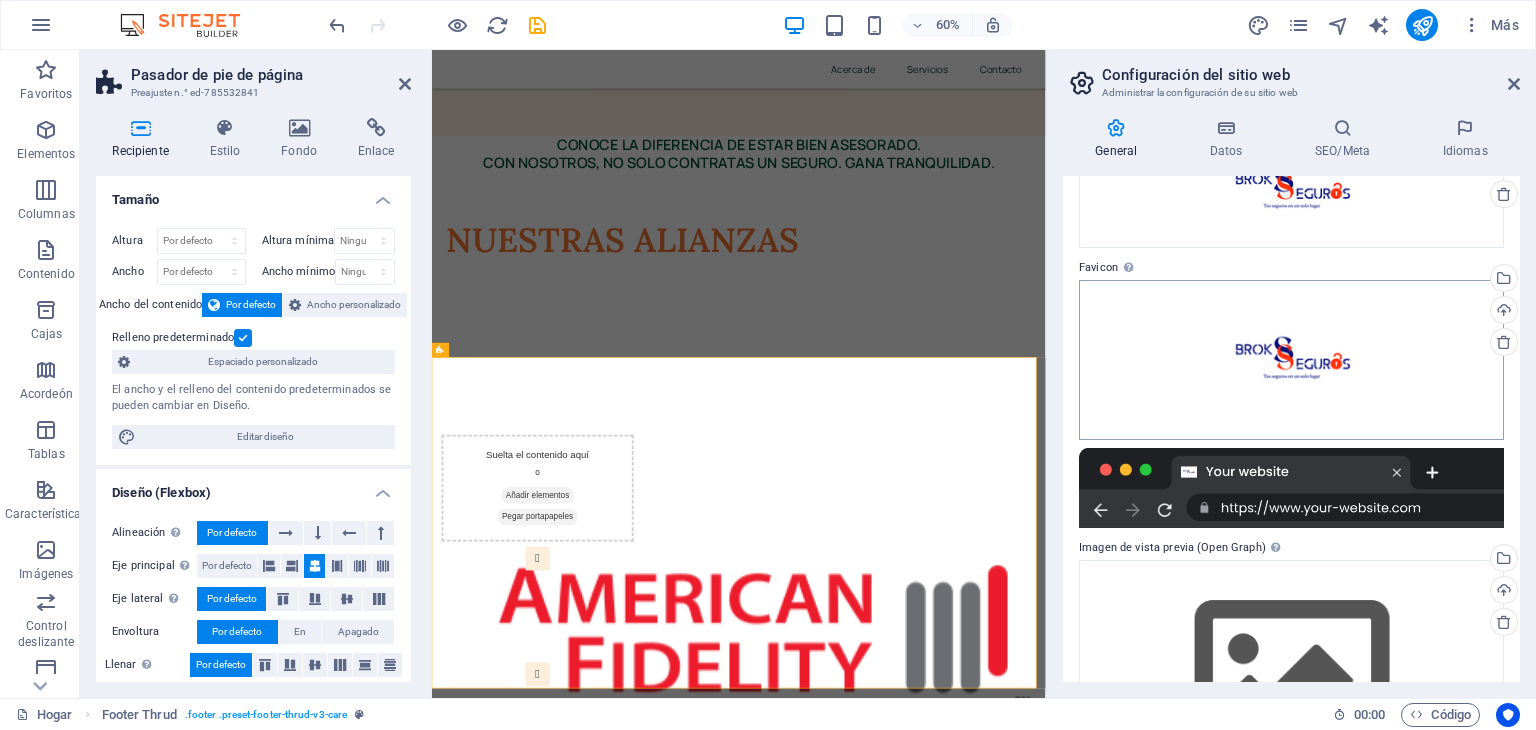 scroll, scrollTop: 8346, scrollLeft: 0, axis: vertical 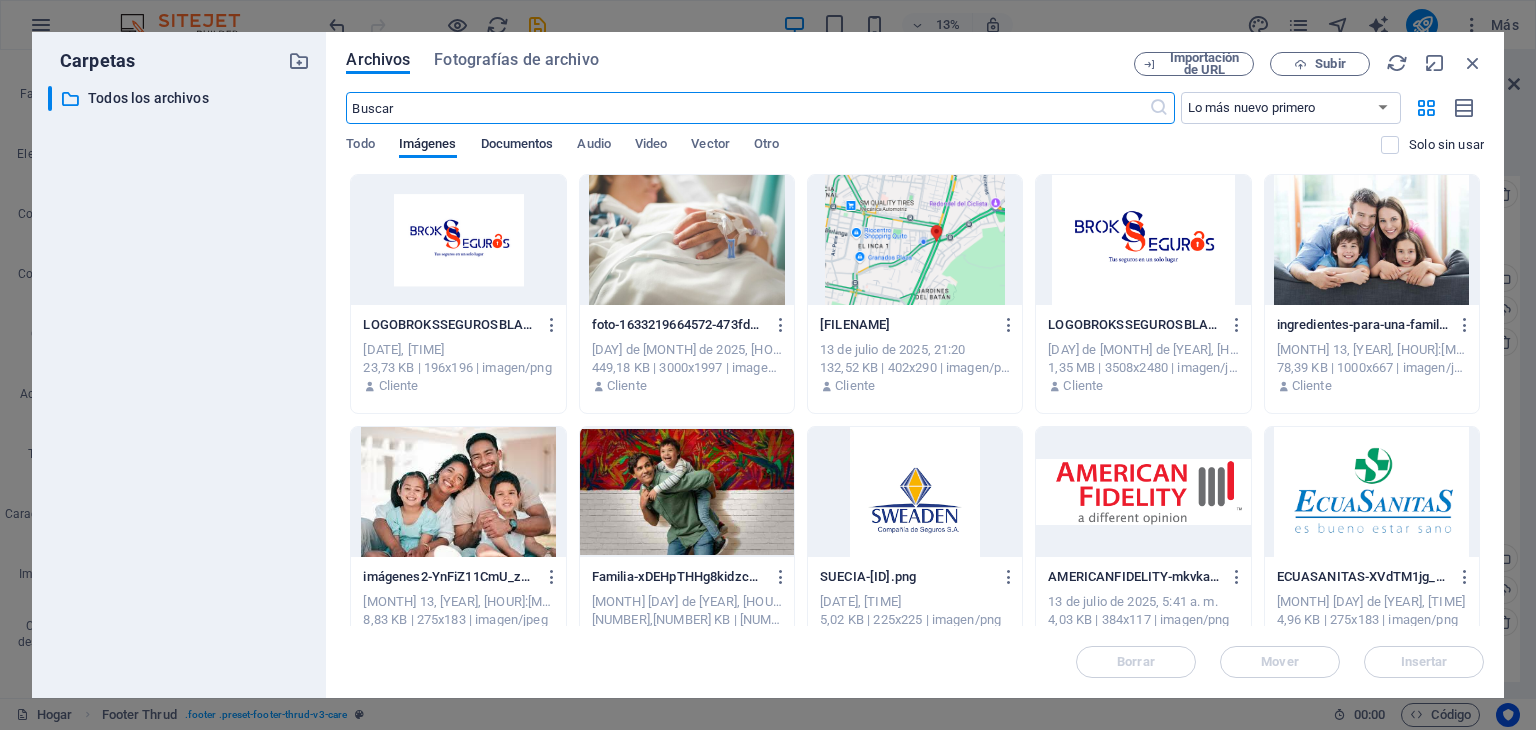 click on "Documentos" at bounding box center (517, 143) 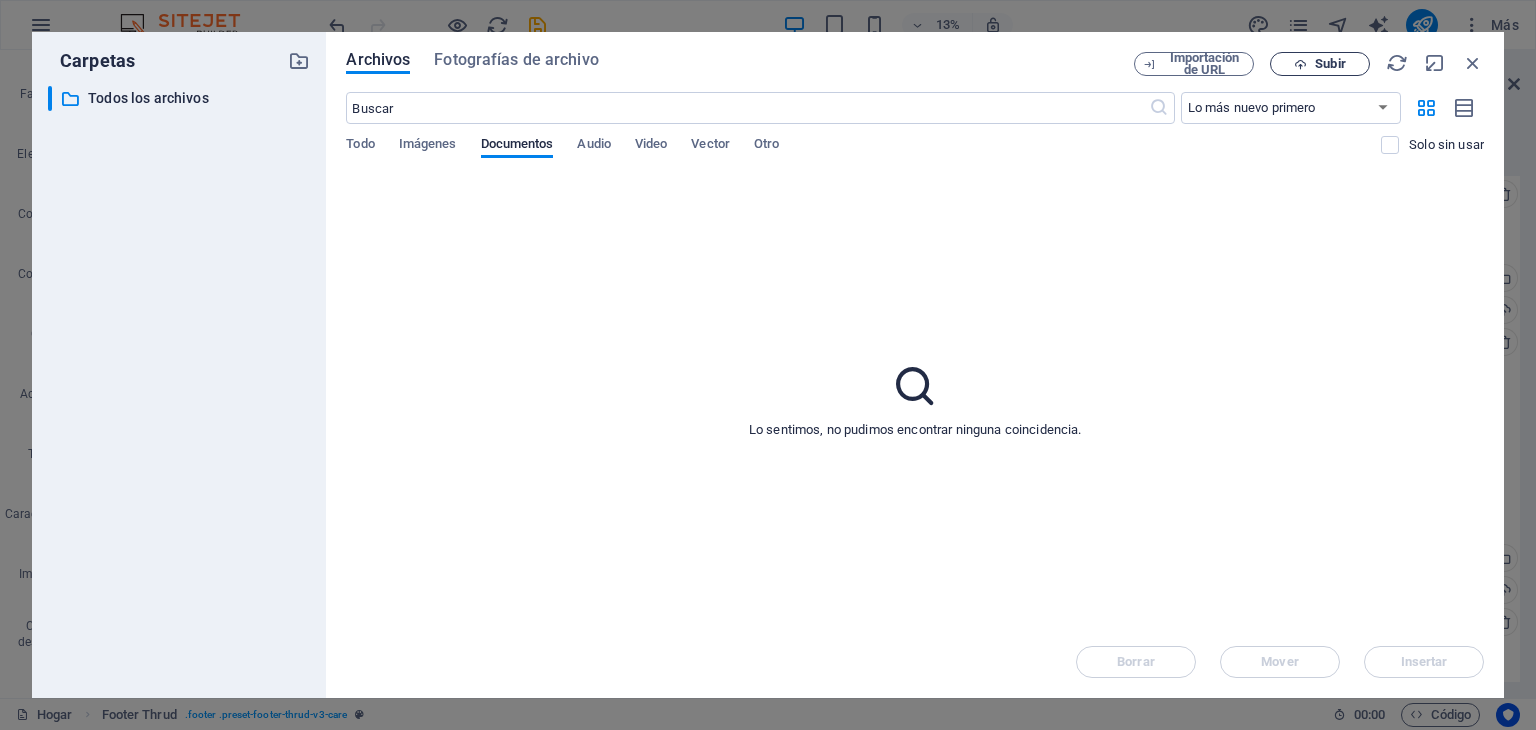 click on "Subir" at bounding box center [1320, 64] 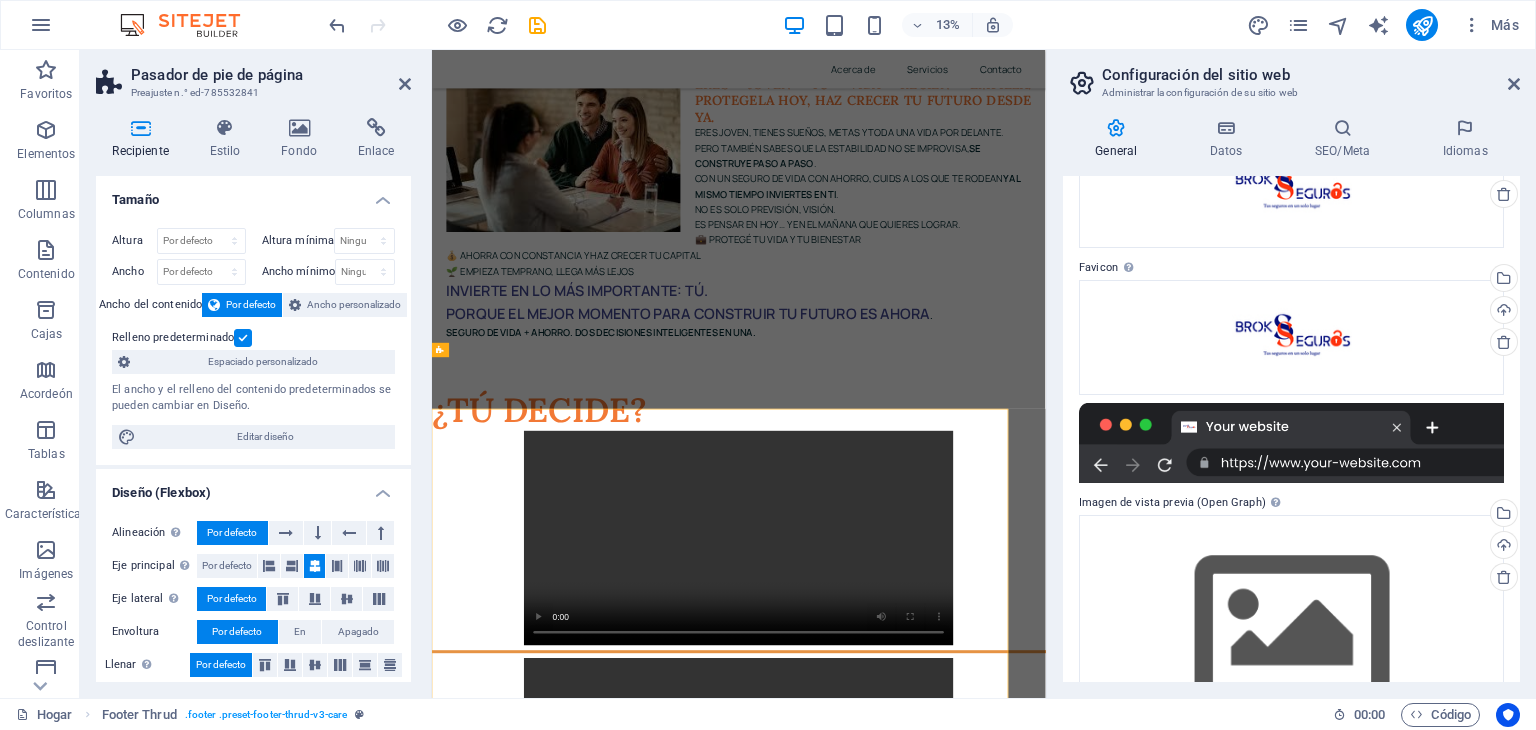 scroll, scrollTop: 12292, scrollLeft: 0, axis: vertical 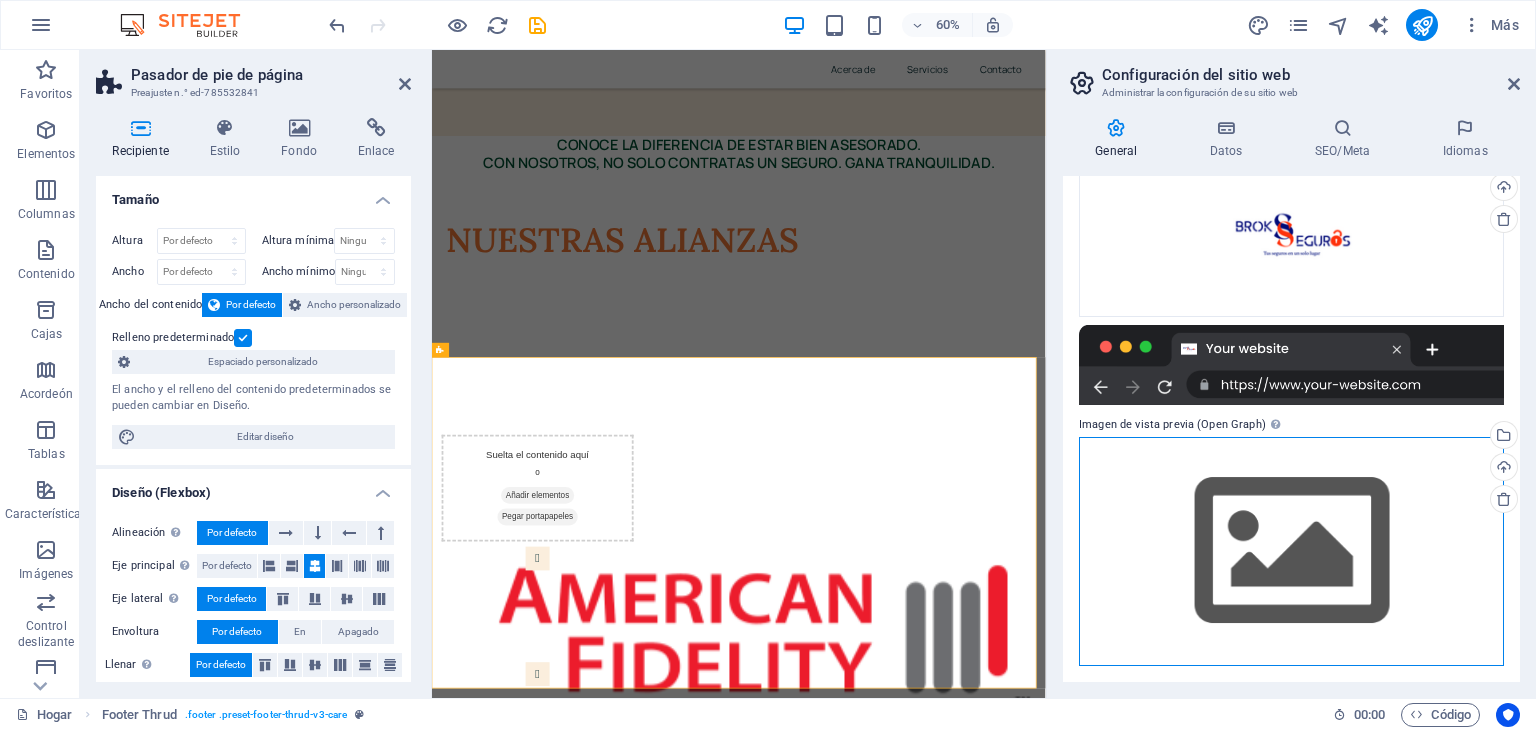 click on "Arrastre los archivos aquí, haga clic para elegir archivos o  seleccione archivos de Archivos o de nuestras fotos y videos de archivo gratuitos" at bounding box center (1291, 551) 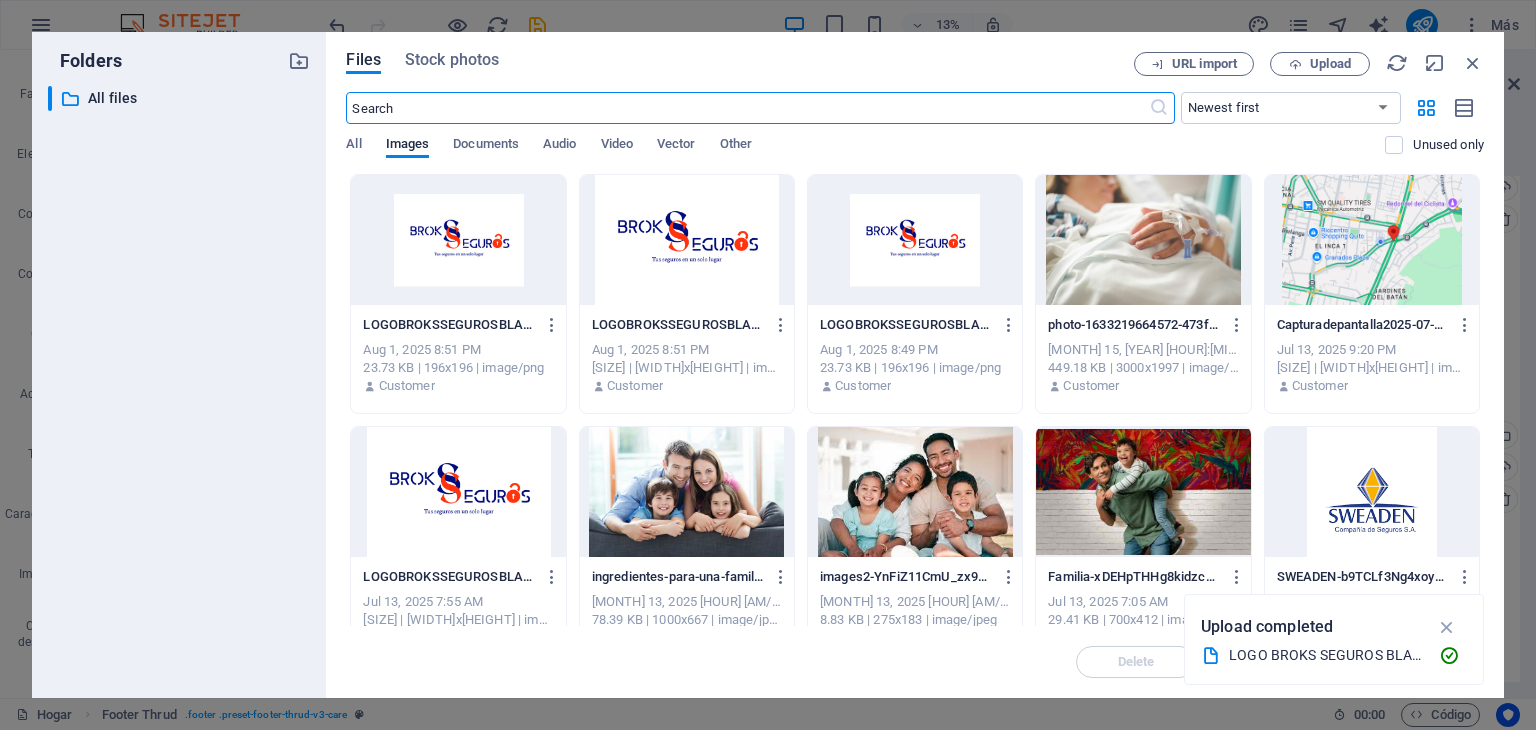 scroll, scrollTop: 8346, scrollLeft: 0, axis: vertical 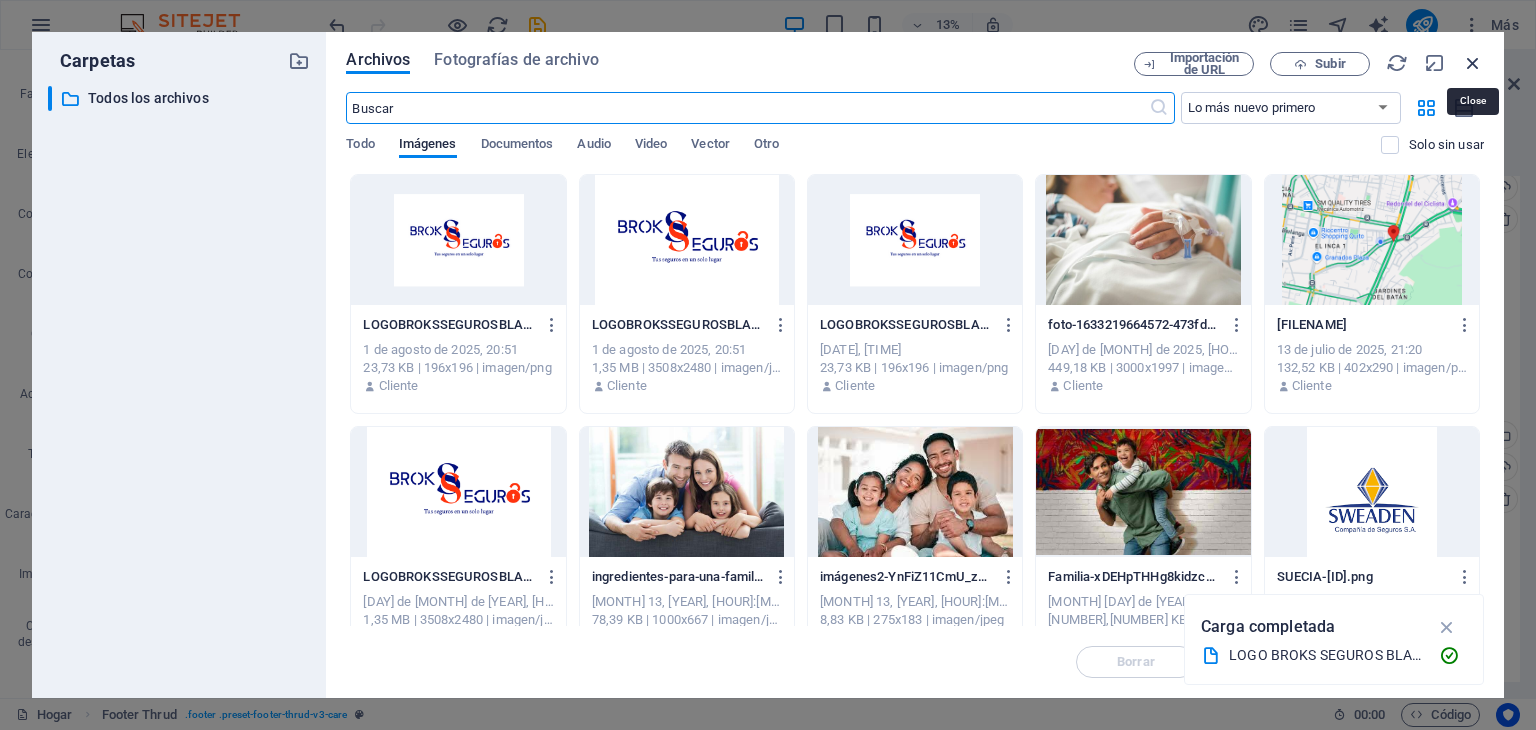 click at bounding box center [1473, 63] 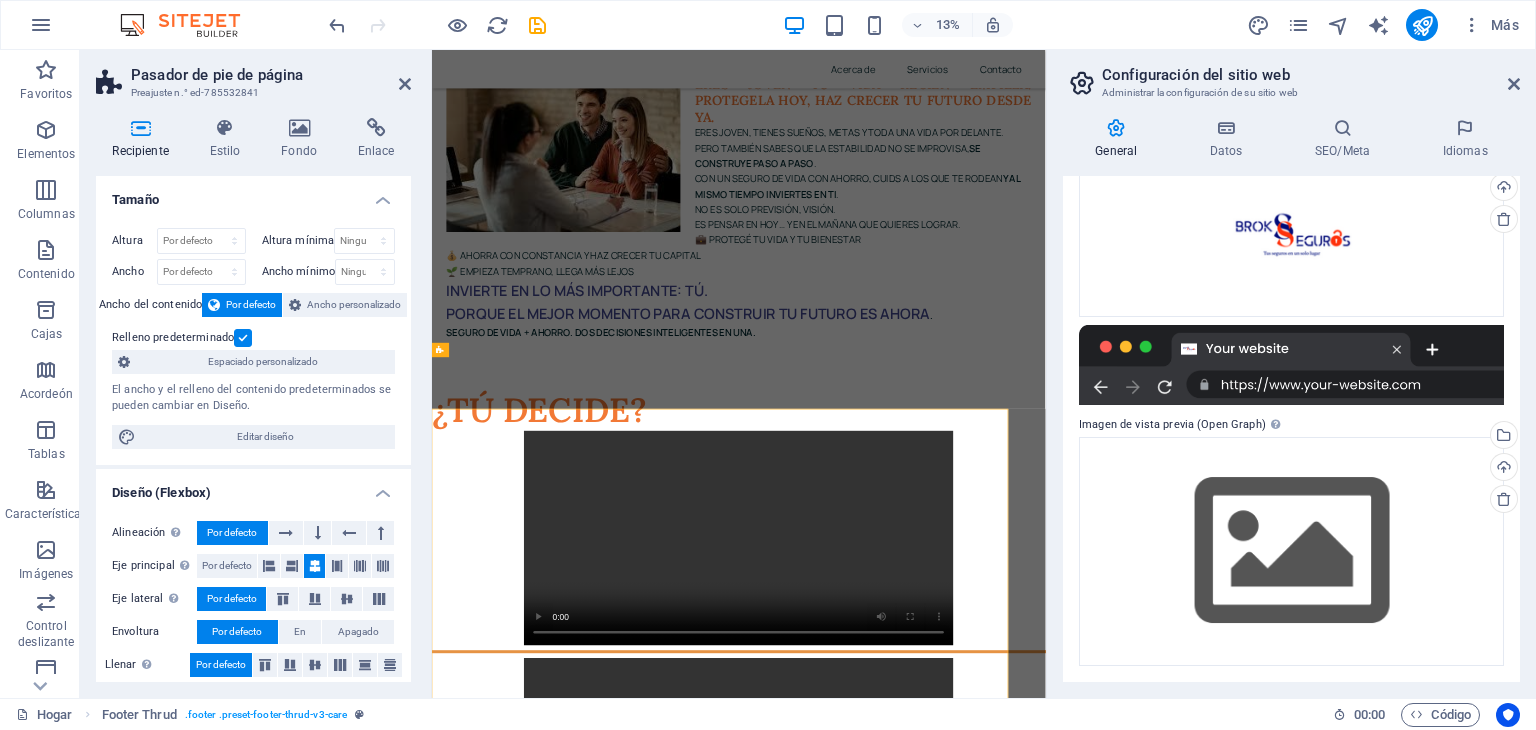 scroll, scrollTop: 12292, scrollLeft: 0, axis: vertical 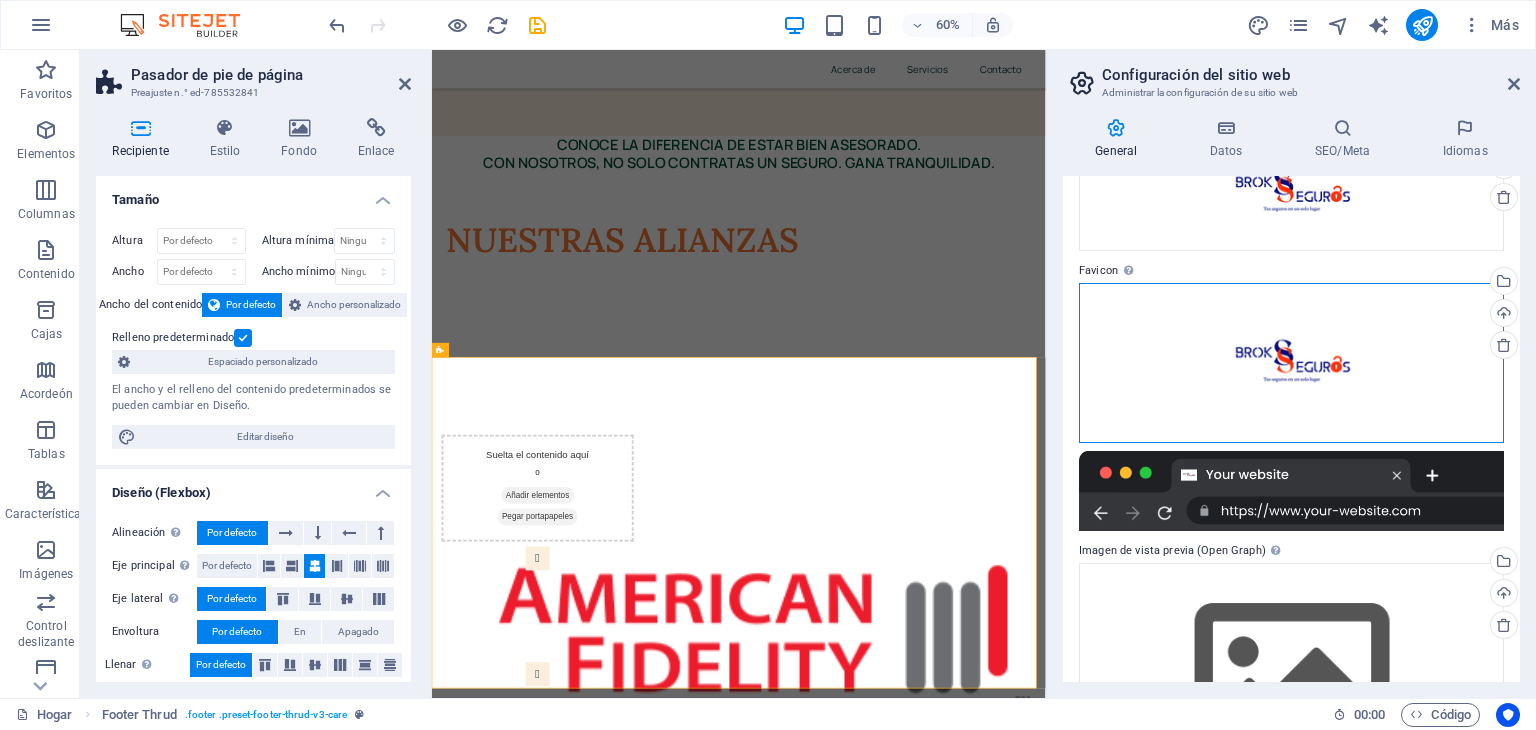 click on "Arrastre los archivos aquí, haga clic para elegir archivos o  seleccione archivos de Archivos o de nuestras fotos y videos de archivo gratuitos" at bounding box center [1291, 363] 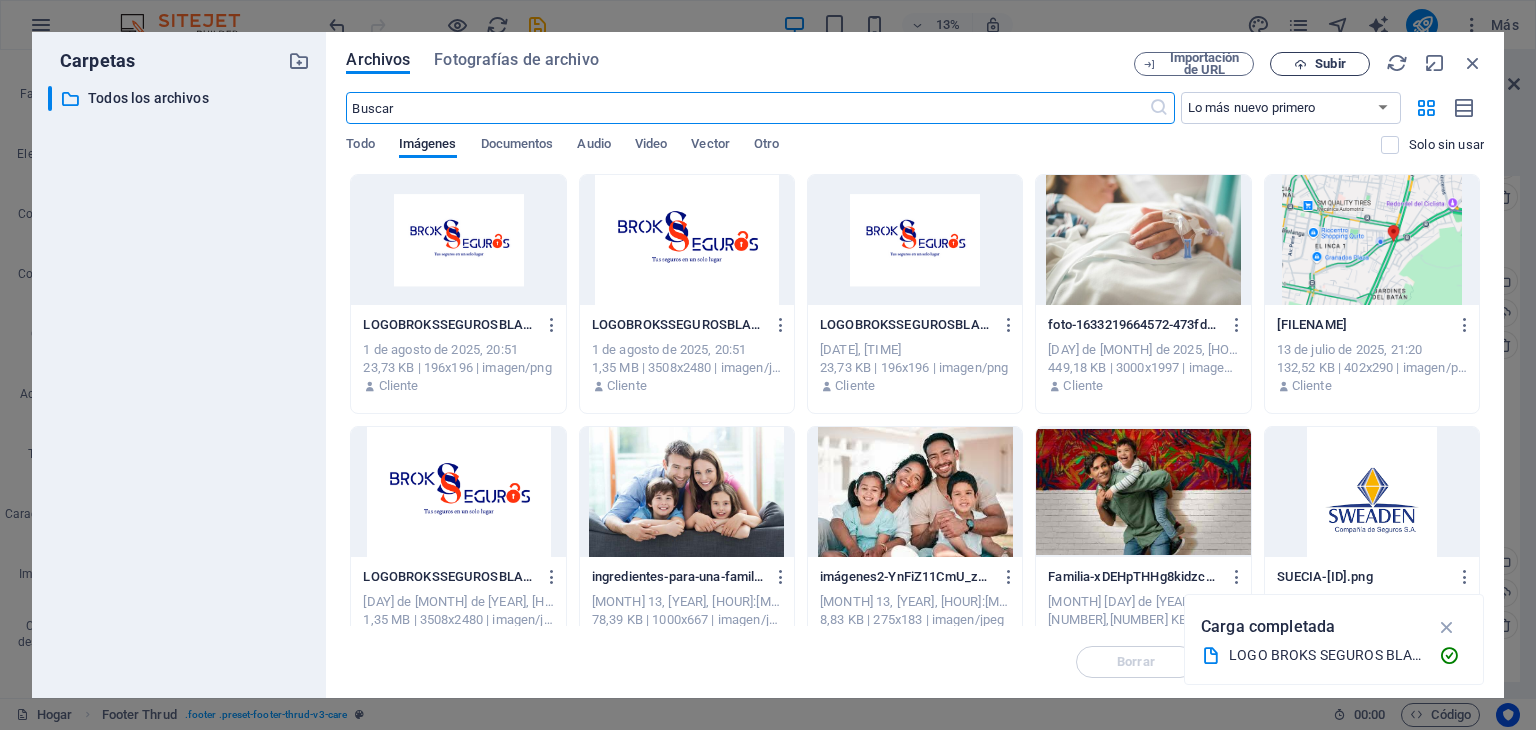 click on "Subir" at bounding box center [1320, 64] 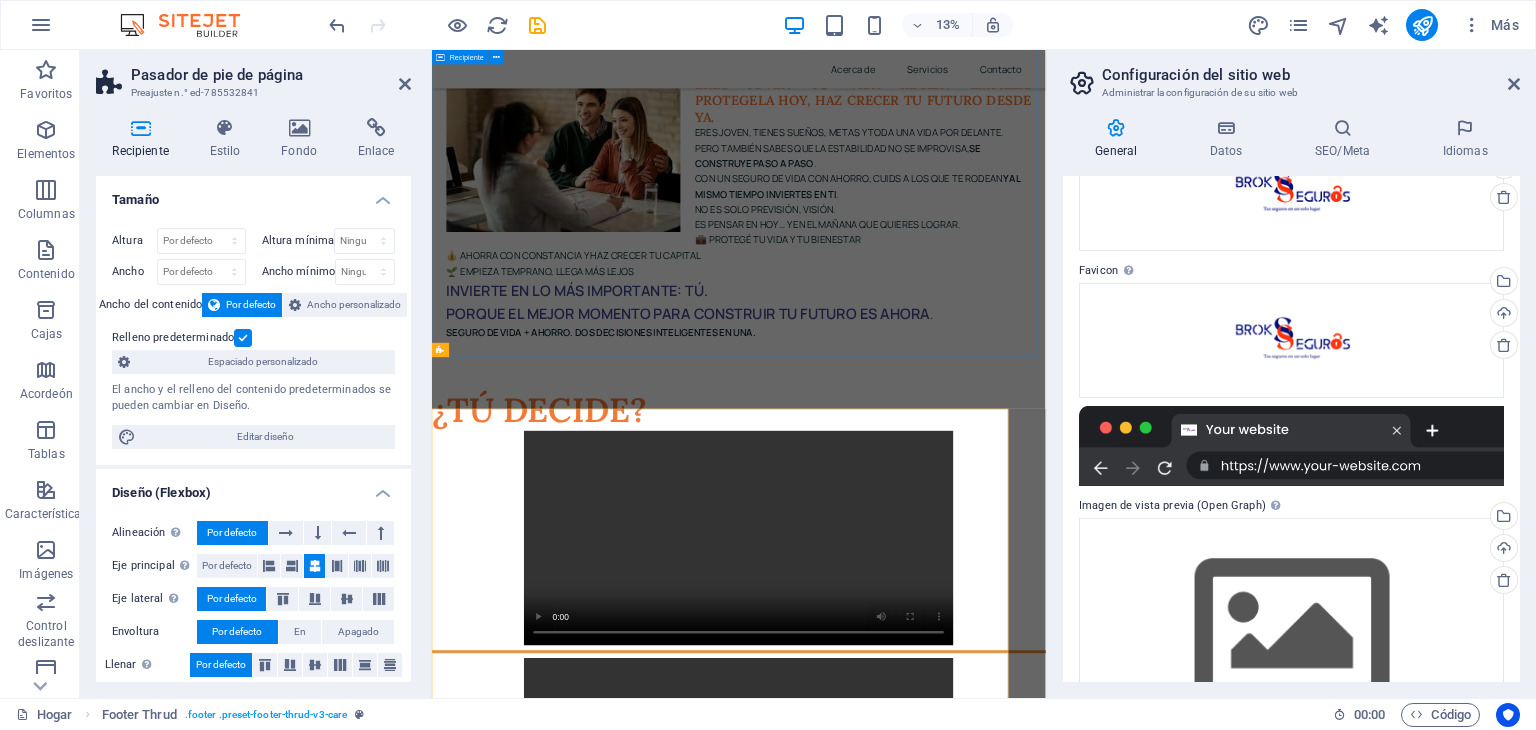scroll, scrollTop: 12292, scrollLeft: 0, axis: vertical 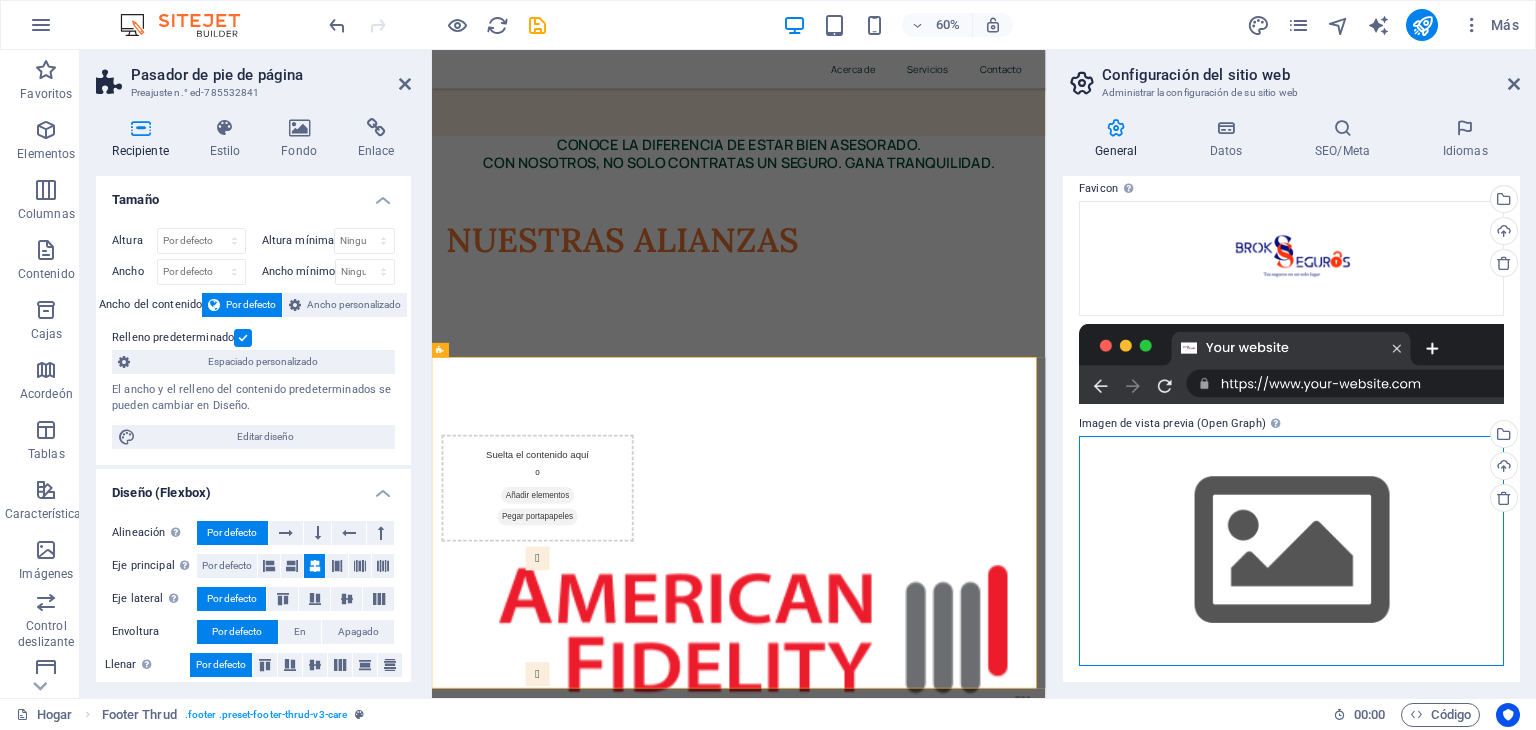 click on "Arrastre los archivos aquí, haga clic para elegir archivos o  seleccione archivos de Archivos o de nuestras fotos y videos de archivo gratuitos" at bounding box center [1291, 550] 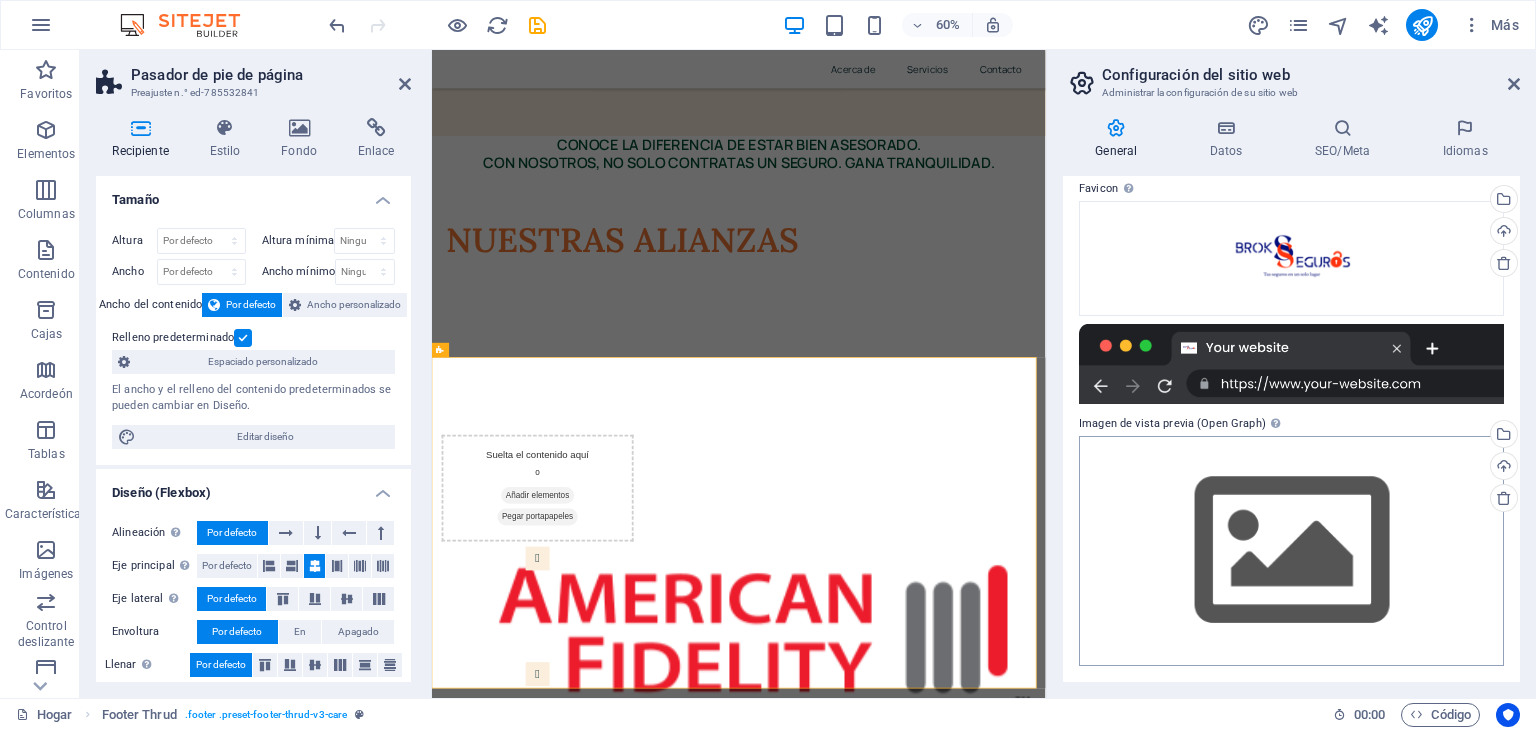 scroll, scrollTop: 8346, scrollLeft: 0, axis: vertical 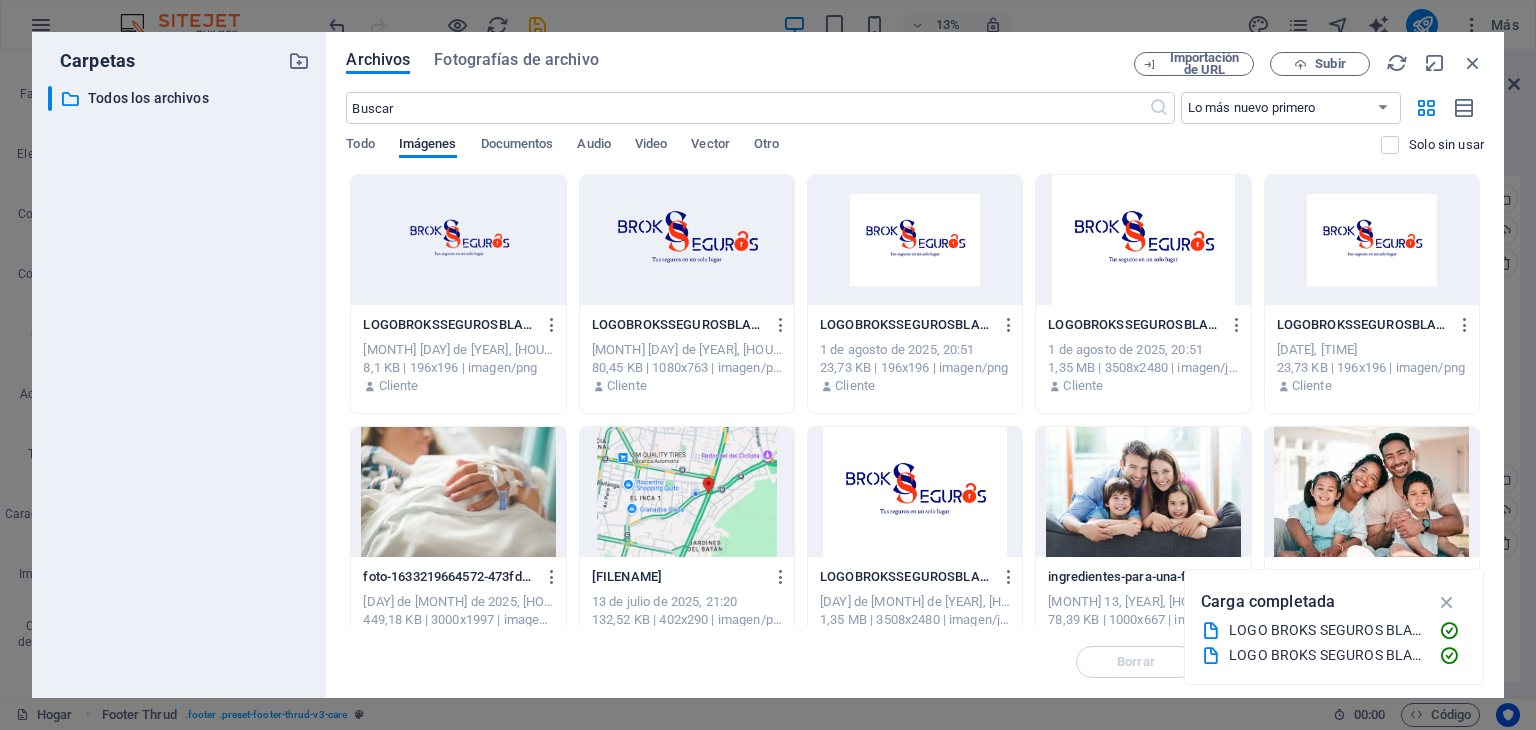 click at bounding box center (458, 240) 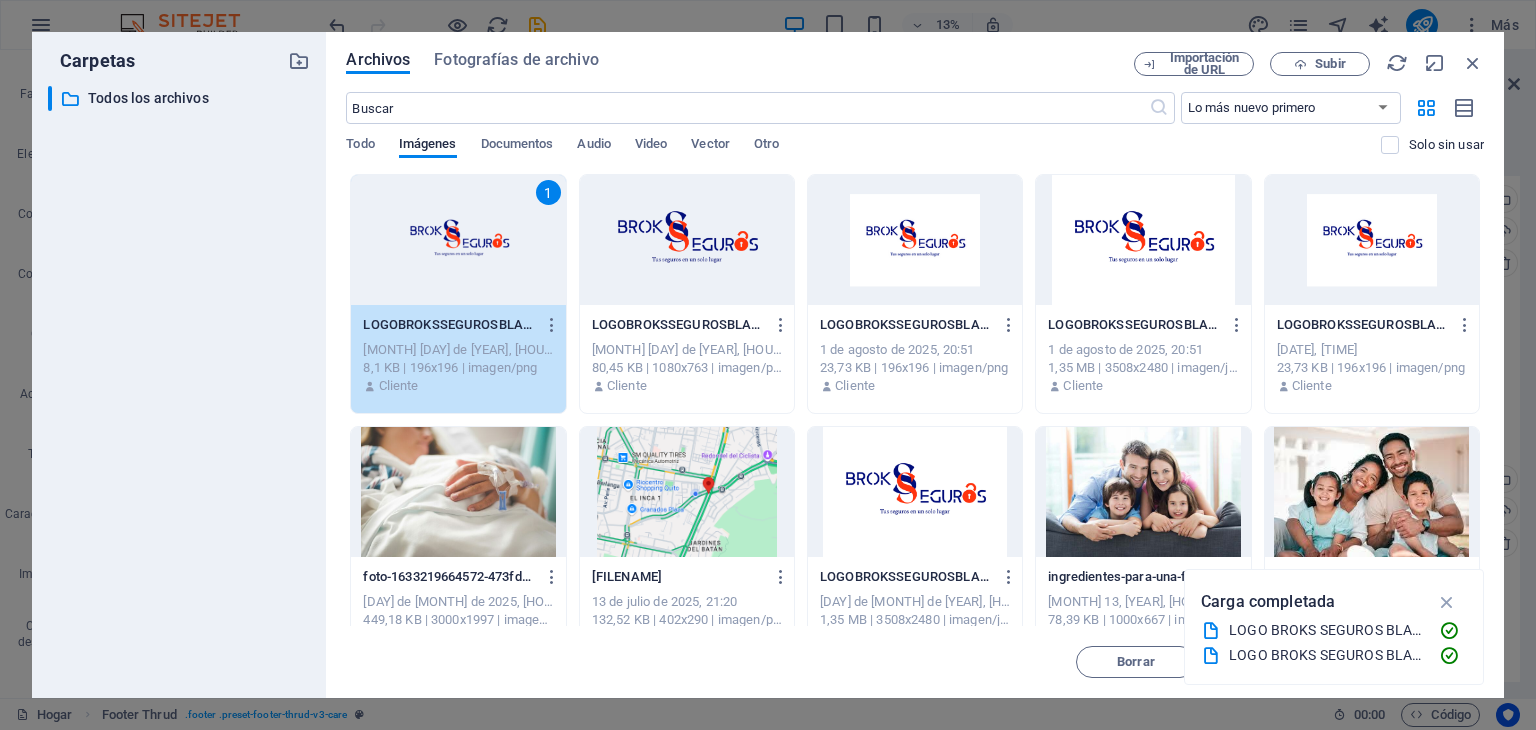 click on "1" at bounding box center [458, 240] 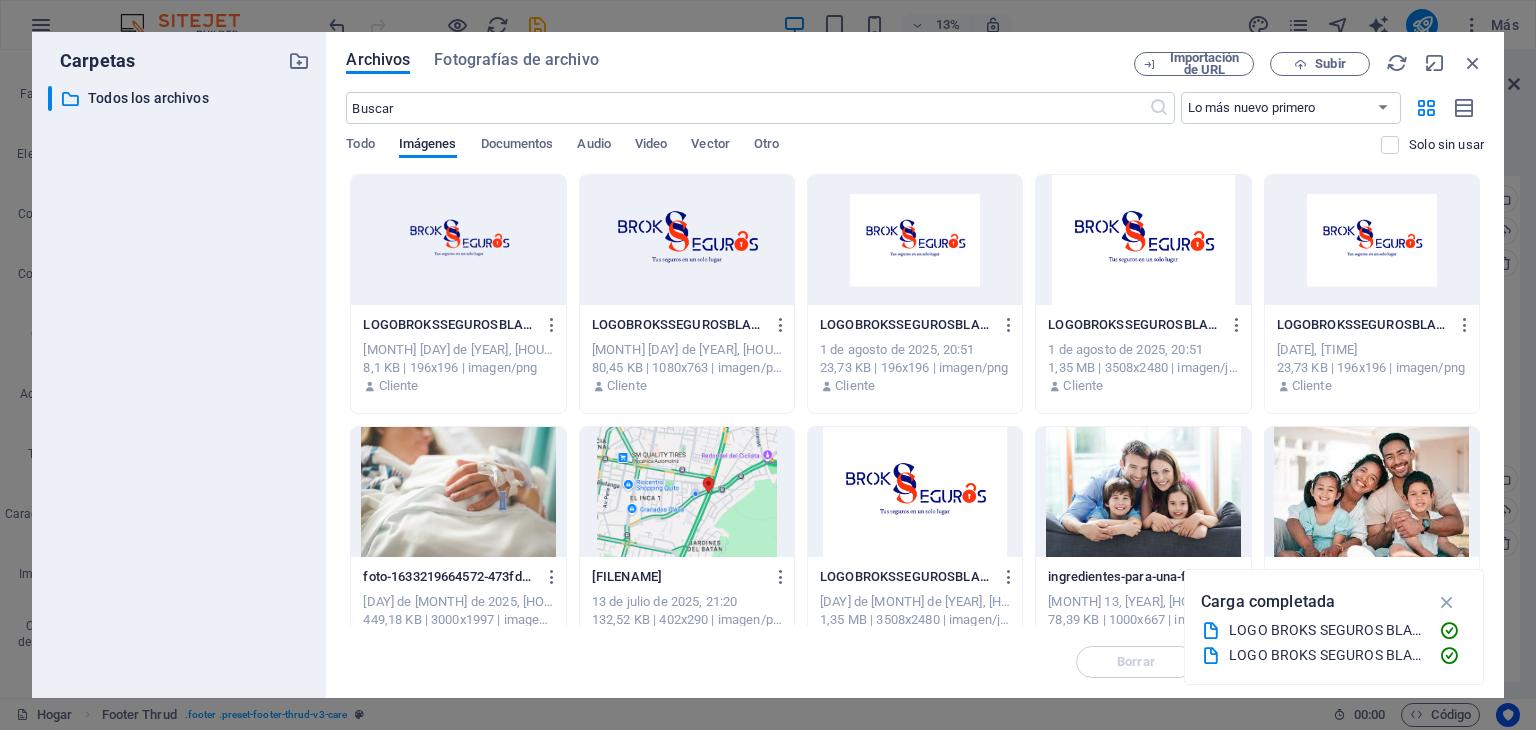 click at bounding box center [458, 240] 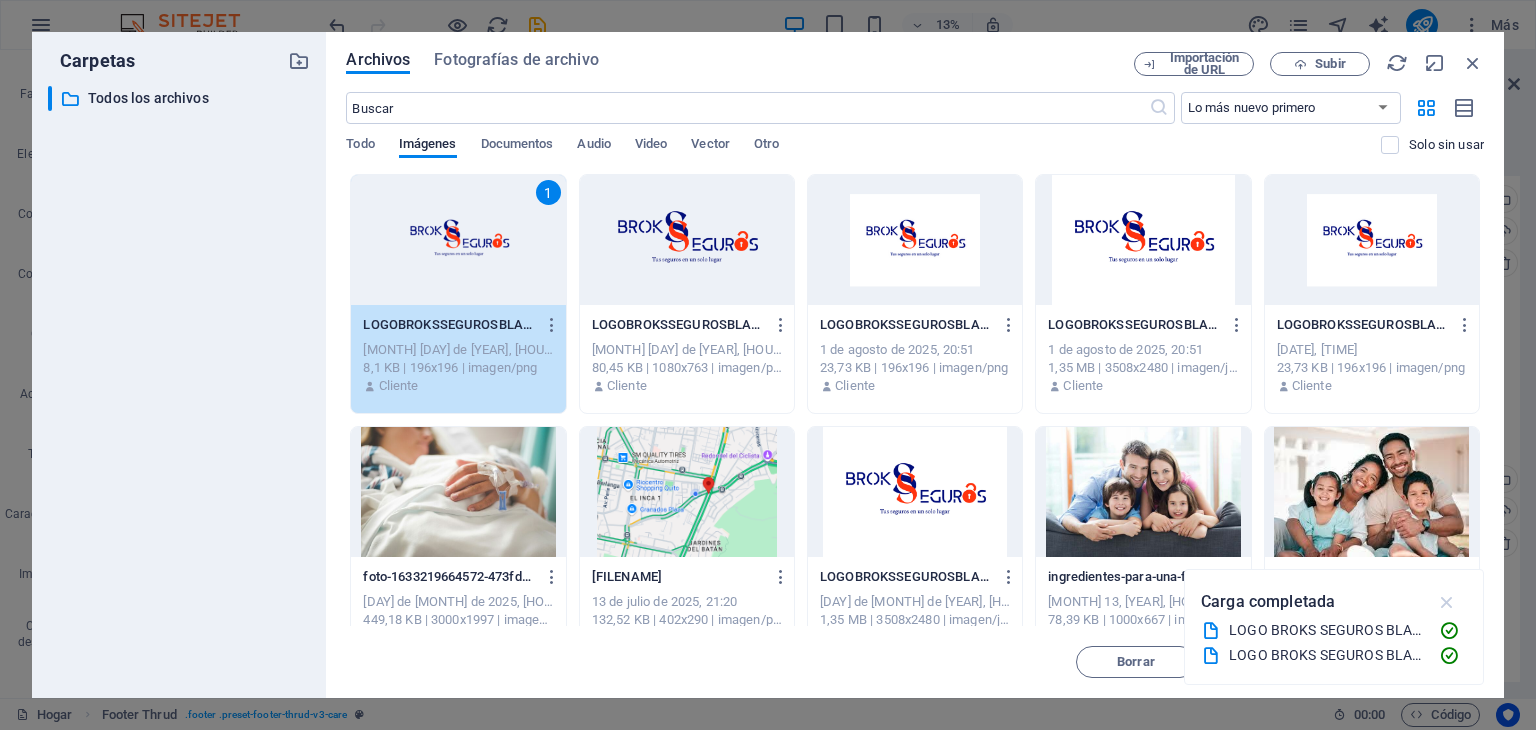 click at bounding box center [1447, 602] 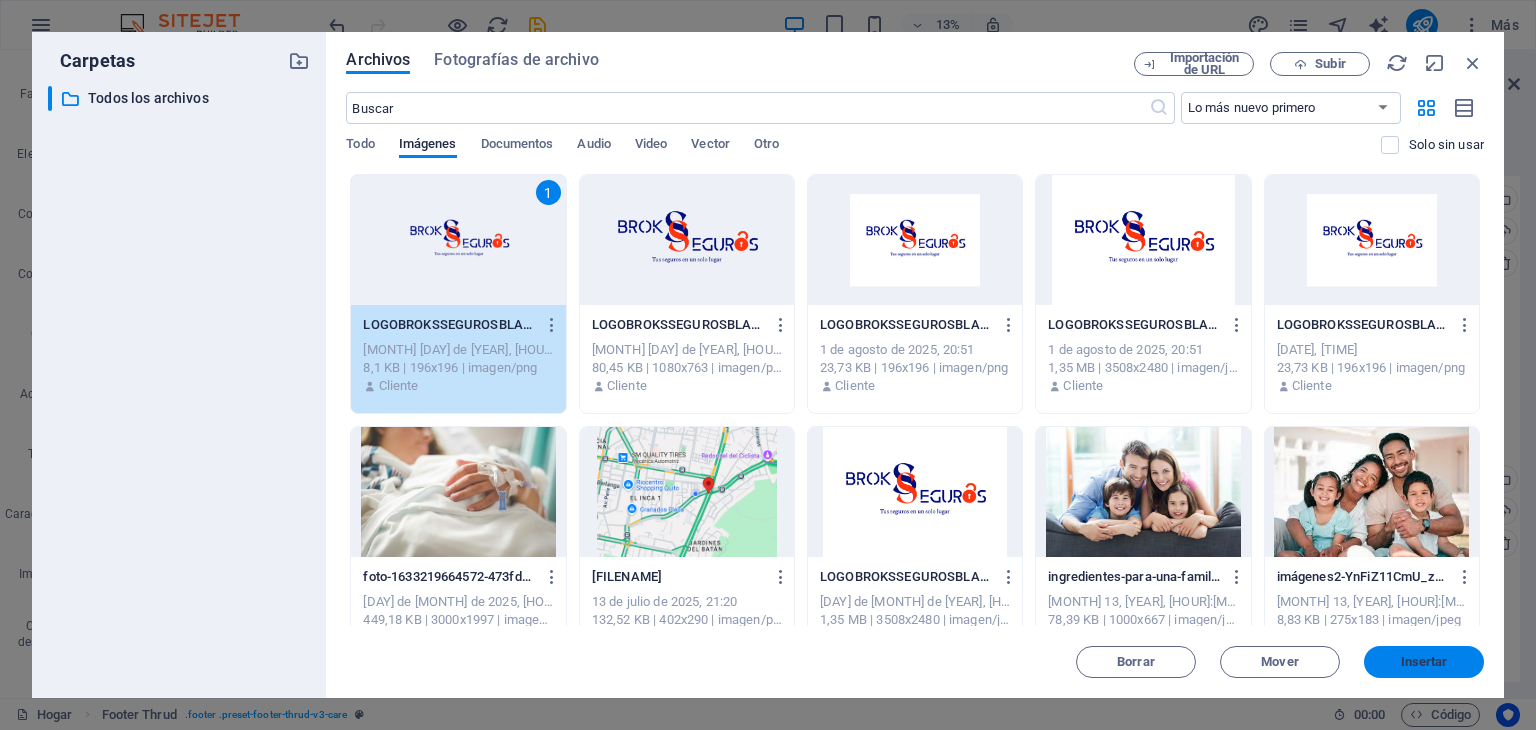click on "Insertar" at bounding box center (1424, 661) 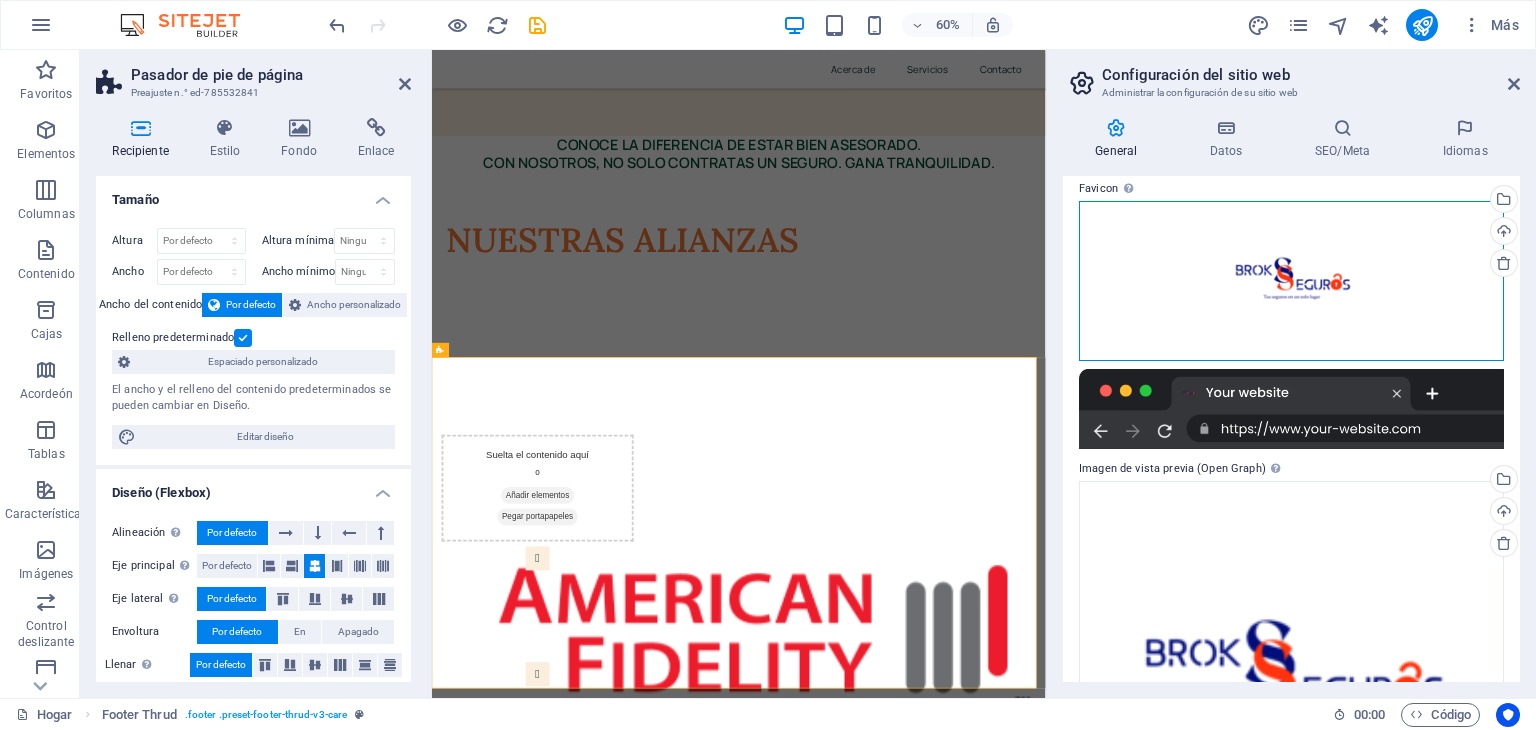 click on "Arrastre los archivos aquí, haga clic para elegir archivos o  seleccione archivos de Archivos o de nuestras fotos y videos de archivo gratuitos" at bounding box center (1291, 281) 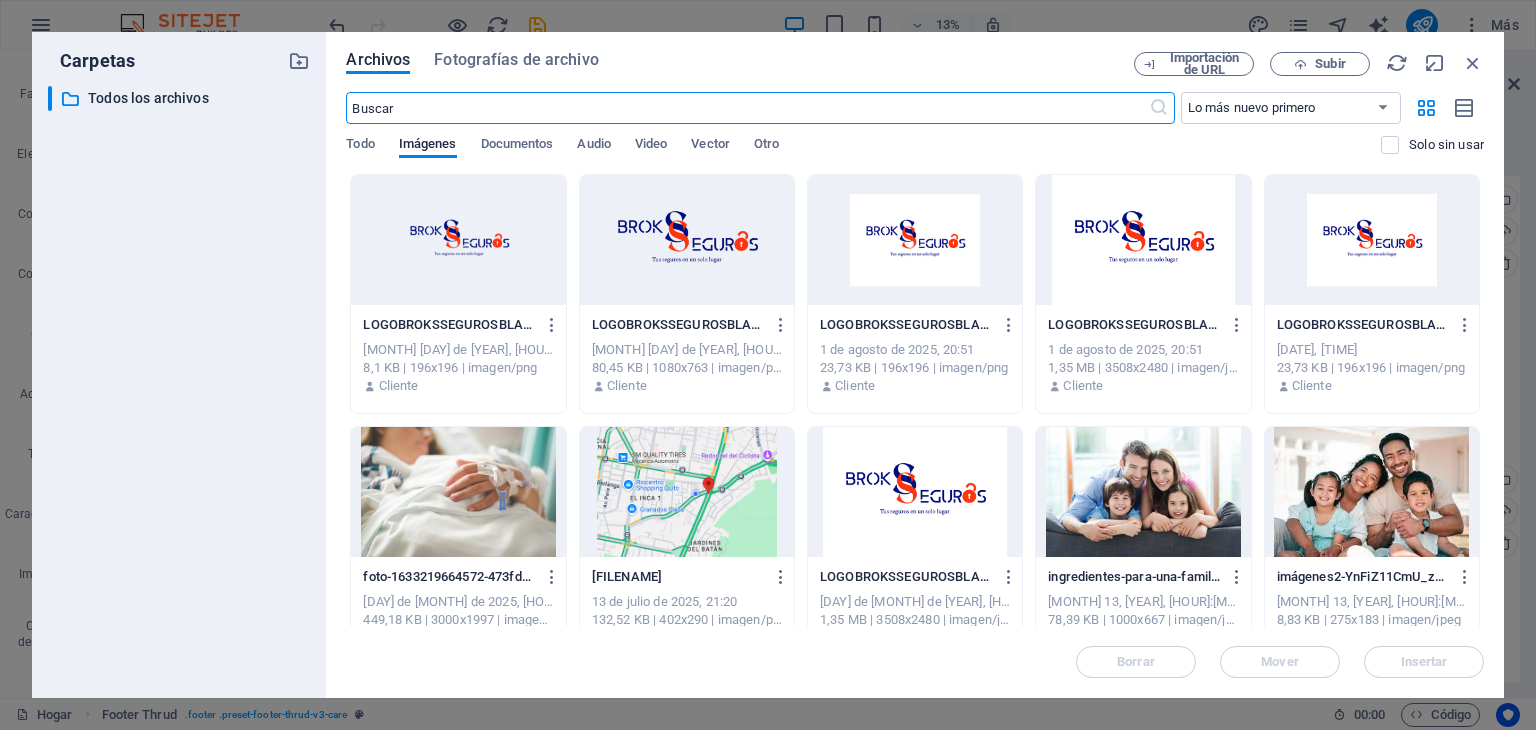 click on "LOGOBROKSSEGUROSBLANCO_Mesadetrabajo1-Xgp7N4BXqQnOdjFNGqjeYQ.png LOGOBROKSSEGUROSBLANCO_Mesadetrabajo1-Xgp7N4BXqQnOdjFNGqjeYQ.png 1 de agosto de 2025, 20:52 80,45 KB | 1080x763 | imagen/png Cliente" at bounding box center (687, 356) 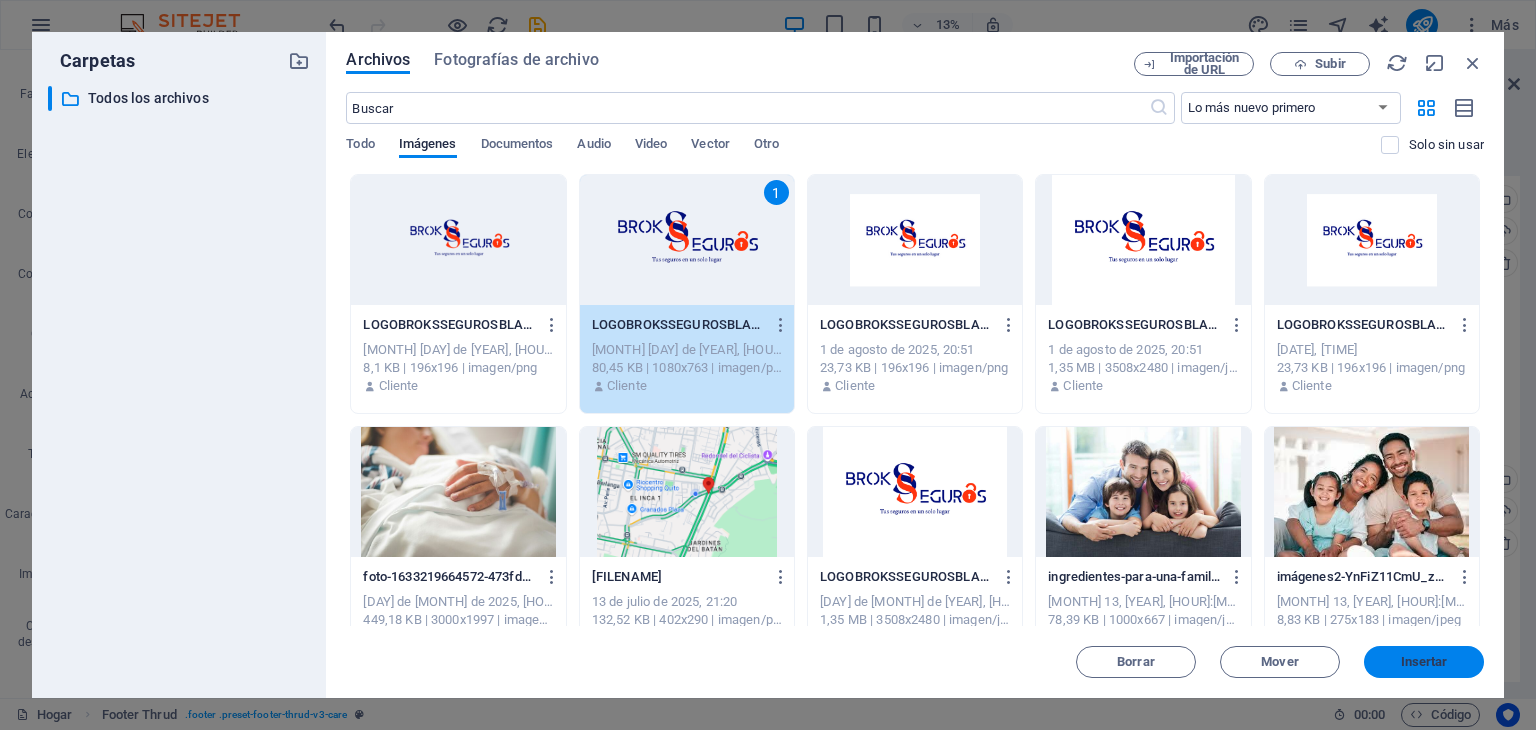 click on "Insertar" at bounding box center [1424, 662] 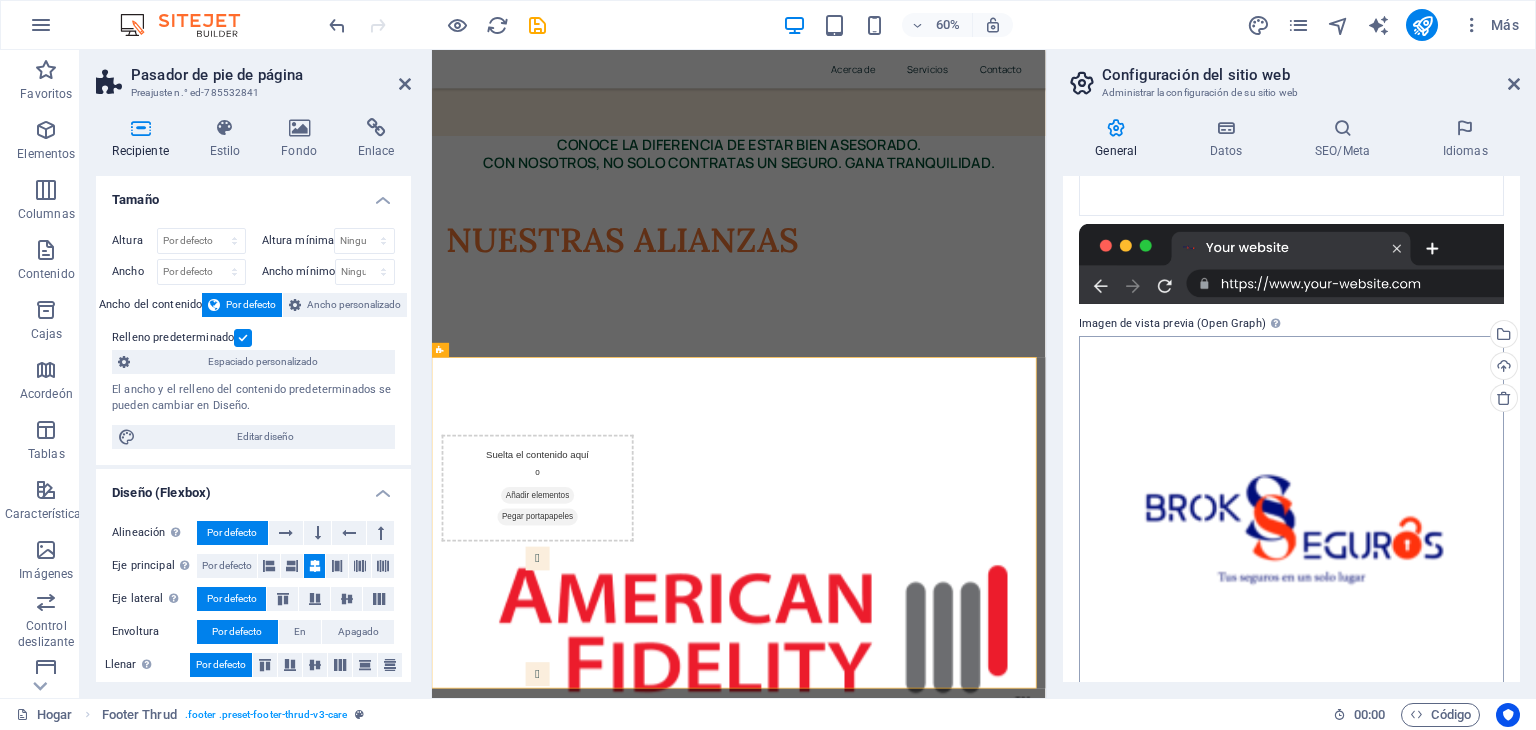 scroll, scrollTop: 362, scrollLeft: 0, axis: vertical 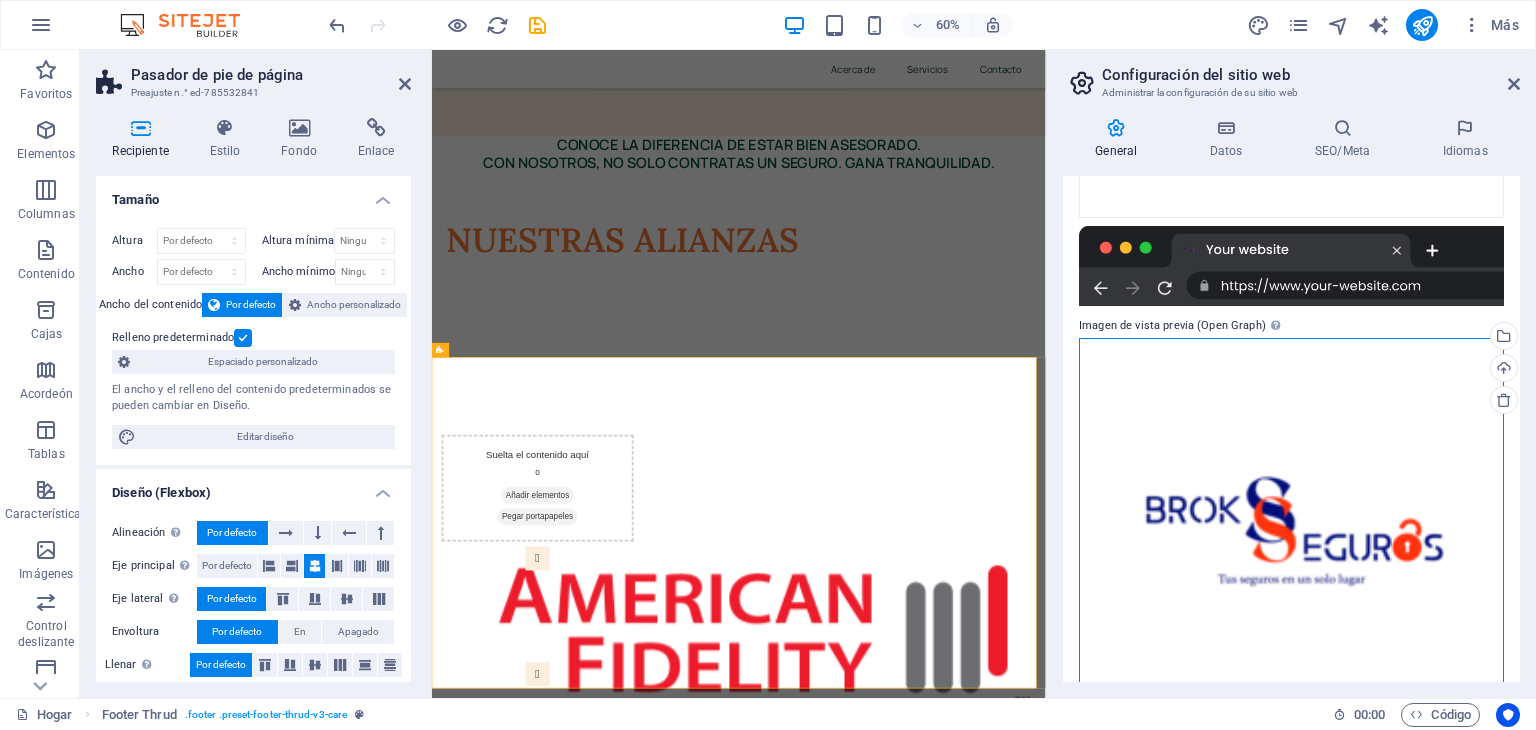 click on "Arrastre los archivos aquí, haga clic para elegir archivos o  seleccione archivos de Archivos o de nuestras fotos y videos de archivo gratuitos" at bounding box center (1291, 538) 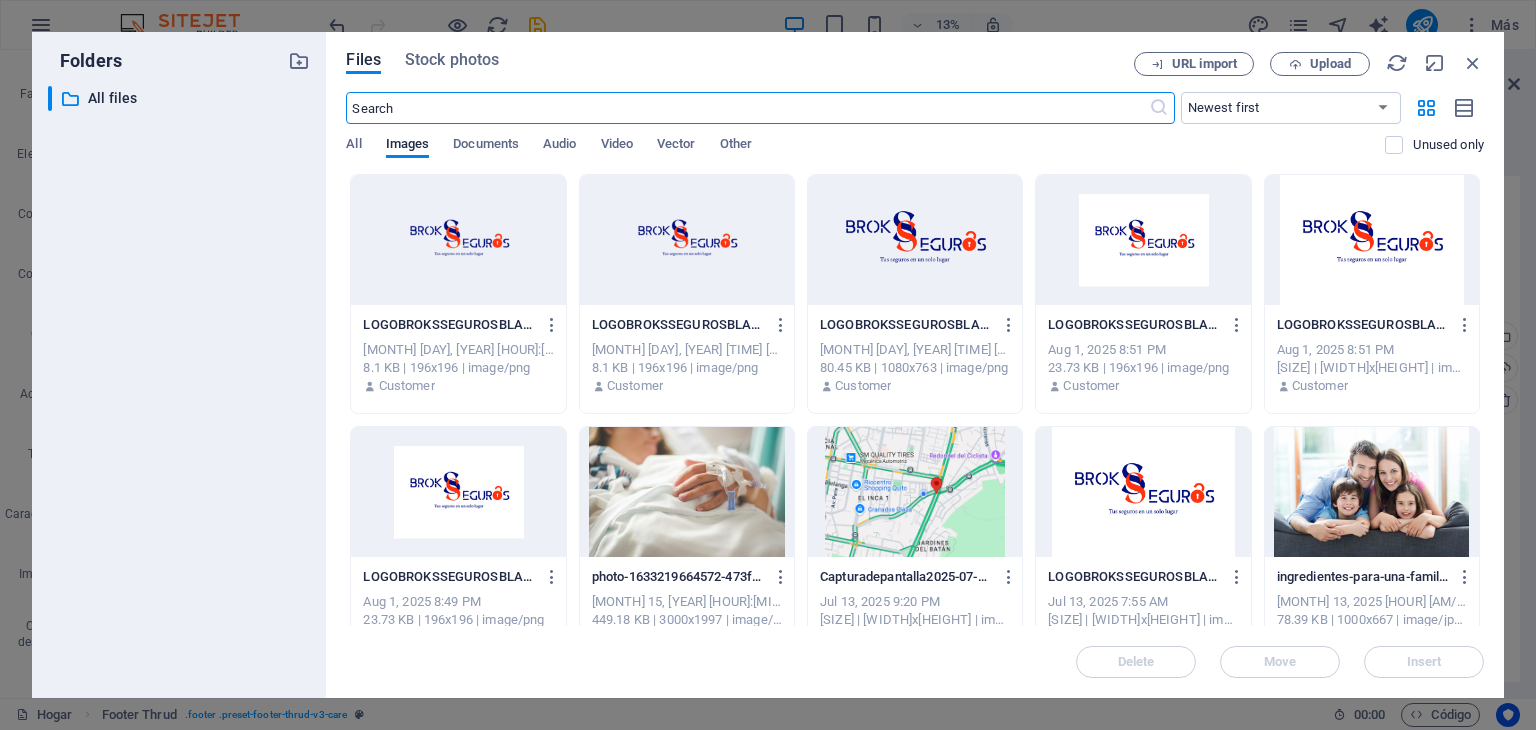 scroll, scrollTop: 8346, scrollLeft: 0, axis: vertical 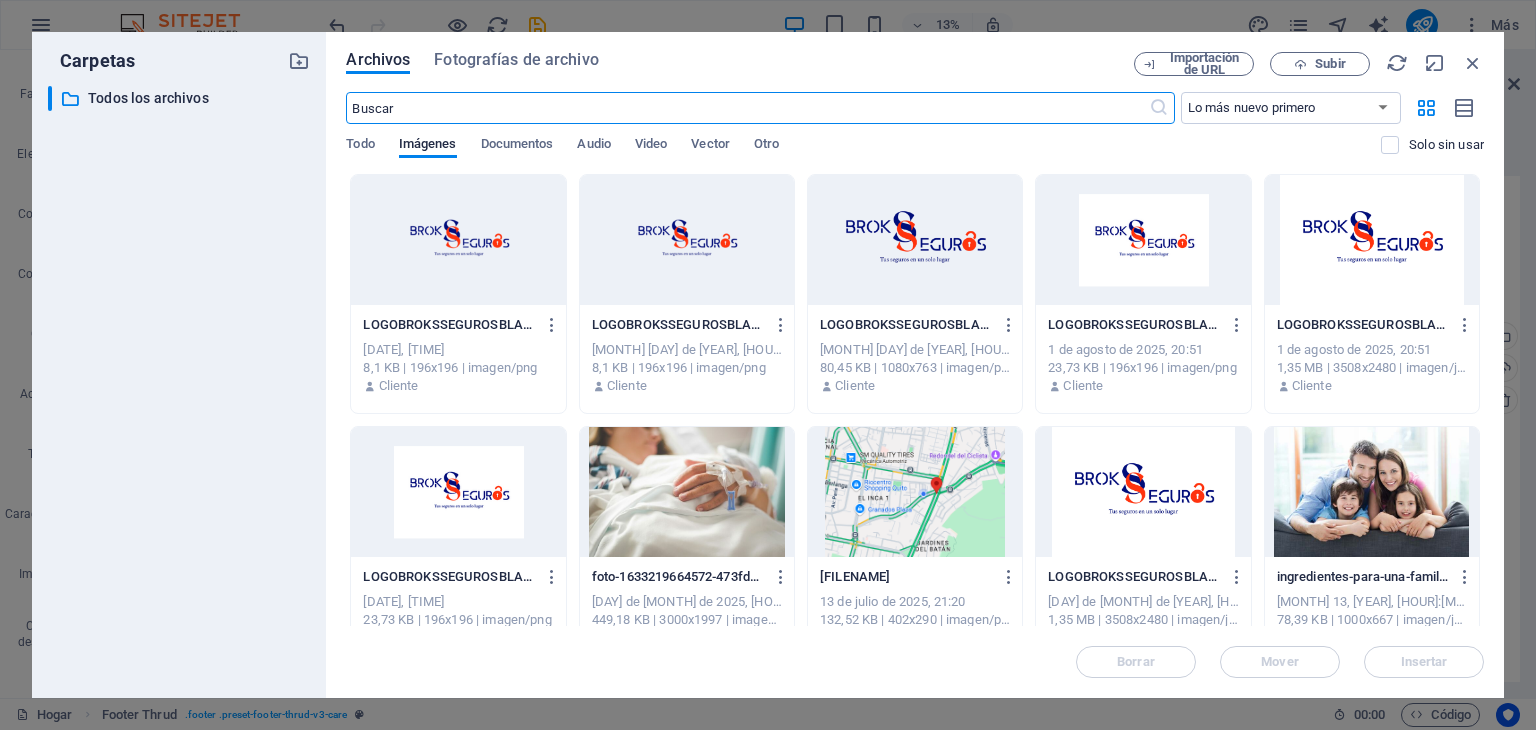 click on "LOGOBROKSSEGUROSBLANCO_Mesadetrabajo1-Xgp7N4BXqQnOdjFNGqjeYQ-PiOXJkI_g-8JFng5ZYAd3A.png" at bounding box center (683, 324) 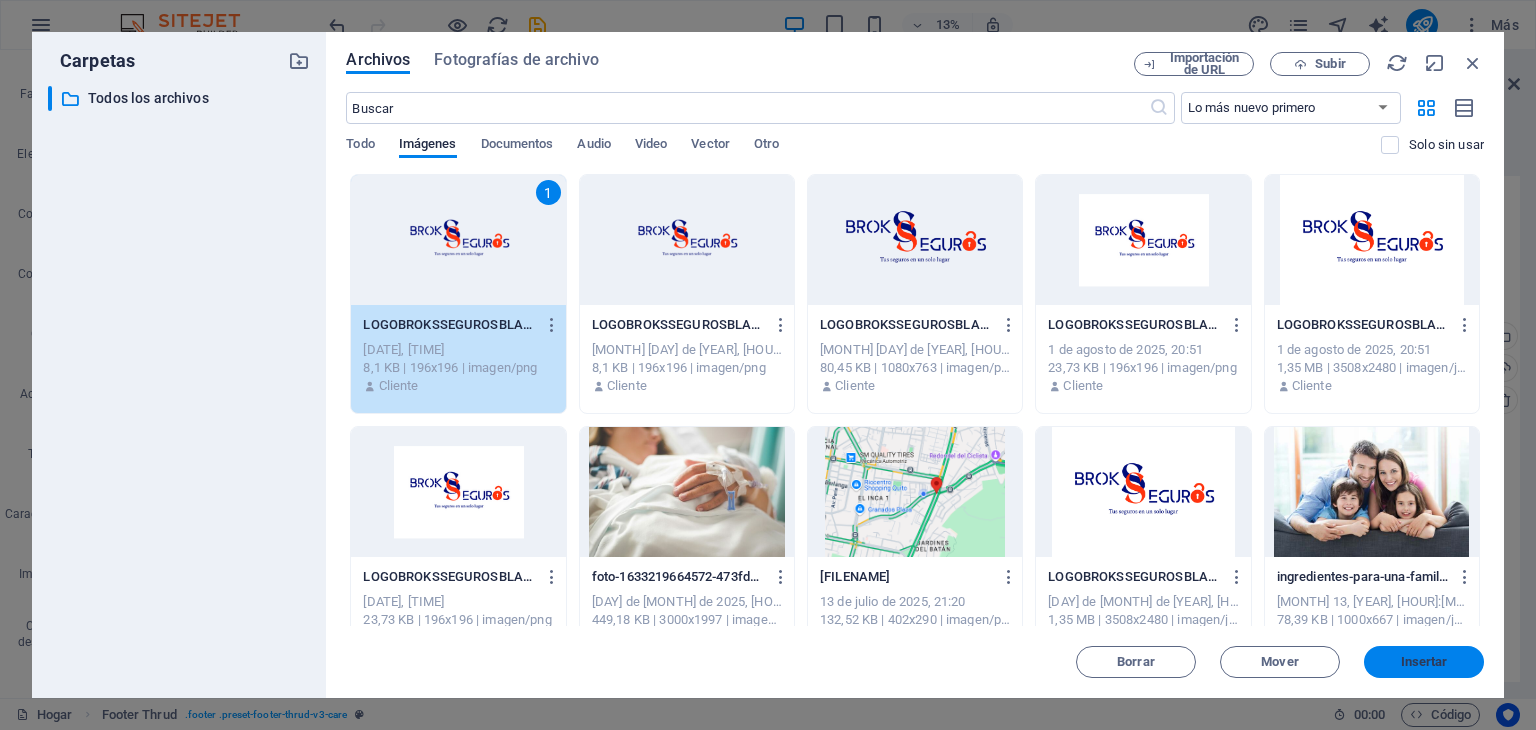 click on "Insertar" at bounding box center (1424, 662) 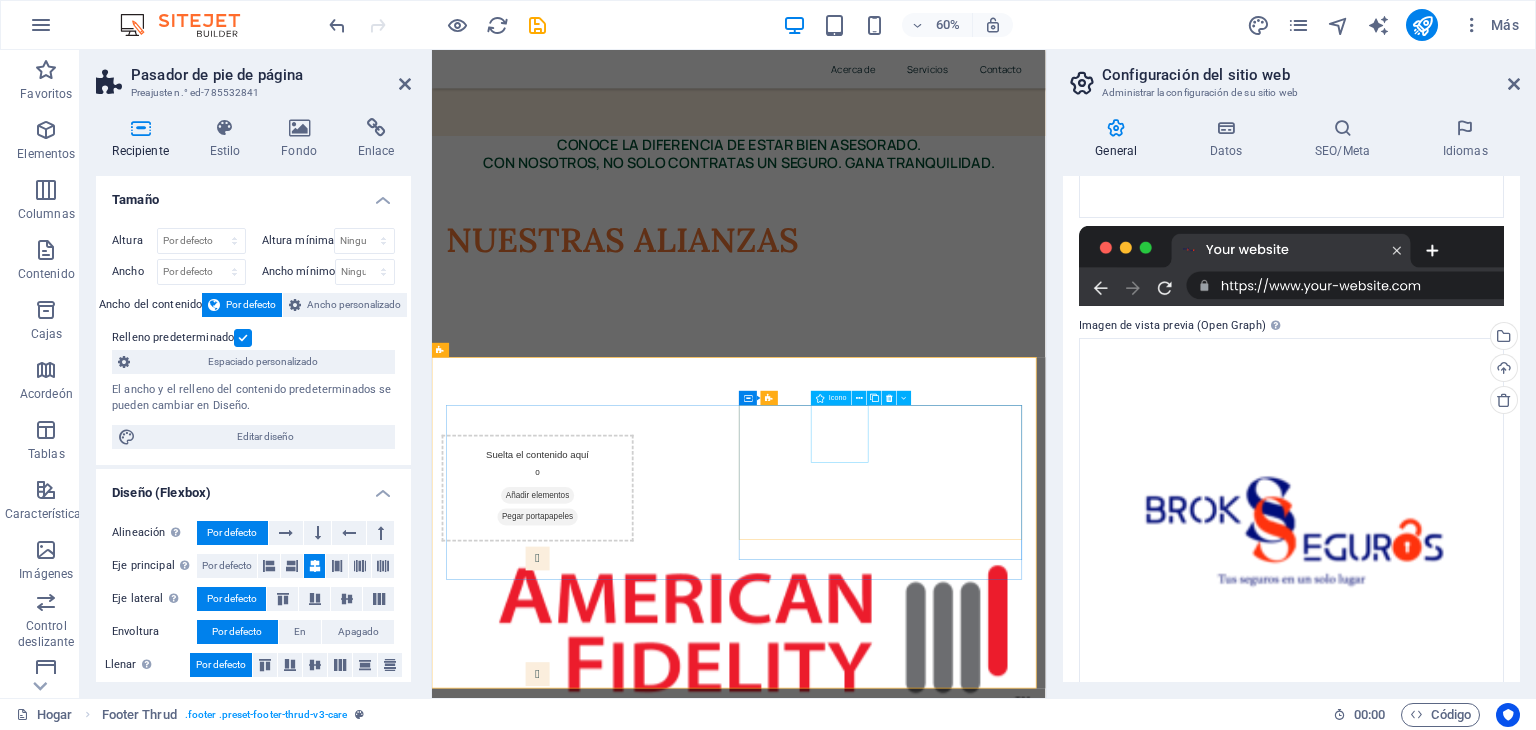 scroll, scrollTop: 12715, scrollLeft: 0, axis: vertical 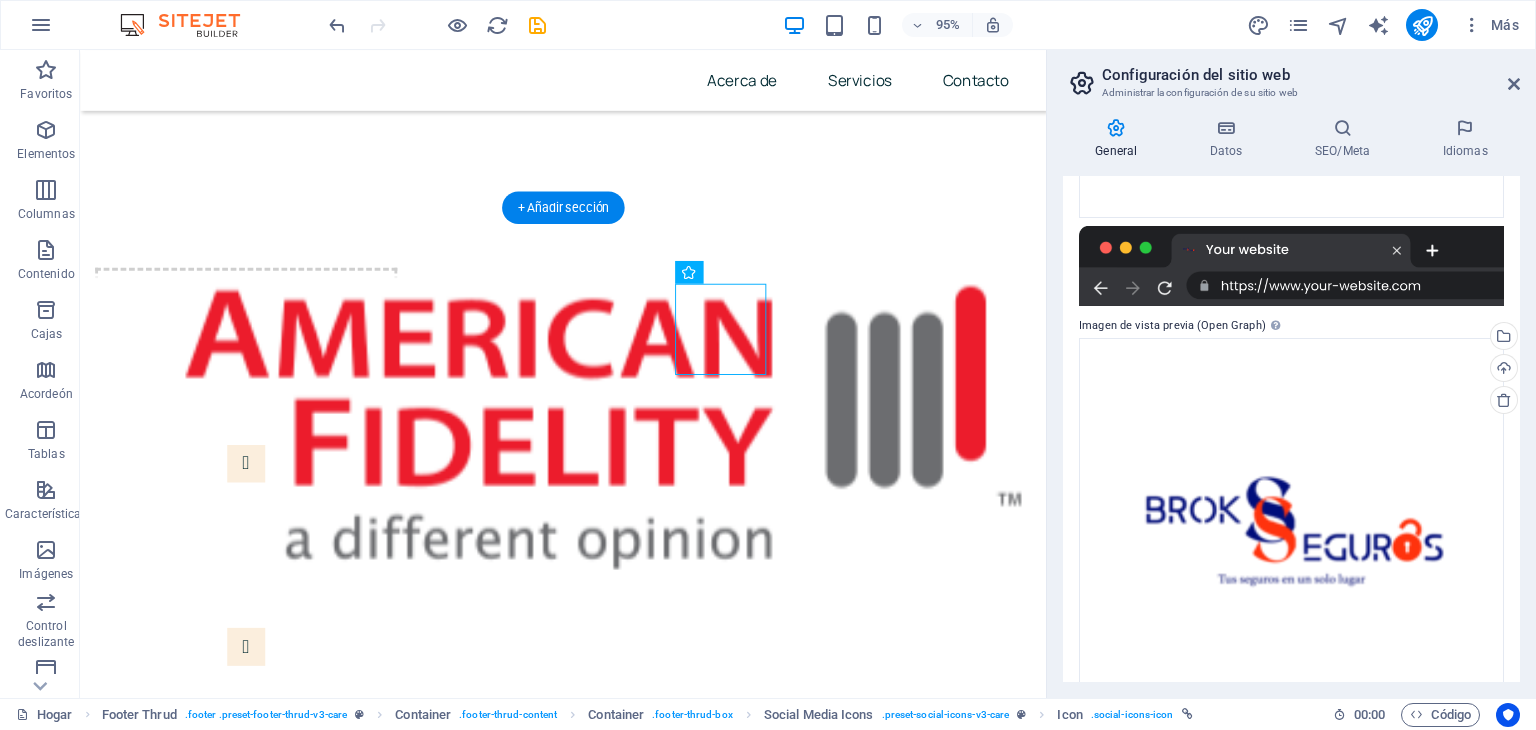 drag, startPoint x: 771, startPoint y: 685, endPoint x: 799, endPoint y: 457, distance: 229.71286 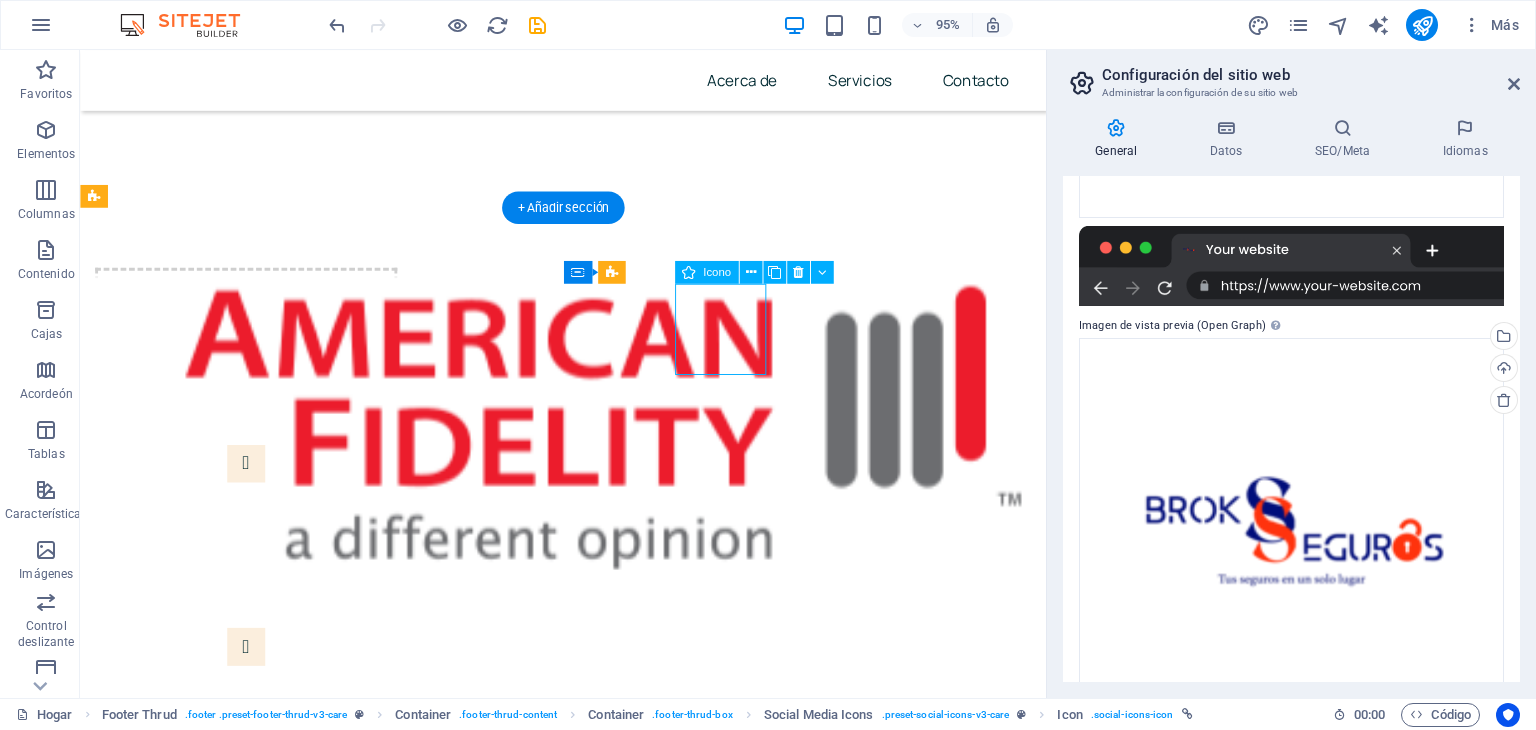 drag, startPoint x: 760, startPoint y: 334, endPoint x: 715, endPoint y: 351, distance: 48.104053 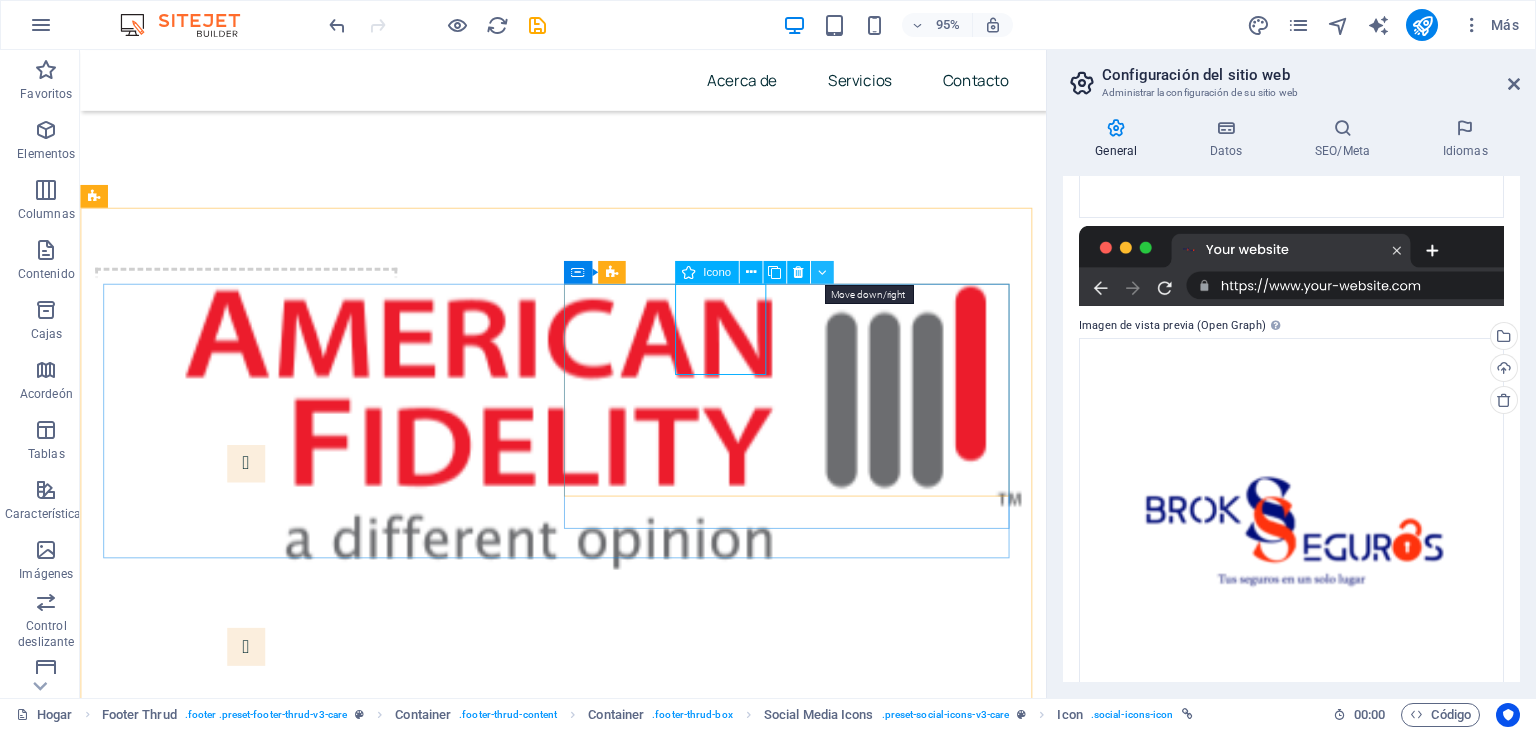 click at bounding box center (822, 273) 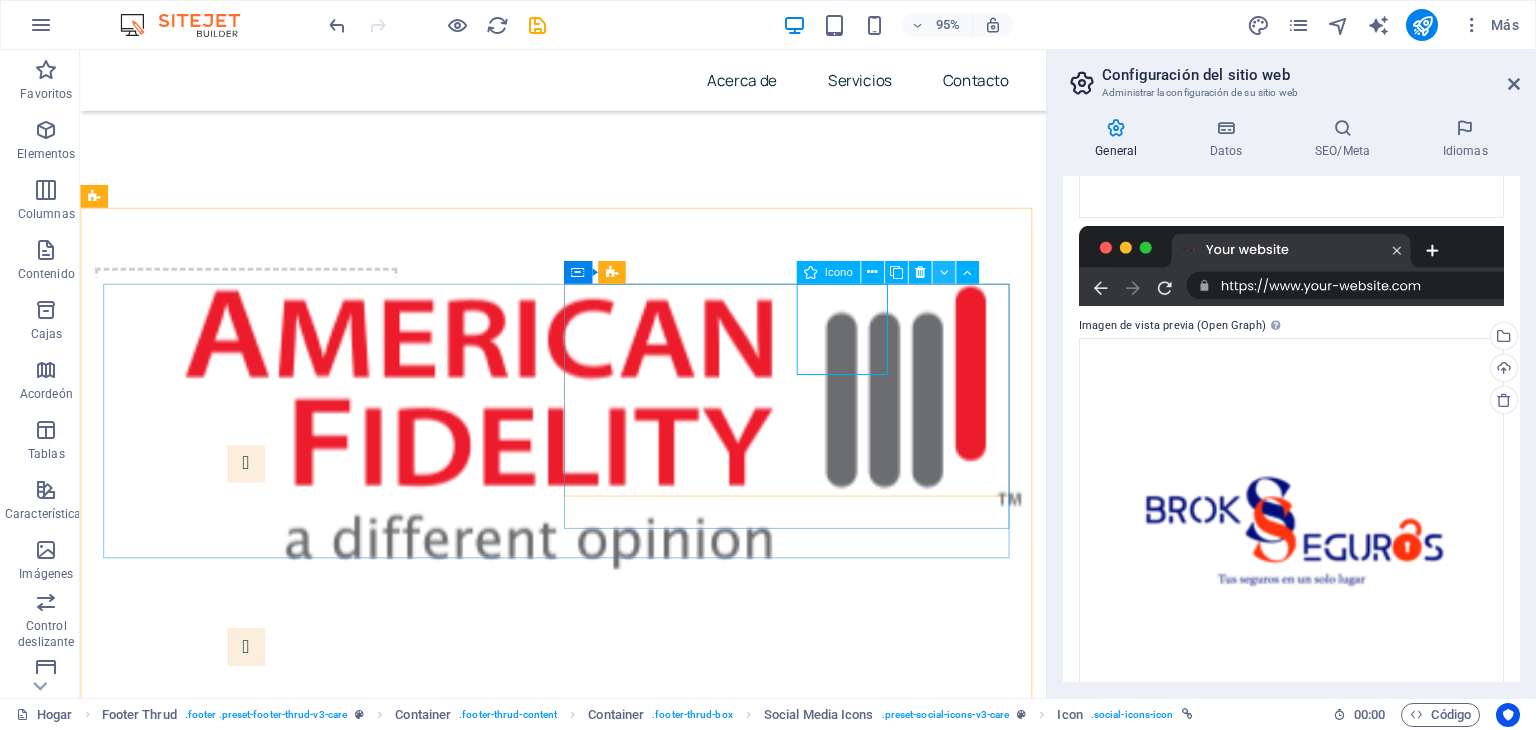 click at bounding box center [943, 273] 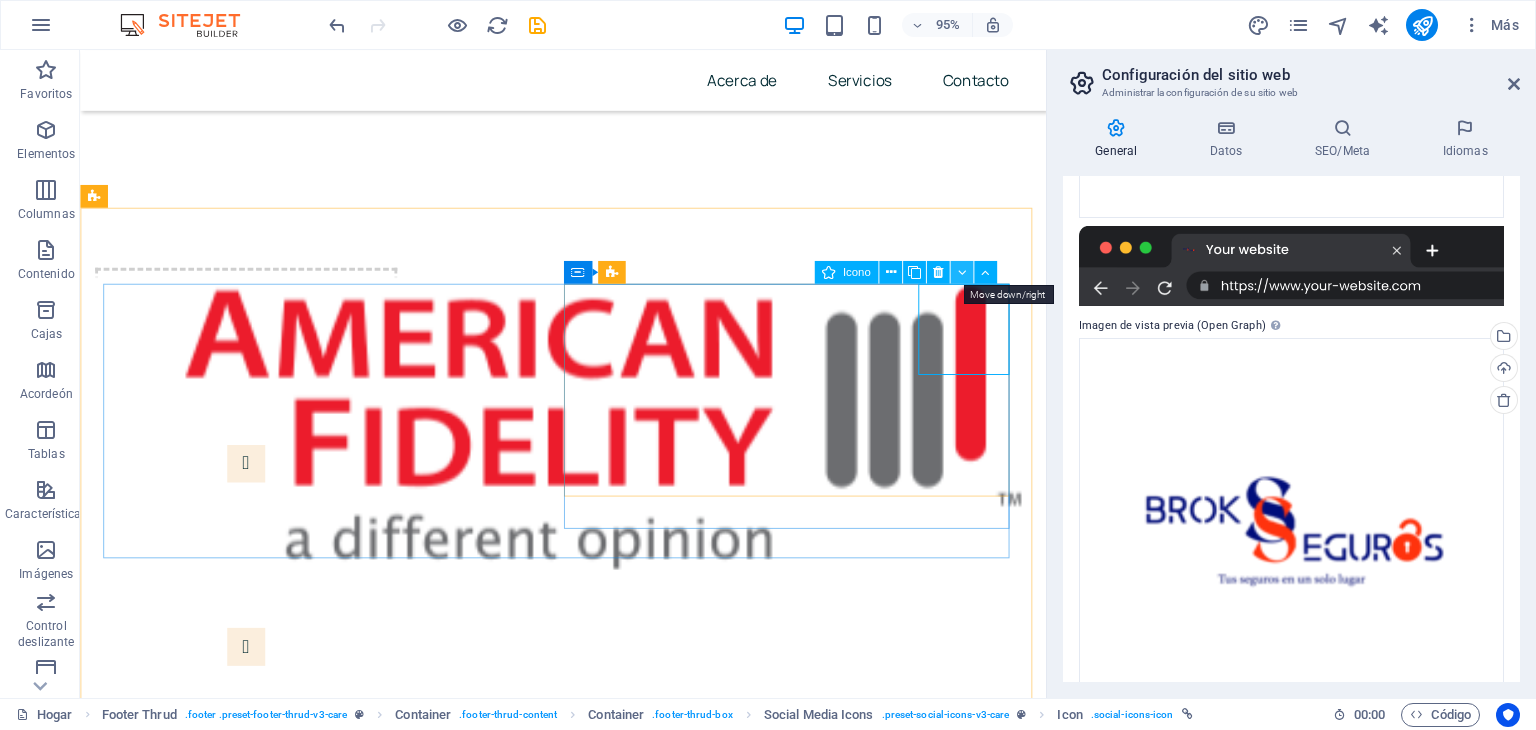 click at bounding box center (961, 272) 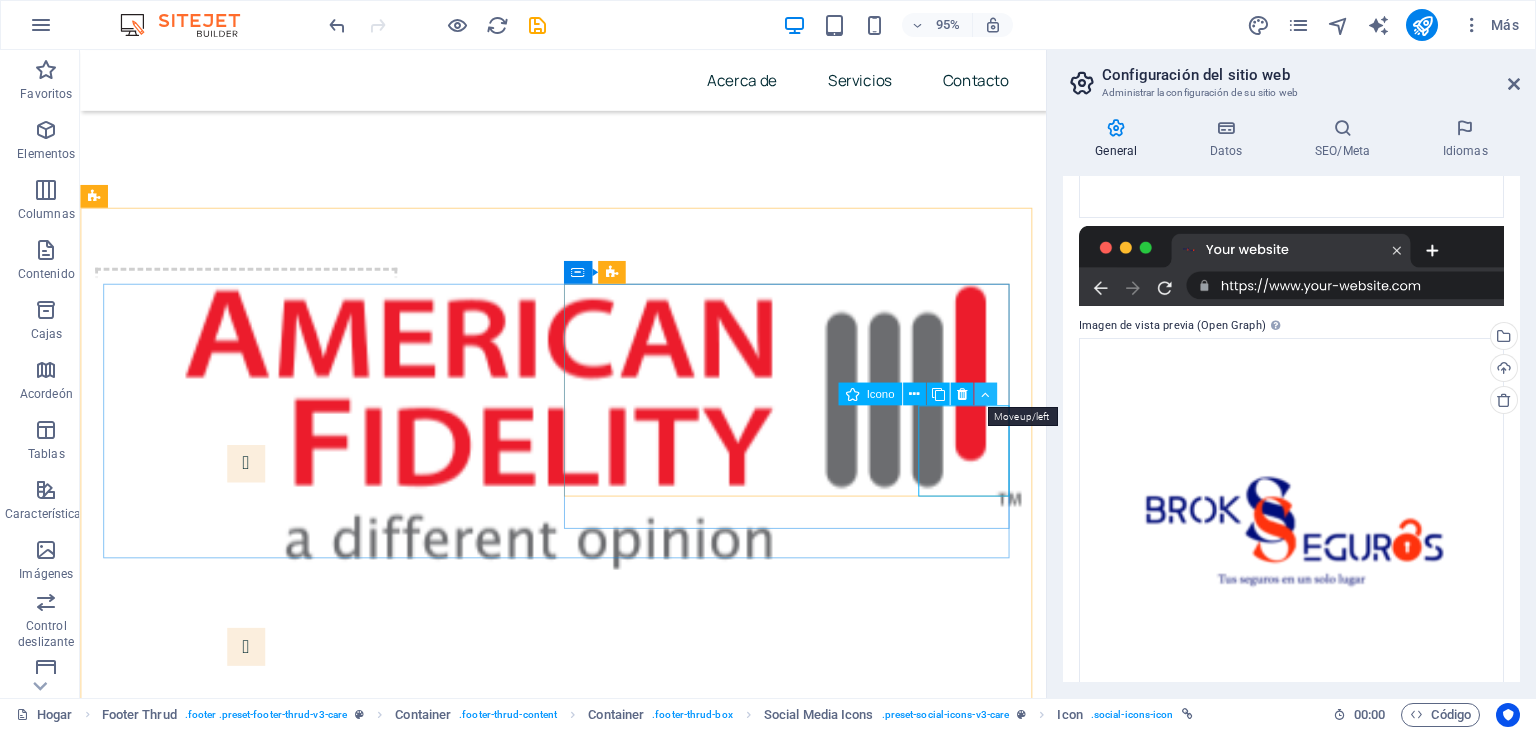 click at bounding box center (985, 394) 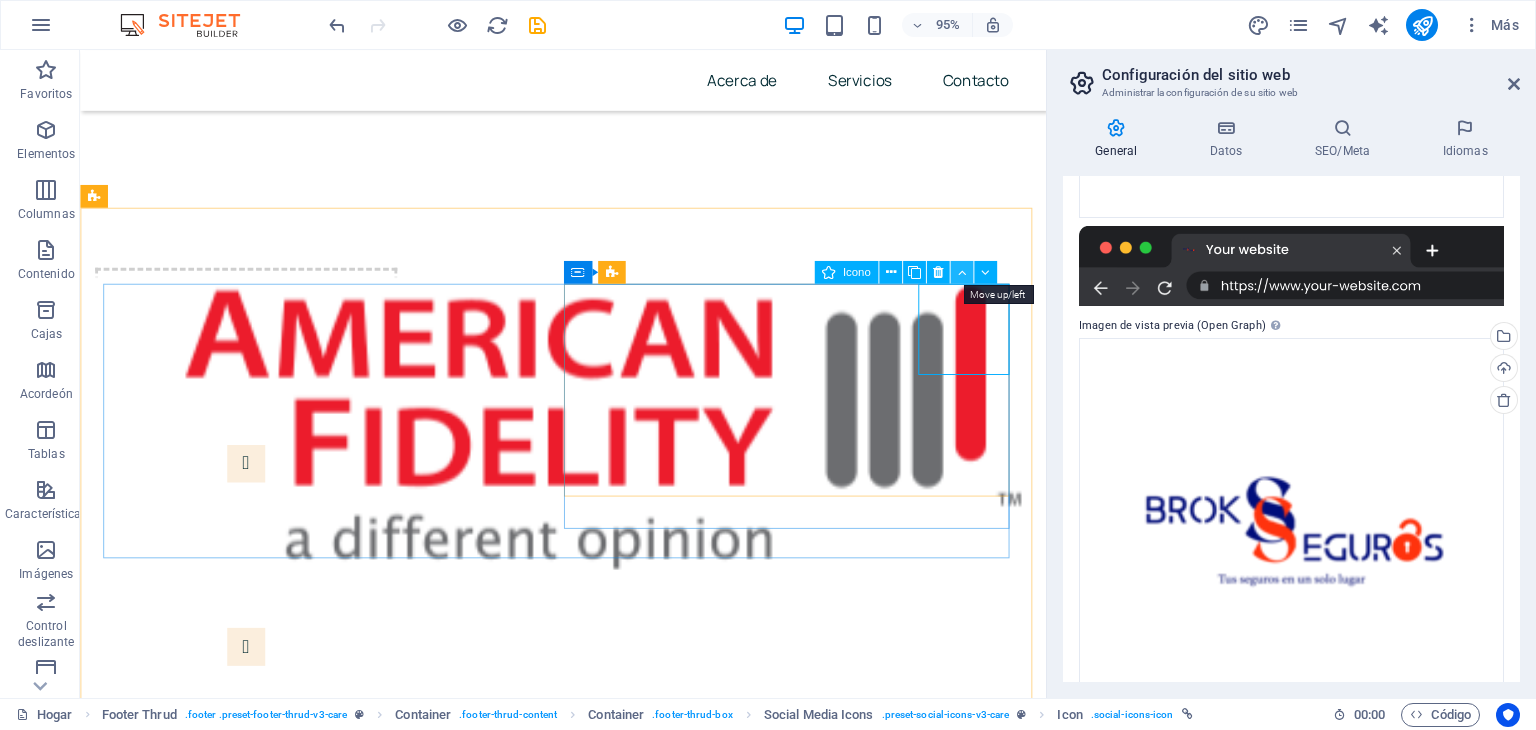 click at bounding box center [961, 272] 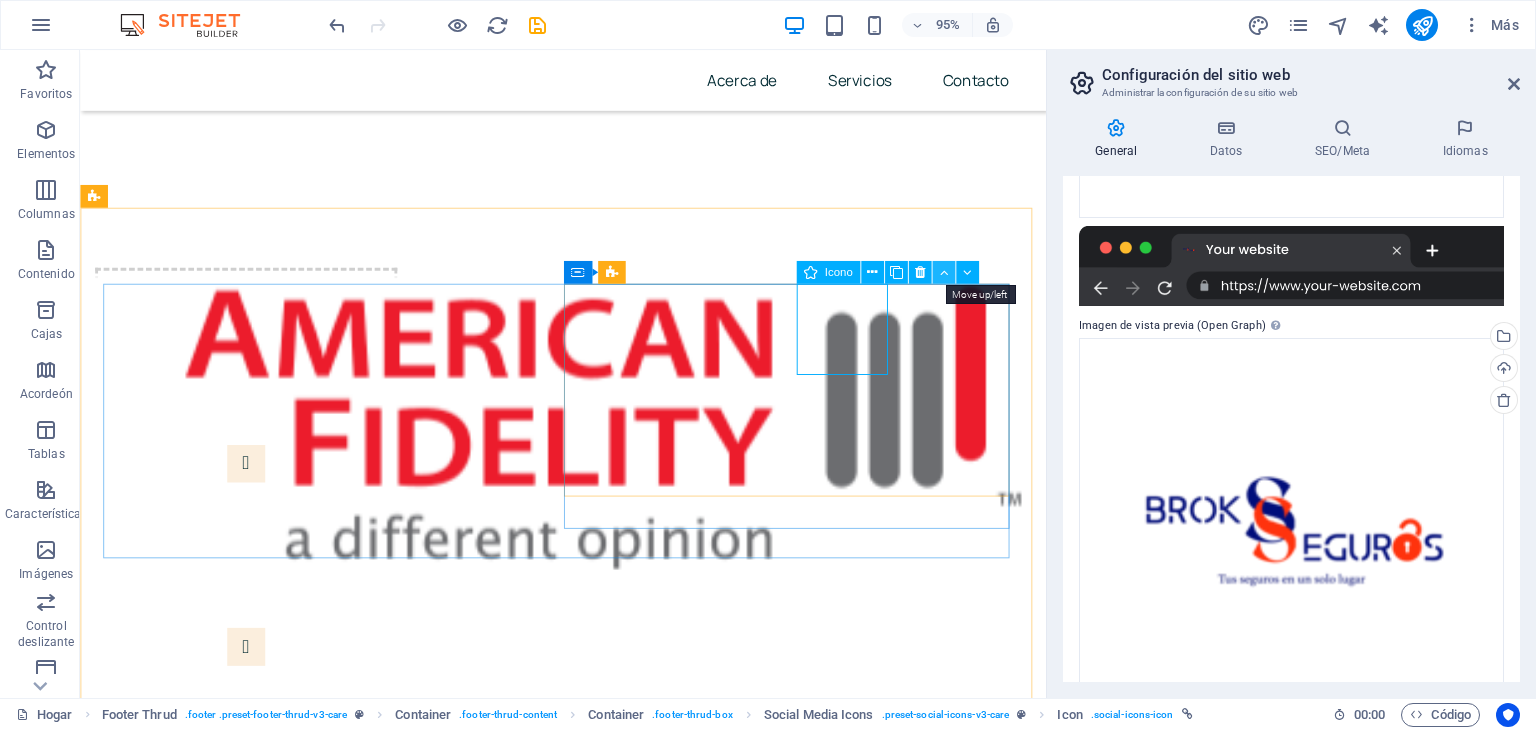 click at bounding box center [943, 273] 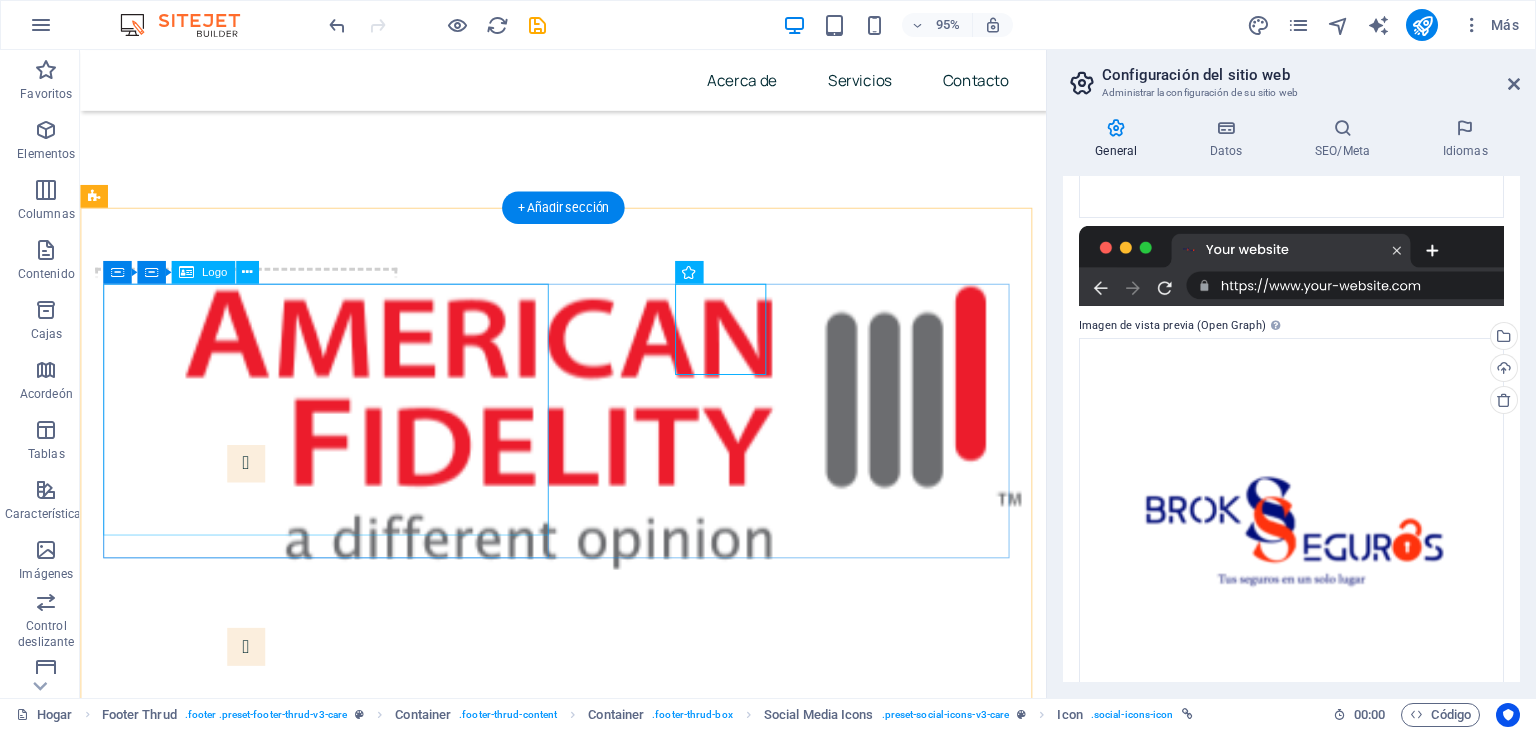 scroll, scrollTop: 12765, scrollLeft: 0, axis: vertical 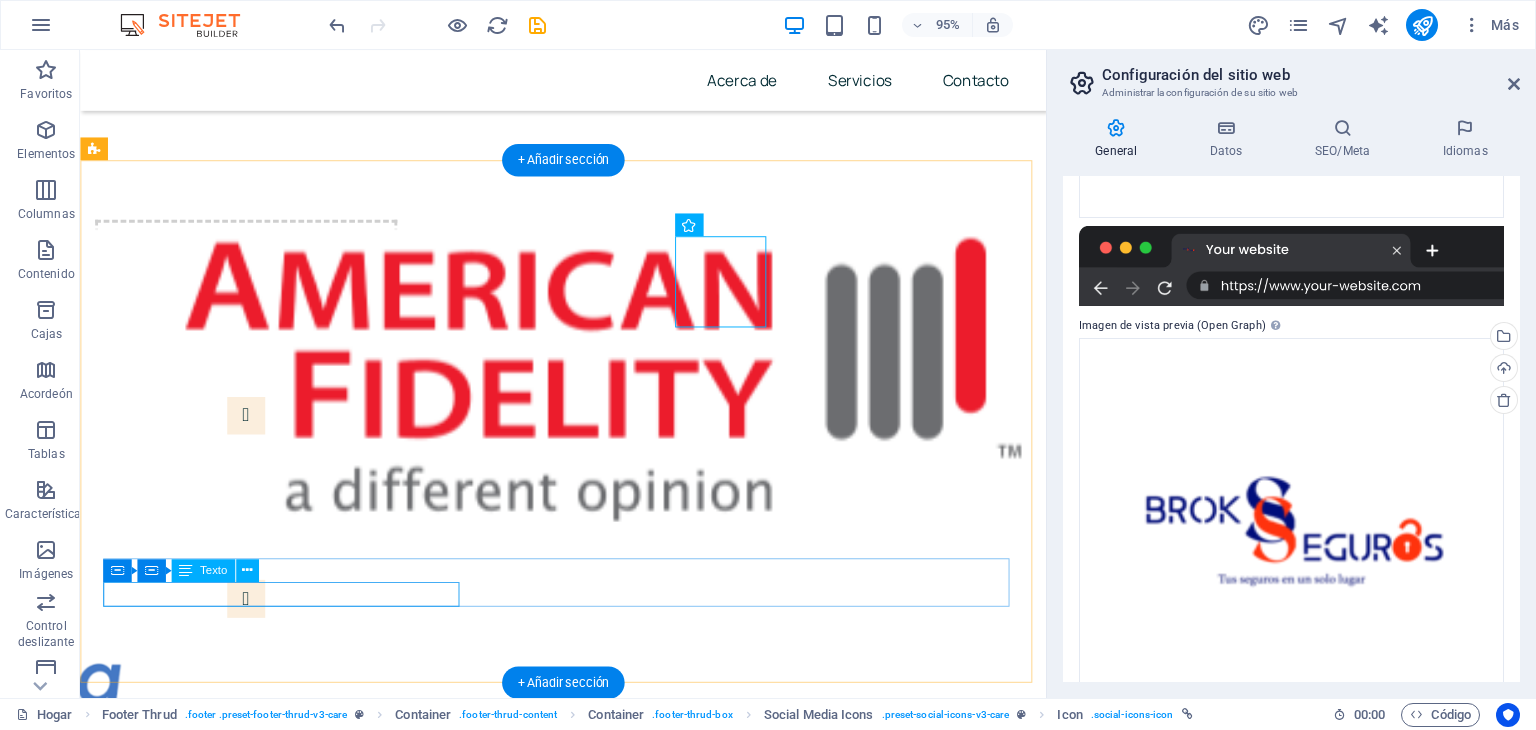 click on "Política de Privacidad    Aviso Legal" at bounding box center (588, 8033) 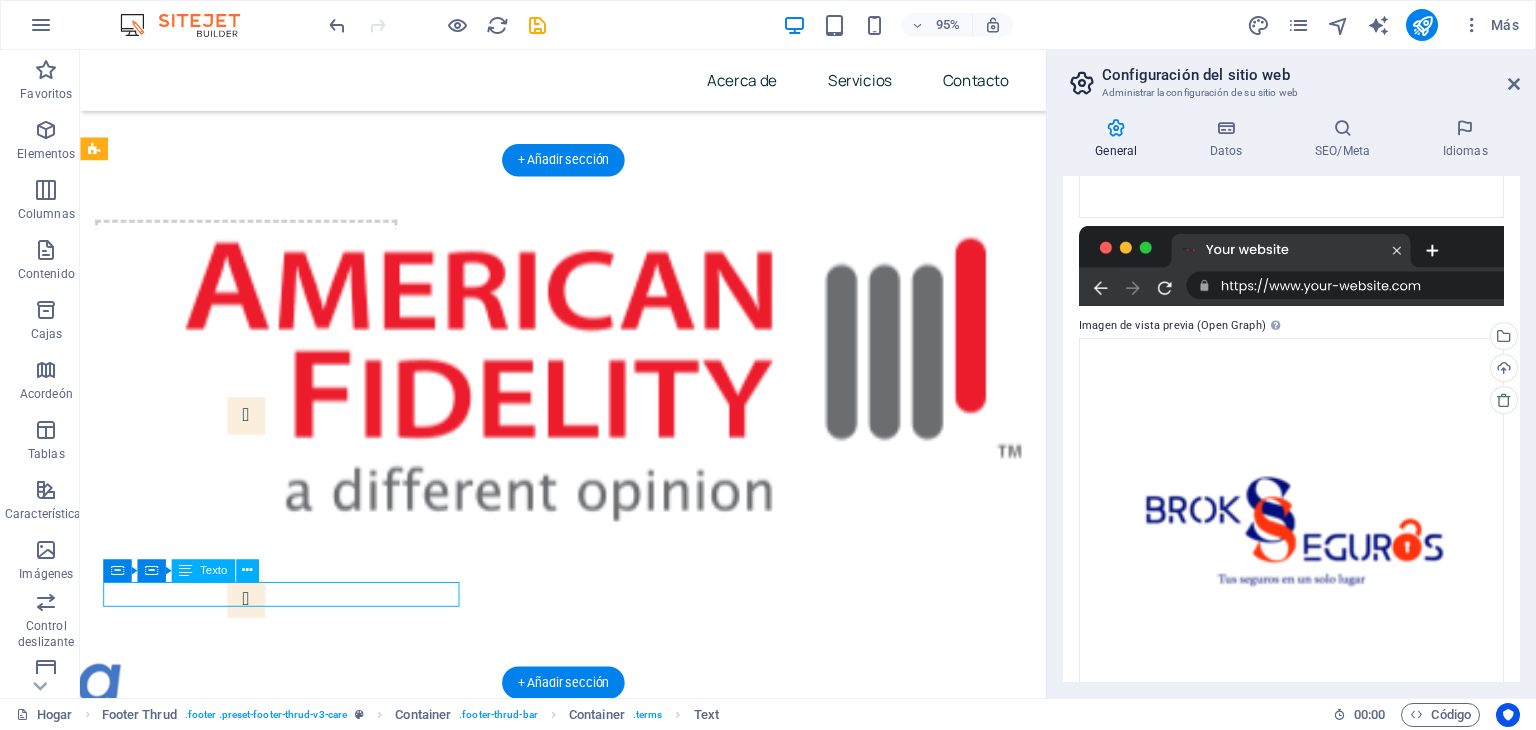 click on "Política de Privacidad    Aviso Legal" at bounding box center (588, 8033) 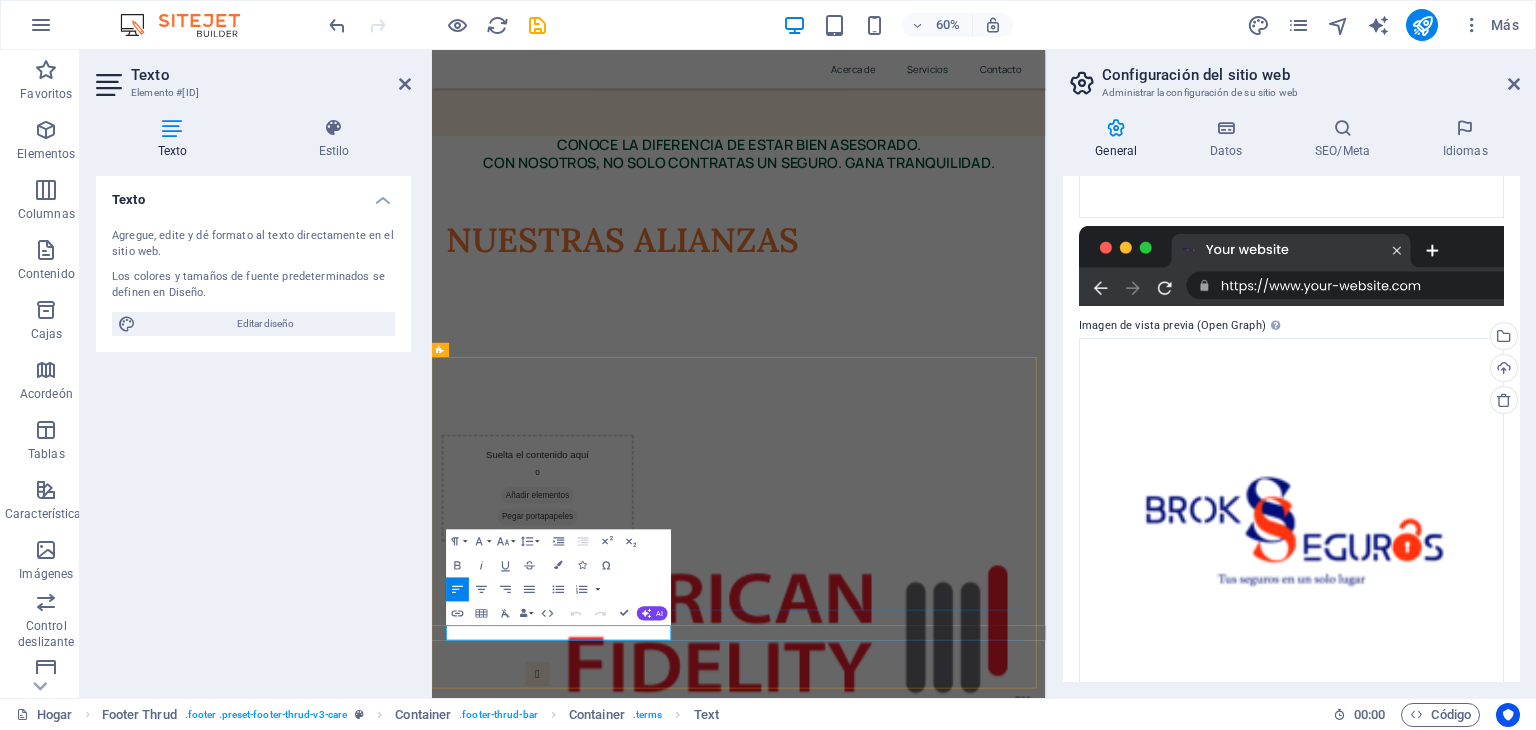 click on "Aviso Legal" at bounding box center [787, 8507] 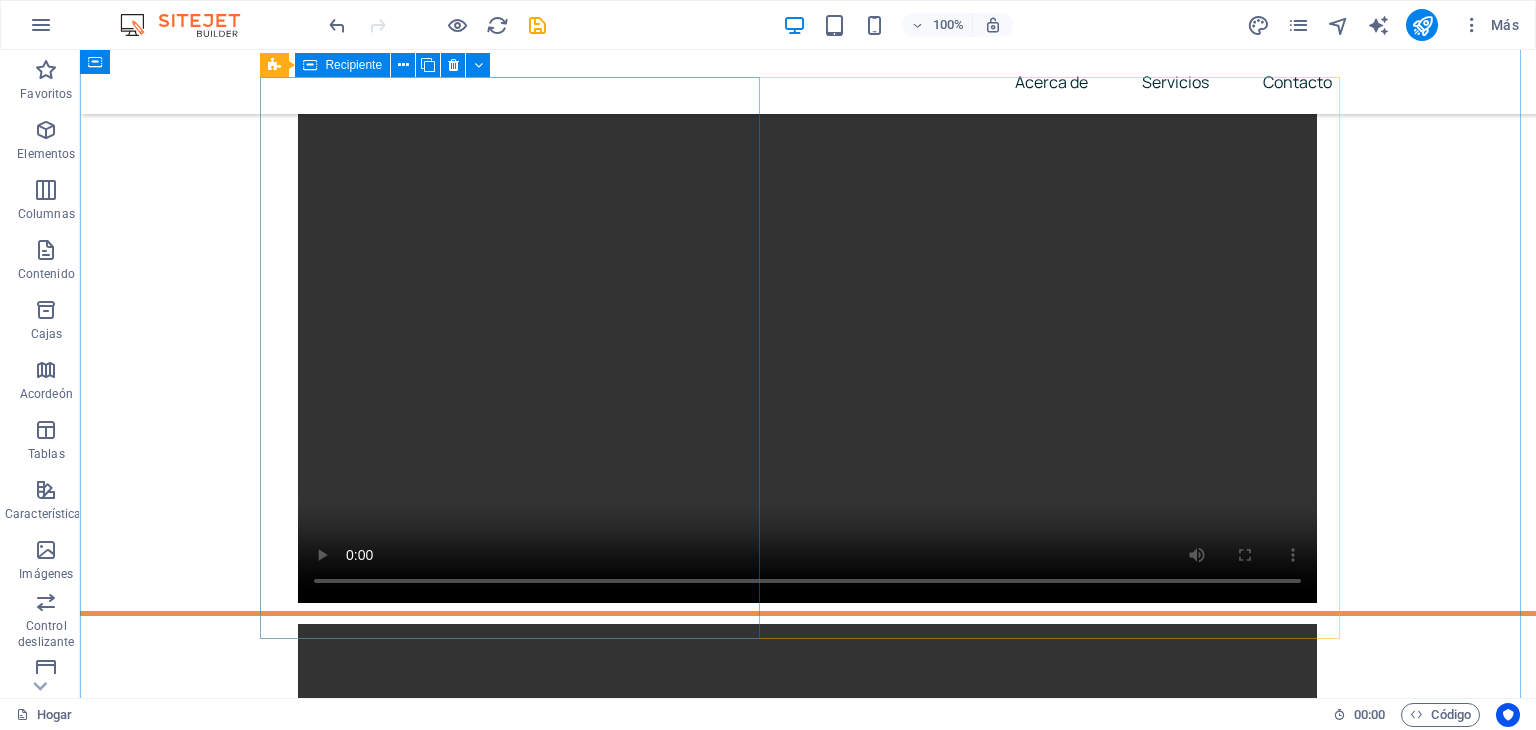 scroll, scrollTop: 8242, scrollLeft: 0, axis: vertical 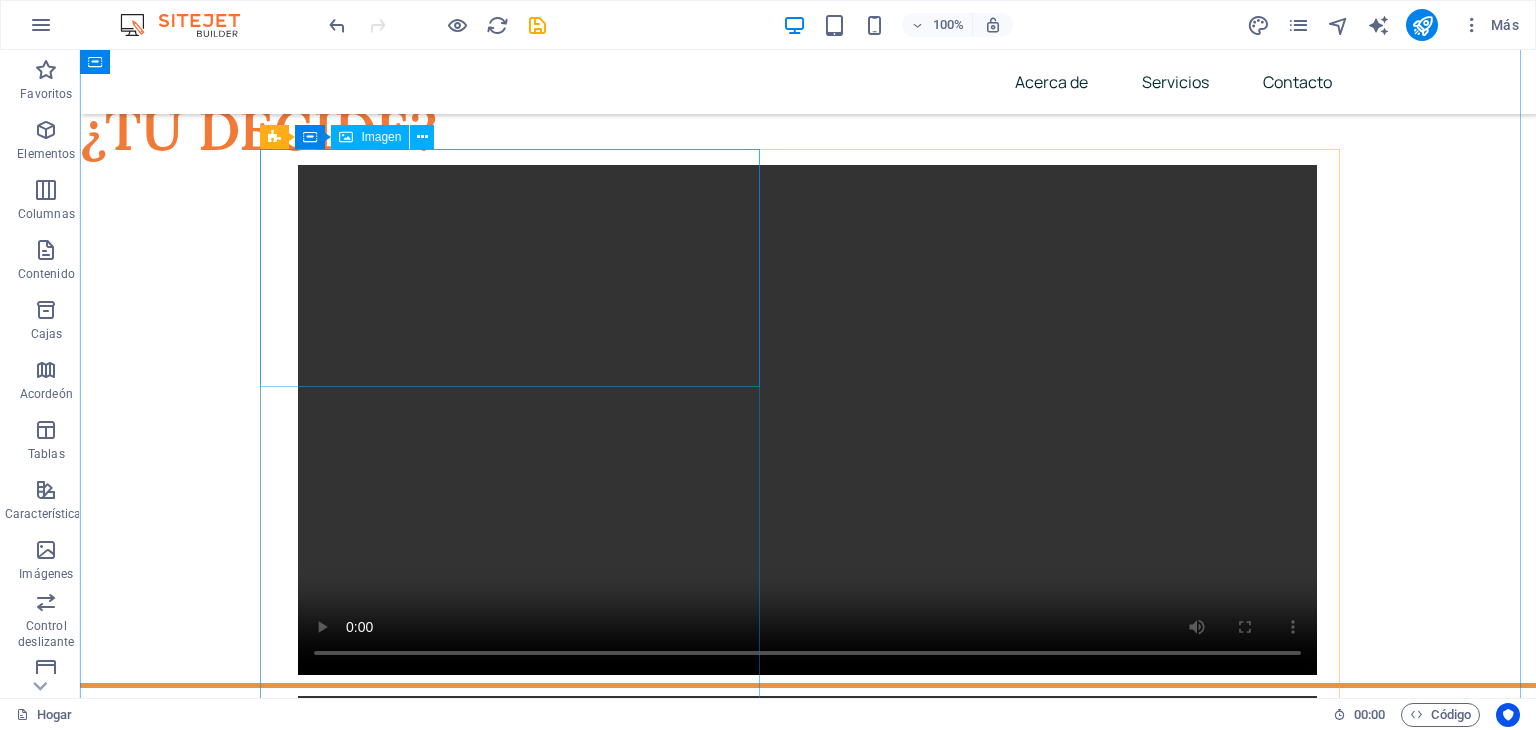 click at bounding box center (518, 5212) 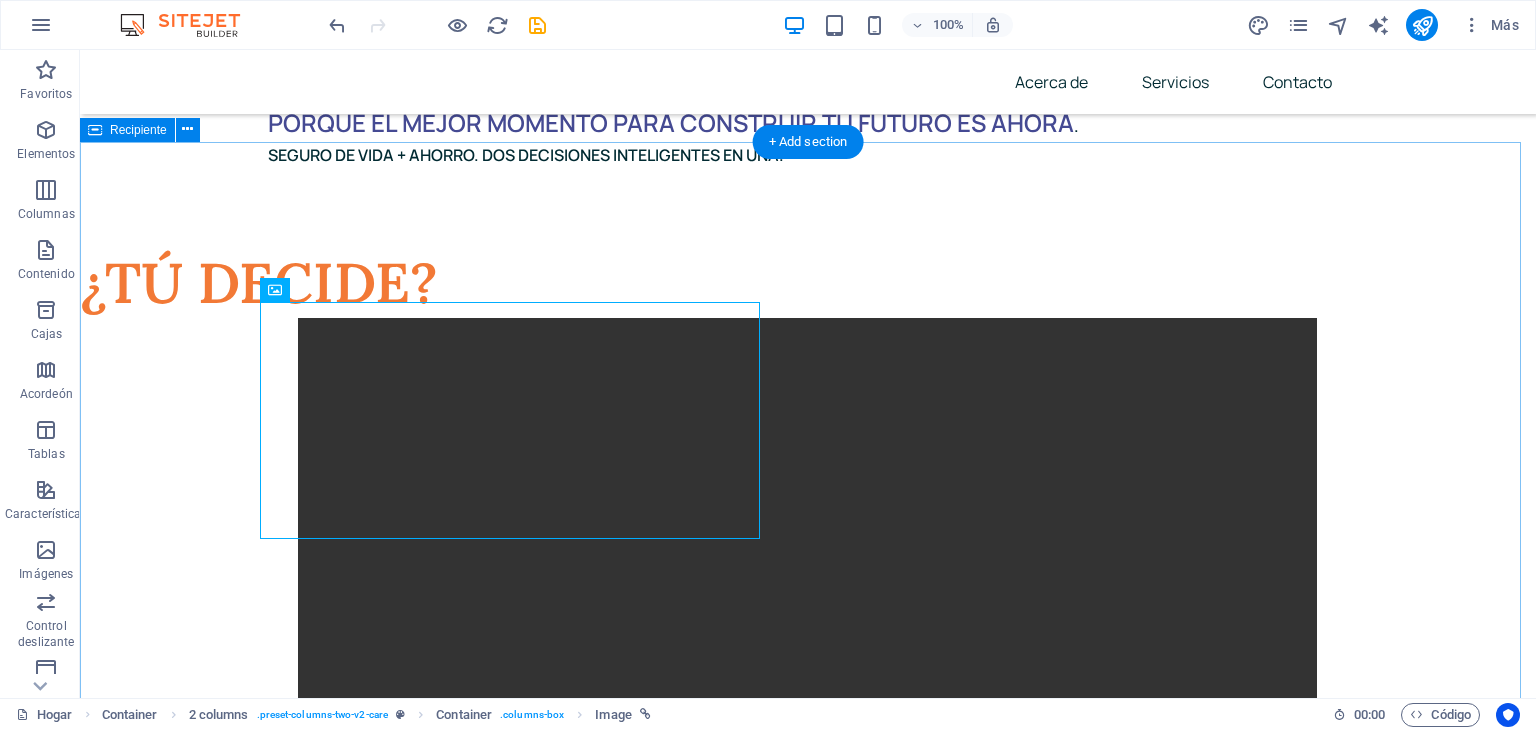 scroll, scrollTop: 8087, scrollLeft: 0, axis: vertical 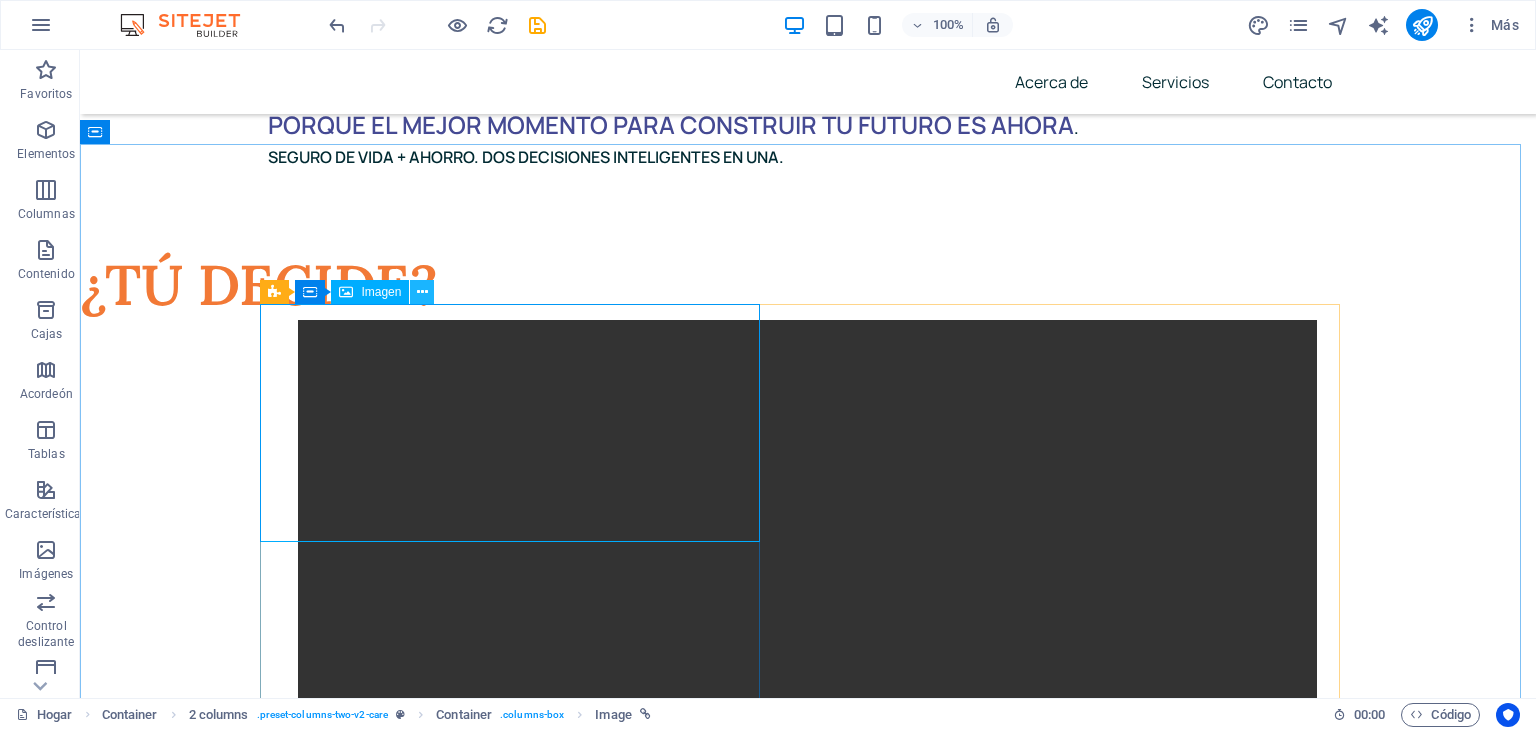 click at bounding box center (422, 292) 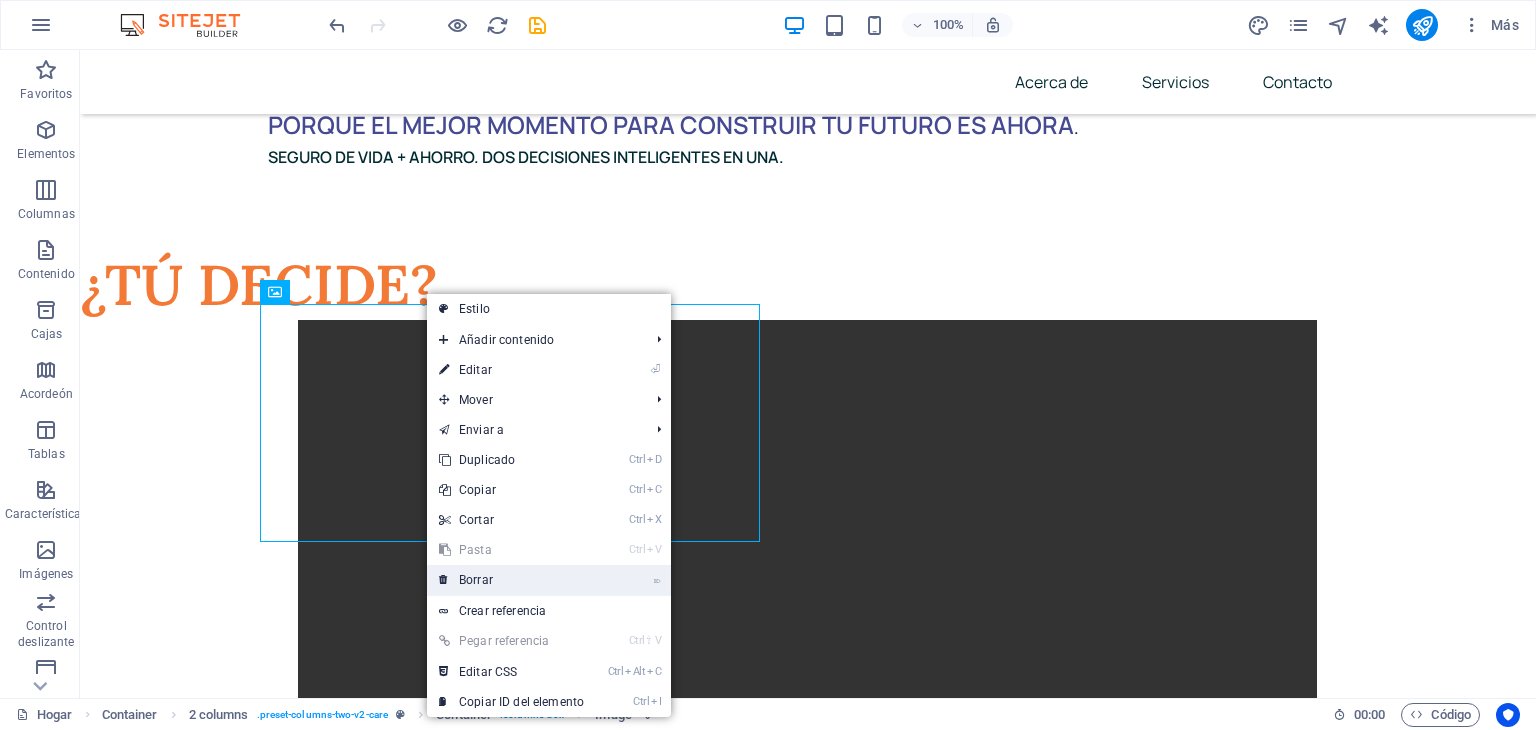 click on "⌦ Borrar" at bounding box center (511, 580) 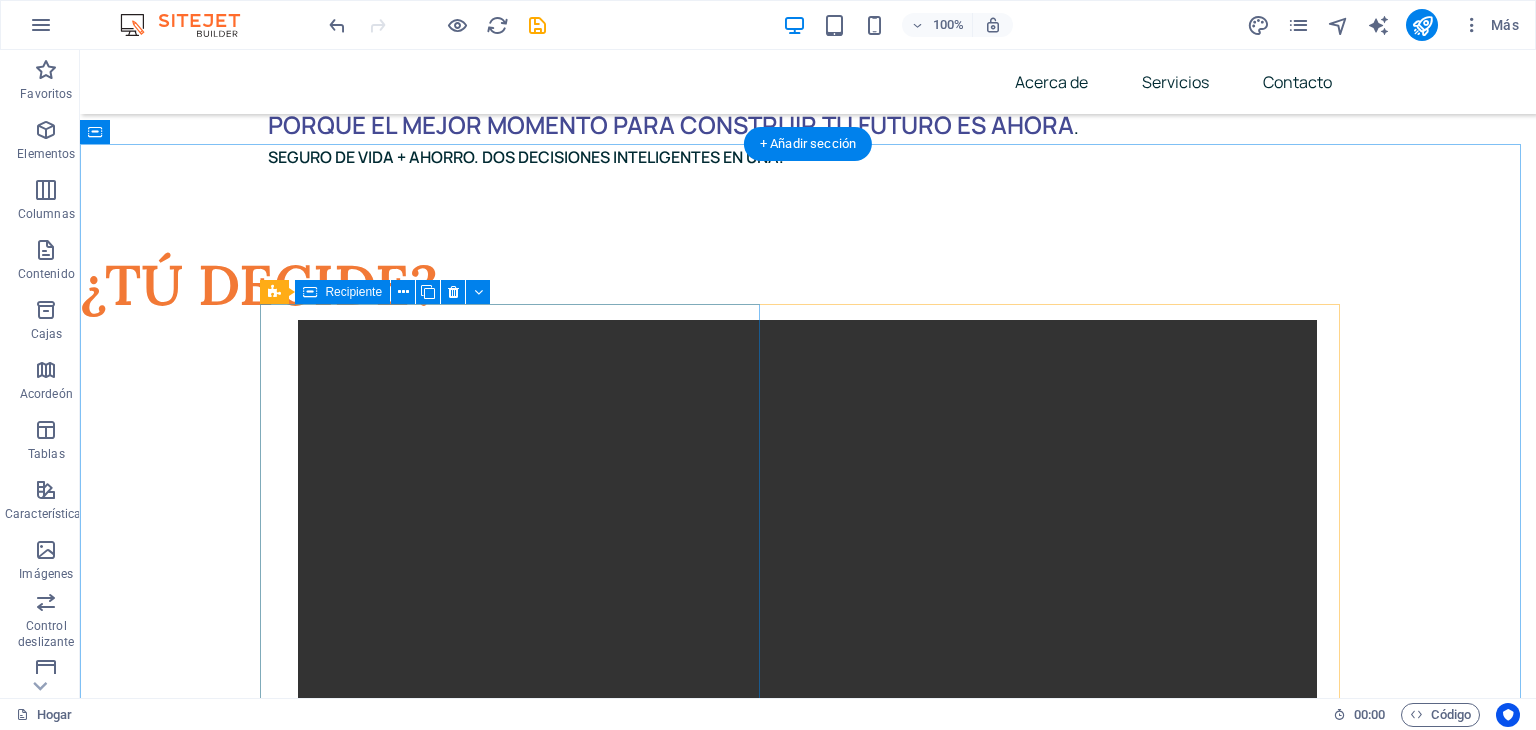 scroll, scrollTop: 8146, scrollLeft: 0, axis: vertical 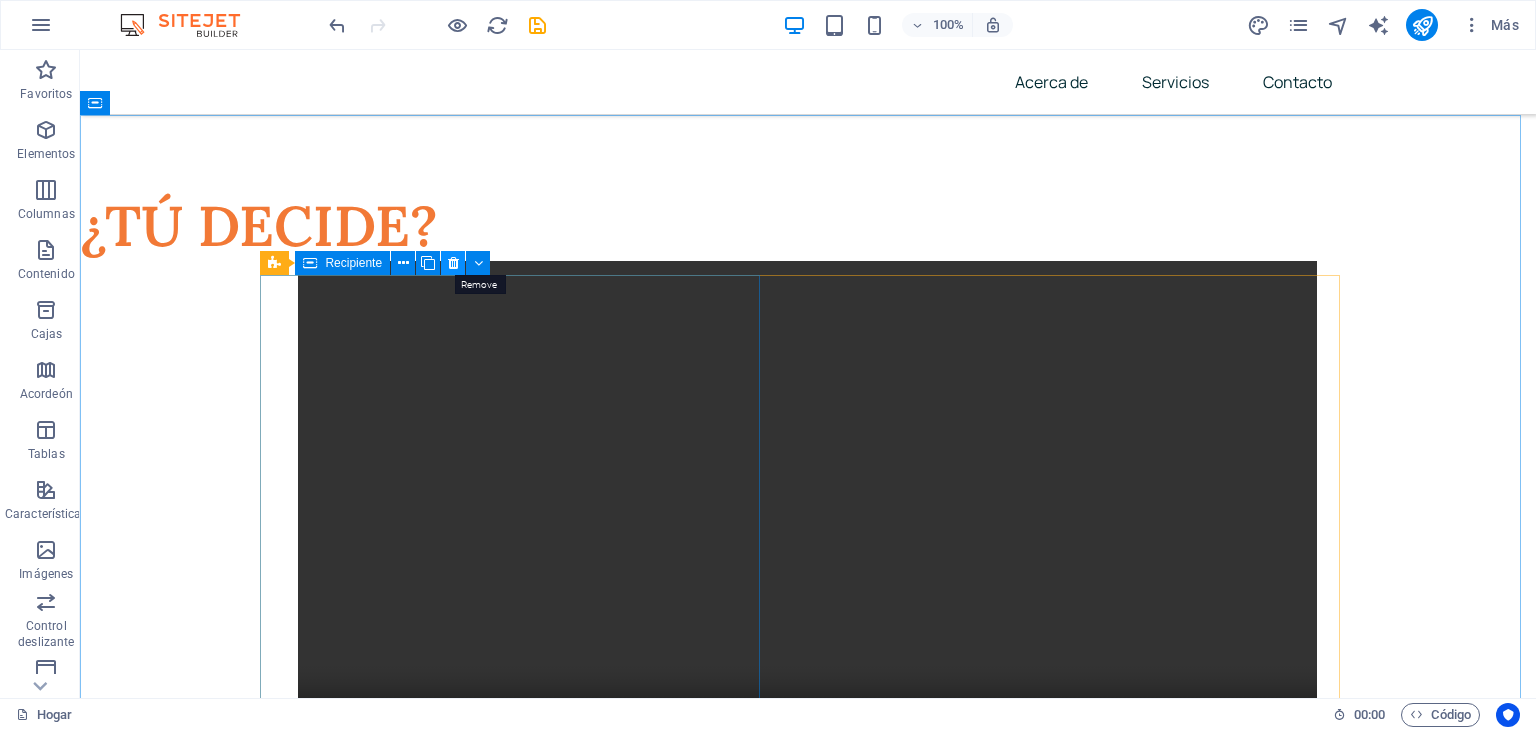 click at bounding box center [453, 263] 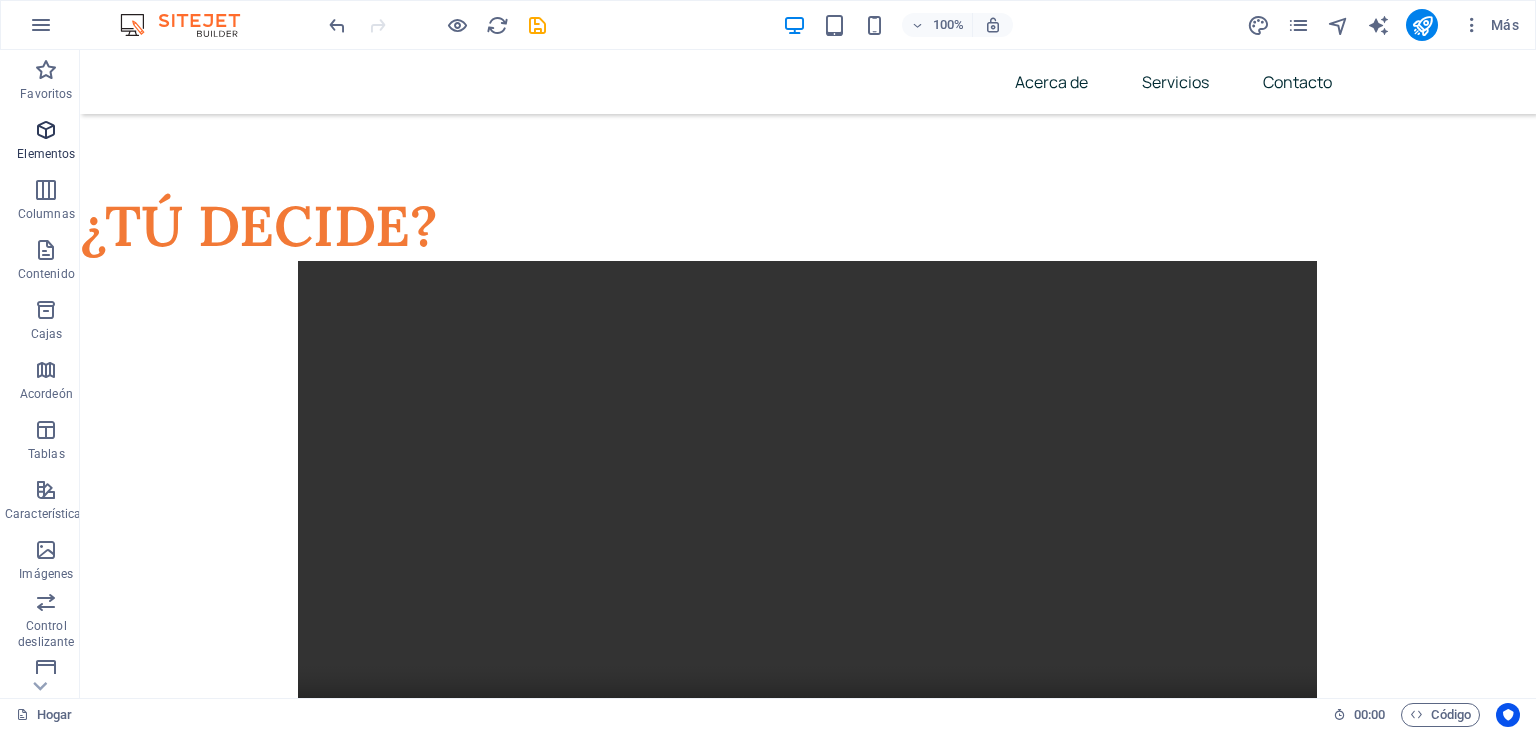 click at bounding box center [46, 130] 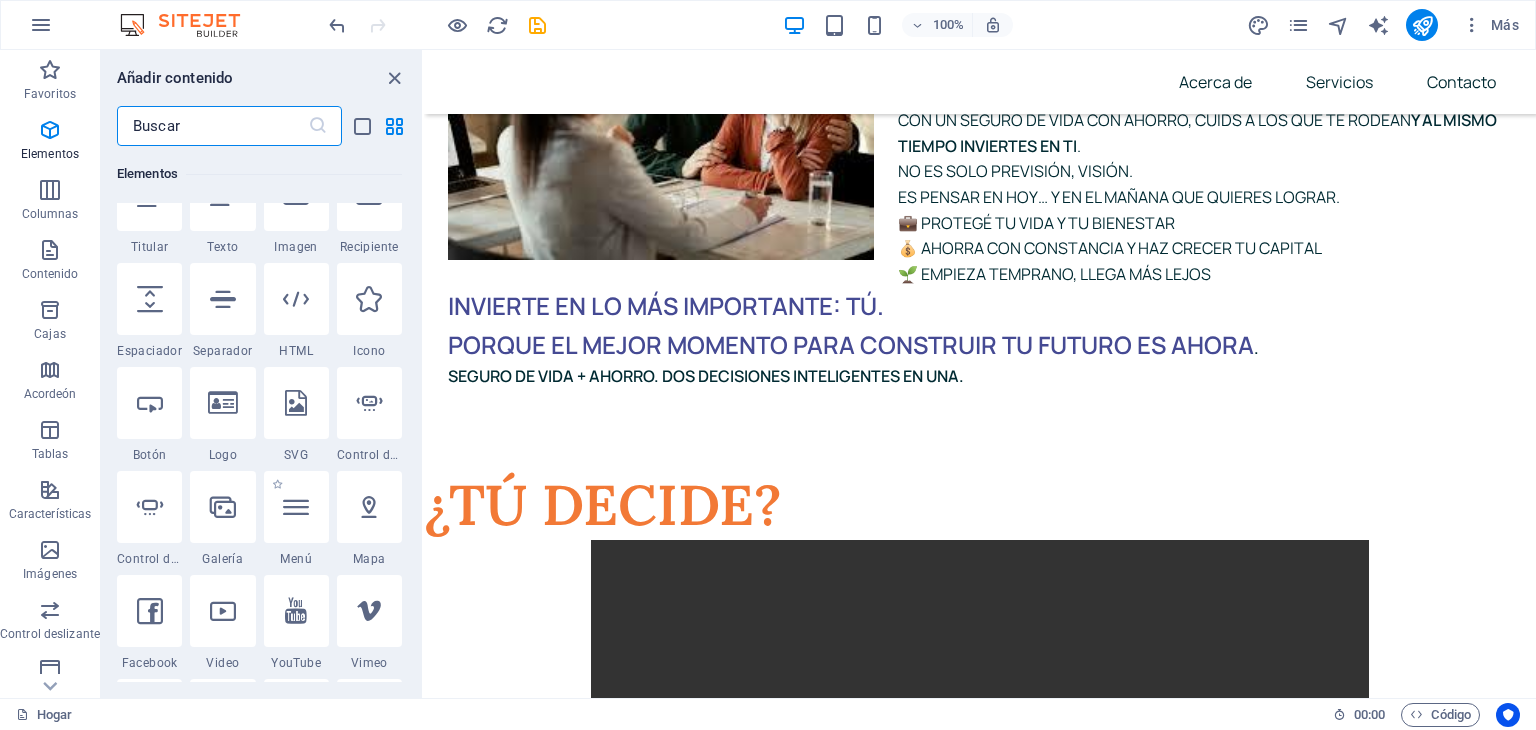 scroll, scrollTop: 420, scrollLeft: 0, axis: vertical 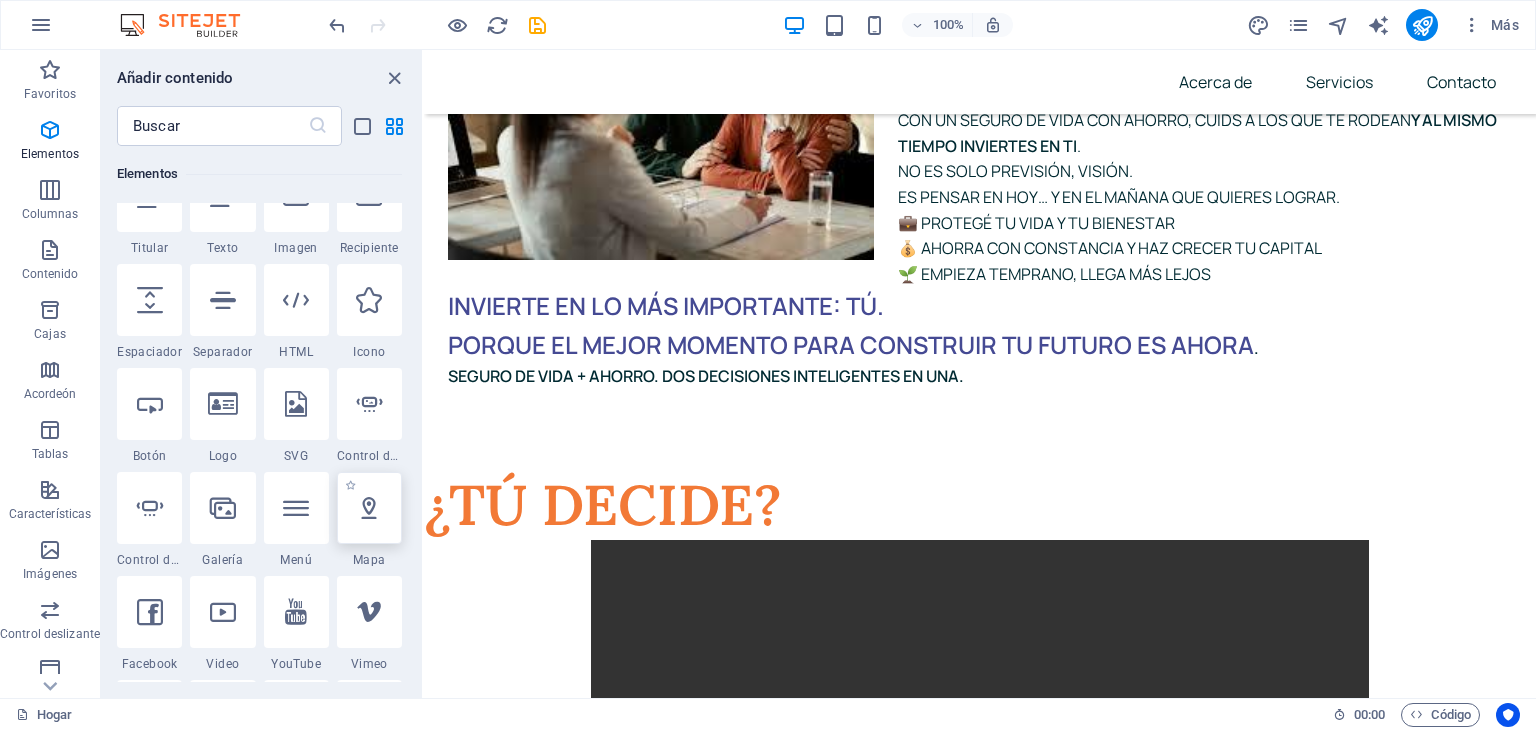 click at bounding box center [369, 508] 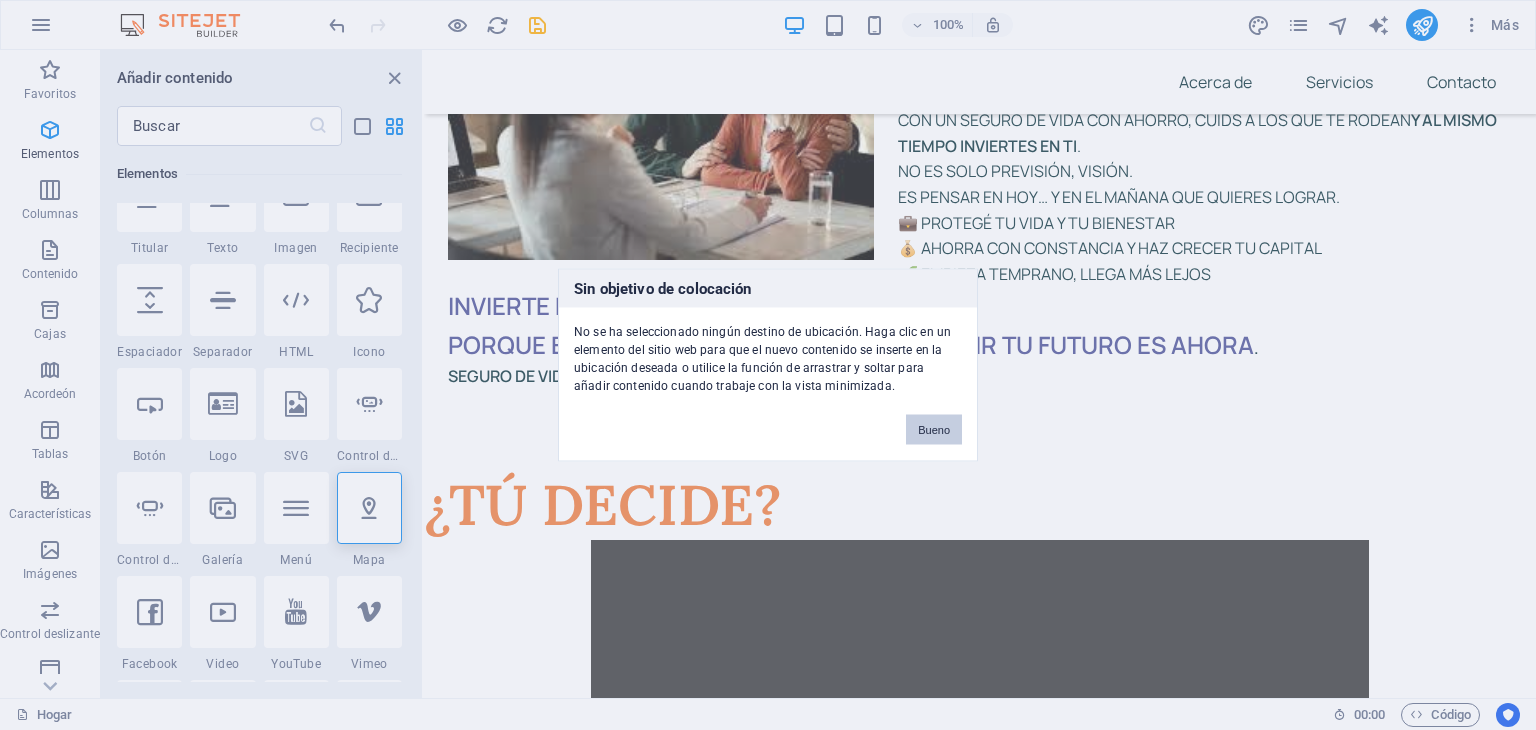 click on "Bueno" at bounding box center [934, 430] 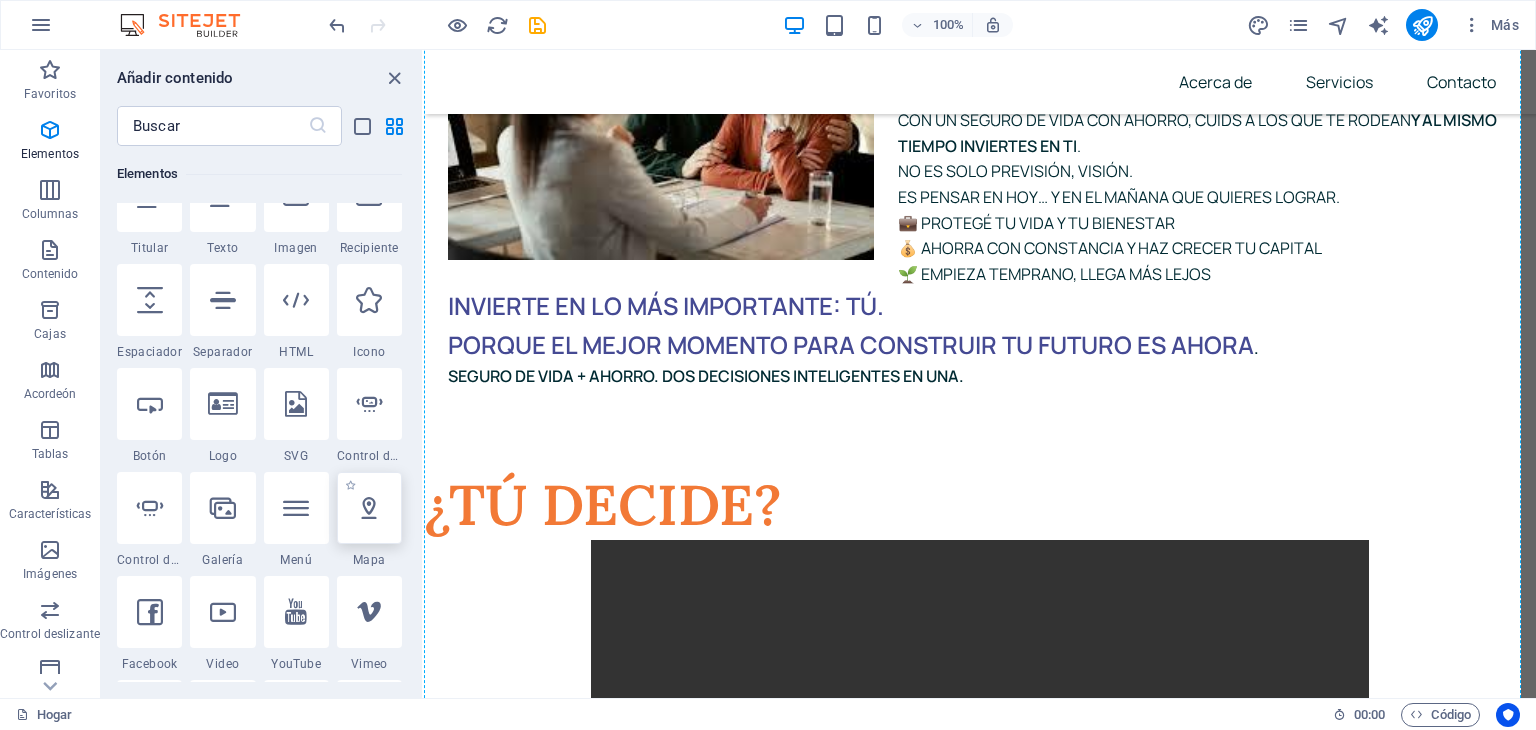 scroll, scrollTop: 8723, scrollLeft: 0, axis: vertical 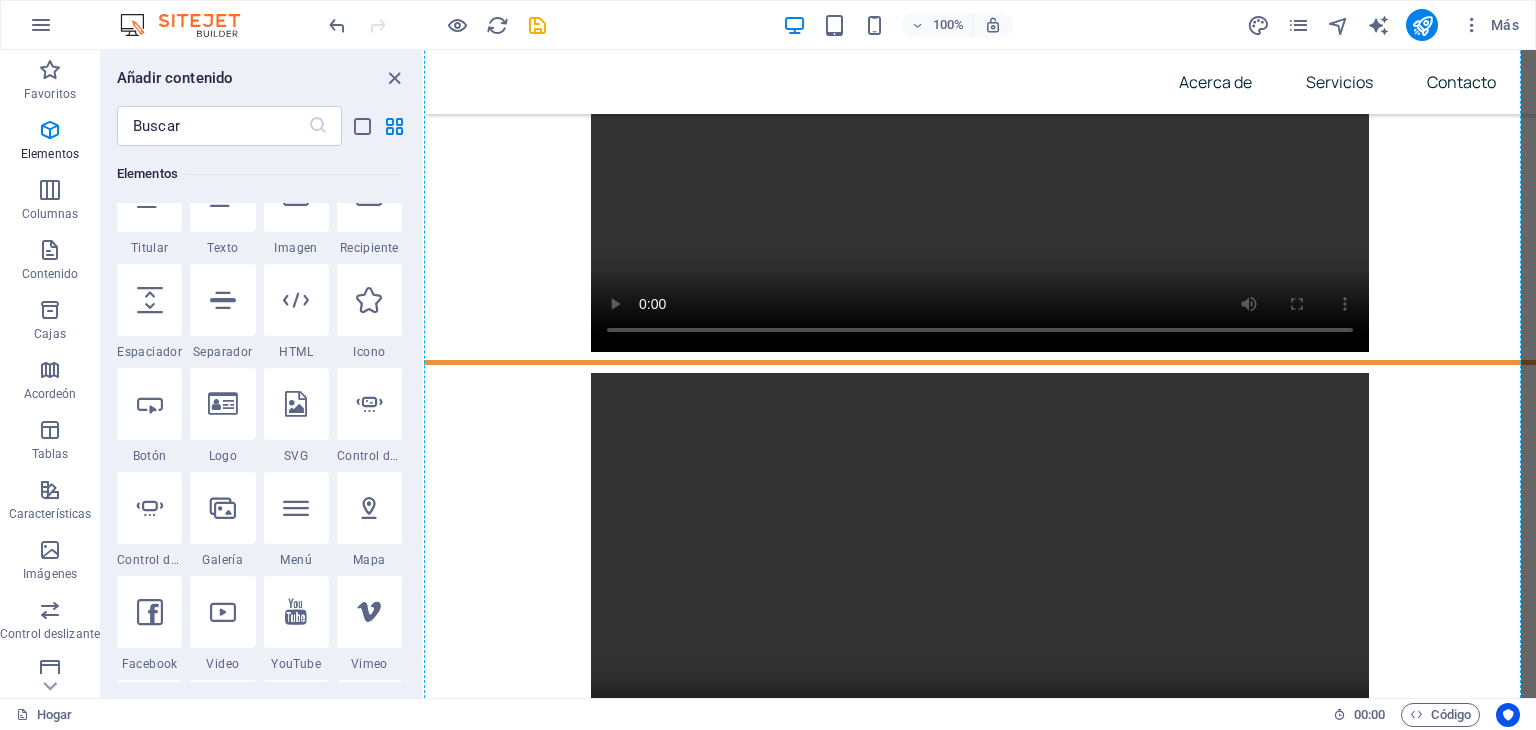 select on "1" 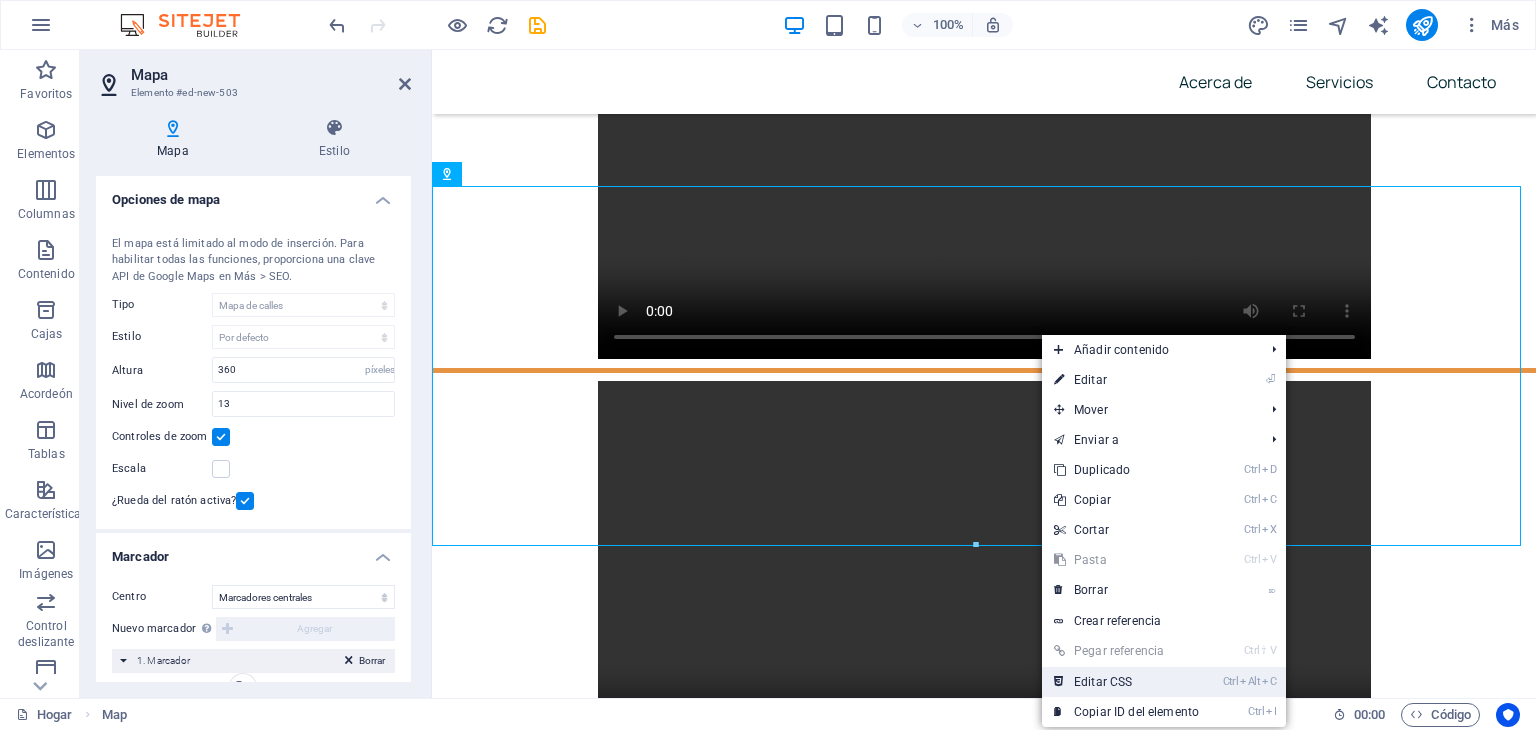 click on "Editar CSS" at bounding box center (1103, 682) 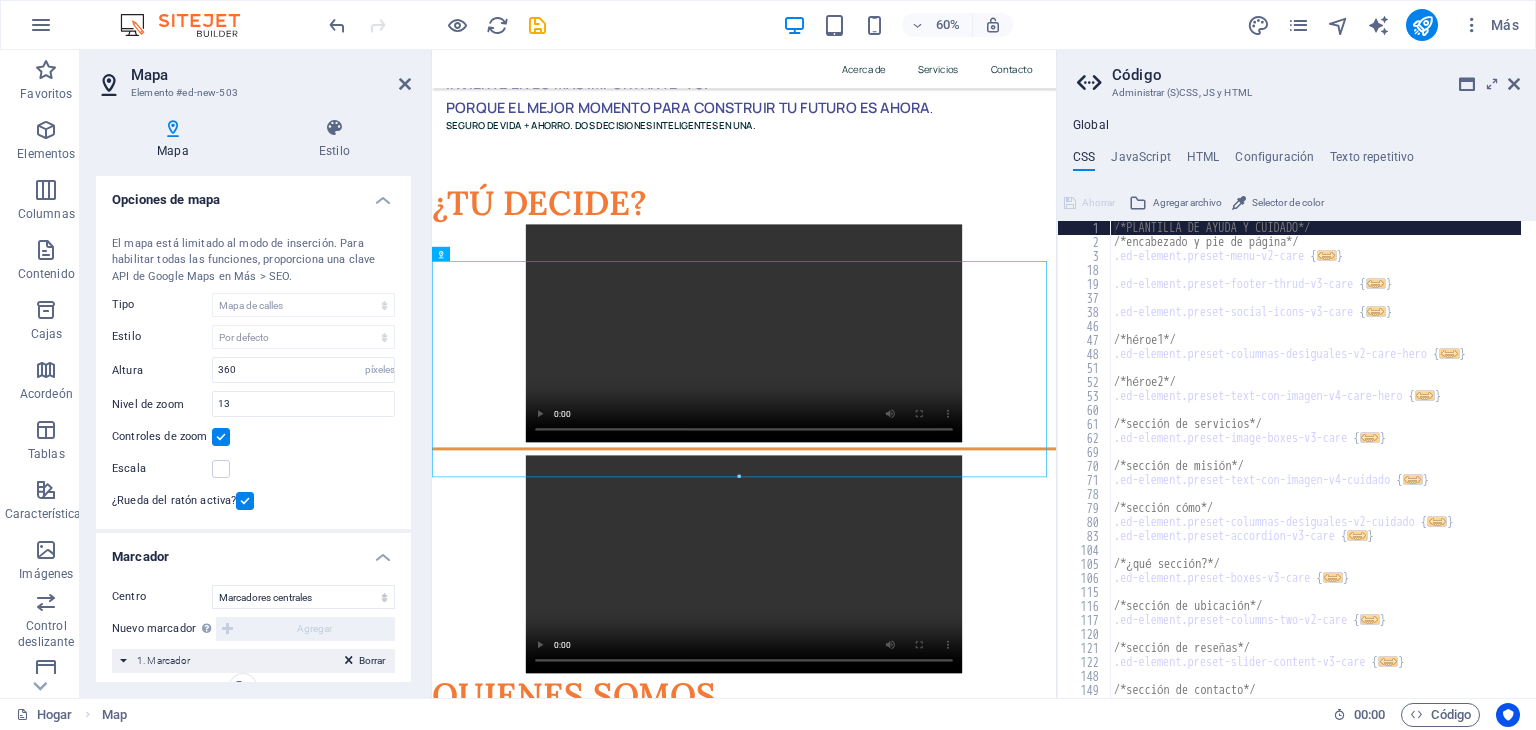 click on "Código Administrar (S)CSS, JS y HTML Global CSS JavaScript HTML Configuración Texto repetitivo /*HELP & CARE TEMPLATE*/ 1 2 3 18 19 37 38 46 47 48 51 52 53 60 61 62 69 70 71 78 79 80 83 104 105 106 115 116 117 120 121 122 148 149 150 153 /*PLANTILLA DE AYUDA Y CUIDADO*/ /*encabezado y pie de página*/ .ed-element.preset-menu-v2-care    { ... } .ed-element.preset-footer-thrud-v3-care    { ... } .ed-element.preset-social-icons-v3-care    { ... } /*héroe1*/ .ed-element.preset-columnas-desiguales-v2-care-hero    { ... } /*héroe2*/ .ed-element.preset-text-con-imagen-v4-care-hero    { ... } /*sección de servicios*/ .ed-element.preset-image-boxes-v3-care    { ... } /*sección de misión*/ .ed-element.preset-text-con-imagen-v4-cuidado    { ... } /*sección cómo*/ .ed-element.preset-columnas-desiguales-v2-cuidado    { ... } .ed-element.preset-accordion-v3-care    { ... } /*¿qué sección?*/ .ed-element.preset-boxes-v3-care    { ... } /*sección de ubicación*/ .ed-element.preset-columns-two-v2-care    { ... }" at bounding box center [1296, 374] 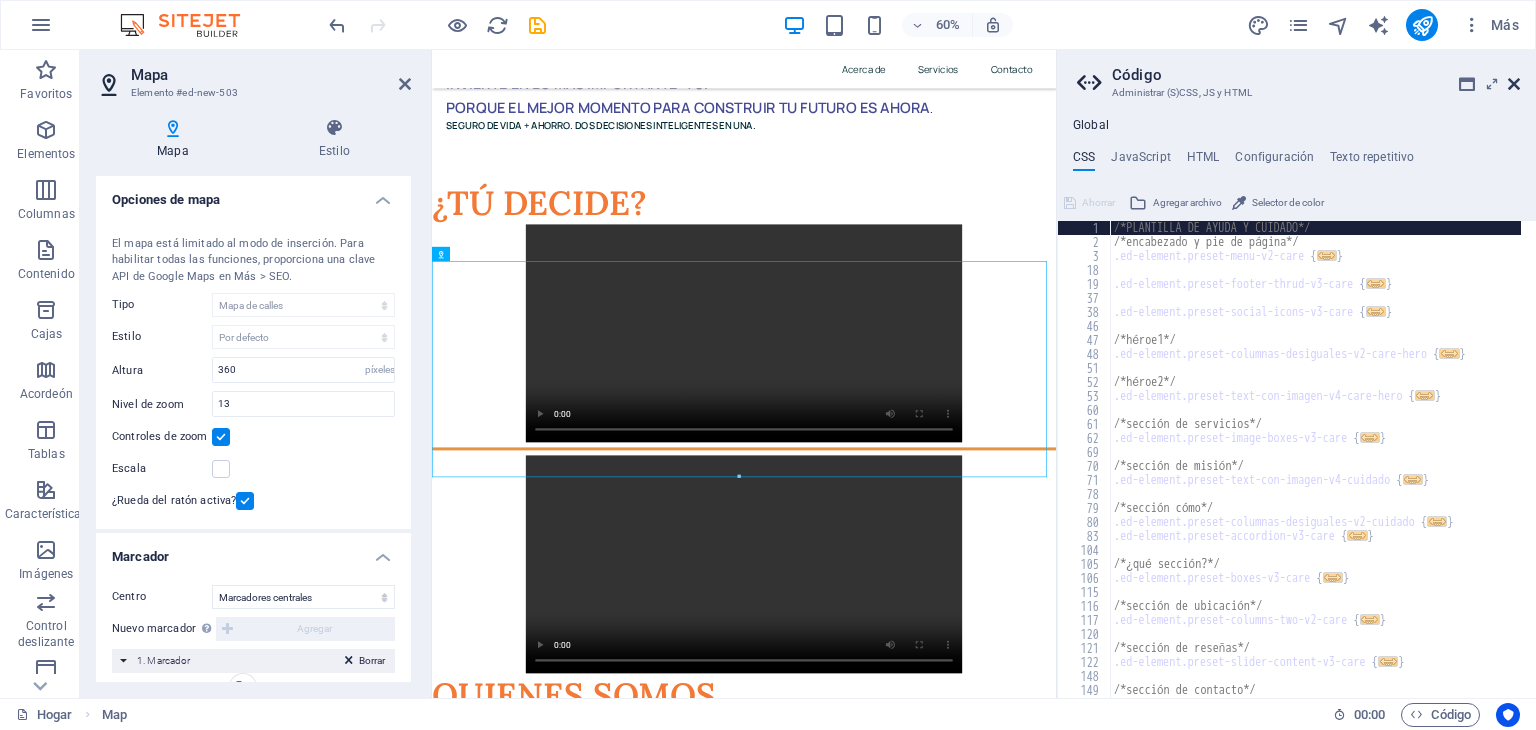 click at bounding box center (1514, 84) 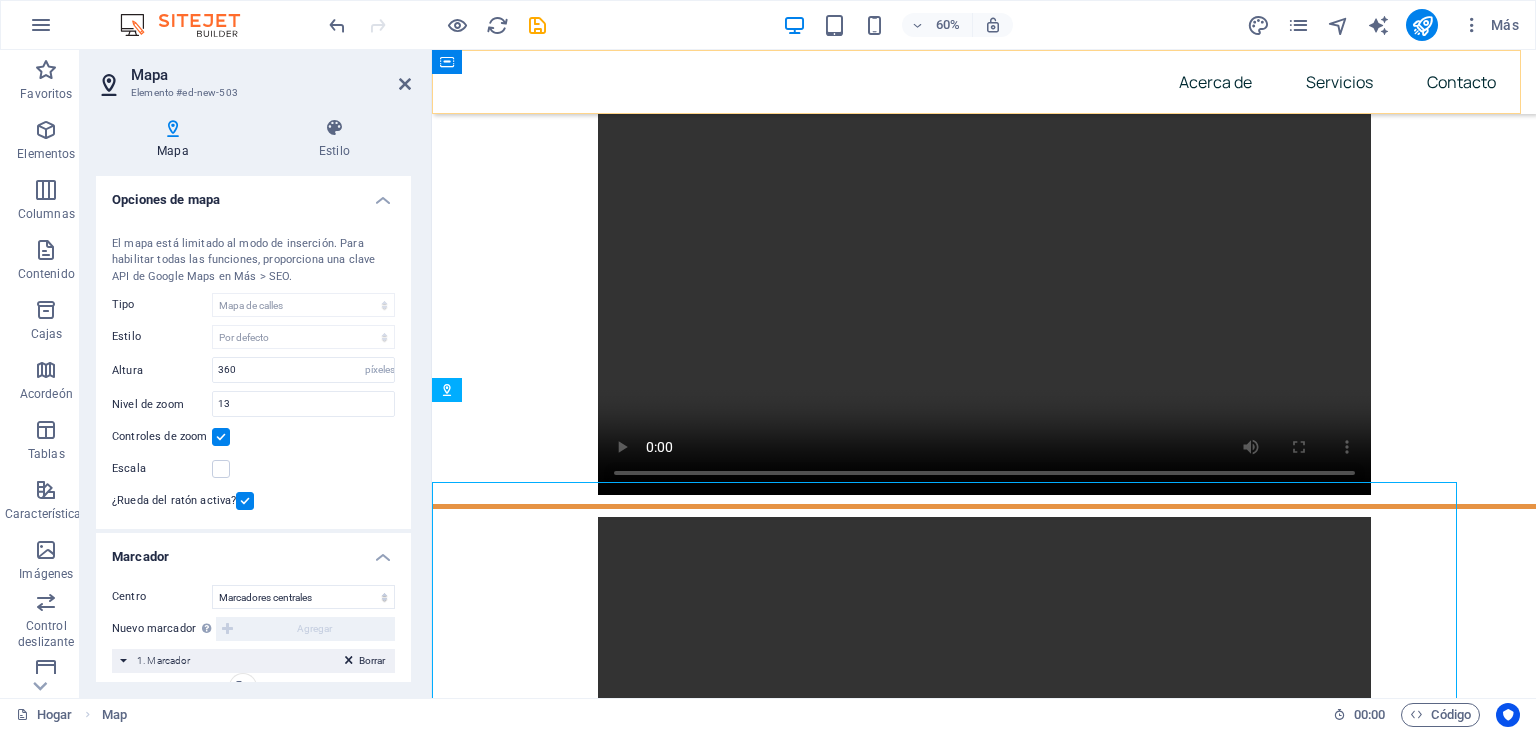 scroll, scrollTop: 8507, scrollLeft: 0, axis: vertical 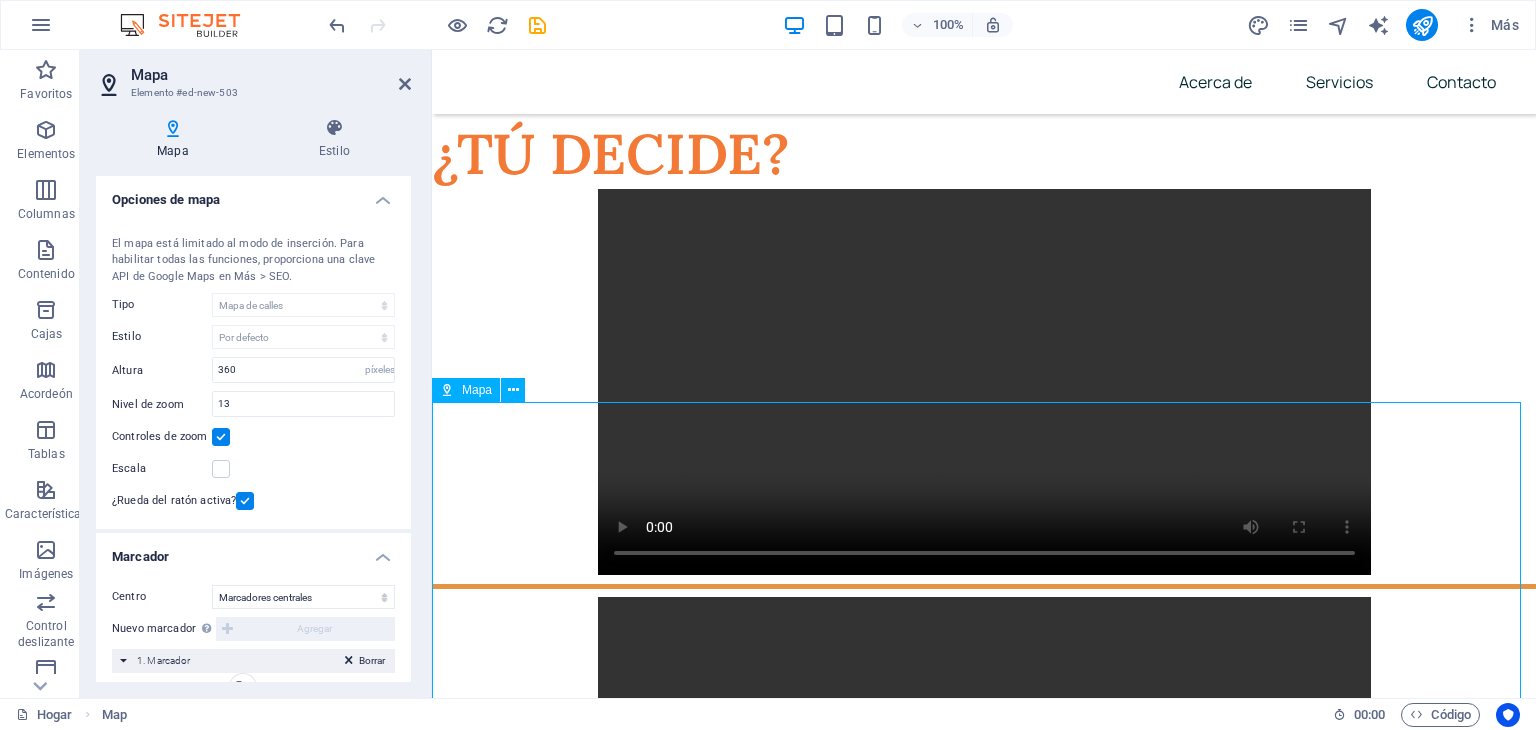 click on "Mover a la izquierda Mover a la derecha Mover hacia arriba Mover hacia abajo Acercar Alejar Inicio Mover a la izquierda un 75% Fin Mover a la derecha un 75% Página anterior Mover hacia arriba un 75% Página siguiente Mover hacia abajo un 75% Mapa Aliviar Satélite Etiquetas Combinaciones de teclas Datos del mapa Datos del mapa ©[YEAR] Datos del mapa ©[YEAR] 1 km Hacer clic para alternar entre unidades imperiales y métricas Condiciones Informar un error en el mapa" at bounding box center [984, 5976] 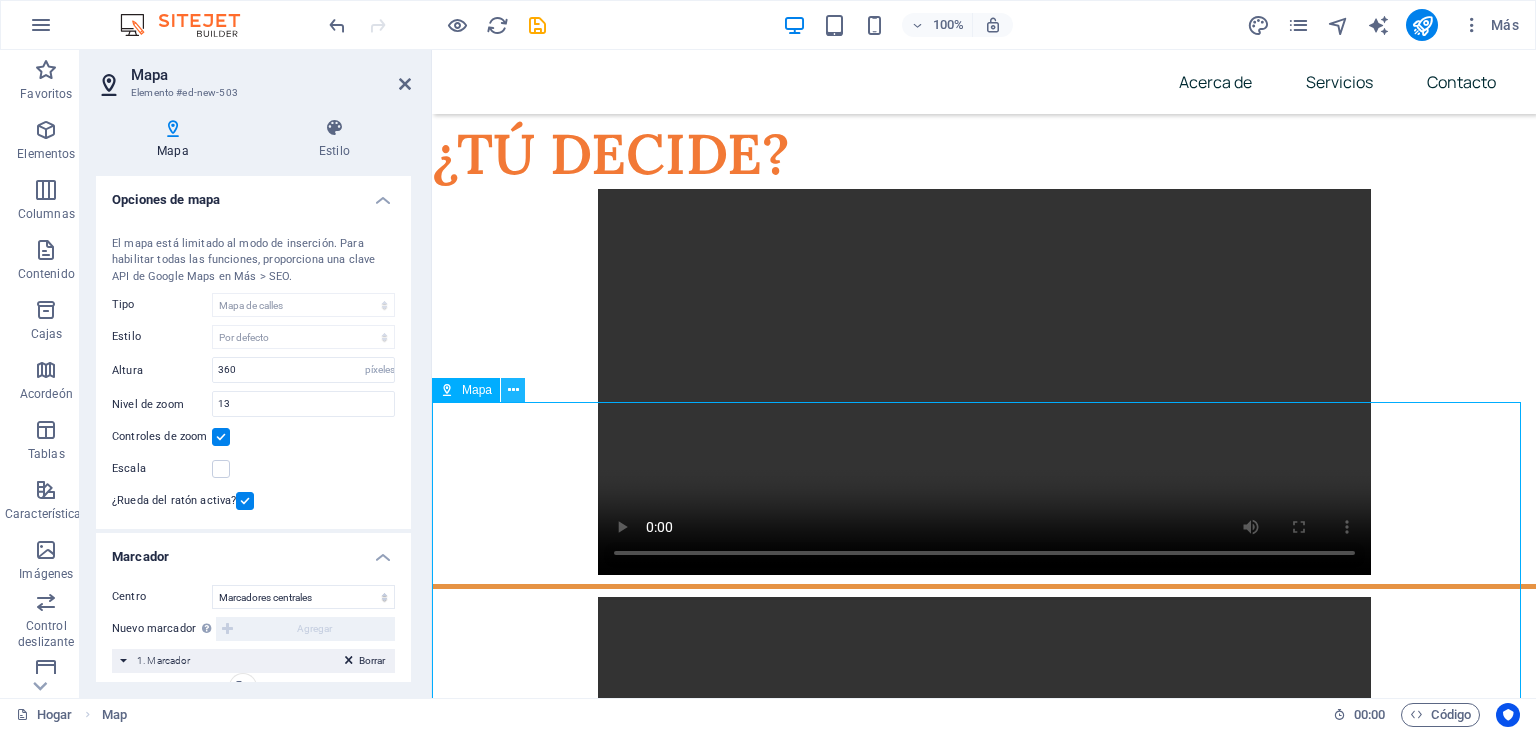 click at bounding box center (513, 390) 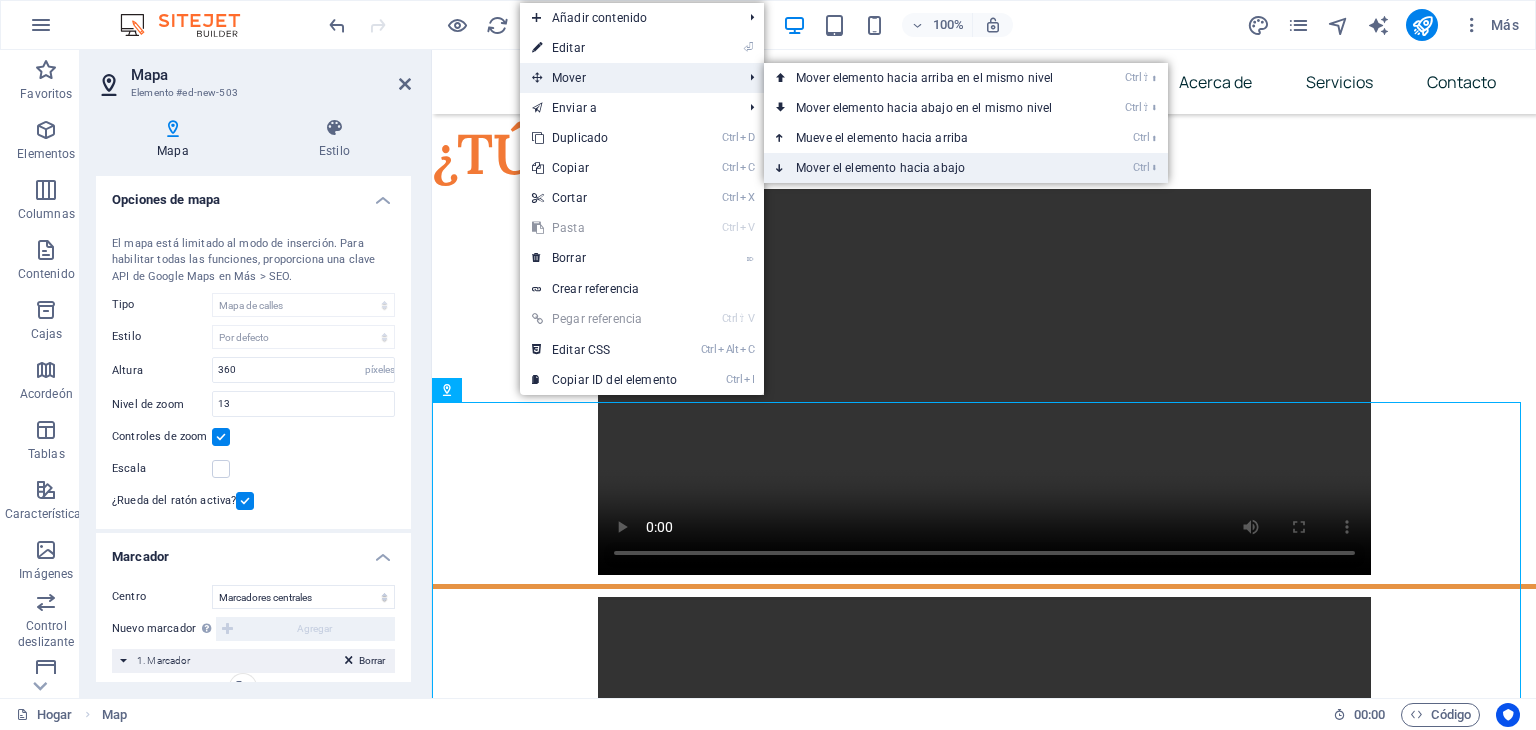 click on "Mover el elemento hacia abajo" at bounding box center [880, 168] 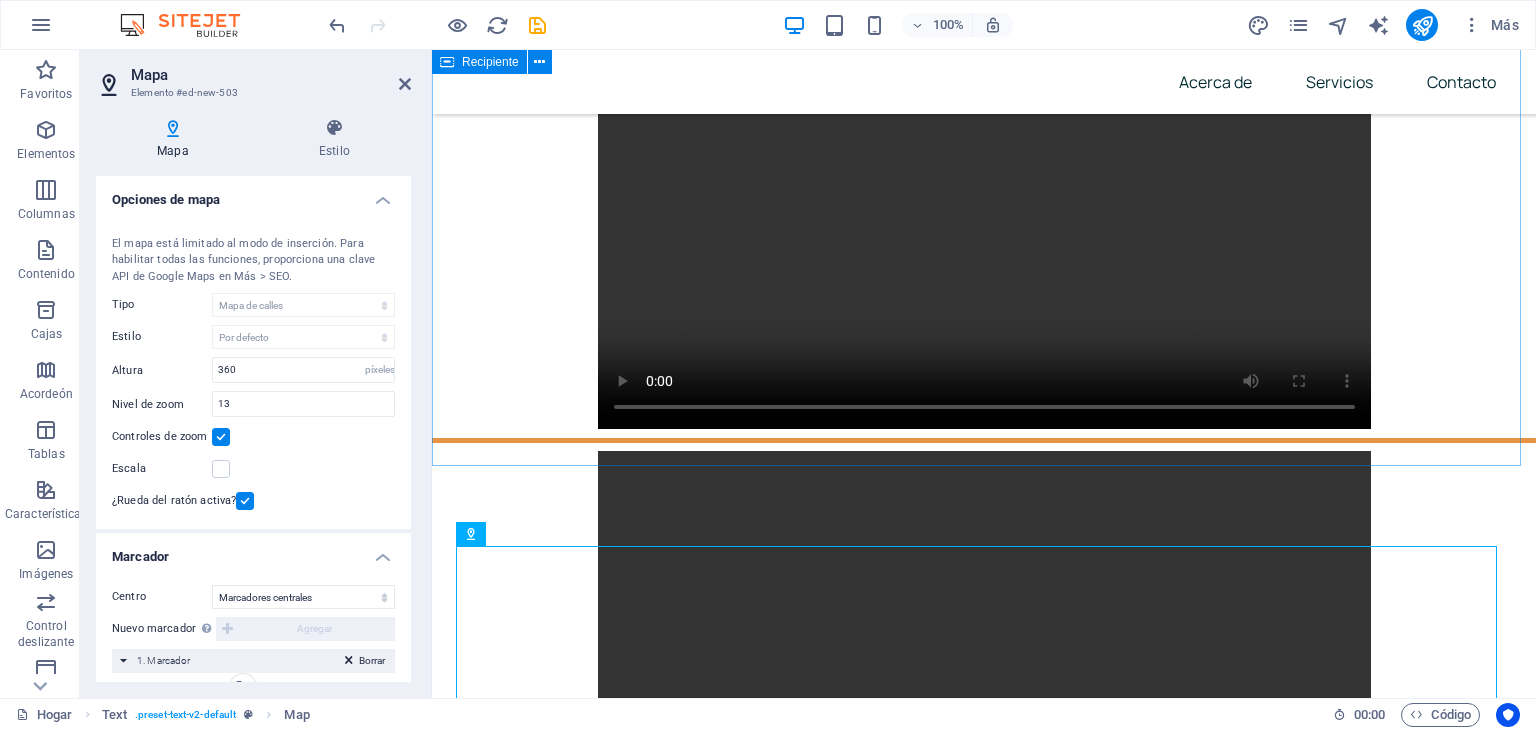 scroll, scrollTop: 8660, scrollLeft: 0, axis: vertical 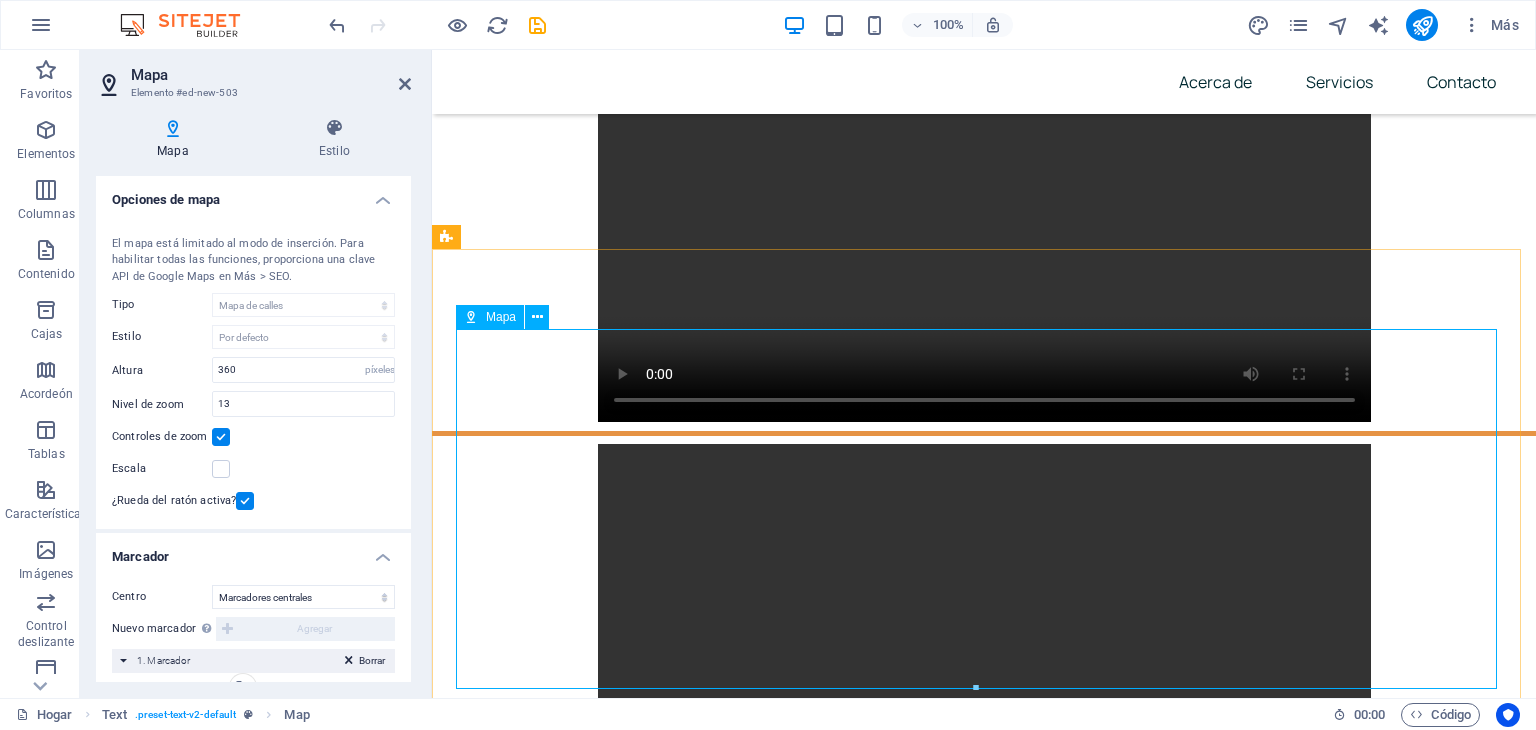 click on "Mover a la izquierda Mover a la derecha Mover hacia arriba Mover hacia abajo Acercar Alejar Inicio Mover a la izquierda un 75% Fin Mover a la derecha un 75% Página anterior Mover hacia arriba un 75% Página siguiente Mover hacia abajo un 75% Mapa Aliviar Satélite Etiquetas Combinaciones de teclas Datos del mapa Datos del mapa ©[YEAR] Datos del mapa ©[YEAR] 1 km Hacer clic para alternar entre unidades imperiales y métricas Condiciones Informar un error en el mapa" at bounding box center (984, 5903) 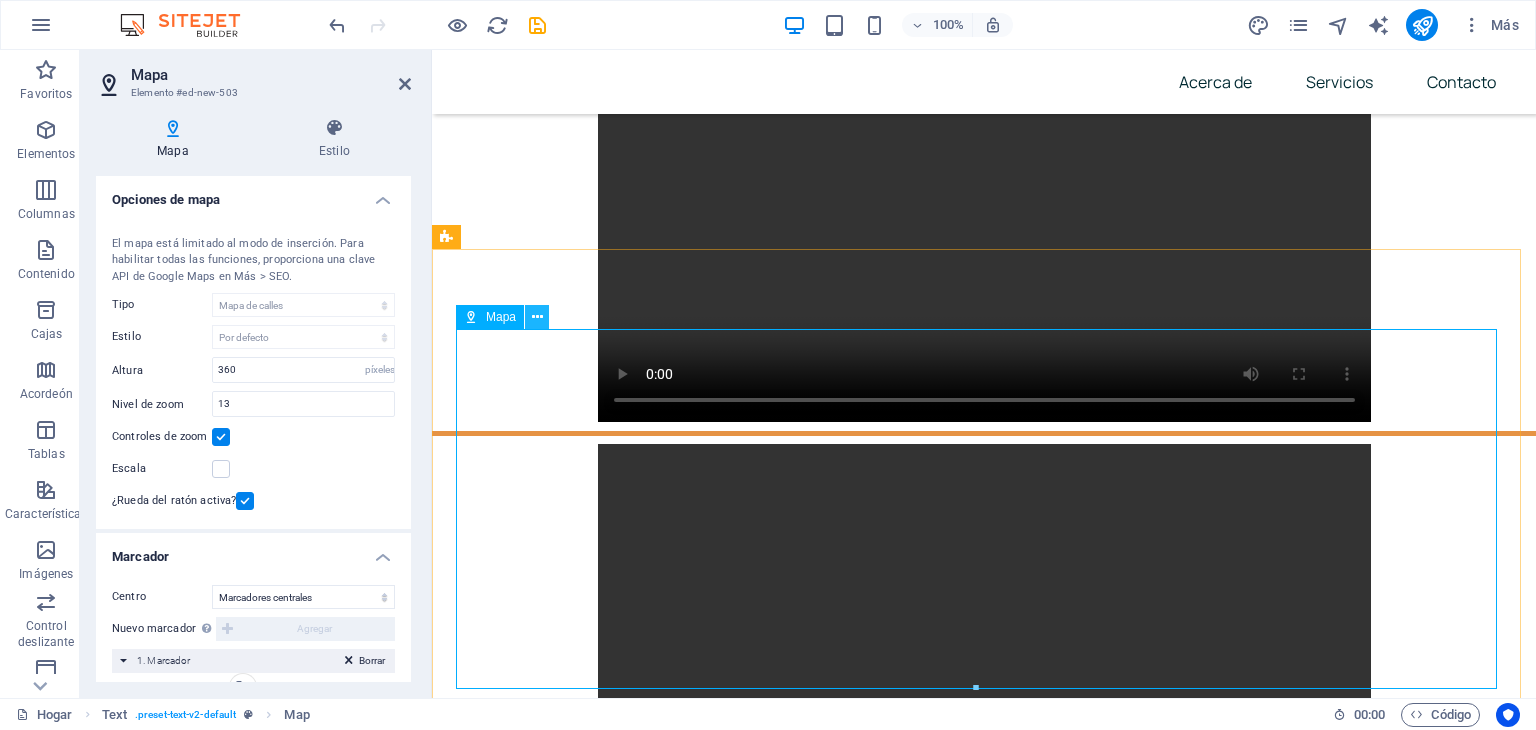 click at bounding box center [537, 317] 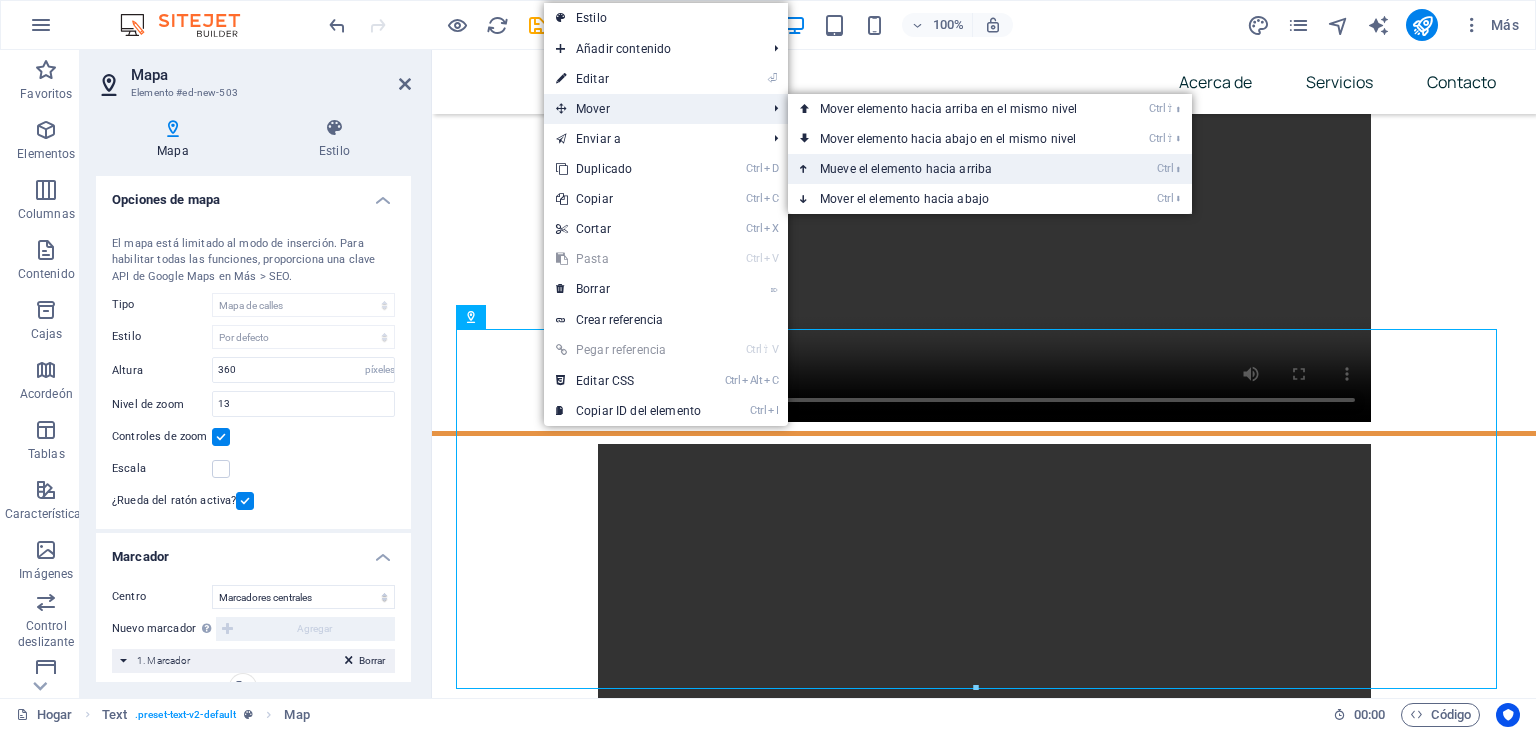click on "Mueve el elemento hacia arriba" at bounding box center [906, 169] 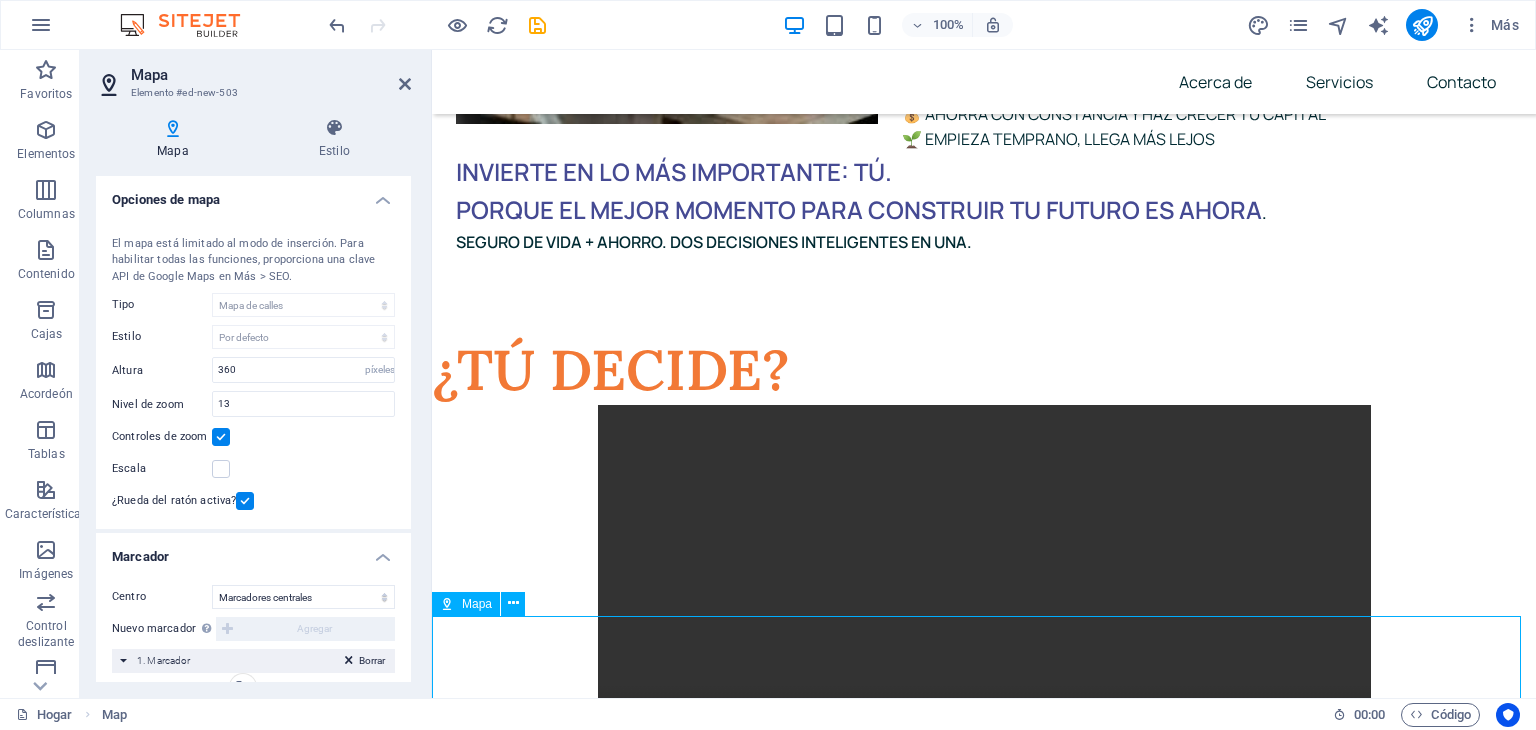 scroll, scrollTop: 8293, scrollLeft: 0, axis: vertical 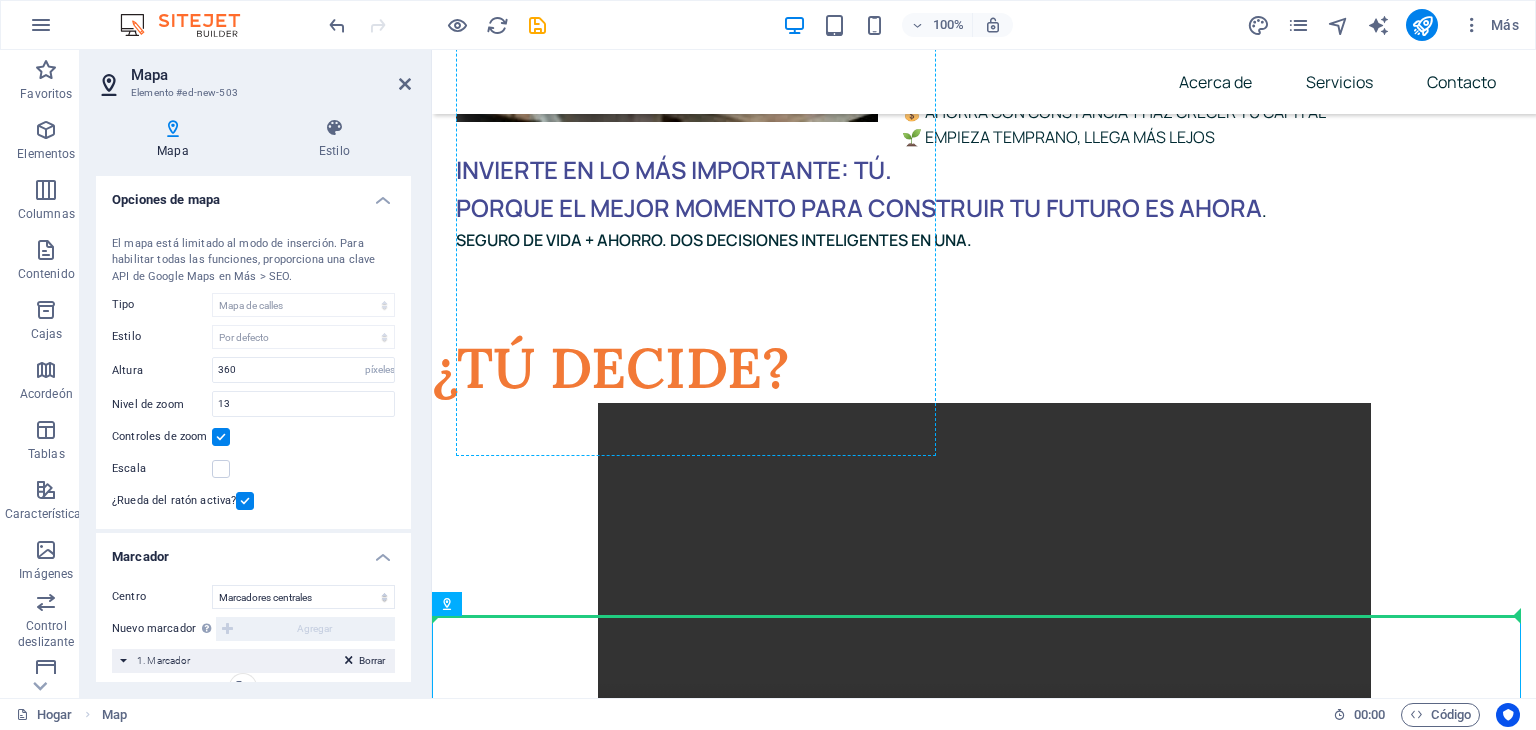 drag, startPoint x: 846, startPoint y: 655, endPoint x: 727, endPoint y: 302, distance: 372.51846 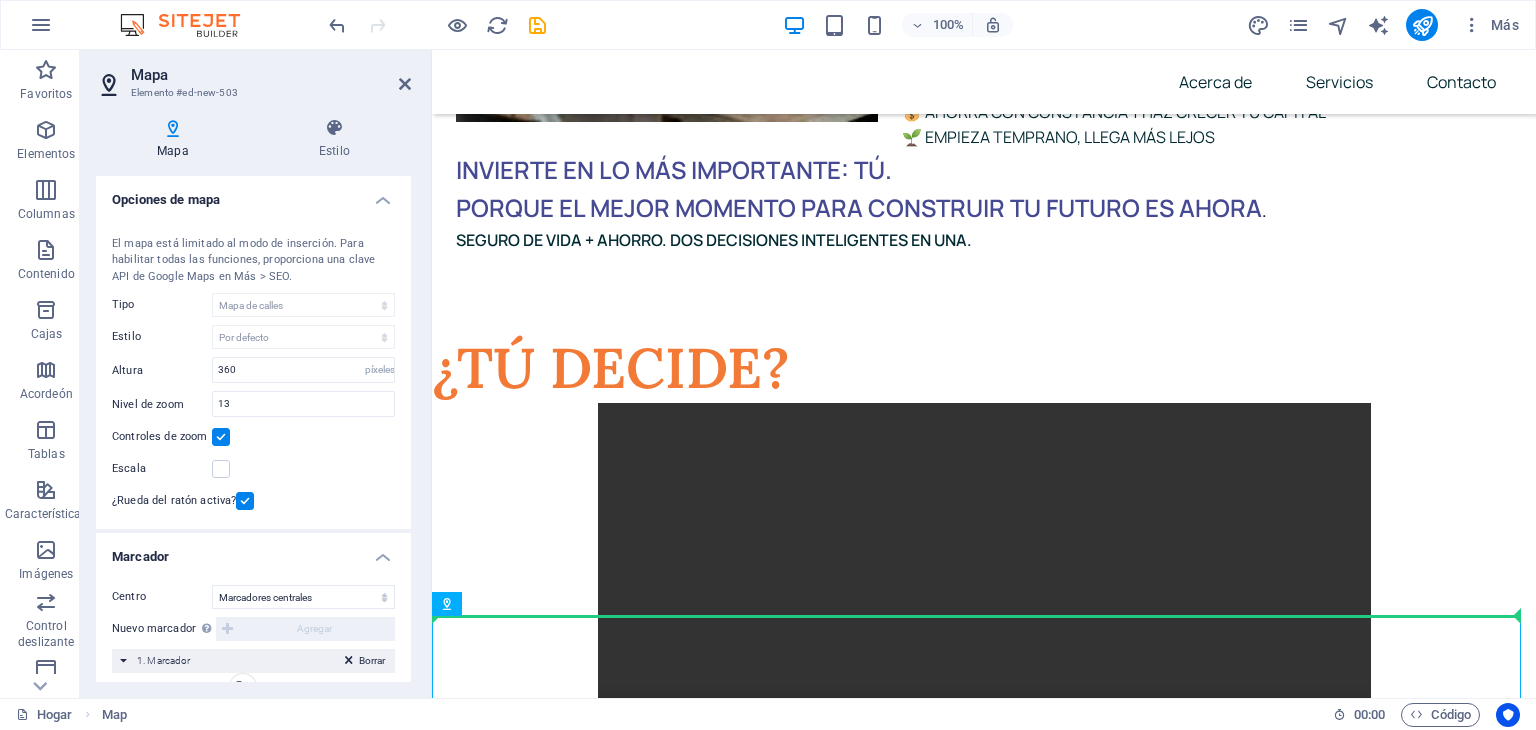 drag, startPoint x: 928, startPoint y: 624, endPoint x: 871, endPoint y: 473, distance: 161.40013 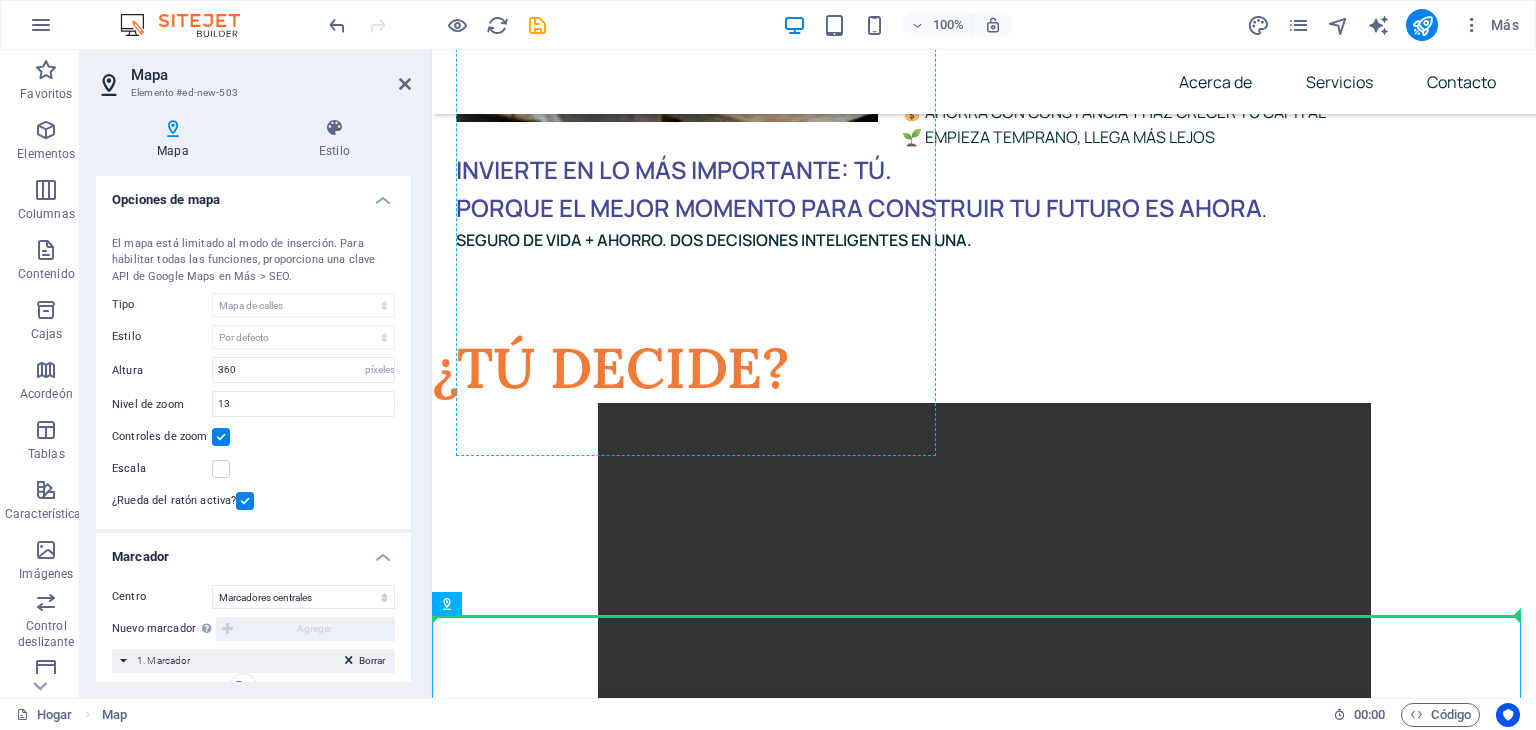 drag, startPoint x: 882, startPoint y: 659, endPoint x: 493, endPoint y: 418, distance: 457.60464 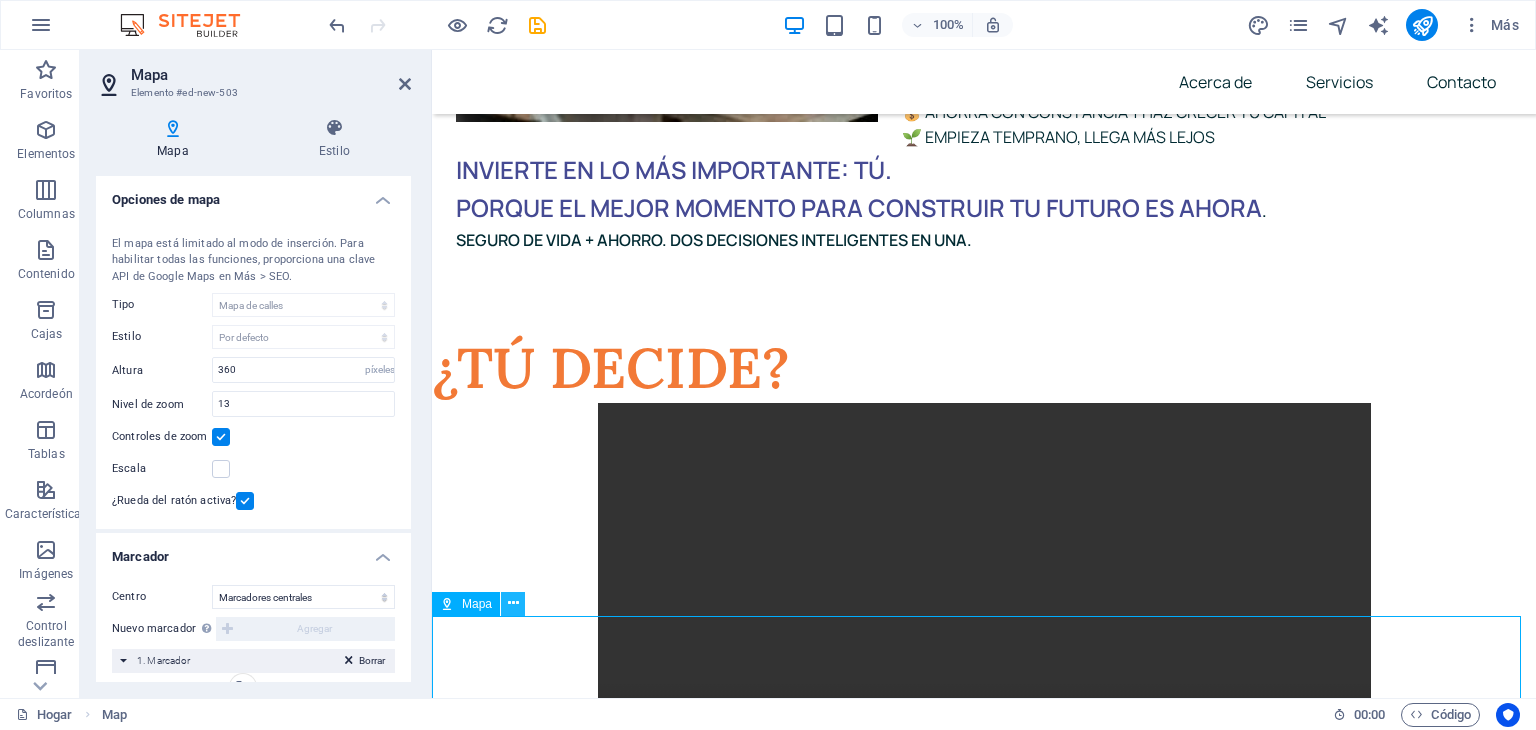 click at bounding box center (513, 604) 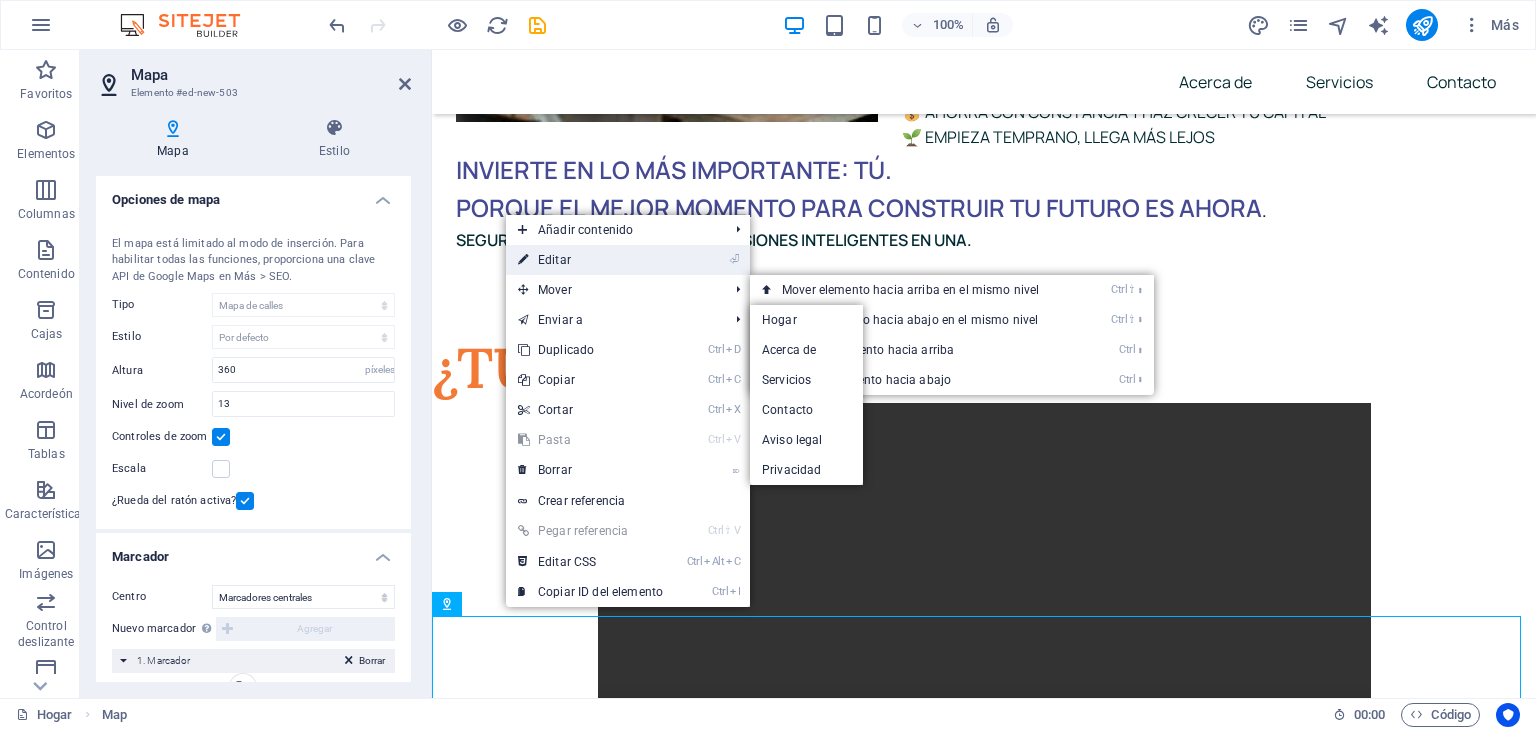 click on "⏎ Editar" at bounding box center [590, 260] 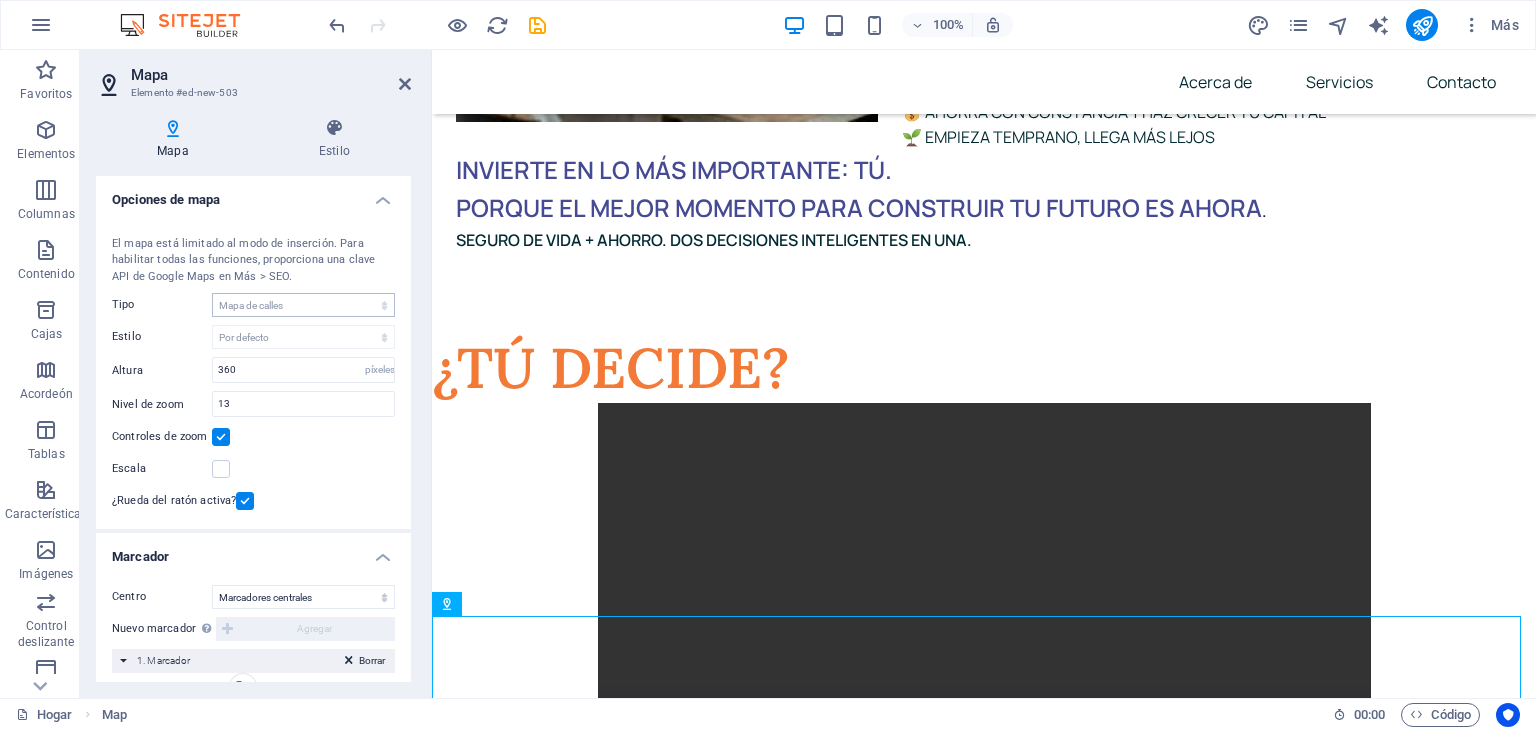 scroll, scrollTop: 47, scrollLeft: 0, axis: vertical 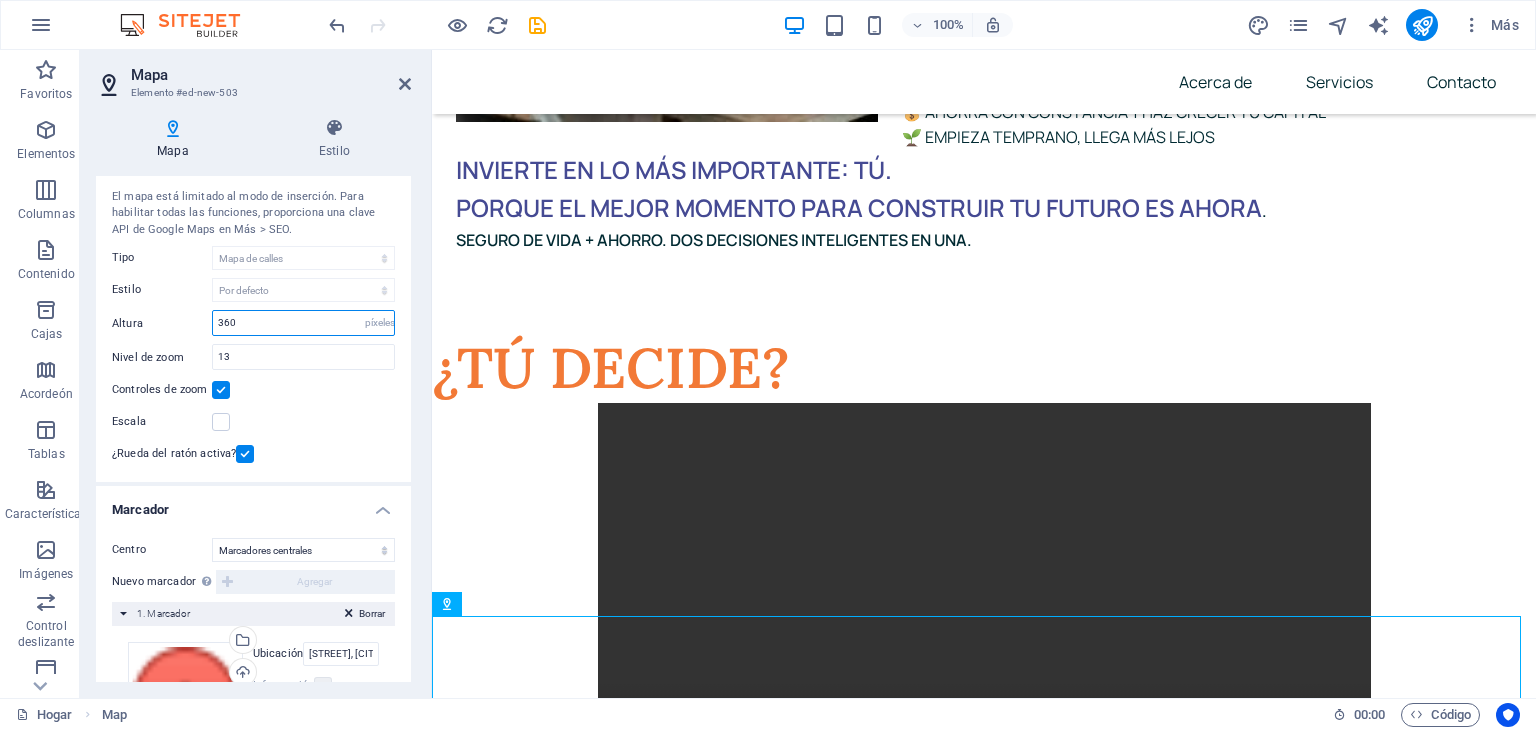 drag, startPoint x: 265, startPoint y: 315, endPoint x: 170, endPoint y: 301, distance: 96.02604 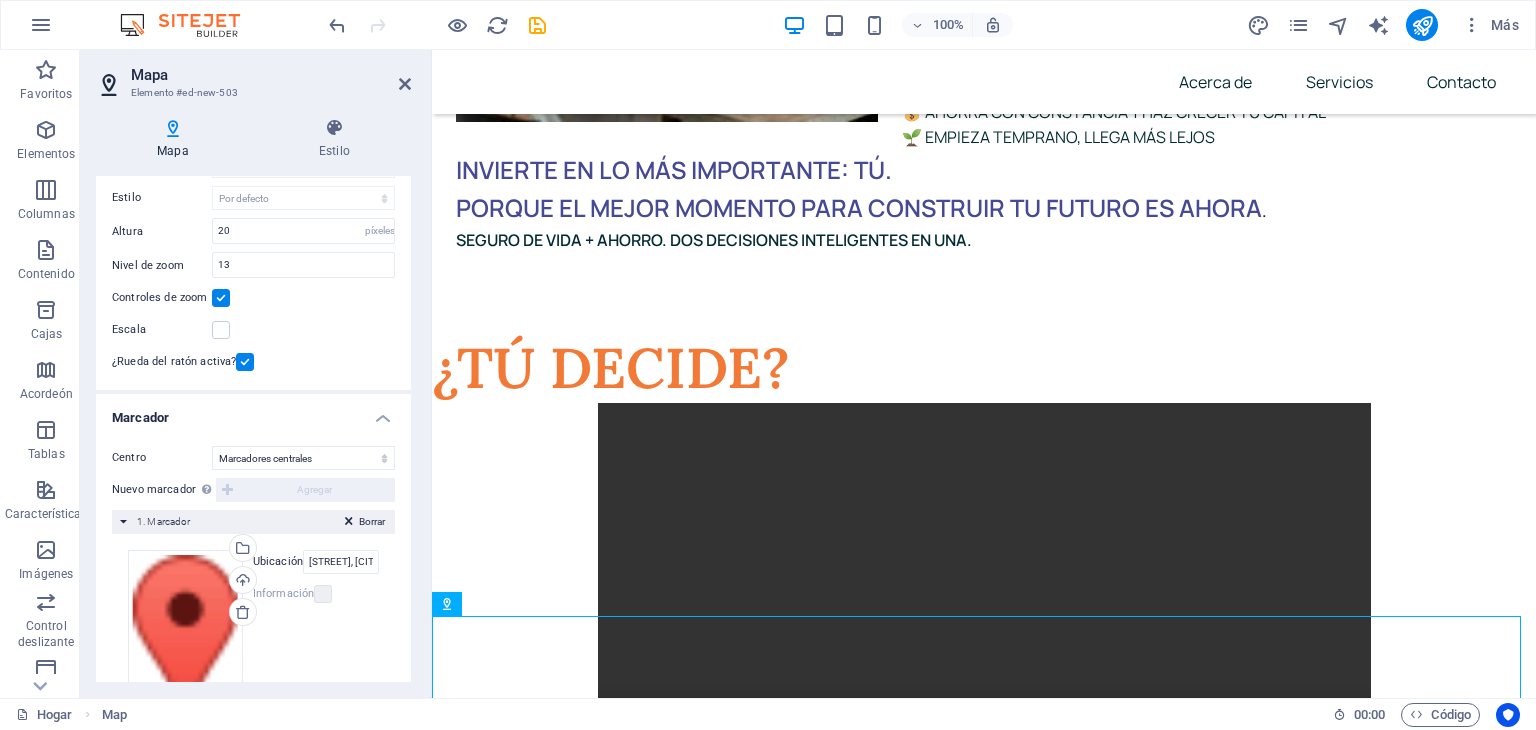 click on "Escala" at bounding box center [253, 330] 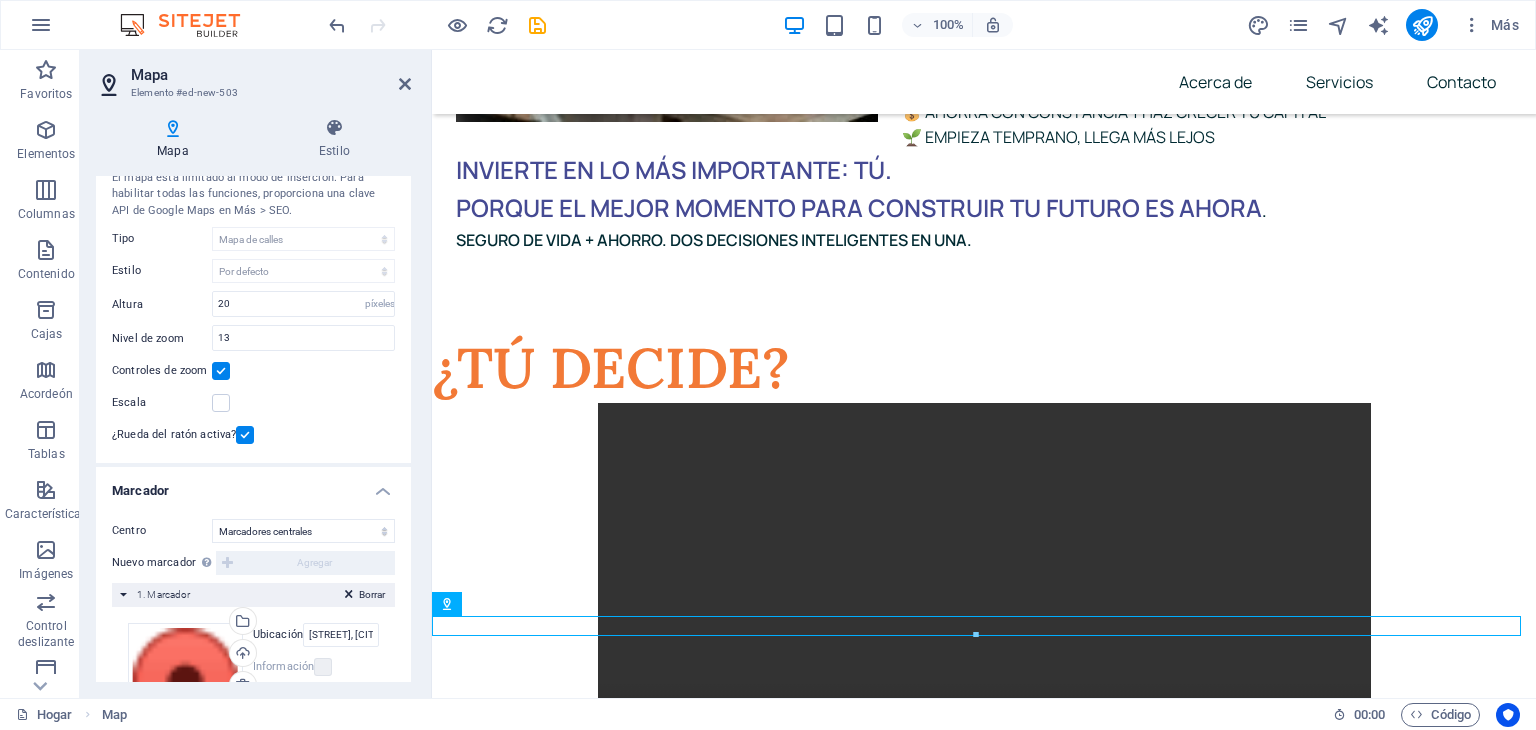 scroll, scrollTop: 57, scrollLeft: 0, axis: vertical 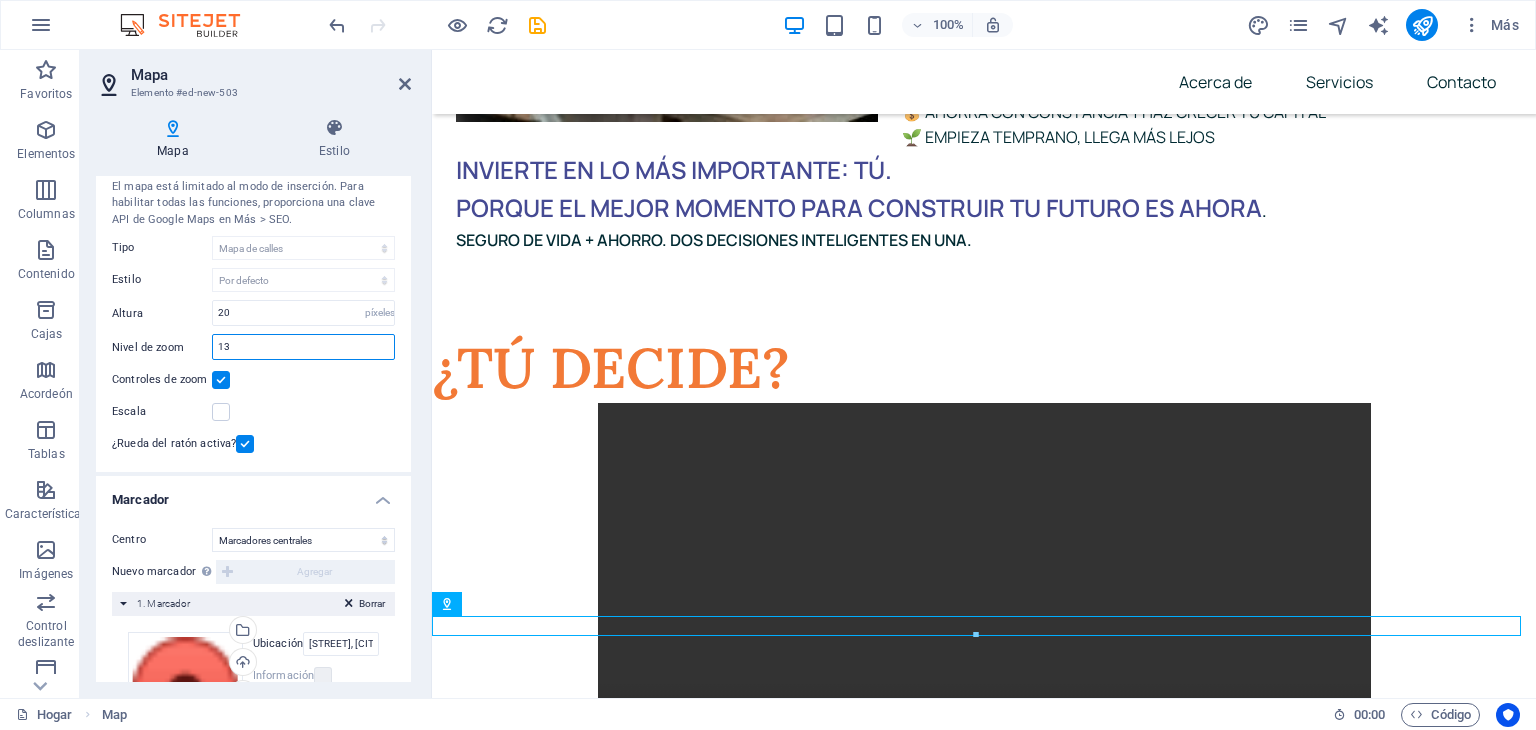 click on "13" at bounding box center (303, 347) 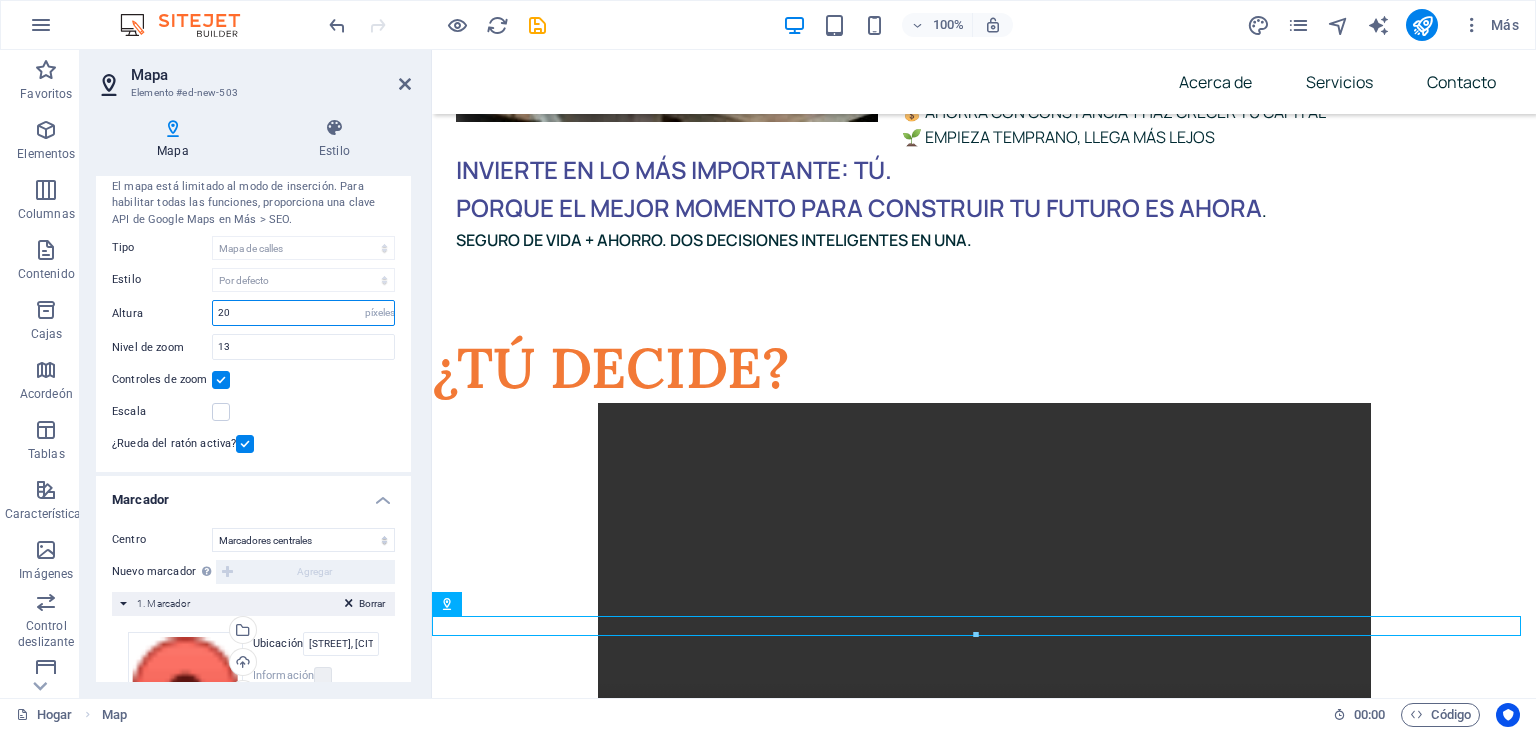 drag, startPoint x: 253, startPoint y: 306, endPoint x: 182, endPoint y: 309, distance: 71.063354 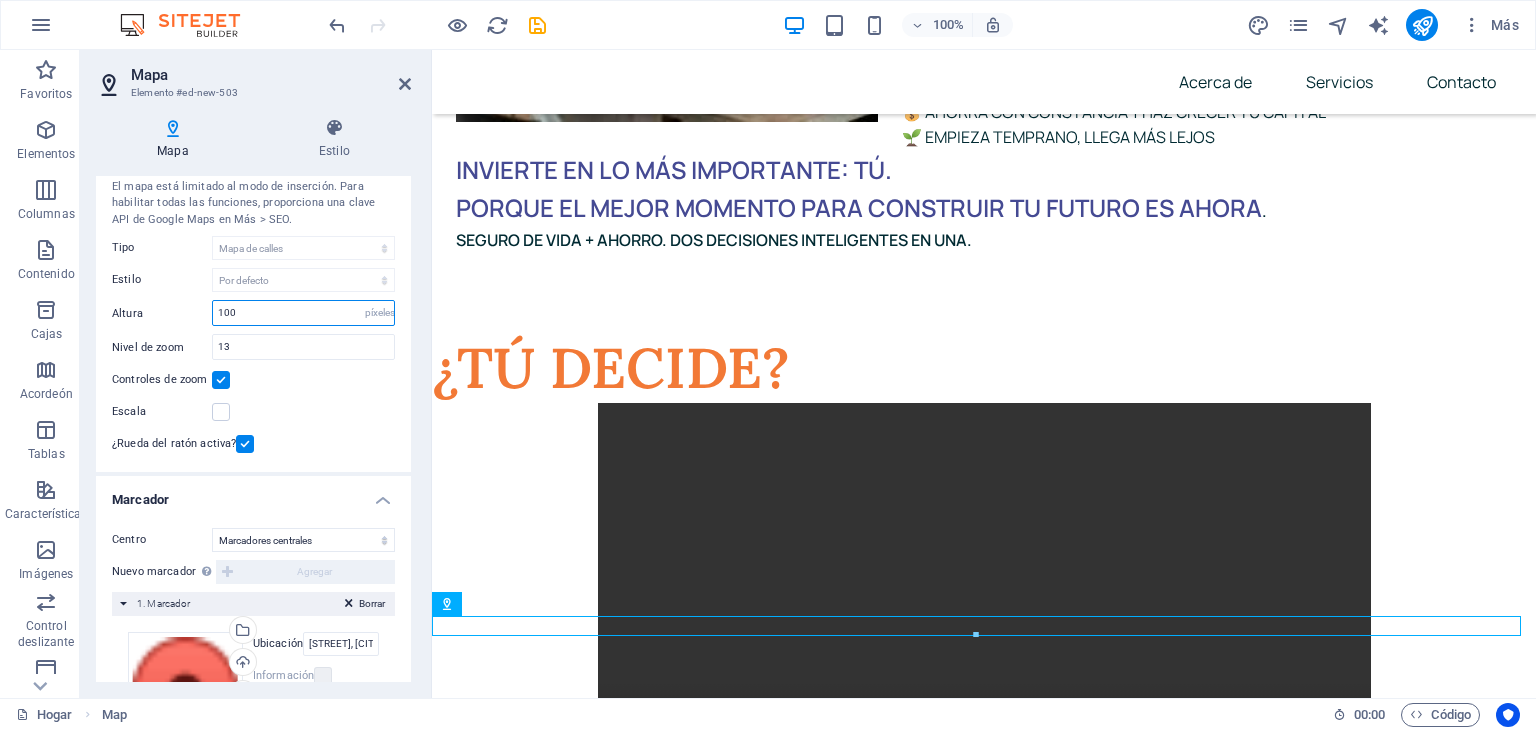 type on "100" 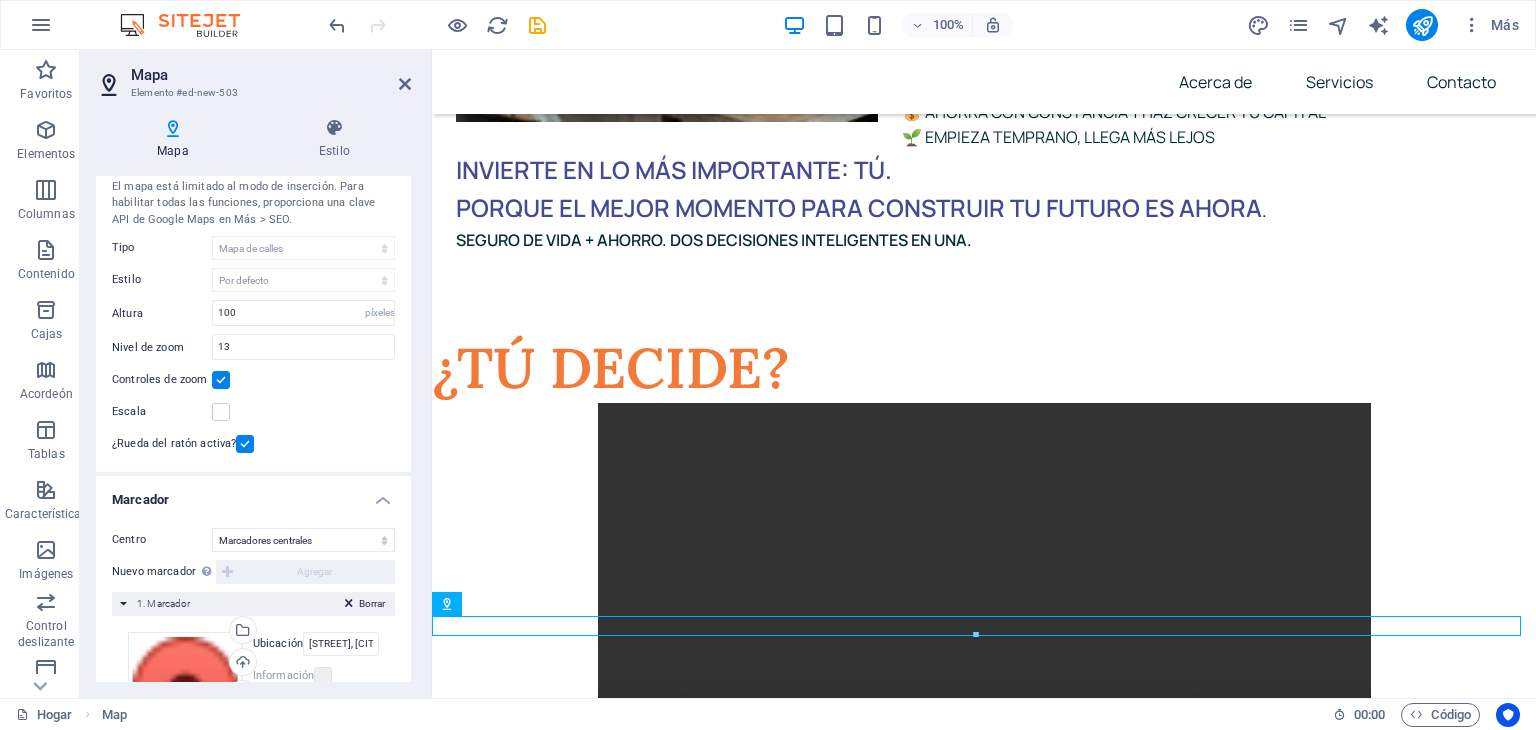 click on "Escala" at bounding box center (253, 412) 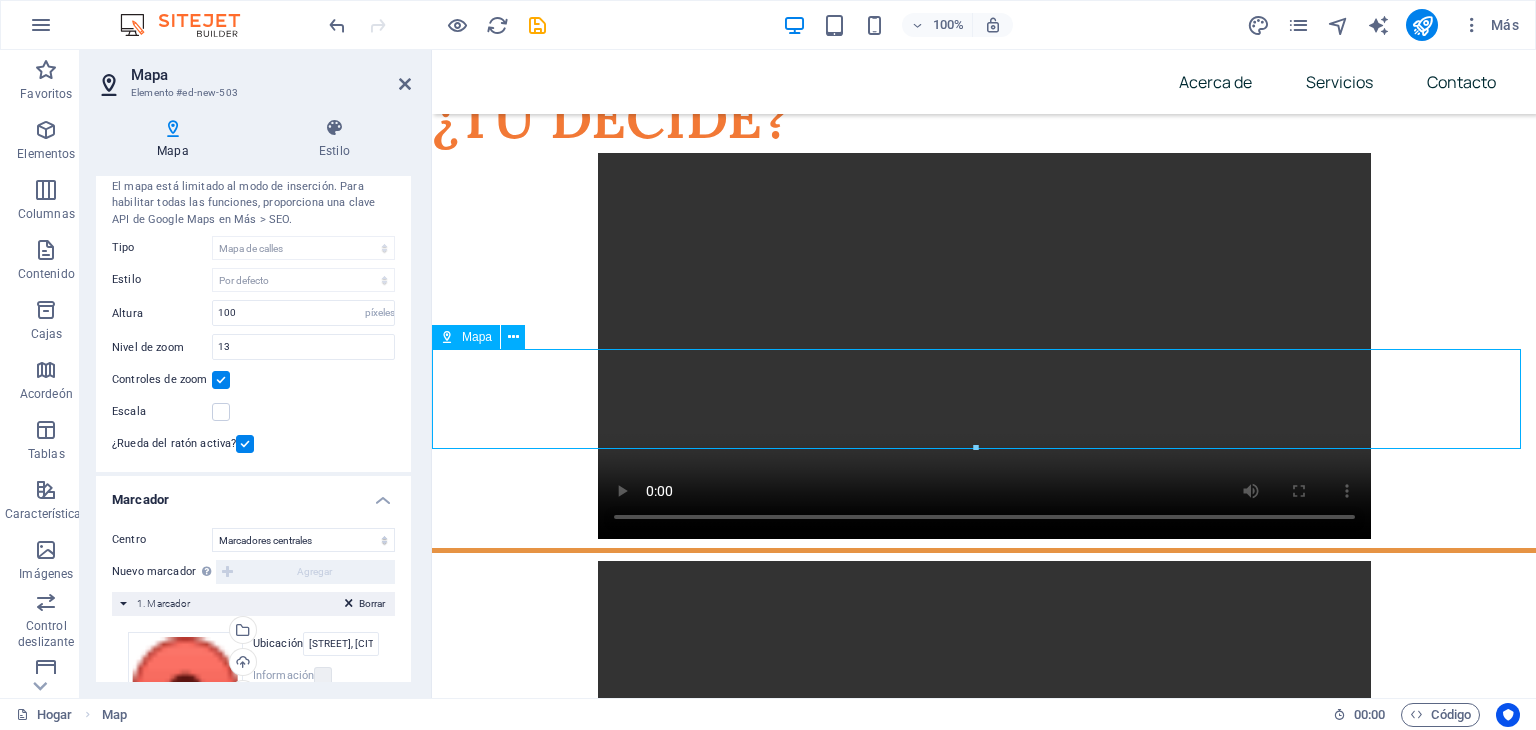 scroll, scrollTop: 8573, scrollLeft: 0, axis: vertical 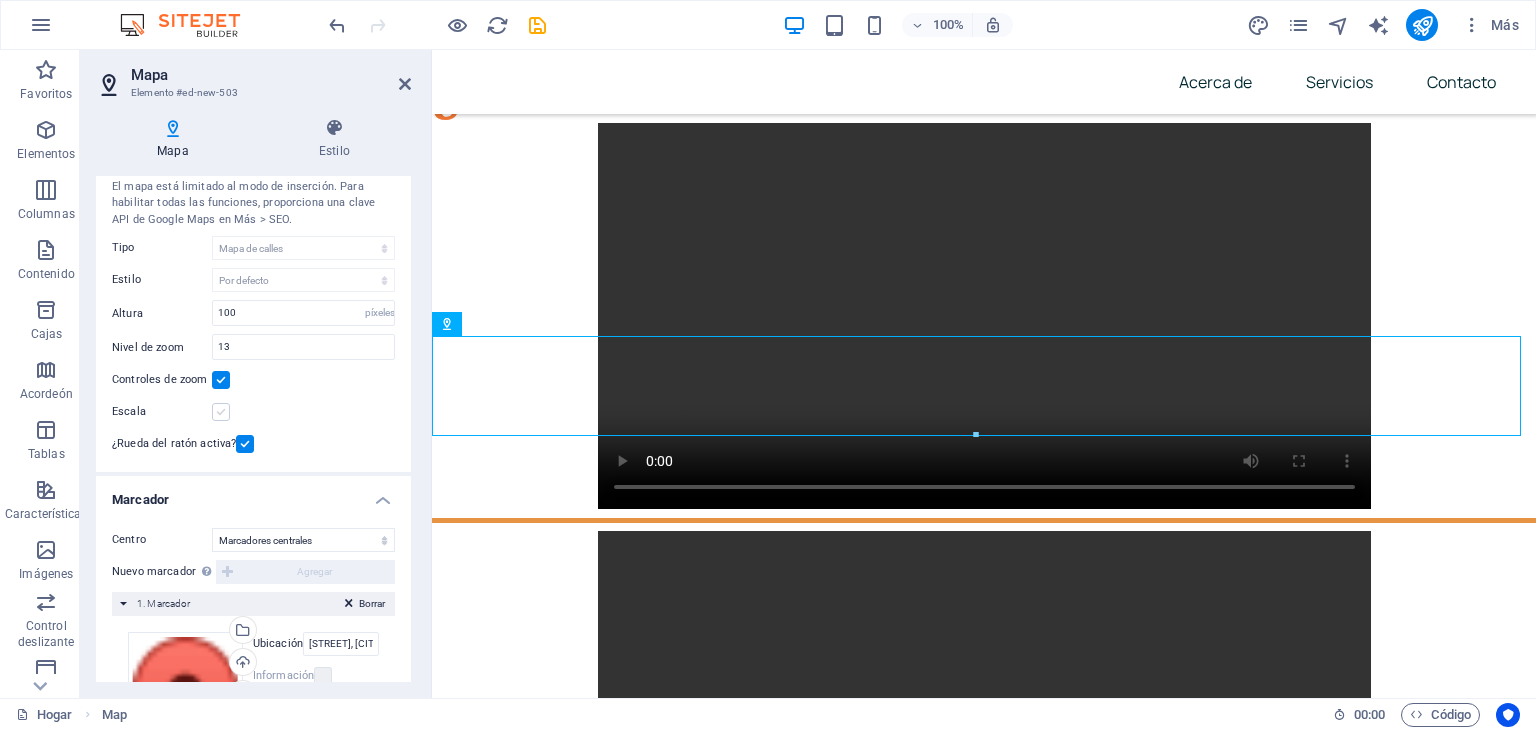 click at bounding box center (221, 412) 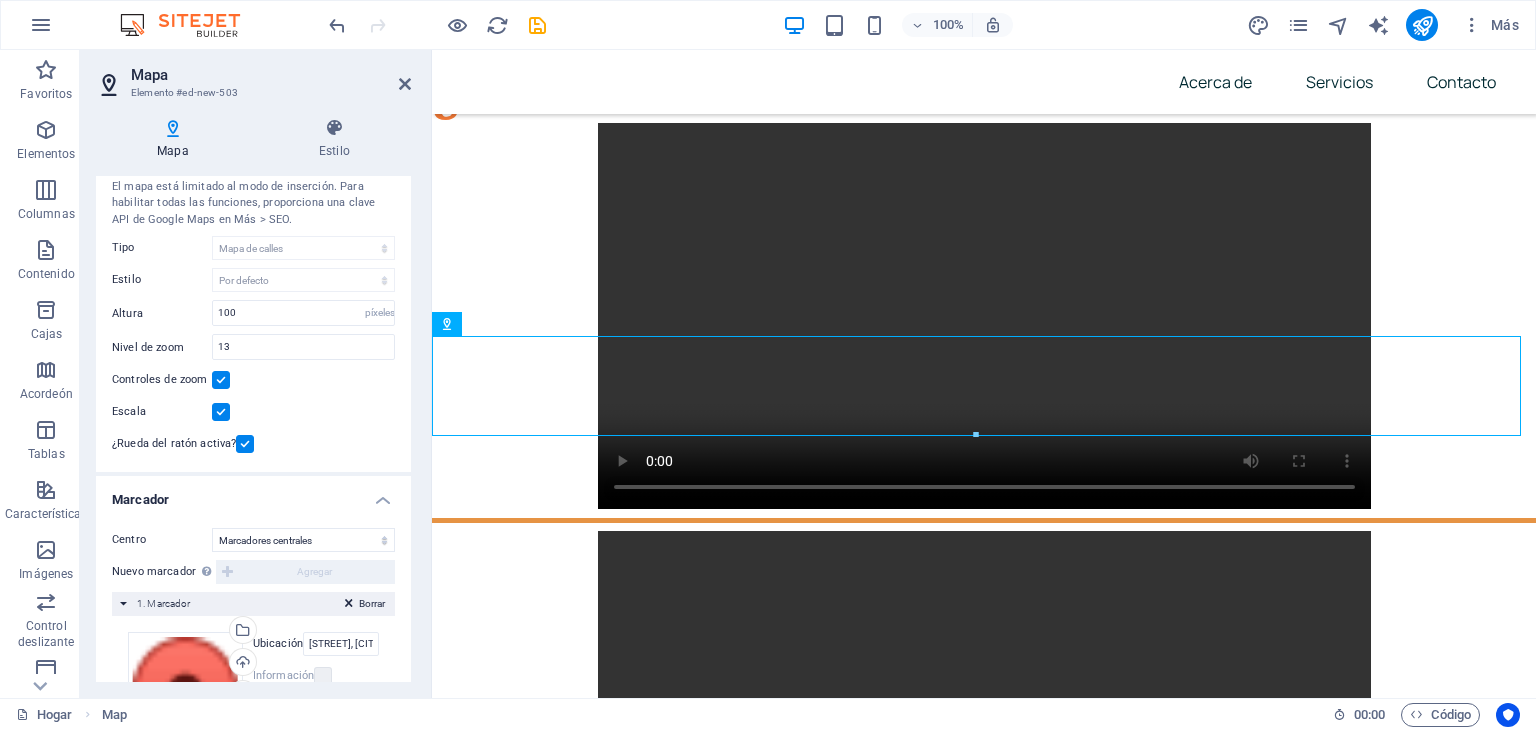 click at bounding box center [221, 412] 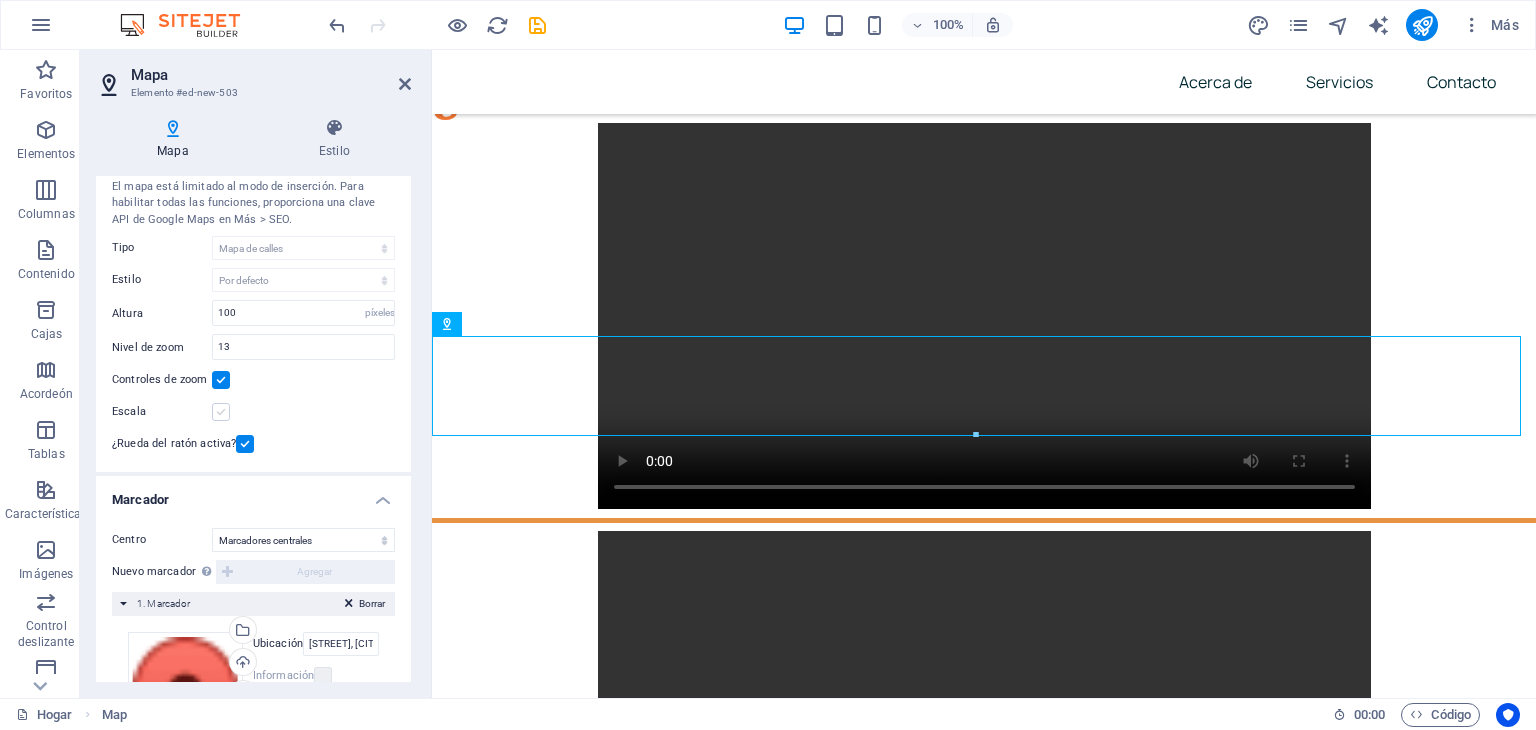 click at bounding box center (221, 412) 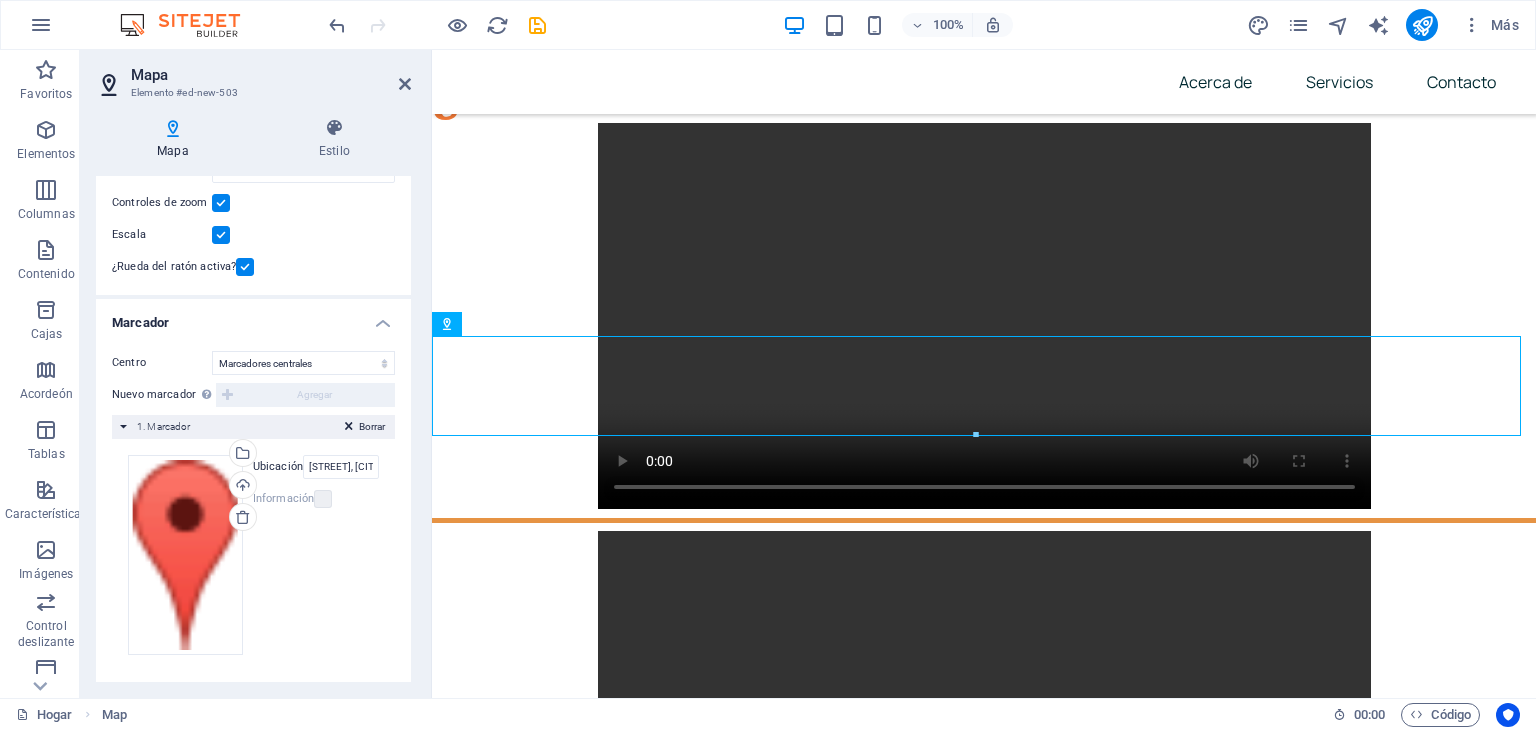 scroll, scrollTop: 239, scrollLeft: 0, axis: vertical 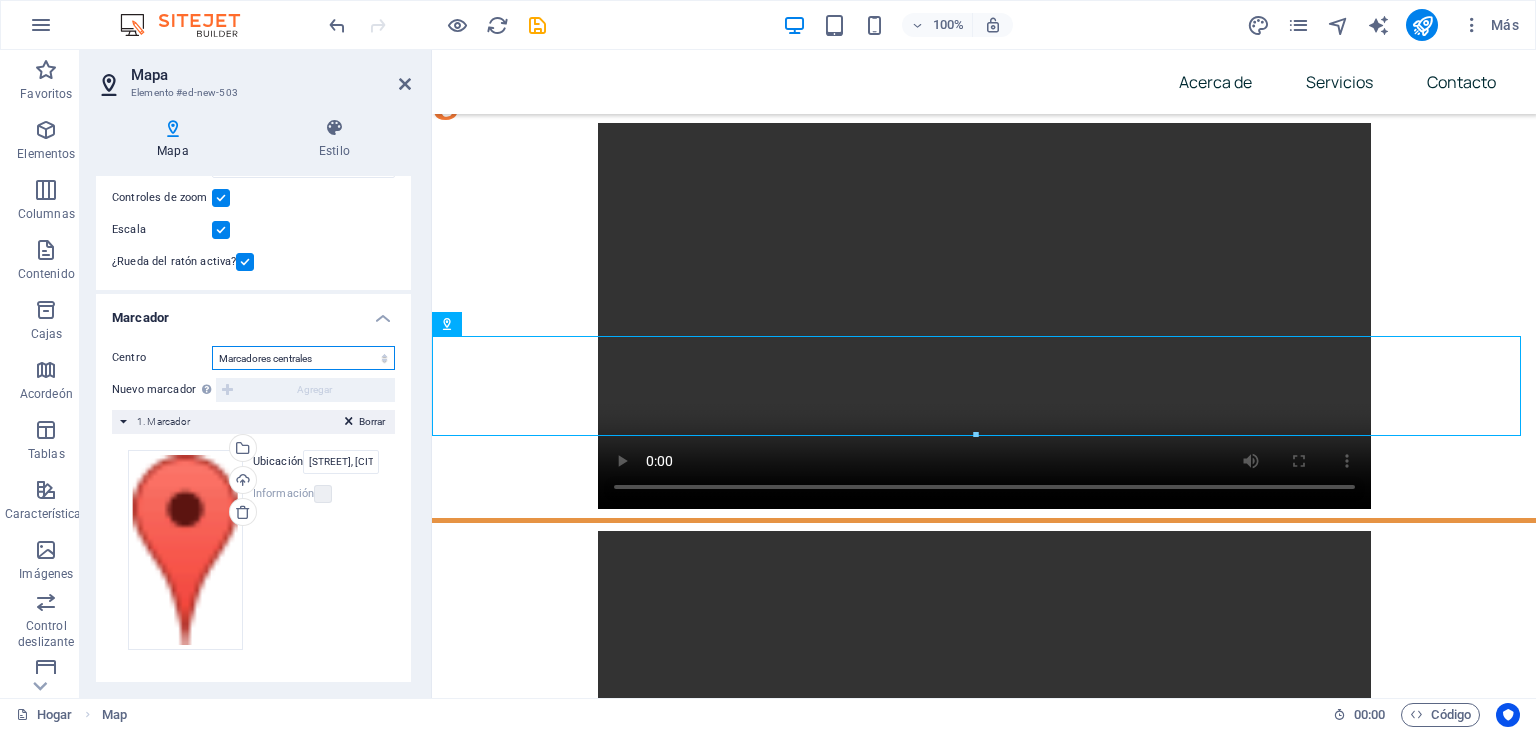 click on "No centrar Marcadores centrales Marcadores de centro y zoom" at bounding box center [303, 358] 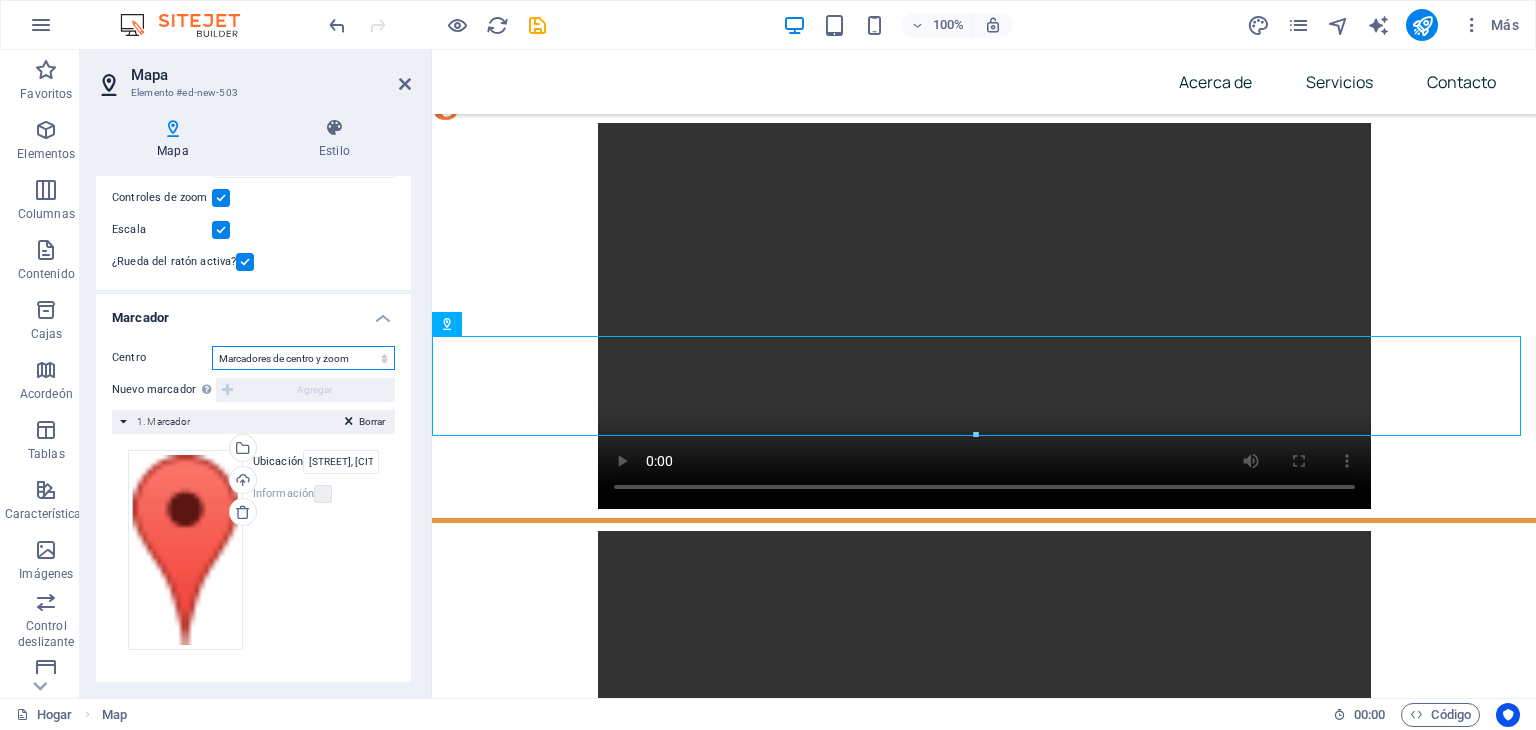 click on "No centrar Marcadores centrales Marcadores de centro y zoom" at bounding box center [303, 358] 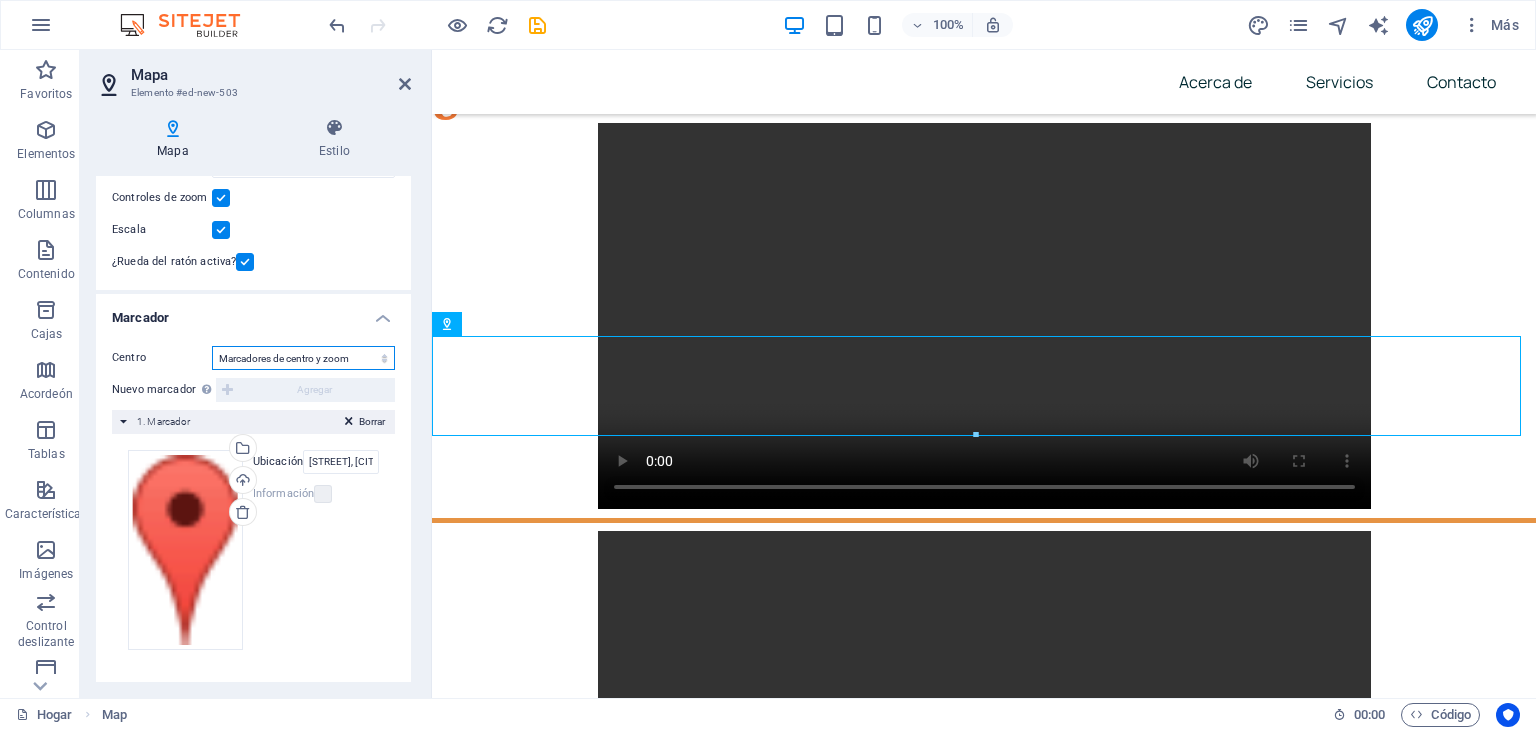 scroll, scrollTop: 205, scrollLeft: 0, axis: vertical 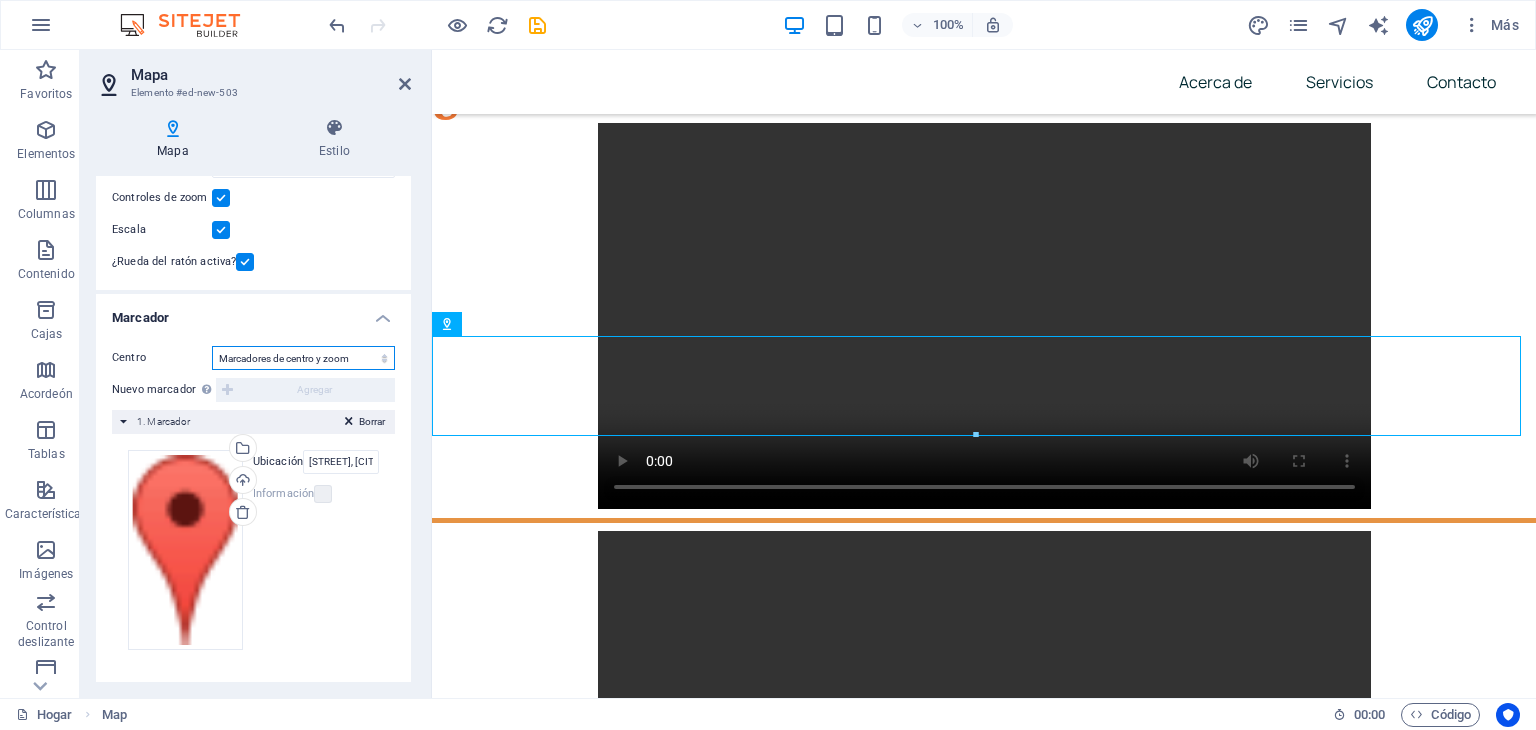 click on "No centrar Marcadores centrales Marcadores de centro y zoom" at bounding box center (303, 358) 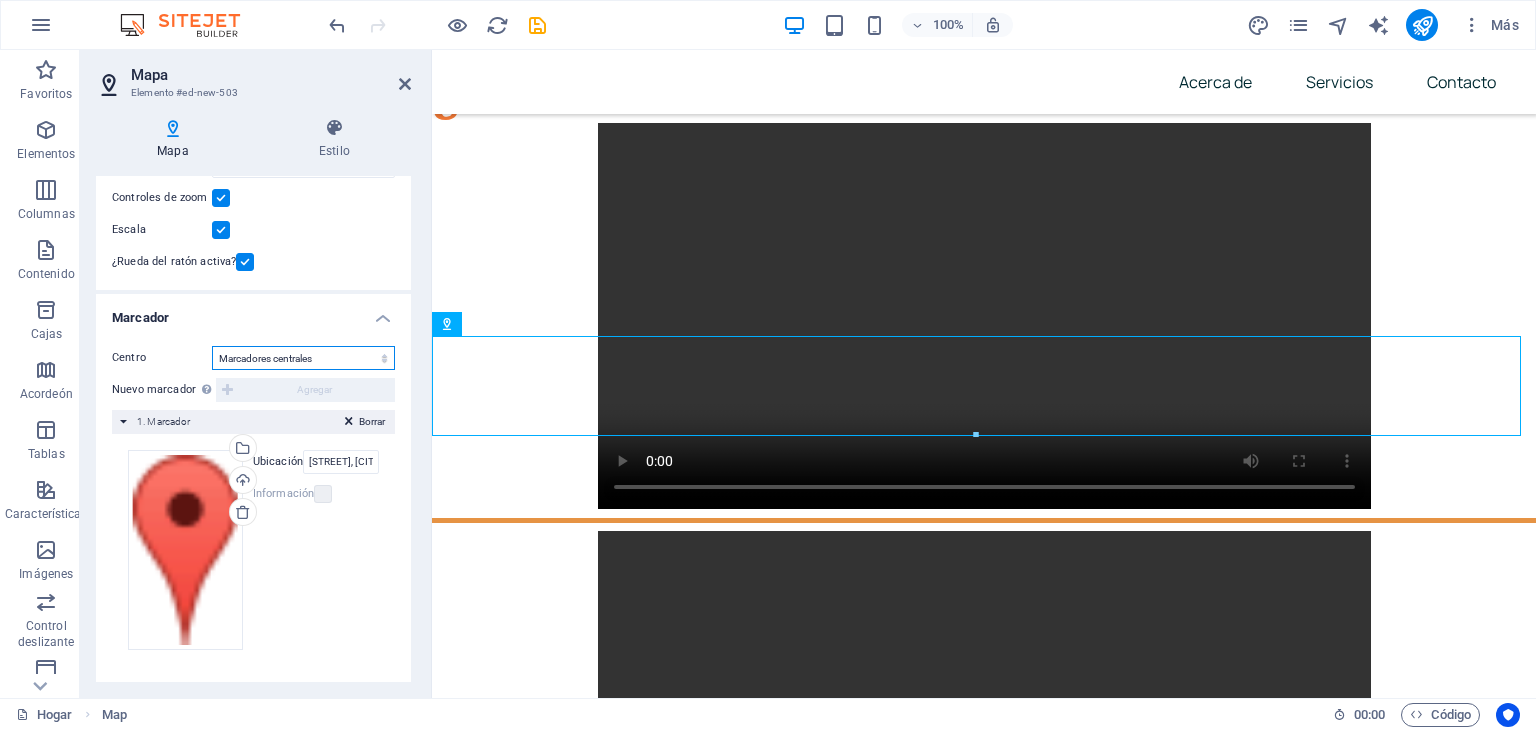 click on "No centrar Marcadores centrales Marcadores de centro y zoom" at bounding box center (303, 358) 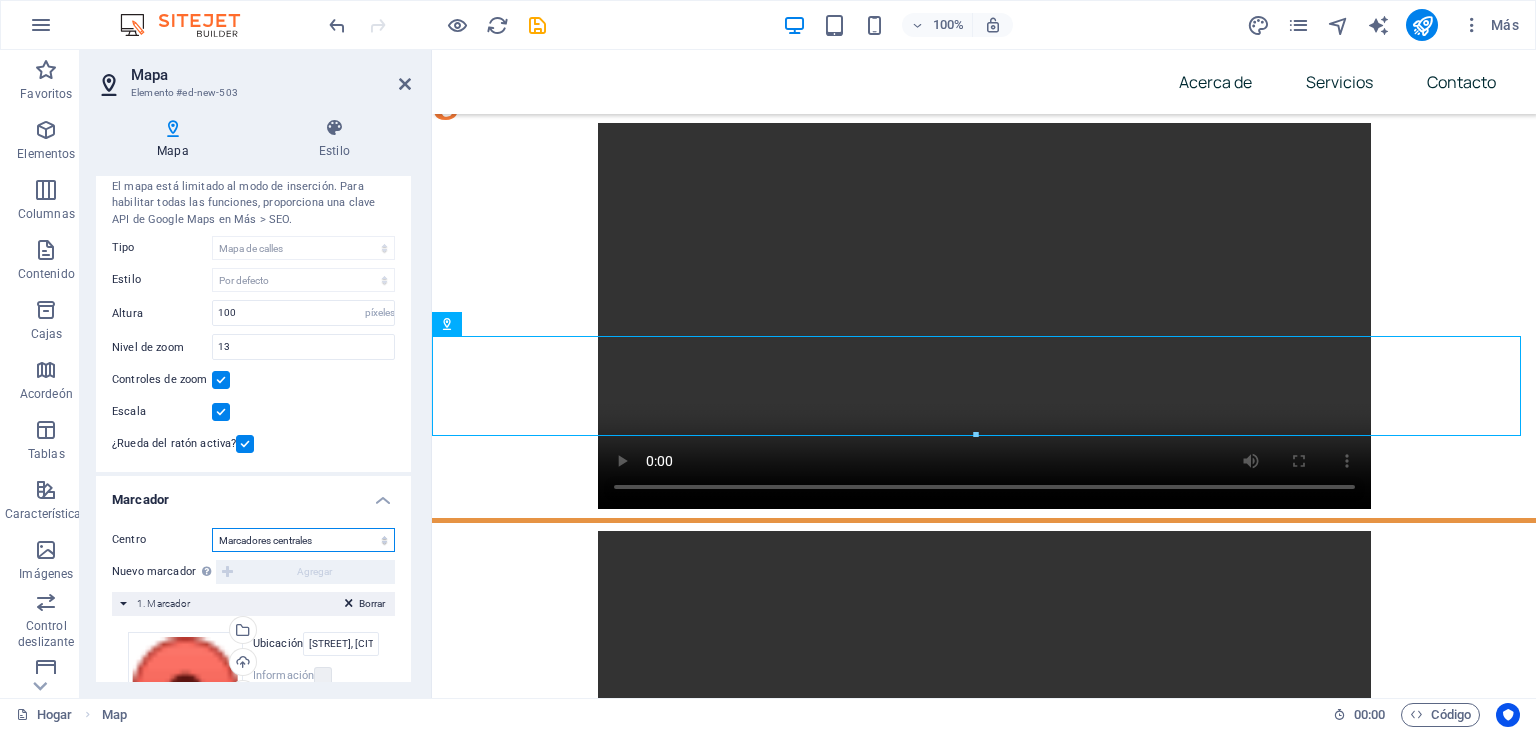 scroll, scrollTop: 0, scrollLeft: 0, axis: both 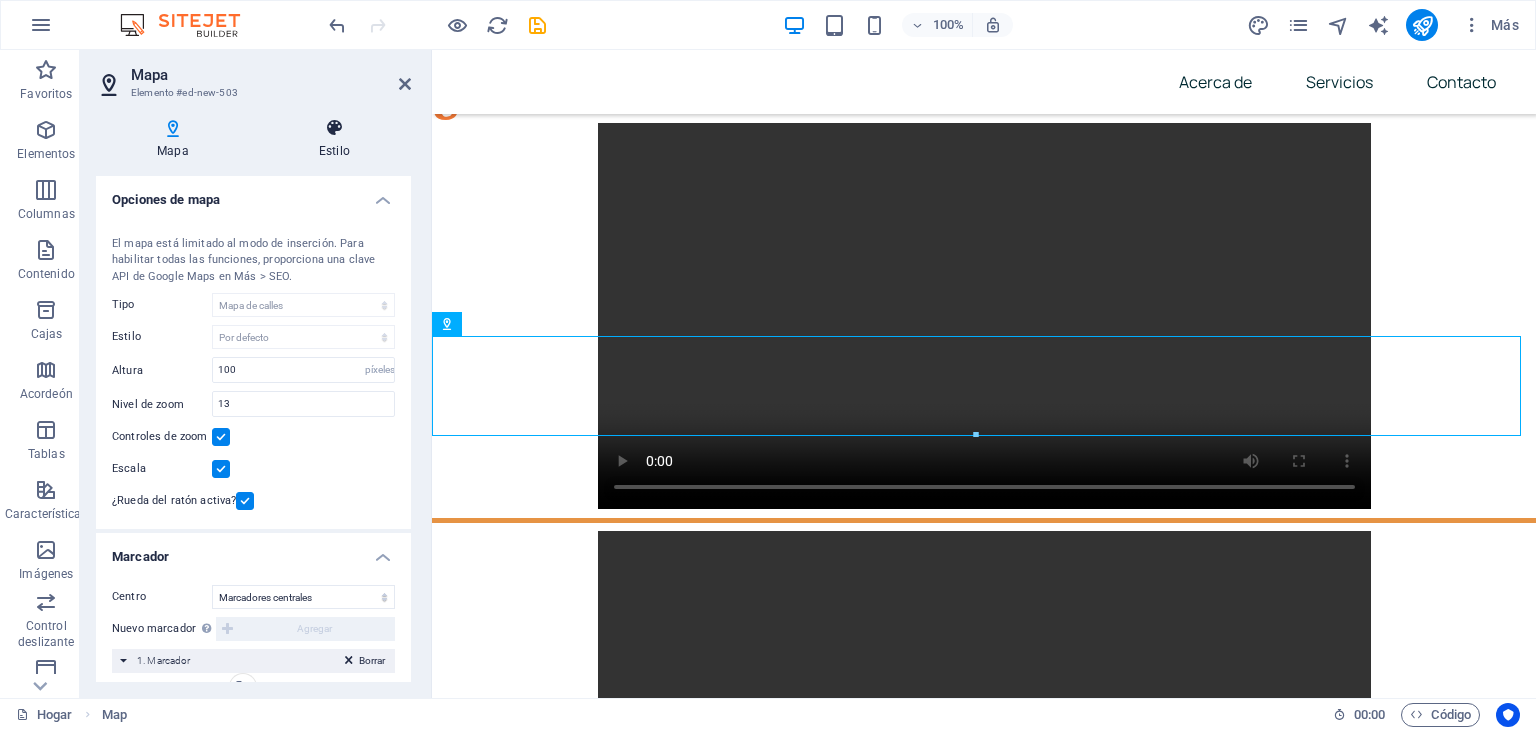 click on "Estilo" at bounding box center (334, 151) 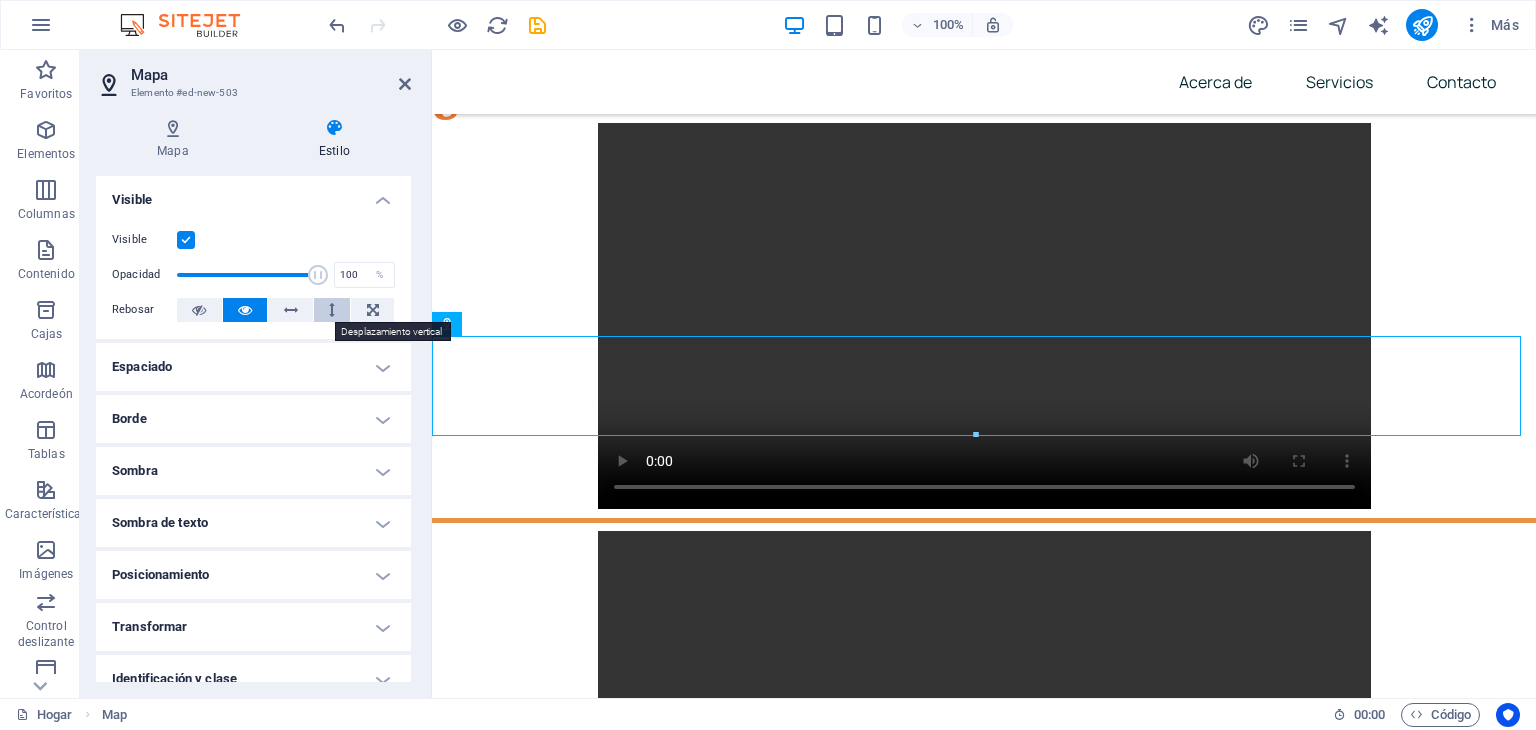 click at bounding box center [332, 310] 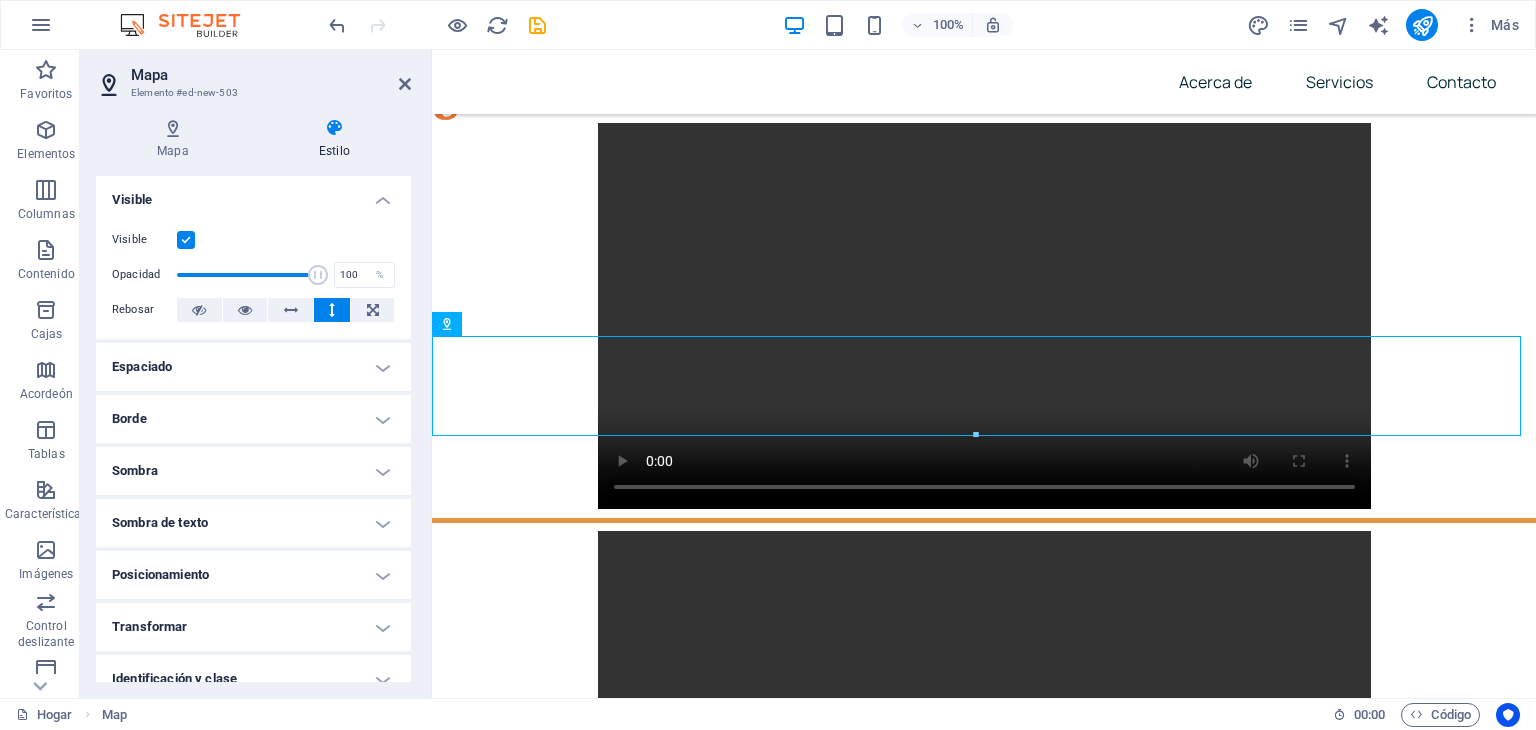 scroll, scrollTop: 27, scrollLeft: 0, axis: vertical 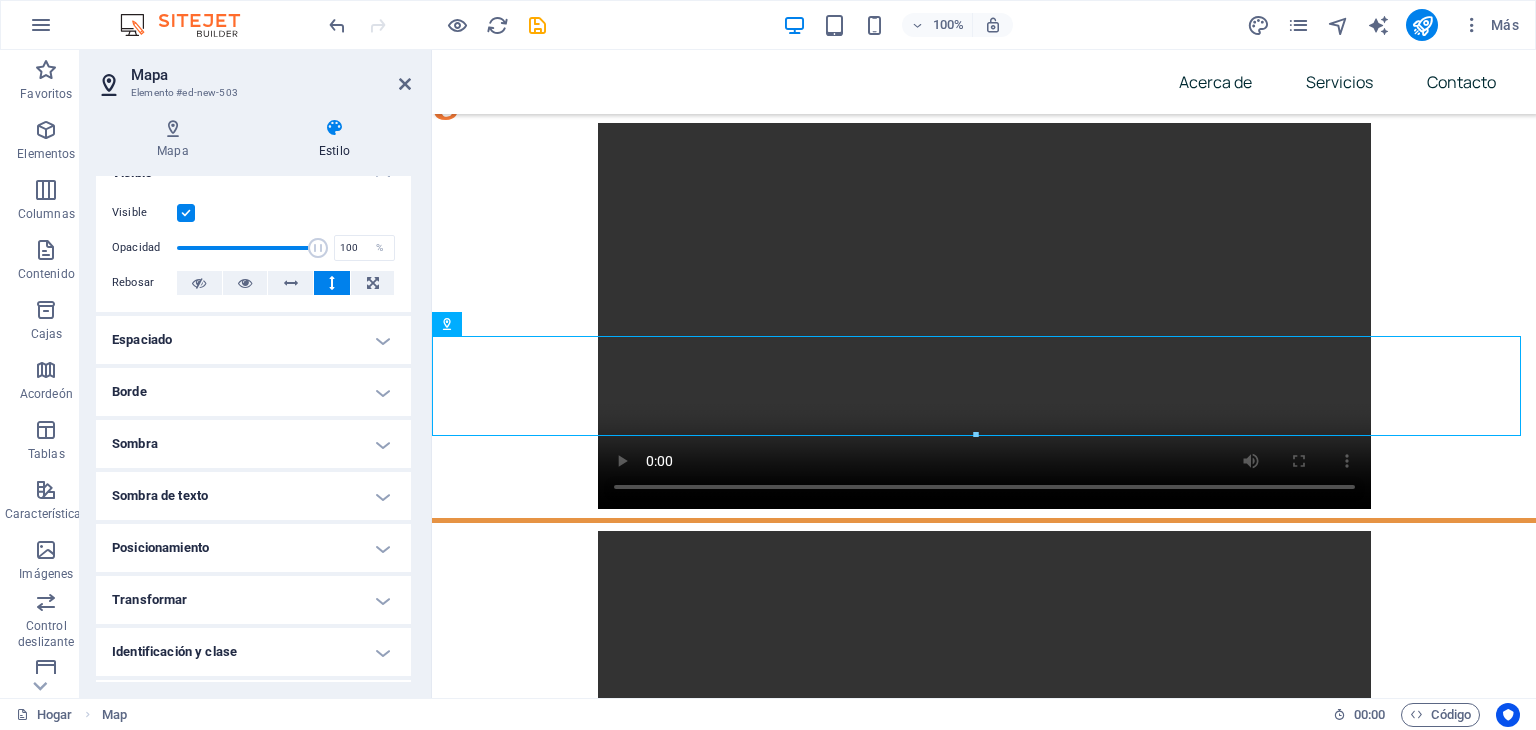click on "Espaciado" at bounding box center (253, 340) 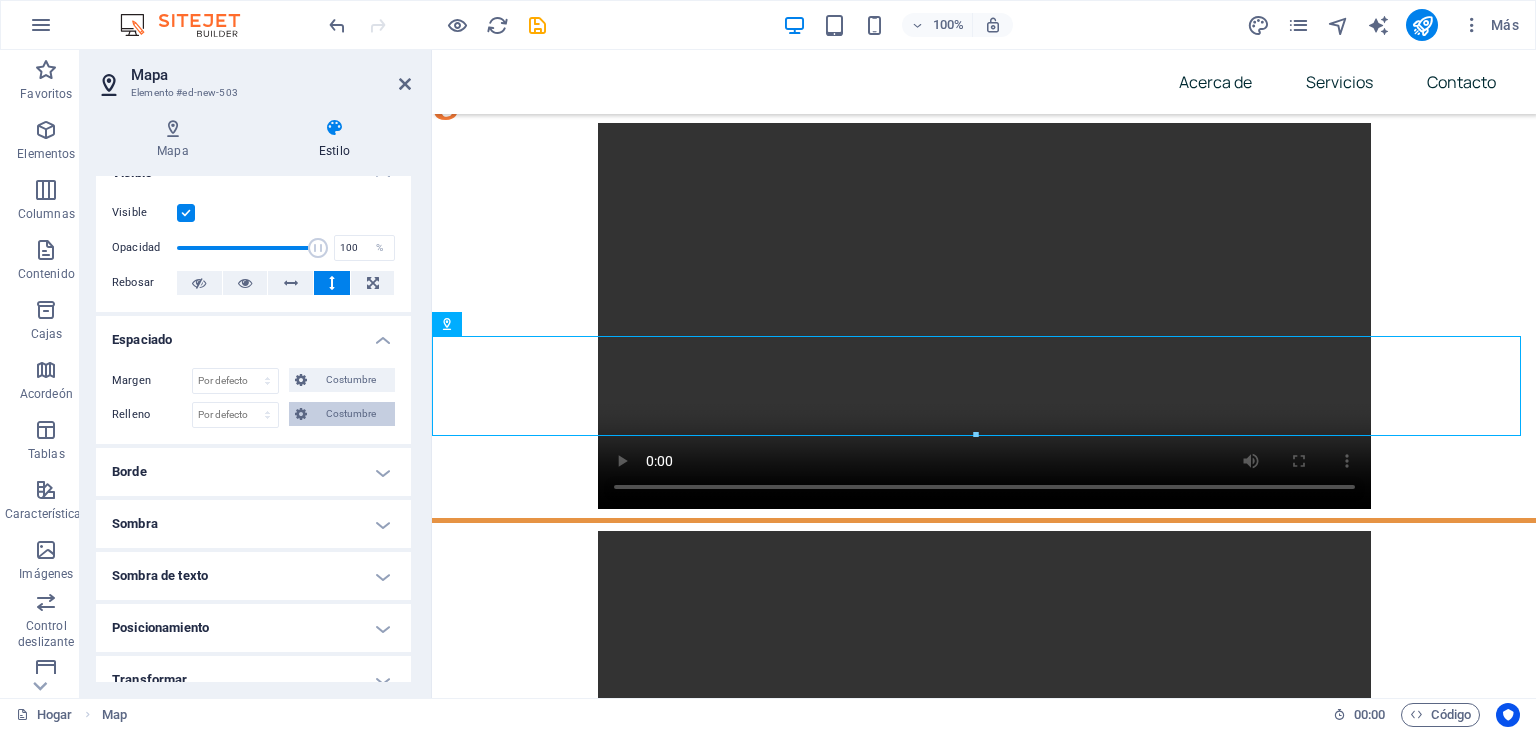 scroll, scrollTop: 131, scrollLeft: 0, axis: vertical 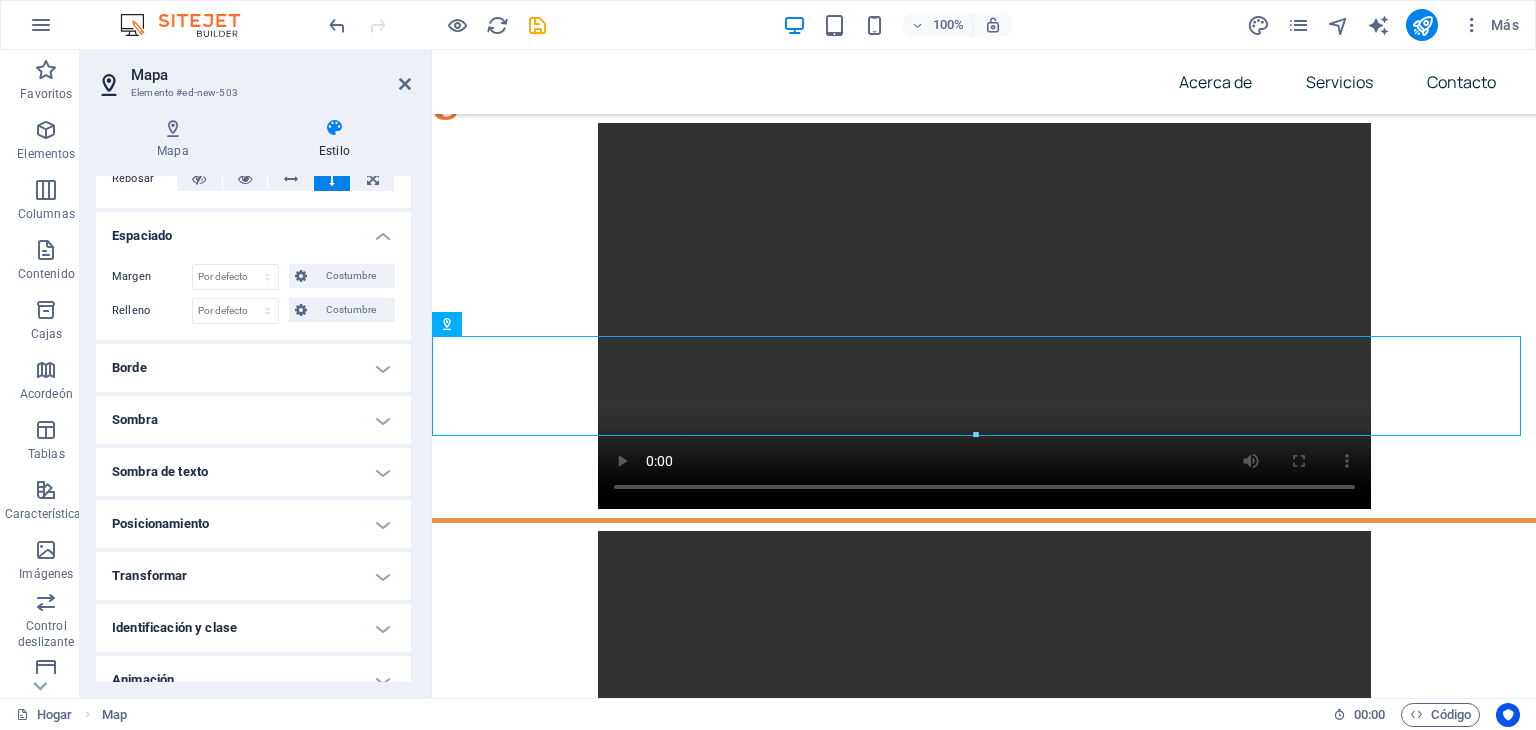 click on "Borde" at bounding box center [253, 368] 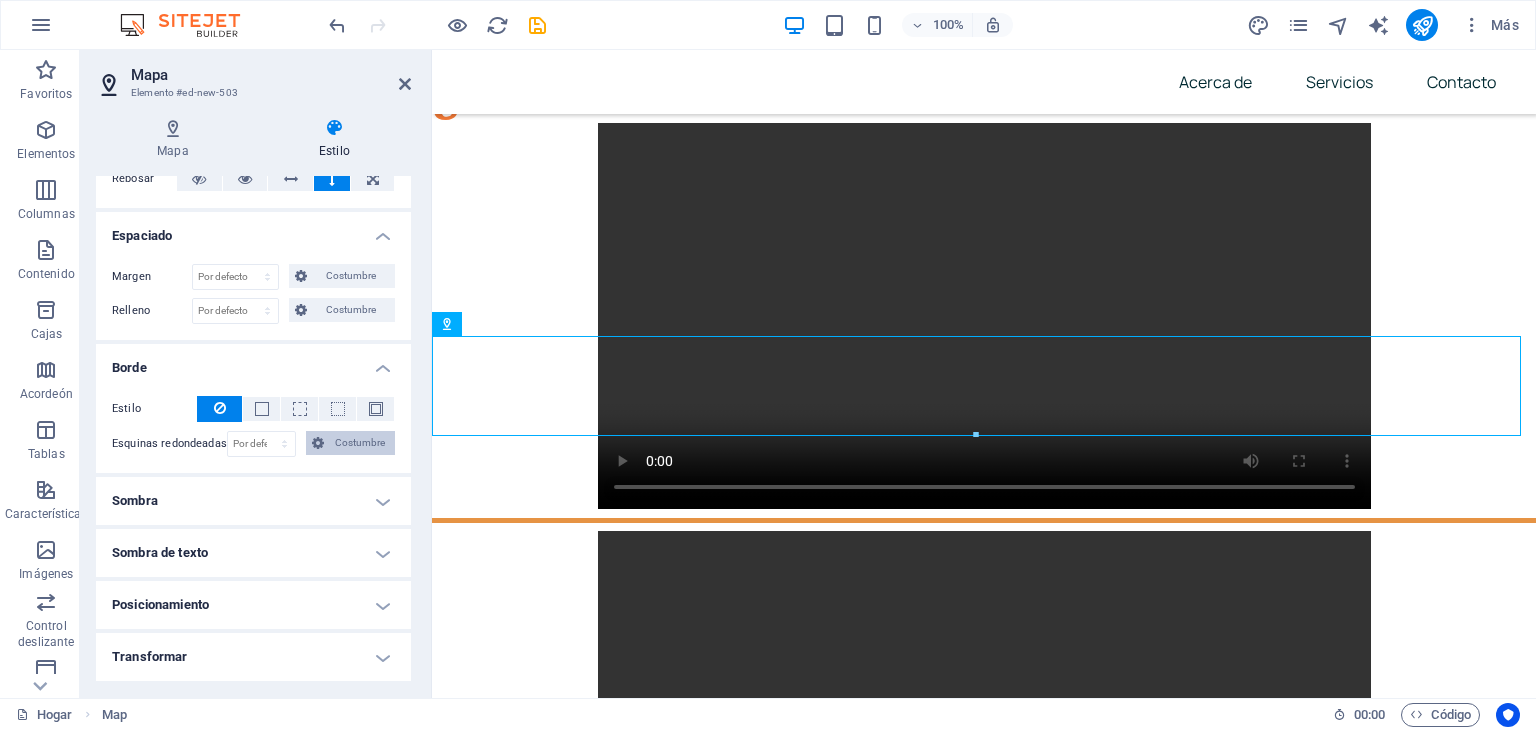 scroll, scrollTop: 214, scrollLeft: 0, axis: vertical 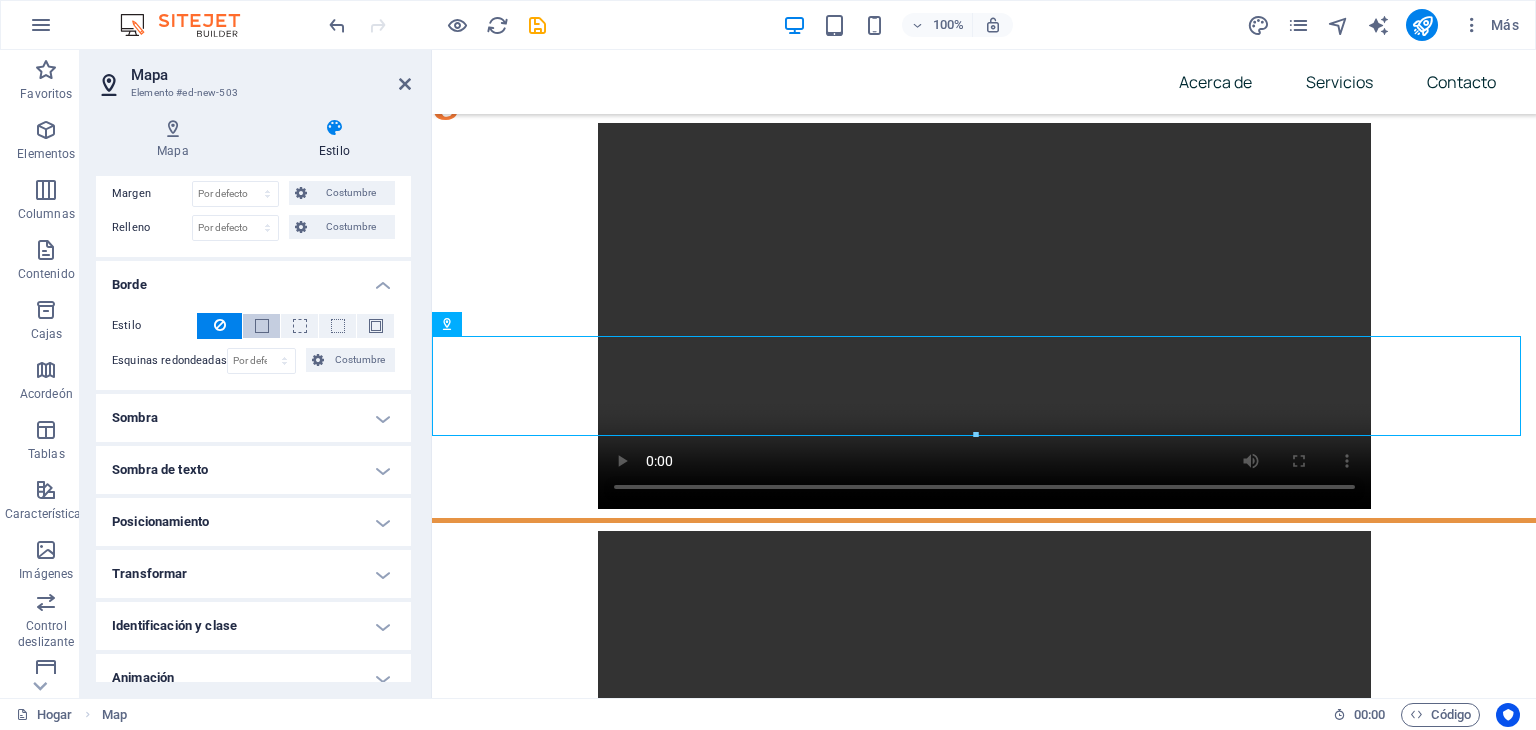 click at bounding box center [261, 326] 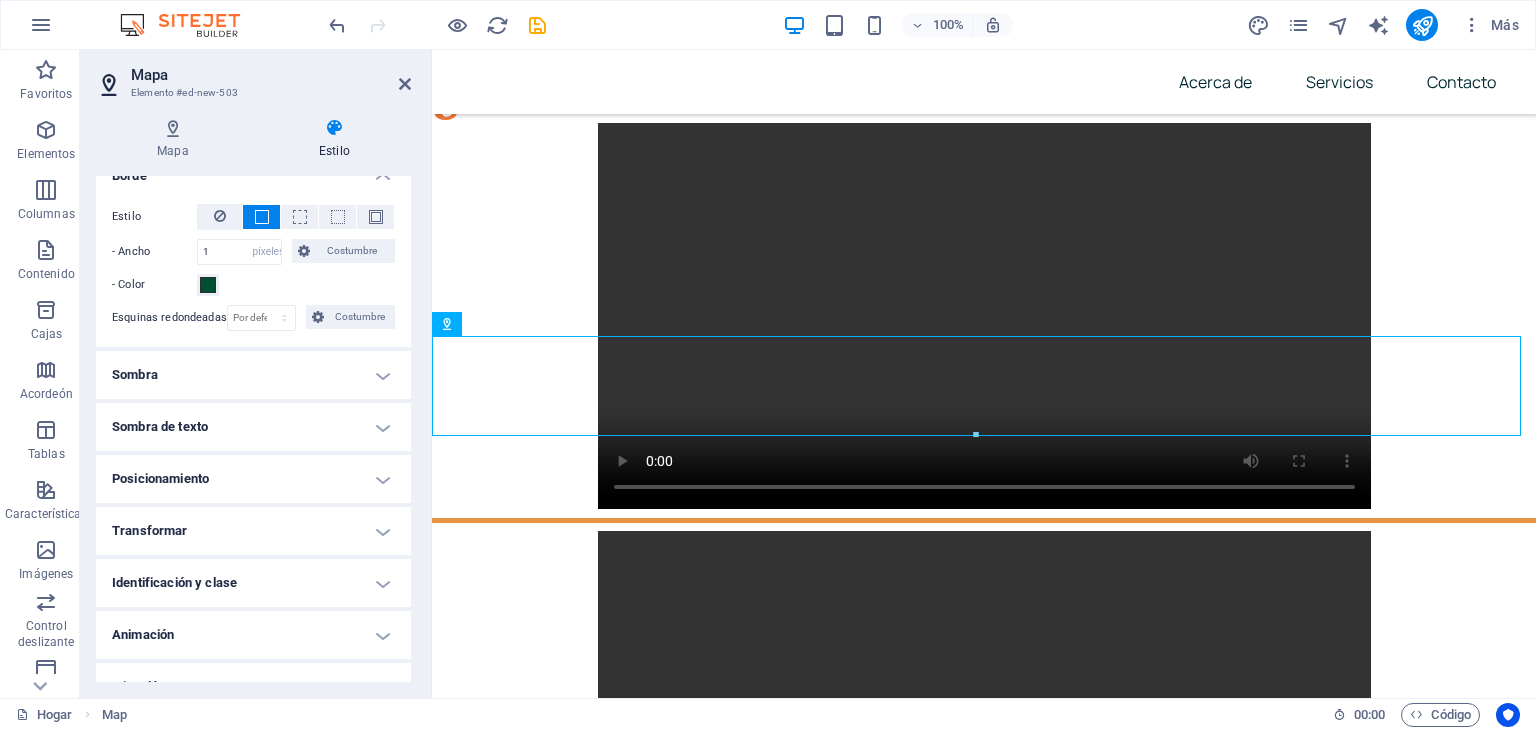 scroll, scrollTop: 324, scrollLeft: 0, axis: vertical 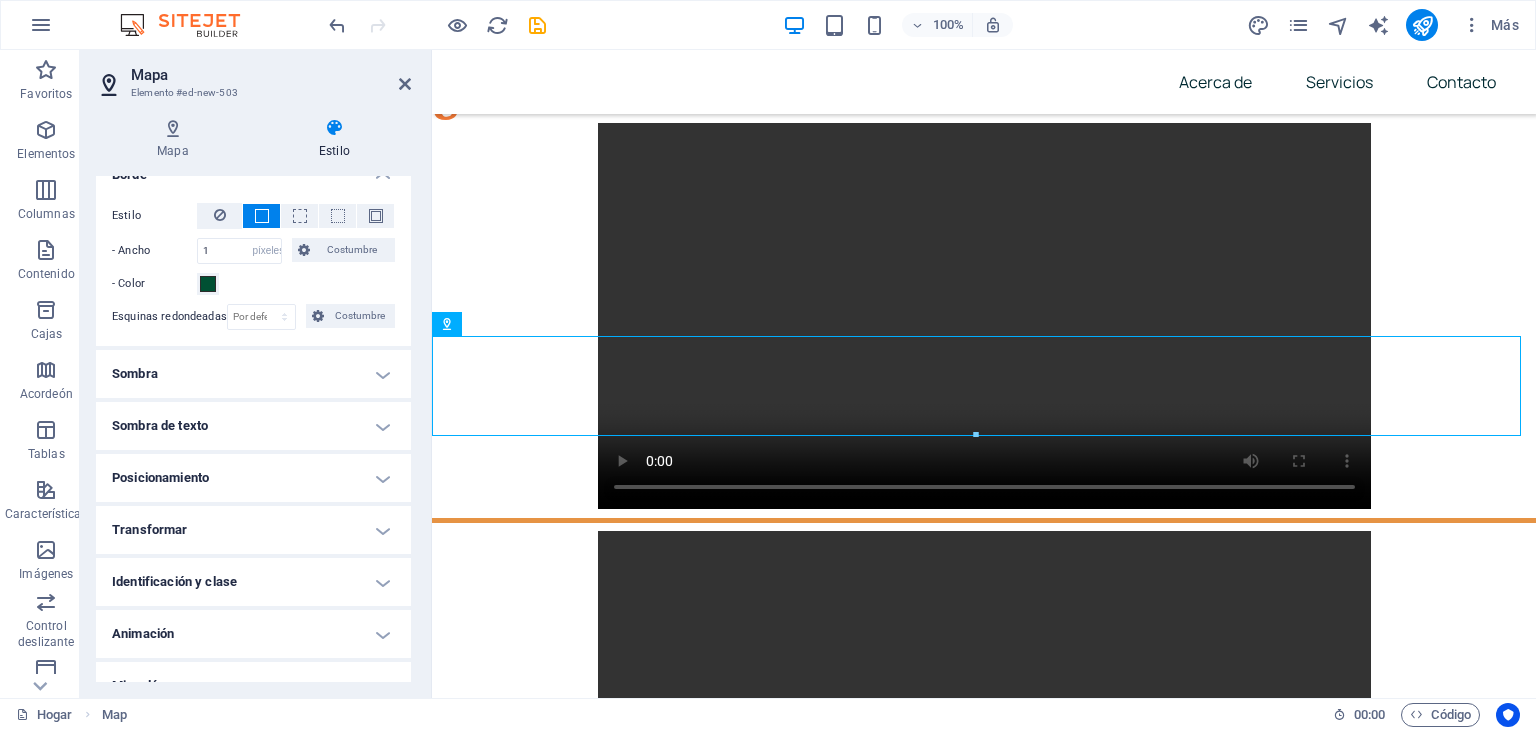click on "Sombra" at bounding box center (253, 374) 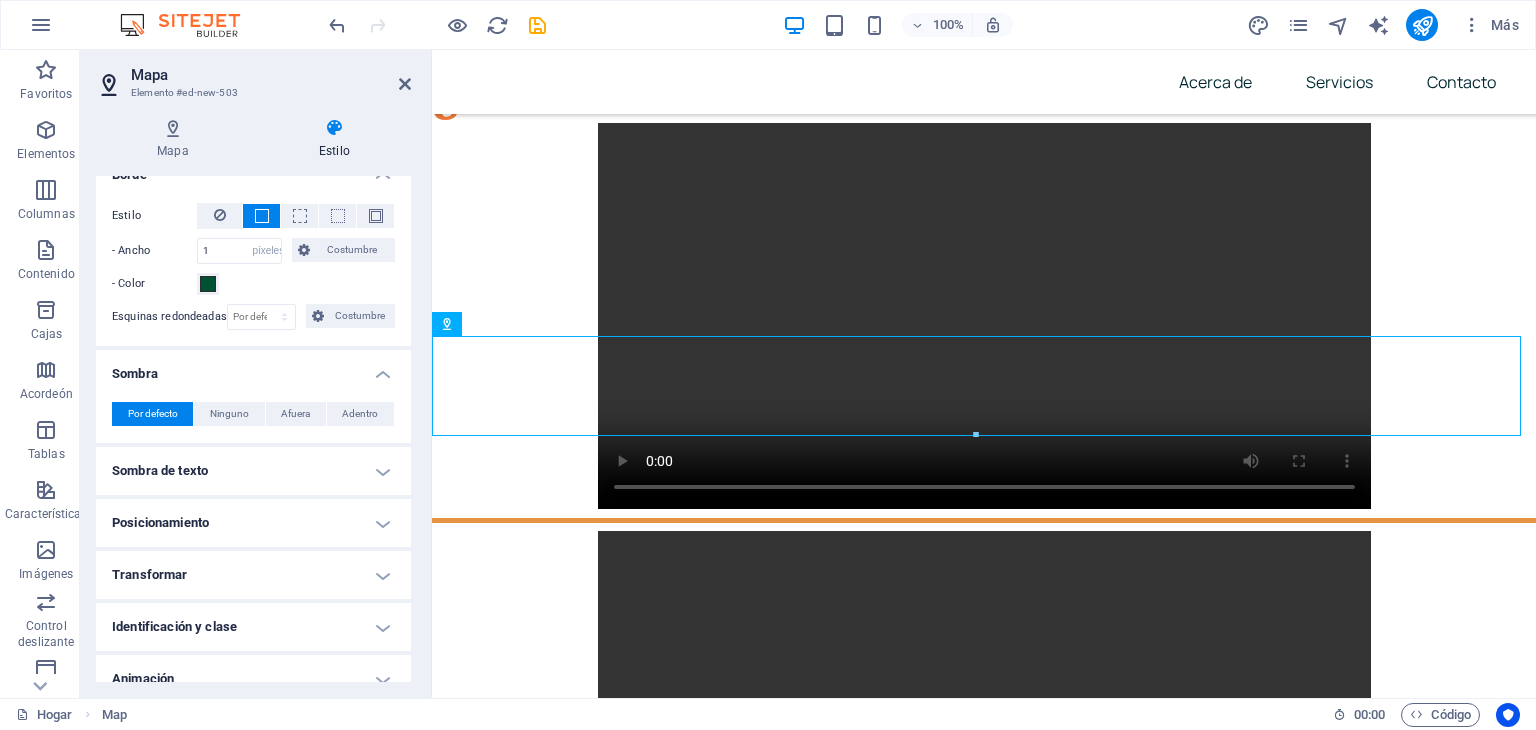scroll, scrollTop: 394, scrollLeft: 0, axis: vertical 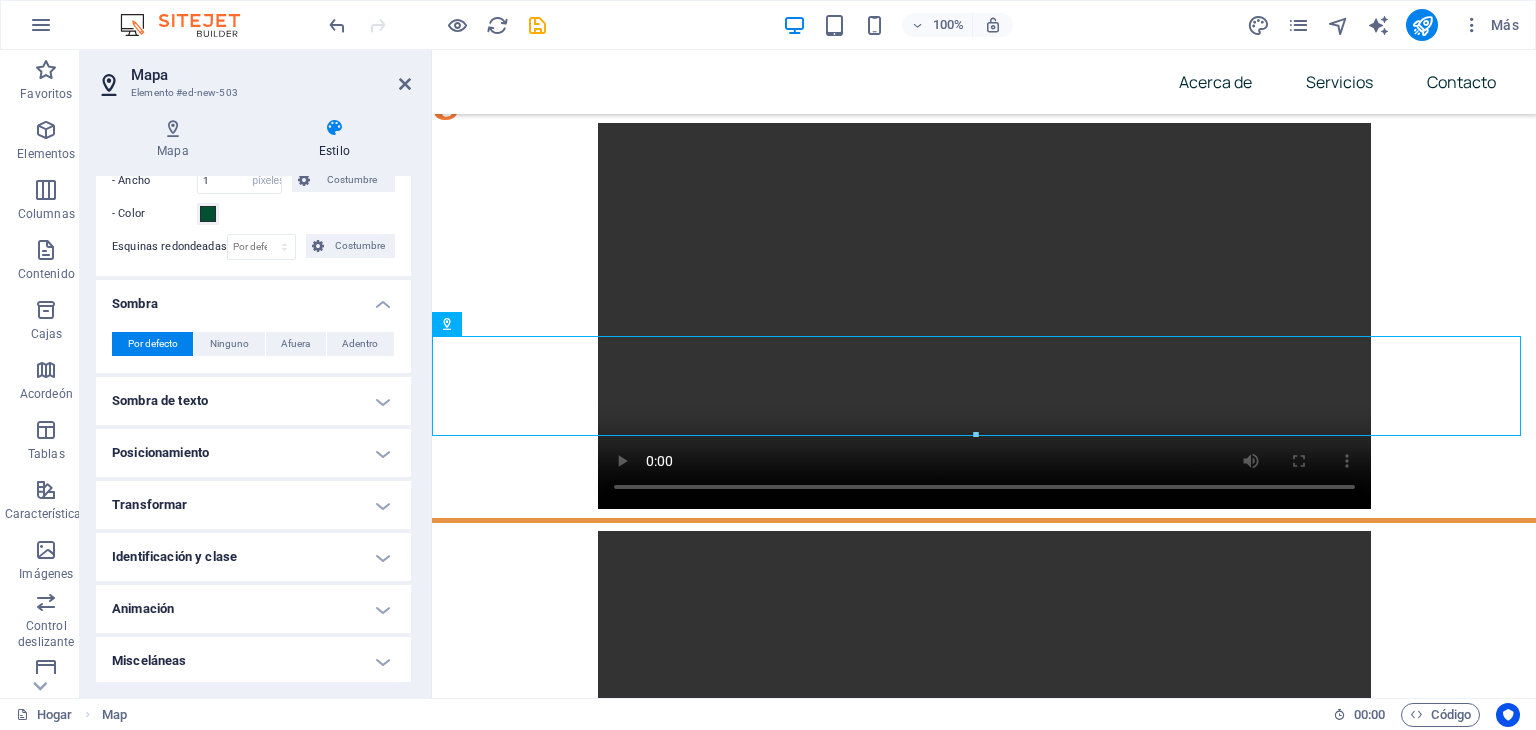 click on "Posicionamiento" at bounding box center (253, 453) 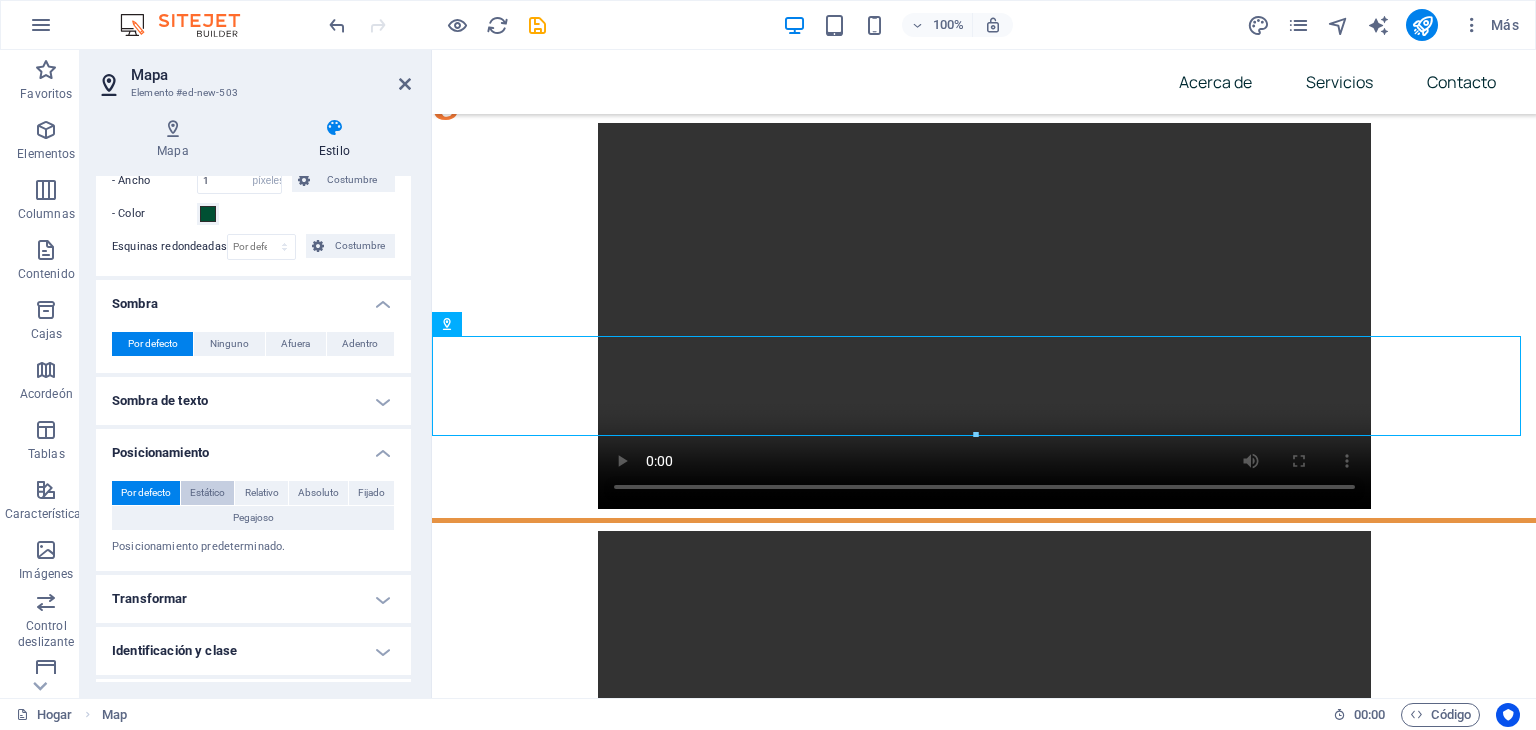 click on "Estático" at bounding box center [207, 492] 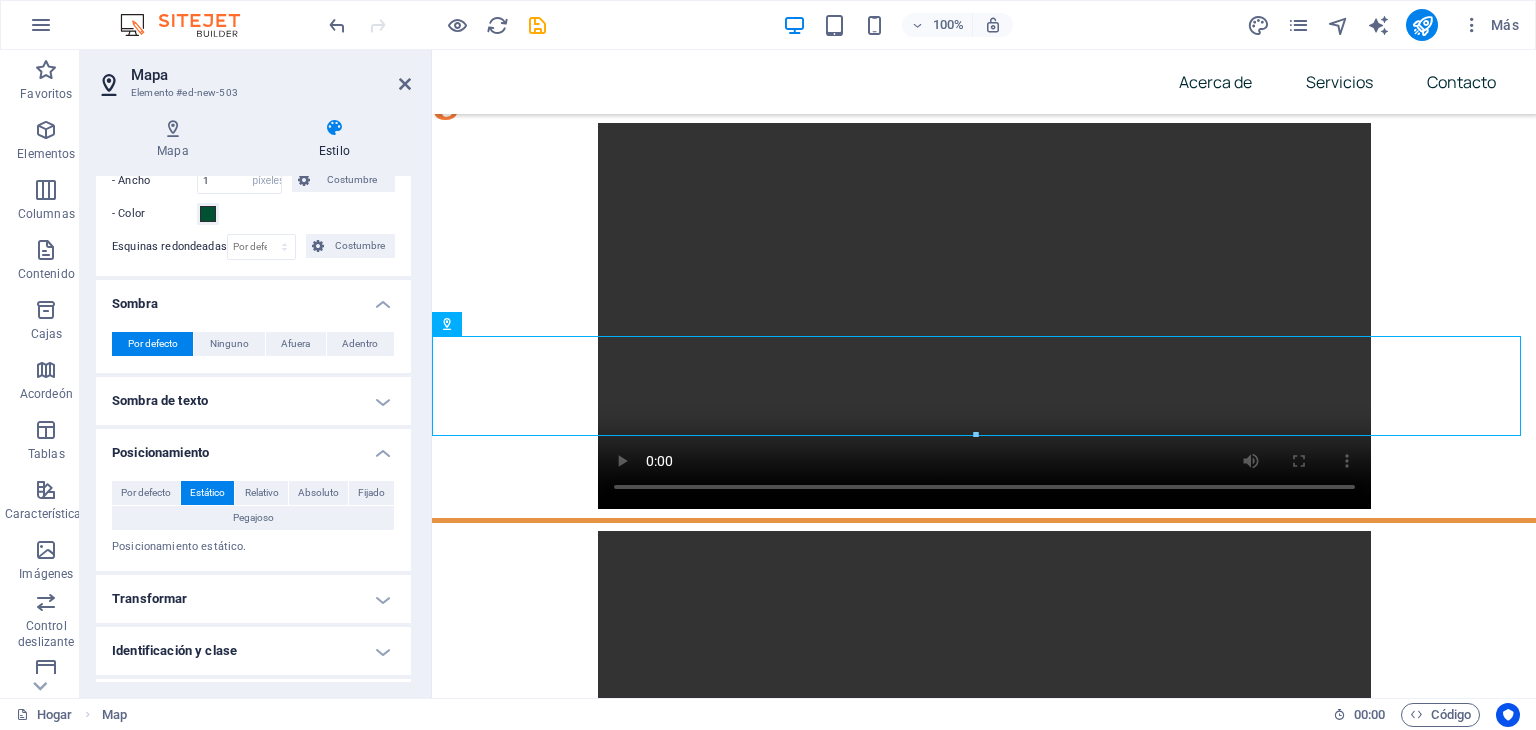 scroll, scrollTop: 488, scrollLeft: 0, axis: vertical 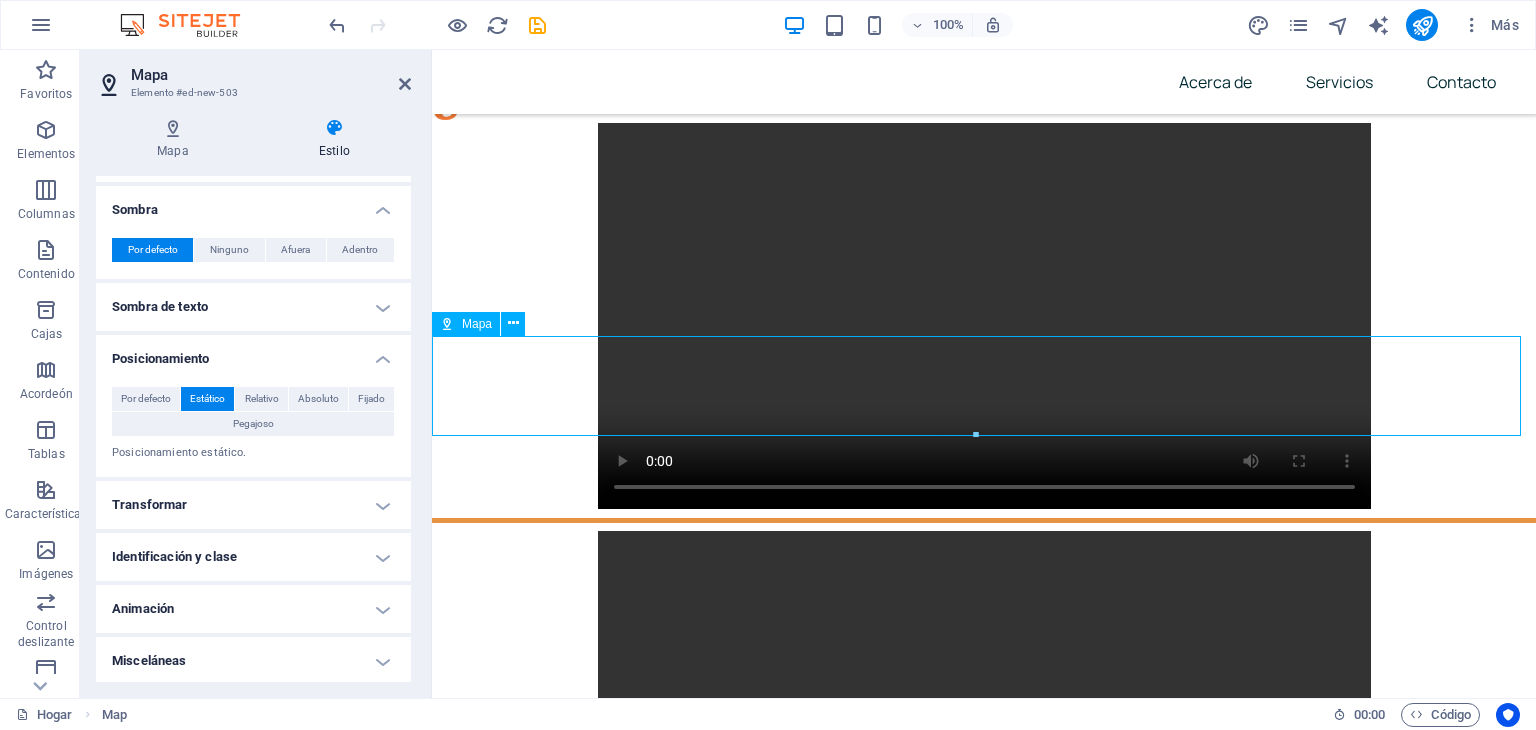 click on "← Mover a la izquierda → Mover a la derecha ↑ Mover hacia arriba ↓ Mover hacia abajo + Acercar - Alejar Inicio Mover a la izquierda un 75% Fin Mover a la derecha un 75% Página anterior Mover hacia arriba un 75% Página siguiente Mover hacia abajo un 75% Mapa Relieve Satélite Etiquetas Combinaciones de teclas Datos del mapa Datos del mapa ©2025 Datos del mapa ©2025 1 km  Hacer clic para alternar entre unidades imperiales y métricas Condiciones Informar un error en el mapa" at bounding box center [984, 5780] 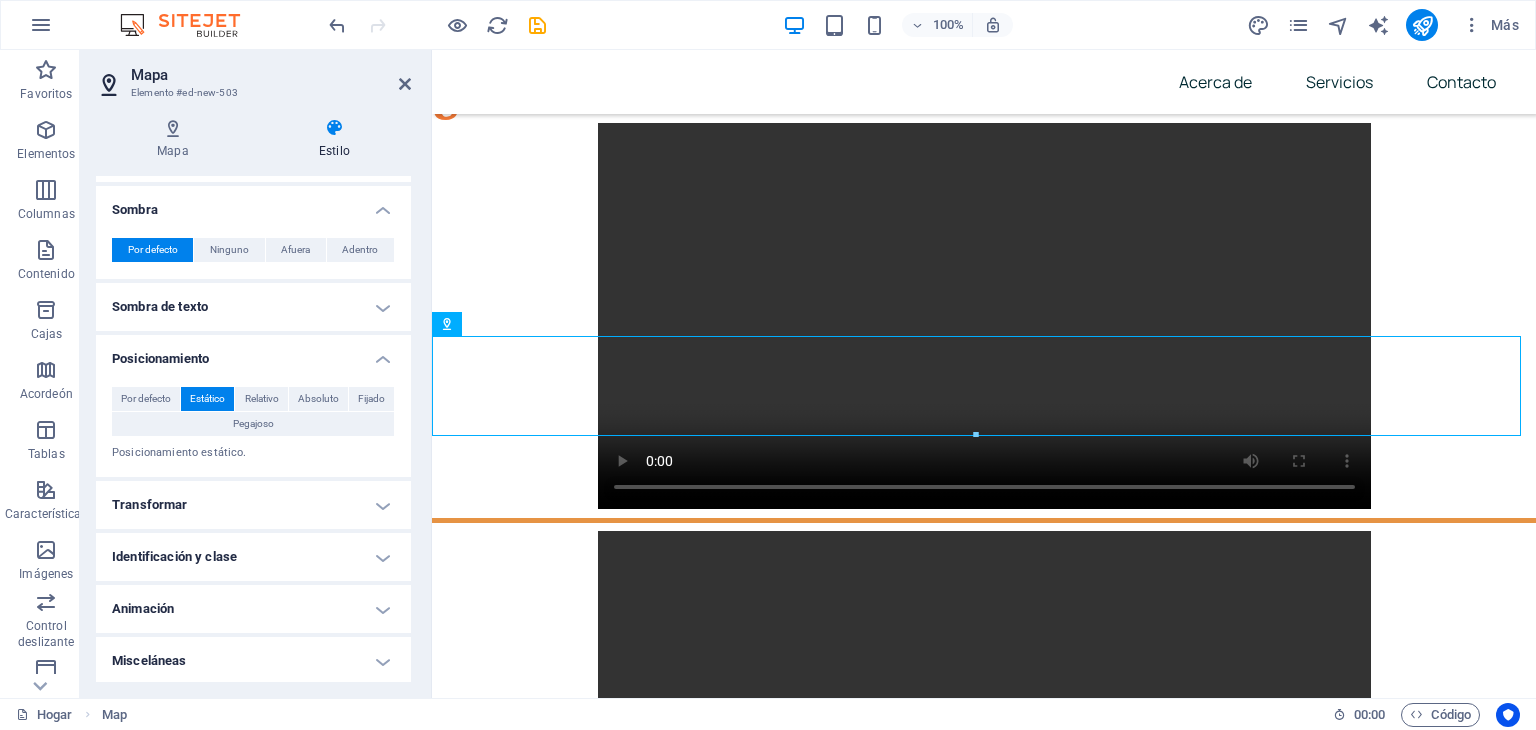 scroll, scrollTop: 0, scrollLeft: 0, axis: both 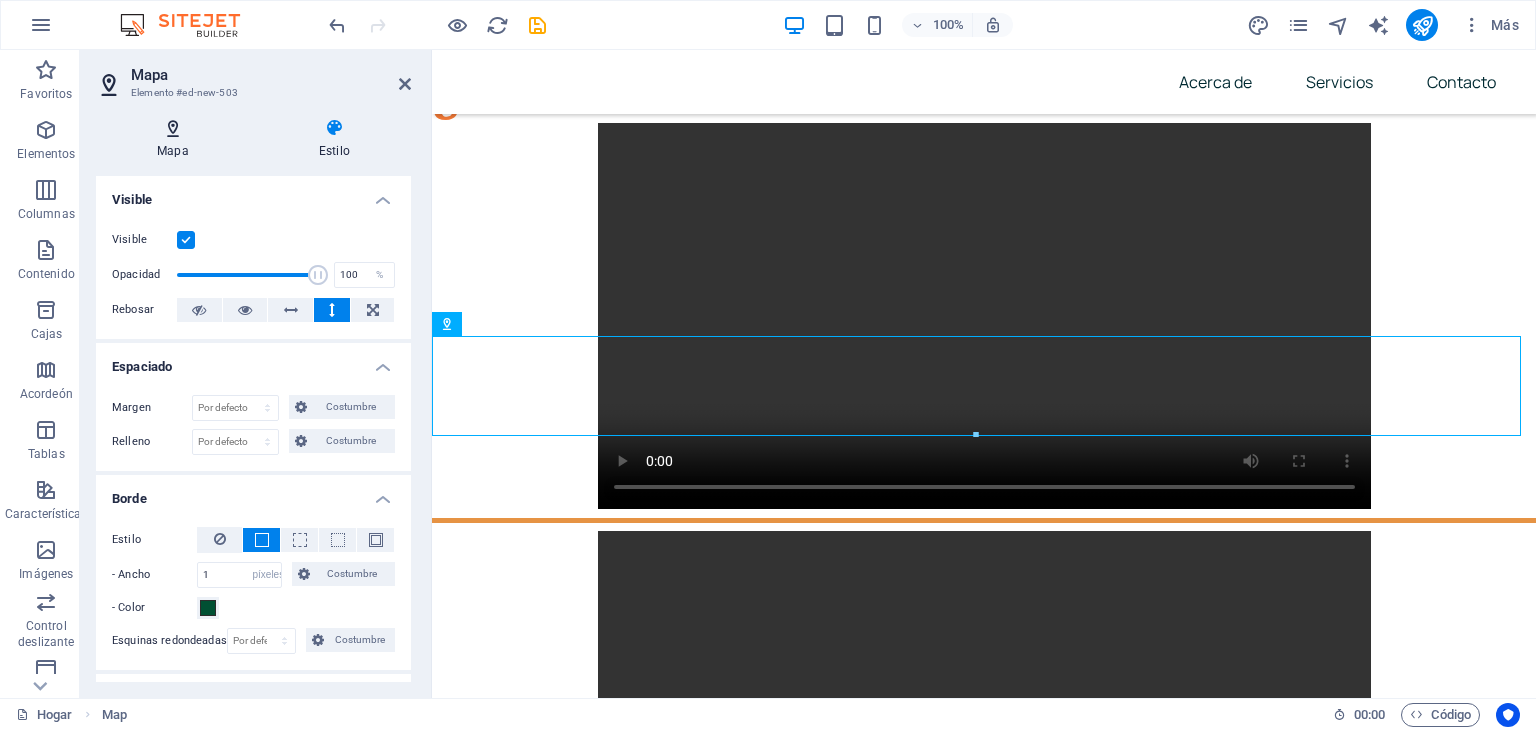 click on "Mapa" at bounding box center [177, 139] 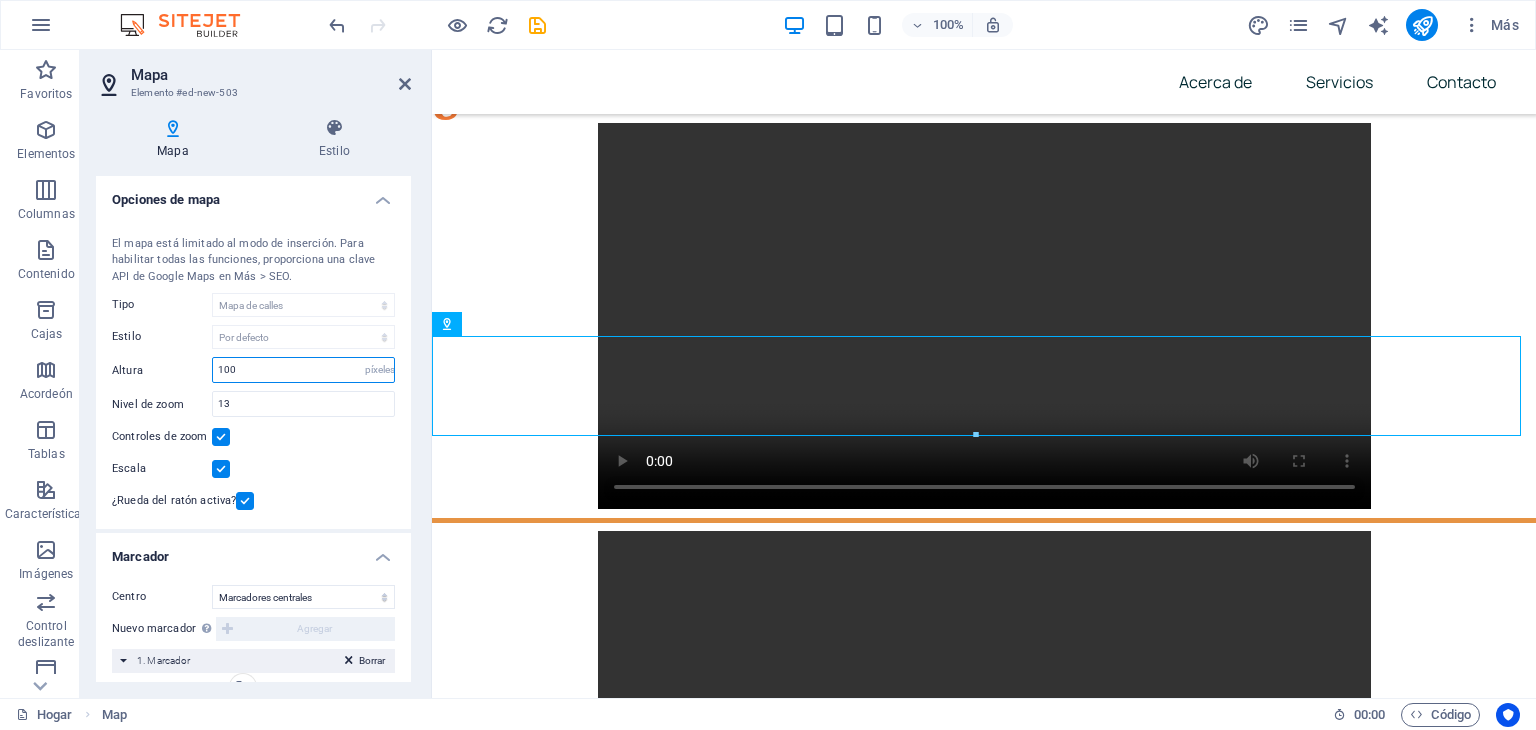 drag, startPoint x: 256, startPoint y: 369, endPoint x: 187, endPoint y: 382, distance: 70.21396 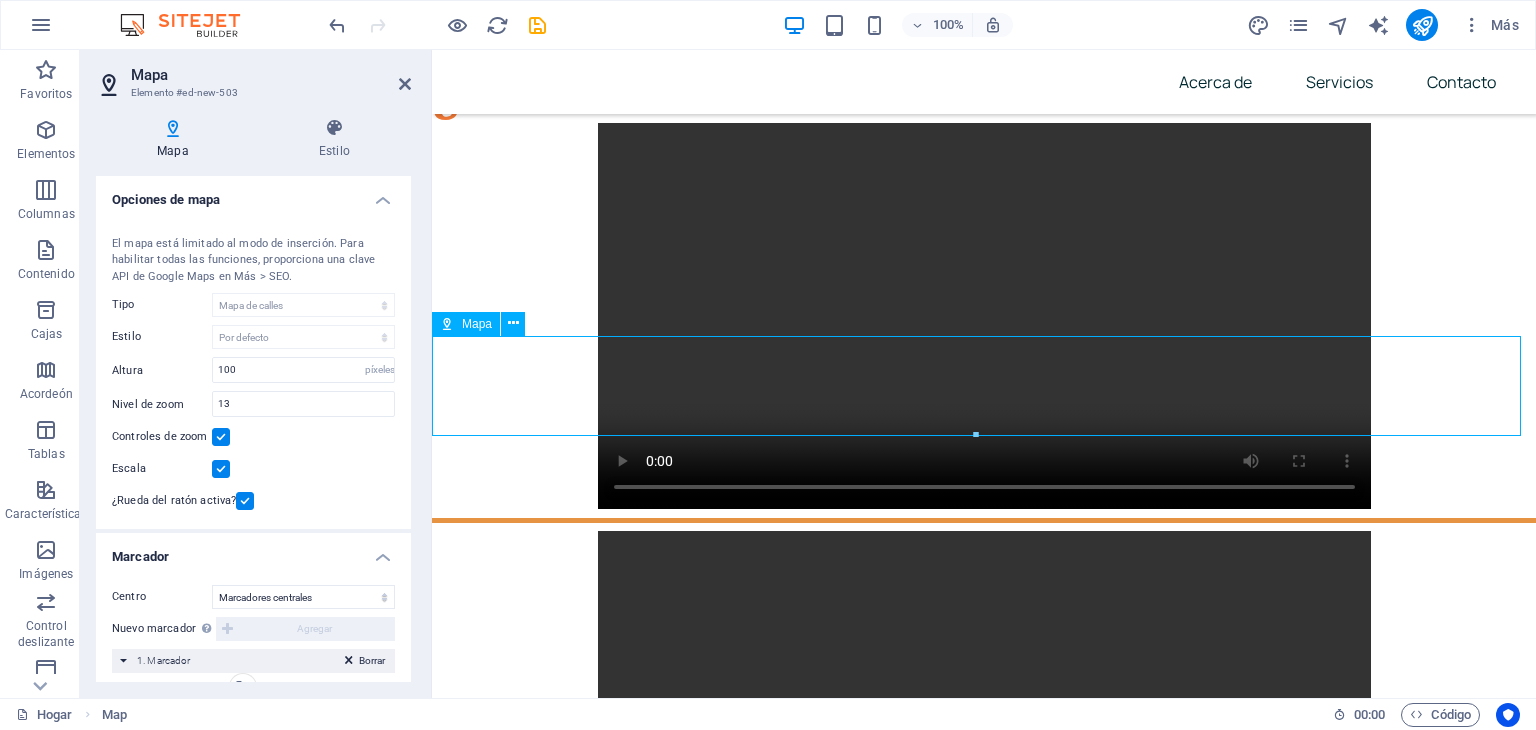 click on "Visita nuestras instalaciones Dirección: [ADDRESS], [CITY] y Eloy Alfaro Celular                     [PHONE] Correo electrónico [EMAIL]                                   Sitio web https://sheilasalgado.com/  https://broksseguros.com.ec/" at bounding box center (984, 5268) 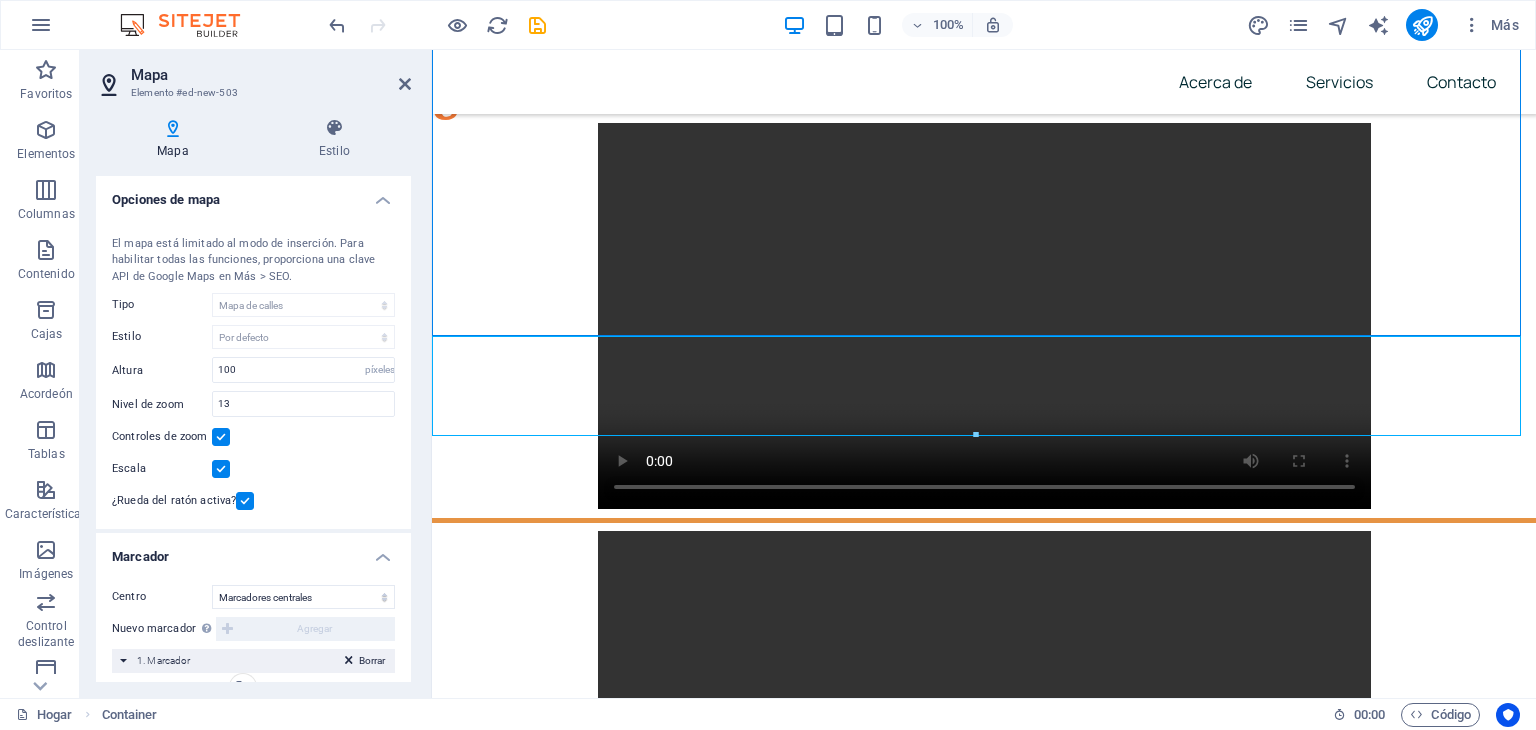 scroll, scrollTop: 8336, scrollLeft: 0, axis: vertical 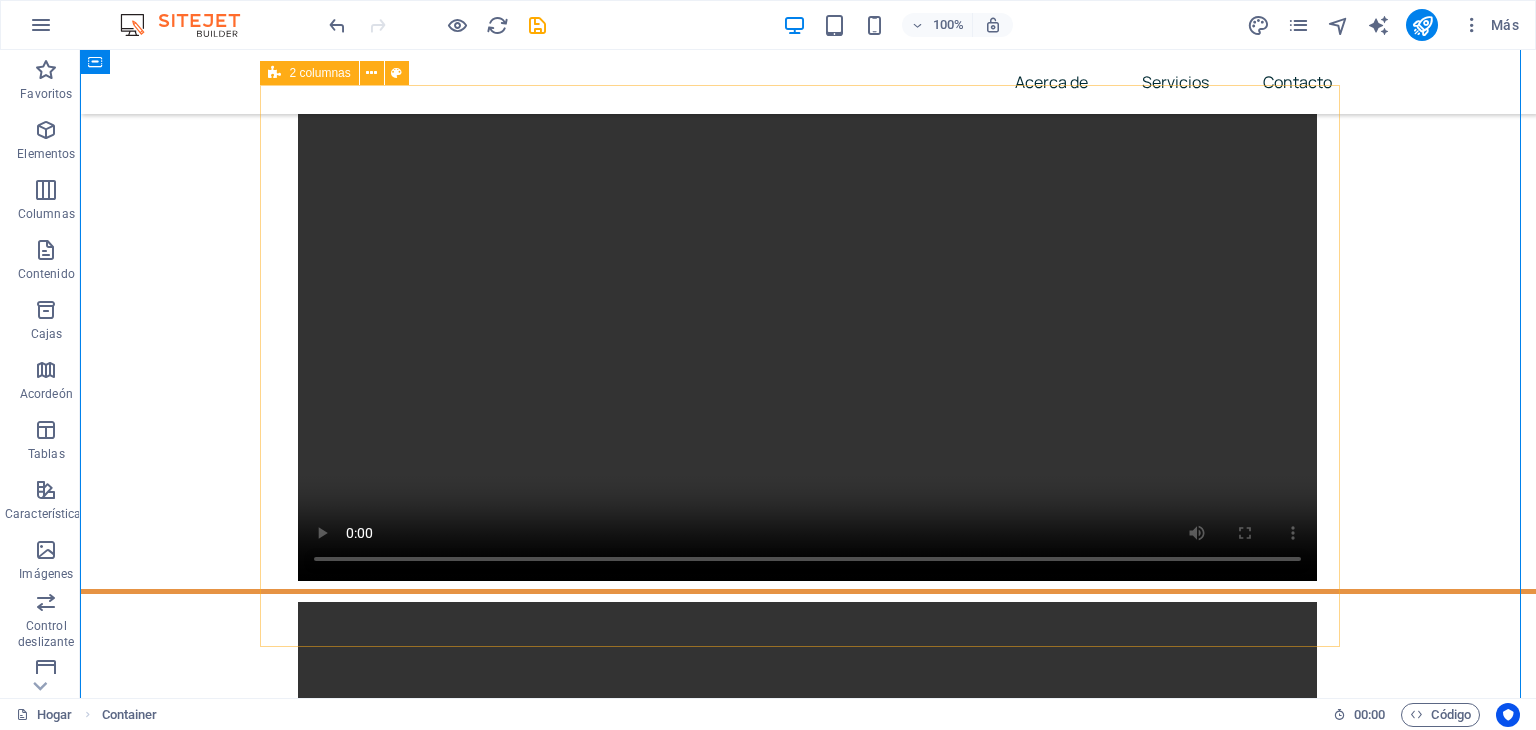 click on "Visita nuestras instalaciones Dirección: [ADDRESS], [CITY] y Eloy Alfaro Celular                     [PHONE] Correo electrónico [EMAIL]                                   Sitio web https://sheilasalgado.com/  https://broksseguros.com.ec/" at bounding box center [808, 5355] 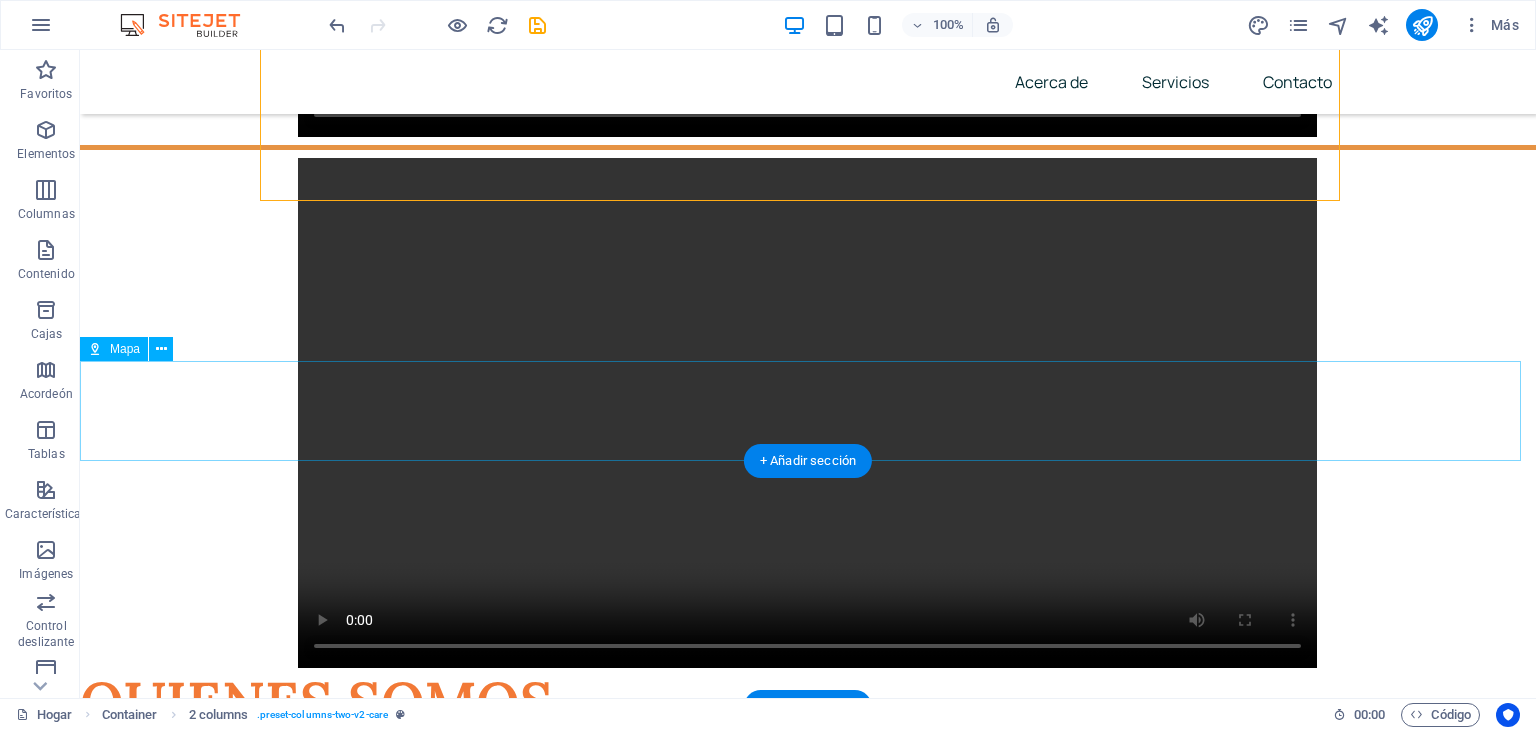 scroll, scrollTop: 8781, scrollLeft: 0, axis: vertical 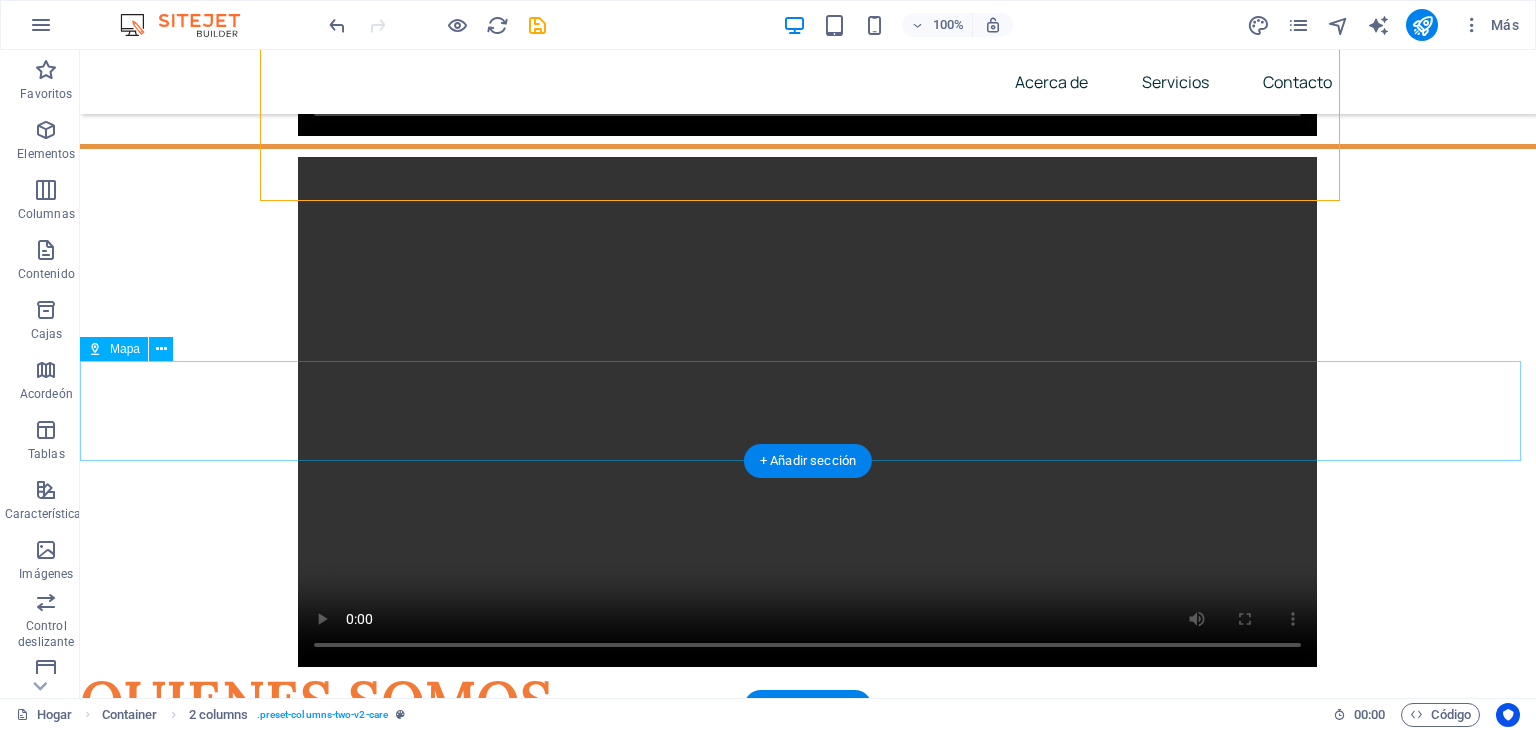 click on "← Mover a la izquierda → Mover a la derecha ↑ Mover hacia arriba ↓ Mover hacia abajo + Acercar - Alejar Inicio Mover a la izquierda un 75% Fin Mover a la derecha un 75% Página anterior Mover hacia arriba un 75% Página siguiente Mover hacia abajo un 75% Mapa Relieve Satélite Etiquetas Combinaciones de teclas Datos del mapa Datos del mapa ©2025 Datos del mapa ©2025 1 km  Hacer clic para alternar entre unidades imperiales y métricas Condiciones Informar un error en el mapa" at bounding box center (808, 5387) 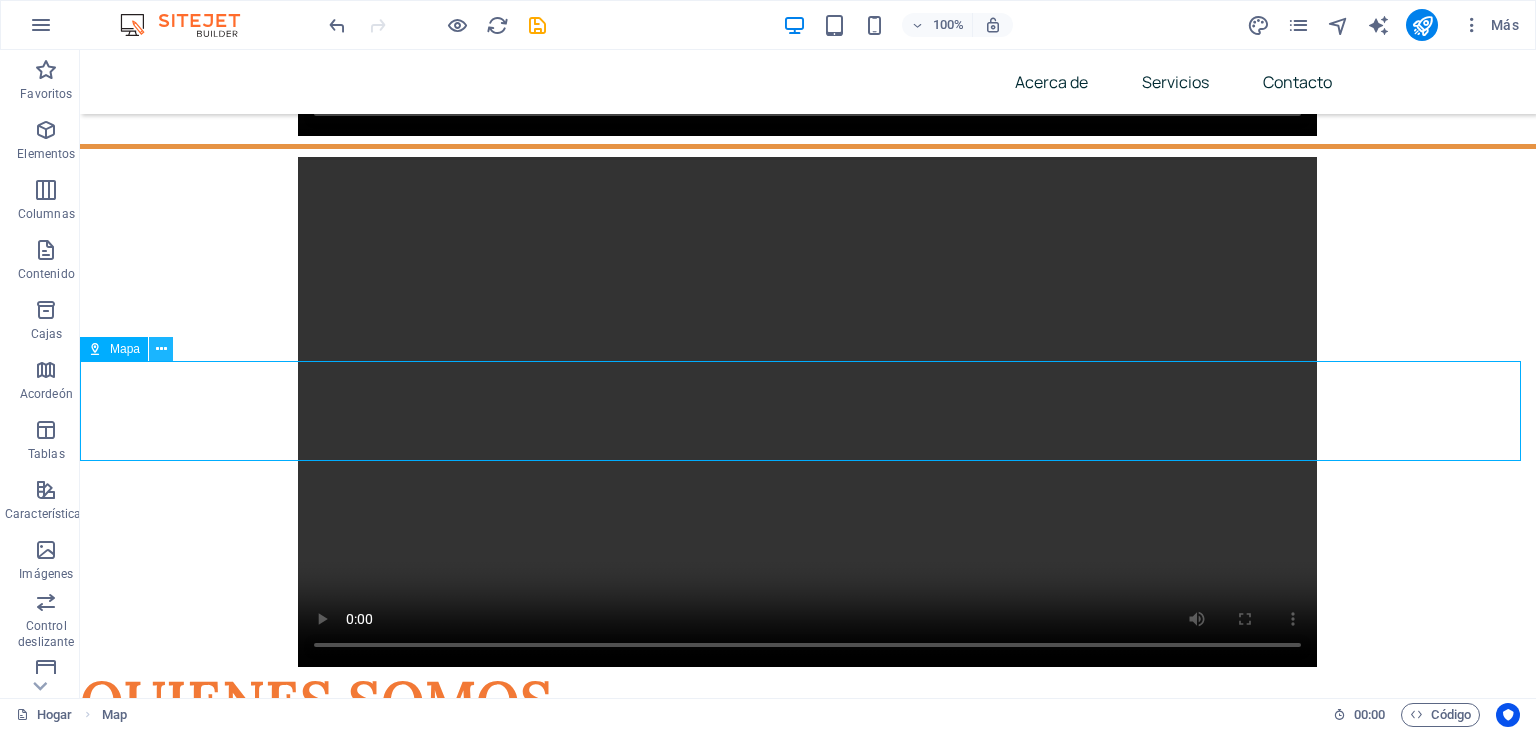 click at bounding box center [161, 349] 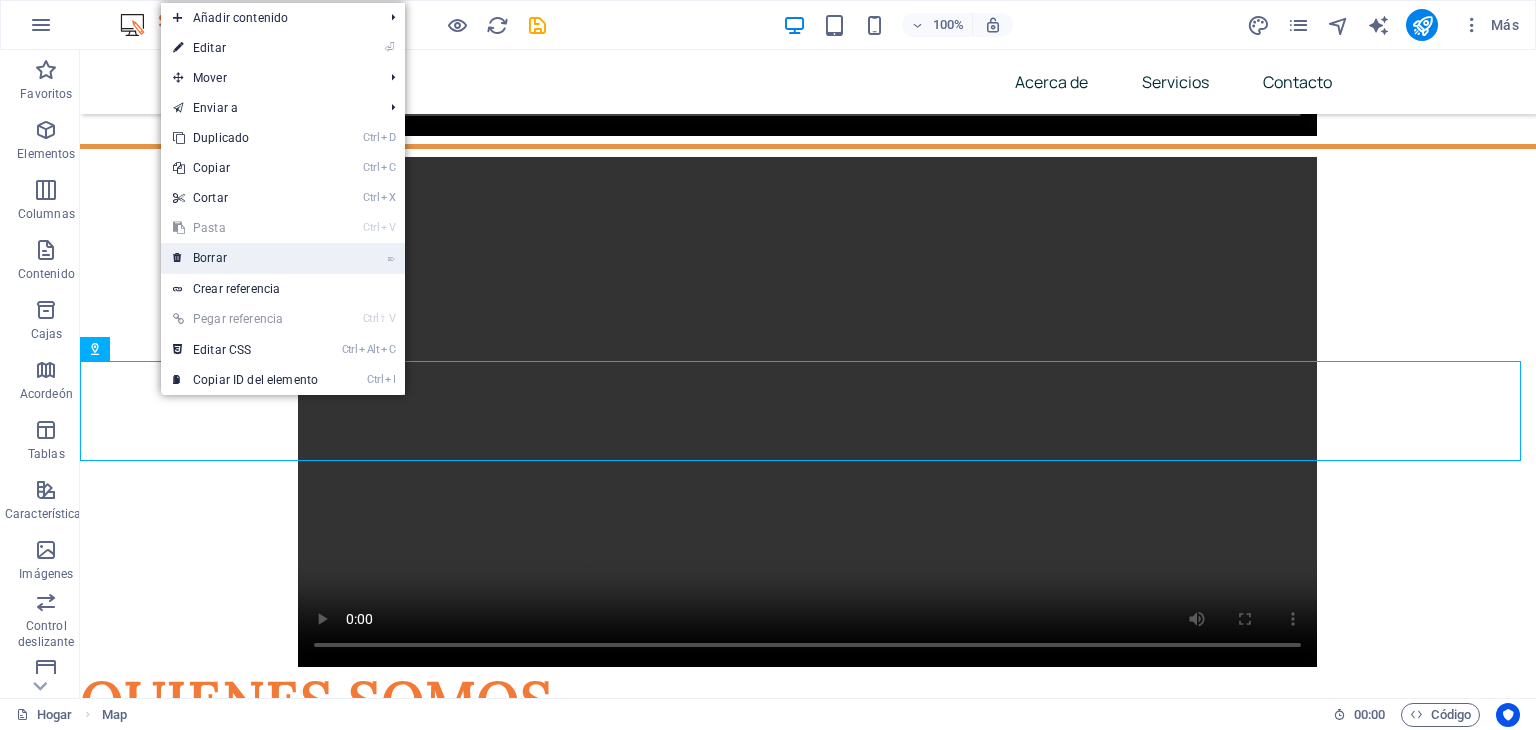 click on "Borrar" at bounding box center [210, 258] 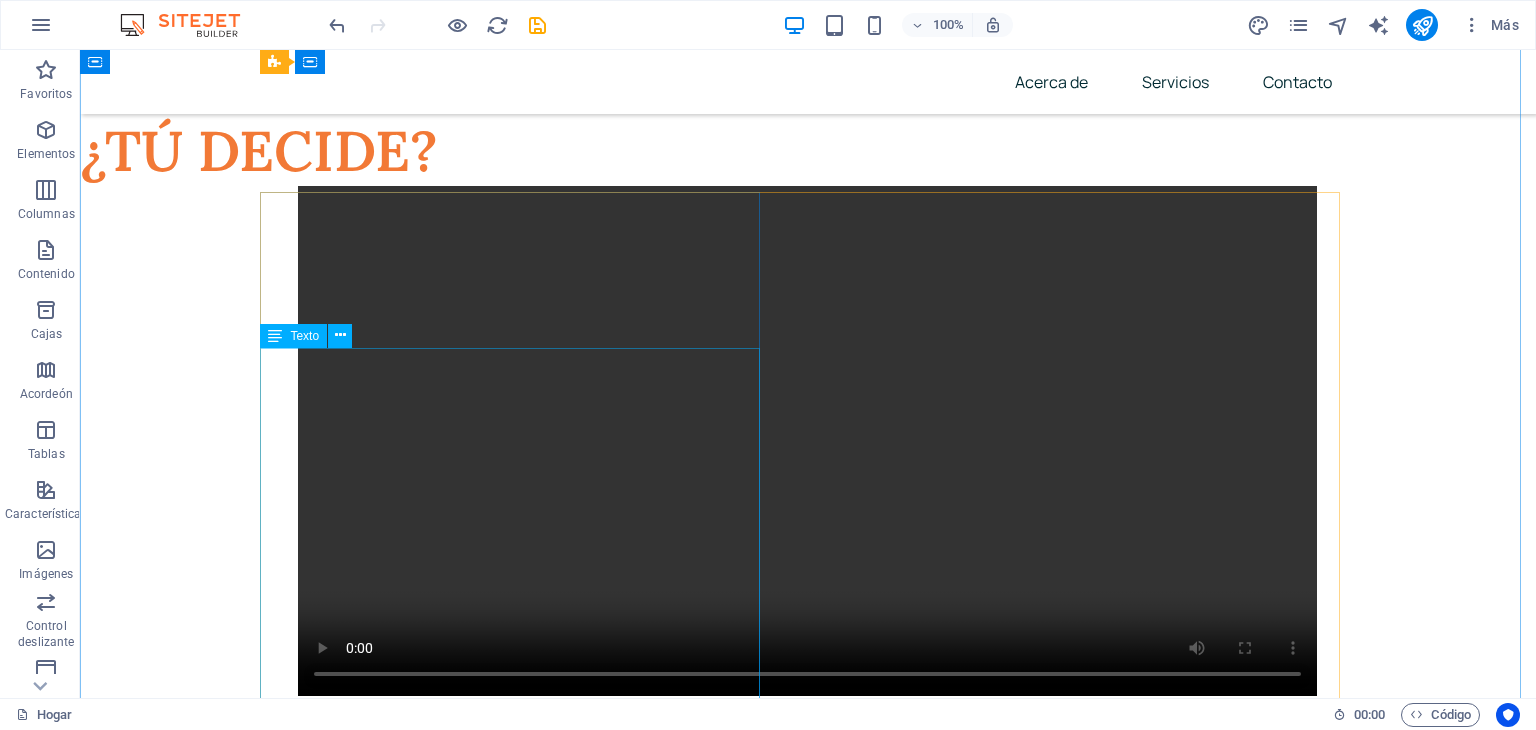 scroll, scrollTop: 8196, scrollLeft: 0, axis: vertical 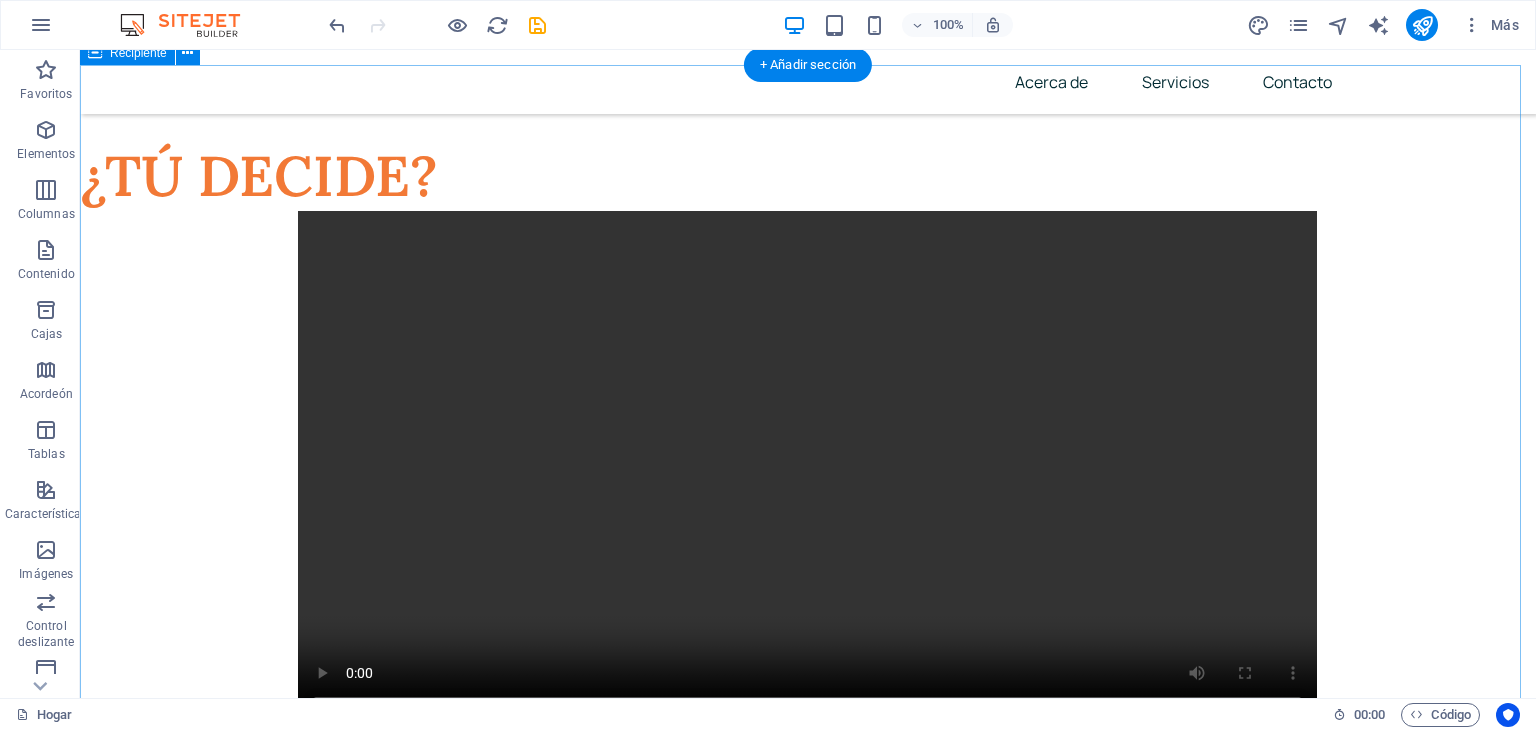 click on "Visita nuestras instalaciones Dirección: [ADDRESS], [CITY] y Eloy Alfaro Celular                     [PHONE] Correo electrónico [EMAIL]                                   Sitio web https://sheilasalgado.com/  https://broksseguros.com.ec/" at bounding box center (808, 5495) 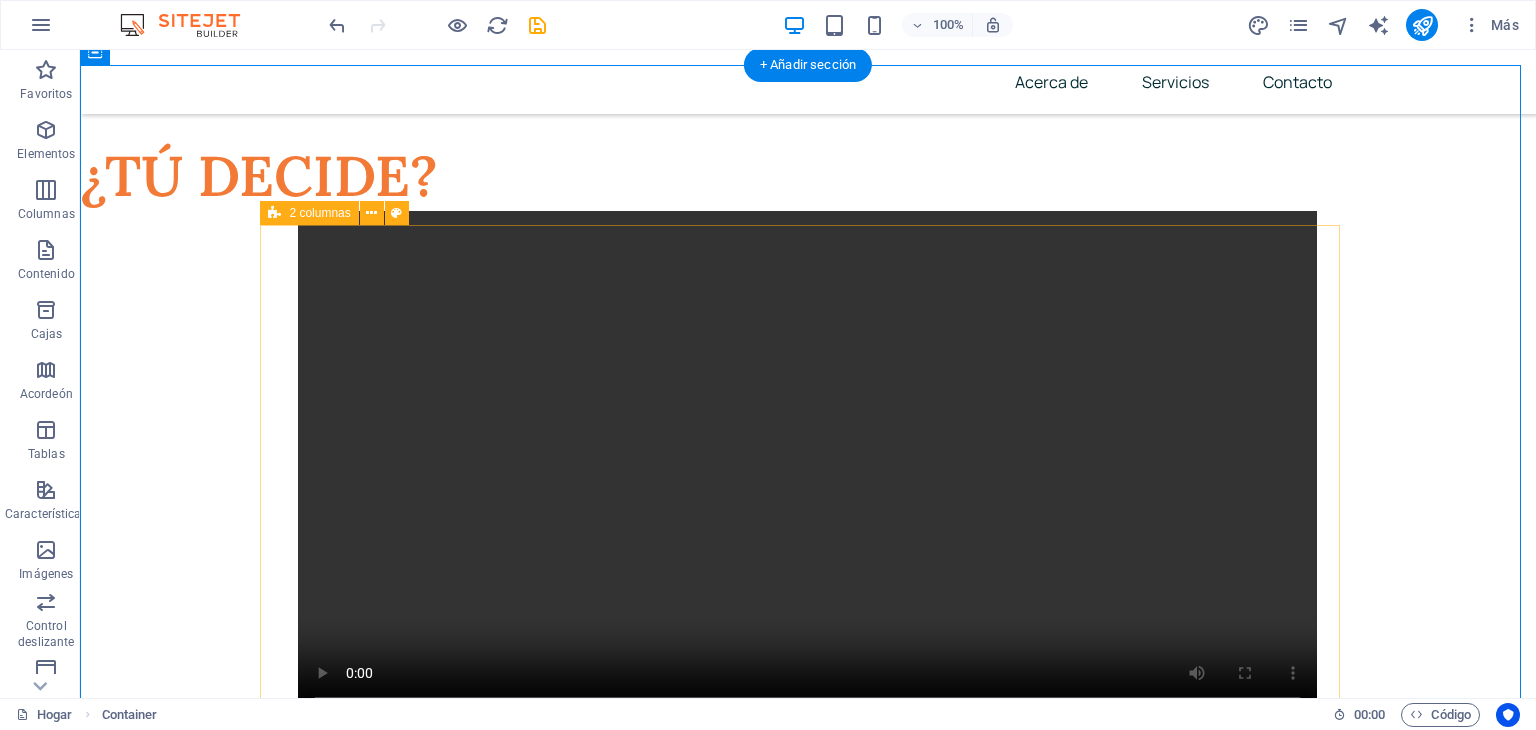 click on "Visita nuestras instalaciones Dirección: [ADDRESS], [CITY] y Eloy Alfaro Celular                     [PHONE] Correo electrónico [EMAIL]                                   Sitio web https://sheilasalgado.com/  https://broksseguros.com.ec/" at bounding box center (808, 5495) 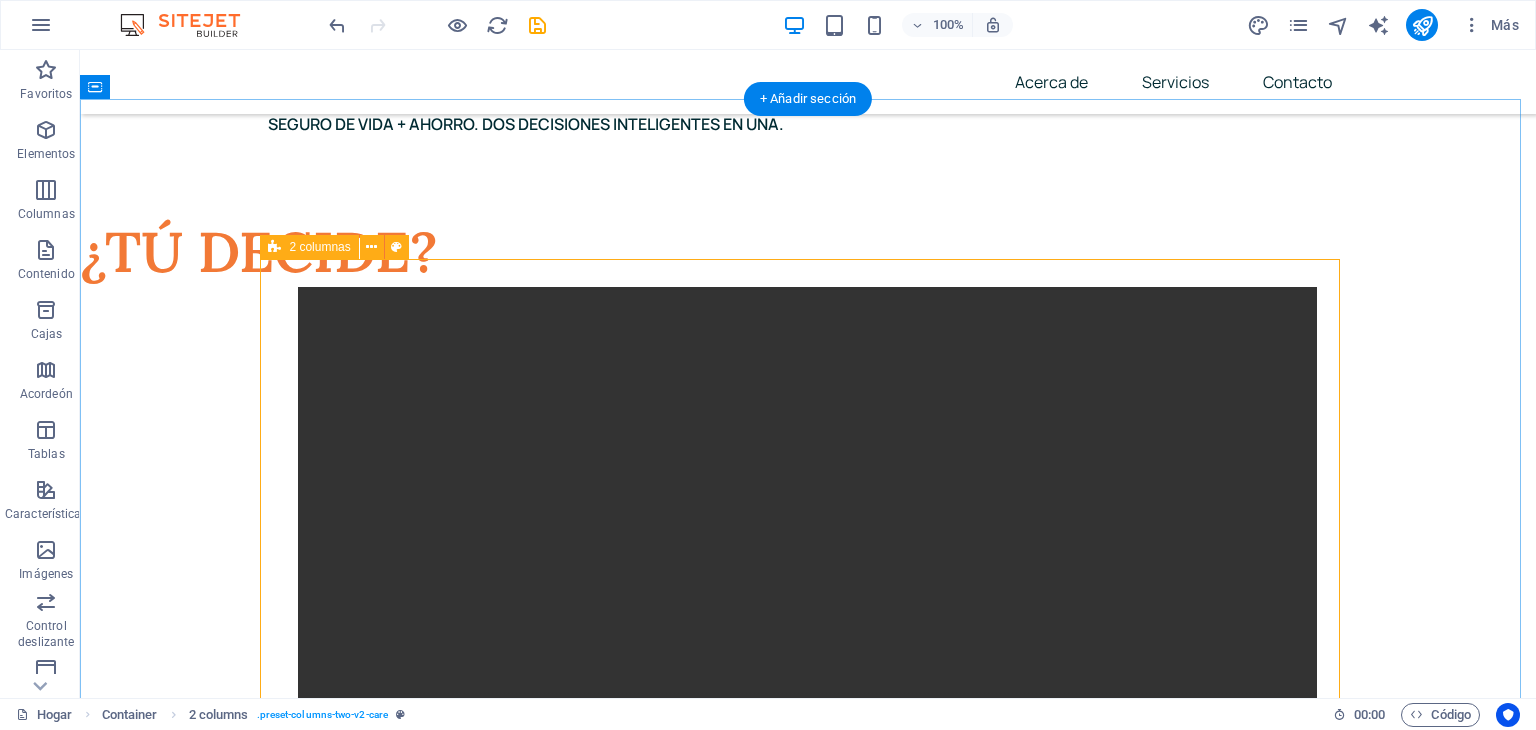 scroll, scrollTop: 8168, scrollLeft: 0, axis: vertical 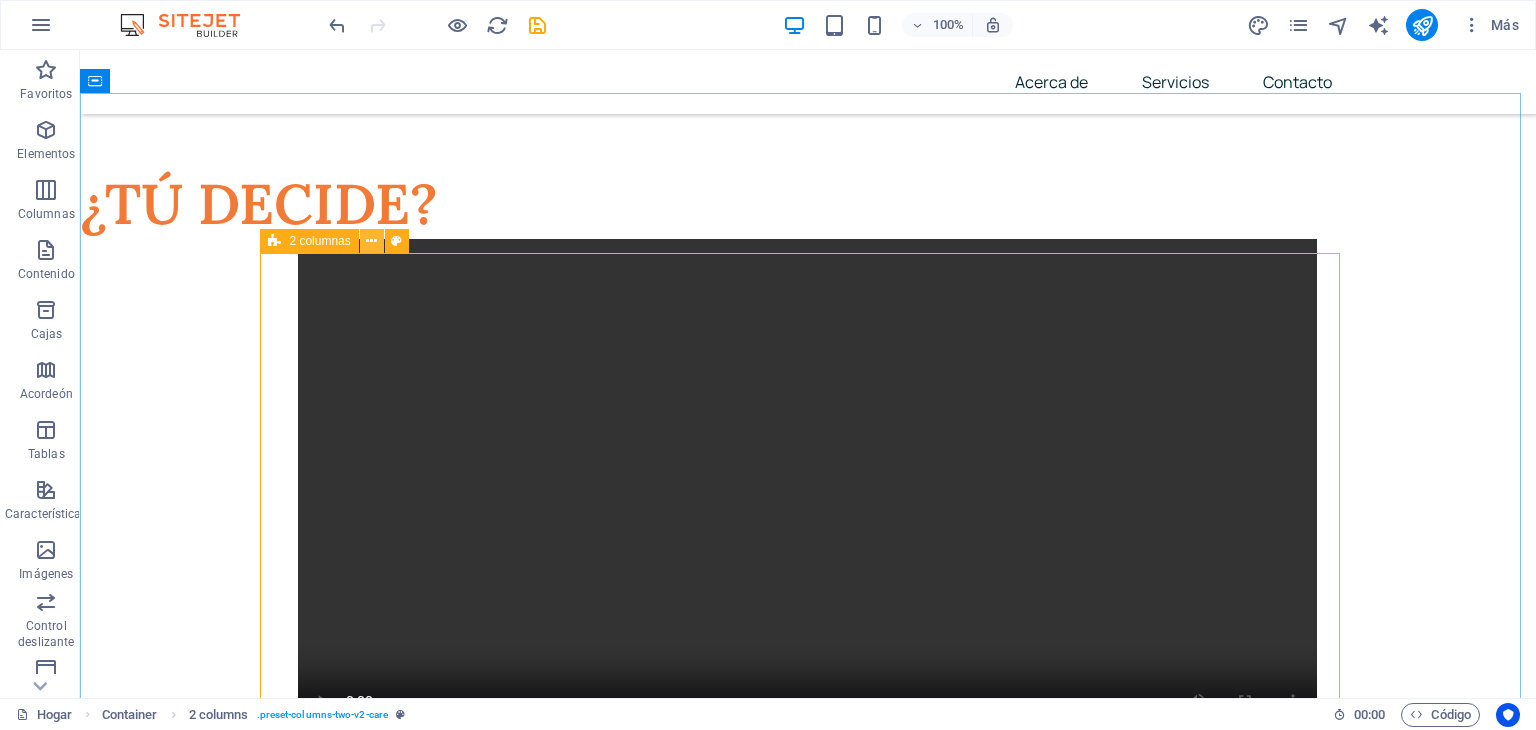 click at bounding box center (371, 241) 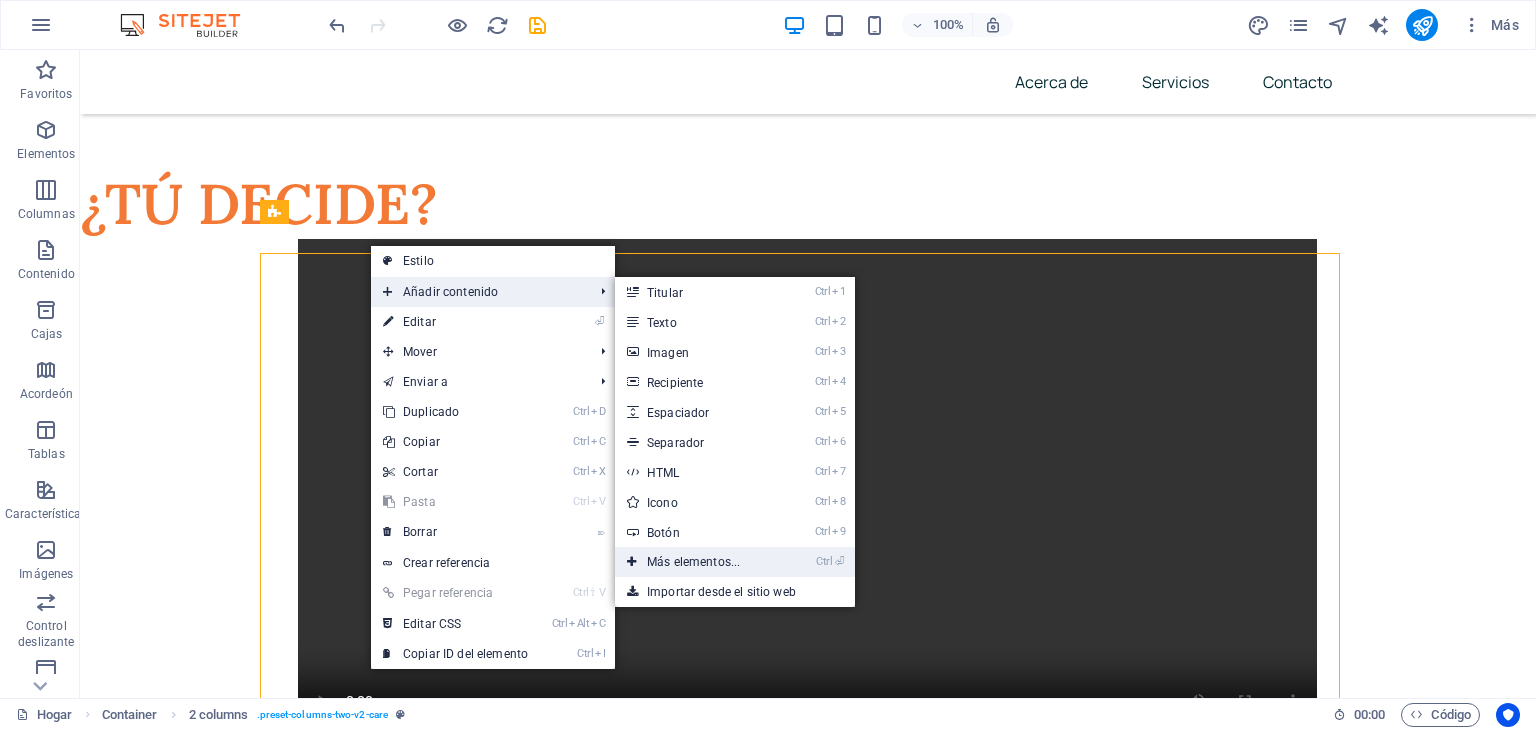 click on "Más elementos..." at bounding box center [693, 562] 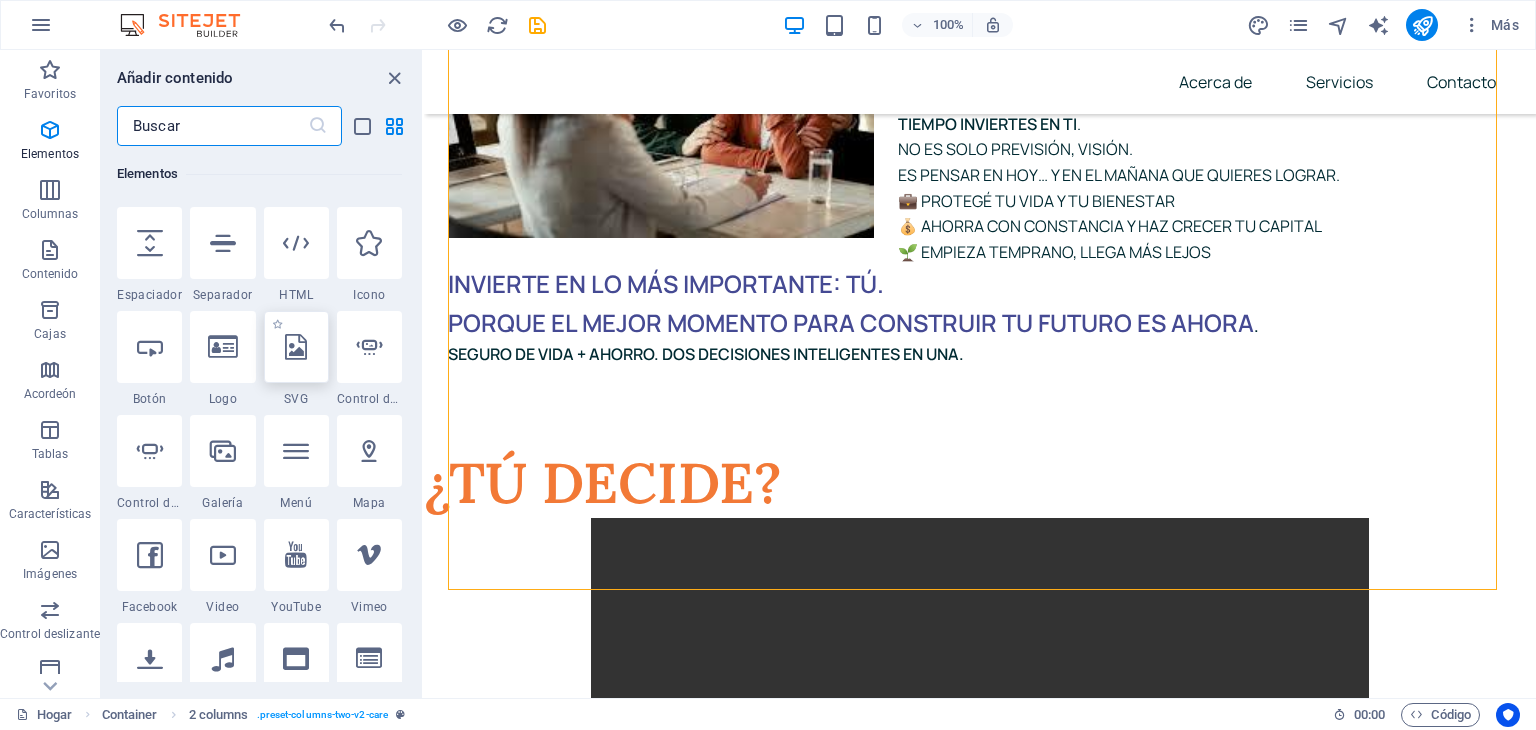 scroll, scrollTop: 489, scrollLeft: 0, axis: vertical 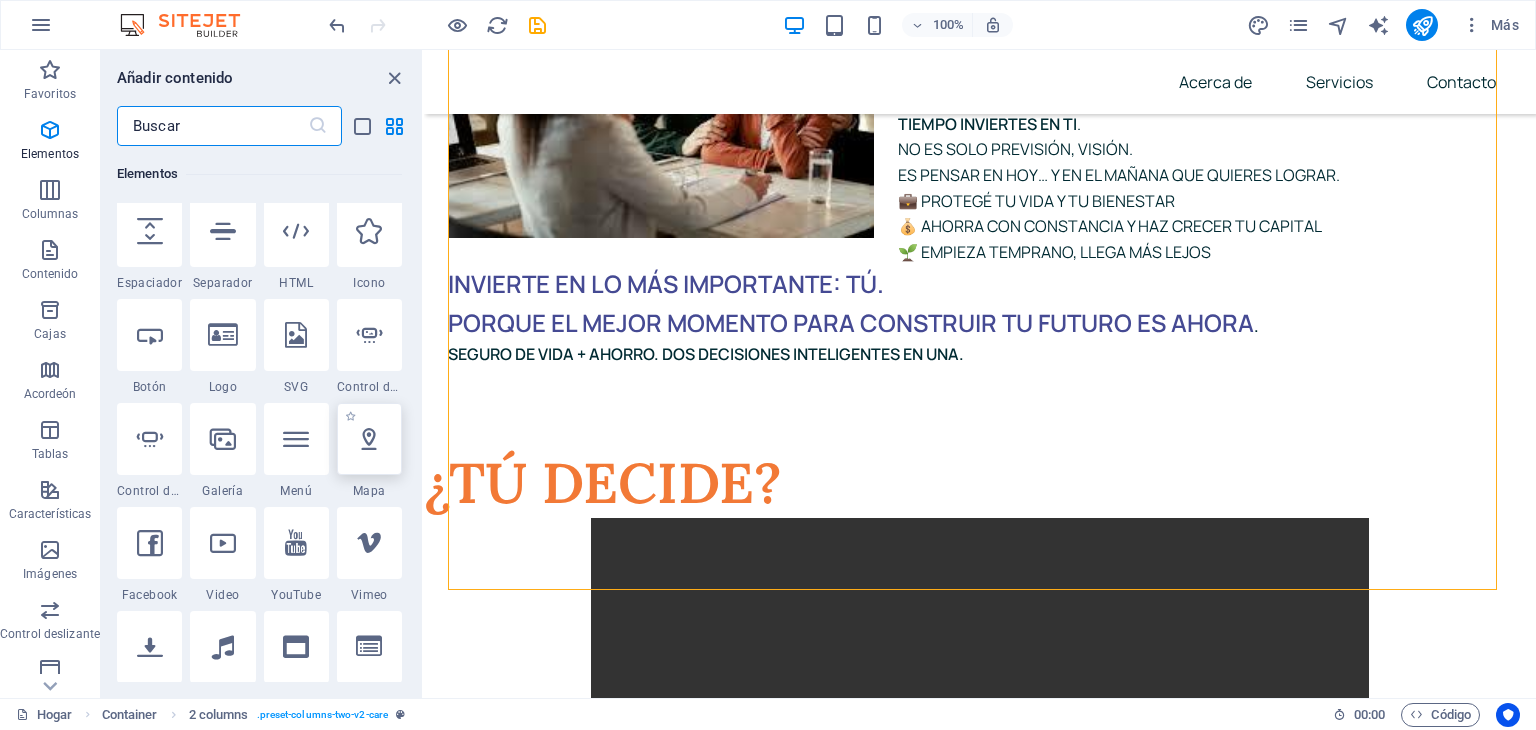 click at bounding box center [369, 439] 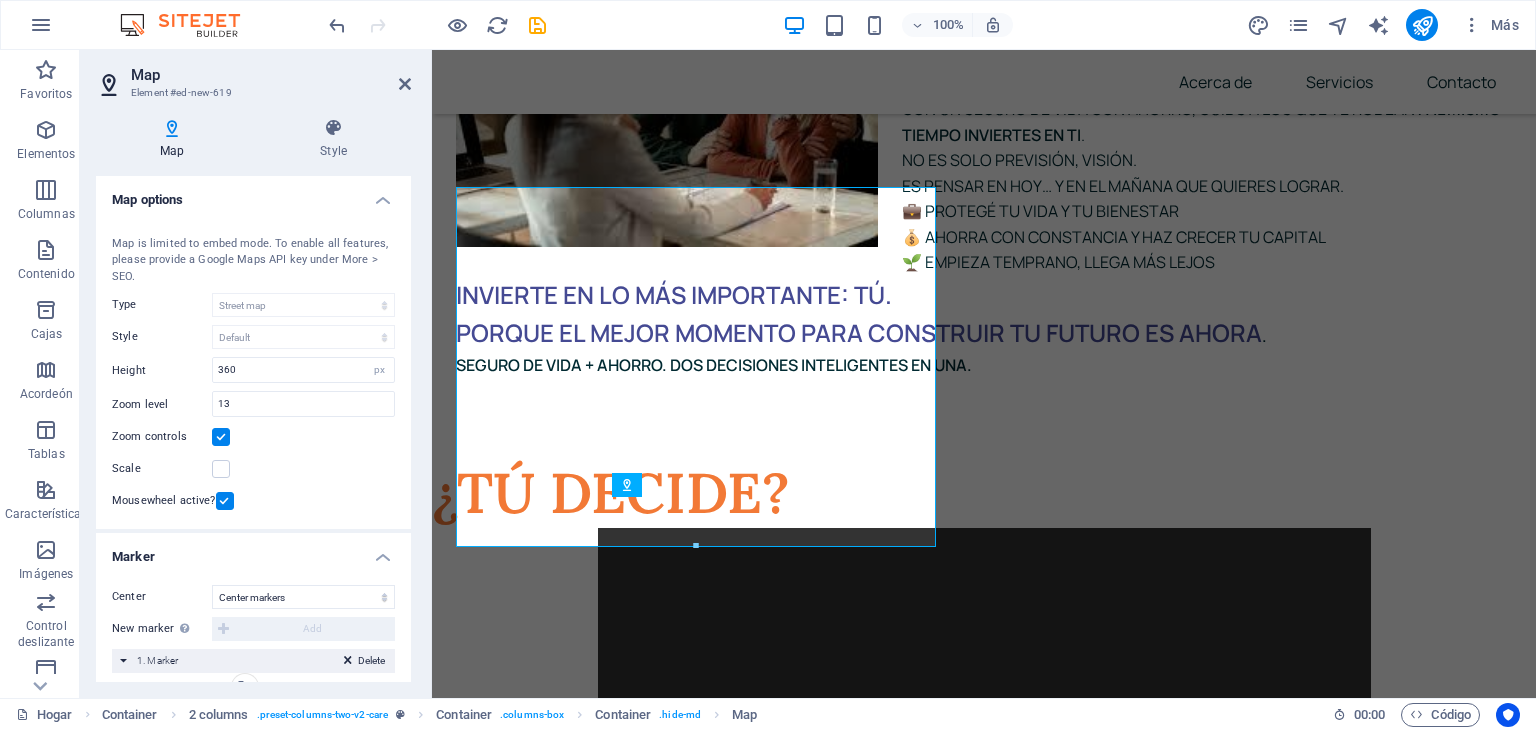 scroll, scrollTop: 7924, scrollLeft: 0, axis: vertical 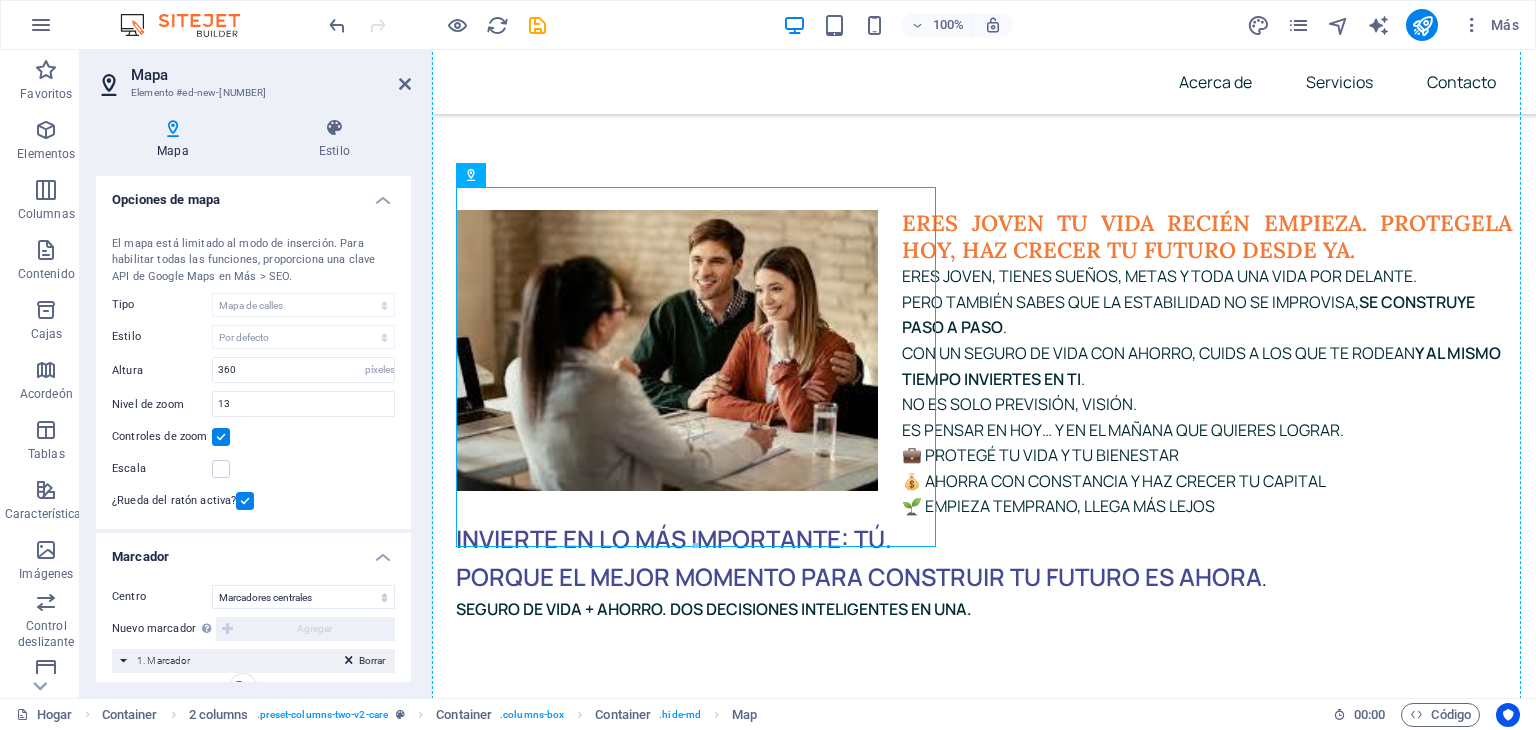 drag, startPoint x: 687, startPoint y: 329, endPoint x: 962, endPoint y: 401, distance: 284.26923 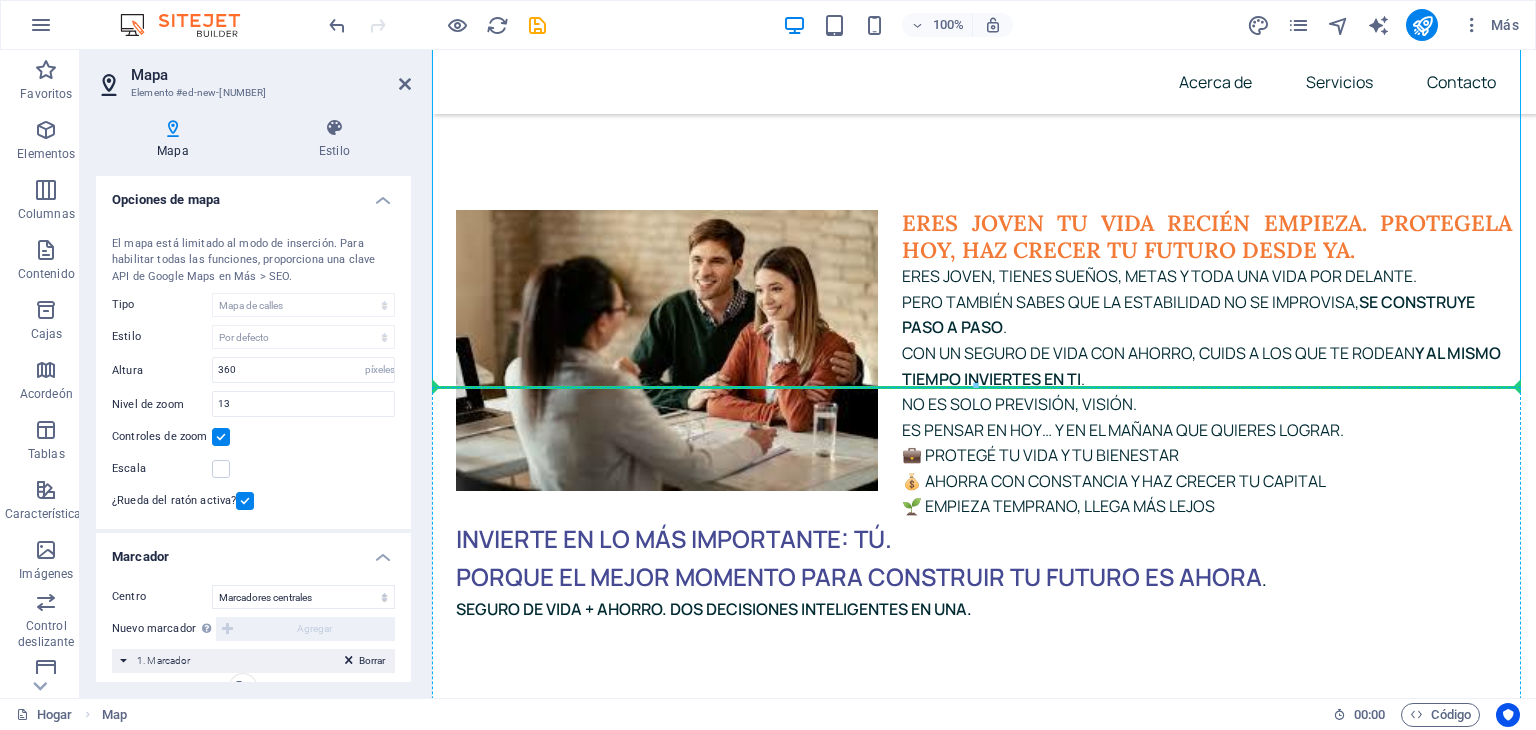 drag, startPoint x: 944, startPoint y: 301, endPoint x: 937, endPoint y: 592, distance: 291.08417 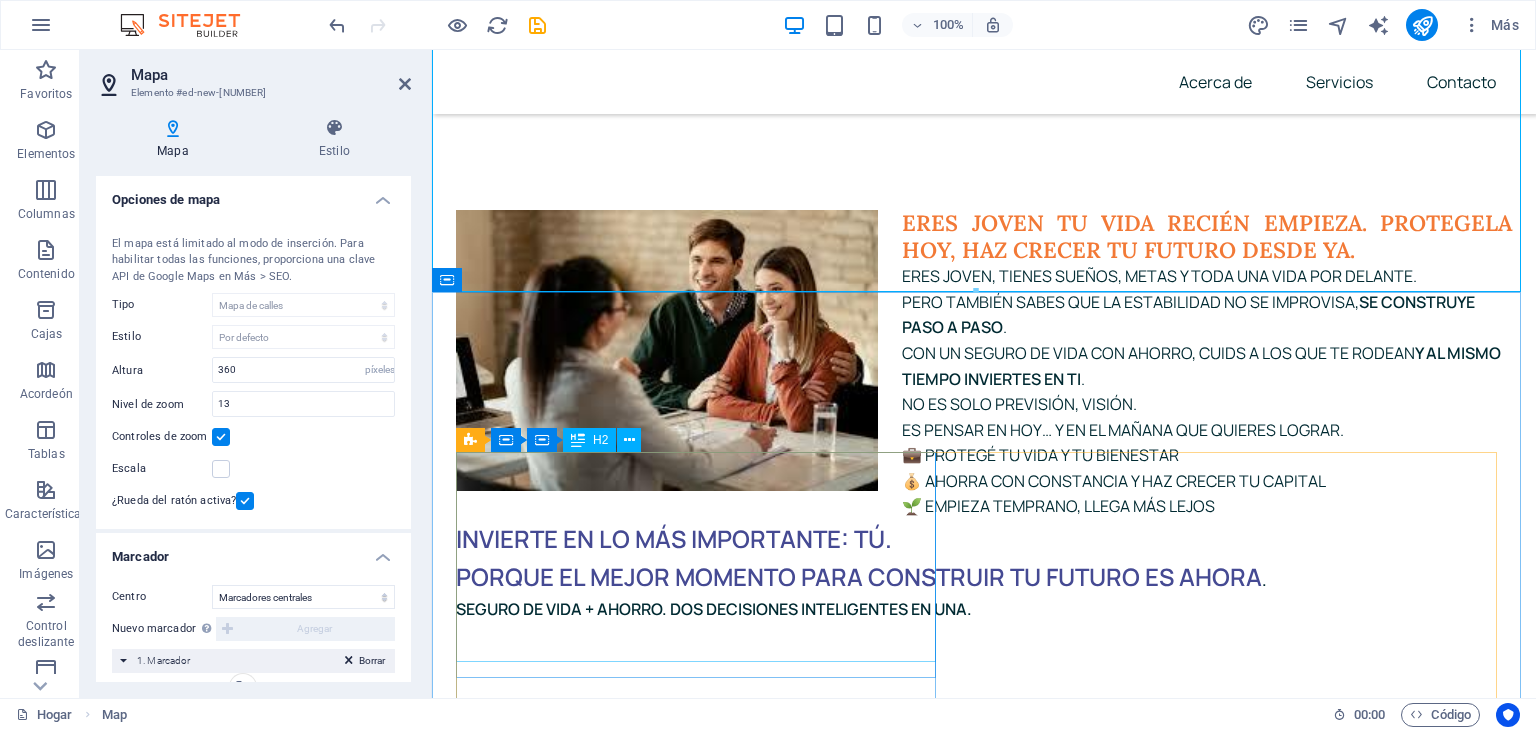 scroll, scrollTop: 8019, scrollLeft: 0, axis: vertical 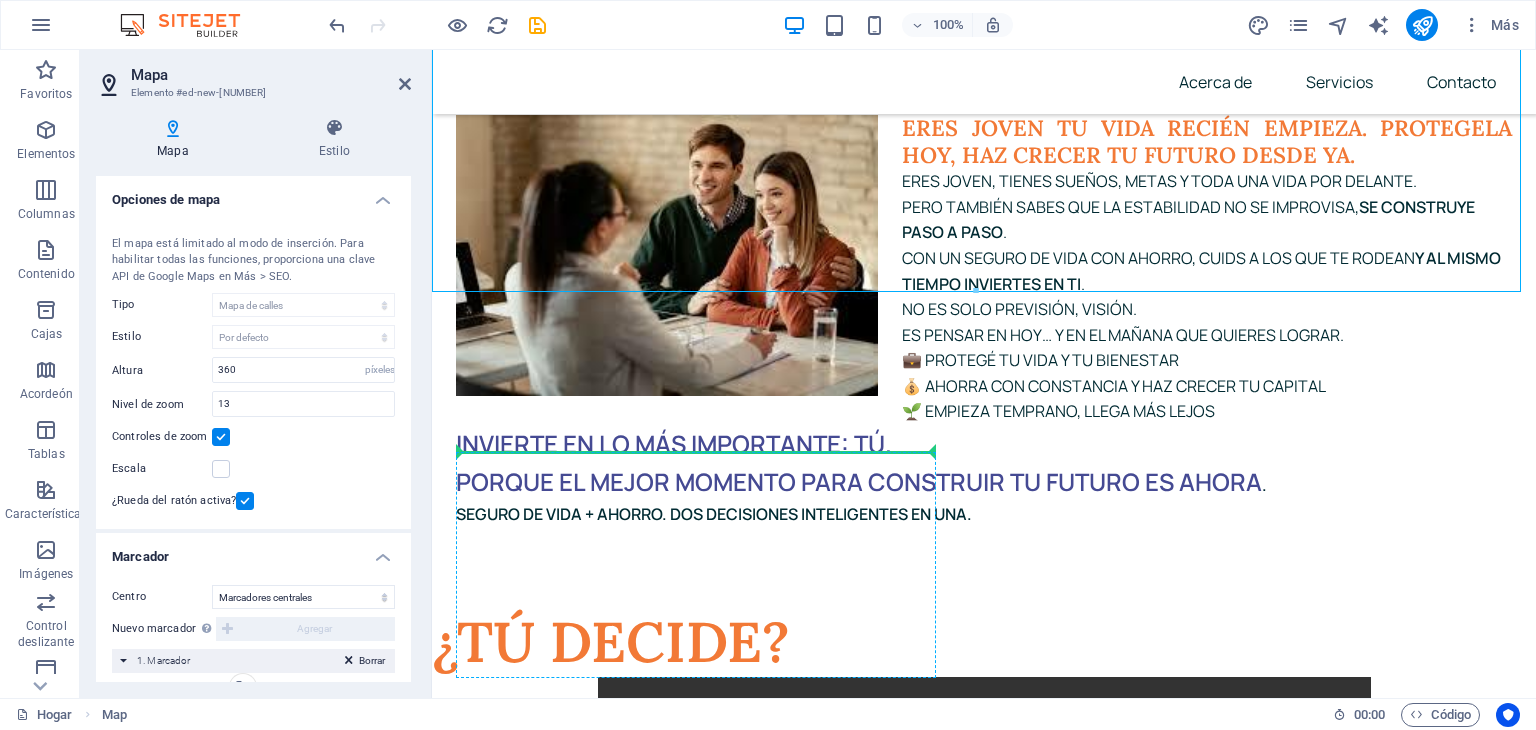 drag, startPoint x: 882, startPoint y: 209, endPoint x: 845, endPoint y: 555, distance: 347.9727 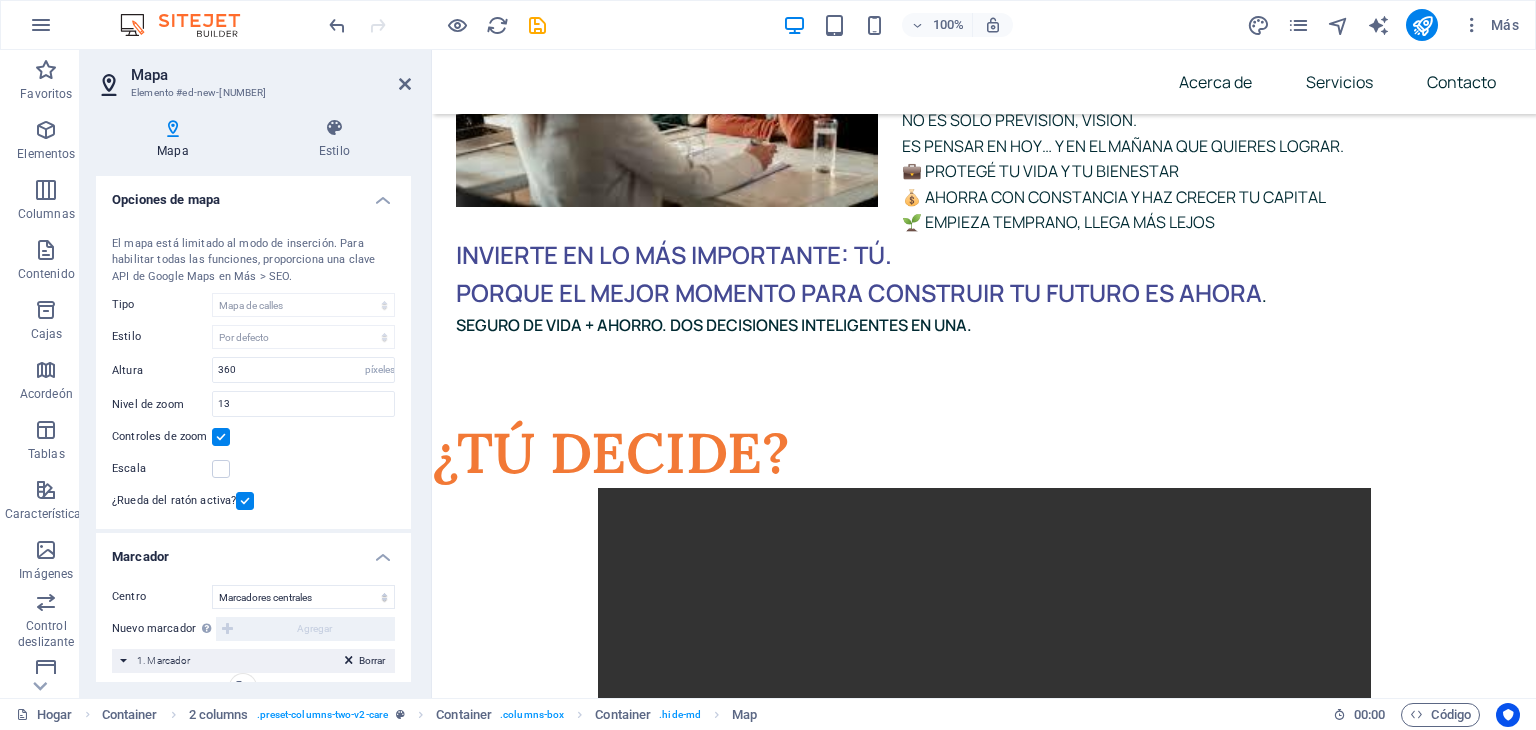 scroll, scrollTop: 7848, scrollLeft: 0, axis: vertical 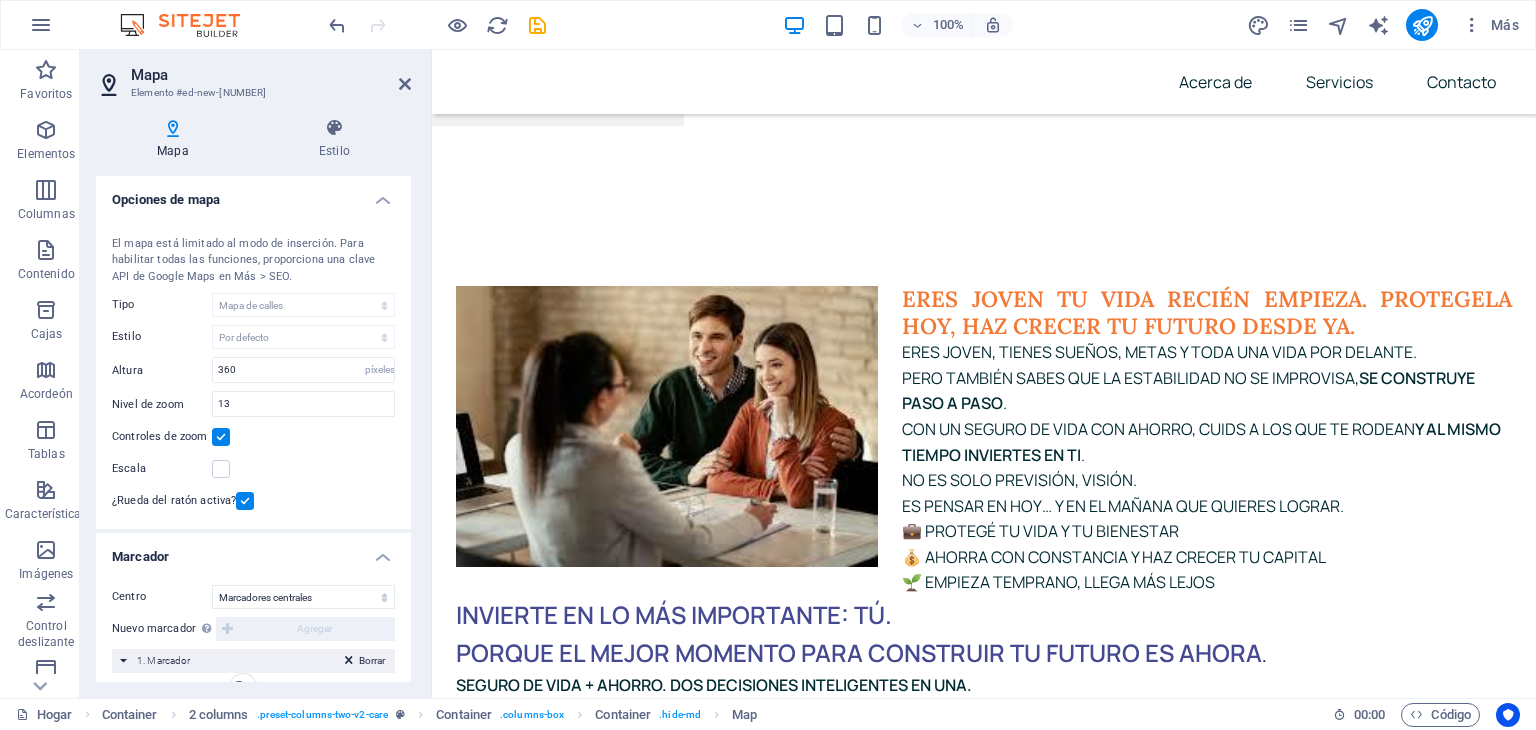 drag, startPoint x: 791, startPoint y: 222, endPoint x: 811, endPoint y: 414, distance: 193.03885 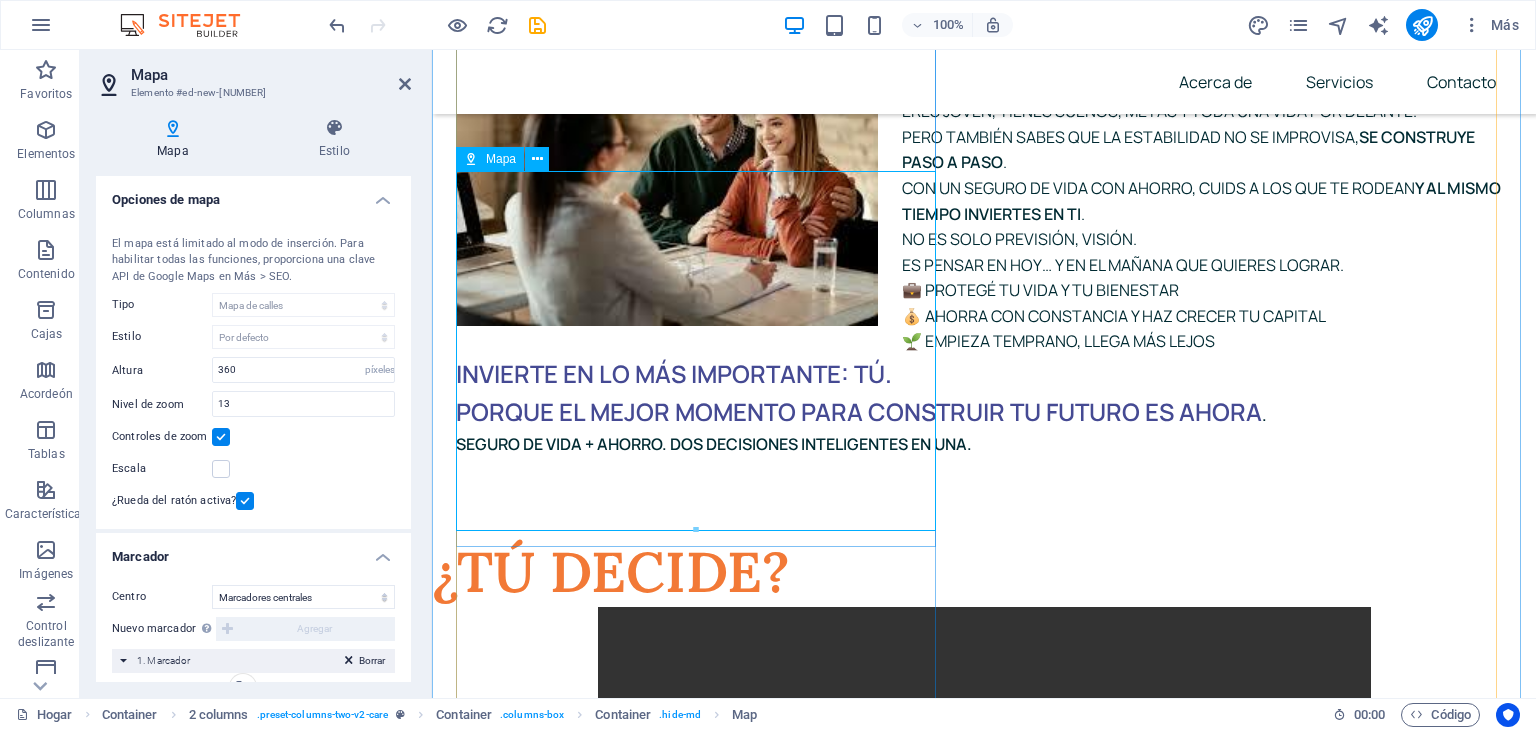 scroll, scrollTop: 8164, scrollLeft: 0, axis: vertical 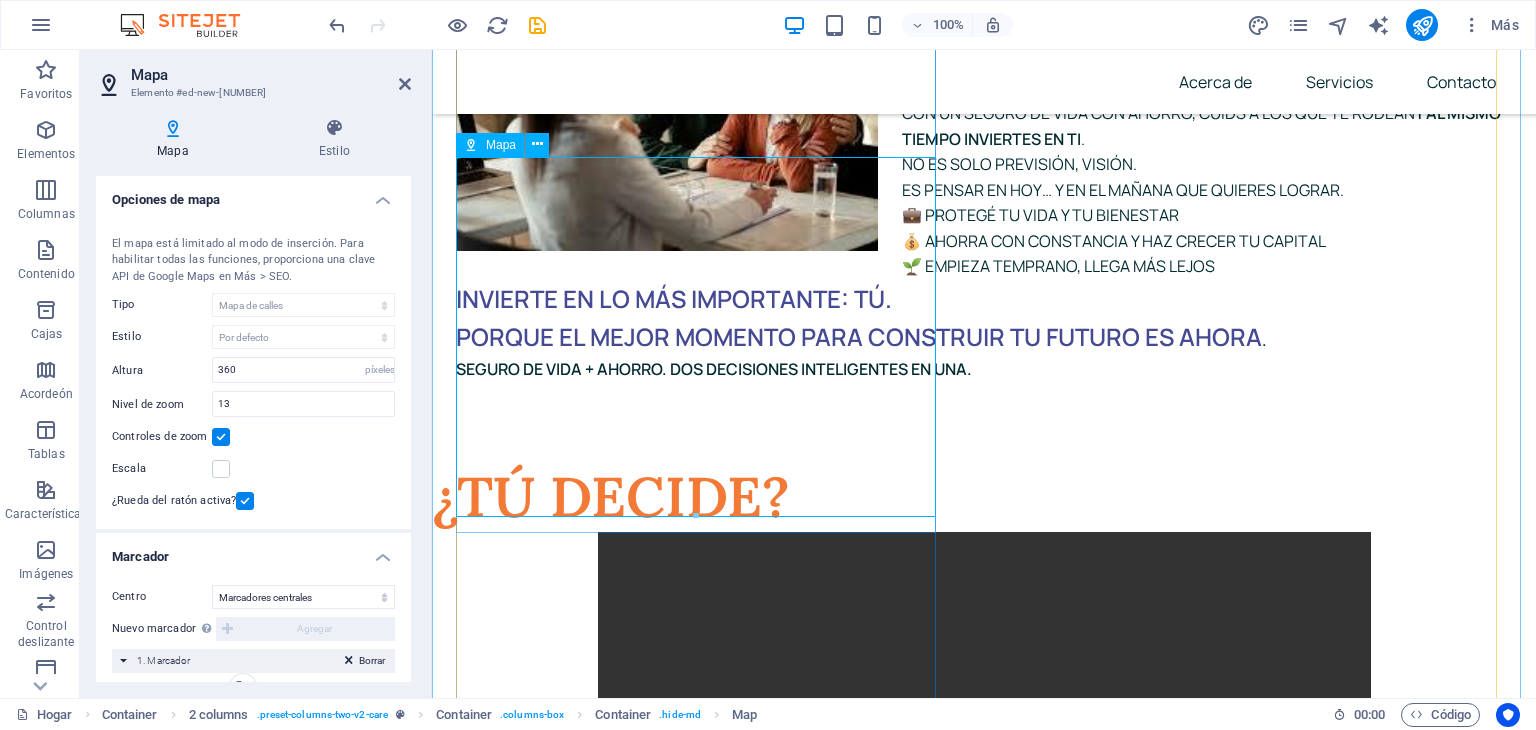 click on "← Mover a la izquierda → Mover a la derecha ↑ Mover hacia arriba ↓ Mover hacia abajo + Acercar - Alejar Inicio Mover a la izquierda un 75% Fin Mover a la derecha un 75% Página anterior Mover hacia arriba un 75% Página siguiente Mover hacia abajo un 75% Mapa Aliviar Satélite Etiquetas Datos del mapa Datos del mapa ©2025 Datos del mapa ©2025 1 km  Hacer clic para alternar entre unidades imperiales y métricas Condiciones Informar un error en el mapa" at bounding box center (700, 5724) 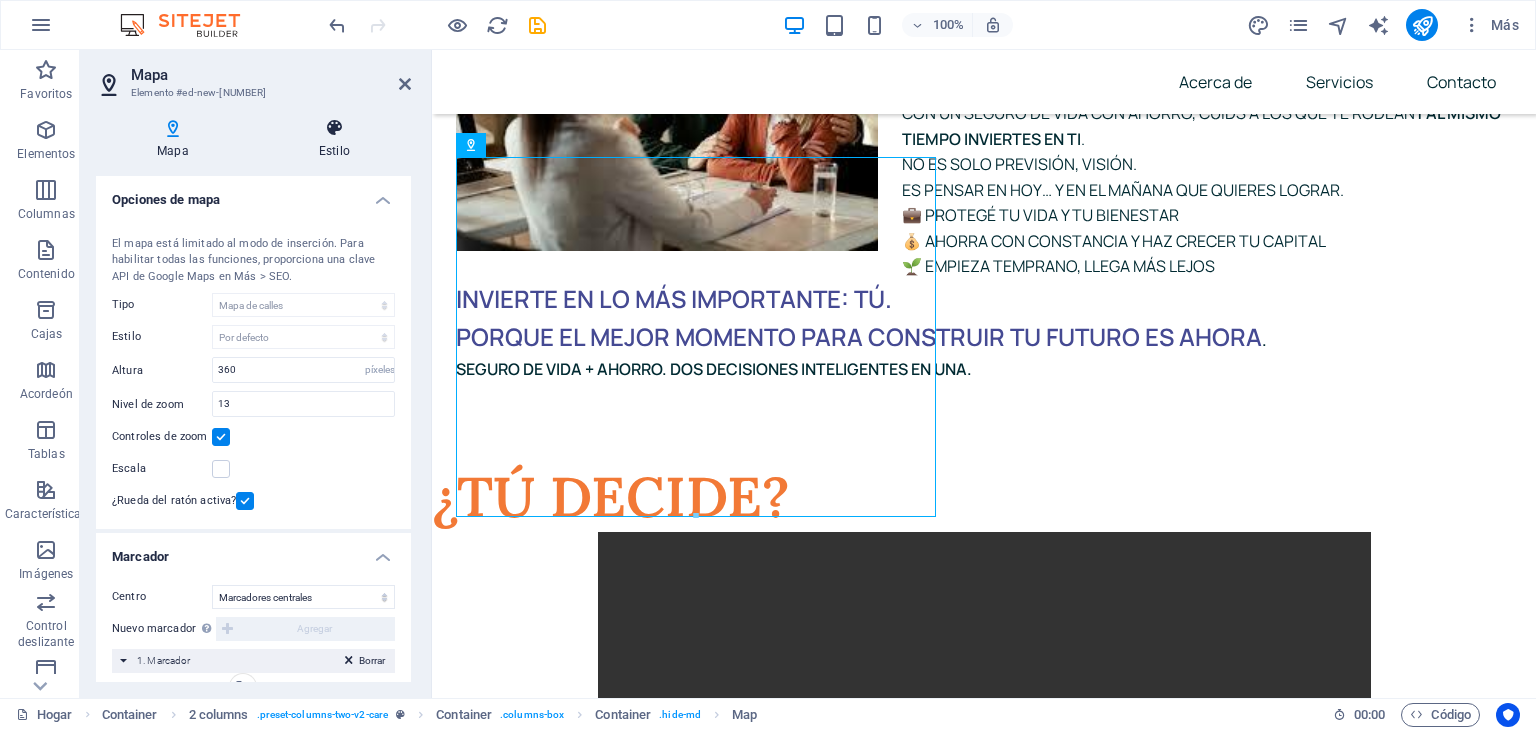 click at bounding box center (334, 128) 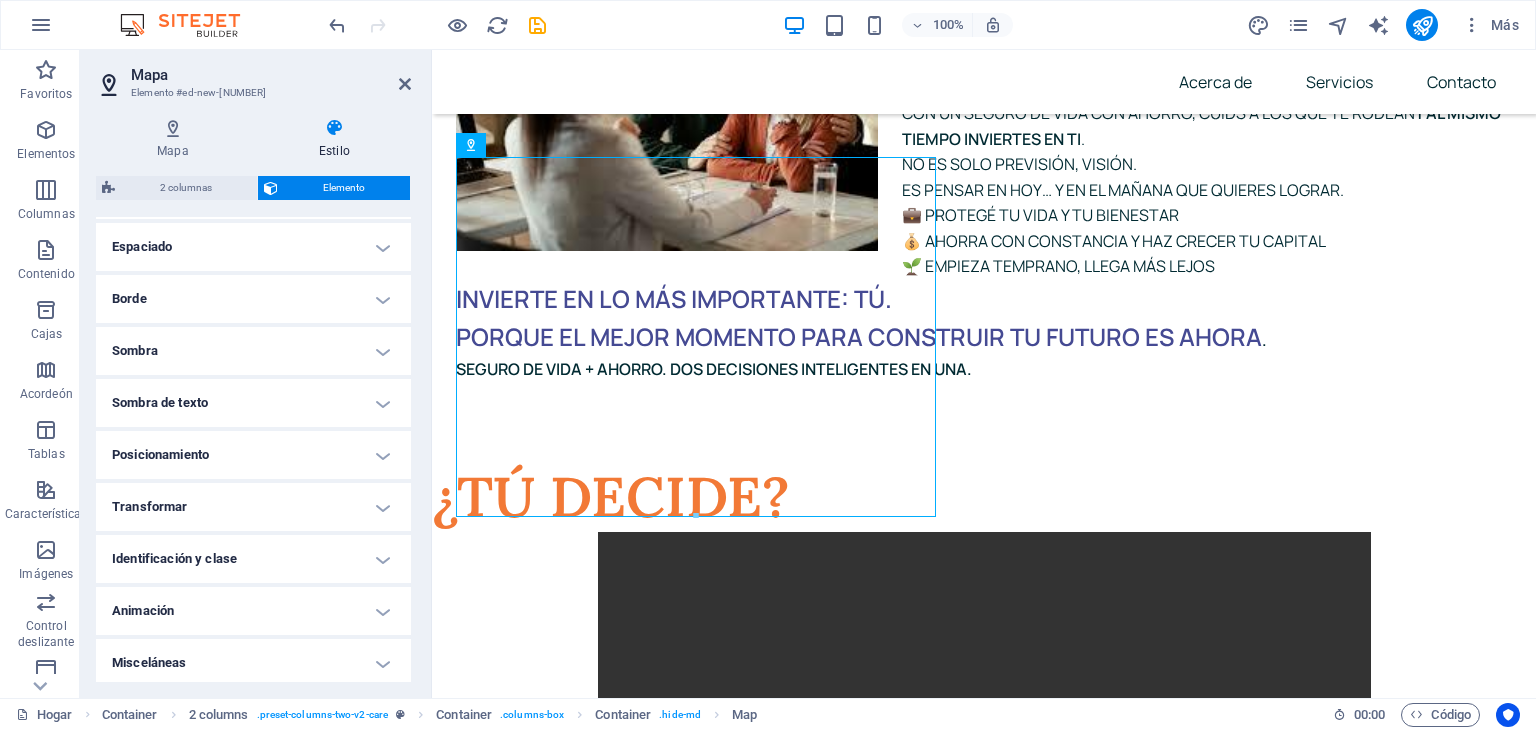 scroll, scrollTop: 396, scrollLeft: 0, axis: vertical 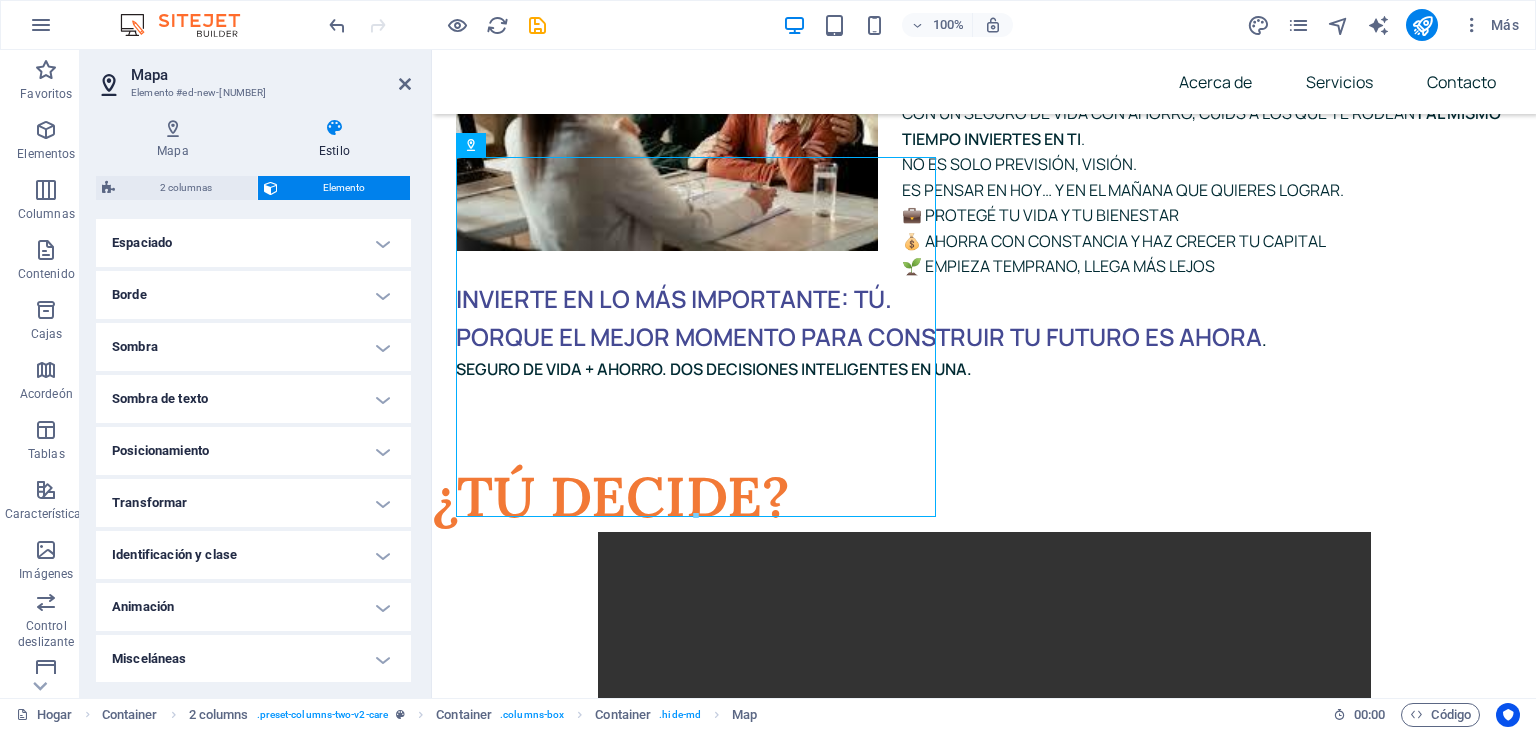 click on "Posicionamiento" at bounding box center (253, 451) 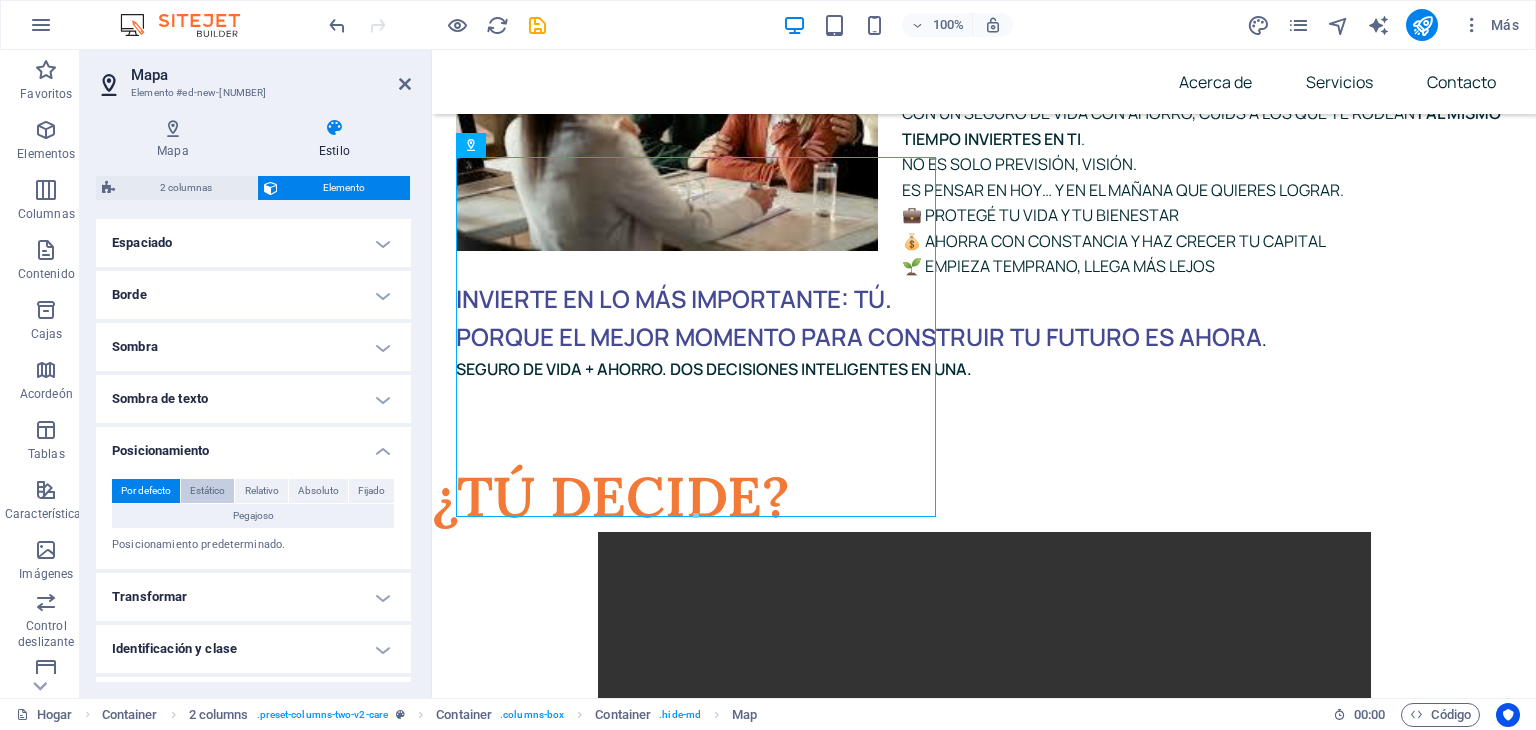 click on "Estático" at bounding box center (207, 490) 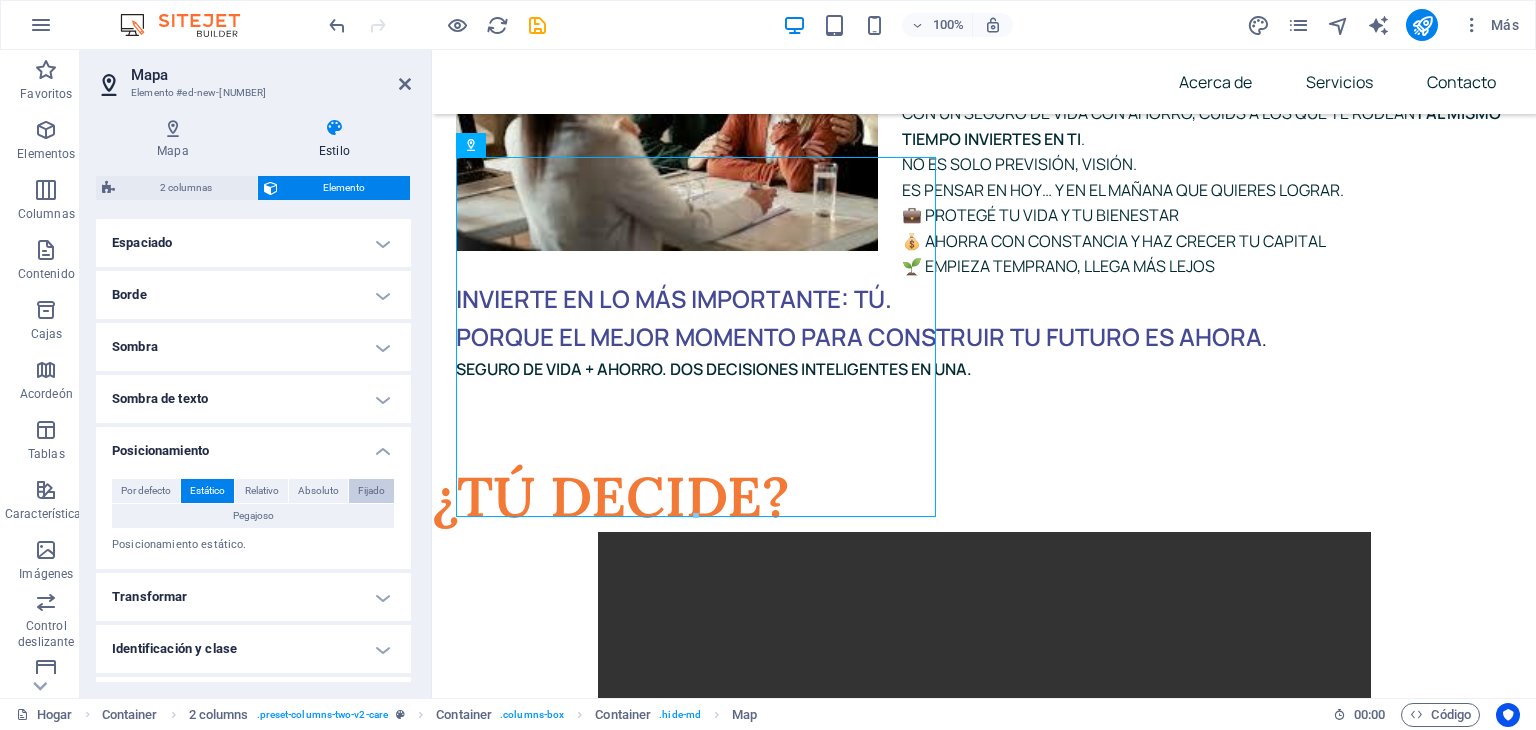 scroll, scrollTop: 491, scrollLeft: 0, axis: vertical 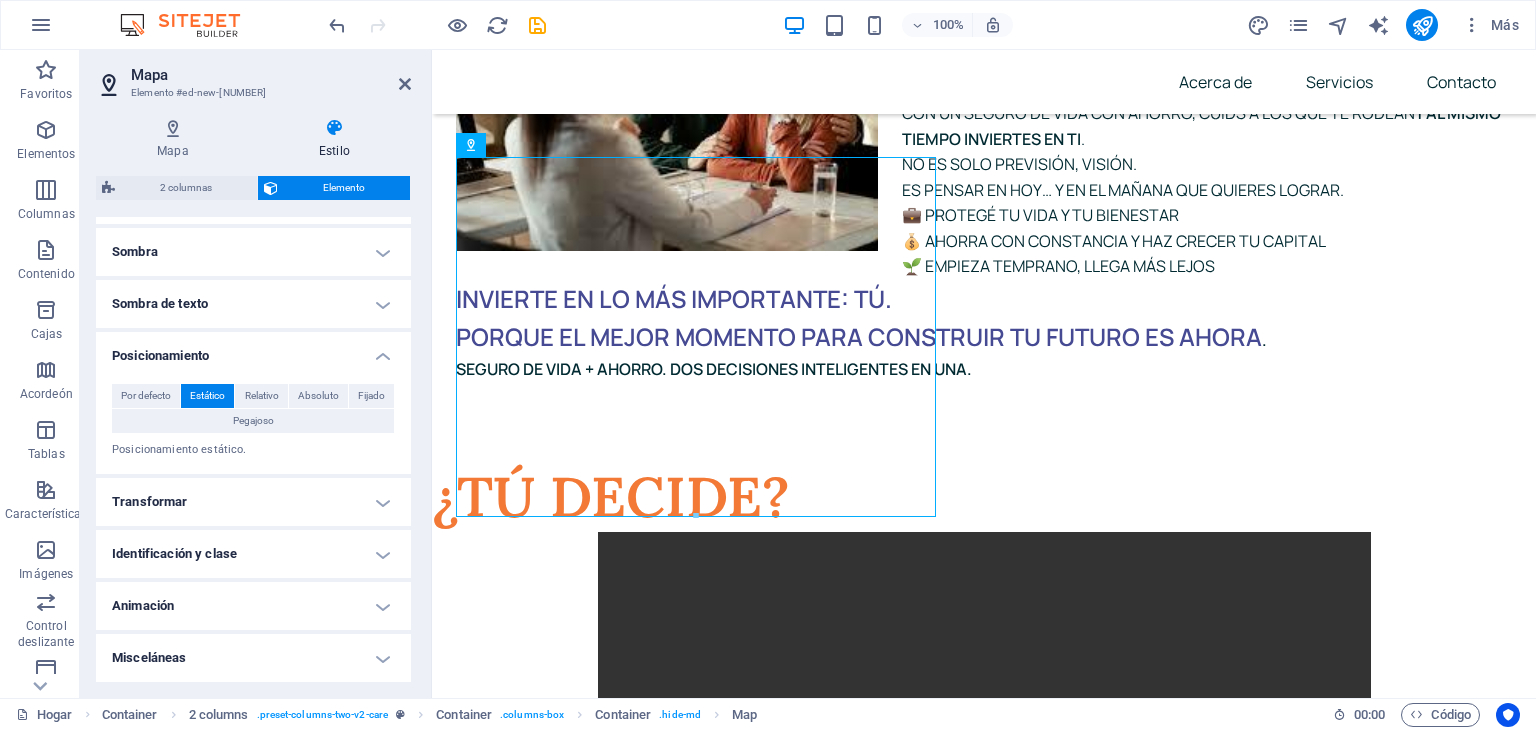 click on "Transformar" at bounding box center [253, 502] 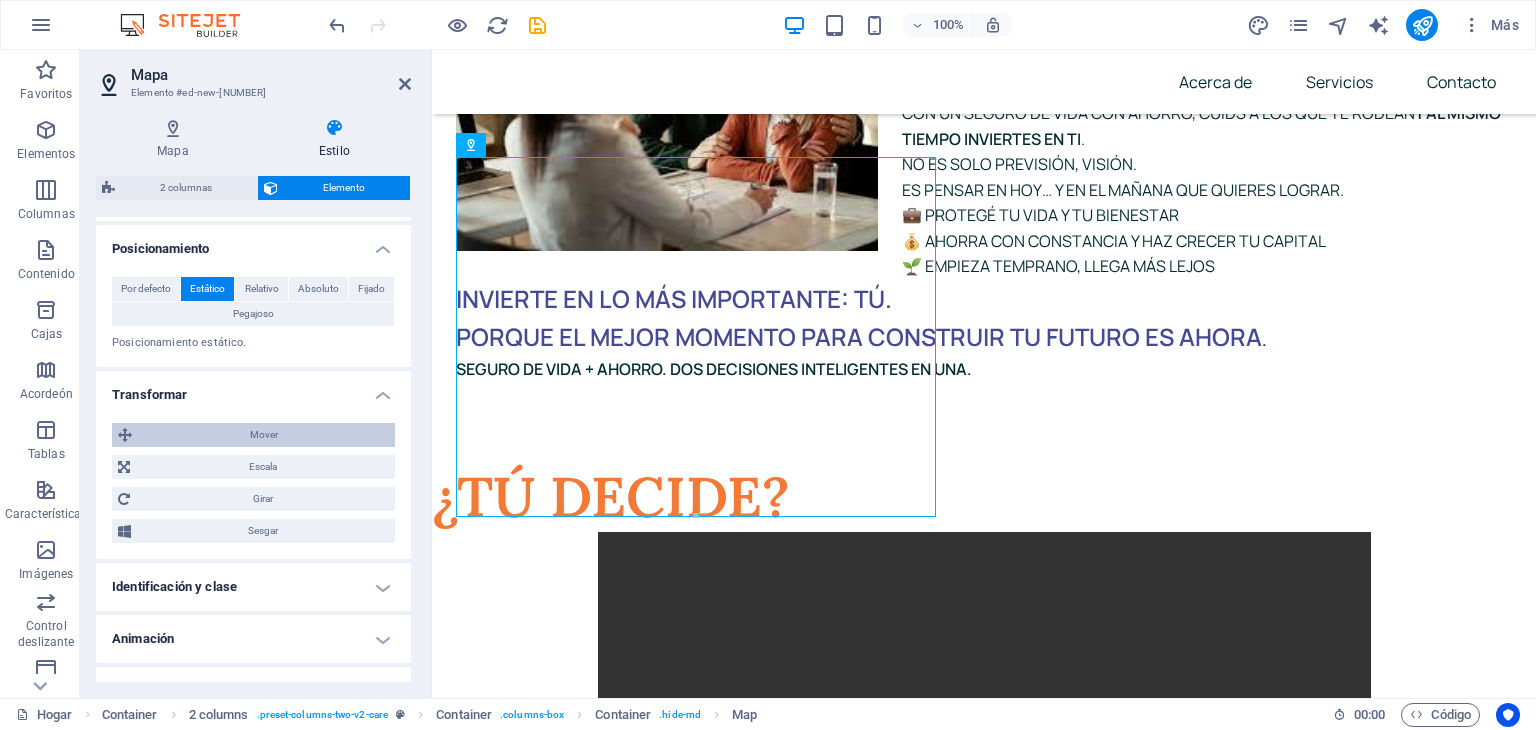 scroll, scrollTop: 631, scrollLeft: 0, axis: vertical 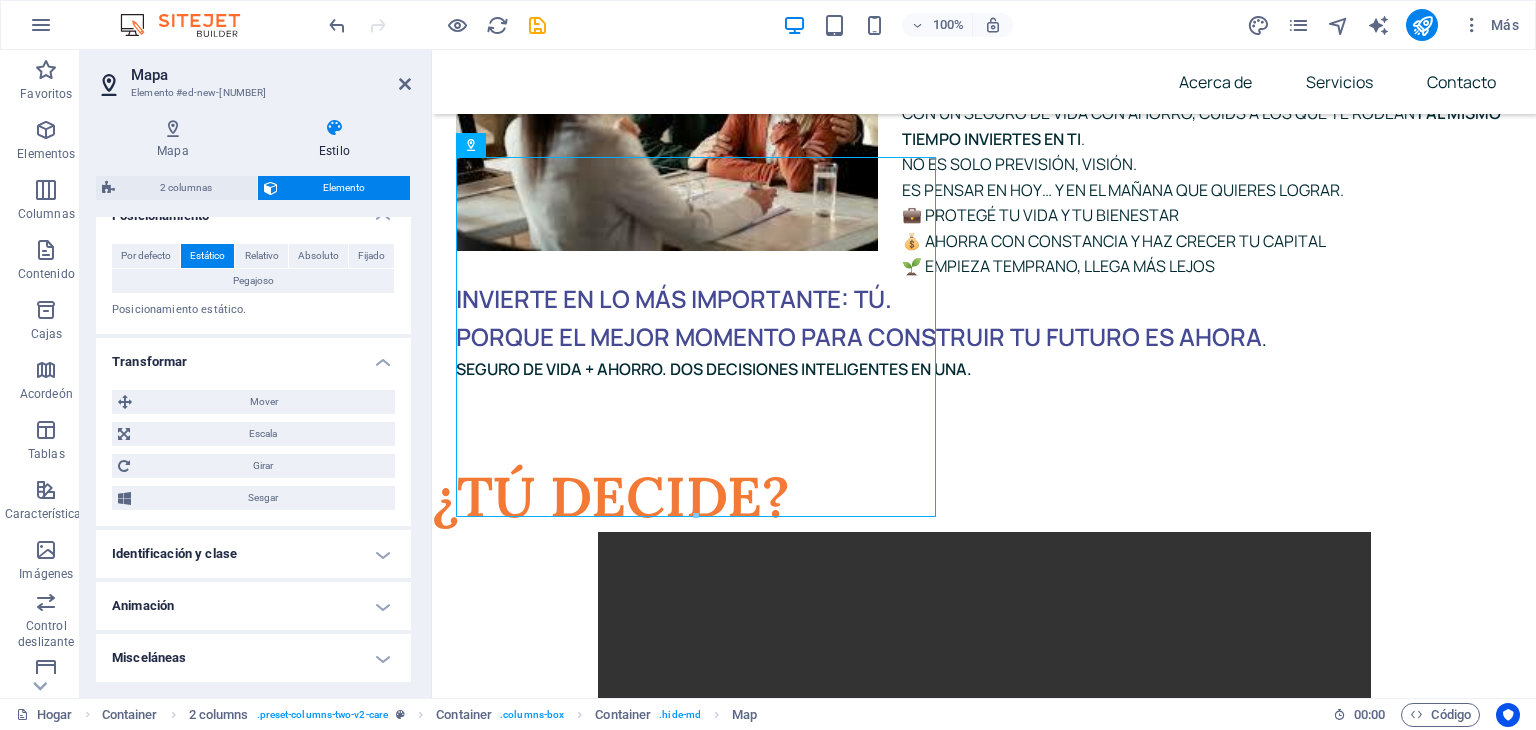 click on "Identificación y clase" at bounding box center (253, 554) 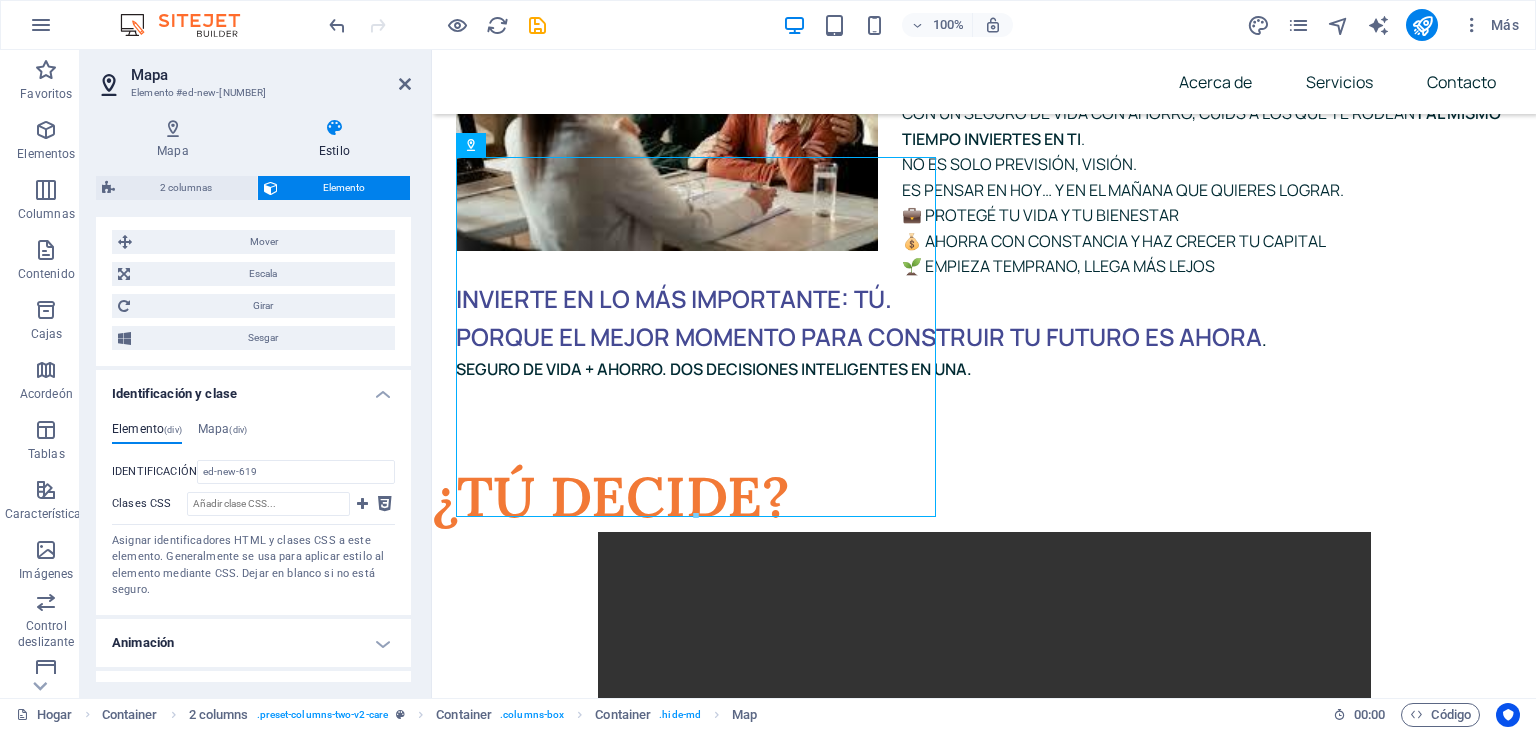 scroll, scrollTop: 827, scrollLeft: 0, axis: vertical 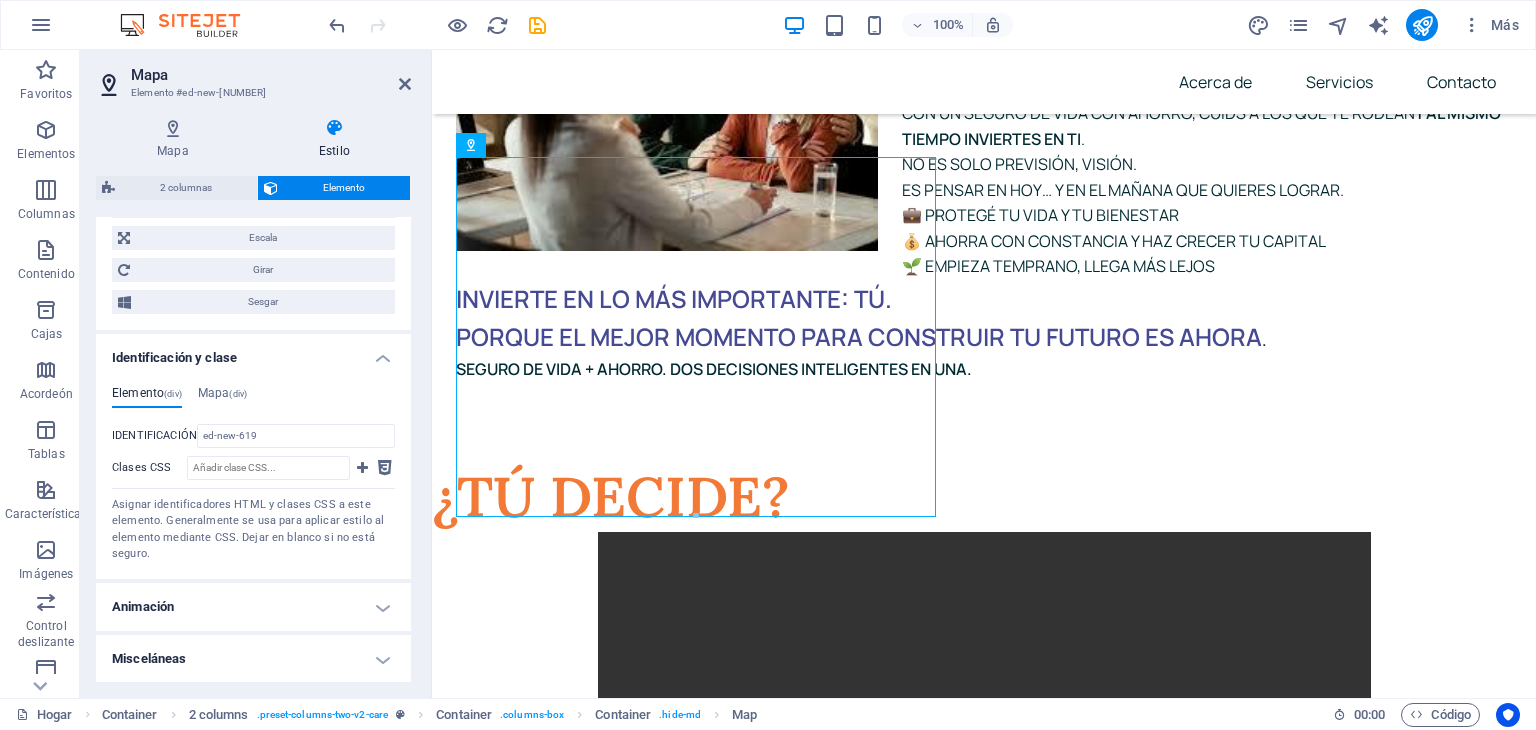 drag, startPoint x: 303, startPoint y: 601, endPoint x: 276, endPoint y: 600, distance: 27.018513 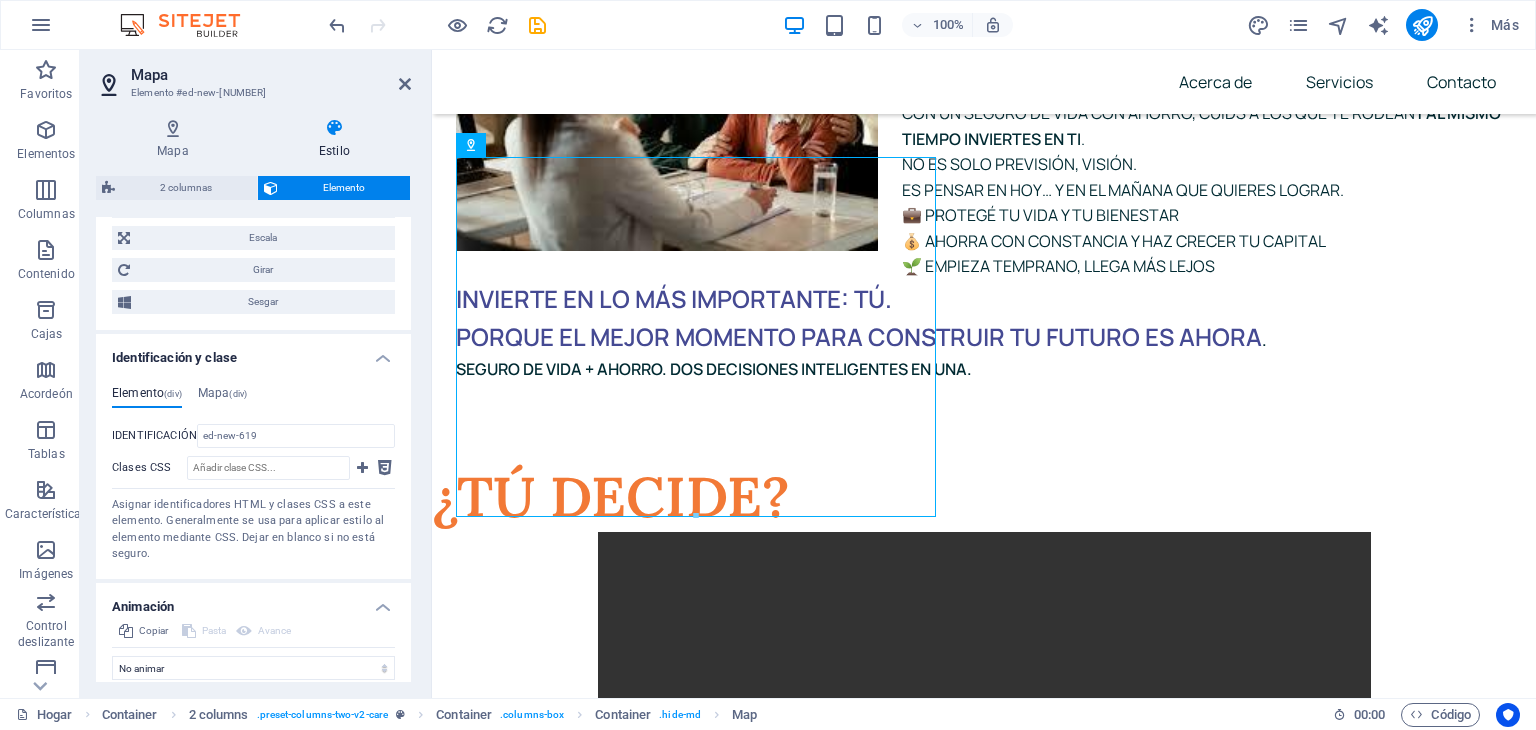 scroll, scrollTop: 892, scrollLeft: 0, axis: vertical 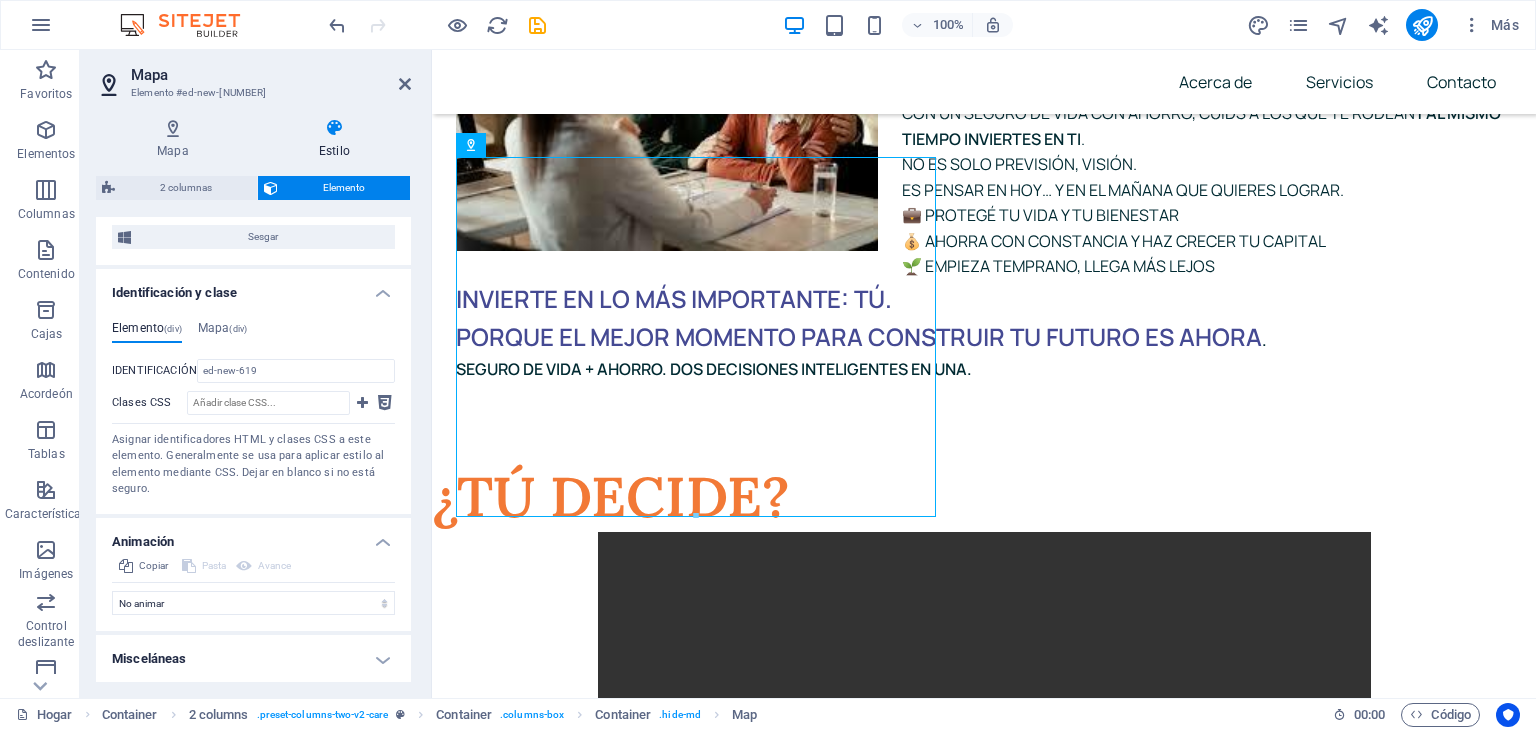 click on "Misceláneas" at bounding box center (253, 659) 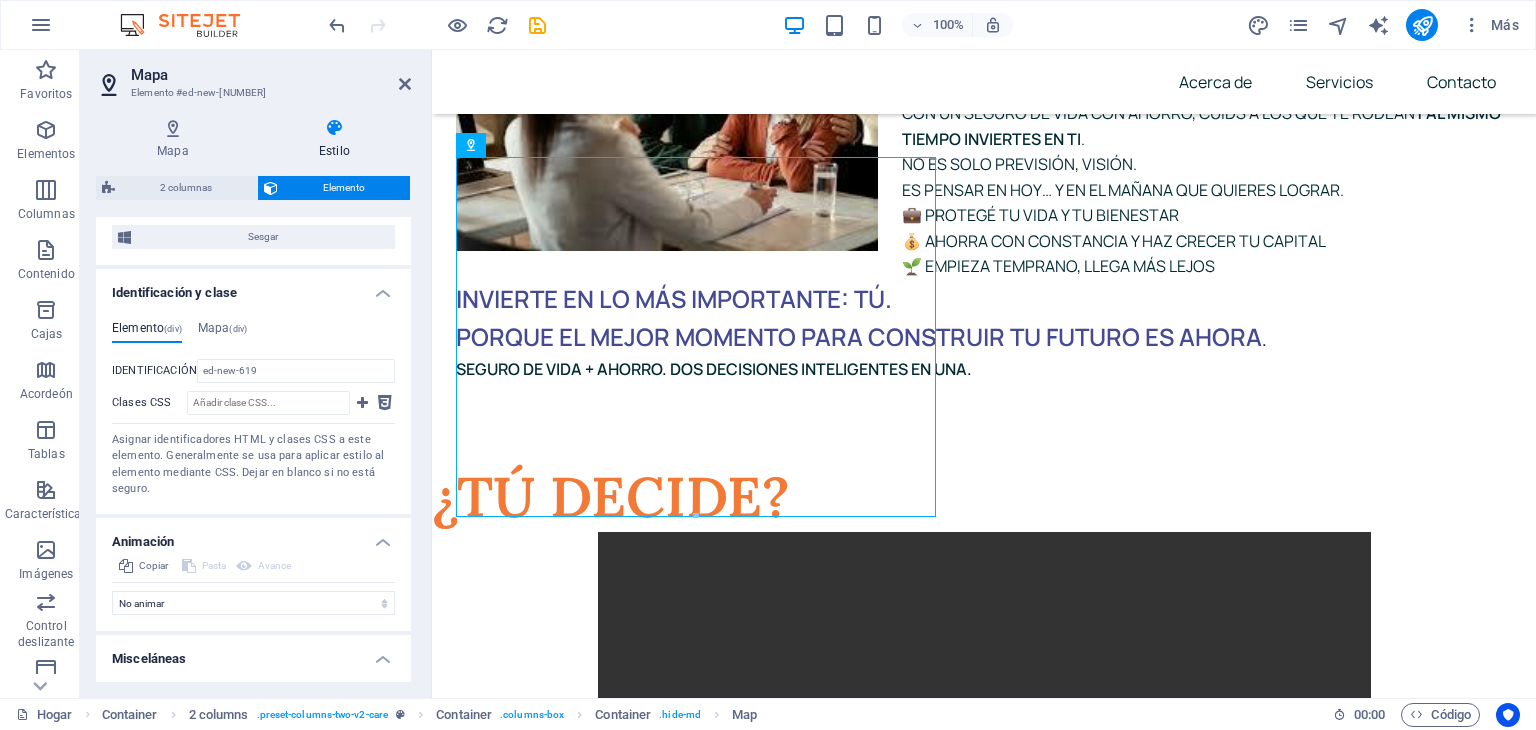 scroll, scrollTop: 1015, scrollLeft: 0, axis: vertical 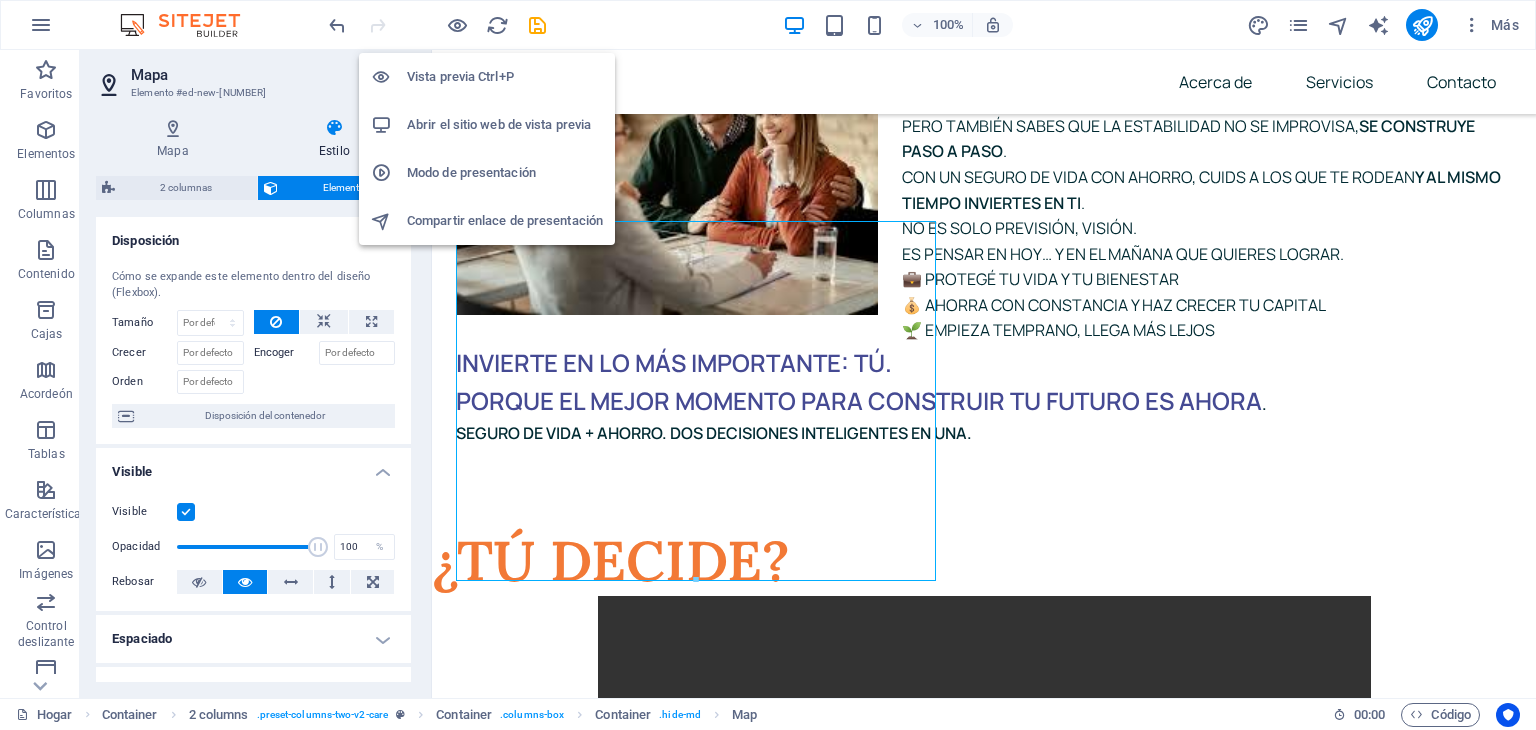 click on "Abrir el sitio web de vista previa" at bounding box center (499, 124) 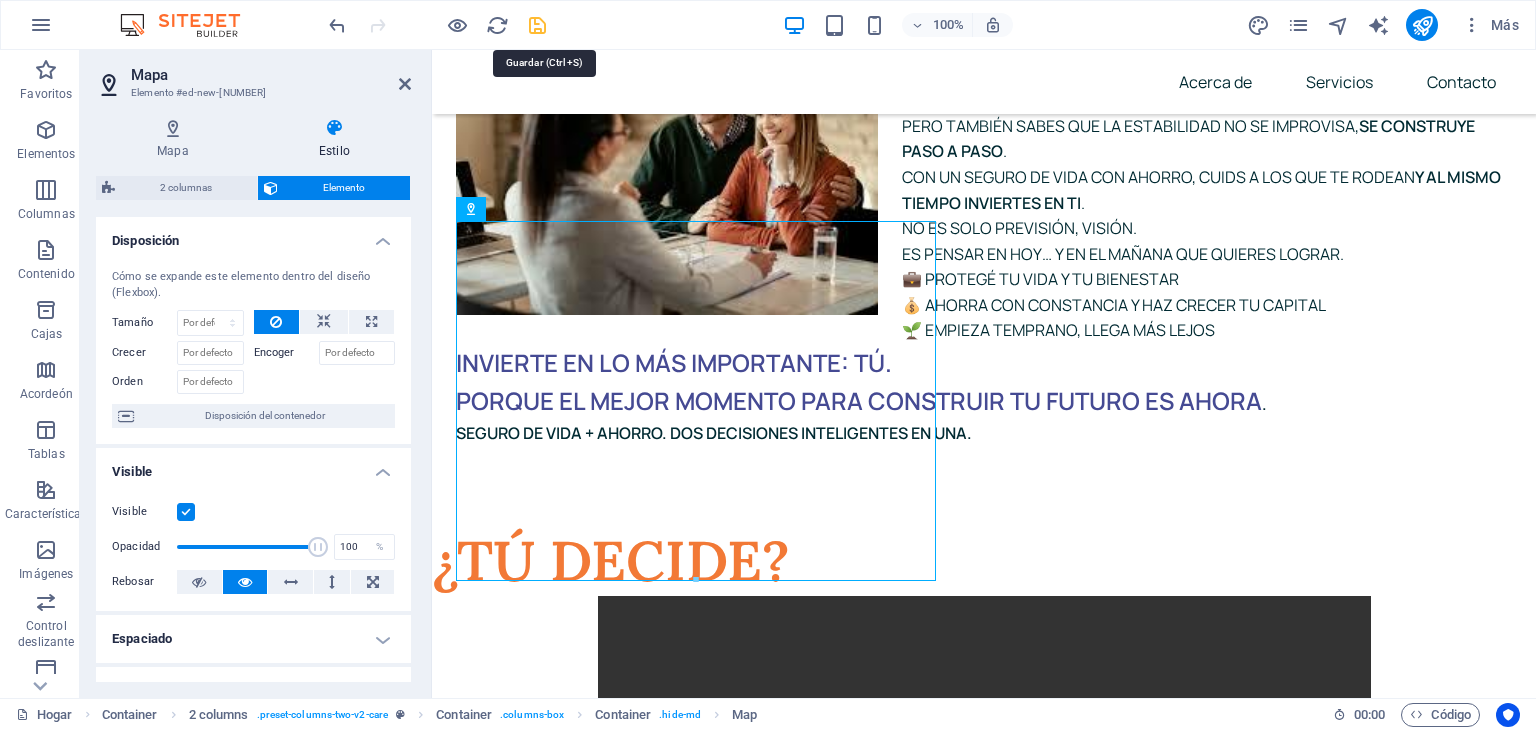 click at bounding box center (537, 25) 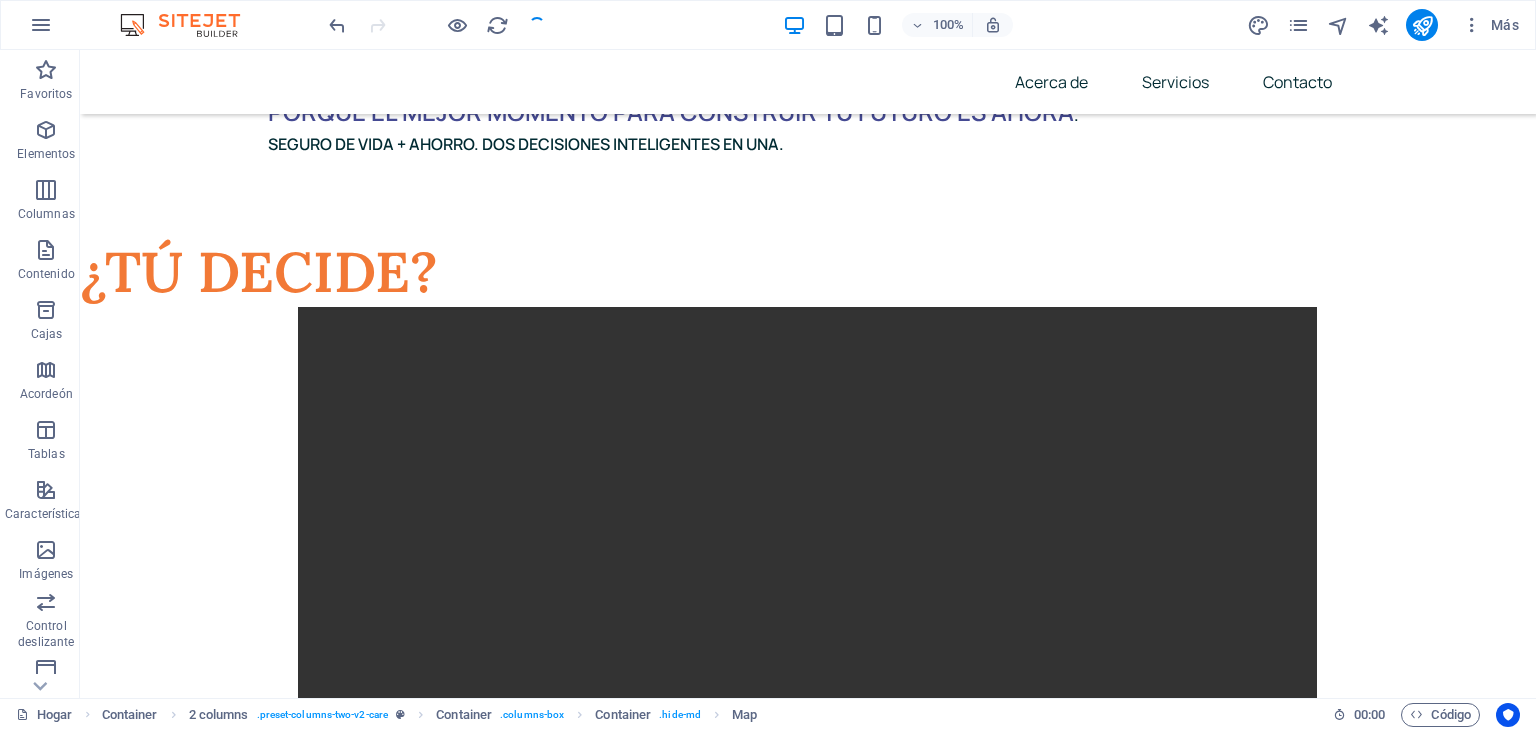 scroll, scrollTop: 8380, scrollLeft: 0, axis: vertical 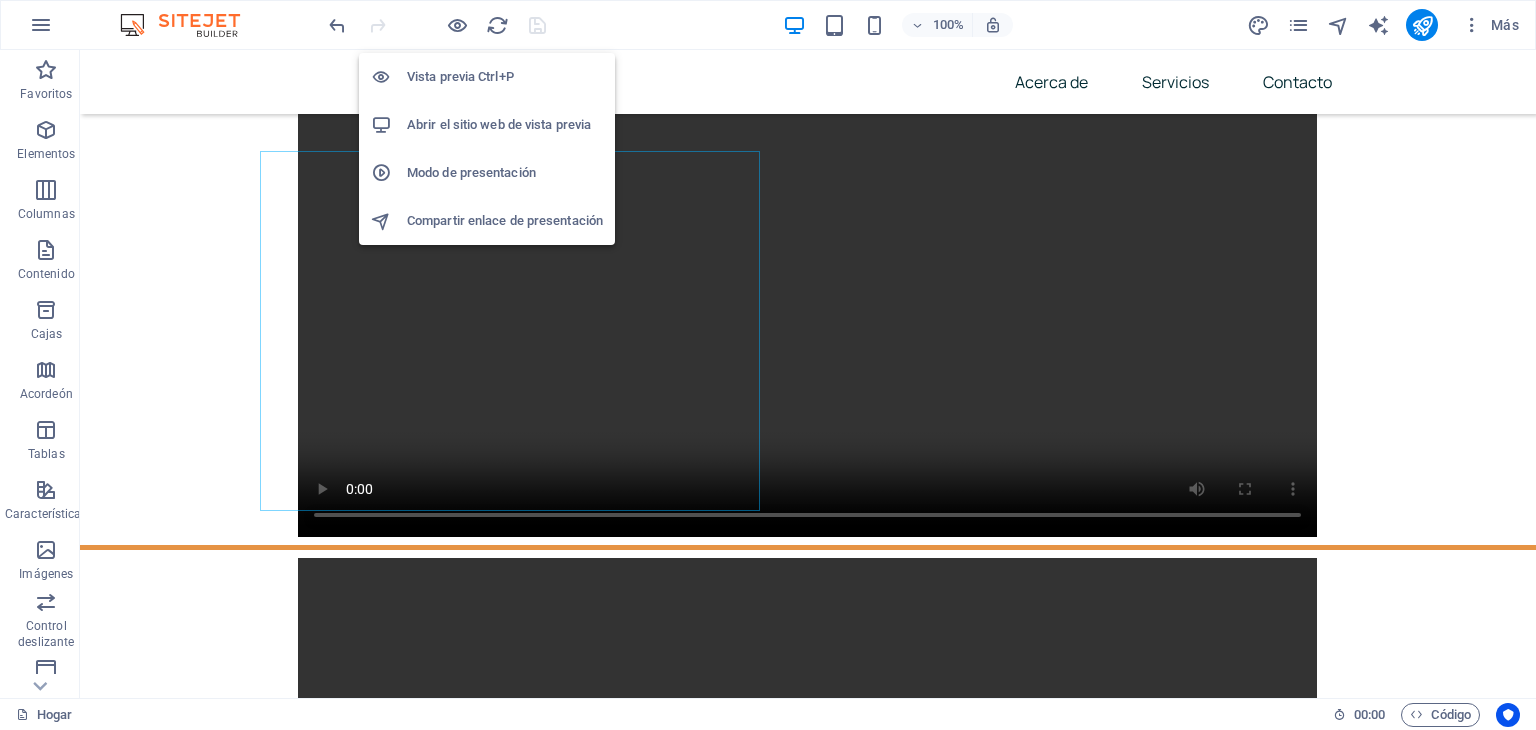 click on "Abrir el sitio web de vista previa" at bounding box center (499, 124) 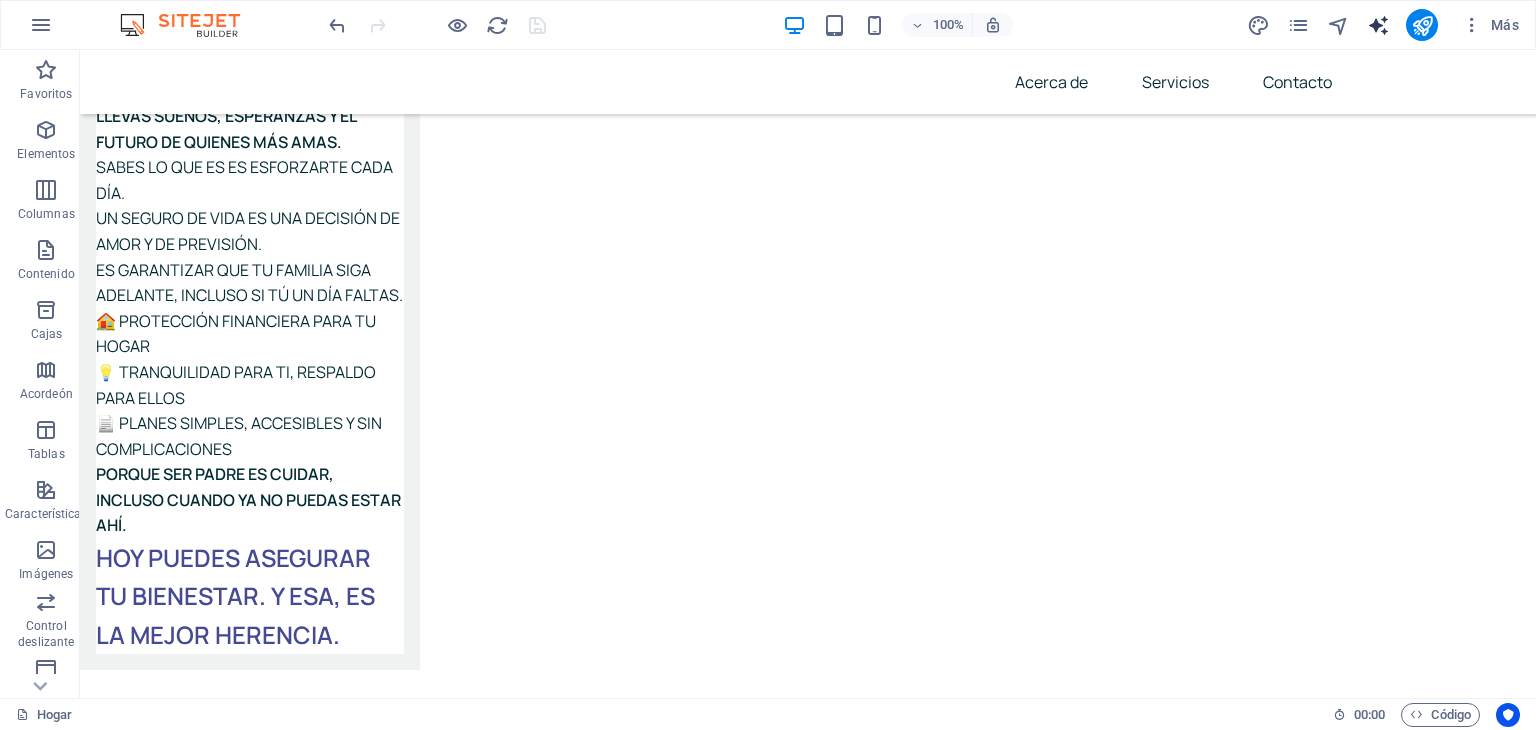scroll, scrollTop: 6734, scrollLeft: 0, axis: vertical 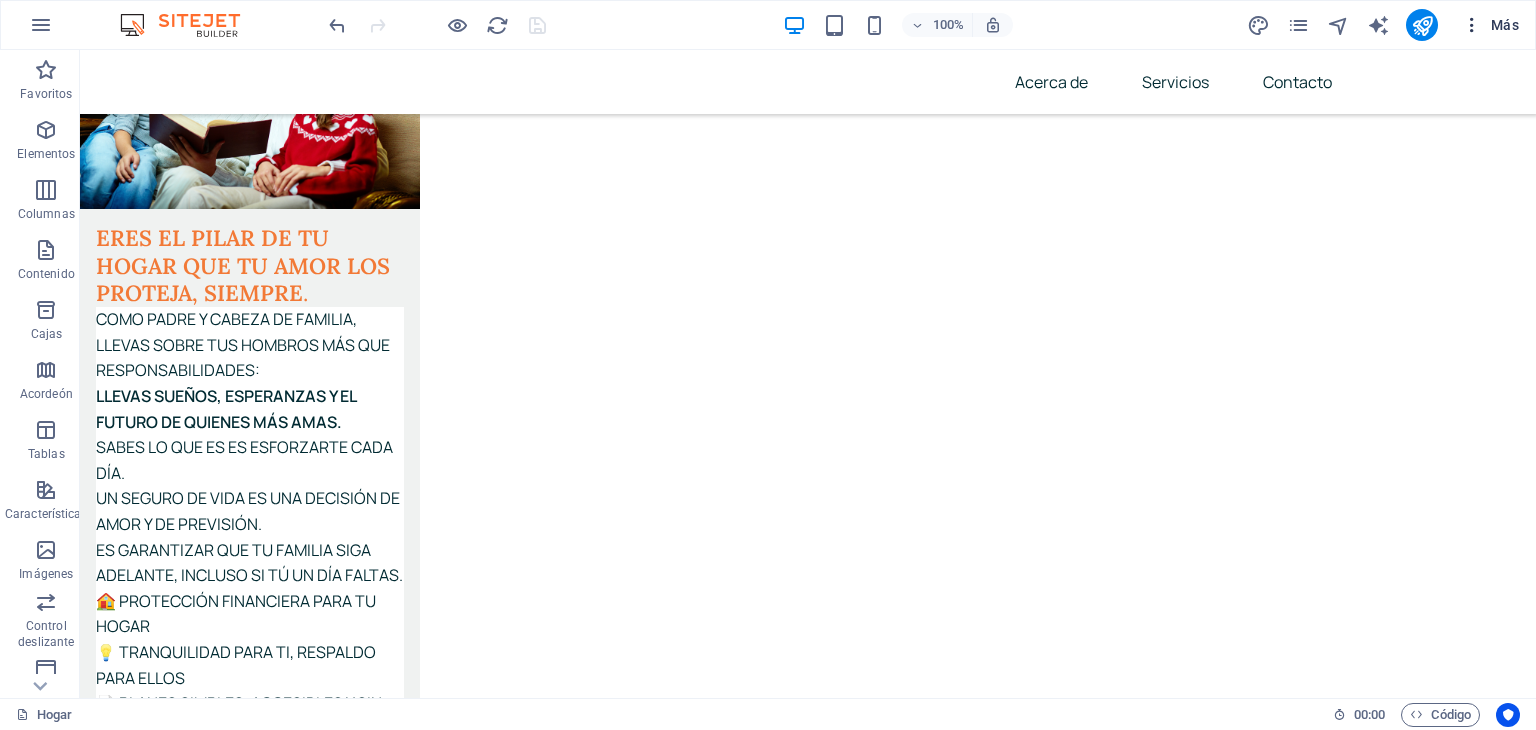 click at bounding box center (1472, 25) 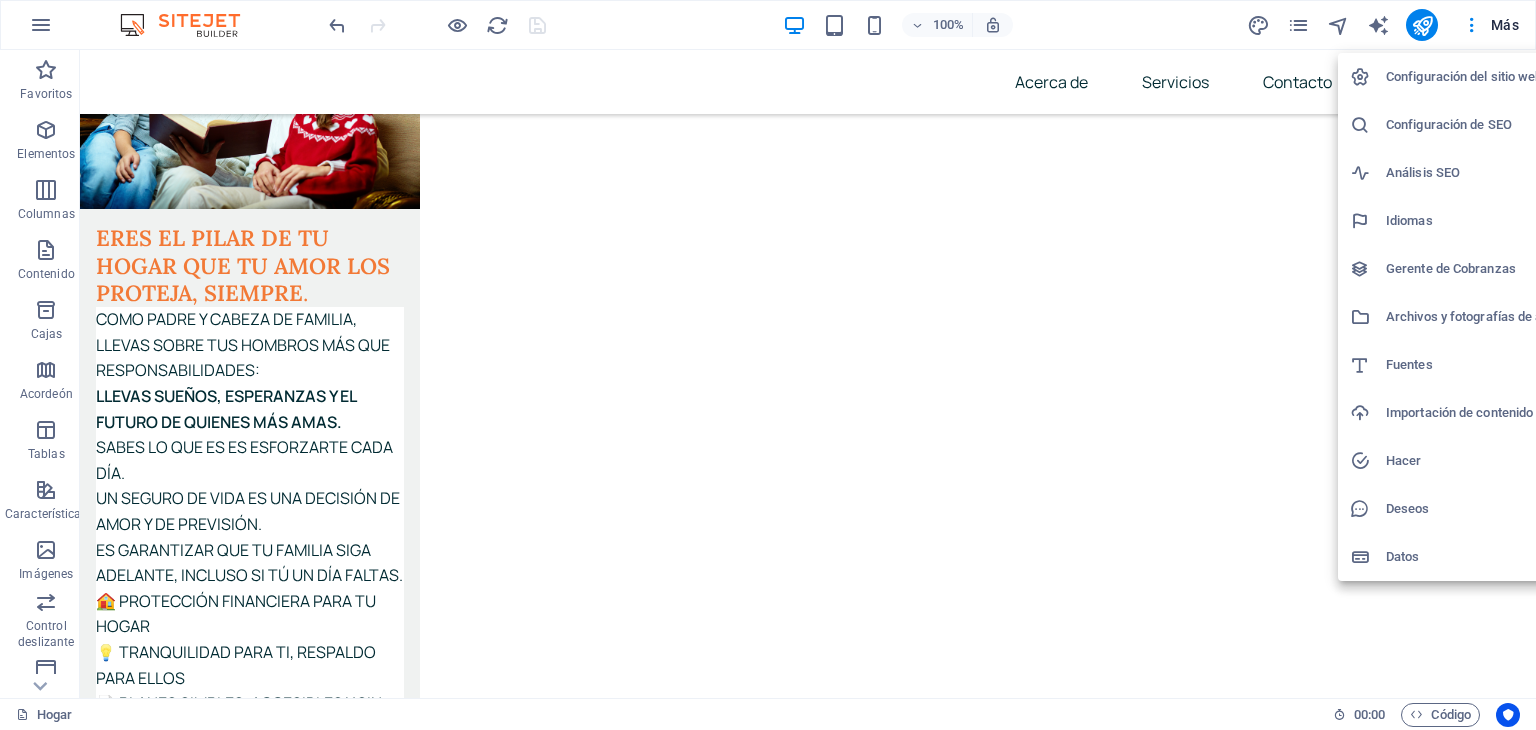 click on "Configuración del sitio web" at bounding box center [1464, 76] 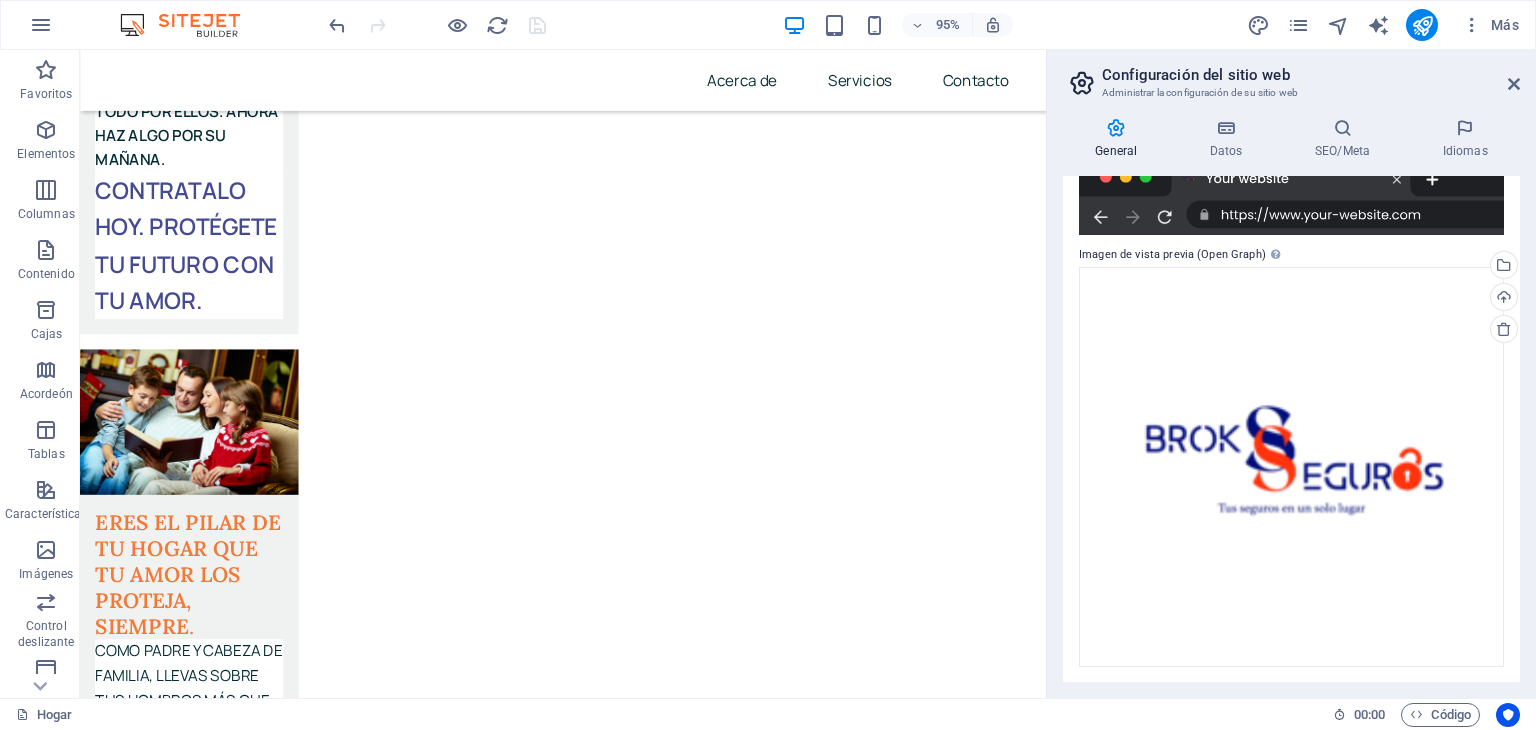 scroll, scrollTop: 0, scrollLeft: 0, axis: both 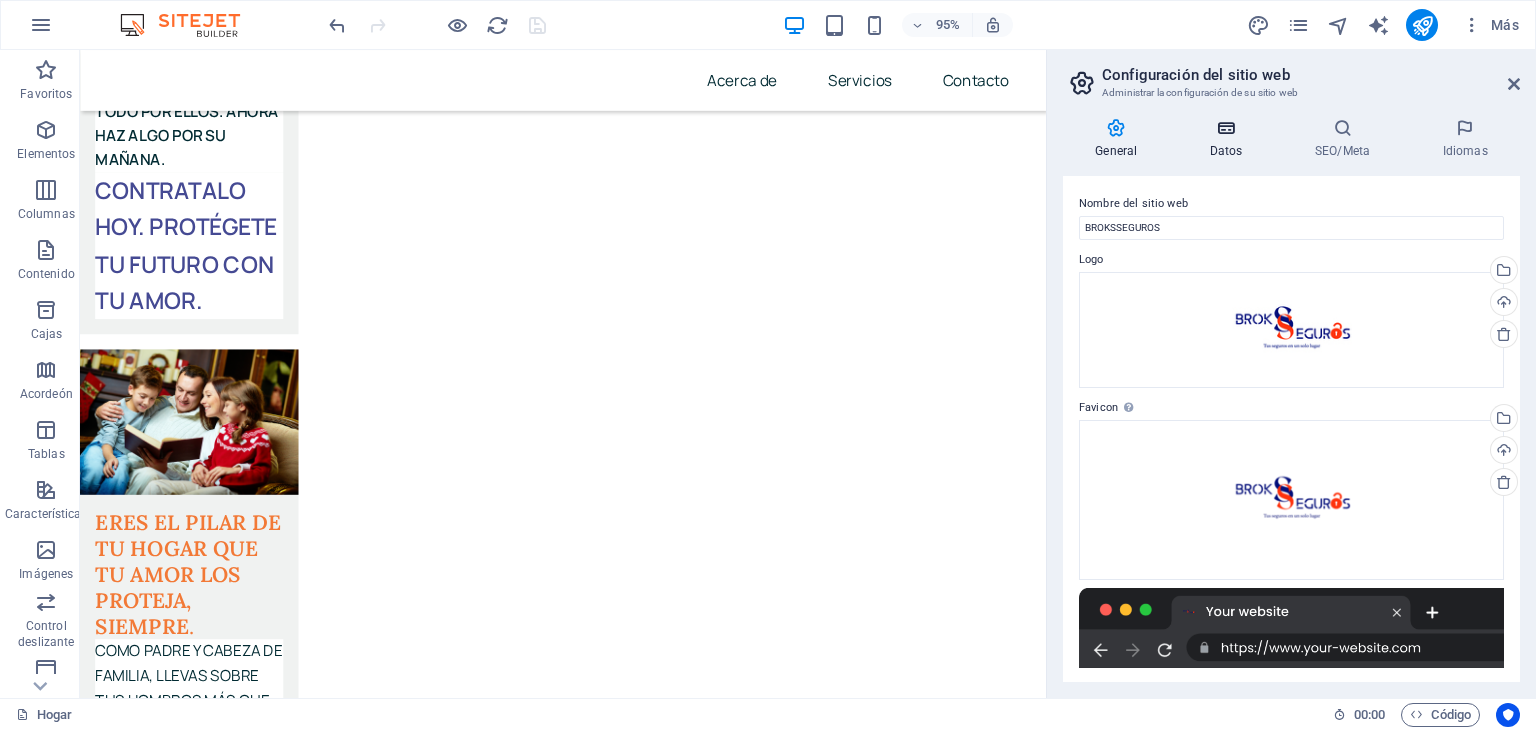 click at bounding box center [1226, 128] 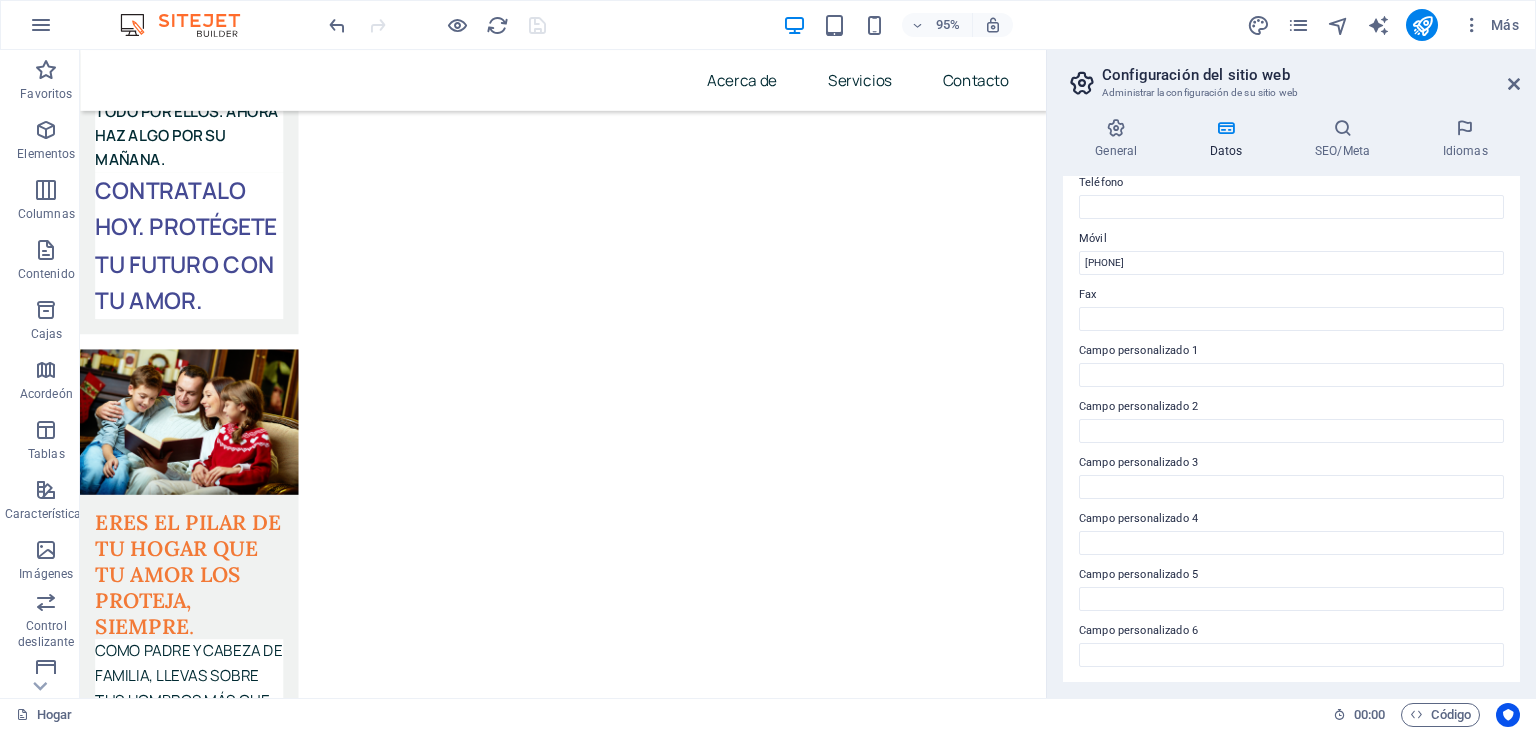 scroll, scrollTop: 0, scrollLeft: 0, axis: both 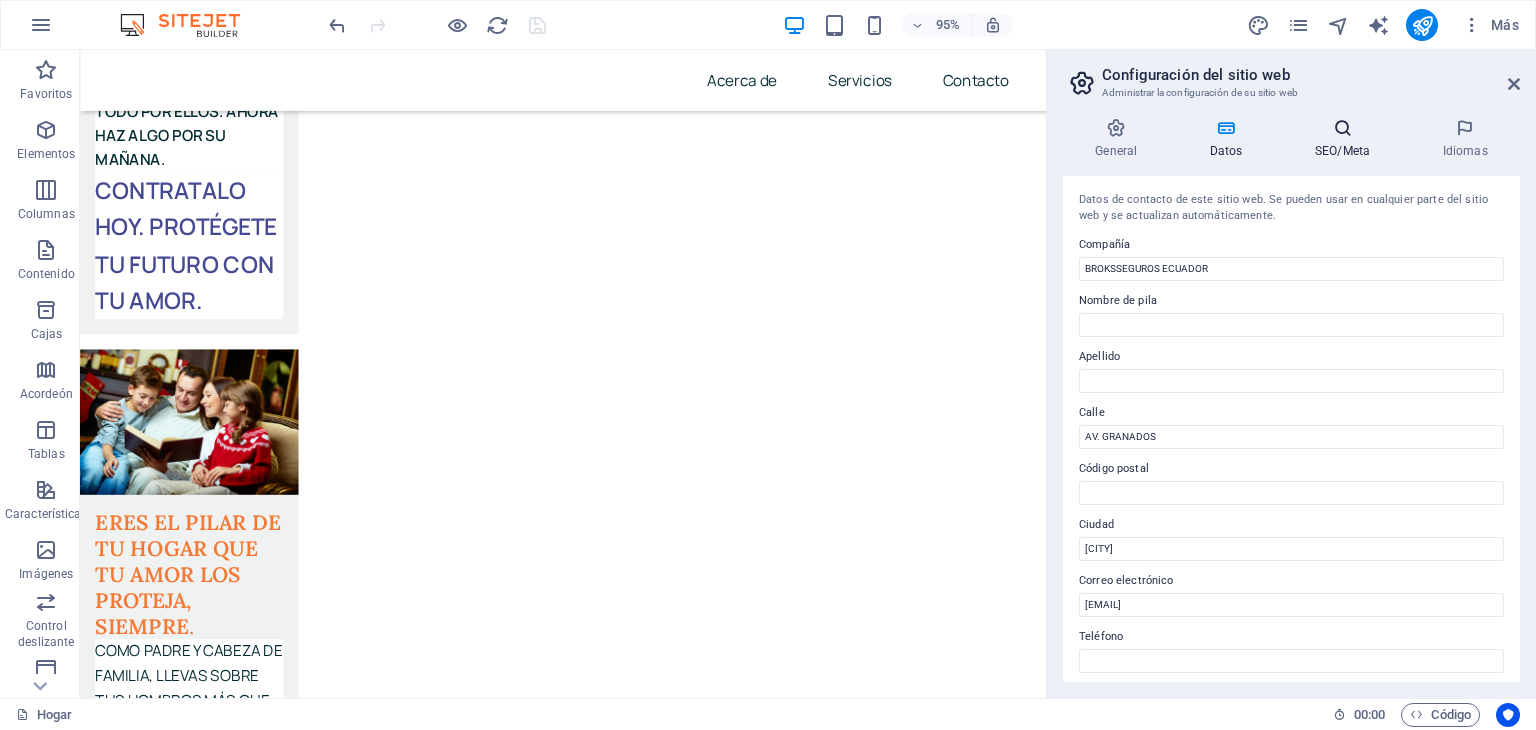 click at bounding box center [1343, 128] 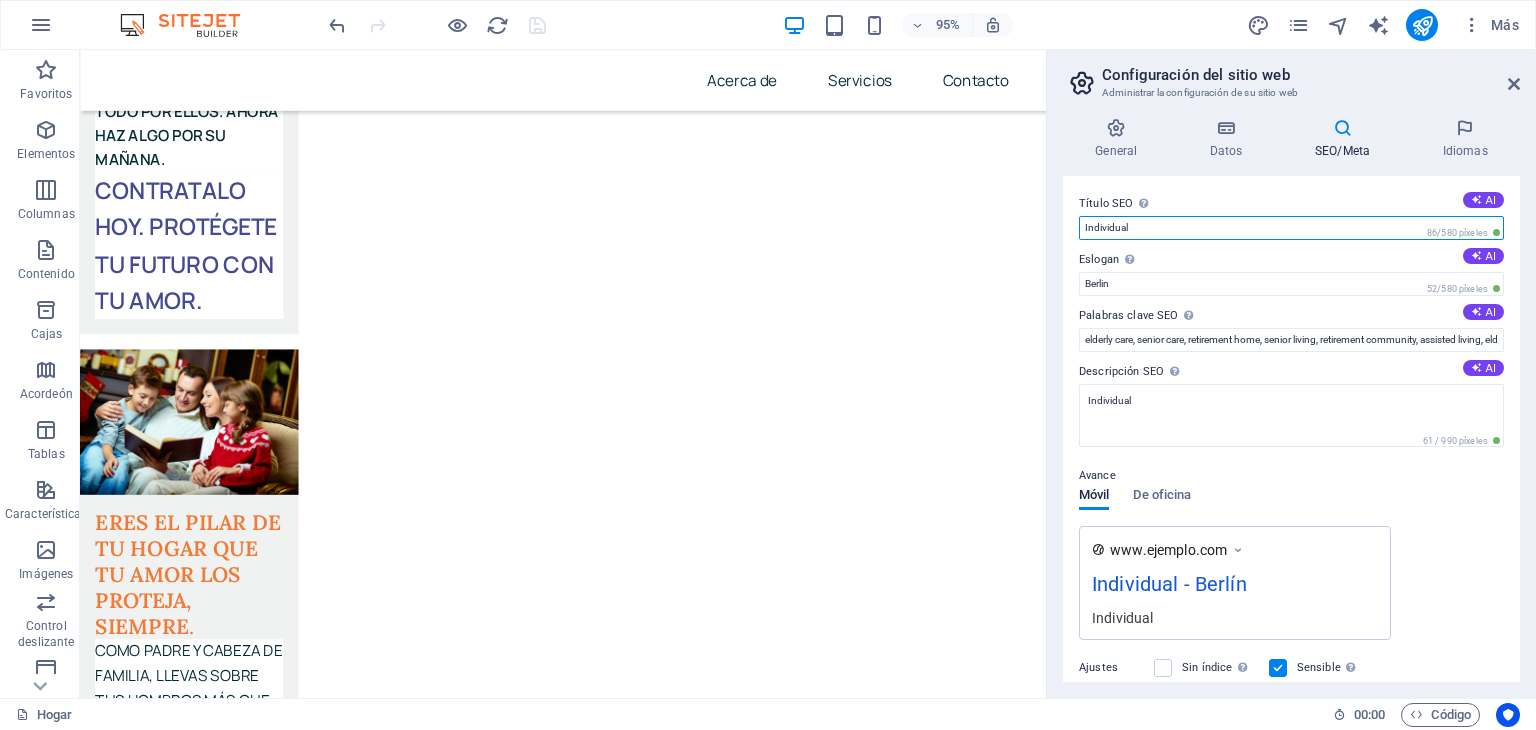 drag, startPoint x: 1211, startPoint y: 229, endPoint x: 1045, endPoint y: 205, distance: 167.72597 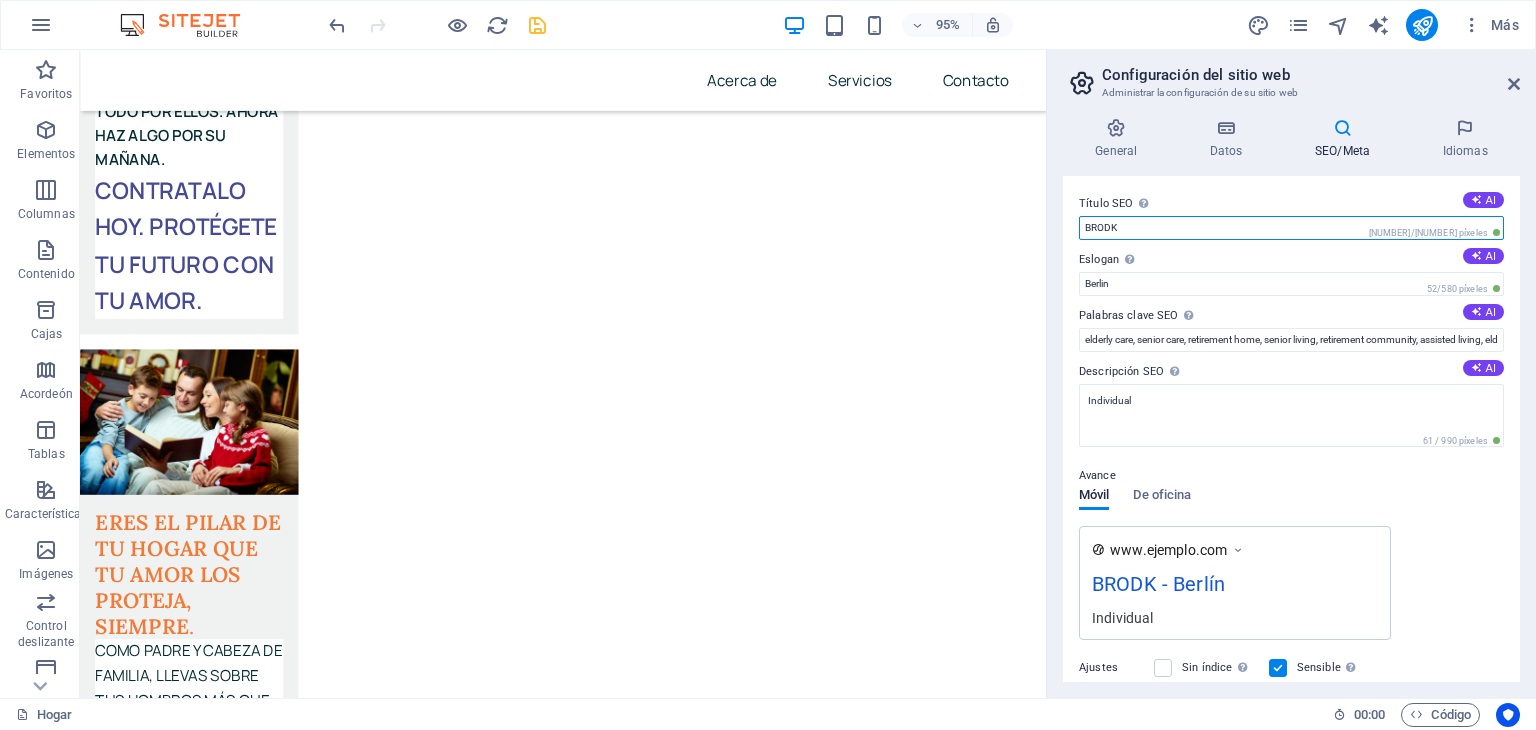 drag, startPoint x: 1224, startPoint y: 273, endPoint x: 1087, endPoint y: 243, distance: 140.24622 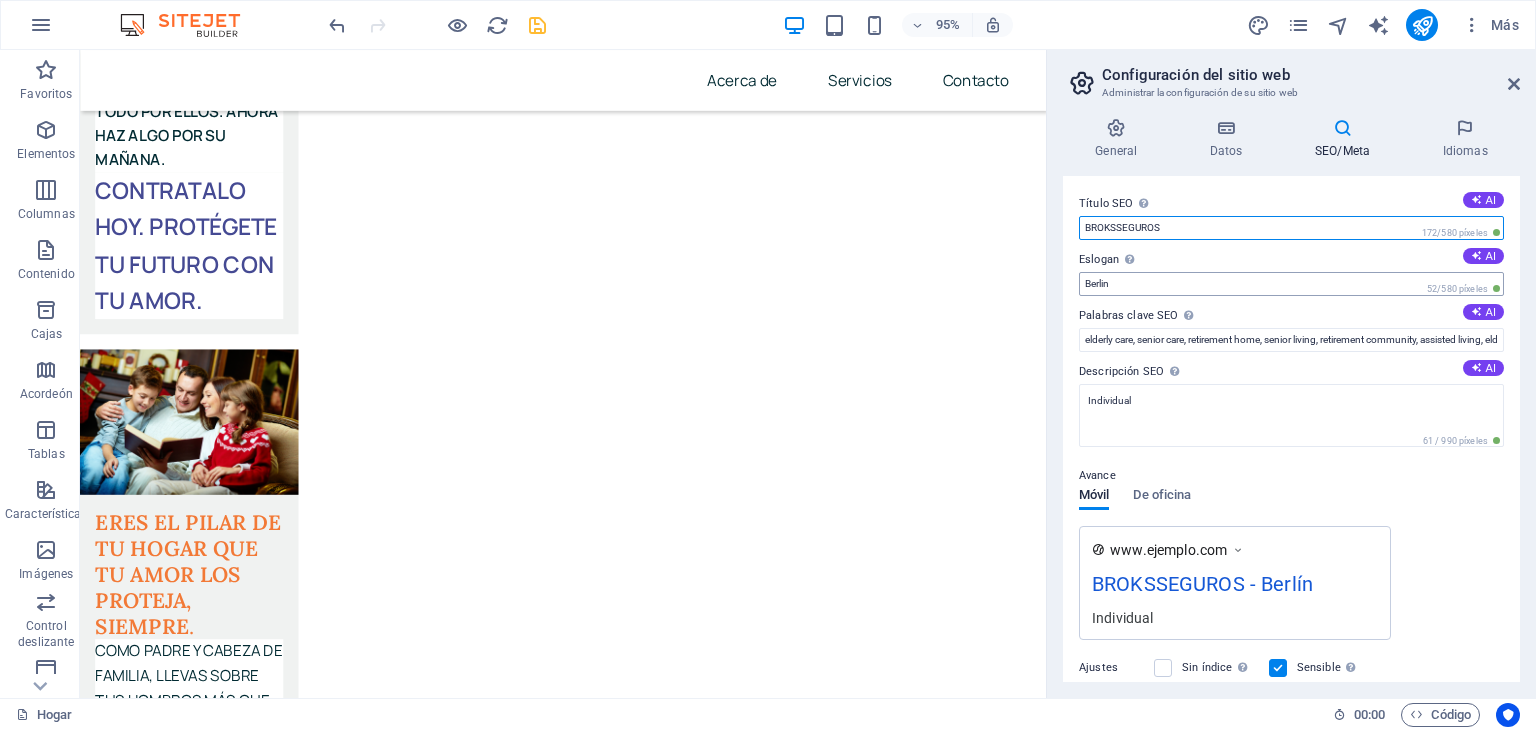 type on "BROKSSEGUROS" 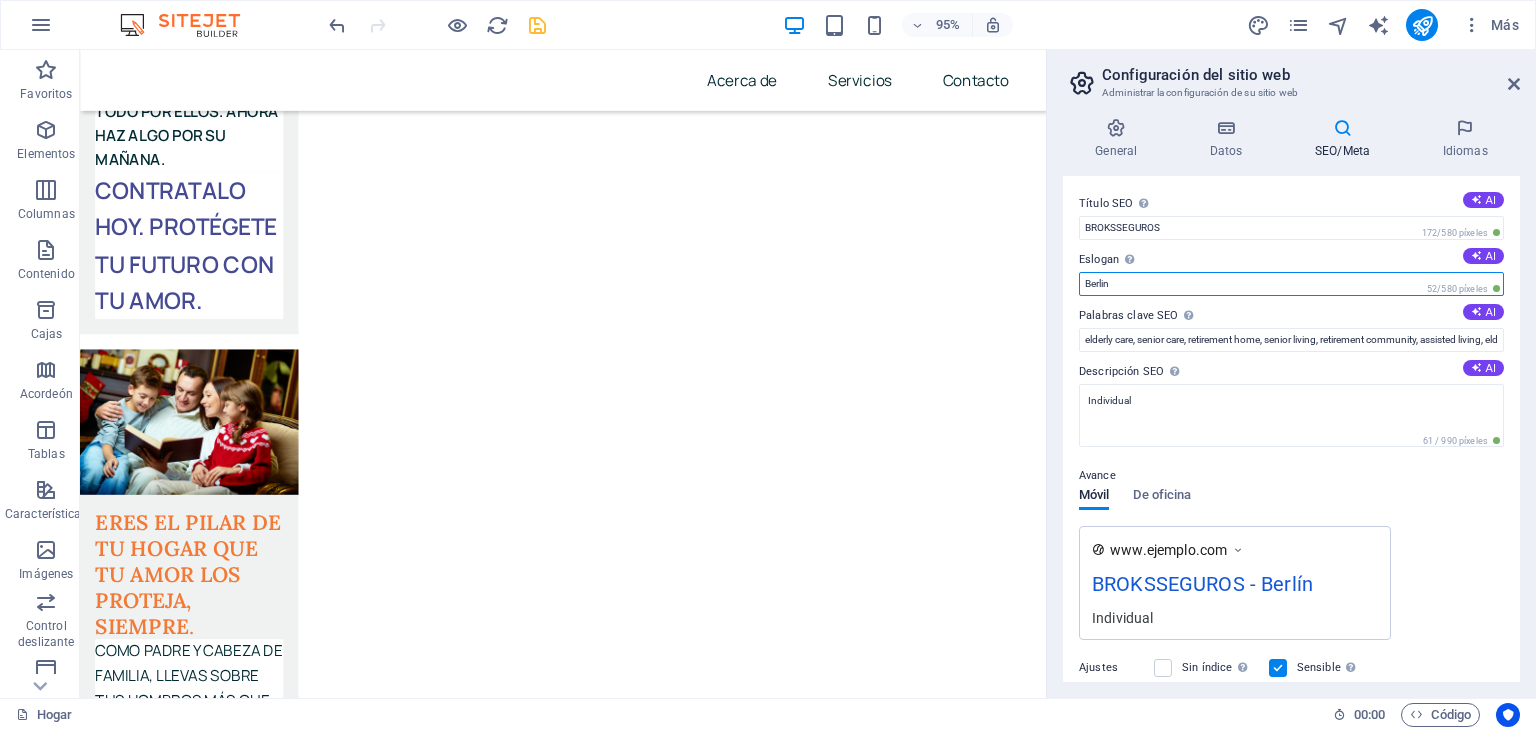 drag, startPoint x: 1208, startPoint y: 335, endPoint x: 1083, endPoint y: 299, distance: 130.08075 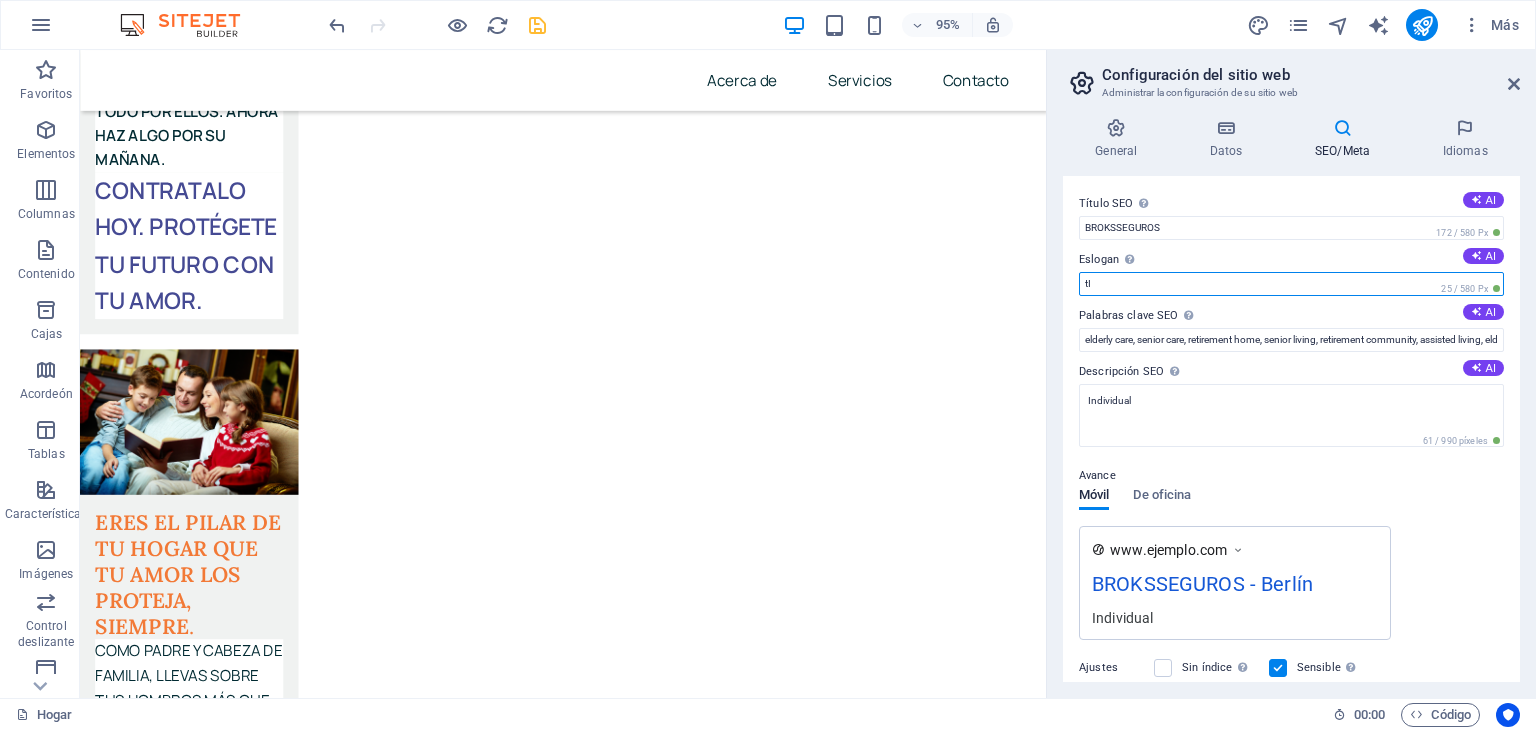 type on "t" 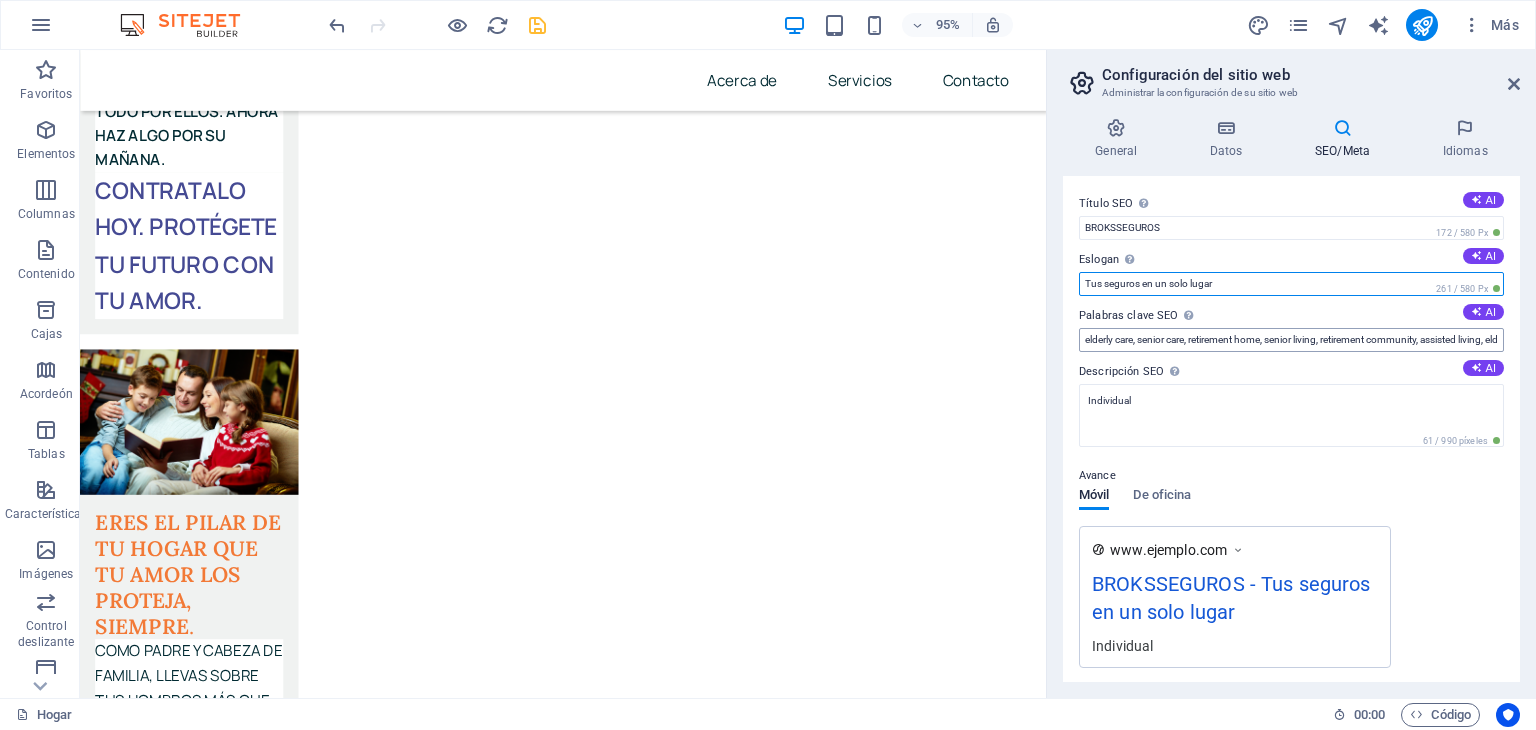 type on "Tus seguros en un solo lugar" 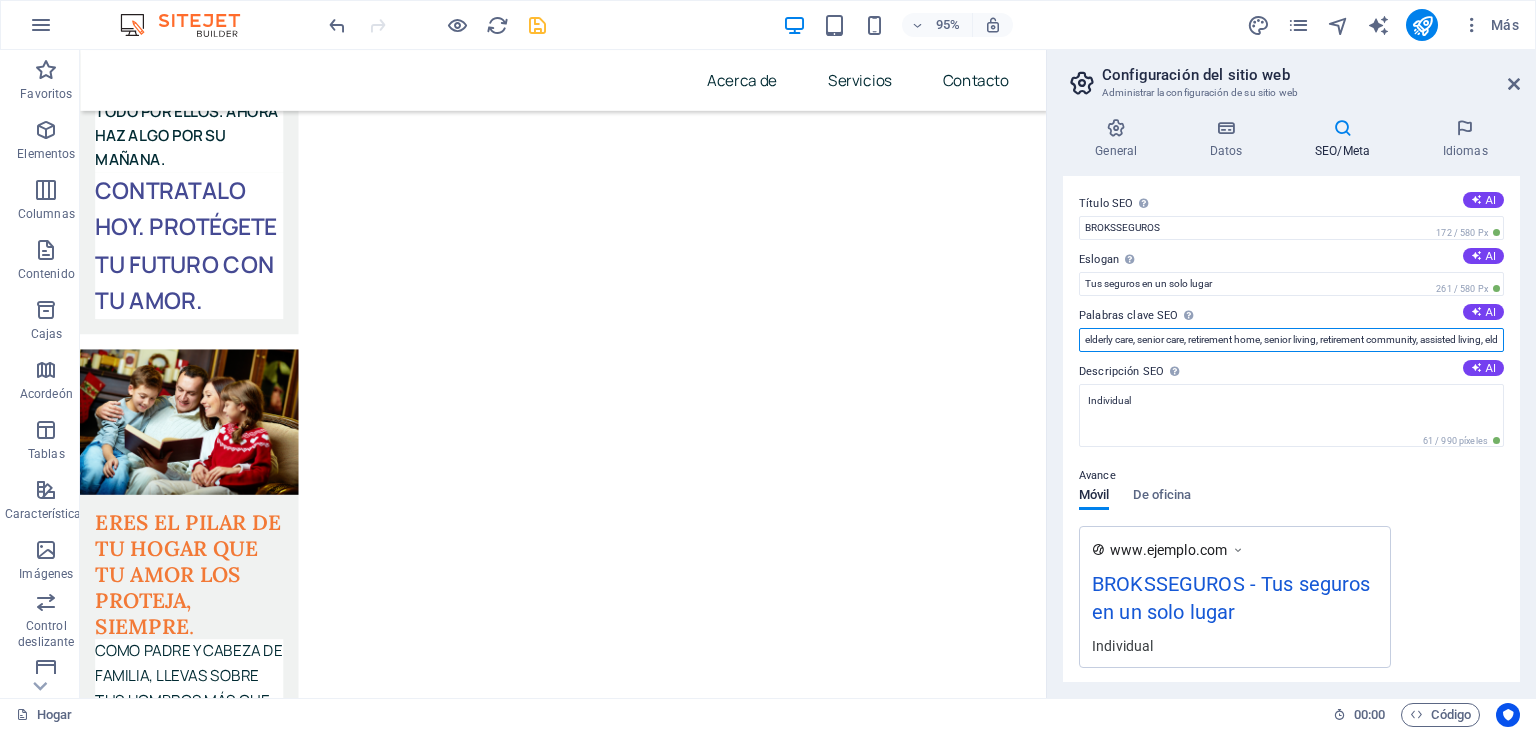 click on "elderly care, senior care, retirement home, senior living, retirement community, assisted living, elderly care service, senior health care, home care, personal care assistance, geriatric care, hospice care, Individual, [CITY]" at bounding box center (1291, 340) 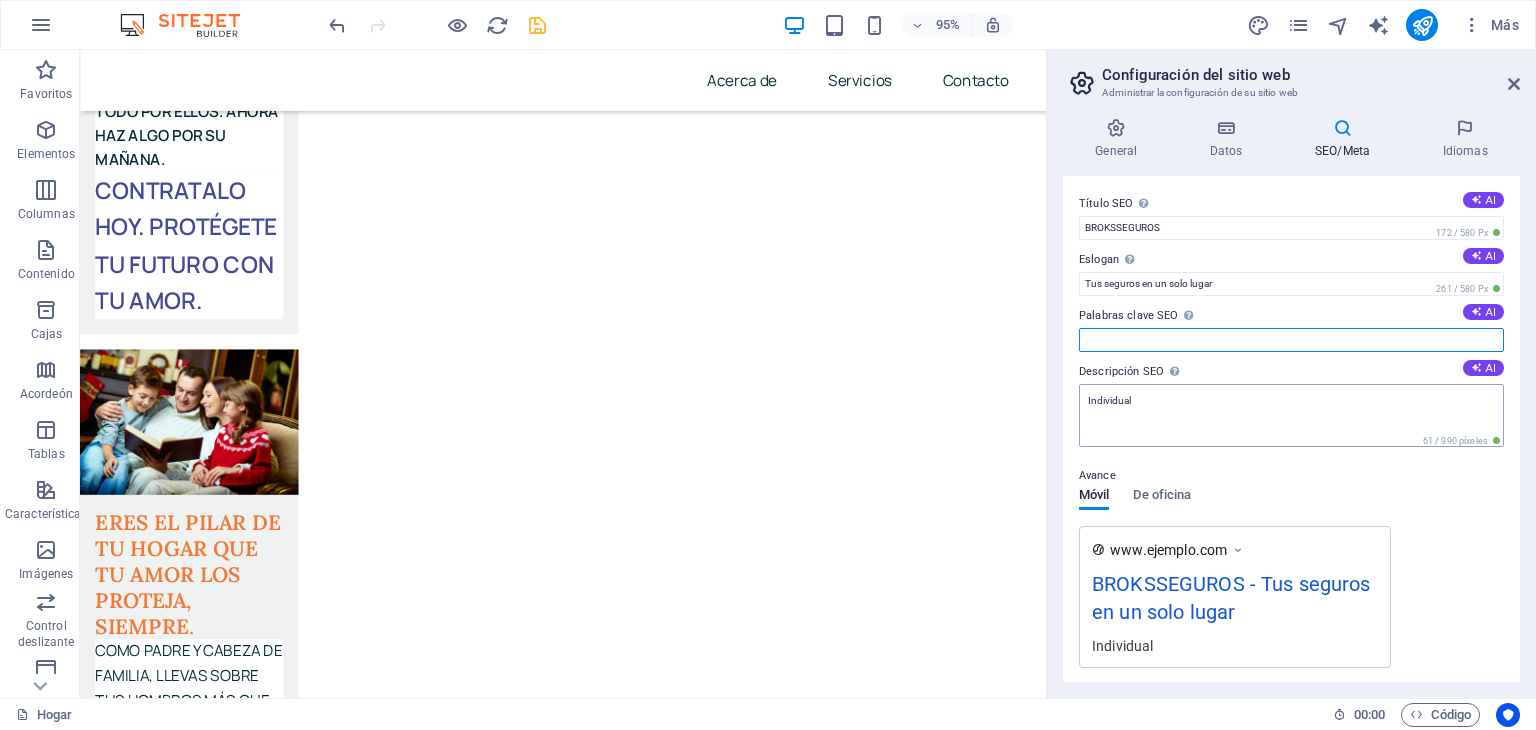 type 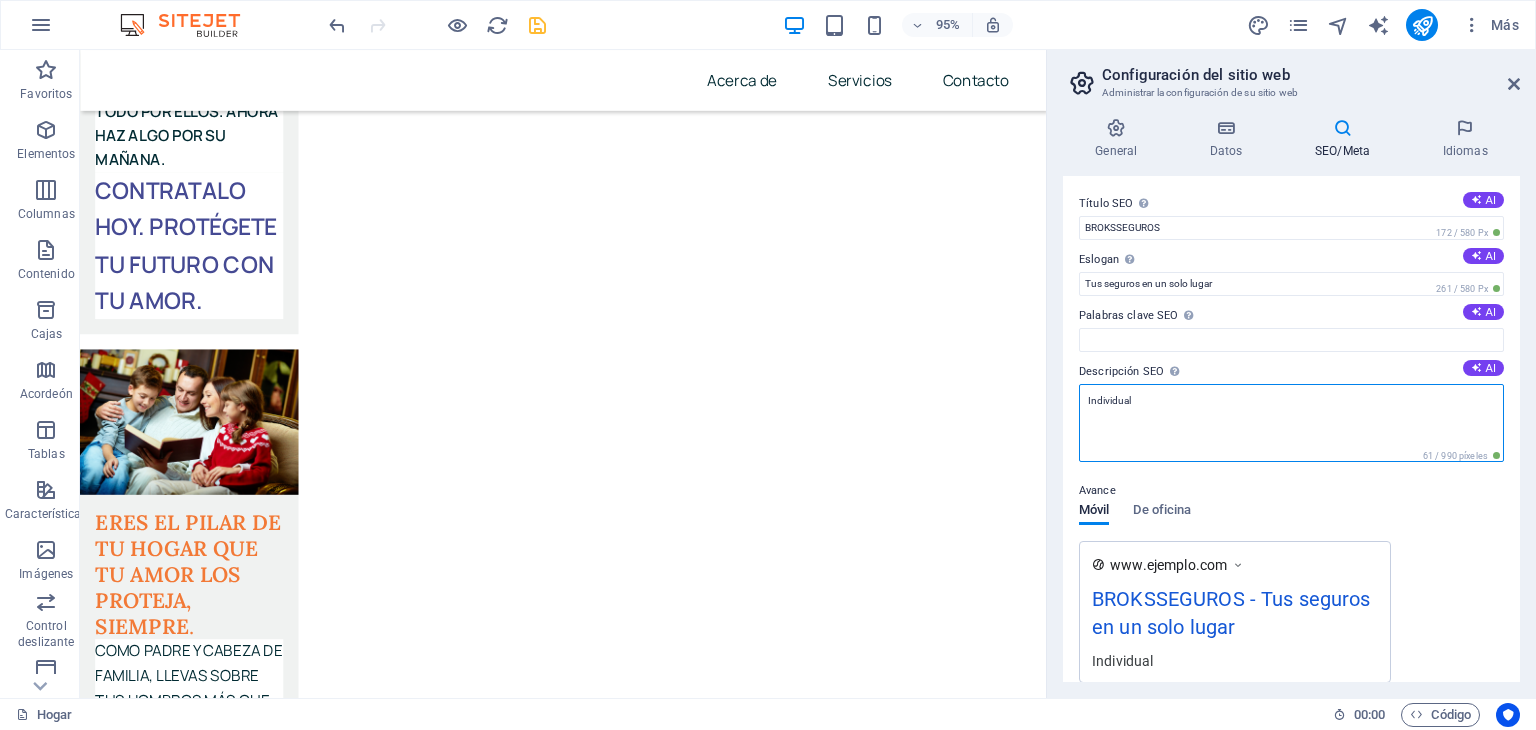 drag, startPoint x: 1154, startPoint y: 391, endPoint x: 1070, endPoint y: 402, distance: 84.71718 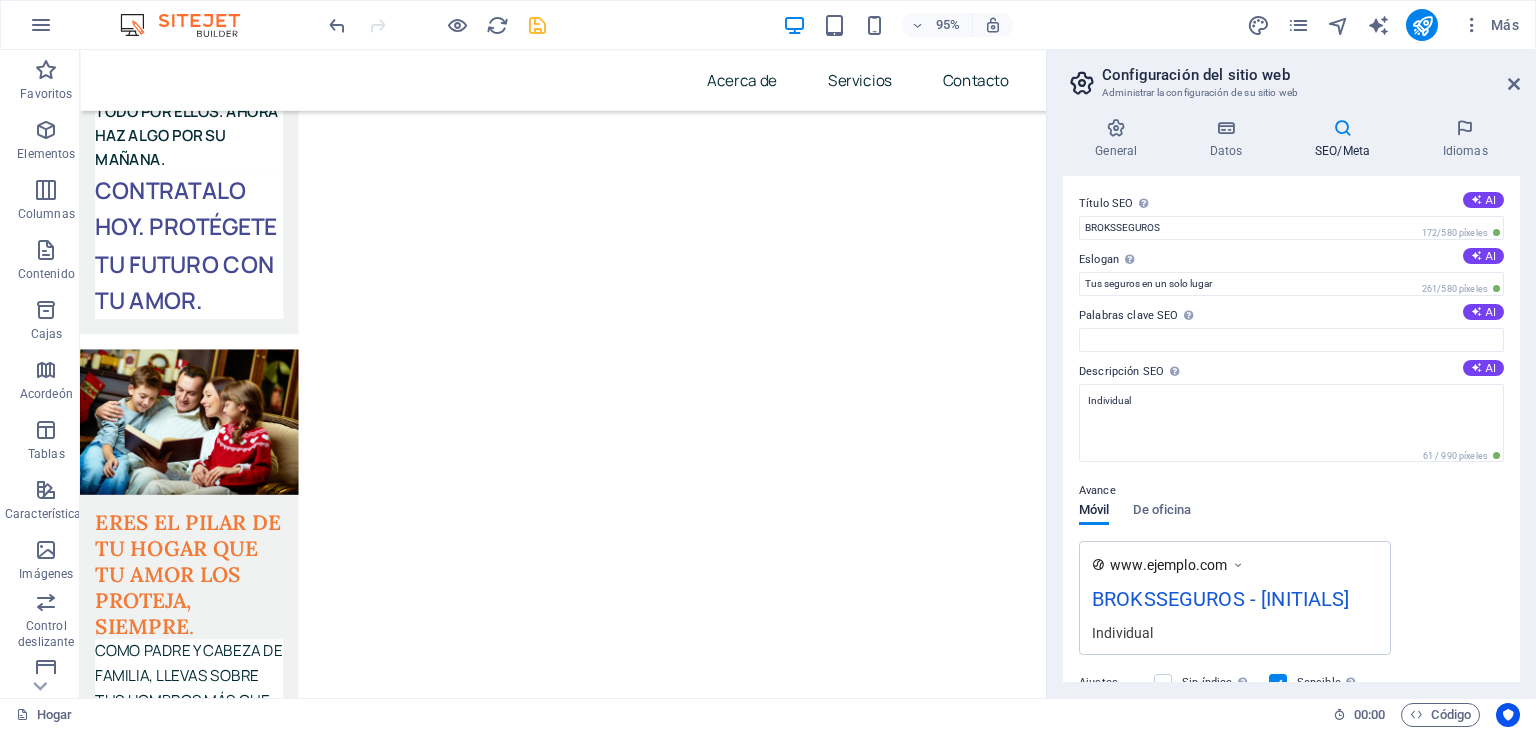 drag, startPoint x: 1070, startPoint y: 402, endPoint x: 1476, endPoint y: 523, distance: 423.64725 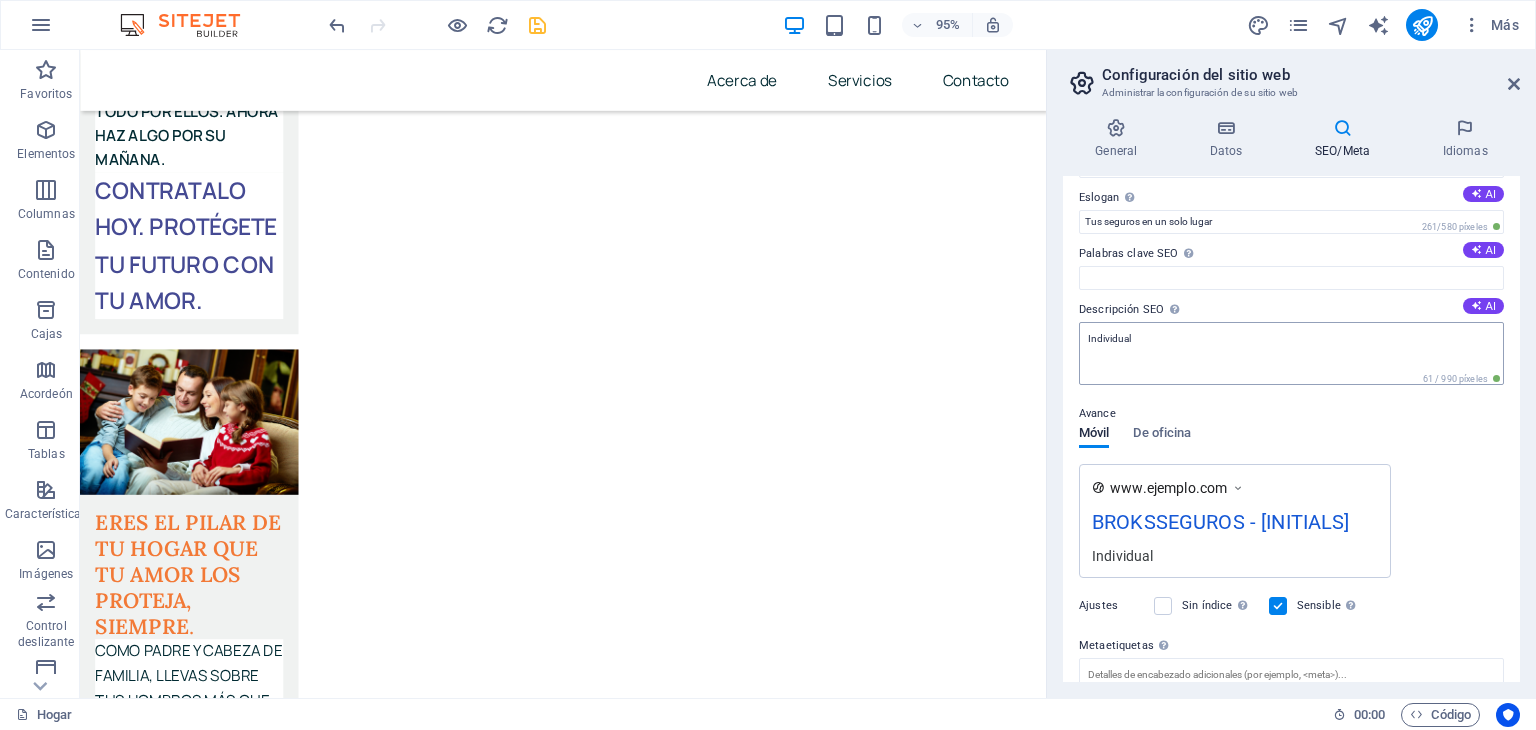 scroll, scrollTop: 0, scrollLeft: 0, axis: both 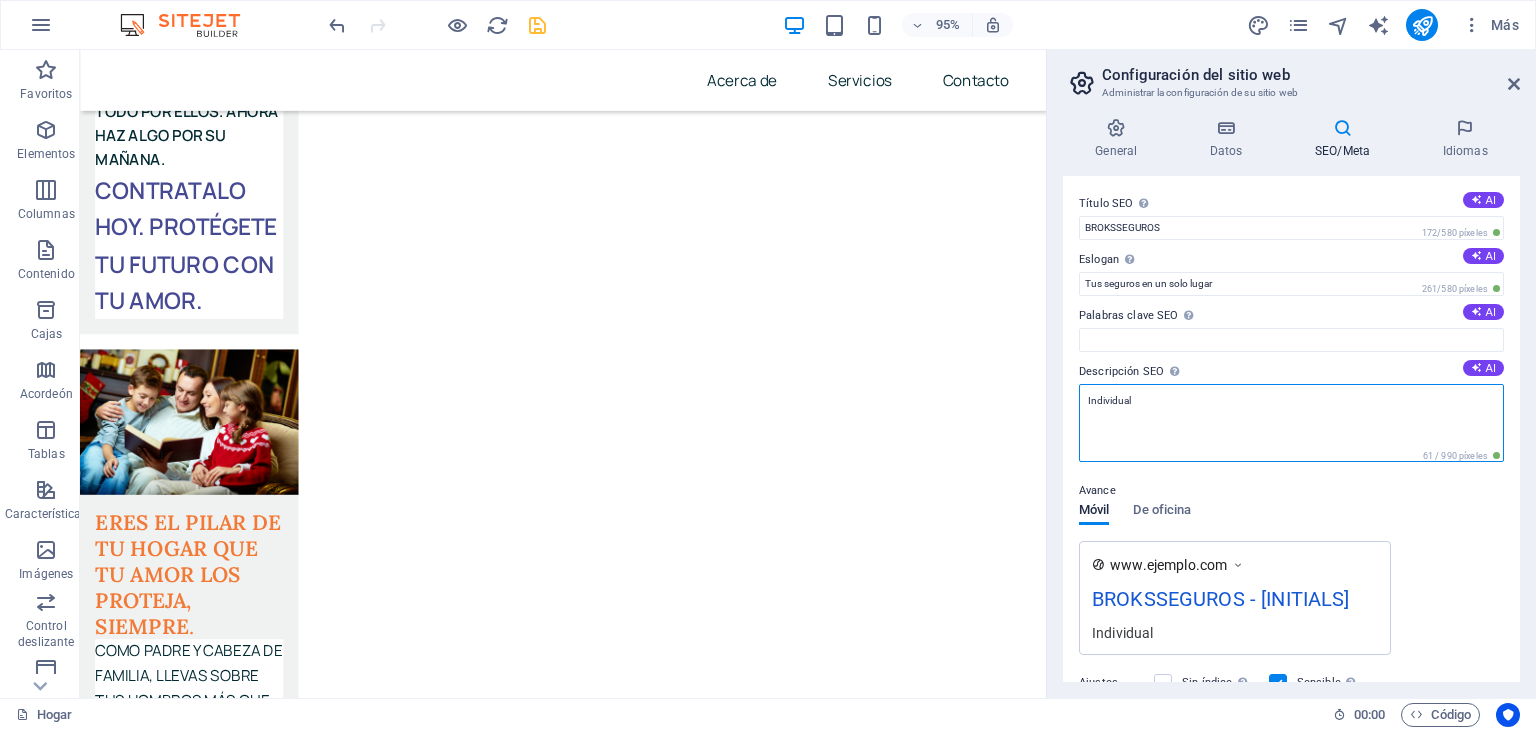 drag, startPoint x: 1152, startPoint y: 391, endPoint x: 1070, endPoint y: 399, distance: 82.38932 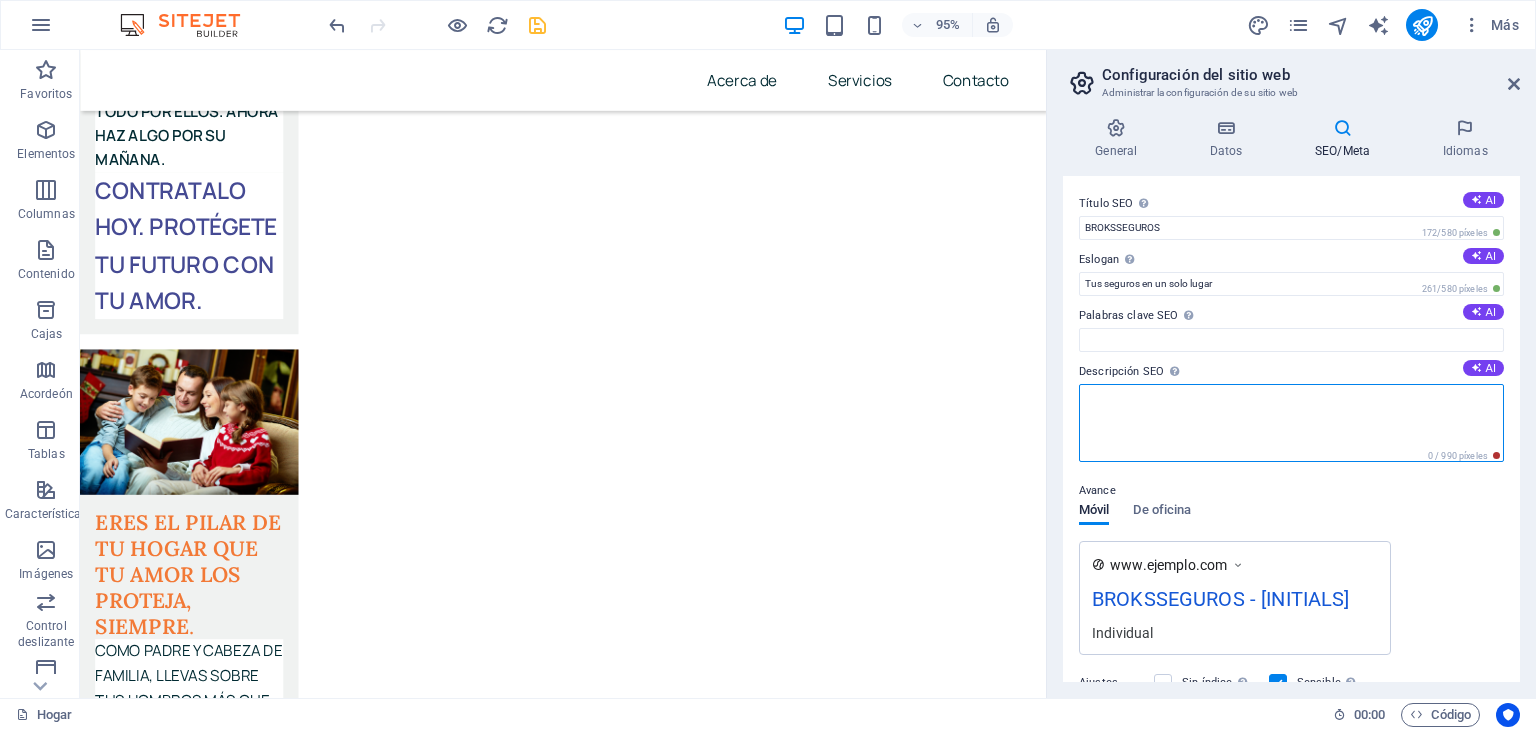 type 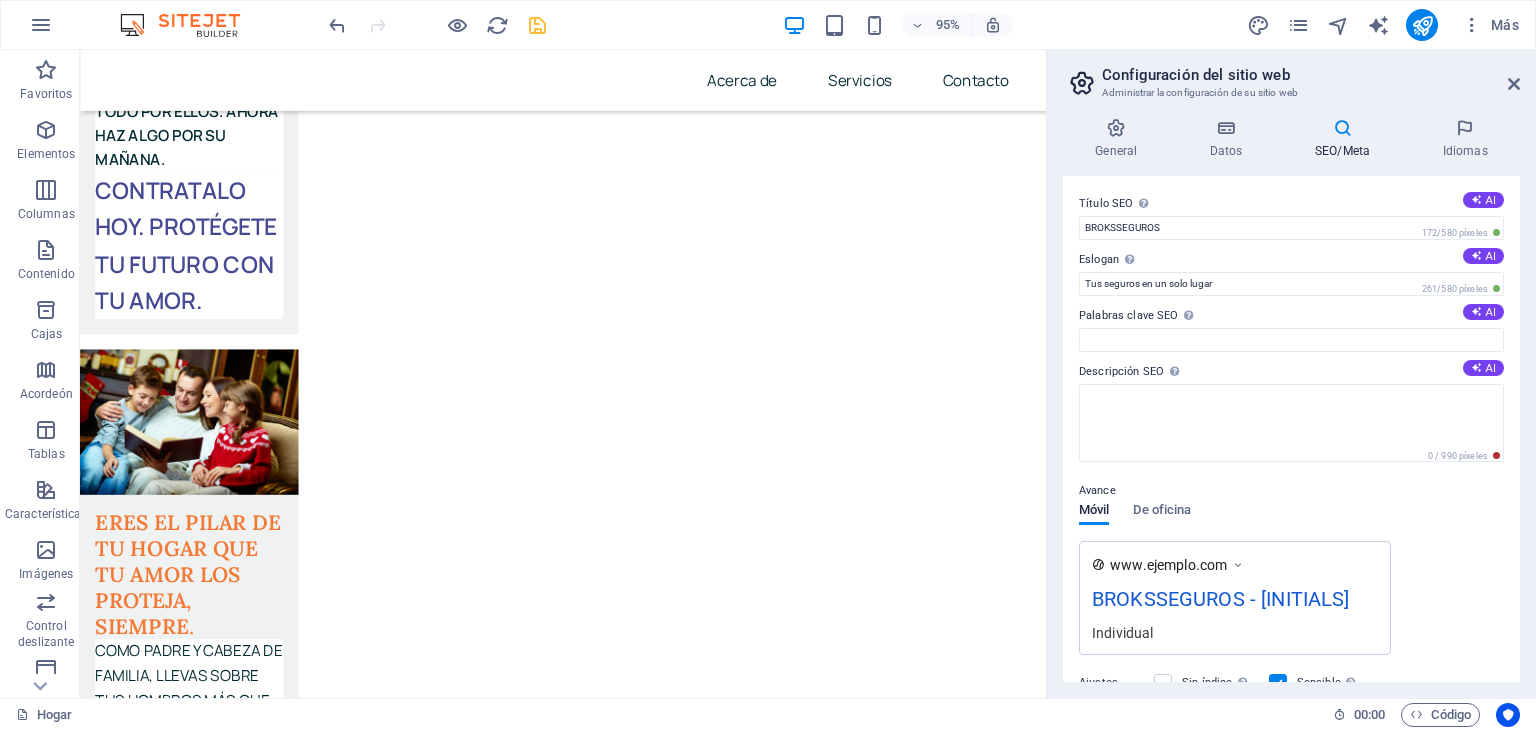 click on "Avance Móvil De oficina www.example.com BROKSSEGUROS - tI Individual" at bounding box center (1291, 559) 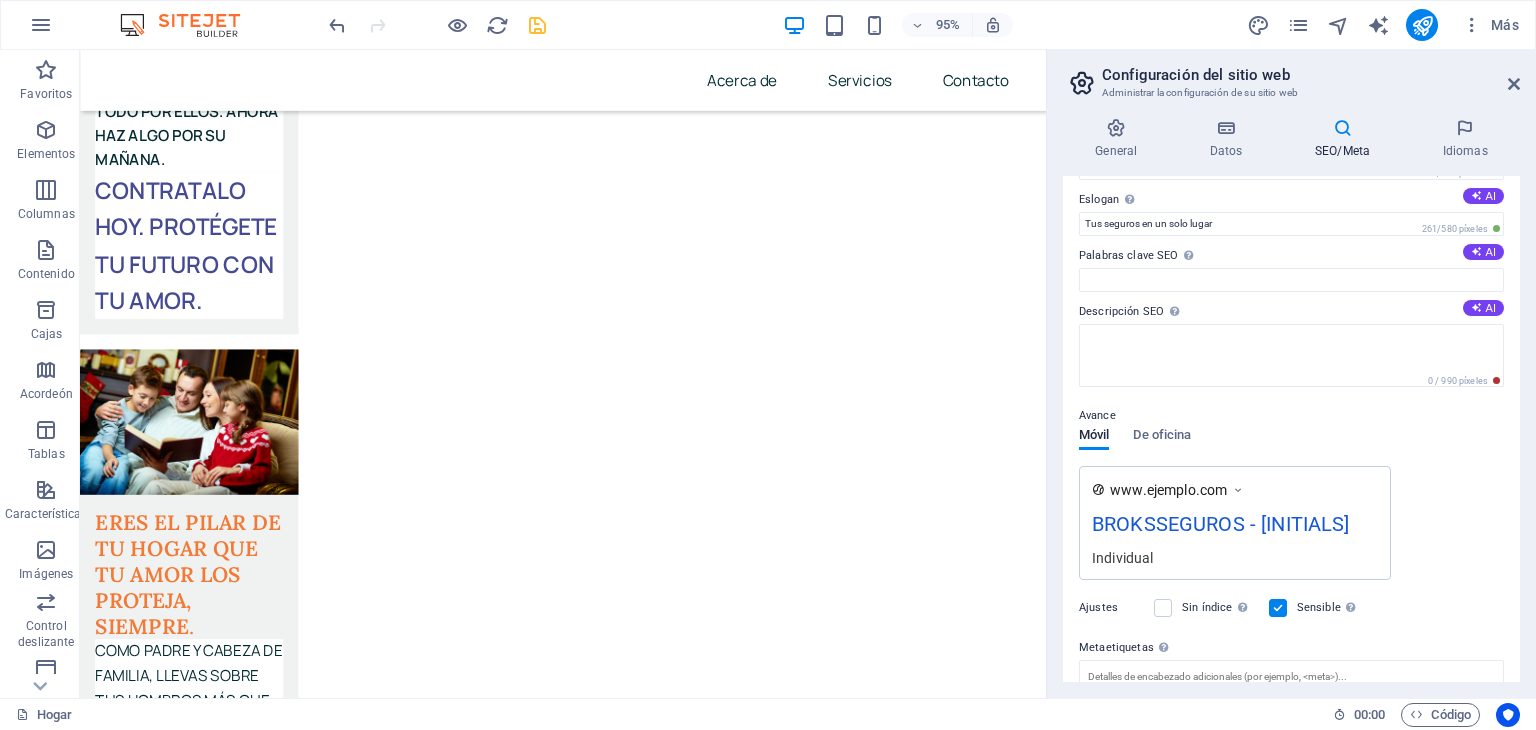 scroll, scrollTop: 72, scrollLeft: 0, axis: vertical 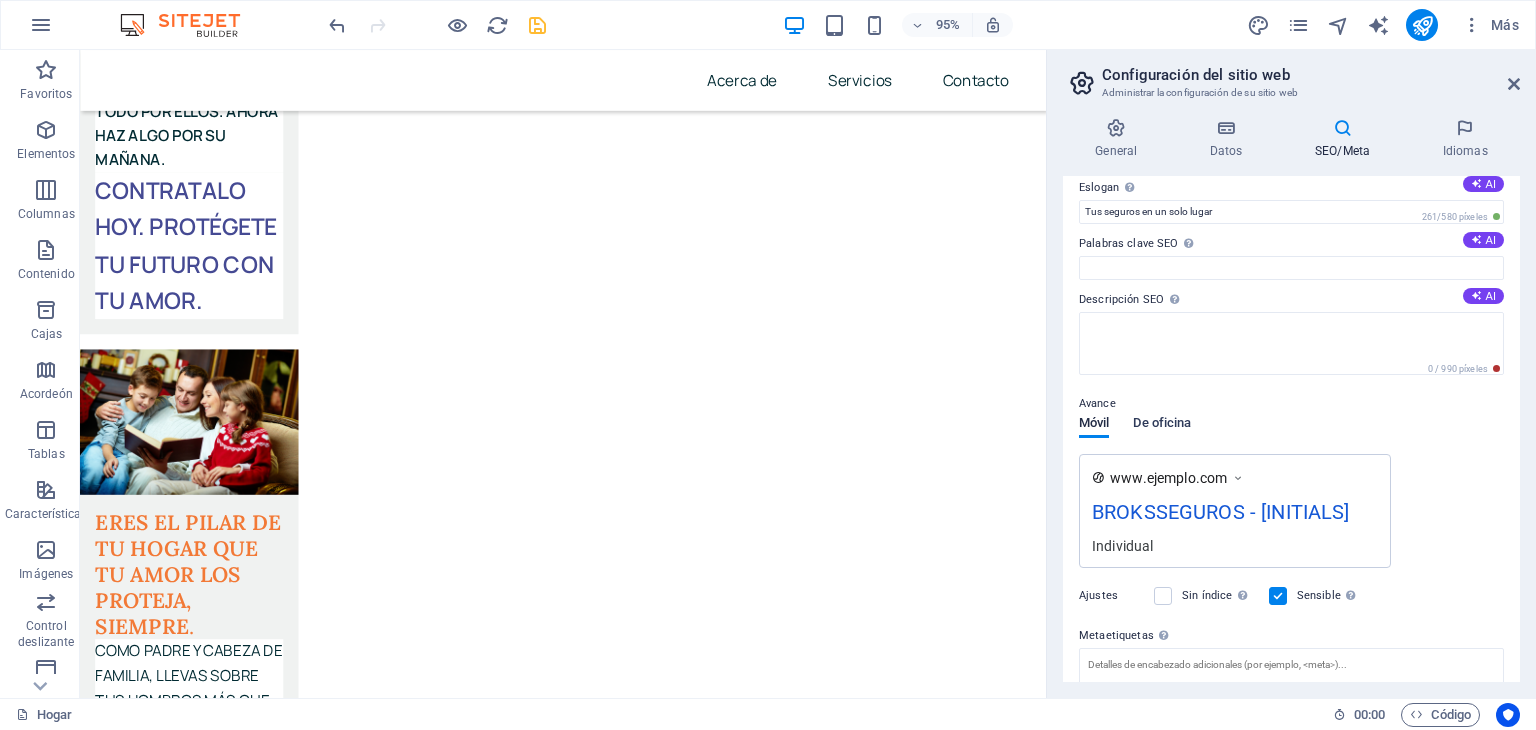 click on "De oficina" at bounding box center [1162, 423] 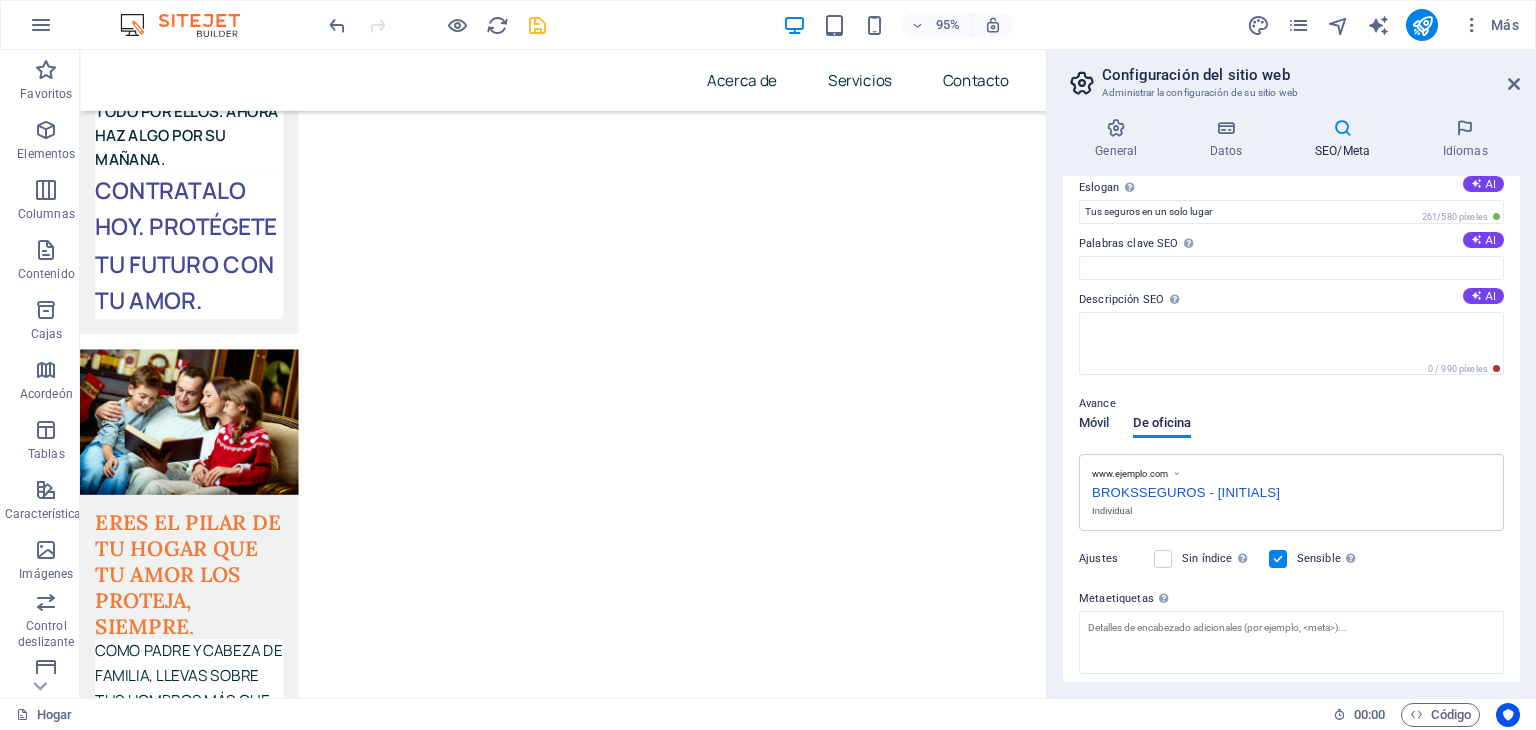 click on "Móvil" at bounding box center [1094, 423] 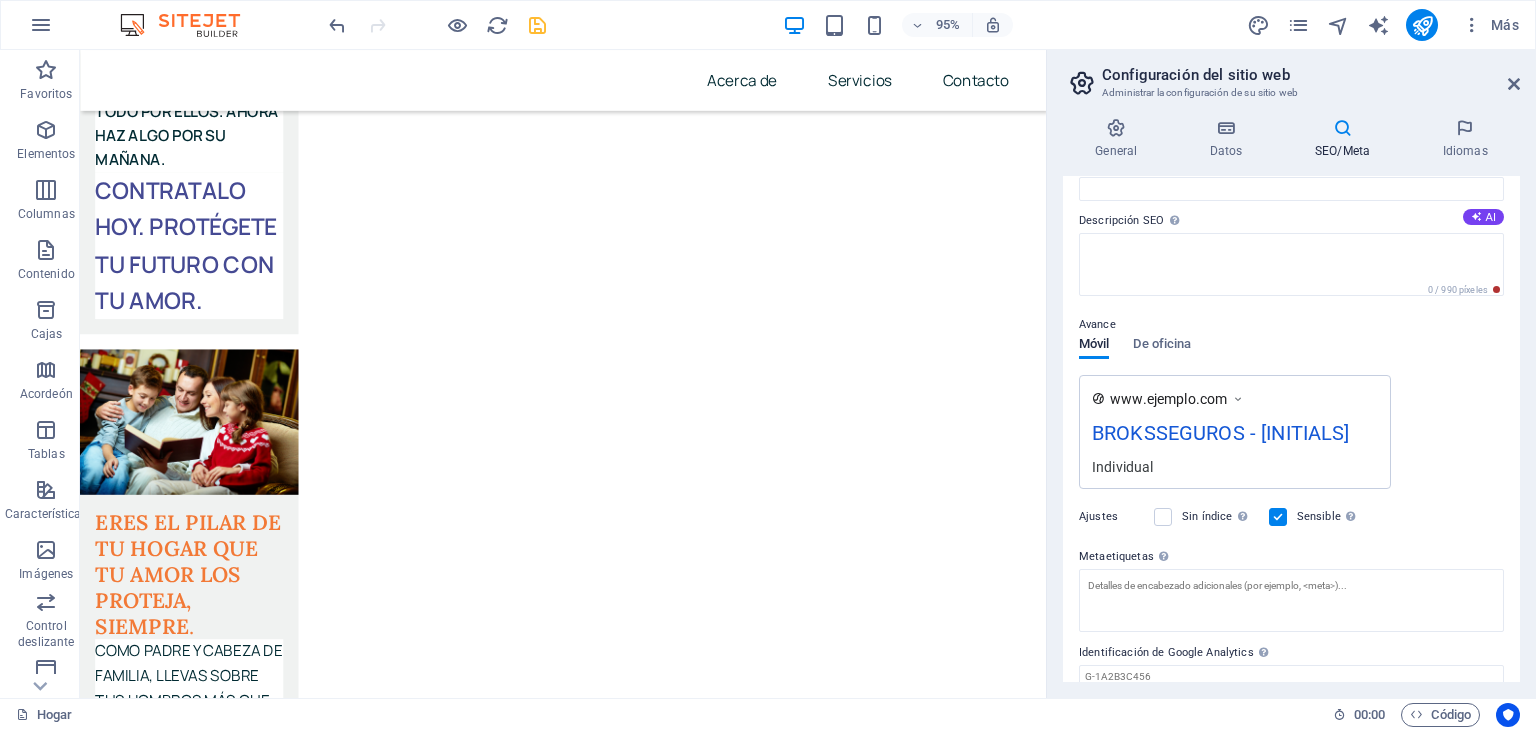 scroll, scrollTop: 152, scrollLeft: 0, axis: vertical 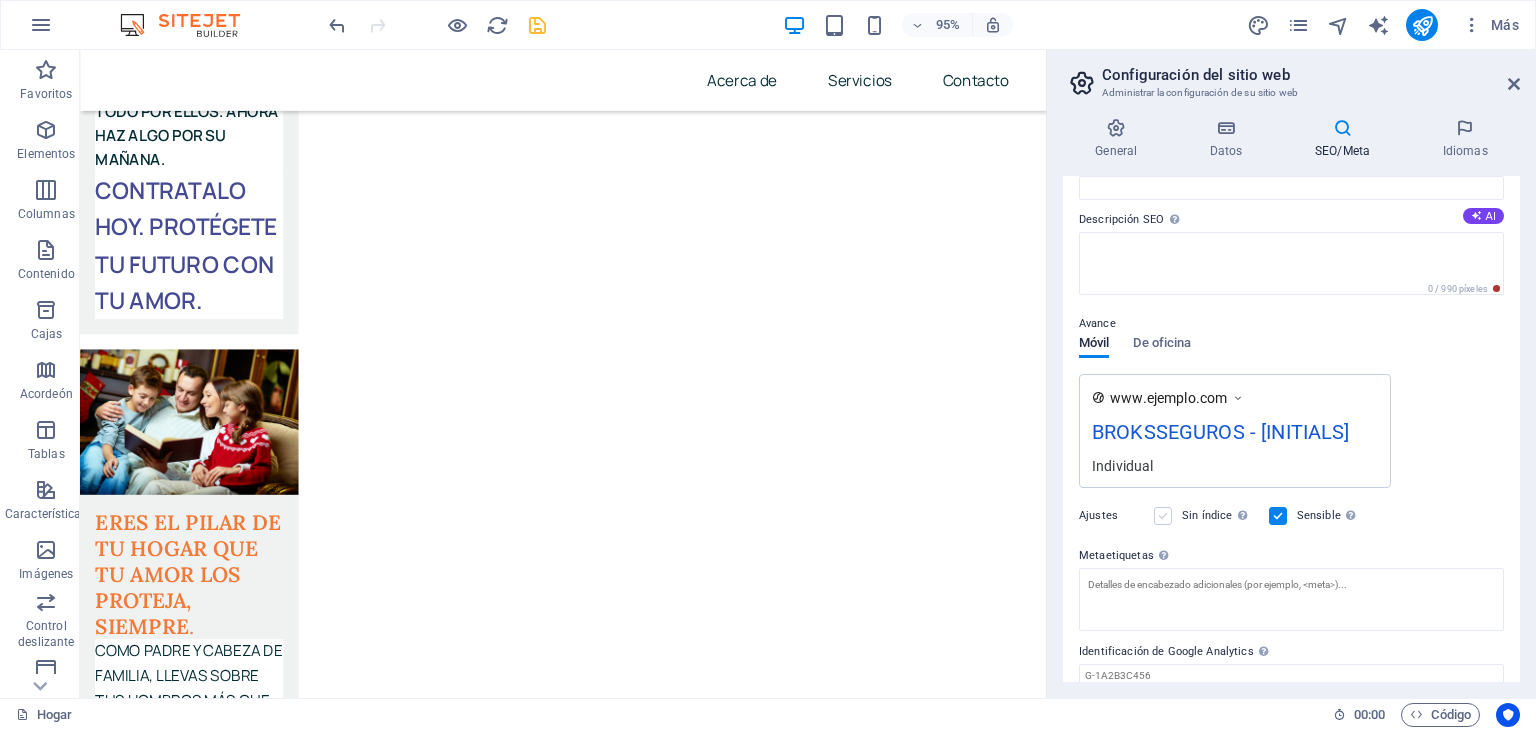 click at bounding box center [1163, 516] 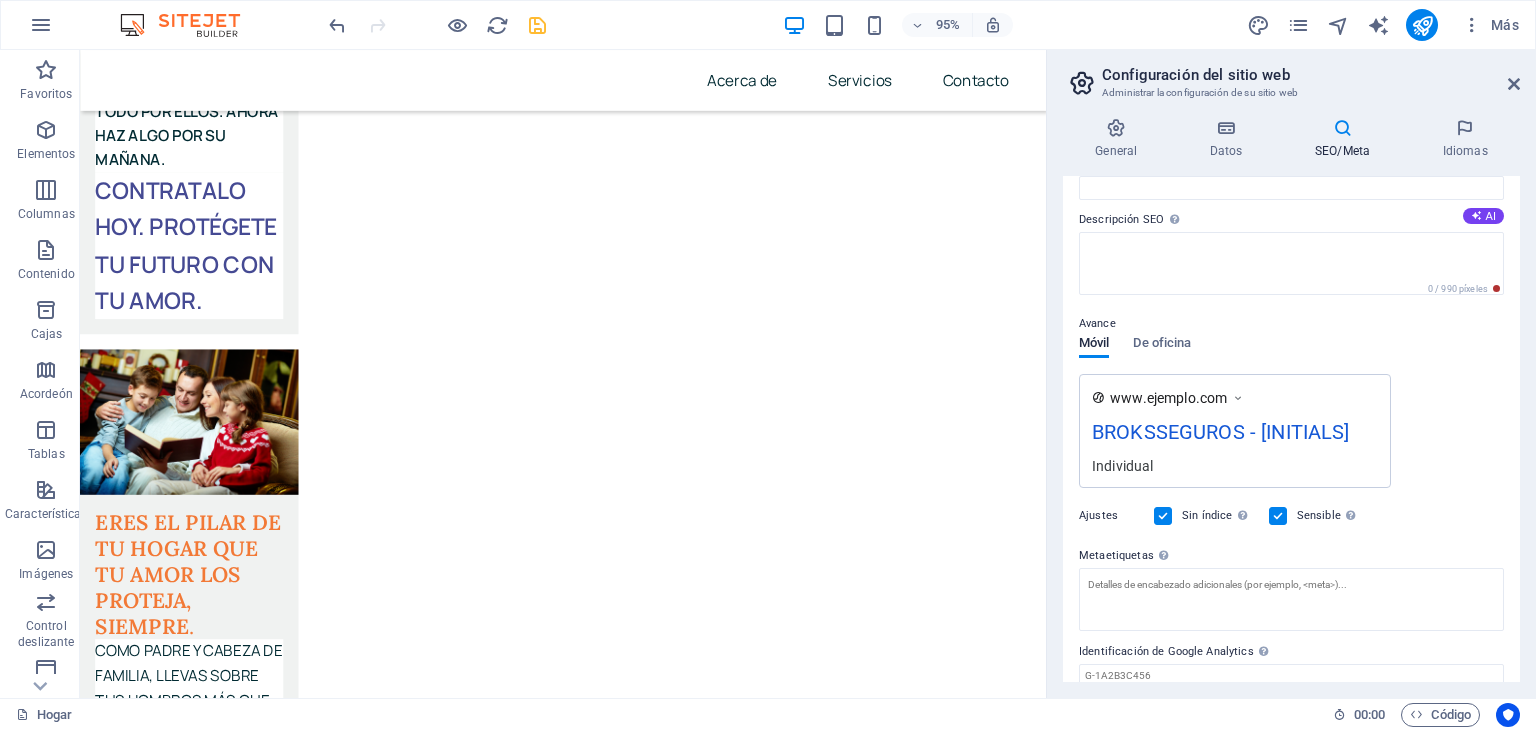 click at bounding box center [1163, 516] 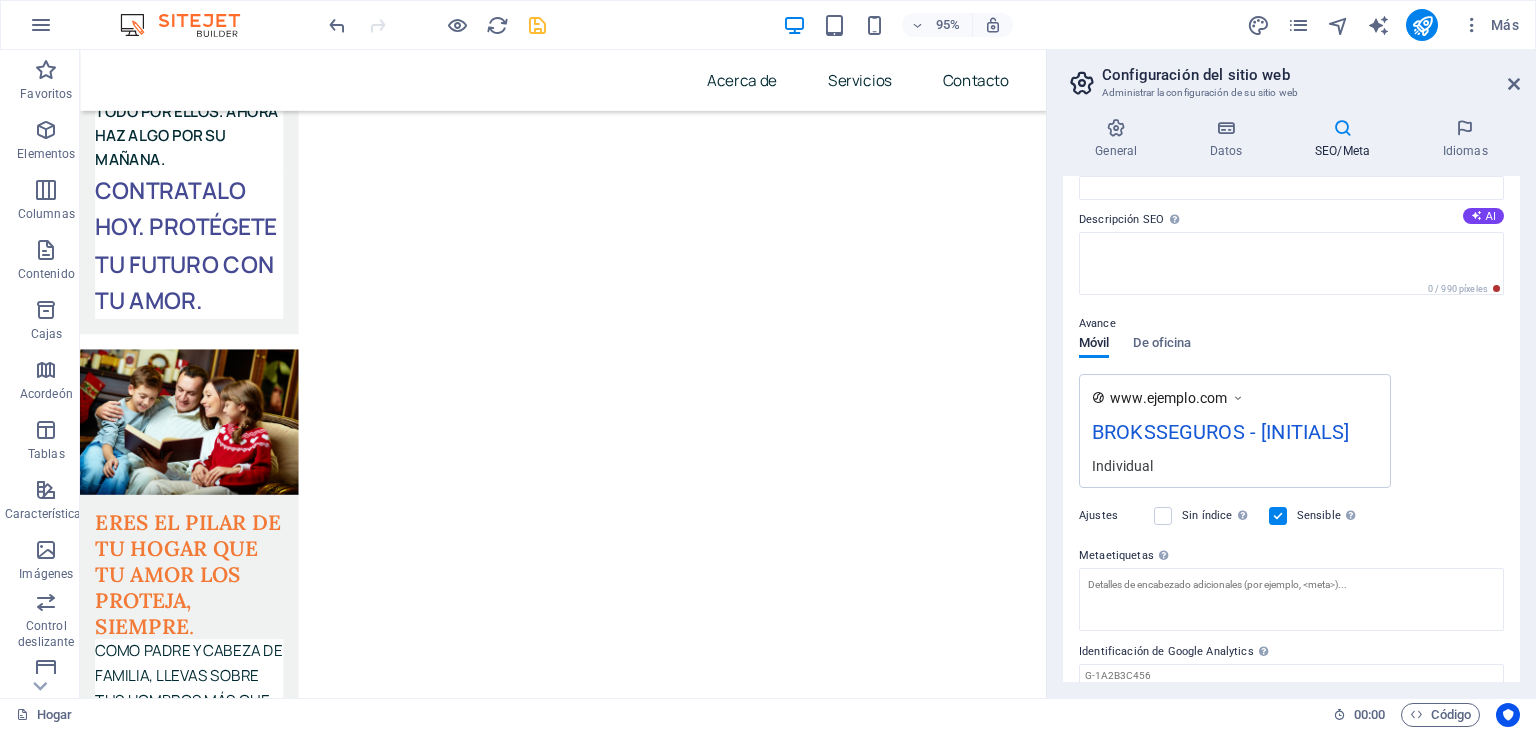 scroll, scrollTop: 228, scrollLeft: 0, axis: vertical 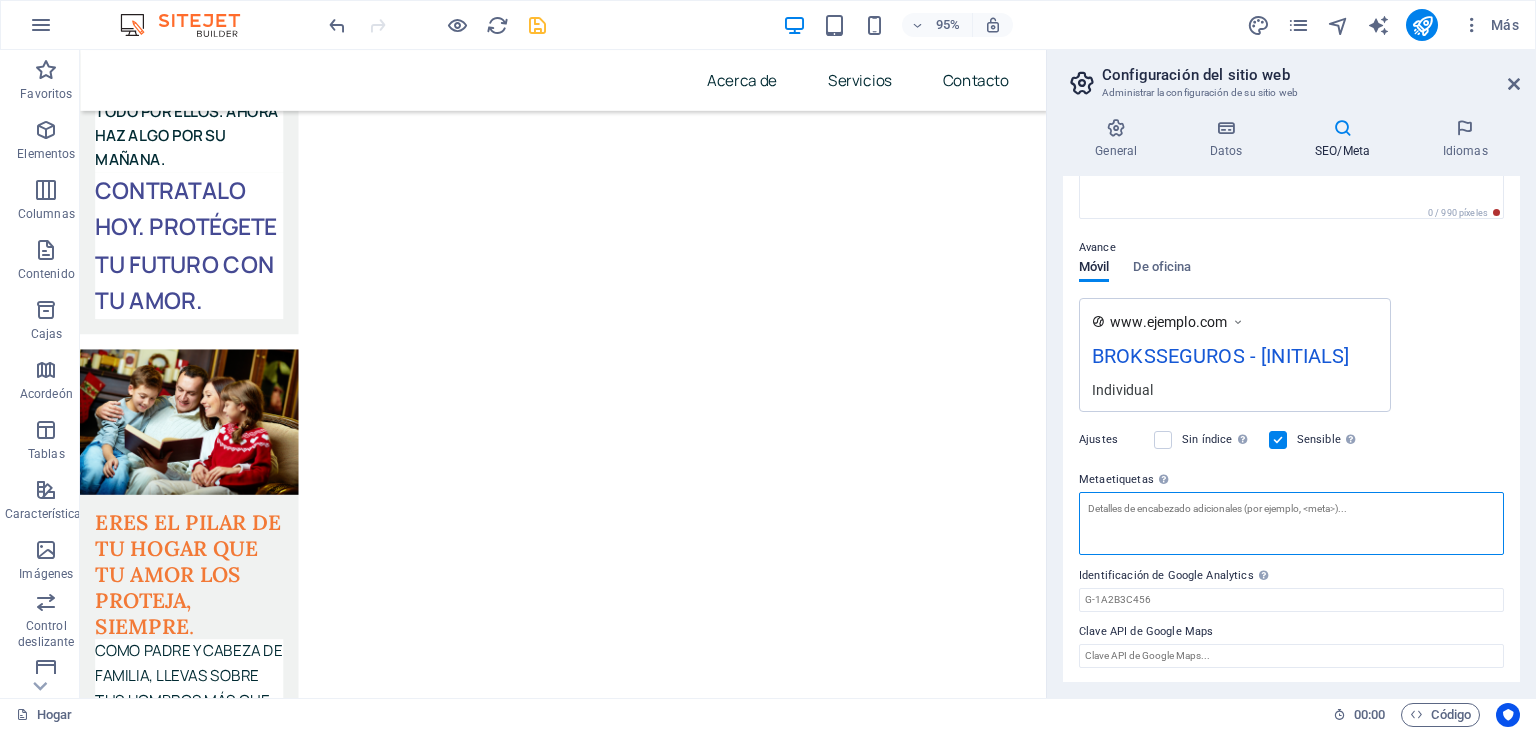 click on "Metaetiquetas Introduzca aquí el código HTML que se colocará dentro de las etiquetas de su sitio web. Tenga en cuenta que su sitio web podría no funcionar si incluye código con errores." at bounding box center [1291, 523] 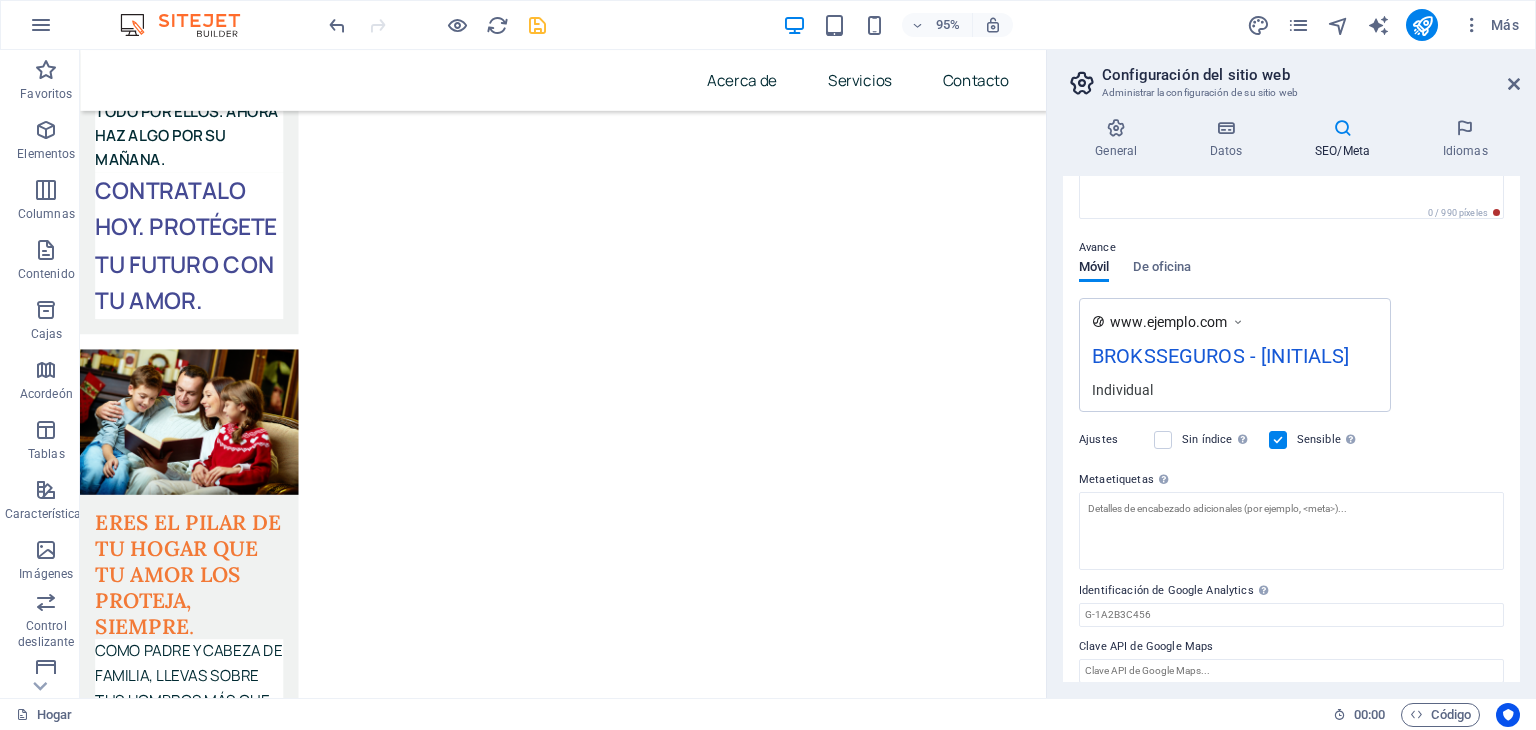 click on "Ajustes Sin índice Indicar a los motores de búsqueda que excluyan este sitio web de los resultados de búsqueda. Sensible Determinar si el sitio web debe responder según la resolución de la pantalla." at bounding box center (1291, 440) 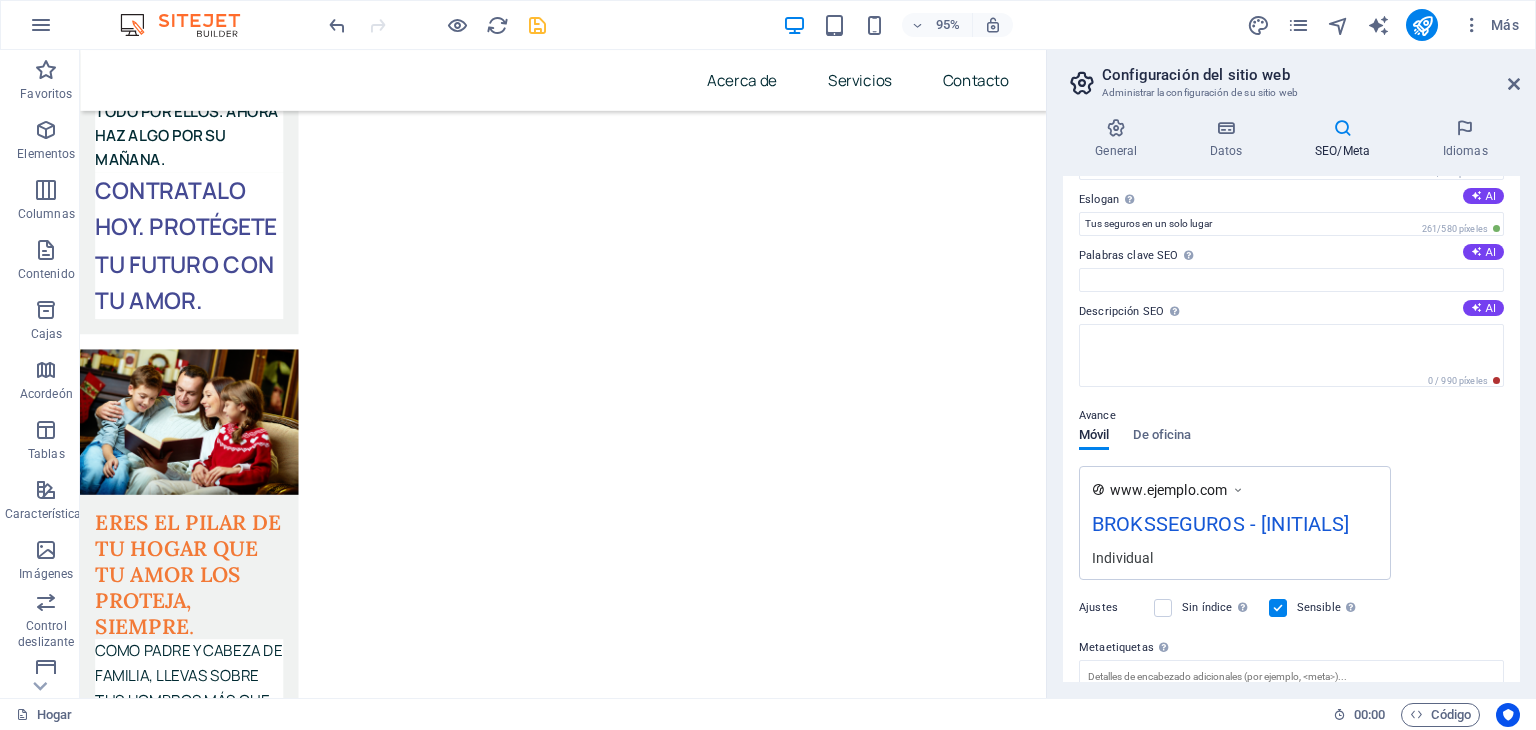 scroll, scrollTop: 28, scrollLeft: 0, axis: vertical 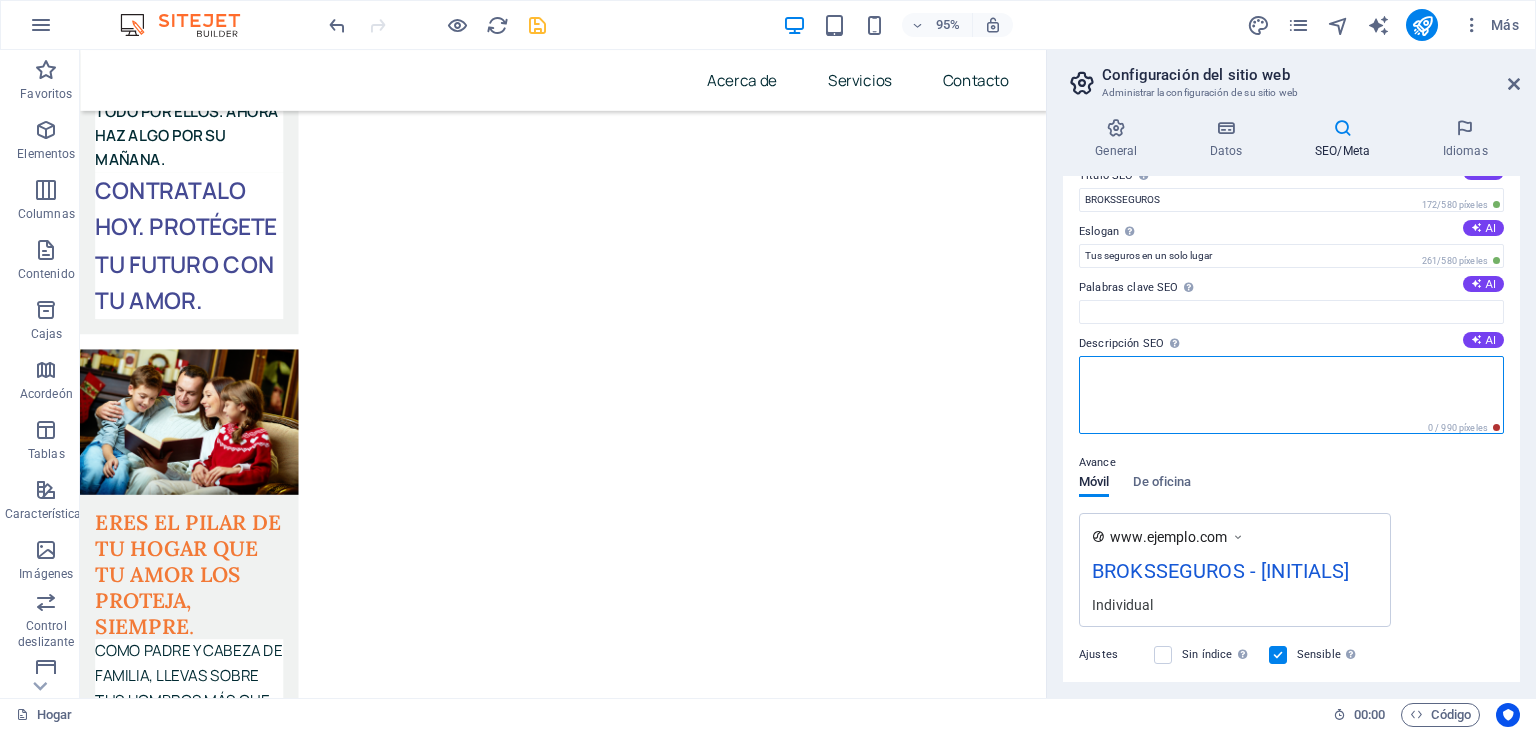 click on "Descripción SEO Describe el contenido de tu sitio web: ¡esto es crucial para los motores de búsqueda y el SEO! AI" at bounding box center [1291, 395] 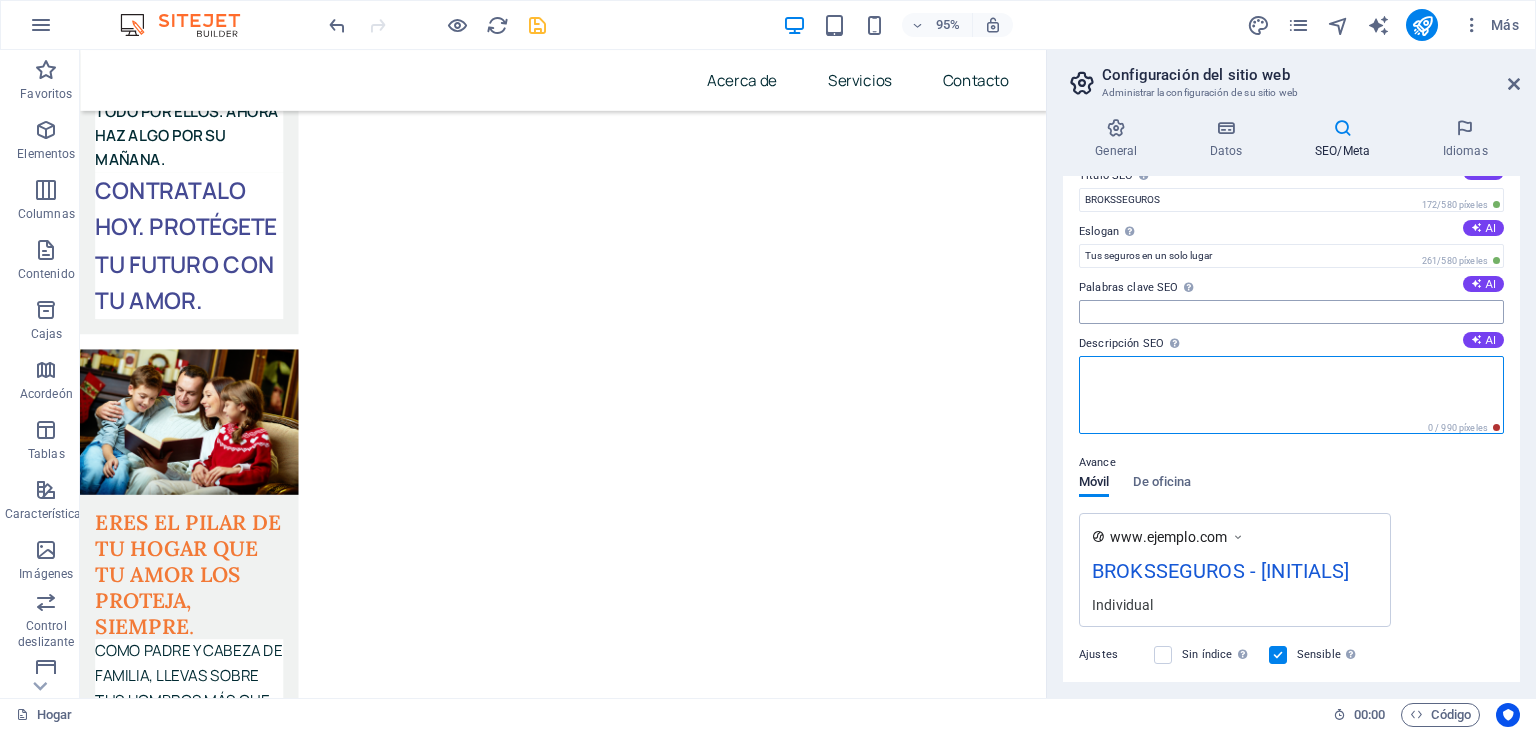scroll, scrollTop: 0, scrollLeft: 0, axis: both 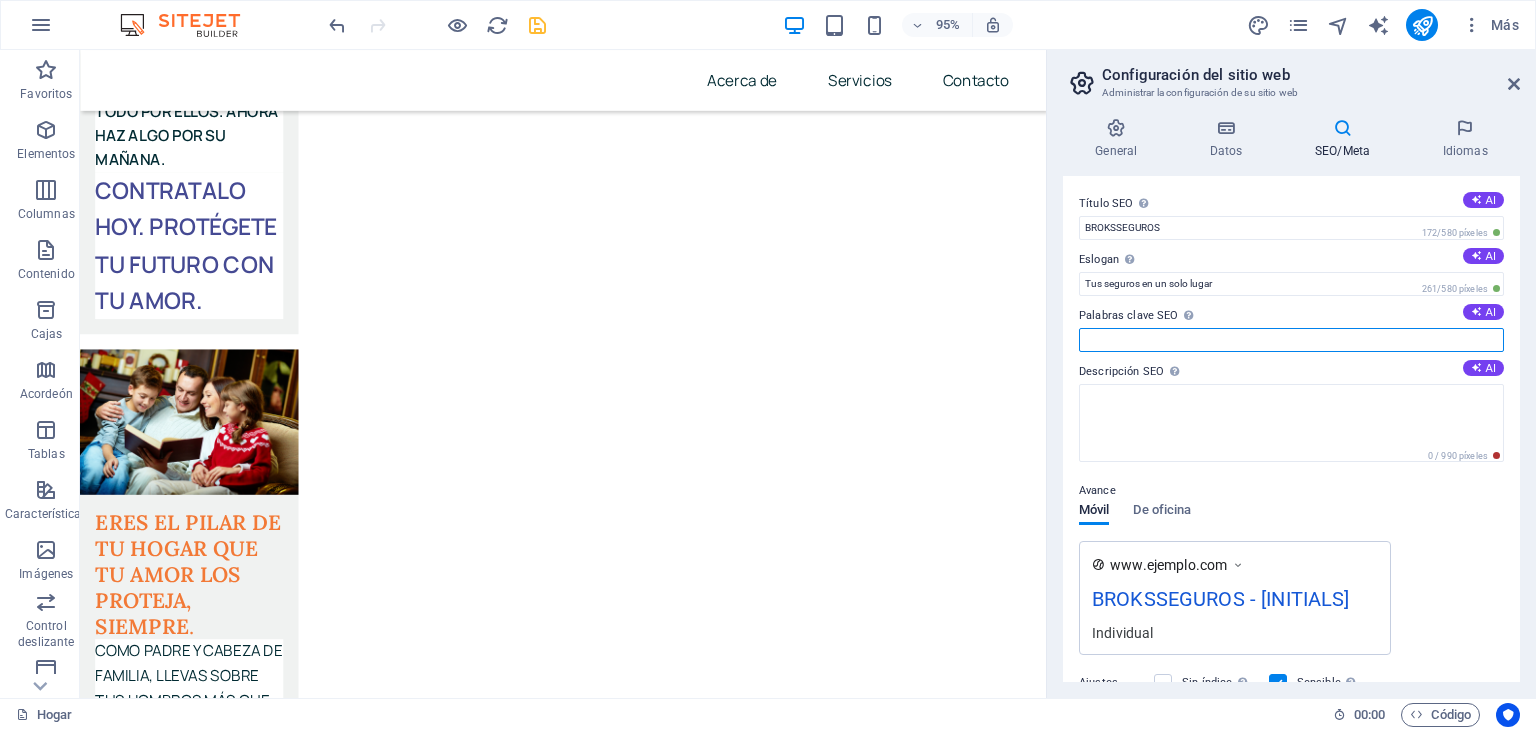 click on "Palabras clave SEO Lista separada por comas de palabras clave que representan su sitio web. AI" at bounding box center [1291, 340] 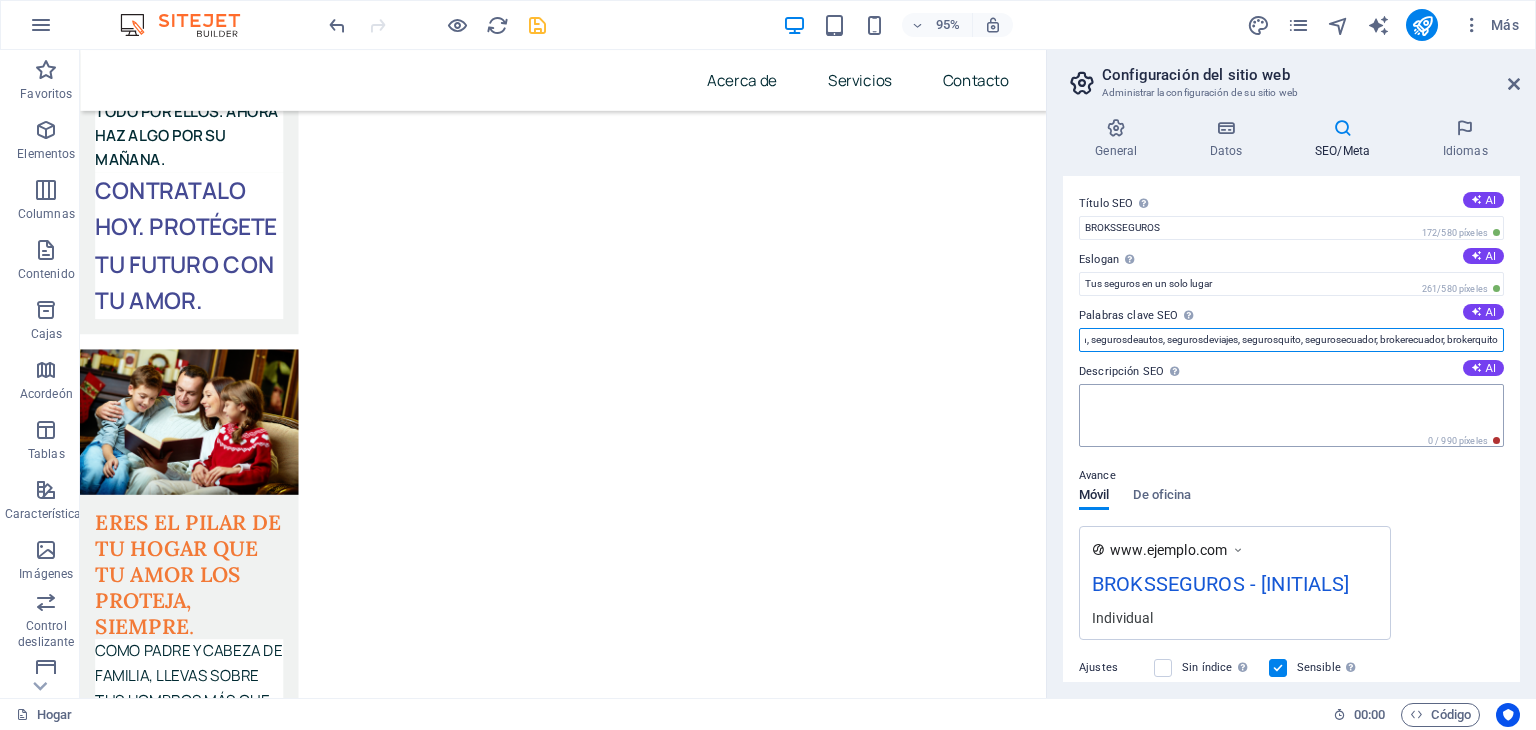 scroll, scrollTop: 0, scrollLeft: 361, axis: horizontal 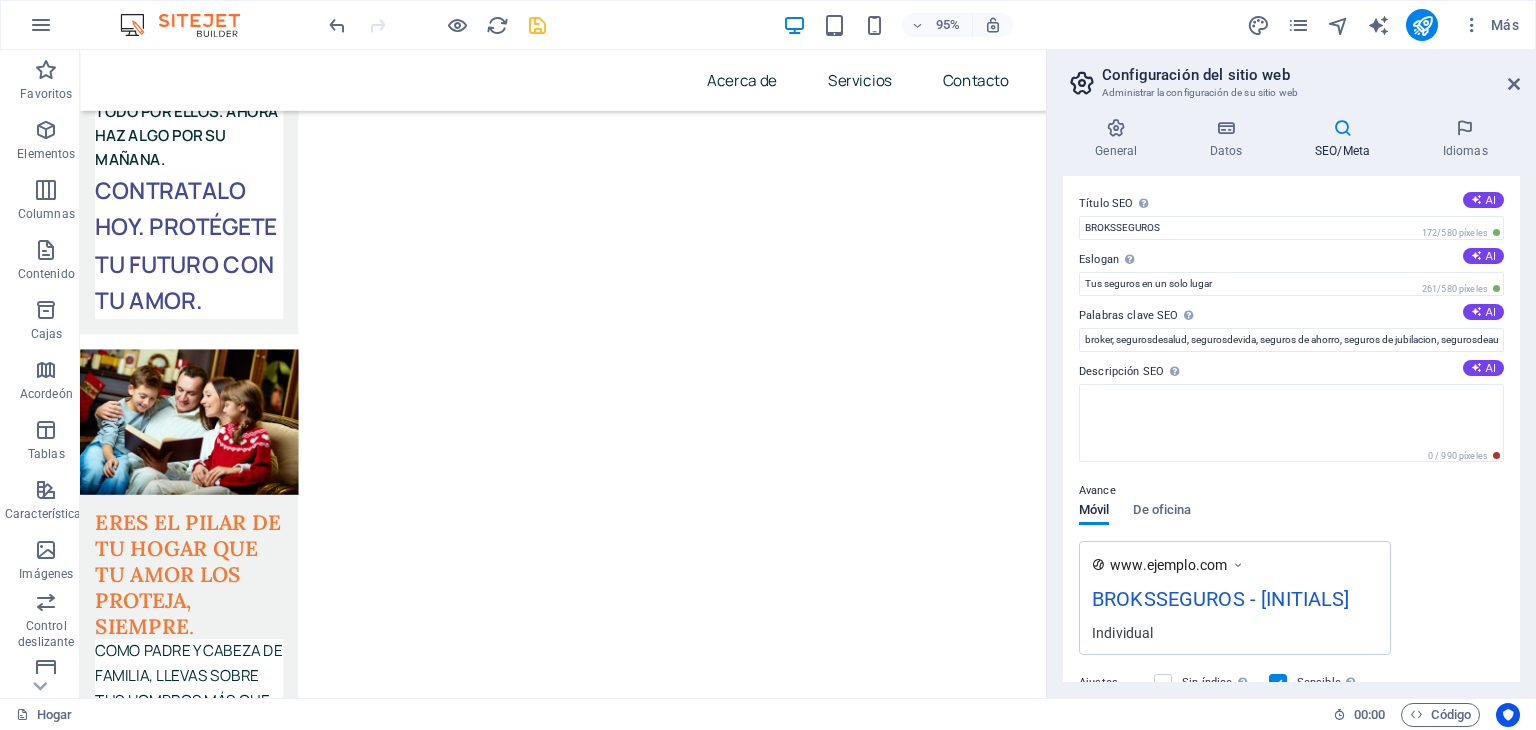 drag, startPoint x: 1197, startPoint y: 410, endPoint x: 1141, endPoint y: 312, distance: 112.871605 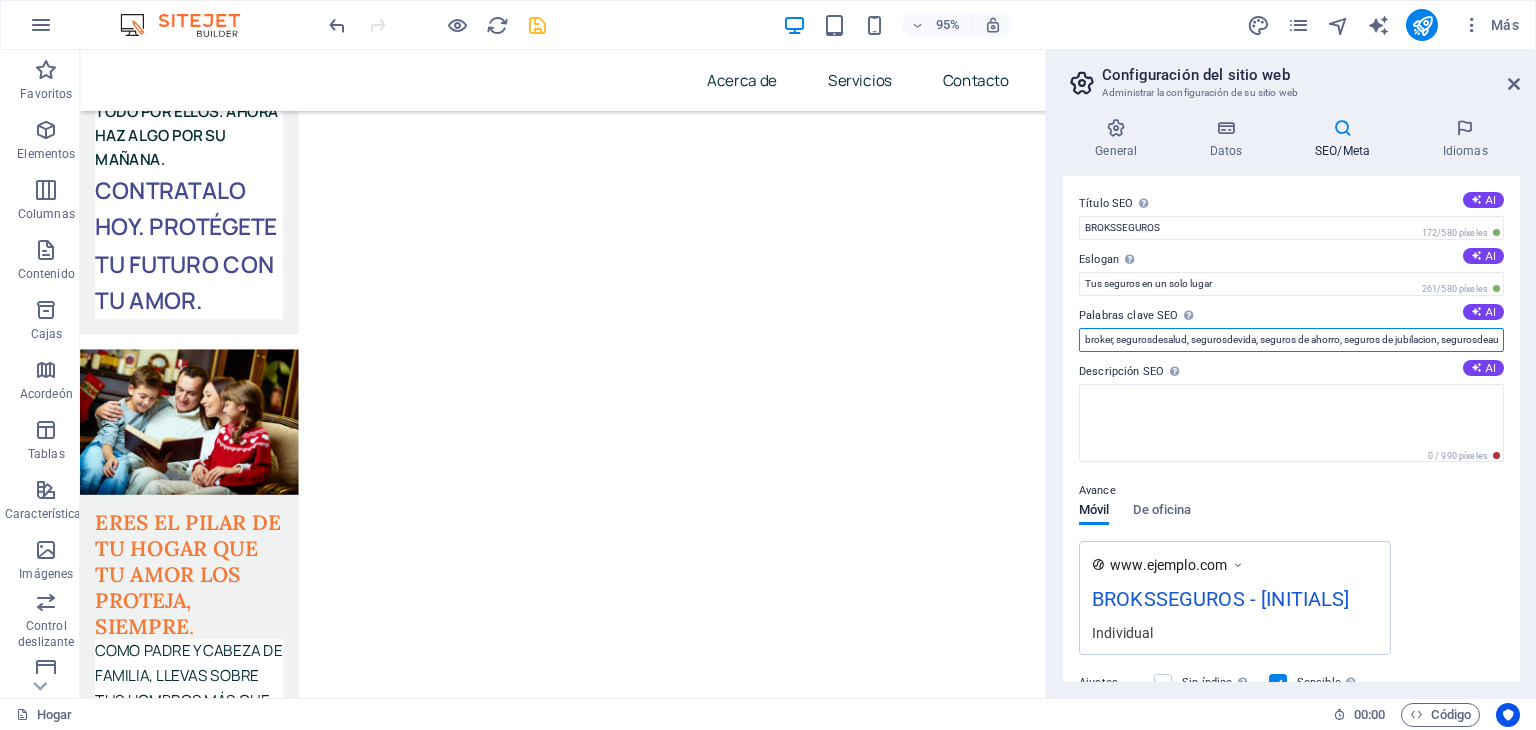 click on "broker, segurosdesalud, segurosdevida, seguros de ahorro, seguros de jubilacion, segurosdeautos, segurosdeviajes, segurosquito, segurosecuador, brokerecuador, brokerquito" at bounding box center [1291, 340] 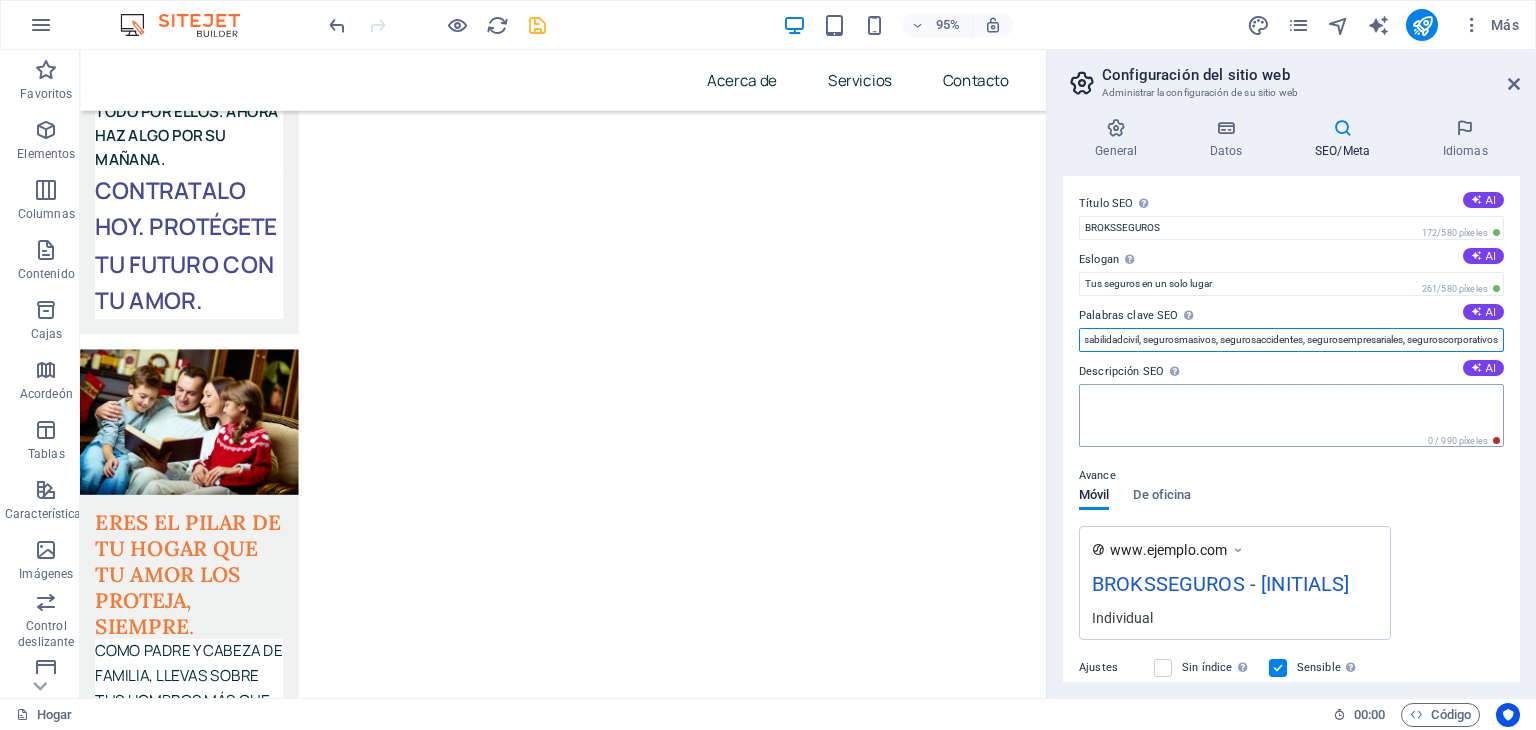 scroll, scrollTop: 0, scrollLeft: 854, axis: horizontal 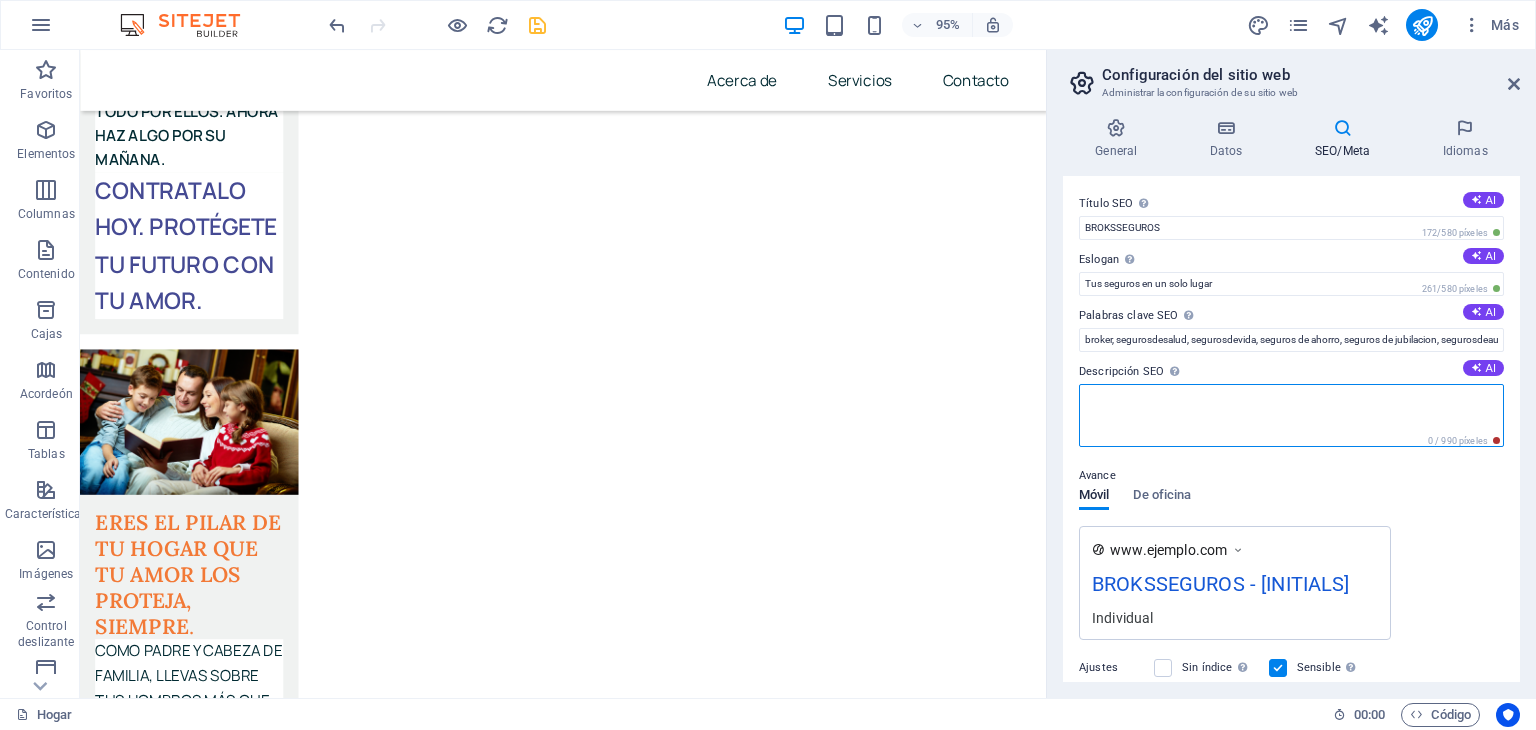 click on "Descripción SEO Describe el contenido de tu sitio web: ¡esto es crucial para los motores de búsqueda y el SEO! AI" at bounding box center [1291, 415] 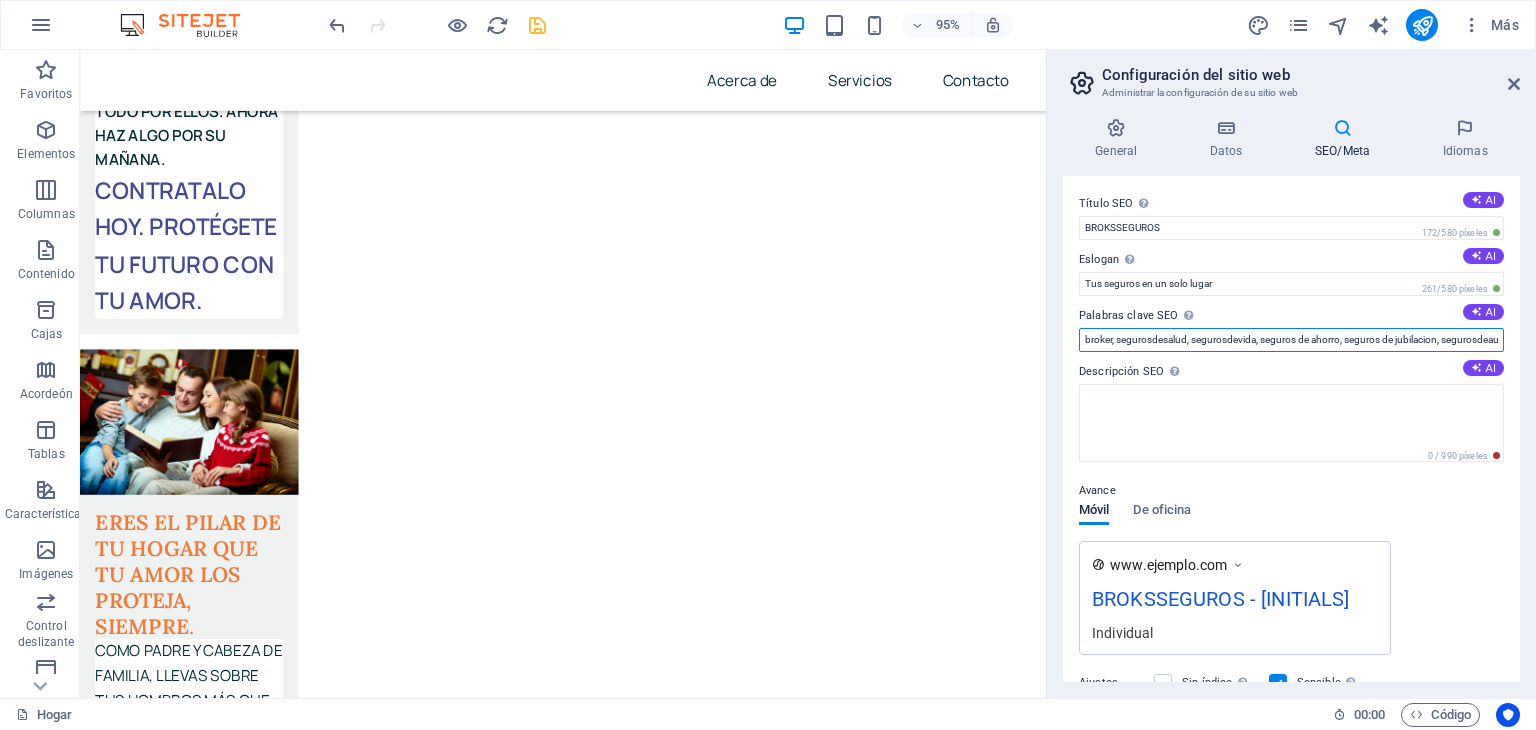 click on "broker, segurosdesalud, segurosdevida, seguros de ahorro, seguros de jubilacion, segurosdeautos, segurosdeviajes, segurosquito, segurosecuador, brokerecuador, brokerquito, segurosresponsabilidadcivil, segurosmasivos, segurosaccidentes, segurosempresariales, seguroscorporativos" at bounding box center [1291, 340] 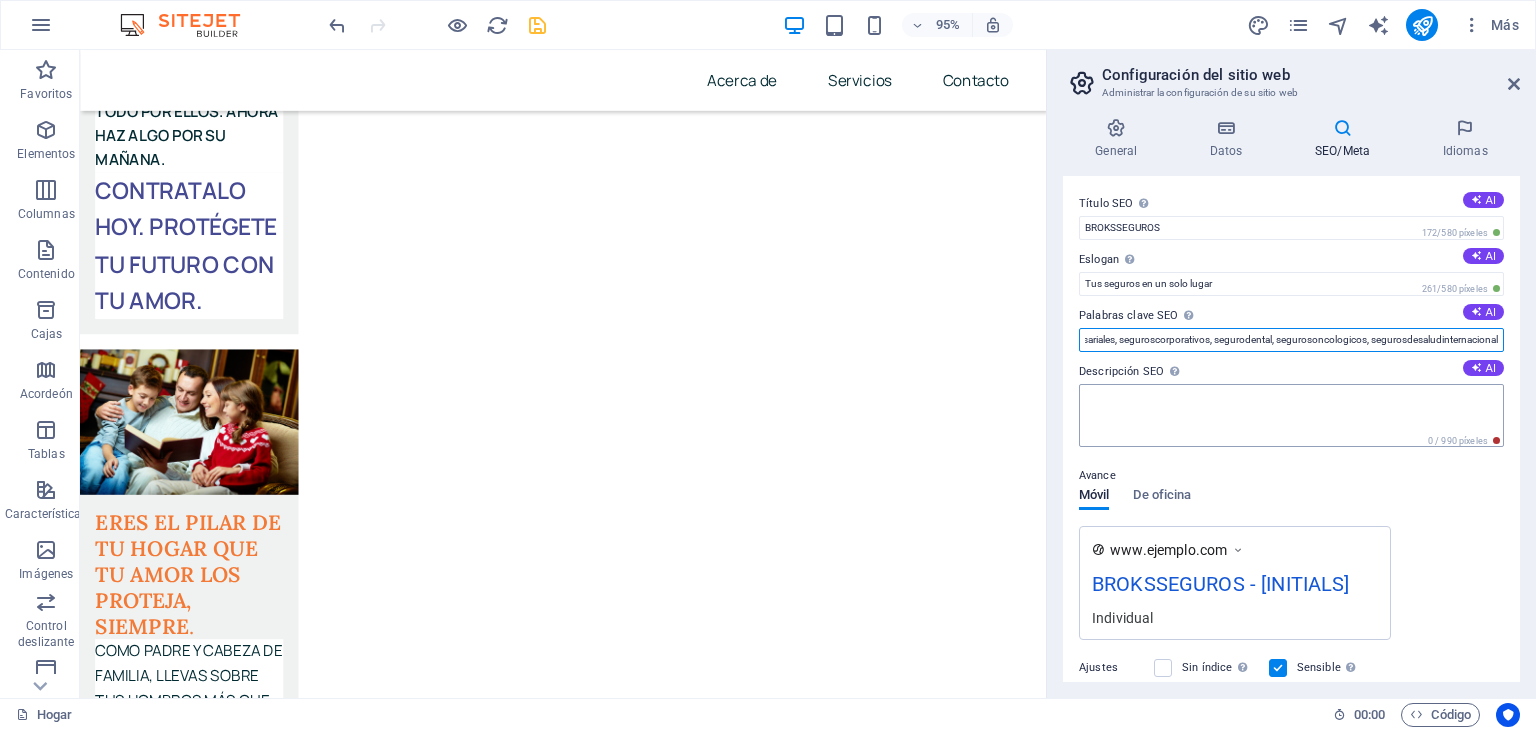 scroll, scrollTop: 0, scrollLeft: 1144, axis: horizontal 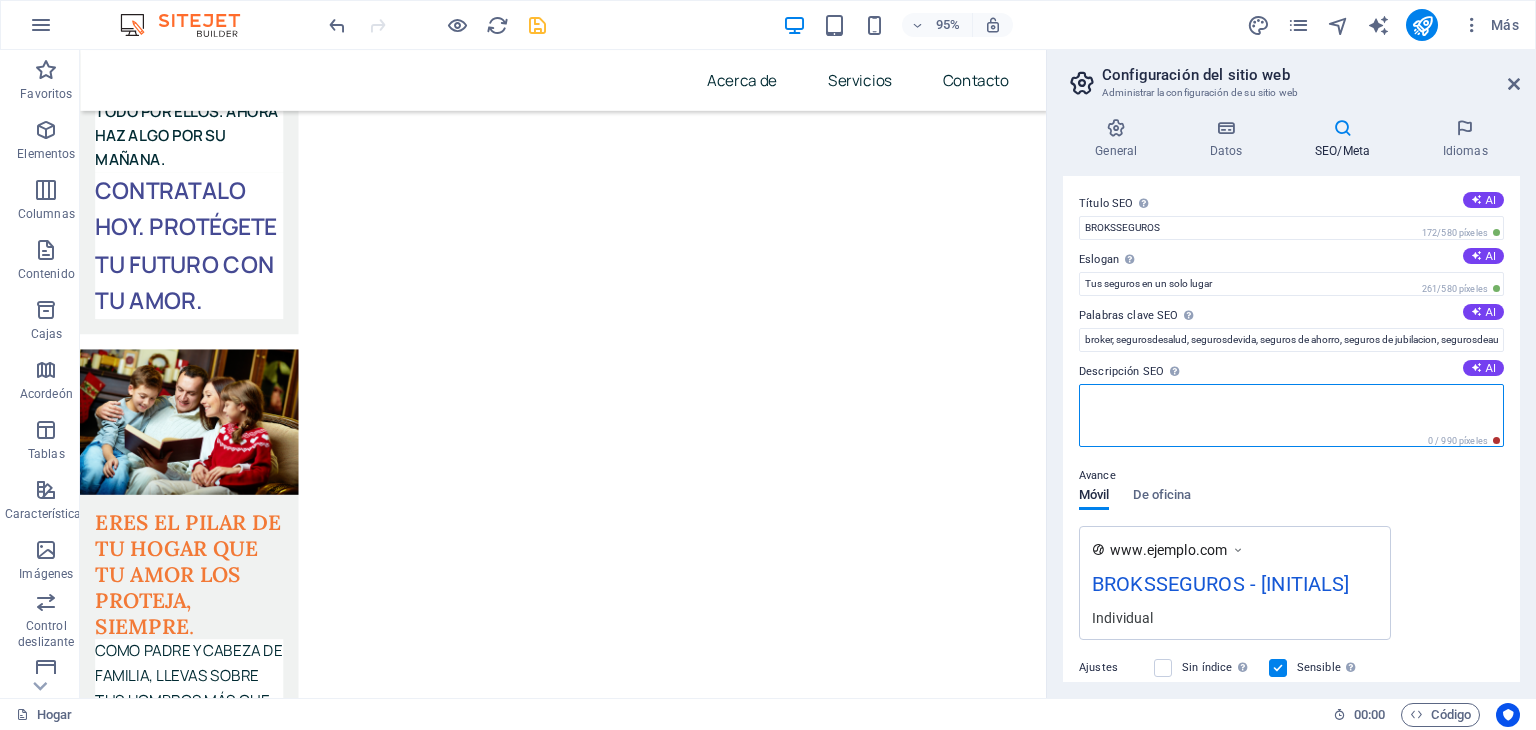 click on "Descripción SEO Describe el contenido de tu sitio web: ¡esto es crucial para los motores de búsqueda y el SEO! AI" at bounding box center [1291, 415] 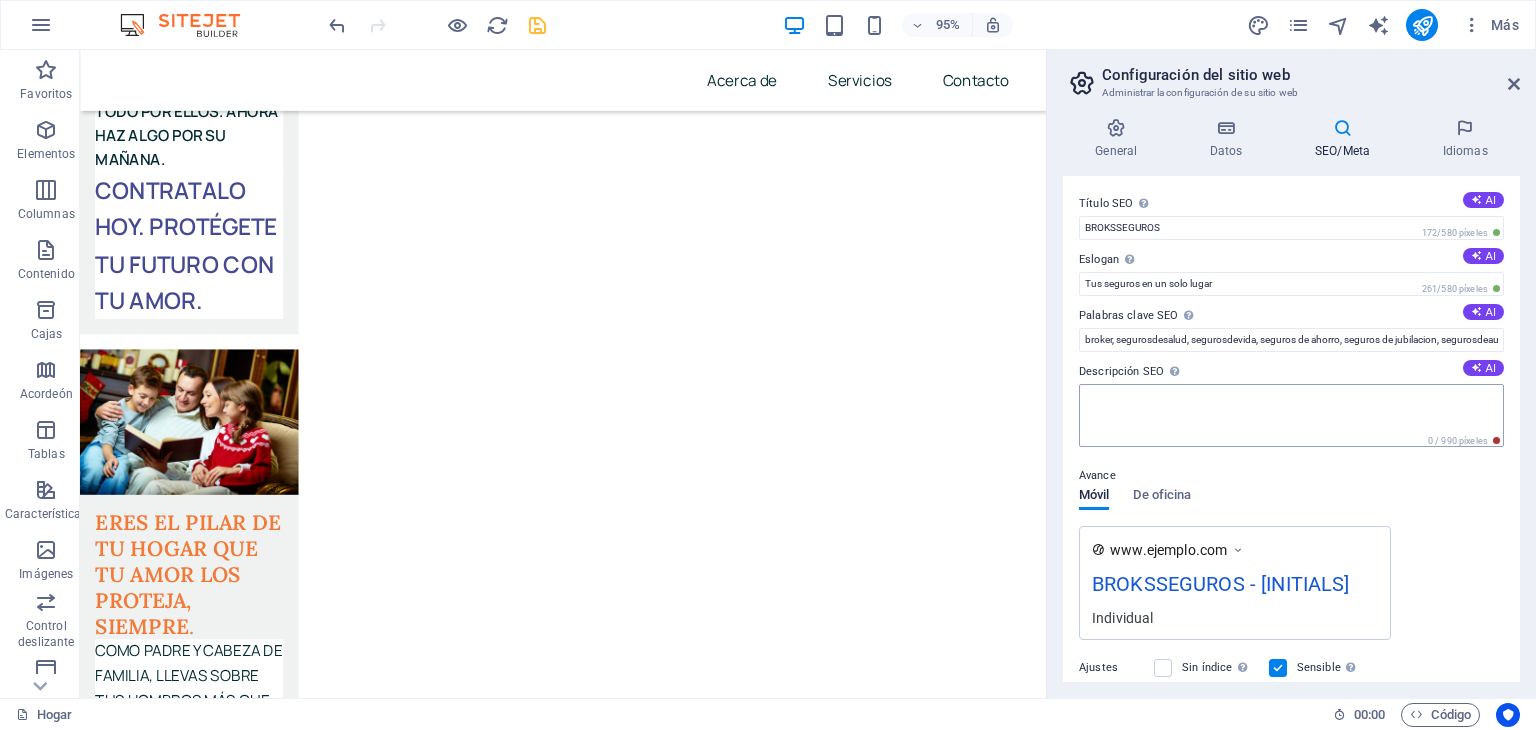 drag, startPoint x: 1163, startPoint y: 372, endPoint x: 1123, endPoint y: 401, distance: 49.40648 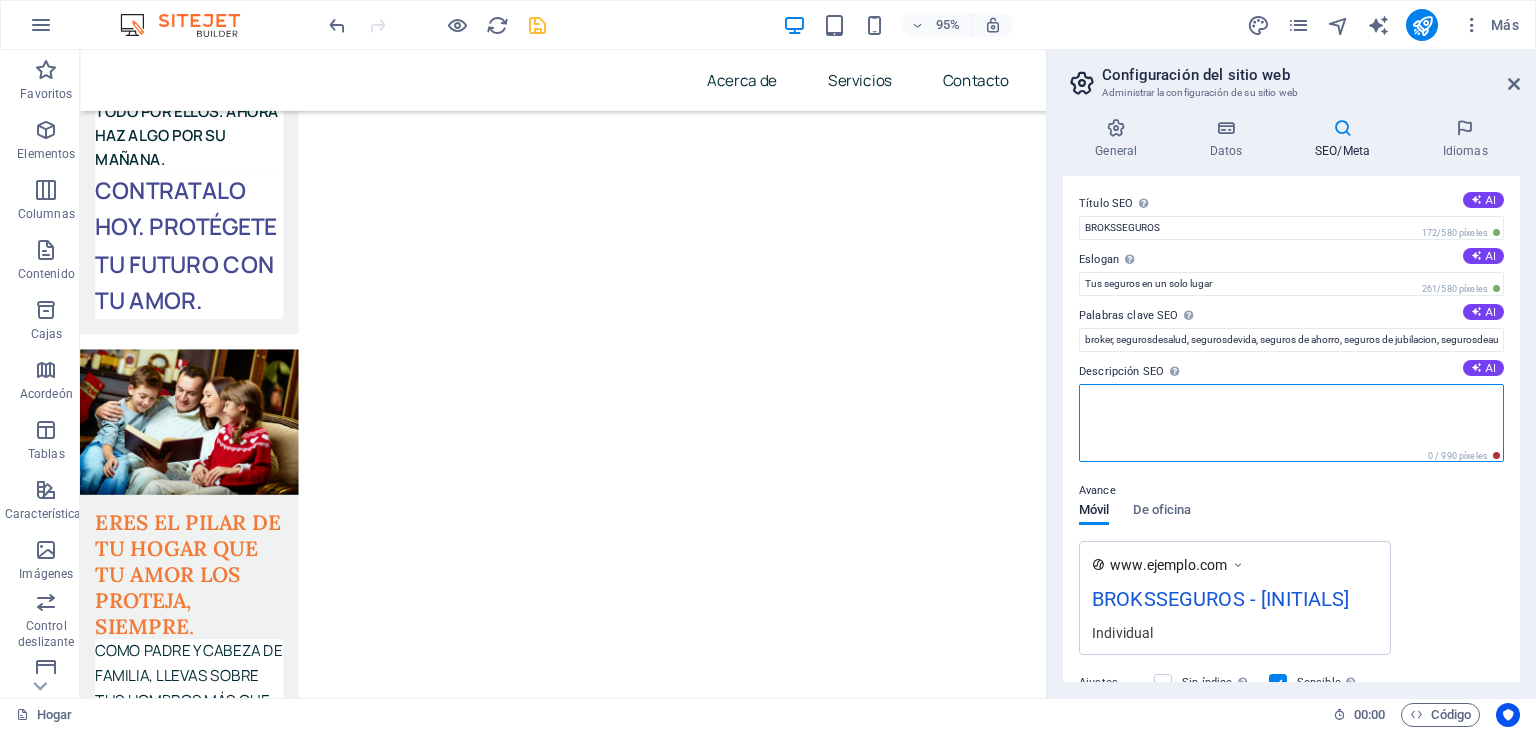 click on "Descripción SEO Describe el contenido de tu sitio web: ¡esto es crucial para los motores de búsqueda y el SEO! AI" at bounding box center (1291, 423) 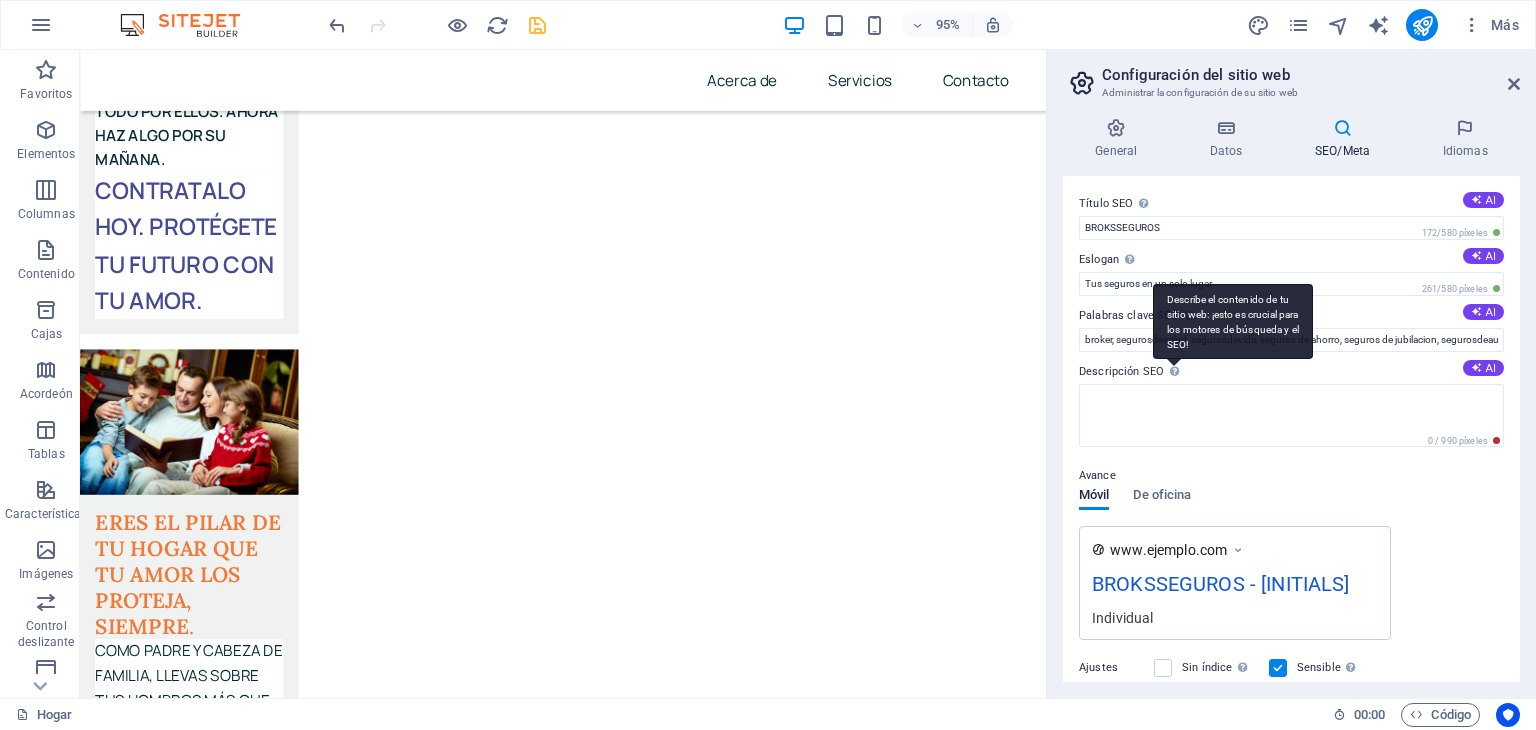 drag, startPoint x: 1161, startPoint y: 293, endPoint x: 1269, endPoint y: 340, distance: 117.7837 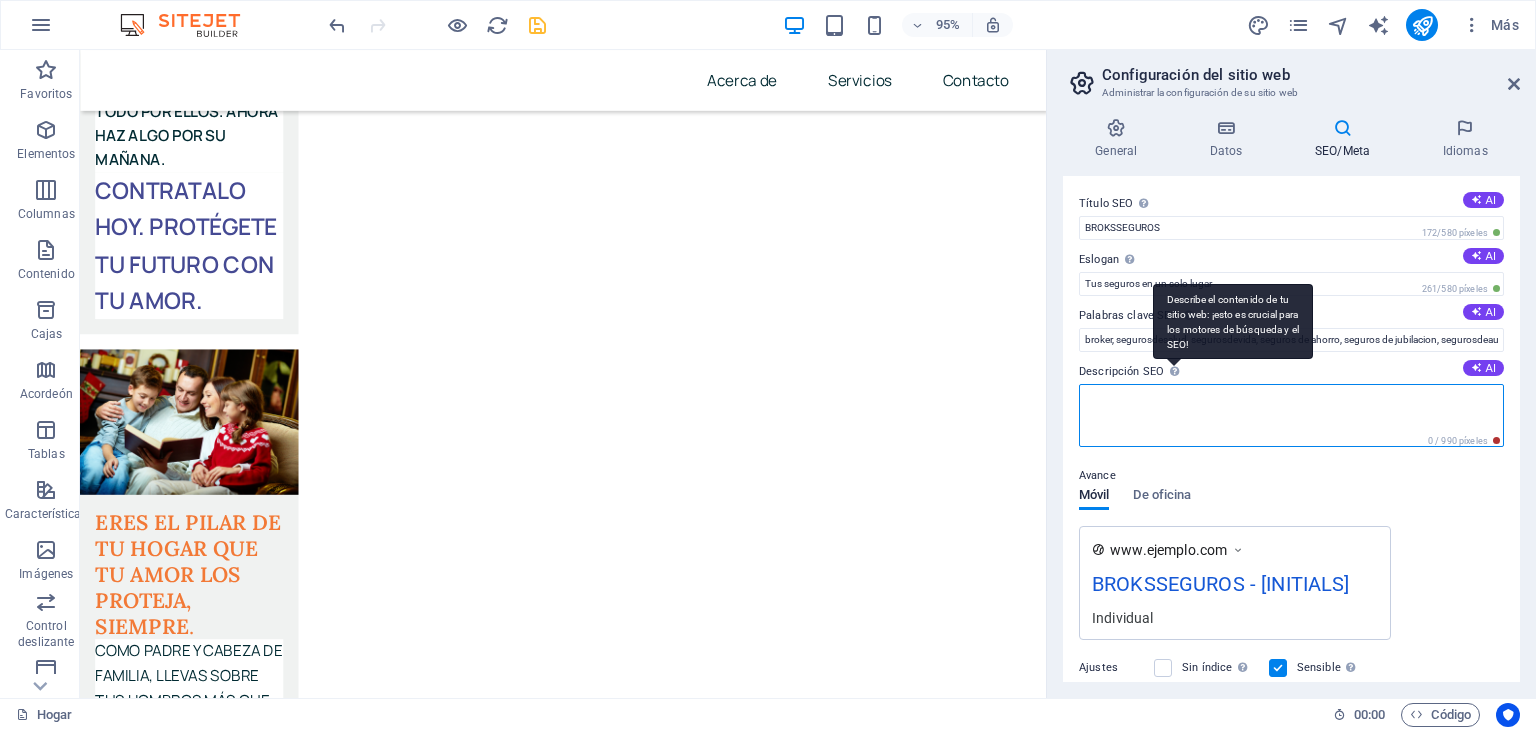 click on "Descripción SEO Describe el contenido de tu sitio web: ¡esto es crucial para los motores de búsqueda y el SEO! AI" at bounding box center [1291, 415] 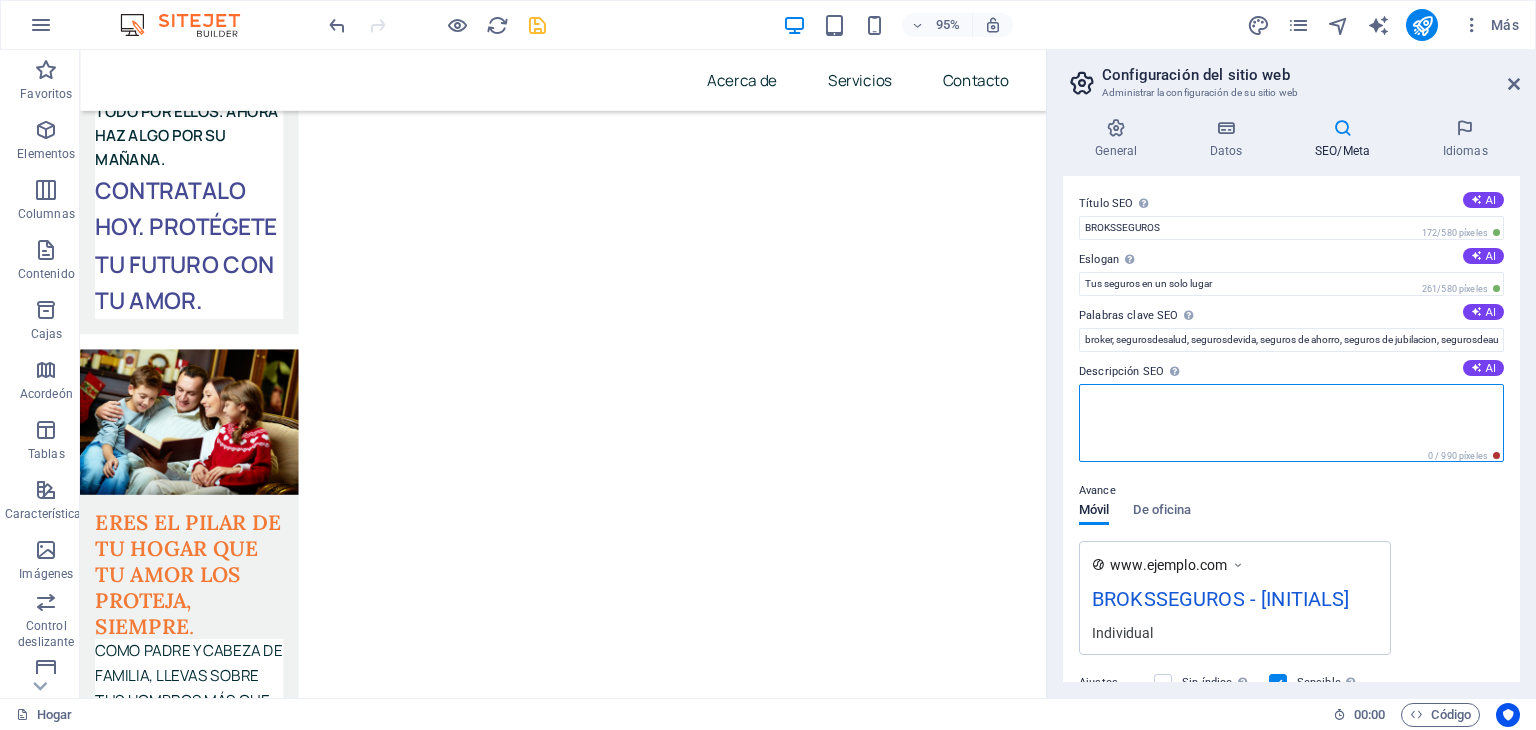 click on "Descripción SEO Describe el contenido de tu sitio web: ¡esto es crucial para los motores de búsqueda y el SEO! AI" at bounding box center [1291, 423] 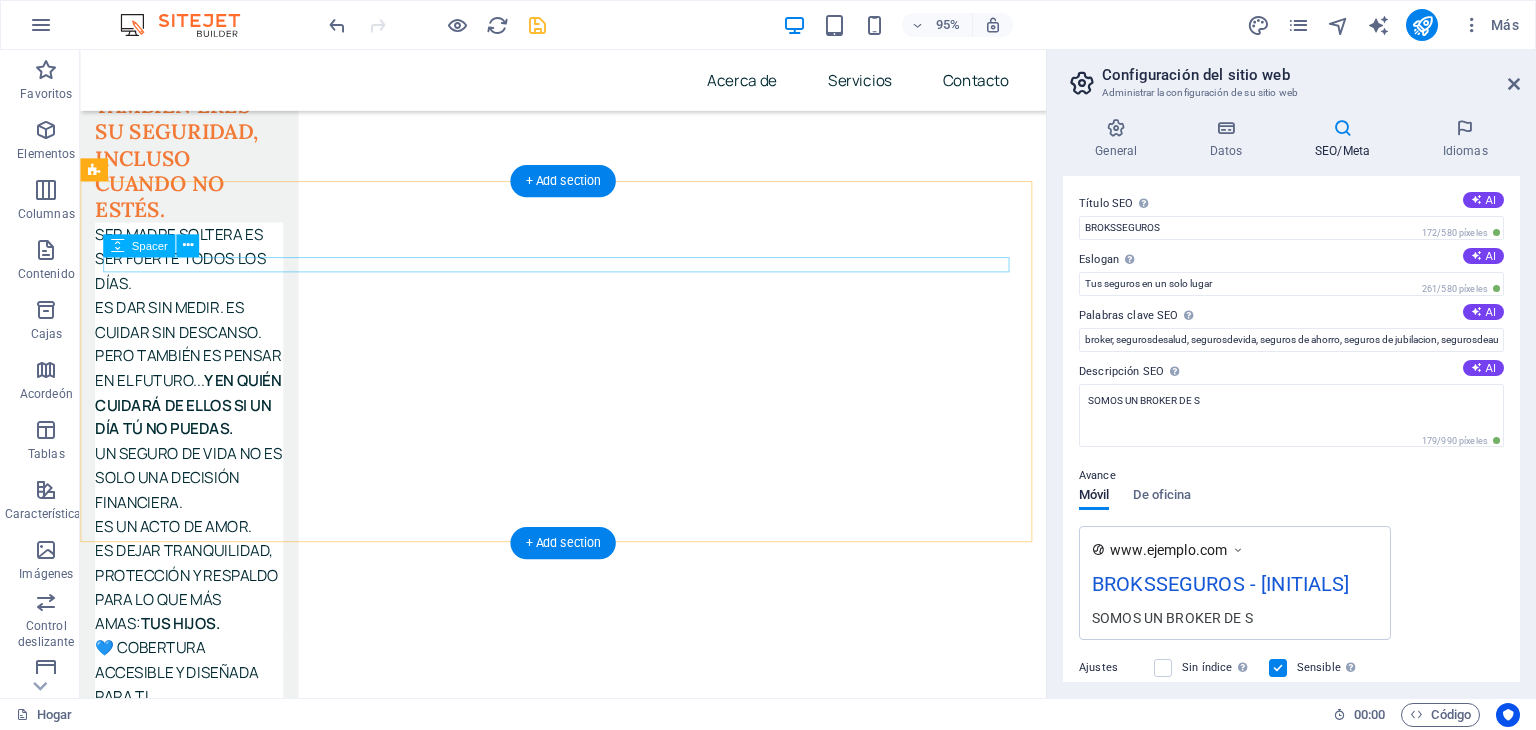 scroll, scrollTop: 5928, scrollLeft: 0, axis: vertical 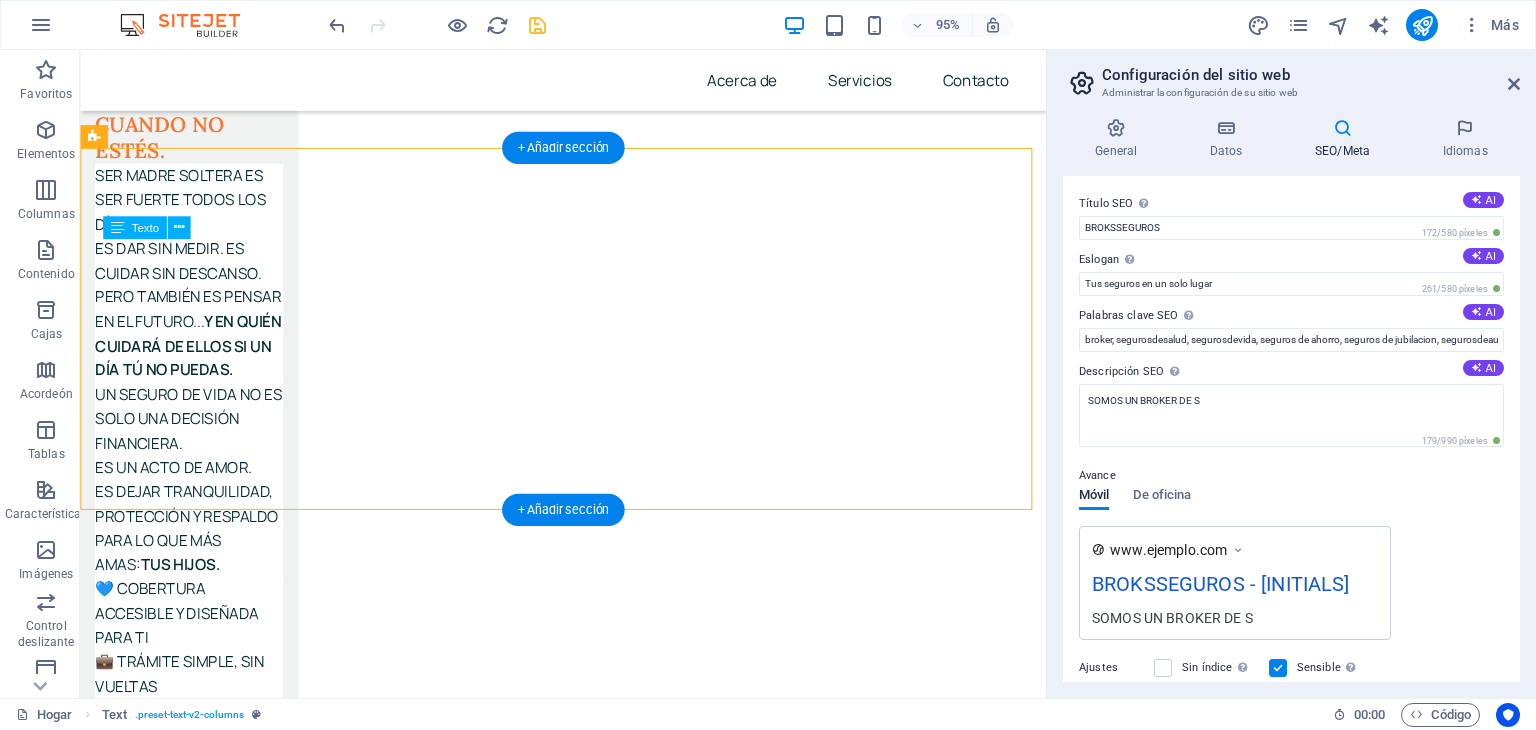 drag, startPoint x: 106, startPoint y: 258, endPoint x: 307, endPoint y: 324, distance: 211.5585 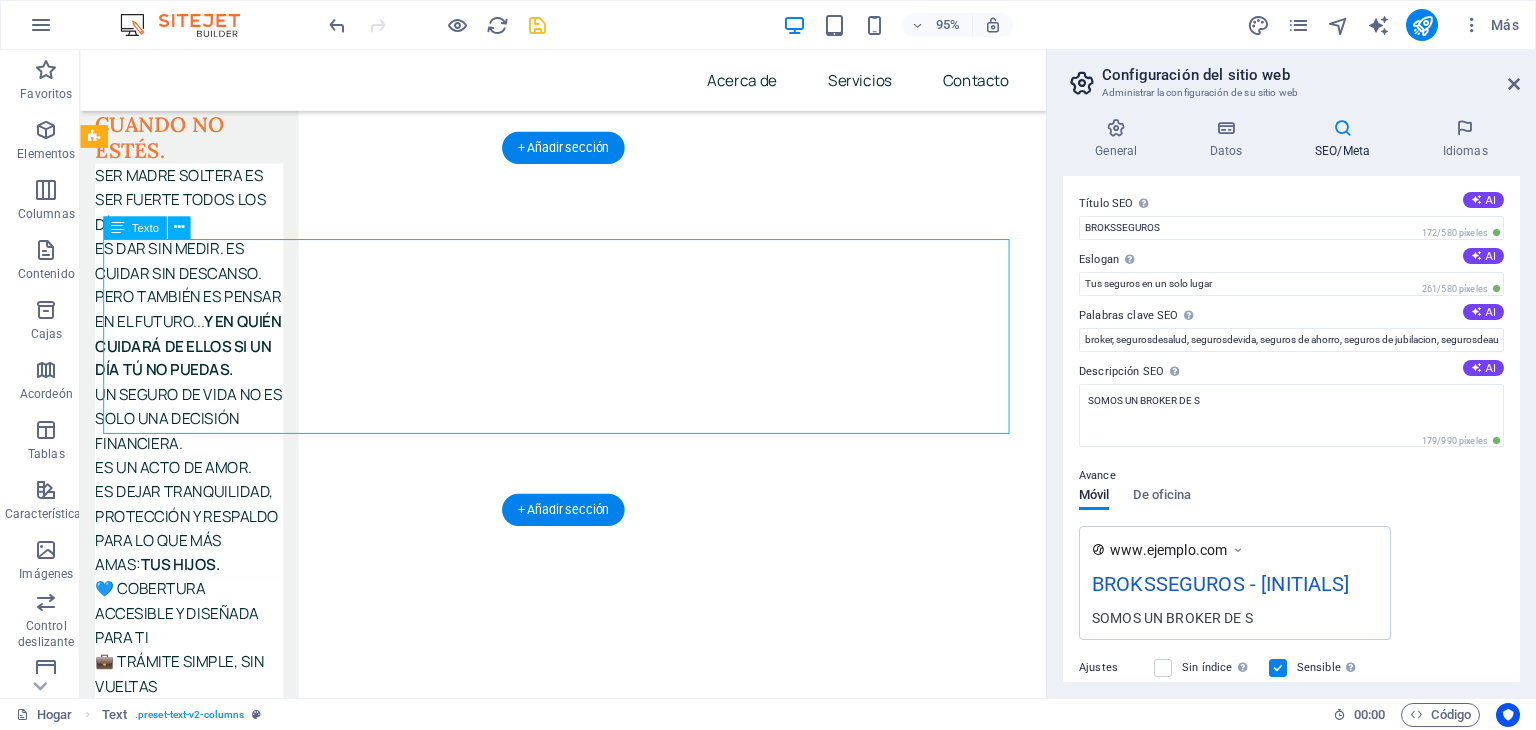 click on "Somos Broker de seguros con  agentes altamente calificados con [NUMBER] años de experiencia ayudando a personas, familias y empresas a encontrar la cobertura que realmente necesitan. Nuestro compromiso es recomendar asesoramiento transparente, productos a medida y acompañamiento en todo momento, especialmente cuando más lo necesites. Trabajamos con las principales aseguradoras del país para brindarte  las mejores opciones en seguros de vida, salud, hogar, autos y ahorro  , siempre priorizando tu tranquilidad y tu futuro. Te asesoramos, te respaldamos y te acompañamos.  Porque asegurar no es vender: es proteger lo que más valoras." at bounding box center (588, 4092) 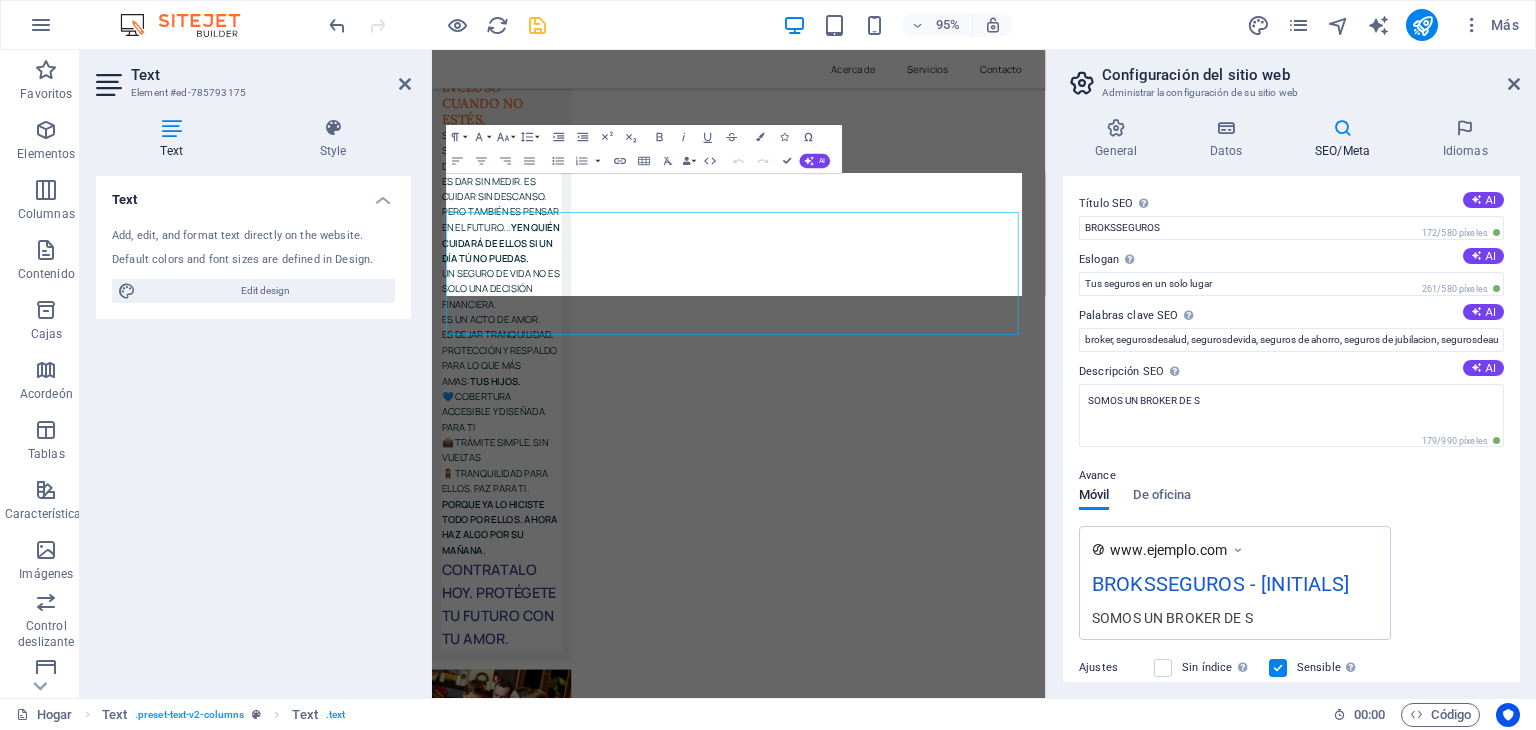 scroll, scrollTop: 5857, scrollLeft: 0, axis: vertical 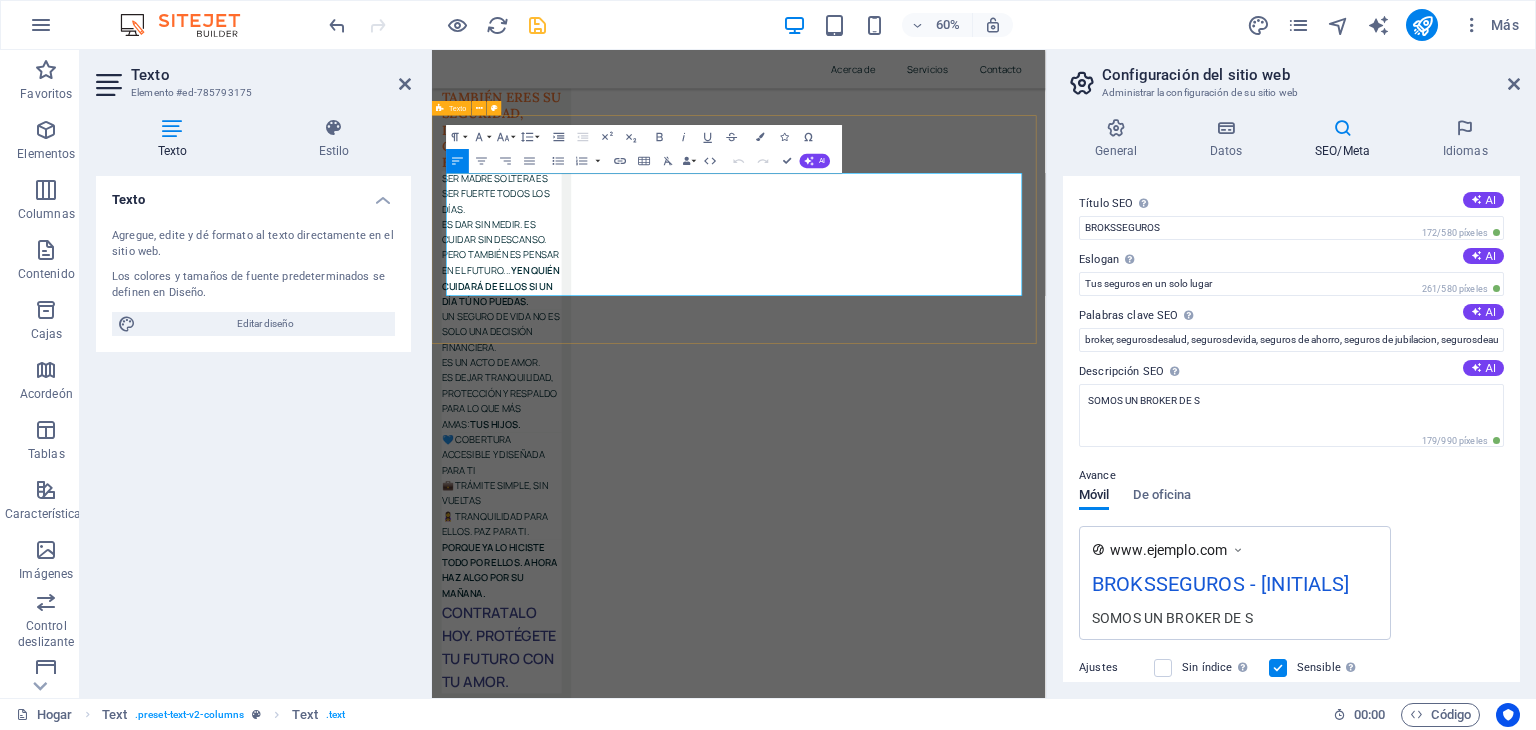drag, startPoint x: 765, startPoint y: 353, endPoint x: 447, endPoint y: 285, distance: 325.18918 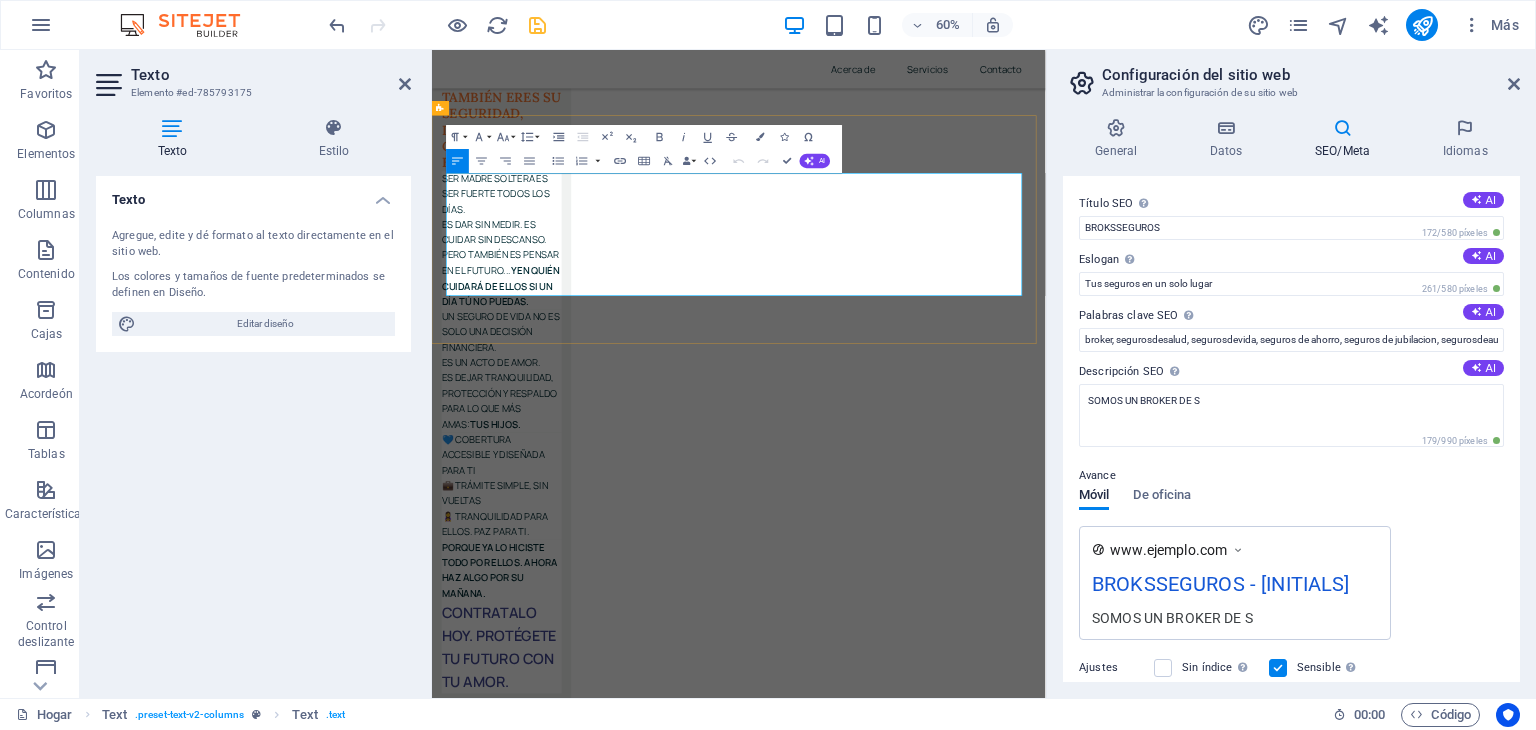 drag, startPoint x: 479, startPoint y: 280, endPoint x: 846, endPoint y: 458, distance: 407.88846 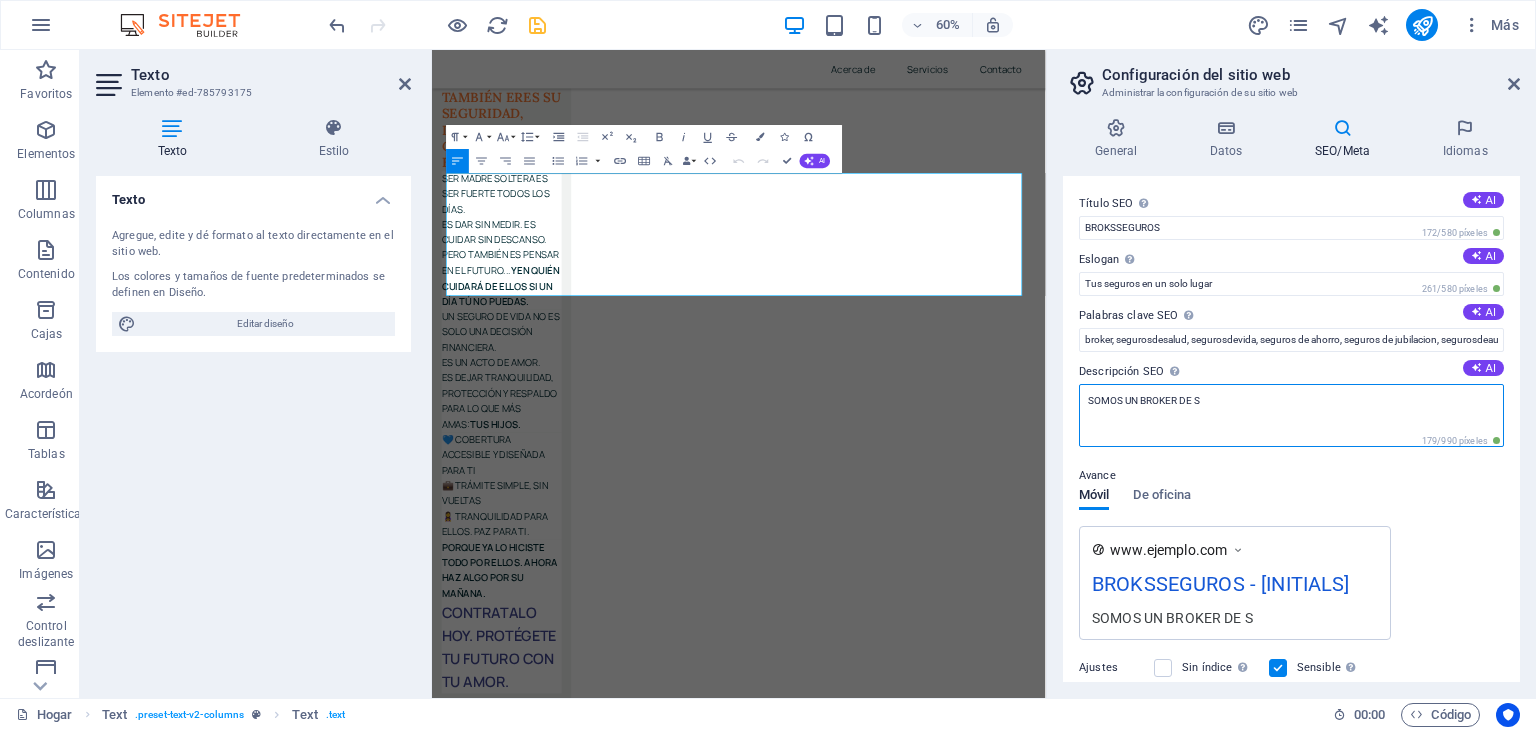 click on "SOMOS UN BROKER DE S" at bounding box center (1291, 415) 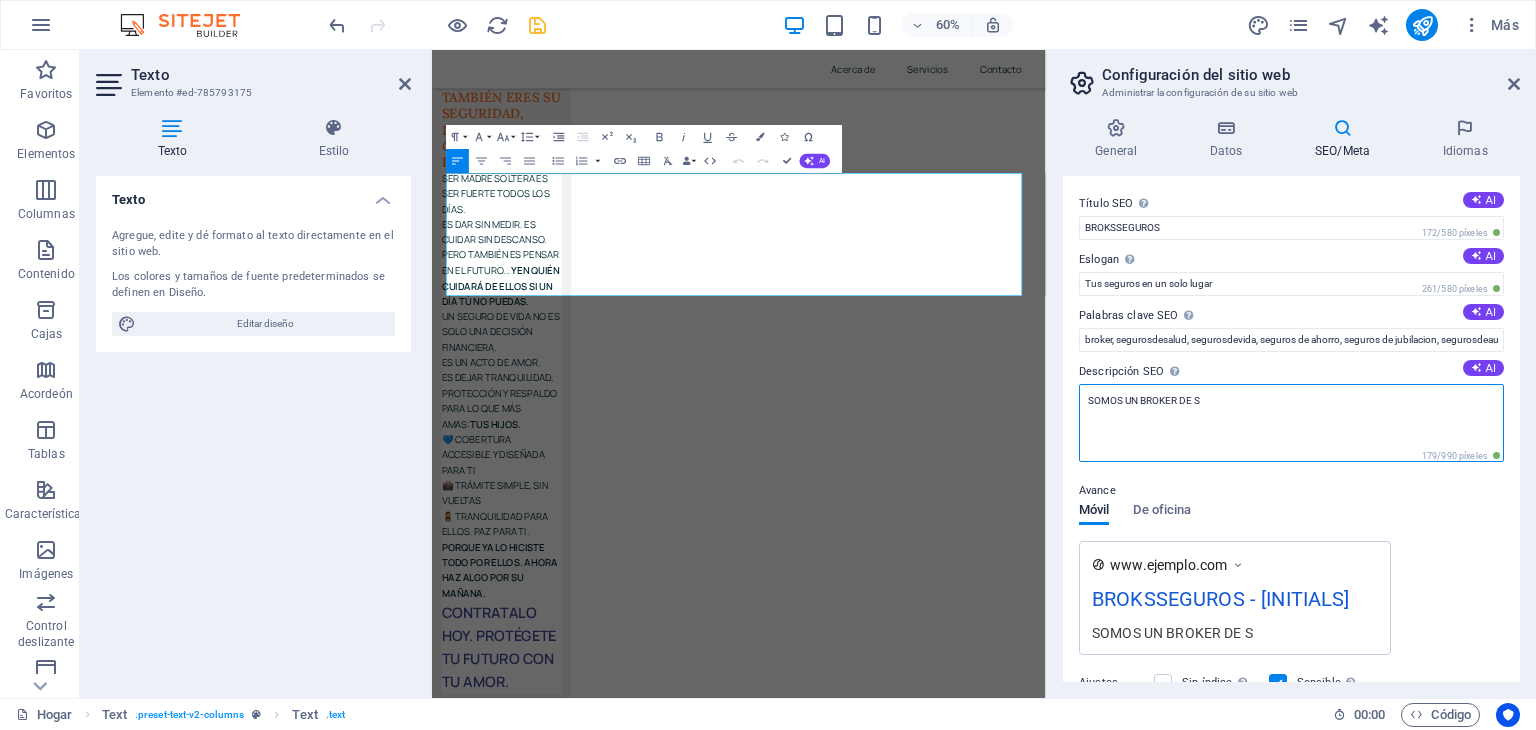 click on "SOMOS UN BROKER DE S" at bounding box center (1291, 423) 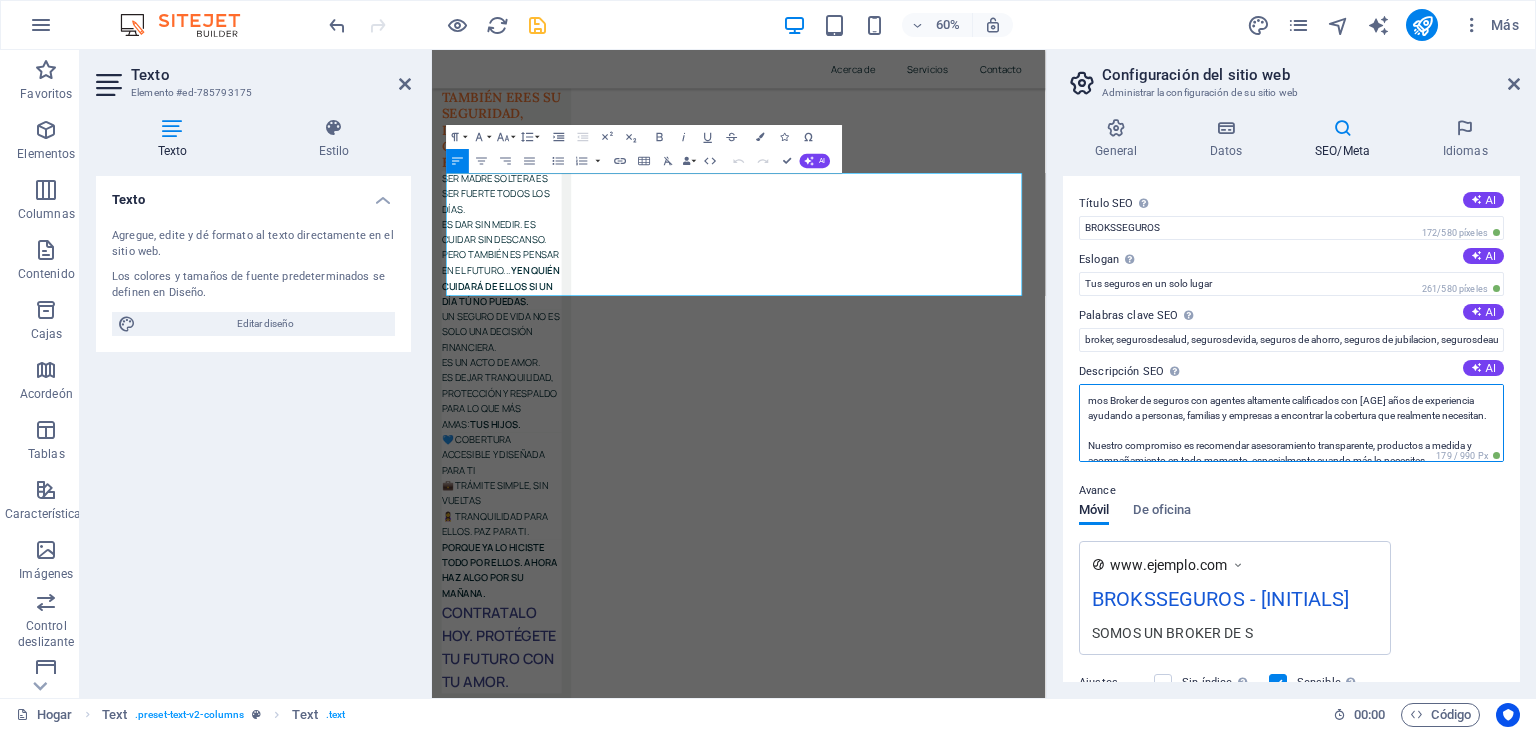 scroll, scrollTop: 0, scrollLeft: 0, axis: both 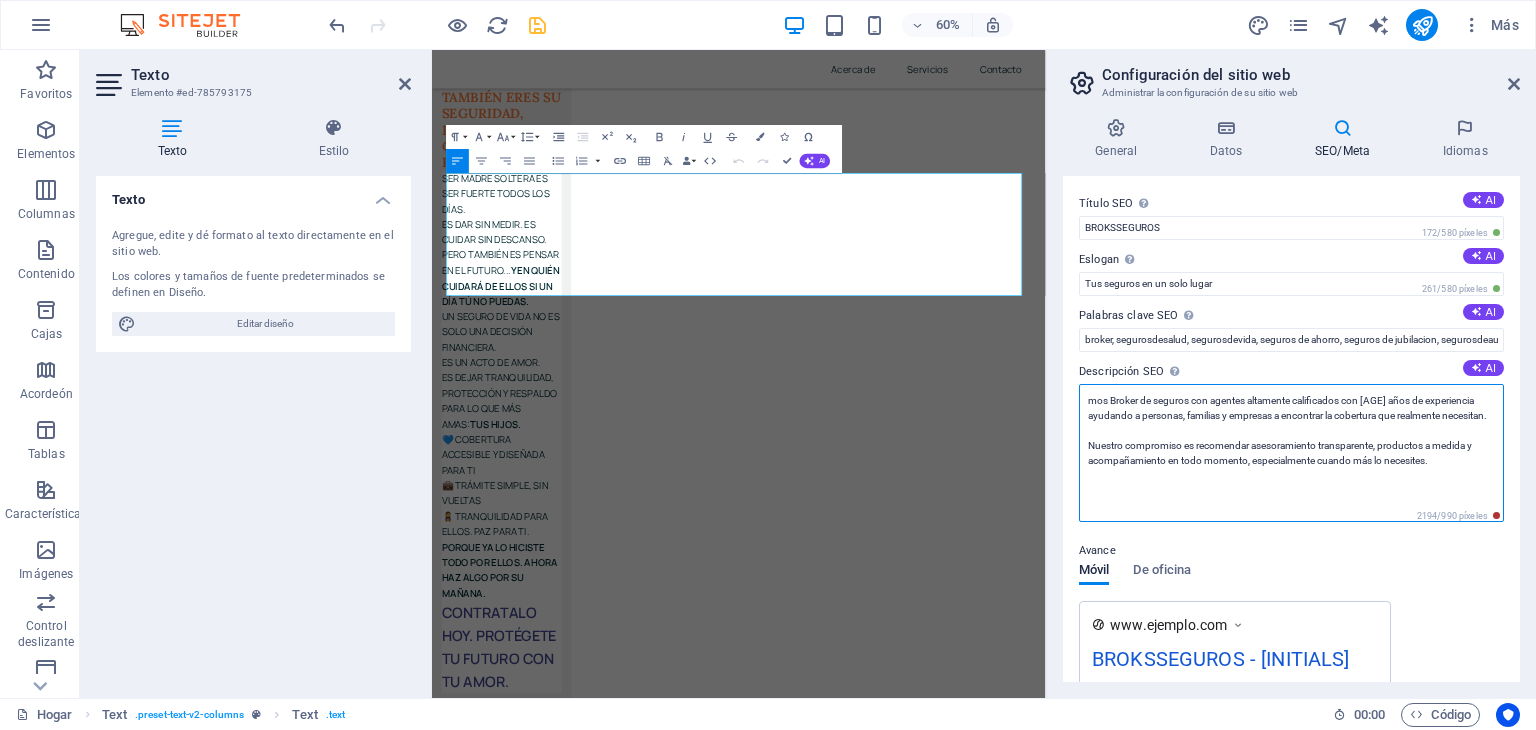 click on "mos Broker de seguros con agentes altamente calificados con [AGE] años de experiencia ayudando a personas, familias y empresas a encontrar la cobertura que realmente necesitan.
Nuestro compromiso es recomendar asesoramiento transparente, productos a medida y acompañamiento en todo momento, especialmente cuando más lo necesites." at bounding box center (1291, 453) 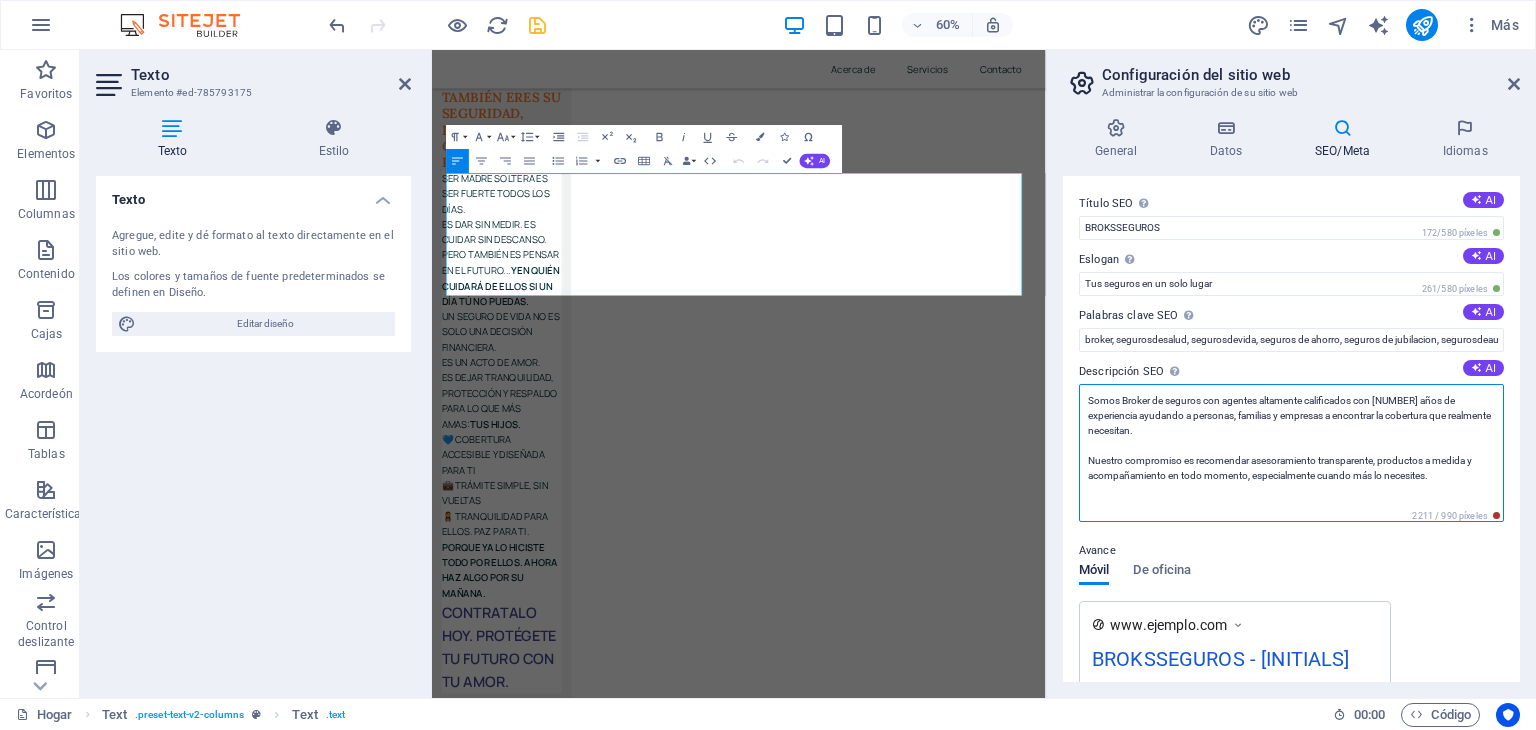 drag, startPoint x: 1140, startPoint y: 403, endPoint x: 1152, endPoint y: 400, distance: 12.369317 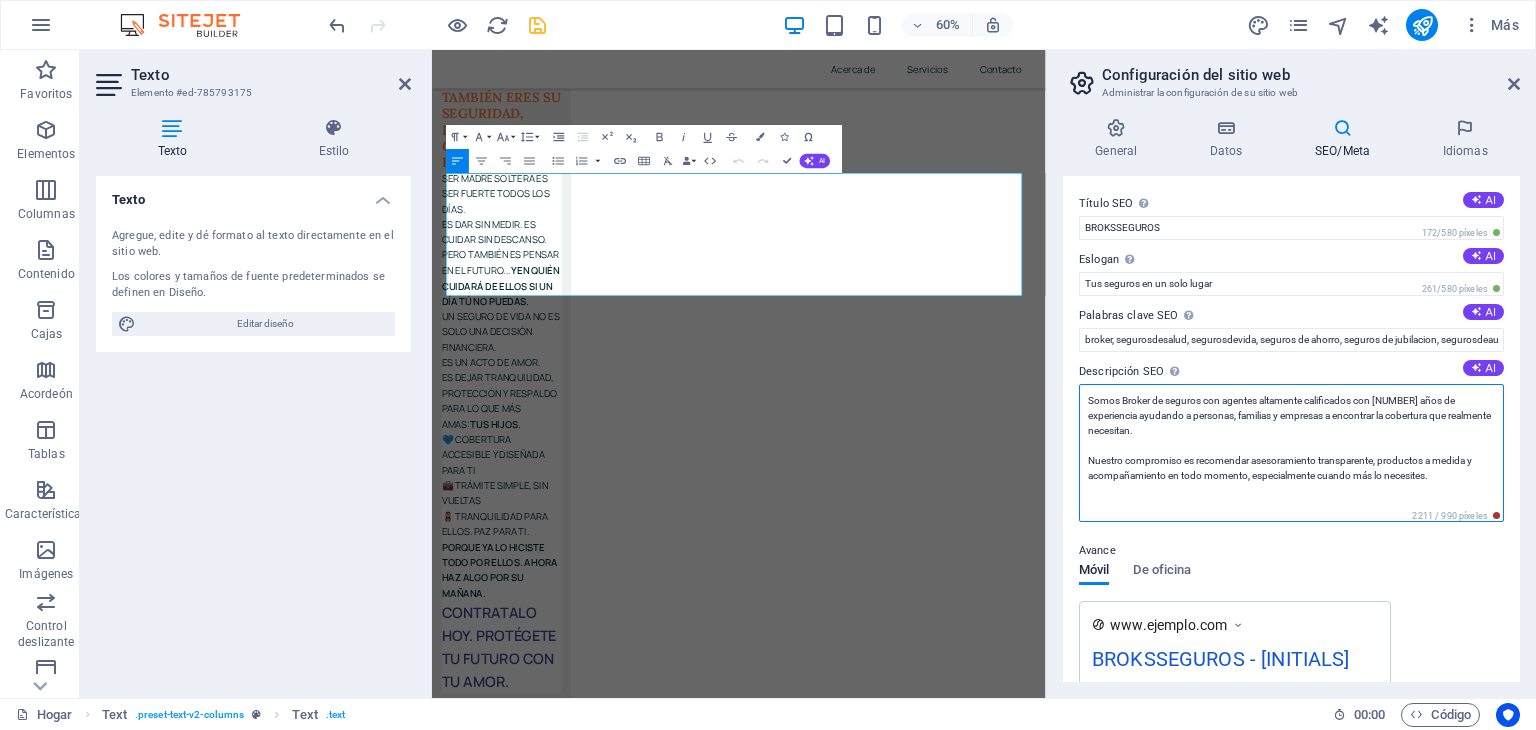 click on "Somos Broker de seguros con agentes altamente calificados con [NUMBER] años de experiencia ayudando a personas, familias y empresas a encontrar la cobertura que realmente necesitan.
Nuestro compromiso es recomendar asesoramiento transparente, productos a medida y acompañamiento en todo momento, especialmente cuando más lo necesites." at bounding box center (1291, 453) 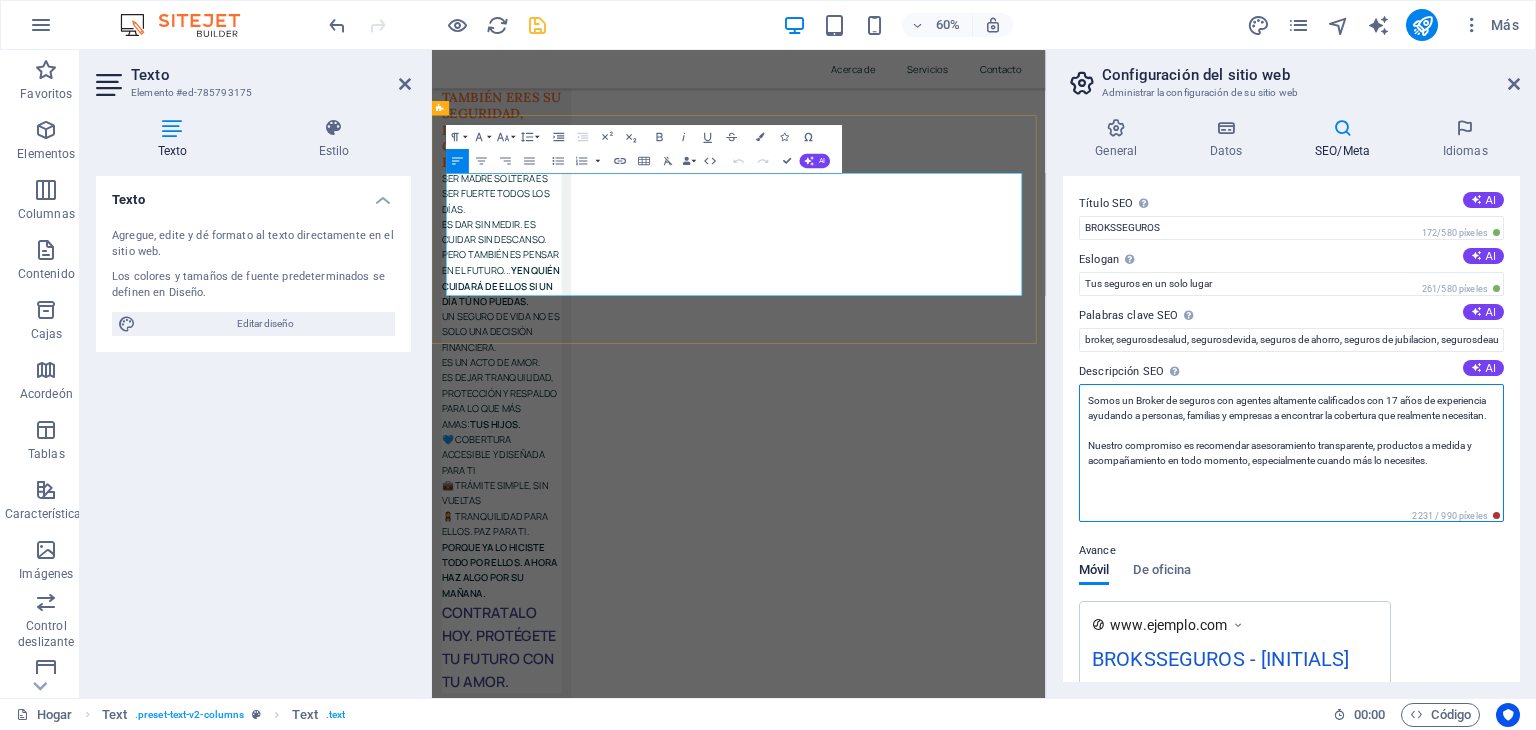 type on "Somos un Broker de seguros con agentes altamente calificados con 17 años de experiencia ayudando a personas, familias y empresas a encontrar la cobertura que realmente necesitan.
Nuestro compromiso es recomendar asesoramiento transparente, productos a medida y acompañamiento en todo momento, especialmente cuando más lo necesites." 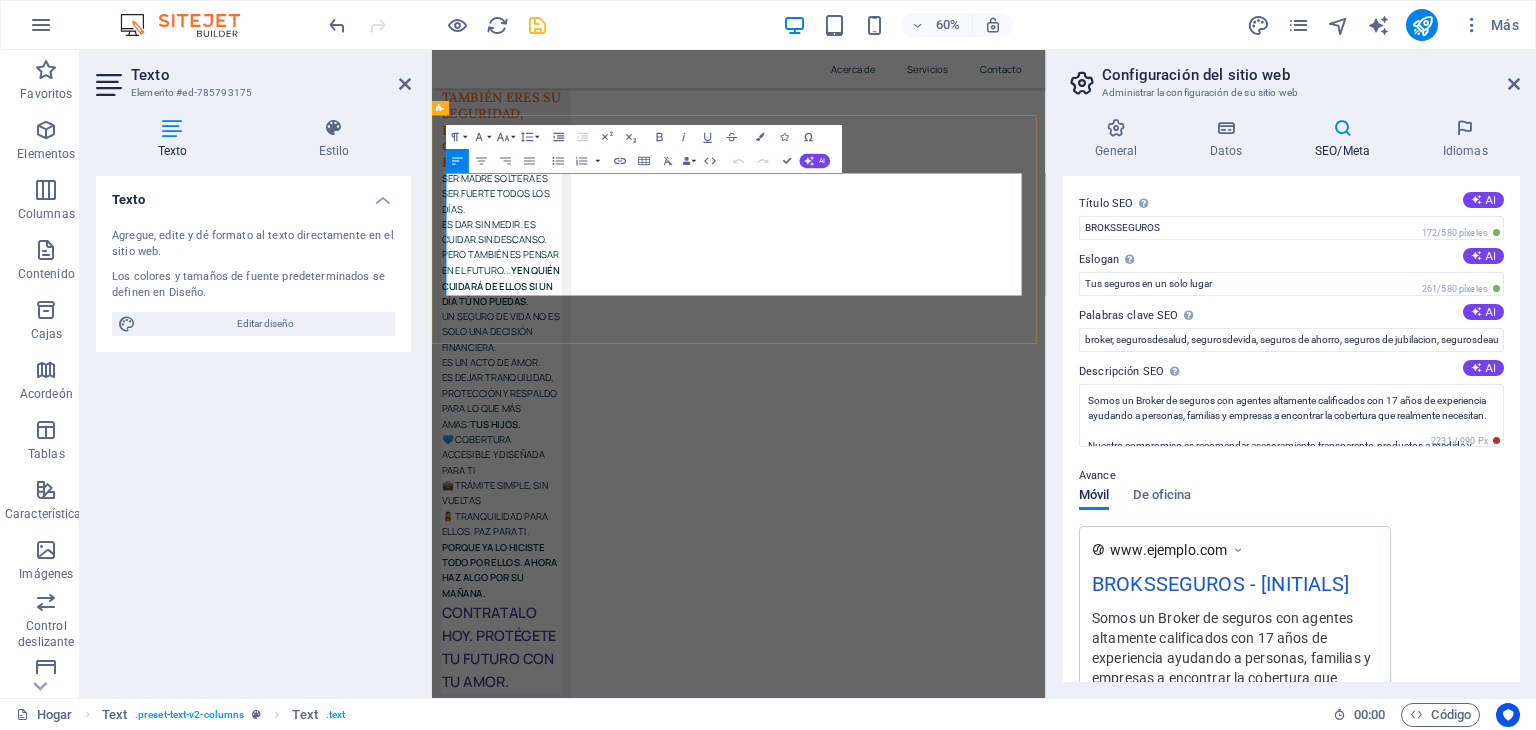 click on "Somos Broker de seguros con agentes altamente calificados con 17 años de experiencia ayudando a personas, familias y empresas a encontrar la cobertura que realmente necesitan." at bounding box center [695, 4127] 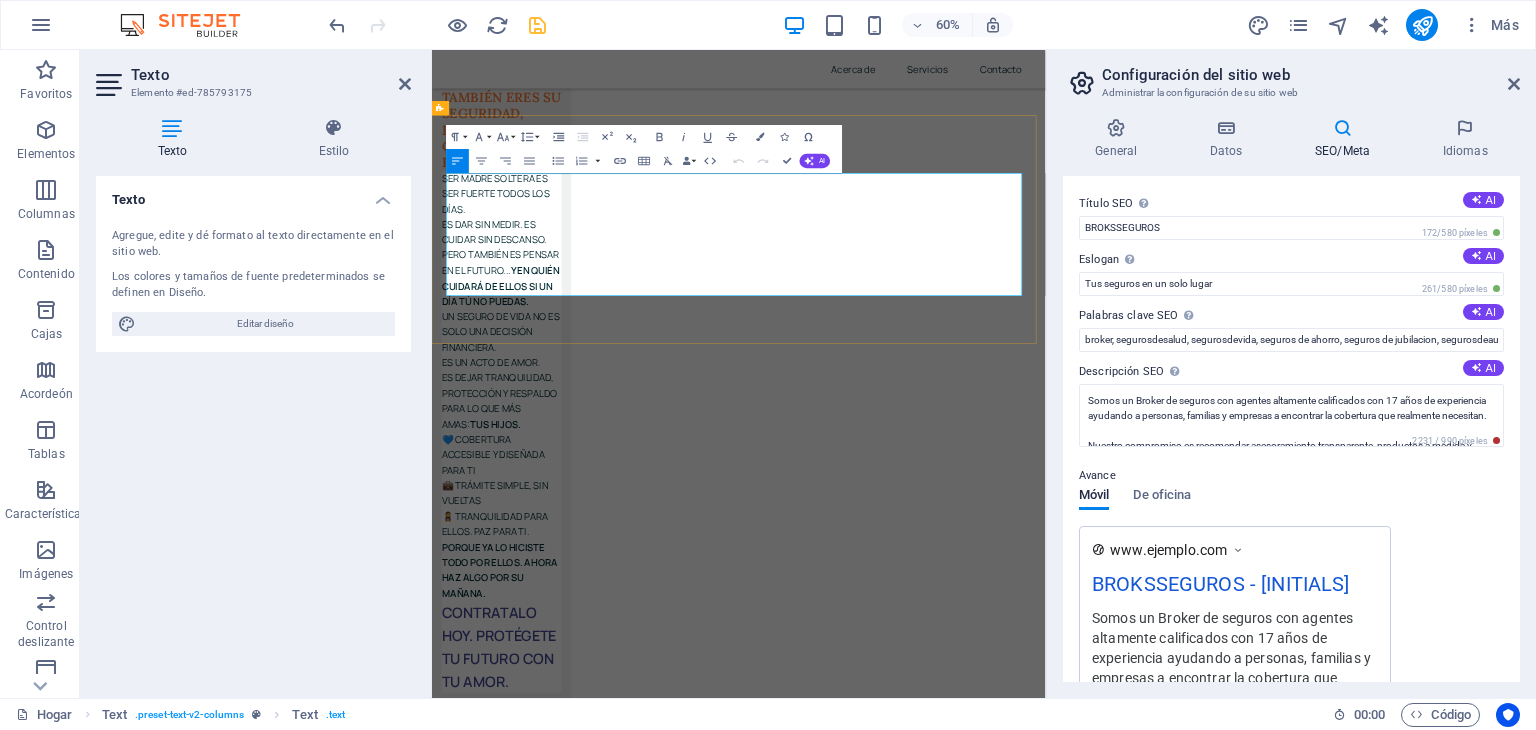 click on "Somos Broker de seguros con agentes altamente calificados con 17 años de experiencia ayudando a personas, familias y empresas a encontrar la cobertura que realmente necesitan." at bounding box center (695, 4127) 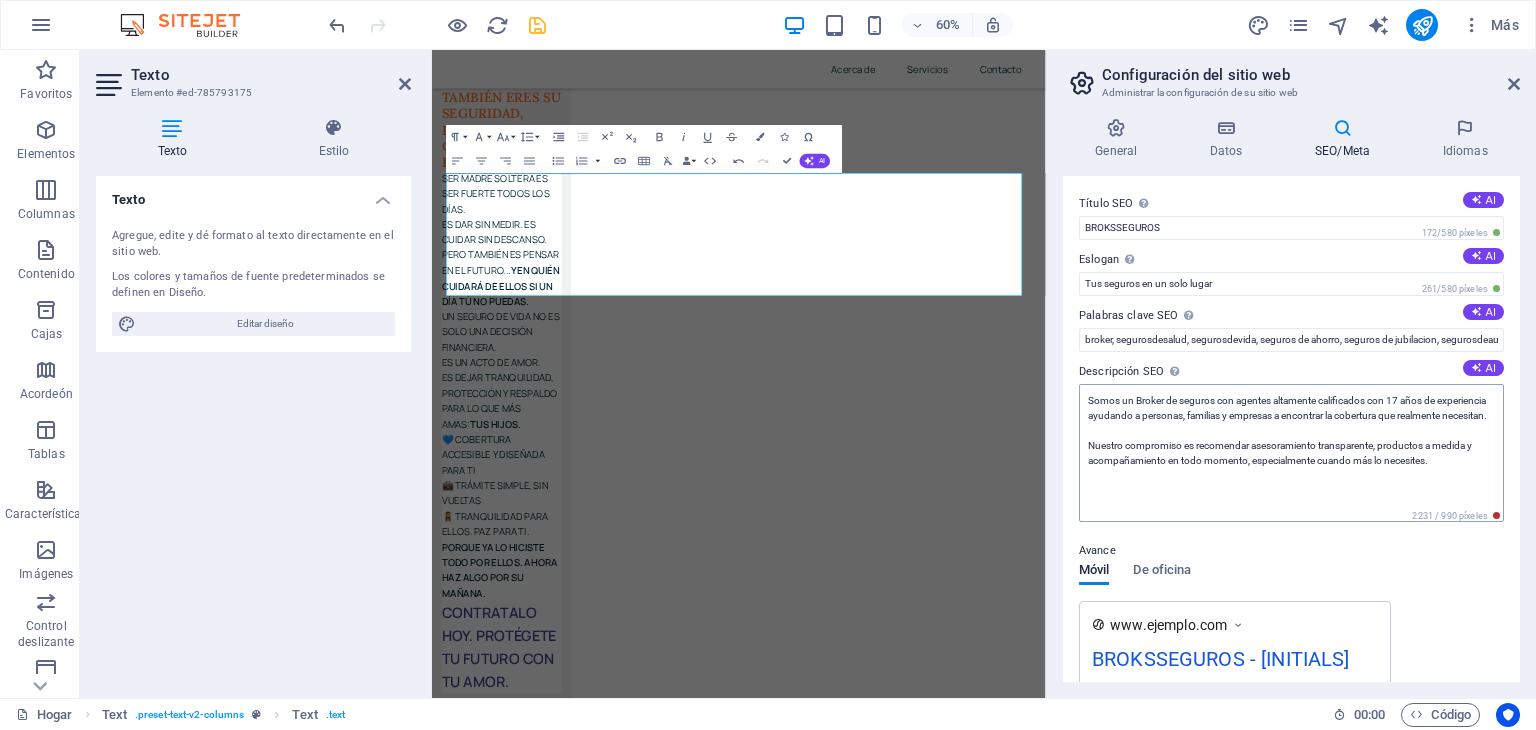 click on "Somos un Broker de seguros con agentes altamente calificados con 17 años de experiencia ayudando a personas, familias y empresas a encontrar la cobertura que realmente necesitan.
Nuestro compromiso es recomendar asesoramiento transparente, productos a medida y acompañamiento en todo momento, especialmente cuando más lo necesites." at bounding box center [1291, 453] 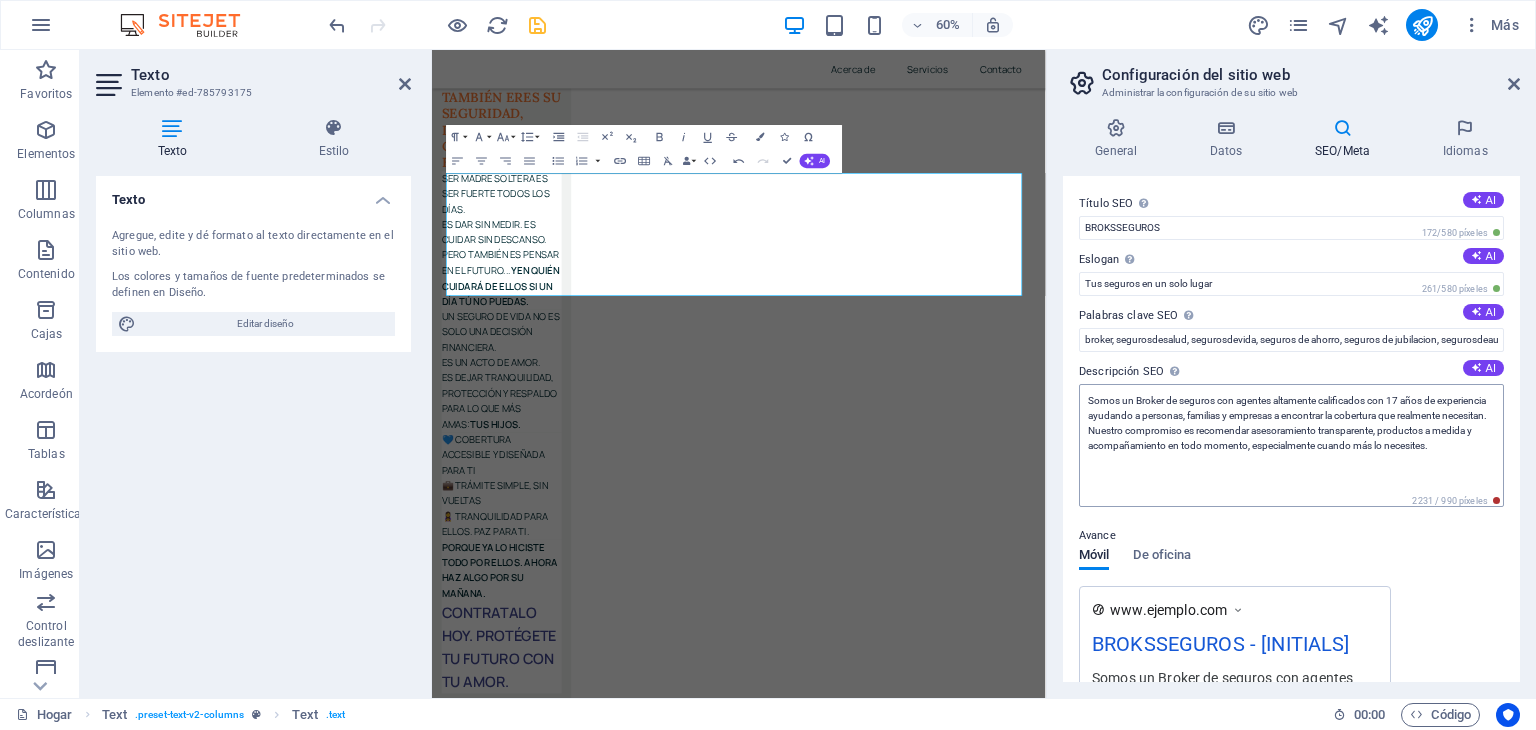 click on "Somos un Broker de seguros con agentes altamente calificados con 17 años de experiencia ayudando a personas, familias y empresas a encontrar la cobertura que realmente necesitan.
Nuestro compromiso es recomendar asesoramiento transparente, productos a medida y acompañamiento en todo momento, especialmente cuando más lo necesites." at bounding box center (1291, 445) 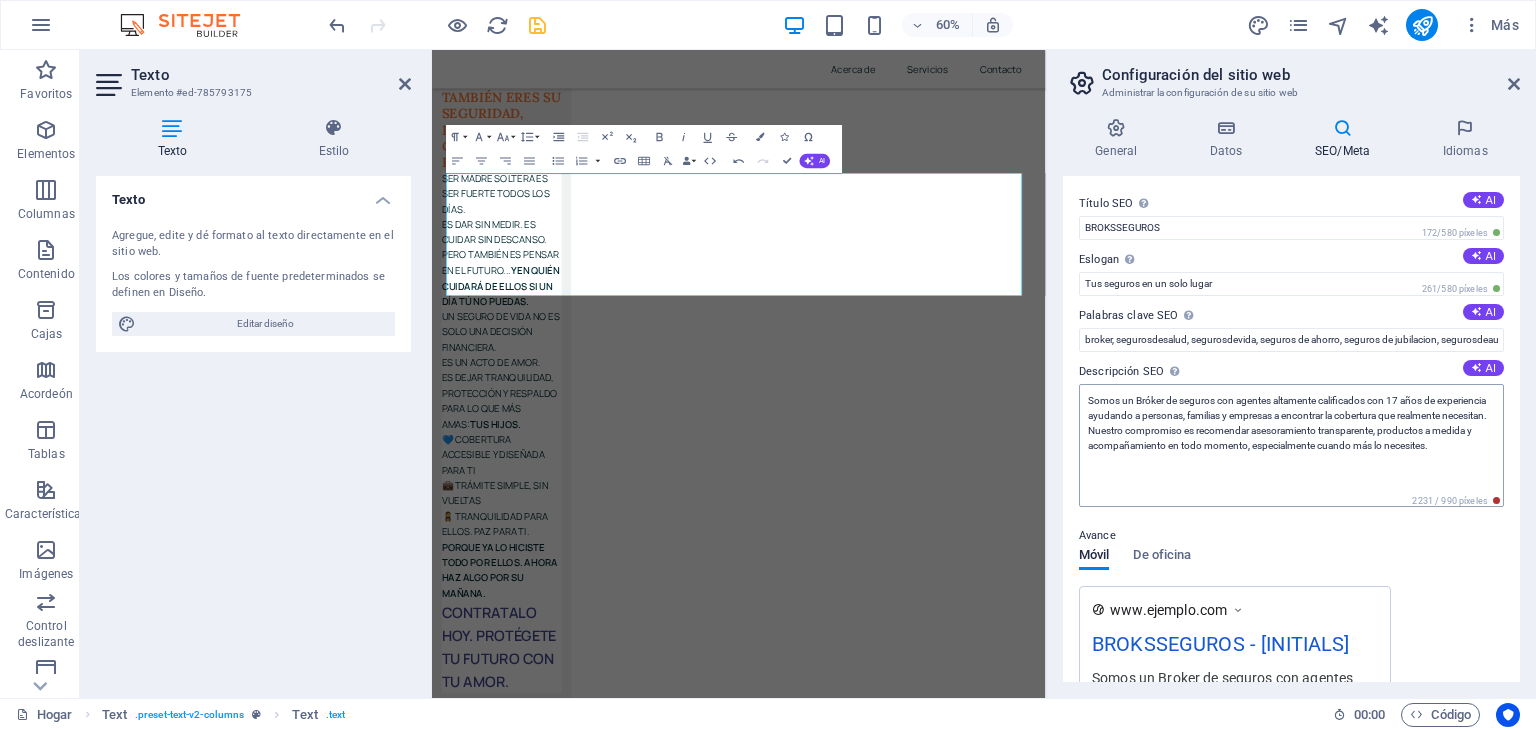 click on "Somos un Bróker de seguros con agentes altamente calificados con 17 años de experiencia ayudando a personas, familias y empresas a encontrar la cobertura que realmente necesitan.
Nuestro compromiso es recomendar asesoramiento transparente, productos a medida y acompañamiento en todo momento, especialmente cuando más lo necesites." at bounding box center (1291, 445) 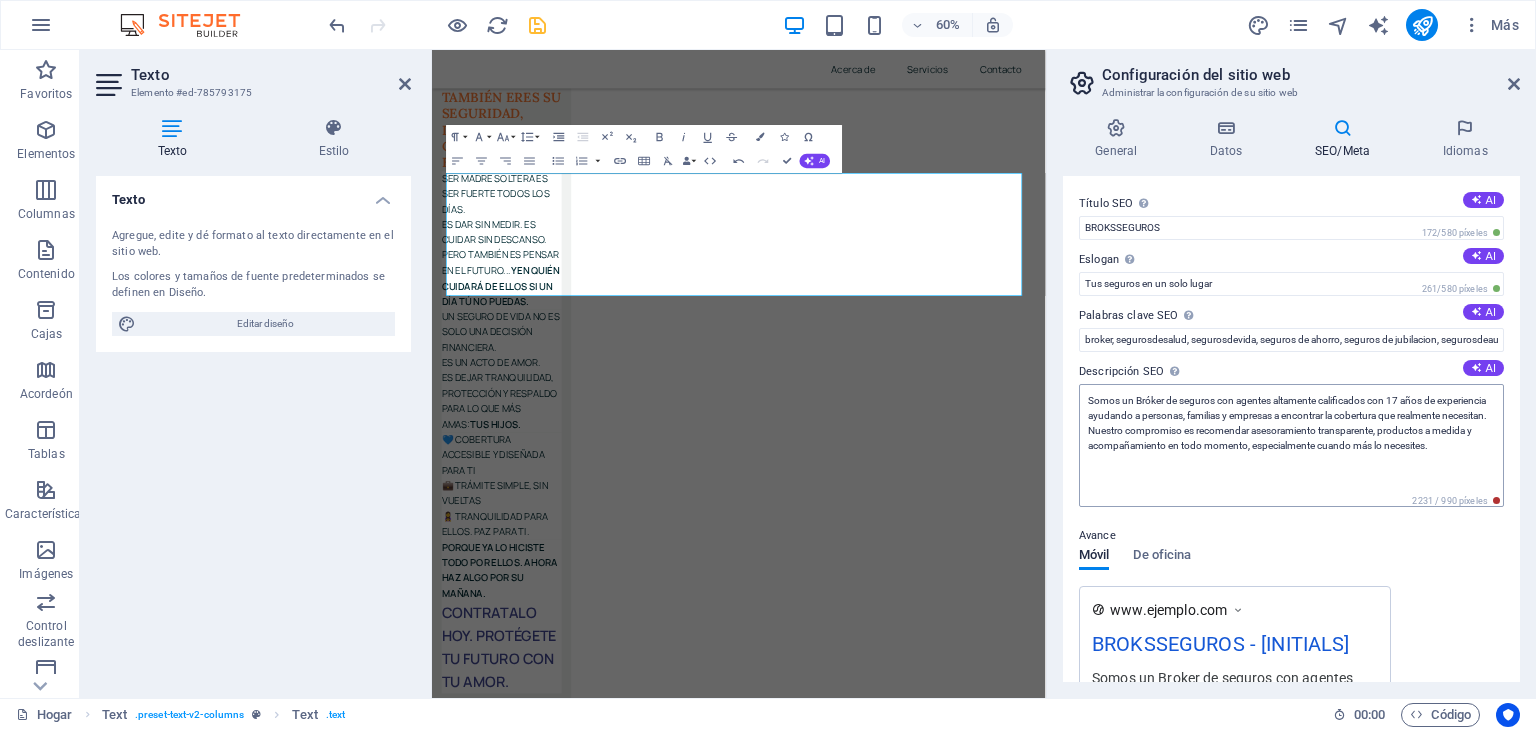 click on "Somos un Bróker de seguros con agentes altamente calificados con 17 años de experiencia ayudando a personas, familias y empresas a encontrar la cobertura que realmente necesitan.
Nuestro compromiso es recomendar asesoramiento transparente, productos a medida y acompañamiento en todo momento, especialmente cuando más lo necesites." at bounding box center (1291, 445) 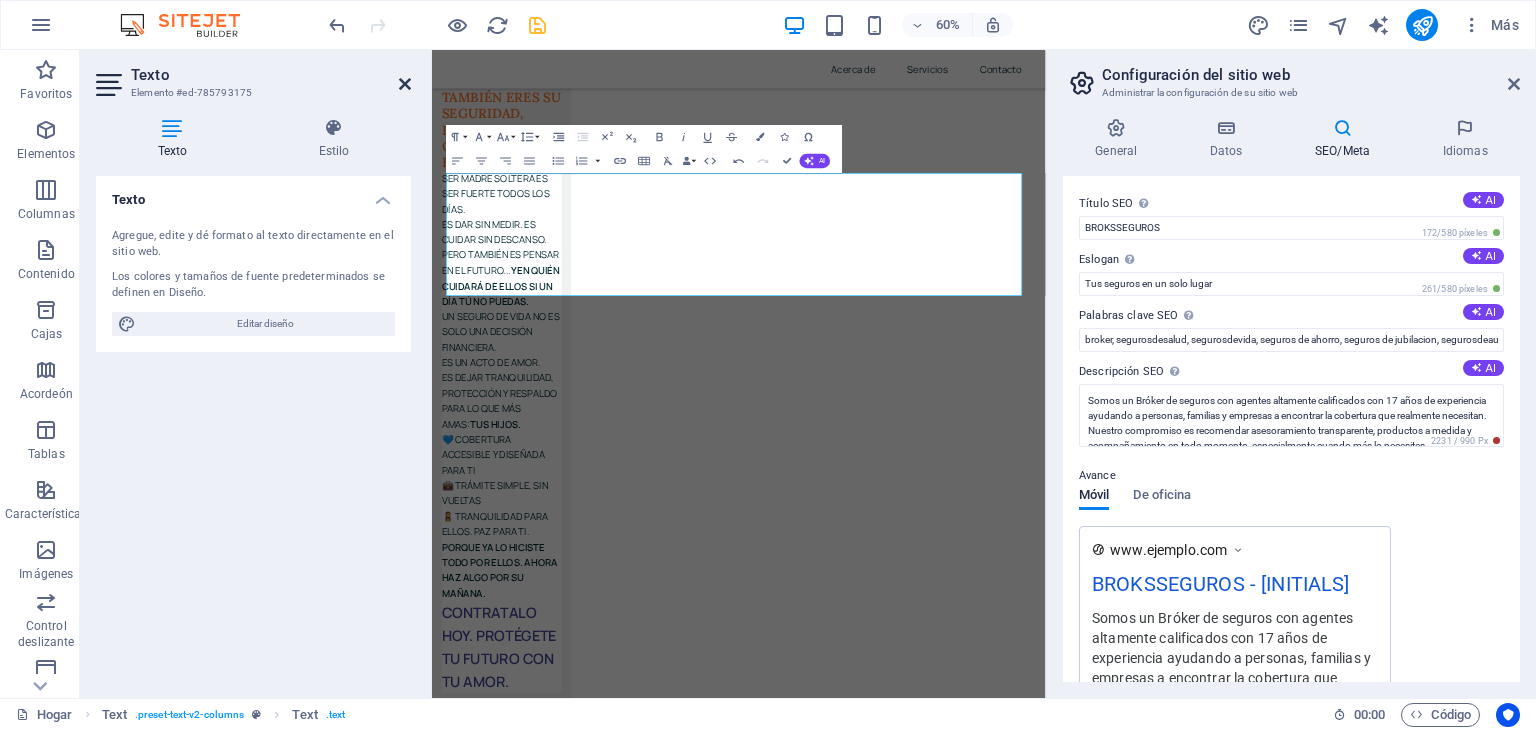 click at bounding box center [405, 84] 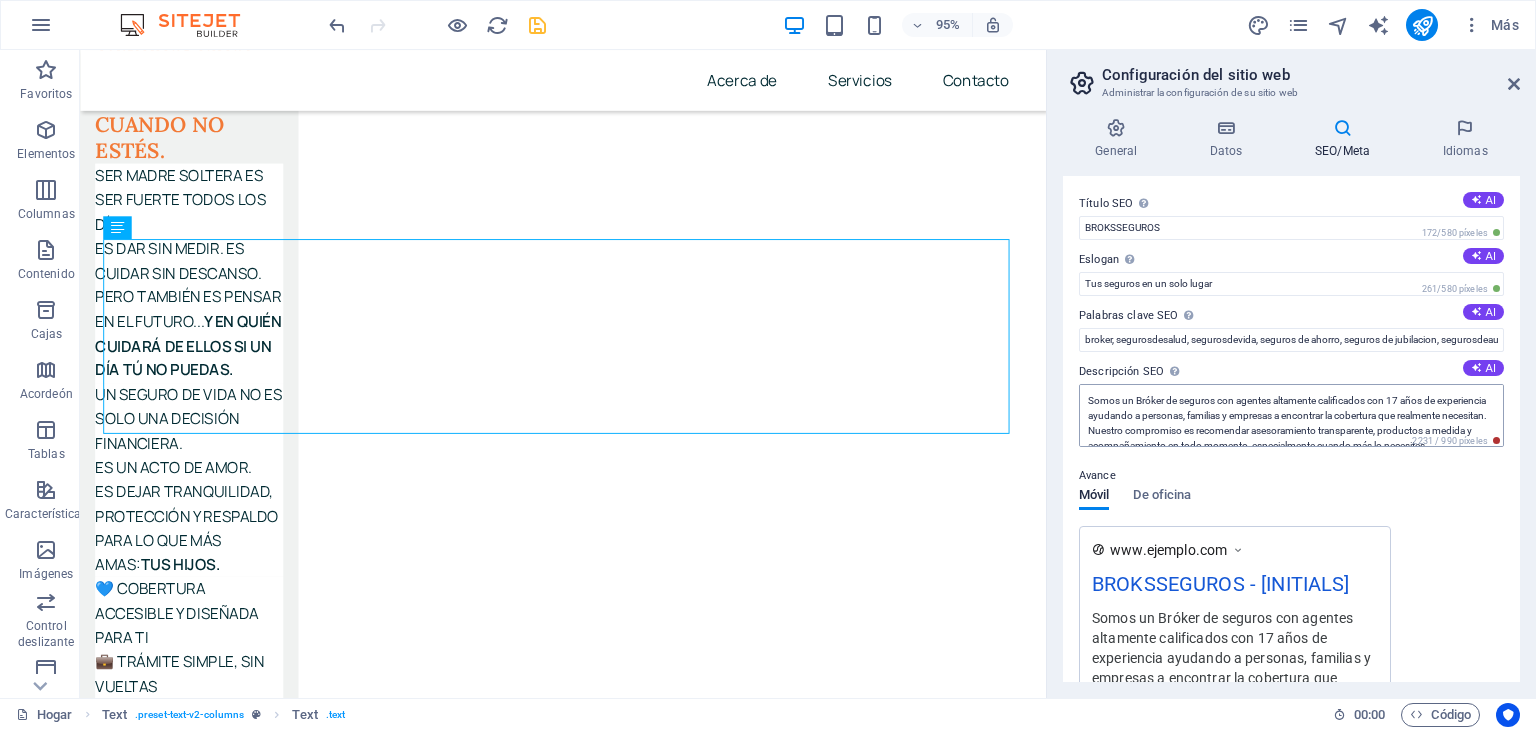 scroll, scrollTop: 29, scrollLeft: 0, axis: vertical 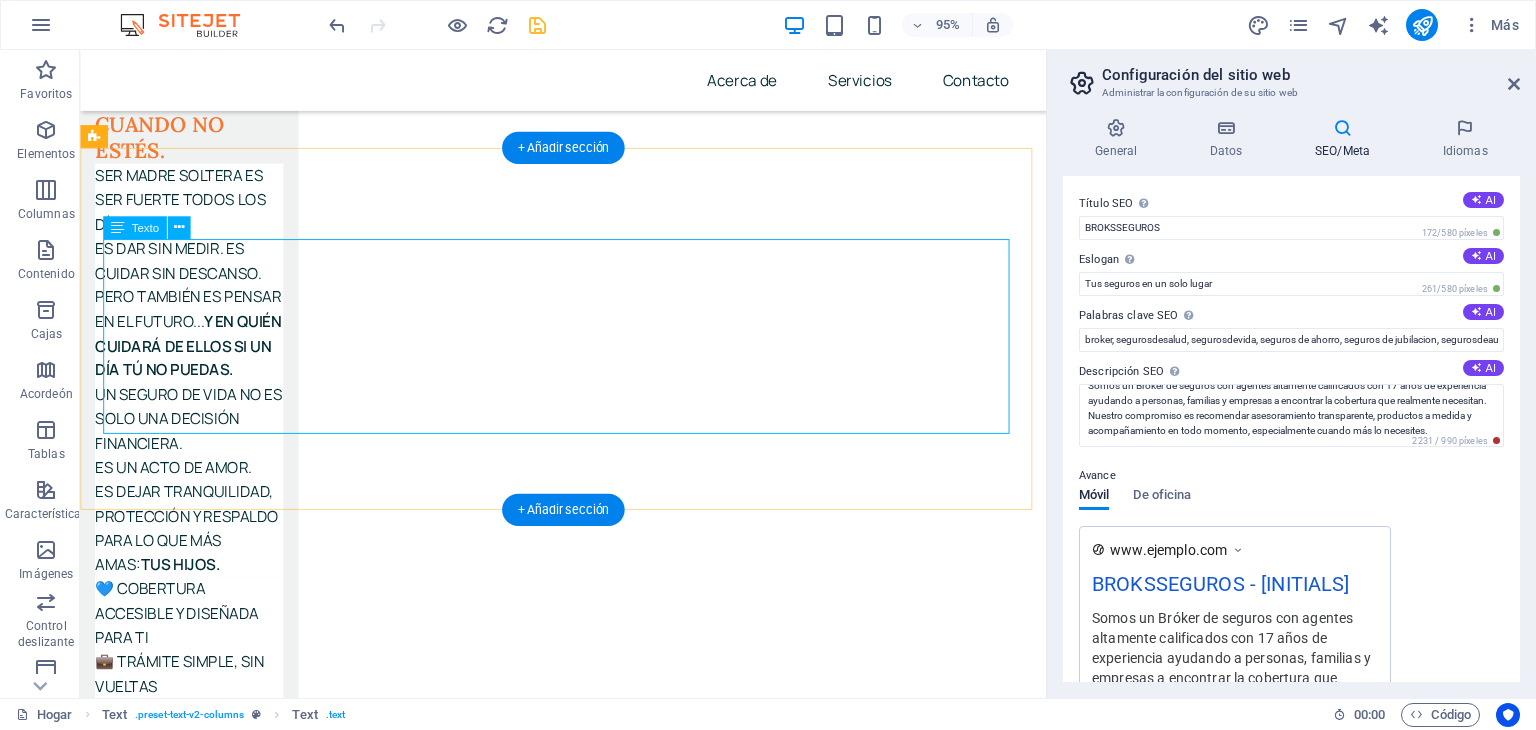 click on "Somos UN Broker de seguros con agentes altamente calificados con 17 años de experiencia ayudando a personas, familias y empresas a encontrar la cobertura que realmente necesitan. Nuestro compromiso es recomendar asesoramiento transparente, productos a medida y acompañamiento en todo momento, especialmente cuando más lo necesites. Trabajamos con las principales aseguradoras del país para brindarte  las mejores opciones en seguros de vida, salud, hogar, autos y ahorro  , siempre priorizando tu tranquilidad y tu futuro. Te asesoramos, te respaldamos y te acompañamos.  Porque asegurar no es vender: es proteger lo que más valoras." at bounding box center (588, 4092) 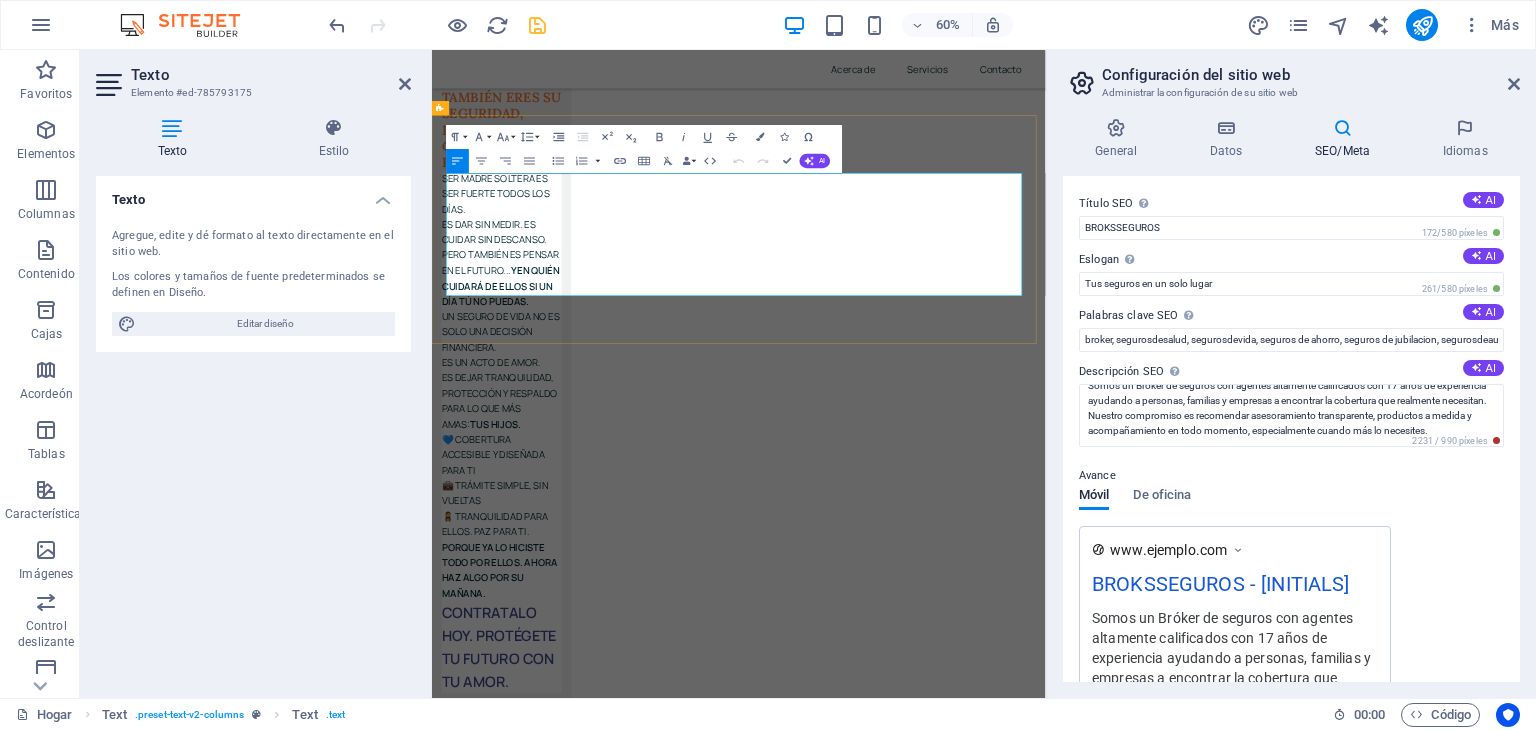 drag, startPoint x: 943, startPoint y: 266, endPoint x: 1070, endPoint y: 440, distance: 215.4182 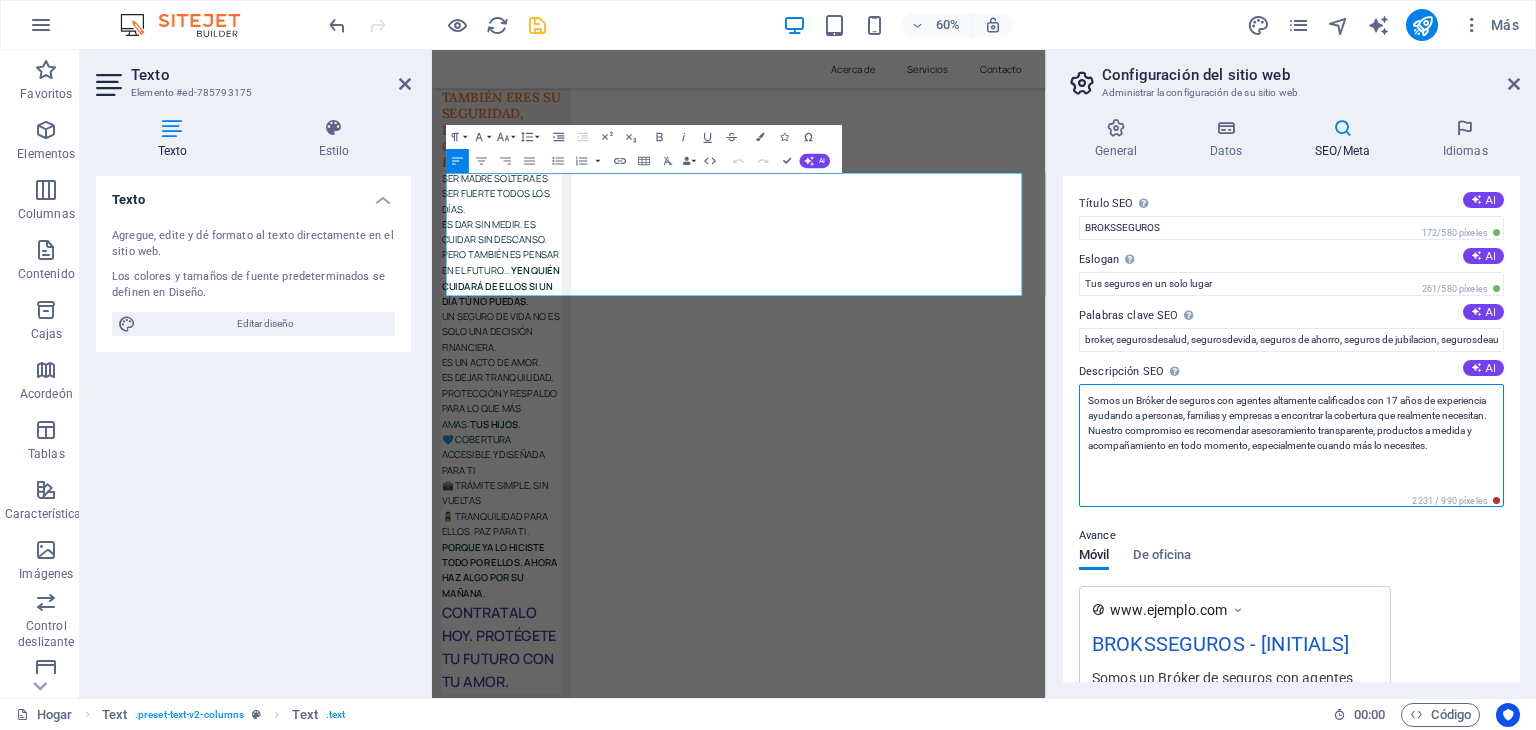 scroll, scrollTop: 0, scrollLeft: 0, axis: both 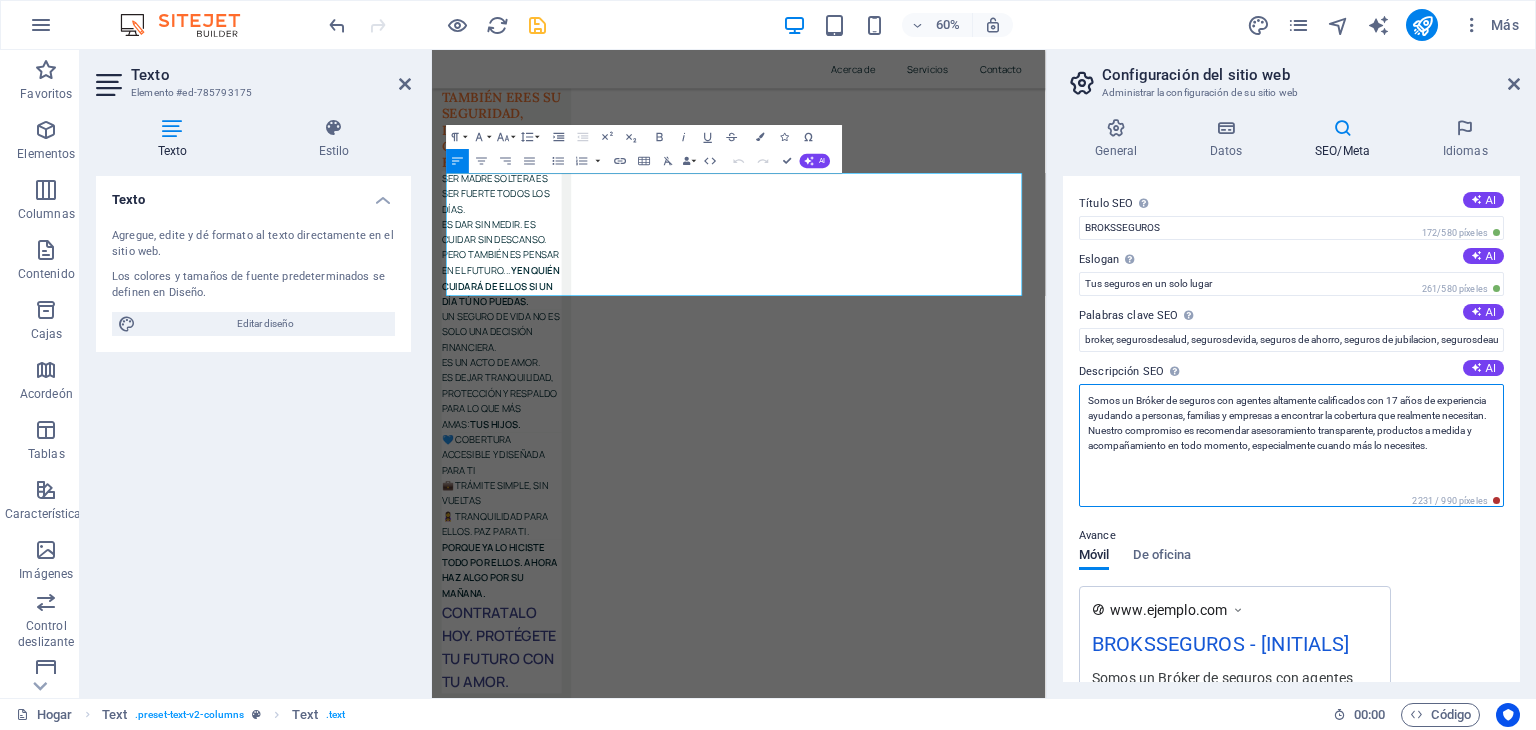 click on "Somos un Bróker de seguros con agentes altamente calificados con 17 años de experiencia ayudando a personas, familias y empresas a encontrar la cobertura que realmente necesitan.
Nuestro compromiso es recomendar asesoramiento transparente, productos a medida y acompañamiento en todo momento, especialmente cuando más lo necesites." at bounding box center (1291, 445) 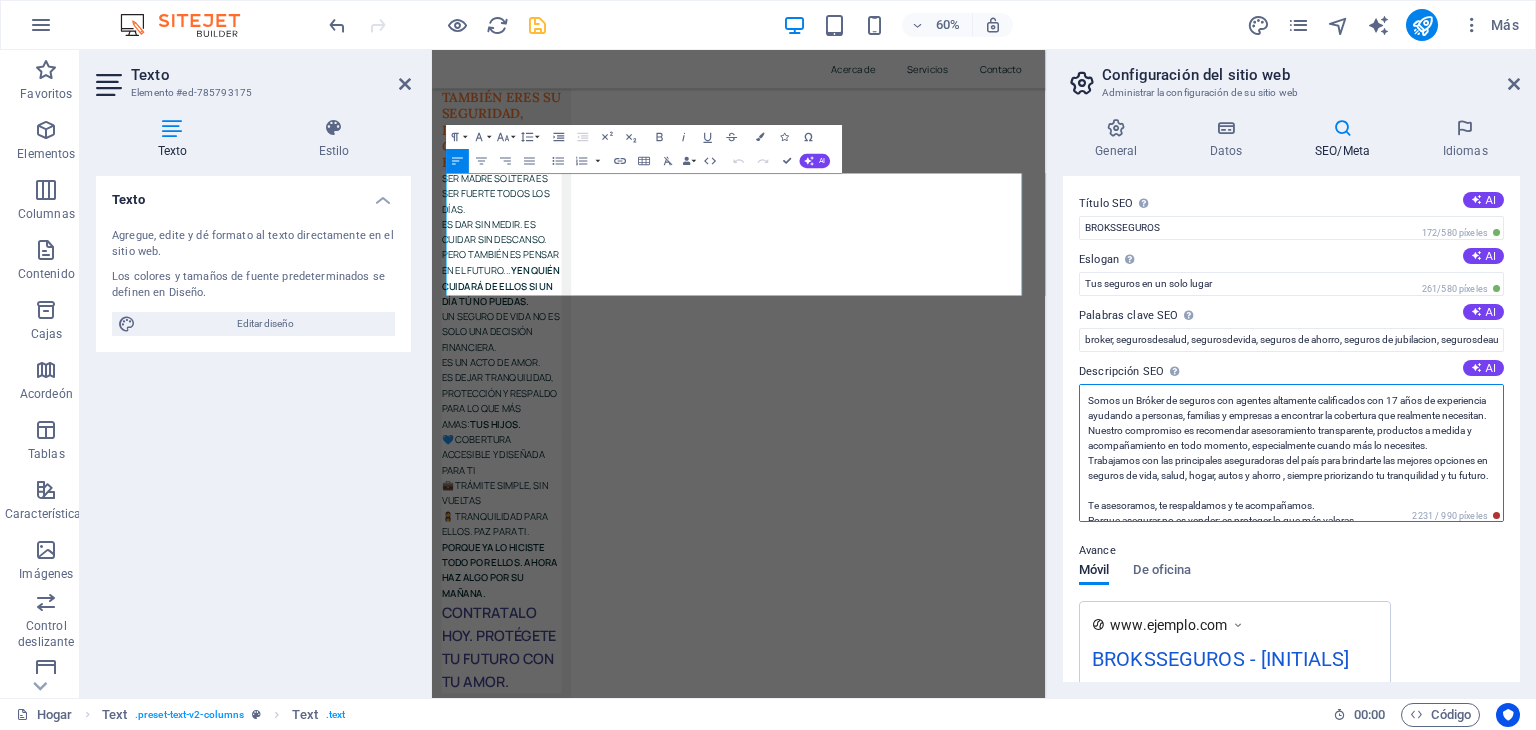 scroll, scrollTop: 0, scrollLeft: 0, axis: both 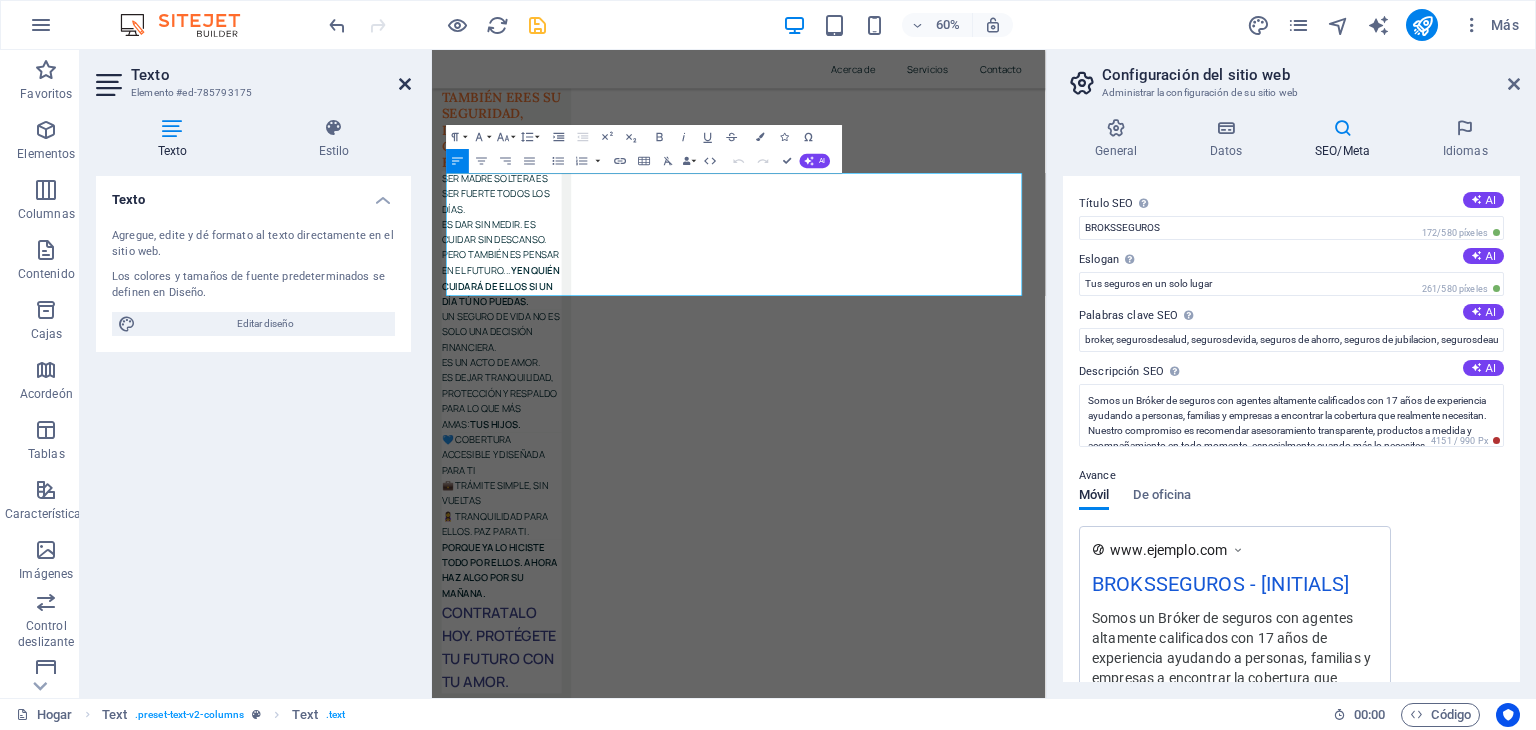 click at bounding box center [405, 84] 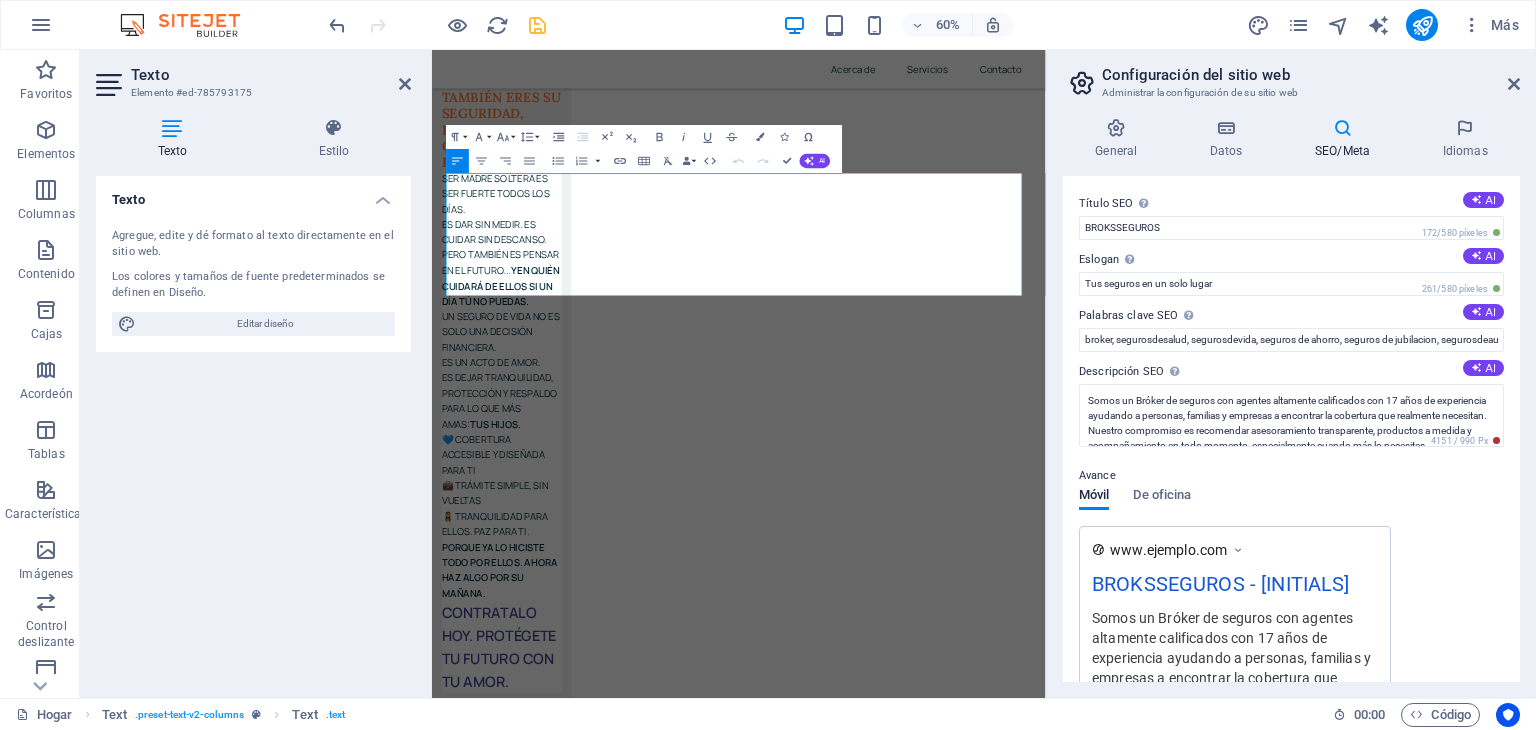 scroll, scrollTop: 5928, scrollLeft: 0, axis: vertical 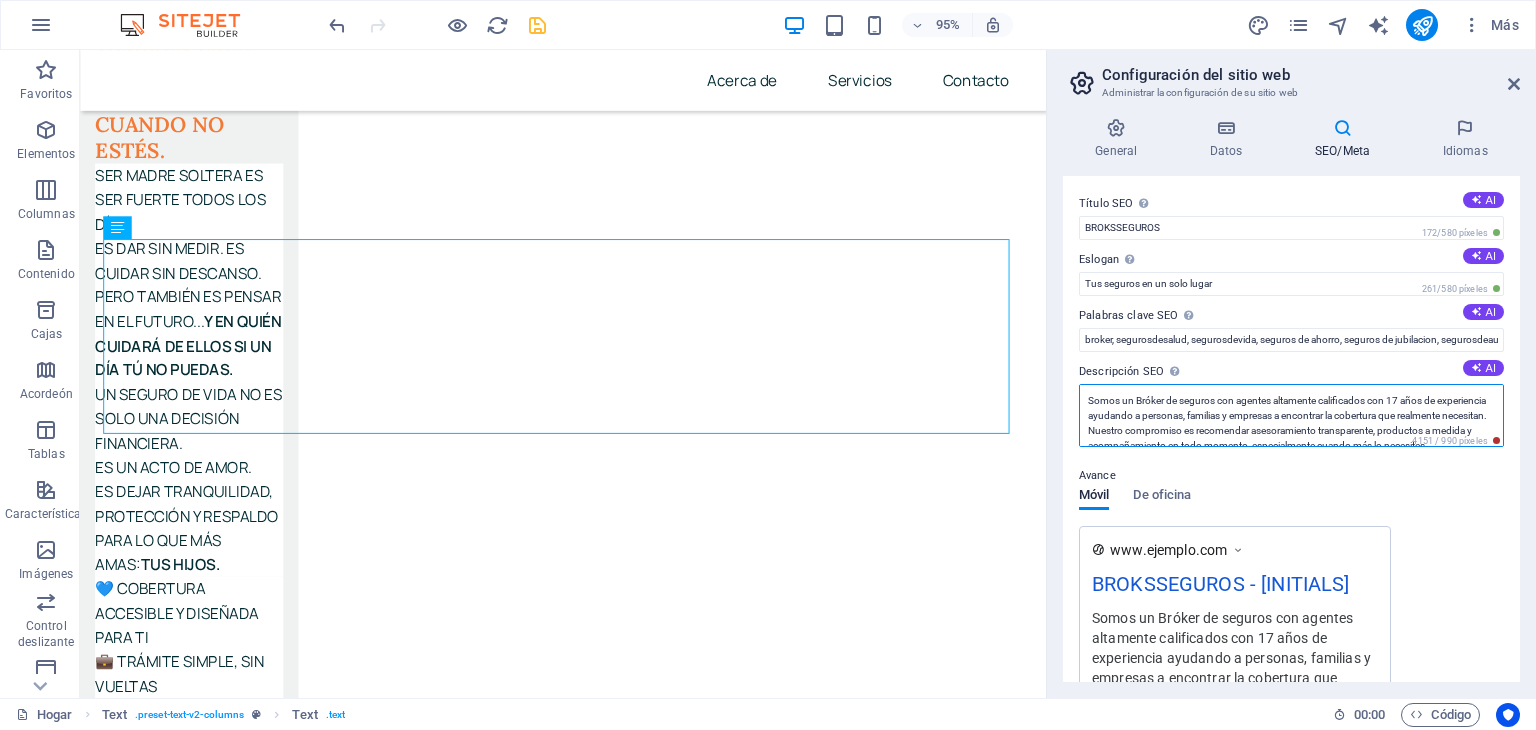 click on "Somos un Bróker de seguros con agentes altamente calificados con 17 años de experiencia ayudando a personas, familias y empresas a encontrar la cobertura que realmente necesitan.
Nuestro compromiso es recomendar asesoramiento transparente, productos a medida y acompañamiento en todo momento, especialmente cuando más lo necesites.
Trabajamos con las principales aseguradoras del país para brindarte las mejores opciones en seguros de vida, salud, hogar, autos y ahorro , siempre priorizando tu tranquilidad y tu futuro.
Te asesoramos, te respaldamos y te acompañamos.
Porque asegurar no es vender: es proteger lo que más valoras." at bounding box center [1291, 415] 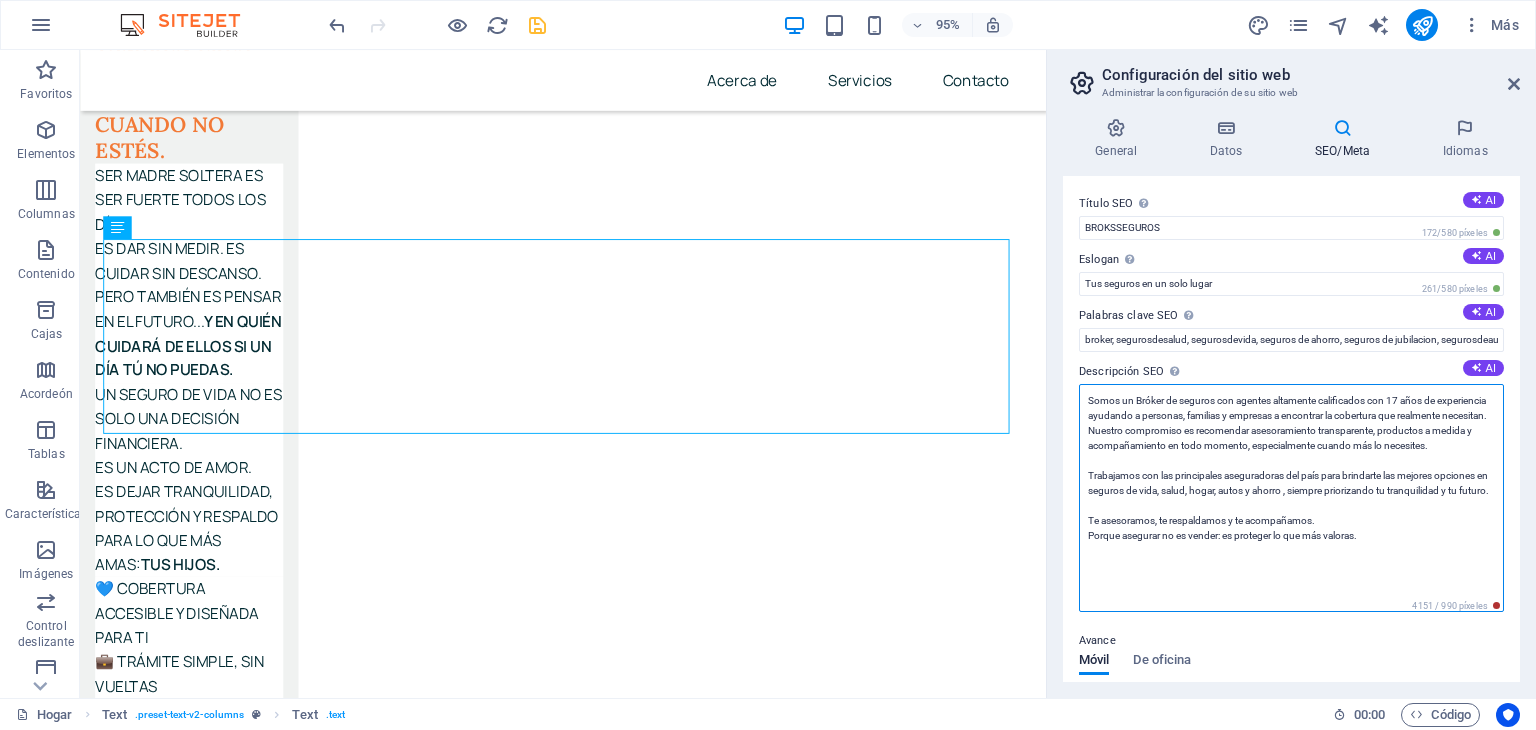 click on "Somos un Bróker de seguros con agentes altamente calificados con 17 años de experiencia ayudando a personas, familias y empresas a encontrar la cobertura que realmente necesitan.
Nuestro compromiso es recomendar asesoramiento transparente, productos a medida y acompañamiento en todo momento, especialmente cuando más lo necesites.
Trabajamos con las principales aseguradoras del país para brindarte las mejores opciones en seguros de vida, salud, hogar, autos y ahorro , siempre priorizando tu tranquilidad y tu futuro.
Te asesoramos, te respaldamos y te acompañamos.
Porque asegurar no es vender: es proteger lo que más valoras." at bounding box center [1291, 498] 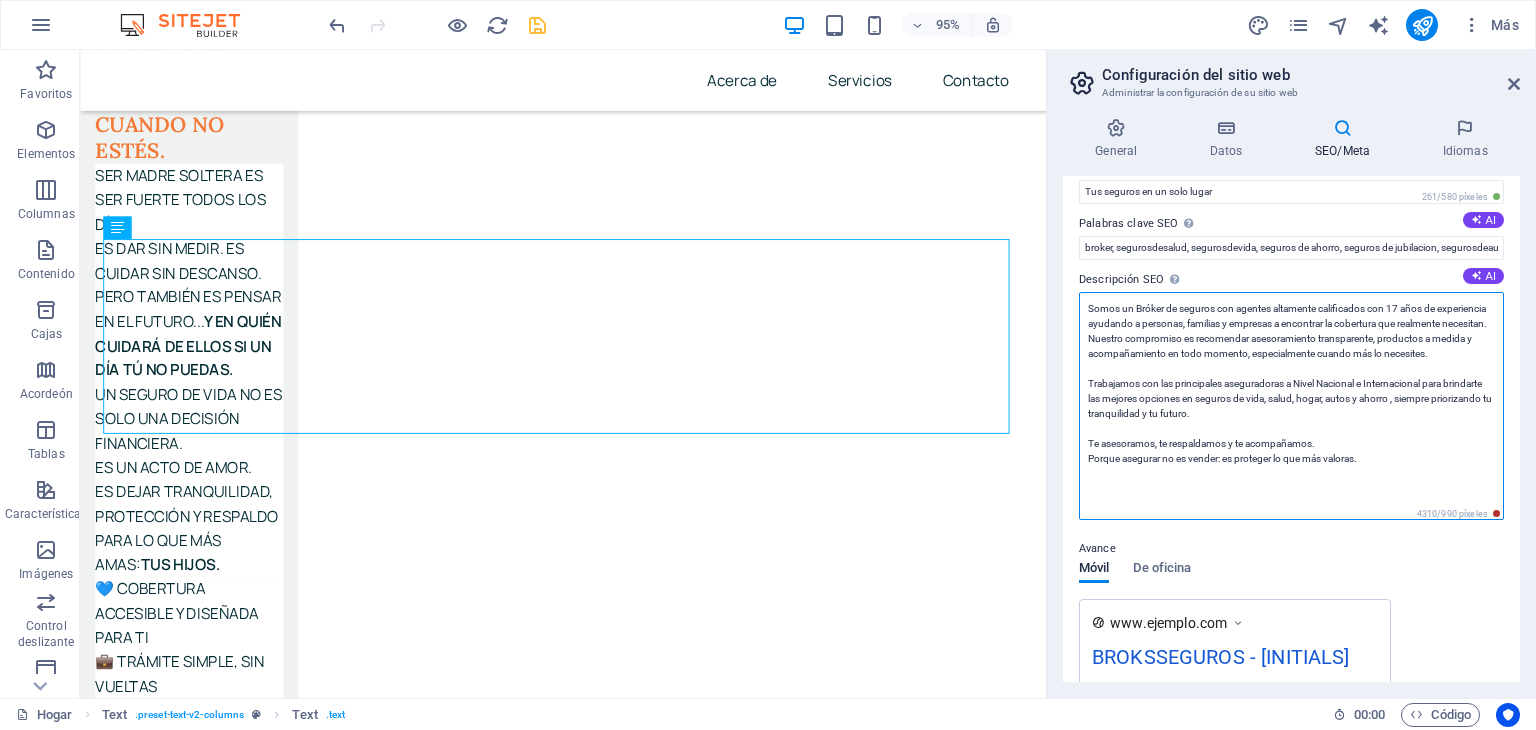 scroll, scrollTop: 102, scrollLeft: 0, axis: vertical 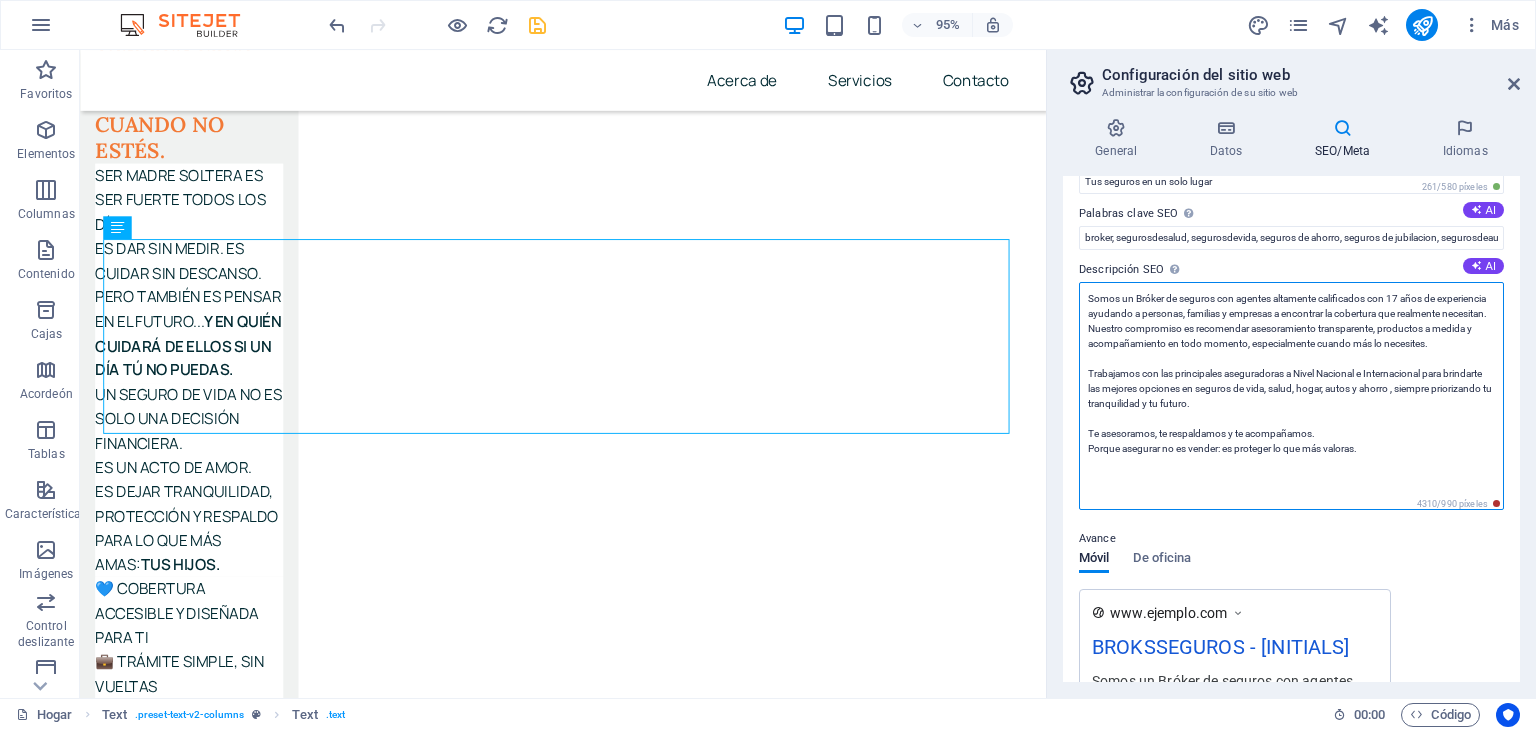 click on "Somos un Bróker de seguros con agentes altamente calificados con 17 años de experiencia ayudando a personas, familias y empresas a encontrar la cobertura que realmente necesitan.
Nuestro compromiso es recomendar asesoramiento transparente, productos a medida y acompañamiento en todo momento, especialmente cuando más lo necesites.
Trabajamos con las principales aseguradoras a Nivel Nacional e Internacional para brindarte las mejores opciones en seguros de vida, salud, hogar, autos y ahorro , siempre priorizando tu tranquilidad y tu futuro.
Te asesoramos, te respaldamos y te acompañamos.
Porque asegurar no es vender: es proteger lo que más valoras." at bounding box center [1291, 396] 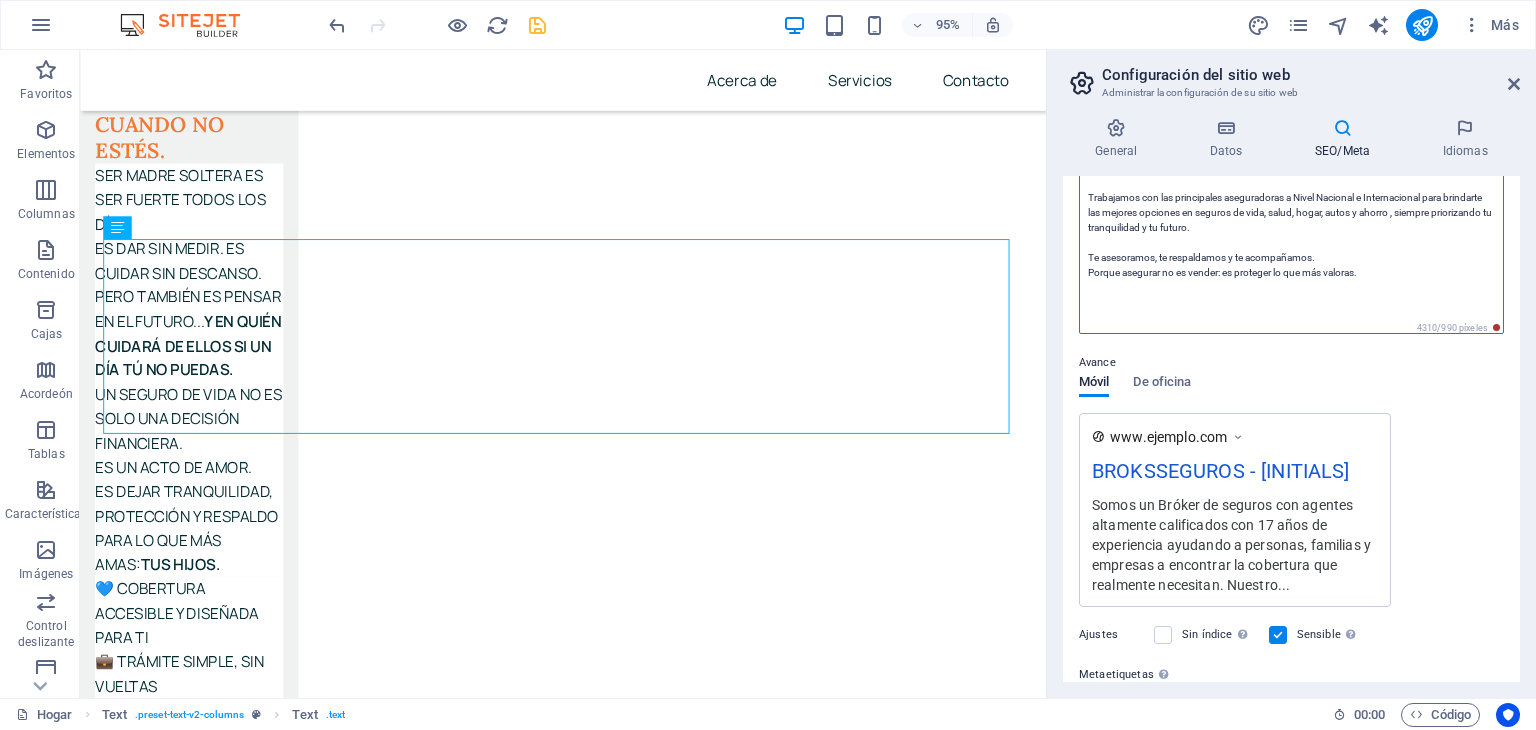 scroll, scrollTop: 284, scrollLeft: 0, axis: vertical 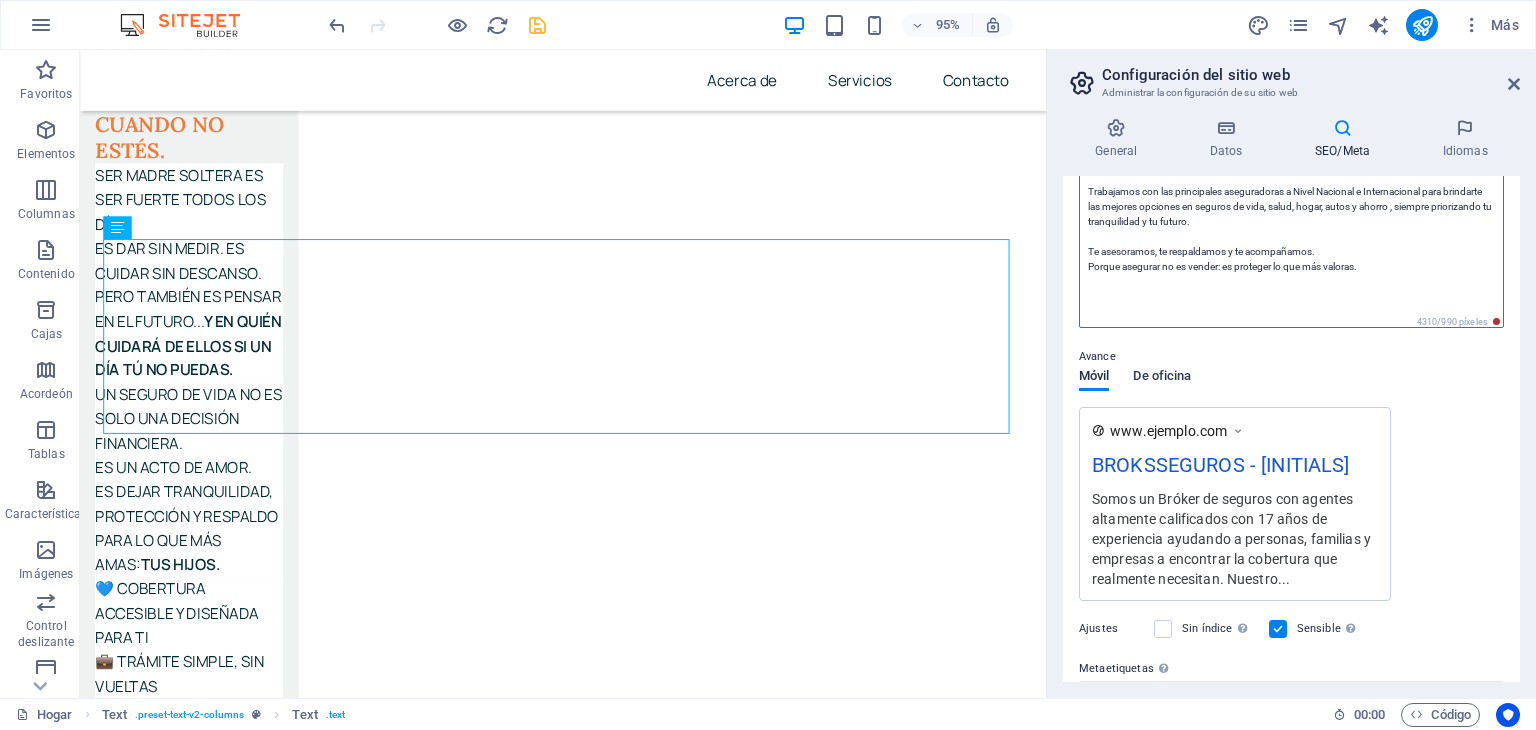 type on "Somos un Bróker de seguros con agentes altamente calificados con 17 años de experiencia ayudando a personas, familias y empresas a encontrar la cobertura que realmente necesitan.
Nuestro compromiso es recomendar asesoramiento transparente, productos a medida y acompañamiento en todo momento, especialmente cuando más lo necesites.
Trabajamos con las principales aseguradoras a Nivel Nacional e Internacional para brindarte las mejores opciones en seguros de vida, salud, hogar, autos y ahorro , siempre priorizando tu tranquilidad y tu futuro.
Te asesoramos, te respaldamos y te acompañamos.
Porque asegurar no es vender: es proteger lo que más valoras." 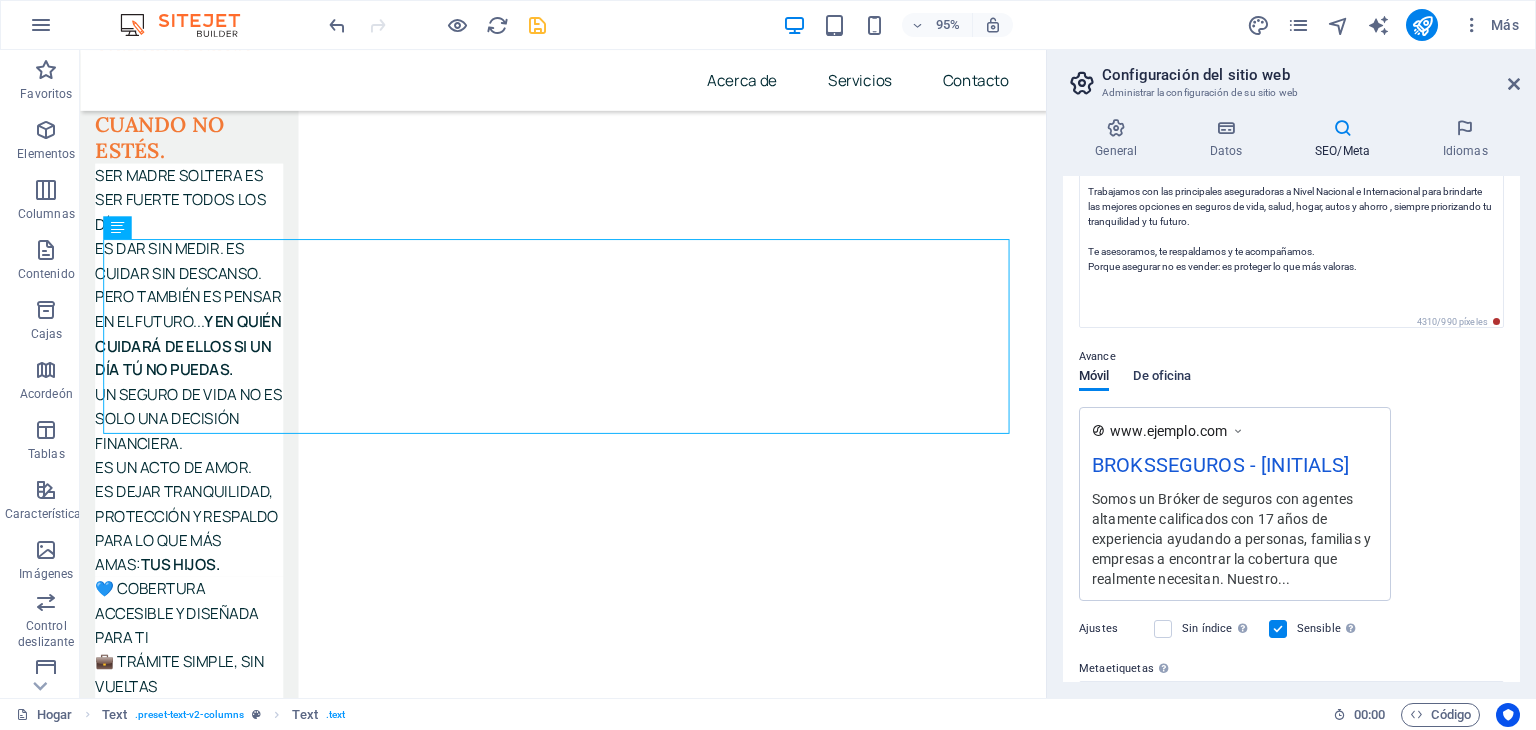 click on "Avance Móvil De oficina www.ejemplo.com BROKSSEGUROS - tI Somos un Bróker de seguros con agentes altamente calificados con 17 años de experiencia ayudando a personas, familias y empresas a encontrar la cobertura que realmente necesitan. Nuestro..." at bounding box center [1291, 465] 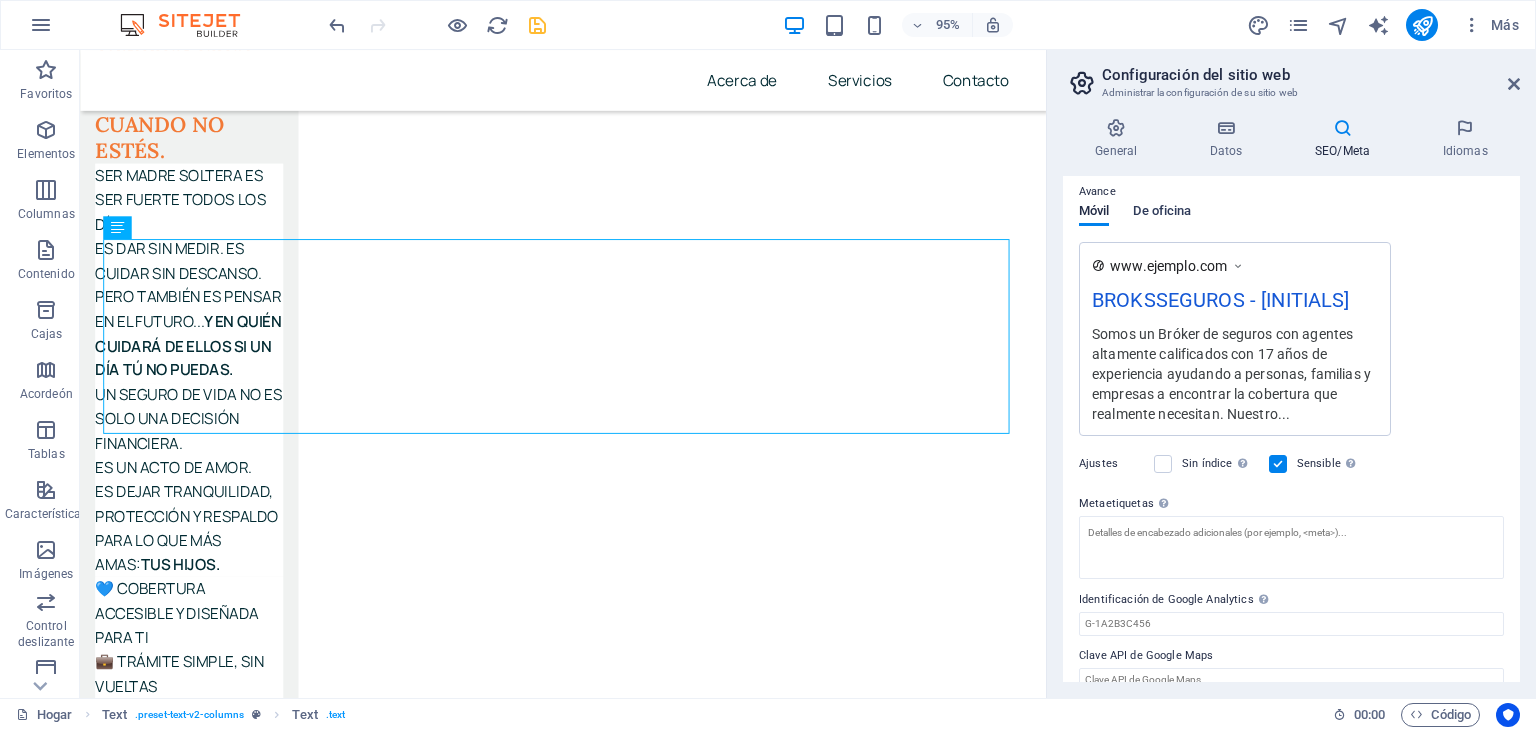 click on "De oficina" at bounding box center [1162, 210] 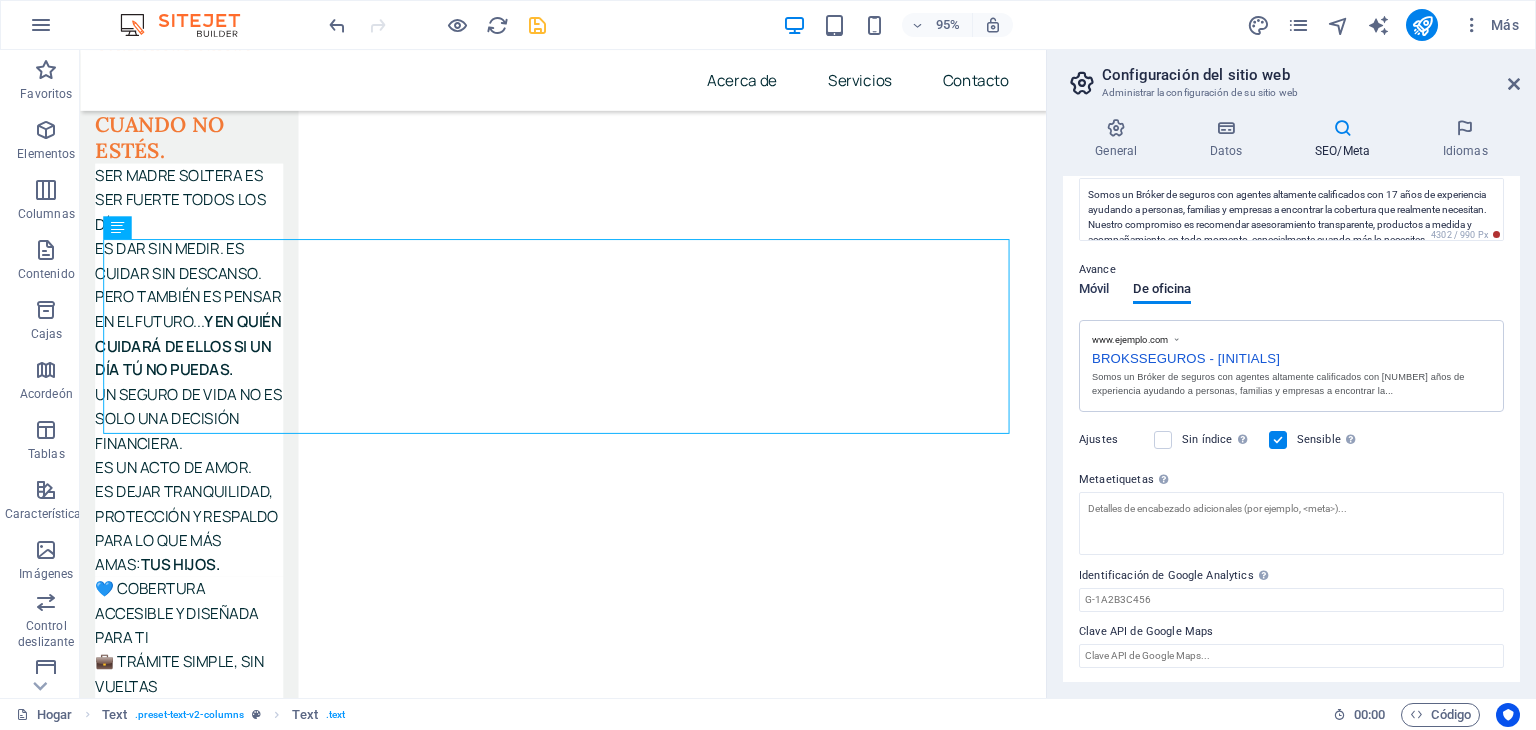 click on "Móvil" at bounding box center [1094, 288] 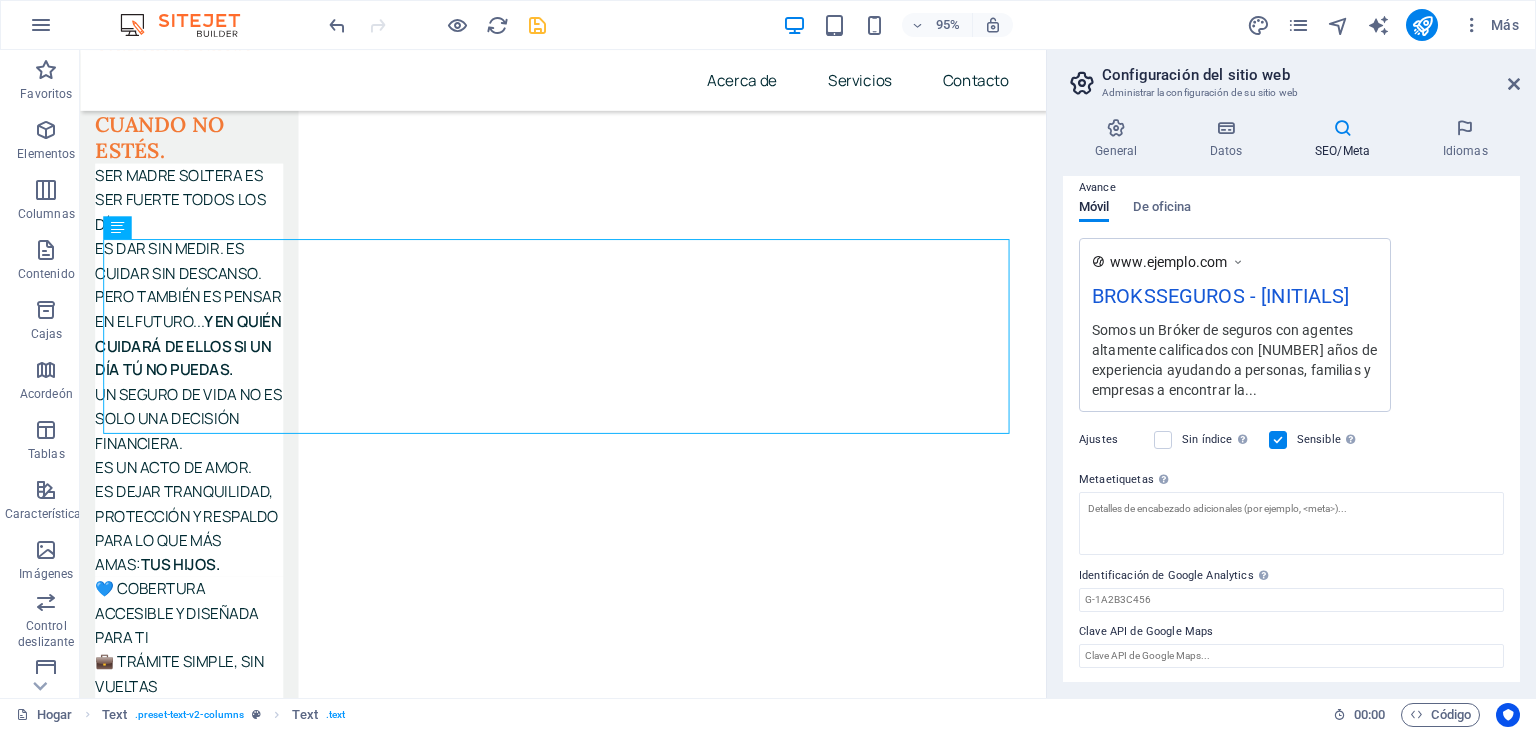 scroll, scrollTop: 0, scrollLeft: 0, axis: both 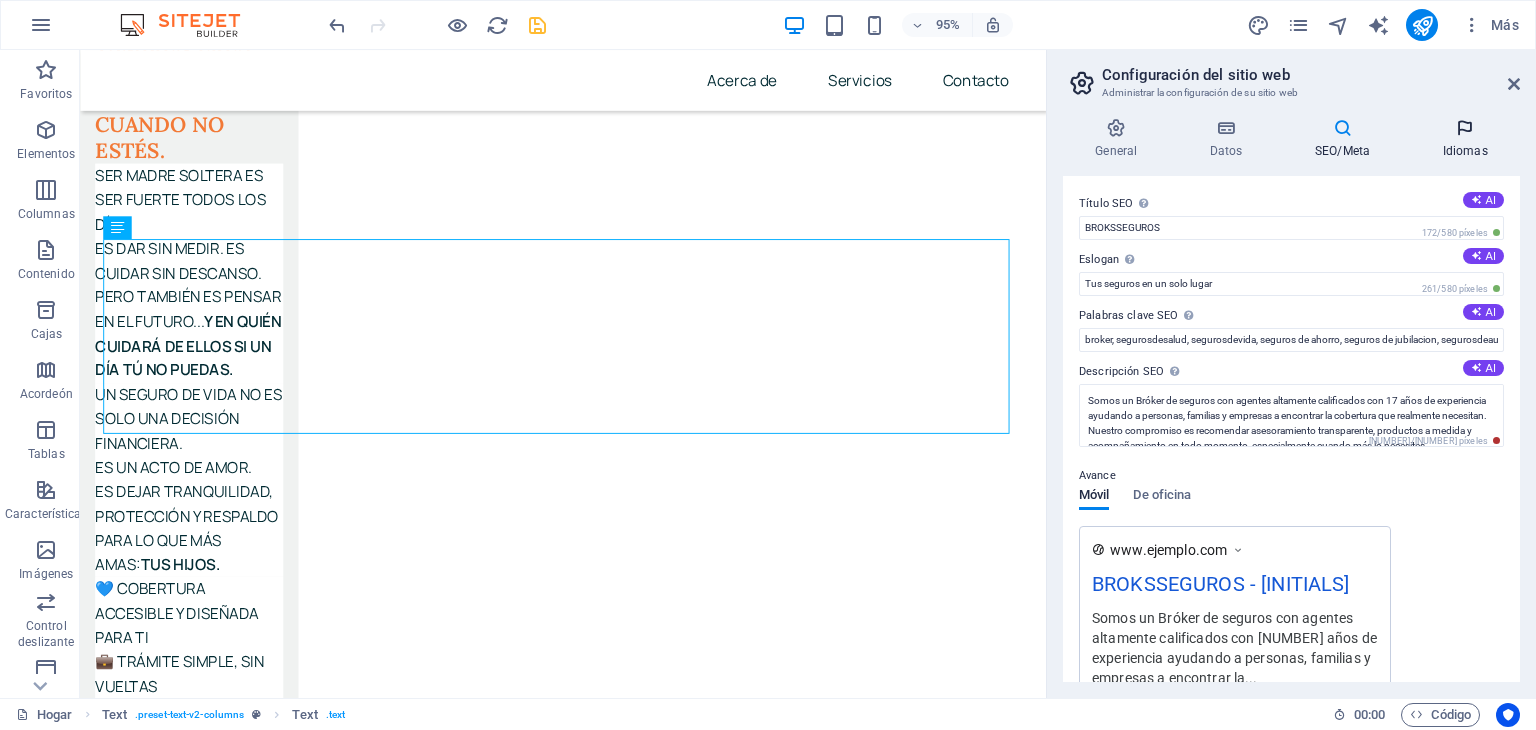 click on "Idiomas" at bounding box center [1465, 139] 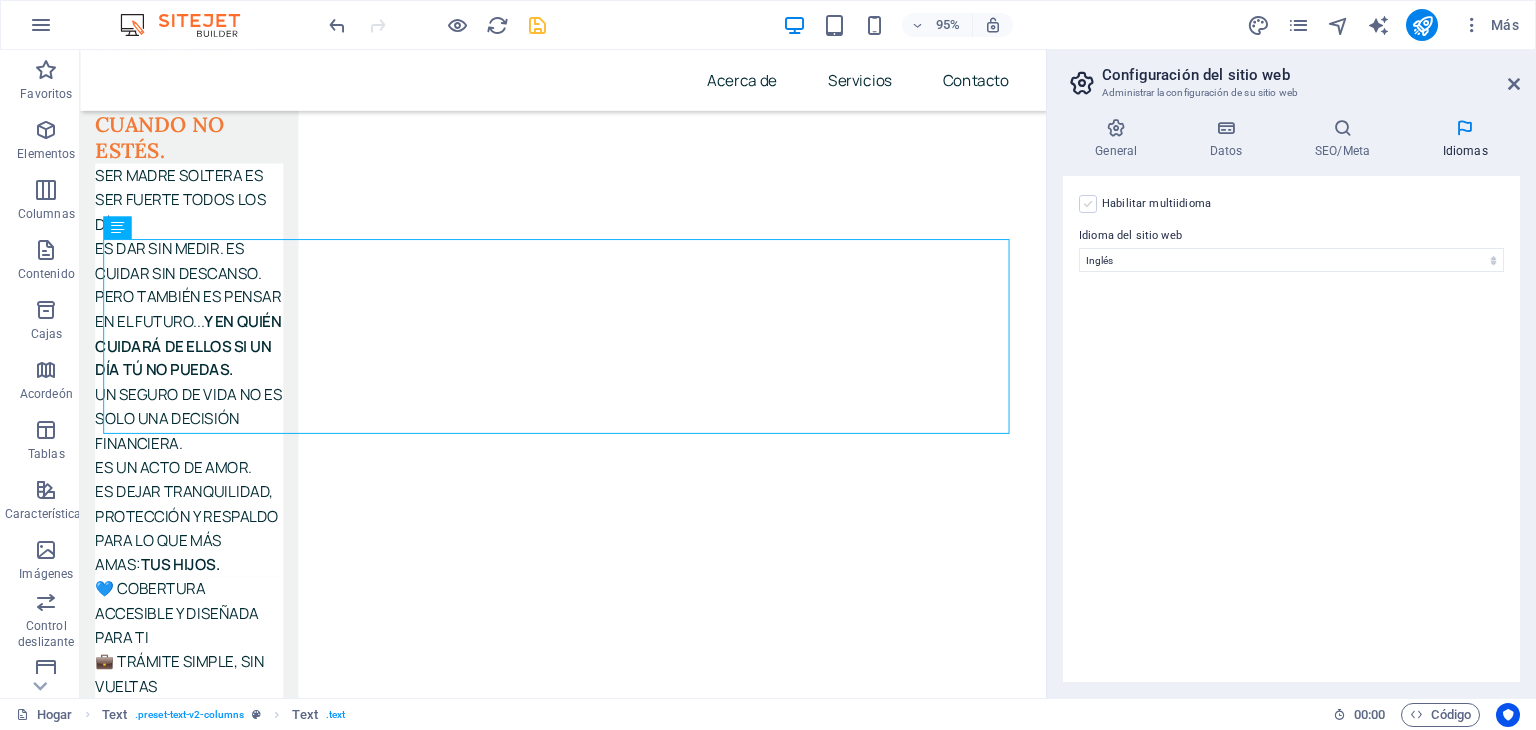 click at bounding box center (1088, 204) 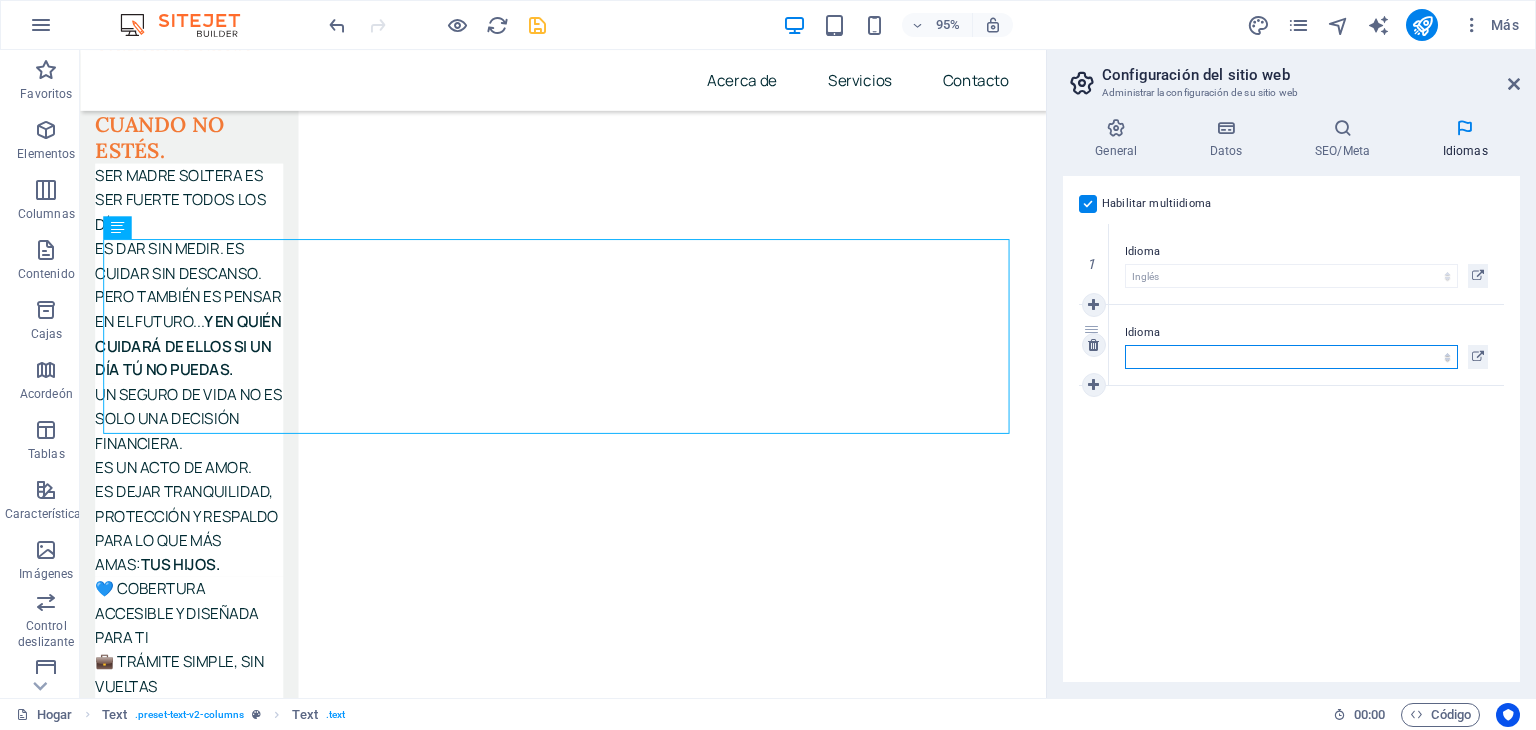 click on "Abjasio Lejos africaans Akan albanés Amárico árabe aragonés armenio Assamese Avaric Avestan Aymara azerbaiyano Bambara baskir vasco bielorruso bengalí Lenguas bihari Bislama Bokmål bosnio Bretón búlgaro birmano catalán Jemer central Chamorro Chechen Chino eslavo eclesiástico Chuvasio de Cornualles corso Cree croata checo danés Holandés Dzongkha Inglés esperanto estonio Ewe feroés Farsi (persa) Fiyiano finlandés Francés Fulah gaélico gallego Ganda georgiano Alemán Griego Groenlandés Guaraní Gujarati criollo haitiano Hausa hebreo Herero hindi Hiri Motu húngaro islandés Sí Igbo indonesio Interlingua Interlingüística Inuktitut Inupiaq irlandés italiano japonés javanés Canarés Kanuri Cachemira kazajo kikuyu Kinyarwanda Komi Congo coreano kurdo Kwanyama Kirguistán Laosiano latín letón Limburgués Lingala lituano Luba-Katanga luxemburgués macedónio madagascarí malayo Malabar Maldivas maltés de la isla de Man maorí Maratí marshaleses mongol Nauru Navajo Ndonga Nepalí noruego Twi" at bounding box center [1291, 357] 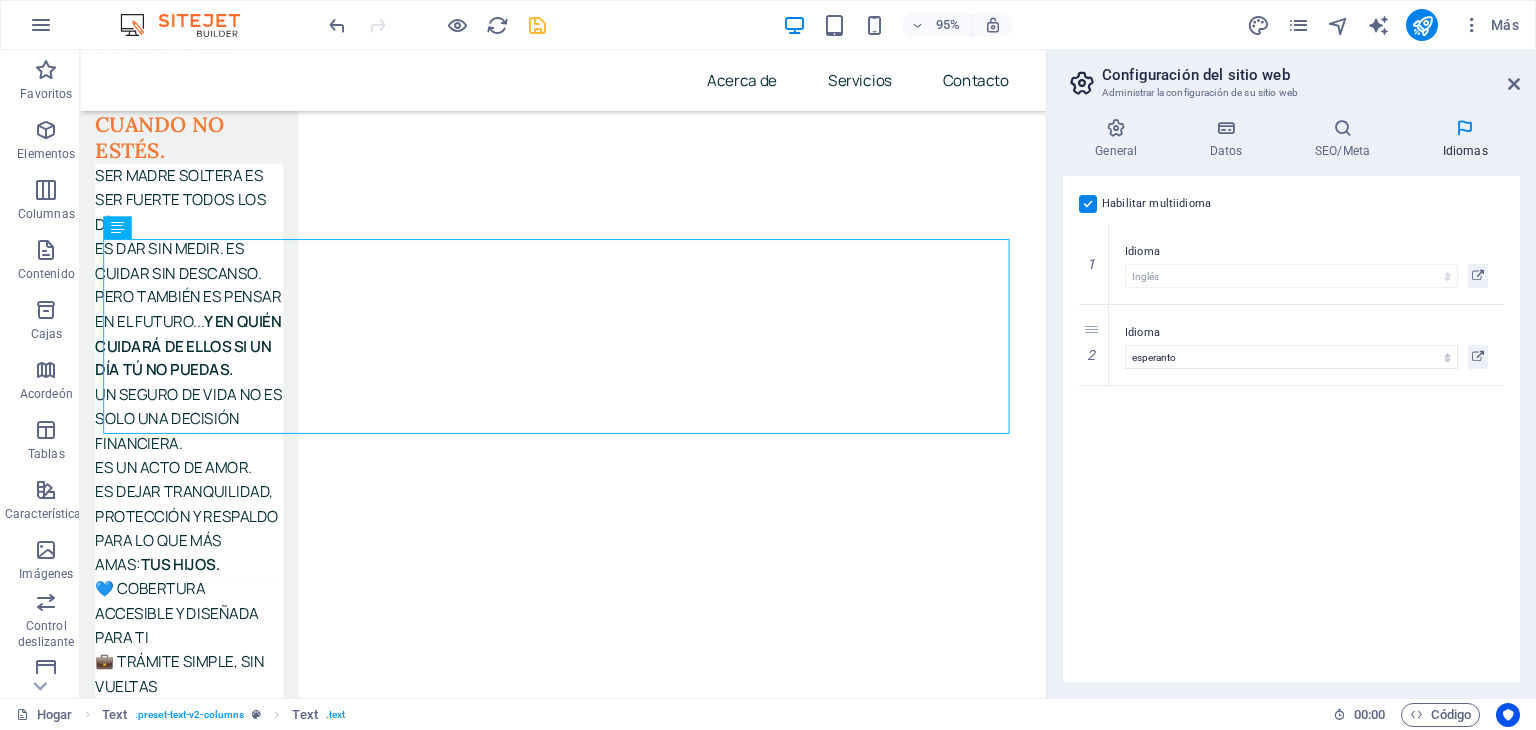 click on "Habilitar multiidioma Para deshabilitar el multiidioma, elimine todos los idiomas hasta que solo quede uno. Idioma del sitio web Abjasio Lejos africaans Akan albanés Amárico árabe aragonés armenio Assamese Avaric Avestan Aymara azerbaiyano Bambara baskir vasco bielorruso bengalí Lenguas bihari Bislama Bokmål bosnio Bretón búlgaro birmano catalán Jemer central Chamorro Chechen Chino eslavo eclesiástico Chuvasio de Cornualles corso Cree croata checo danés Holandés Dzongkha Inglés esperanto estonio Ewe feroés Farsi (persa) Fiyiano finlandés Francés Fulah gaélico gallego Ganda georgiano Alemán Griego Groenlandés Guaraní Gujarati criollo haitiano Hausa hebreo Herero hindi Hiri Motu húngaro islandés Sí Igbo indonesio Interlingua Interlingüística Inuktitut Inupiaq irlandés italiano japonés javanés Canarés Kanuri Cachemira kazajo kikuyu Kinyarwanda Komi Congo coreano kurdo Kwanyama Kirguistán Laosiano latín letón Limburgués Lingala lituano Luba-Katanga luxemburgués macedónio malayo" at bounding box center (1291, 429) 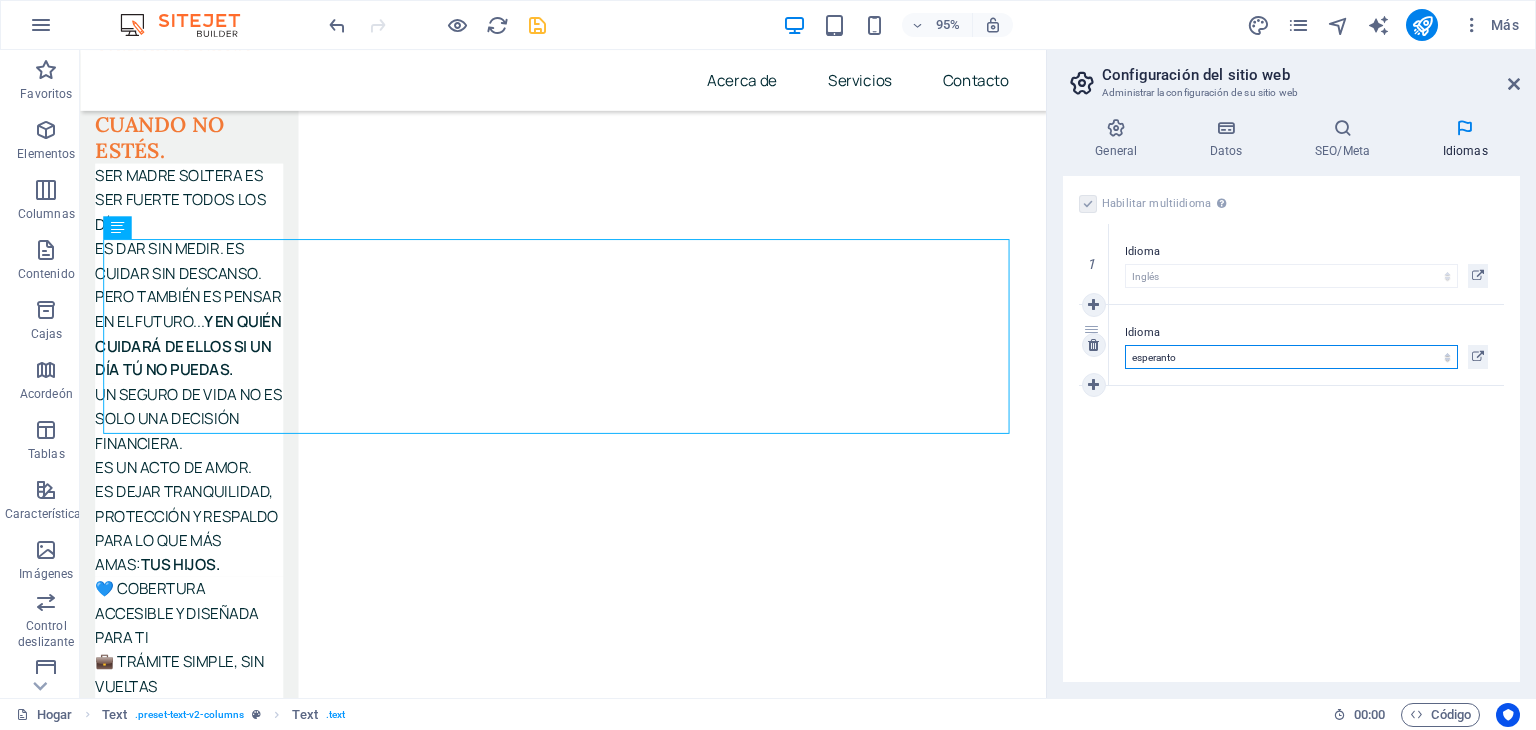 click on "Abjasio Lejos africaans Akan albanés Amárico árabe aragonés armenio Assamese Avaric Avestan Aymara azerbaiyano Bambara baskir vasco bielorruso bengalí Lenguas bihari Bislama Bokmål bosnio Bretón búlgaro birmano catalán Jemer central Chamorro Chechen Chino eslavo eclesiástico Chuvasio de Cornualles corso Cree croata checo danés Holandés Dzongkha Inglés esperanto estonio Ewe feroés Farsi (persa) Fiyiano finlandés Francés Fulah gaélico gallego Ganda georgiano Alemán Griego Groenlandés Guaraní Gujarati criollo haitiano Hausa hebreo Herero hindi Hiri Motu húngaro islandés Sí Igbo indonesio Interlingua Interlingüística Inuktitut Inupiaq irlandés italiano japonés javanés Canarés Kanuri Cachemira kazajo kikuyu Kinyarwanda Komi Congo coreano kurdo Kwanyama Kirguistán Laosiano latín letón Limburgués Lingala lituano Luba-Katanga luxemburgués macedónio madagascarí malayo Malabar Maldivas maltés de la isla de Man maorí Maratí marshaleses mongol Nauru Navajo Ndonga Nepalí noruego Twi" at bounding box center [1291, 357] 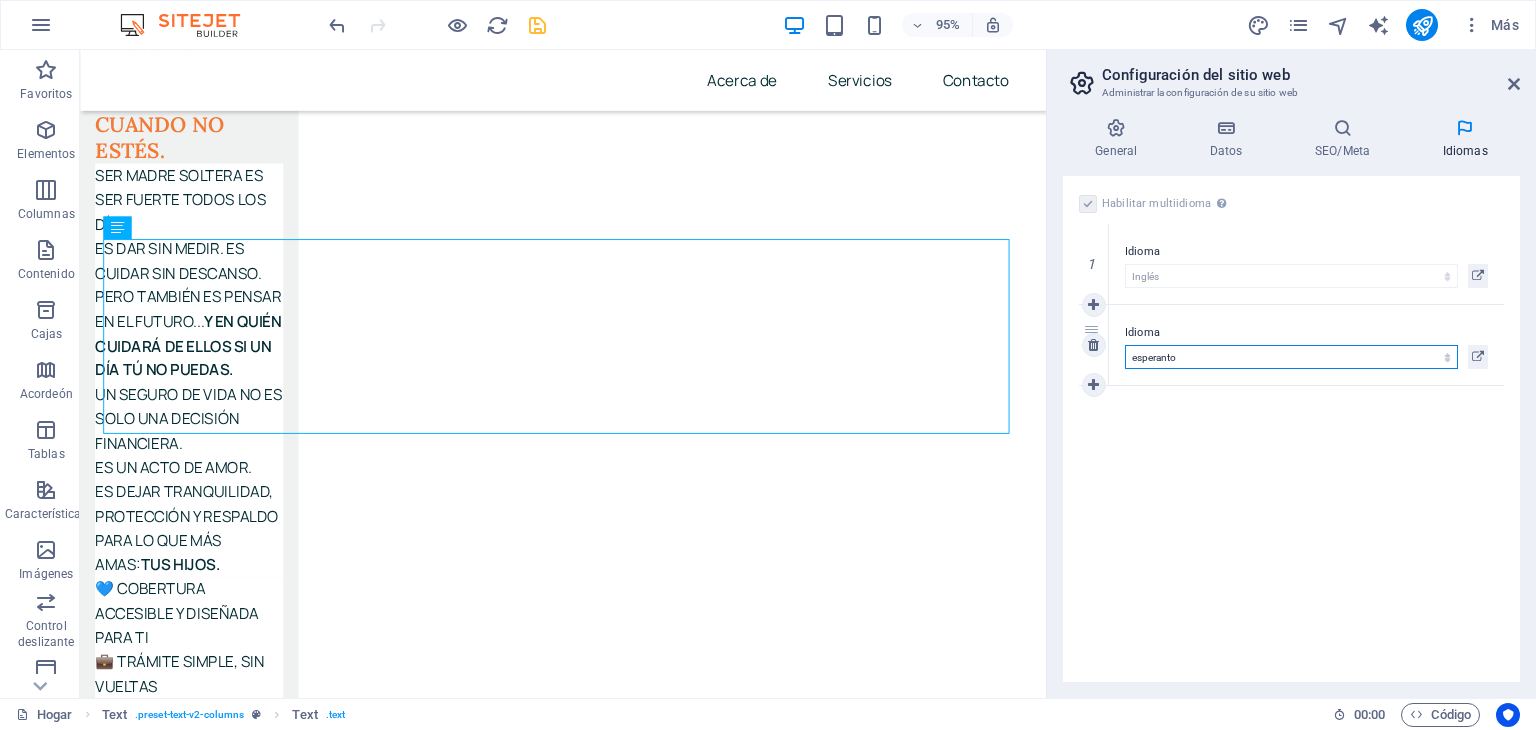 select on "148" 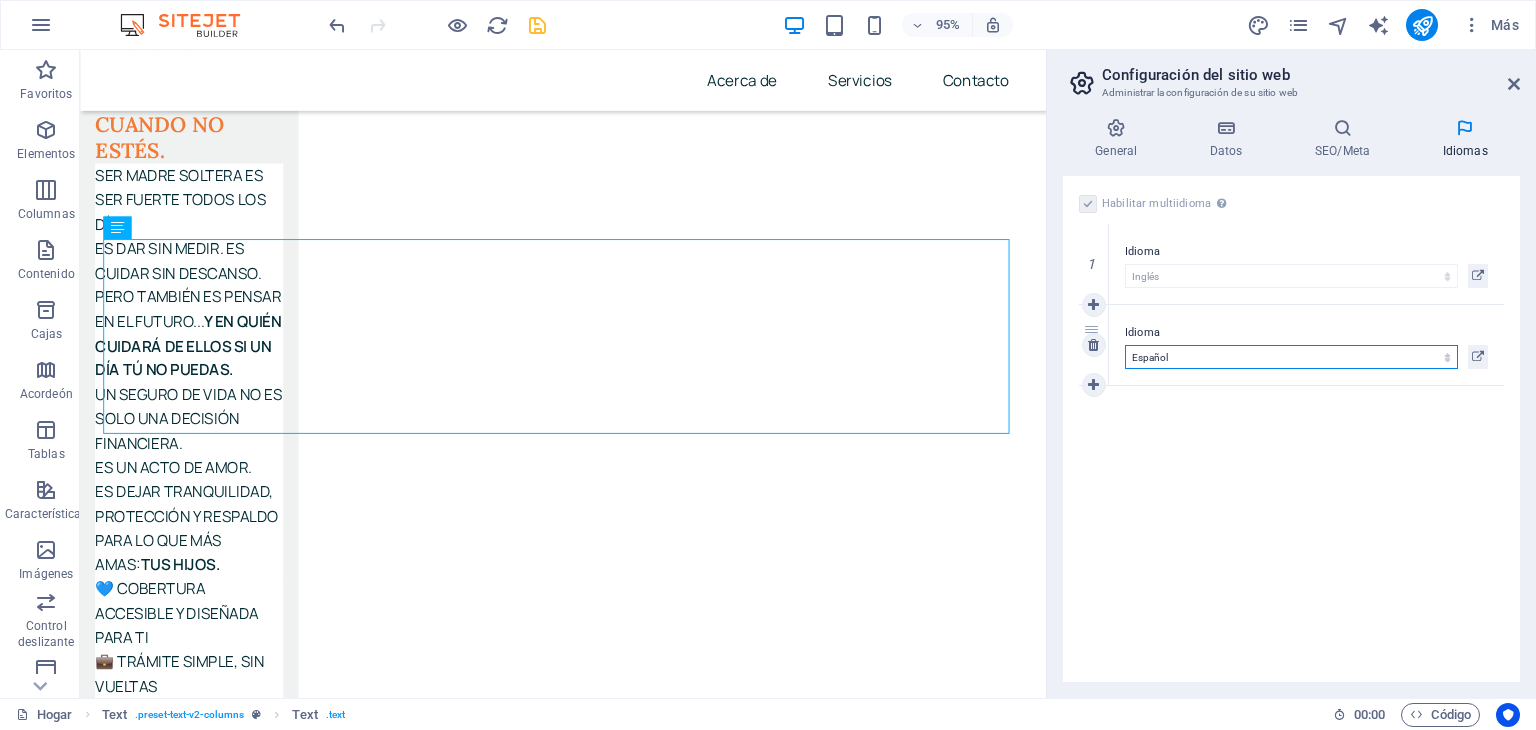 click on "Abjasio Lejos africaans Akan albanés Amárico árabe aragonés armenio Assamese Avaric Avestan Aymara azerbaiyano Bambara baskir vasco bielorruso bengalí Lenguas bihari Bislama Bokmål bosnio Bretón búlgaro birmano catalán Jemer central Chamorro Chechen Chino eslavo eclesiástico Chuvasio de Cornualles corso Cree croata checo danés Holandés Dzongkha Inglés esperanto estonio Ewe feroés Farsi (persa) Fiyiano finlandés Francés Fulah gaélico gallego Ganda georgiano Alemán Griego Groenlandés Guaraní Gujarati criollo haitiano Hausa hebreo Herero hindi Hiri Motu húngaro islandés Sí Igbo indonesio Interlingua Interlingüística Inuktitut Inupiaq irlandés italiano japonés javanés Canarés Kanuri Cachemira kazajo kikuyu Kinyarwanda Komi Congo coreano kurdo Kwanyama Kirguistán Laosiano latín letón Limburgués Lingala lituano Luba-Katanga luxemburgués macedónio madagascarí malayo Malabar Maldivas maltés de la isla de Man maorí Maratí marshaleses mongol Nauru Navajo Ndonga Nepalí noruego Twi" at bounding box center (1291, 357) 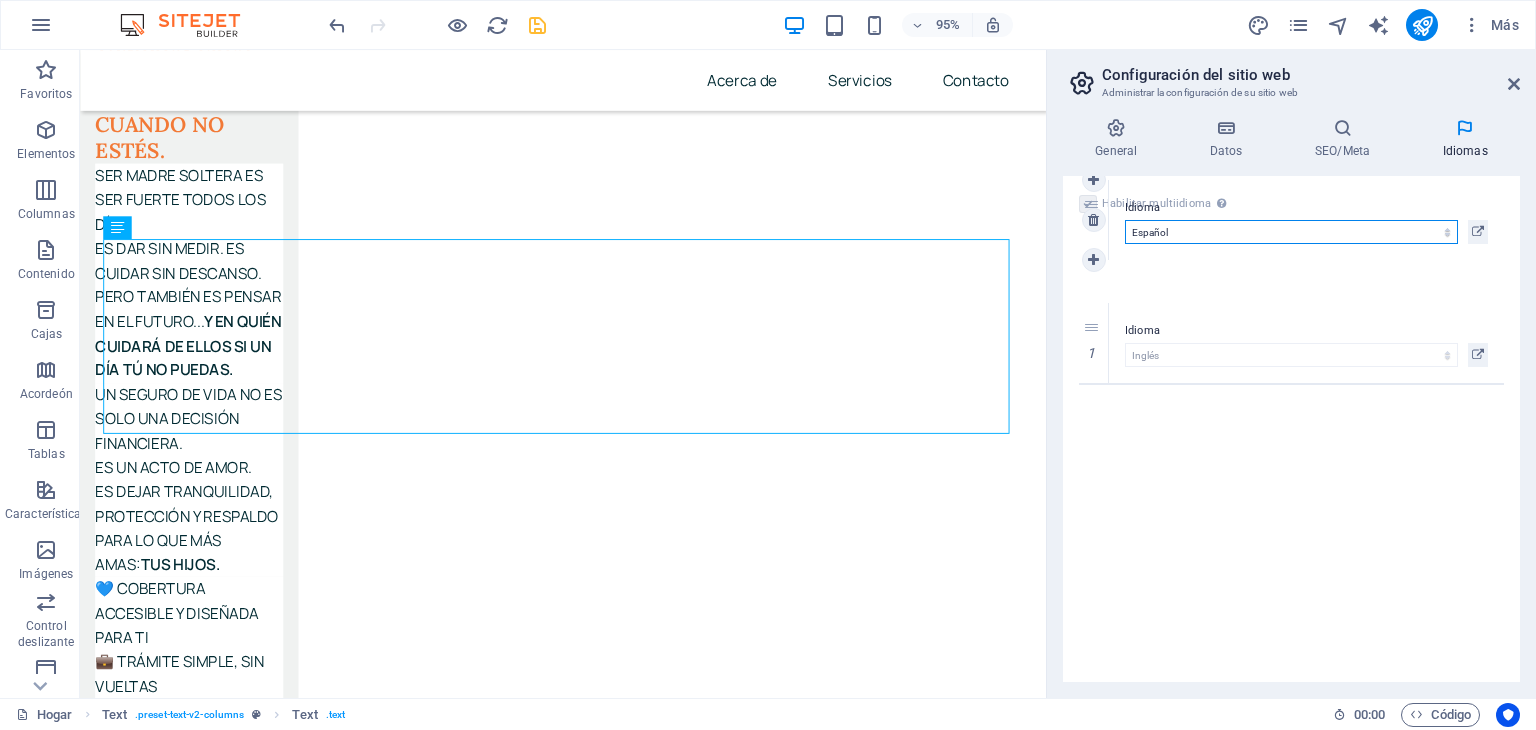drag, startPoint x: 1094, startPoint y: 367, endPoint x: 1092, endPoint y: 243, distance: 124.01613 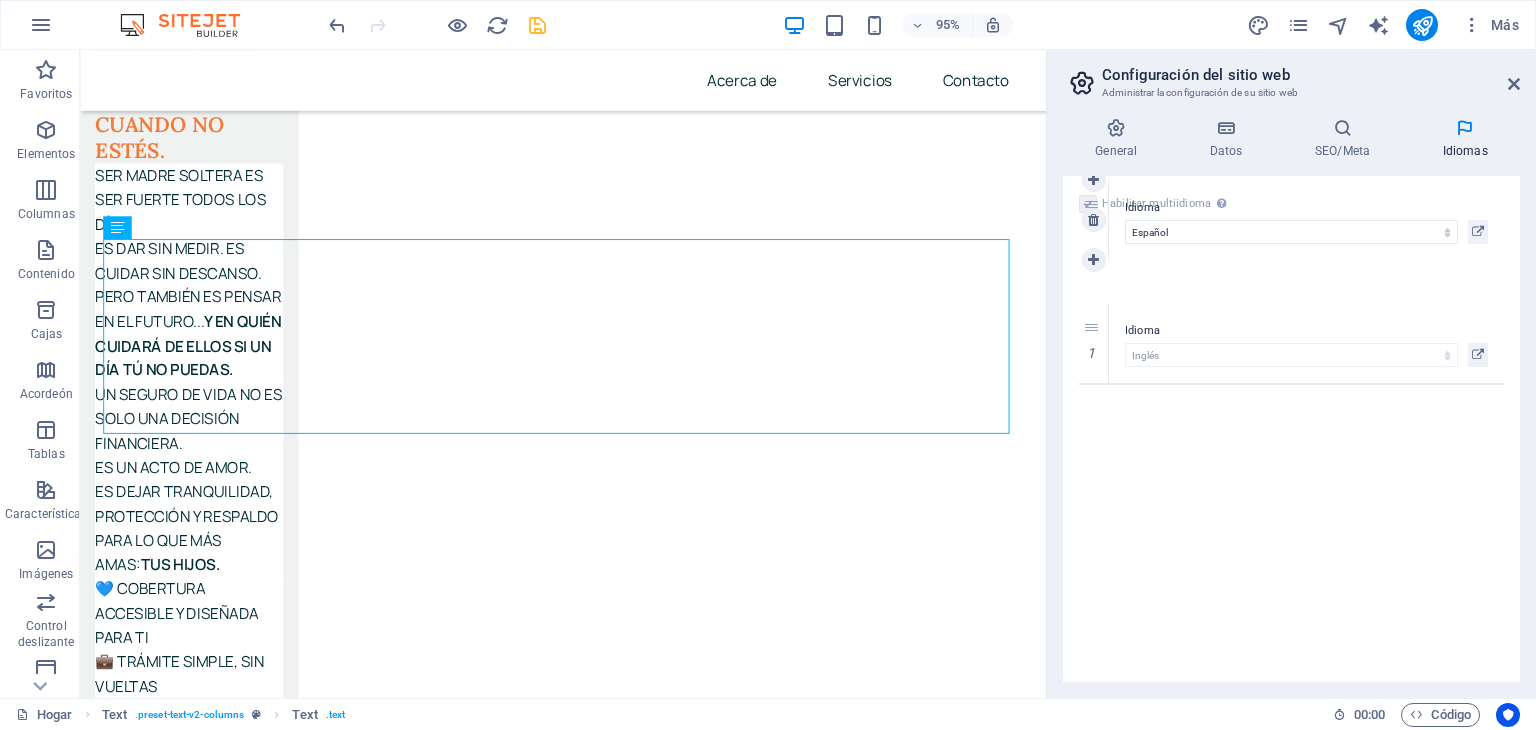 select on "148" 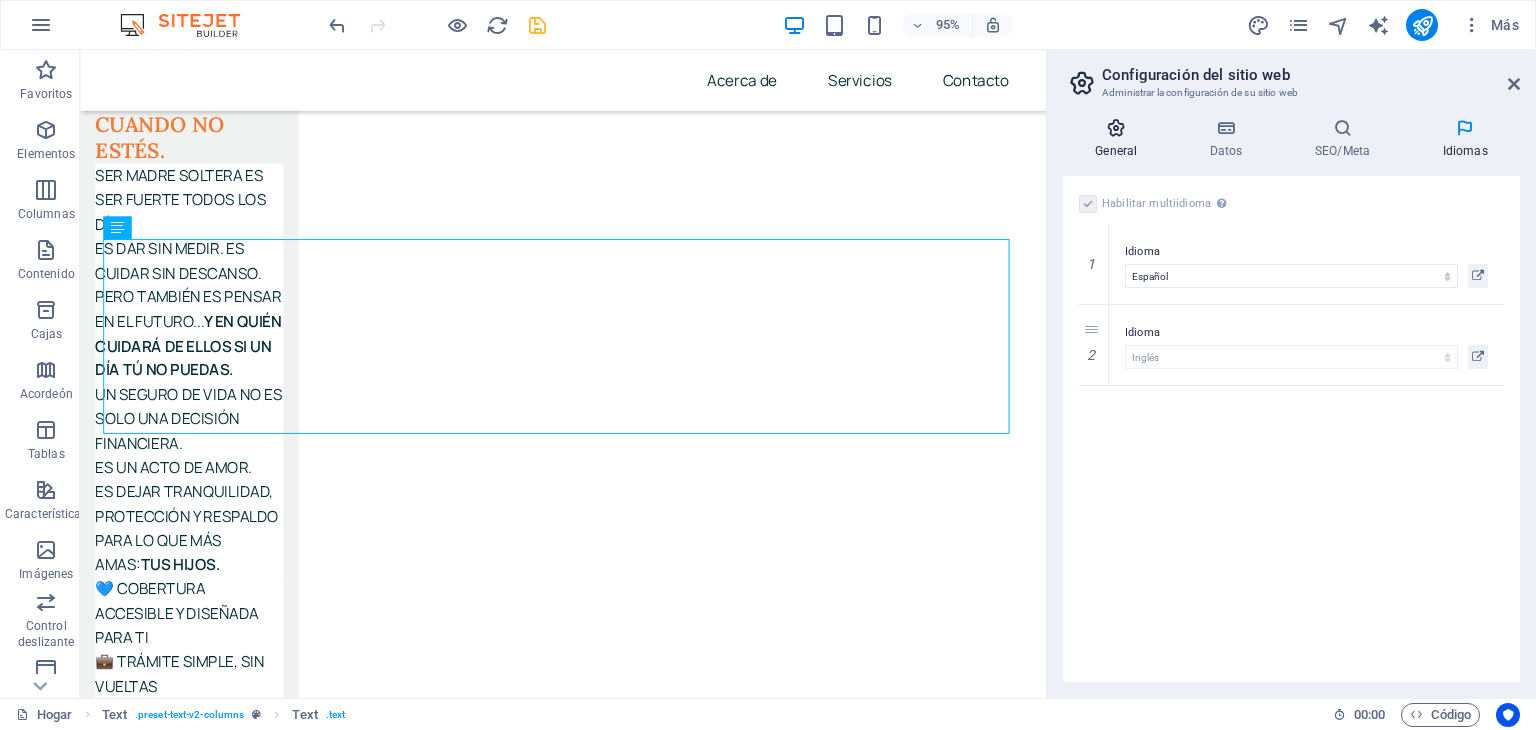 click at bounding box center (1116, 128) 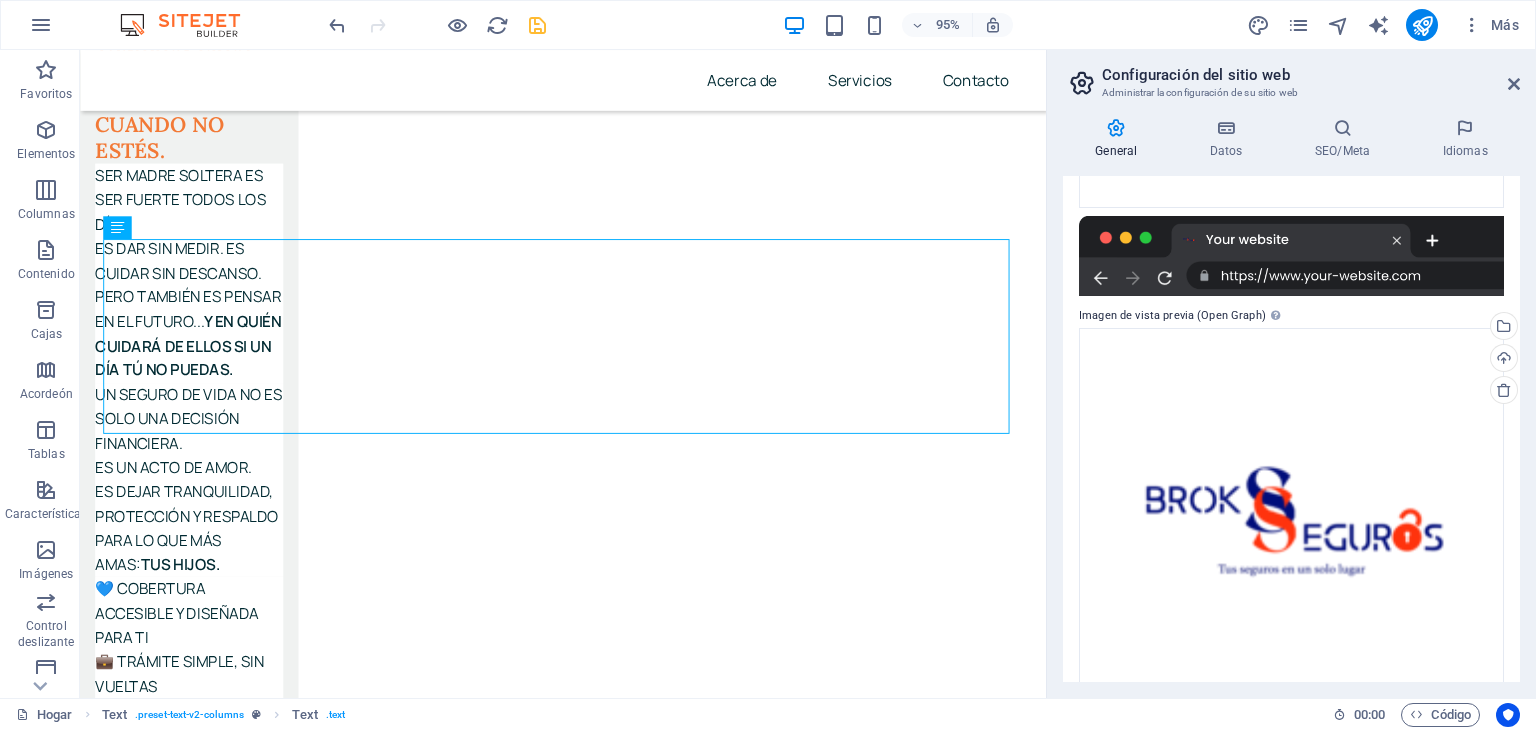 scroll, scrollTop: 433, scrollLeft: 0, axis: vertical 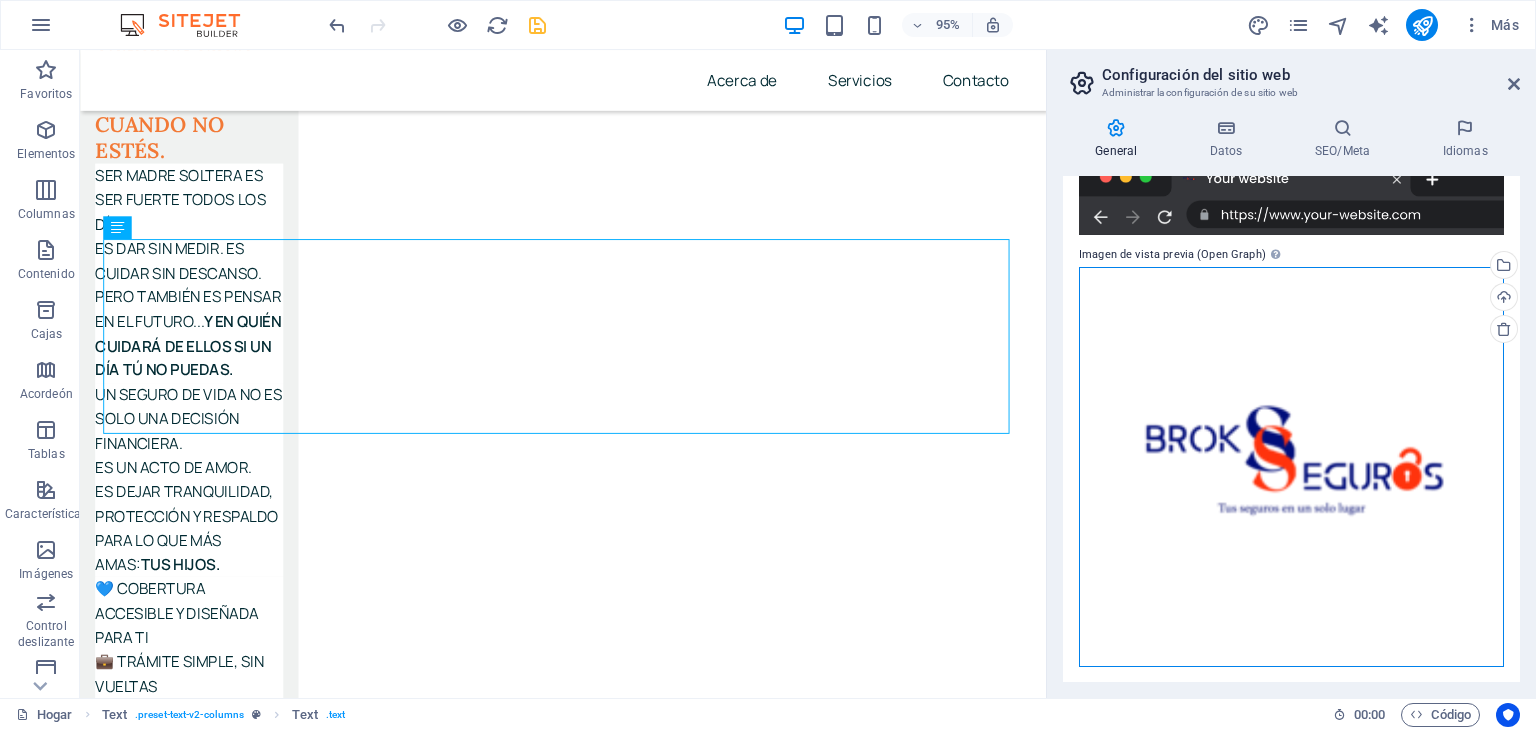 click on "Arrastre los archivos aquí, haga clic para elegir archivos o  seleccione archivos de Archivos o de nuestras fotos y videos de archivo gratuitos" at bounding box center (1291, 467) 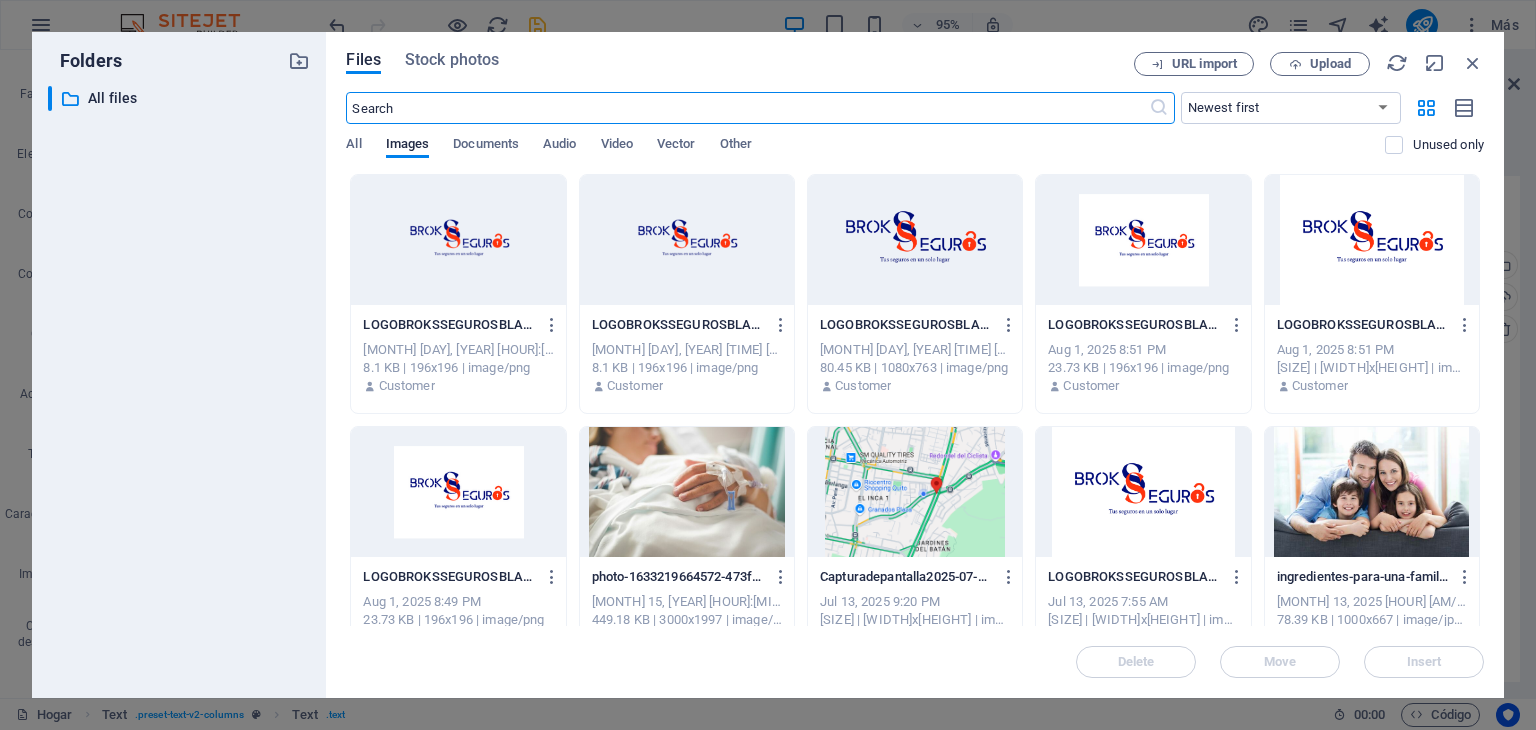 scroll, scrollTop: 5704, scrollLeft: 0, axis: vertical 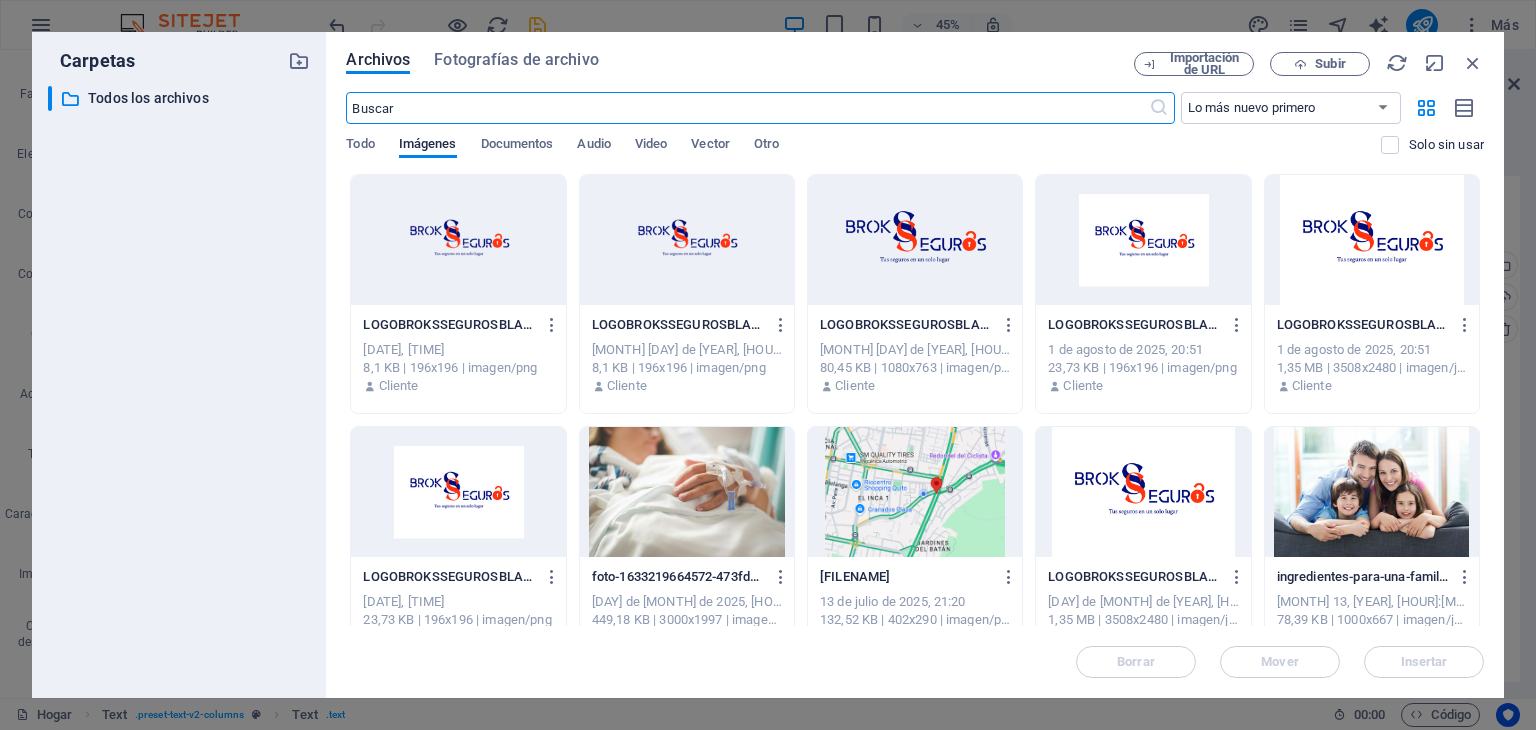 click at bounding box center (915, 240) 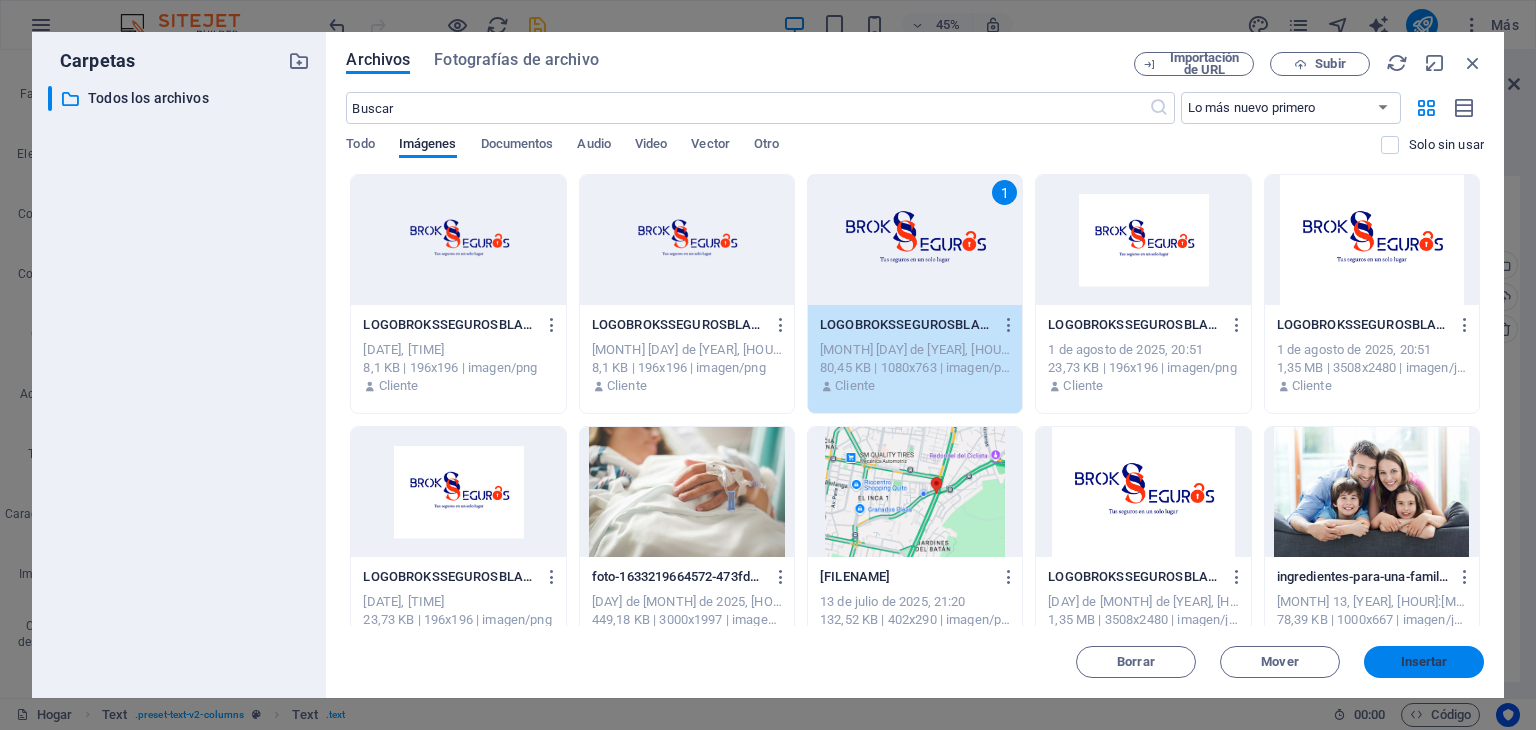 click on "Insertar" at bounding box center (1424, 661) 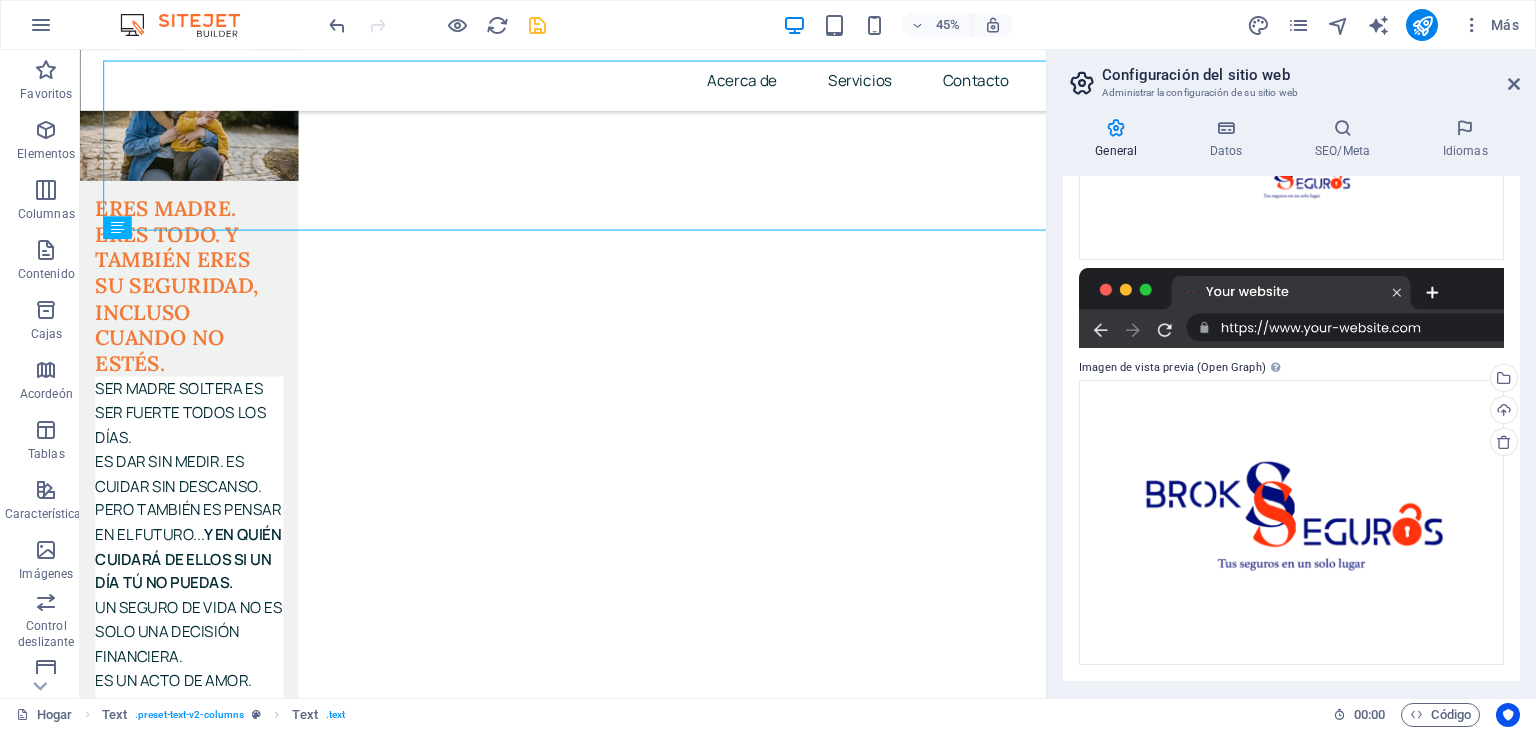 scroll, scrollTop: 5928, scrollLeft: 0, axis: vertical 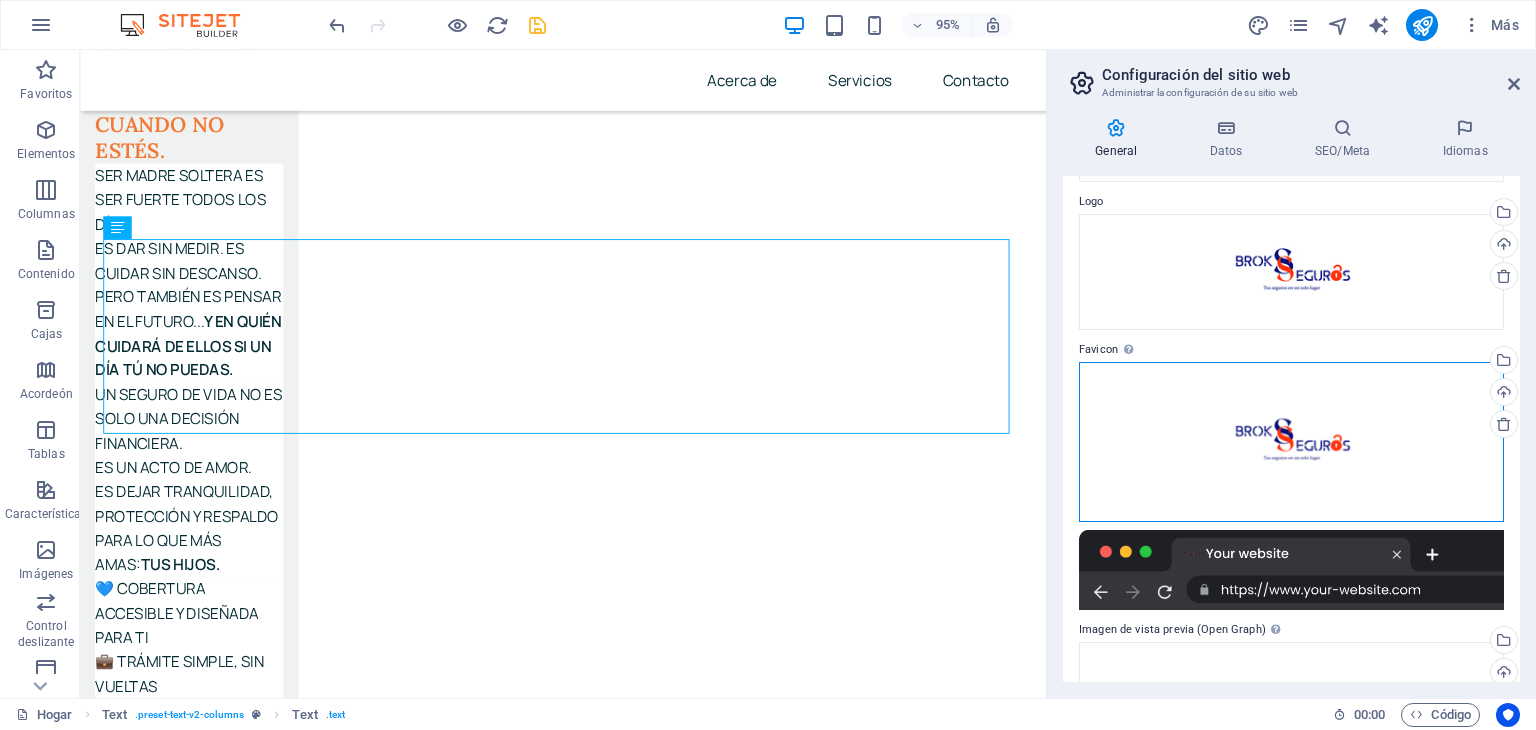 click on "Arrastre los archivos aquí, haga clic para elegir archivos o  seleccione archivos de Archivos o de nuestras fotos y videos de archivo gratuitos" at bounding box center [1291, 442] 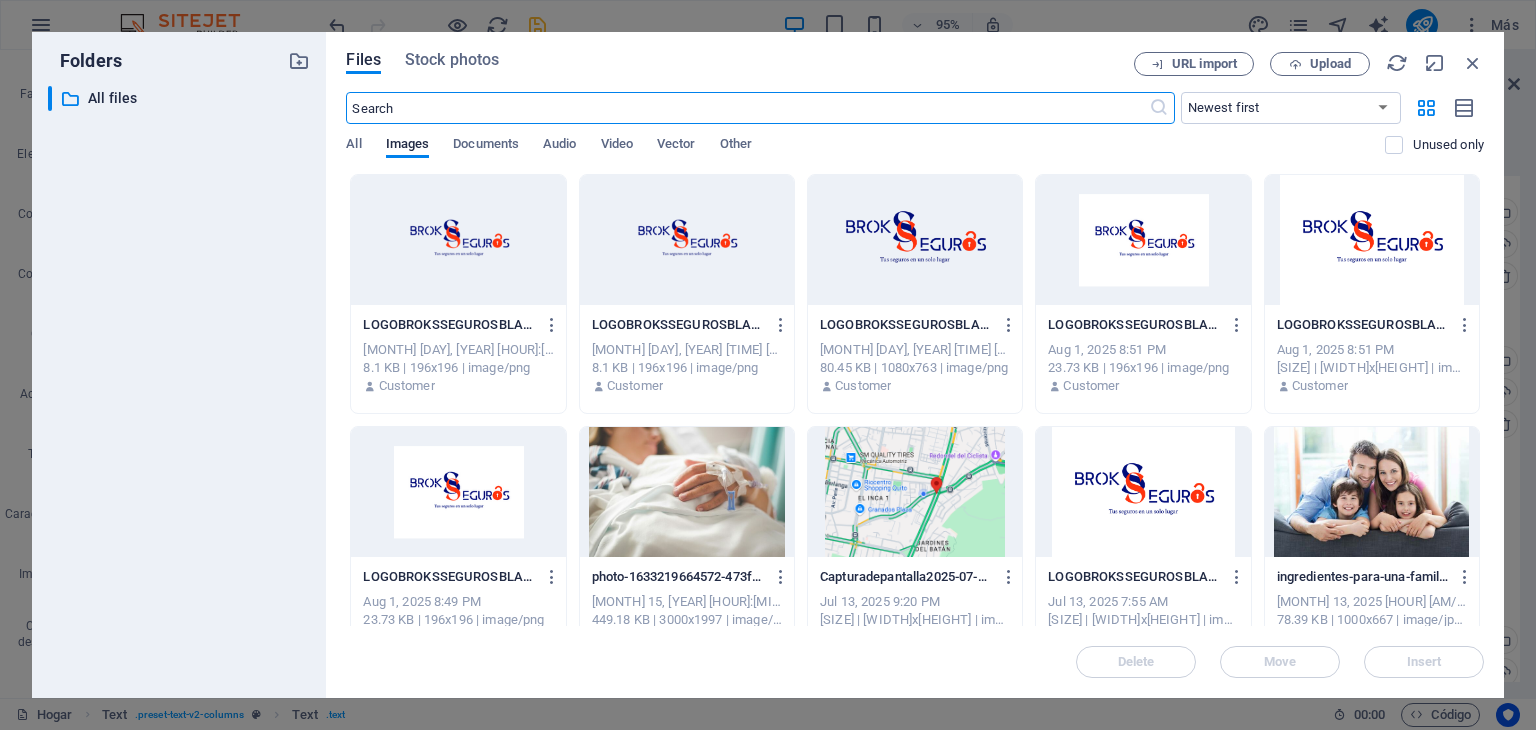 scroll, scrollTop: 5704, scrollLeft: 0, axis: vertical 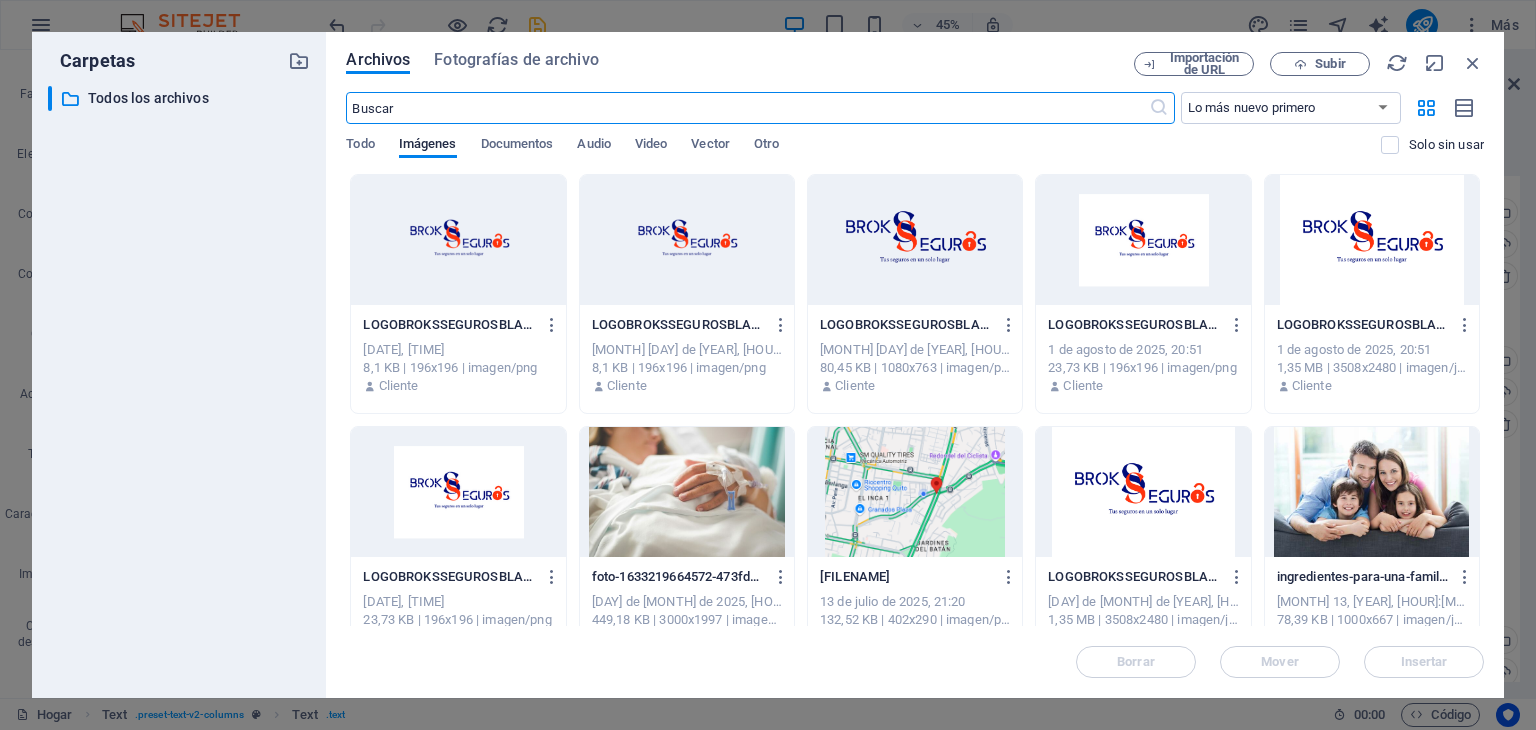 click at bounding box center [687, 240] 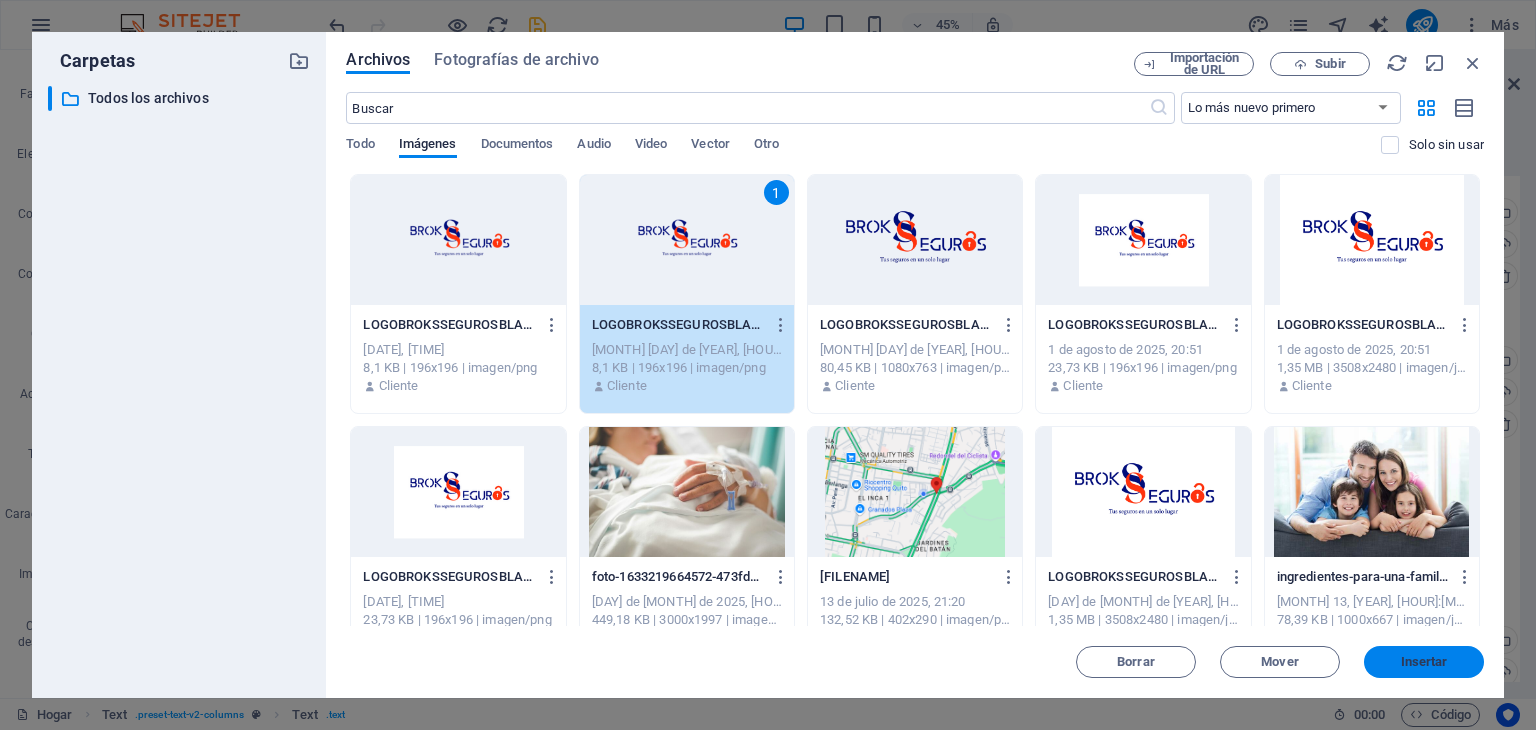 click on "Insertar" at bounding box center (1424, 662) 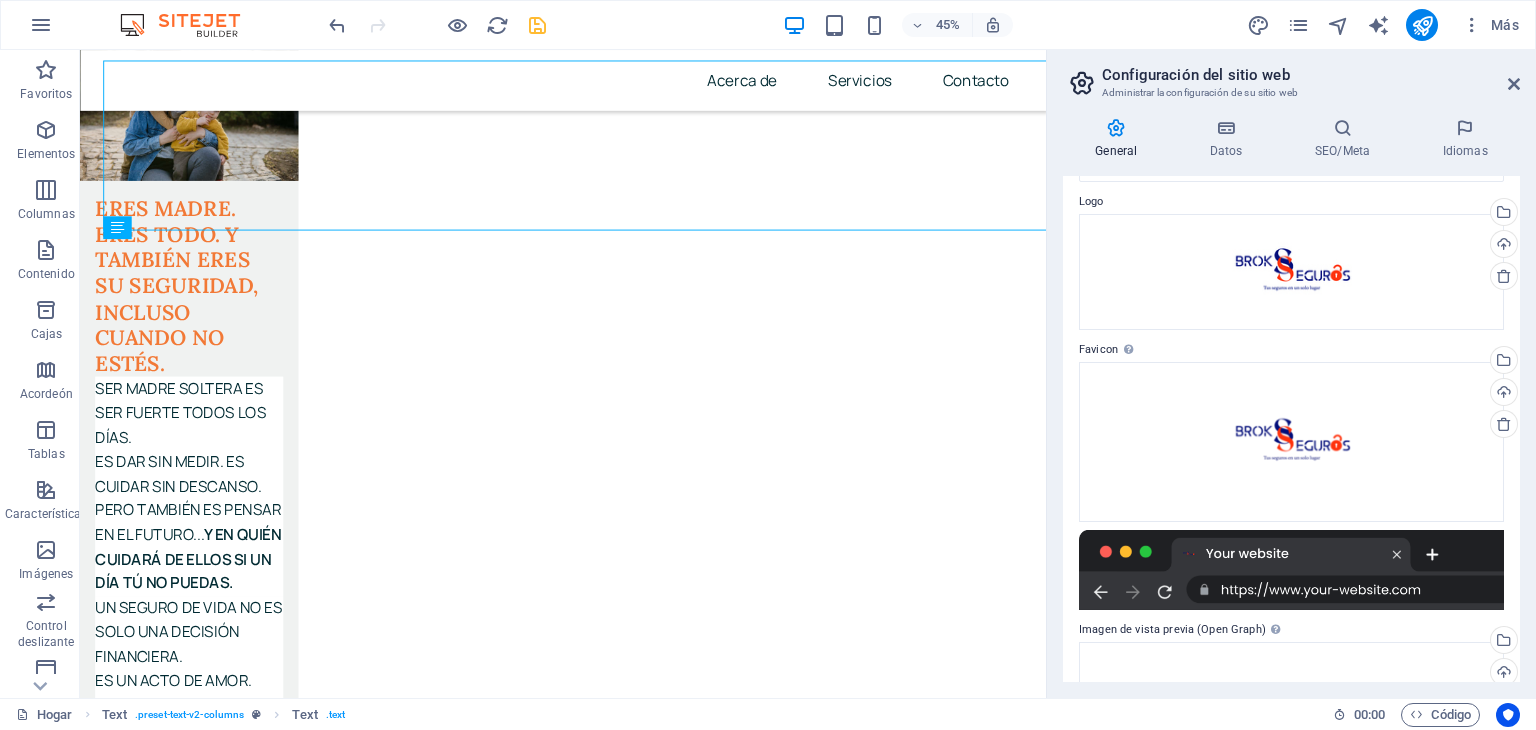 scroll, scrollTop: 5928, scrollLeft: 0, axis: vertical 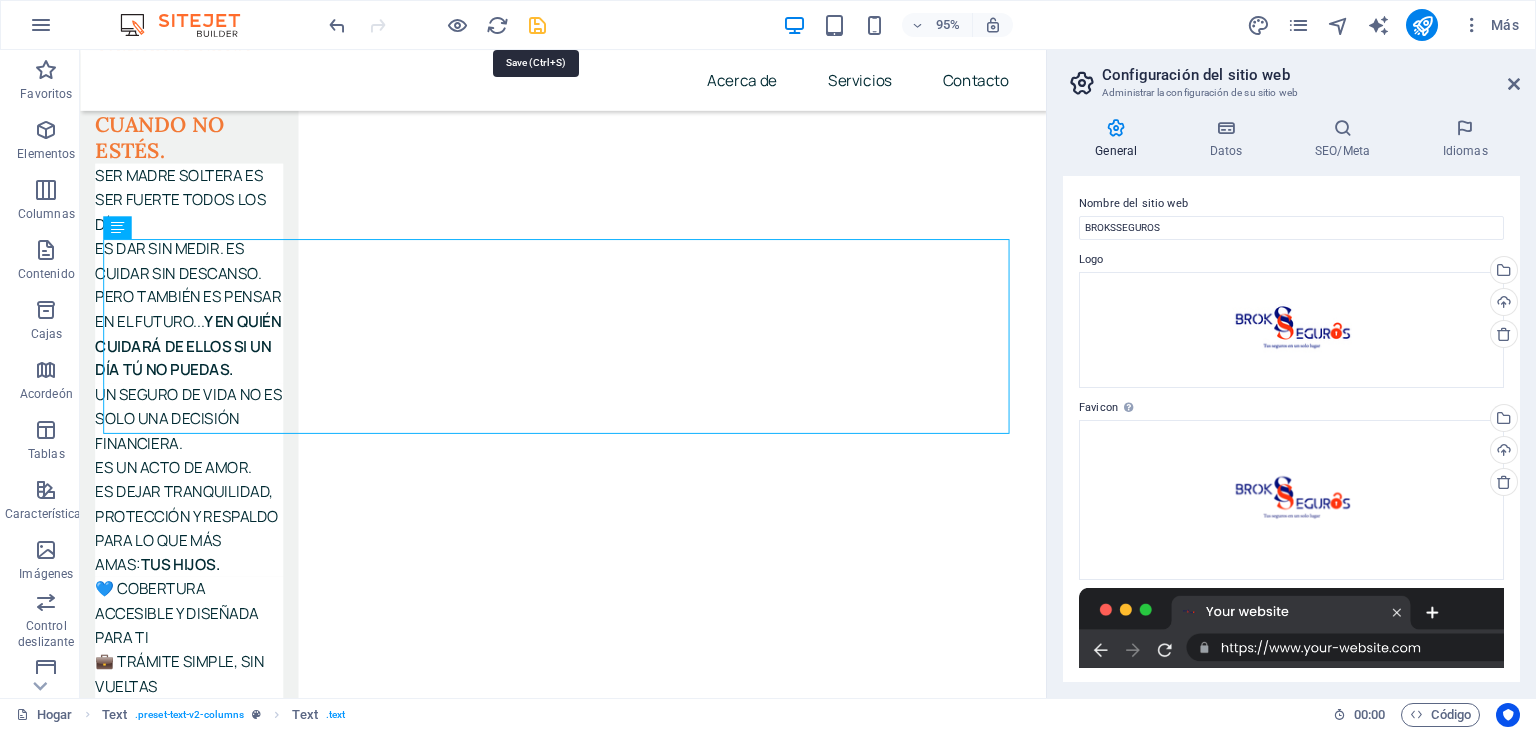 click at bounding box center (537, 25) 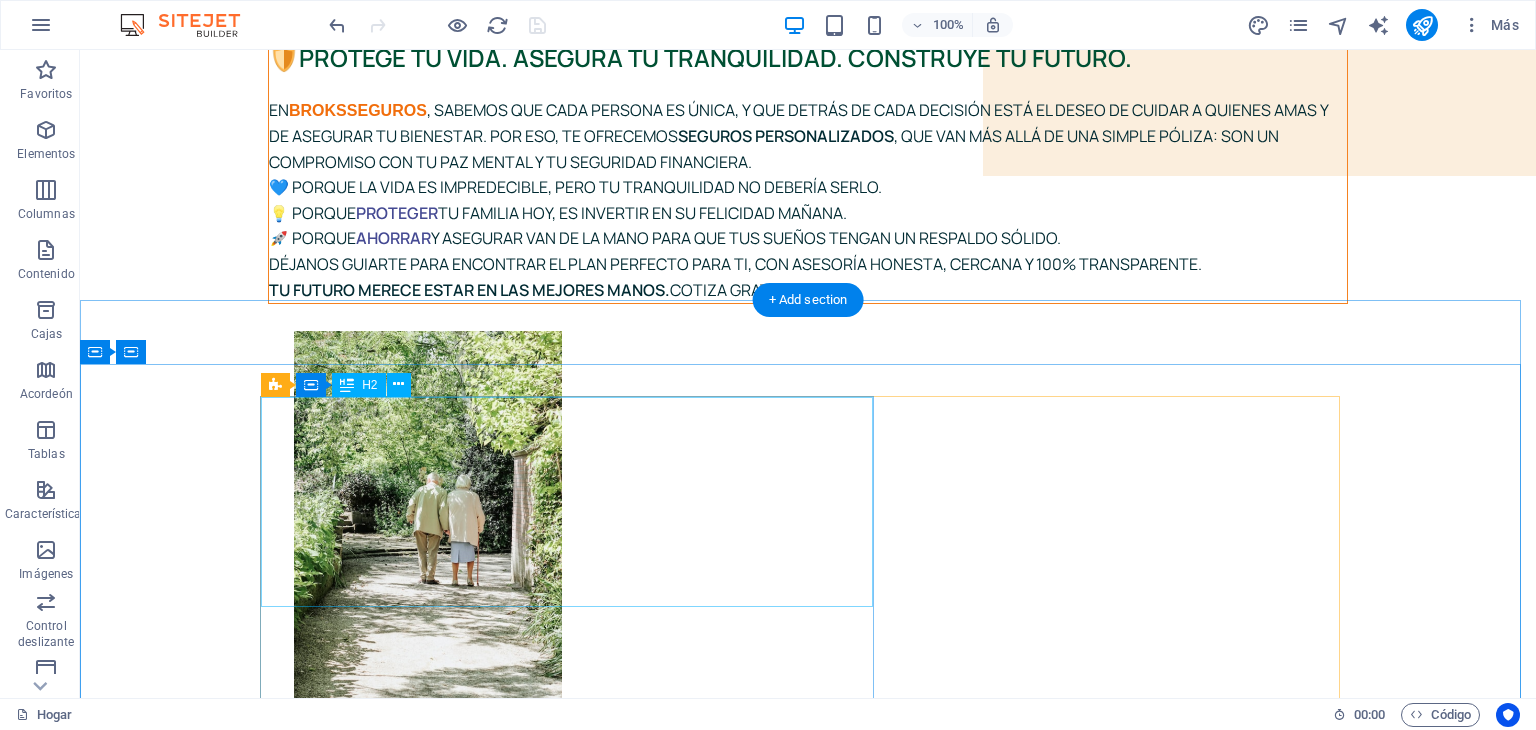 scroll, scrollTop: 0, scrollLeft: 0, axis: both 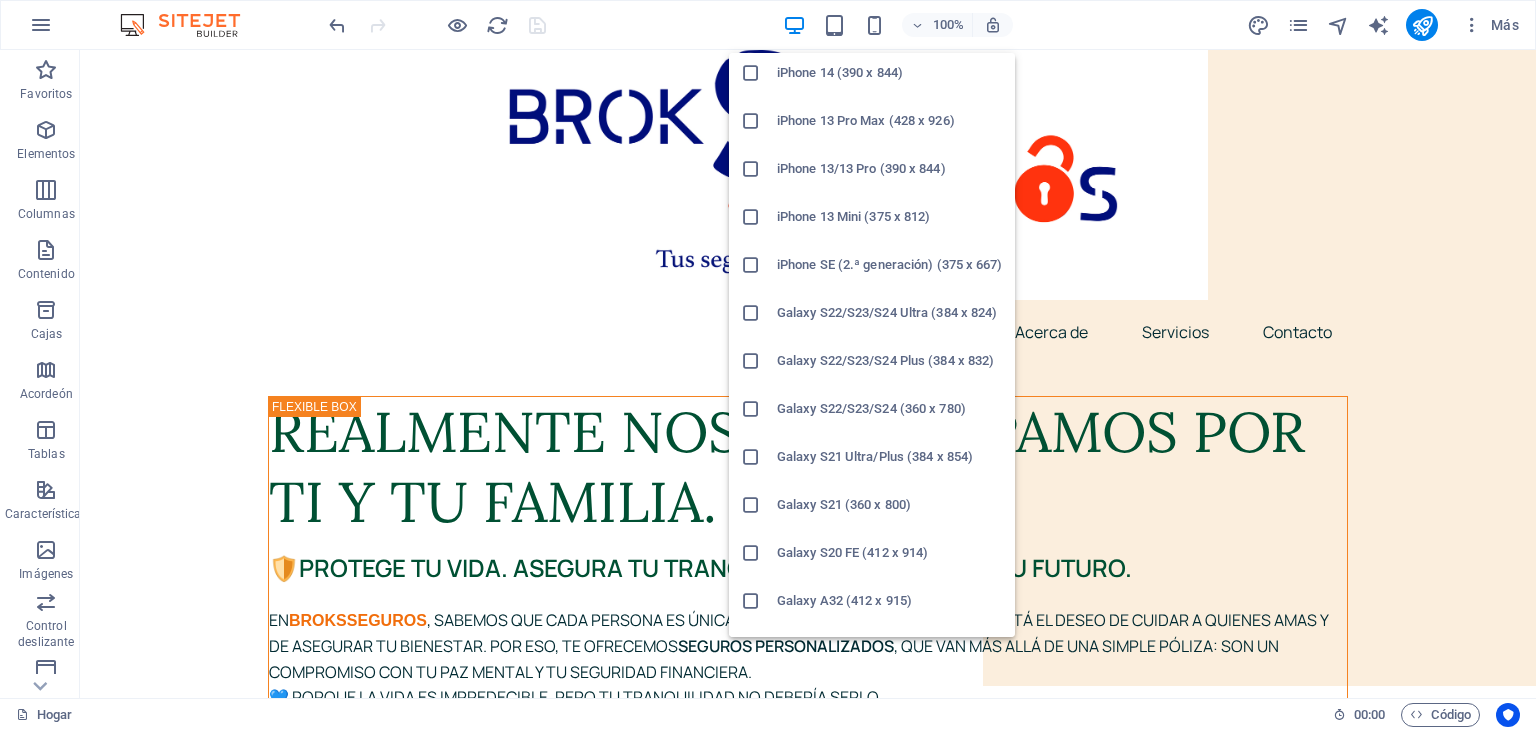 click on "Galaxy S22/S23/S24 Ultra (384 x 824)" at bounding box center (887, 312) 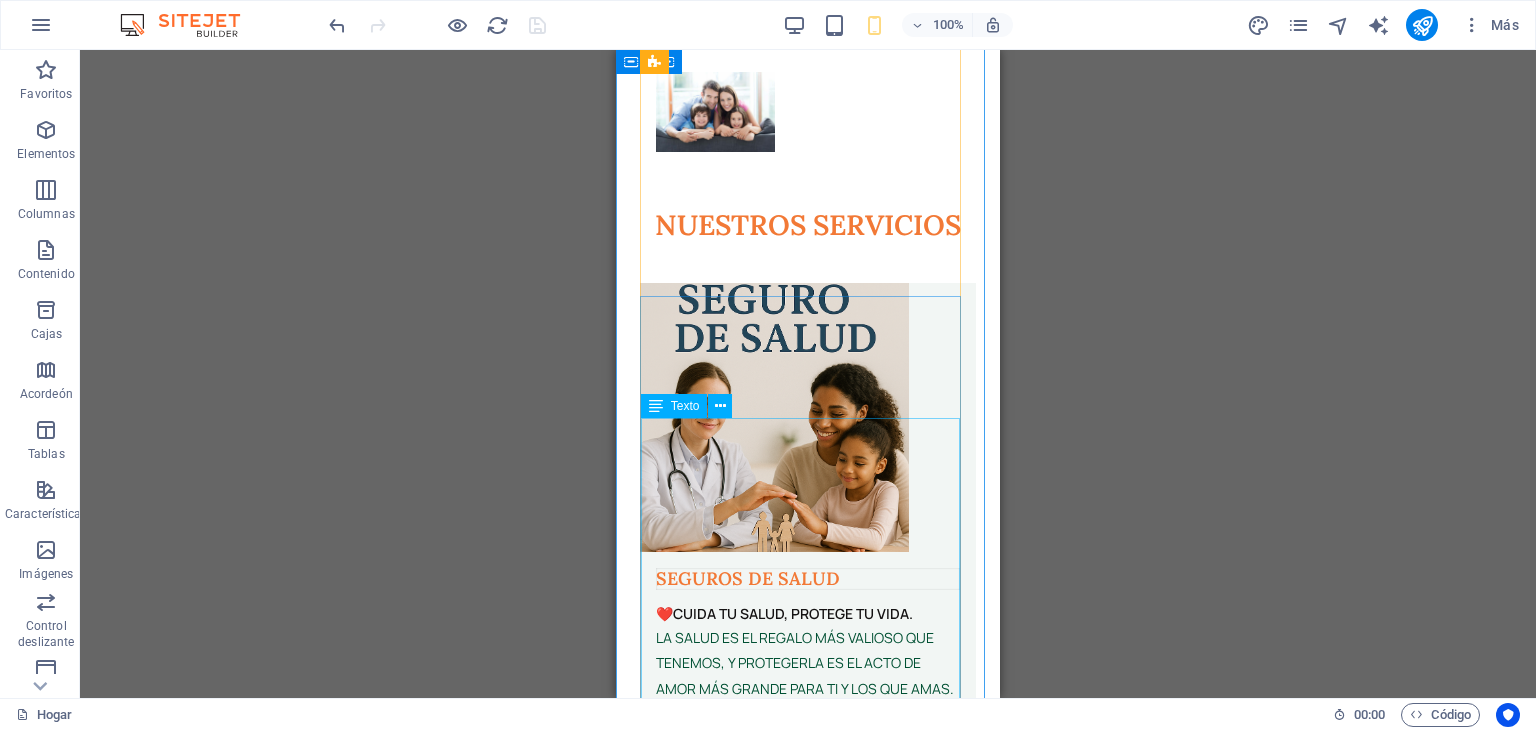 scroll, scrollTop: 0, scrollLeft: 0, axis: both 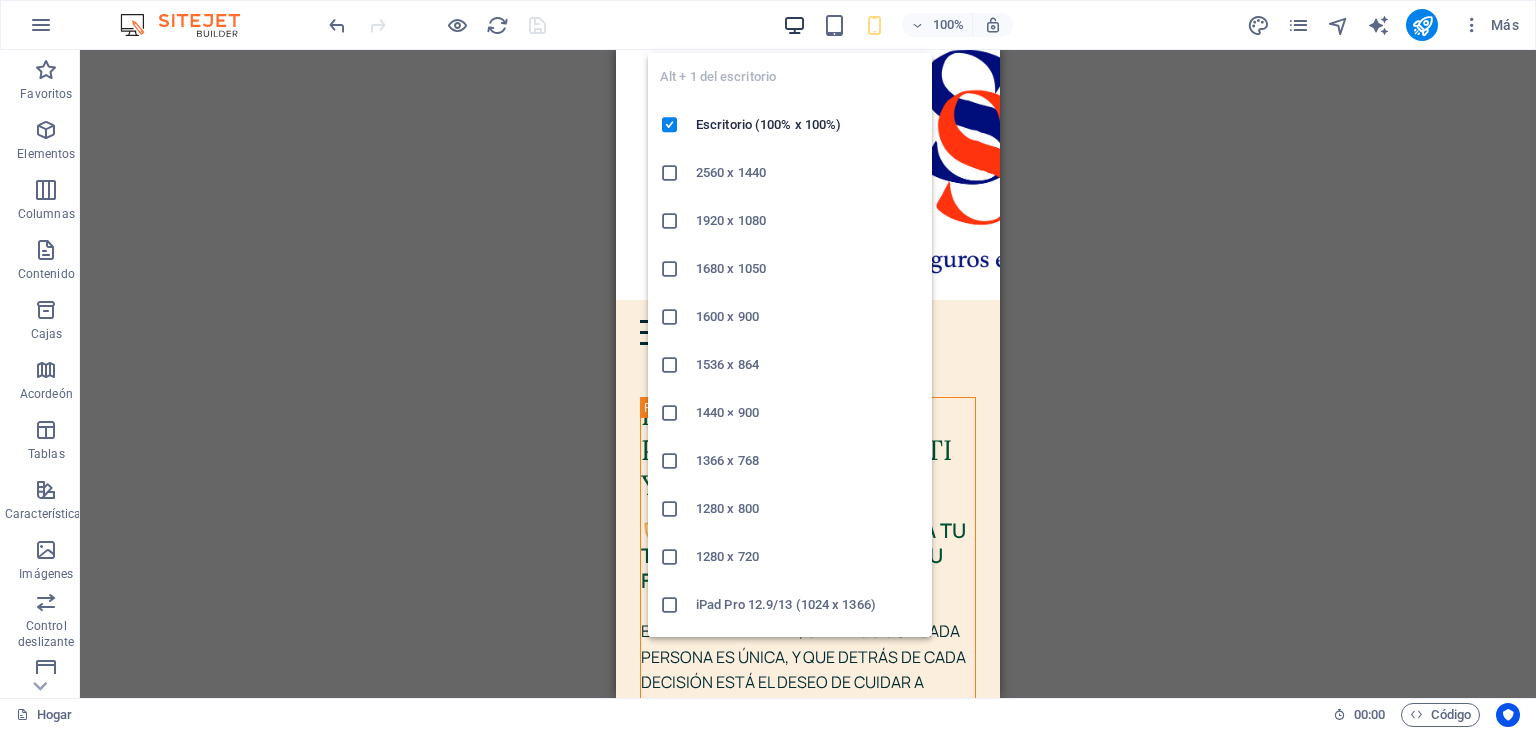 click at bounding box center [794, 25] 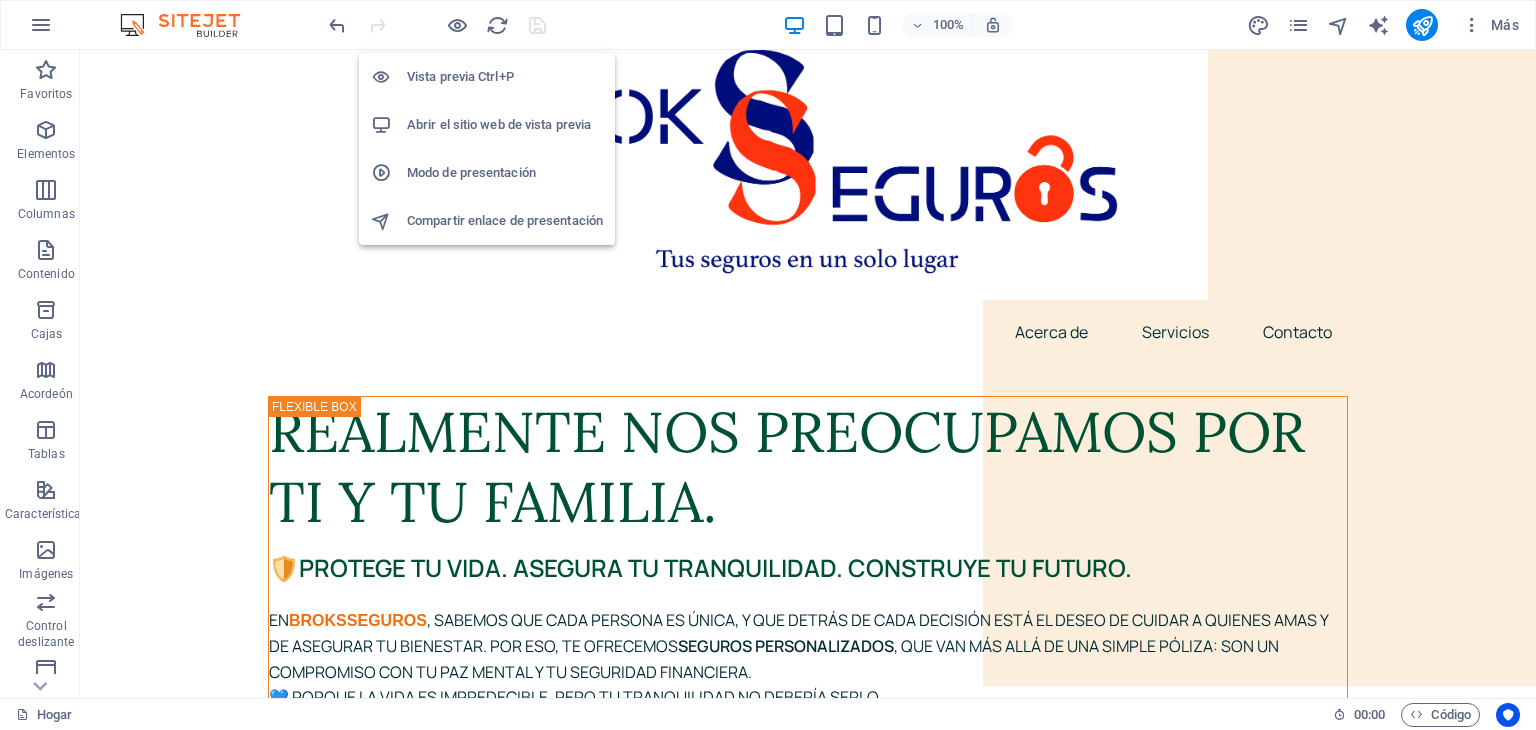 click on "Abrir el sitio web de vista previa" at bounding box center (487, 125) 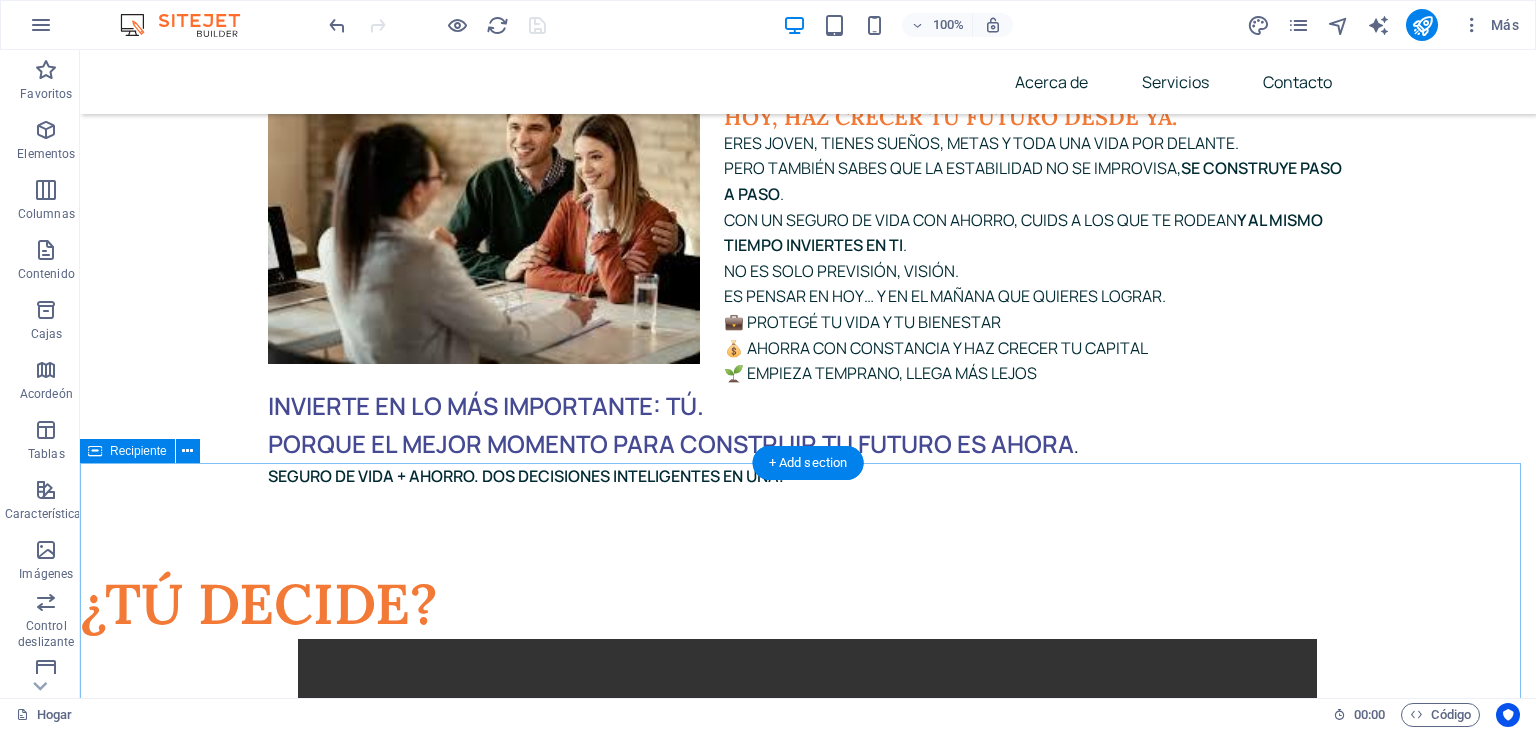 scroll, scrollTop: 7764, scrollLeft: 0, axis: vertical 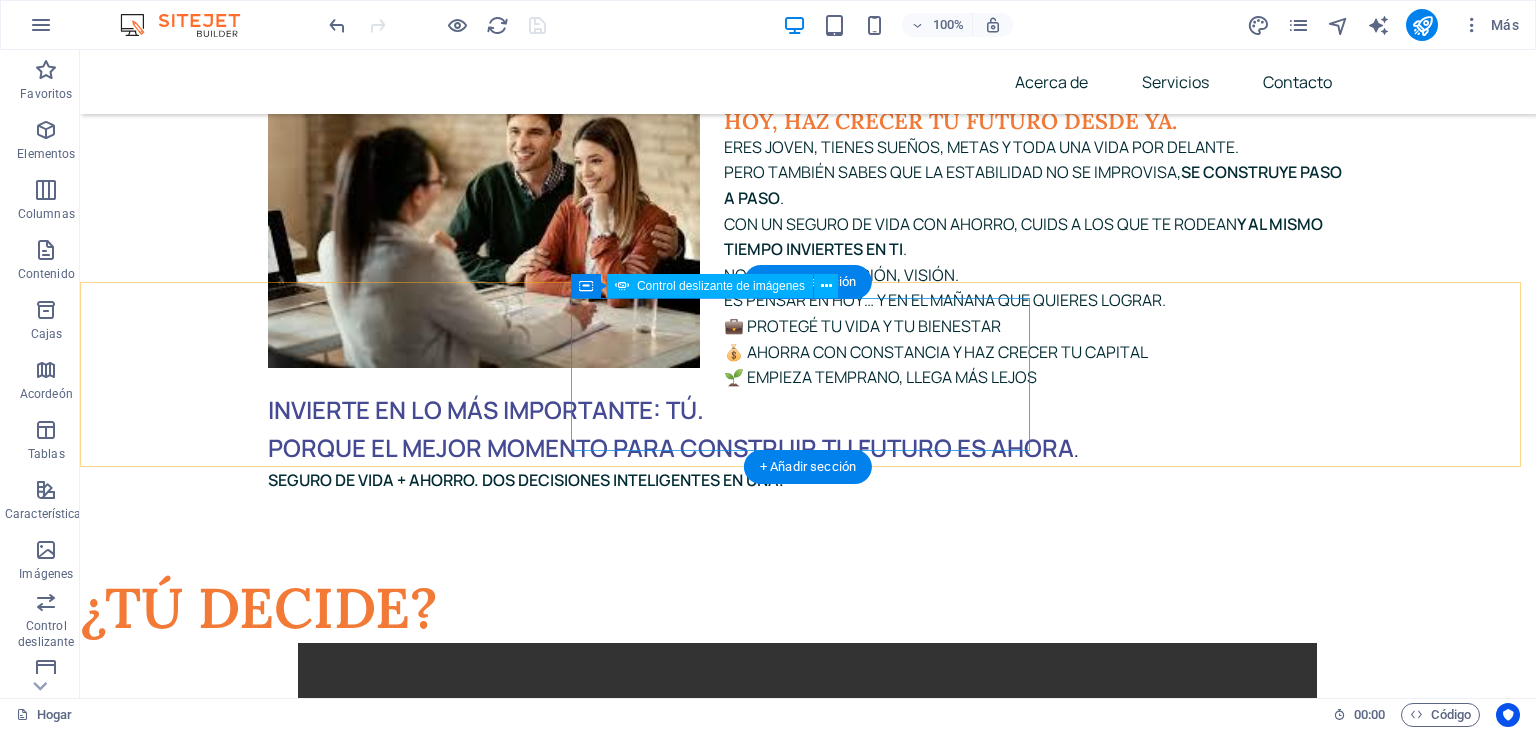 click at bounding box center [328, 4879] 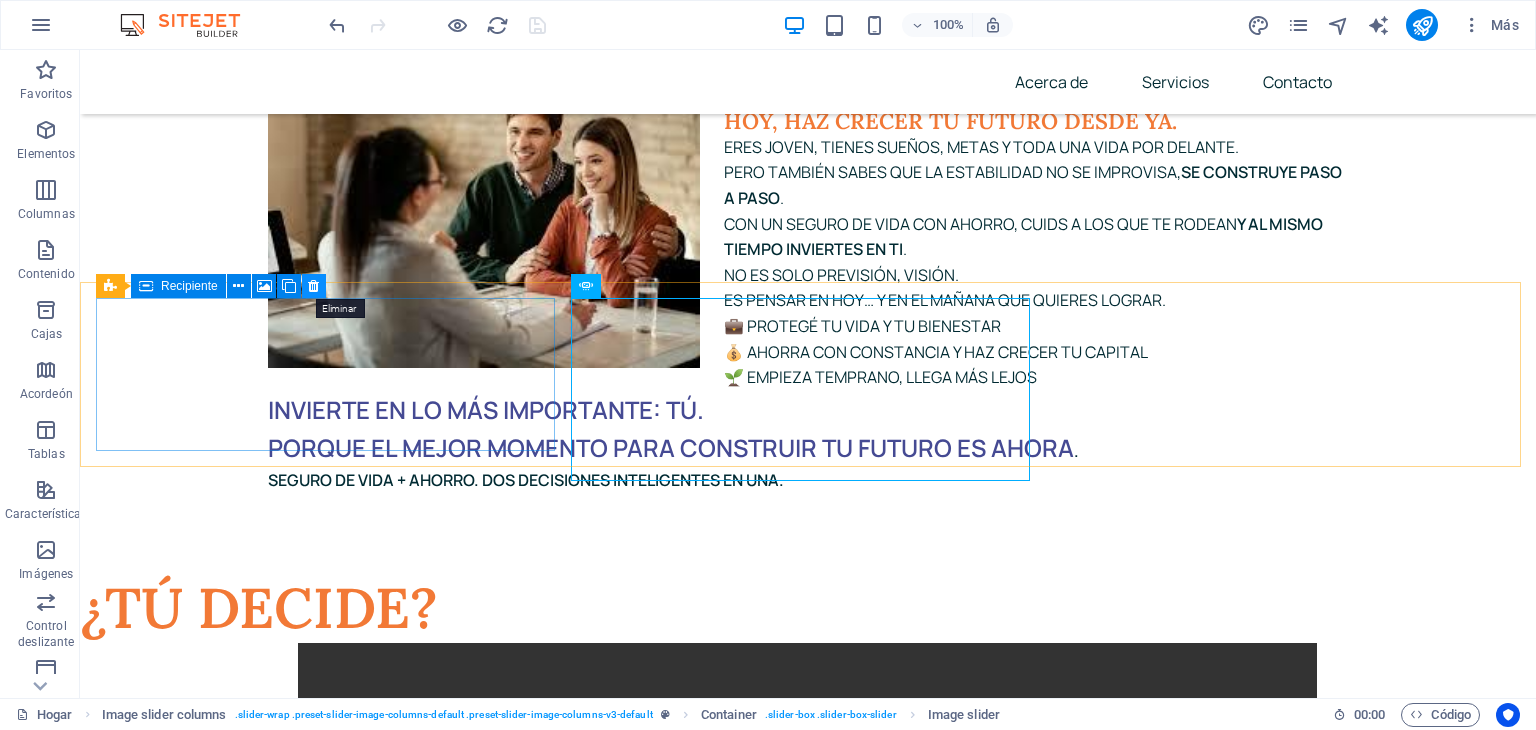 click at bounding box center (313, 286) 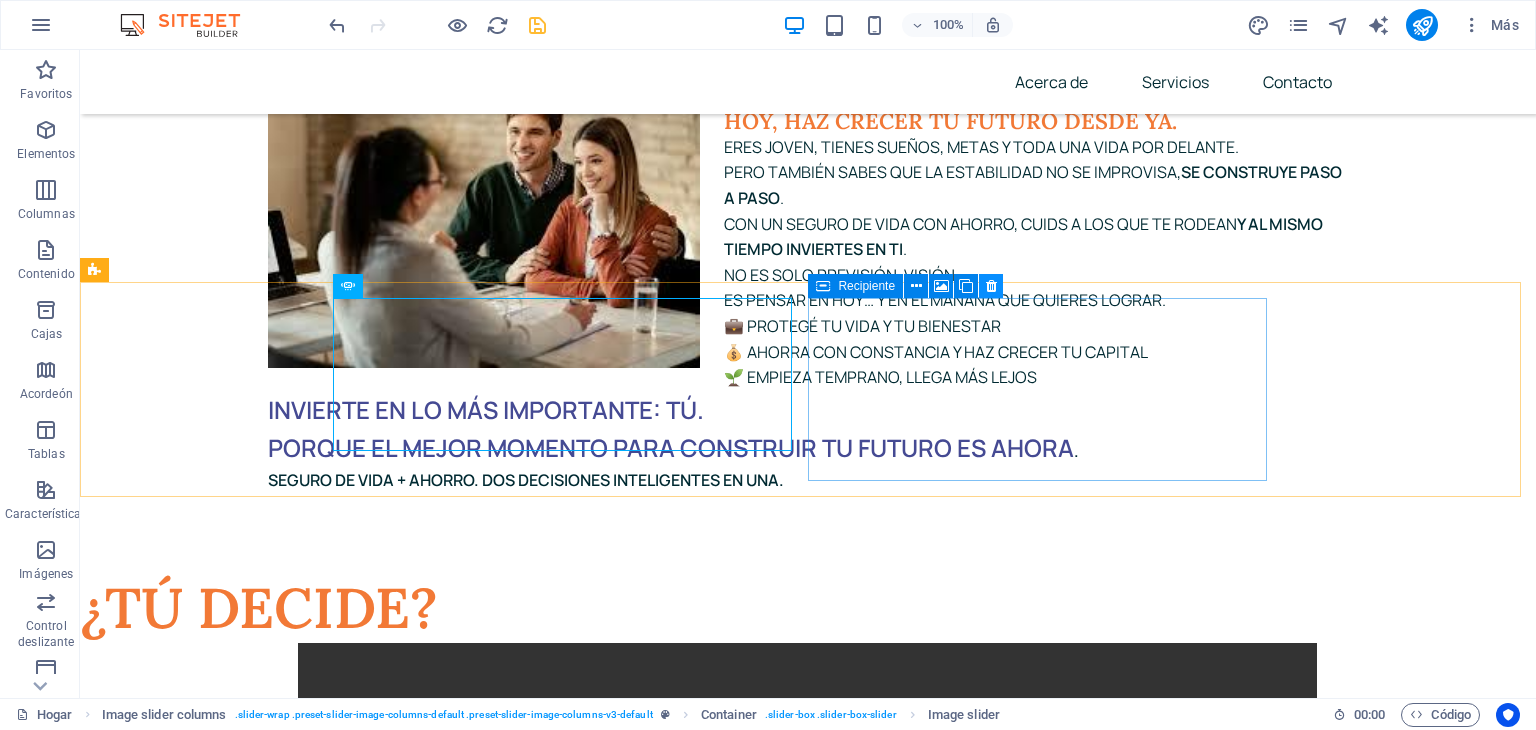click at bounding box center [991, 286] 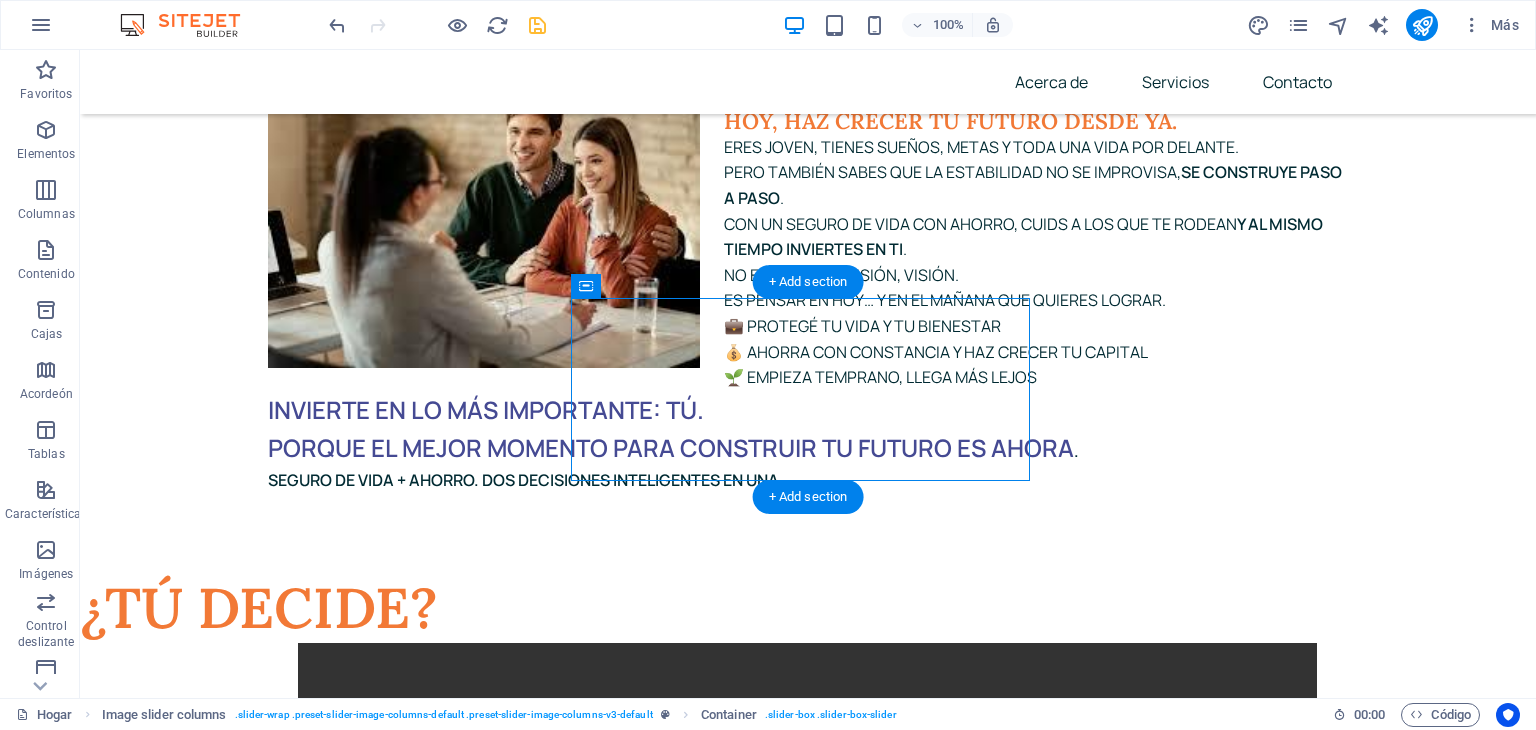 drag, startPoint x: 671, startPoint y: 336, endPoint x: 470, endPoint y: 306, distance: 203.22647 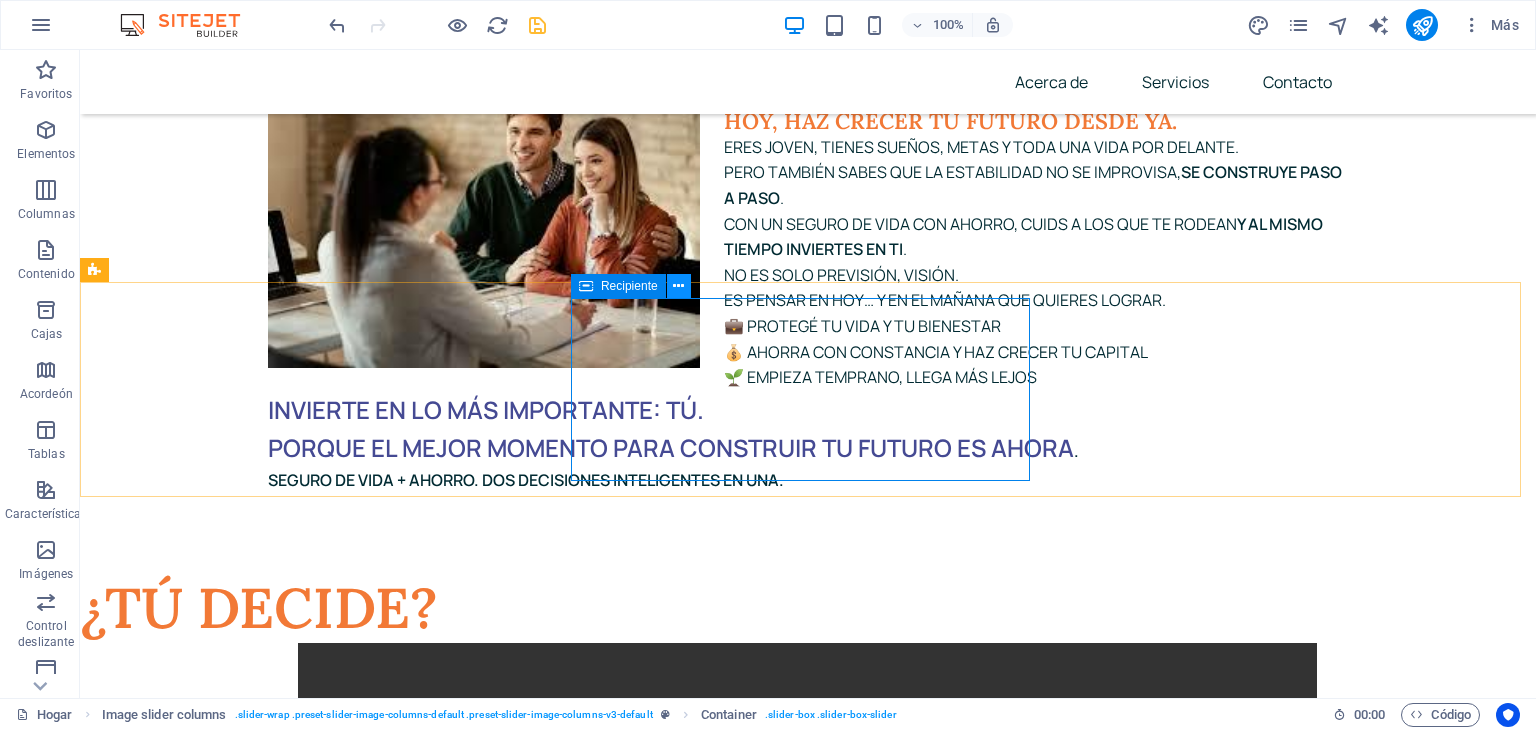 click at bounding box center [678, 286] 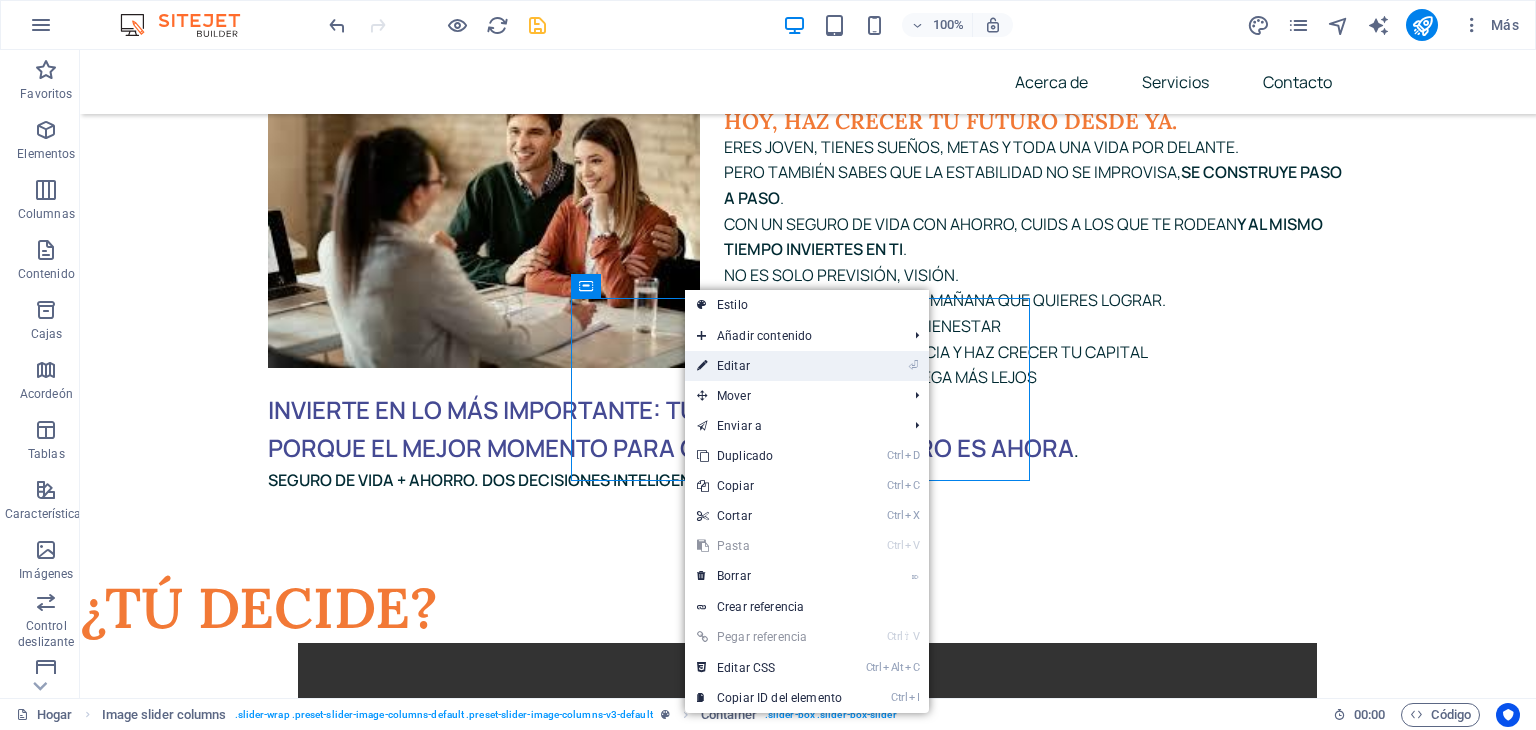click on "⏎ Editar" at bounding box center (769, 366) 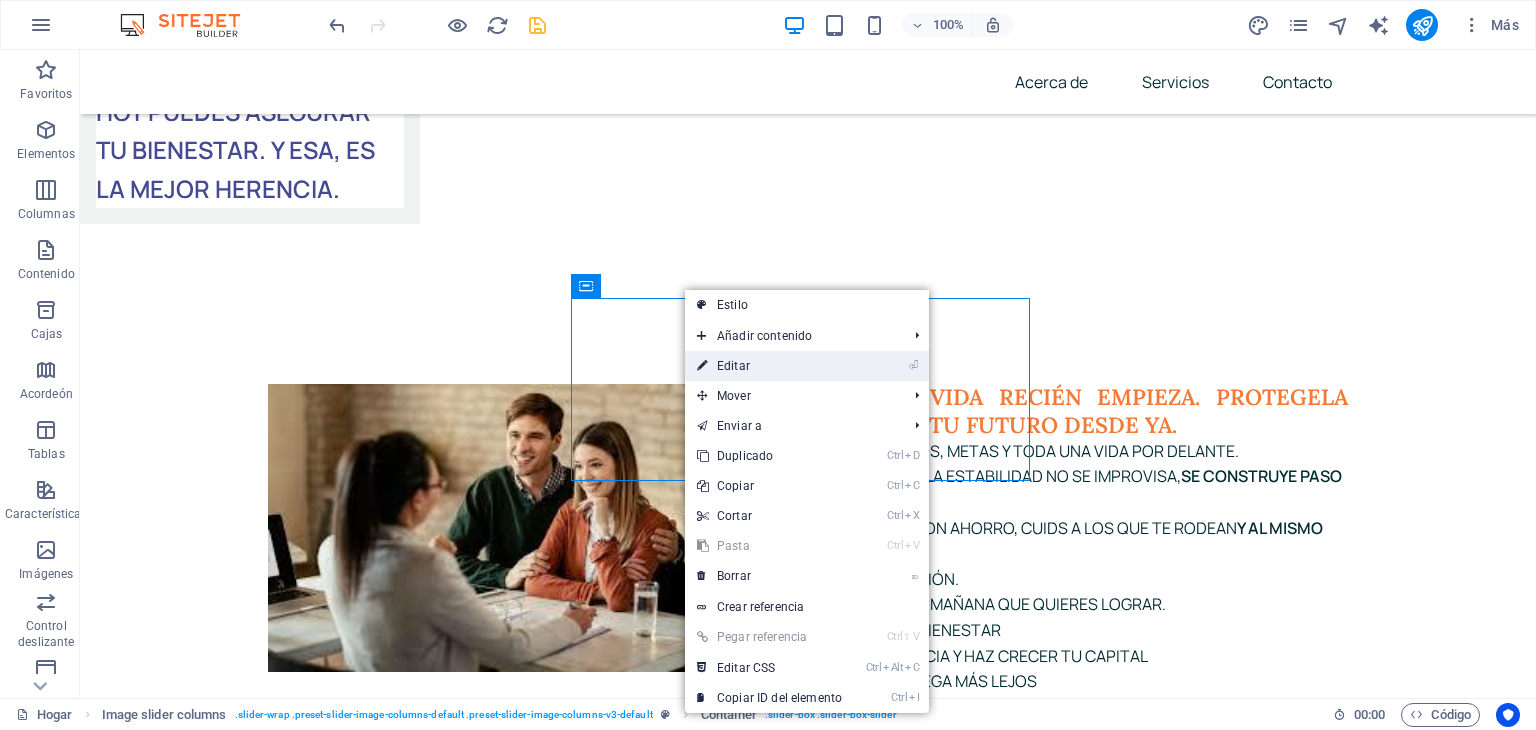 select on "region" 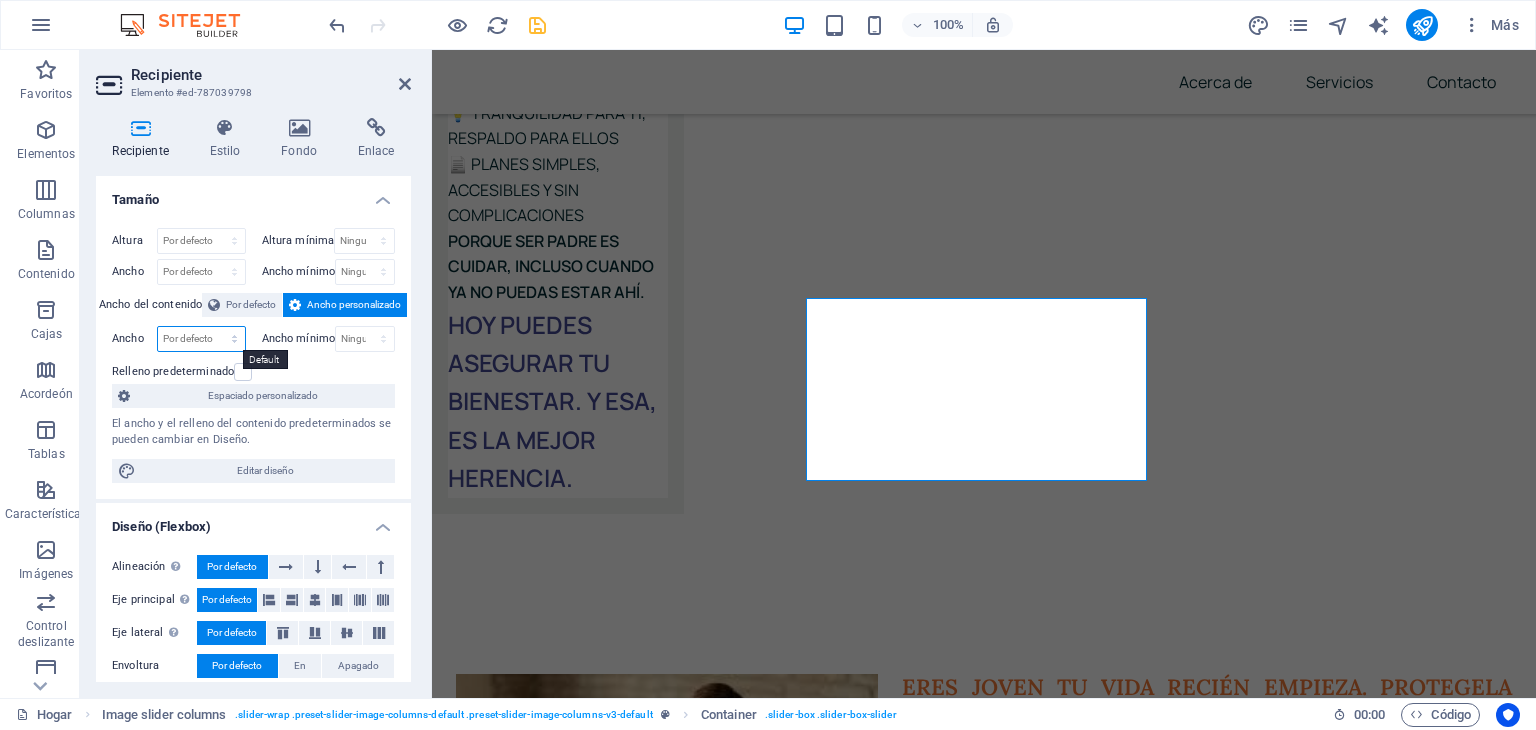 click on "Por defecto píxeles movimiento rápido del ojo % ellos vh Volkswagen" at bounding box center (201, 339) 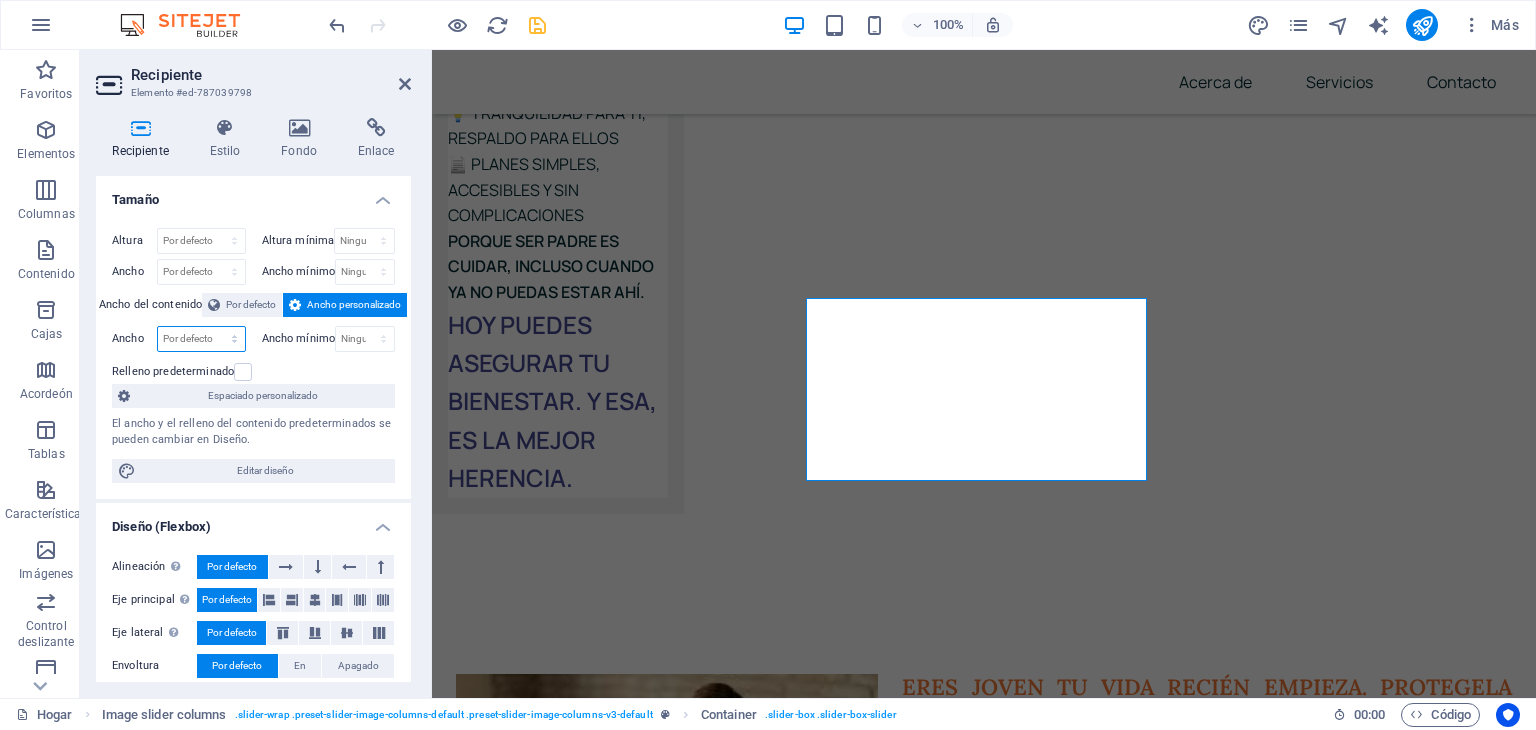select on "px" 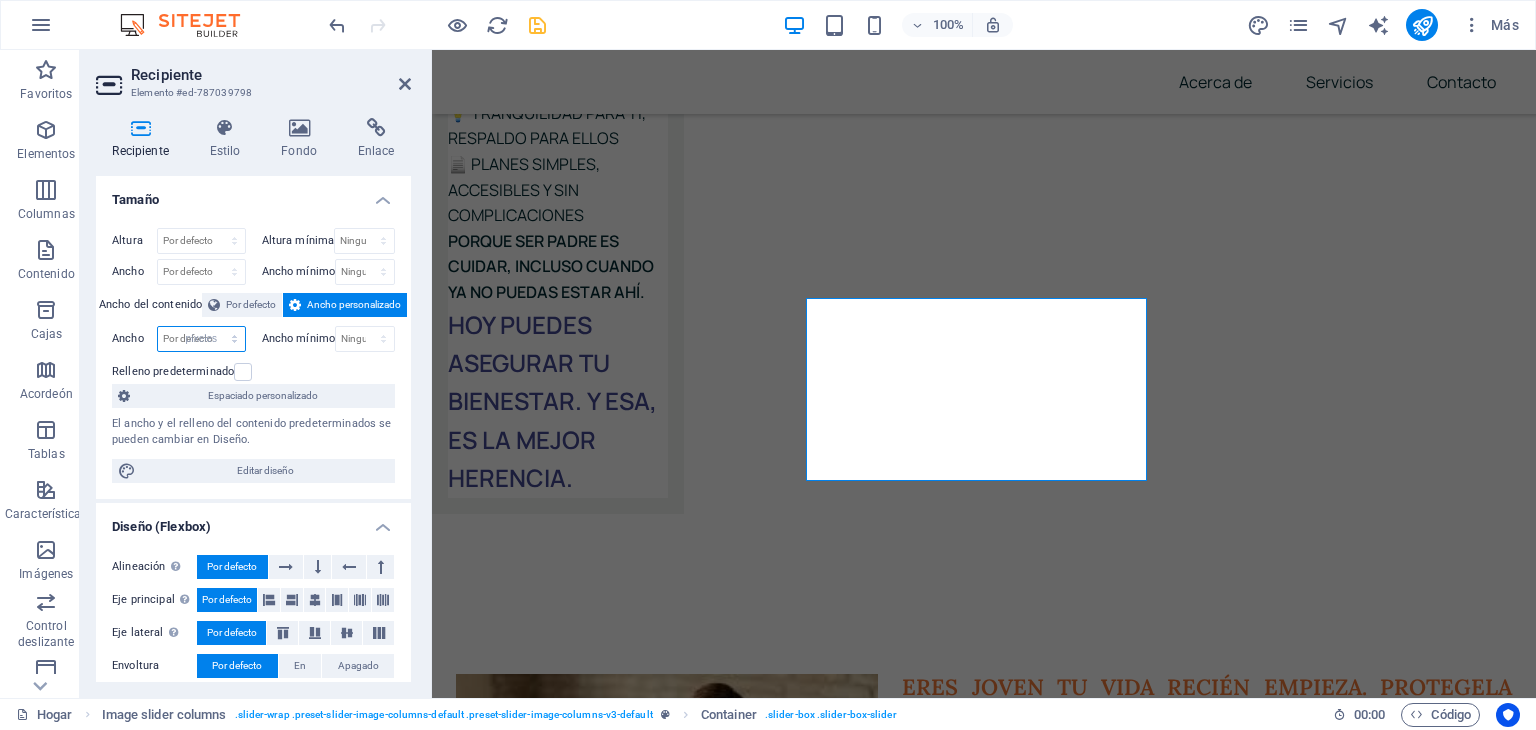 click on "Por defecto píxeles movimiento rápido del ojo % ellos vh Volkswagen" at bounding box center (201, 339) 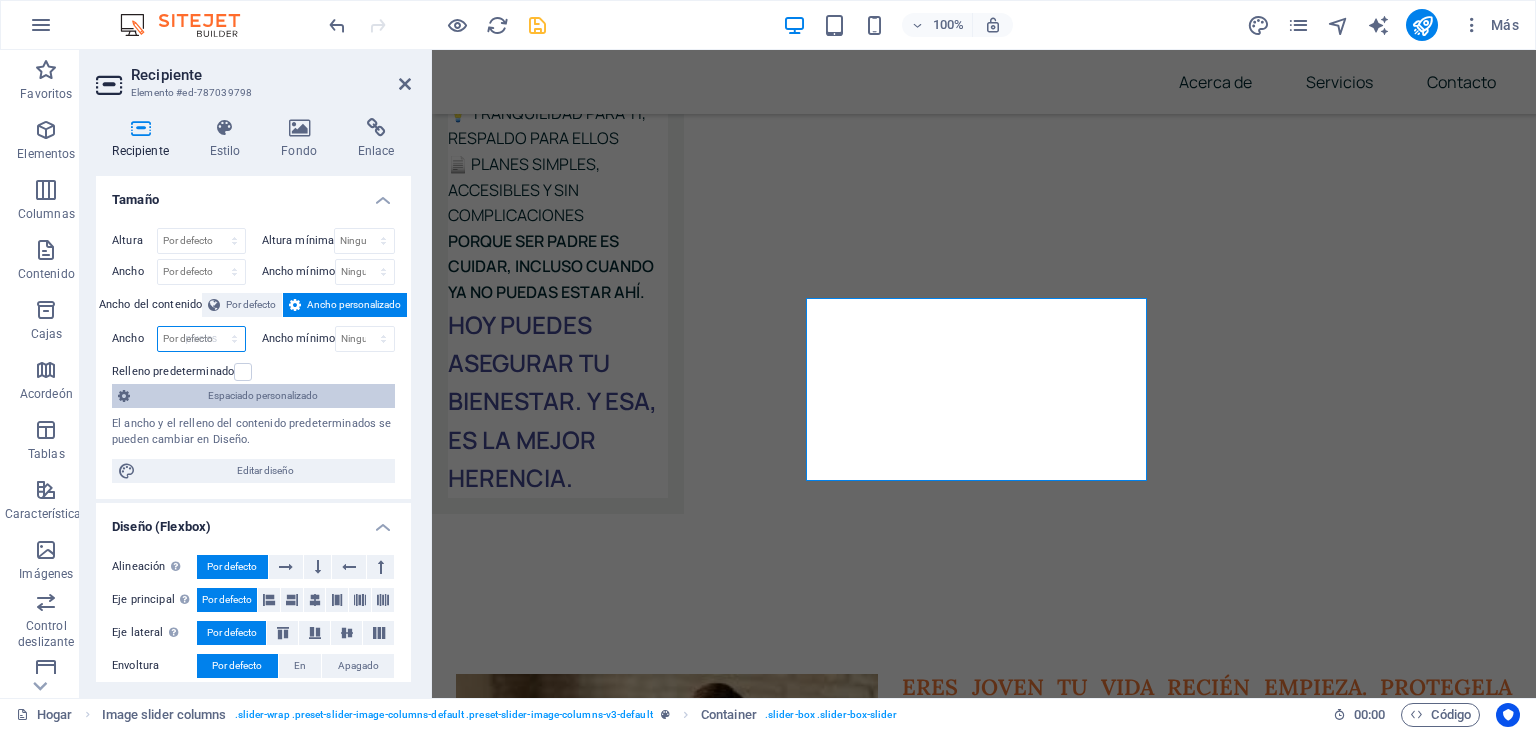 type on "342" 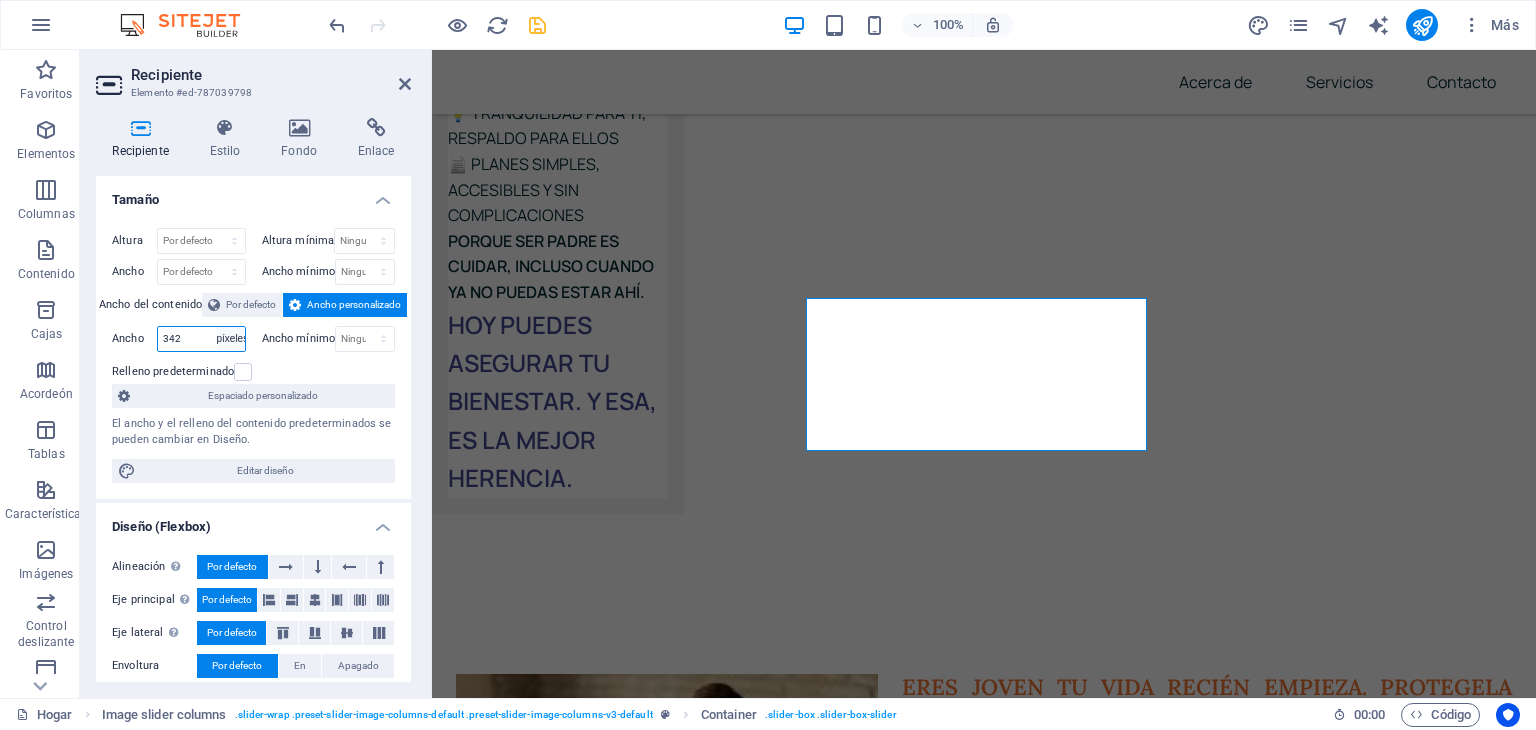 click on "Por defecto píxeles movimiento rápido del ojo % ellos vh Volkswagen" at bounding box center (231, 339) 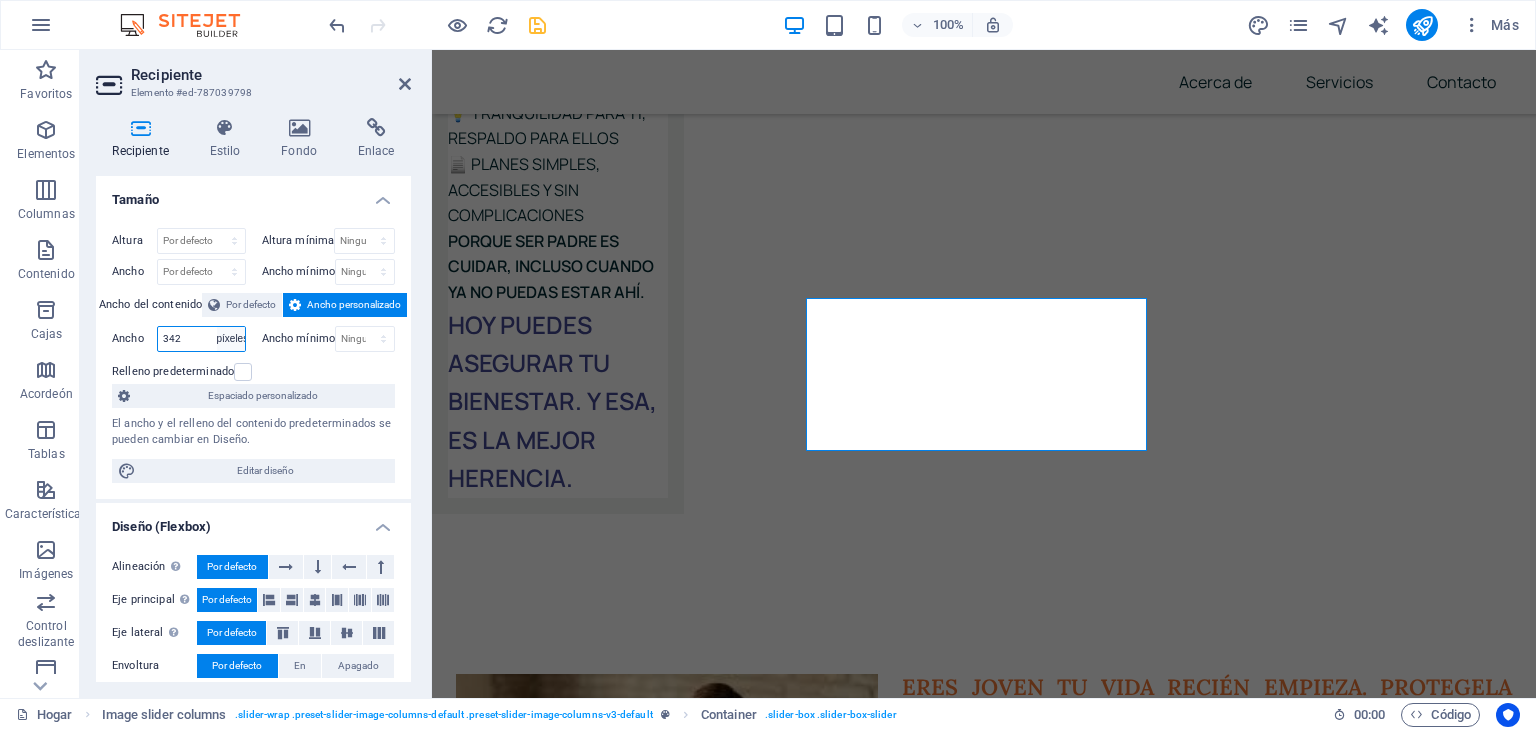 select on "m2riprdkbf" 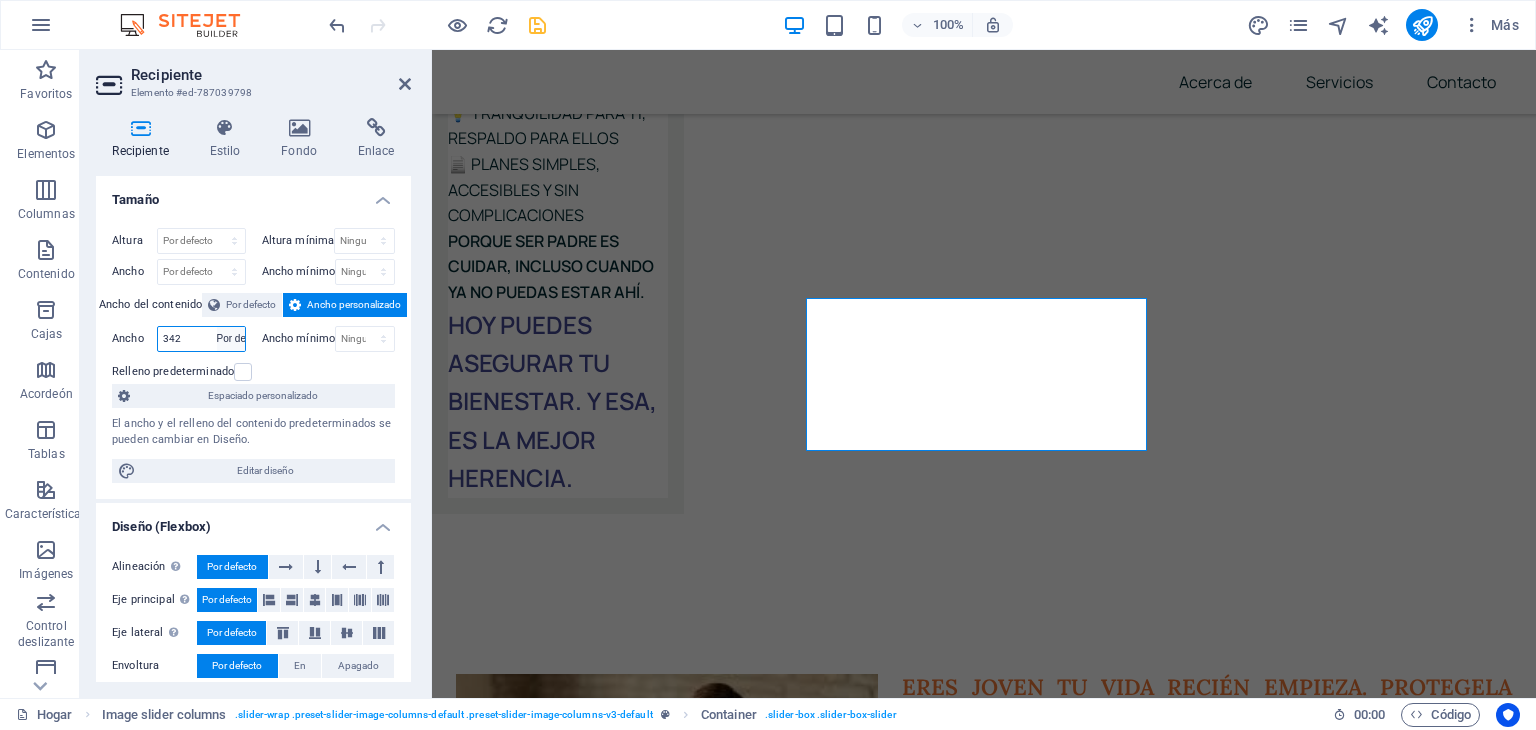 click on "Por defecto píxeles movimiento rápido del ojo % ellos vh Volkswagen" at bounding box center (231, 339) 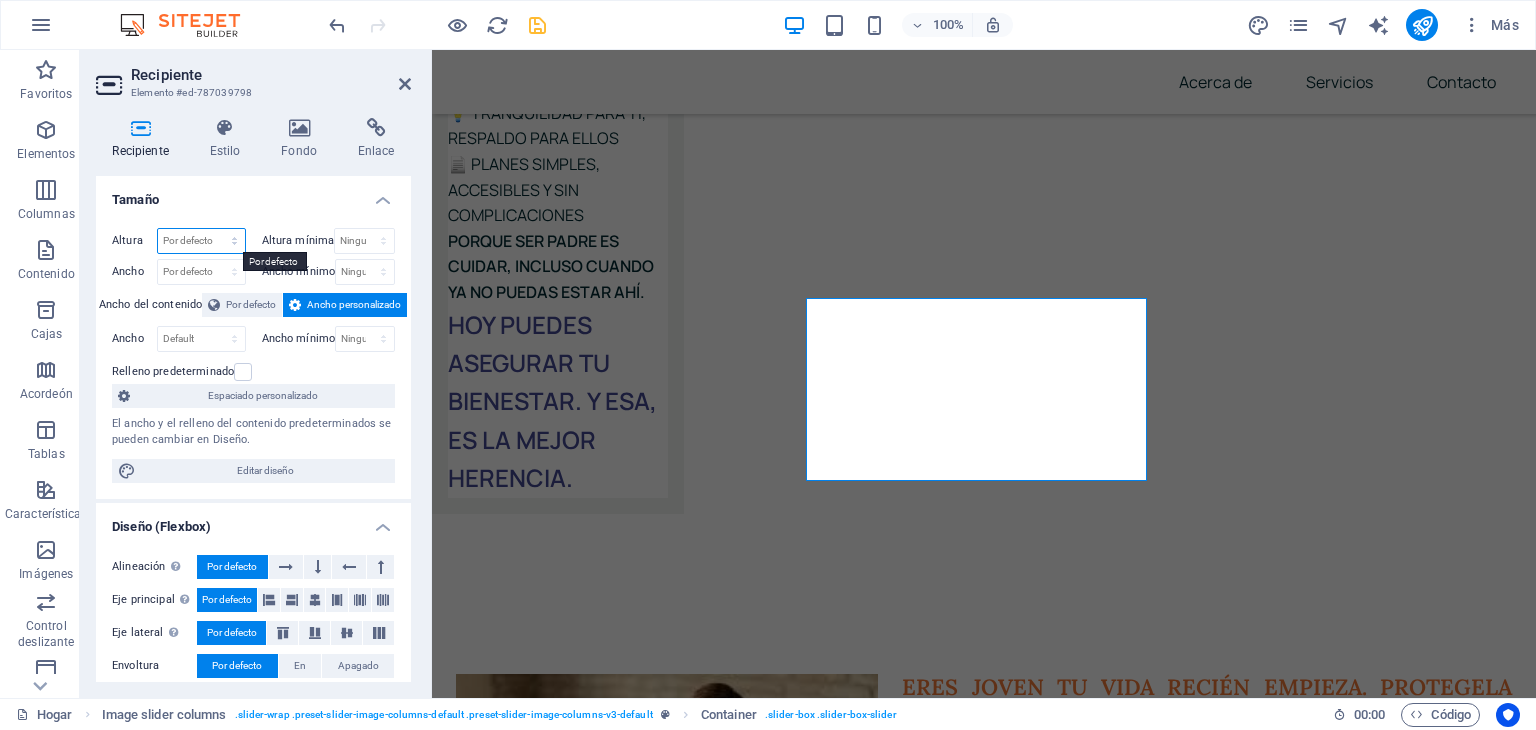 click on "Por defecto píxeles movimiento rápido del ojo % vh Volkswagen" at bounding box center (201, 241) 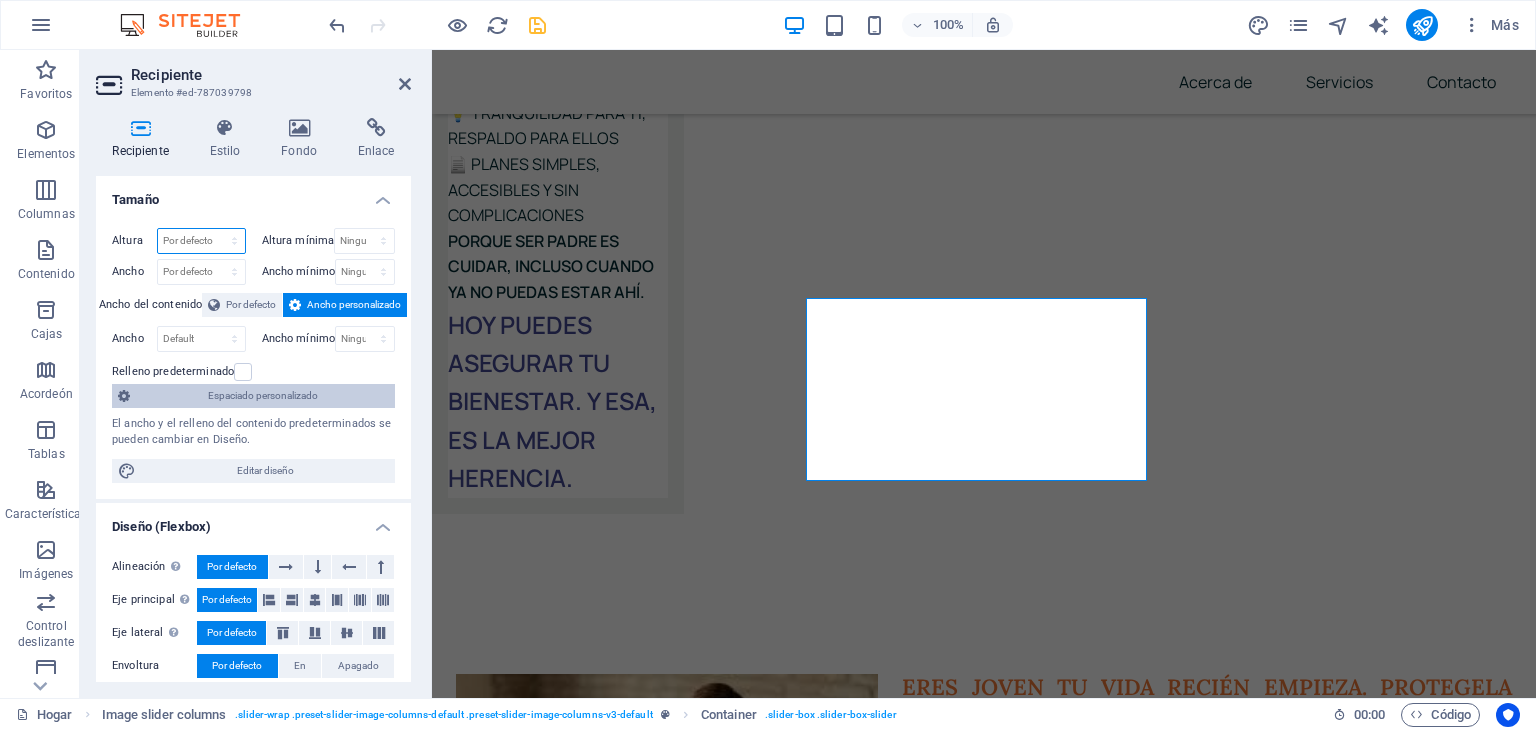 select on "px" 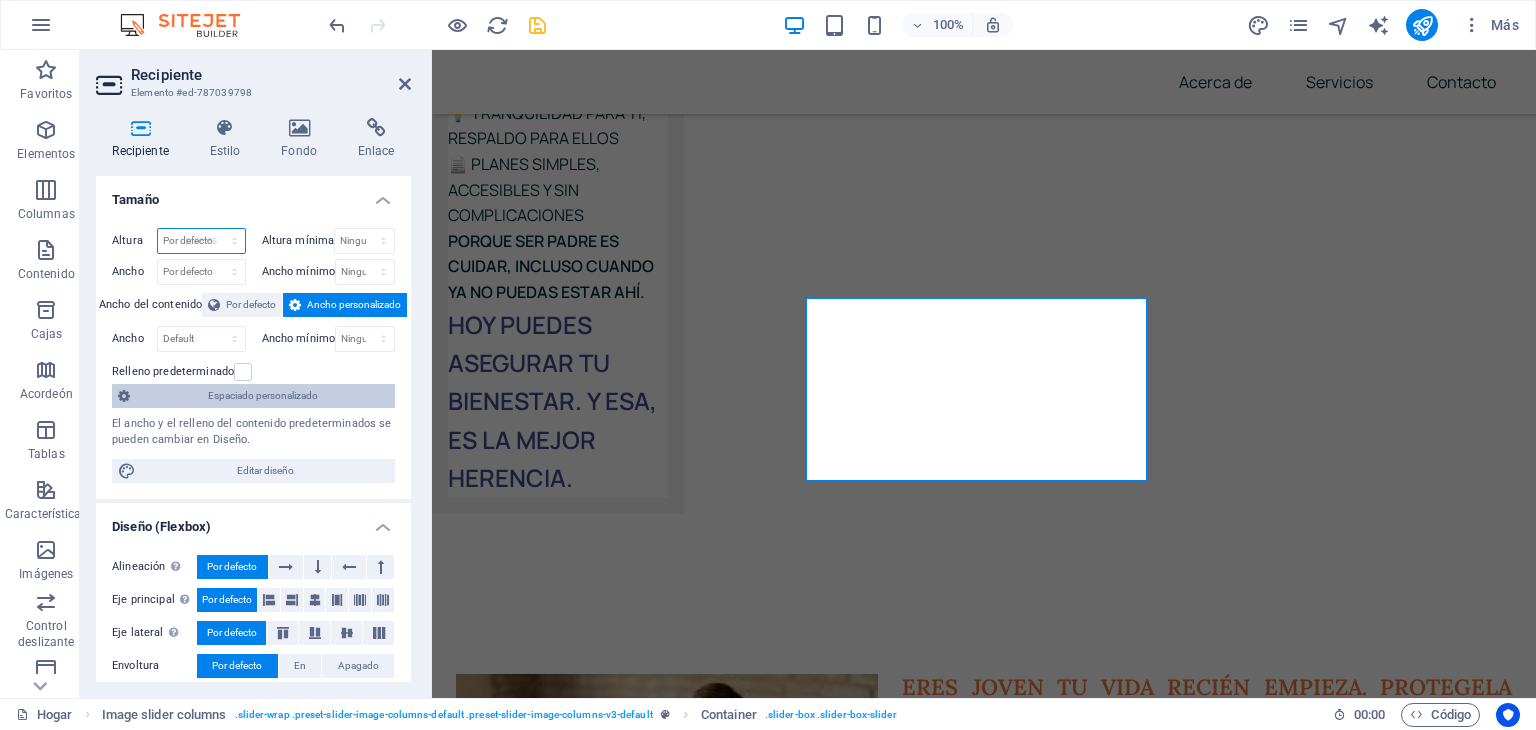 click on "Por defecto píxeles movimiento rápido del ojo % vh Volkswagen" at bounding box center [201, 241] 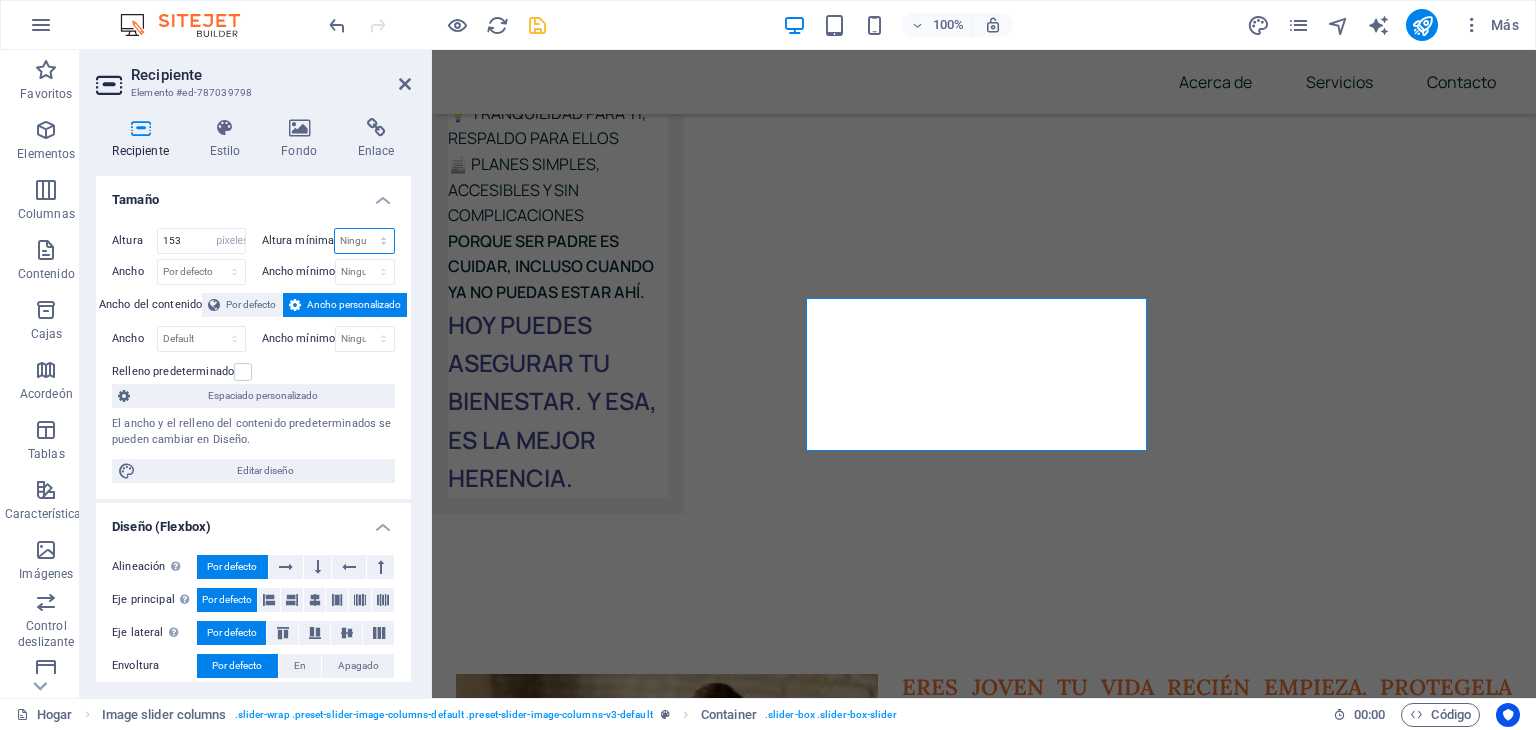 click on "Ninguno píxeles movimiento rápido del ojo % vh Volkswagen" at bounding box center [364, 241] 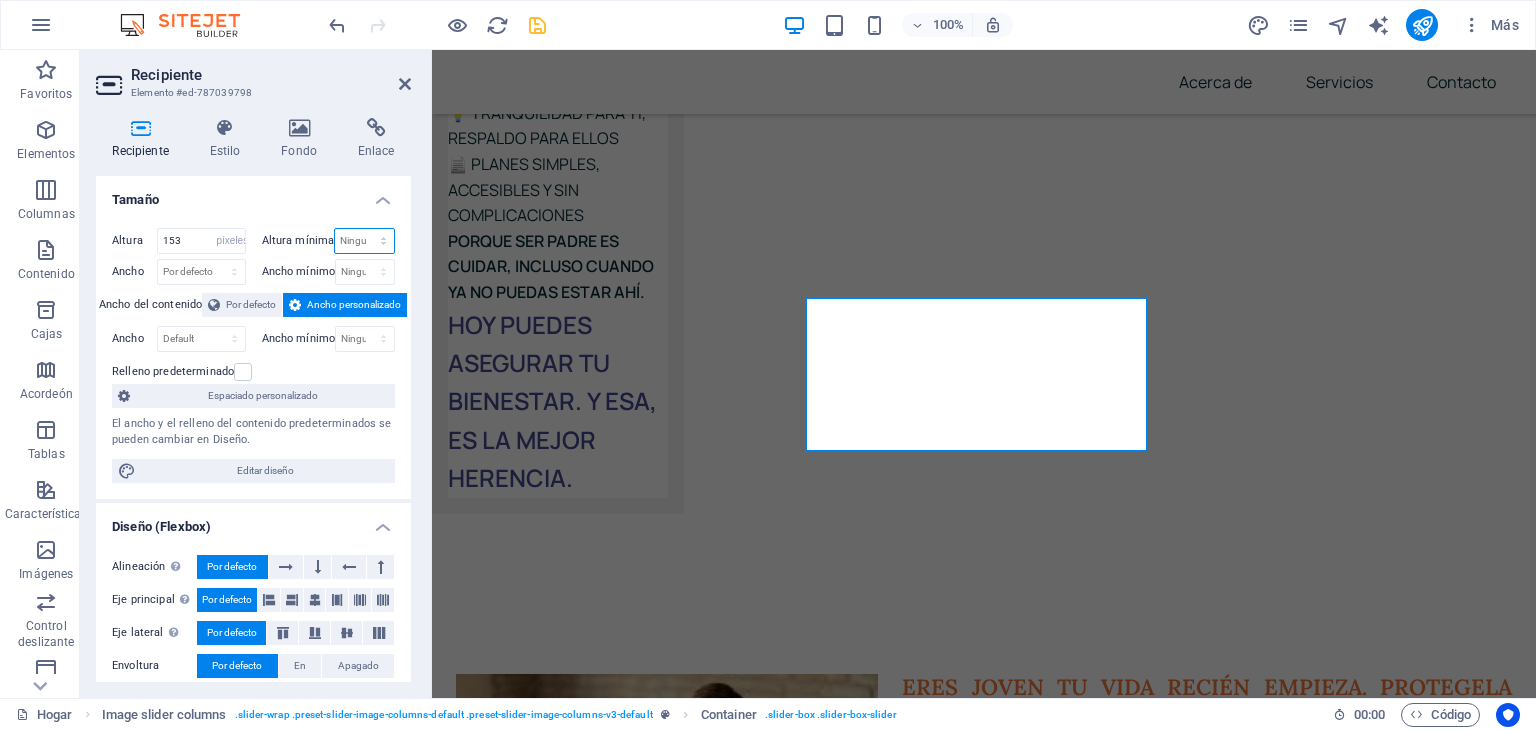 select on "px" 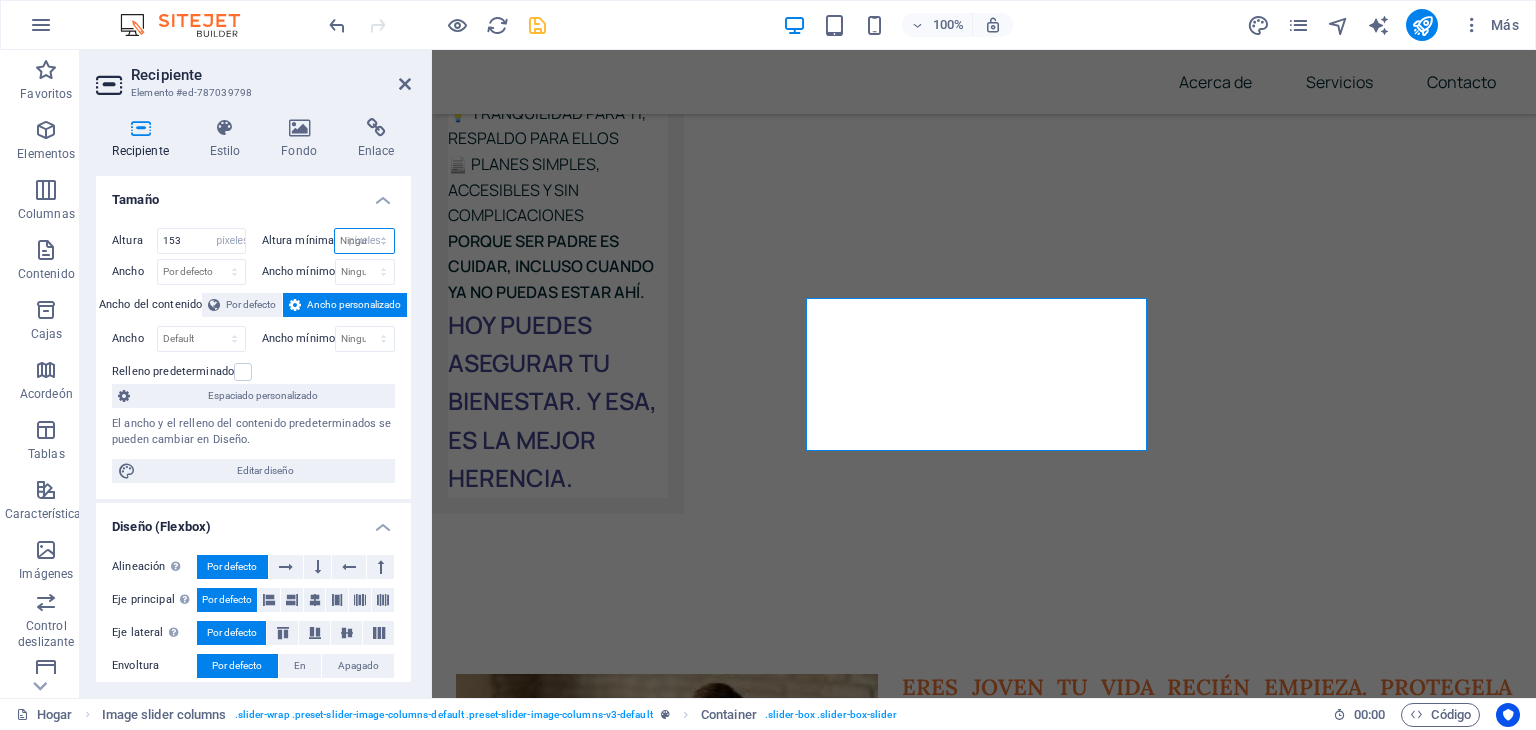 click on "Ninguno píxeles movimiento rápido del ojo % vh Volkswagen" at bounding box center [364, 241] 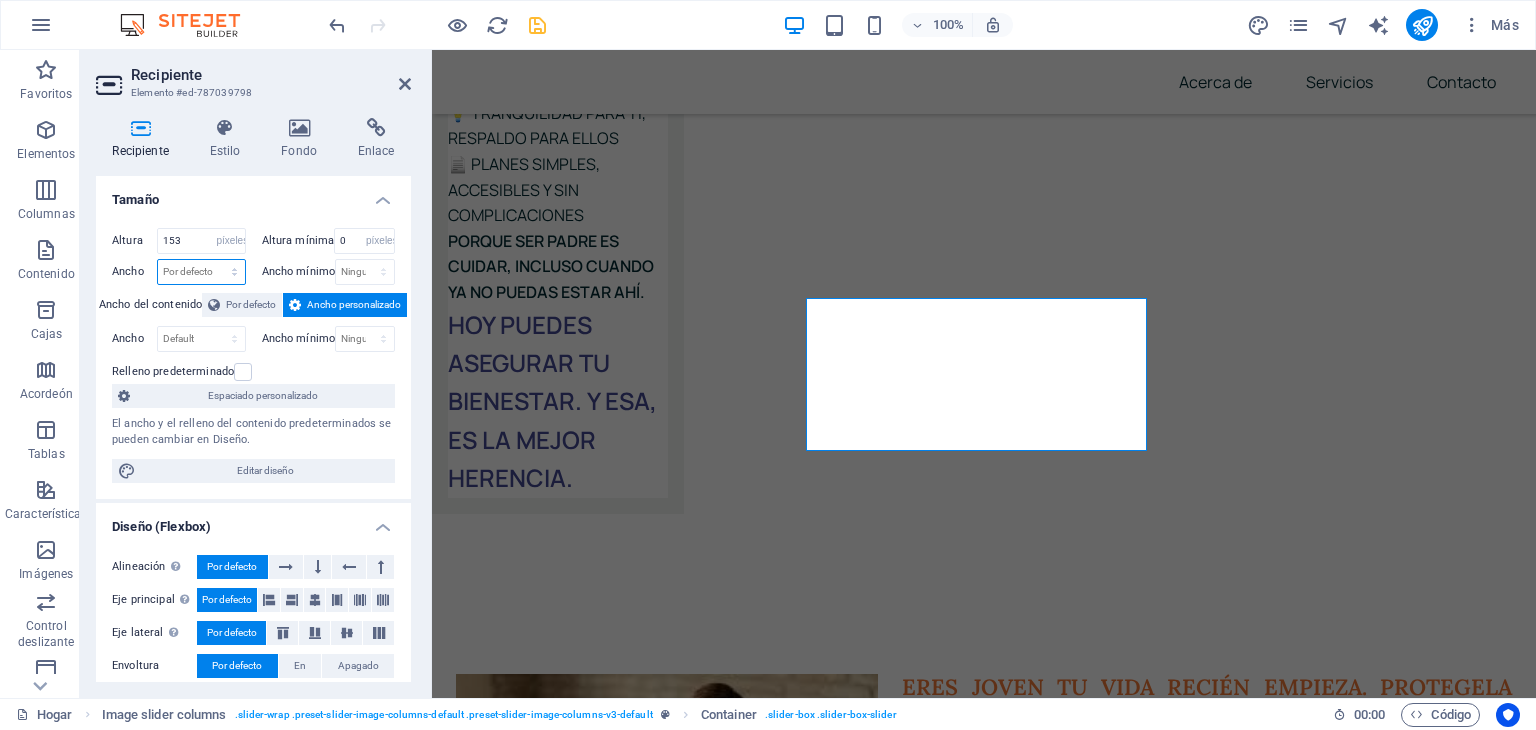 click on "Por defecto píxeles movimiento rápido del ojo % ellos vh Volkswagen" at bounding box center (201, 272) 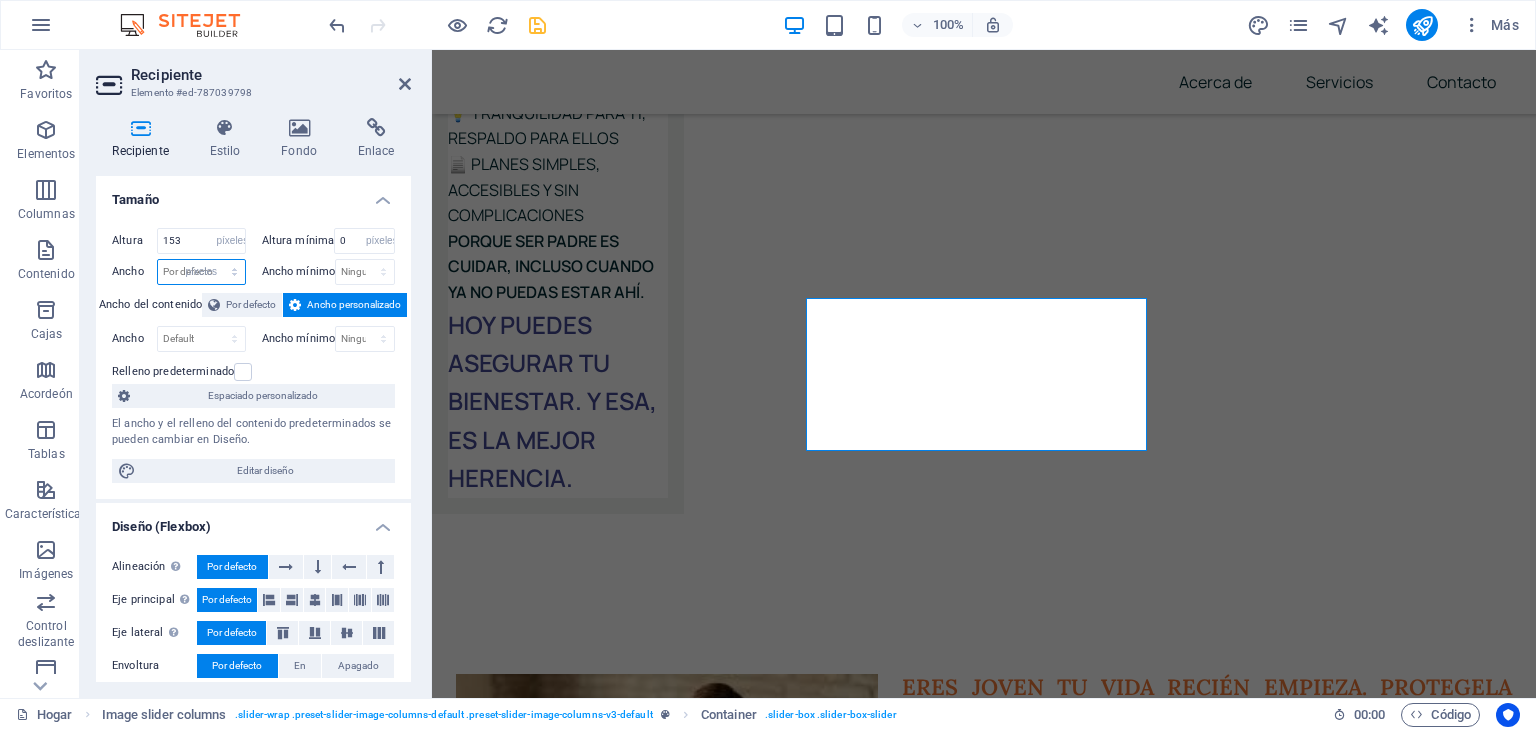 click on "Por defecto píxeles movimiento rápido del ojo % ellos vh Volkswagen" at bounding box center (201, 272) 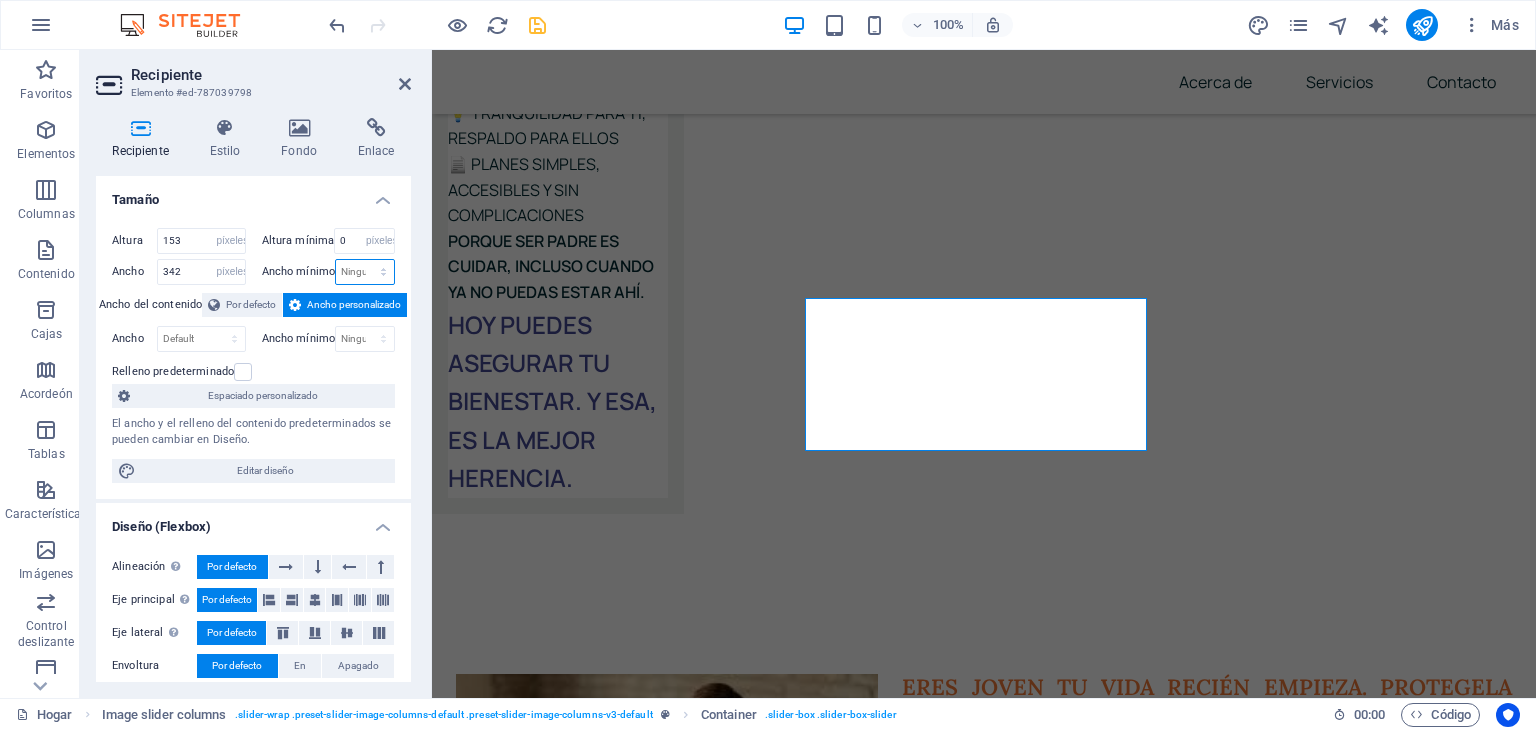 click on "Ninguno píxeles movimiento rápido del ojo % vh Volkswagen" at bounding box center (365, 272) 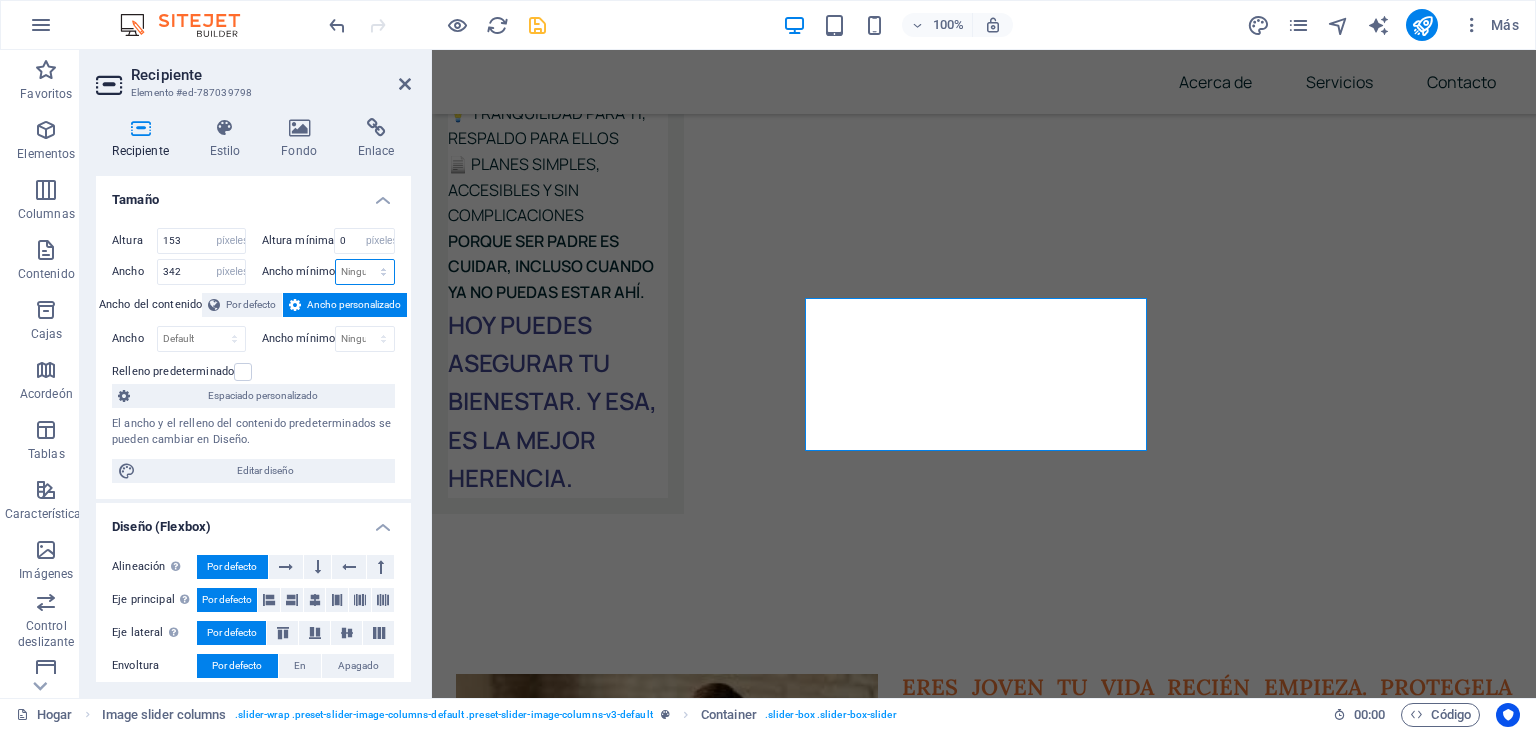 select on "px" 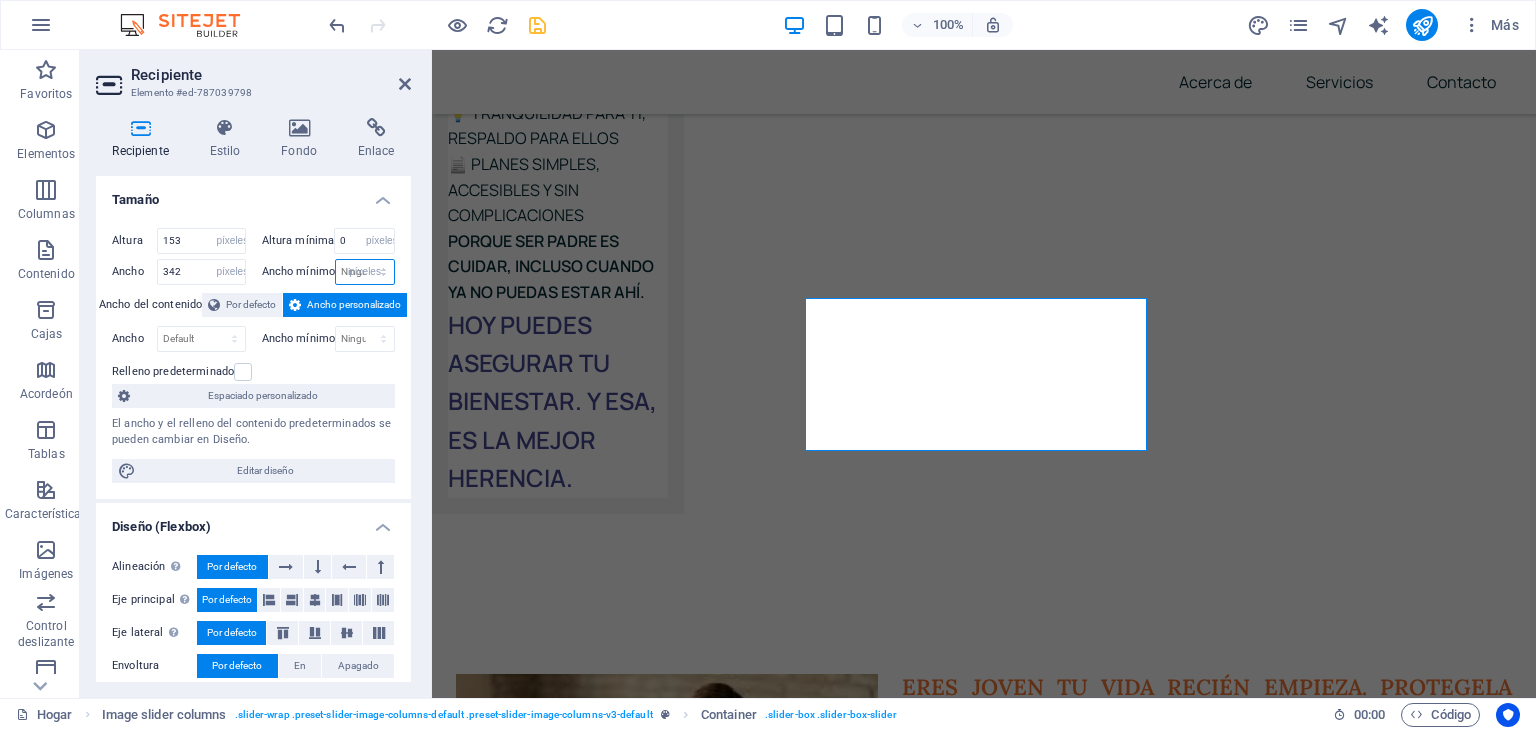 click on "Ninguno píxeles movimiento rápido del ojo % vh Volkswagen" at bounding box center [365, 272] 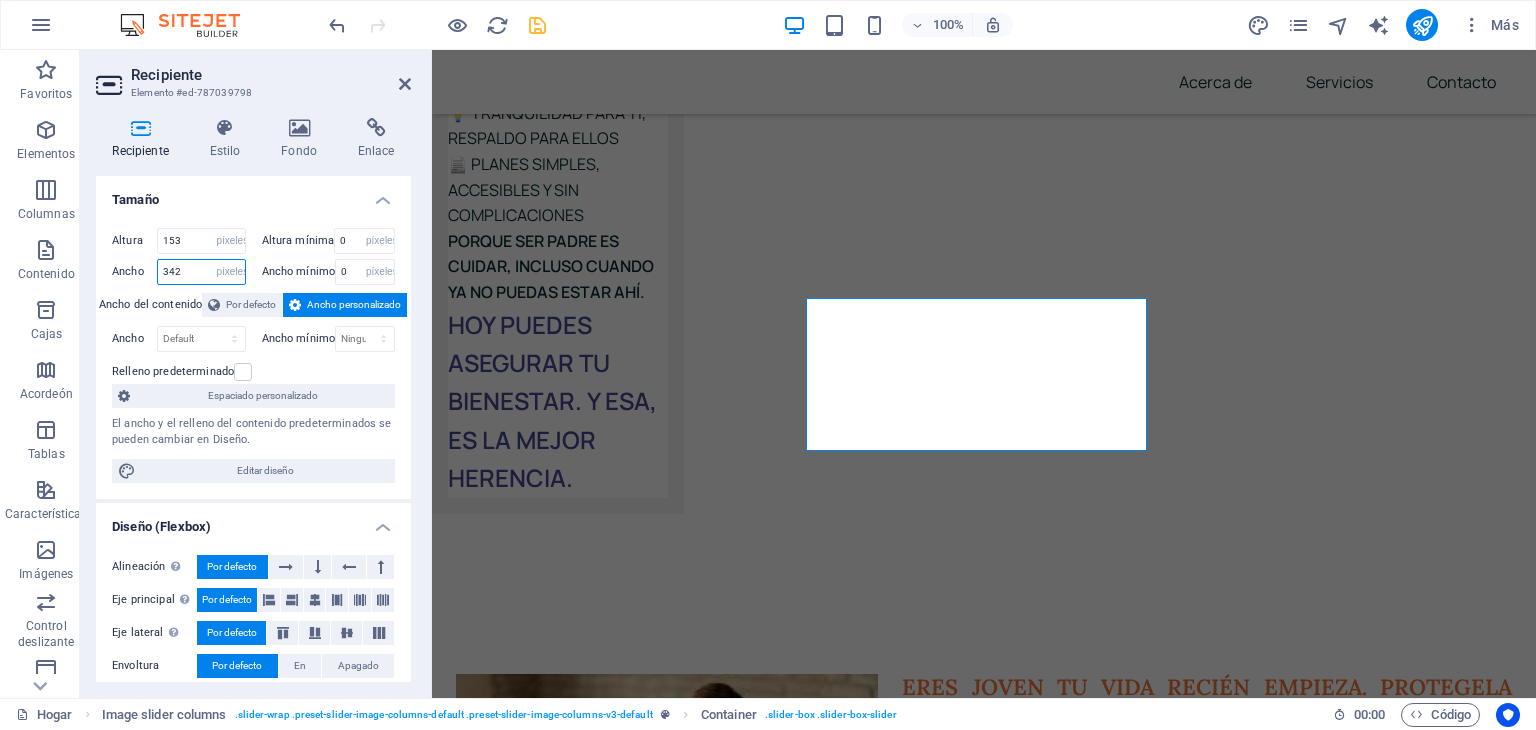 drag, startPoint x: 192, startPoint y: 271, endPoint x: 143, endPoint y: 277, distance: 49.365982 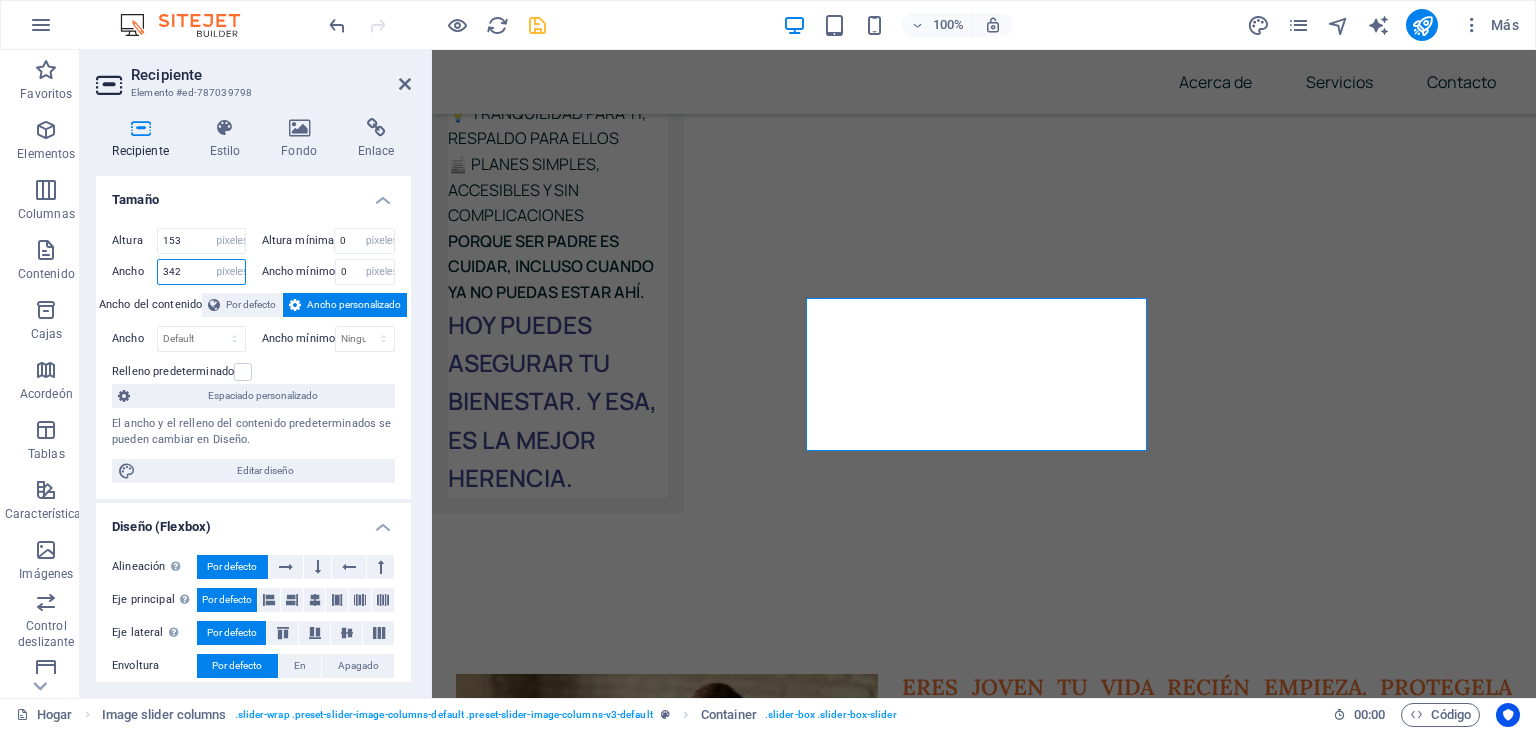 click on "Ancho 342 Por defecto píxeles movimiento rápido del ojo % ellos Volkswagen" at bounding box center (179, 272) 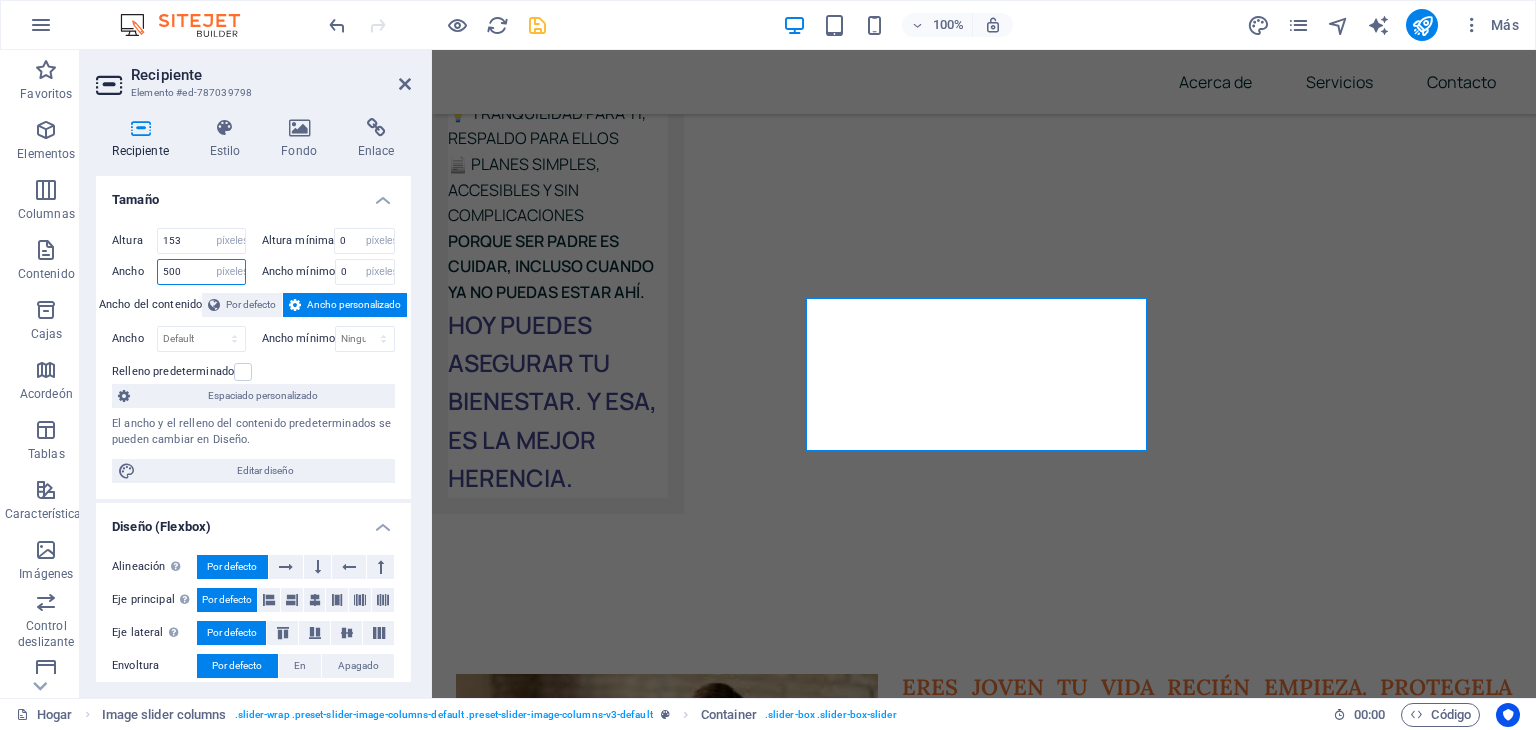 type on "500" 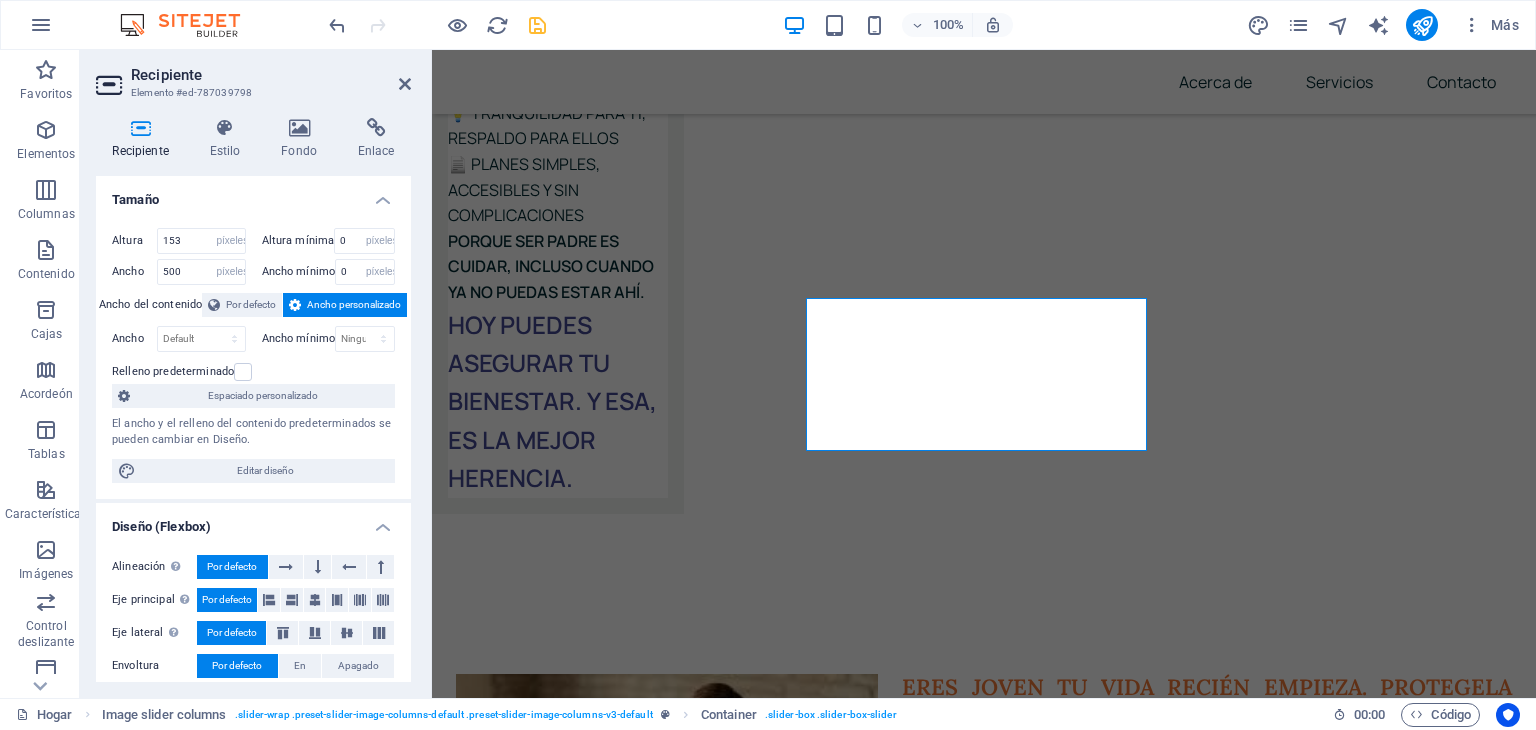click on "Altura 153 Por defecto píxeles movimiento rápido del ojo % vh Volkswagen Altura mínima 0 Ninguno píxeles movimiento rápido del ojo % vh Volkswagen Ancho 500 Por defecto píxeles movimiento rápido del ojo % ellos vh Volkswagen Ancho mínimo 0 Ninguno píxeles movimiento rápido del ojo % vh Volkswagen Ancho del contenido Por defecto Ancho personalizado Ancho Por defecto píxeles movimiento rápido del ojo % ellos vh Volkswagen Ancho mínimo Ninguno píxeles movimiento rápido del ojo % vh Volkswagen Relleno predeterminado Espaciado personalizado El ancho y el relleno del contenido predeterminados se pueden cambiar en Diseño. Editar diseño" at bounding box center (253, 355) 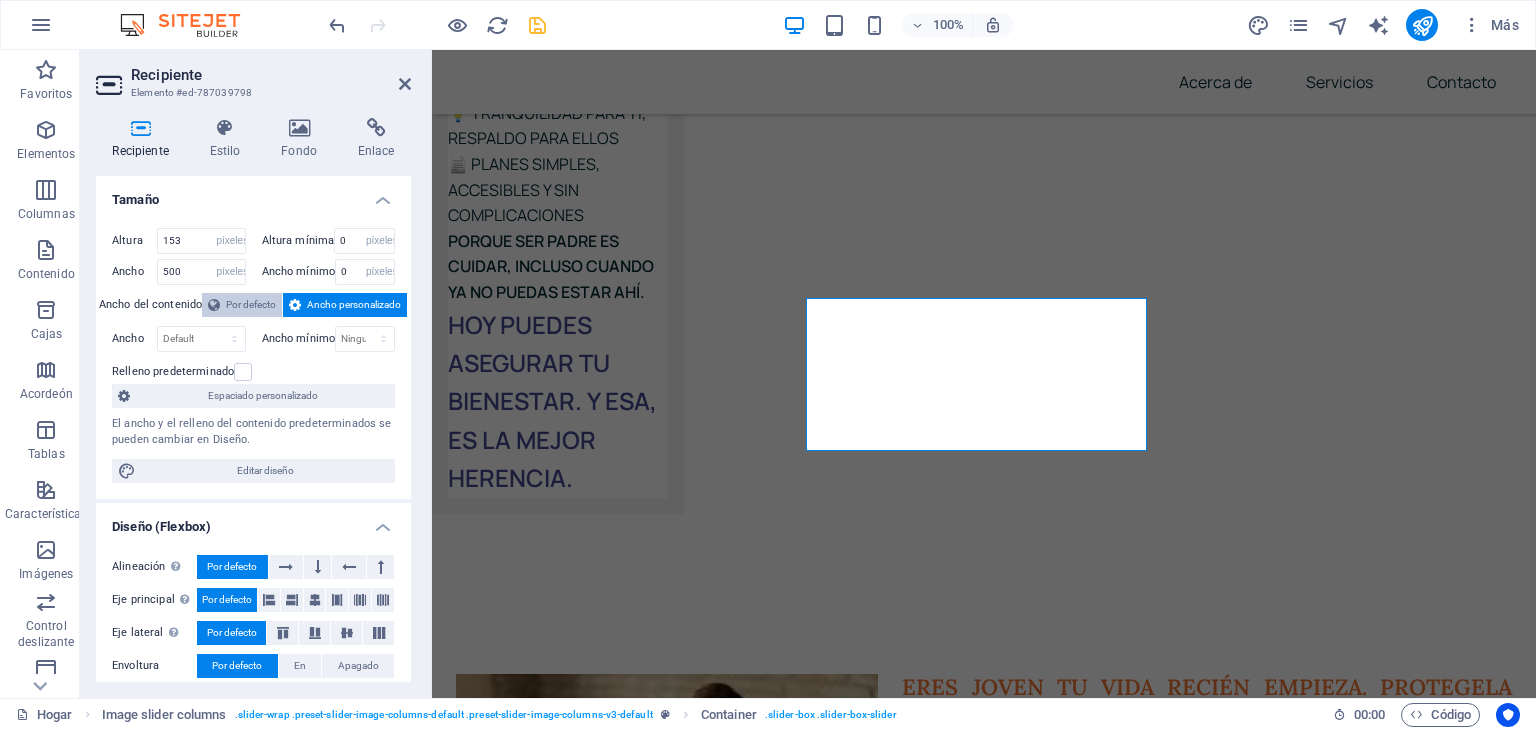 click on "Por defecto" at bounding box center [251, 304] 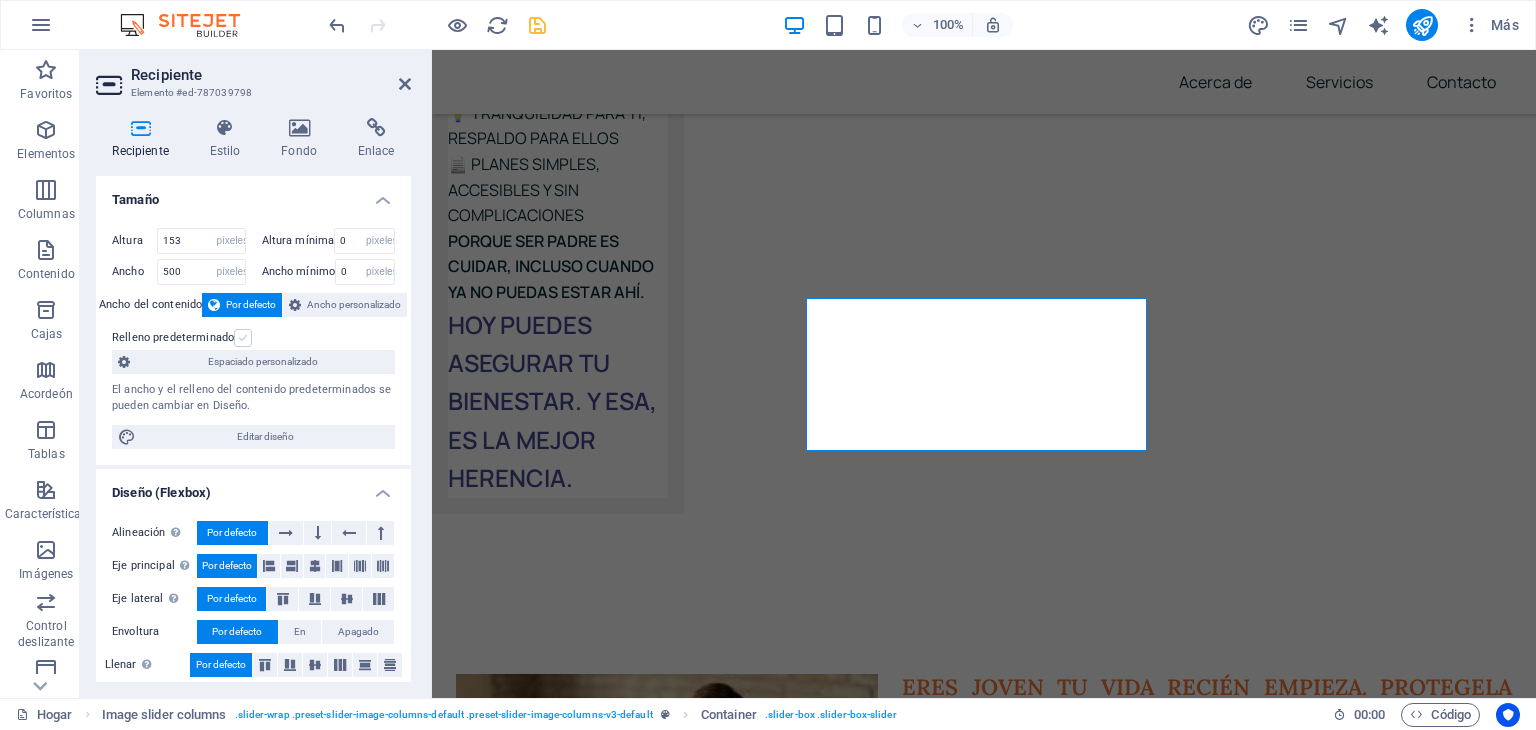 click at bounding box center (243, 338) 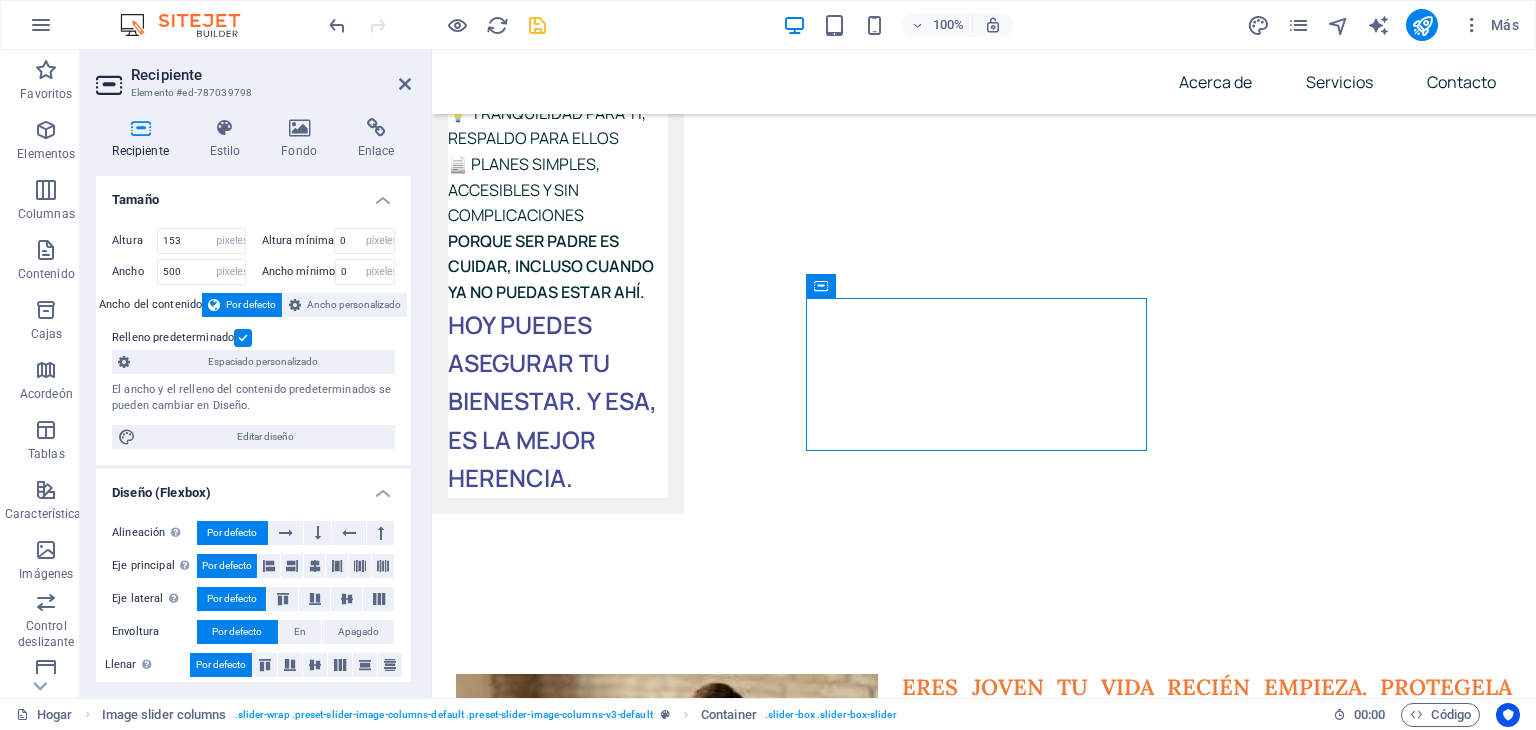 drag, startPoint x: 824, startPoint y: 424, endPoint x: 804, endPoint y: 425, distance: 20.024984 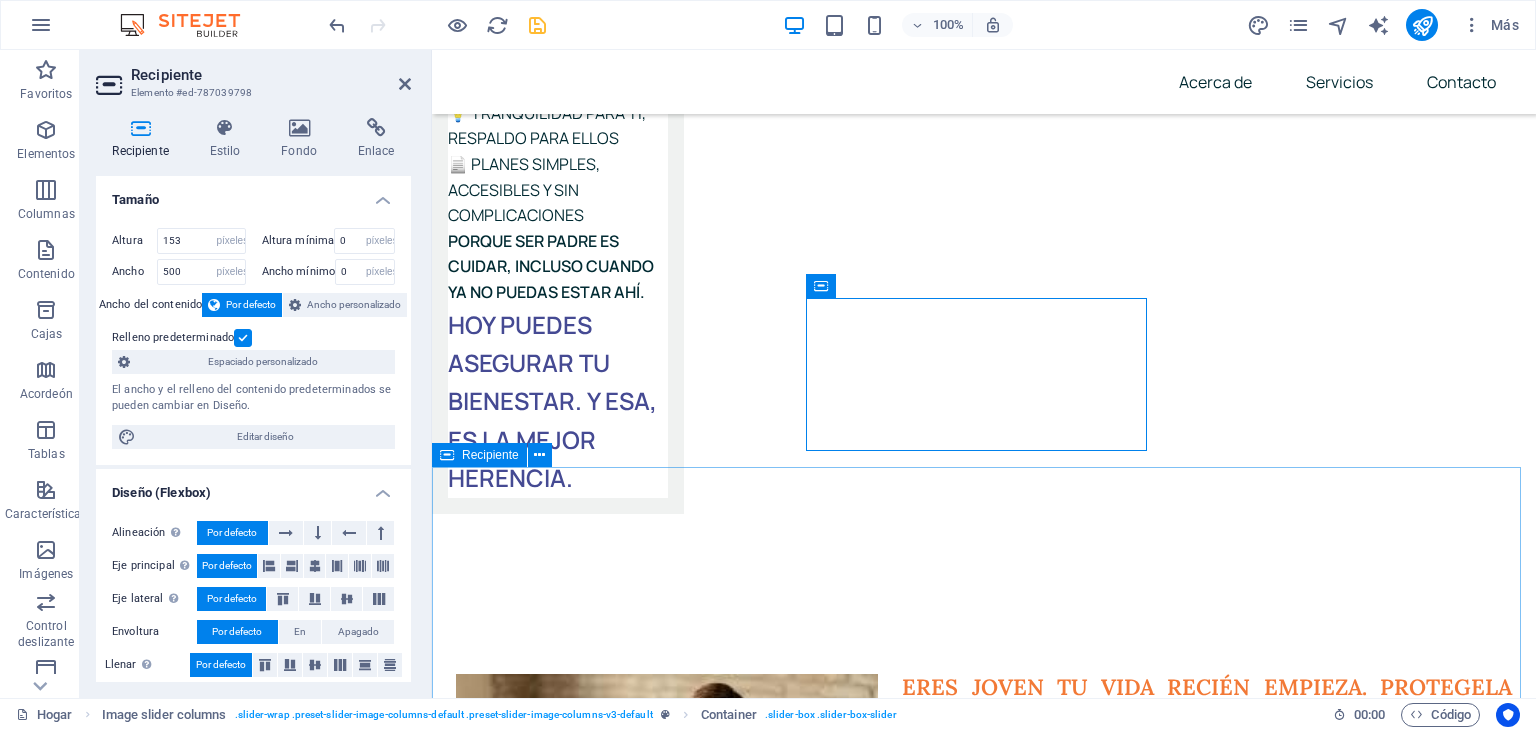 scroll, scrollTop: 7764, scrollLeft: 0, axis: vertical 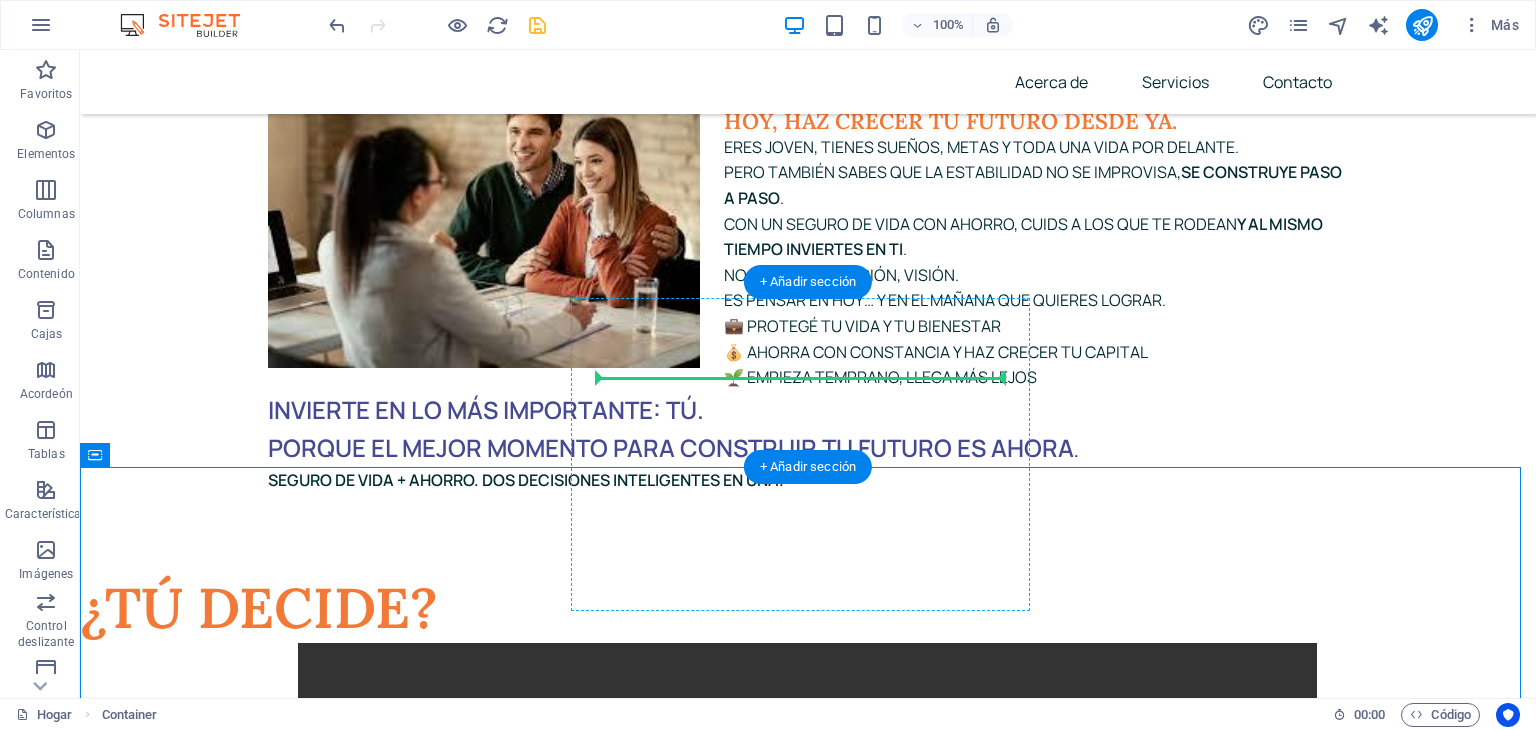 drag, startPoint x: 537, startPoint y: 473, endPoint x: 889, endPoint y: 390, distance: 361.65314 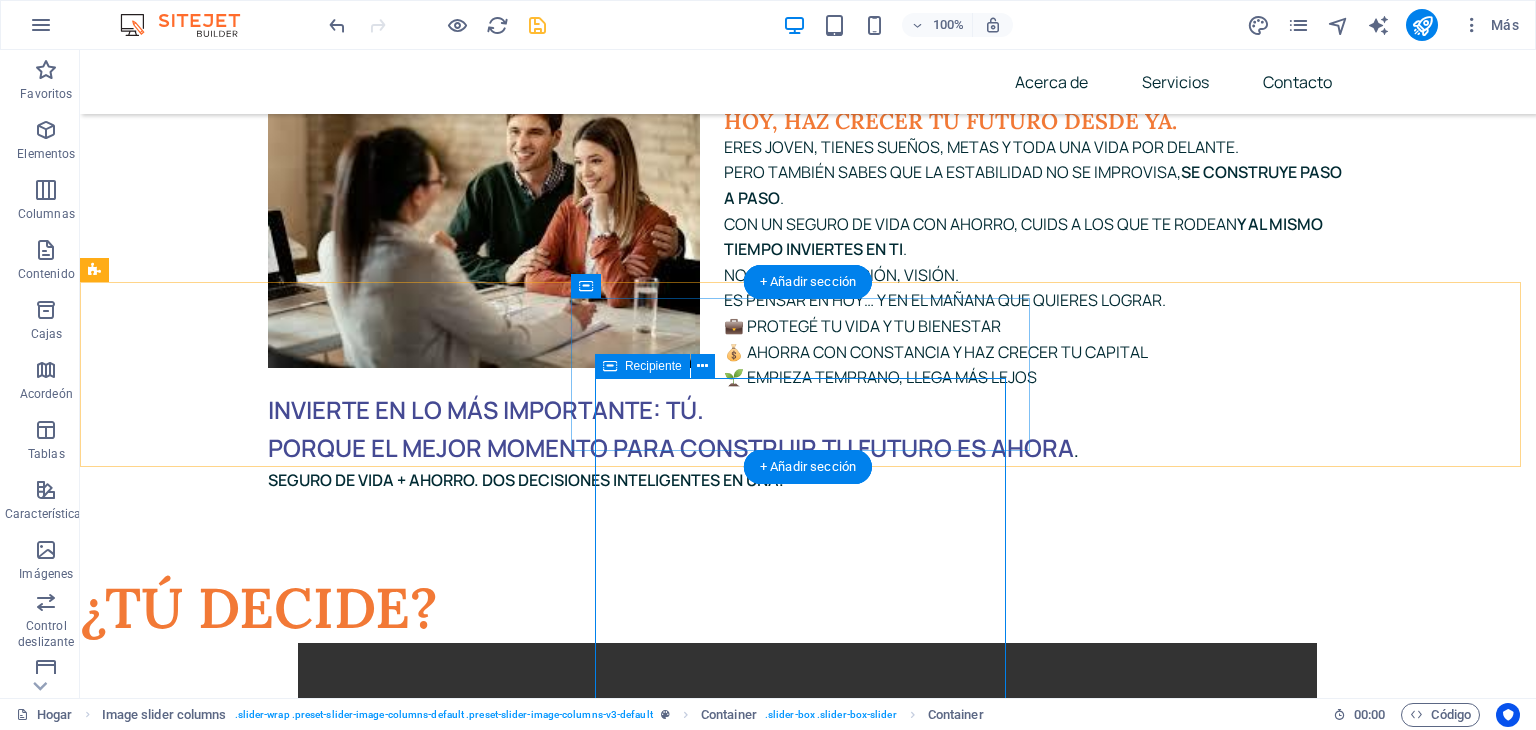click on "Visita nuestras instalaciones ← Mover a la izquierda → Mover a la derecha ↑ Mover hacia arriba ↓ Mover hacia abajo + Acercar - Alejar Inicio Mover a la izquierda un 75% Fin Mover a la derecha un 75% Página anterior Mover hacia arriba un 75% Página siguiente Mover hacia abajo un 75% Mapa Relieve Satélite Etiquetas Datos del mapa Datos del mapa ©2025 Datos del mapa ©2025 1 km  Hacer clic para alternar entre unidades imperiales y métricas Condiciones Dirección: Av. Granados E14-97 y Eloy Alfaro Celular                     [PHONE] Correo electrónico ssalgado@broksseguros.com.ec                                 Sitio web https://sheilasalgado.com/ https://broksseguros.com.ec/" at bounding box center [346, 5408] 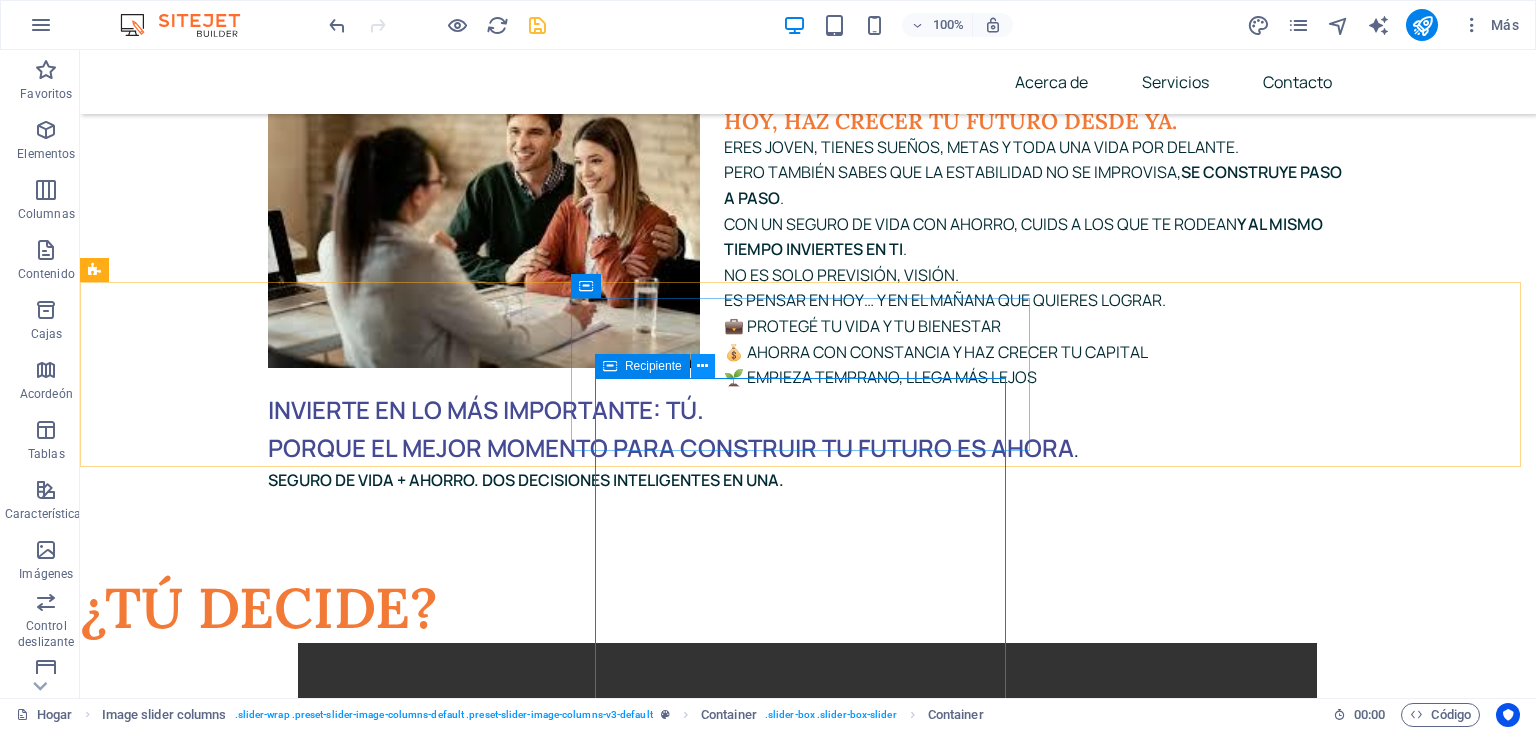 click at bounding box center [702, 366] 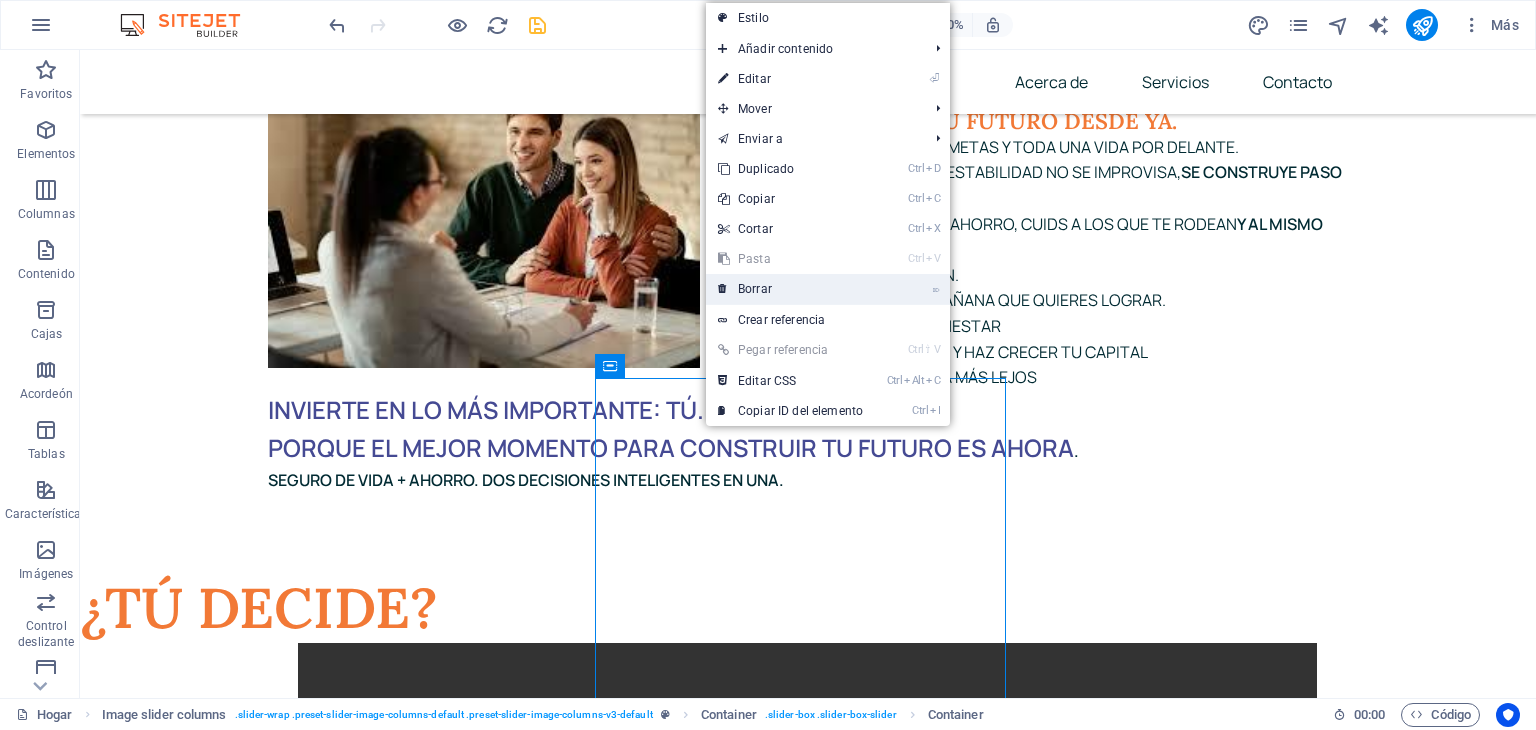click on "Borrar" at bounding box center [755, 289] 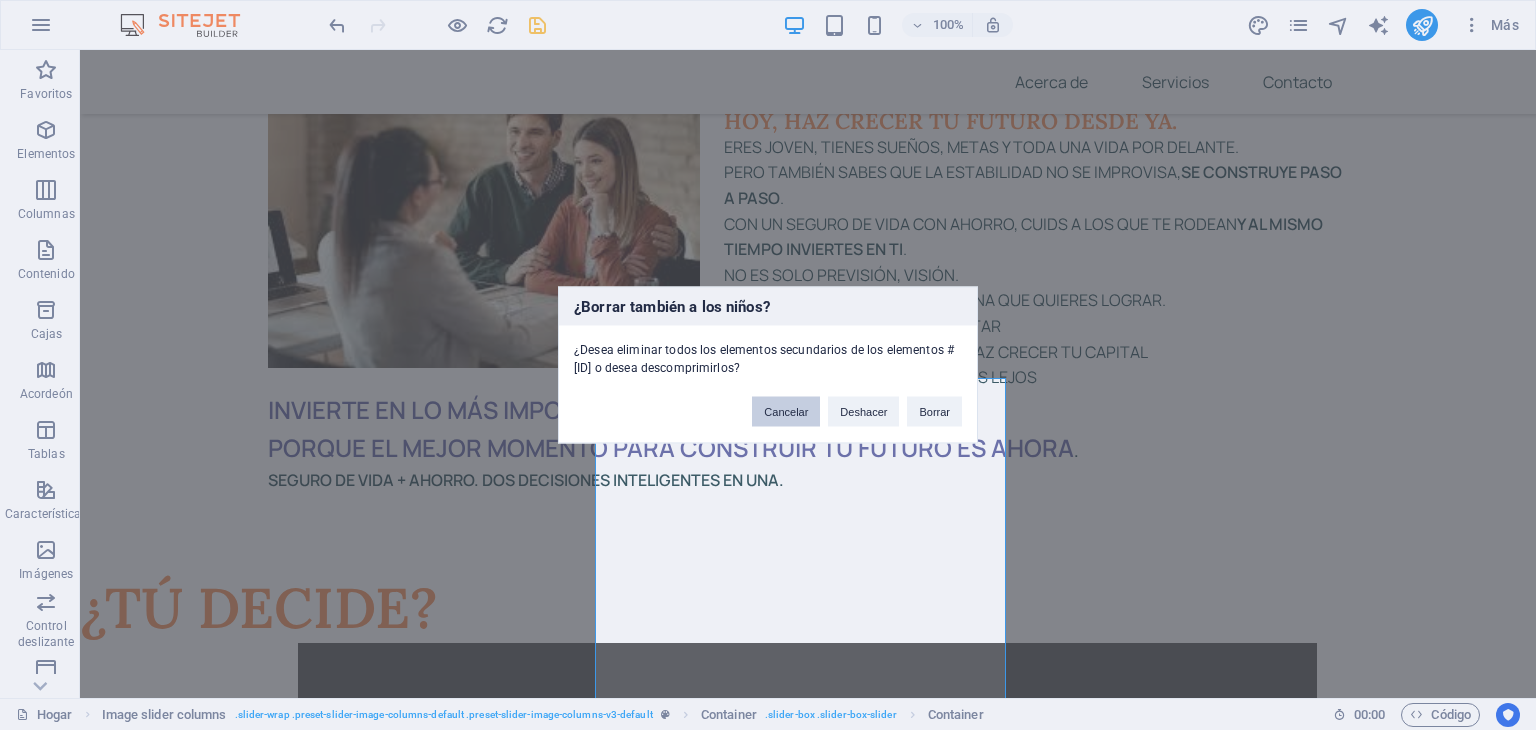 click on "Cancelar" at bounding box center (786, 412) 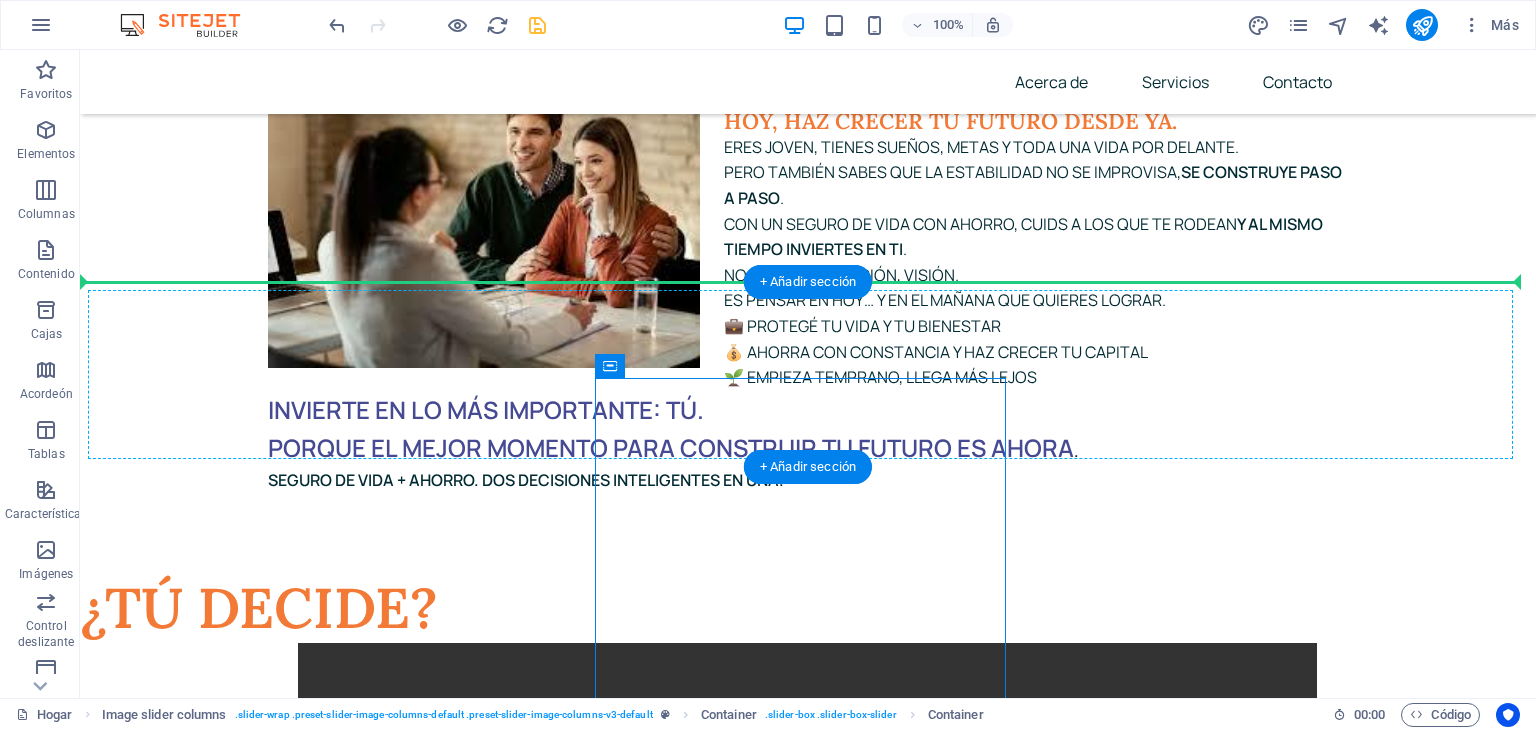drag, startPoint x: 756, startPoint y: 394, endPoint x: 757, endPoint y: 349, distance: 45.01111 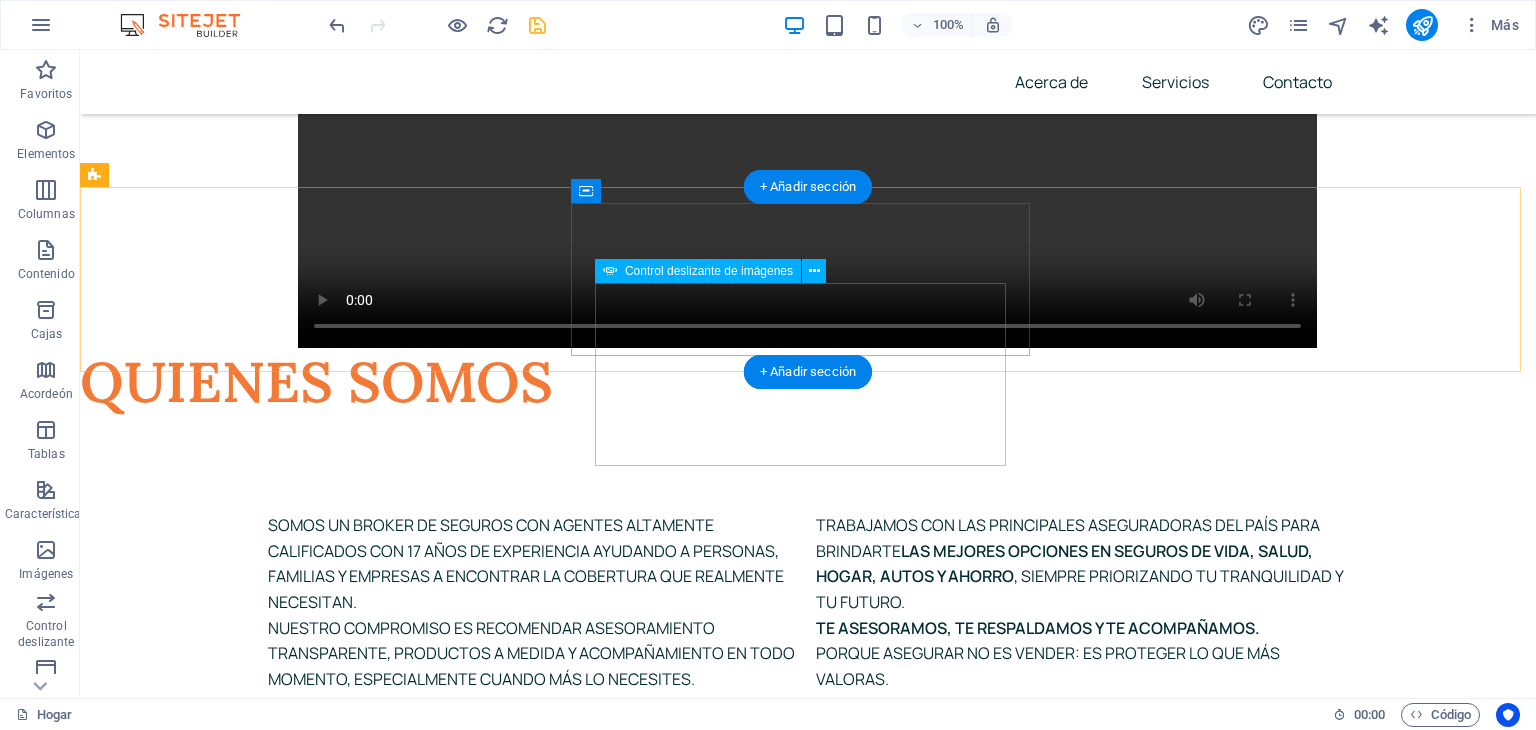 scroll, scrollTop: 9102, scrollLeft: 0, axis: vertical 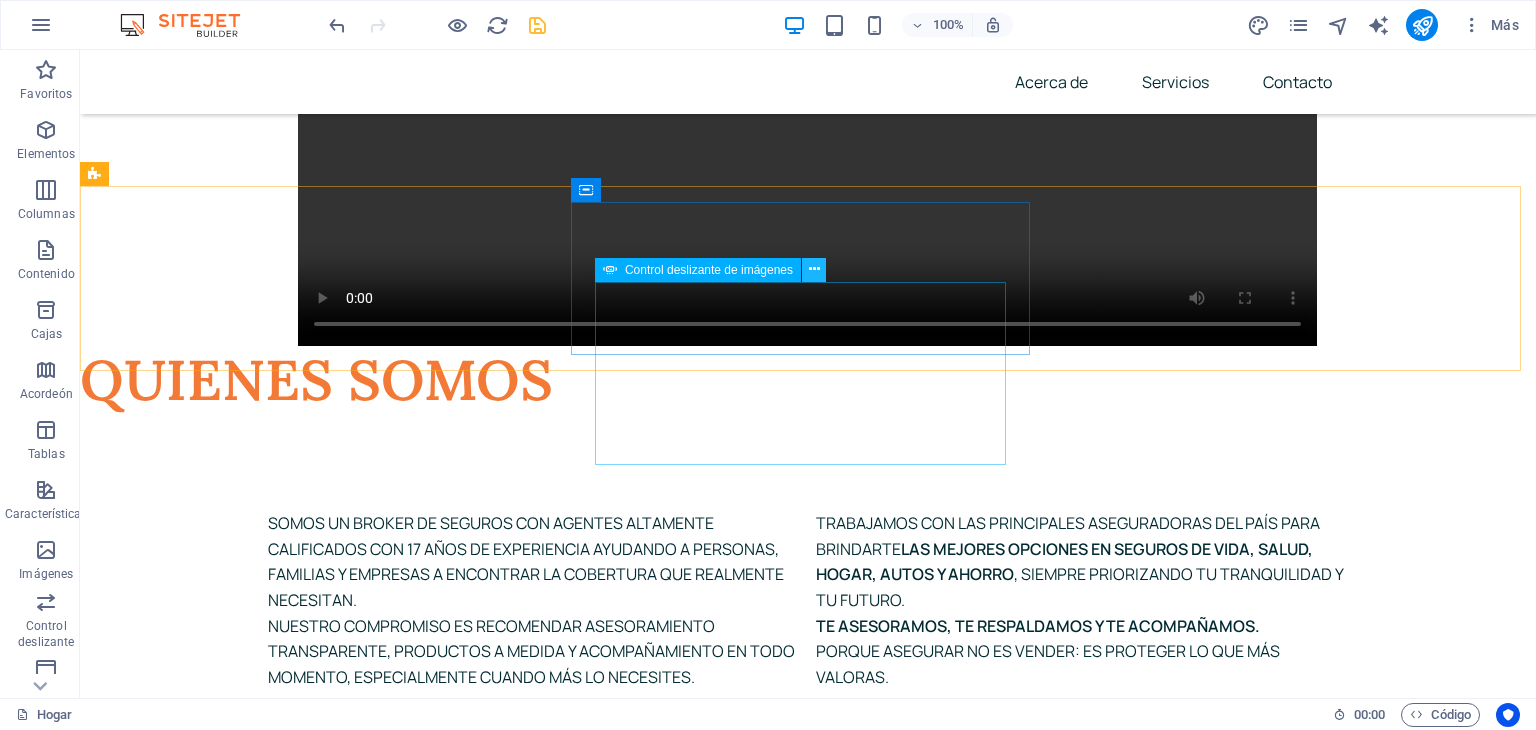 click at bounding box center [814, 269] 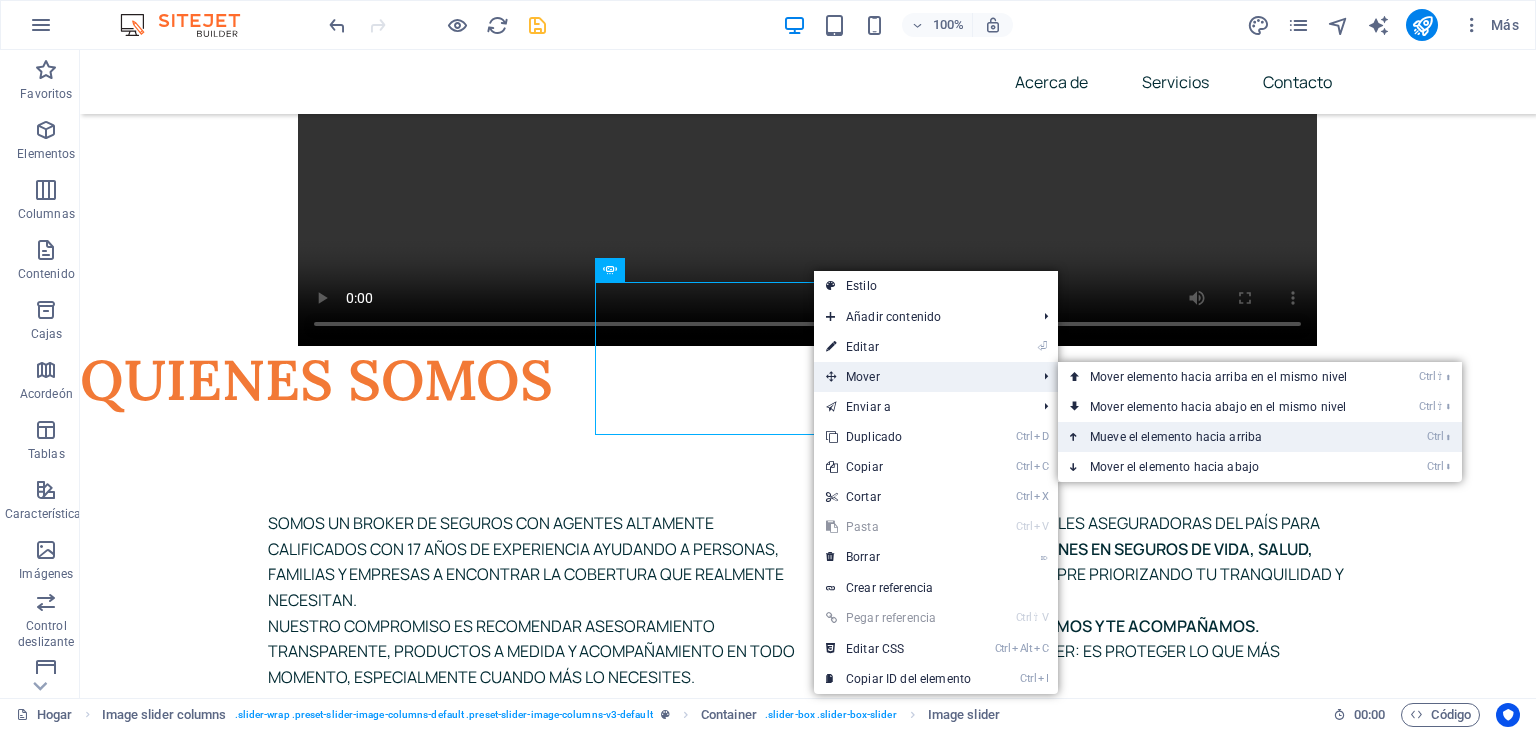 click on "Ctrl  ⬆ Mueve el elemento hacia arriba" at bounding box center [1222, 437] 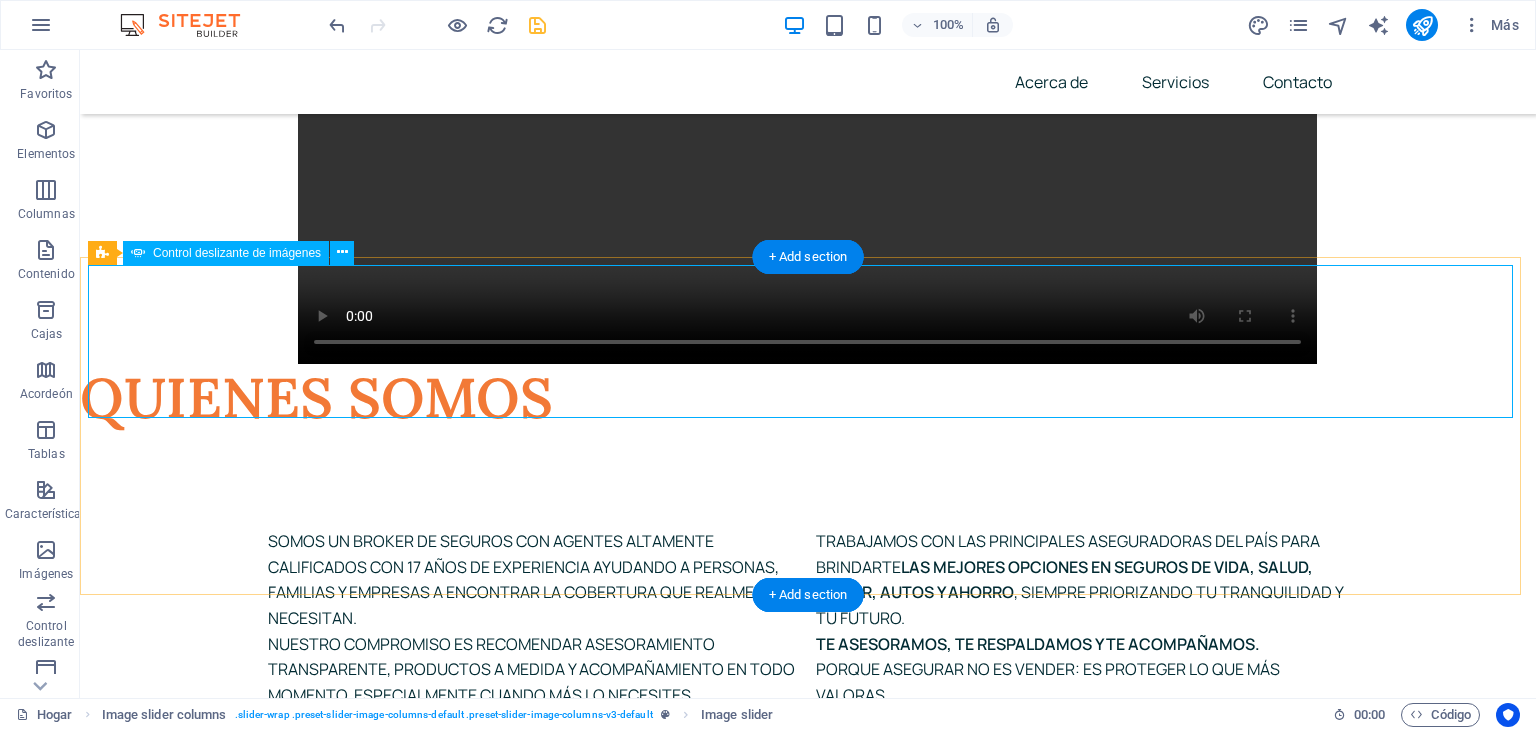 scroll, scrollTop: 9024, scrollLeft: 0, axis: vertical 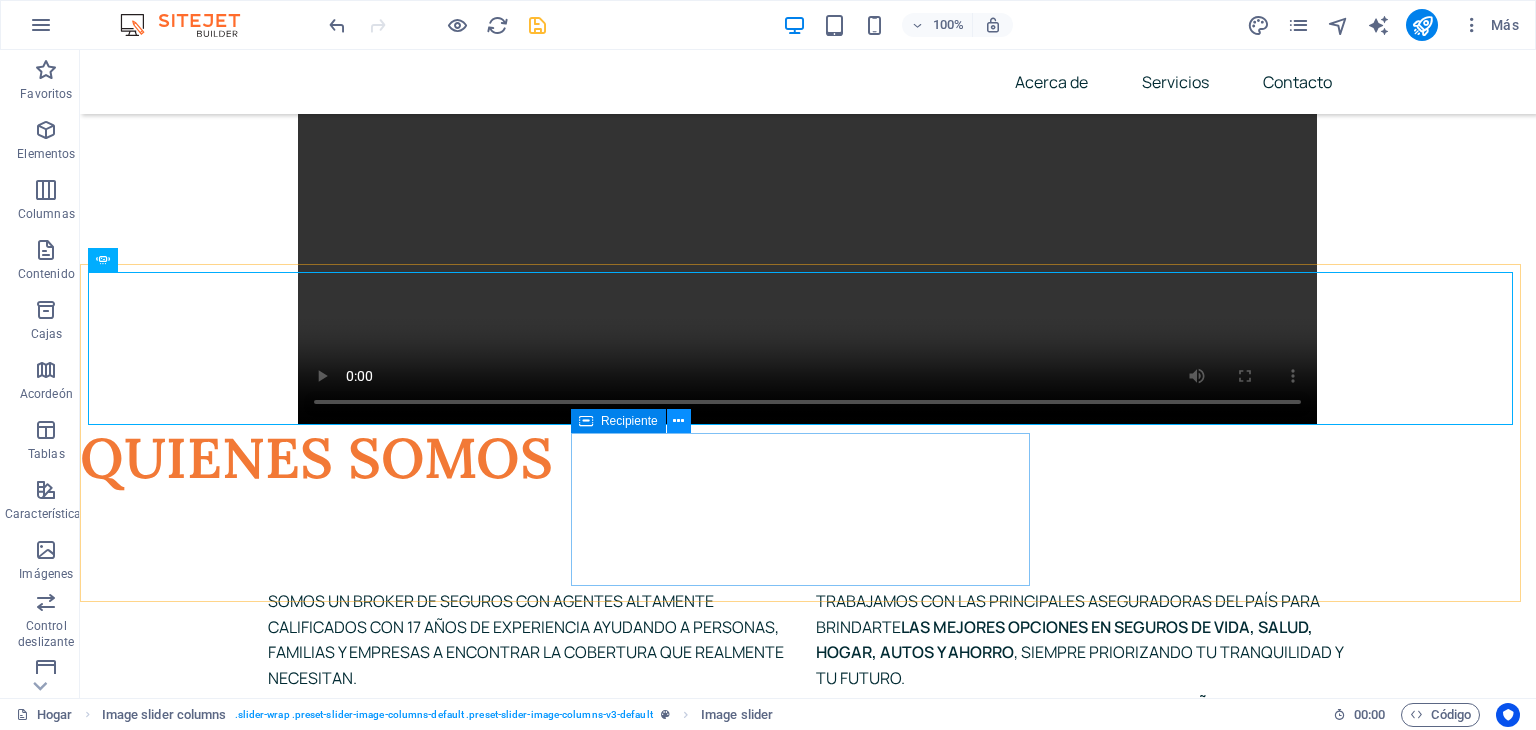 click at bounding box center [678, 421] 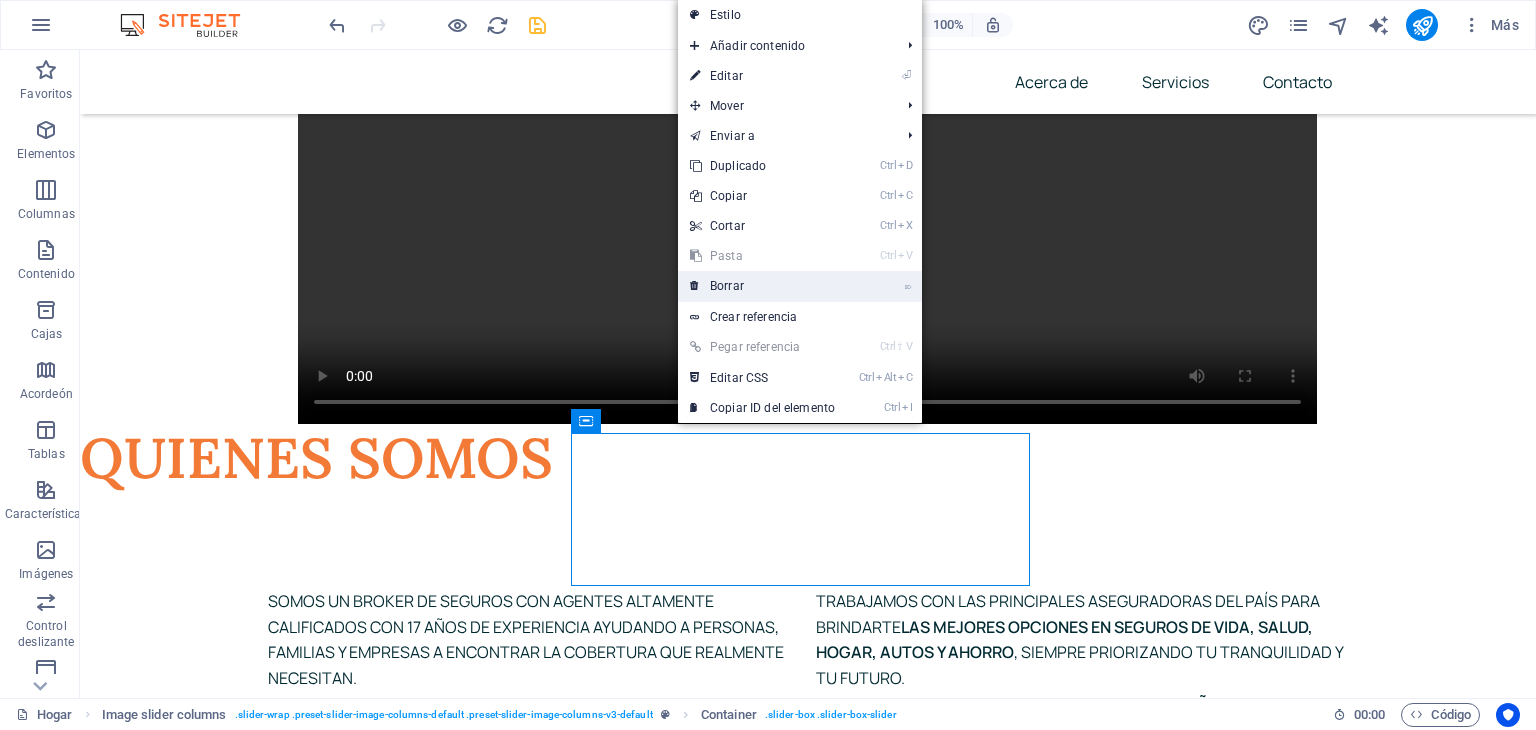click on "⌦ Borrar" at bounding box center [762, 286] 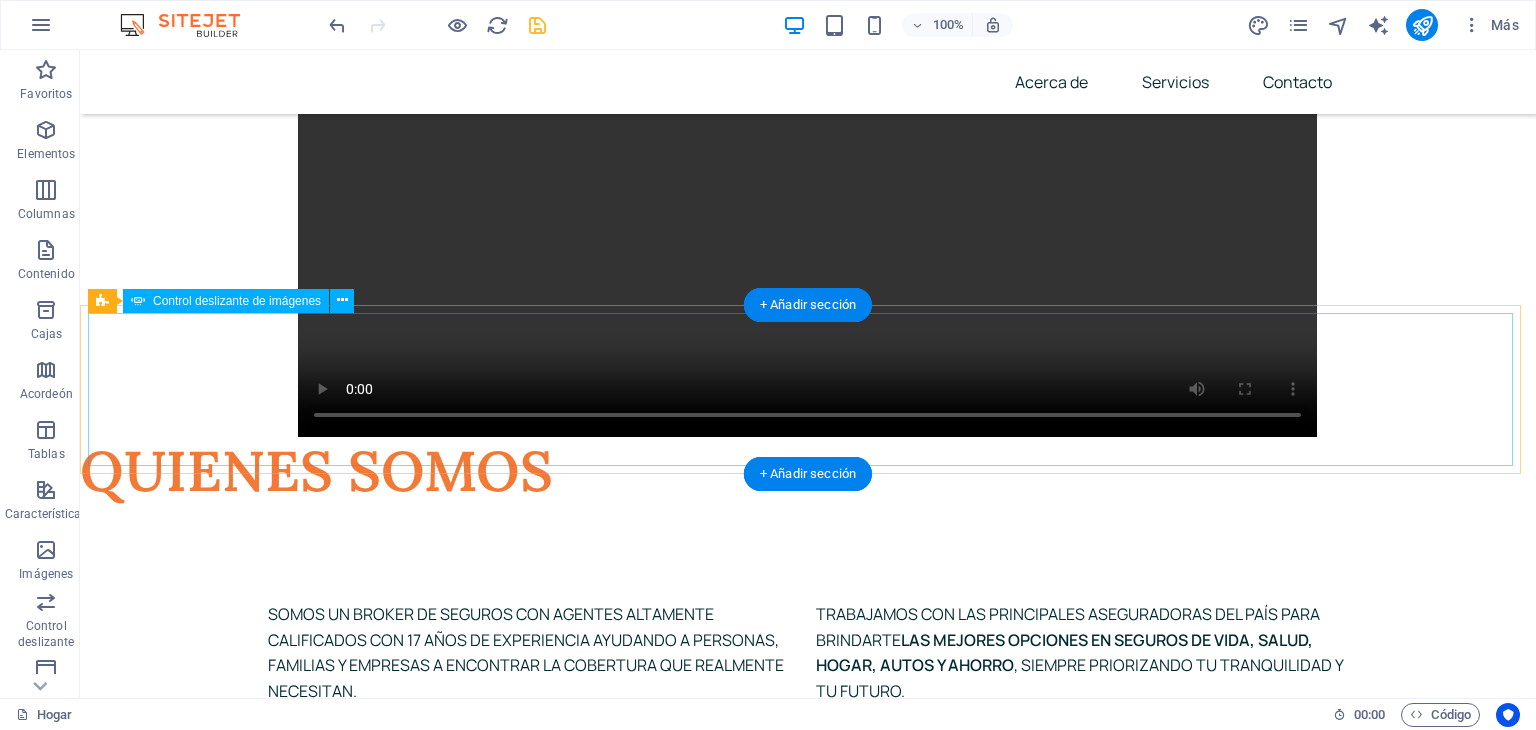 scroll, scrollTop: 8983, scrollLeft: 0, axis: vertical 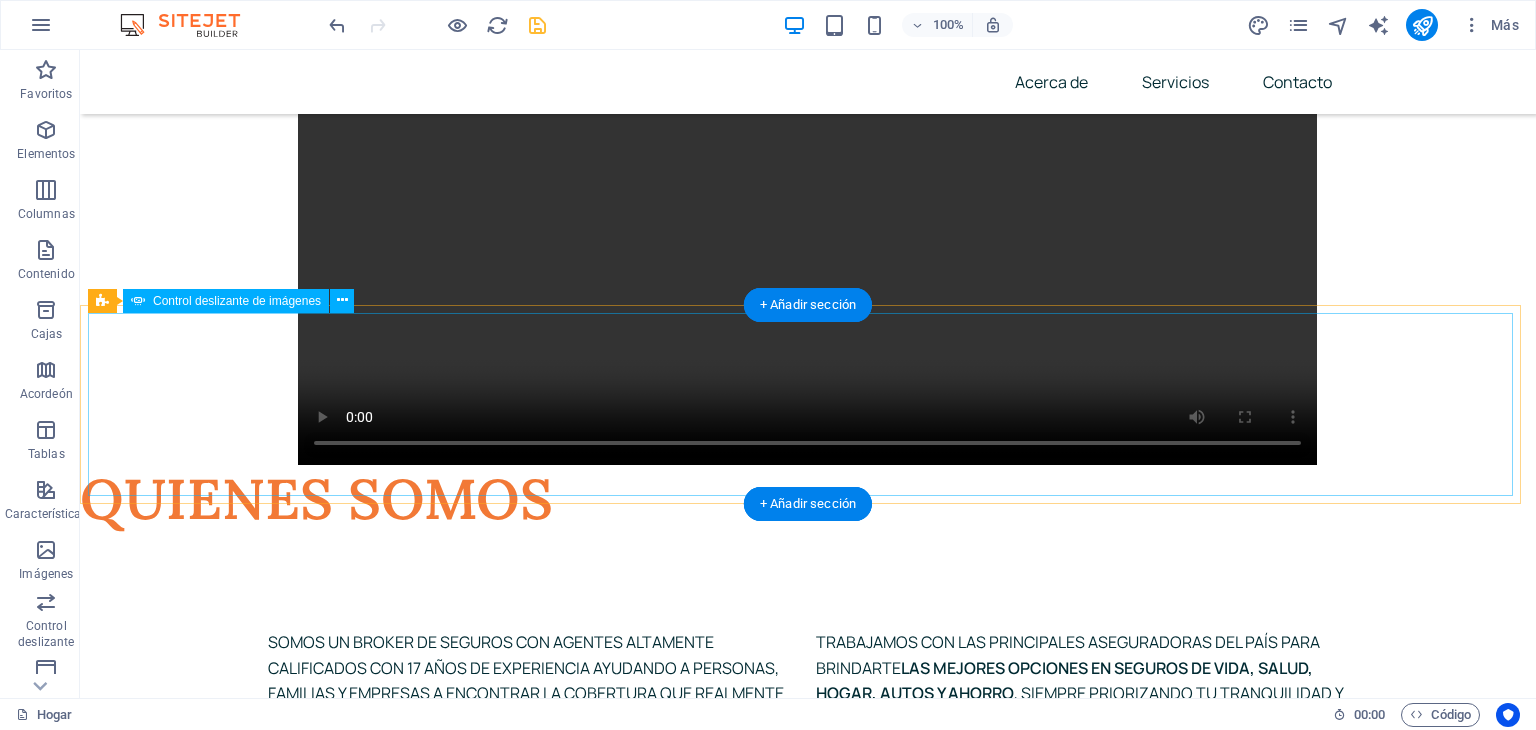 click at bounding box center [808, 4673] 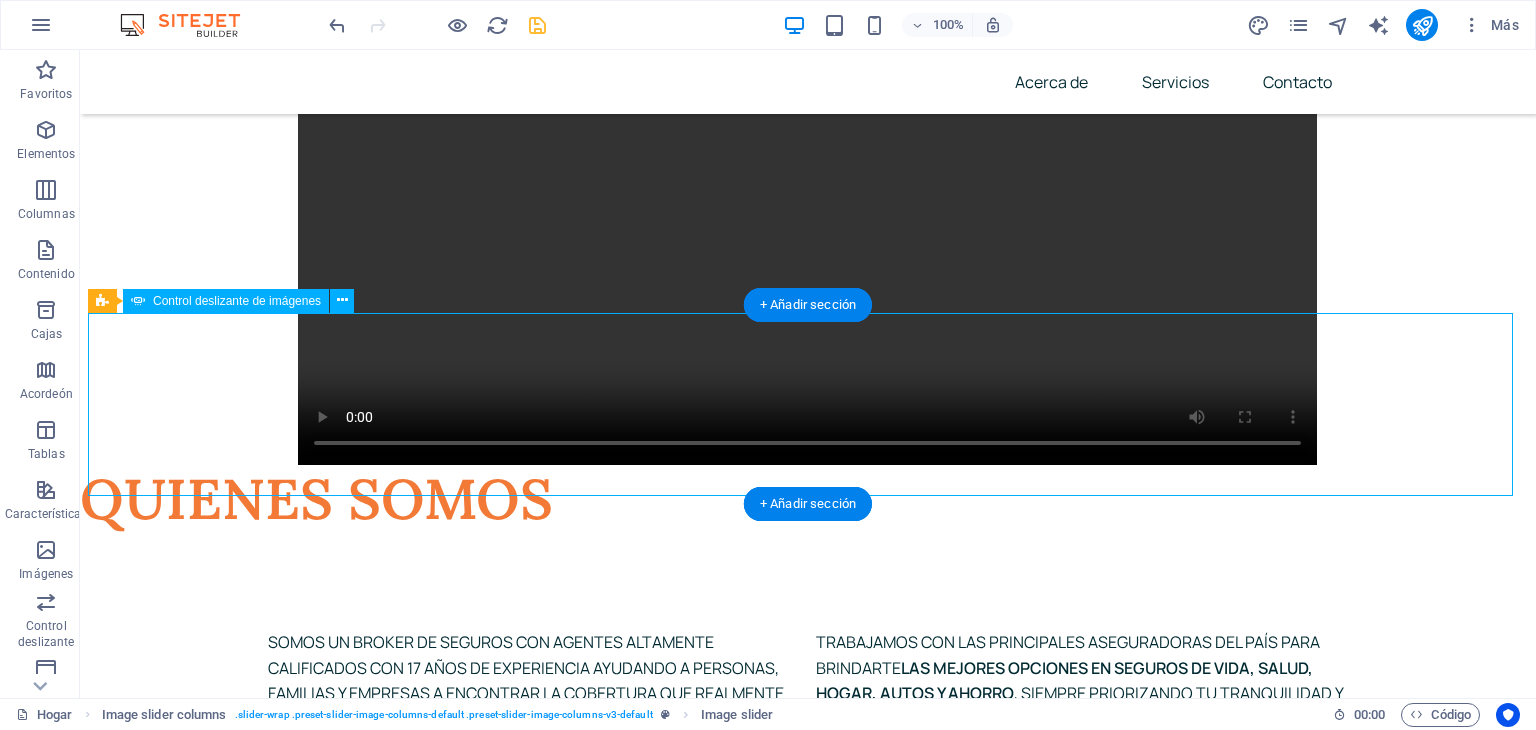 click at bounding box center [808, 4673] 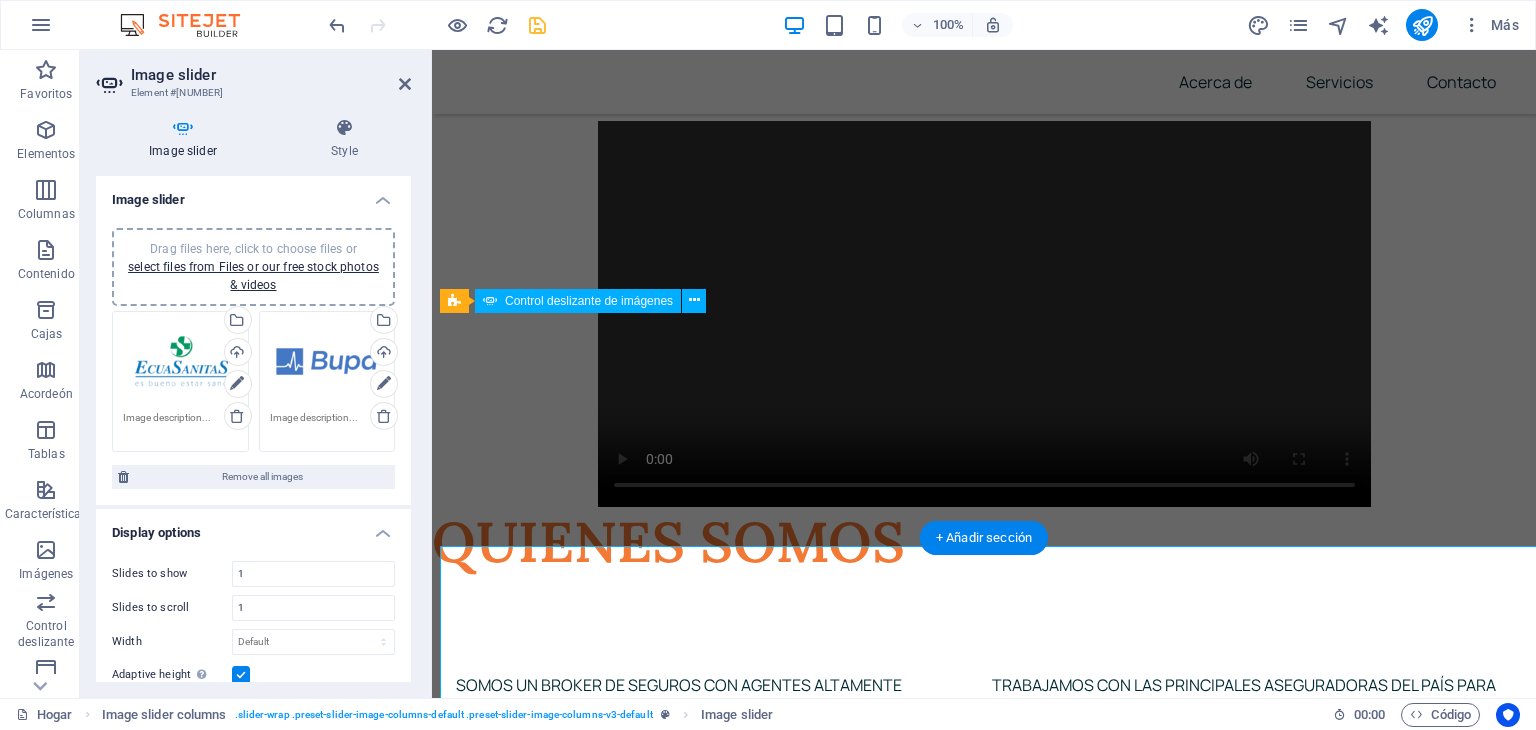 scroll, scrollTop: 8749, scrollLeft: 0, axis: vertical 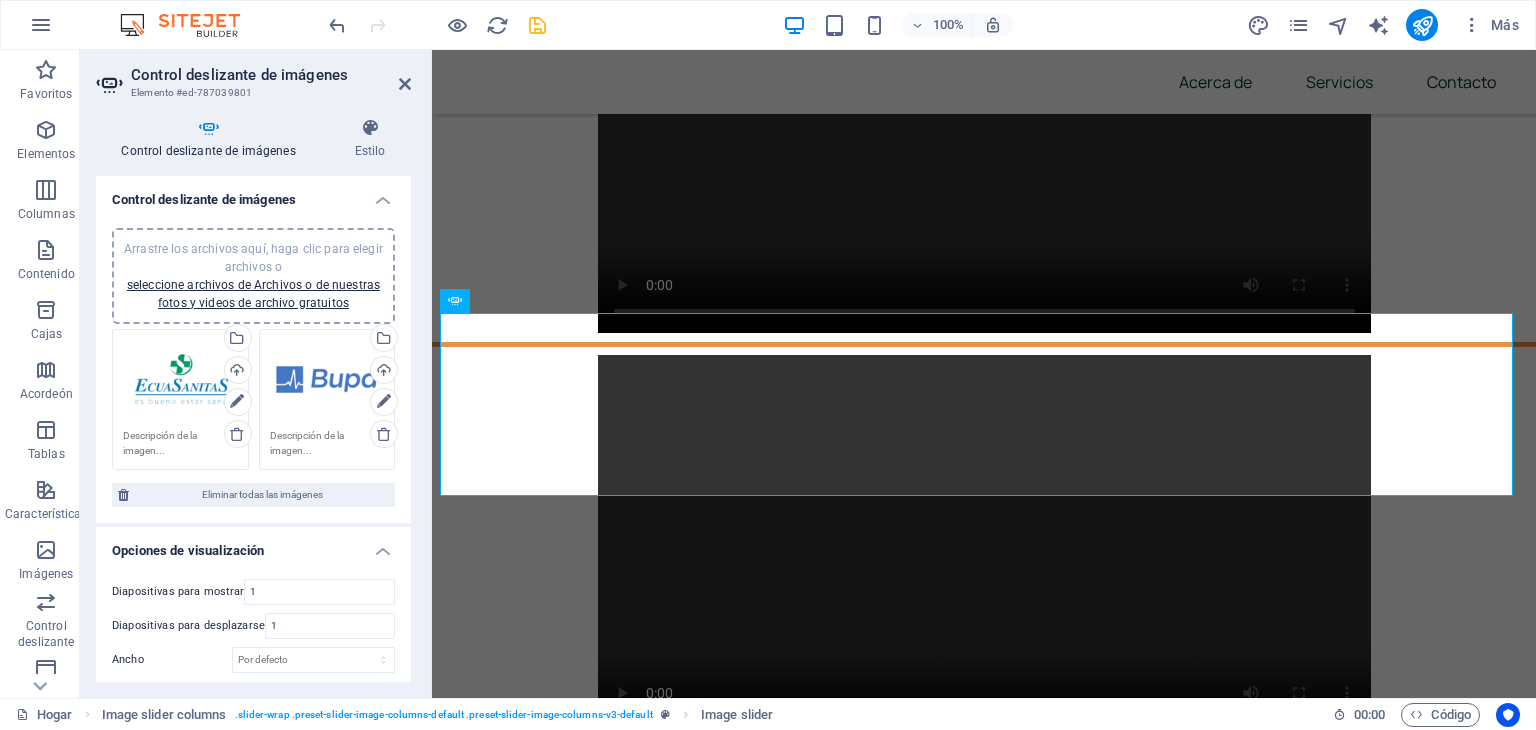 click on "Arrastre los archivos aquí, haga clic para elegir archivos o  seleccione archivos de Archivos o de nuestras fotos y videos de archivo gratuitos" at bounding box center [253, 276] 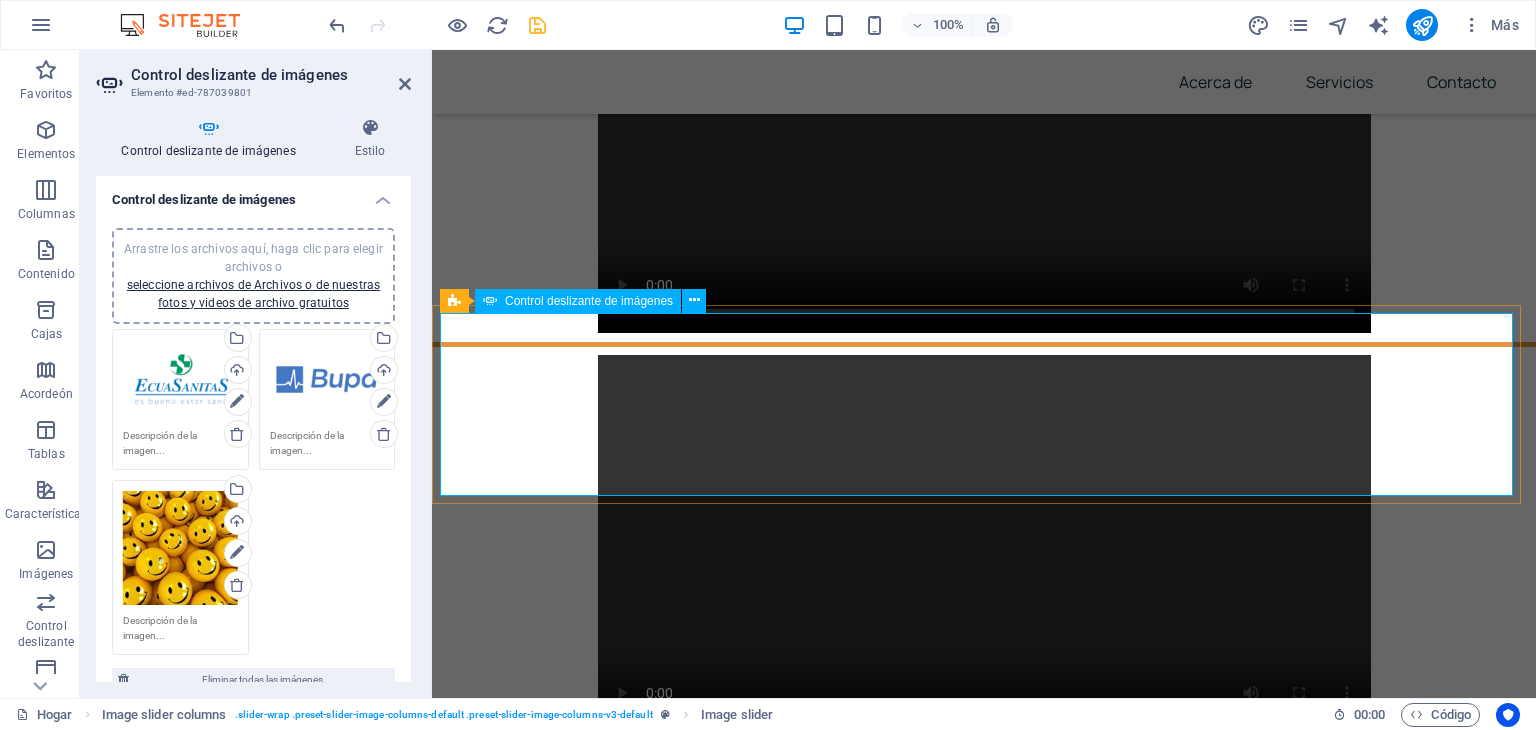 click at bounding box center (984, 5132) 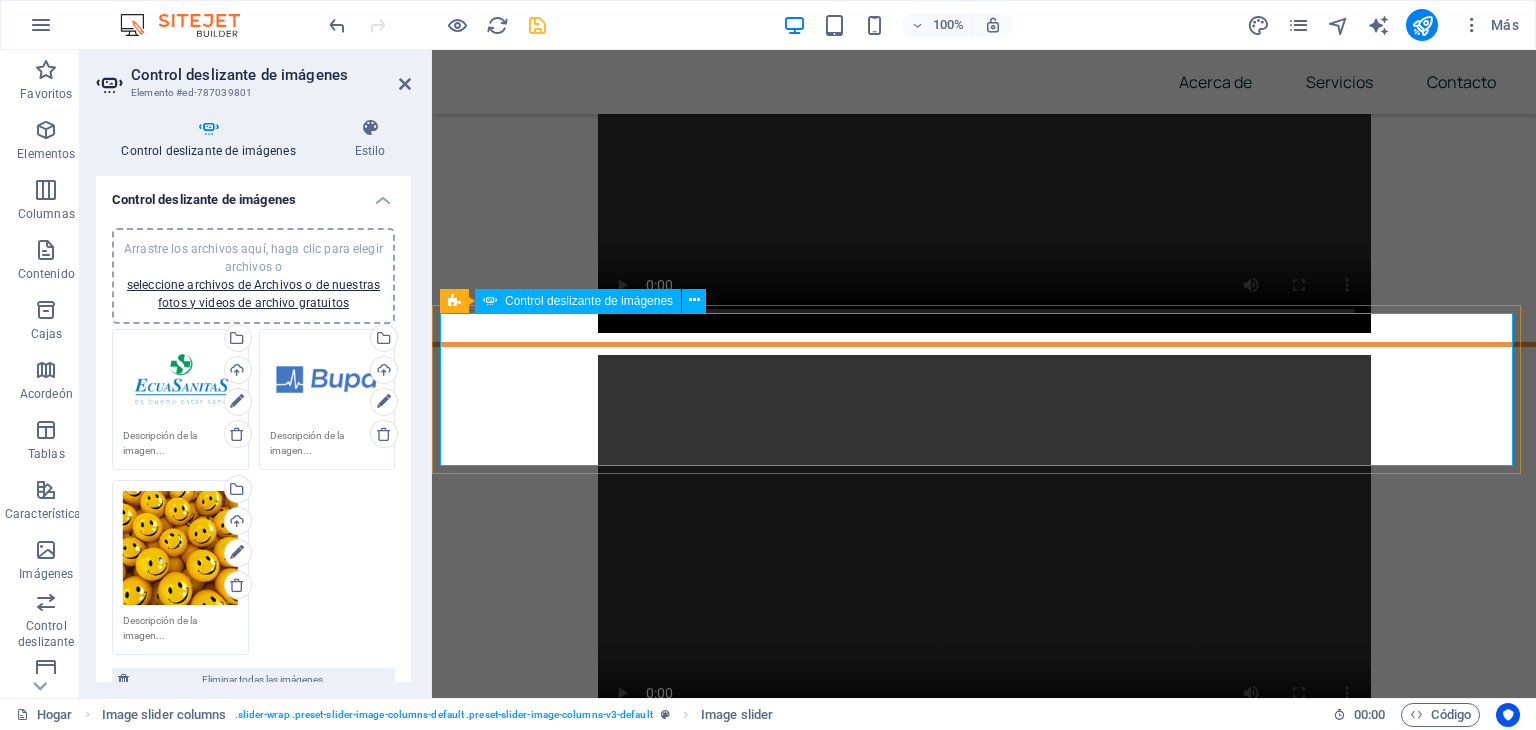 click at bounding box center (984, 5102) 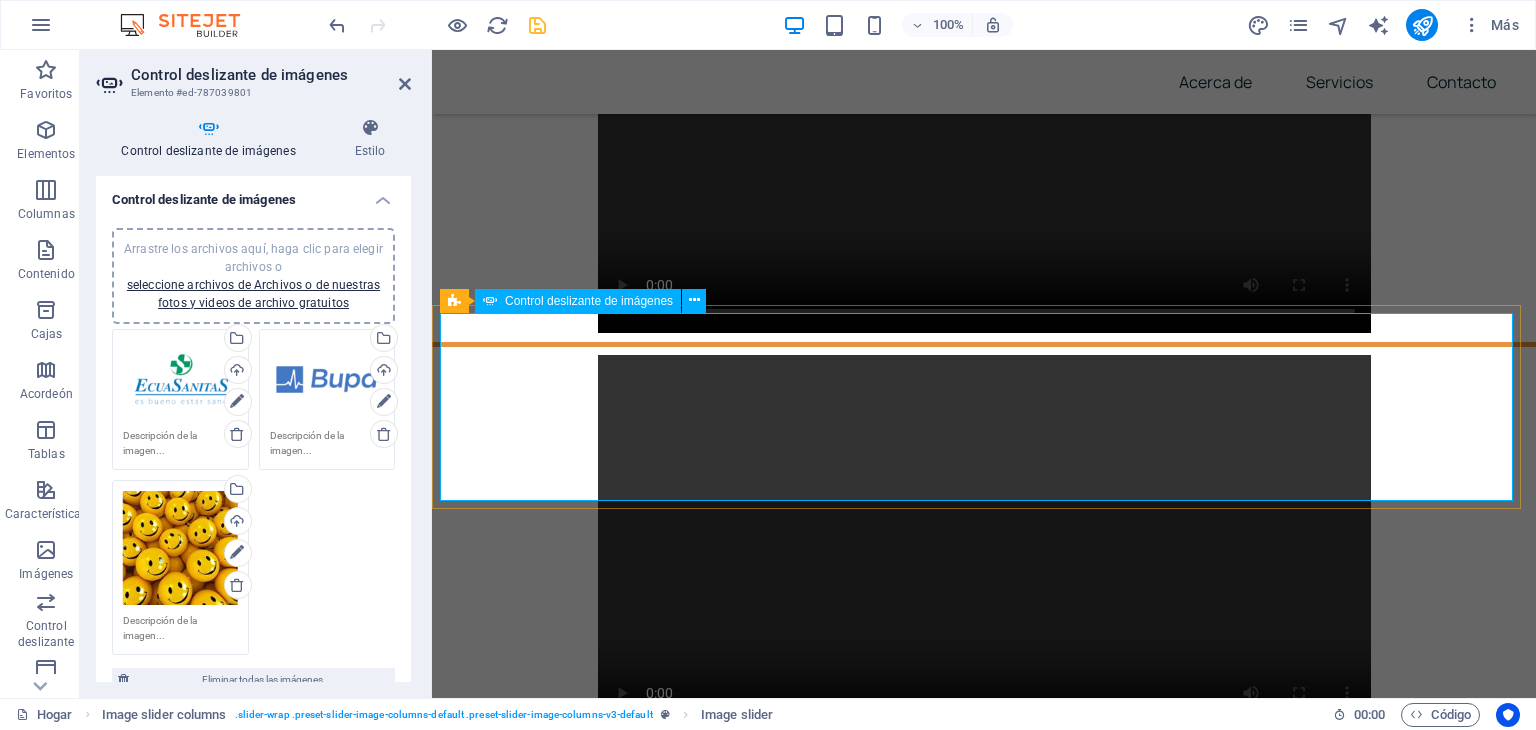click at bounding box center [984, 5137] 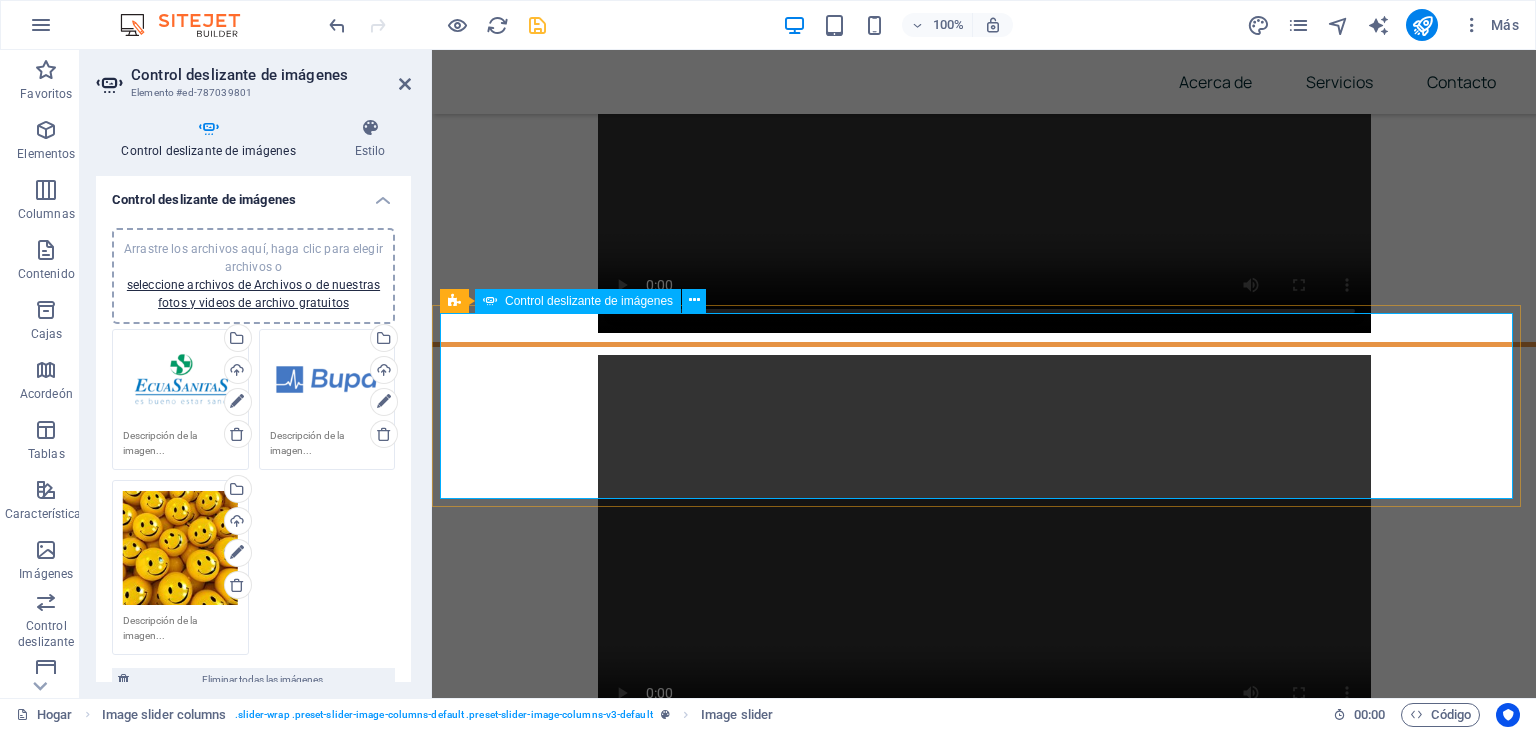 click at bounding box center [984, 4909] 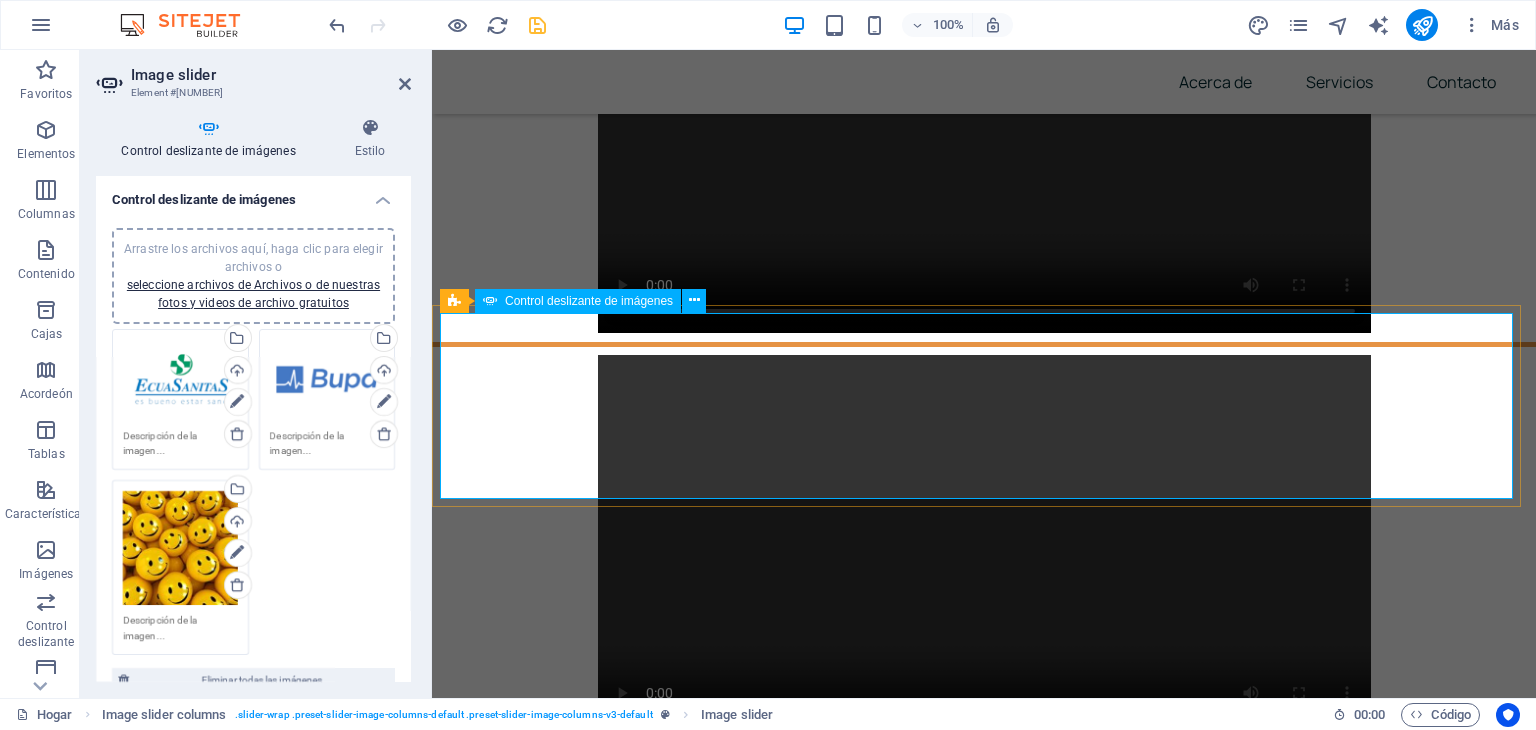 click at bounding box center [984, 4909] 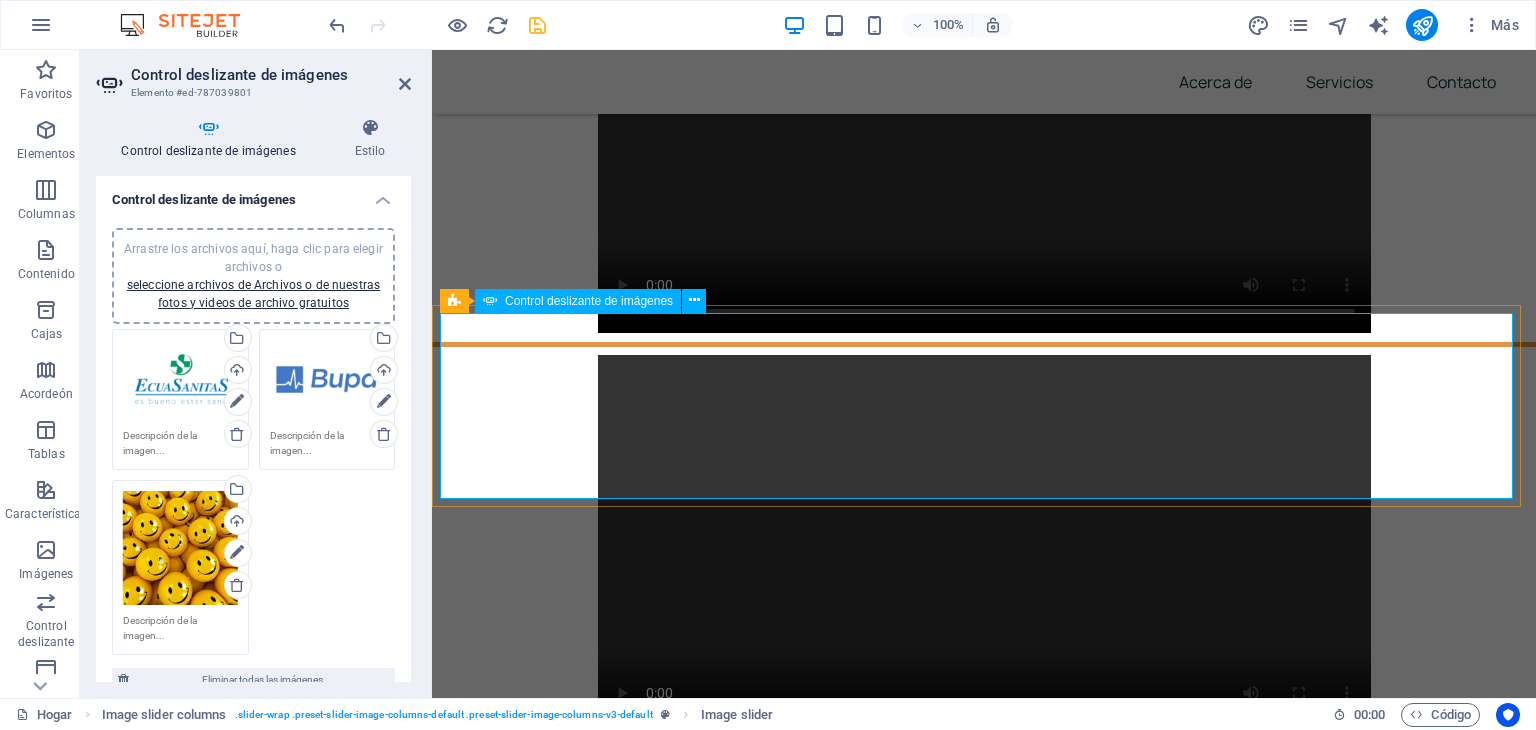 click at bounding box center [984, 4909] 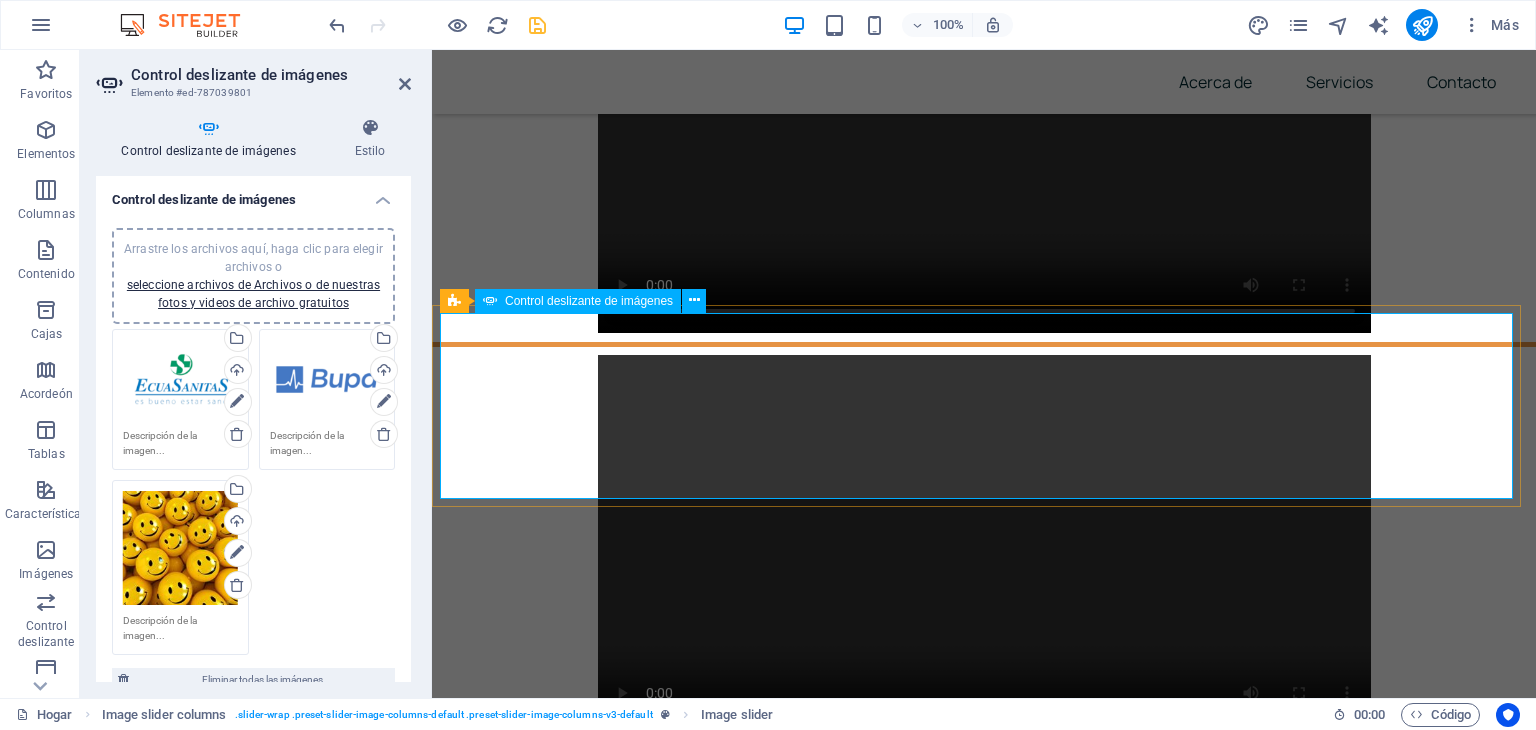 click at bounding box center (984, 4909) 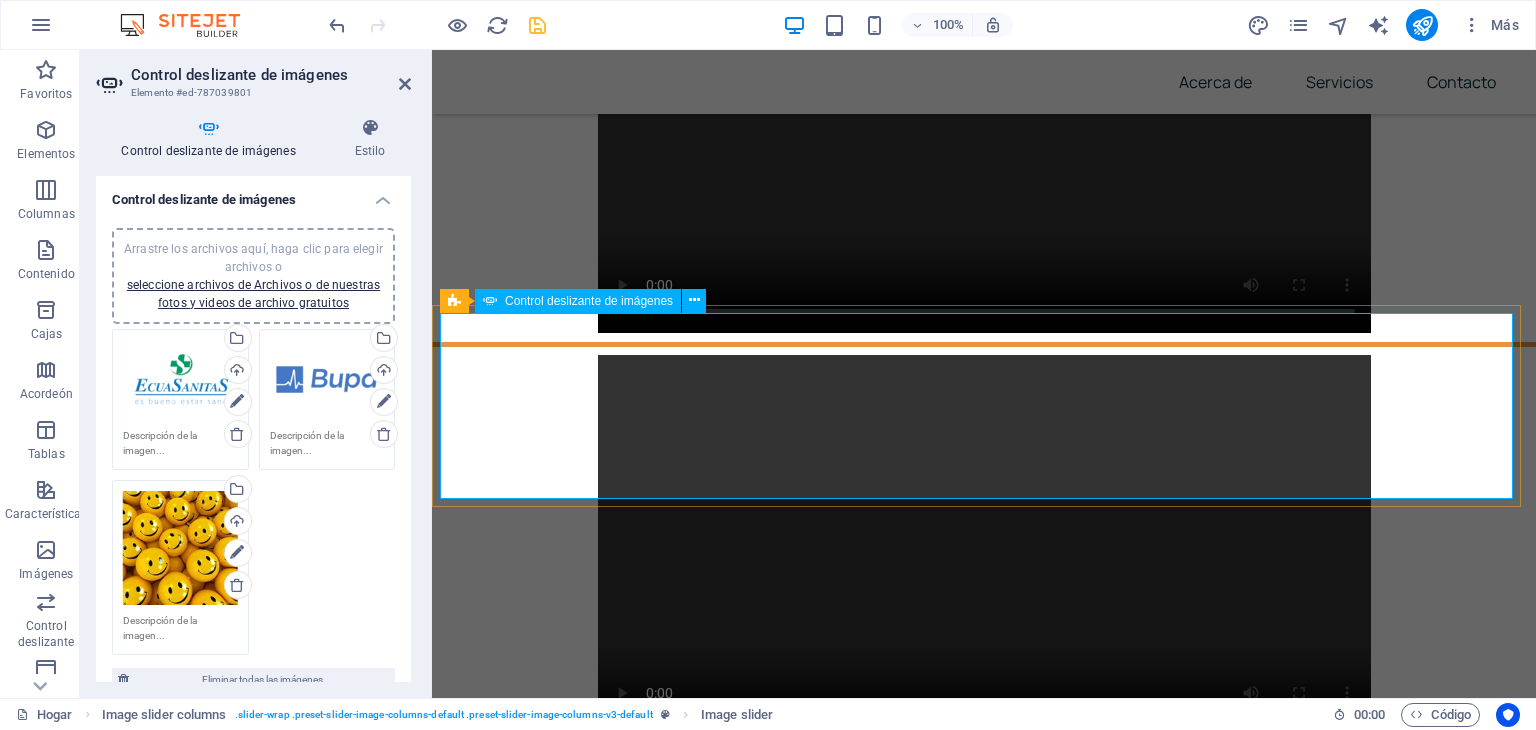 click at bounding box center (984, 4909) 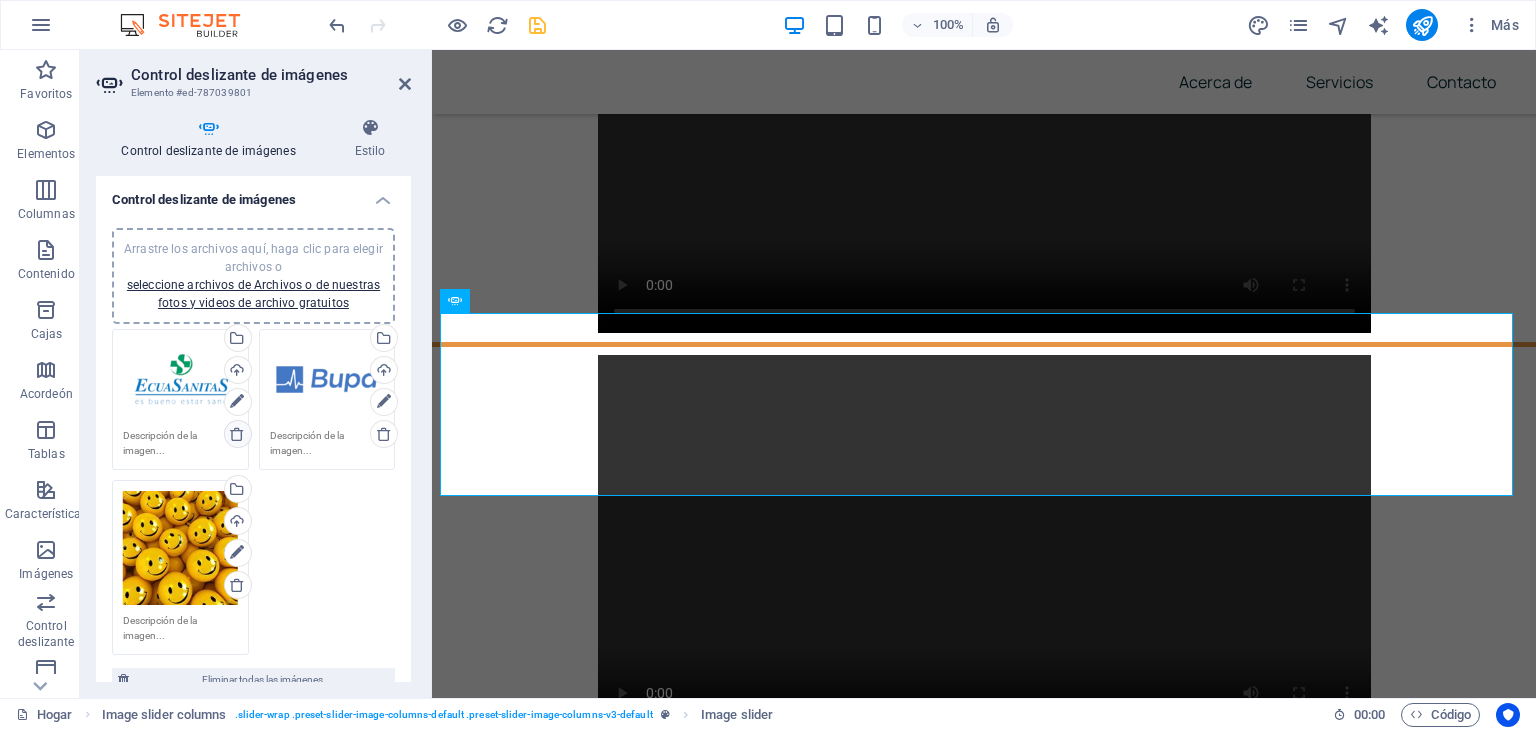 click at bounding box center [238, 434] 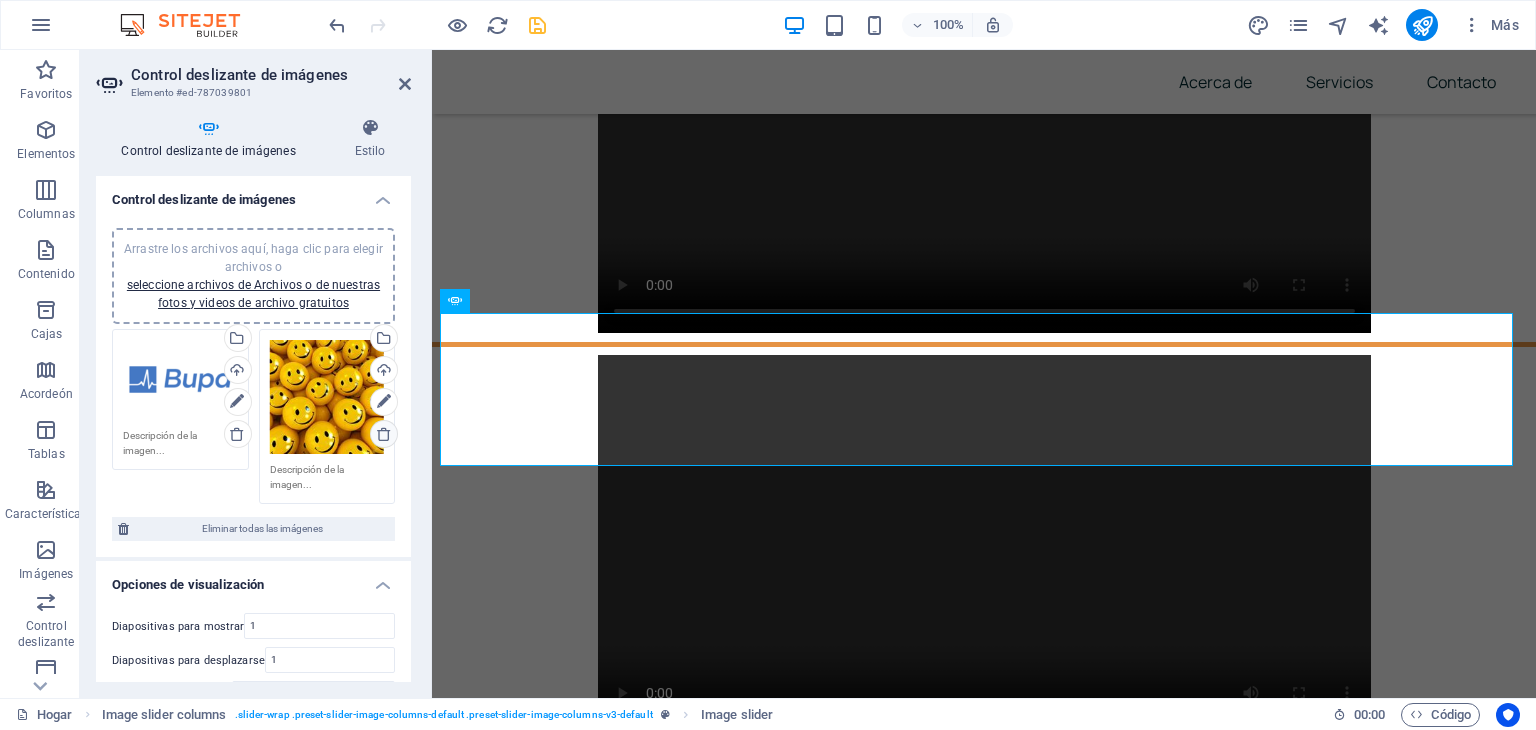 click at bounding box center (384, 434) 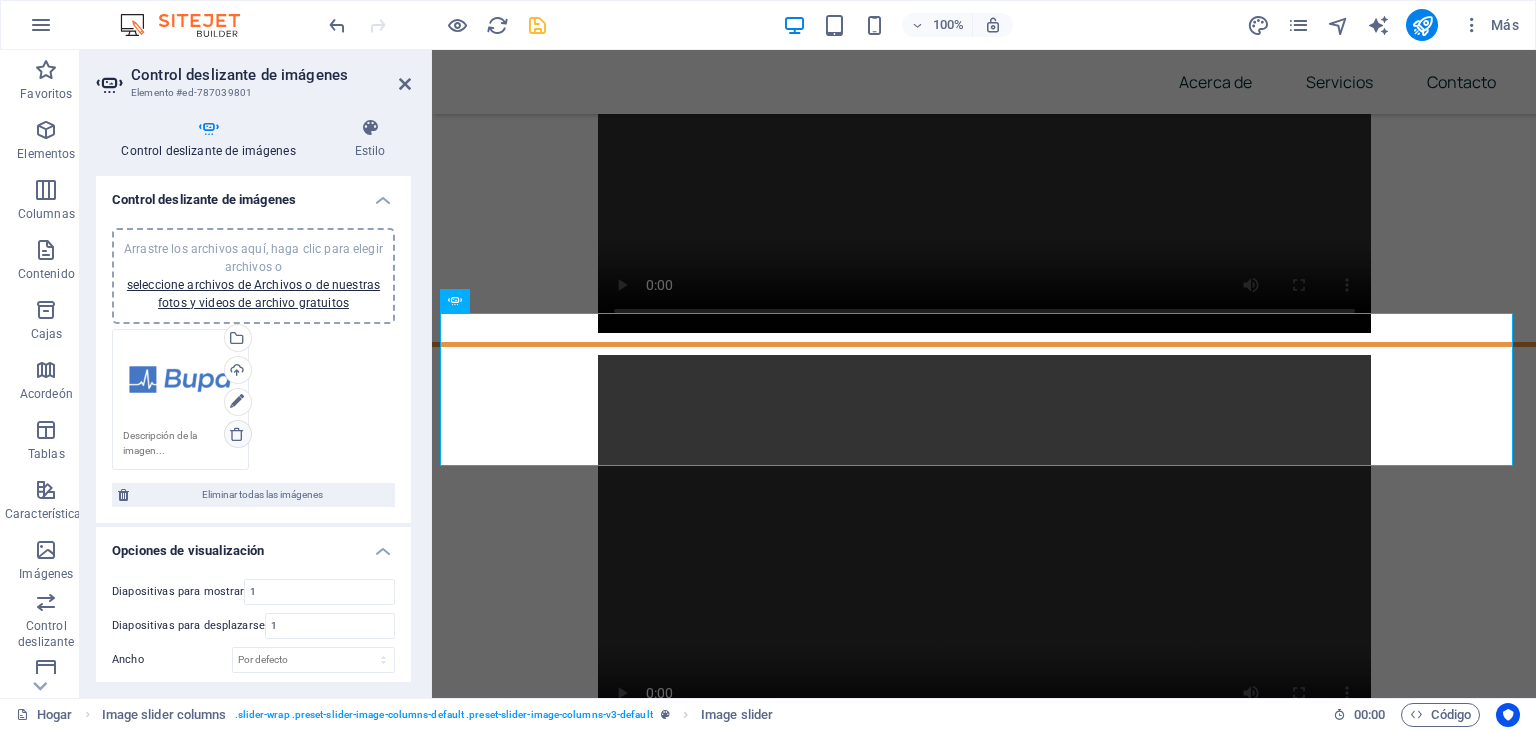 click at bounding box center (237, 434) 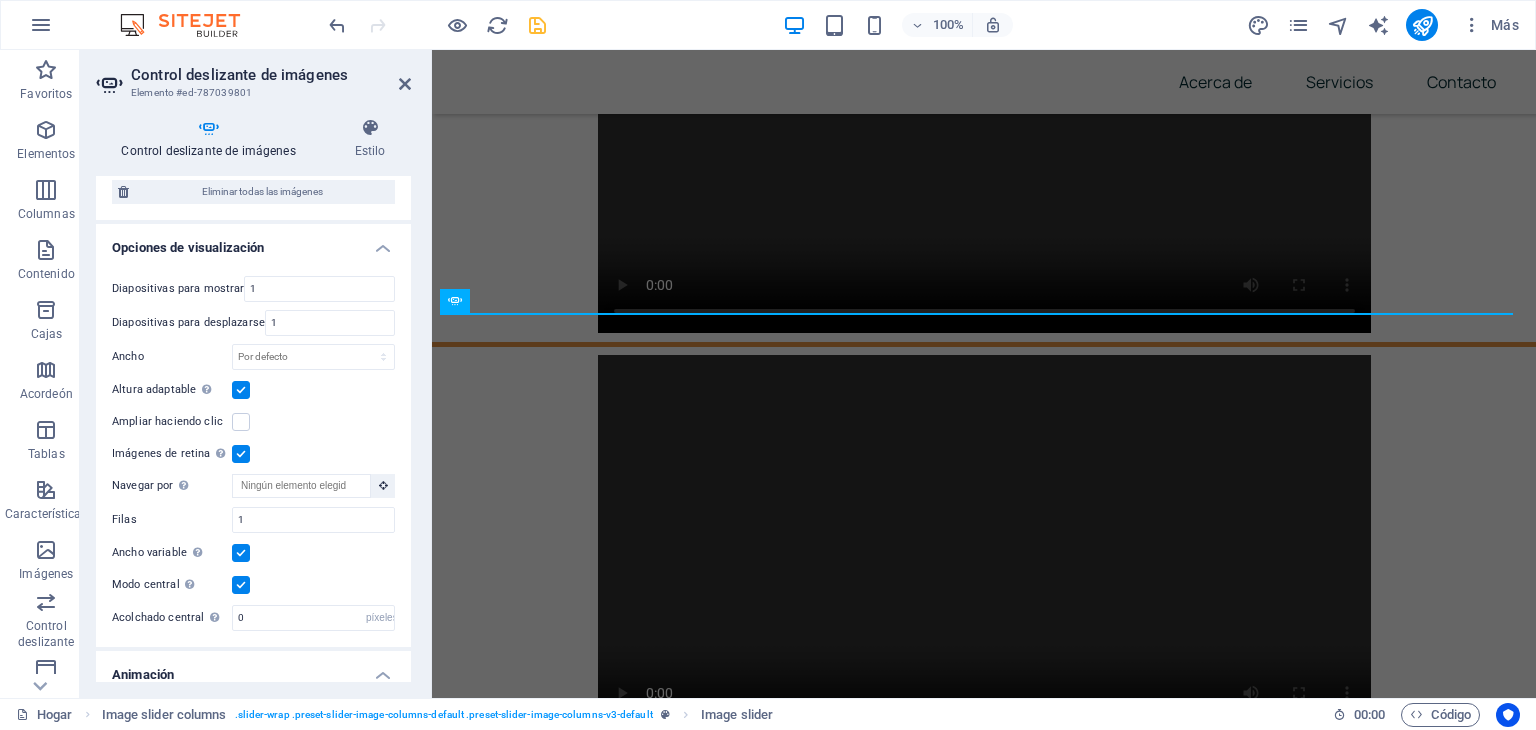 scroll, scrollTop: 0, scrollLeft: 0, axis: both 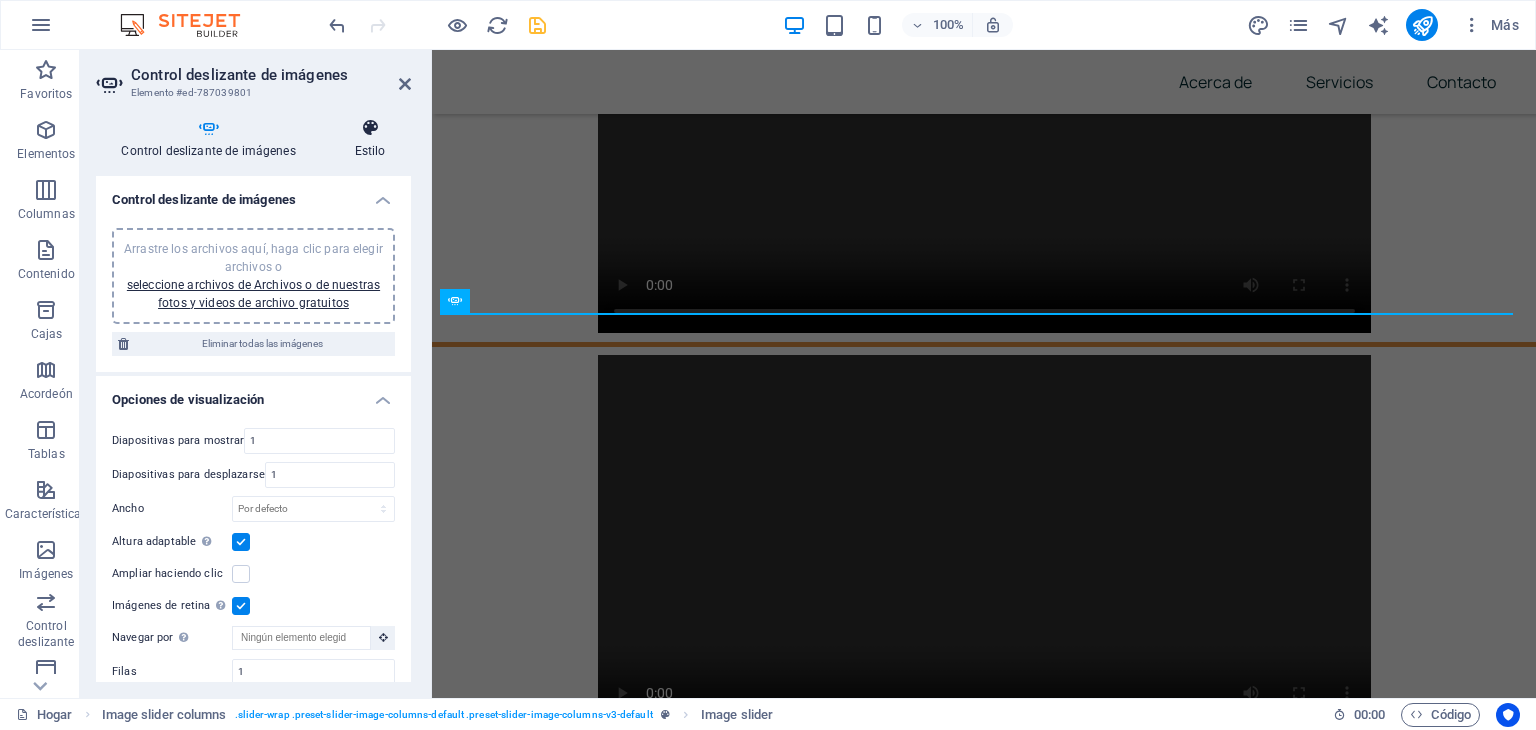 click at bounding box center (370, 128) 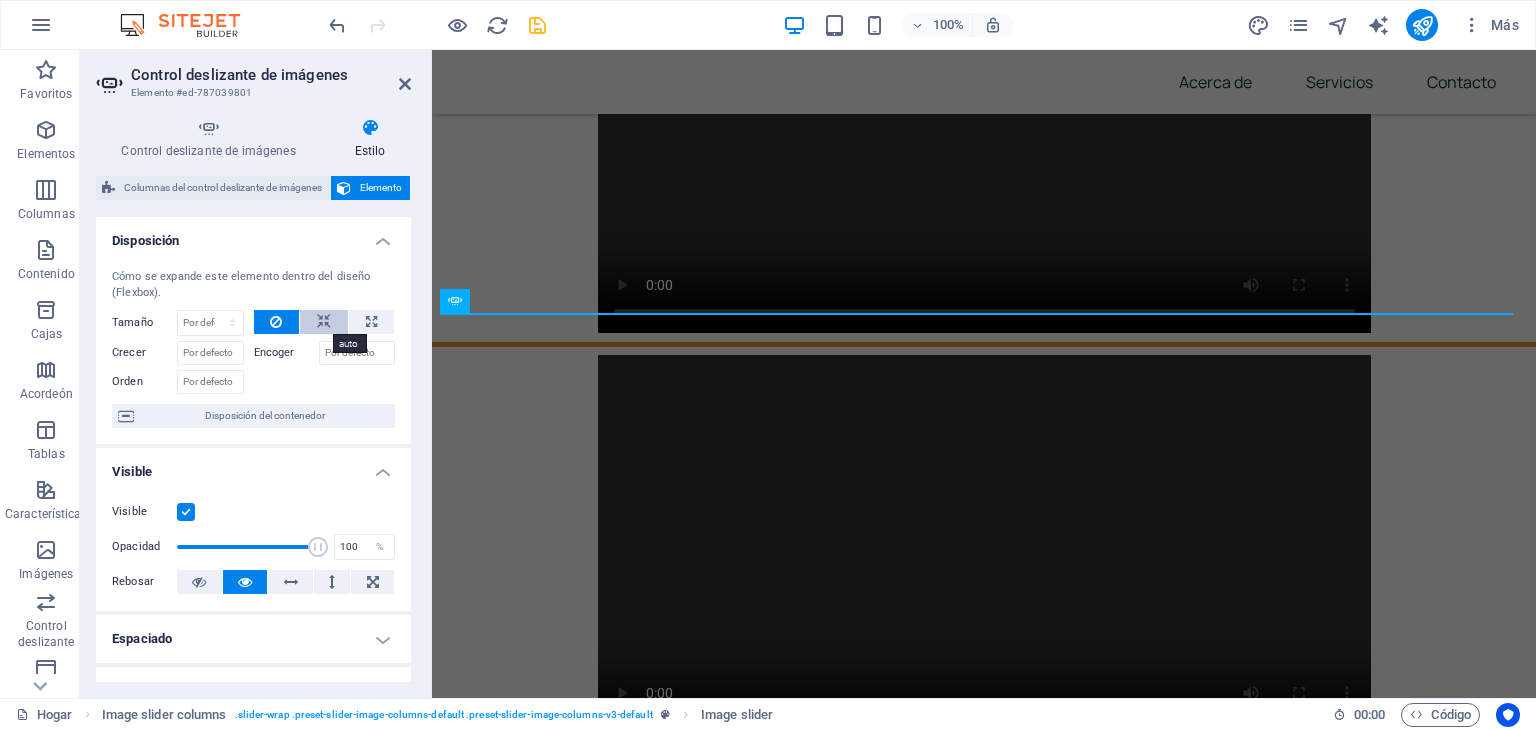 click at bounding box center [324, 322] 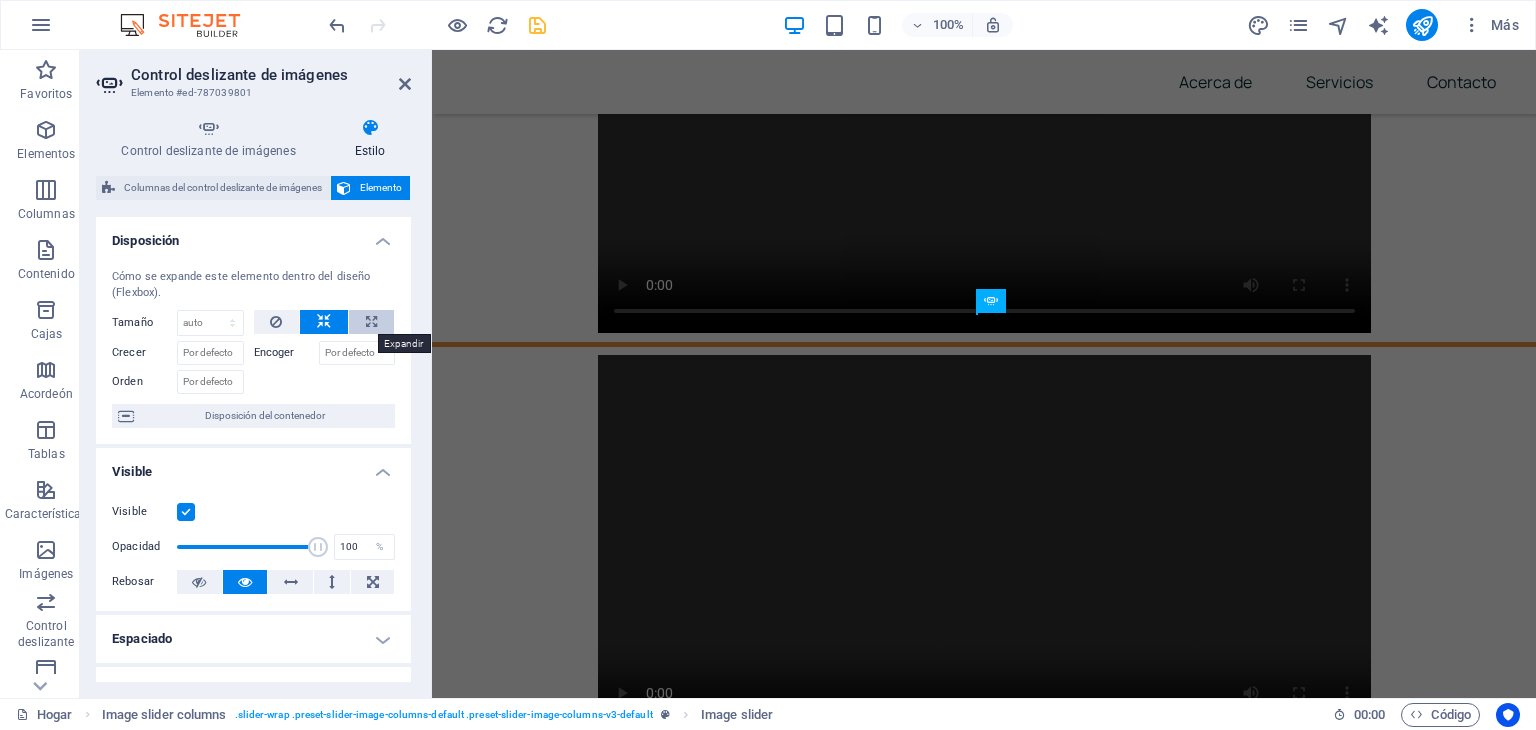 click at bounding box center [371, 322] 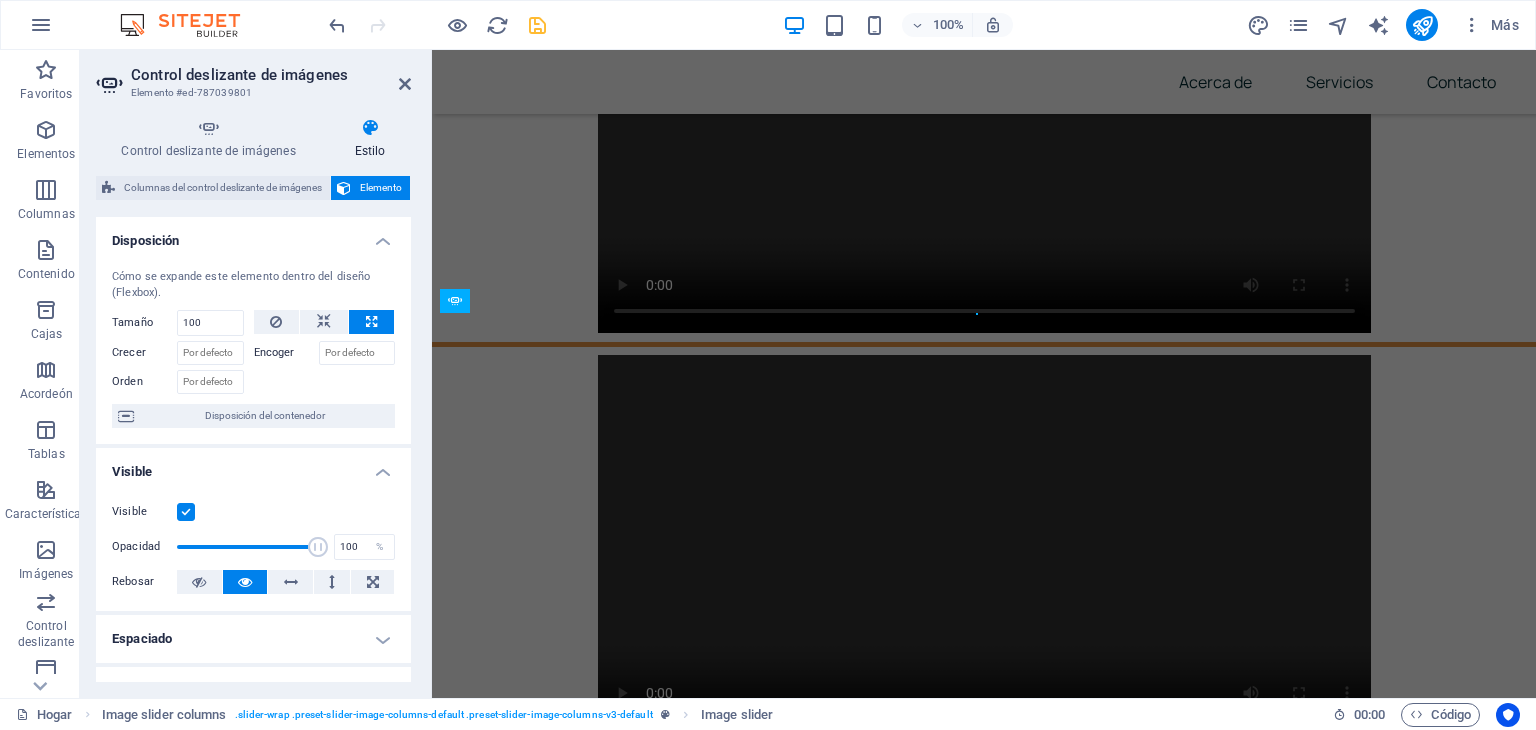 type on "100" 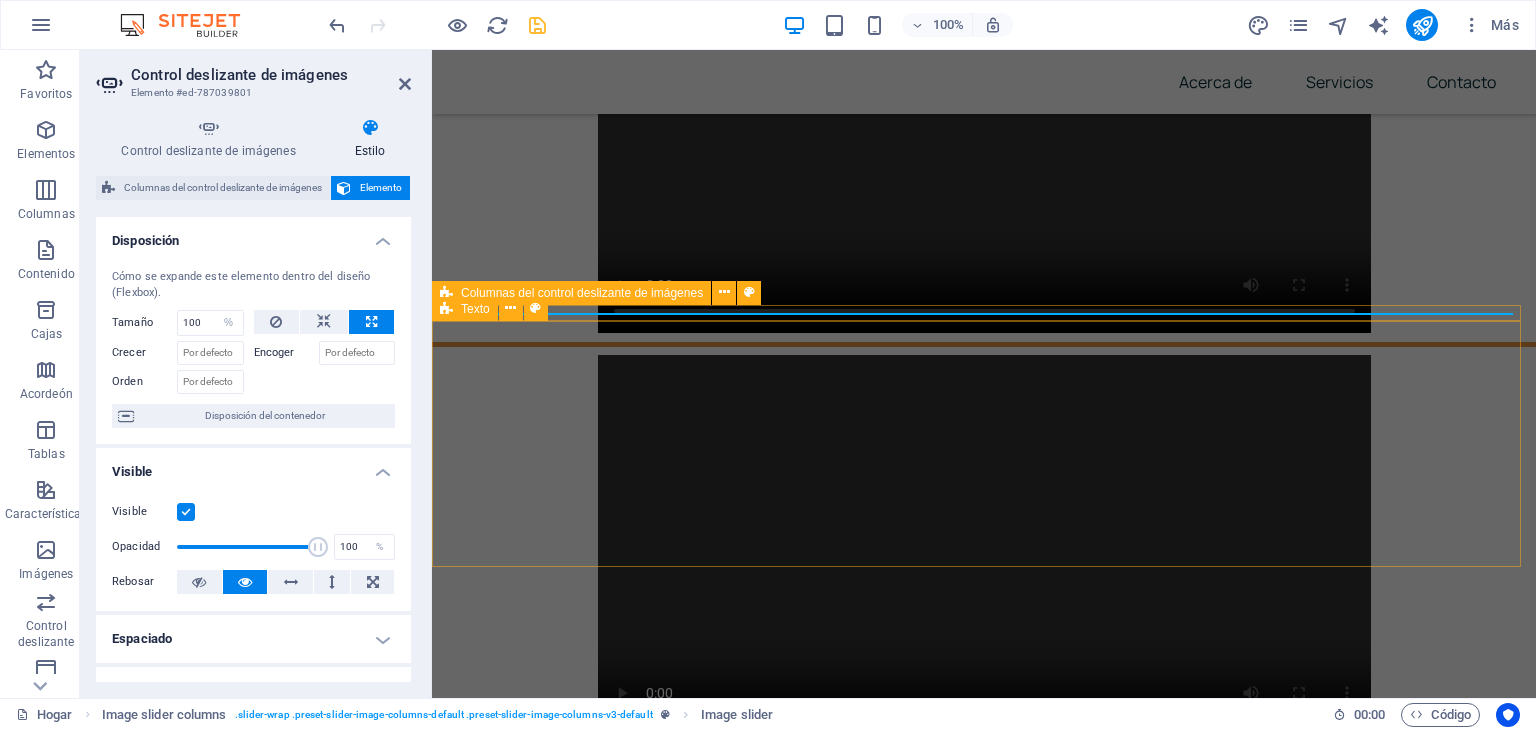 scroll, scrollTop: 8983, scrollLeft: 0, axis: vertical 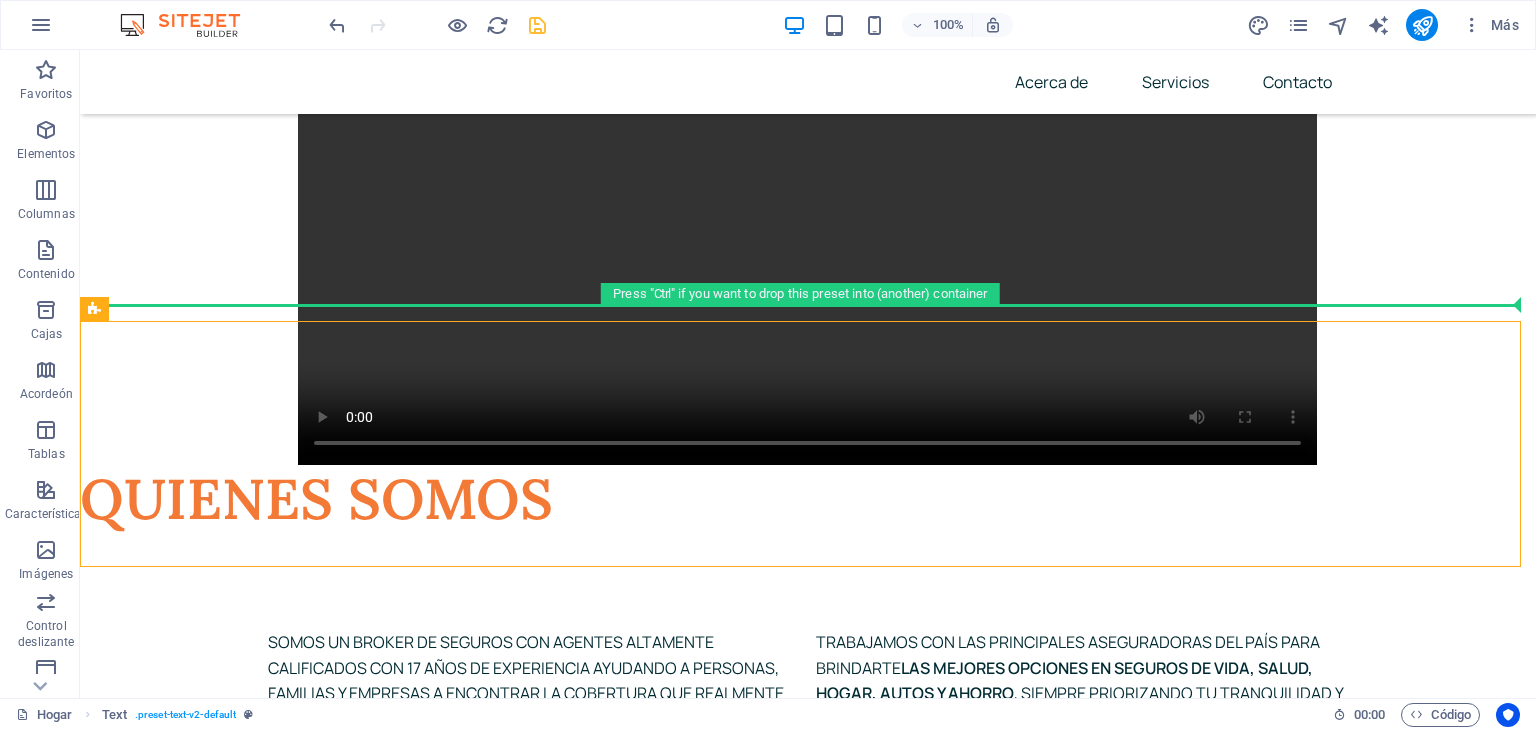 drag, startPoint x: 276, startPoint y: 348, endPoint x: 620, endPoint y: 270, distance: 352.7322 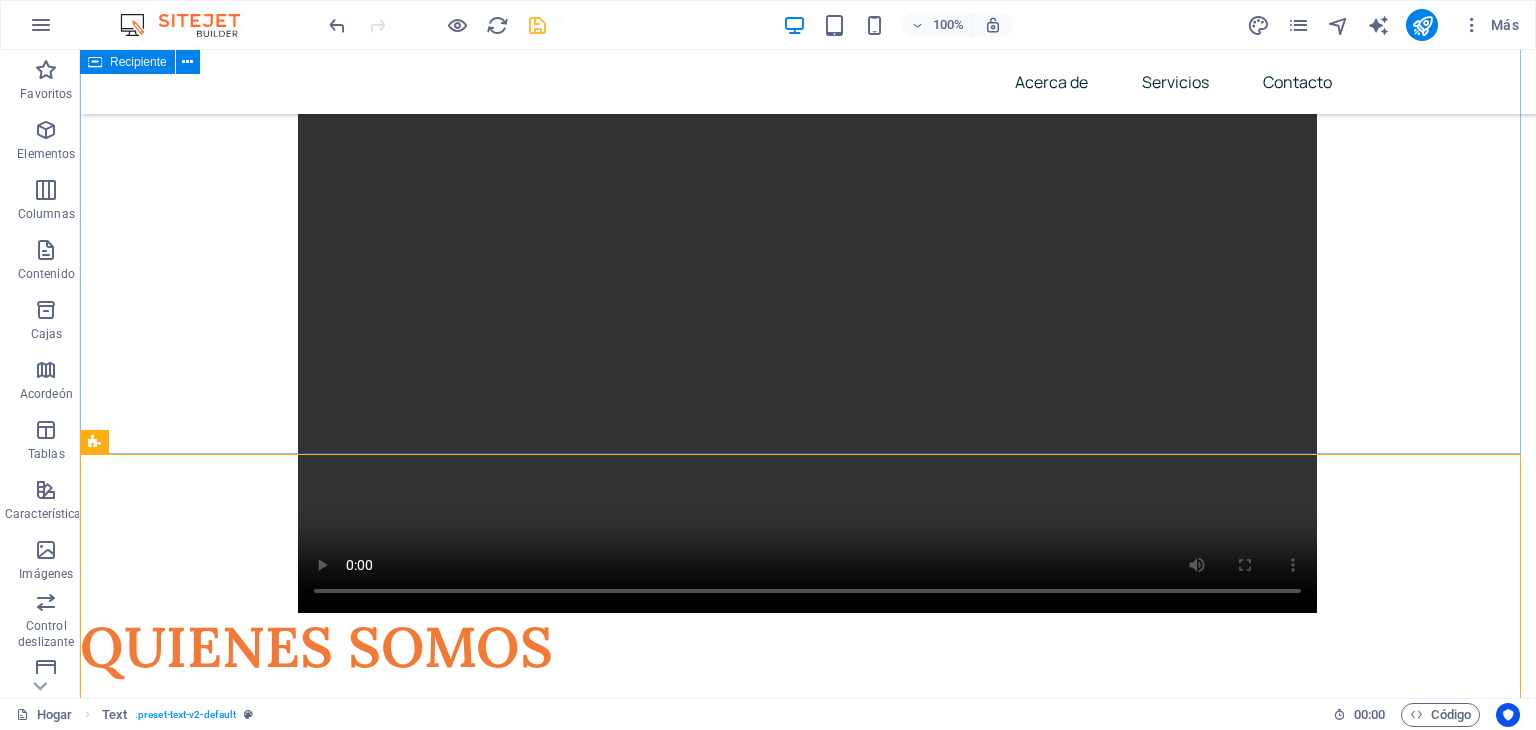 scroll, scrollTop: 8834, scrollLeft: 0, axis: vertical 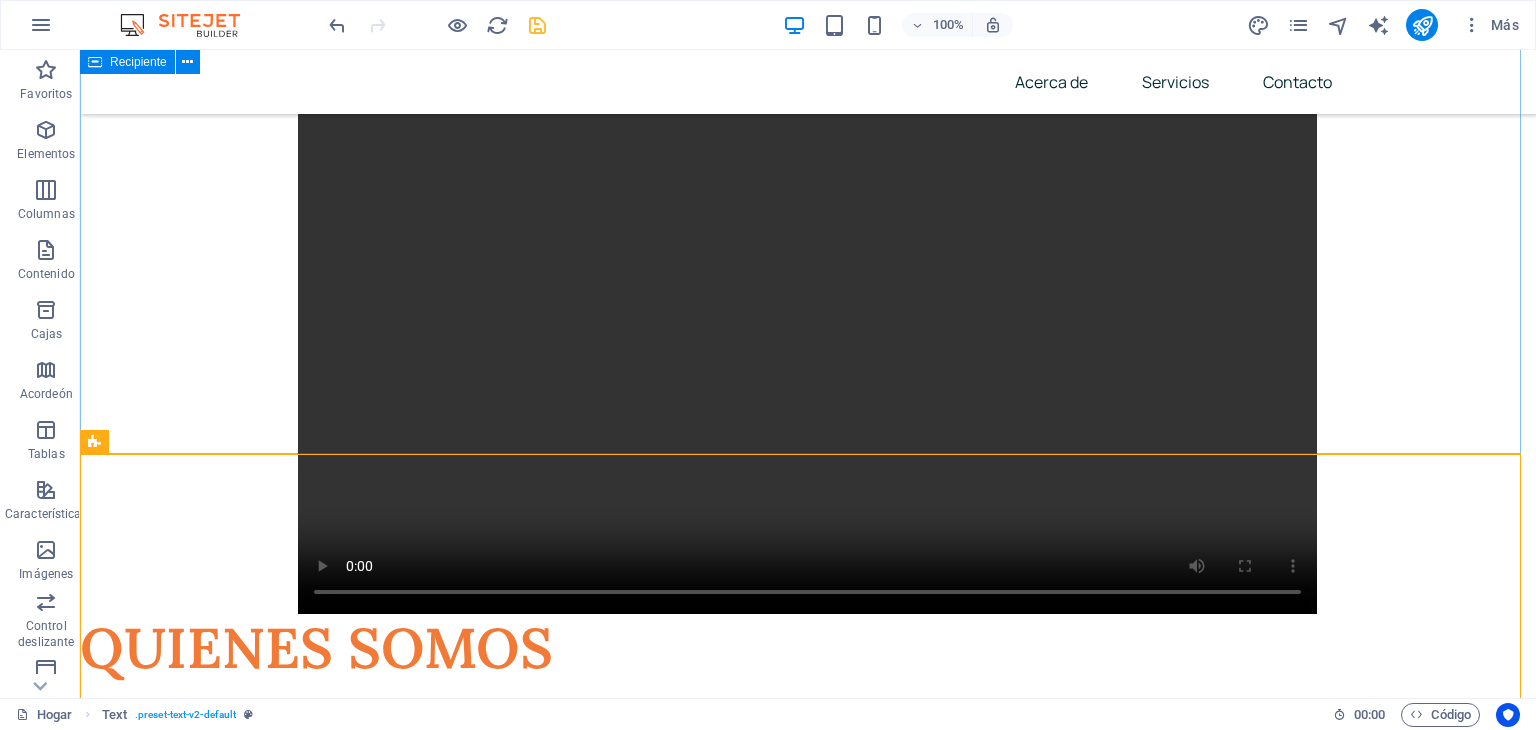 click on "Dirección:  [STREET] [NUMBER] y [STREET] [NUMBER] Celular                      [PHONE] Correo electrónico [EMAIL]                                   Sitio web [URL]  [URL]" at bounding box center (808, 4076) 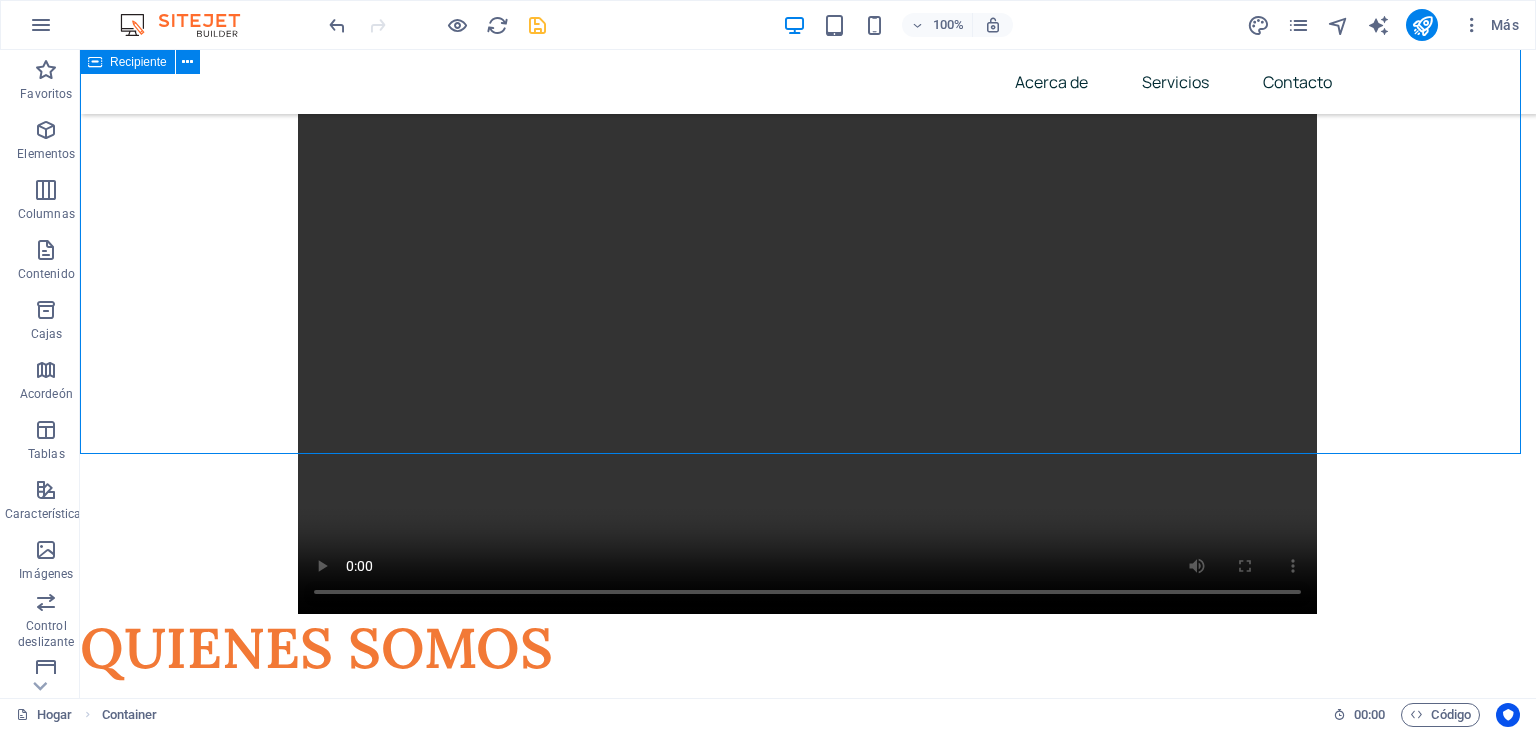 click on "Dirección:  [STREET] [NUMBER] y [STREET] [NUMBER] Celular                      [PHONE] Correo electrónico [EMAIL]                                   Sitio web [URL]  [URL]" at bounding box center [808, 4076] 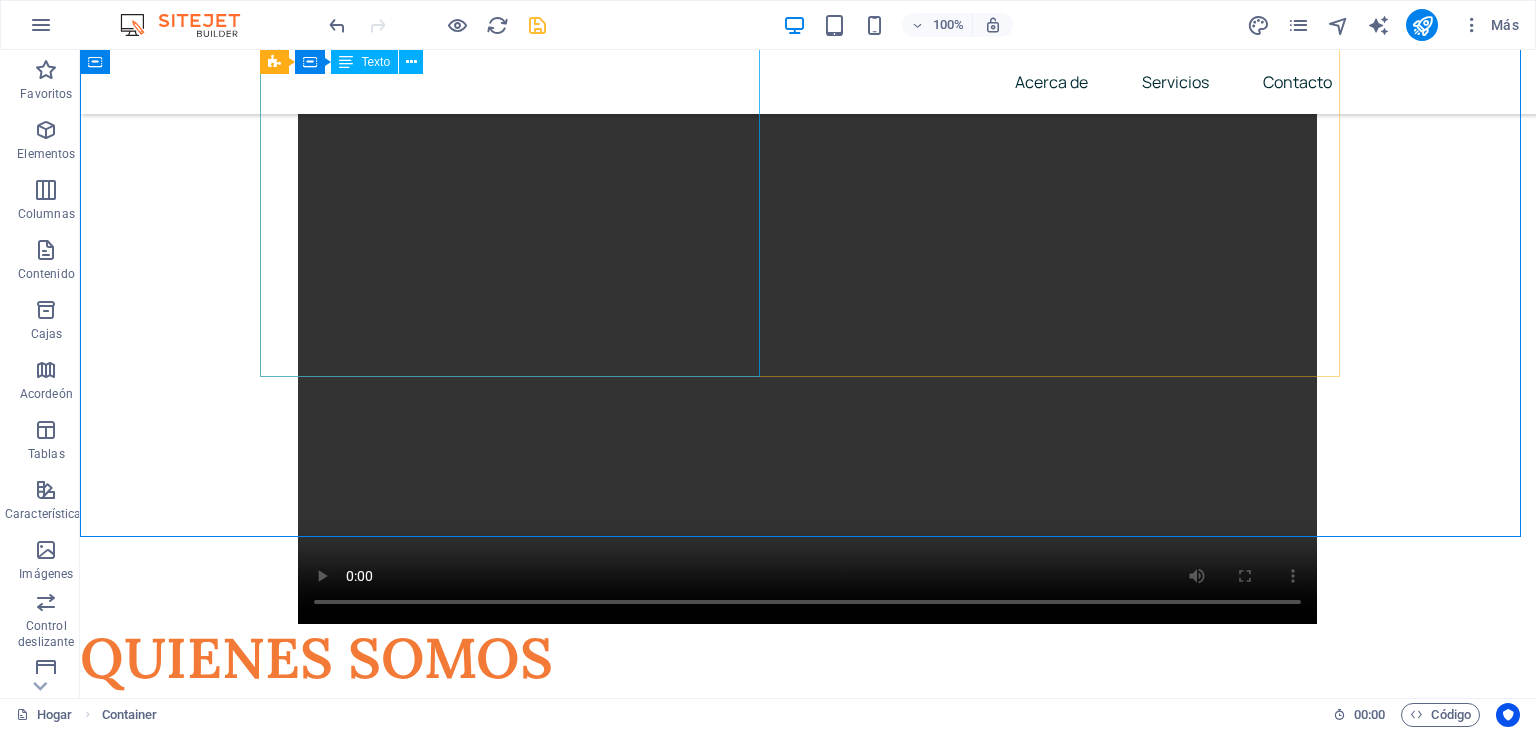 scroll, scrollTop: 8644, scrollLeft: 0, axis: vertical 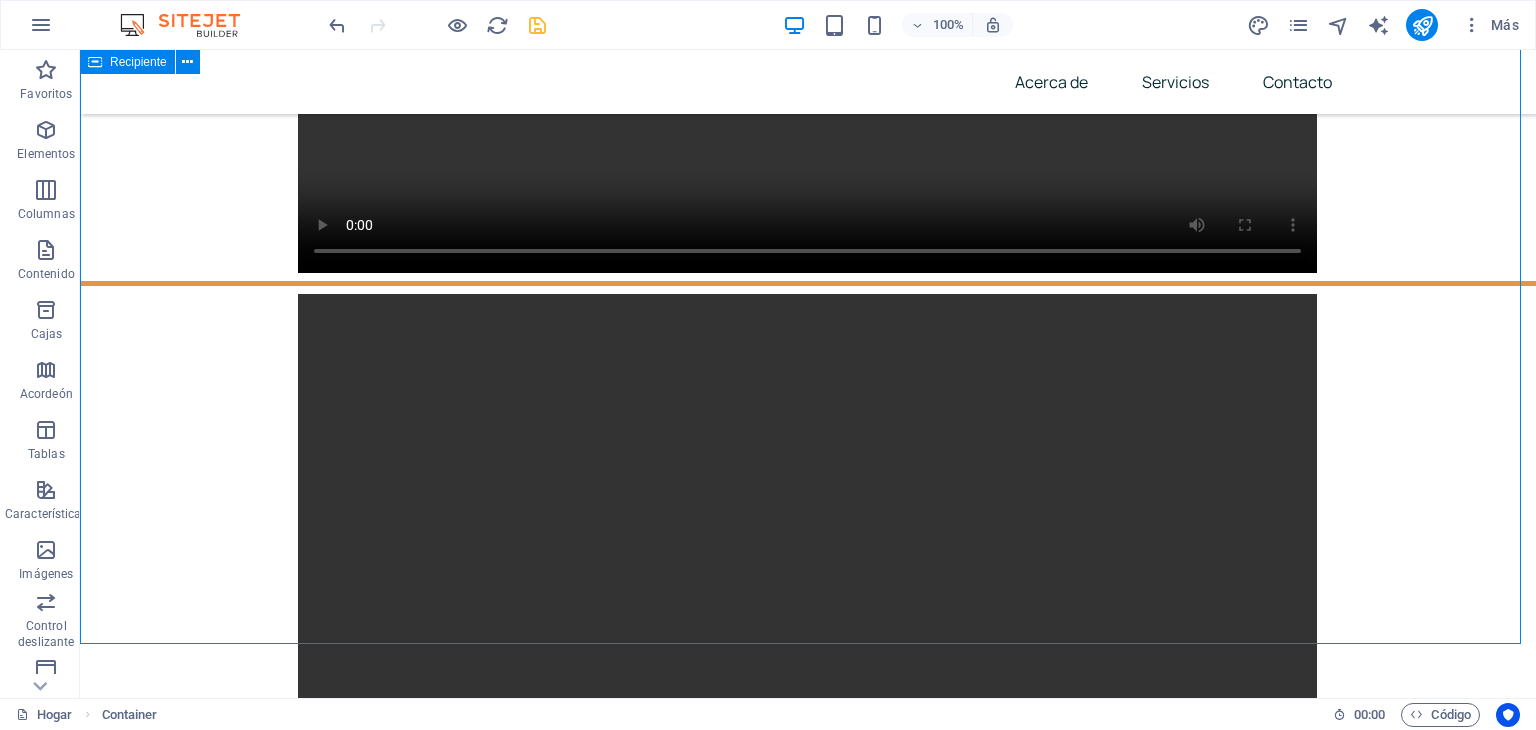 click on "Dirección:  [STREET] [NUMBER] y [STREET] [NUMBER] Celular                      [PHONE] Correo electrónico [EMAIL]                                   Sitio web [URL]  [URL]" at bounding box center [808, 4266] 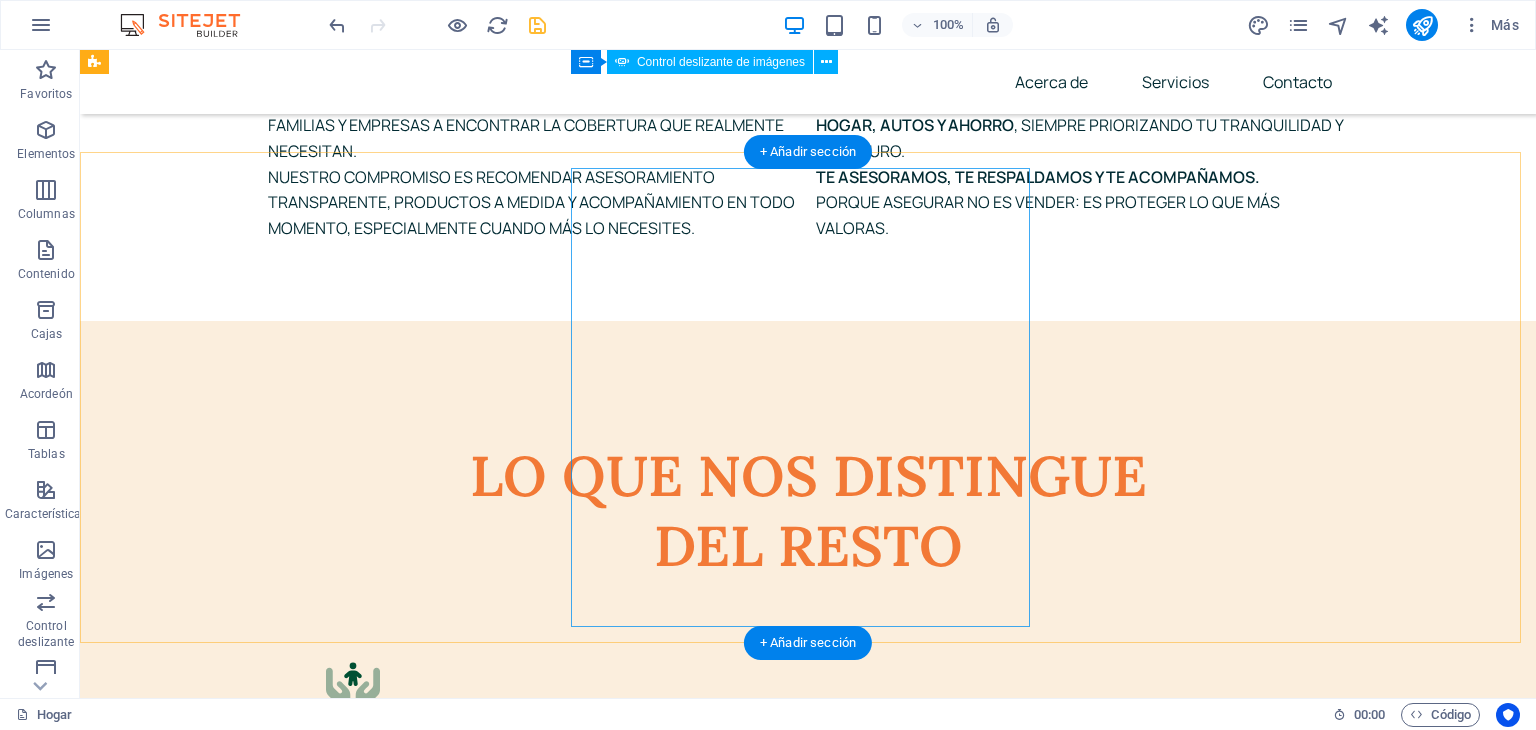 scroll, scrollTop: 9392, scrollLeft: 0, axis: vertical 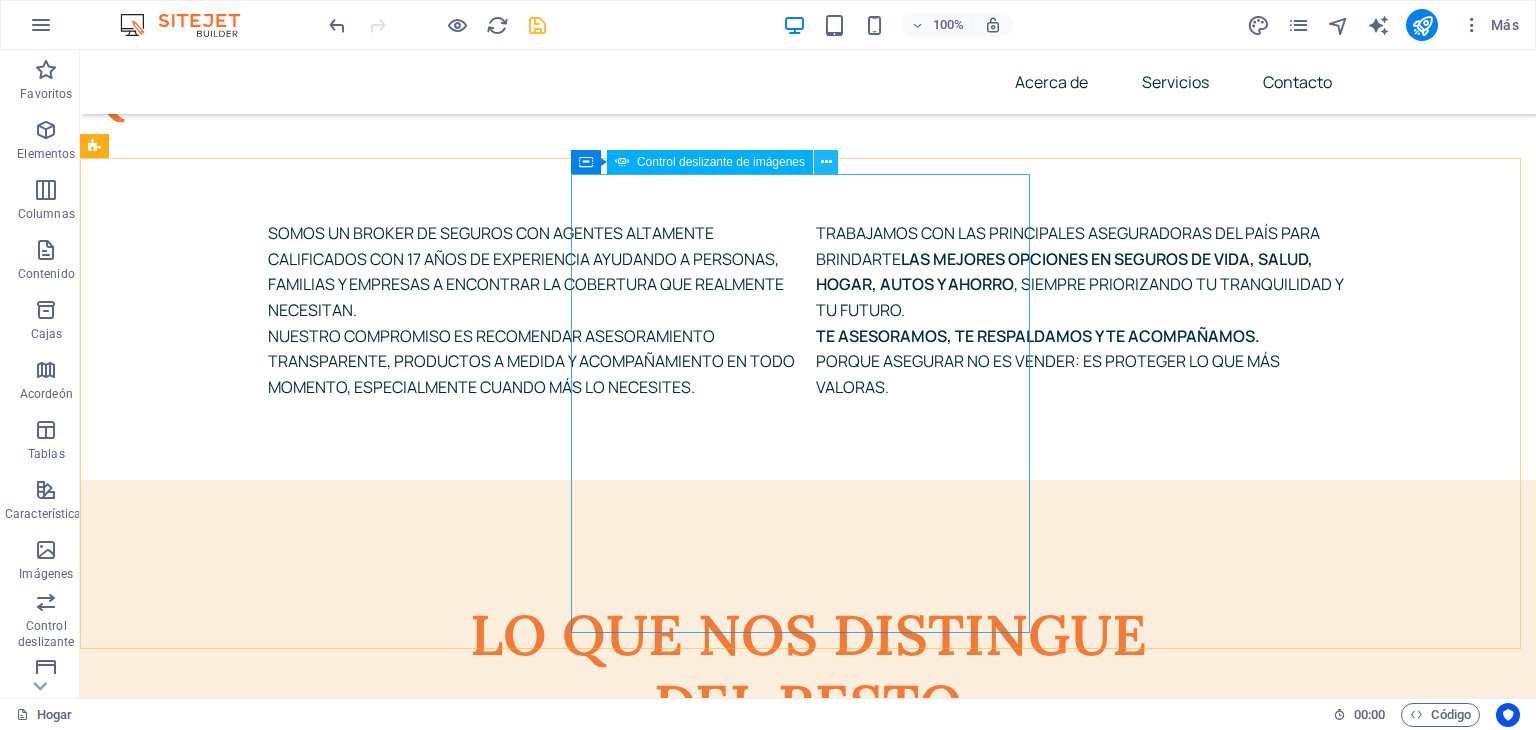 click at bounding box center [826, 162] 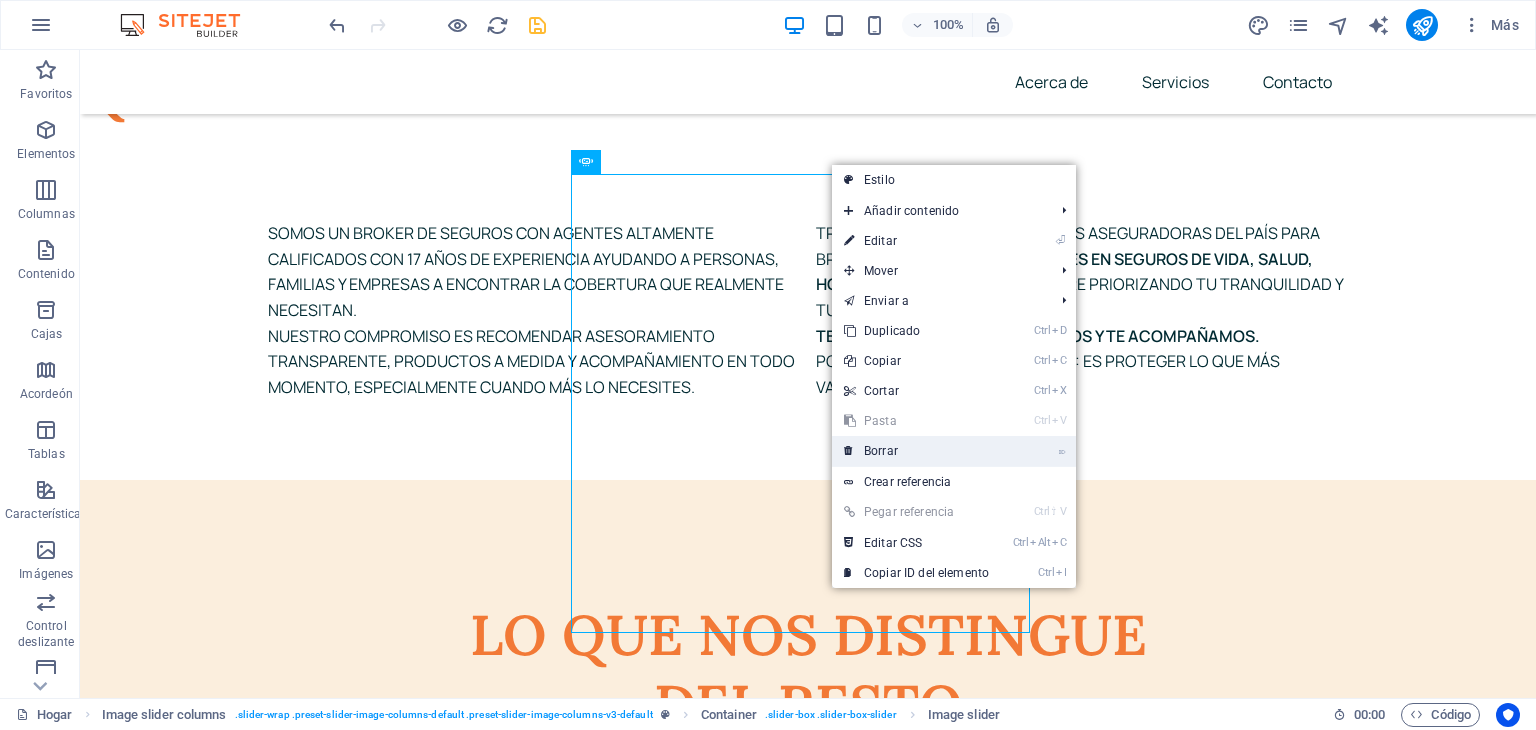 click on "⌦ Borrar" at bounding box center [916, 451] 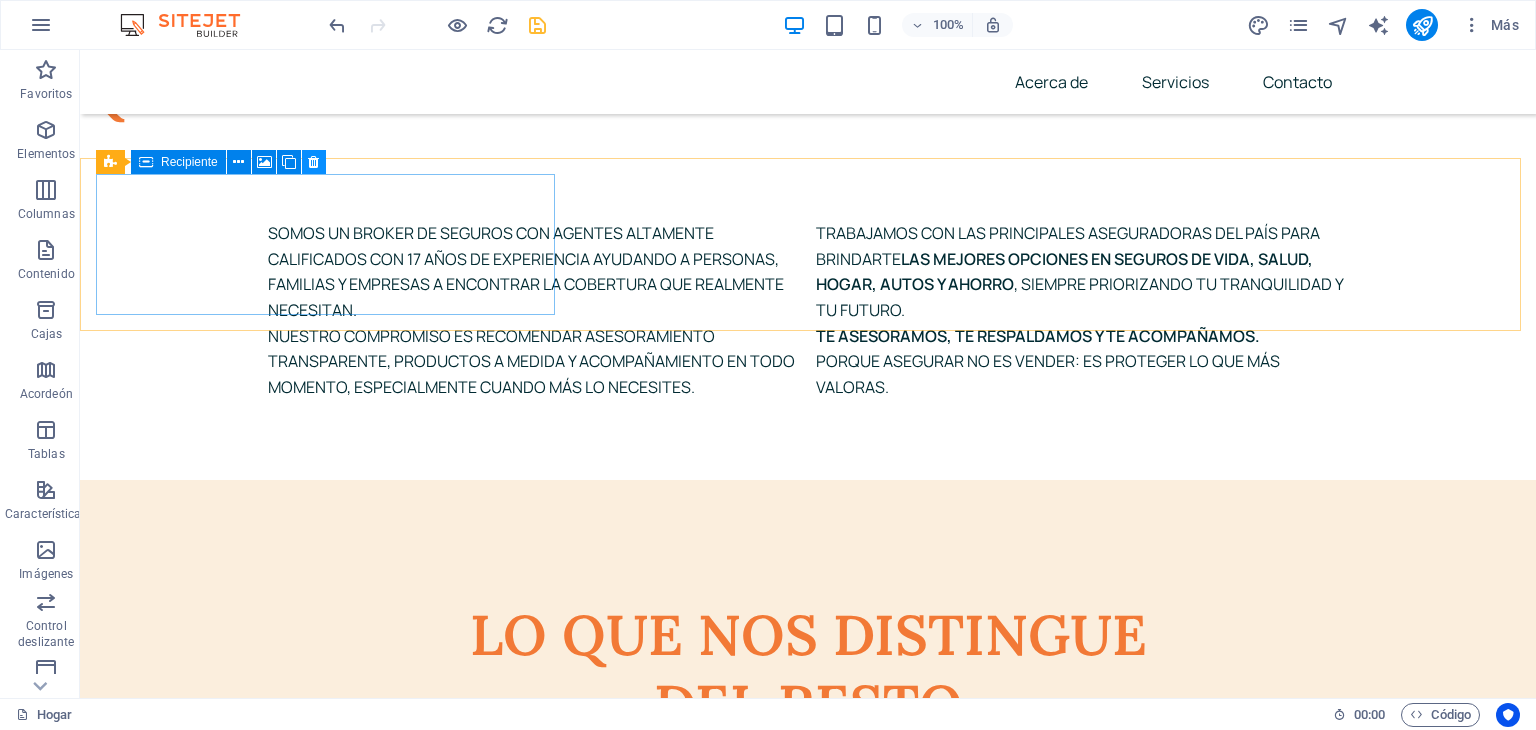 click at bounding box center [313, 162] 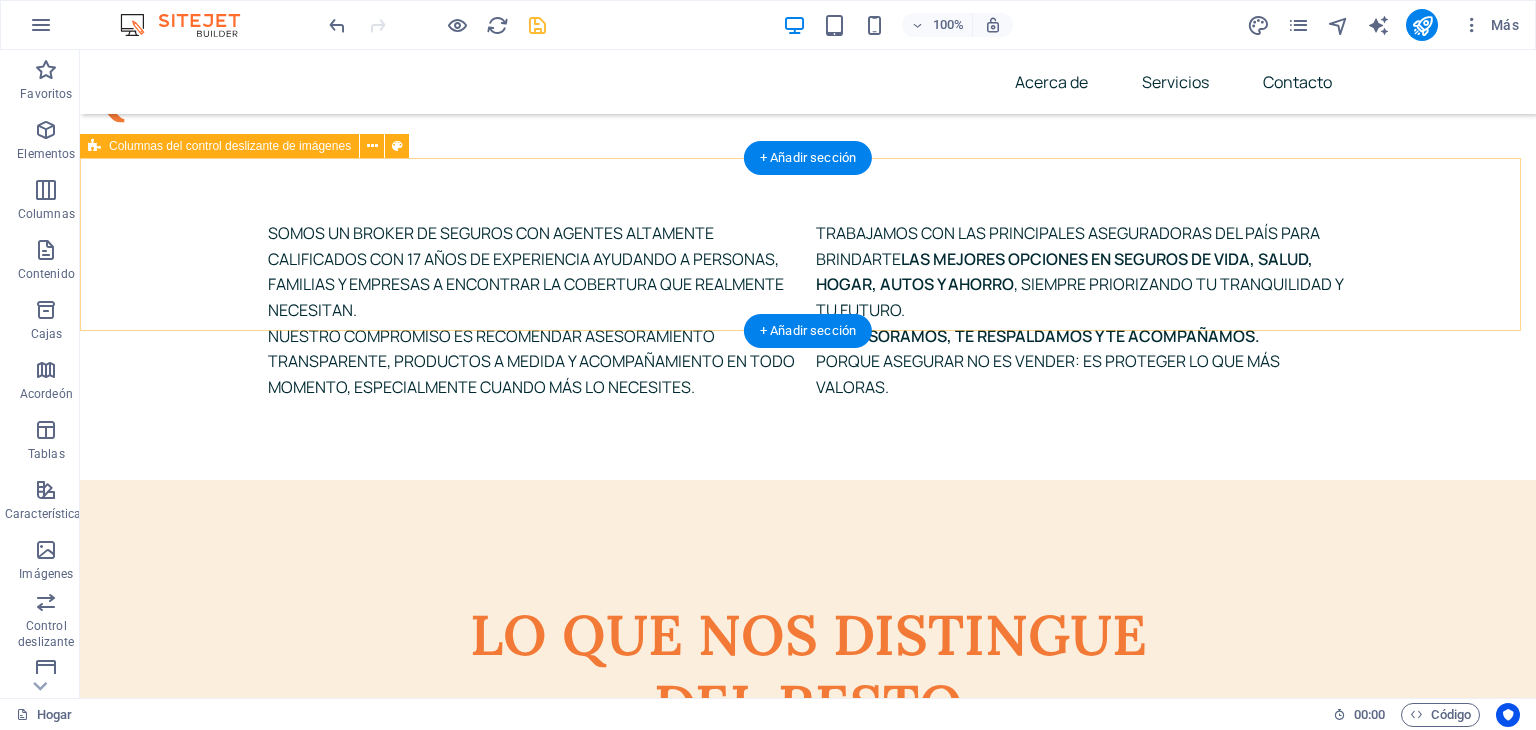 click on "Drop content here or  Add elements  Paste clipboard Suelta el contenido aquí o  Añadir elementos  Pegar portapapeles" at bounding box center (808, 4619) 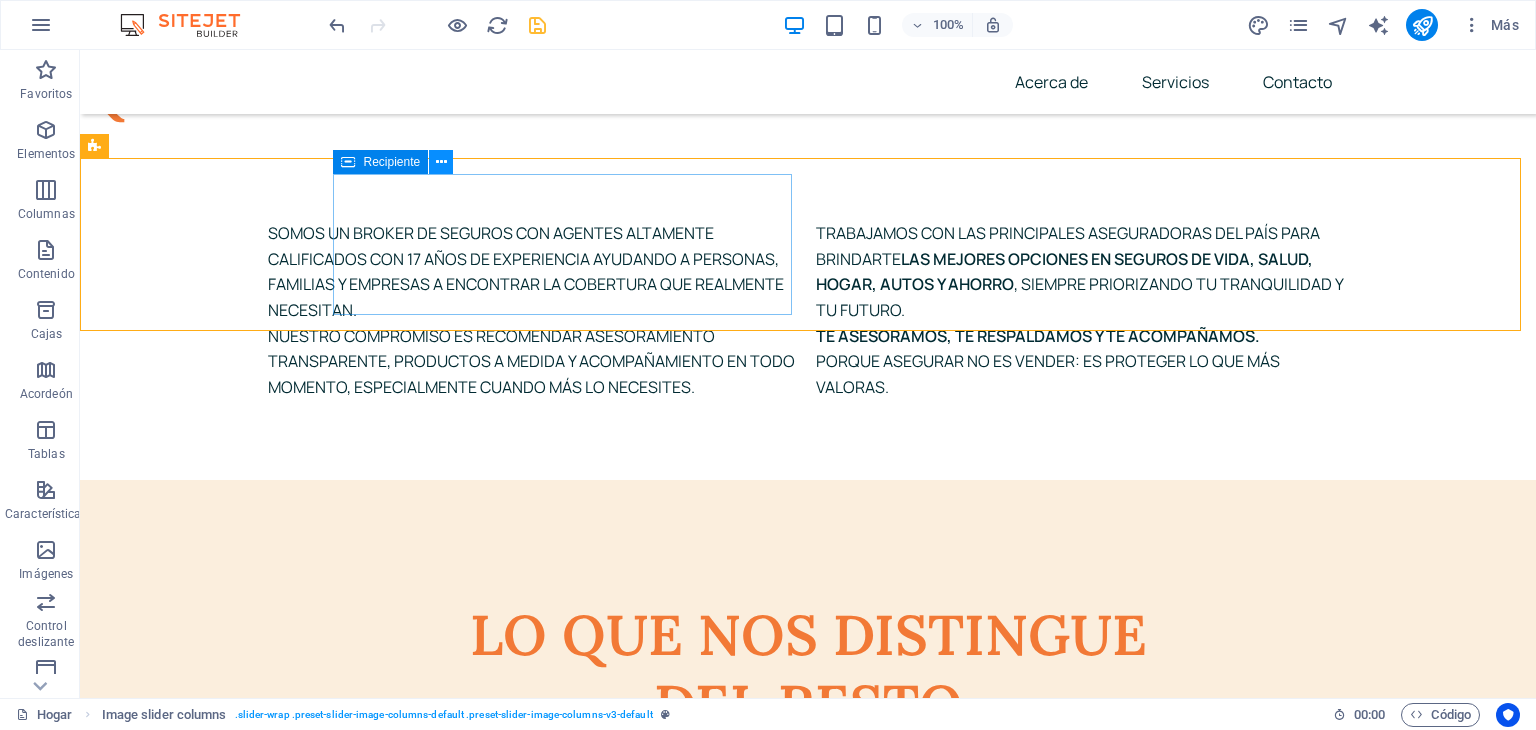 click at bounding box center [441, 162] 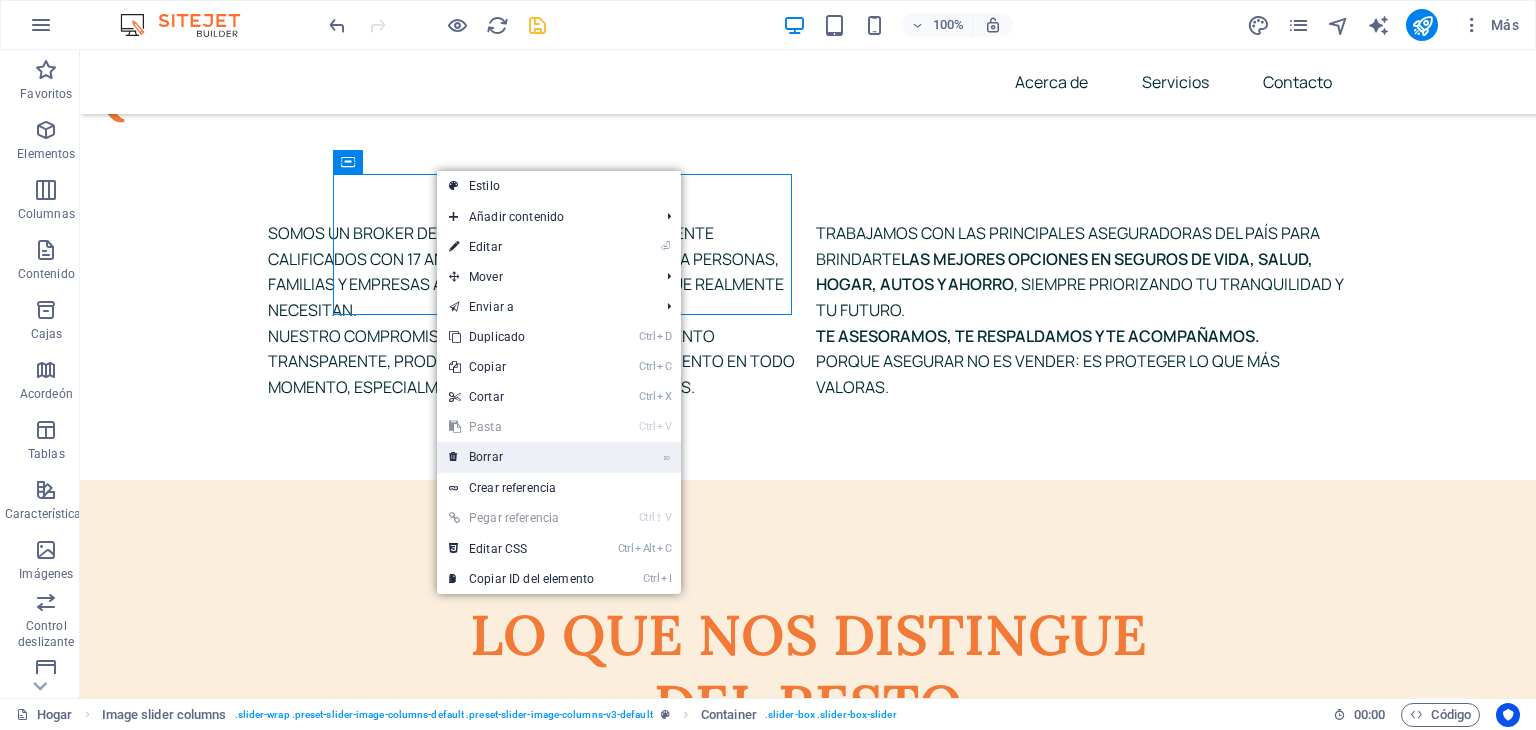 click on "⌦ Borrar" at bounding box center [521, 457] 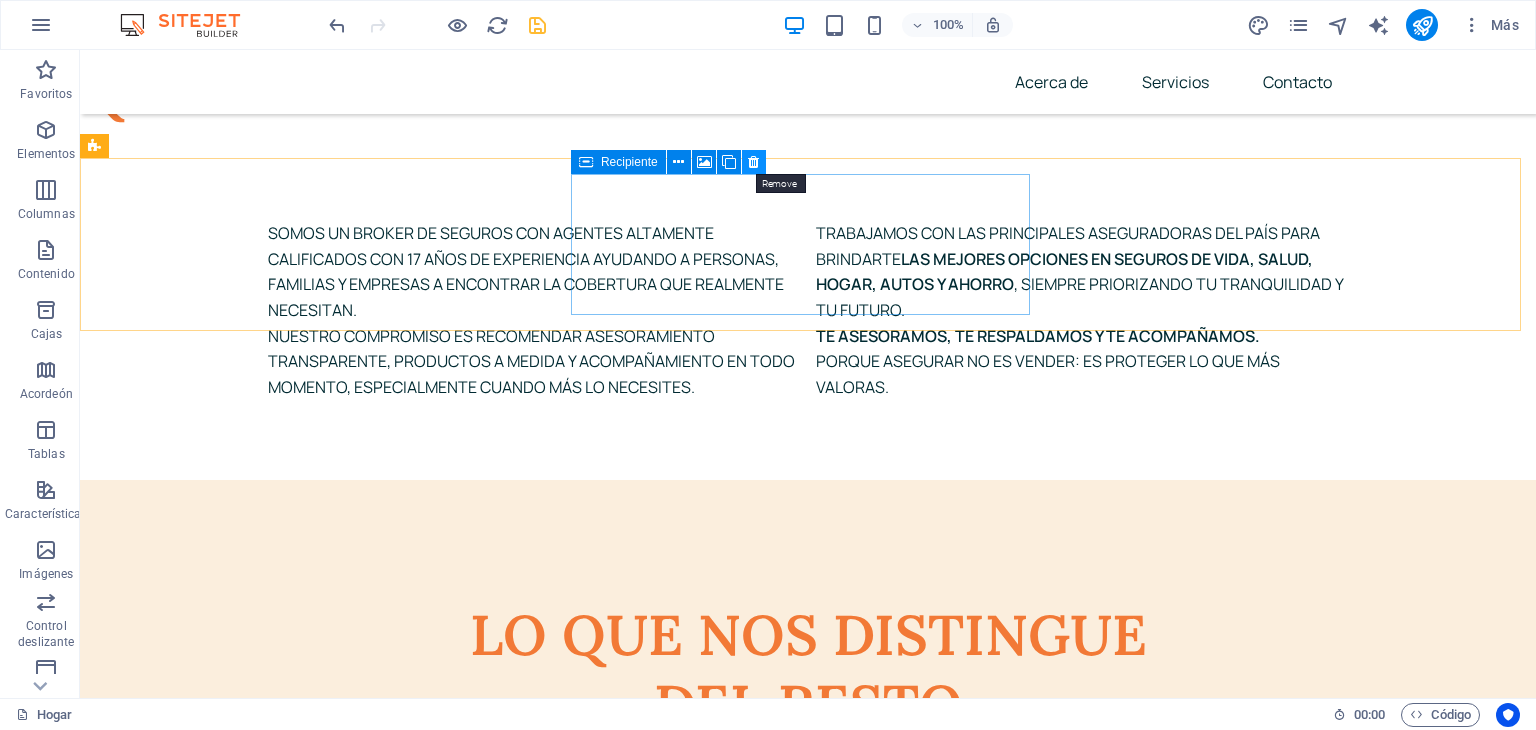 click at bounding box center (753, 162) 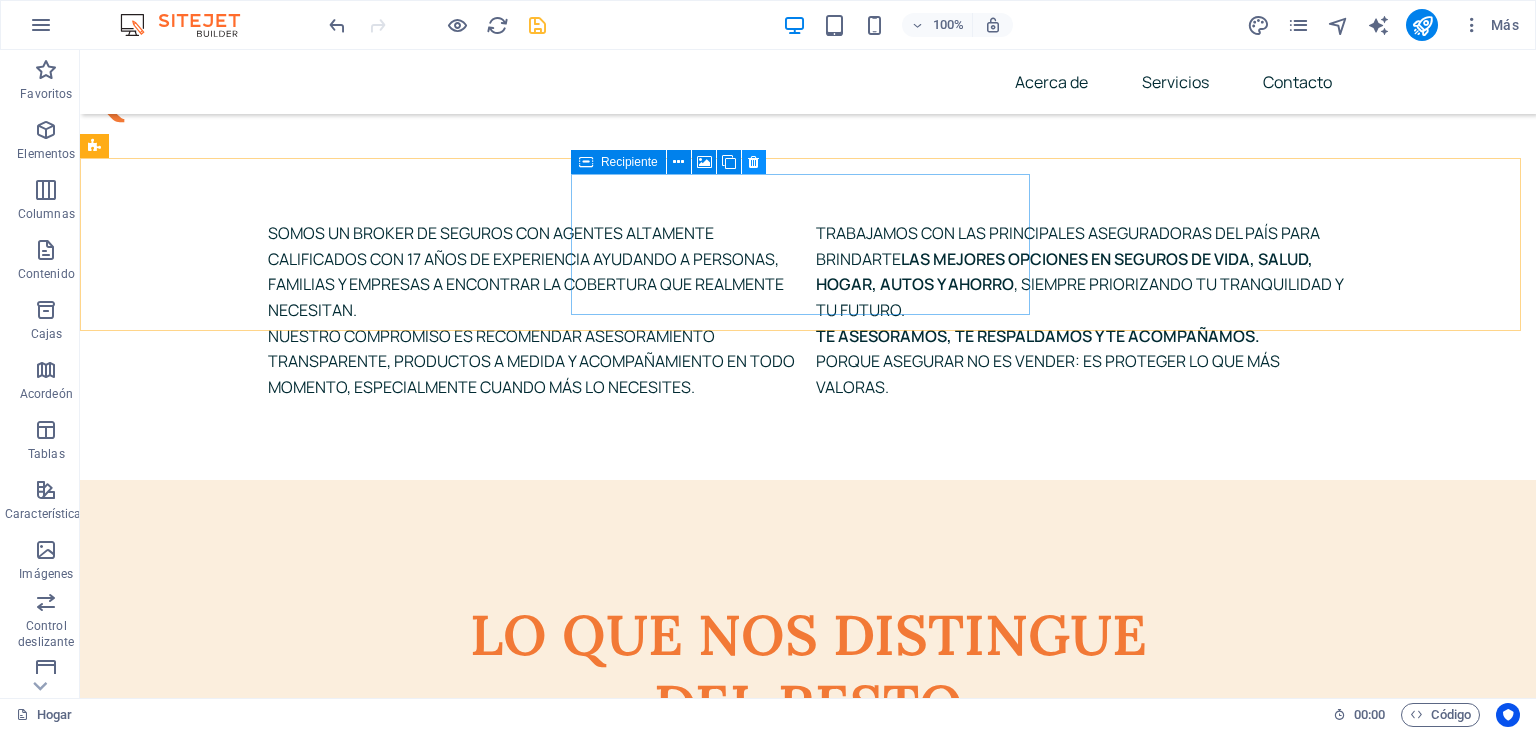 click at bounding box center (753, 162) 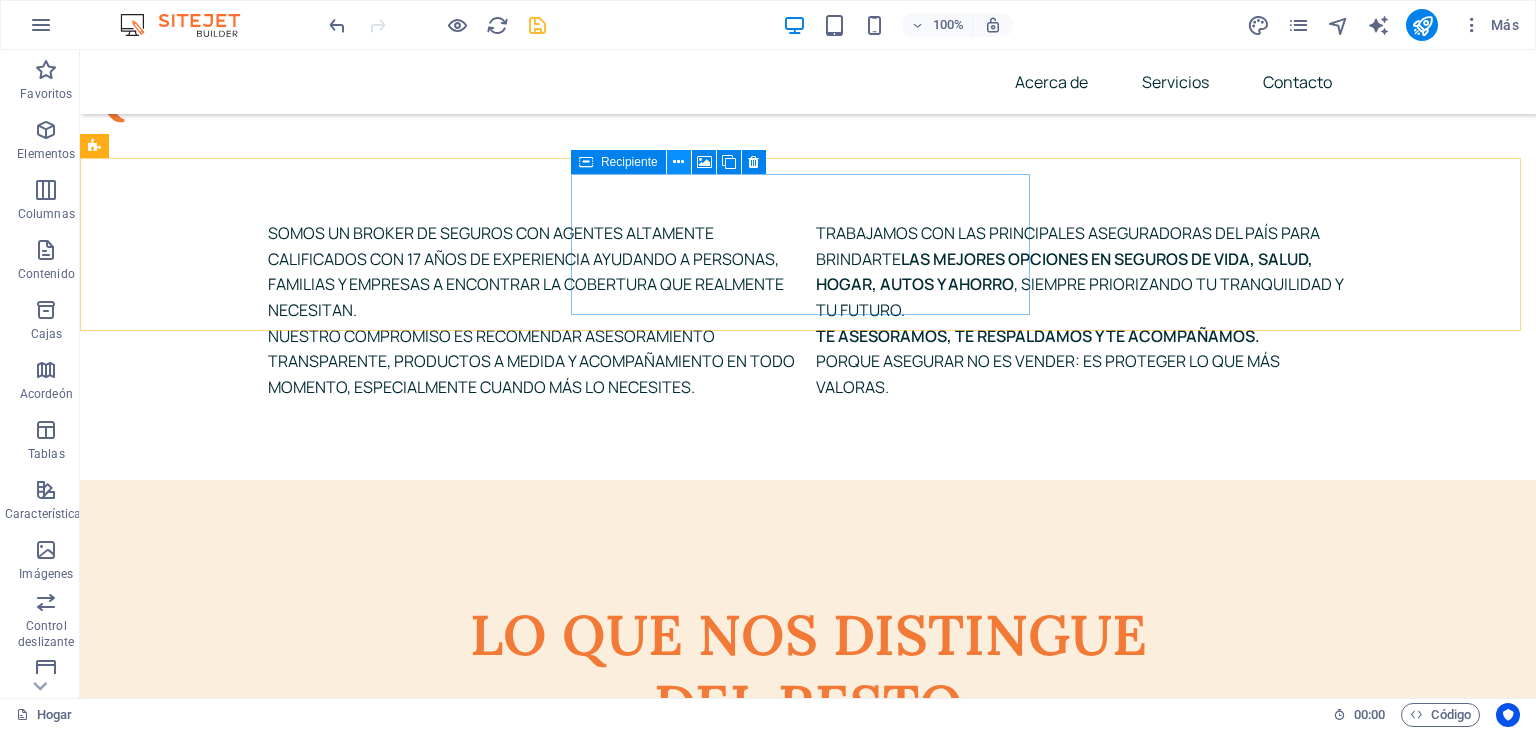 click at bounding box center (678, 162) 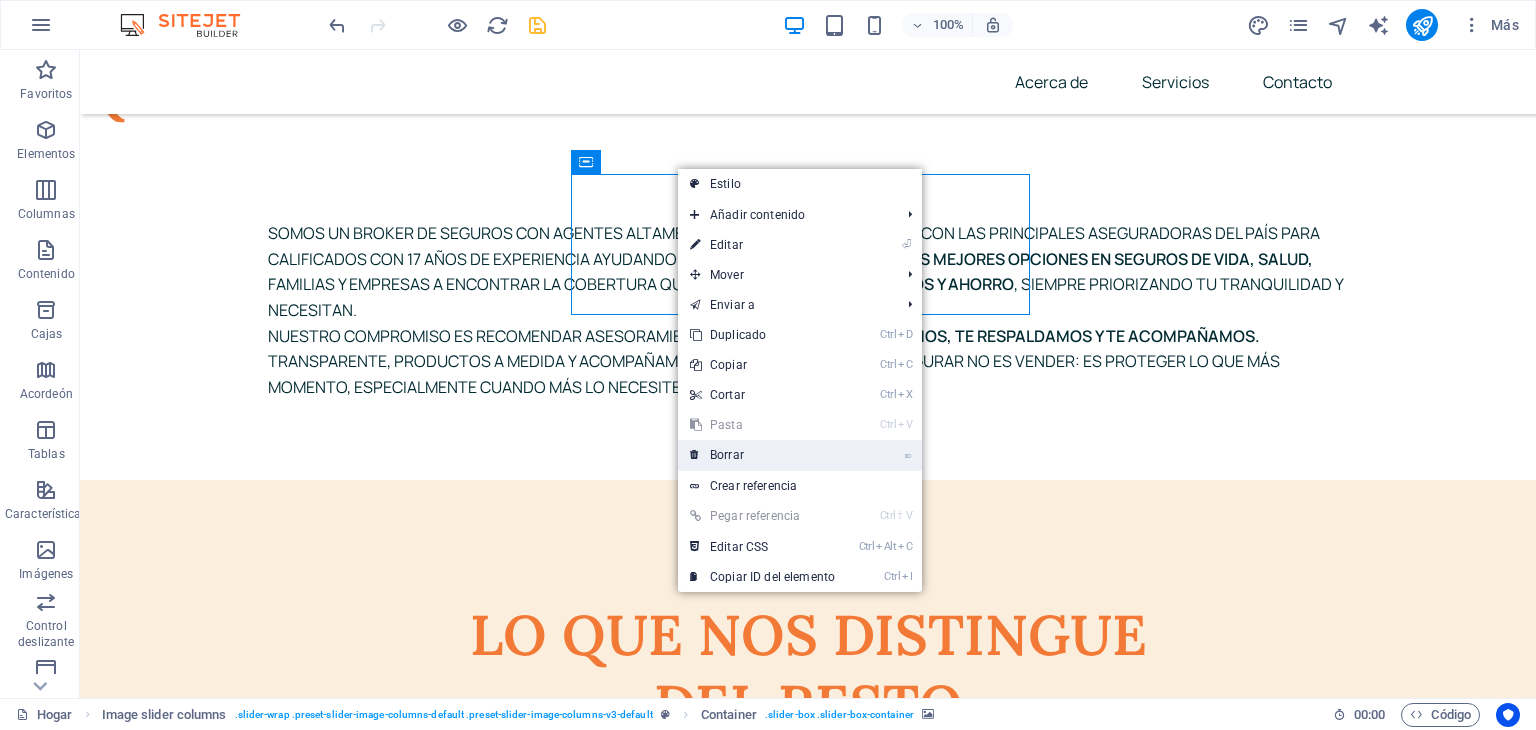 click on "⌦ Borrar" at bounding box center (762, 455) 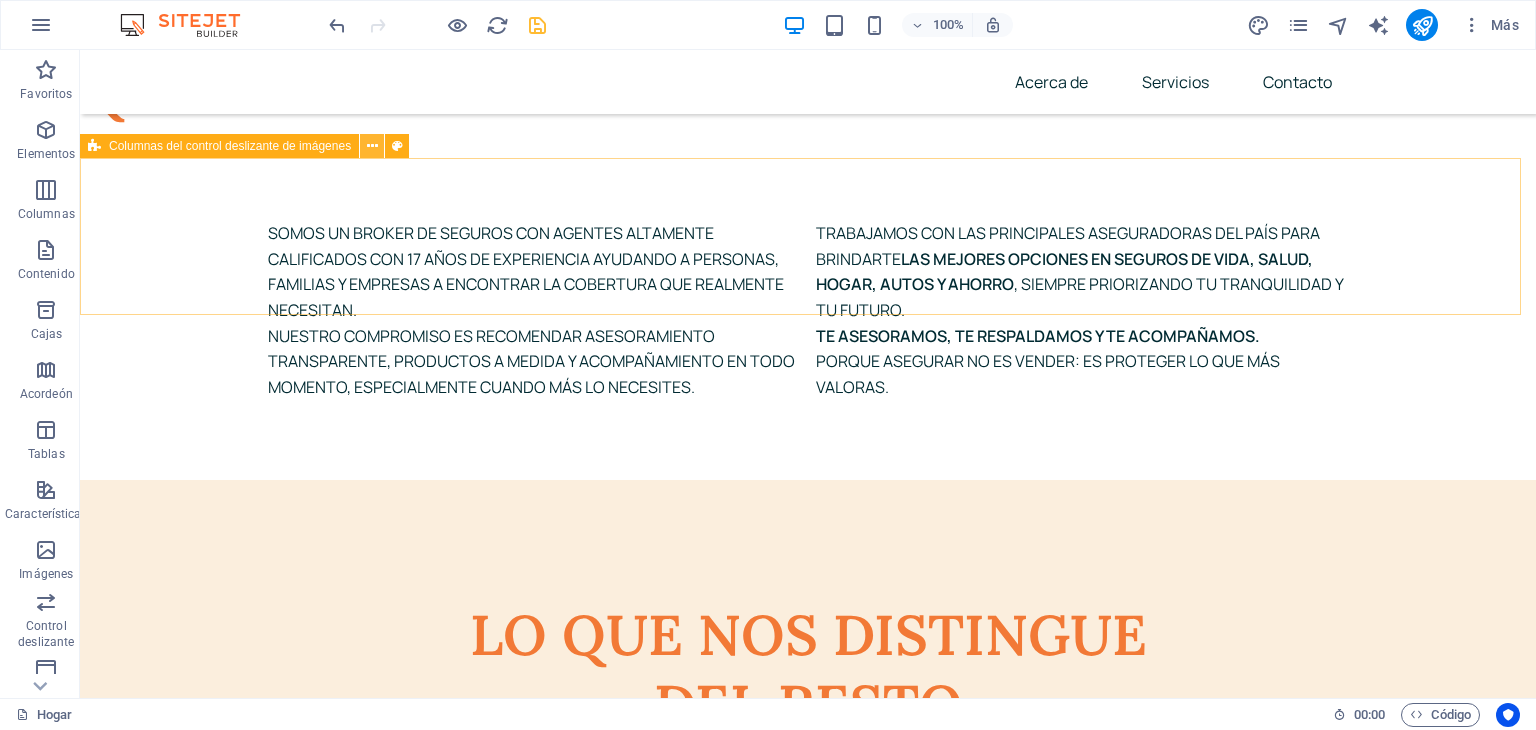click at bounding box center (372, 146) 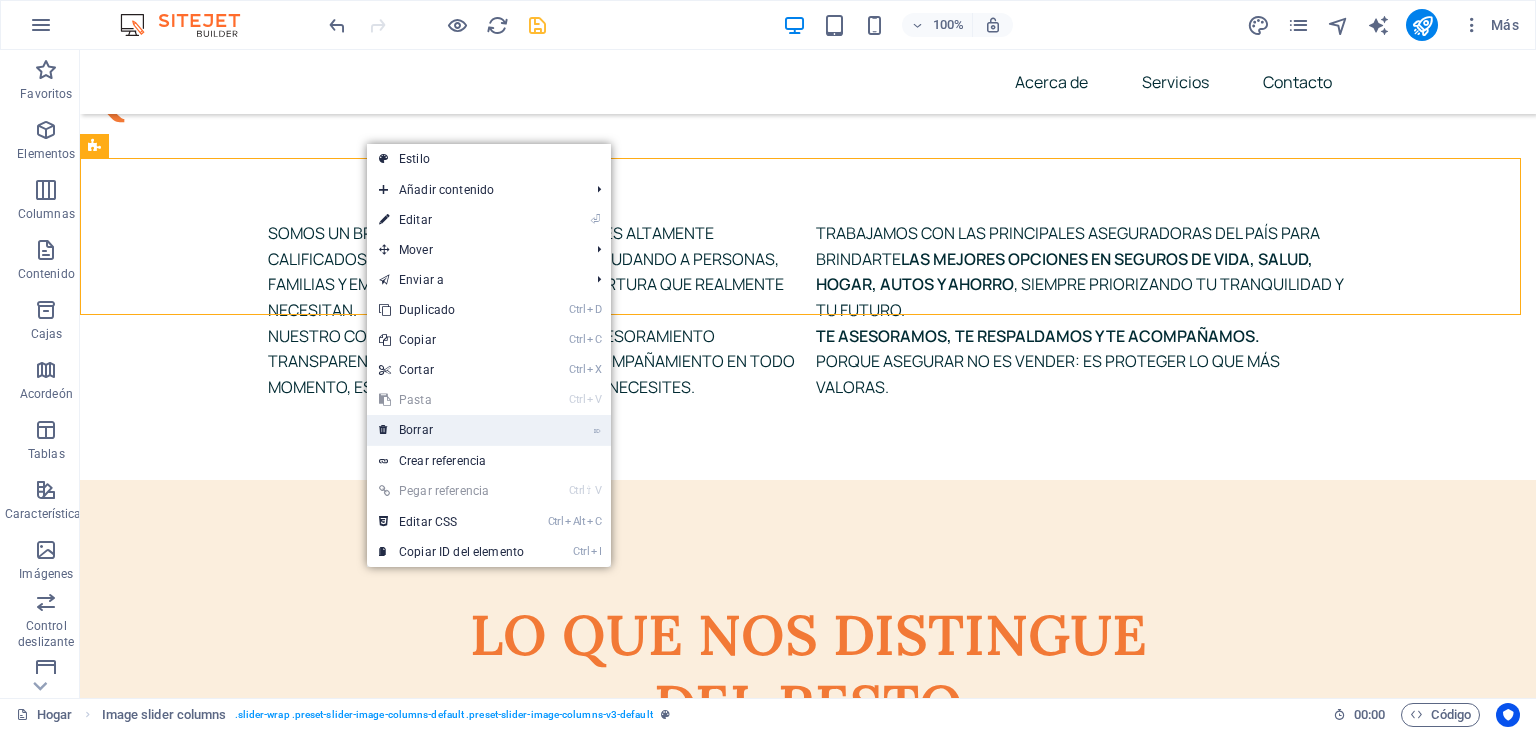 click on "Borrar" at bounding box center (416, 430) 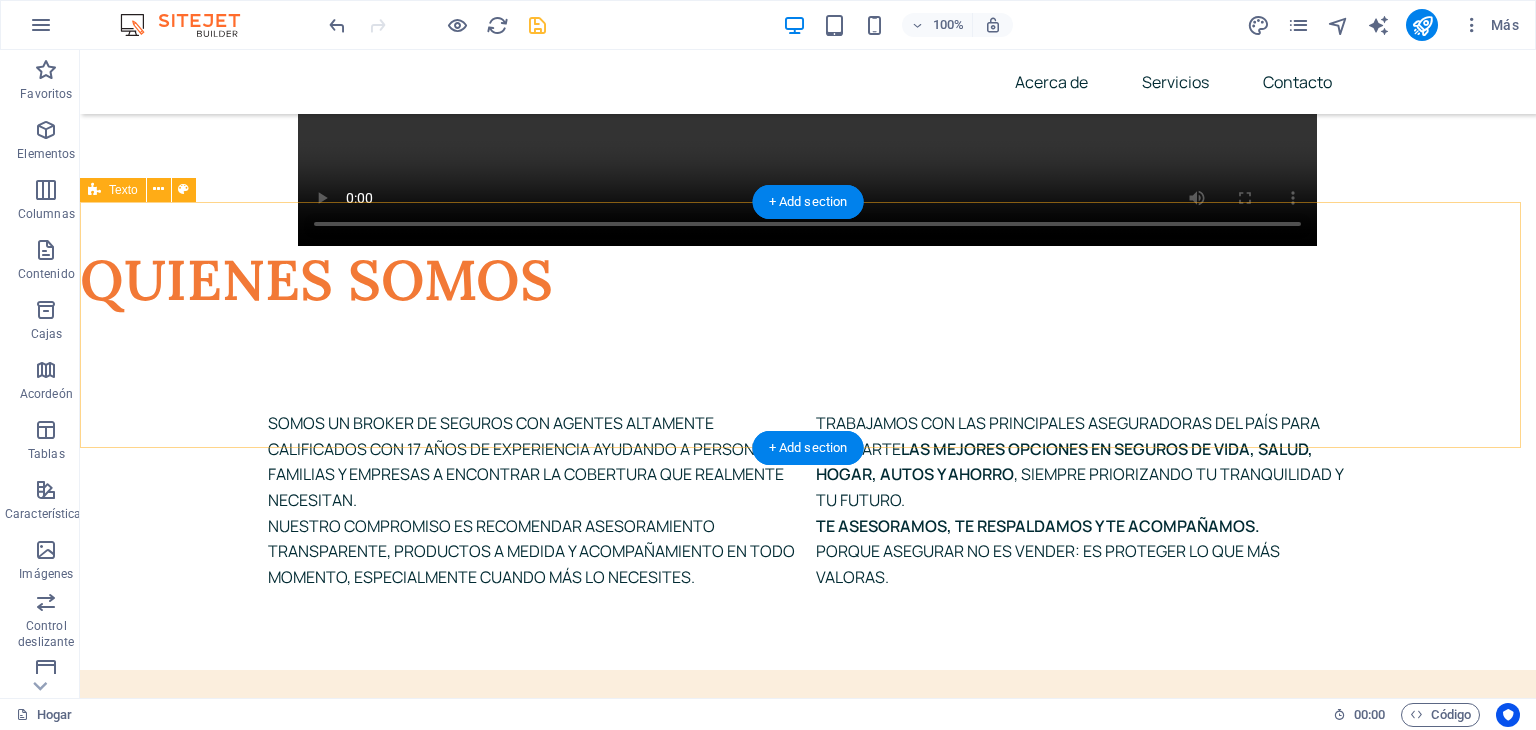 scroll, scrollTop: 9086, scrollLeft: 0, axis: vertical 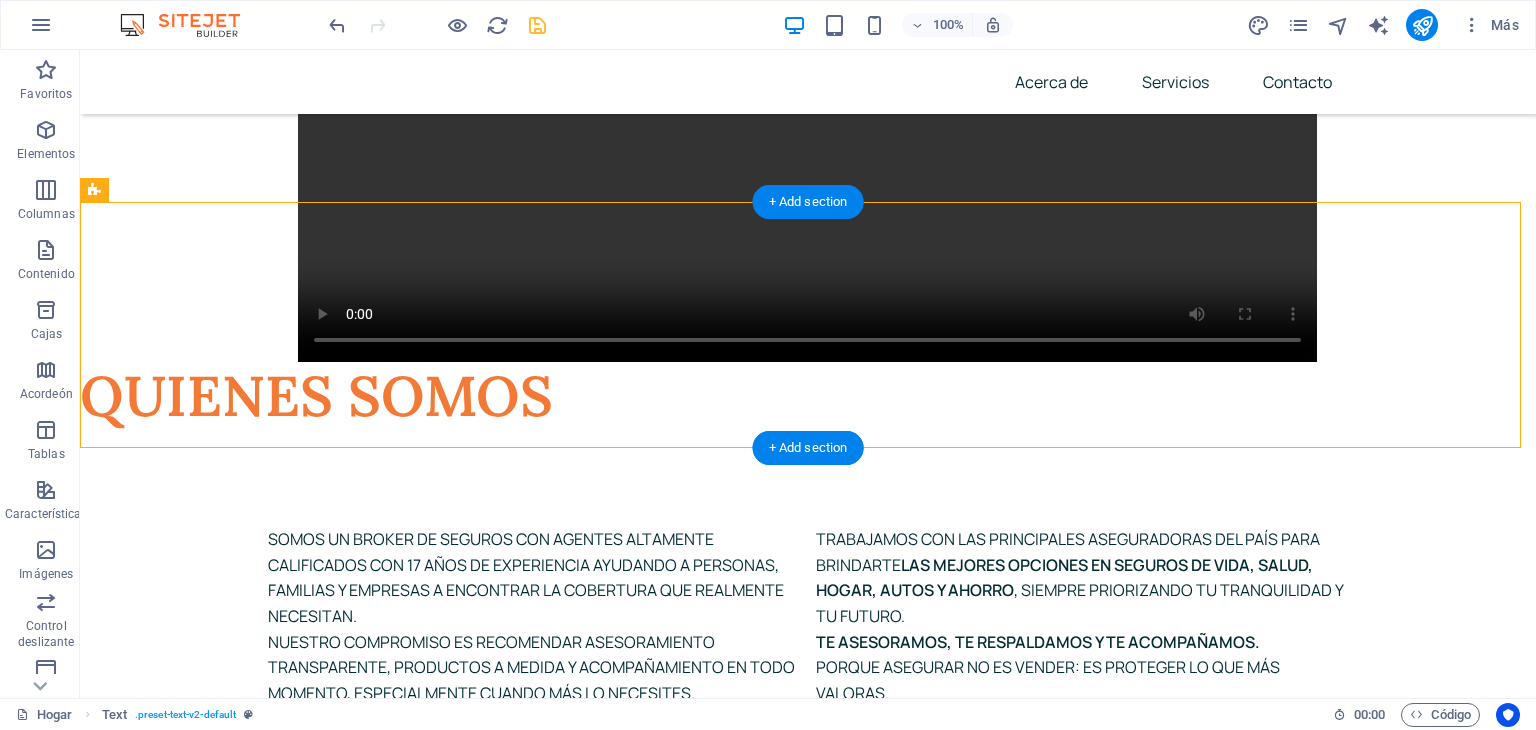 drag, startPoint x: 720, startPoint y: 309, endPoint x: 648, endPoint y: 247, distance: 95.015785 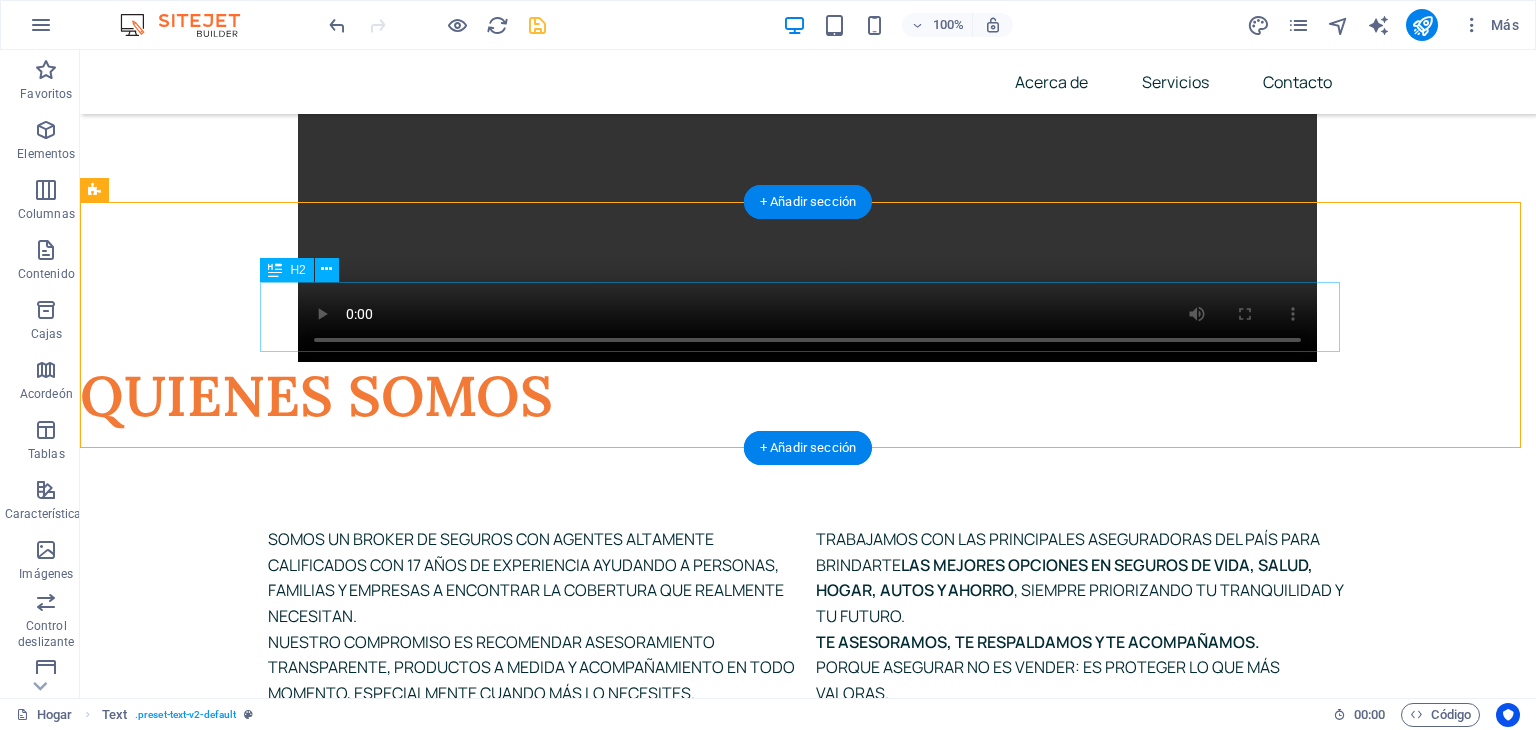 click on "NUESTRAS ALIANZAS" at bounding box center [808, 4546] 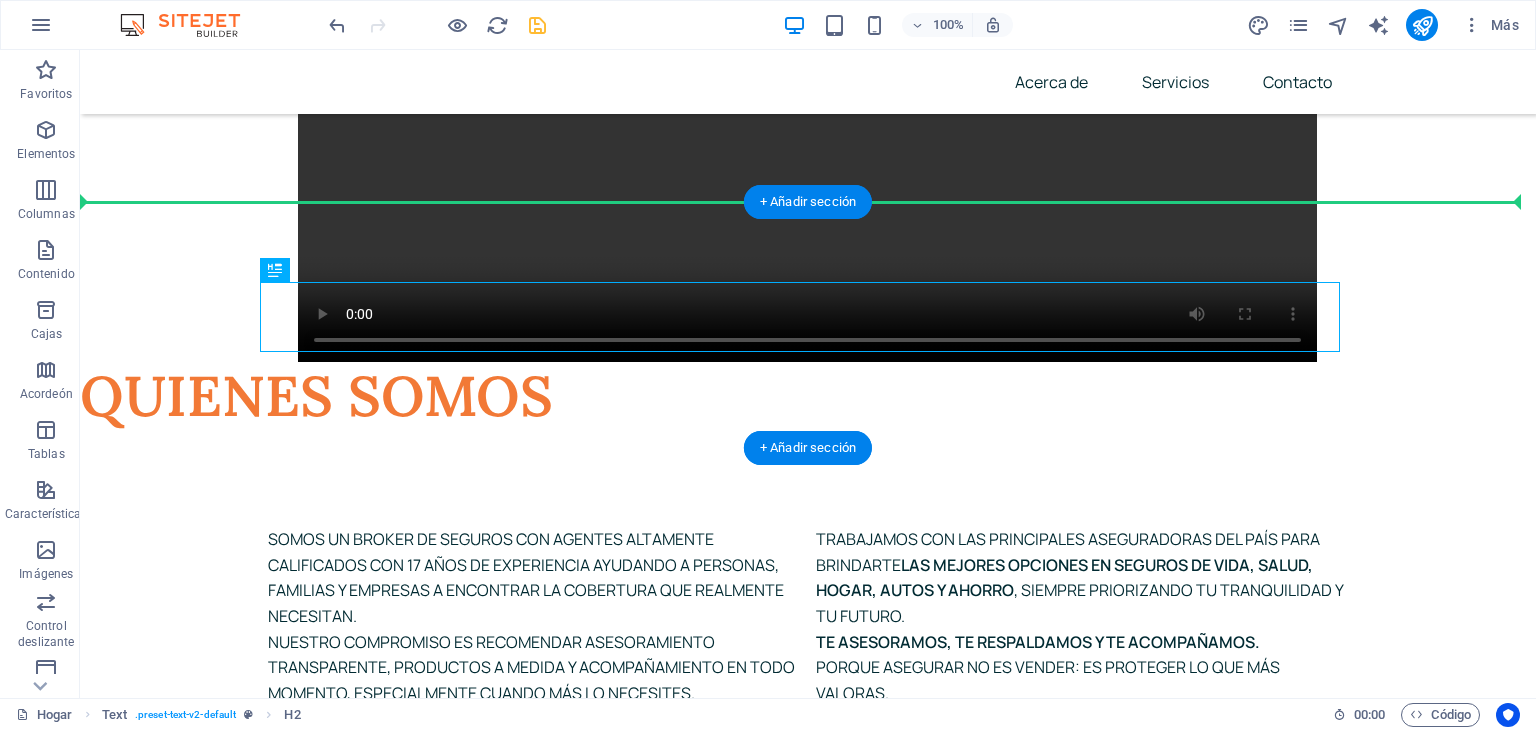 drag, startPoint x: 378, startPoint y: 325, endPoint x: 207, endPoint y: 251, distance: 186.32498 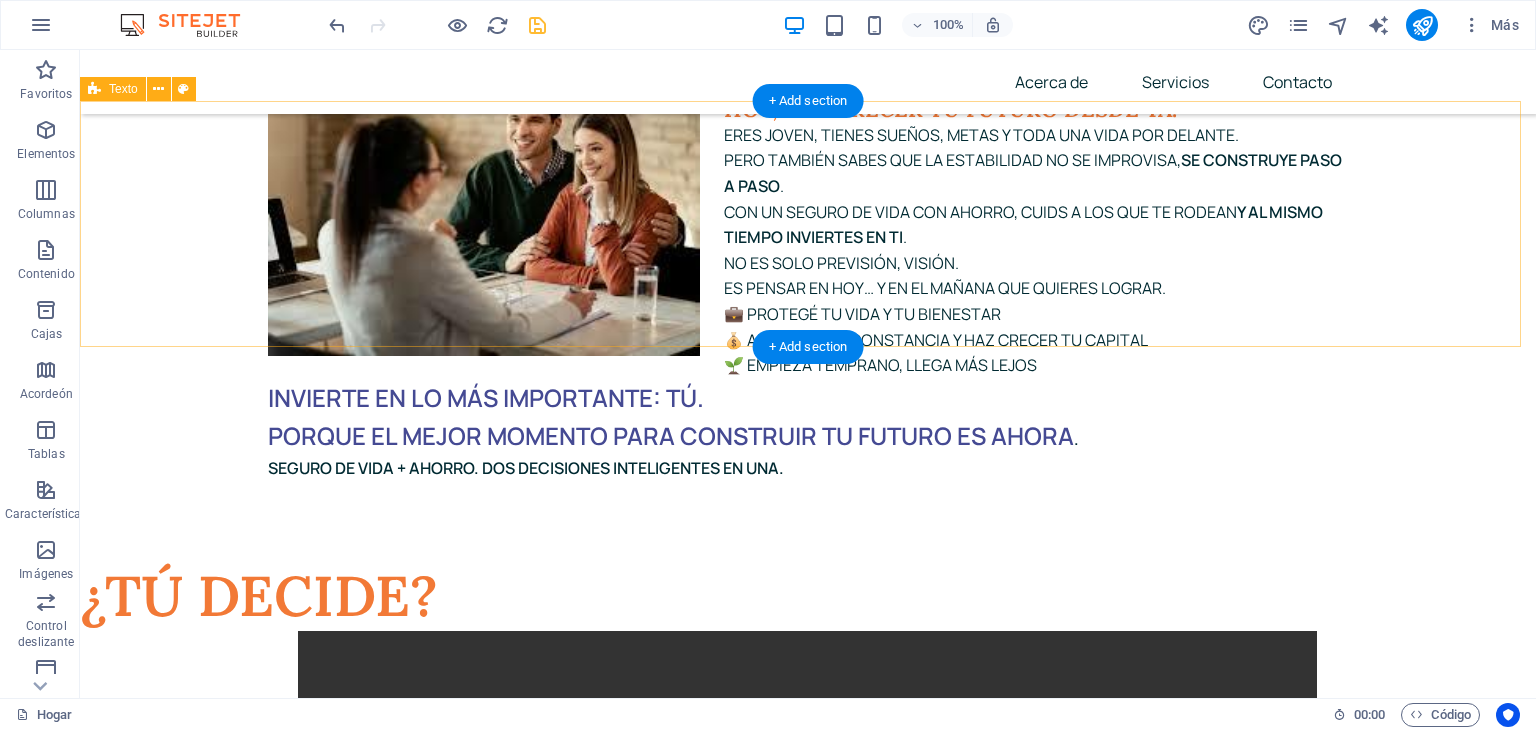 scroll, scrollTop: 7676, scrollLeft: 0, axis: vertical 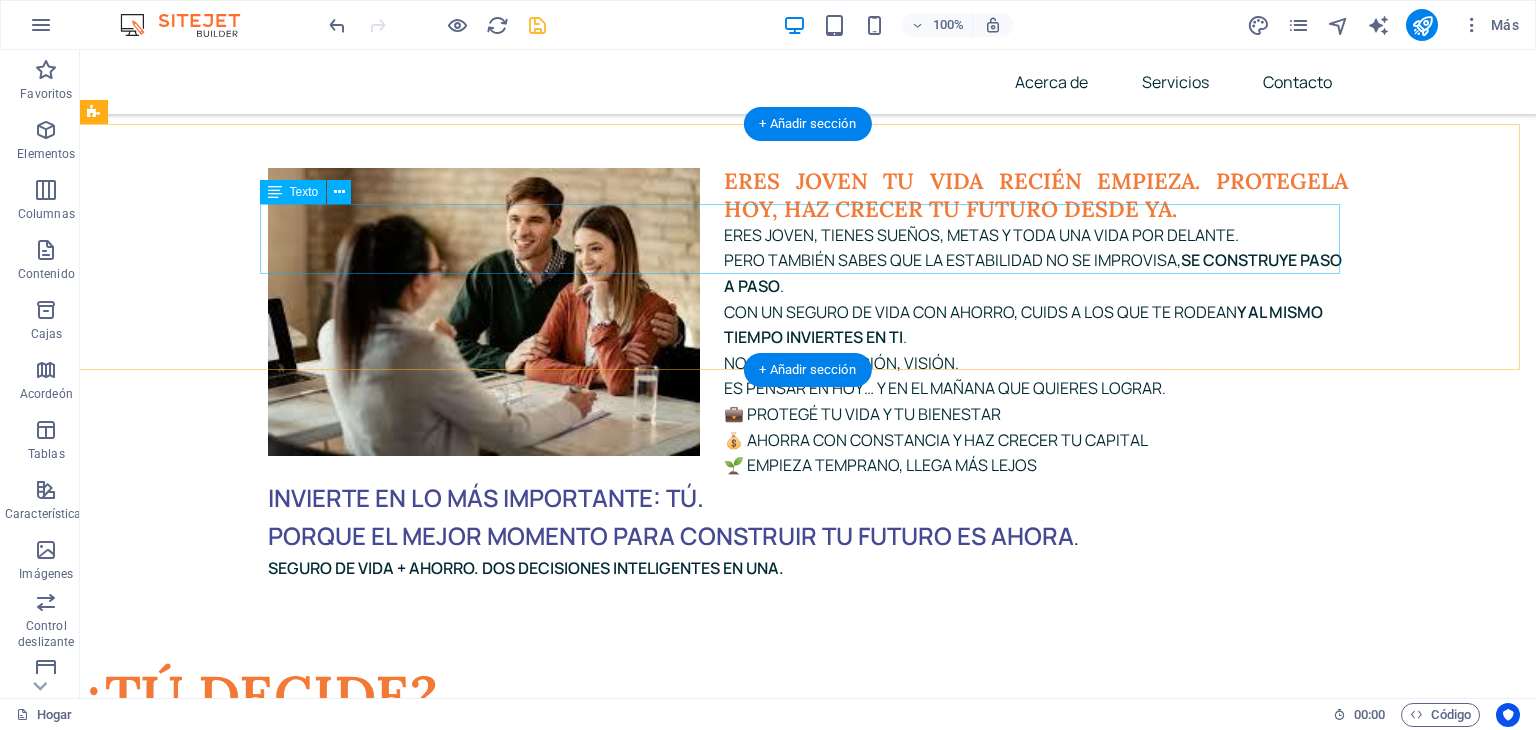 click on "NUESTRAS ALIANZAS" at bounding box center (808, 4497) 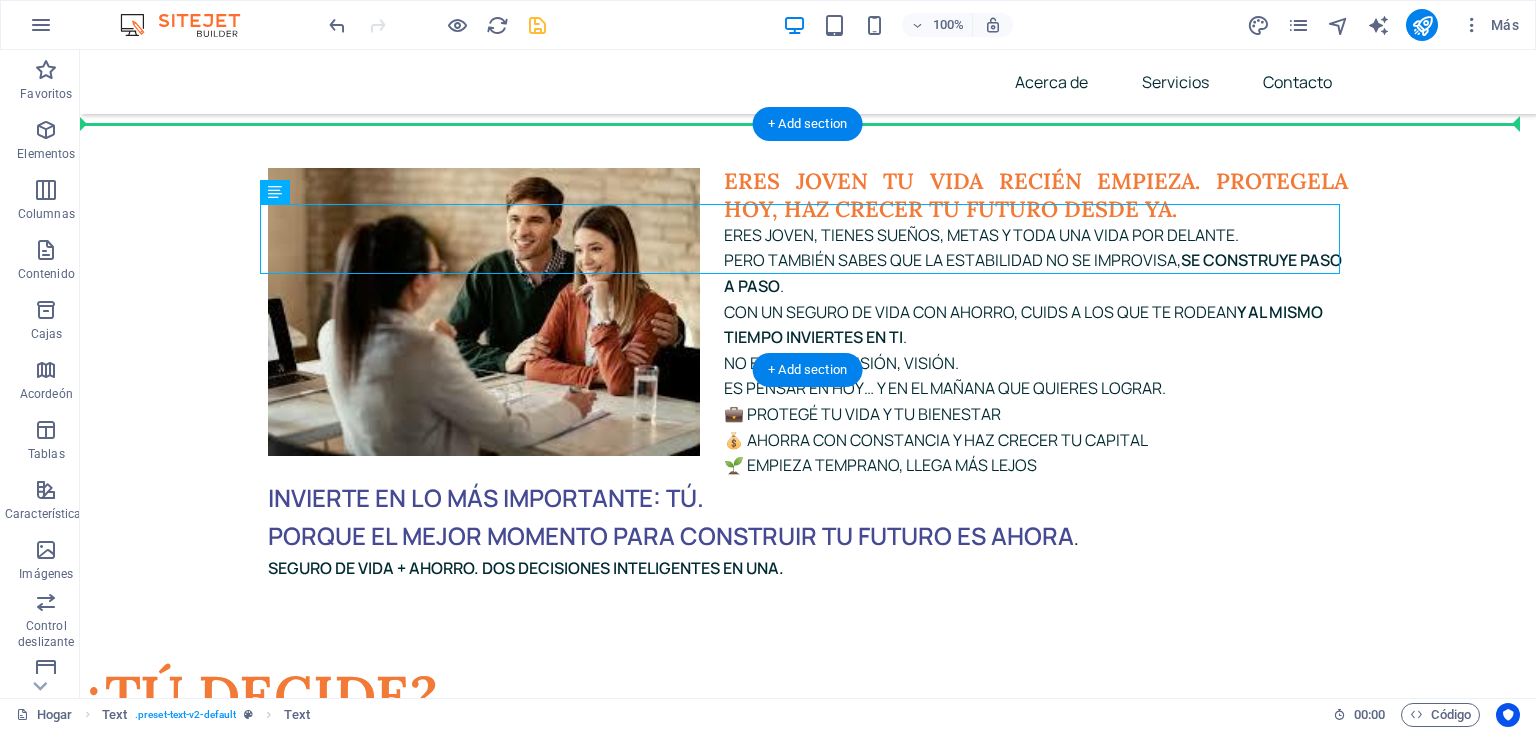 drag, startPoint x: 384, startPoint y: 241, endPoint x: 404, endPoint y: 197, distance: 48.332184 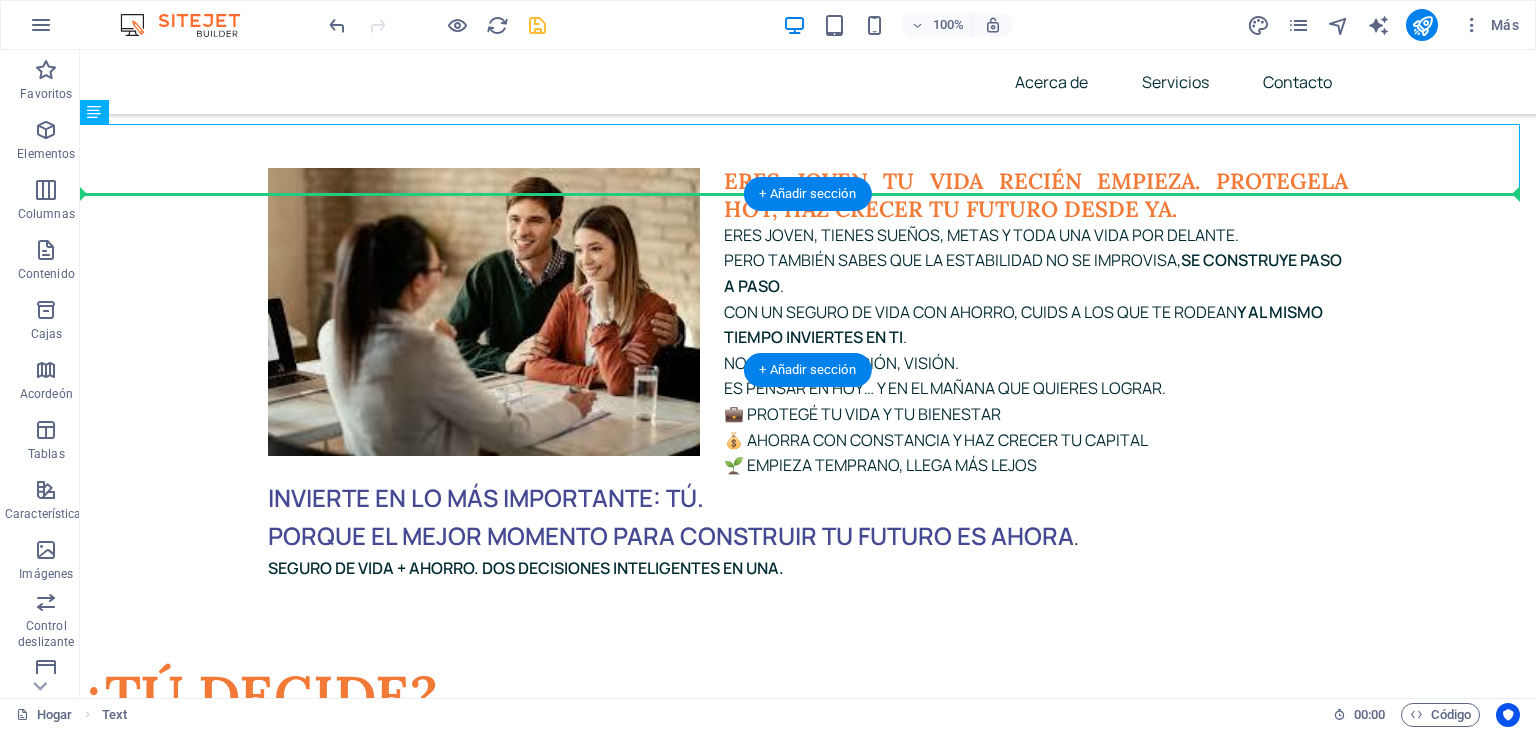drag, startPoint x: 206, startPoint y: 157, endPoint x: 520, endPoint y: 228, distance: 321.927 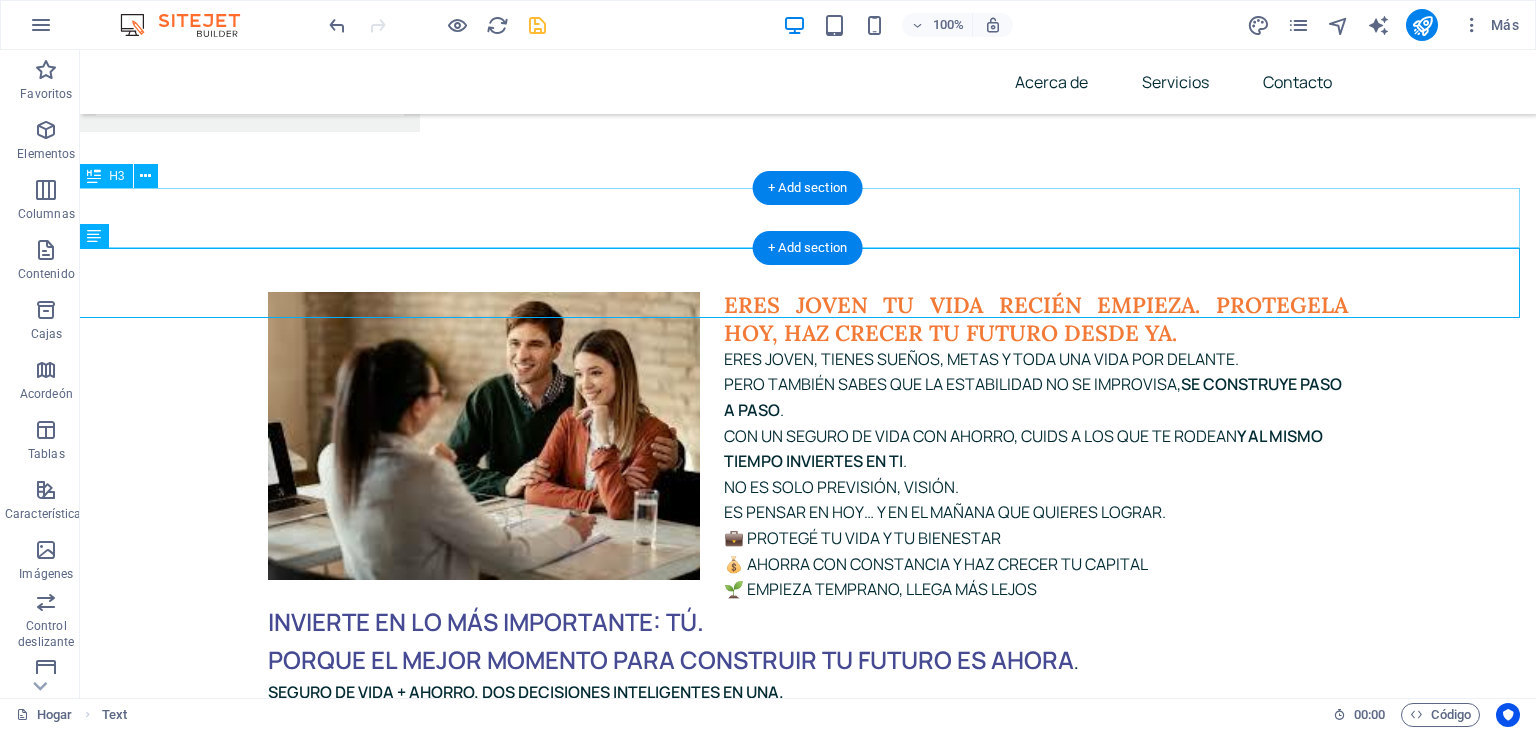 scroll, scrollTop: 7488, scrollLeft: 0, axis: vertical 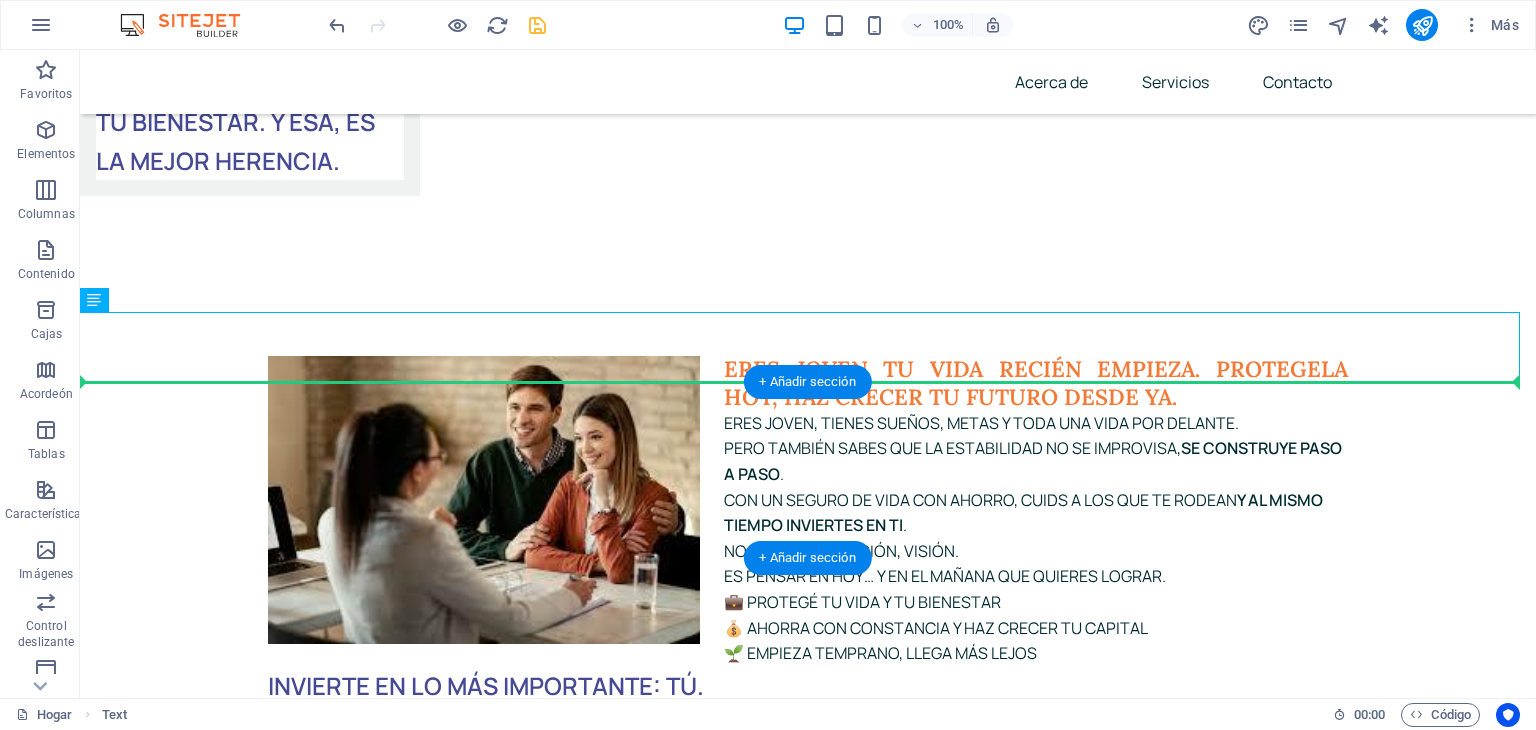 drag, startPoint x: 172, startPoint y: 345, endPoint x: 438, endPoint y: 391, distance: 269.94815 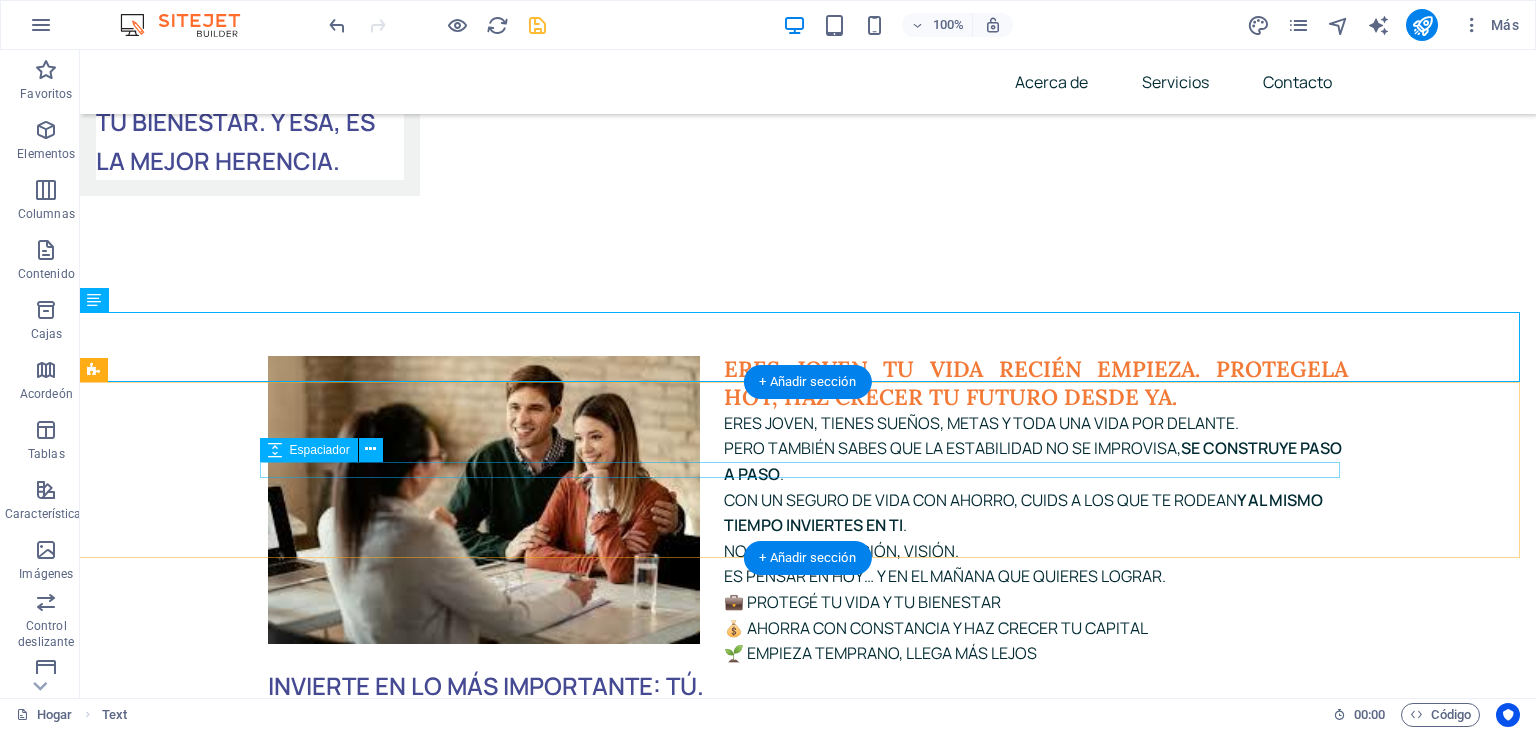 drag, startPoint x: 110, startPoint y: 313, endPoint x: 616, endPoint y: 465, distance: 528.33704 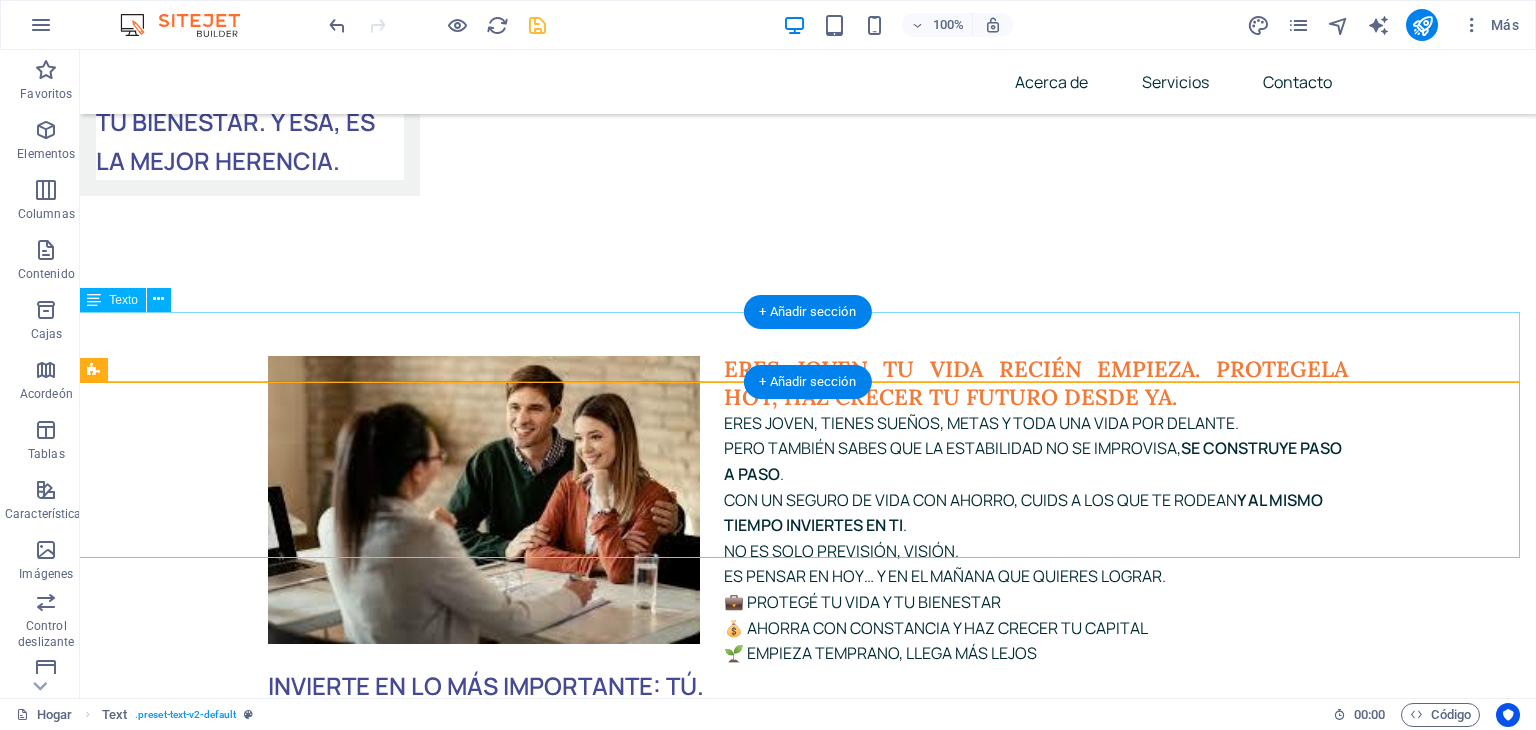 click on "NUESTRAS ALIANZAS" at bounding box center [808, 4605] 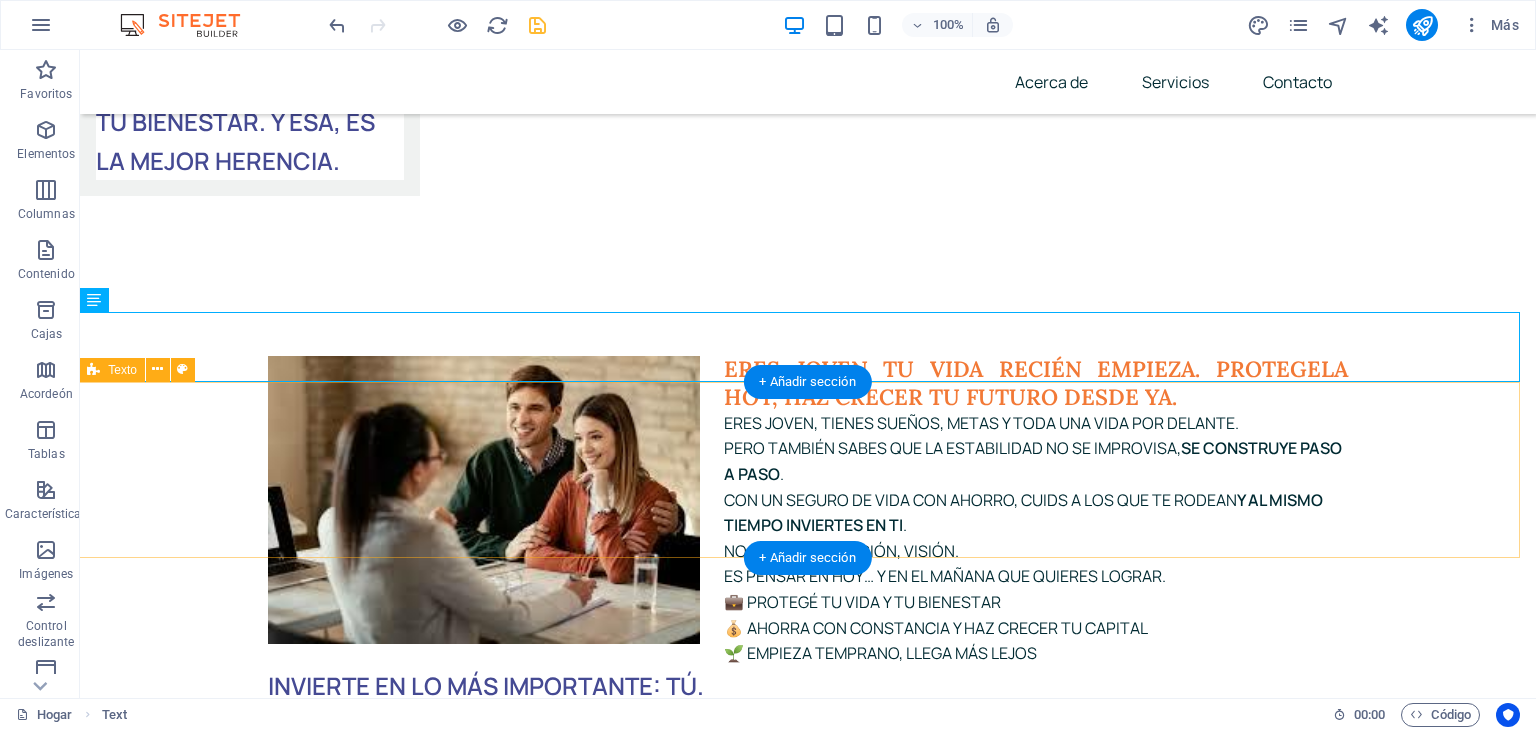 drag, startPoint x: 200, startPoint y: 350, endPoint x: 449, endPoint y: 457, distance: 271.0166 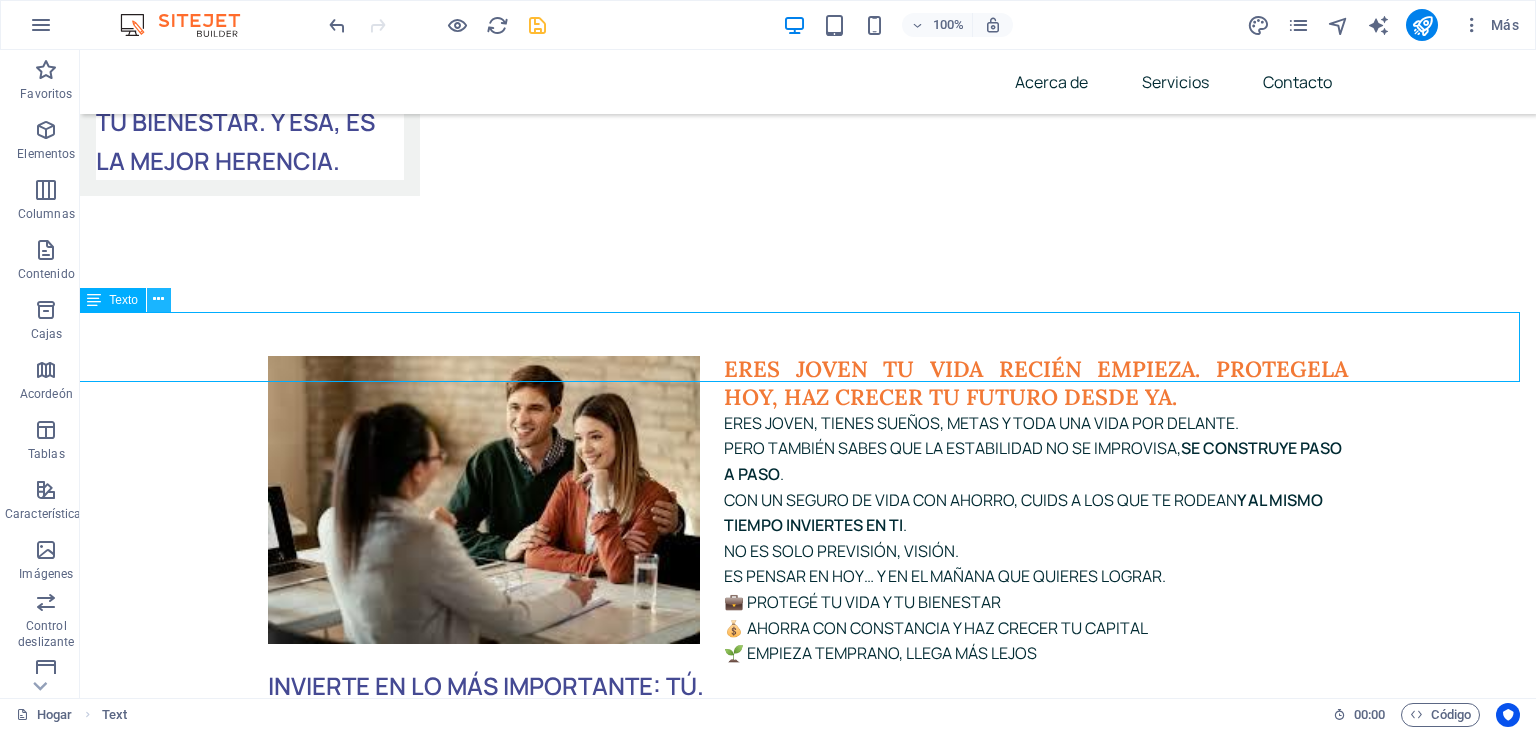 click at bounding box center (158, 299) 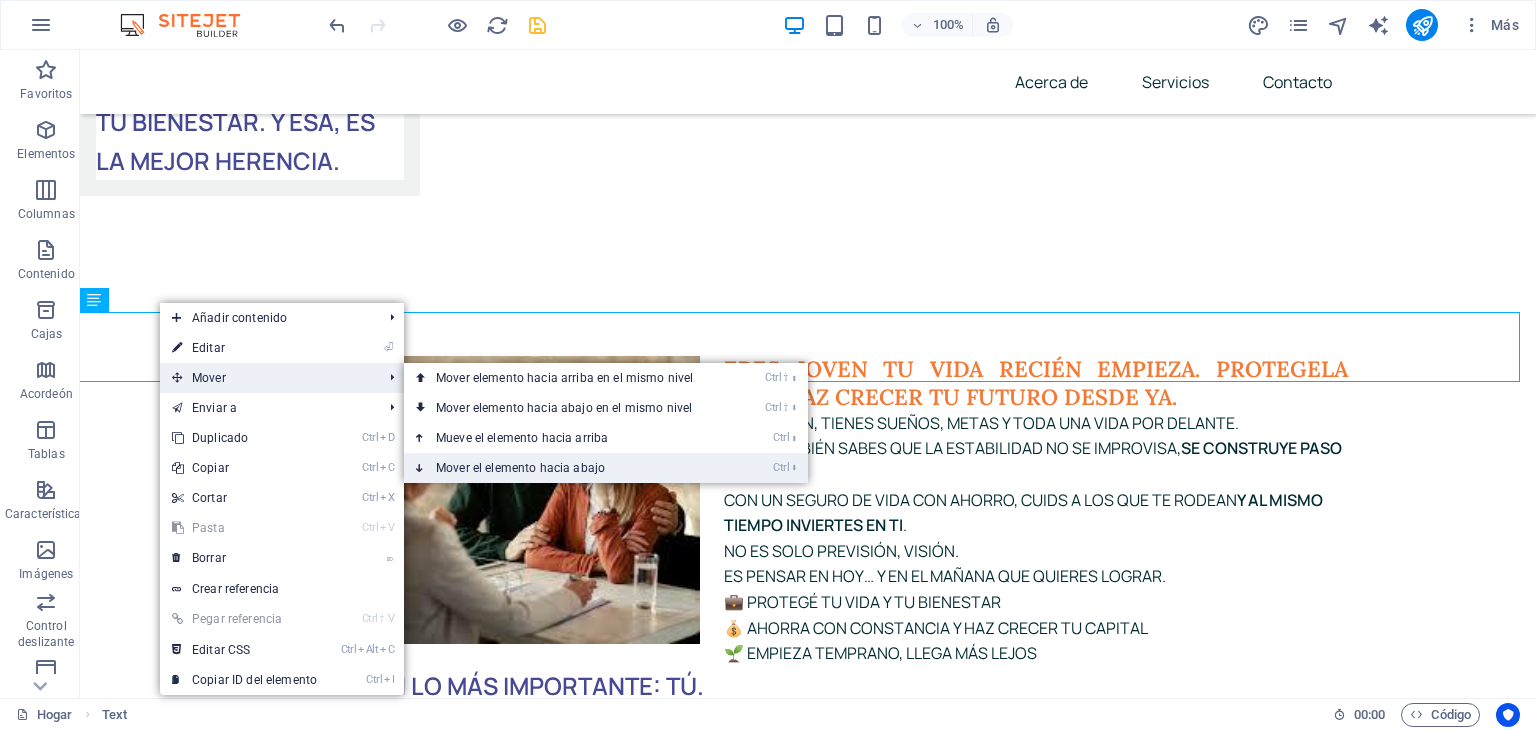 click on "Ctrl  ⬇ Mover el elemento hacia abajo" at bounding box center [568, 468] 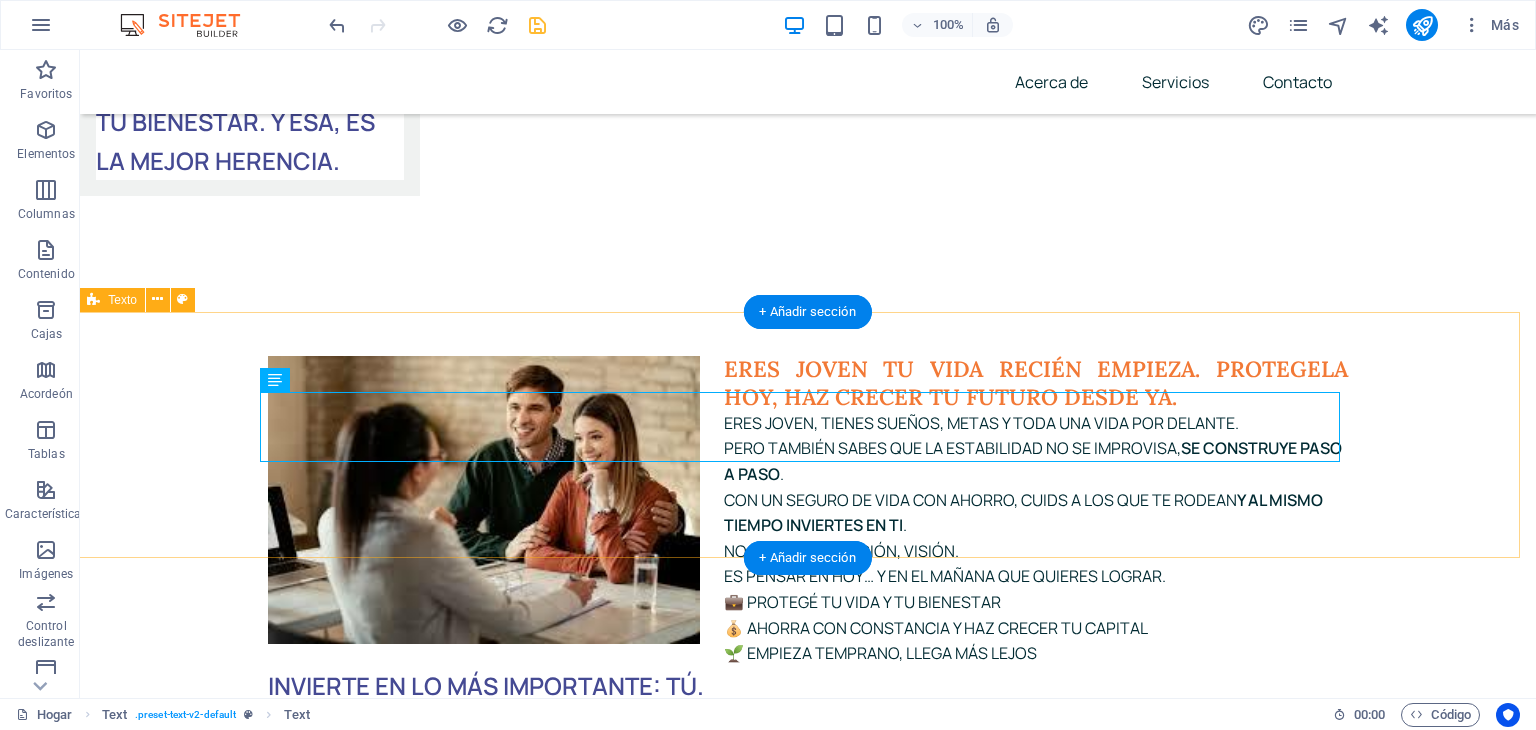 click on "NUESTRAS ALIANZAS" at bounding box center [808, 4693] 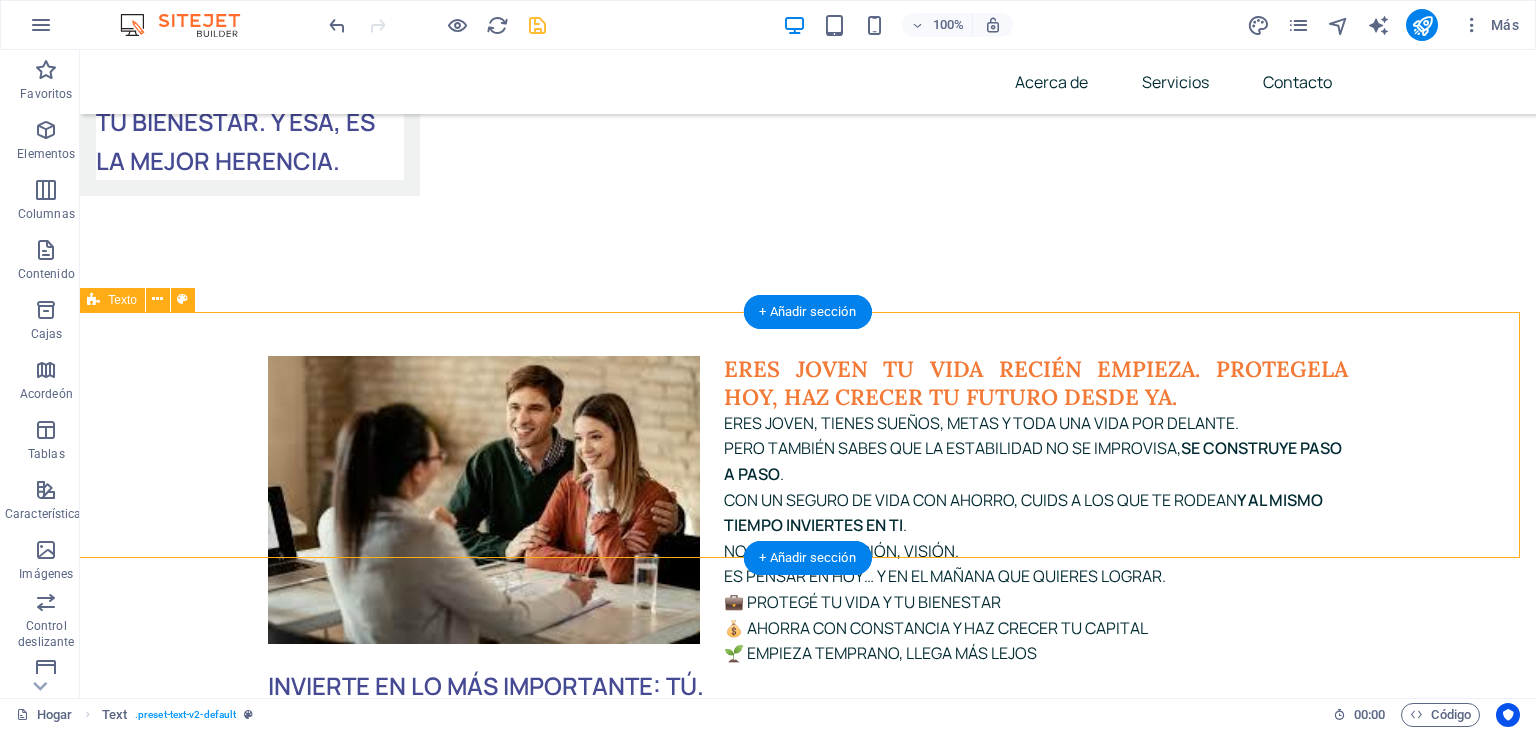 click on "NUESTRAS ALIANZAS" at bounding box center [808, 4693] 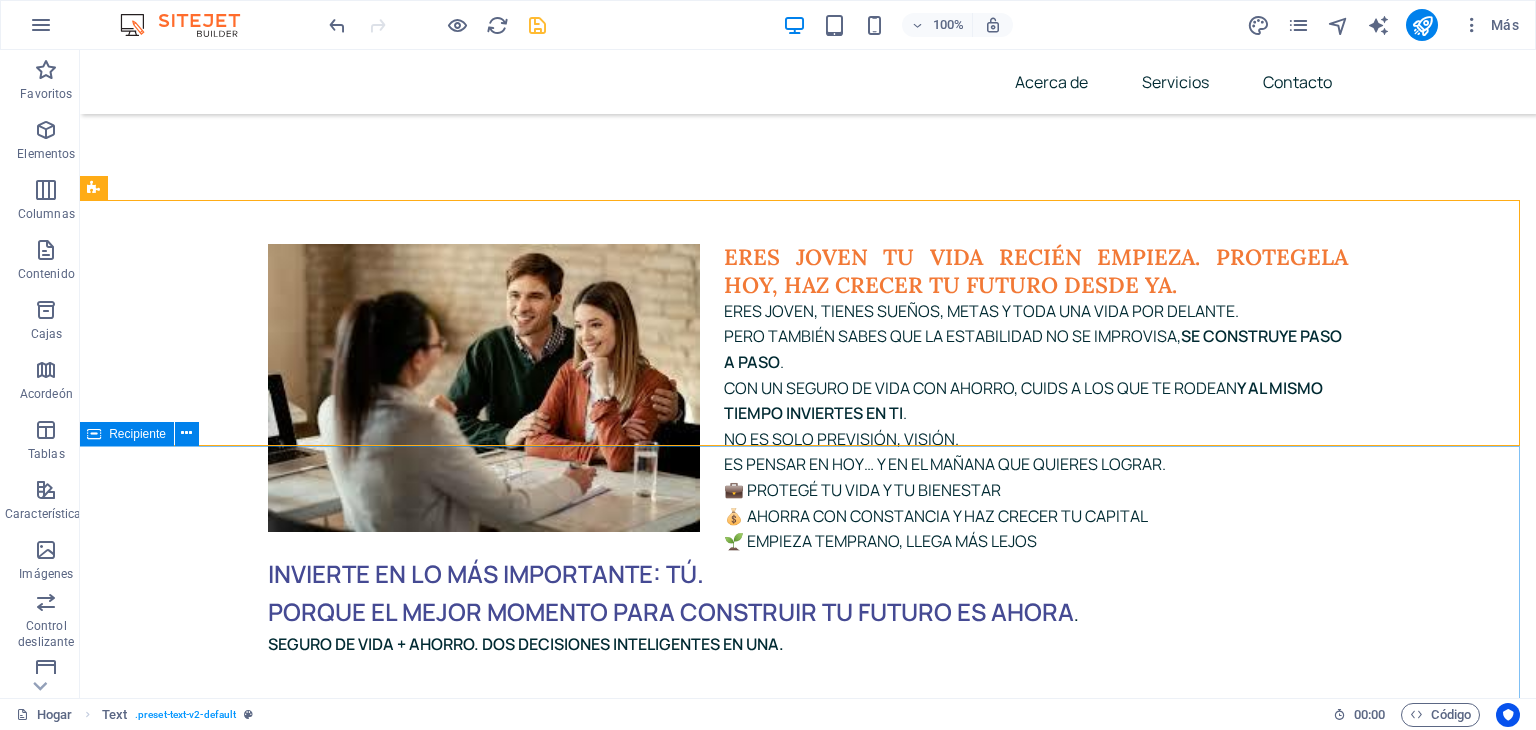 scroll, scrollTop: 7548, scrollLeft: 0, axis: vertical 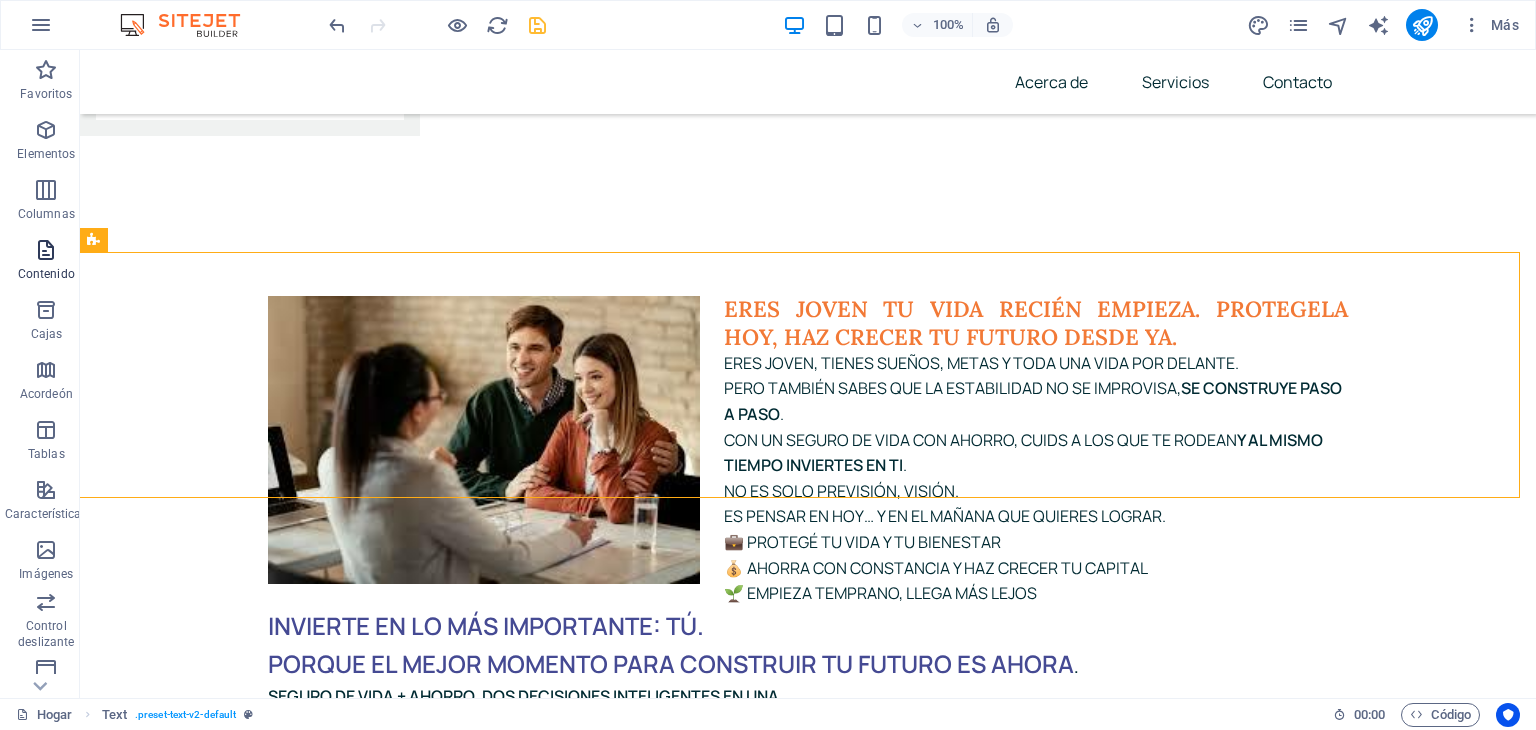 click on "Contenido" at bounding box center [46, 274] 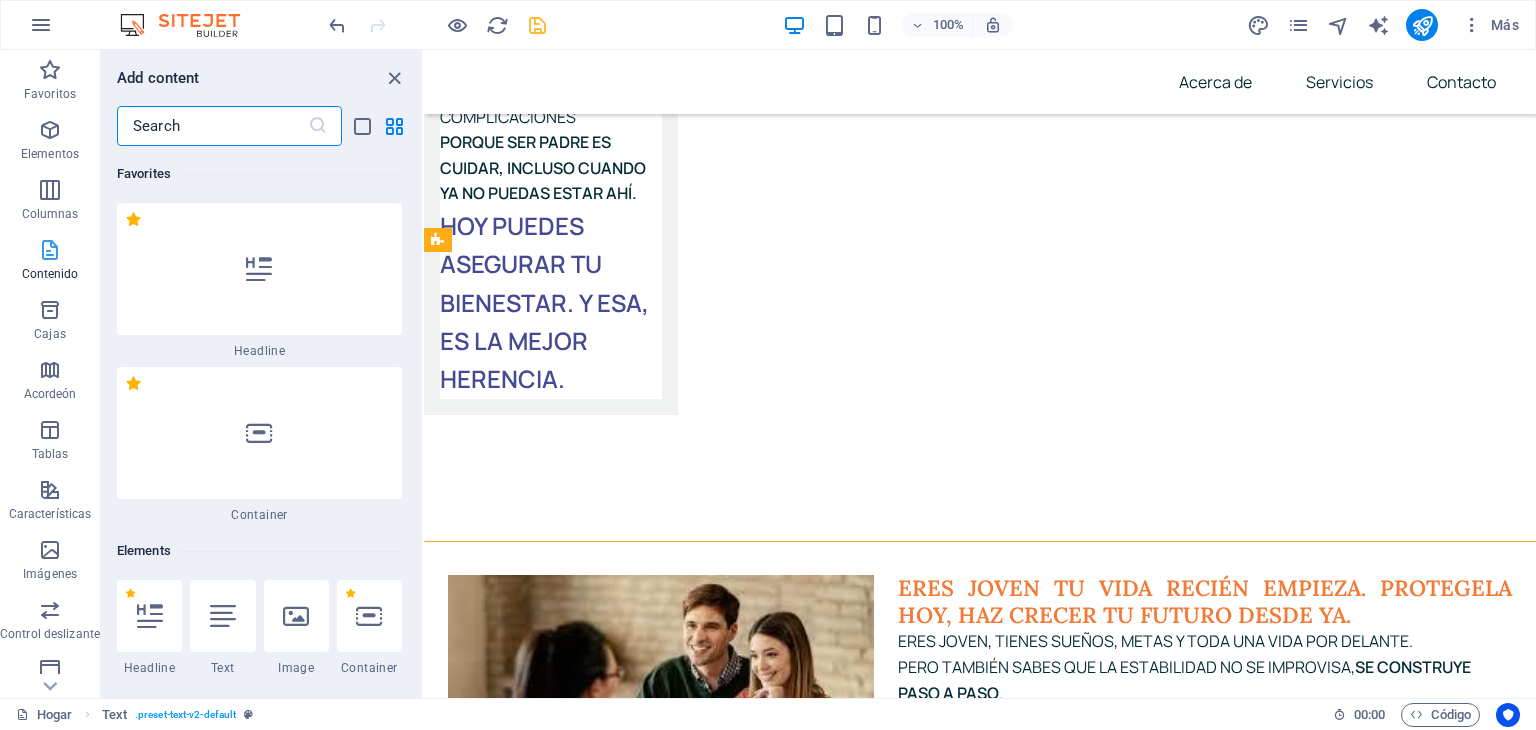 scroll, scrollTop: 7259, scrollLeft: 0, axis: vertical 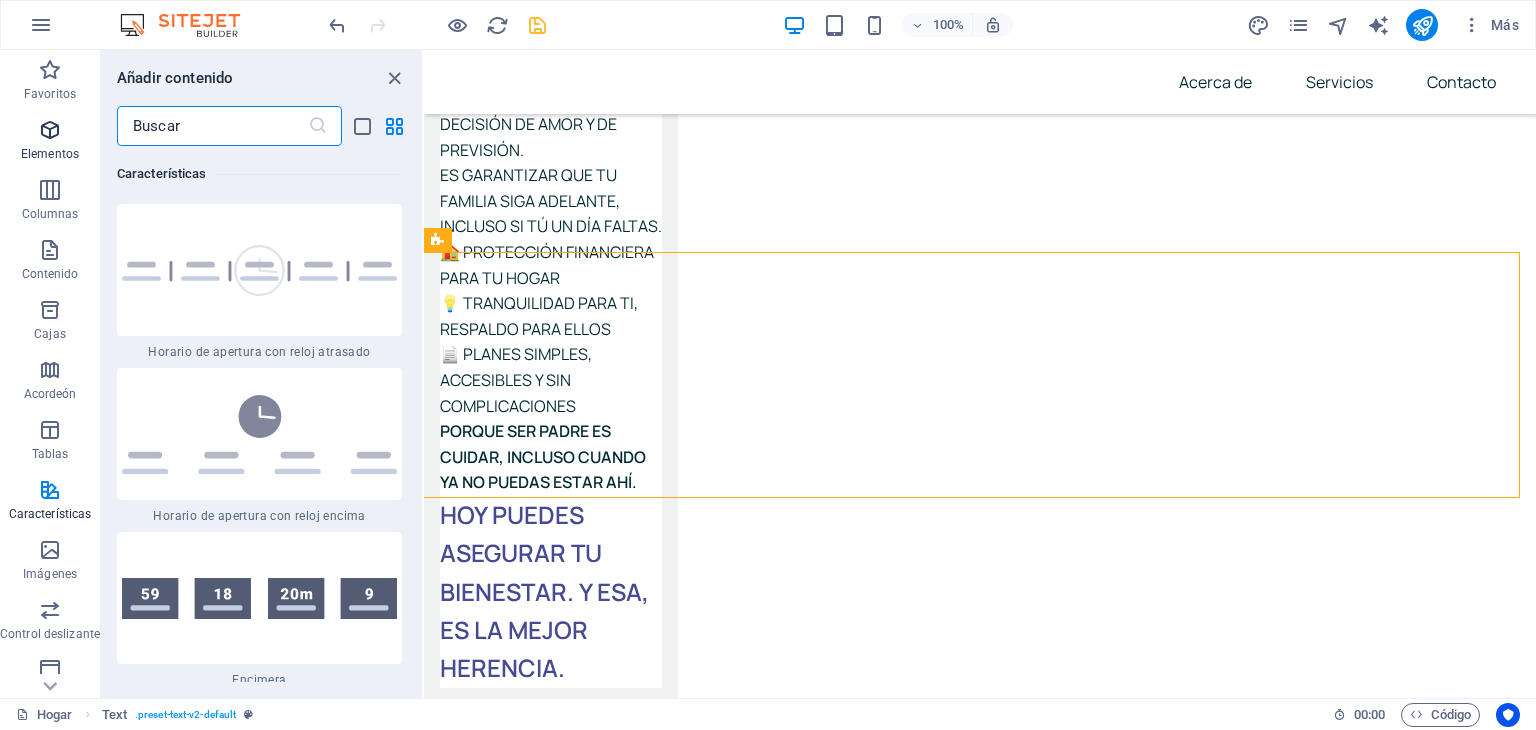 click at bounding box center (50, 130) 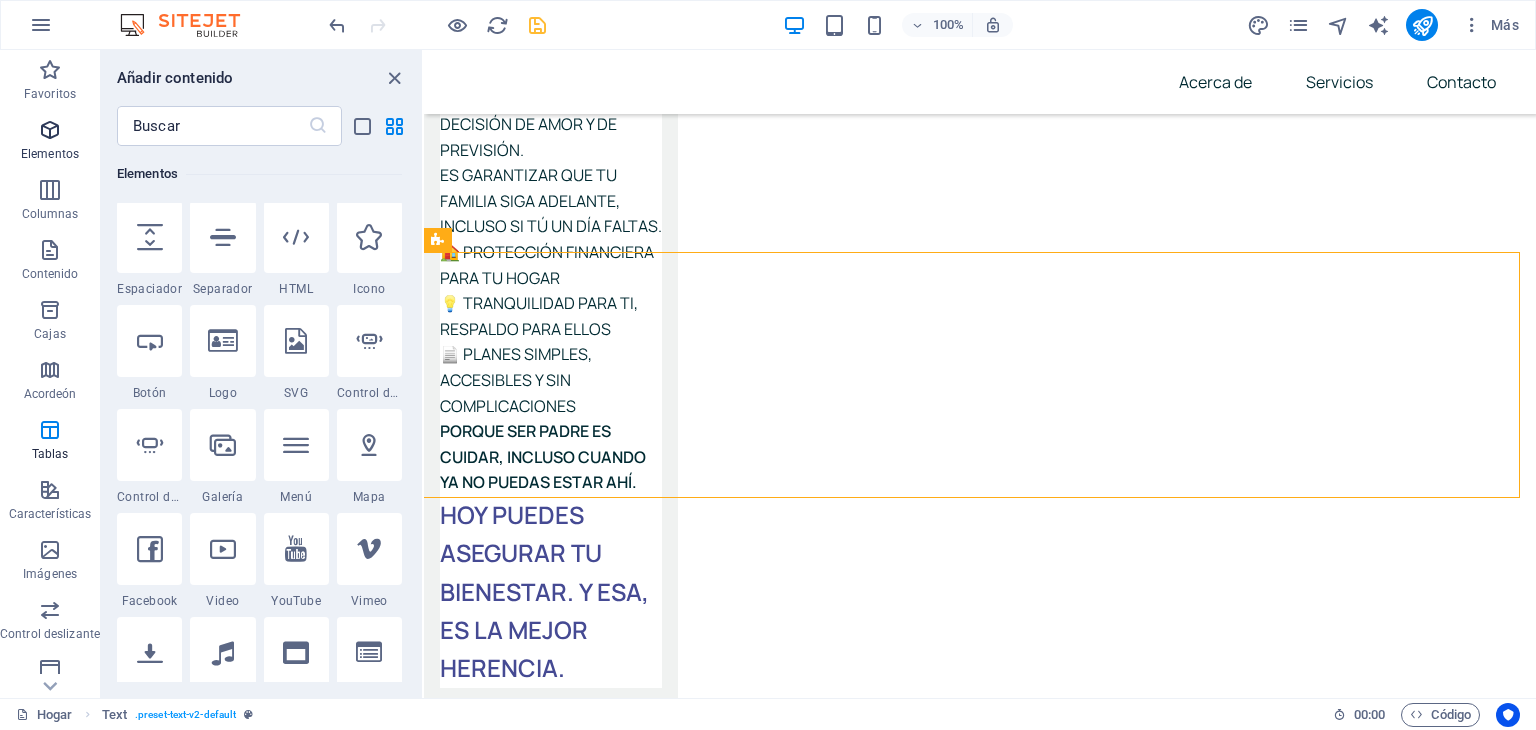 scroll, scrollTop: 376, scrollLeft: 0, axis: vertical 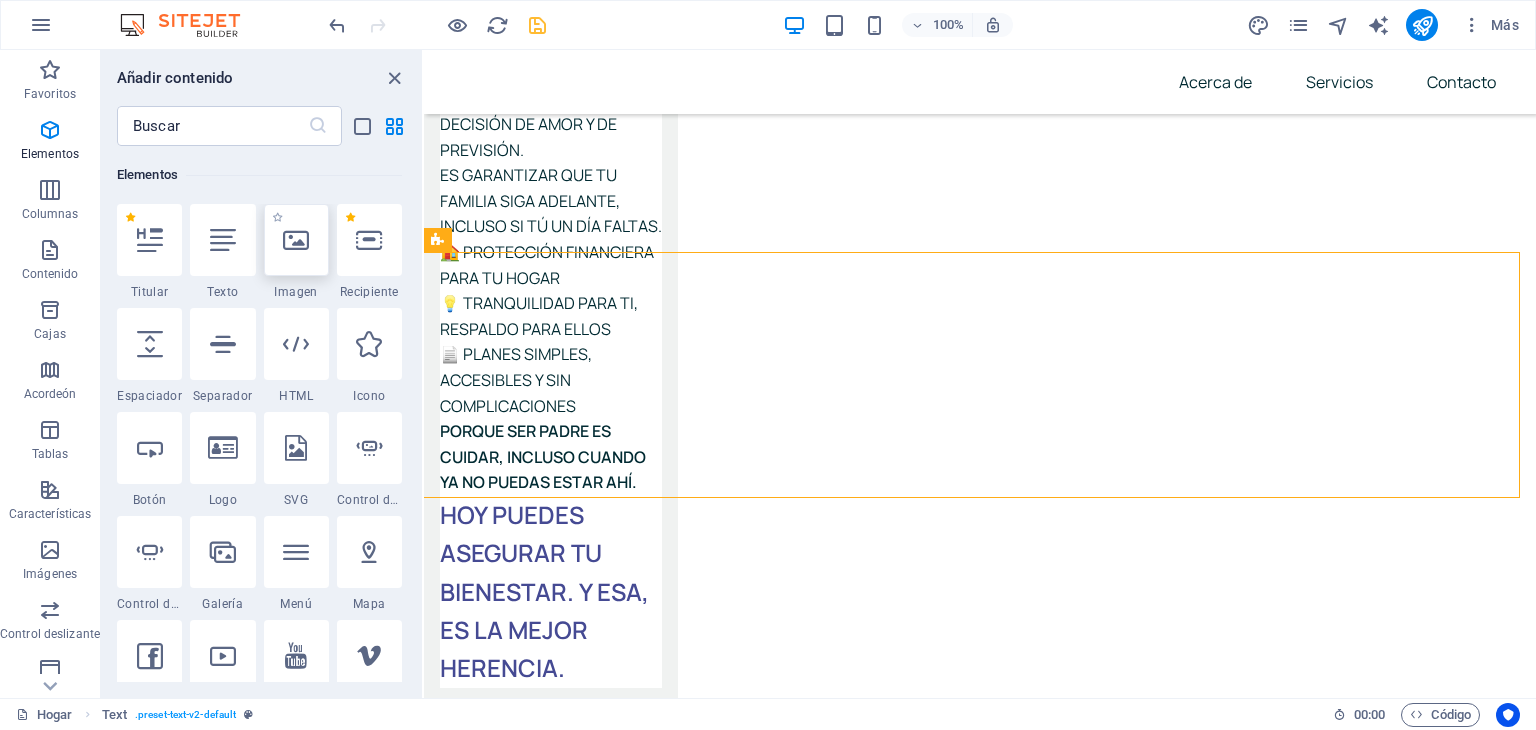 click at bounding box center (296, 240) 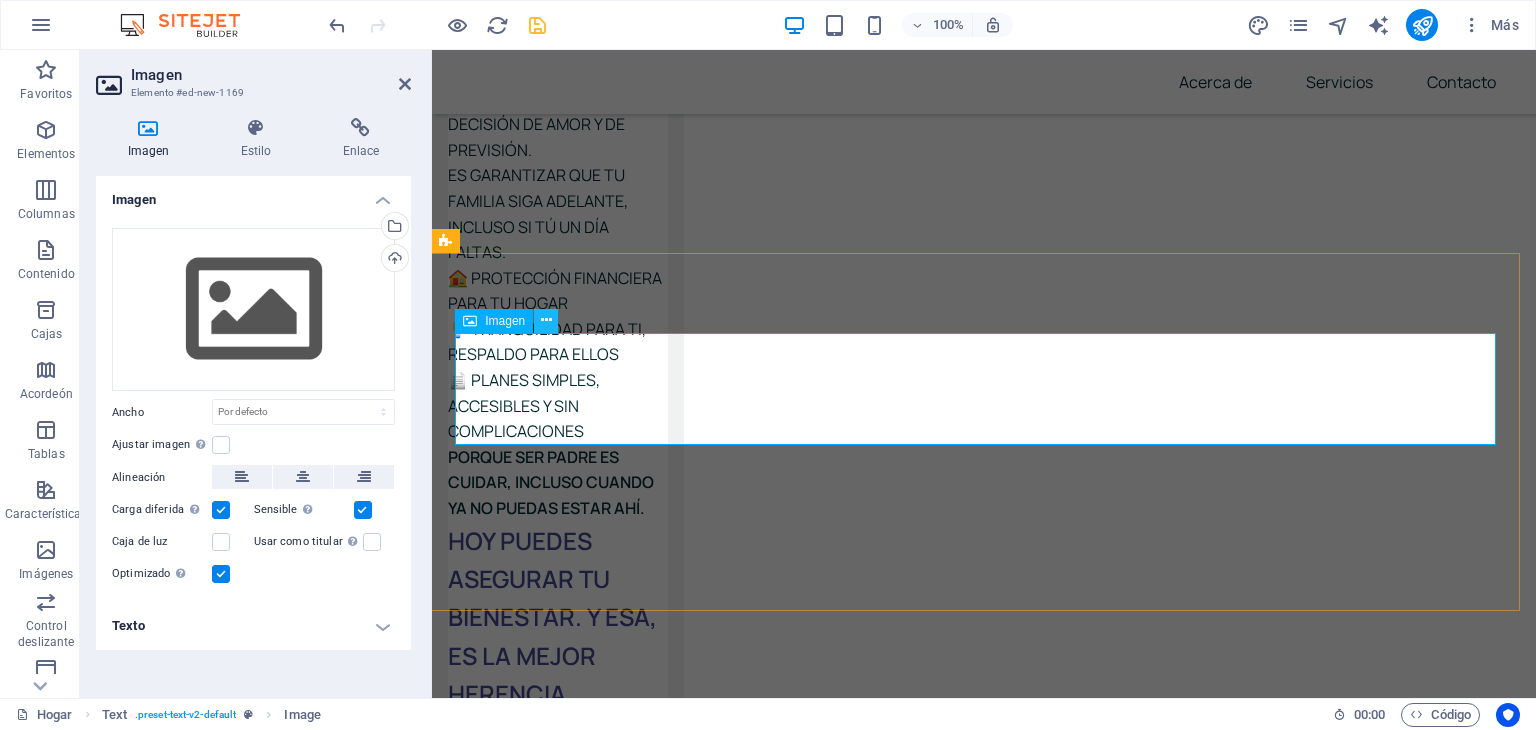 click at bounding box center (546, 320) 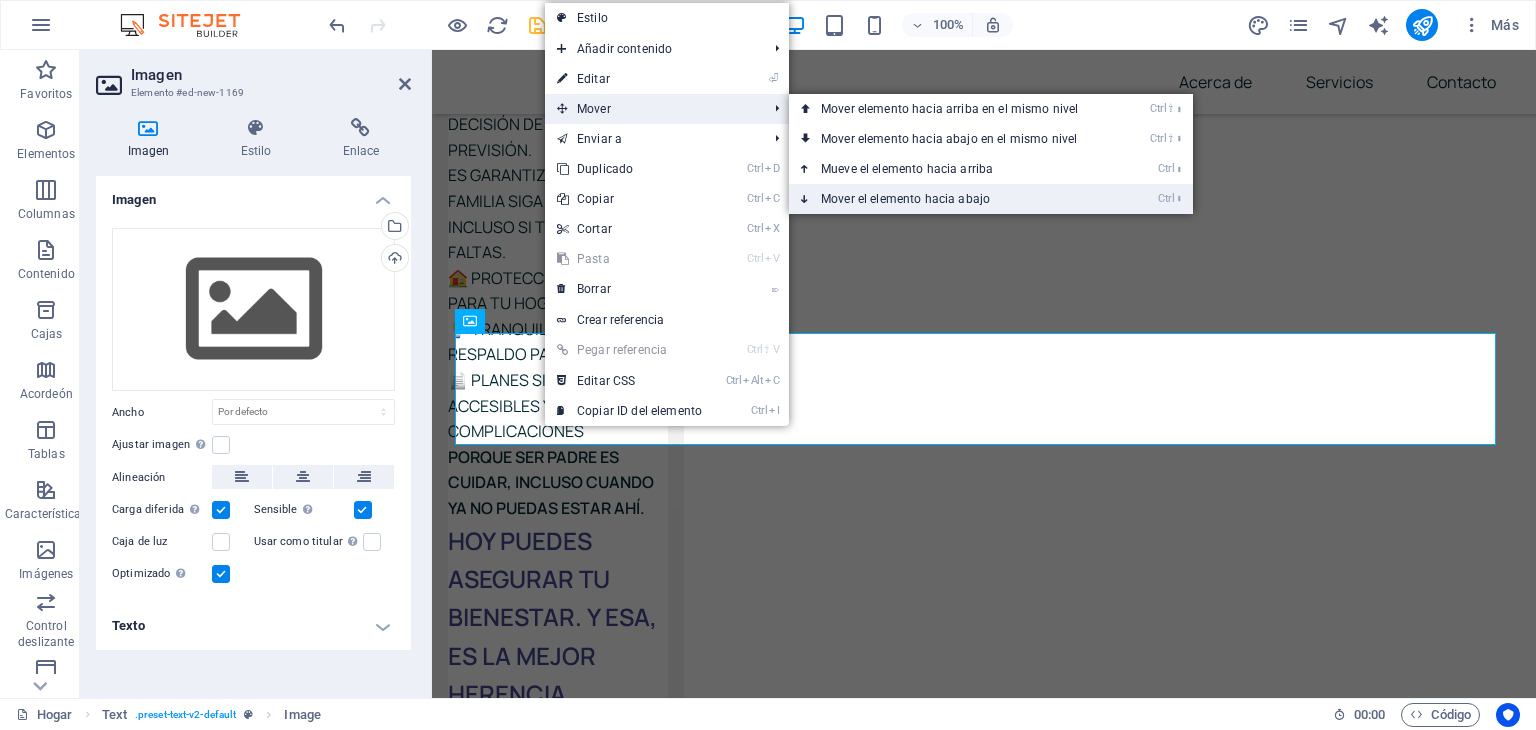 click on "Mover el elemento hacia abajo" at bounding box center (905, 199) 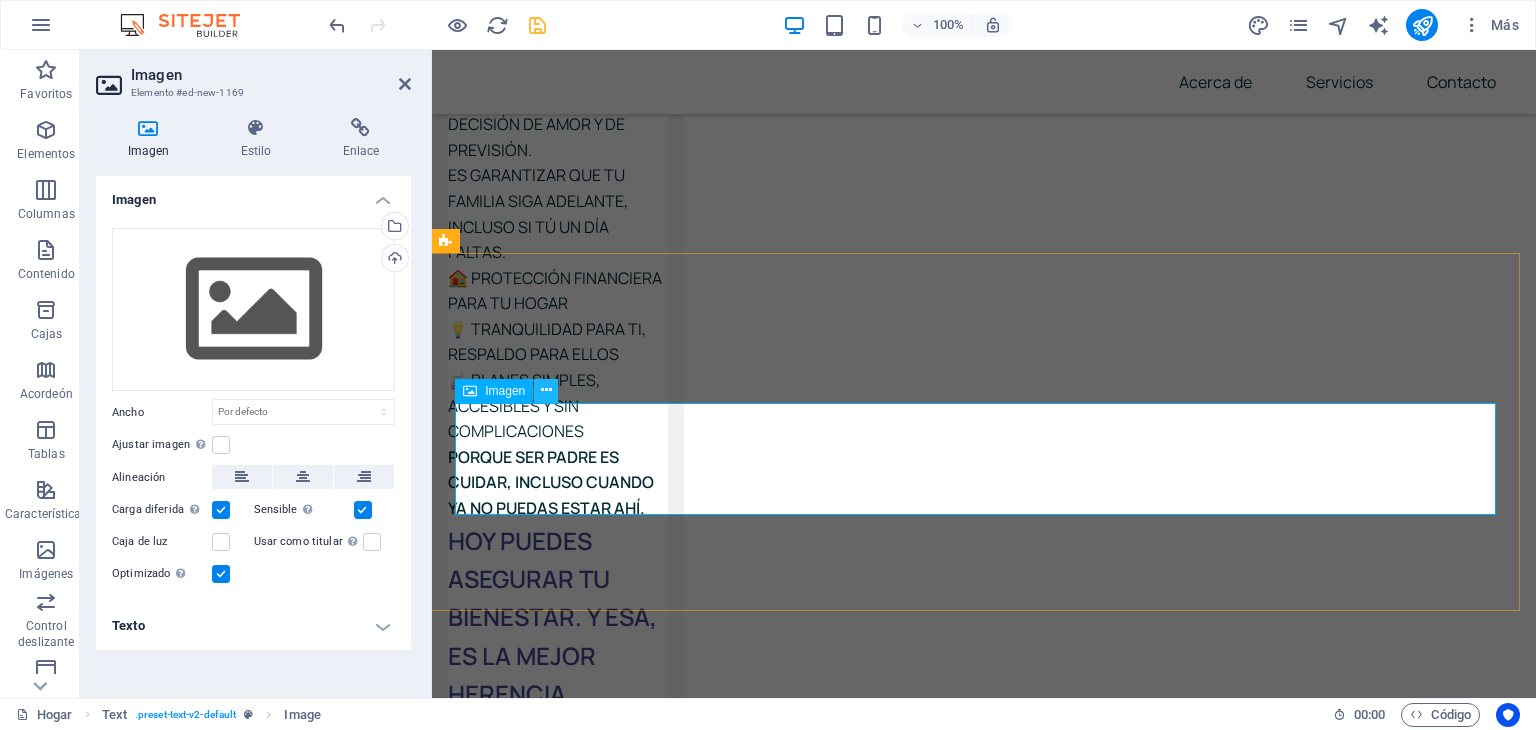 click at bounding box center (546, 390) 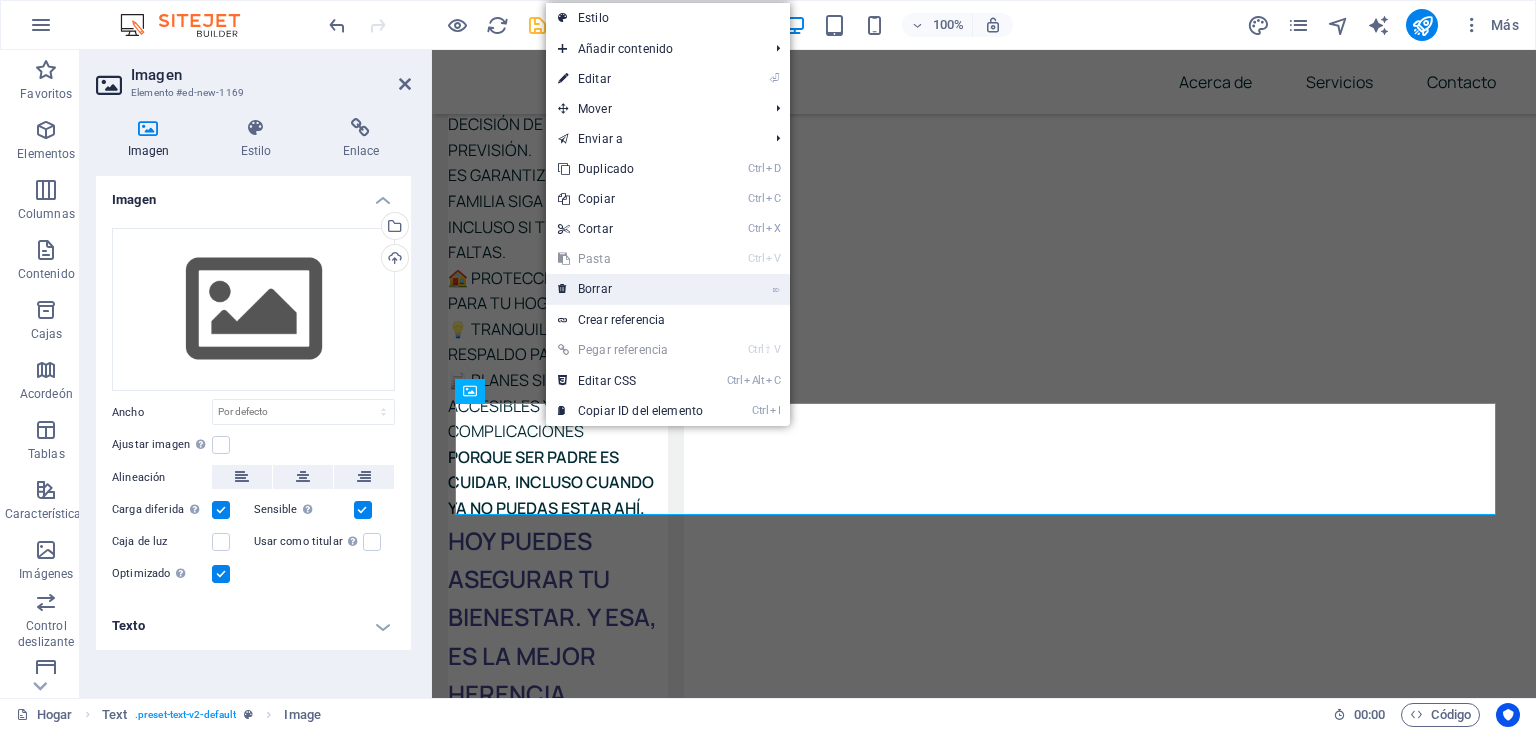 click on "Borrar" at bounding box center (595, 289) 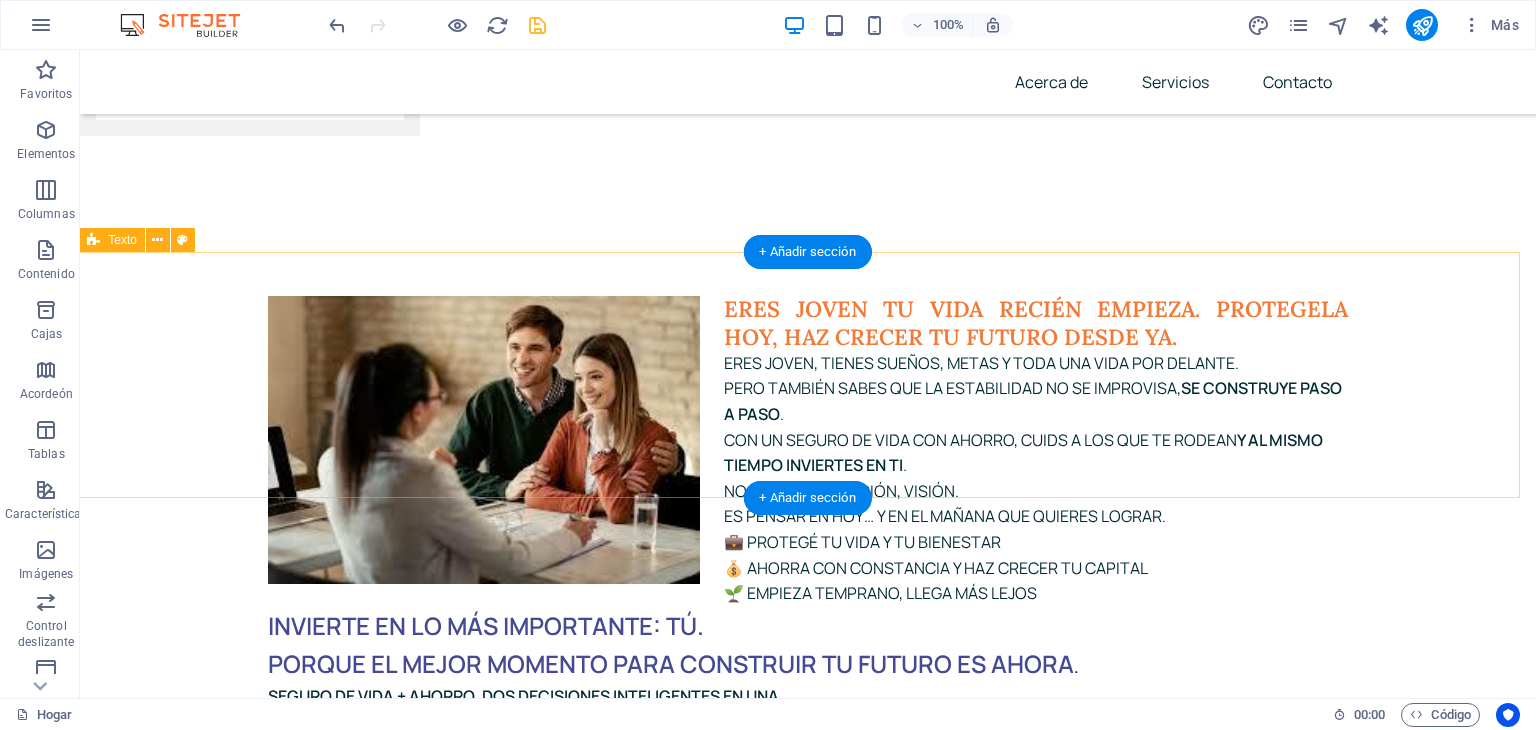 click on "NUESTRAS ALIANZAS" at bounding box center (808, 4633) 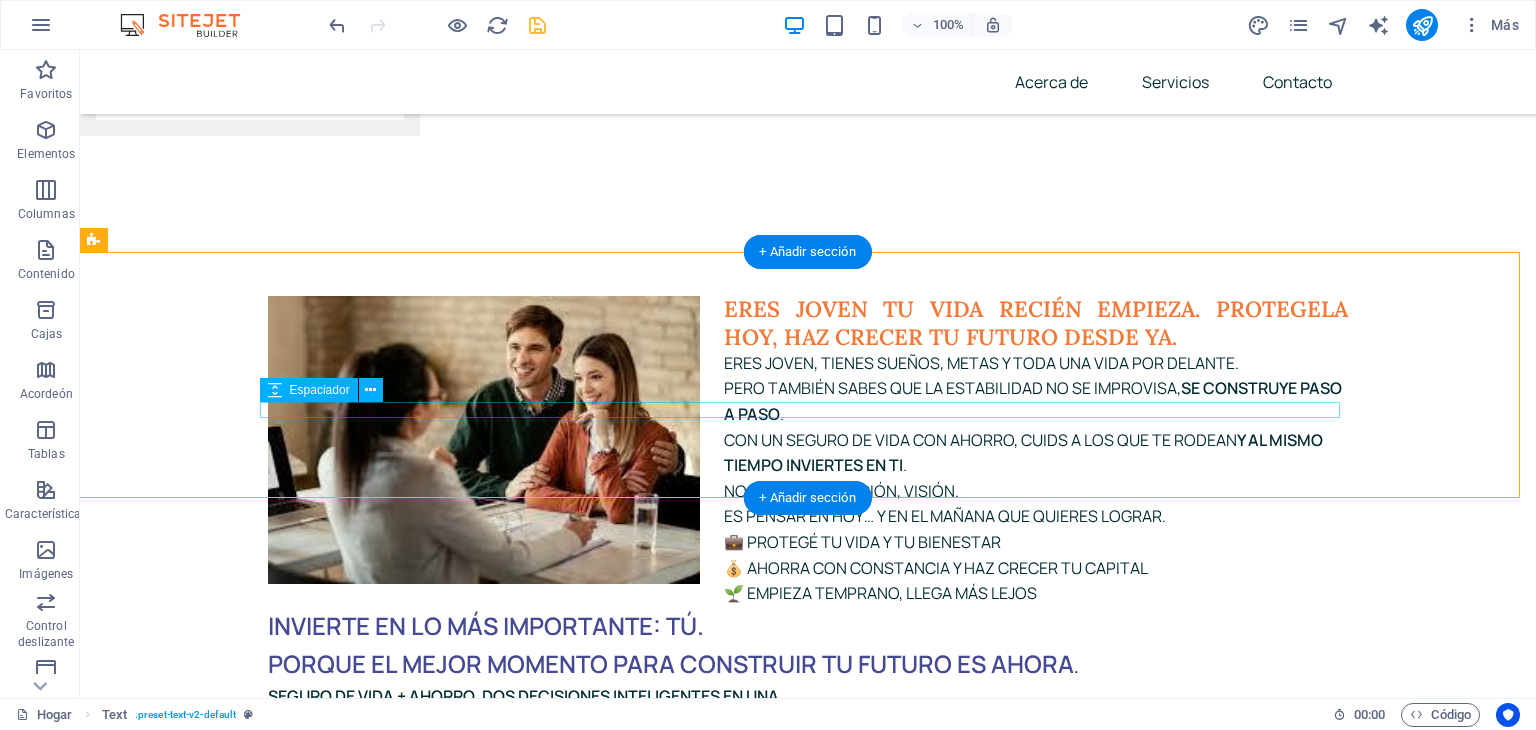 click at bounding box center [808, 4668] 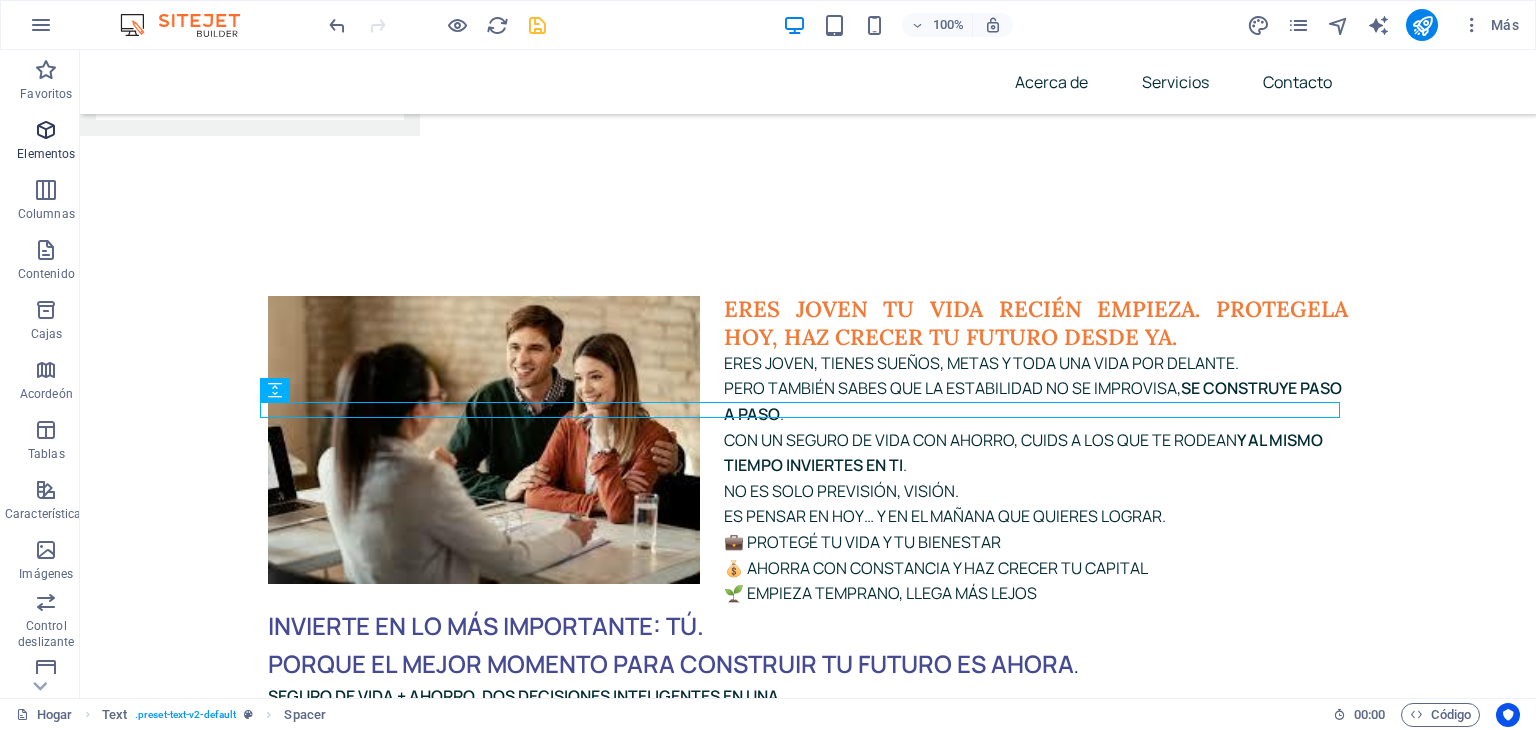 click at bounding box center [46, 130] 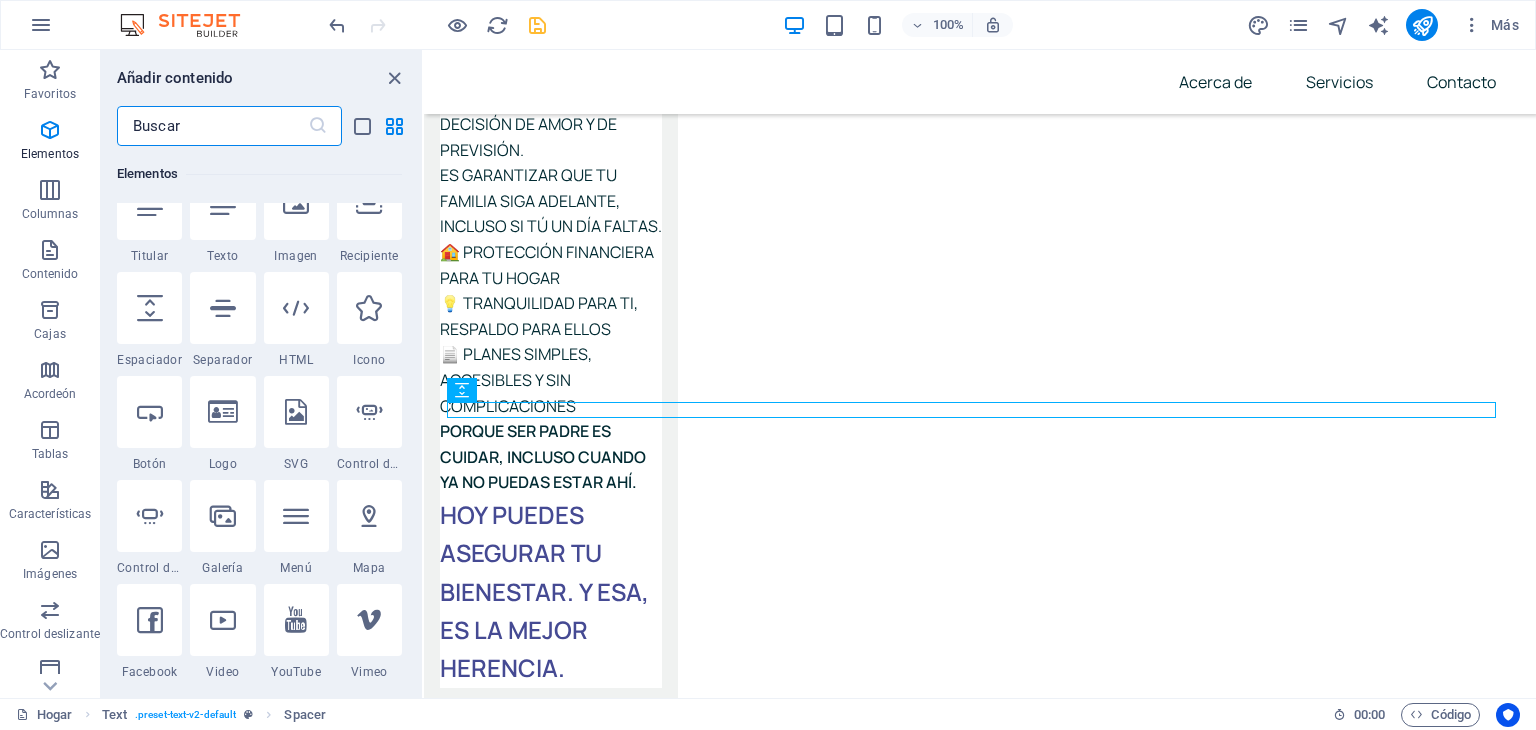 scroll, scrollTop: 412, scrollLeft: 0, axis: vertical 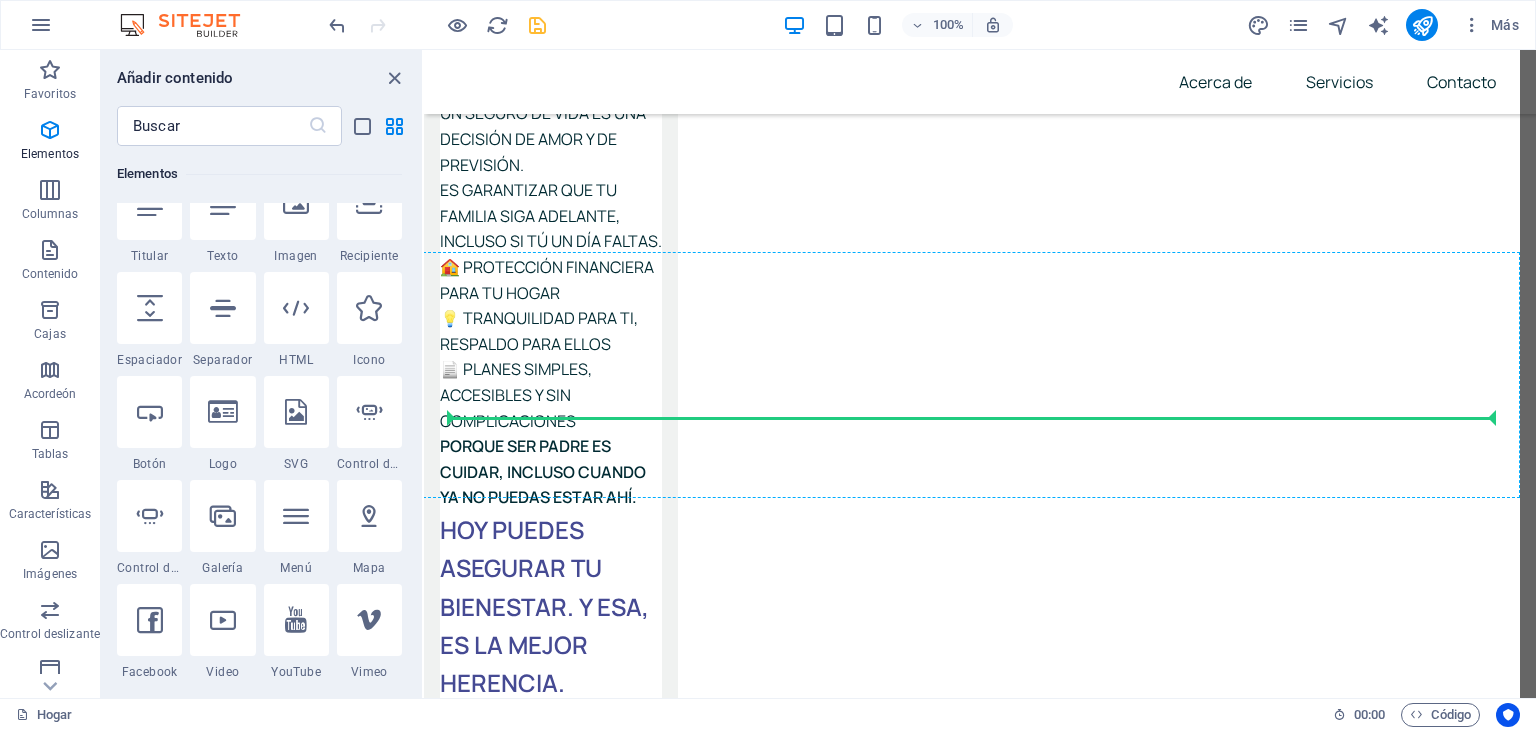 select on "ms" 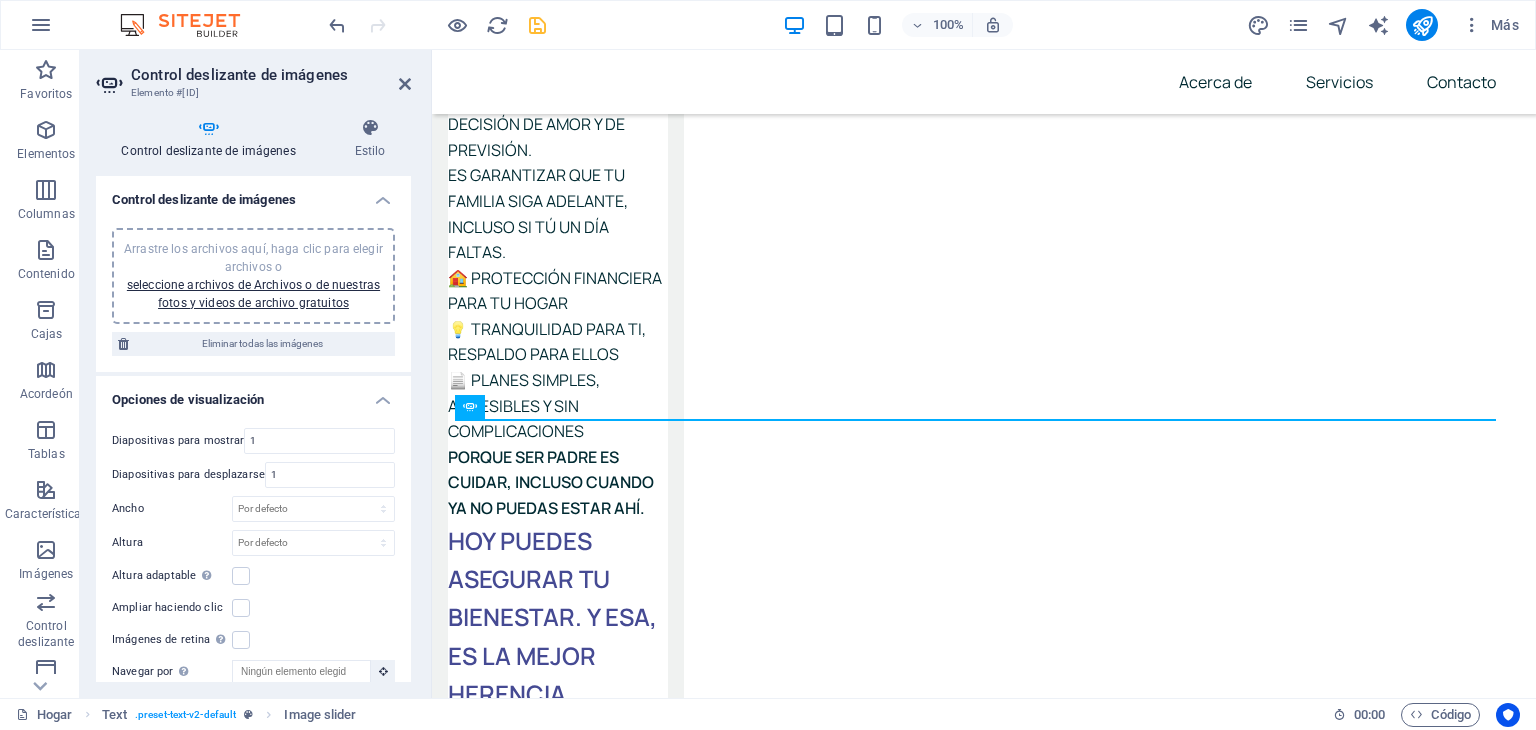 click on "Arrastre los archivos aquí, haga clic para elegir archivos o" at bounding box center [253, 258] 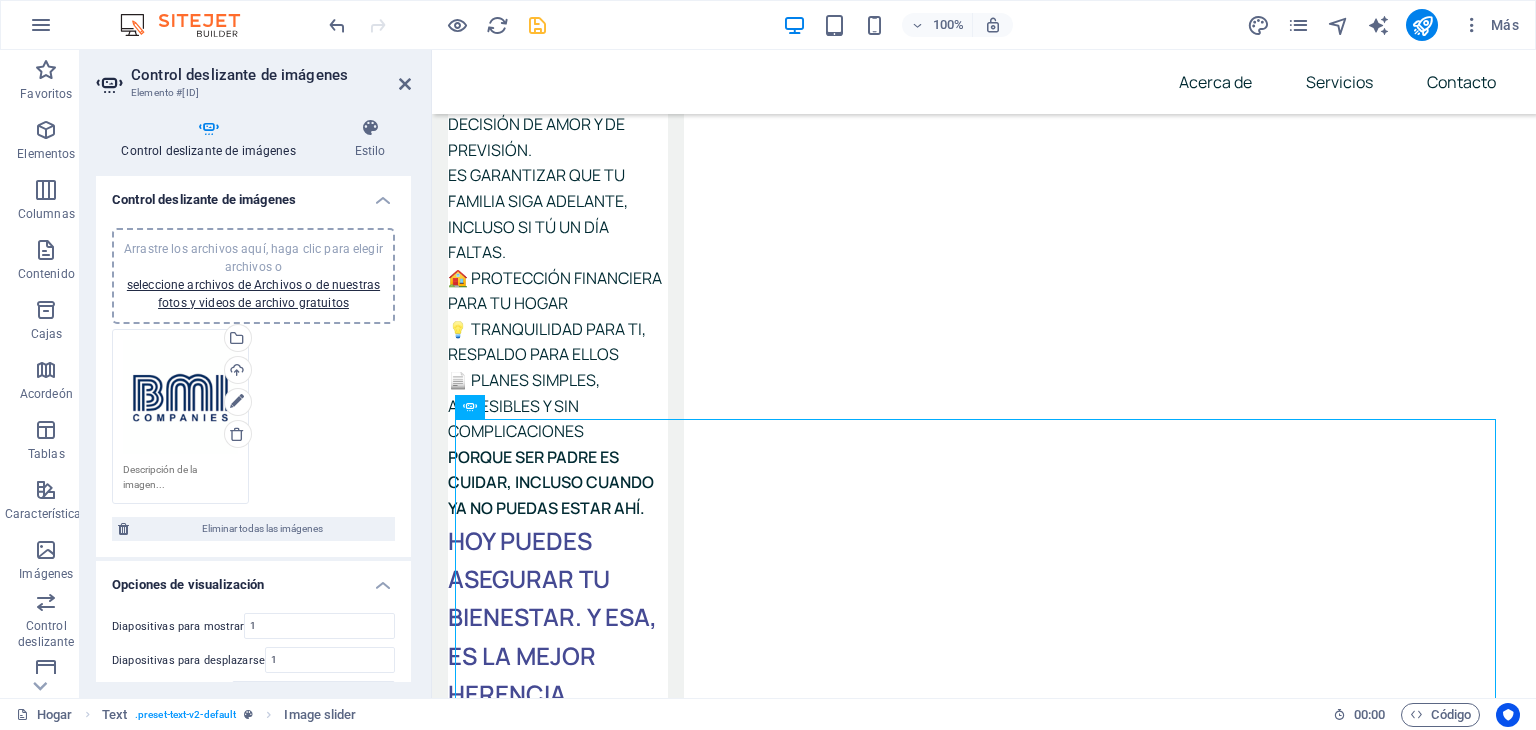 click on "Arrastre los archivos aquí, haga clic para elegir archivos o  seleccione archivos de Archivos o de nuestras fotos y videos de archivo gratuitos" at bounding box center [253, 276] 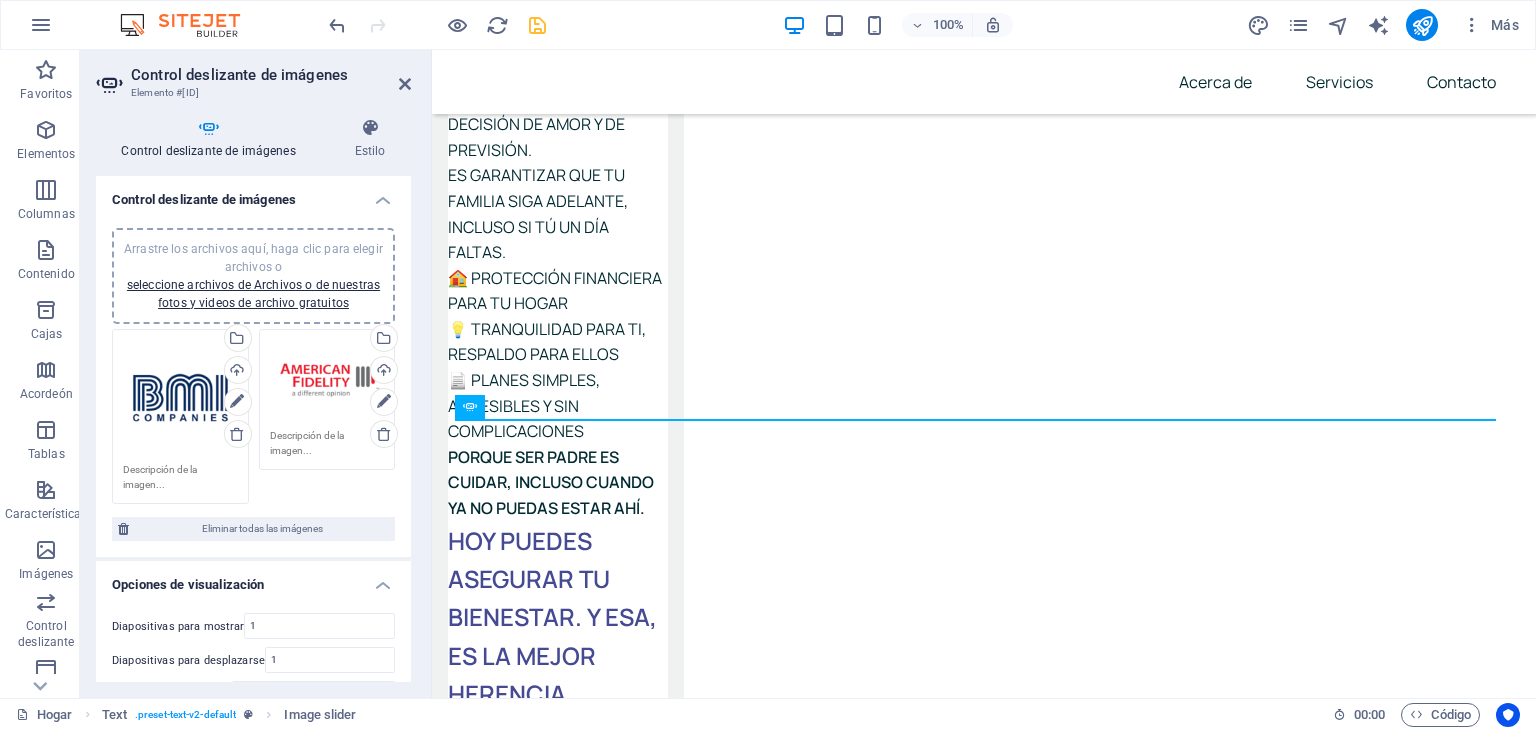 click on "Arrastre los archivos aquí, haga clic para elegir archivos o  seleccione archivos de Archivos o de nuestras fotos y videos de archivo gratuitos" at bounding box center (253, 276) 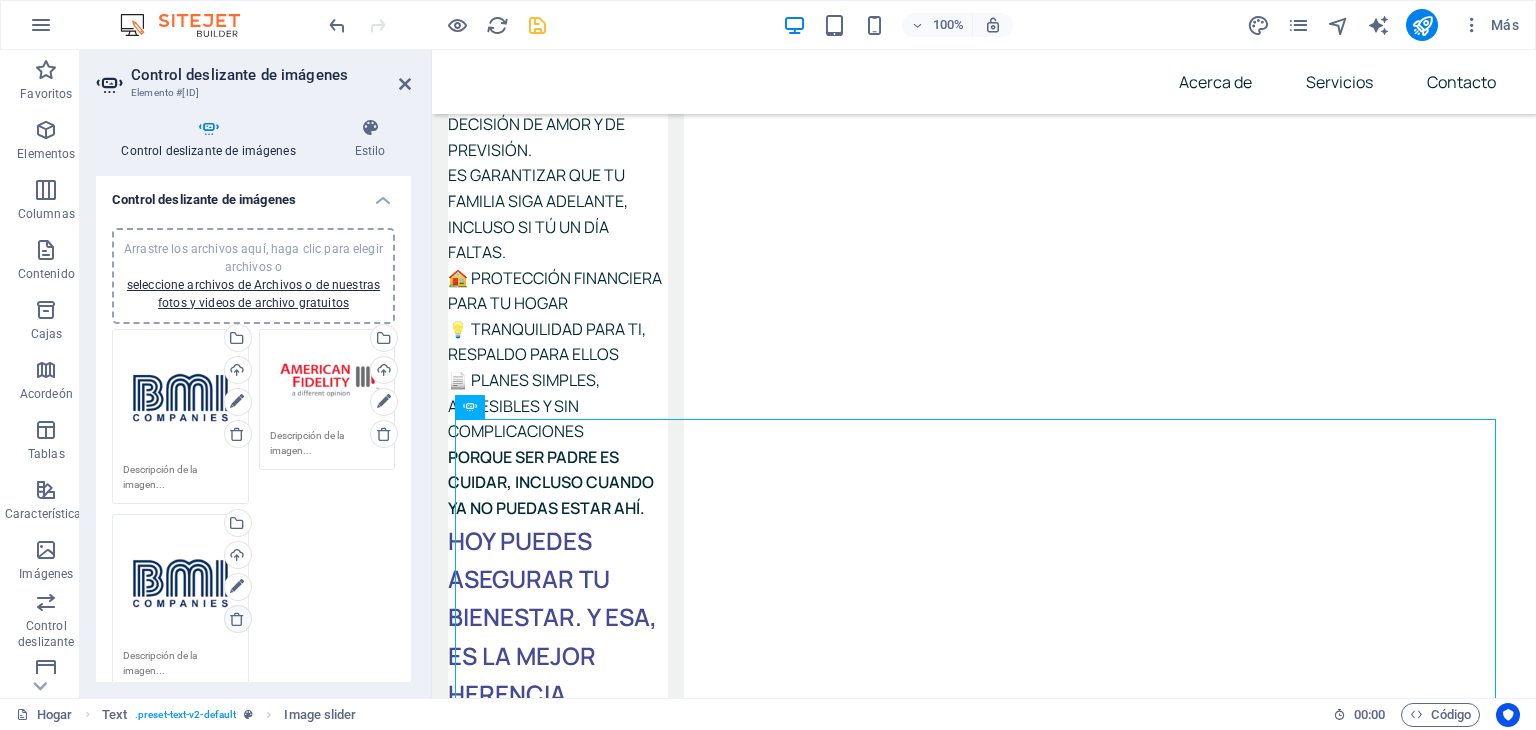 click at bounding box center [237, 619] 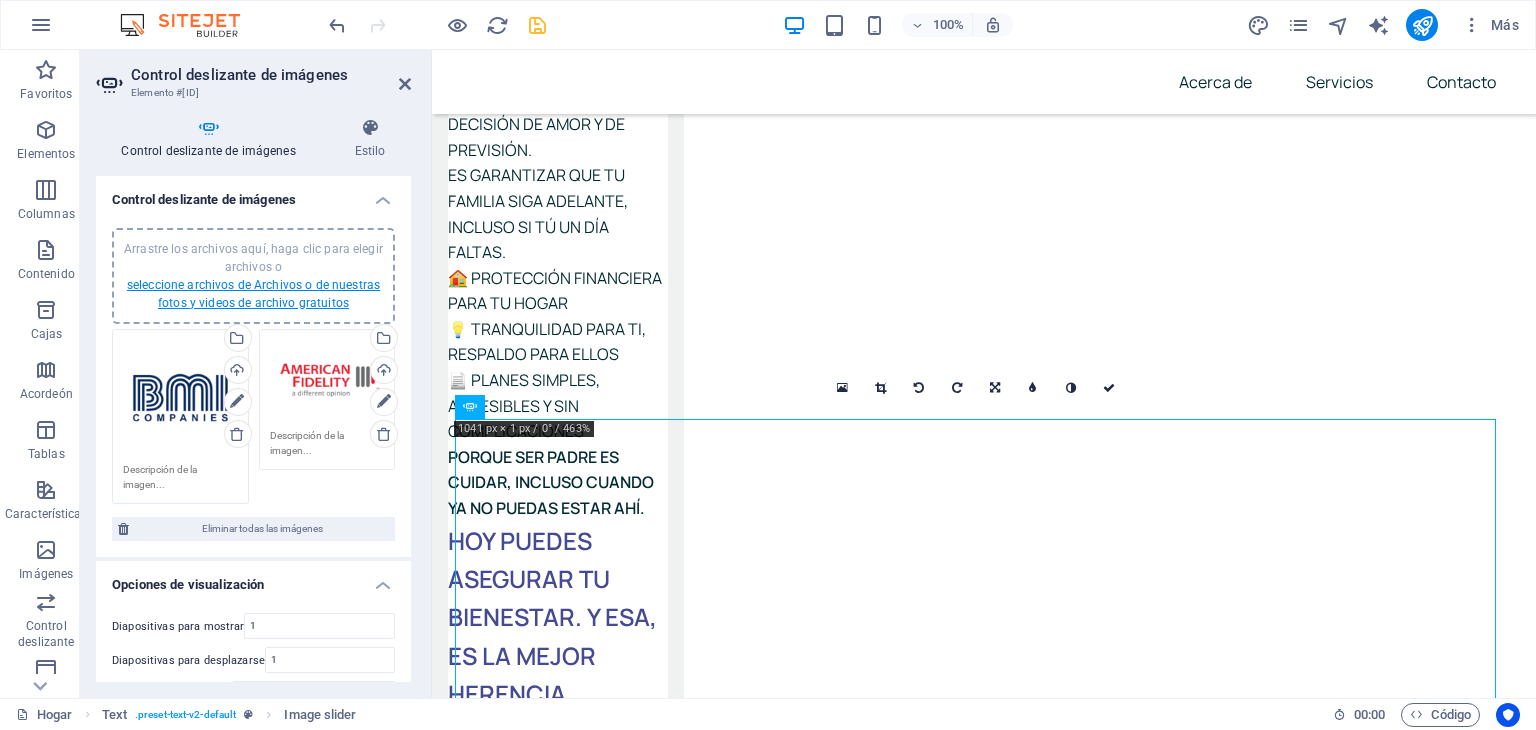 click on "seleccione archivos de Archivos o de nuestras fotos y videos de archivo gratuitos" at bounding box center [253, 294] 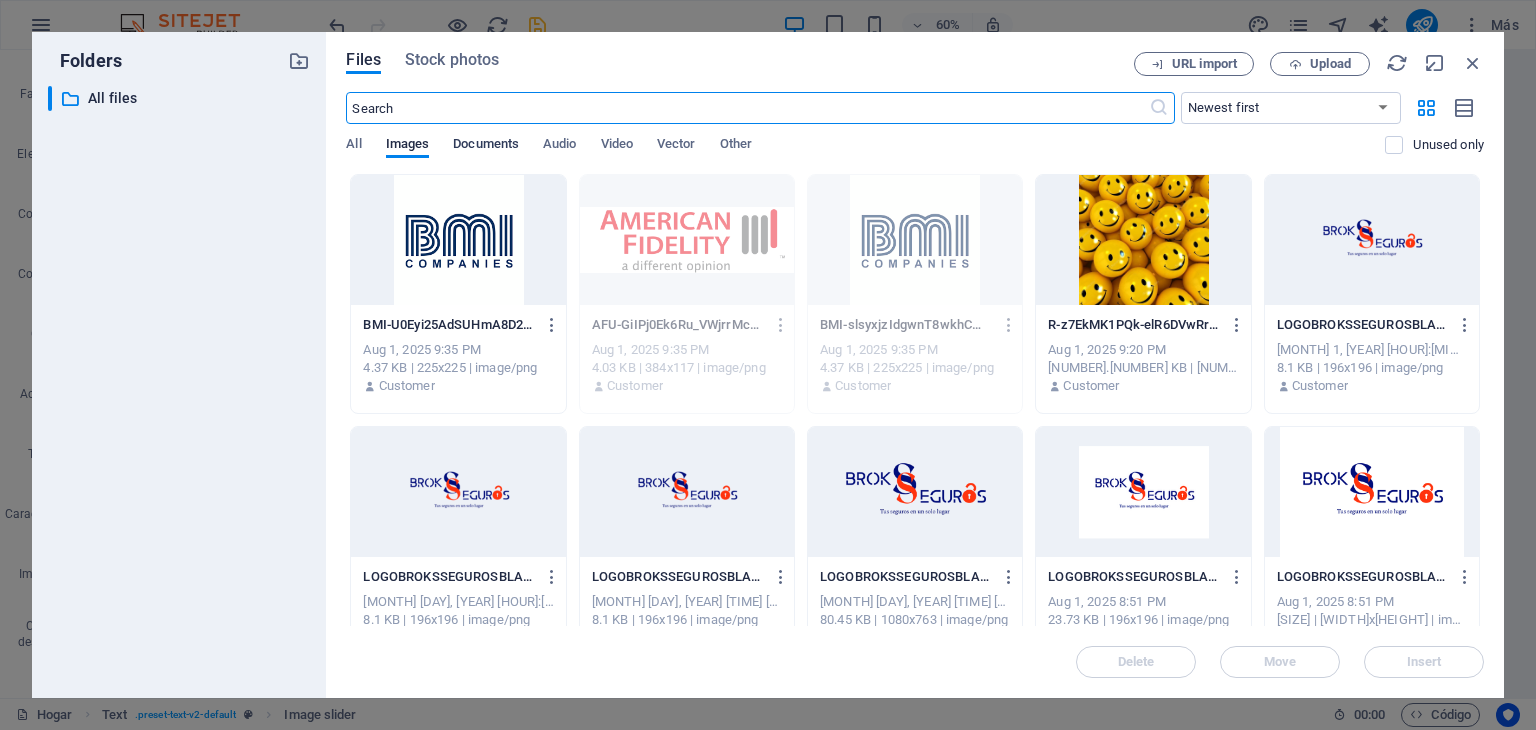 scroll, scrollTop: 7414, scrollLeft: 0, axis: vertical 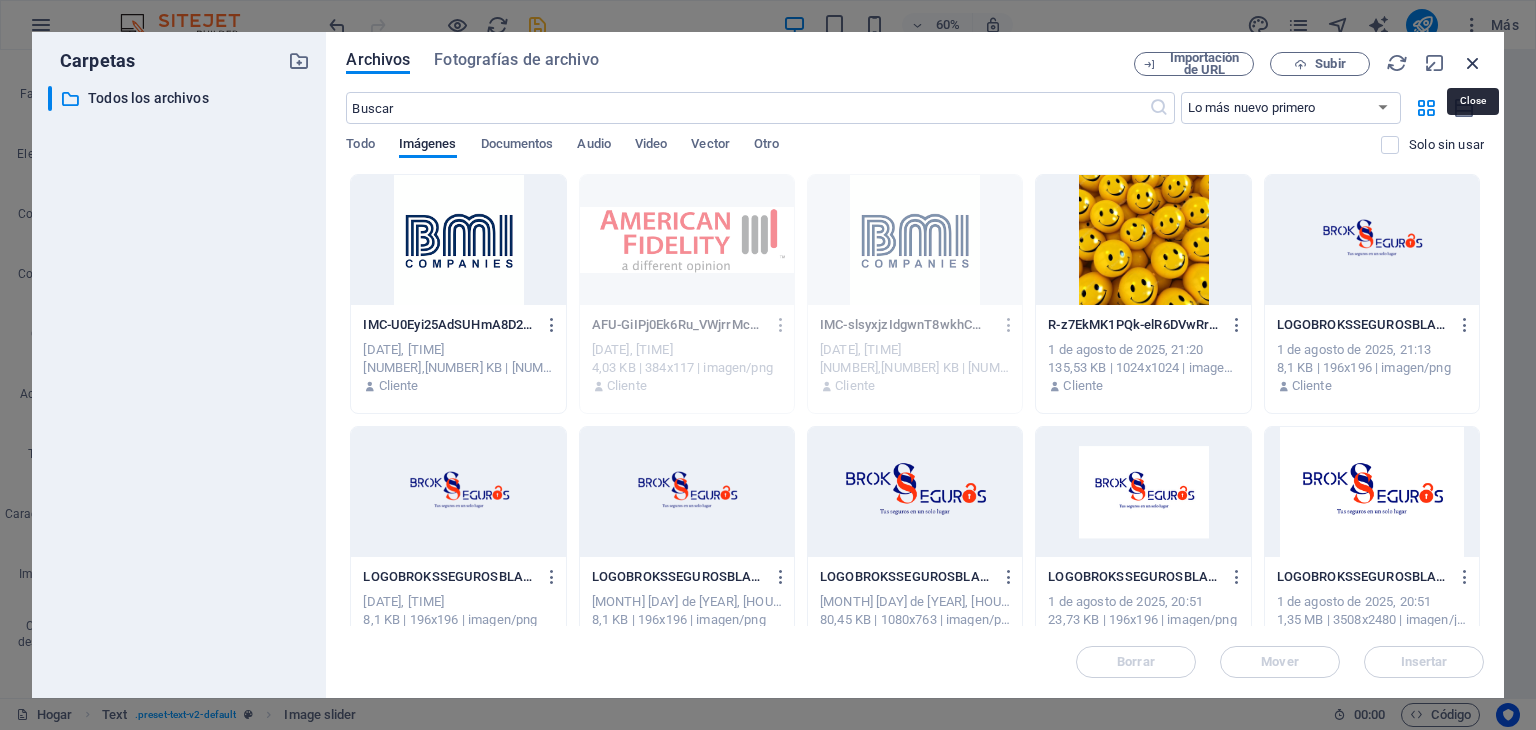 click at bounding box center [1473, 63] 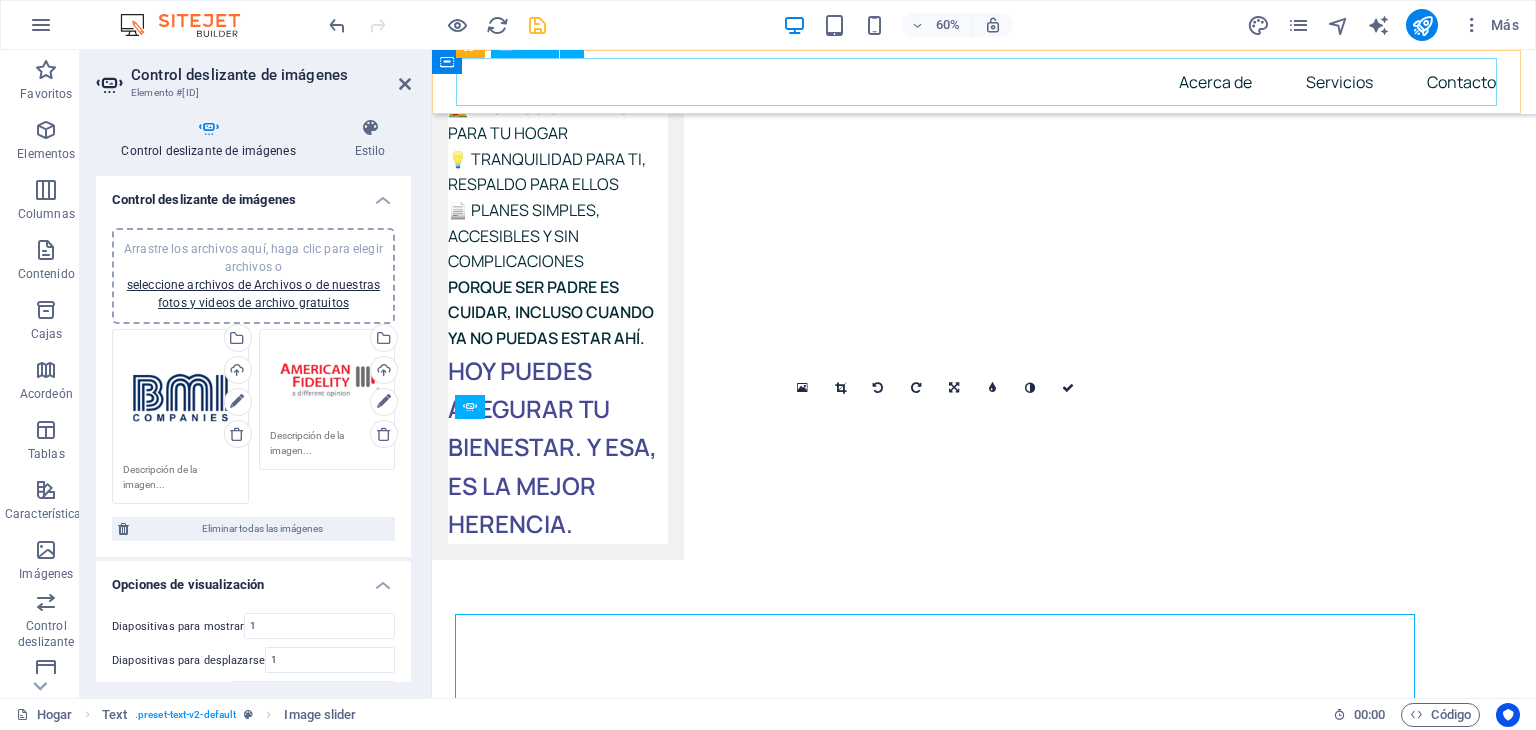 scroll, scrollTop: 7244, scrollLeft: 0, axis: vertical 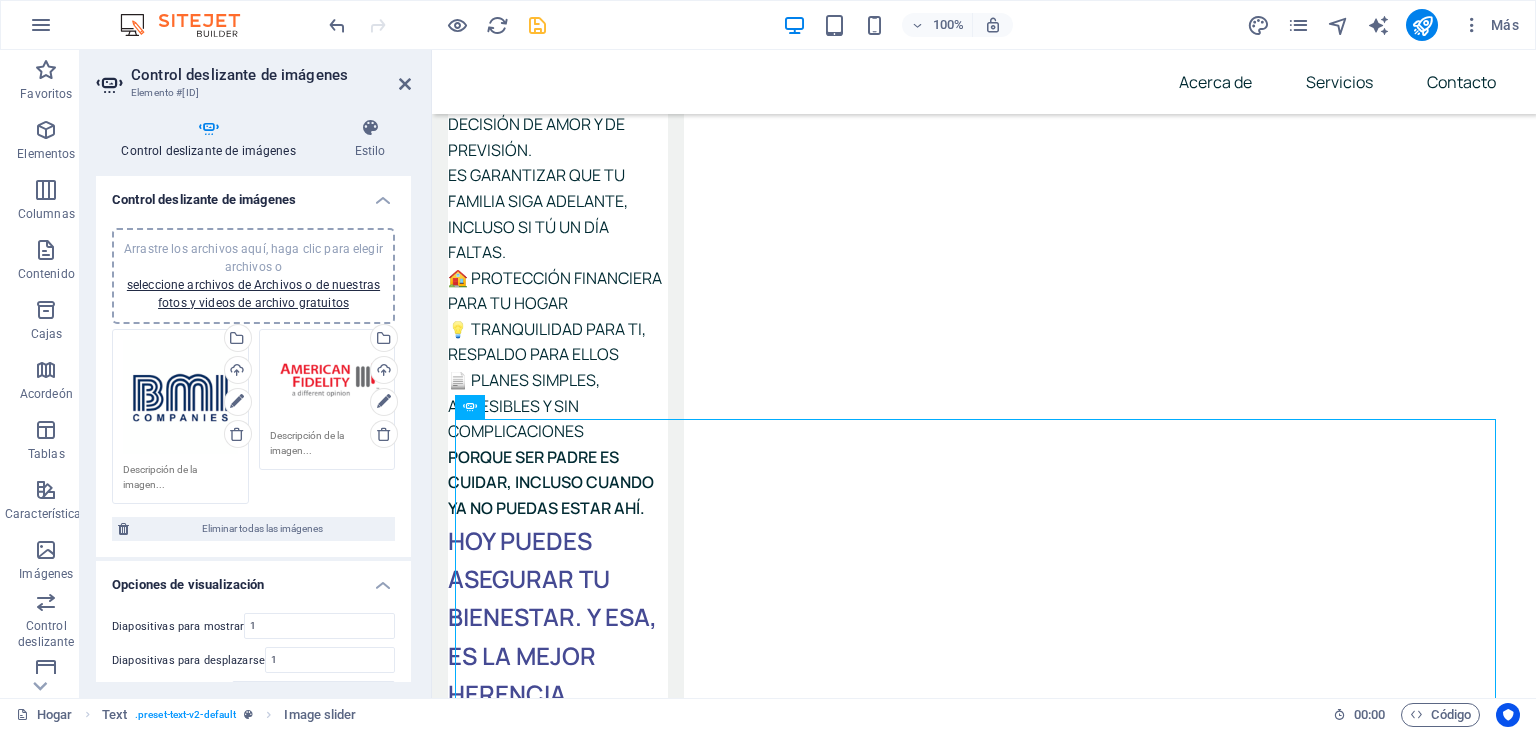 click on "Arrastre los archivos aquí, haga clic para elegir archivos o  seleccione archivos de Archivos o de nuestras fotos y videos de archivo gratuitos" at bounding box center (253, 276) 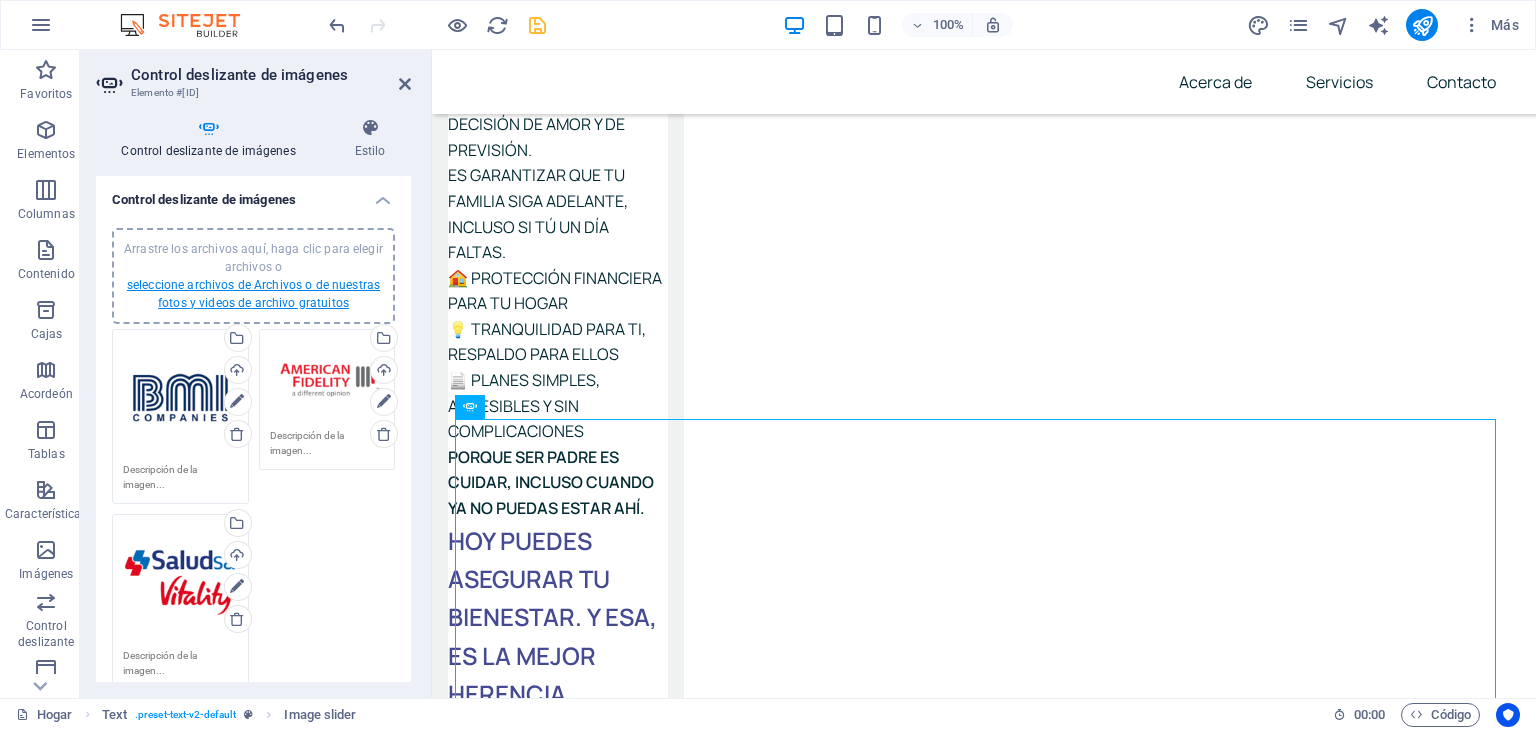click on "seleccione archivos de Archivos o de nuestras fotos y videos de archivo gratuitos" at bounding box center (253, 294) 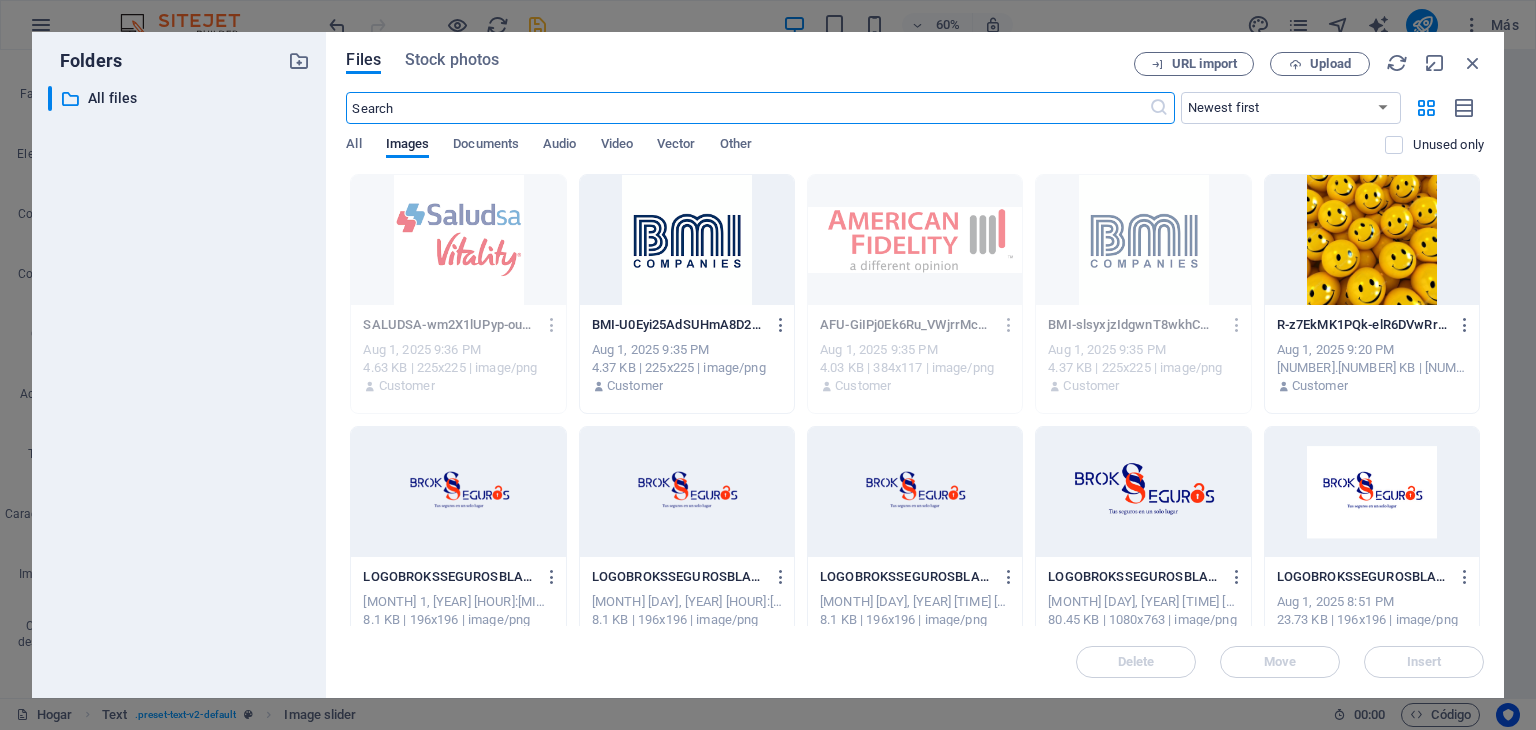 scroll, scrollTop: 7414, scrollLeft: 0, axis: vertical 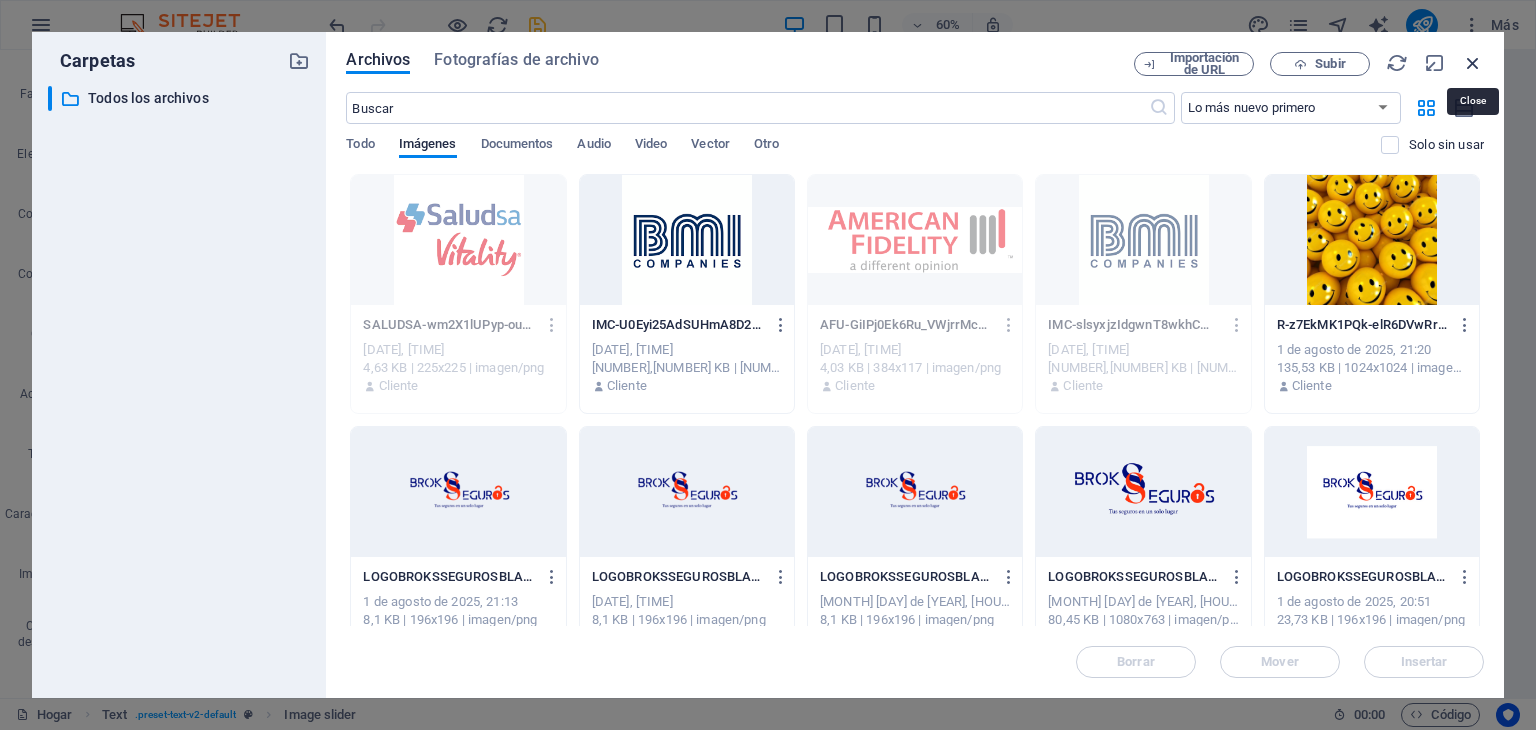 click at bounding box center (1473, 63) 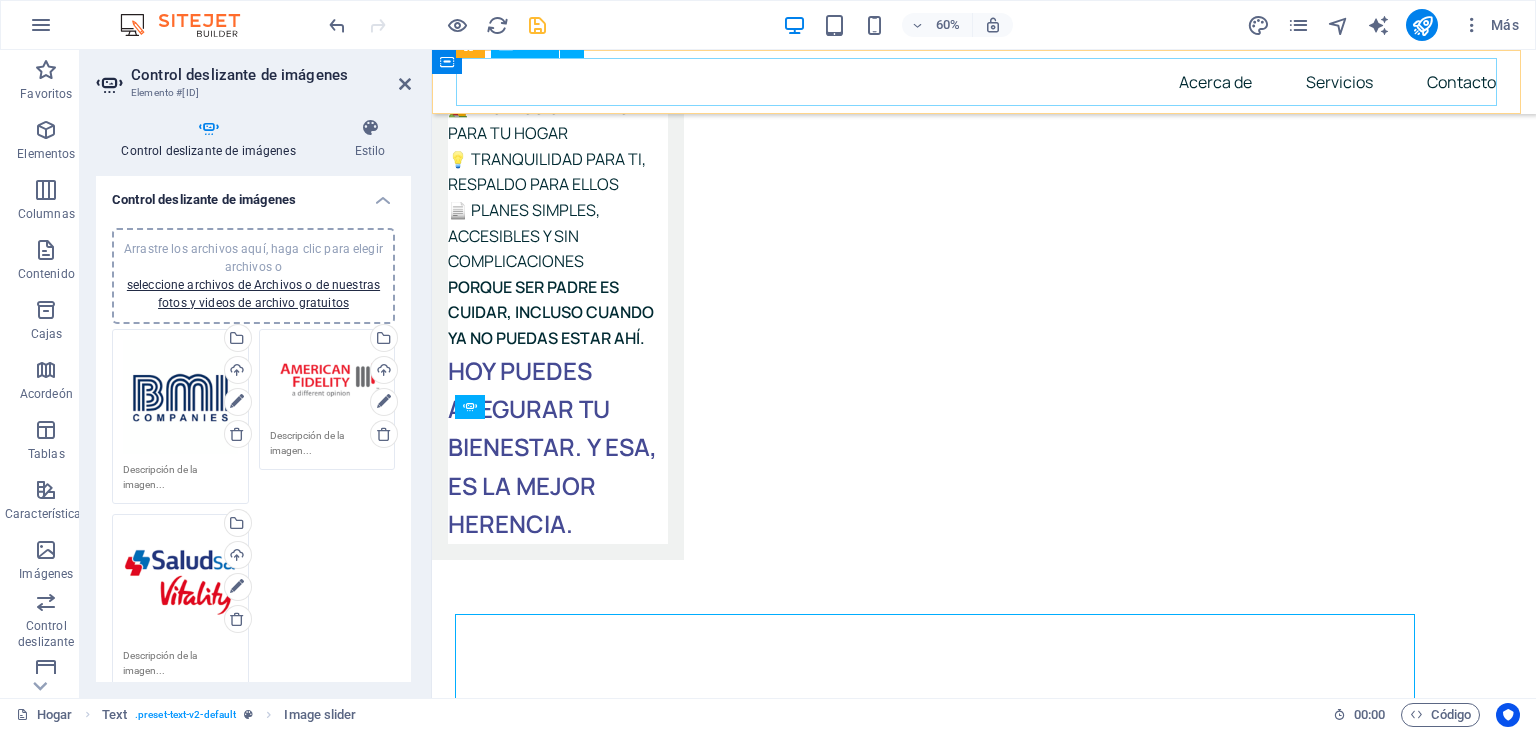 scroll, scrollTop: 7244, scrollLeft: 0, axis: vertical 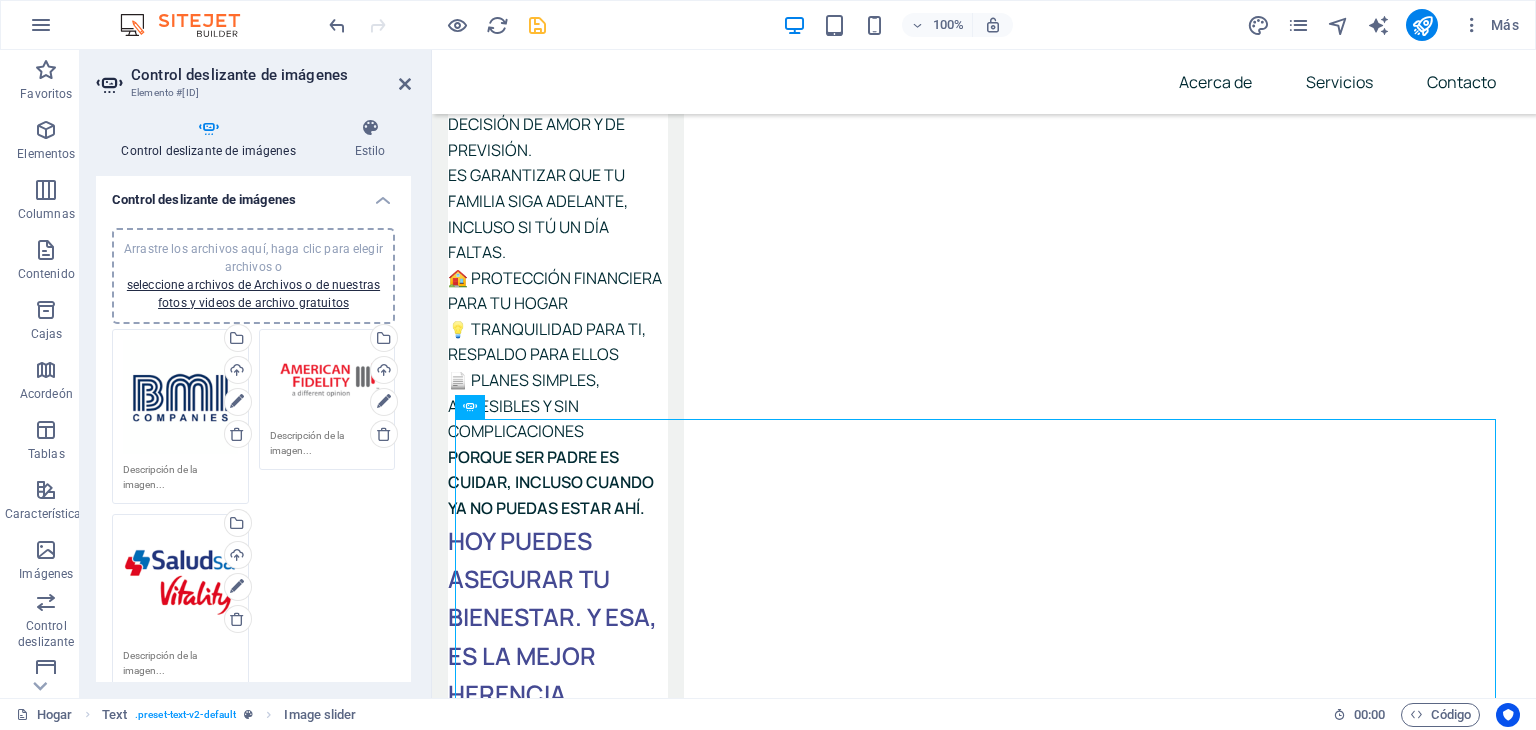click on "Arrastre los archivos aquí, haga clic para elegir archivos o  seleccione archivos de Archivos o de nuestras fotos y videos de archivo gratuitos" at bounding box center [253, 276] 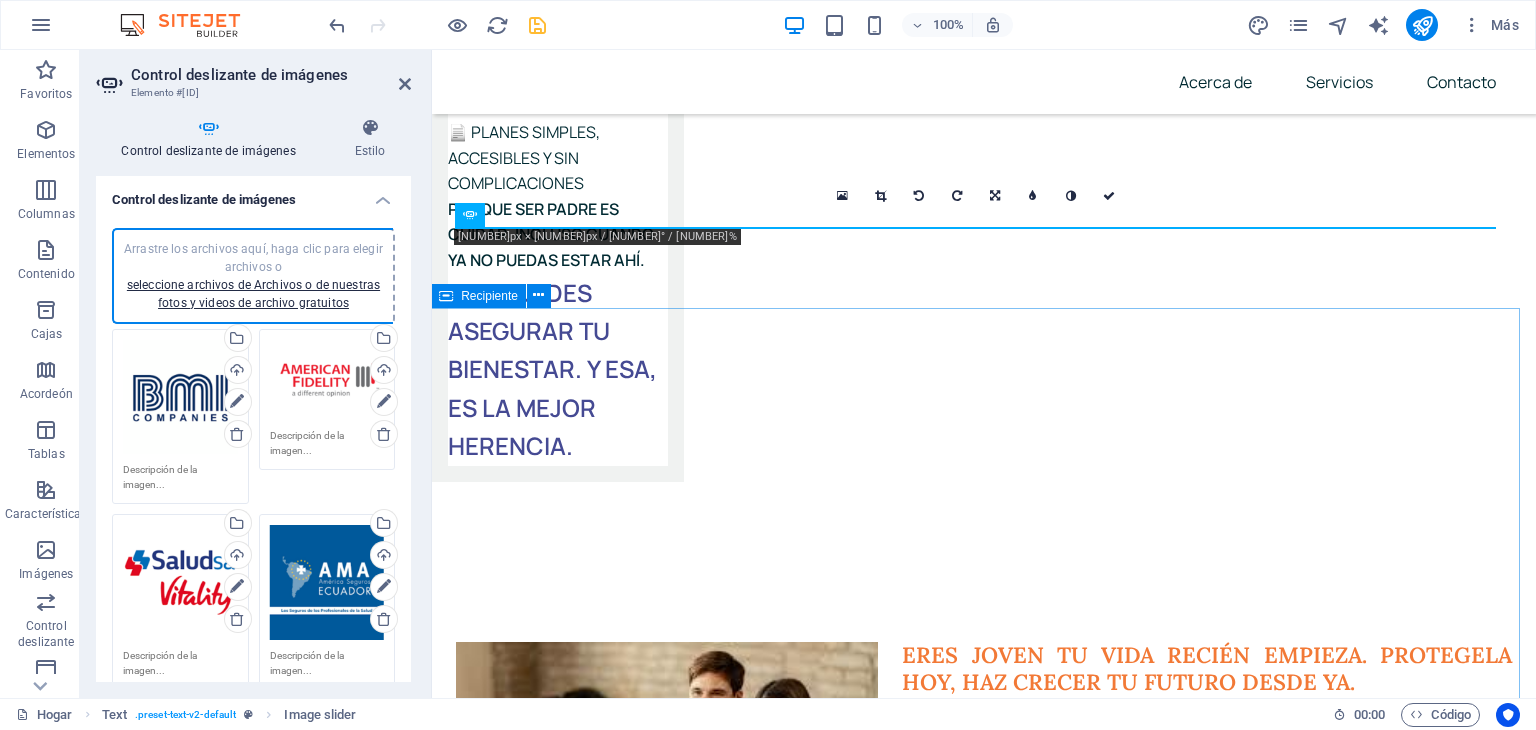 scroll, scrollTop: 7436, scrollLeft: 0, axis: vertical 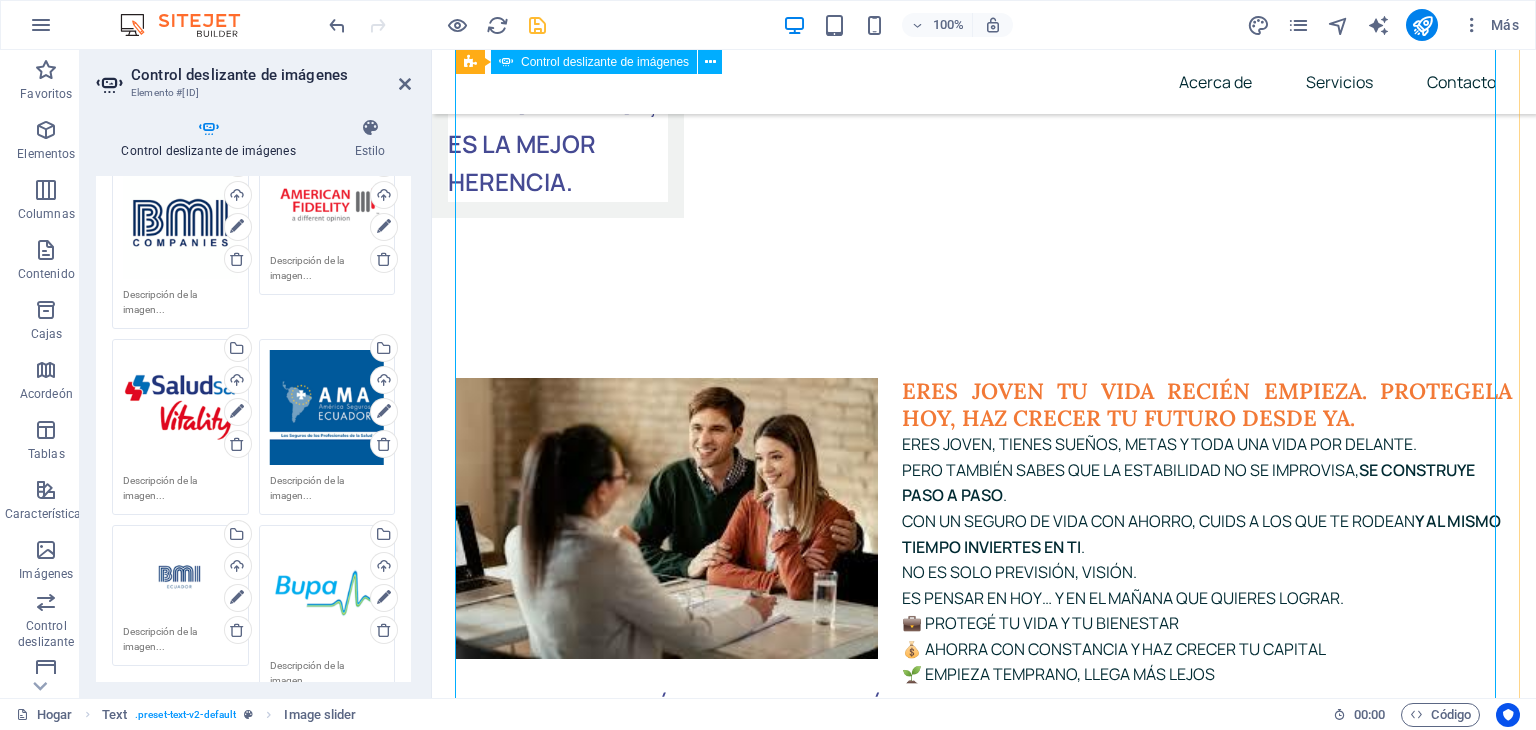 click at bounding box center [456, 4529] 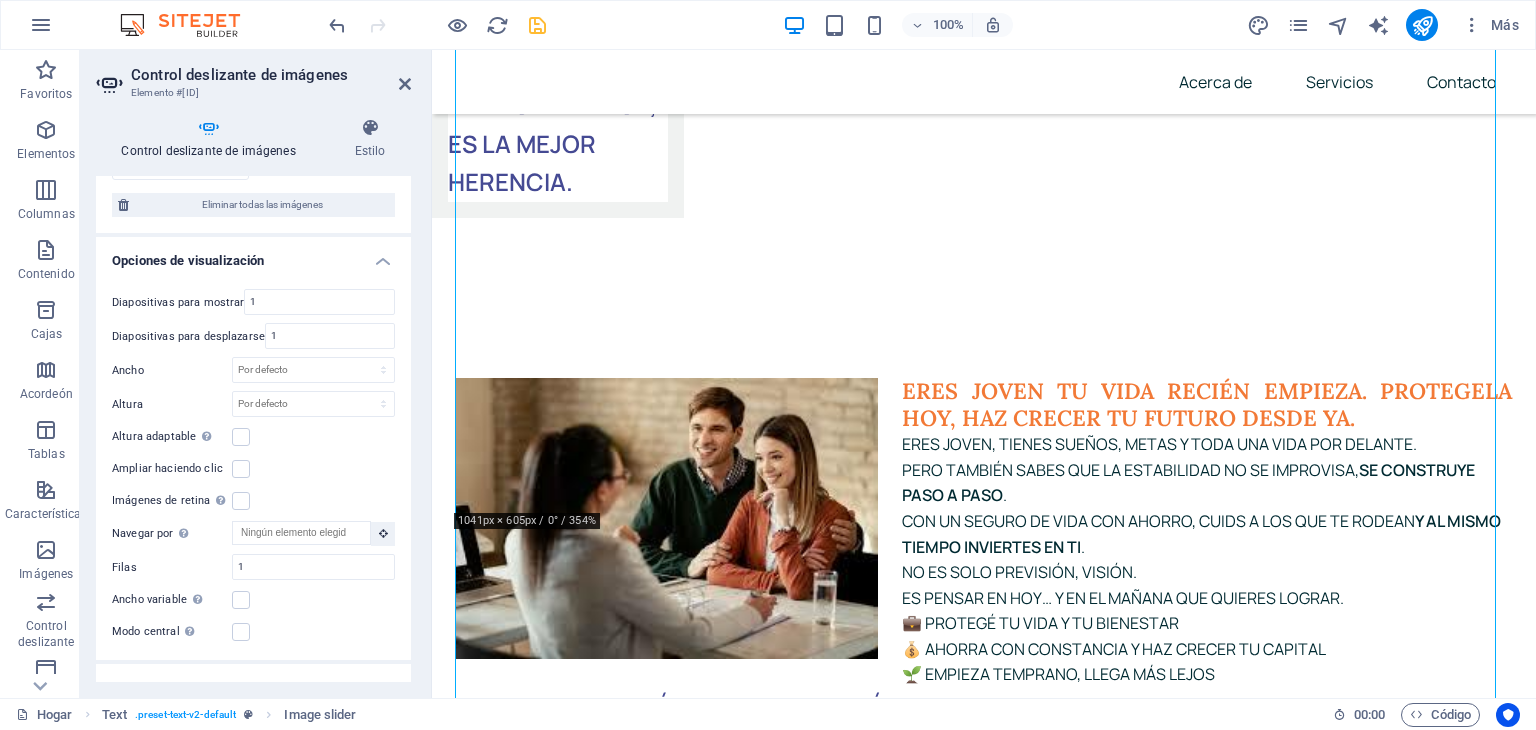 scroll, scrollTop: 1499, scrollLeft: 0, axis: vertical 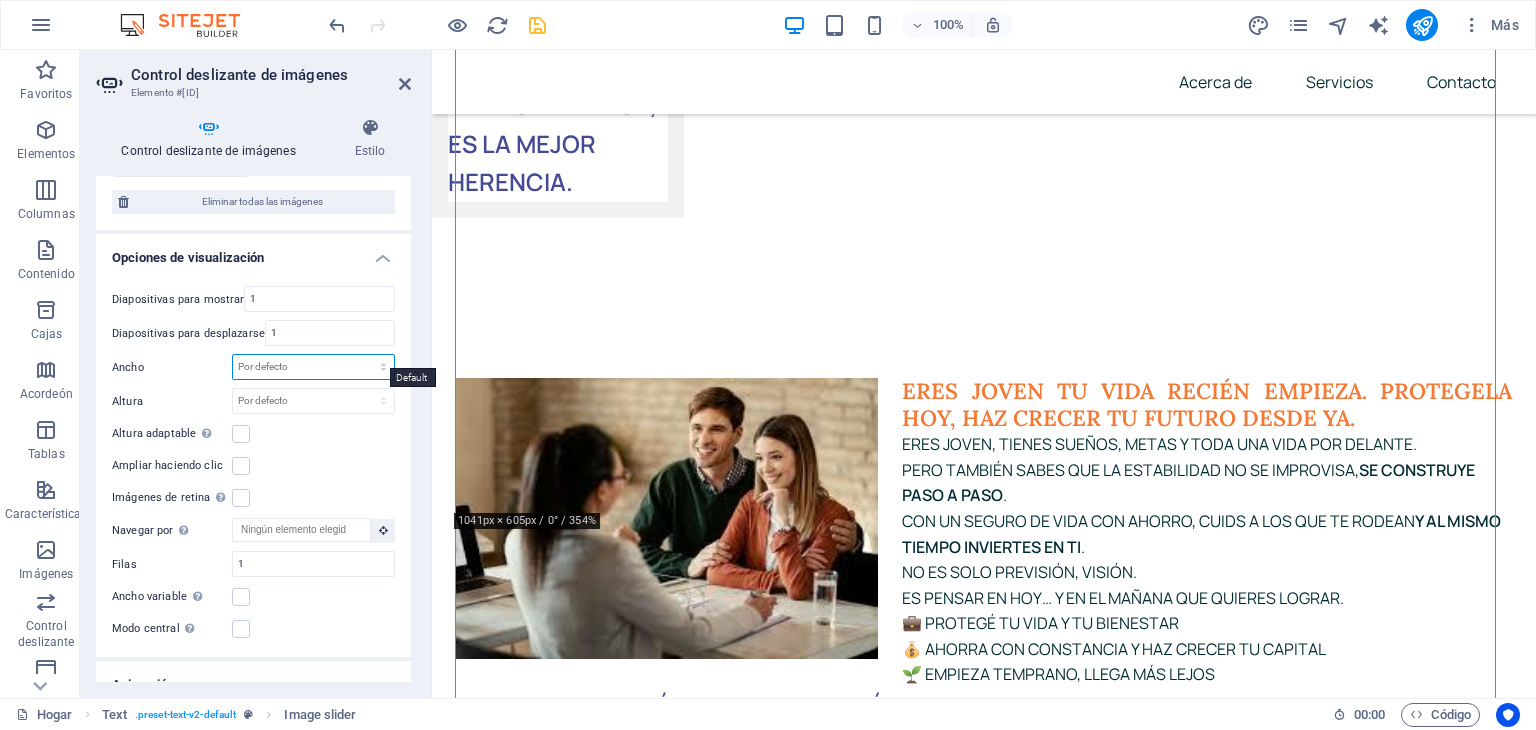 click on "Por defecto píxeles % movimiento rápido del ojo ellos Volkswagen vh" at bounding box center [313, 367] 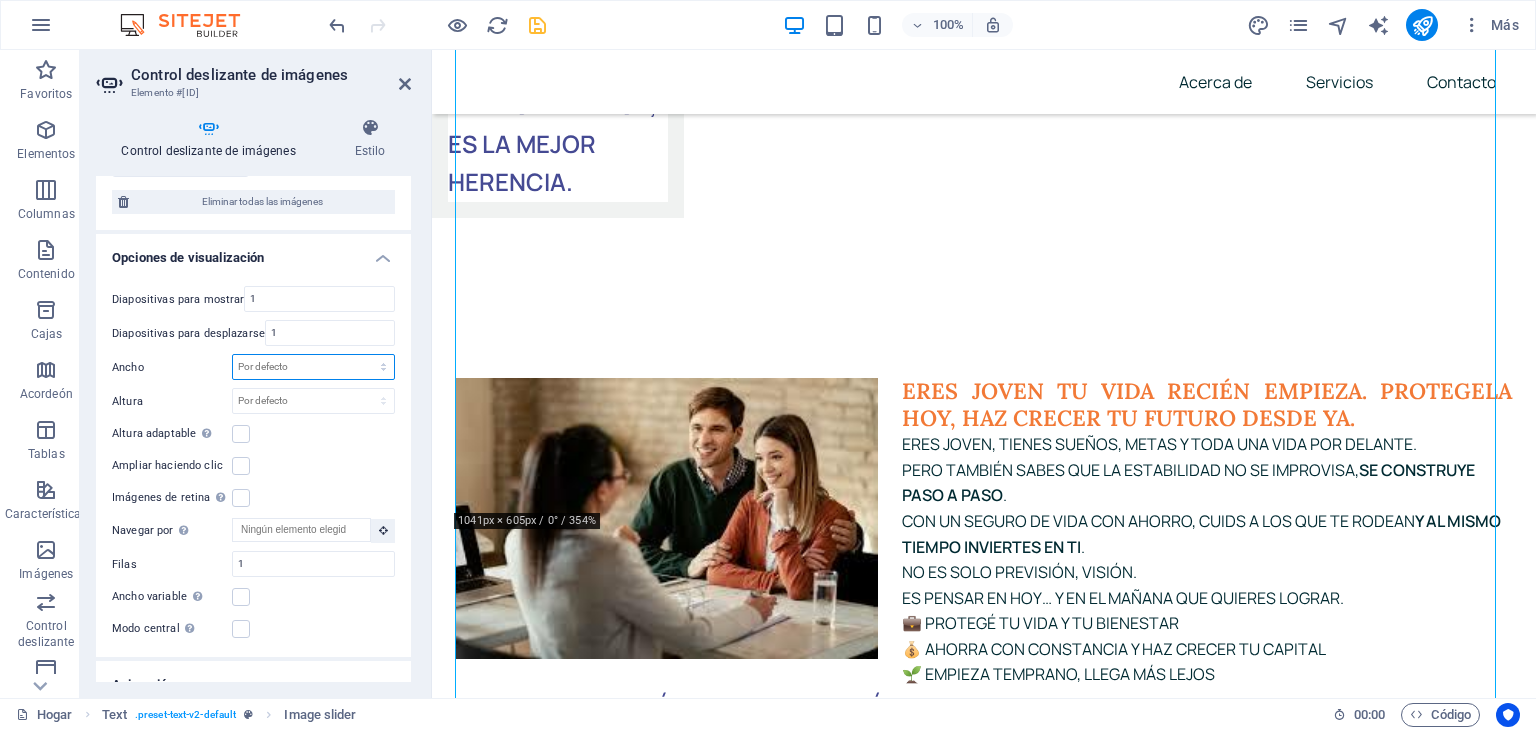 select on "%" 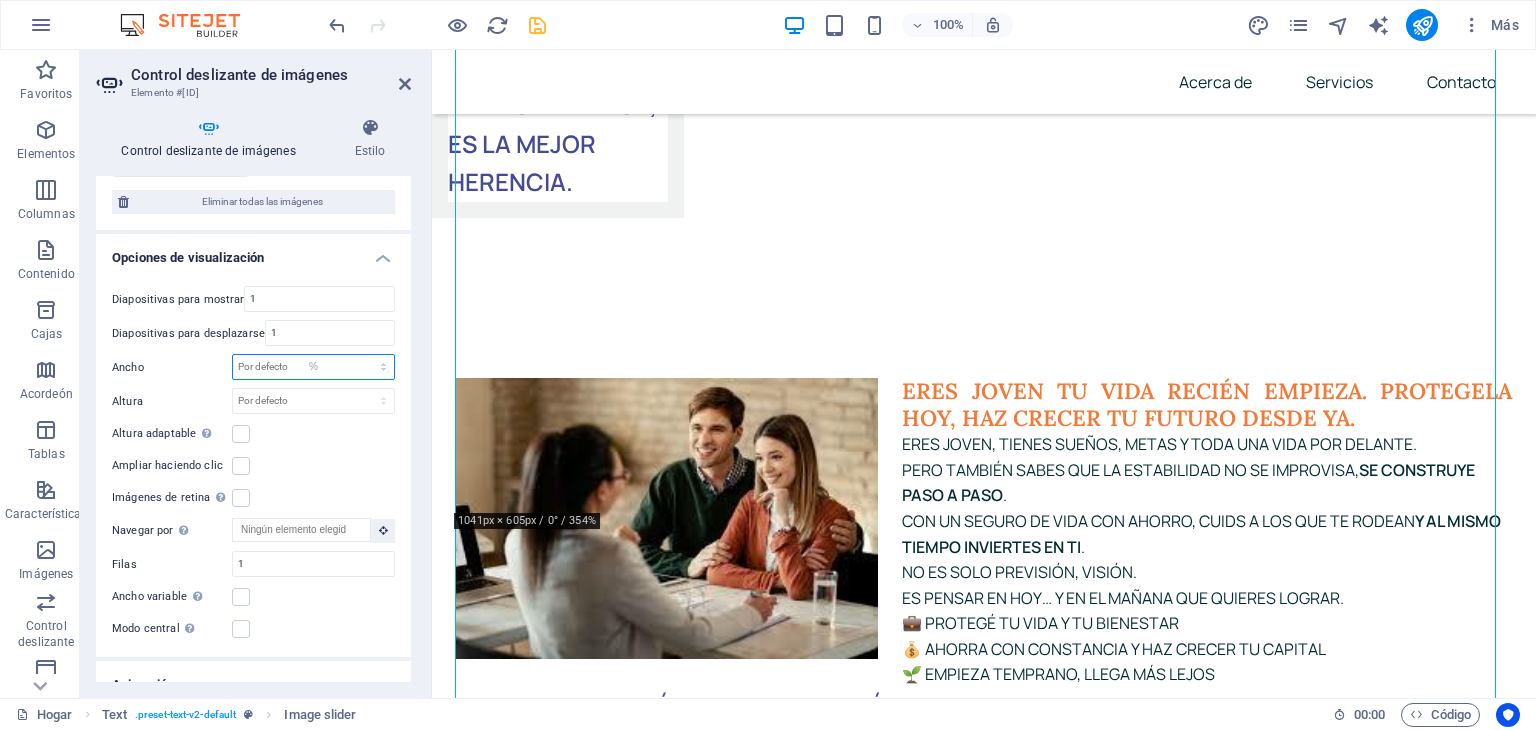 click on "Por defecto píxeles % movimiento rápido del ojo ellos Volkswagen vh" at bounding box center (313, 367) 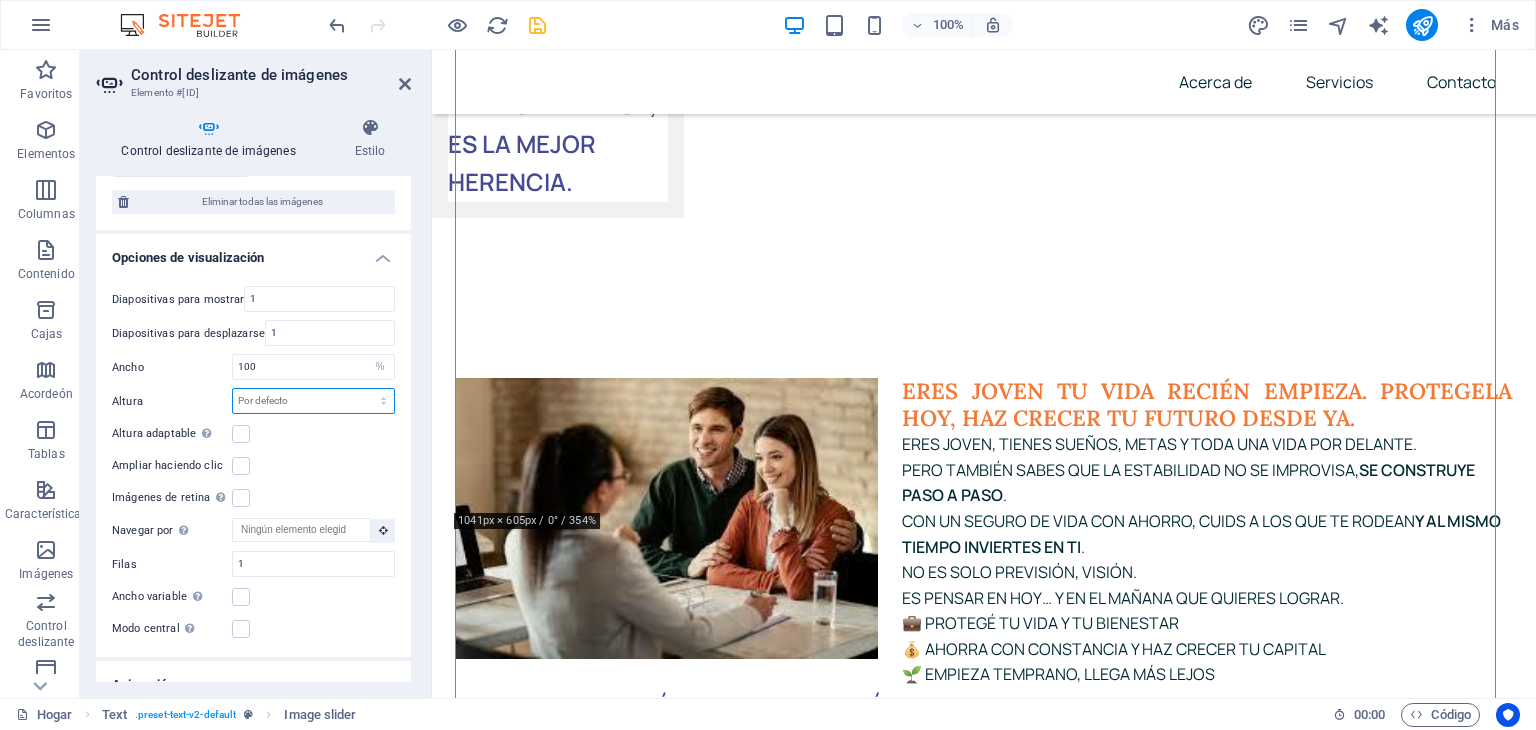 click on "Por defecto píxeles movimiento rápido del ojo ellos Volkswagen vh" at bounding box center [313, 401] 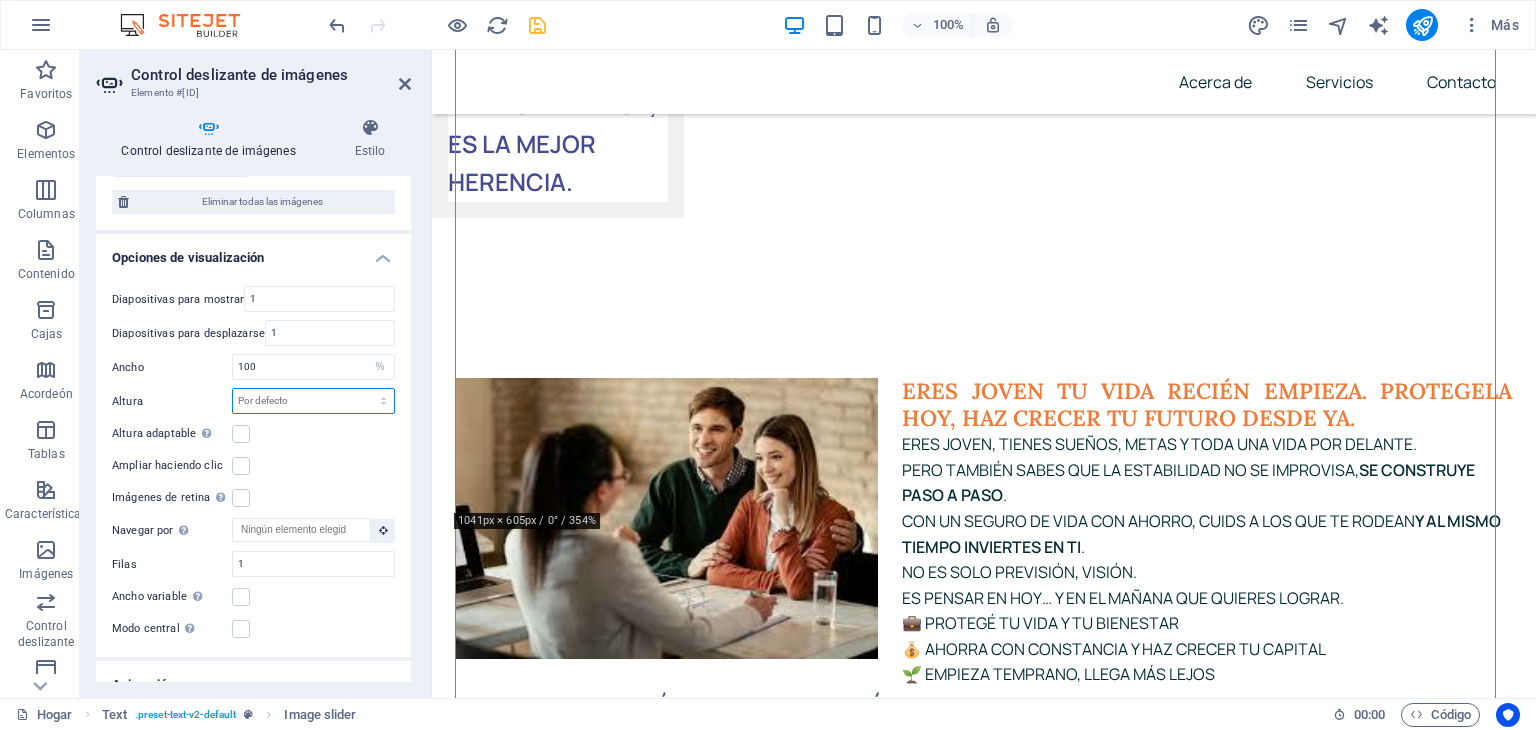 select on "px" 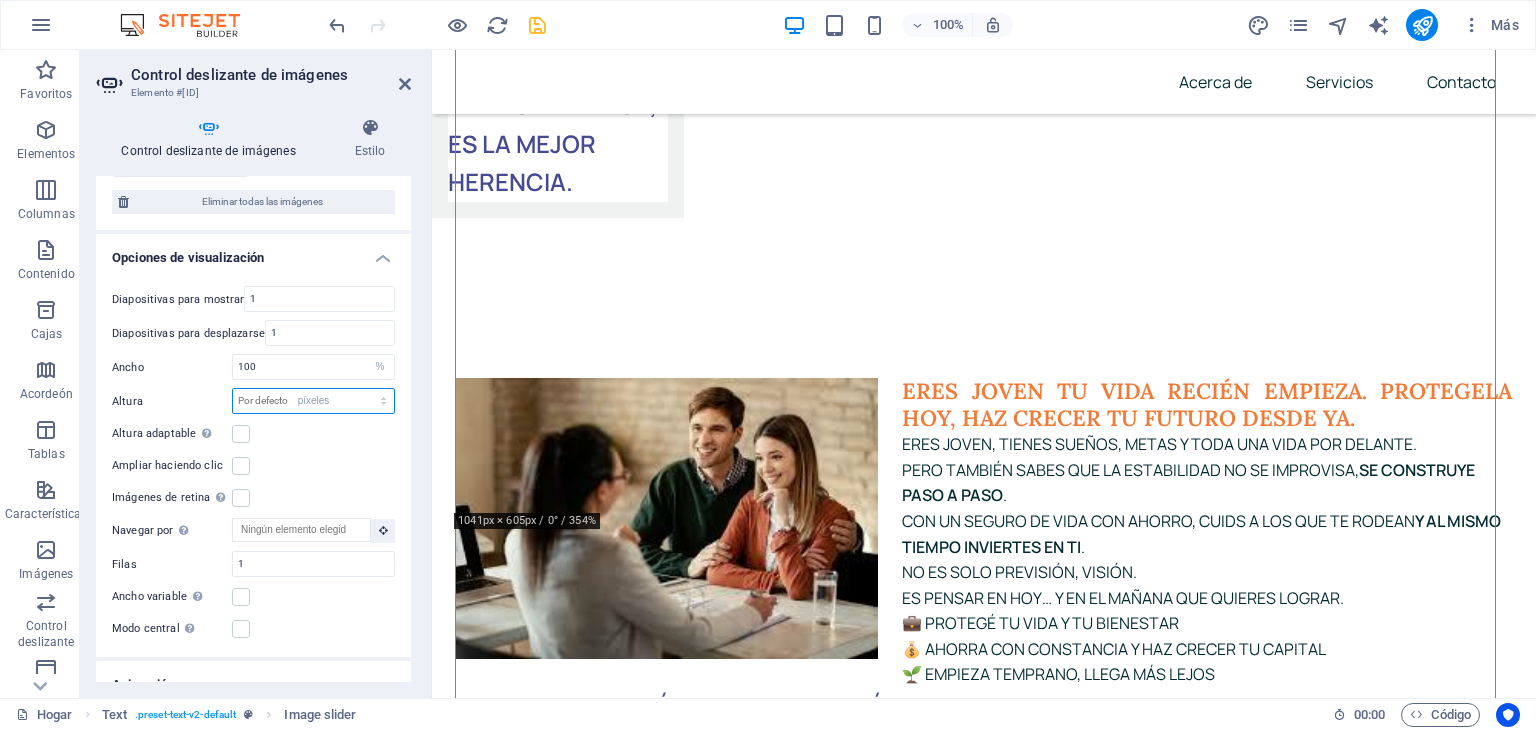 click on "Por defecto píxeles movimiento rápido del ojo ellos Volkswagen vh" at bounding box center [313, 401] 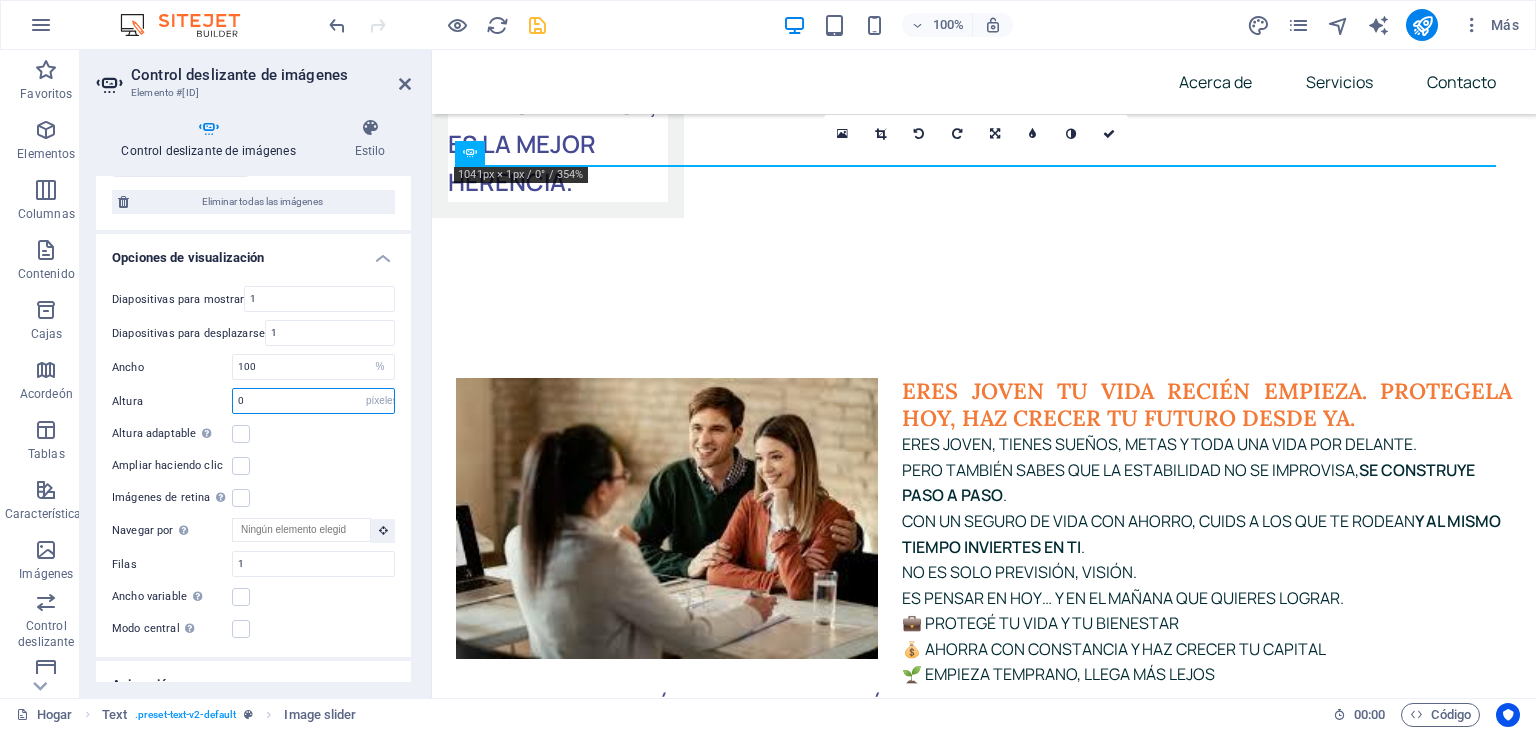 scroll, scrollTop: 7296, scrollLeft: 0, axis: vertical 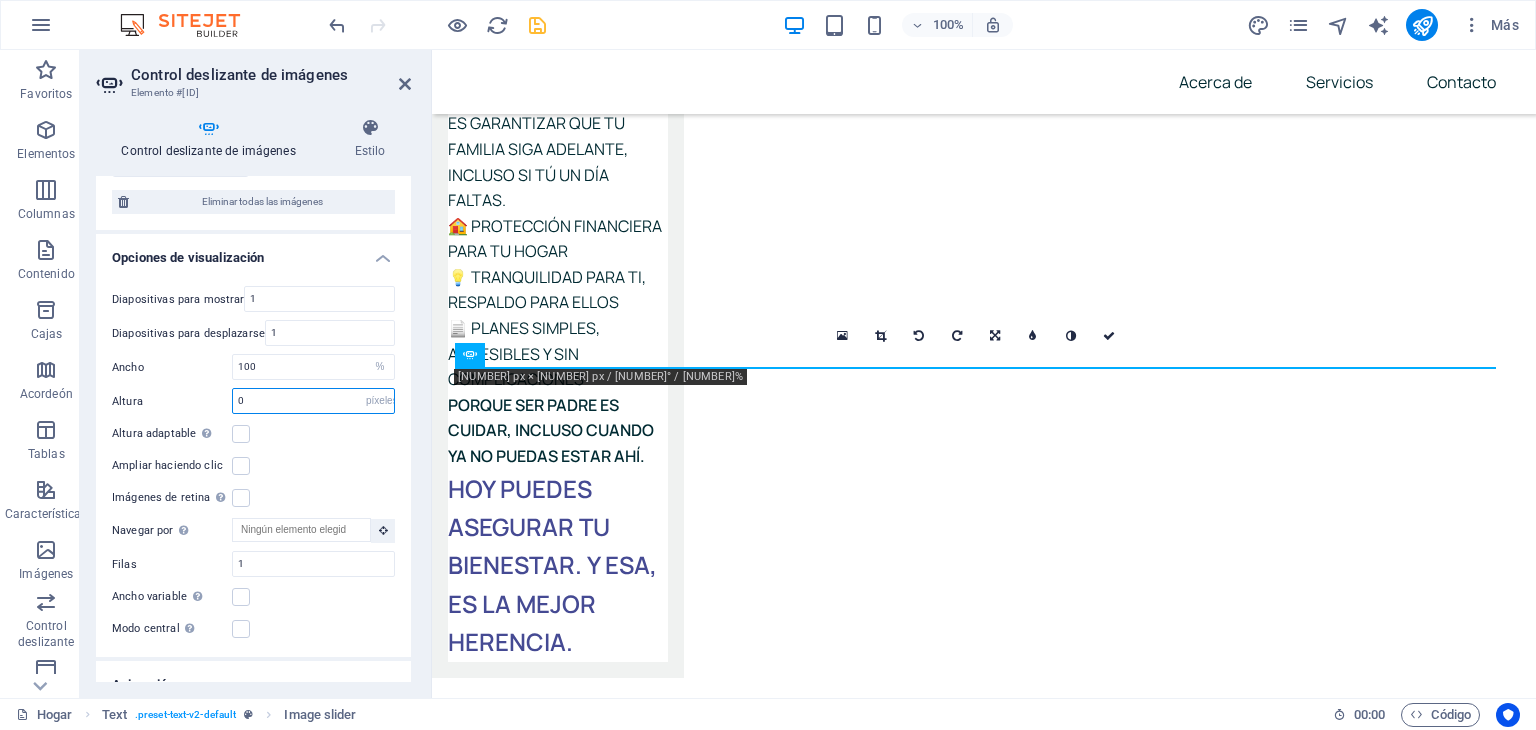 click on "0" at bounding box center (313, 401) 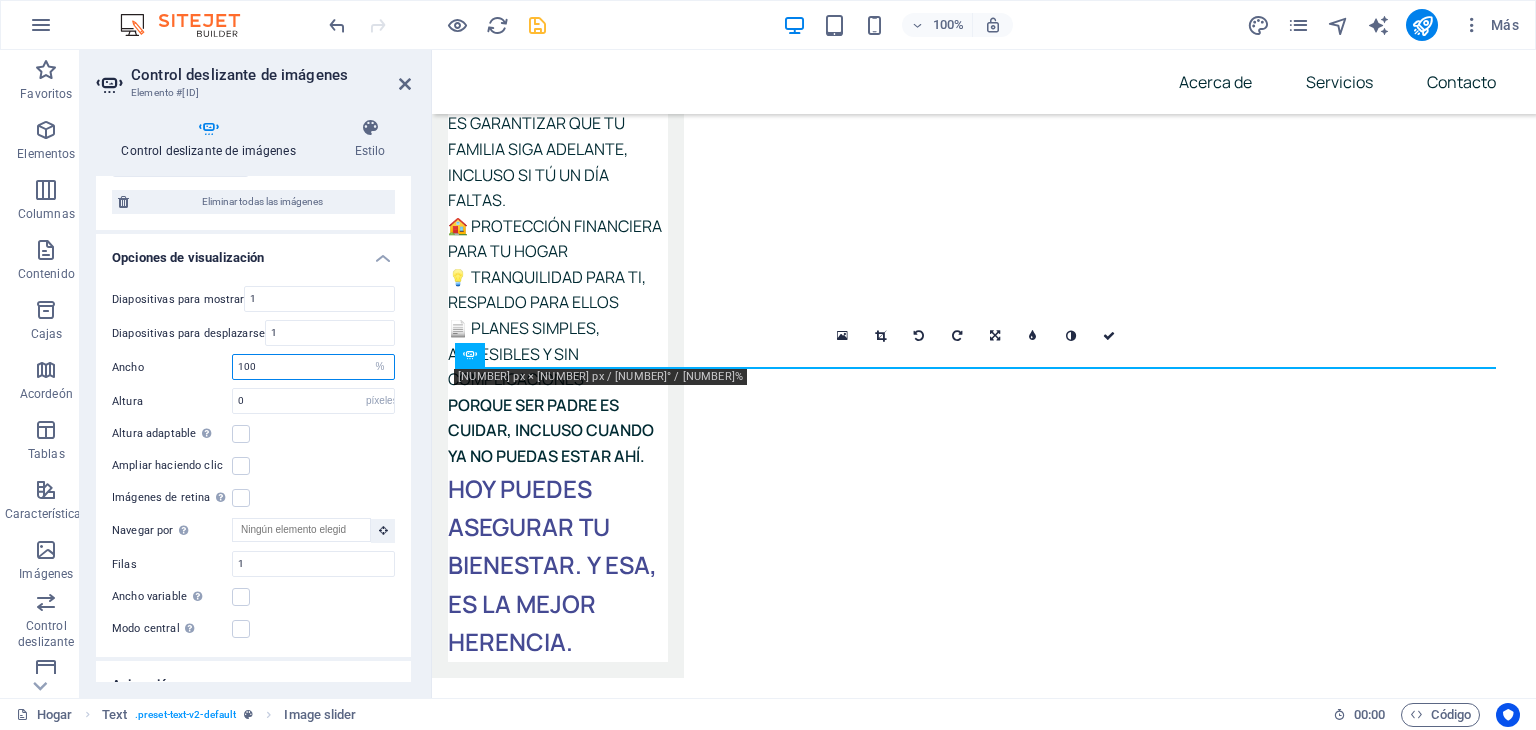 drag, startPoint x: 269, startPoint y: 354, endPoint x: 222, endPoint y: 359, distance: 47.26521 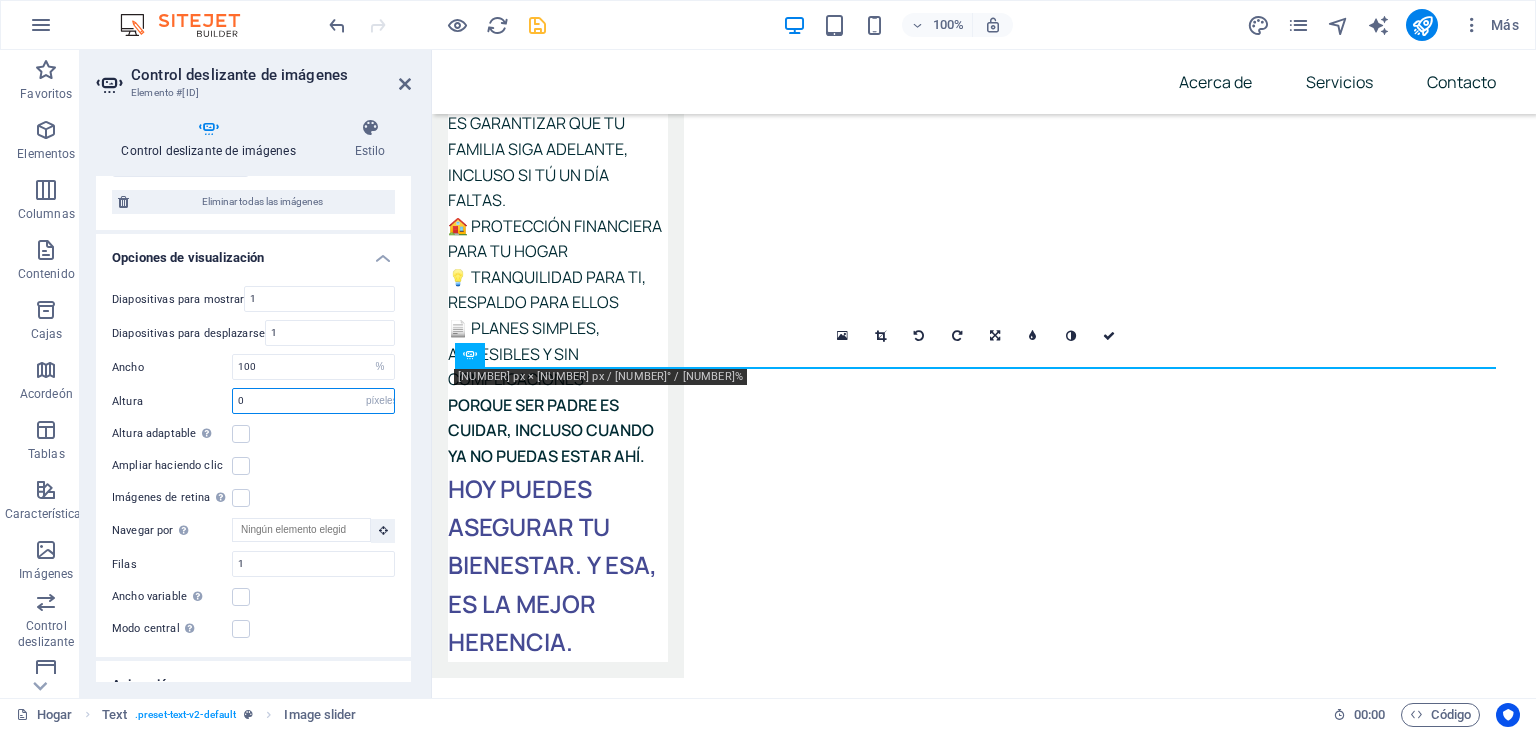 drag, startPoint x: 283, startPoint y: 393, endPoint x: 230, endPoint y: 396, distance: 53.08484 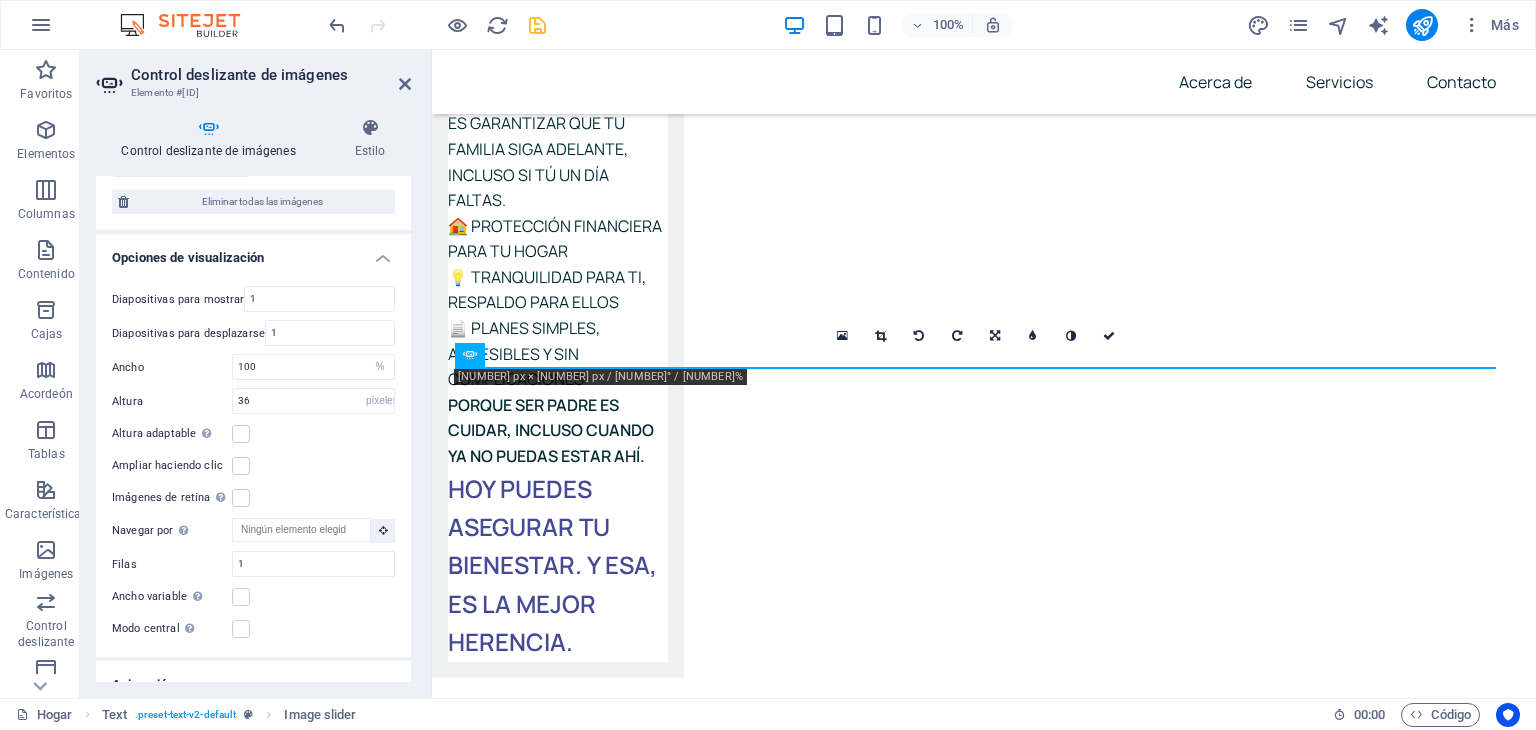 click on "Altura" at bounding box center [172, 401] 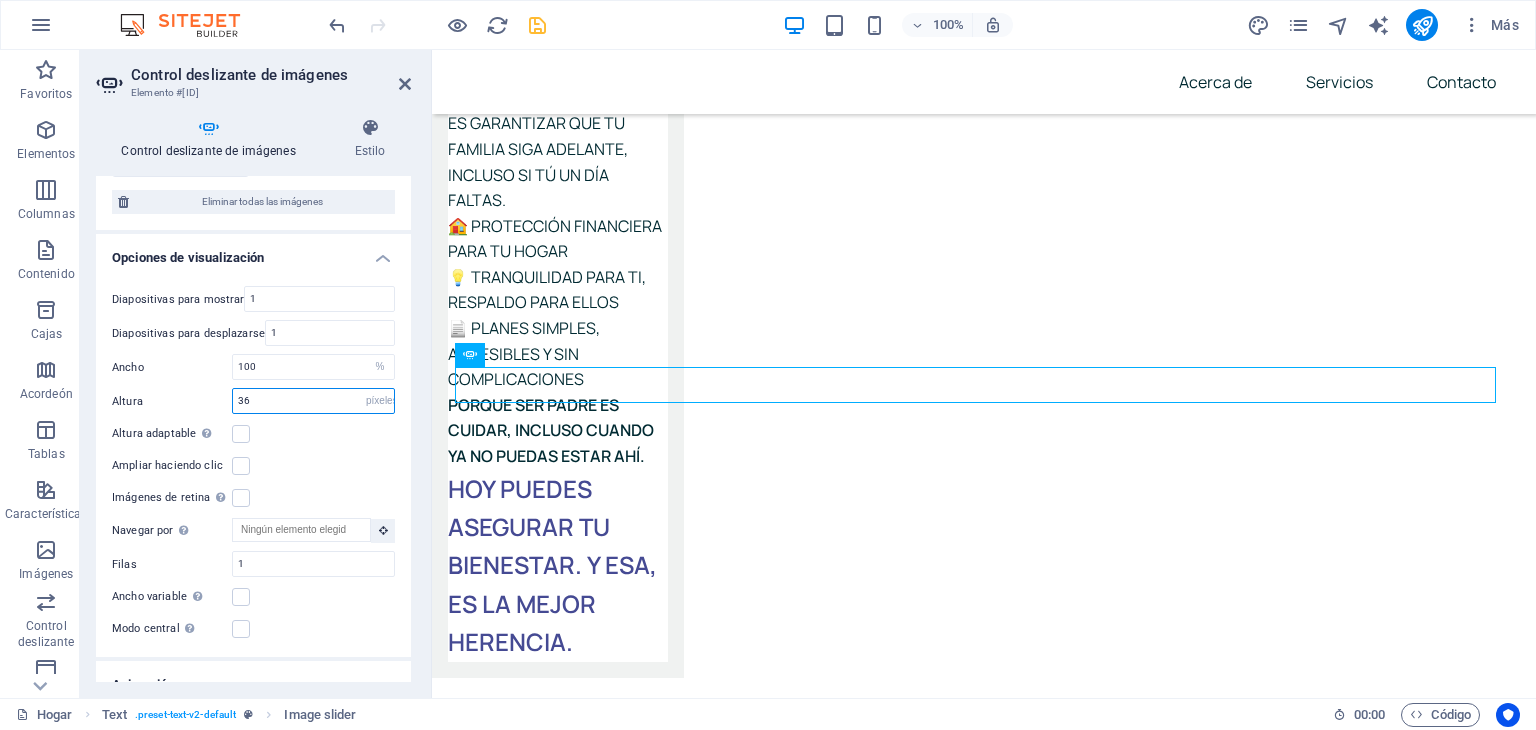 drag, startPoint x: 273, startPoint y: 384, endPoint x: 216, endPoint y: 390, distance: 57.31492 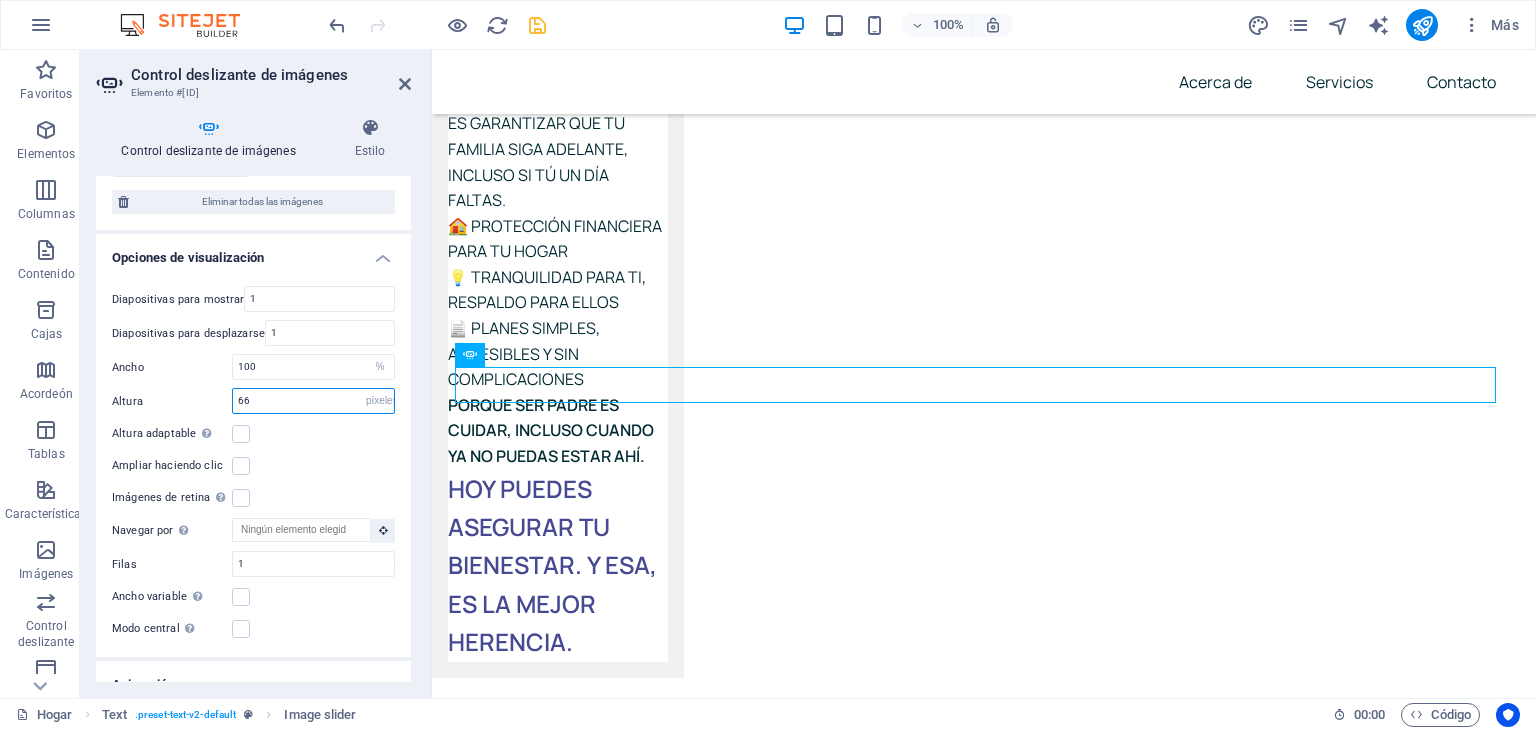 type on "66" 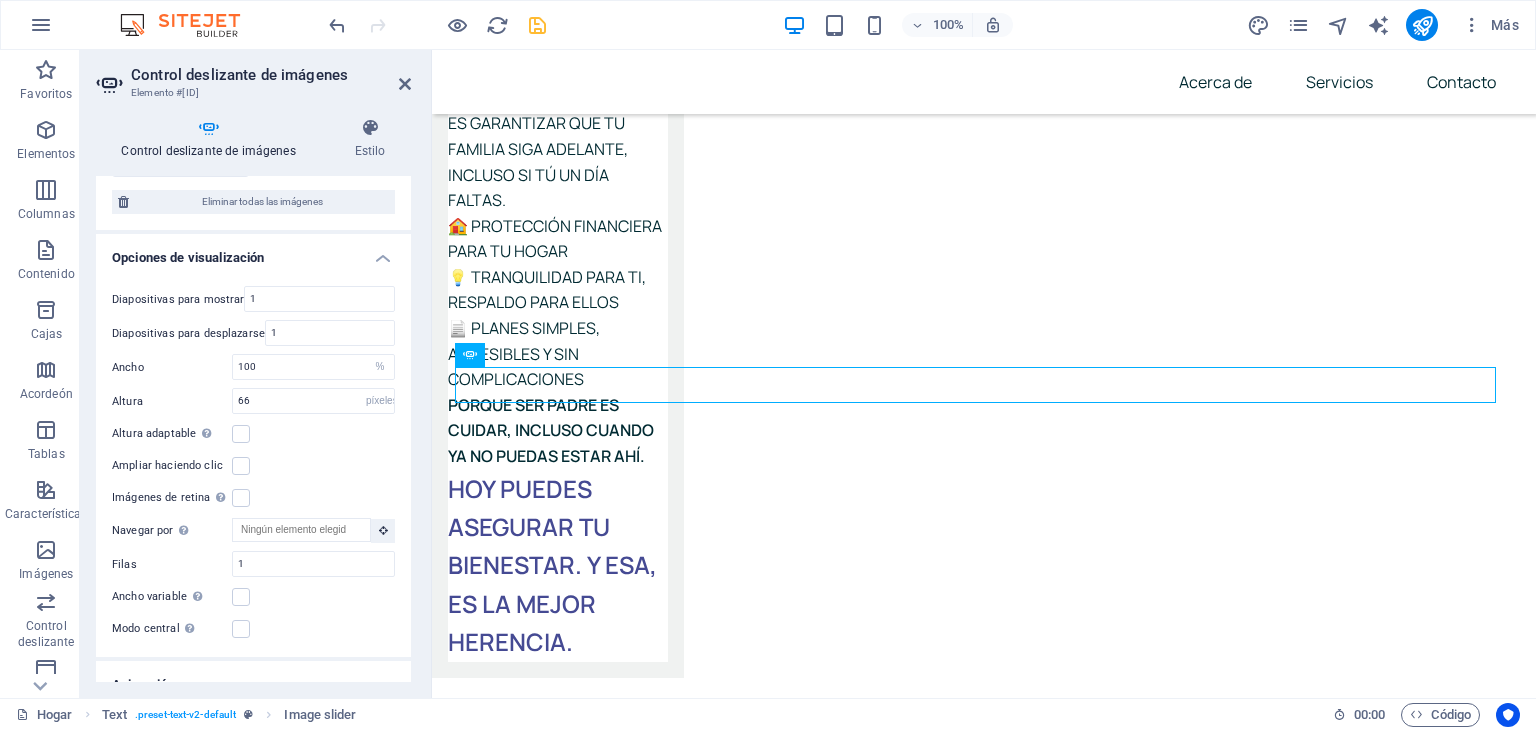 click on "Altura" at bounding box center [172, 401] 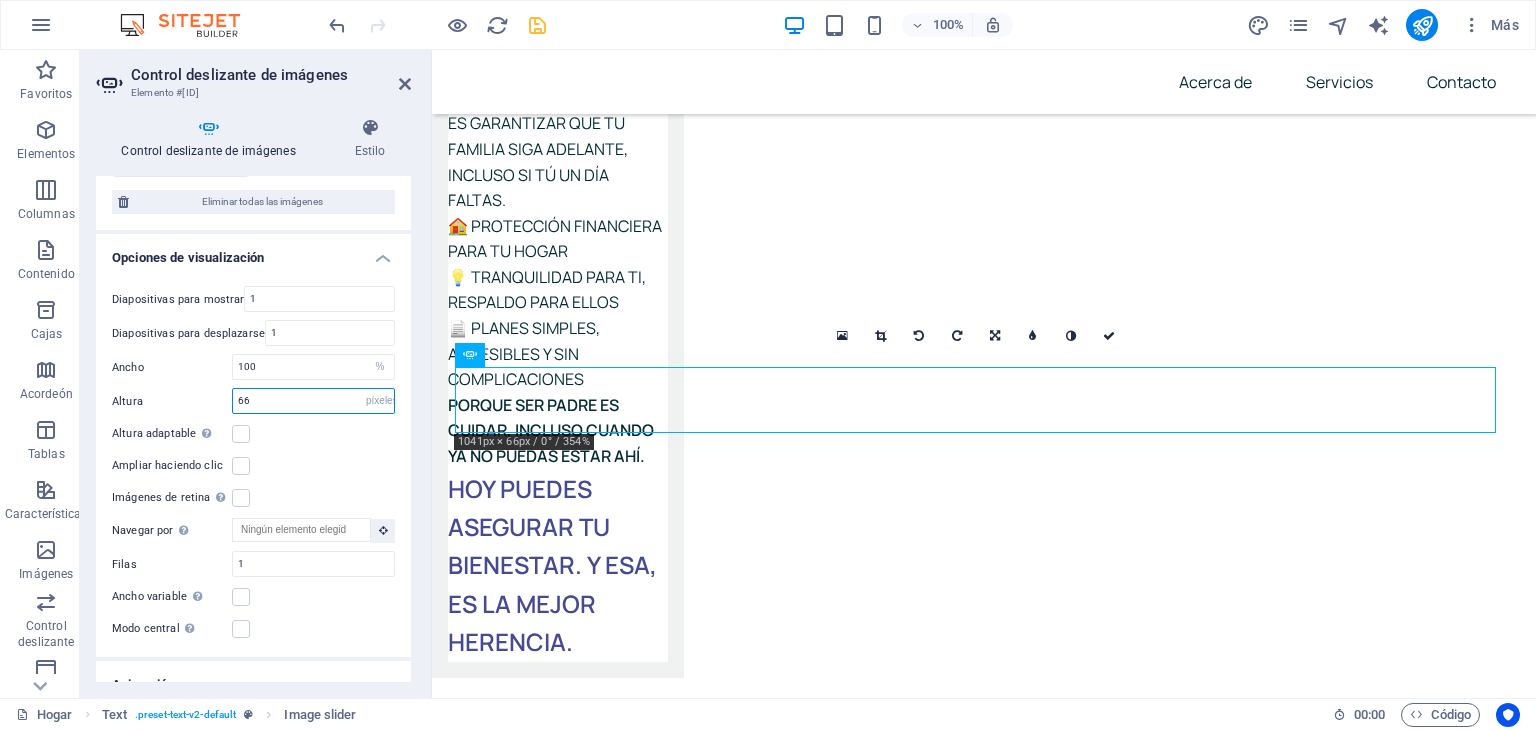drag, startPoint x: 268, startPoint y: 396, endPoint x: 227, endPoint y: 401, distance: 41.303753 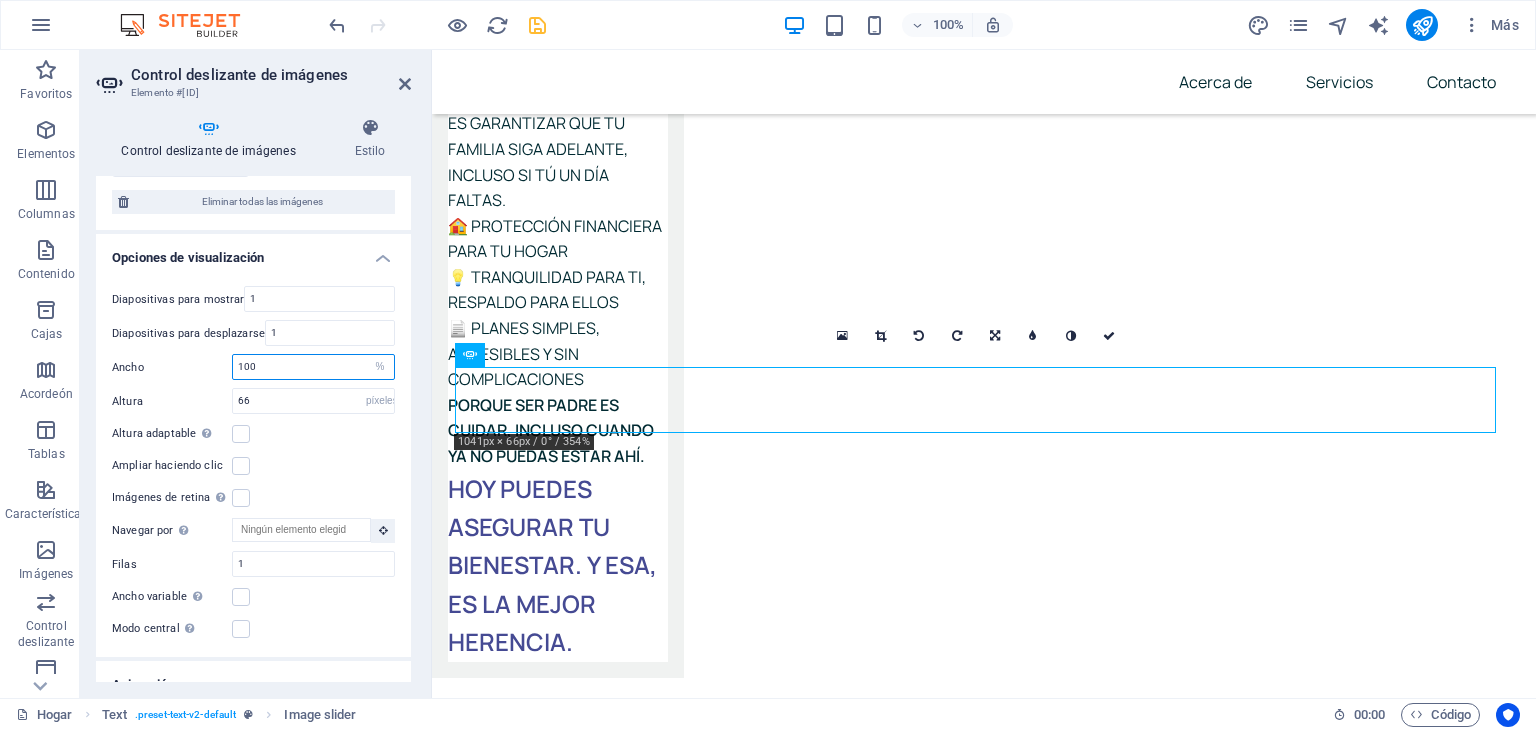 drag, startPoint x: 263, startPoint y: 359, endPoint x: 222, endPoint y: 361, distance: 41.04875 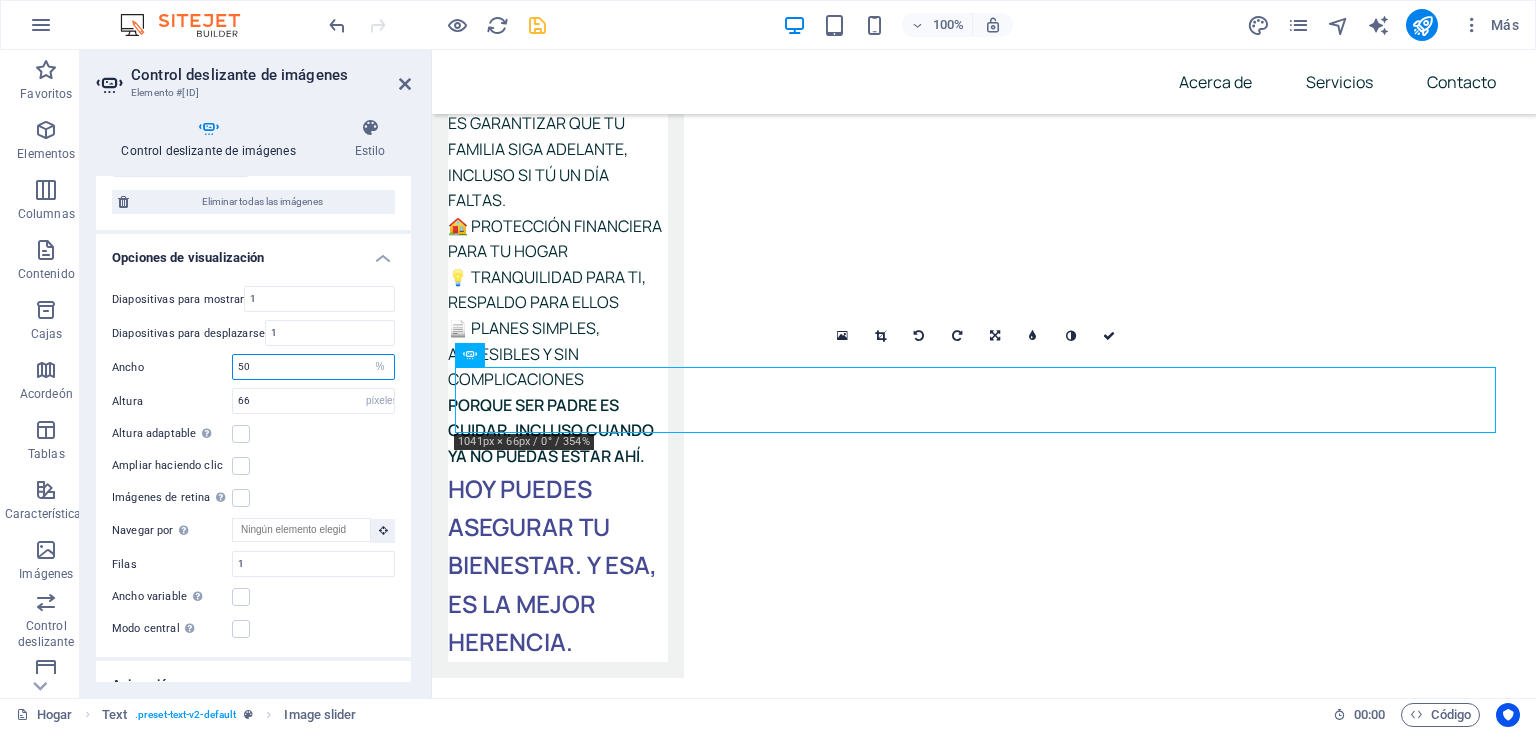 type on "50" 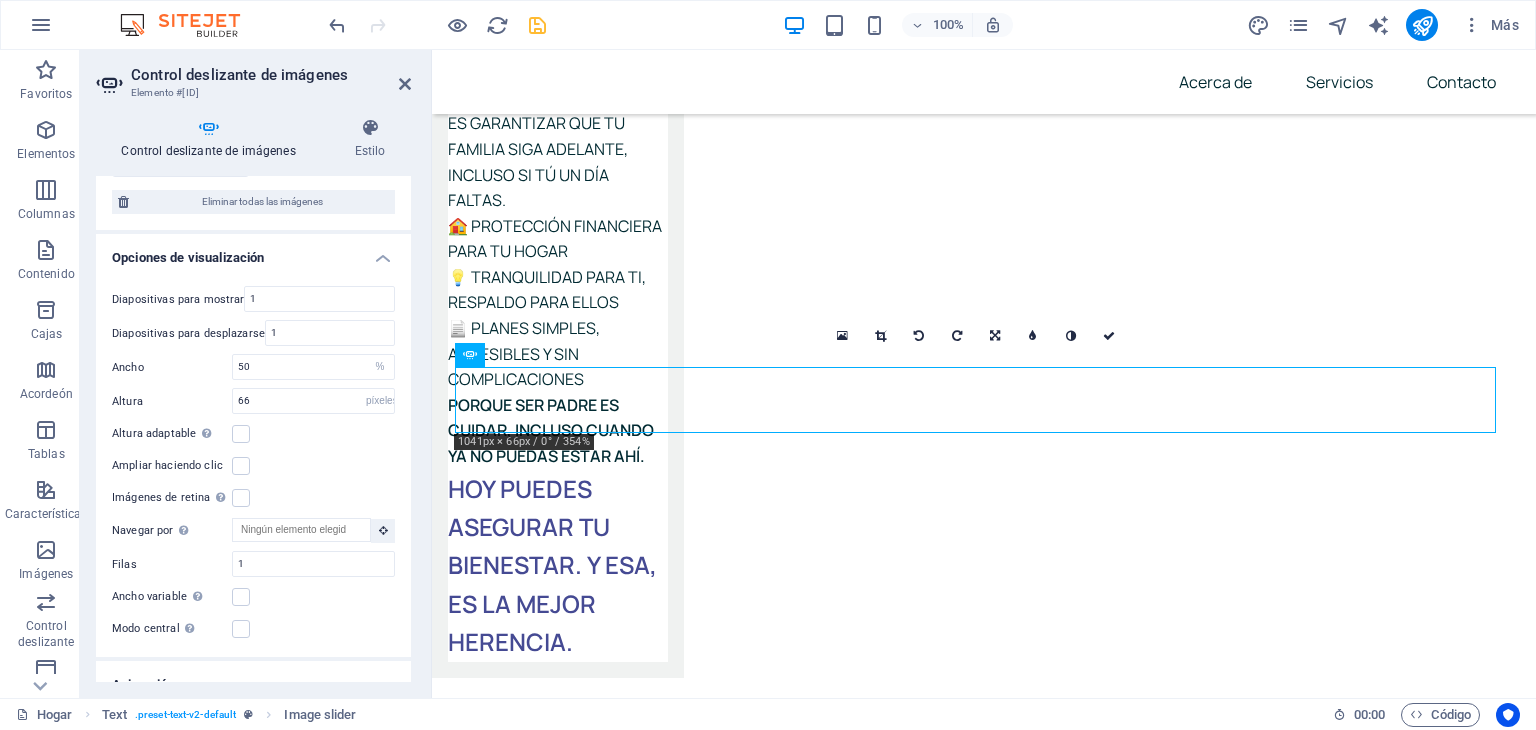 click on "Ancho 50 Por defecto píxeles % movimiento rápido del ojo ellos Volkswagen vh" at bounding box center [253, 367] 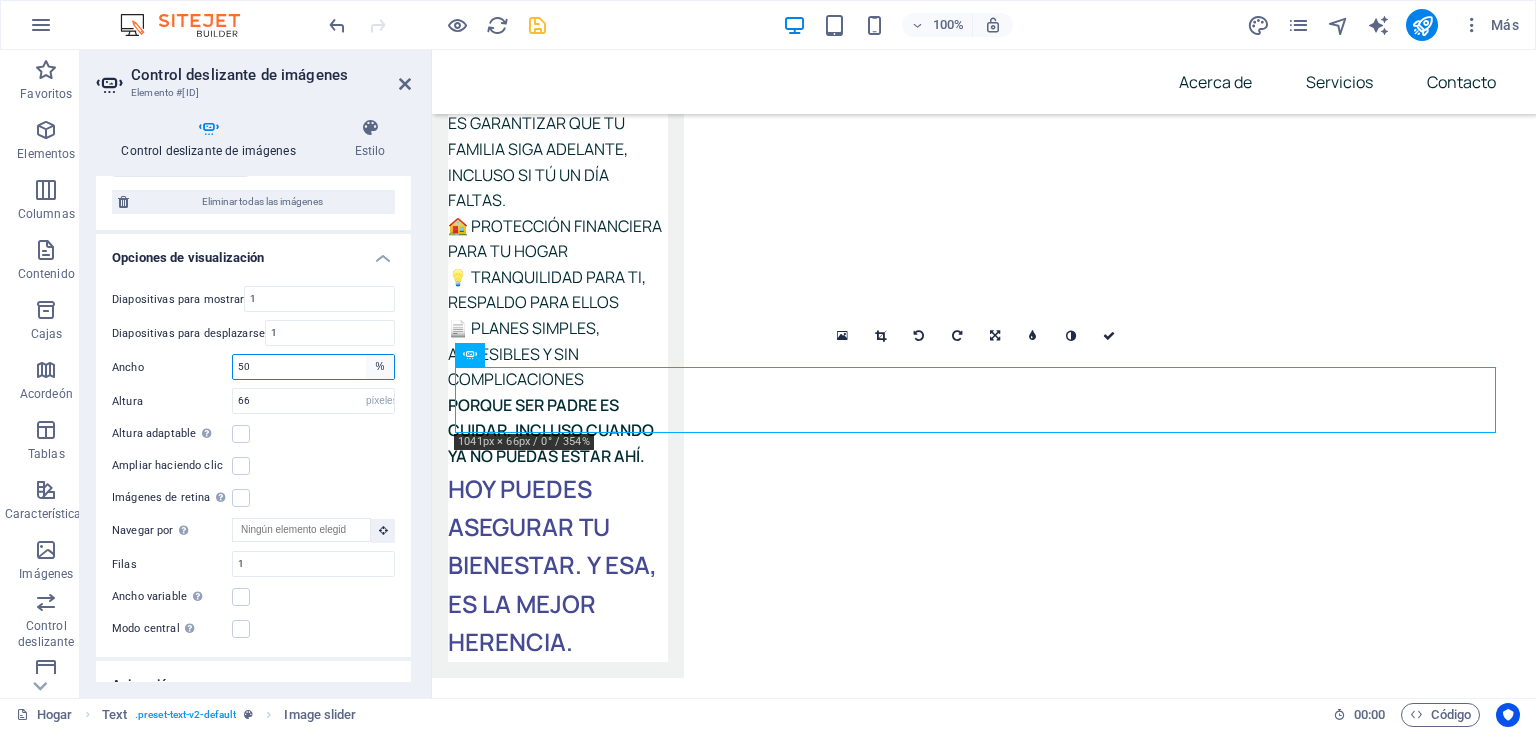 click on "Por defecto píxeles % movimiento rápido del ojo ellos Volkswagen vh" at bounding box center (380, 367) 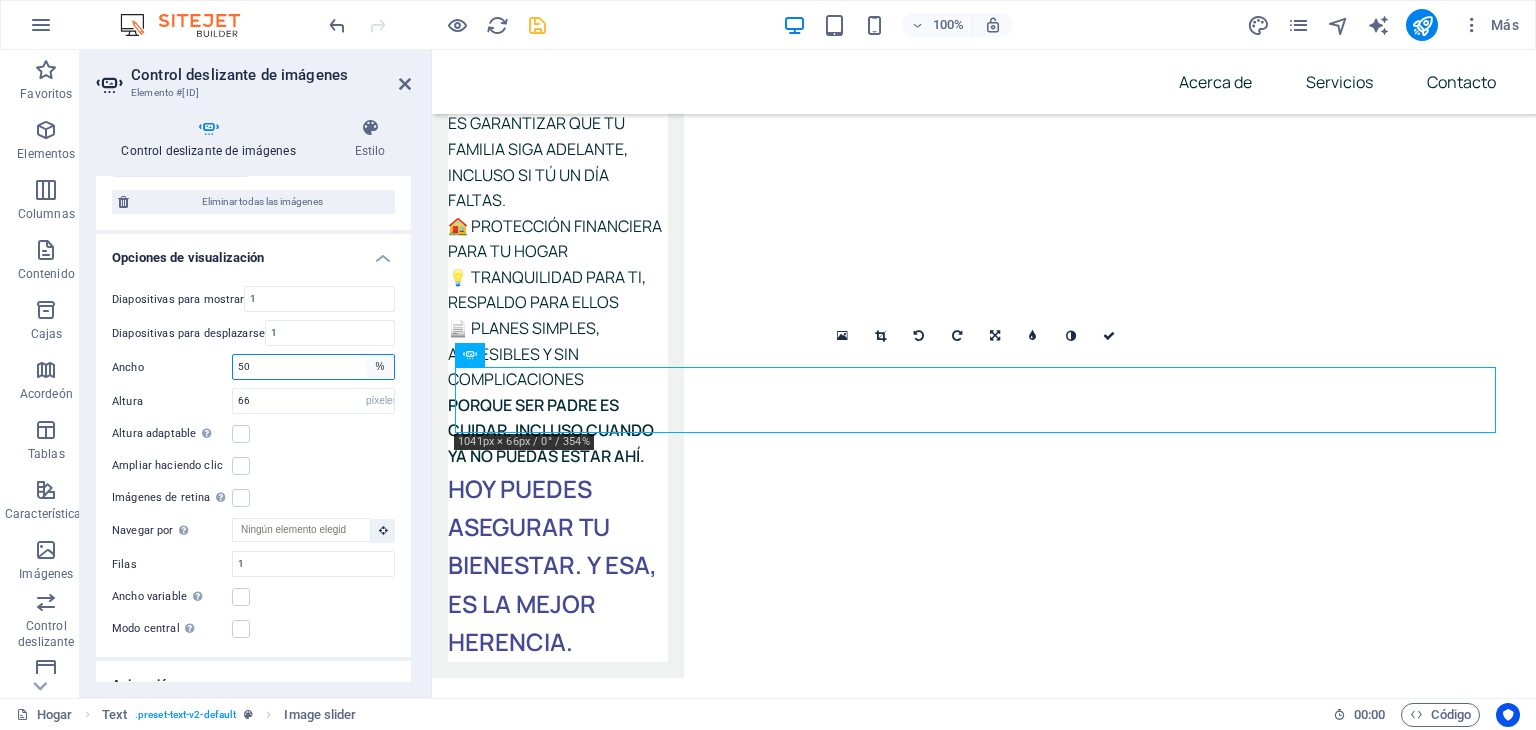 select on "default" 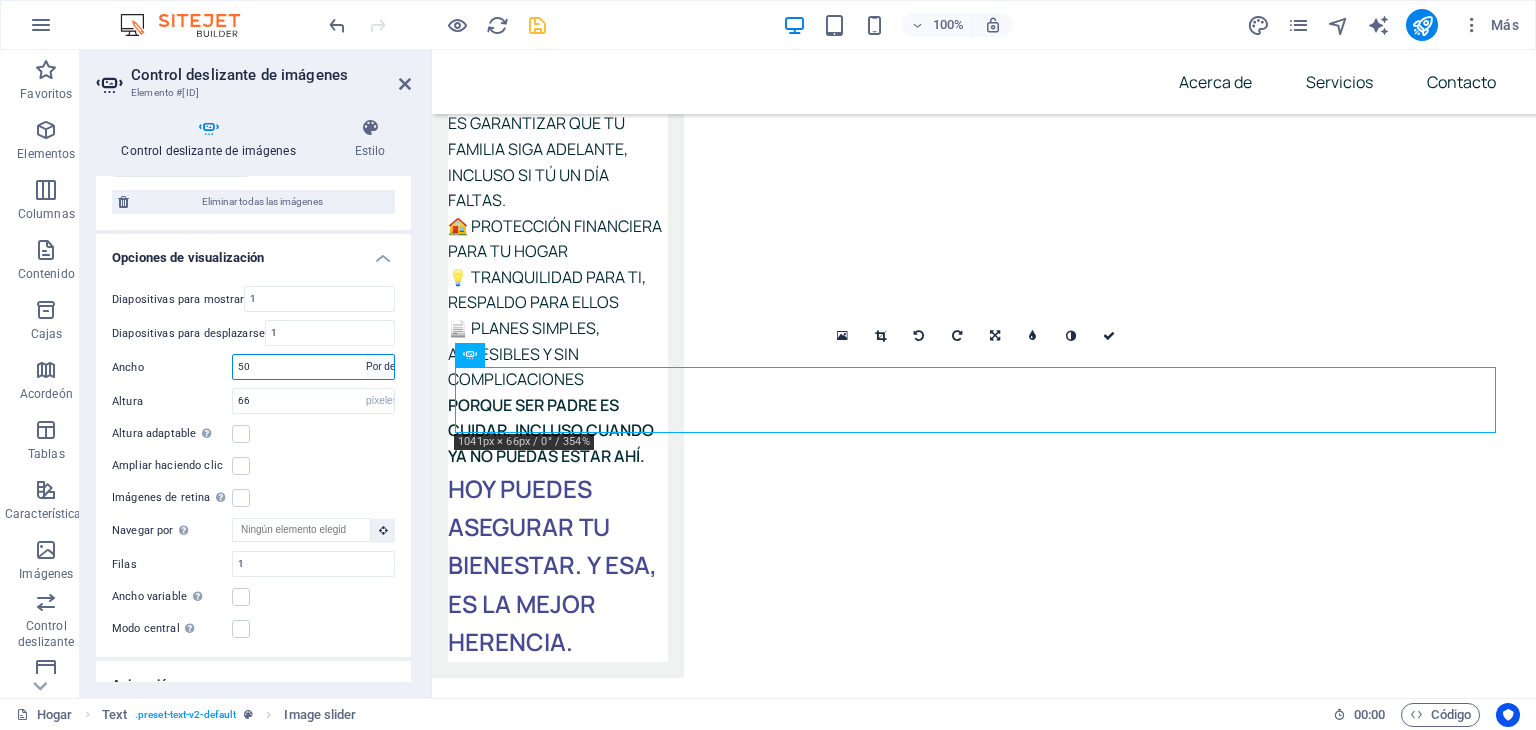 click on "Por defecto píxeles % movimiento rápido del ojo ellos Volkswagen vh" at bounding box center [380, 367] 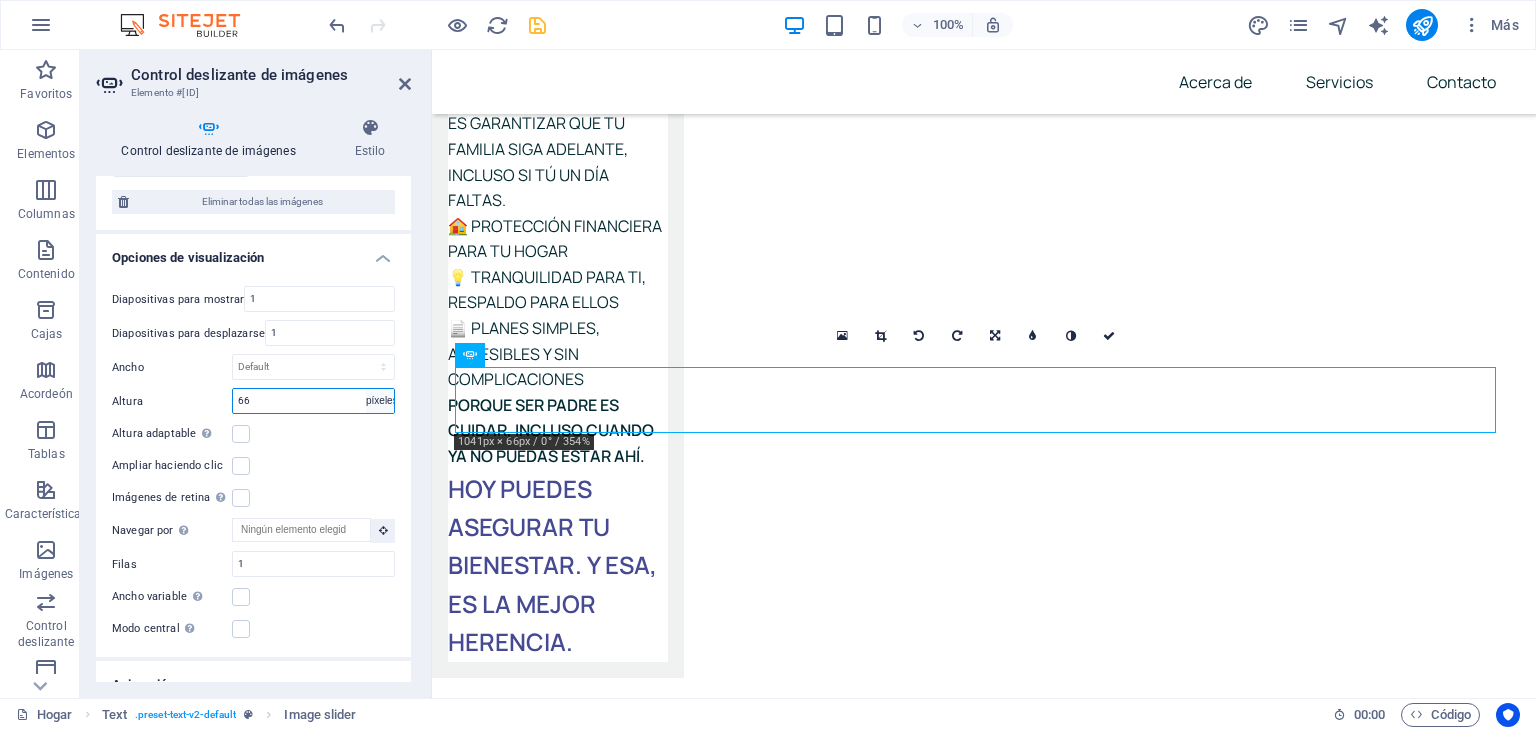 click on "Por defecto píxeles movimiento rápido del ojo ellos Volkswagen vh" at bounding box center [380, 401] 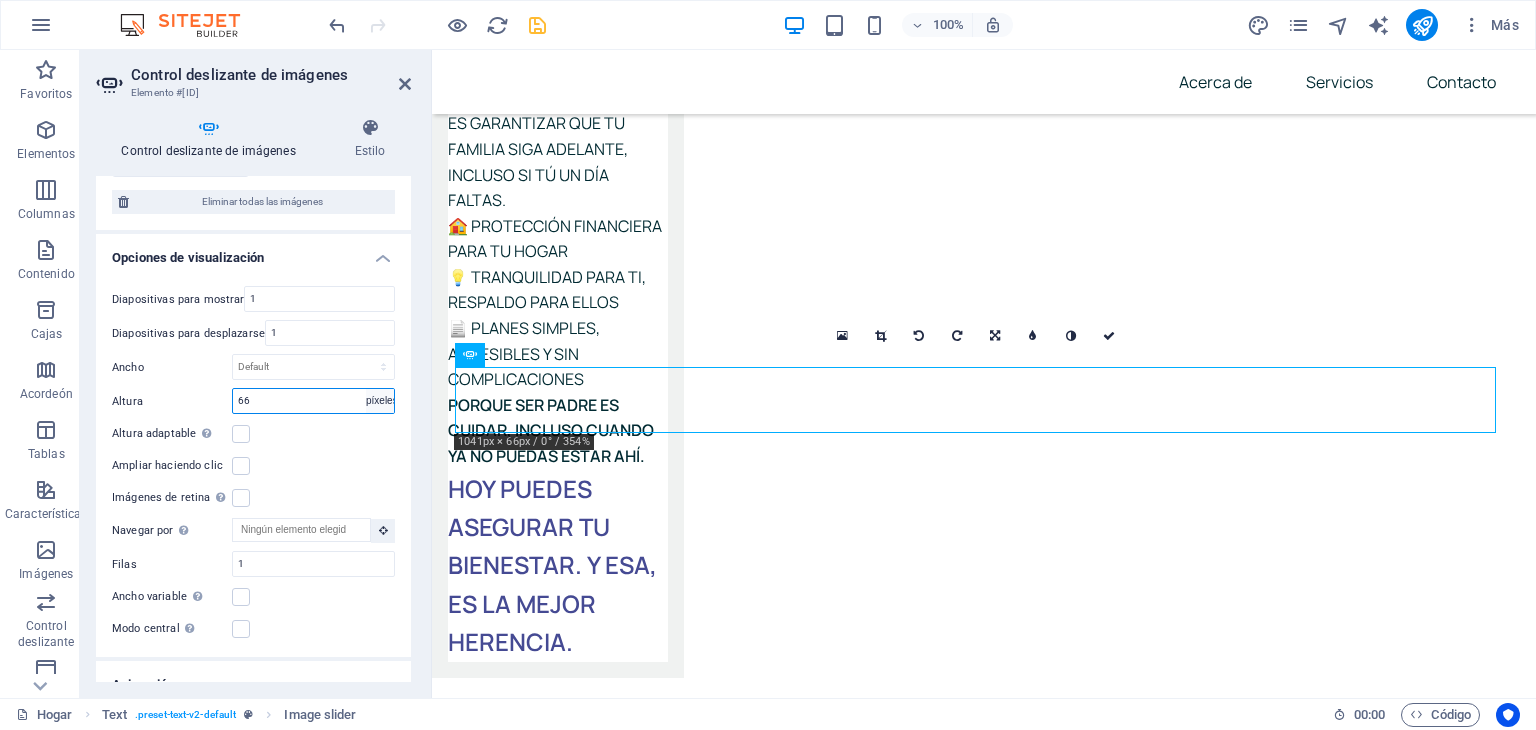 select on "default" 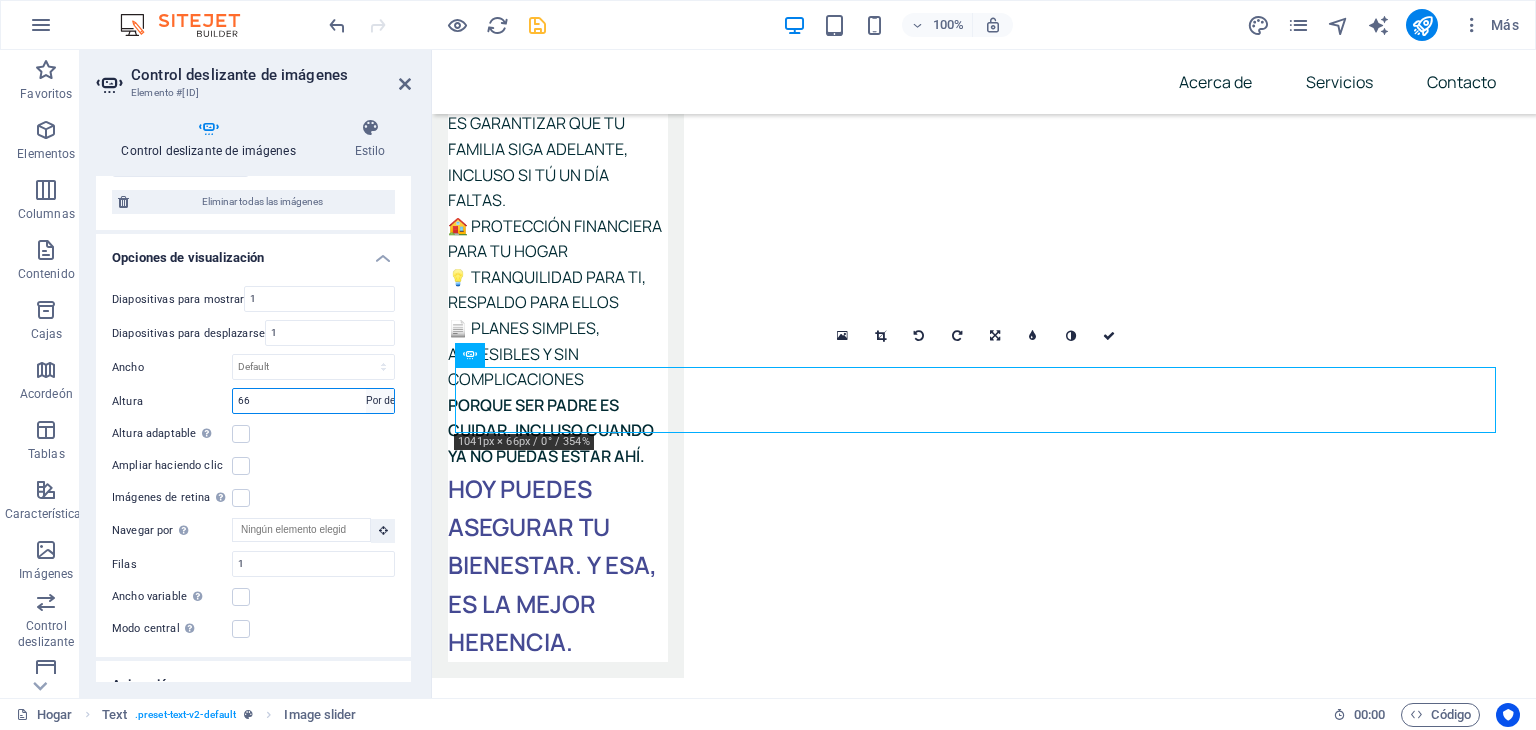 click on "Por defecto píxeles movimiento rápido del ojo ellos Volkswagen vh" at bounding box center (380, 401) 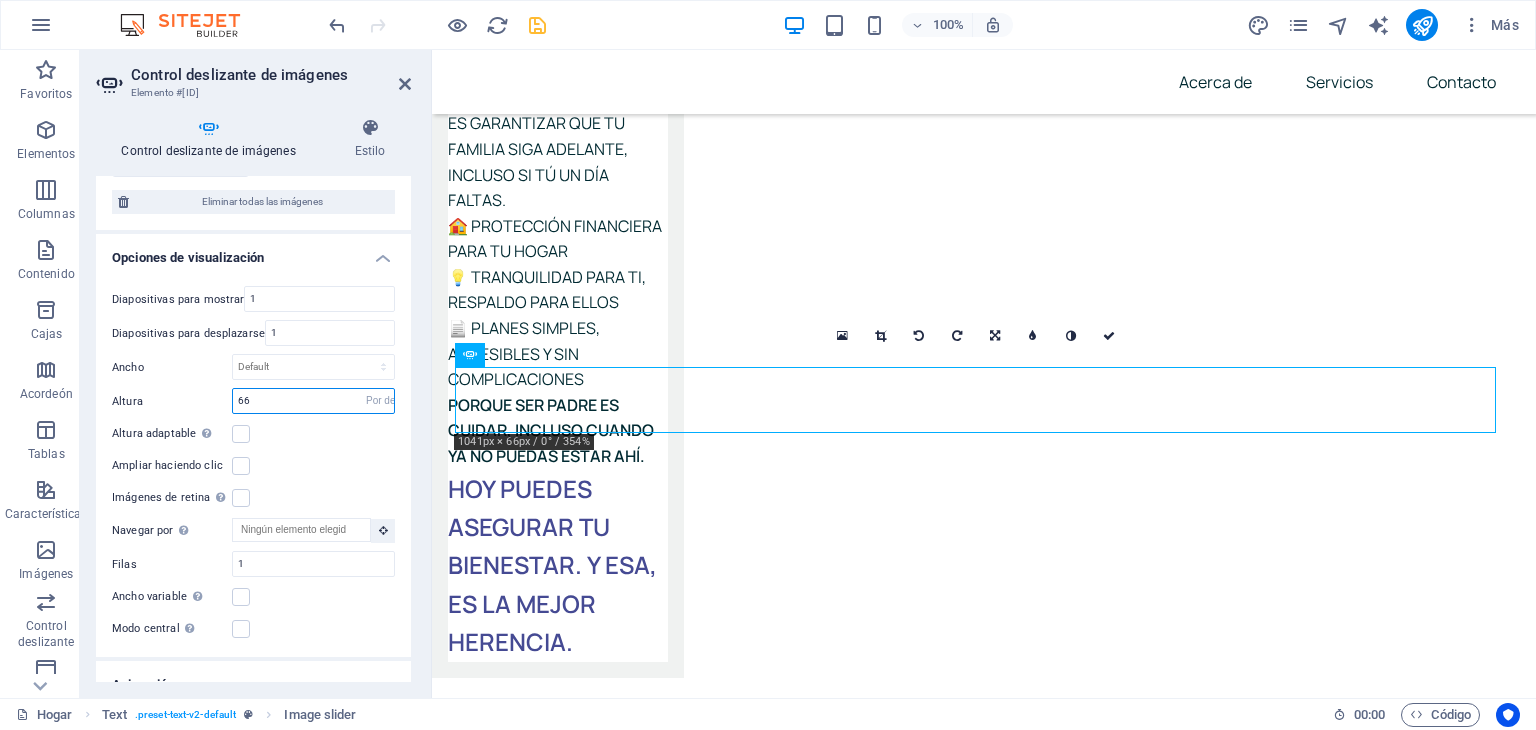 type 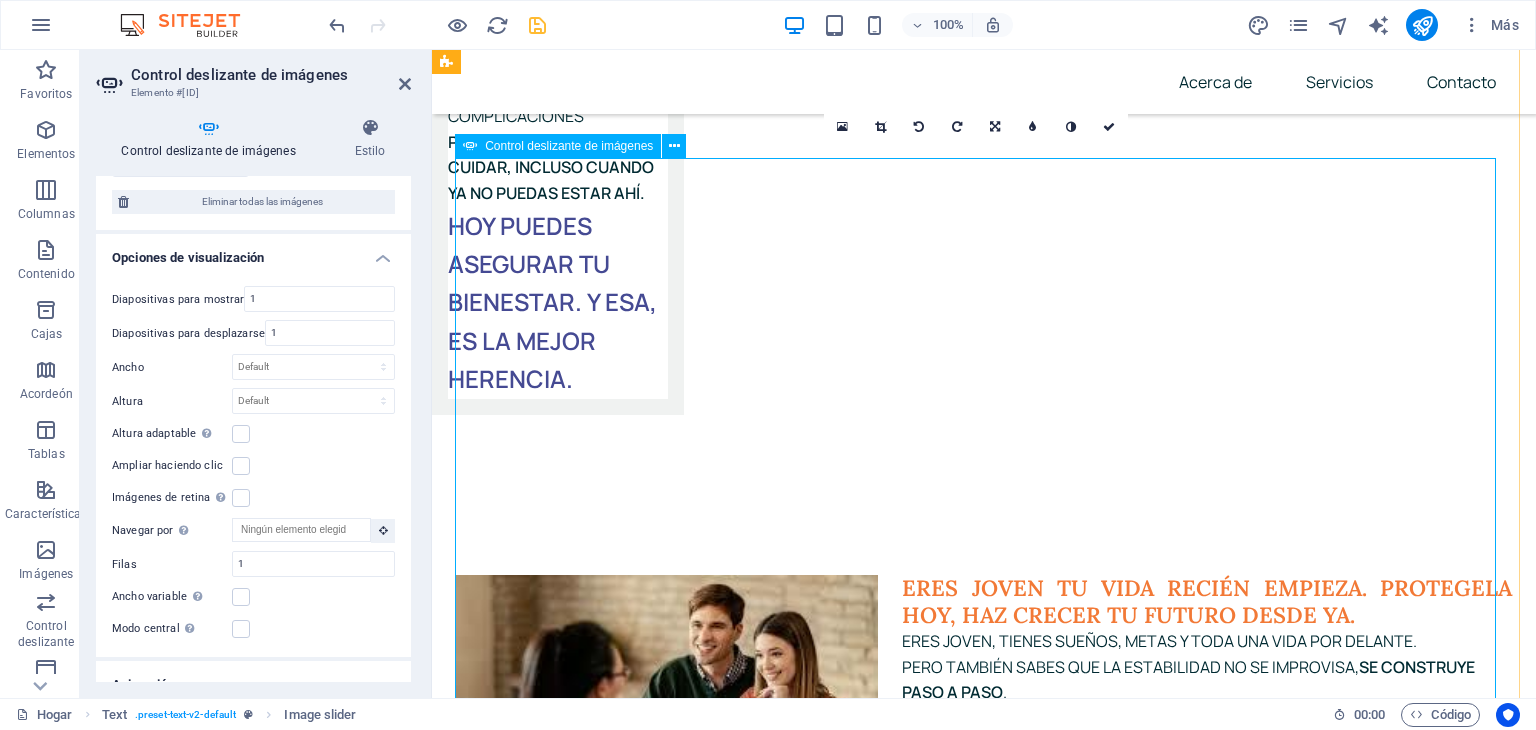 scroll, scrollTop: 7504, scrollLeft: 0, axis: vertical 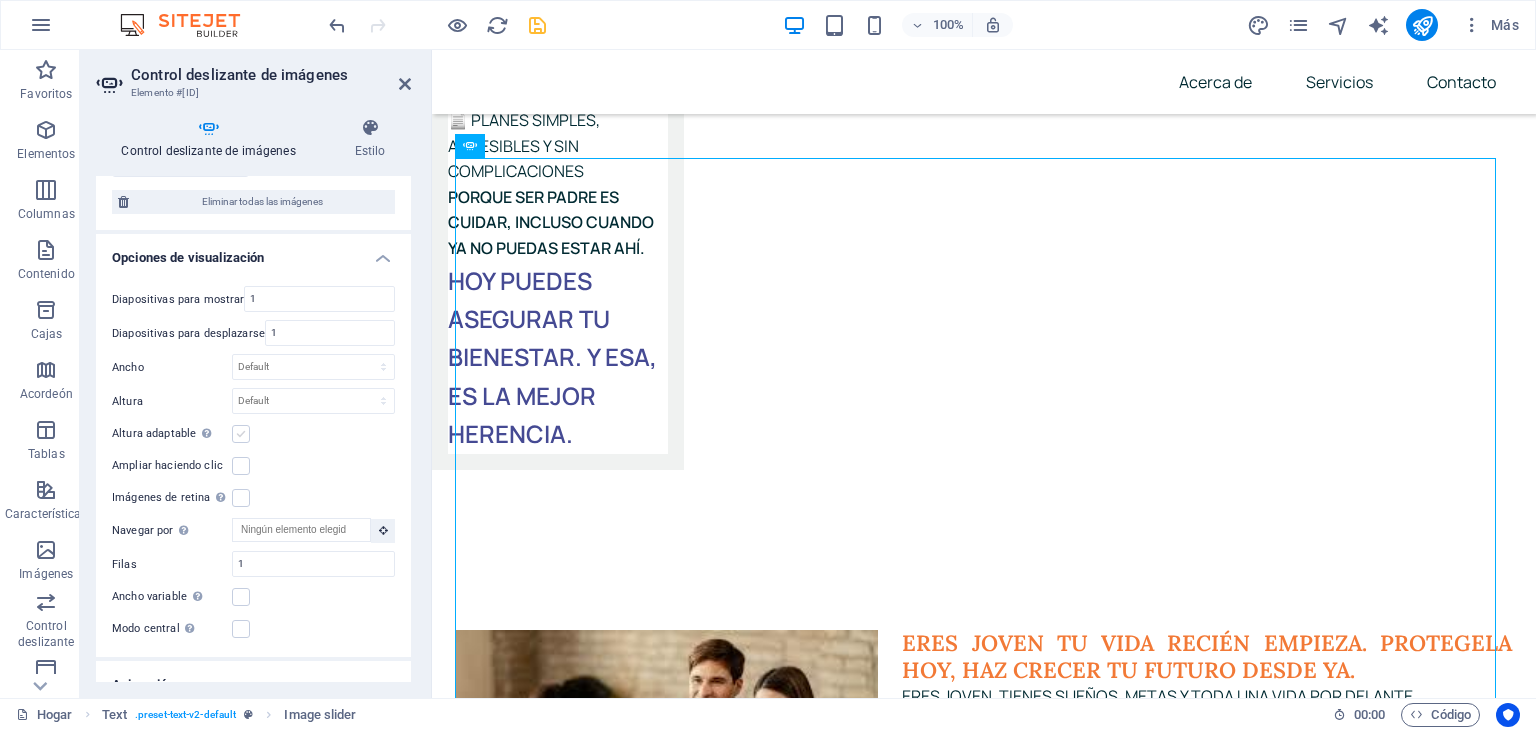 click at bounding box center (241, 434) 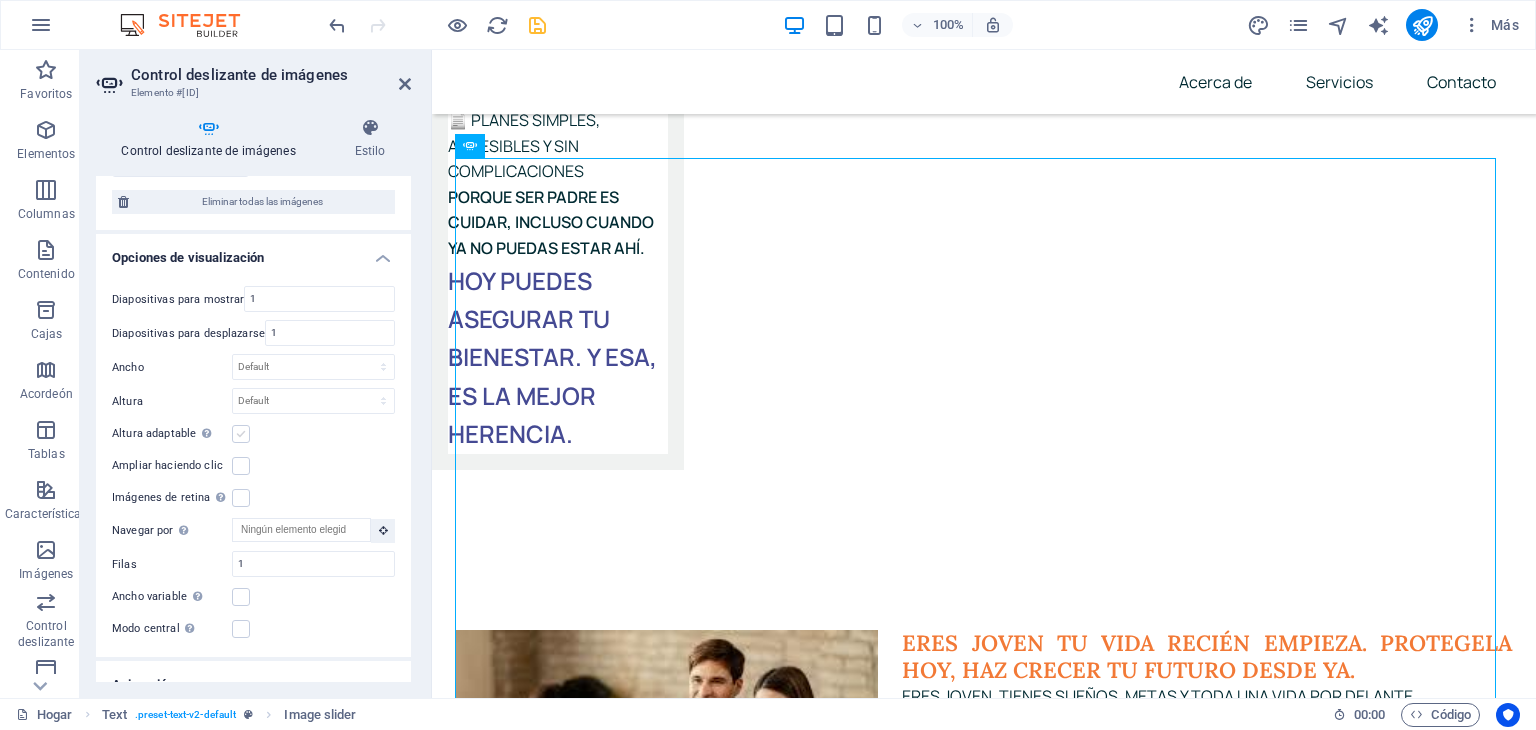 click on "Altura adaptable Ajusta automáticamente la altura de los controles deslizantes horizontales de una sola diapositiva" at bounding box center (0, 0) 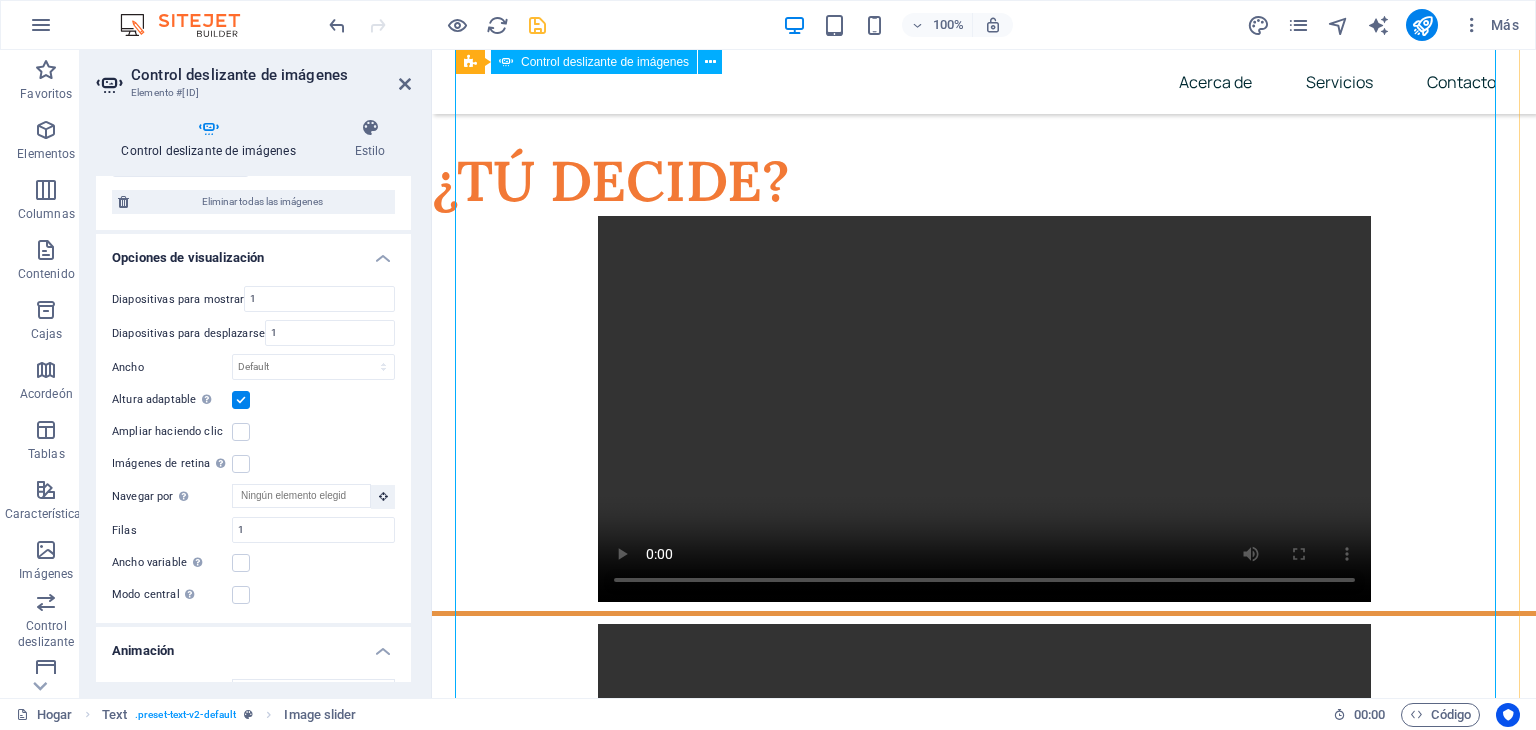 scroll, scrollTop: 7546, scrollLeft: 0, axis: vertical 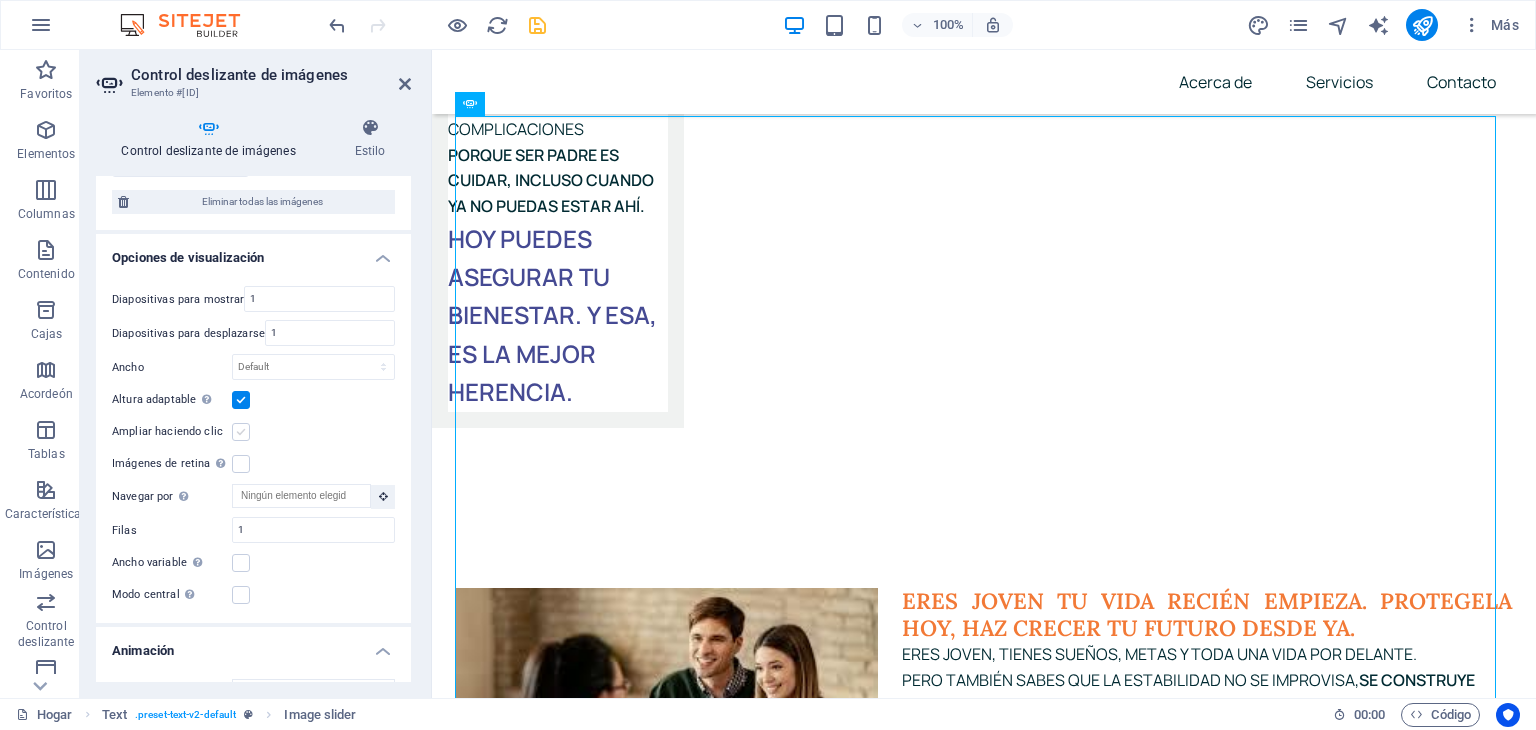 click at bounding box center [241, 432] 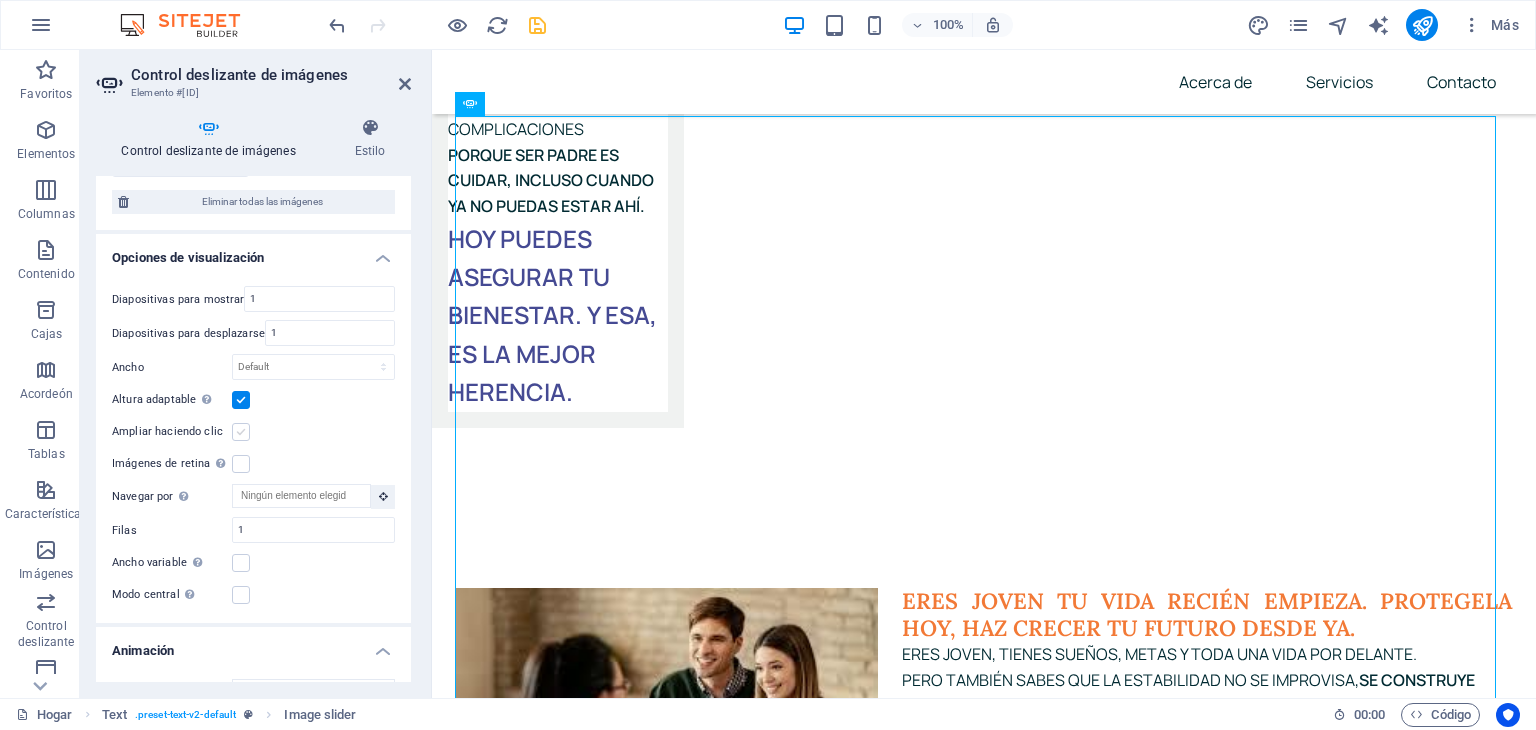 click on "Ampliar haciendo clic" at bounding box center (0, 0) 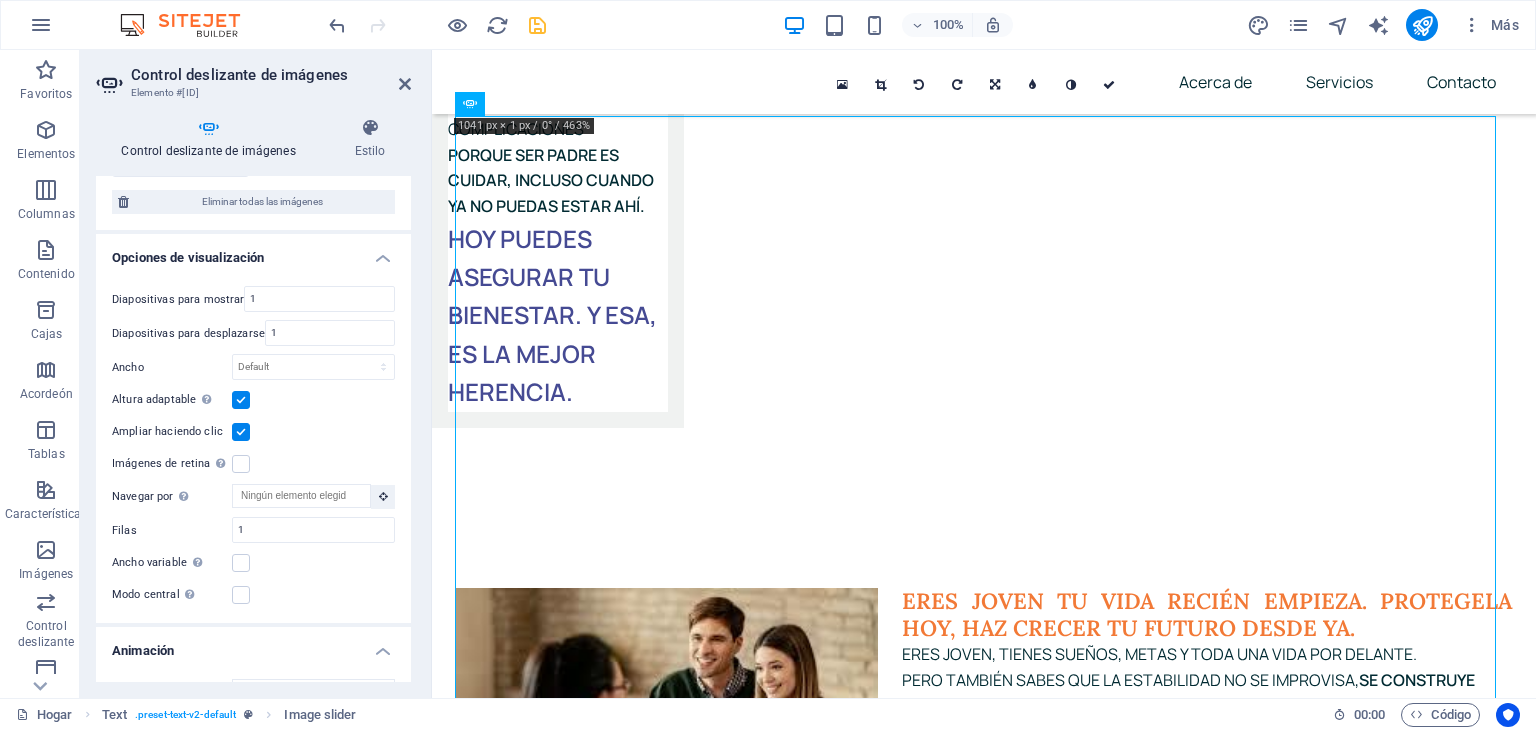 click at bounding box center [241, 432] 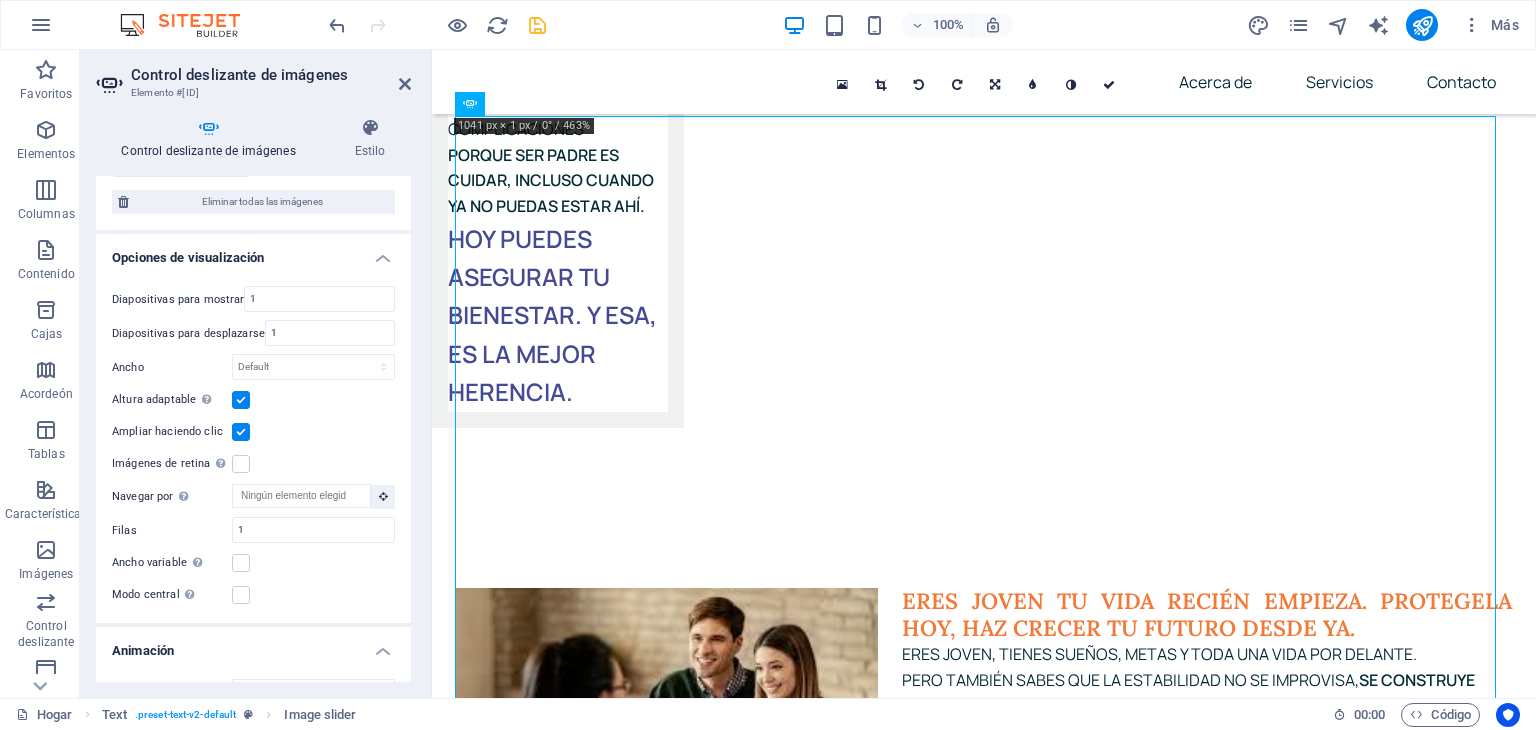 click on "Ampliar haciendo clic" at bounding box center (0, 0) 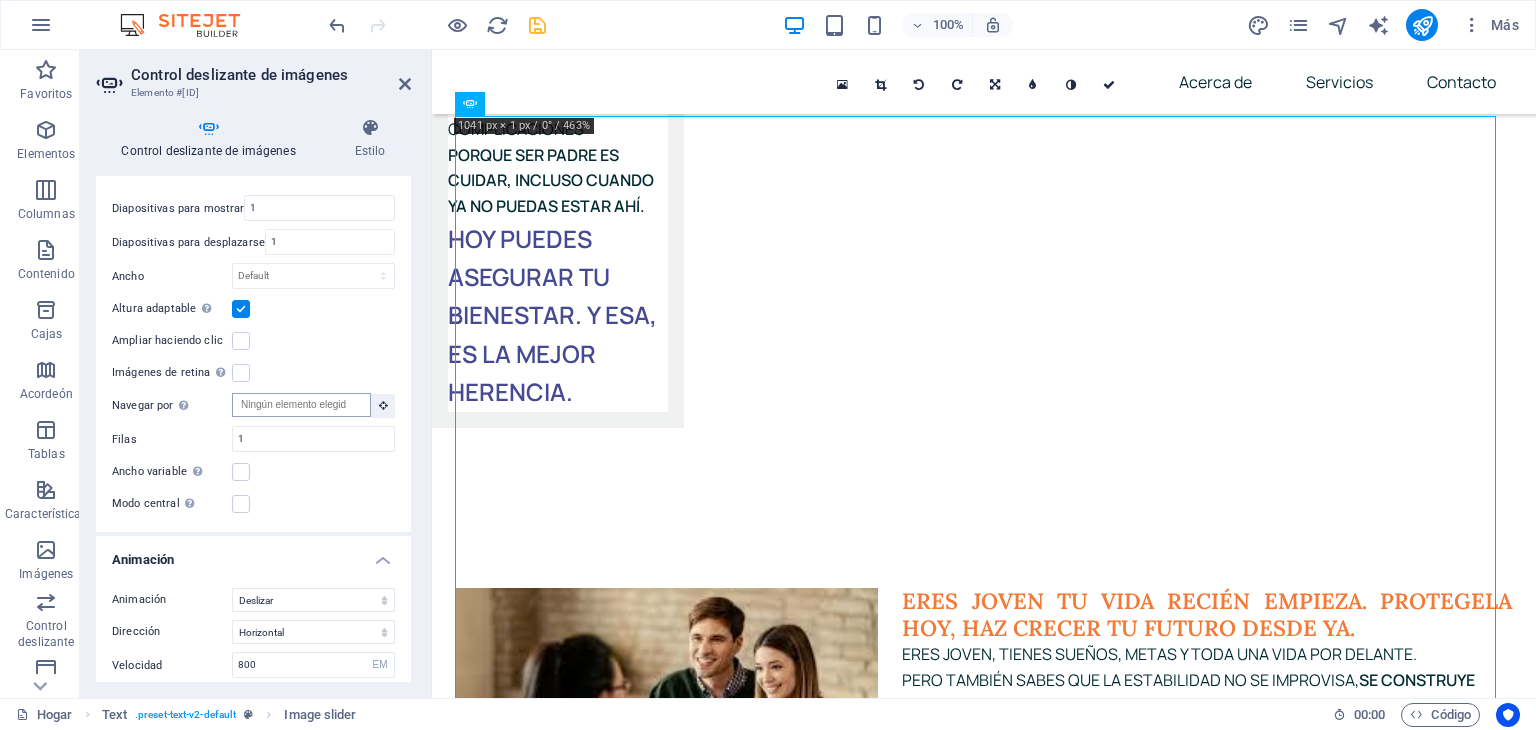 scroll, scrollTop: 1604, scrollLeft: 0, axis: vertical 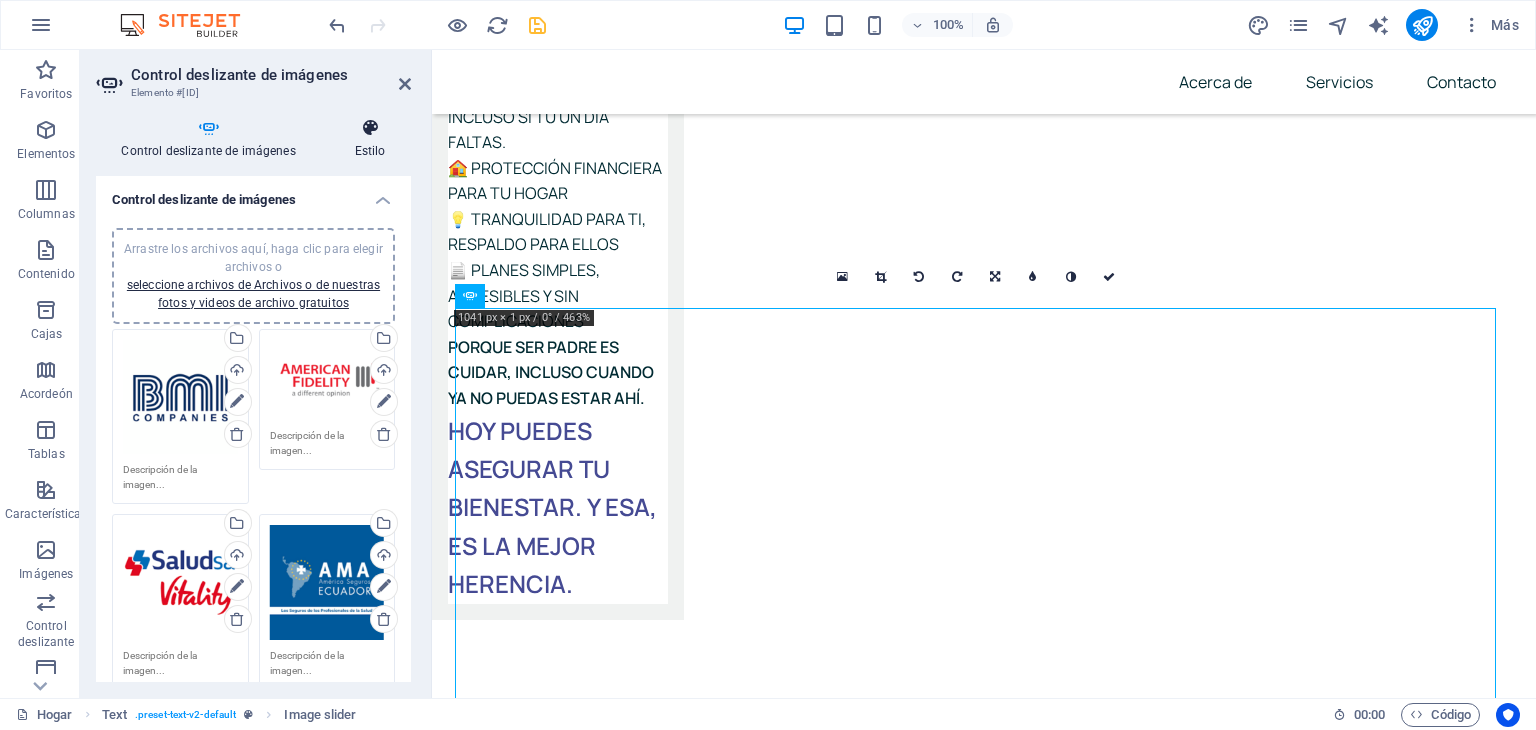 click on "Estilo" at bounding box center [370, 151] 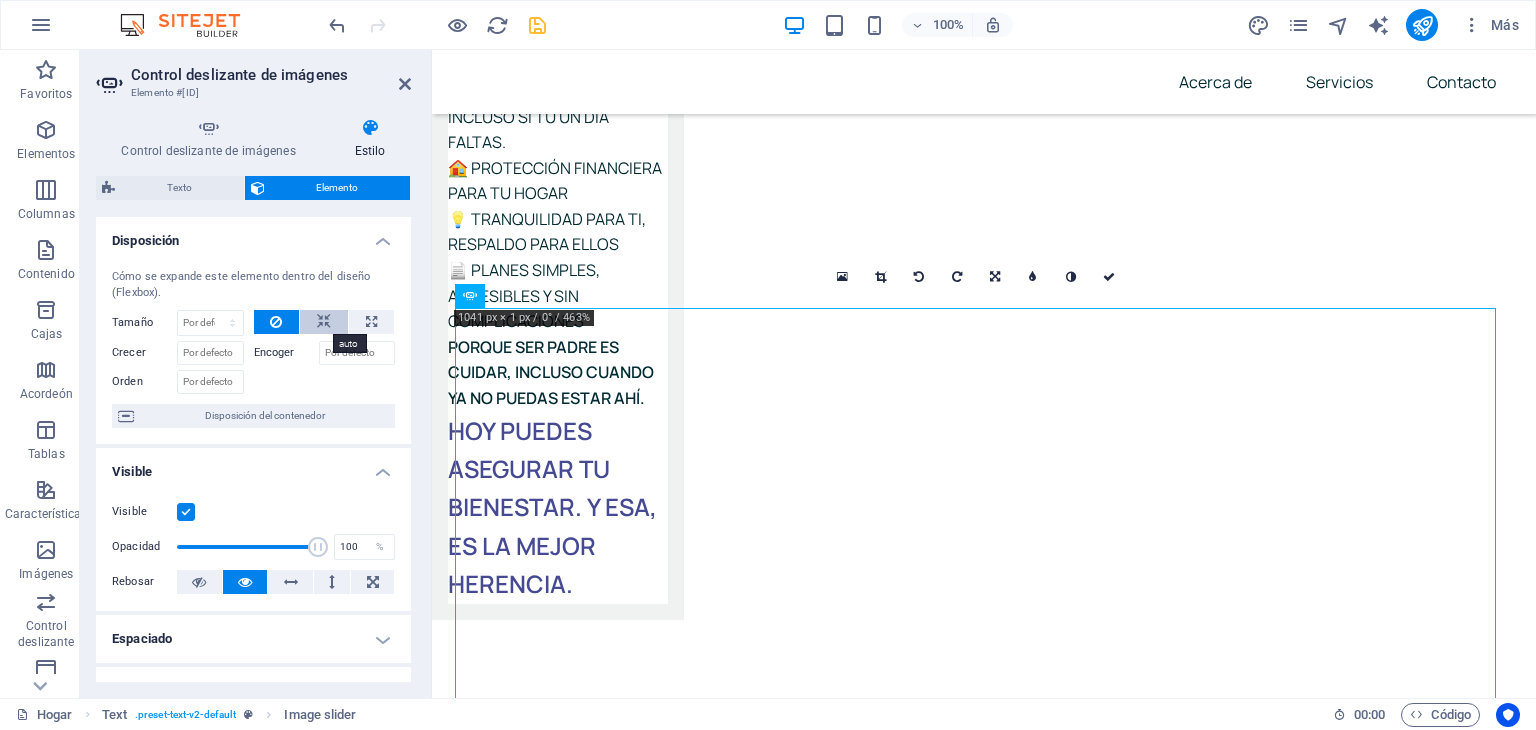 click at bounding box center [324, 322] 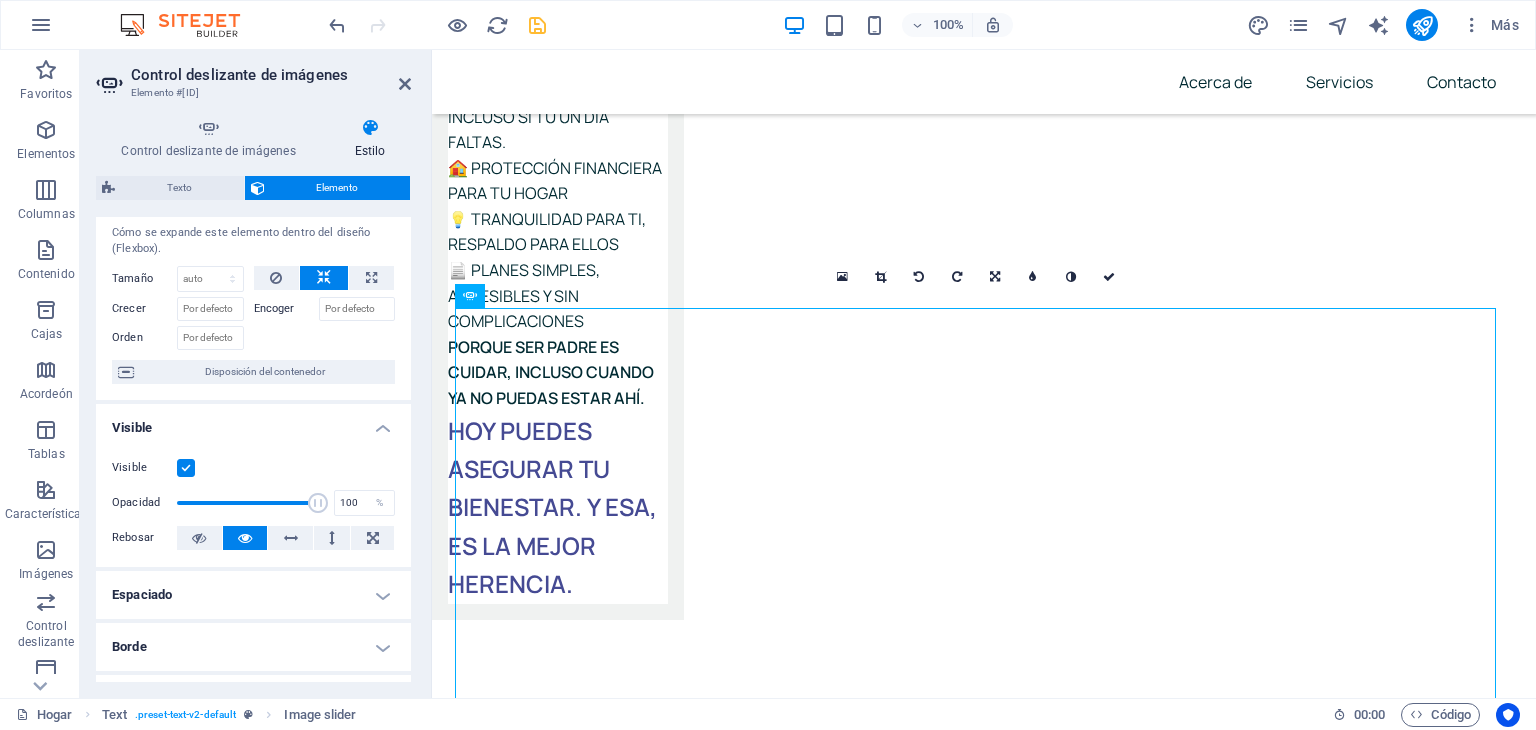 scroll, scrollTop: 0, scrollLeft: 0, axis: both 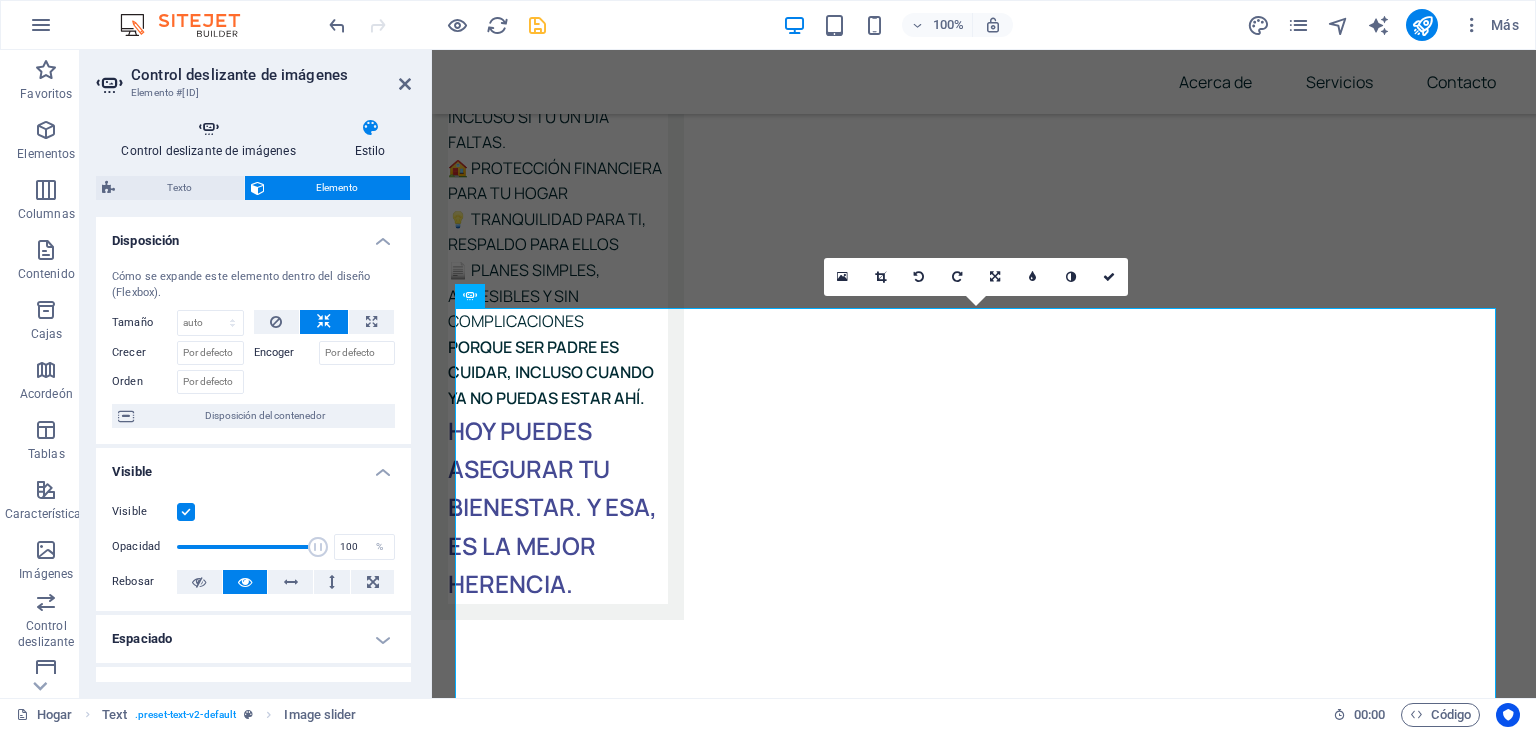 click on "Control deslizante de imágenes" at bounding box center [212, 139] 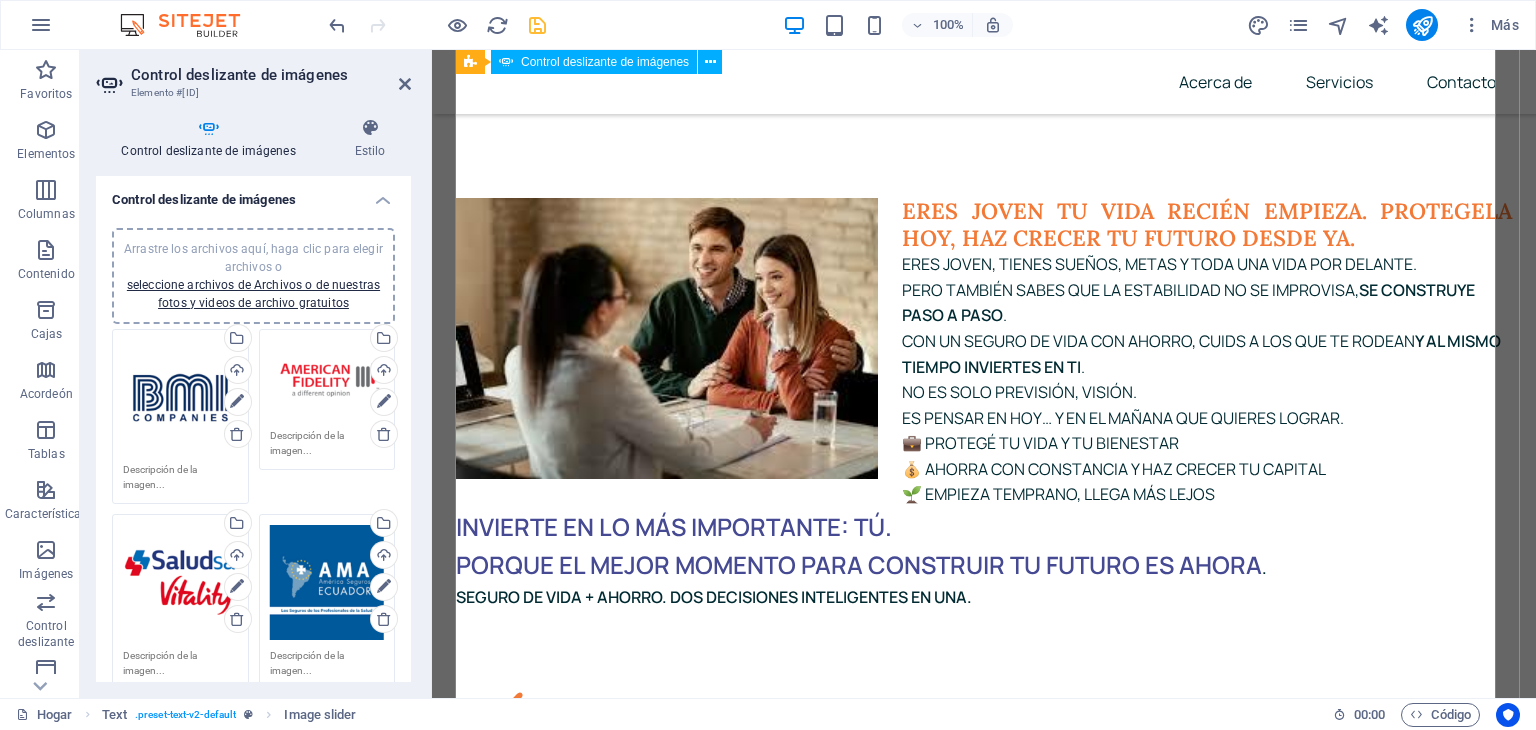 scroll, scrollTop: 7983, scrollLeft: 0, axis: vertical 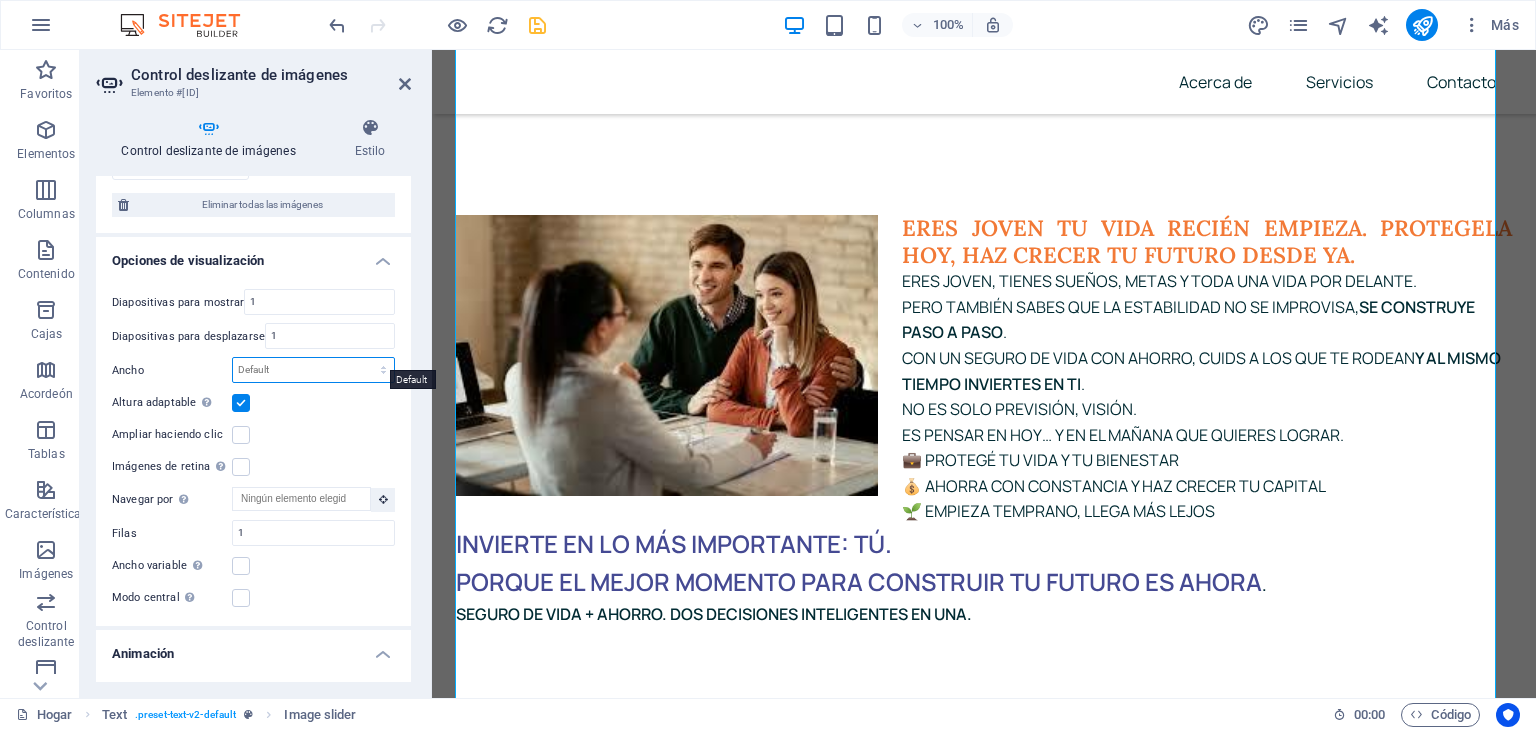 click on "Por defecto píxeles % movimiento rápido del ojo ellos Volkswagen vh" at bounding box center [313, 370] 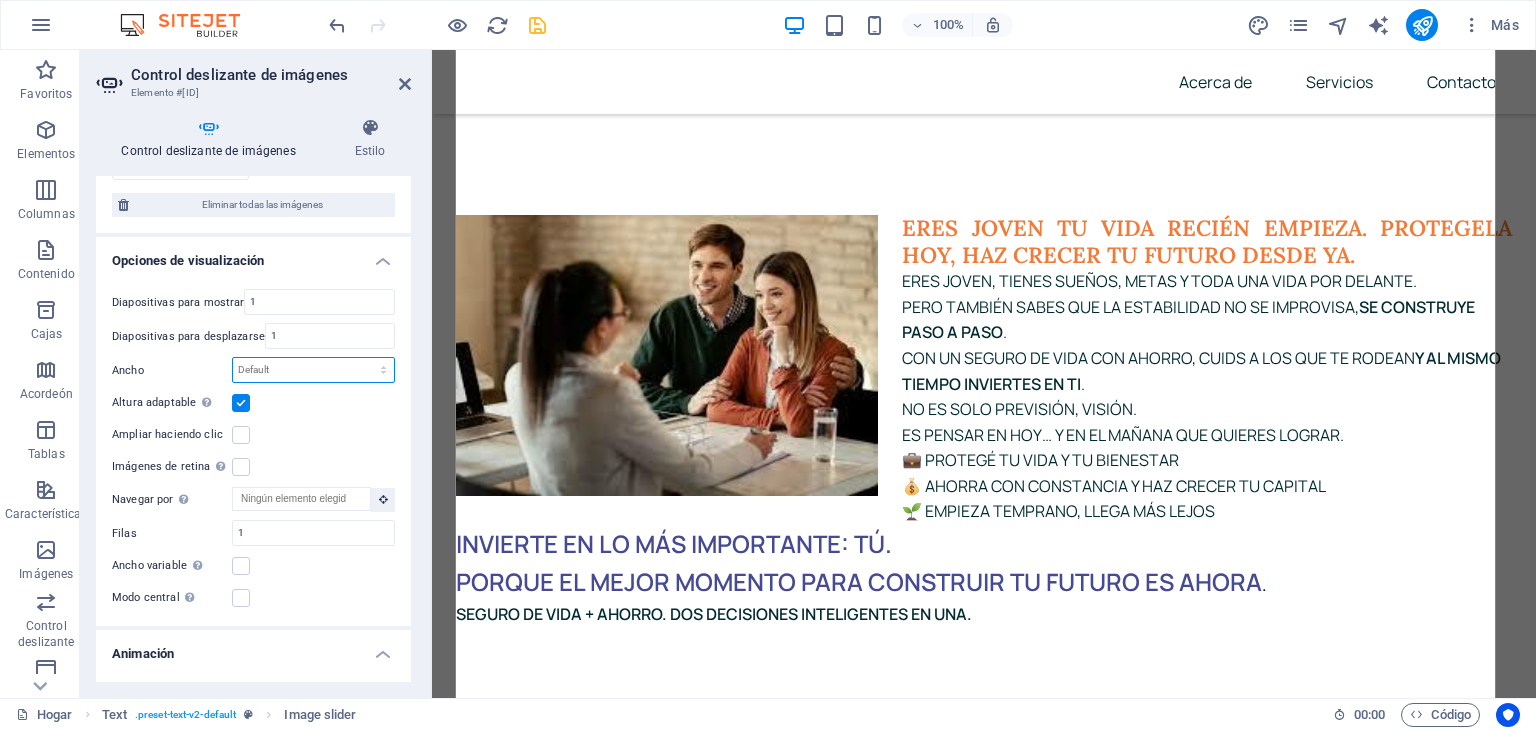 select on "%" 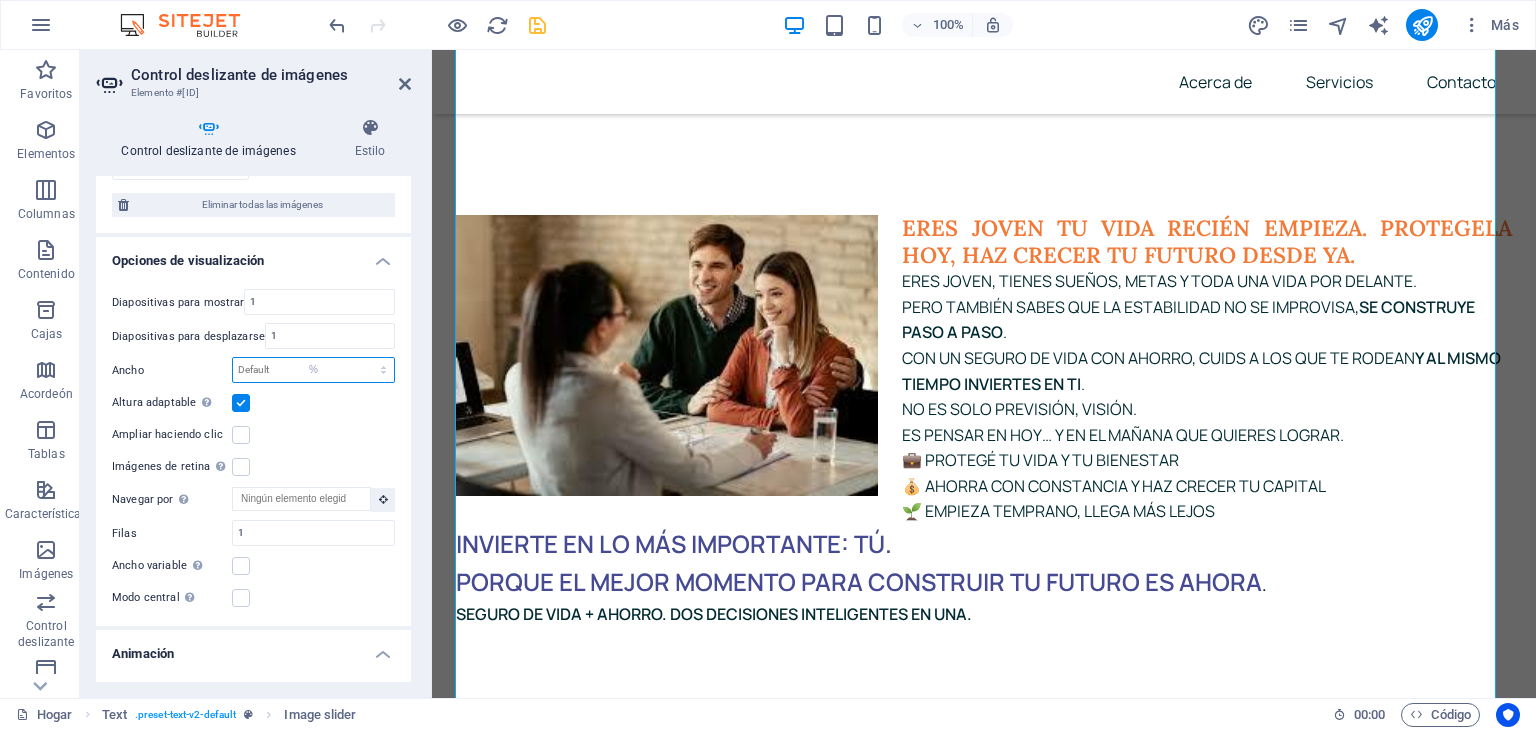 click on "Por defecto píxeles % movimiento rápido del ojo ellos Volkswagen vh" at bounding box center (313, 370) 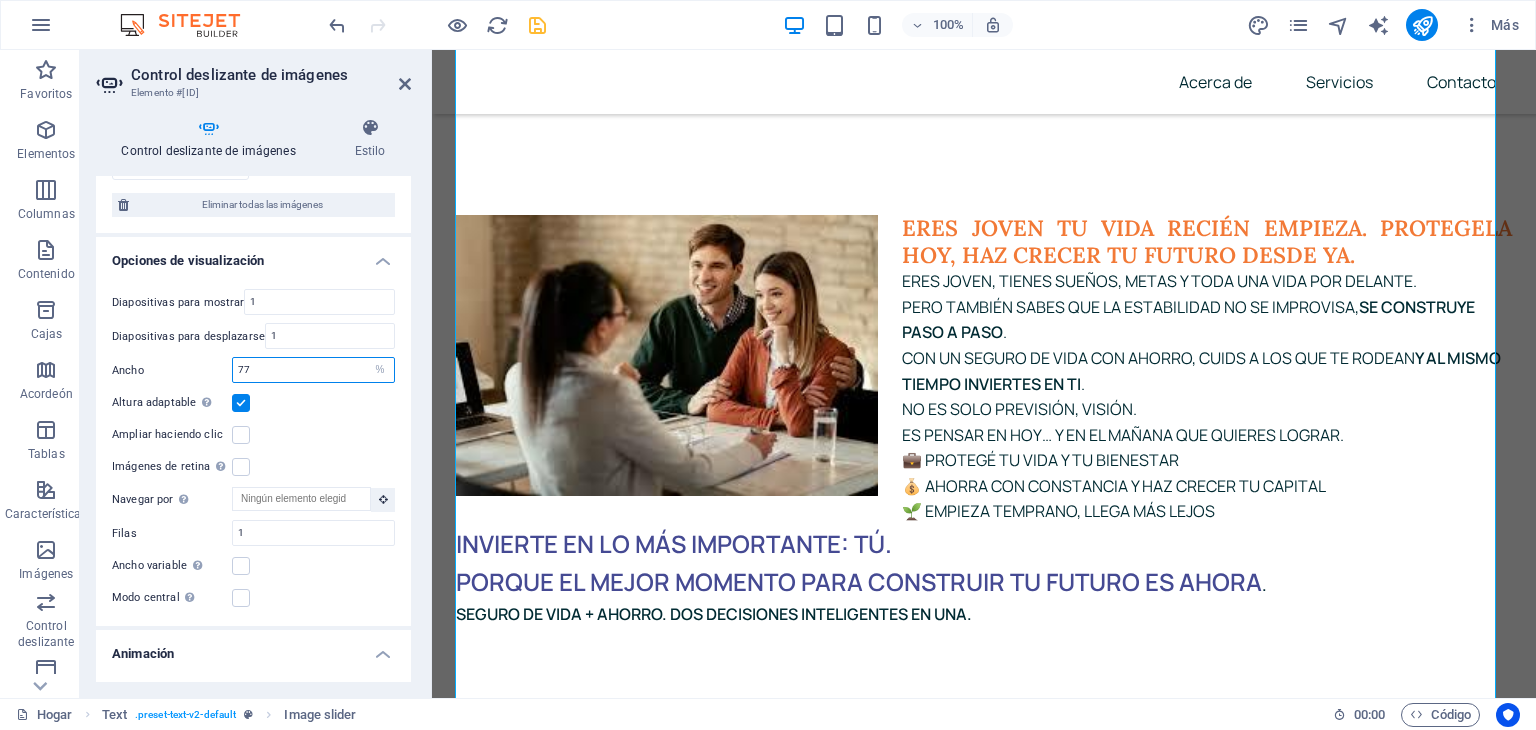 drag, startPoint x: 327, startPoint y: 361, endPoint x: 222, endPoint y: 353, distance: 105.30432 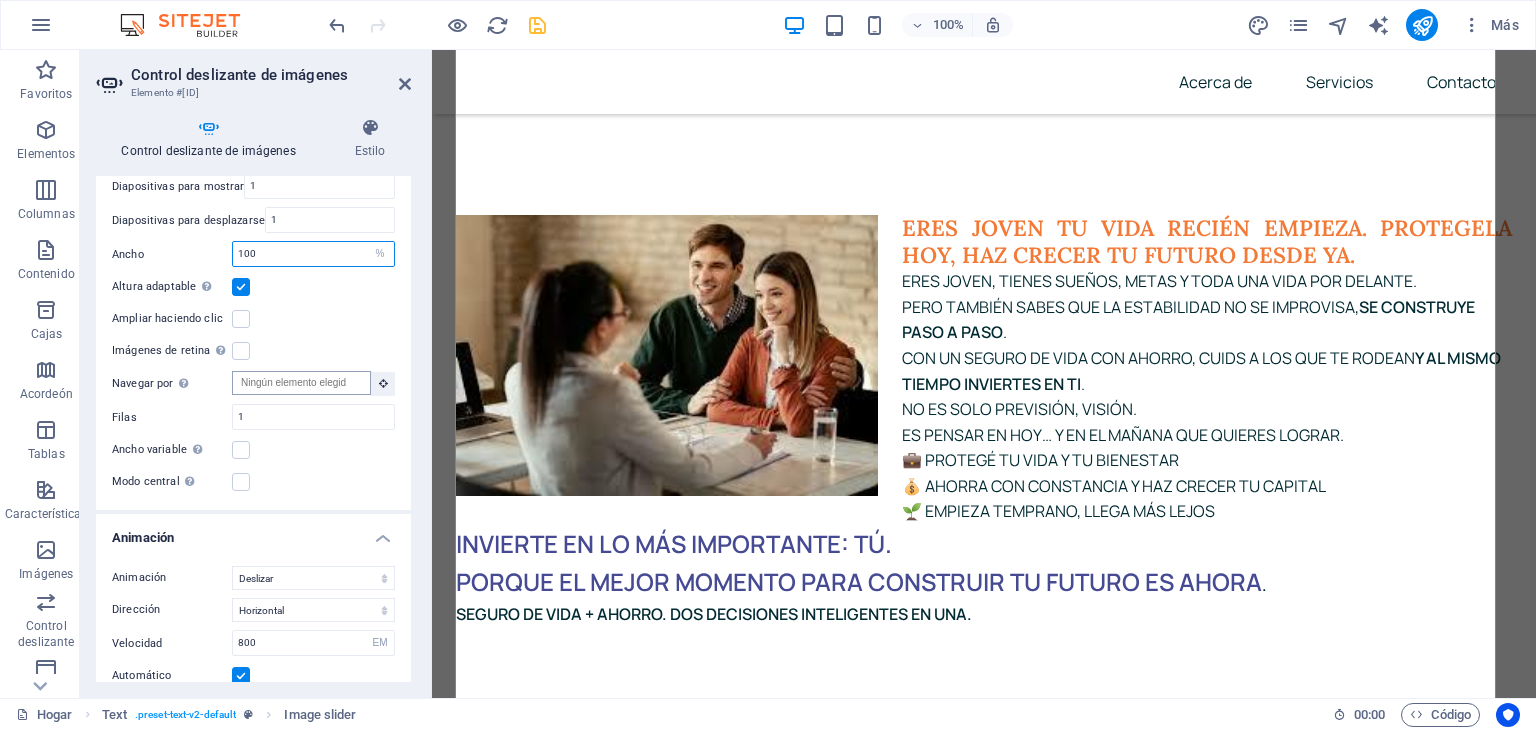scroll, scrollTop: 1612, scrollLeft: 0, axis: vertical 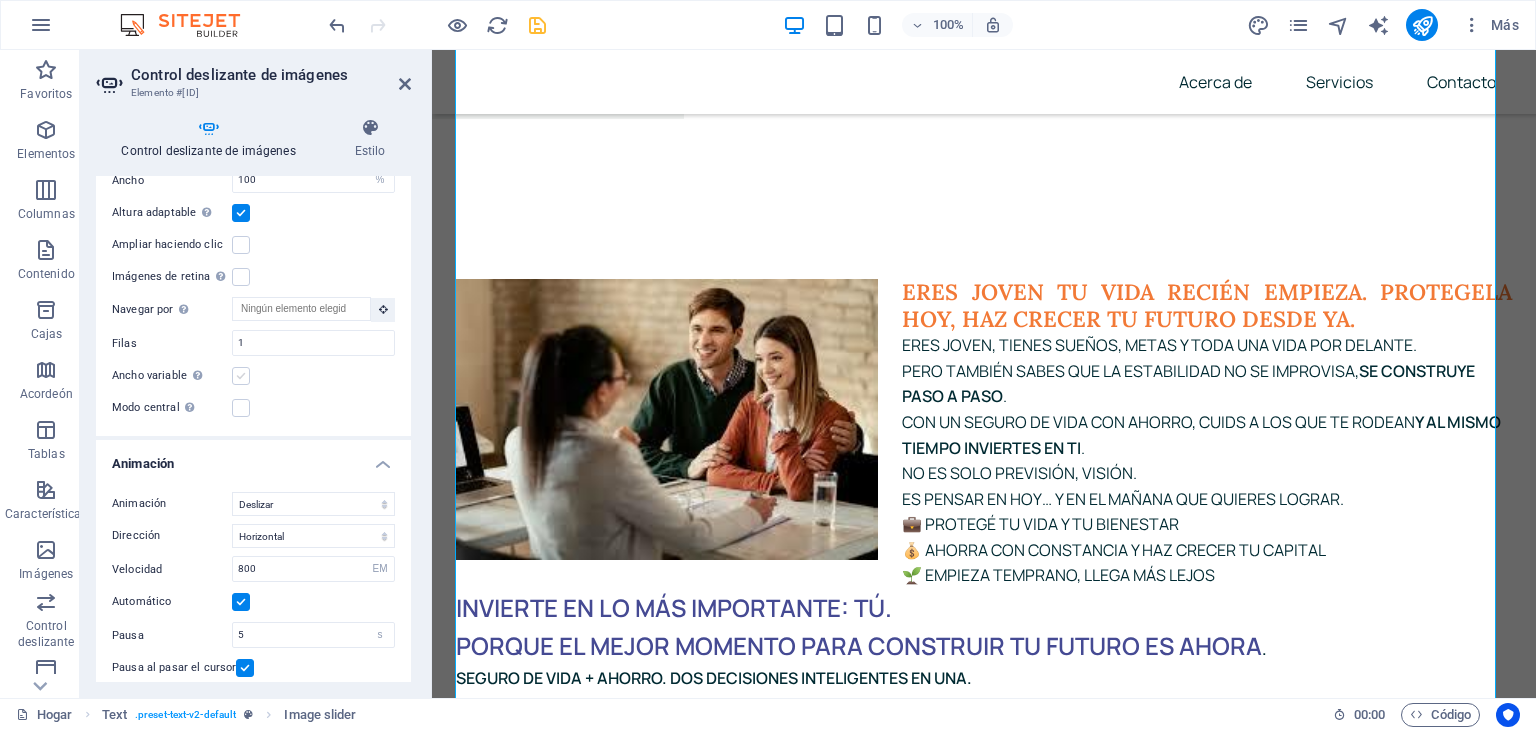 click at bounding box center (241, 376) 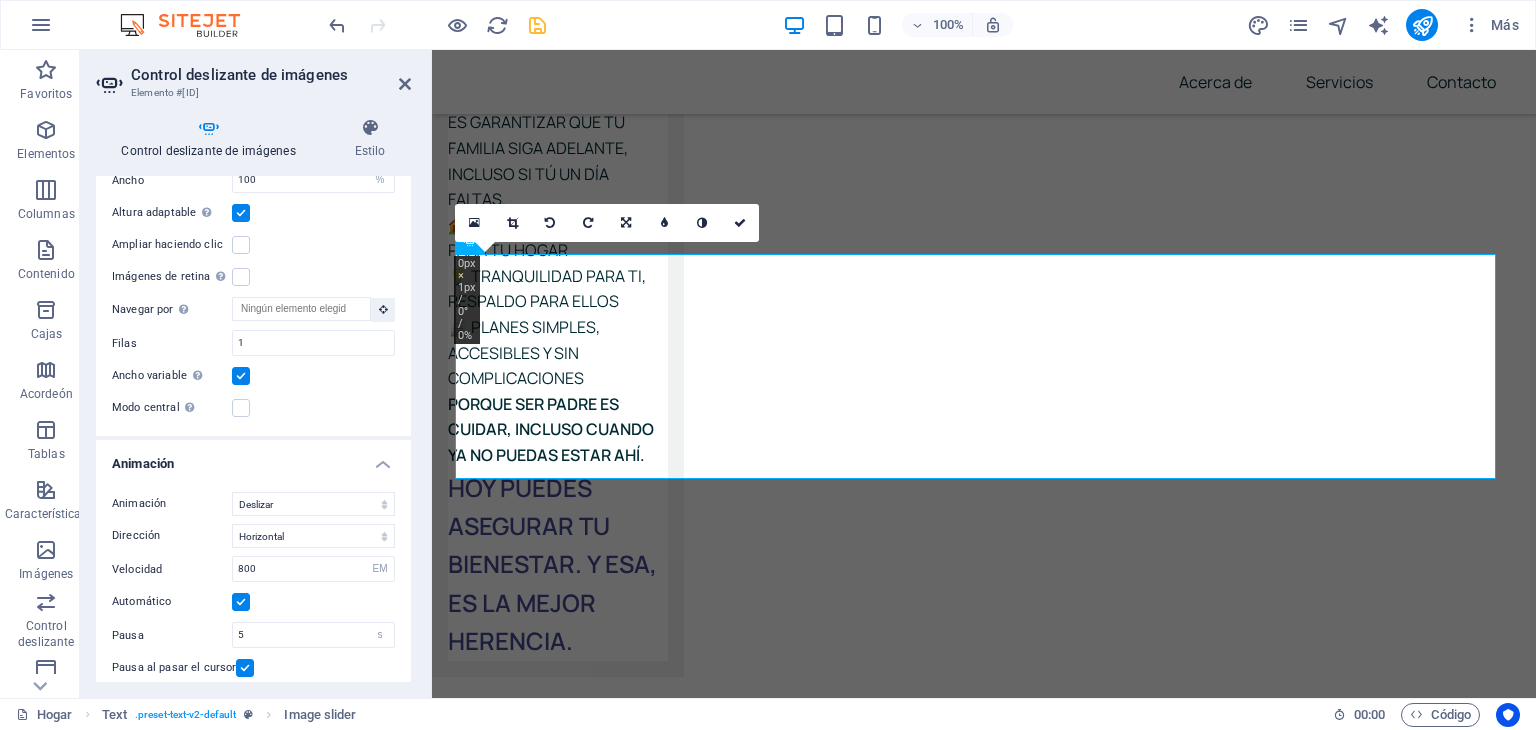 scroll, scrollTop: 7408, scrollLeft: 0, axis: vertical 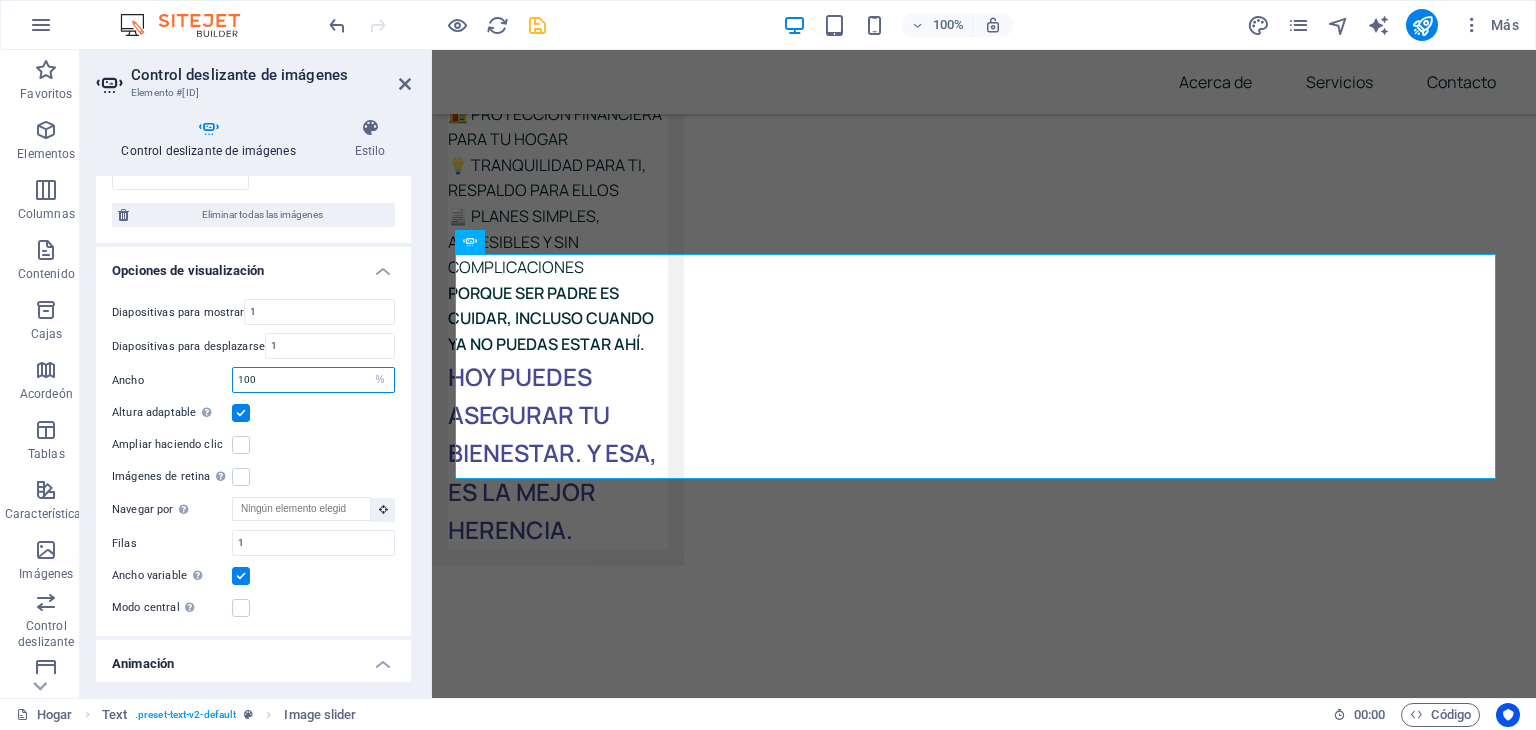 drag, startPoint x: 301, startPoint y: 370, endPoint x: 228, endPoint y: 366, distance: 73.109505 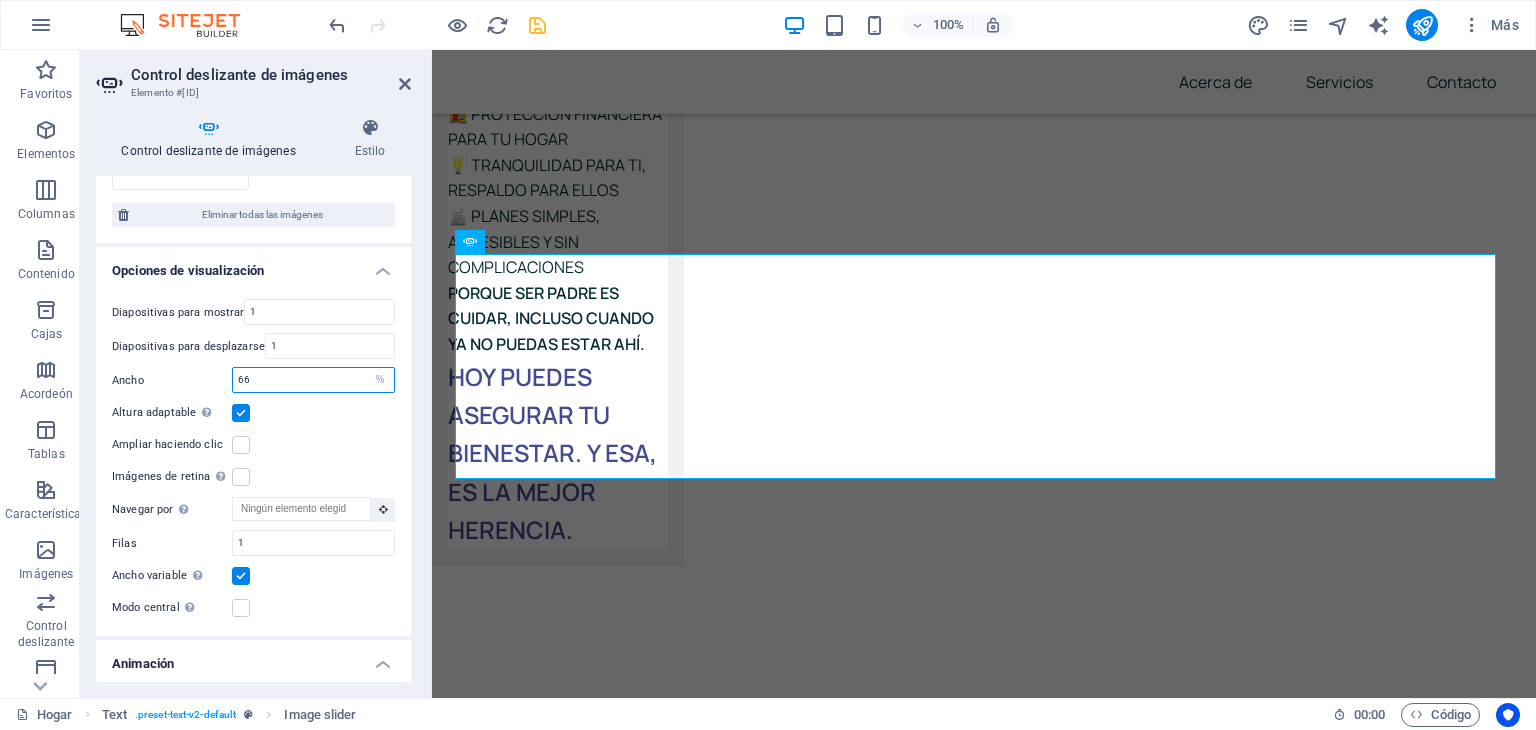drag, startPoint x: 267, startPoint y: 364, endPoint x: 228, endPoint y: 361, distance: 39.115215 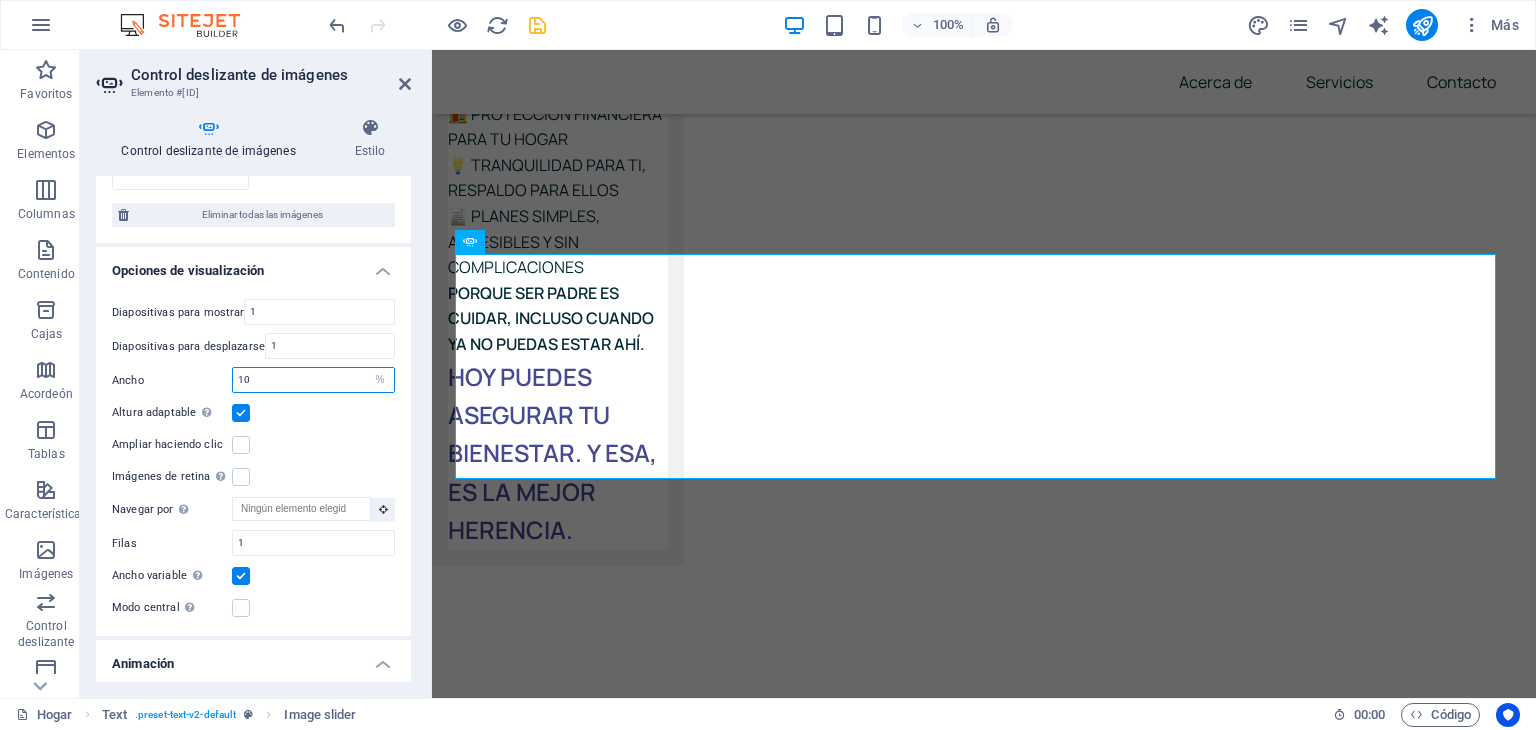 type on "100" 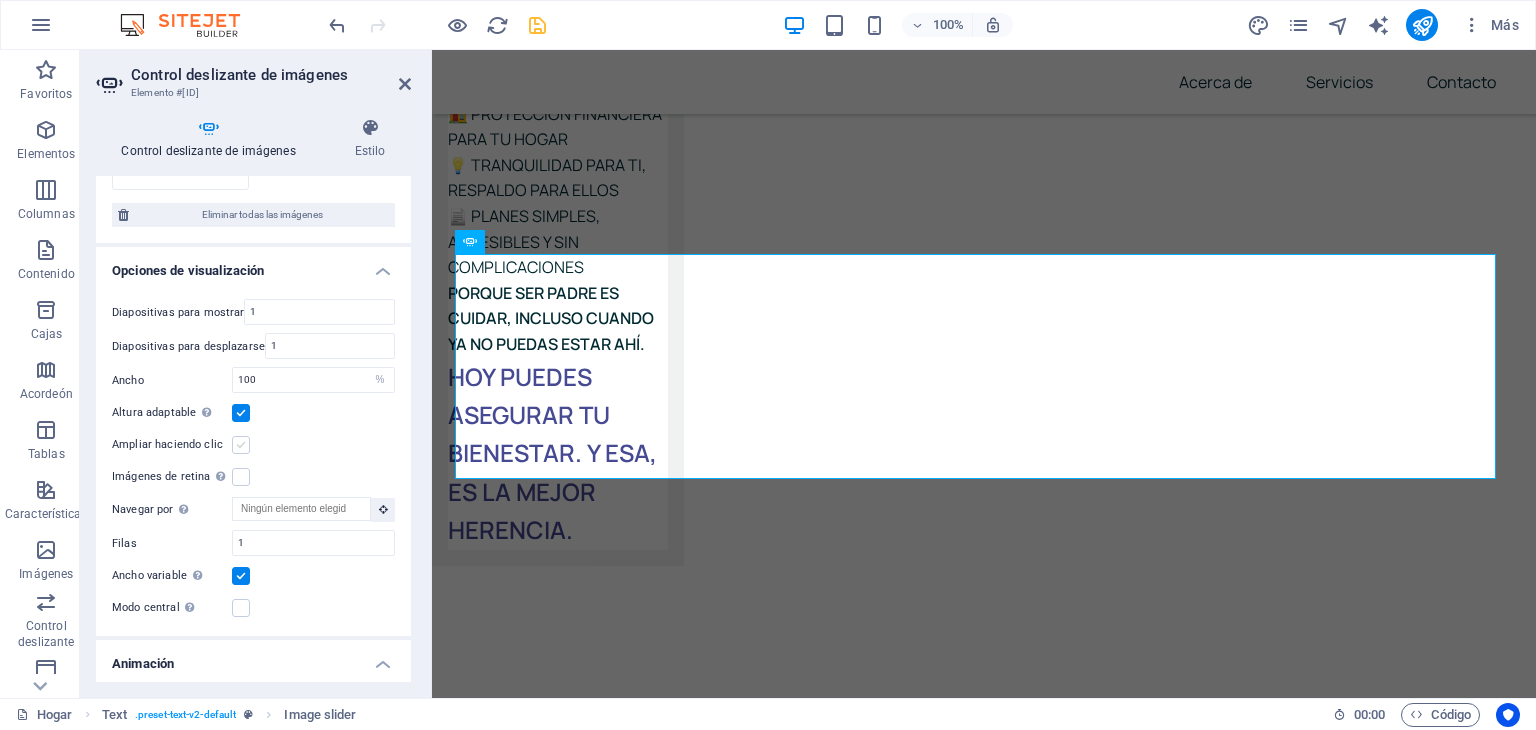 click at bounding box center (241, 445) 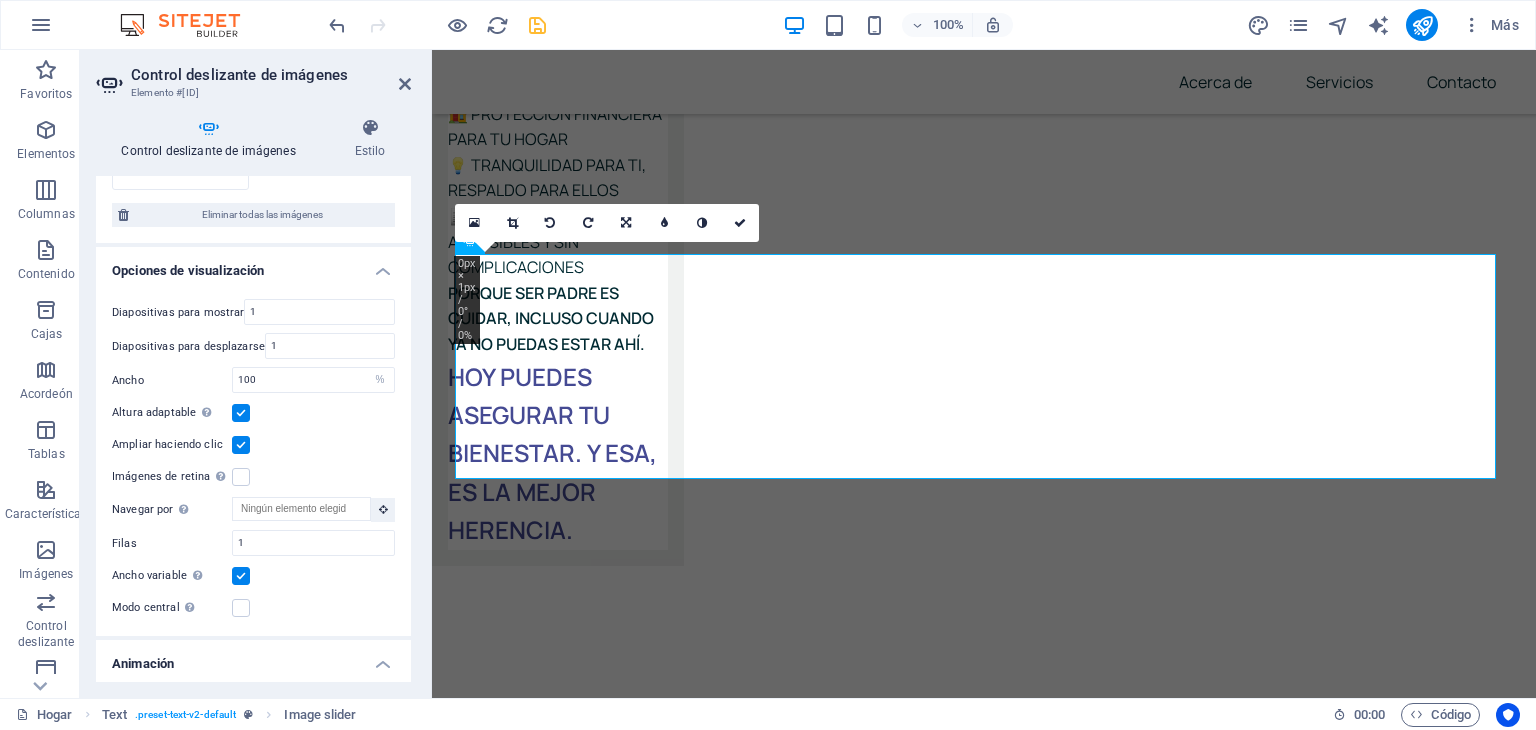 click at bounding box center [241, 445] 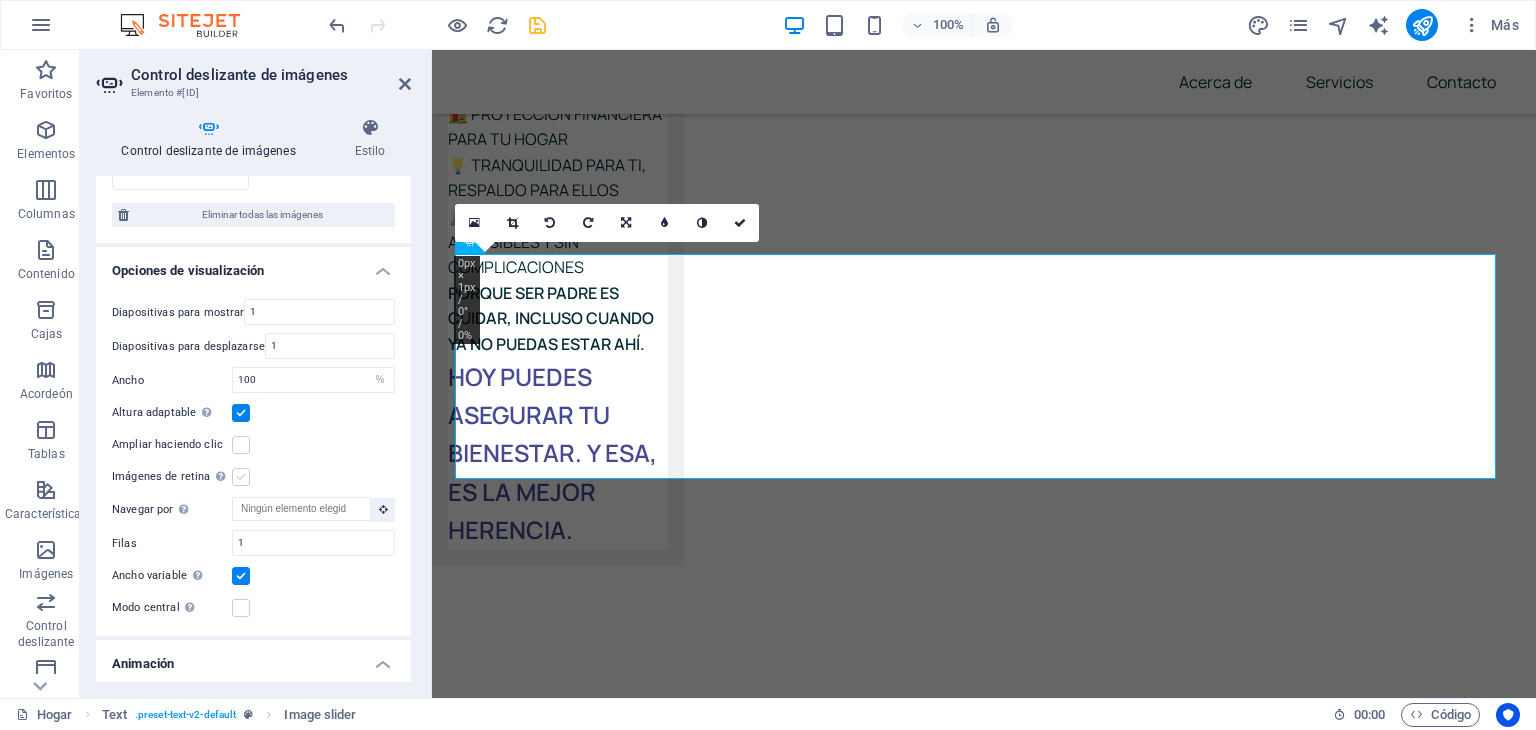 click at bounding box center (241, 477) 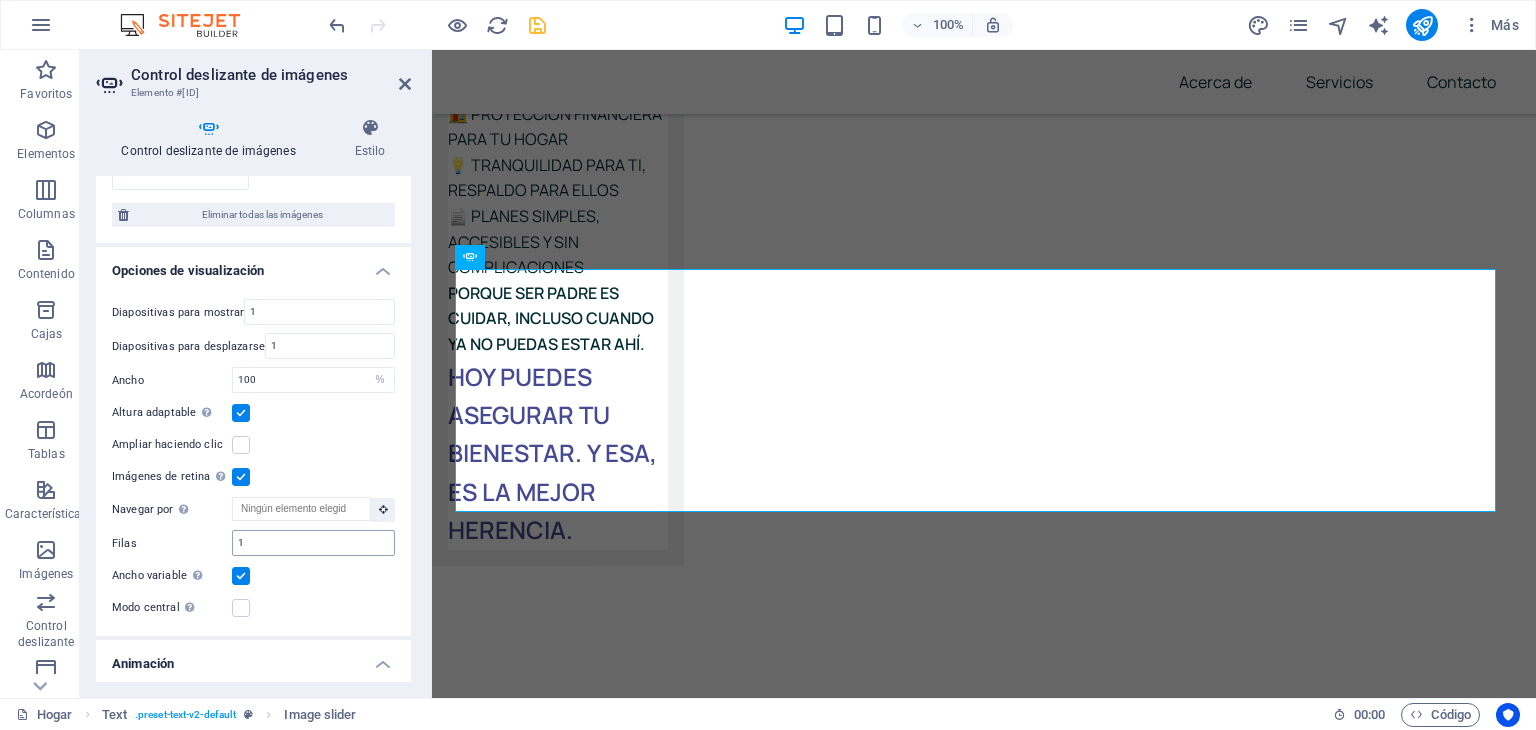 scroll, scrollTop: 7344, scrollLeft: 0, axis: vertical 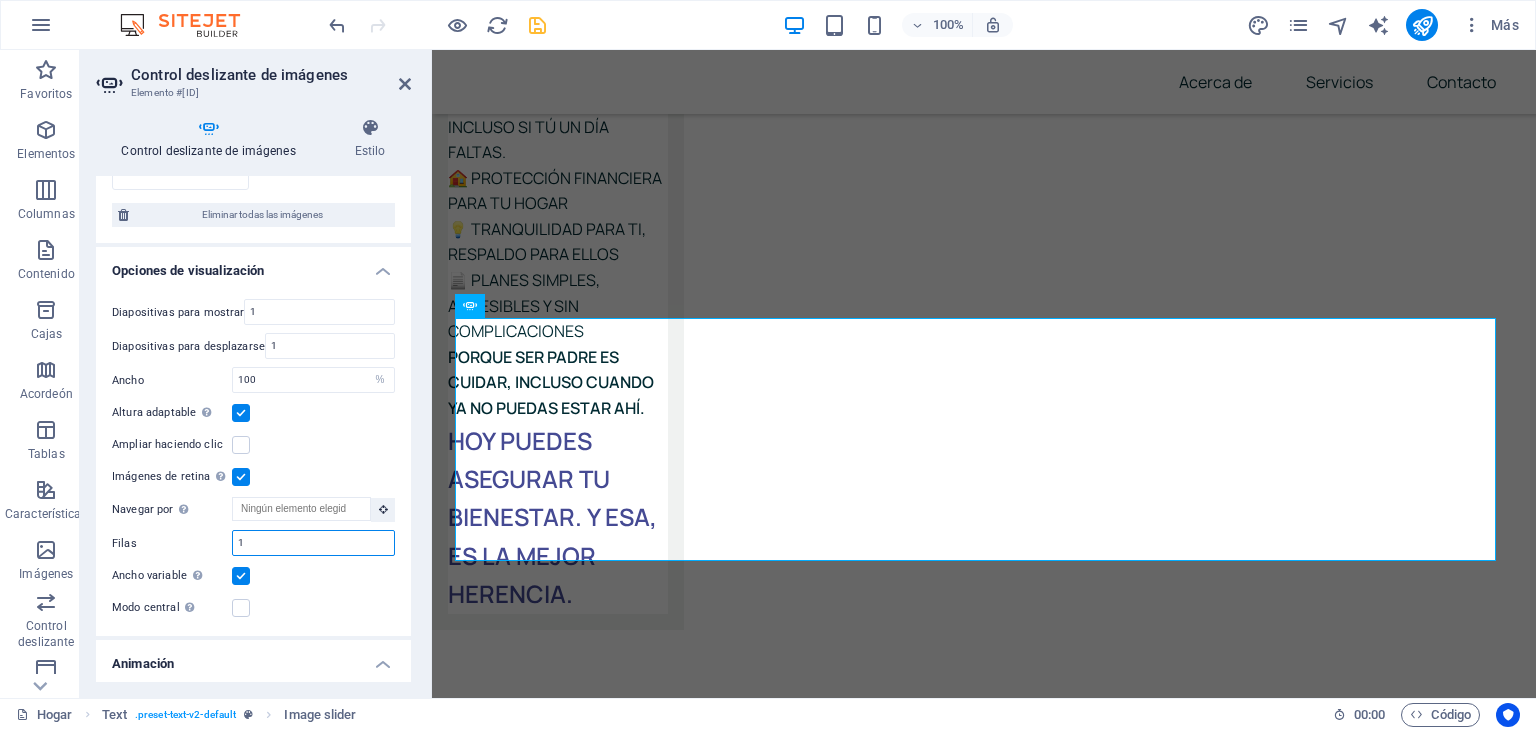 drag, startPoint x: 280, startPoint y: 522, endPoint x: 198, endPoint y: 521, distance: 82.006096 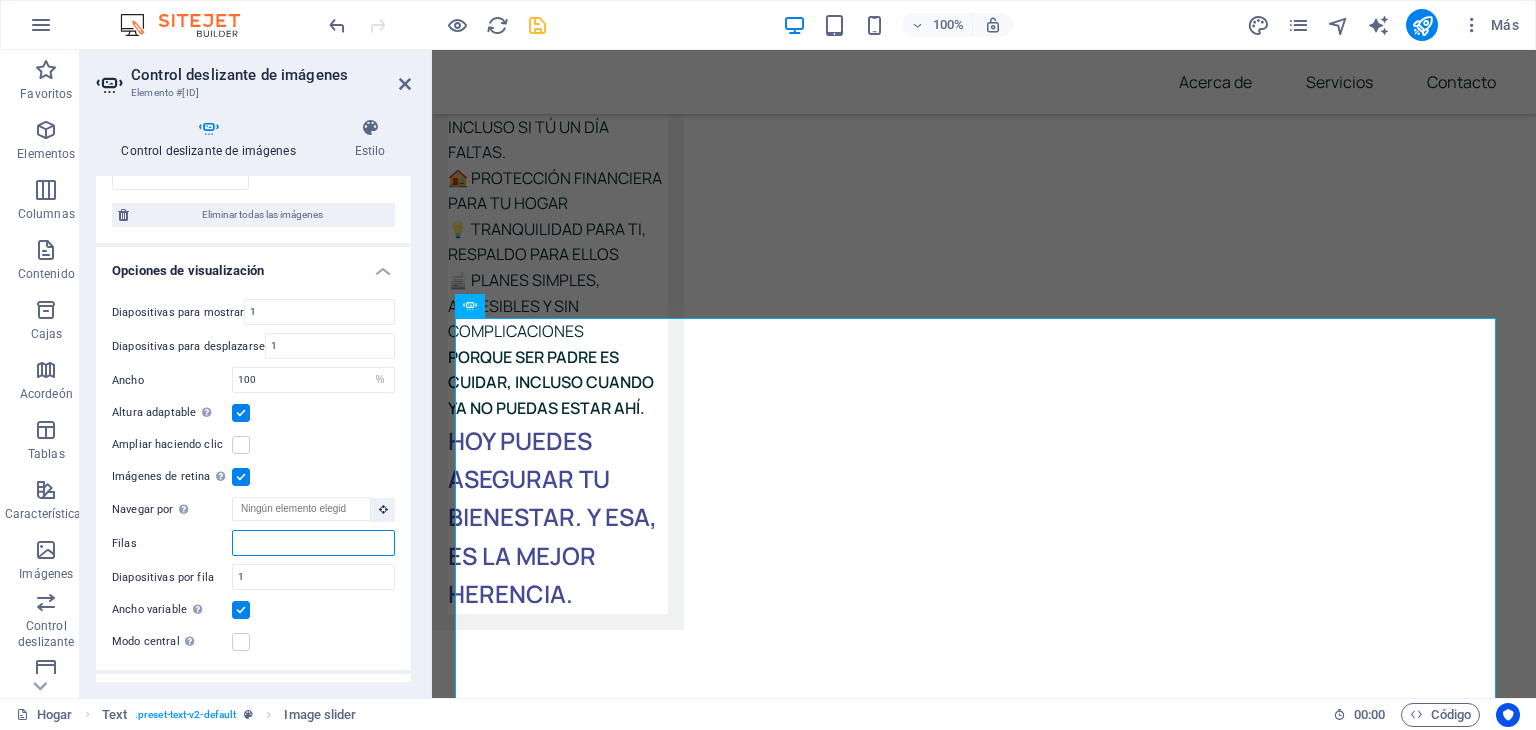 type on "1" 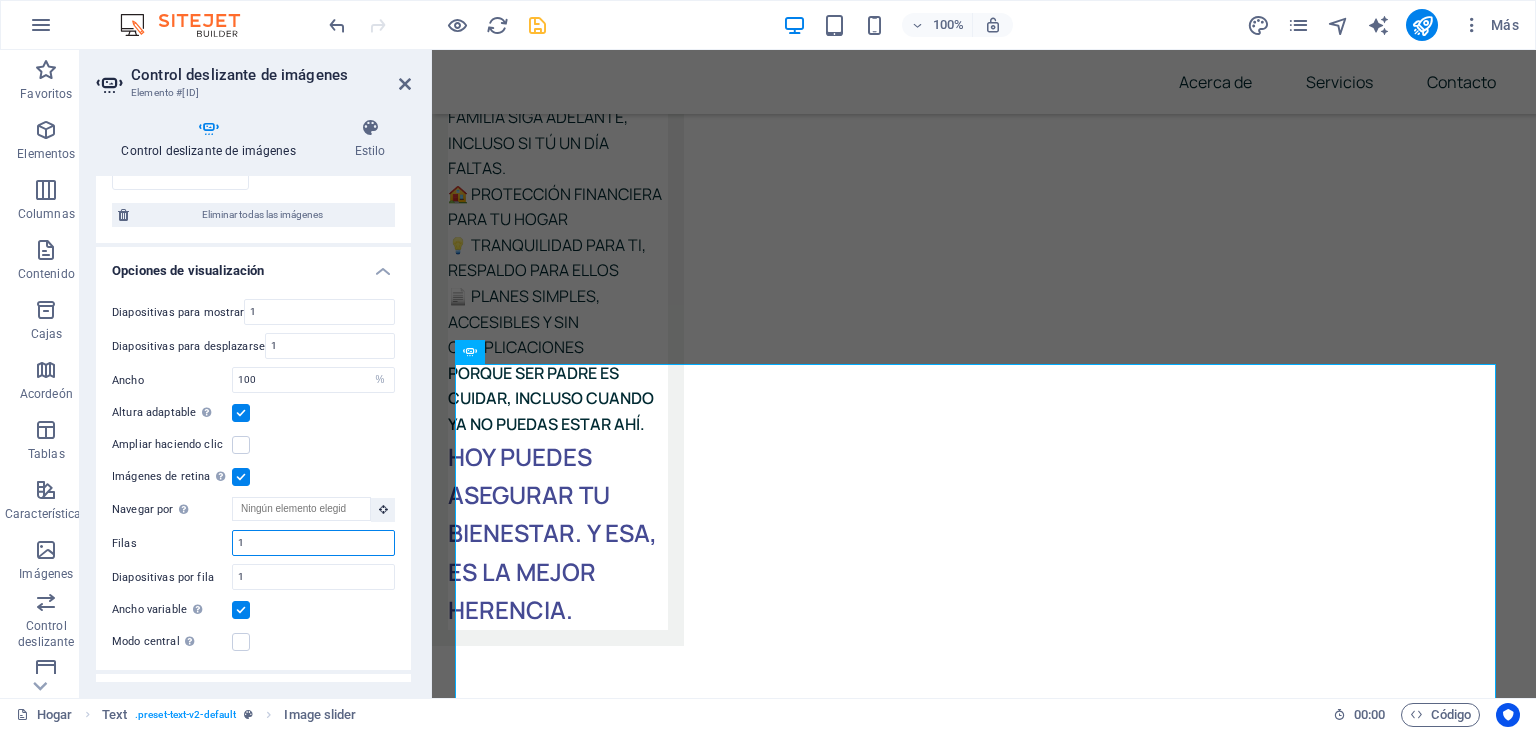 scroll, scrollTop: 7280, scrollLeft: 0, axis: vertical 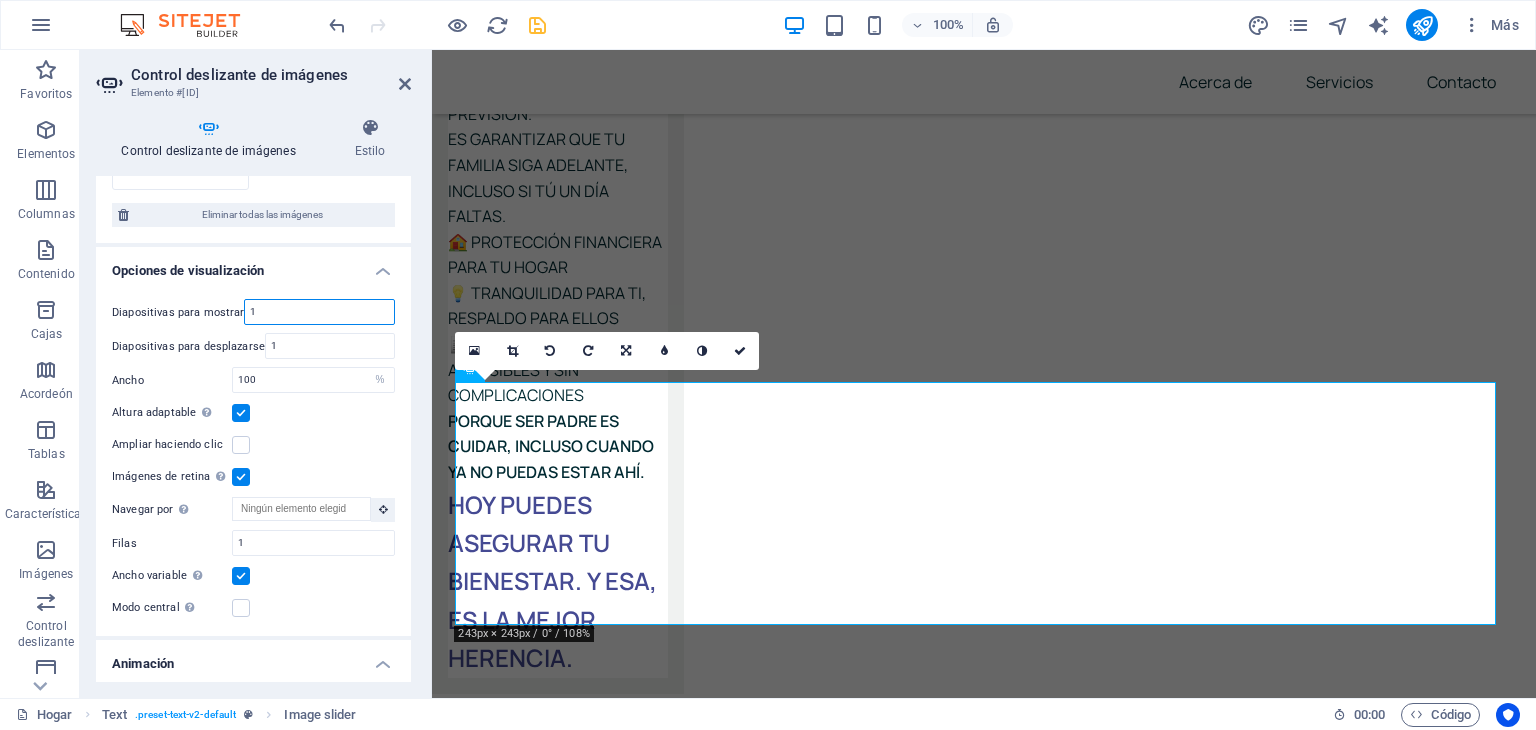 drag, startPoint x: 294, startPoint y: 302, endPoint x: 231, endPoint y: 305, distance: 63.07139 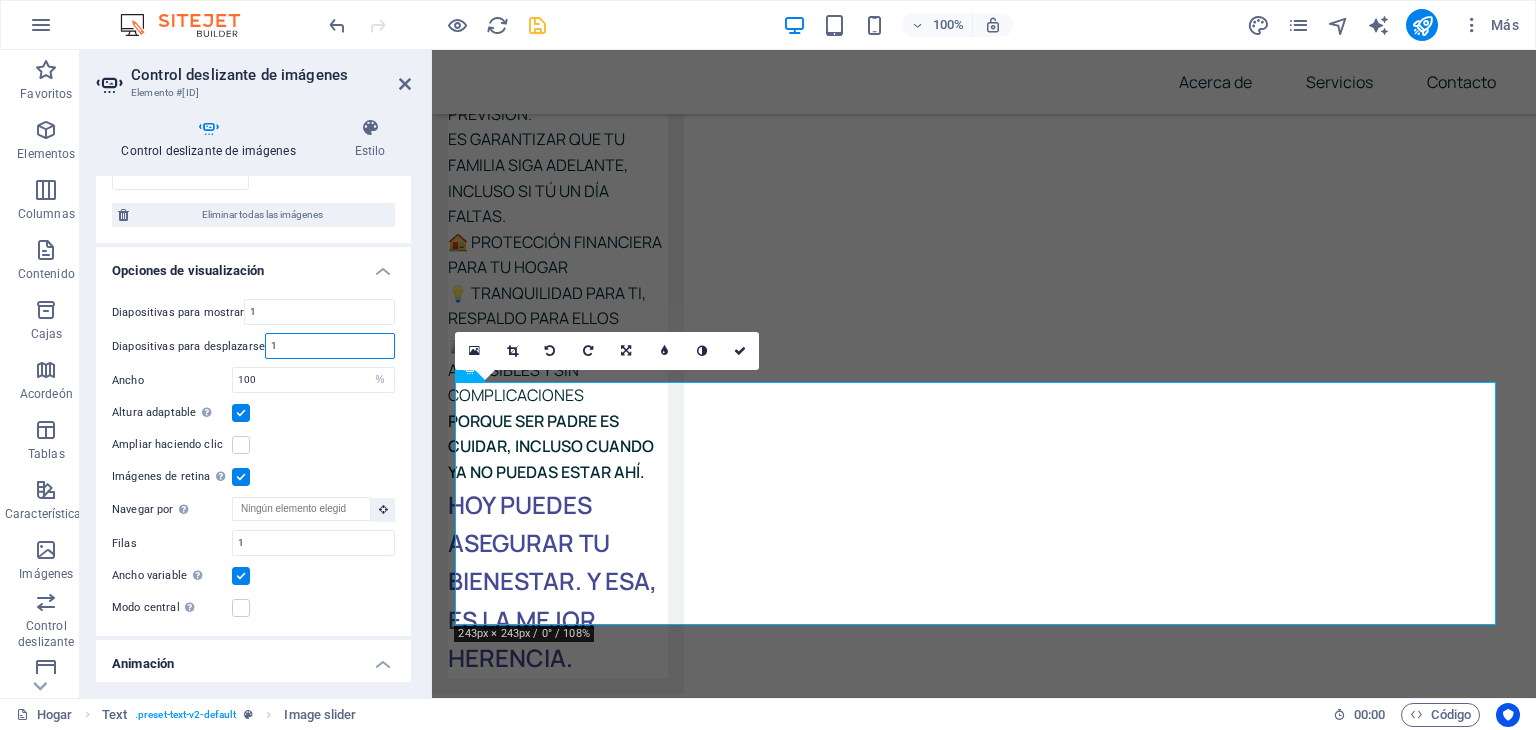 drag, startPoint x: 299, startPoint y: 331, endPoint x: 267, endPoint y: 329, distance: 32.06244 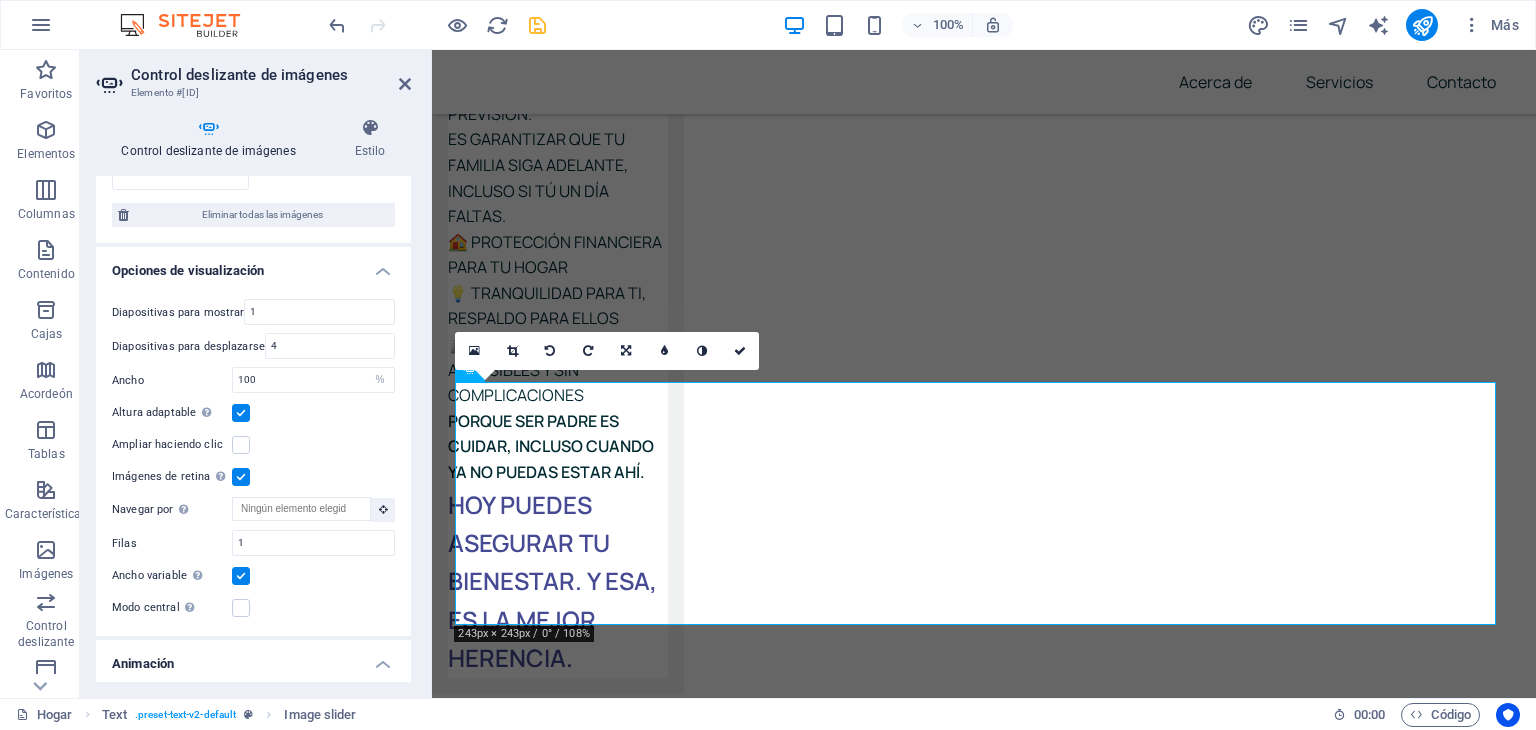 click on "Diapositivas para desplazarse" at bounding box center [188, 346] 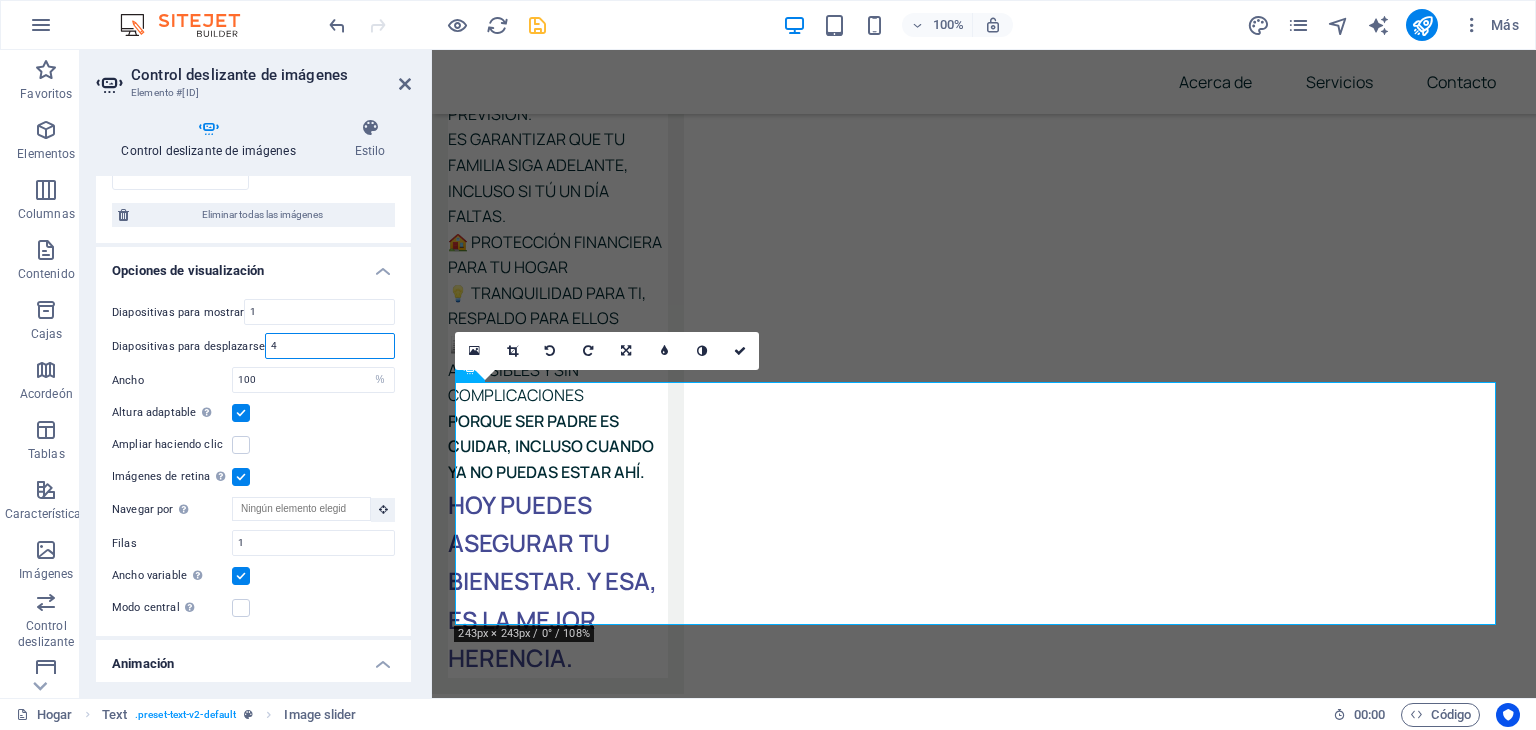 drag, startPoint x: 297, startPoint y: 329, endPoint x: 260, endPoint y: 331, distance: 37.054016 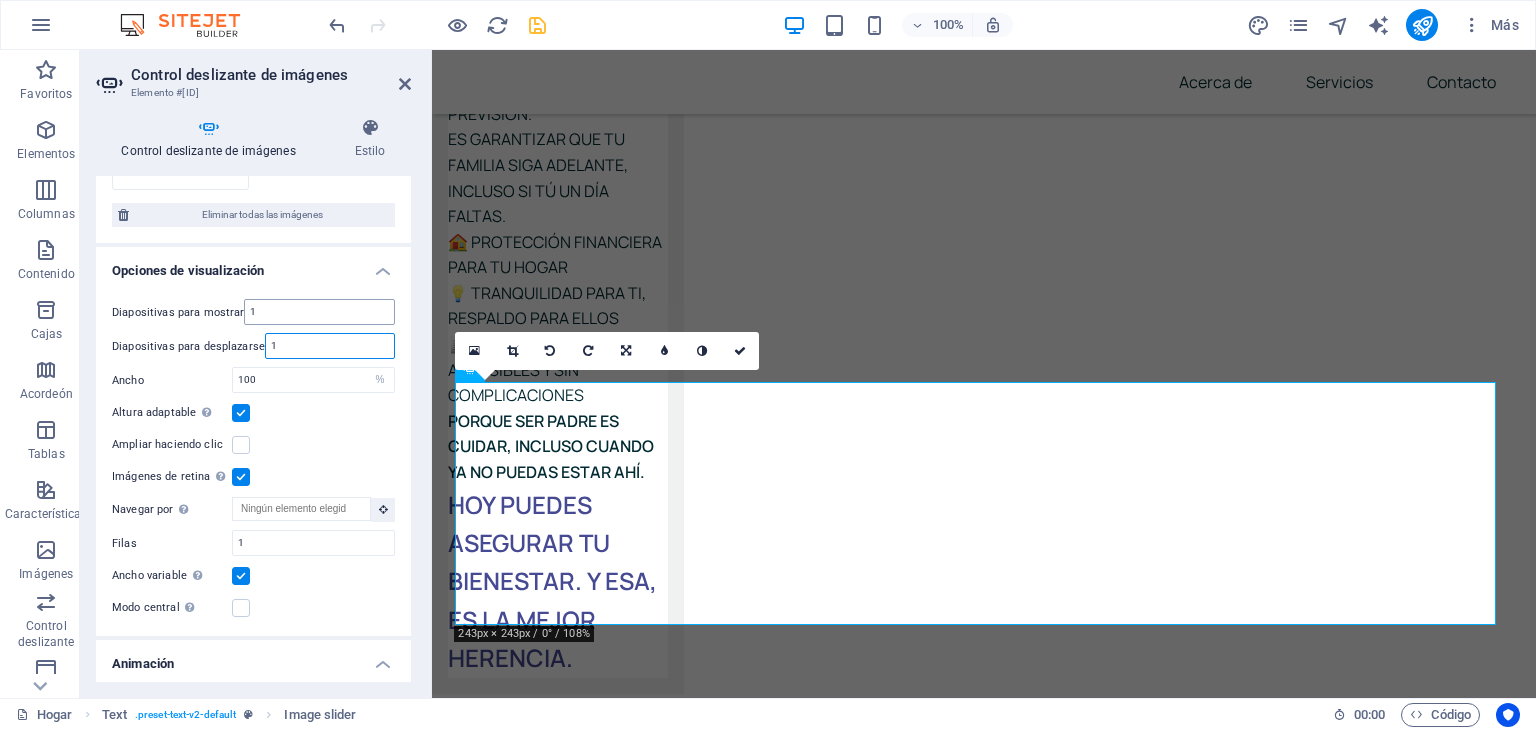 type on "1" 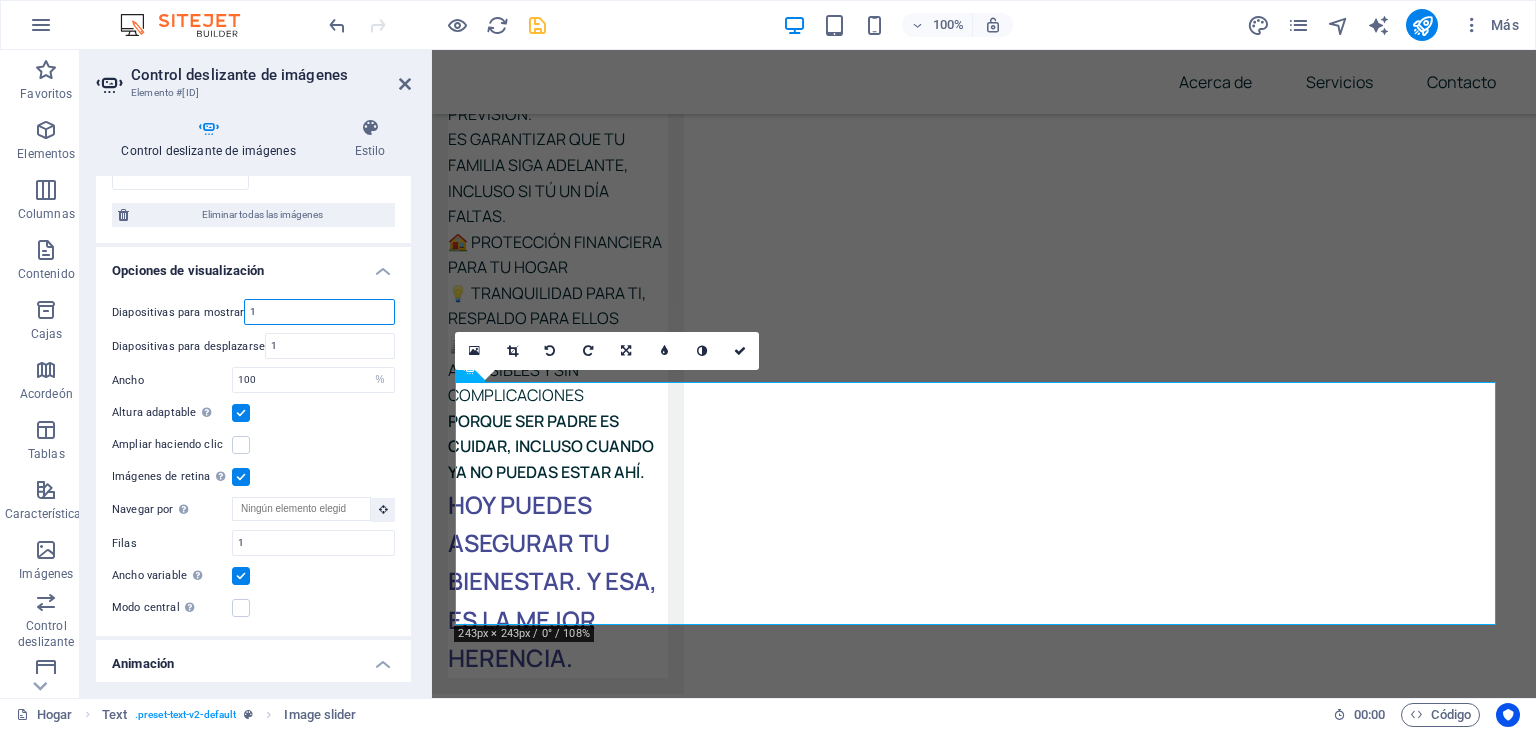 drag, startPoint x: 260, startPoint y: 305, endPoint x: 223, endPoint y: 305, distance: 37 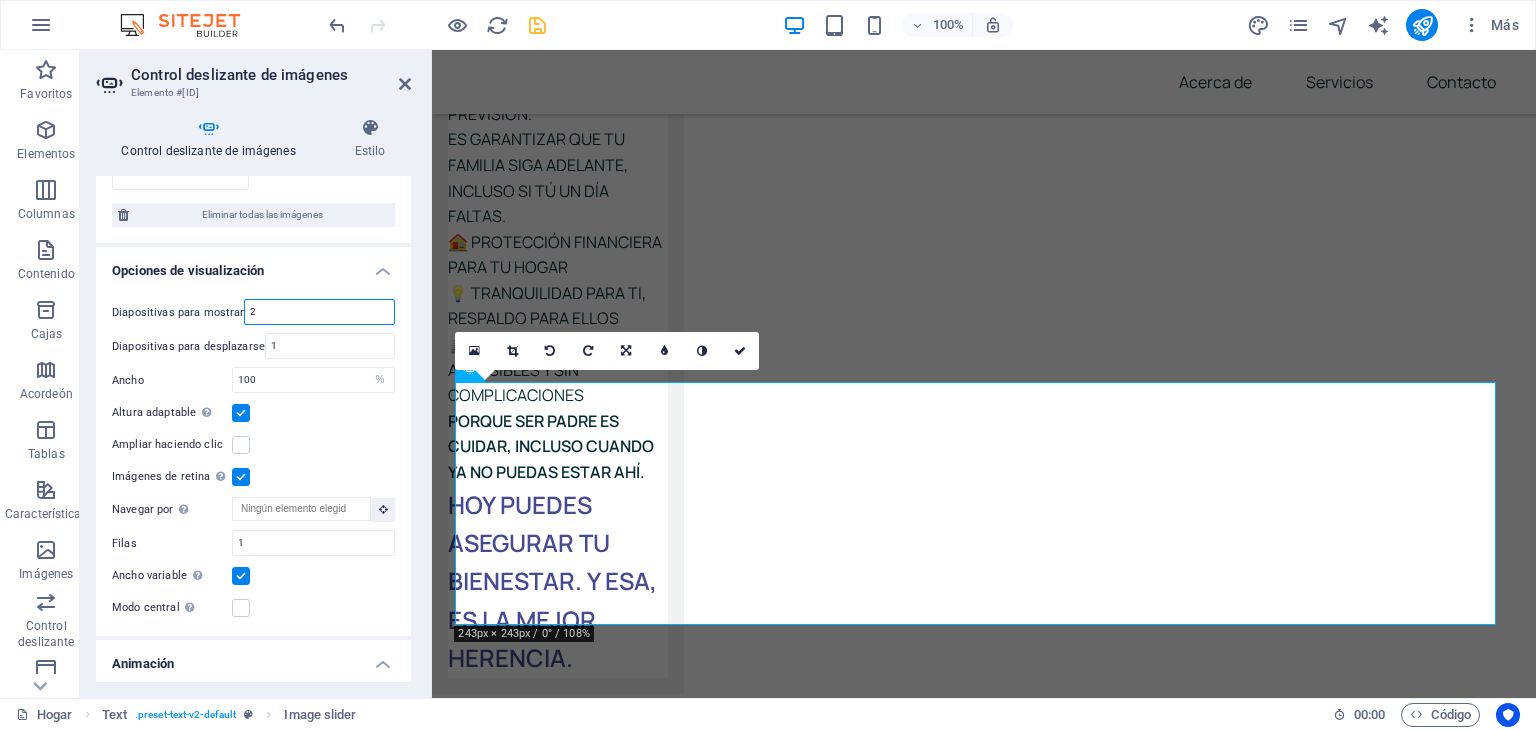 type on "2" 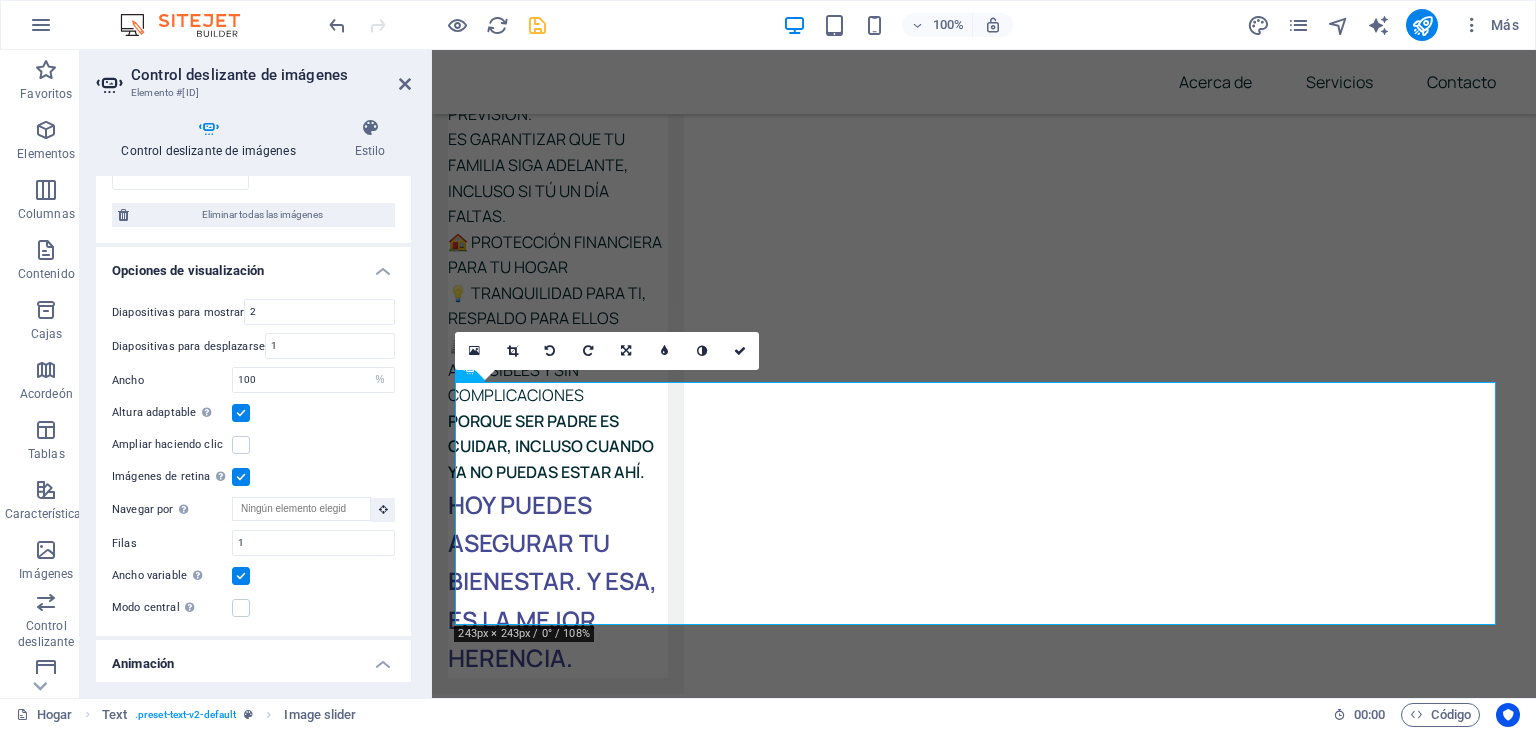 click on "Diapositivas para mostrar" at bounding box center (178, 312) 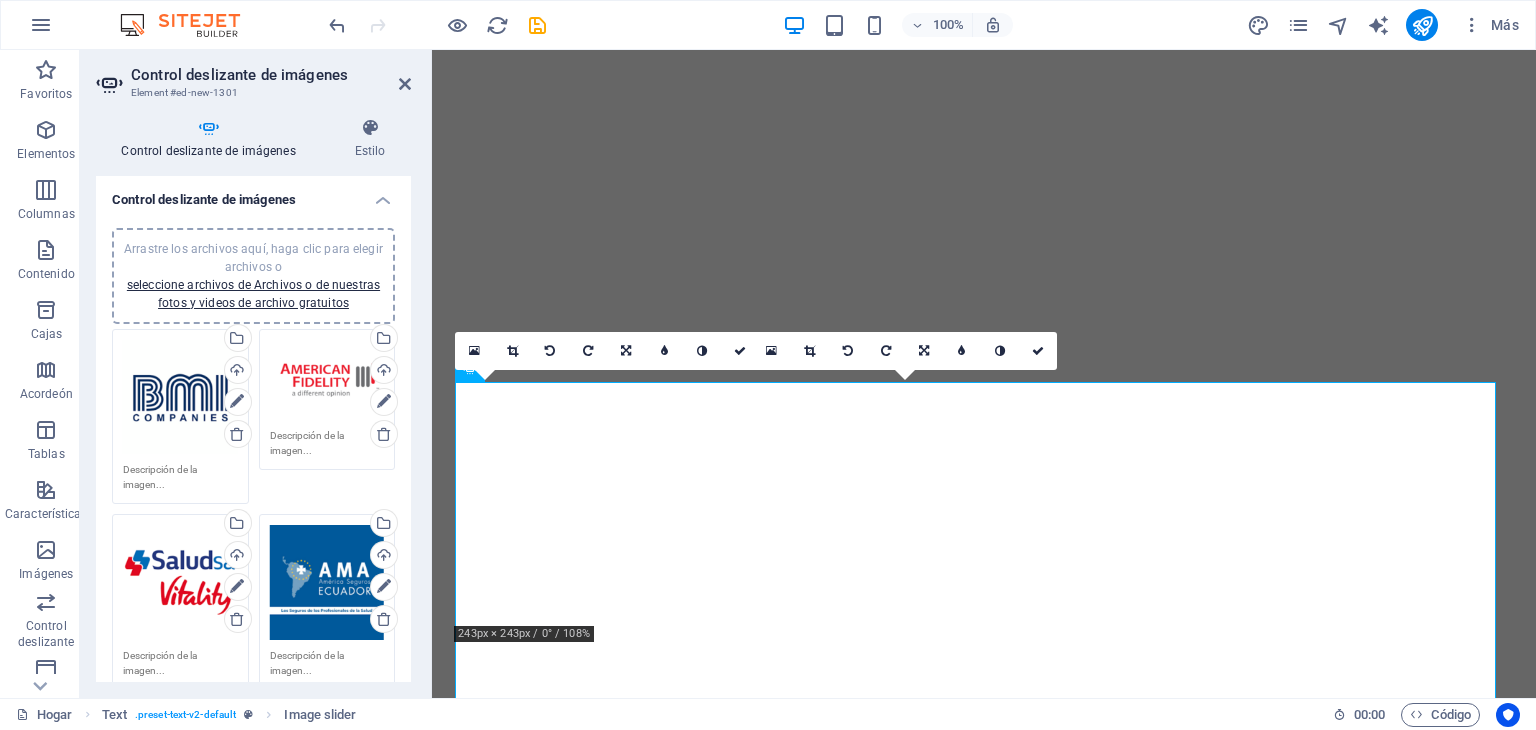 select on "%" 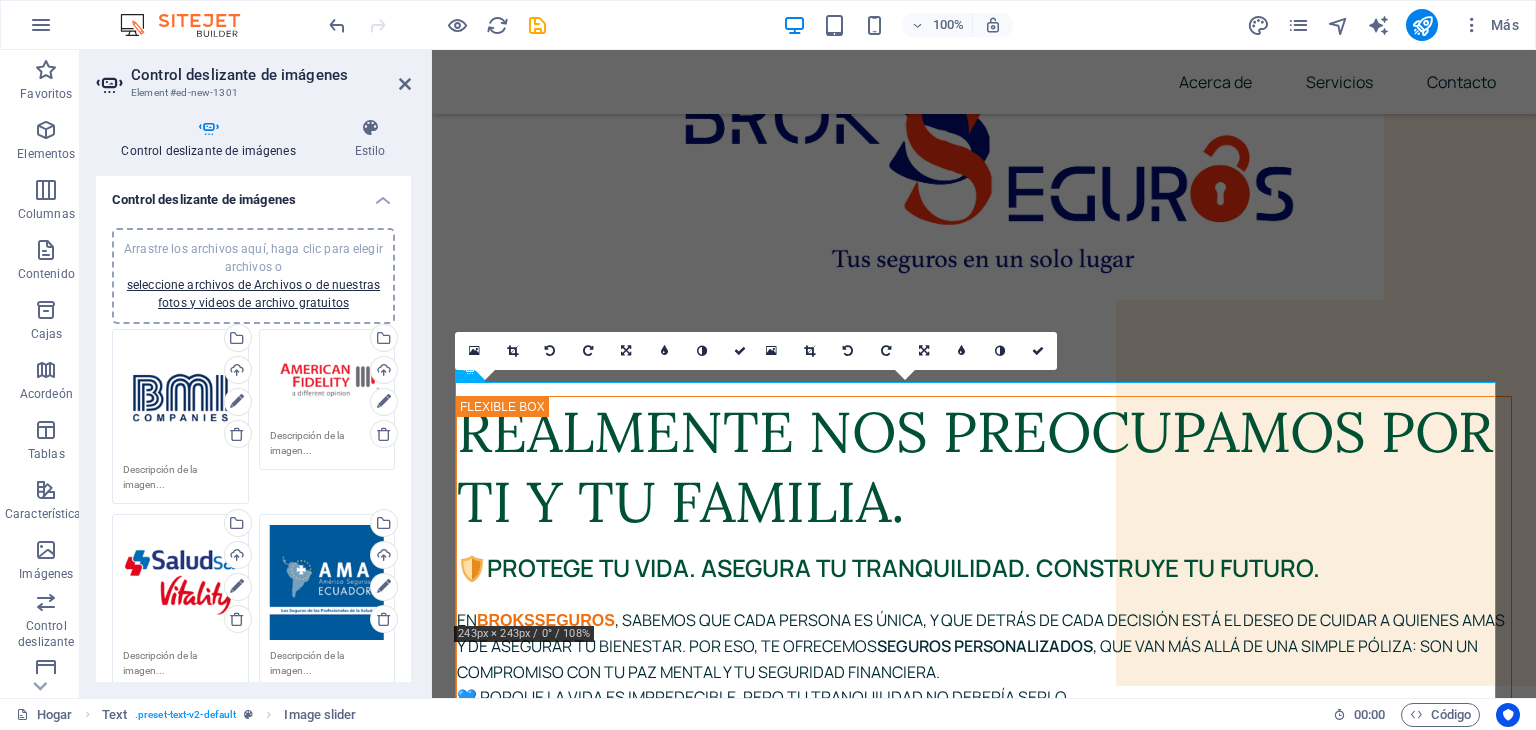 scroll, scrollTop: 1738, scrollLeft: 0, axis: vertical 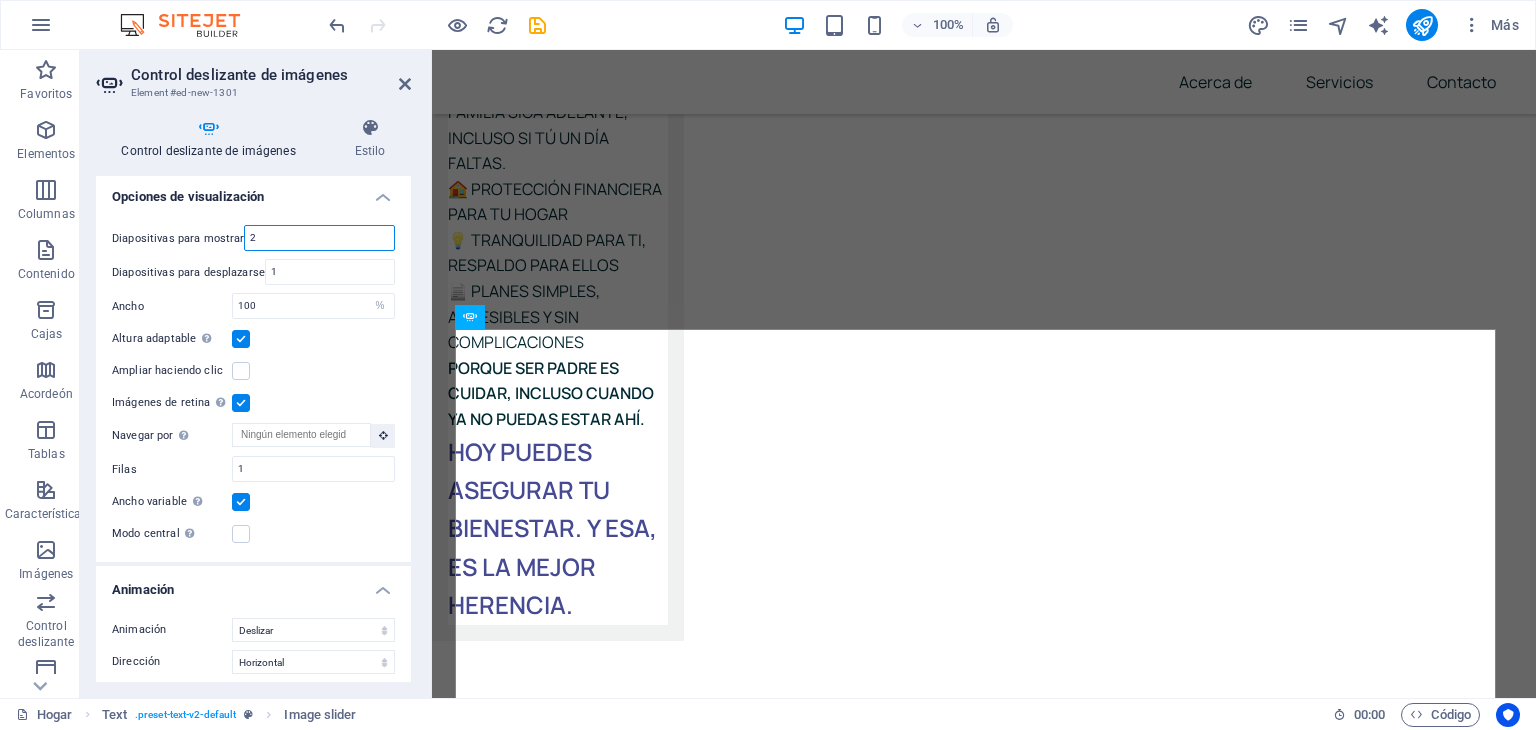 drag, startPoint x: 263, startPoint y: 222, endPoint x: 234, endPoint y: 222, distance: 29 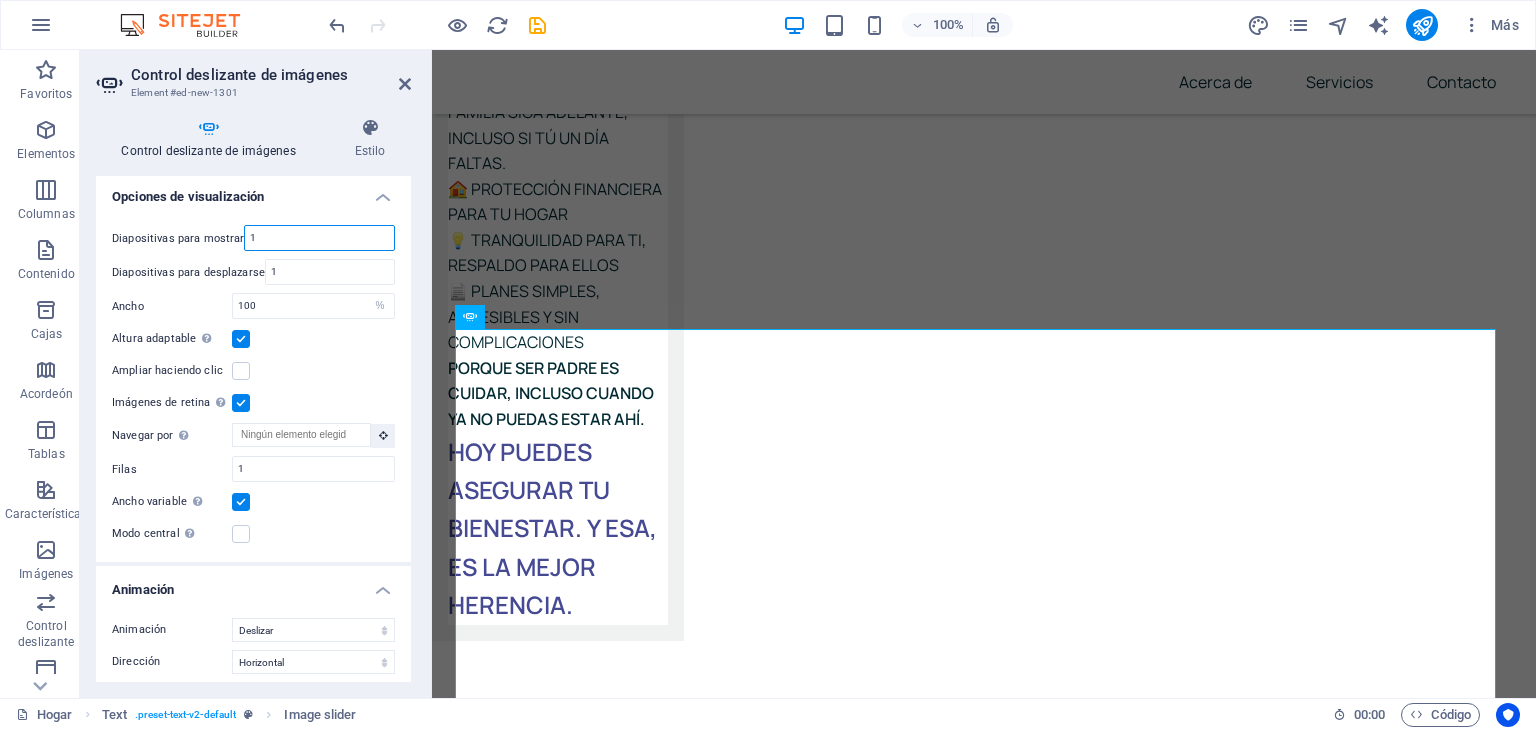 type on "1" 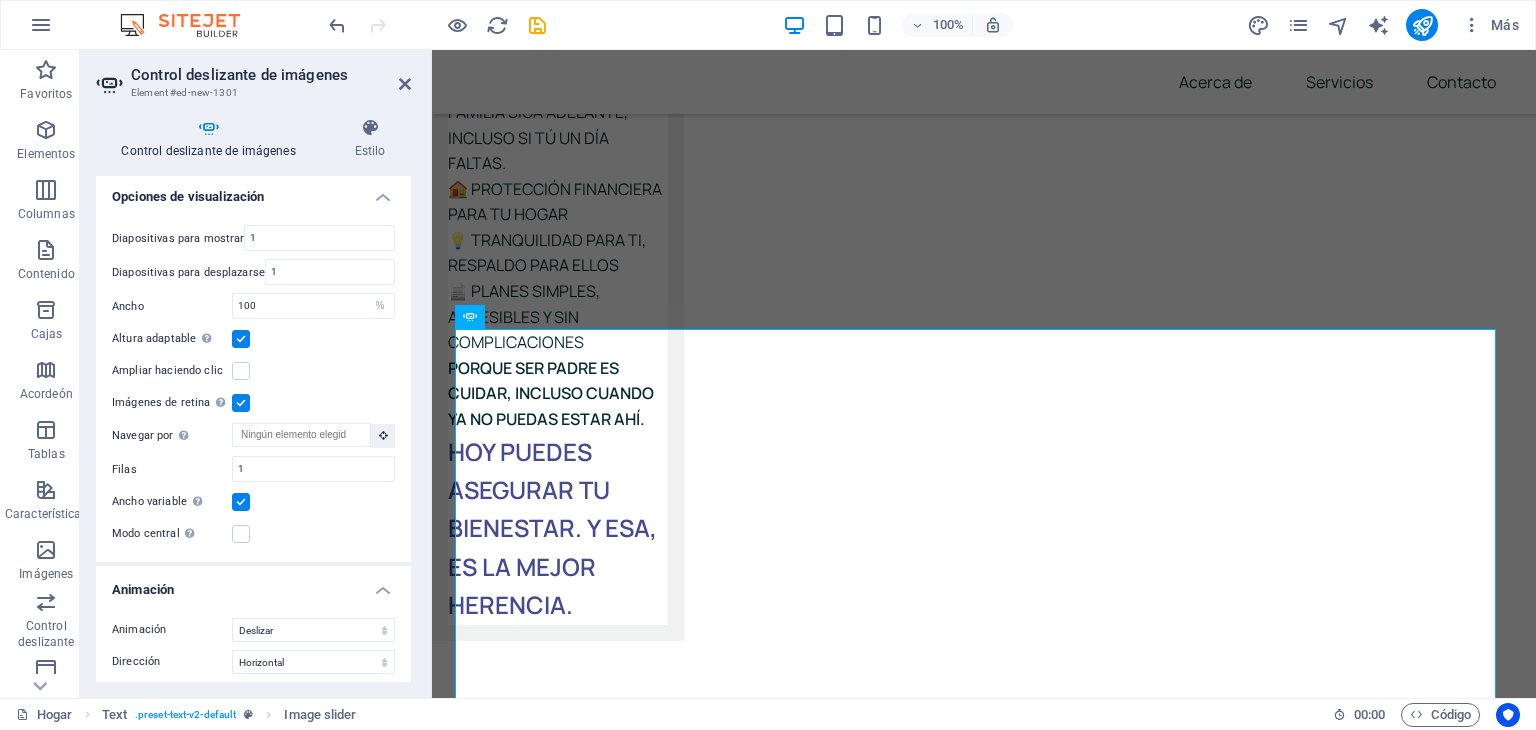 click on "Diapositivas para mostrar 1 Diapositivas para desplazarse 1 Ancho 100 Por defecto píxeles % movimiento rápido del ojo ellos Volkswagen vh Altura Por defecto píxeles movimiento rápido del ojo ellos Volkswagen vh Altura adaptable Ajusta automáticamente la altura de los controles deslizantes horizontales de una sola diapositiva Ampliar haciendo clic Imágenes de retina Cargue automáticamente imágenes de retina y tamaños optimizados para teléfonos inteligentes. Navegar por Seleccione otro control deslizante para navegar por este
Filas 1 Diapositivas por fila 1 Ancho variable Ajusta automáticamente el ancho de la diapositiva visible. Modo central Permite la vista centrada con diapositivas anteriores y siguientes parciales. Se usa con recuentos impares de "Diapositivas para mostrar". Acolchado central No visible mientras "Ancho variable" esté activado 0 píxeles %" at bounding box center (253, 385) 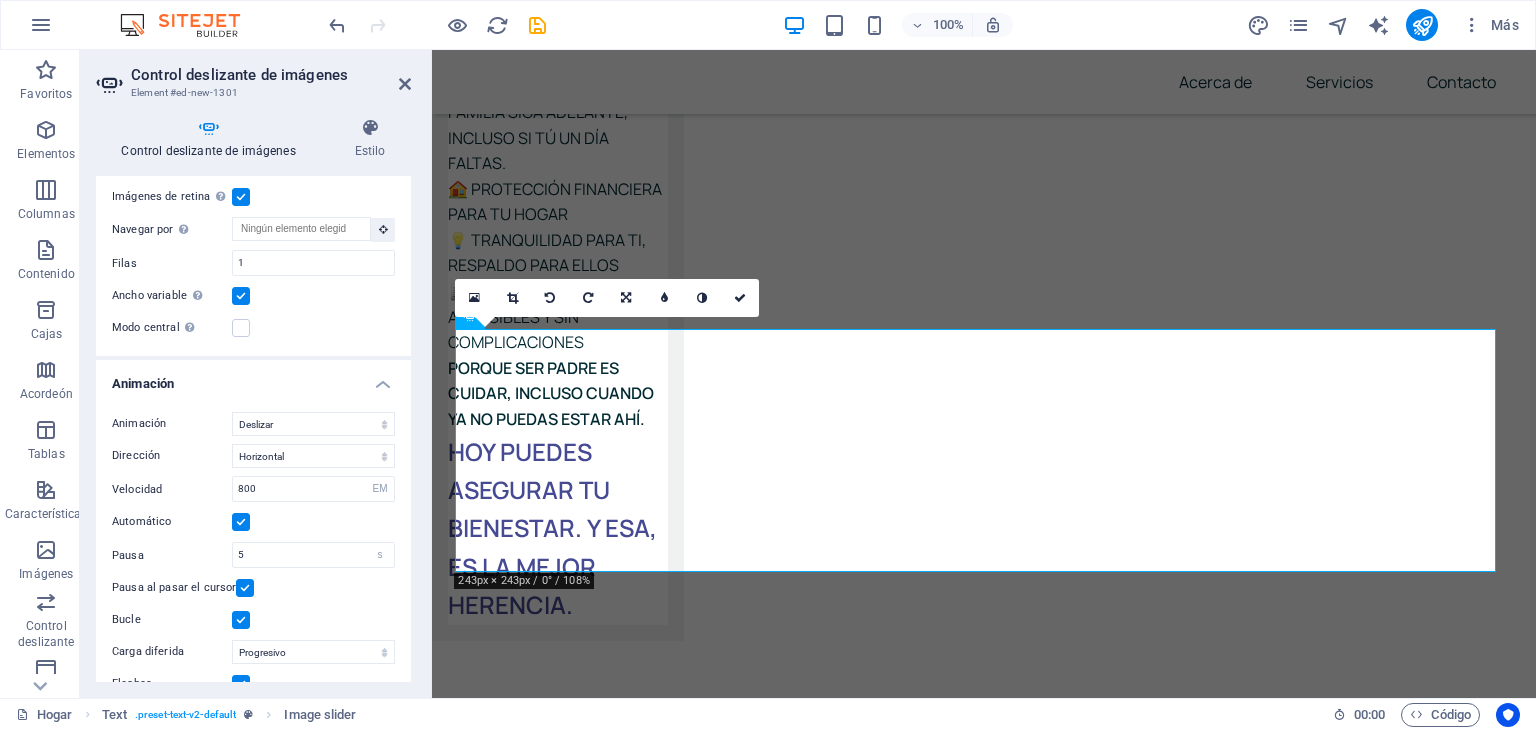 scroll, scrollTop: 1816, scrollLeft: 0, axis: vertical 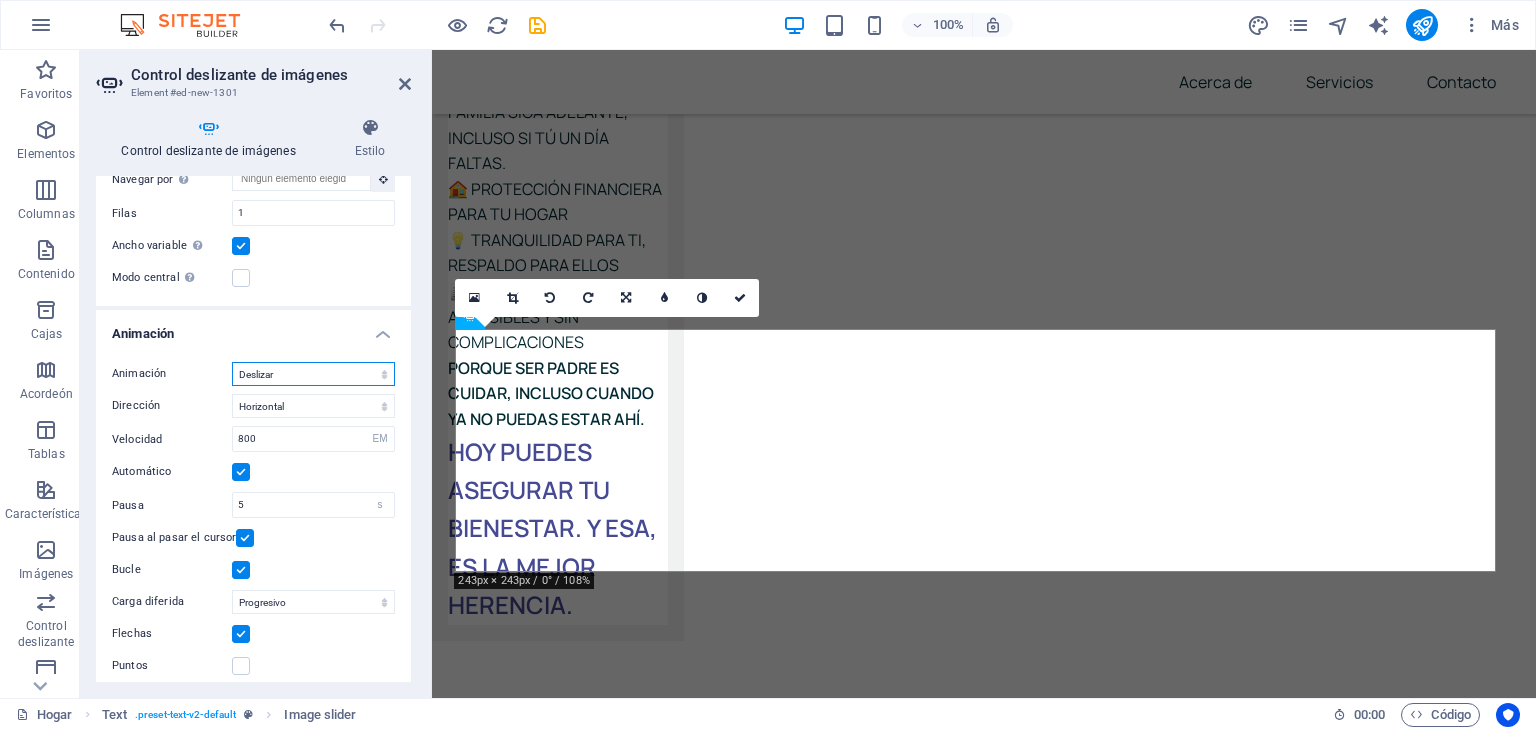 click on "Deslizar Desteñir" at bounding box center [313, 374] 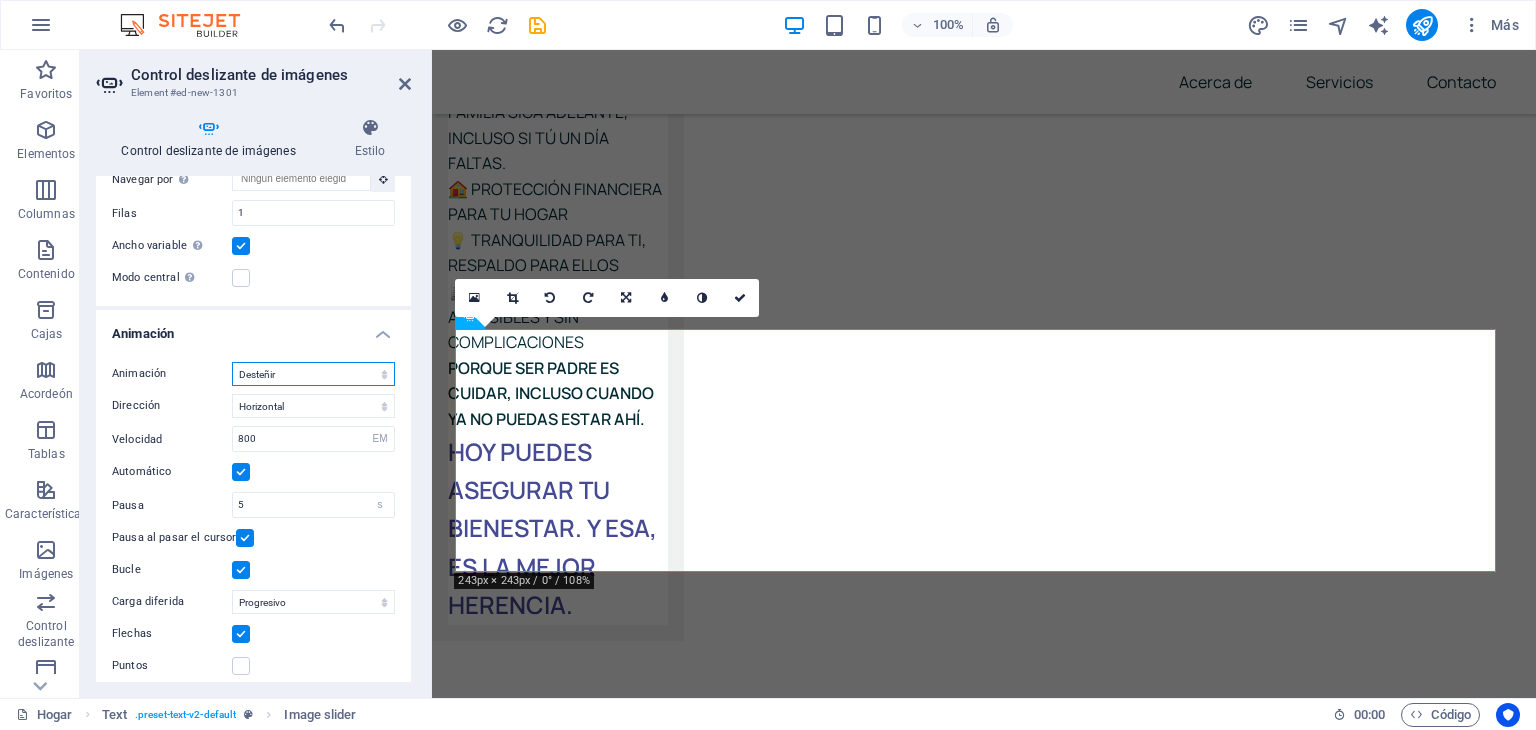 click on "Deslizar Desteñir" at bounding box center [313, 374] 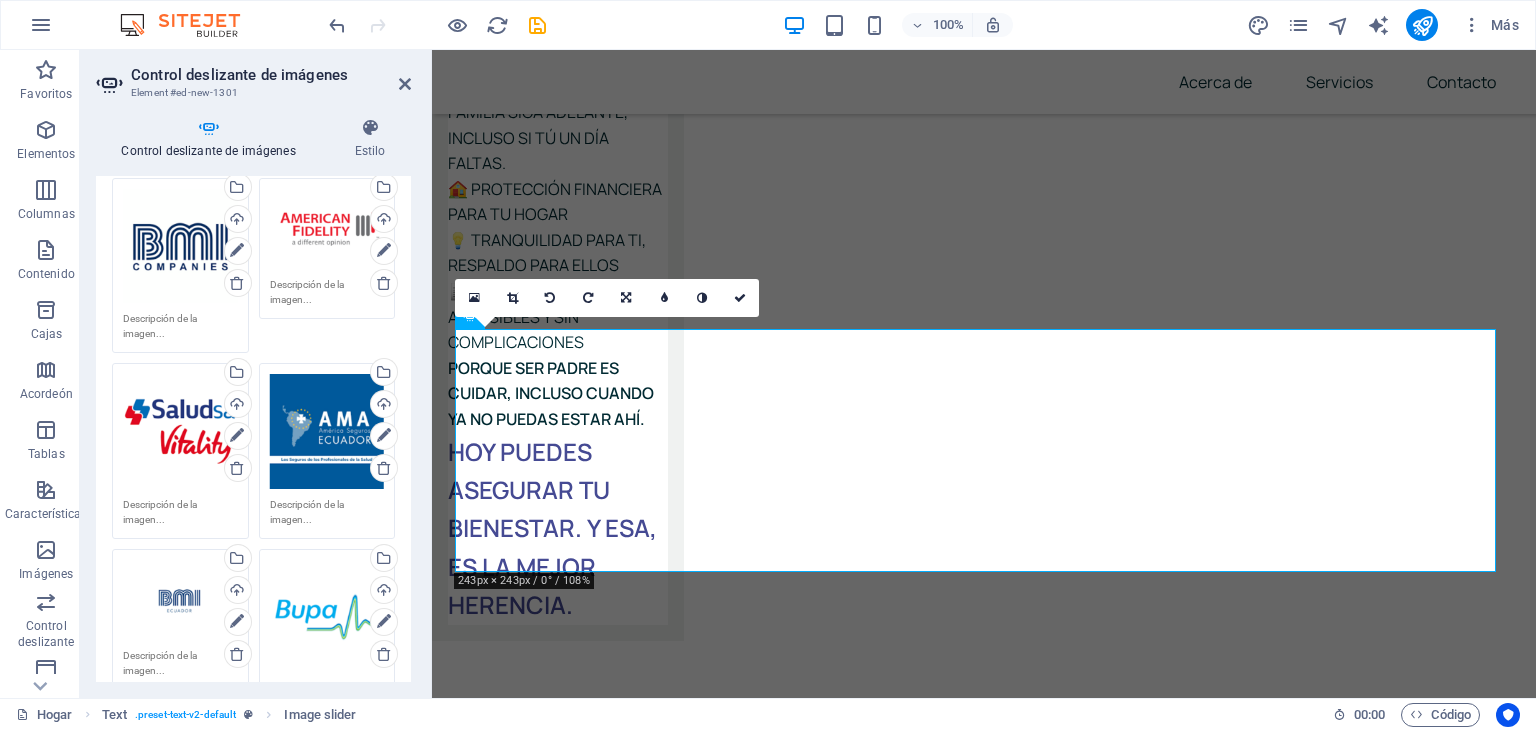 scroll, scrollTop: 0, scrollLeft: 0, axis: both 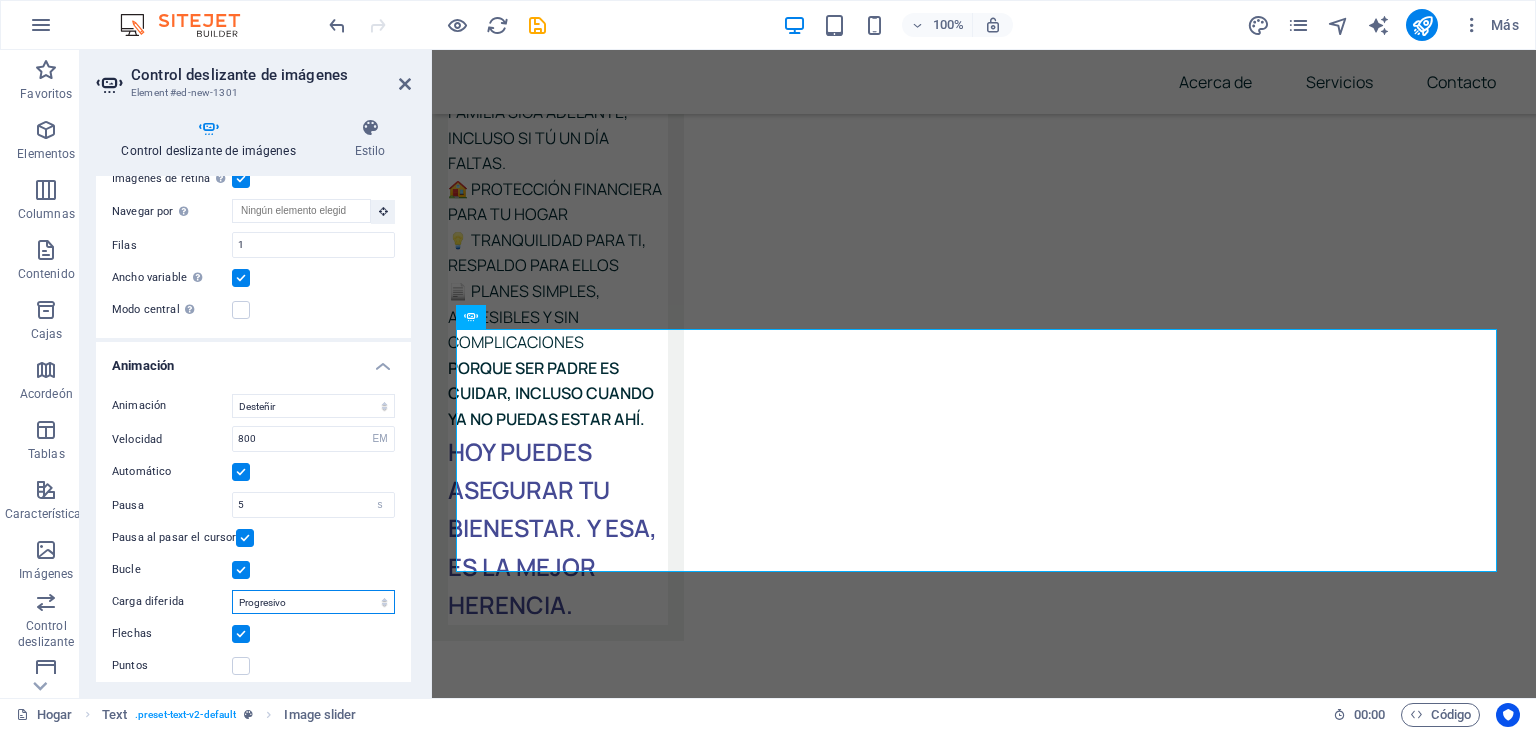 click on "Apagado Bajo demanda Progresivo" at bounding box center (313, 602) 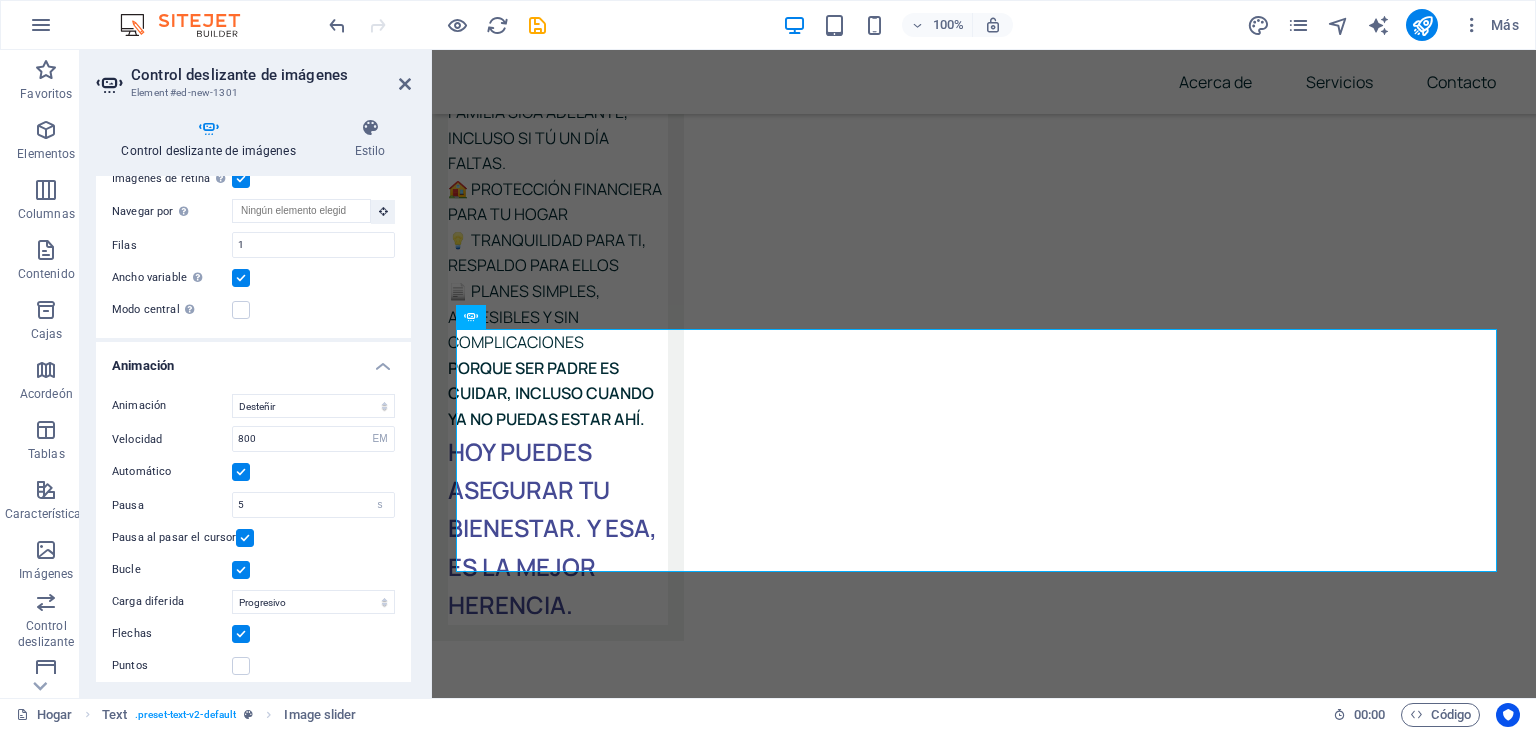 click on "Carga diferida" at bounding box center (172, 602) 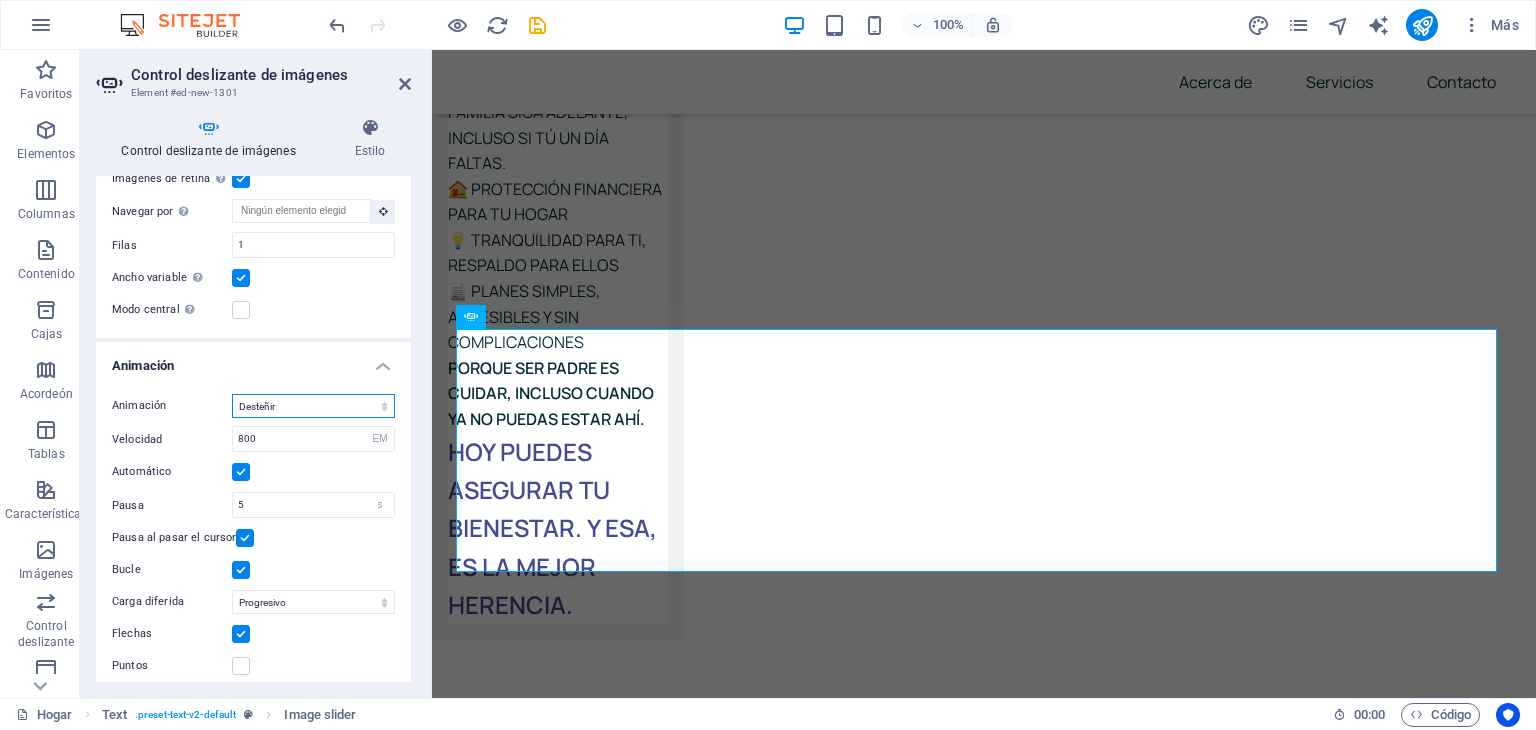 click on "Deslizar Desteñir" at bounding box center [313, 406] 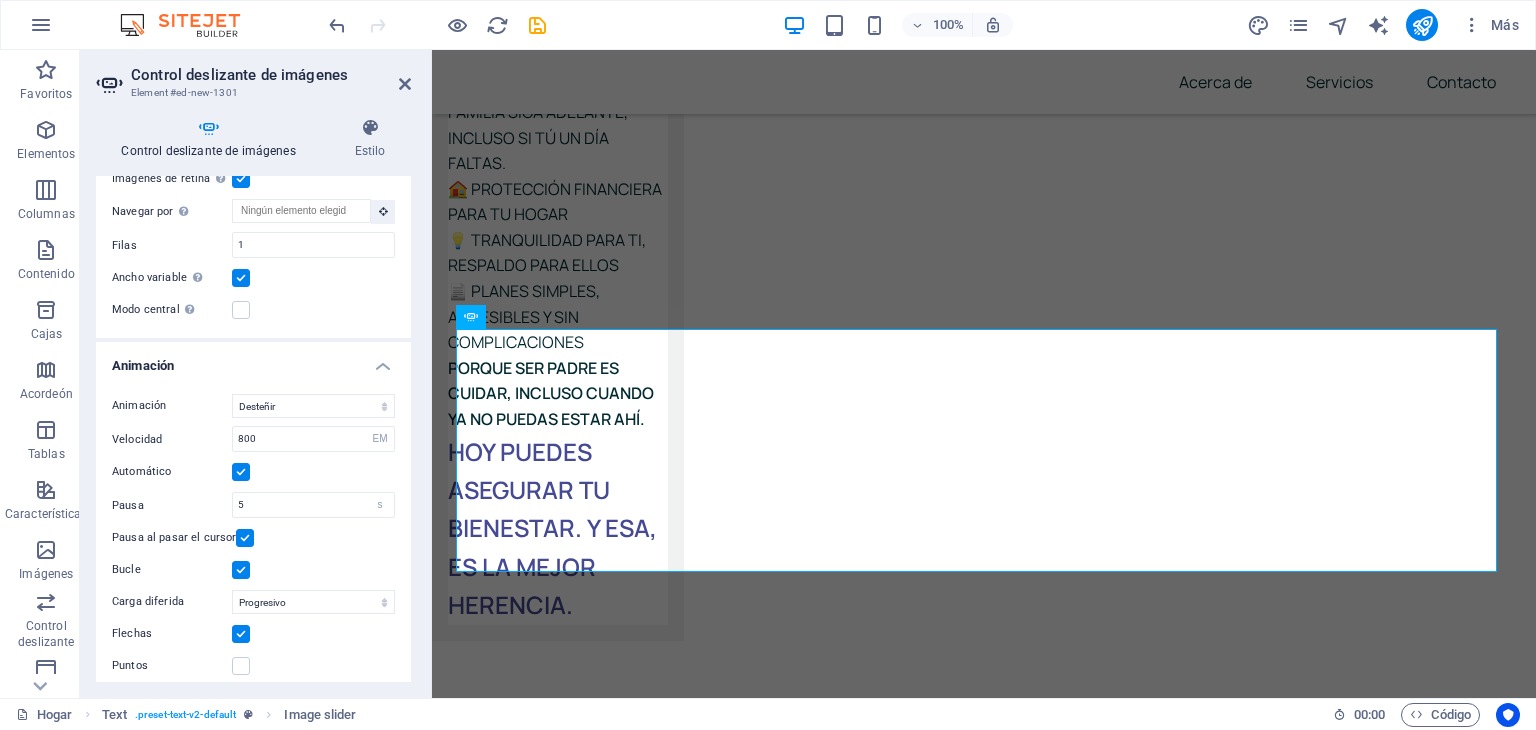 click on "Velocidad" at bounding box center [137, 439] 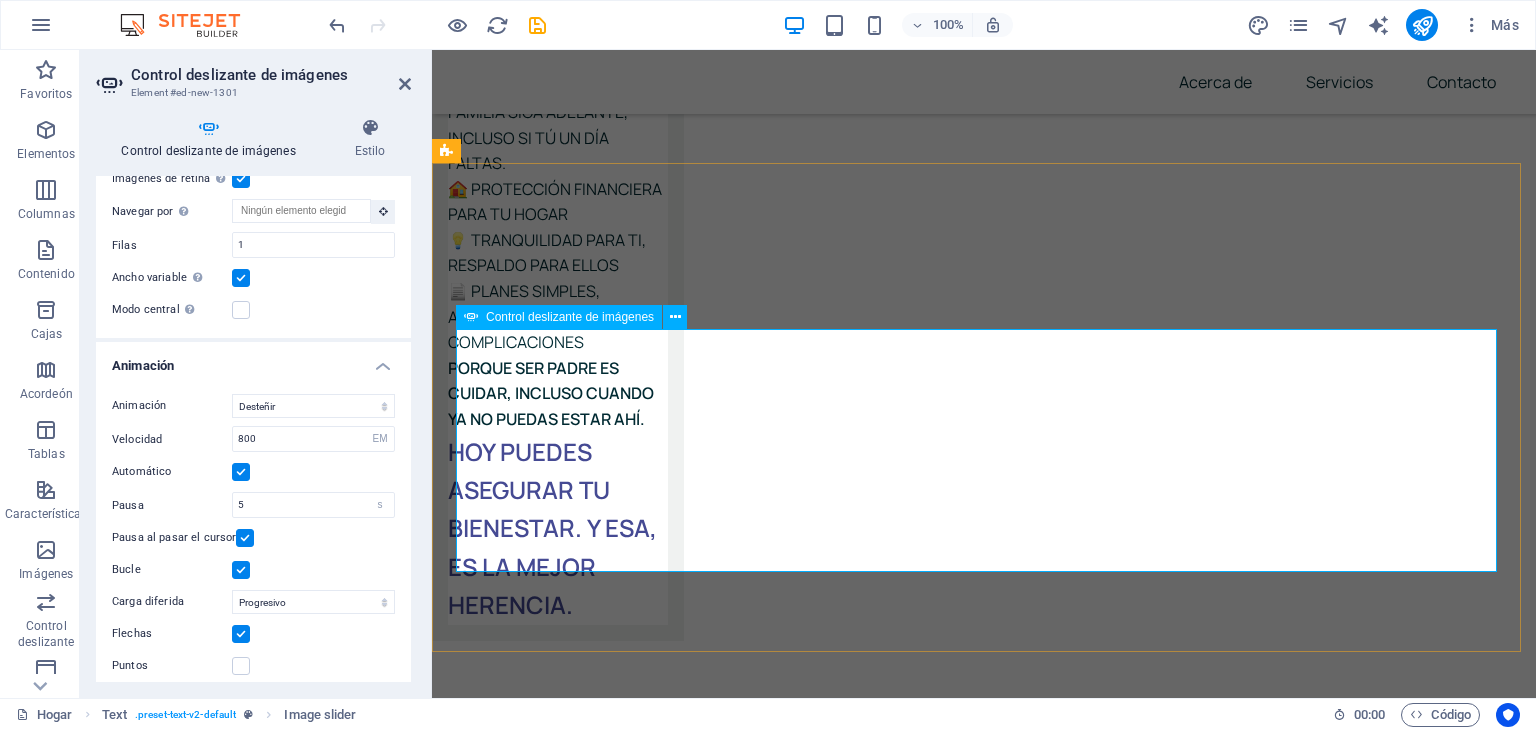 click at bounding box center (456, 5220) 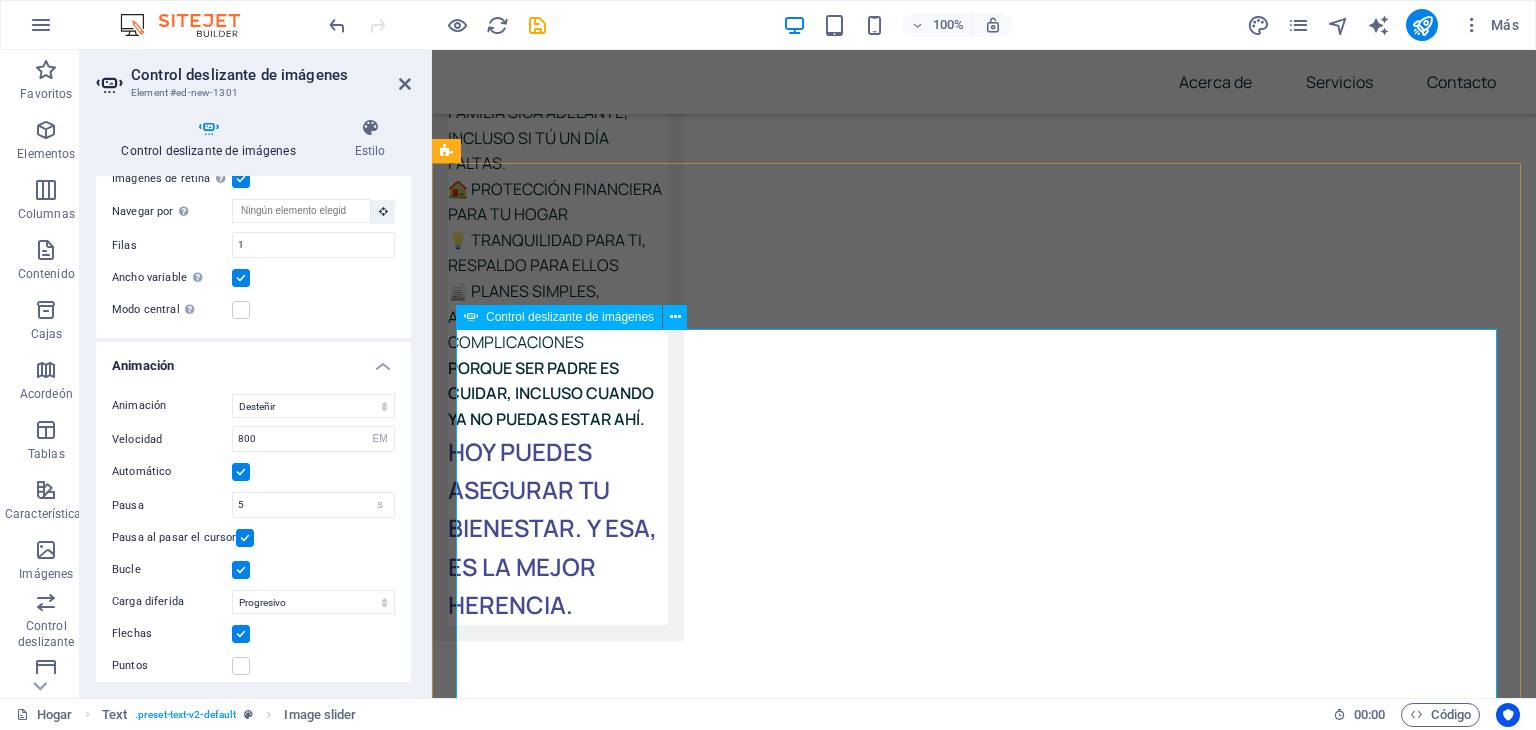 click at bounding box center [456, 5395] 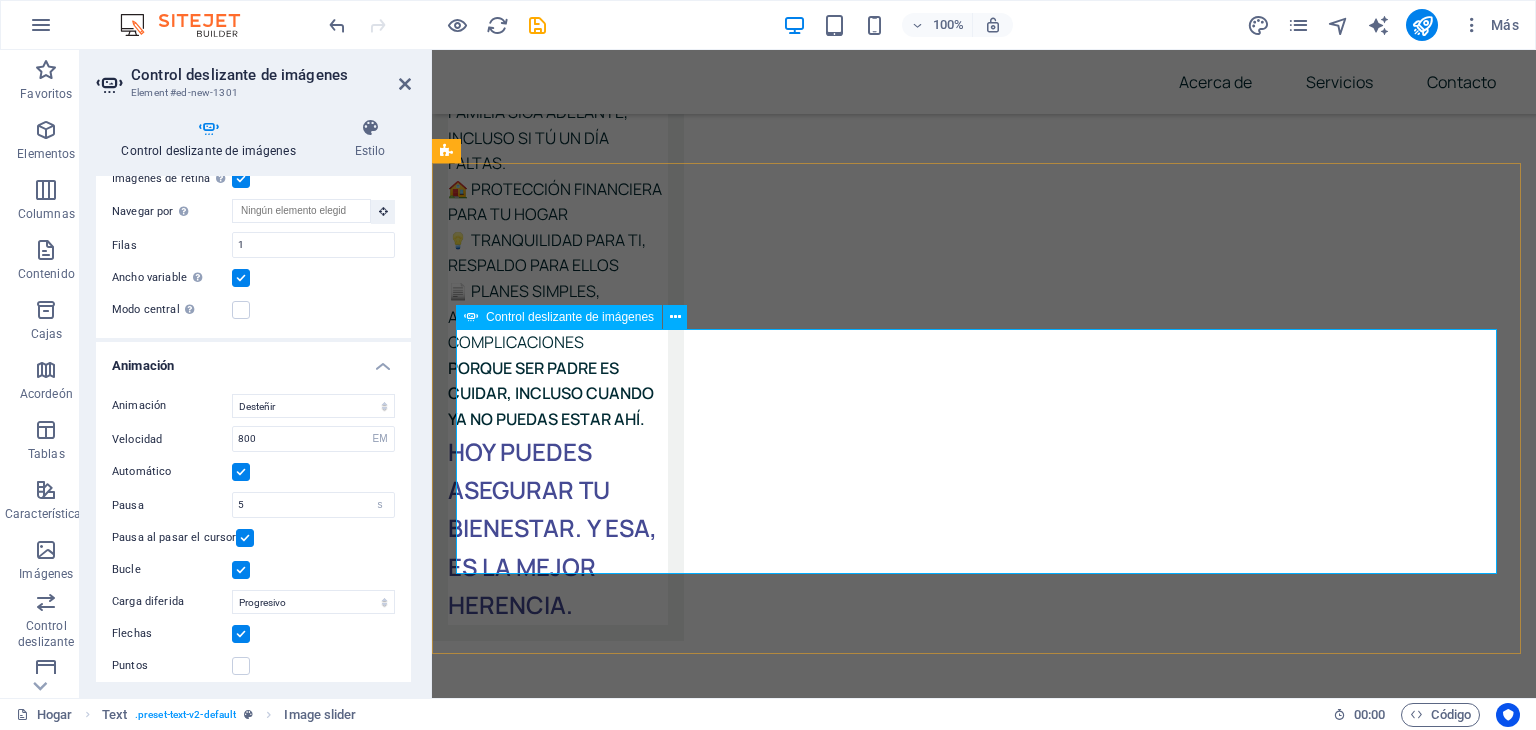 click at bounding box center (456, 5222) 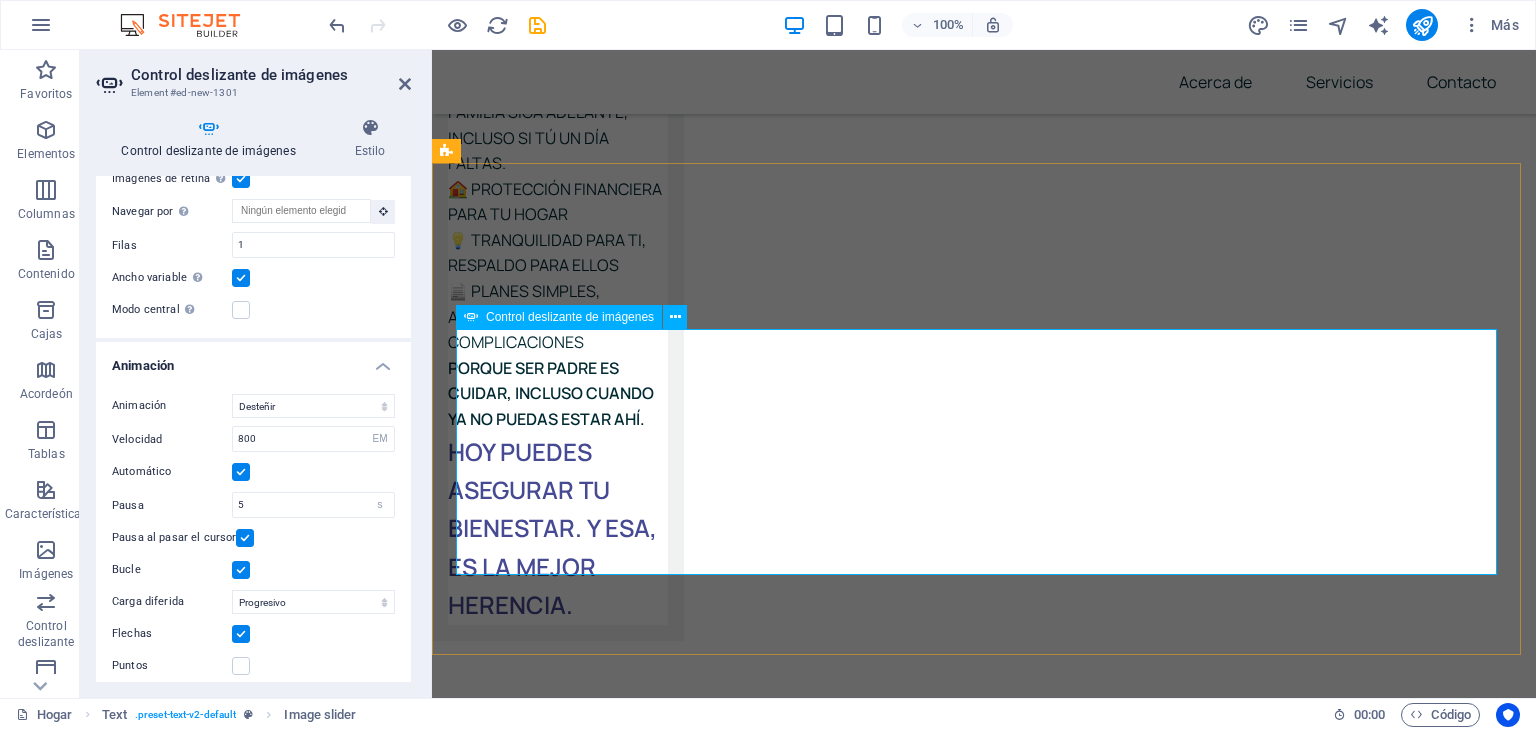 click at bounding box center (456, 5223) 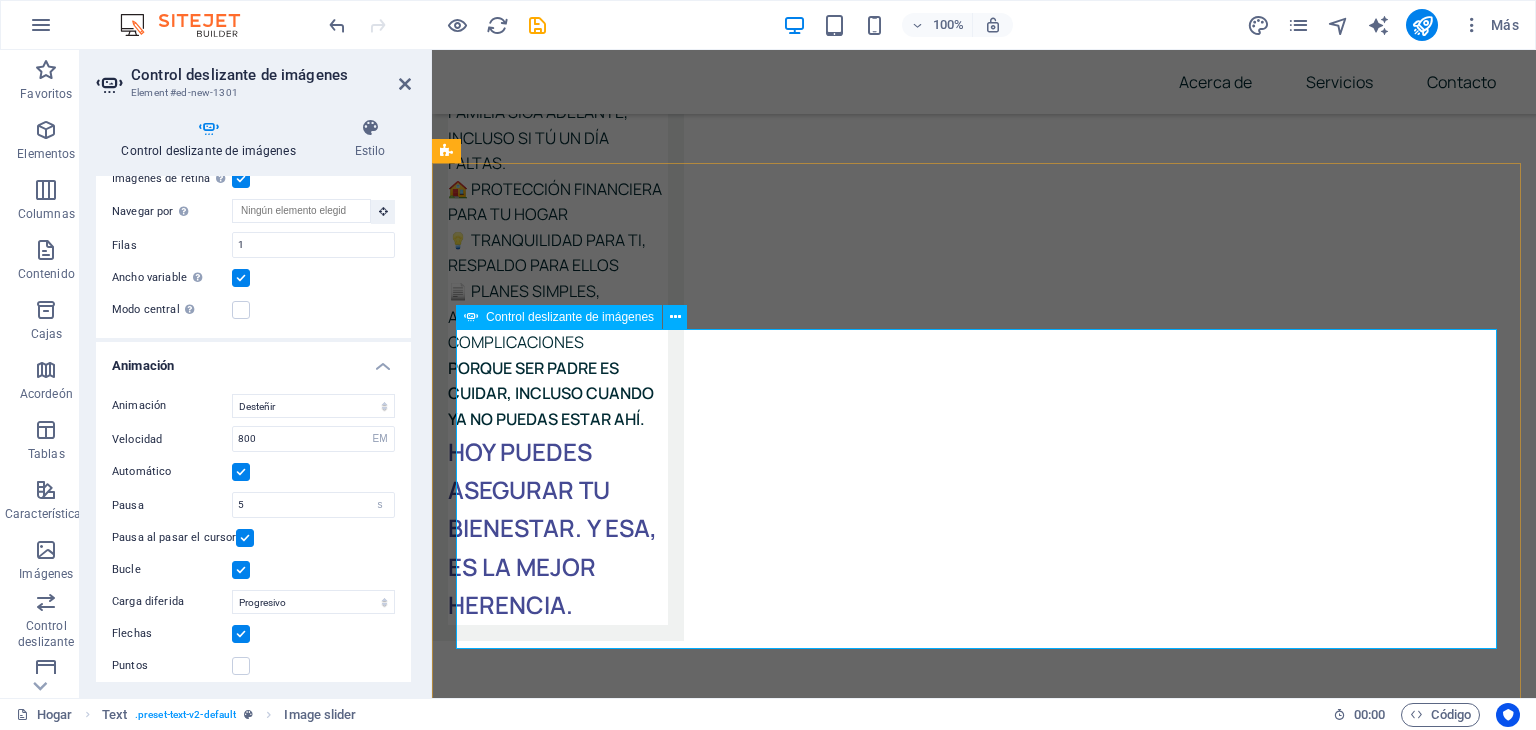 click at bounding box center [456, 5298] 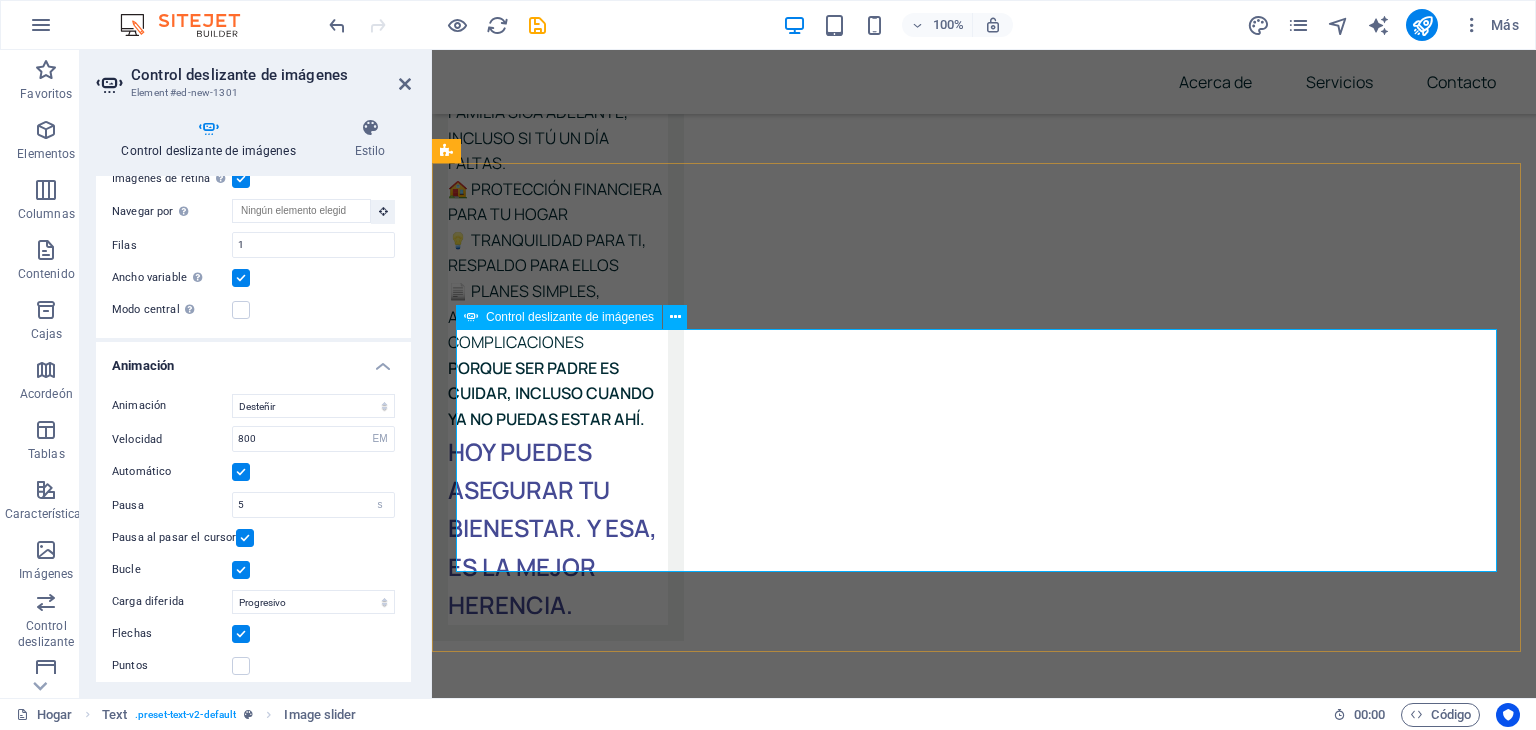 click at bounding box center [456, 5220] 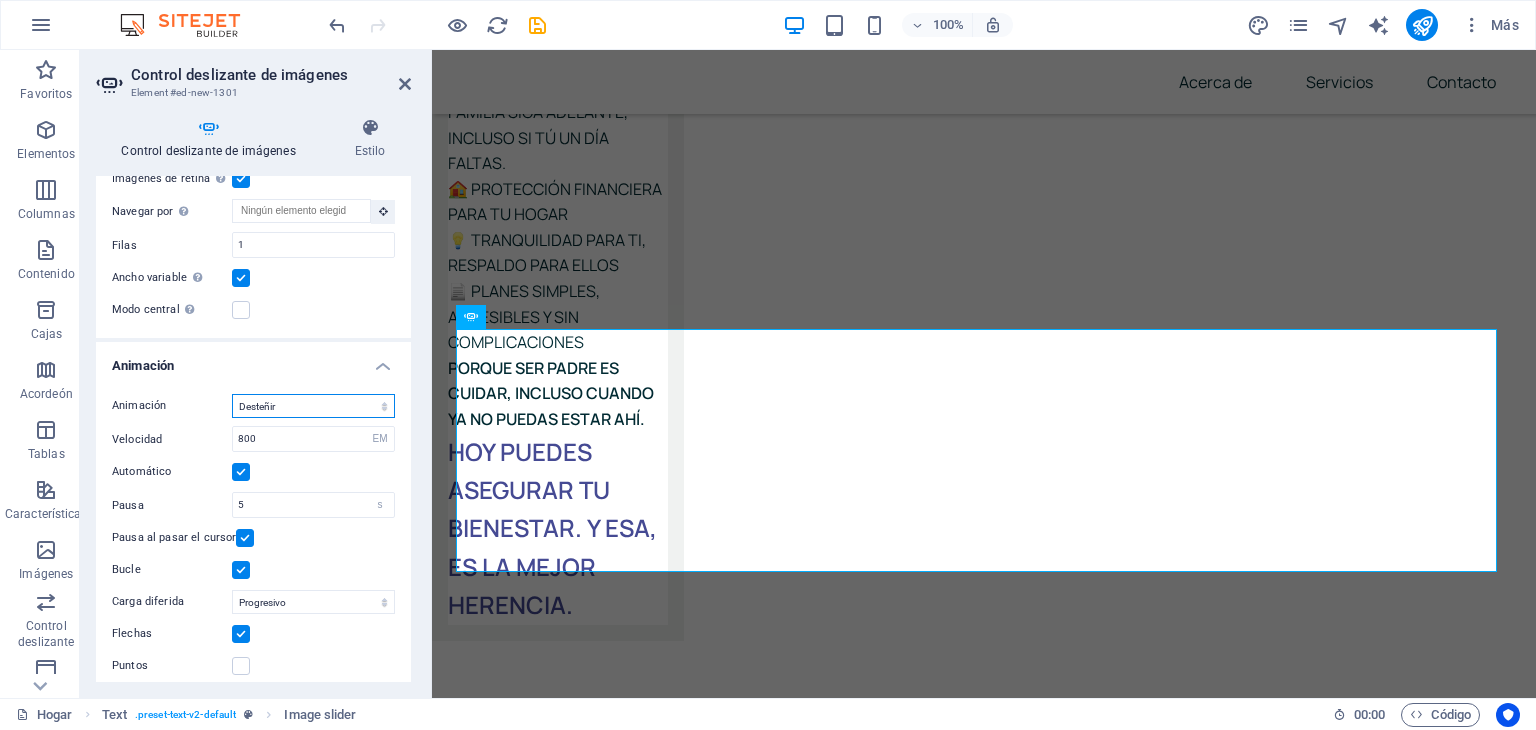 click on "Deslizar Desteñir" at bounding box center [313, 406] 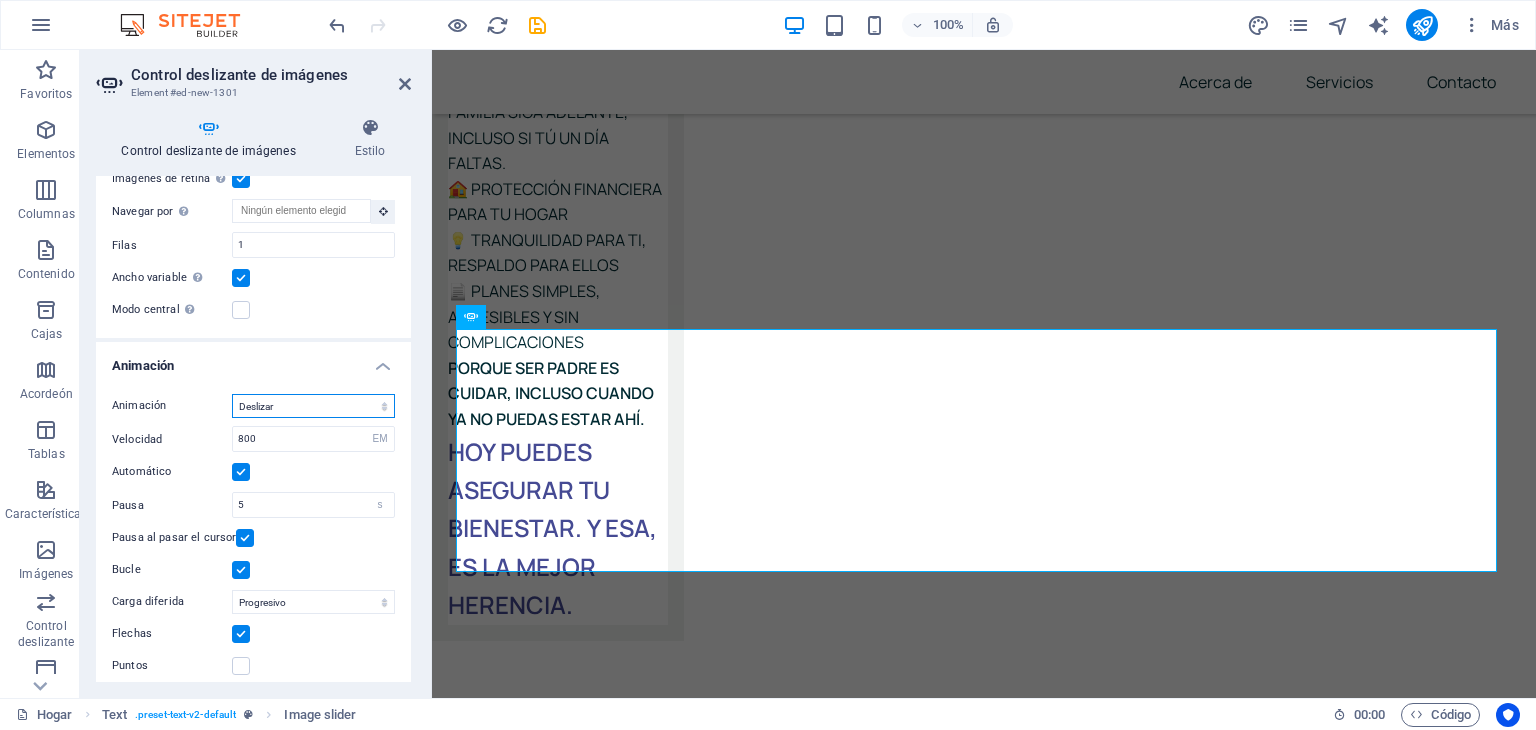 click on "Deslizar Desteñir" at bounding box center (313, 406) 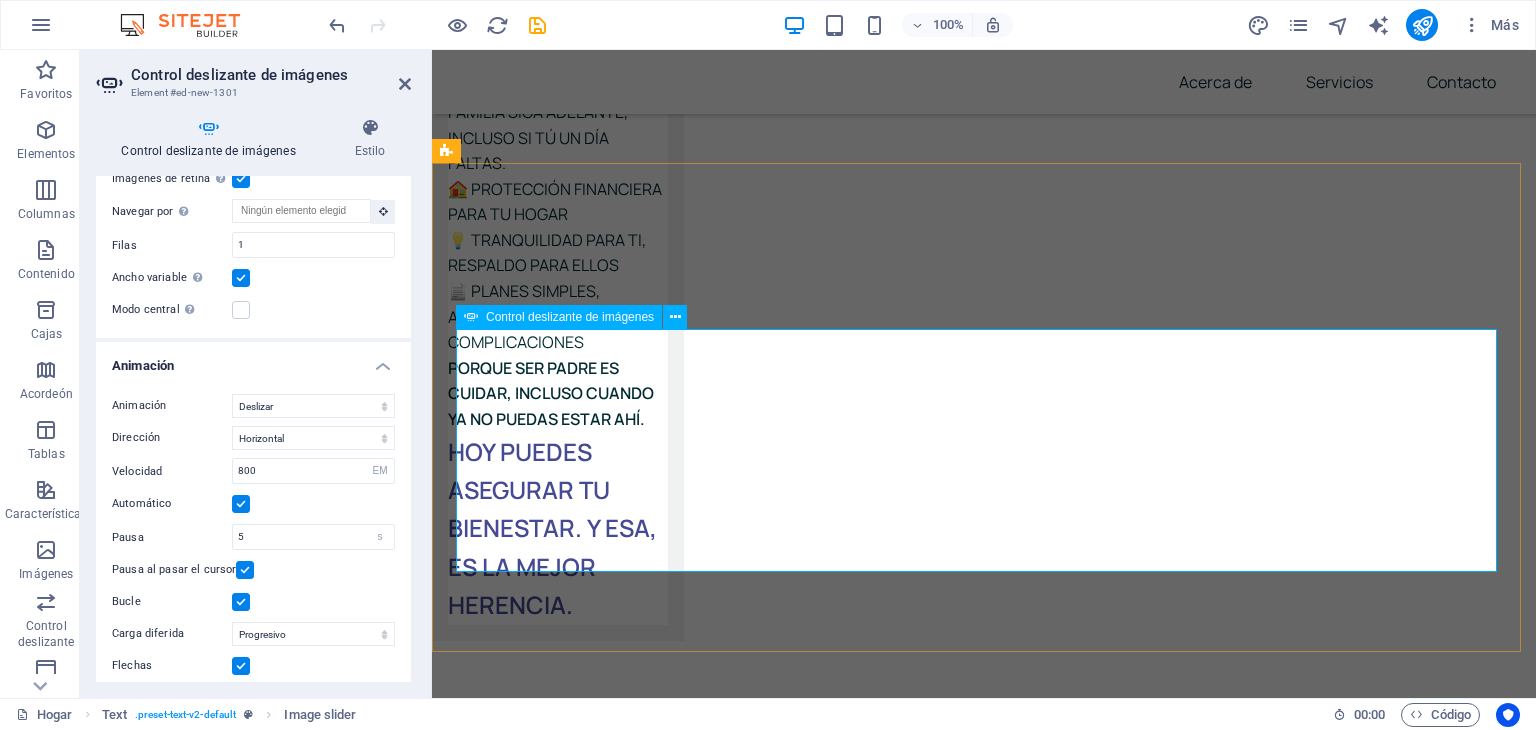 click at bounding box center [456, 5220] 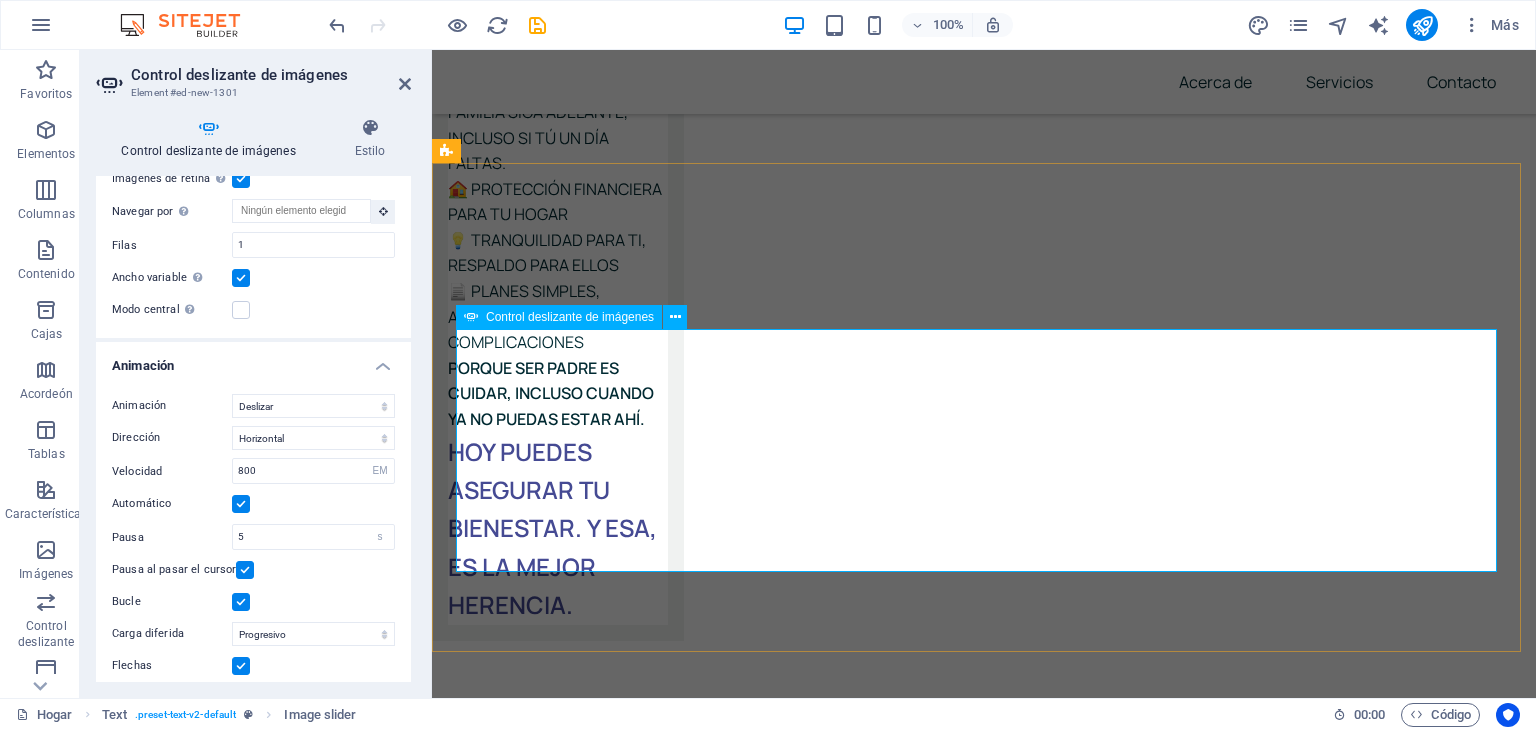 click at bounding box center (456, 5223) 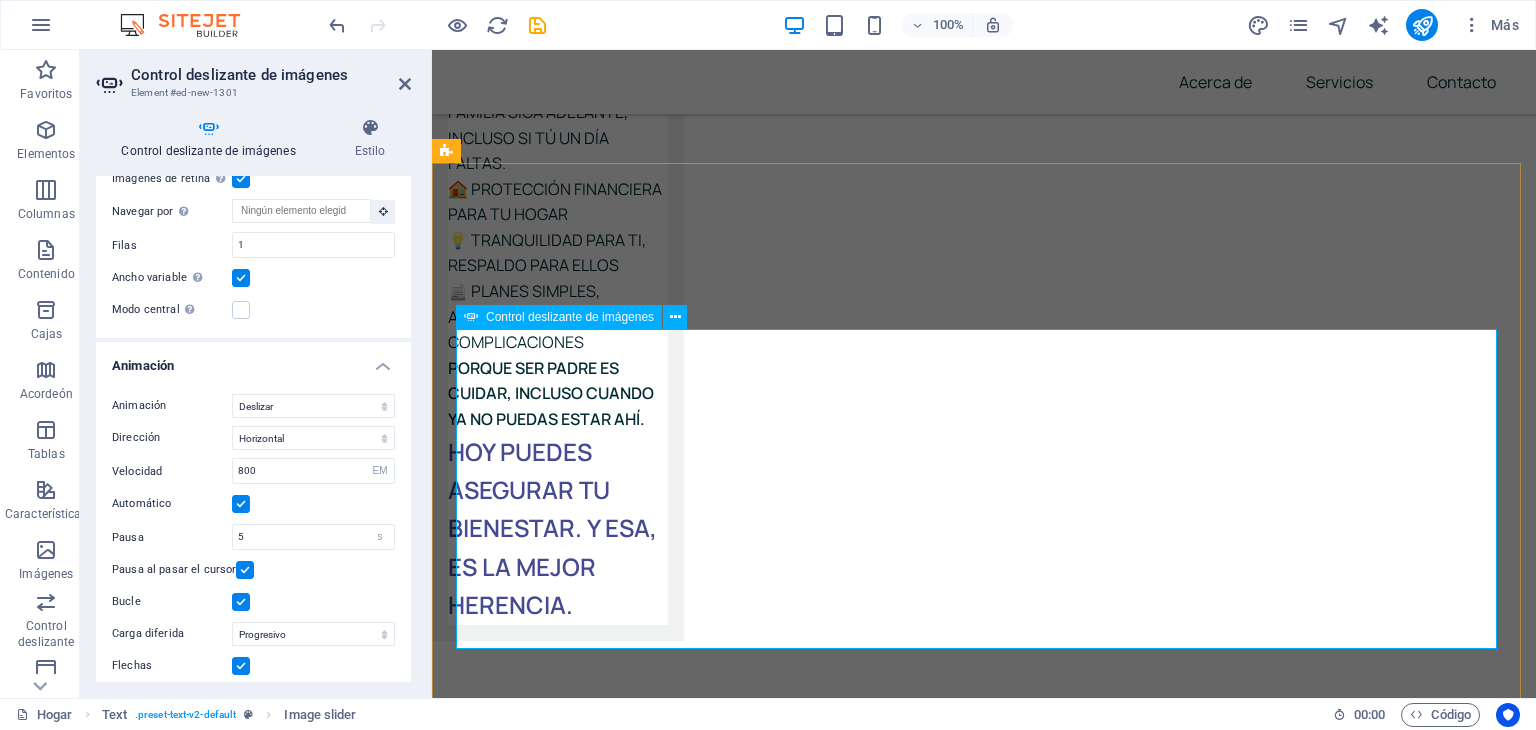 click at bounding box center (456, 5298) 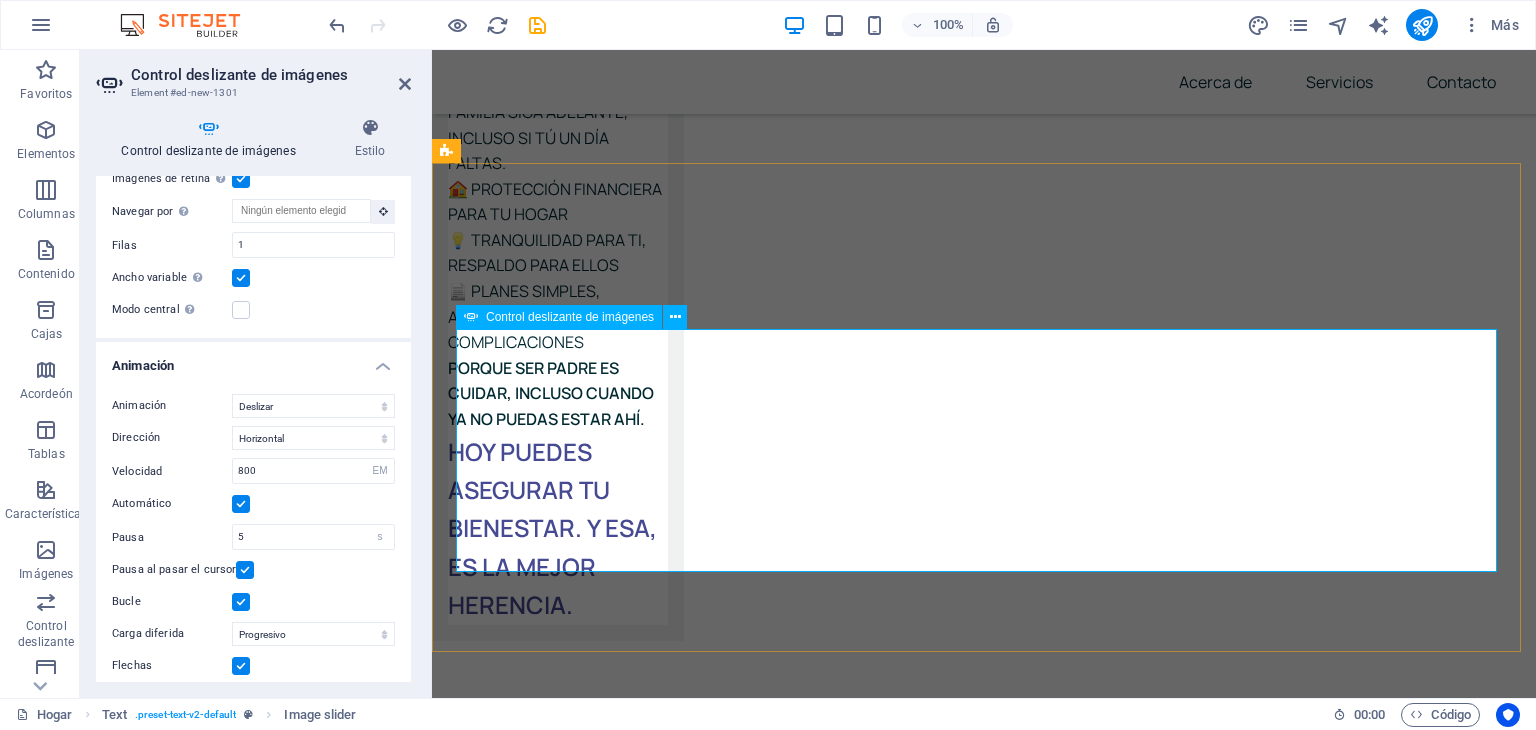 click at bounding box center [456, 5220] 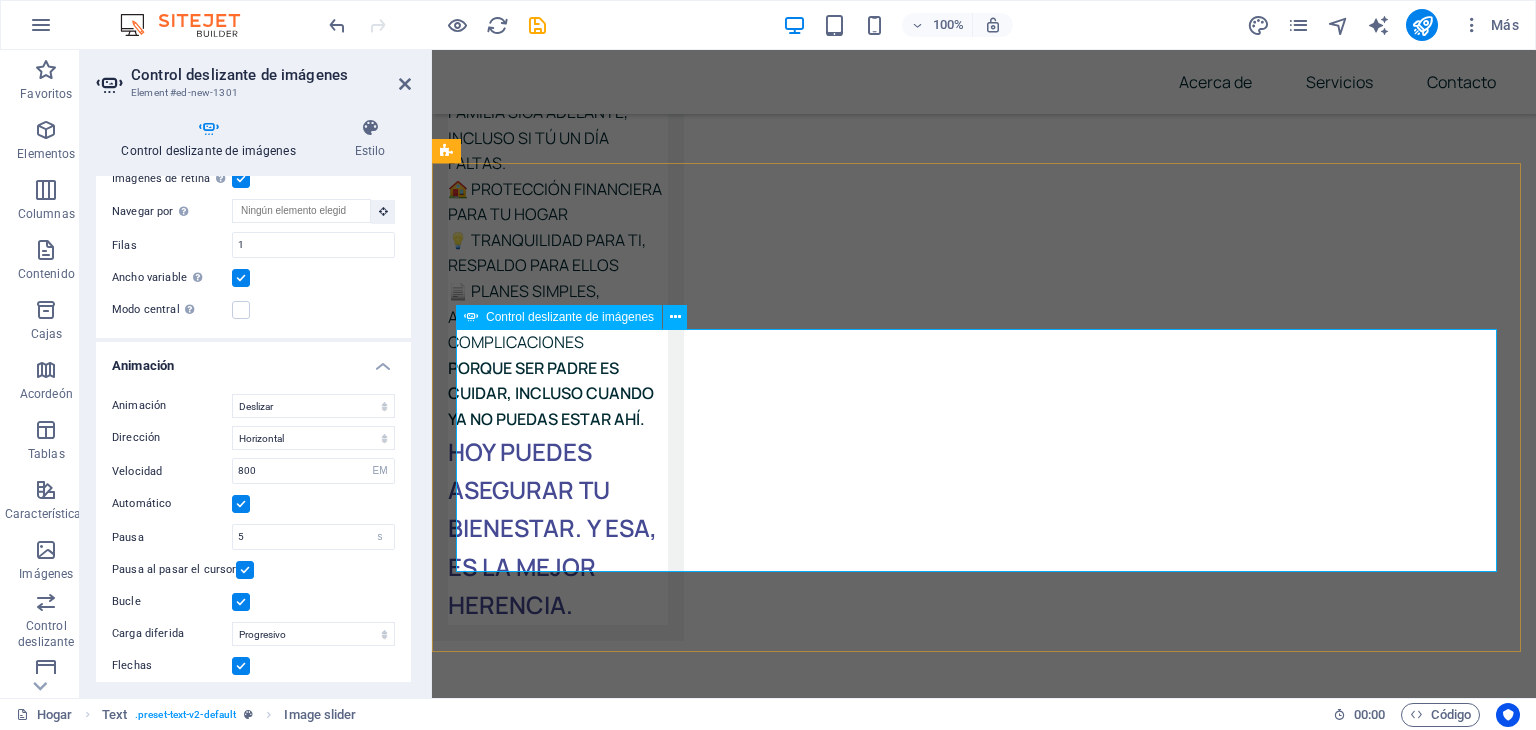 click at bounding box center (456, 5220) 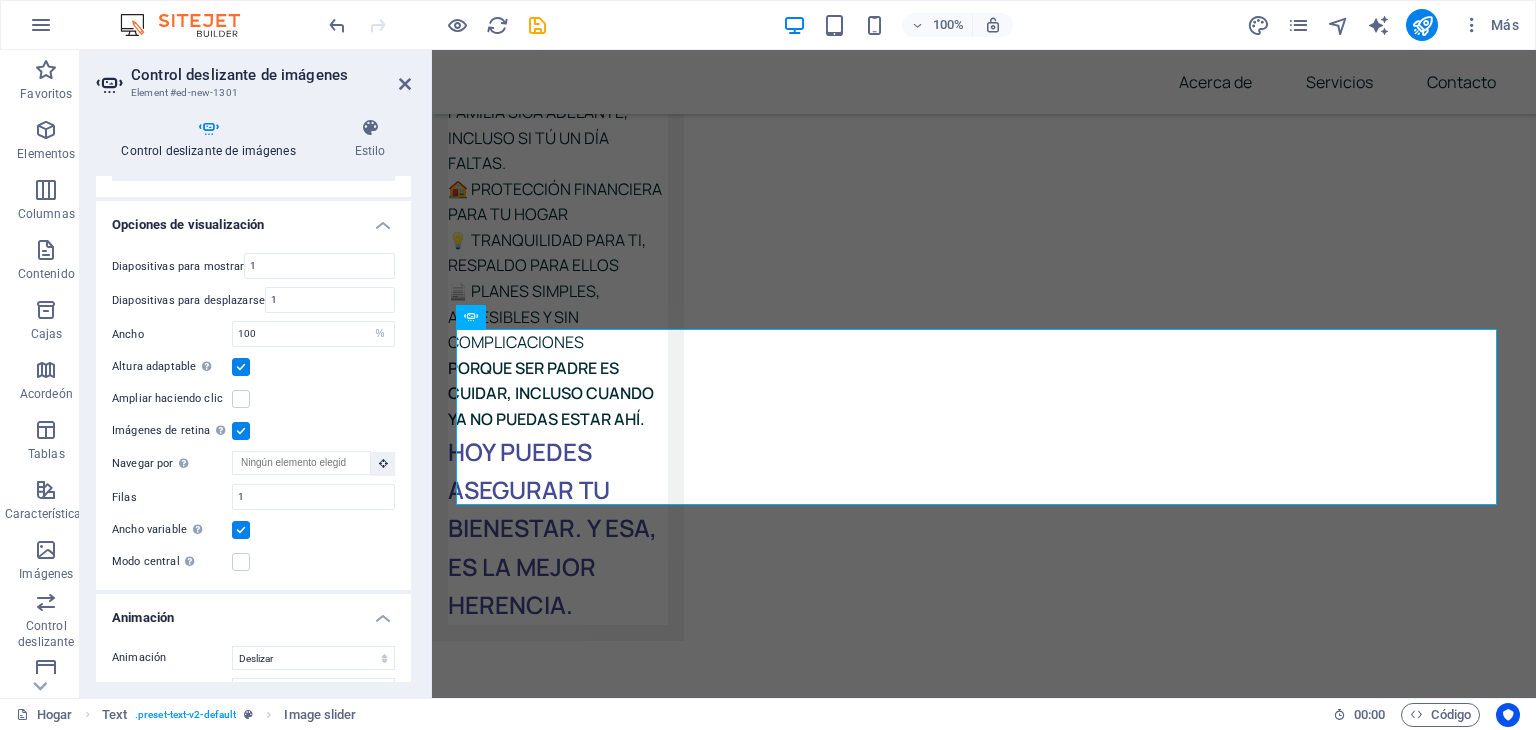 scroll, scrollTop: 1530, scrollLeft: 0, axis: vertical 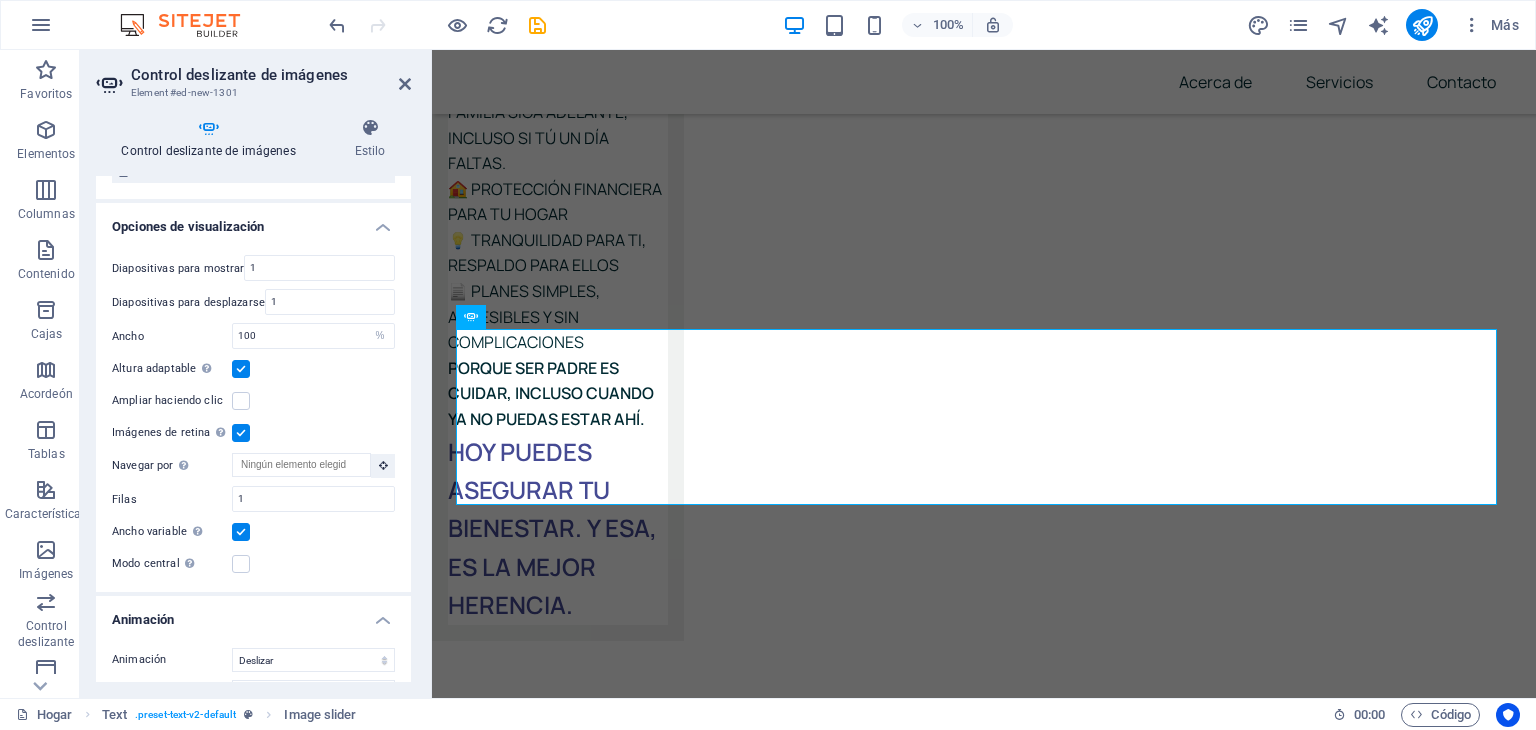 click at bounding box center [241, 532] 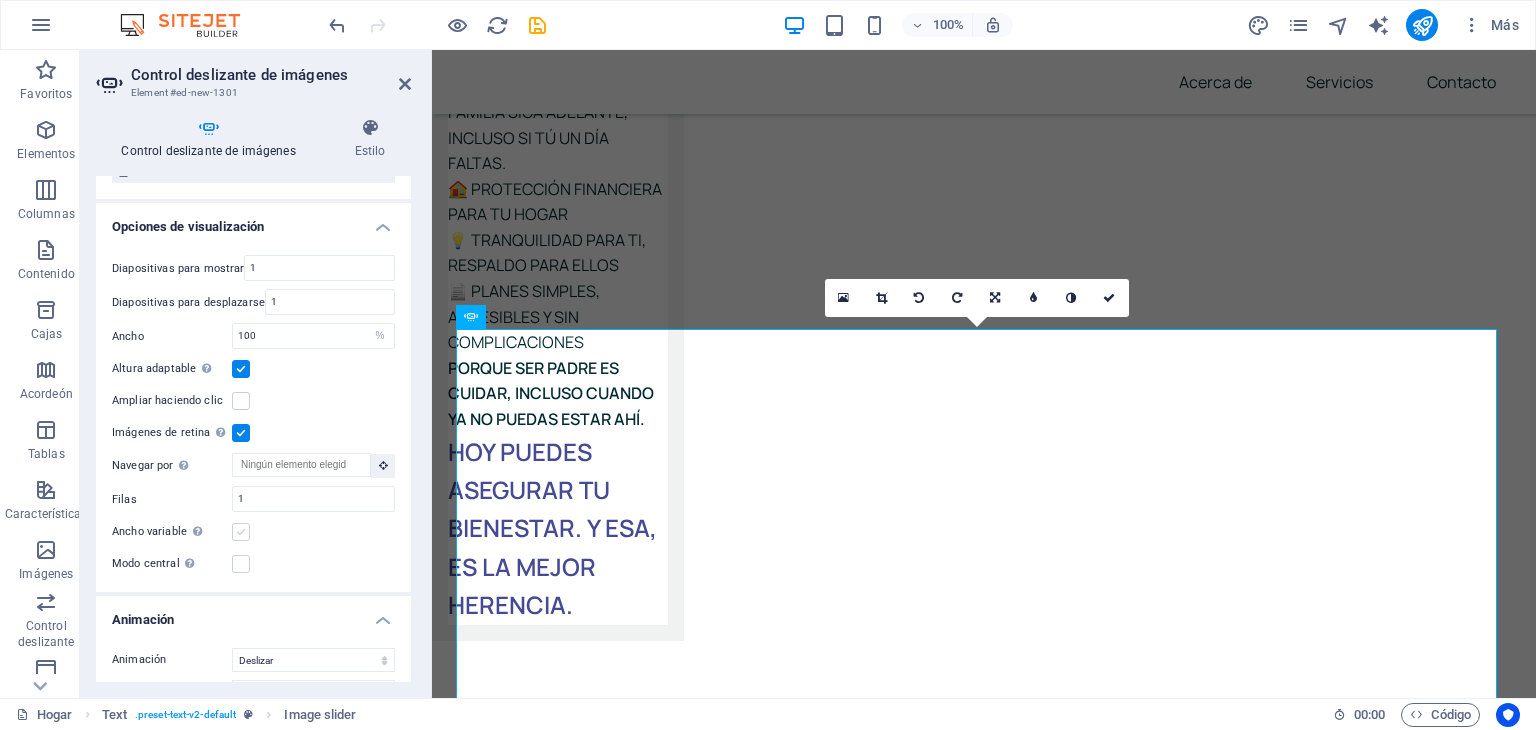 click at bounding box center (241, 532) 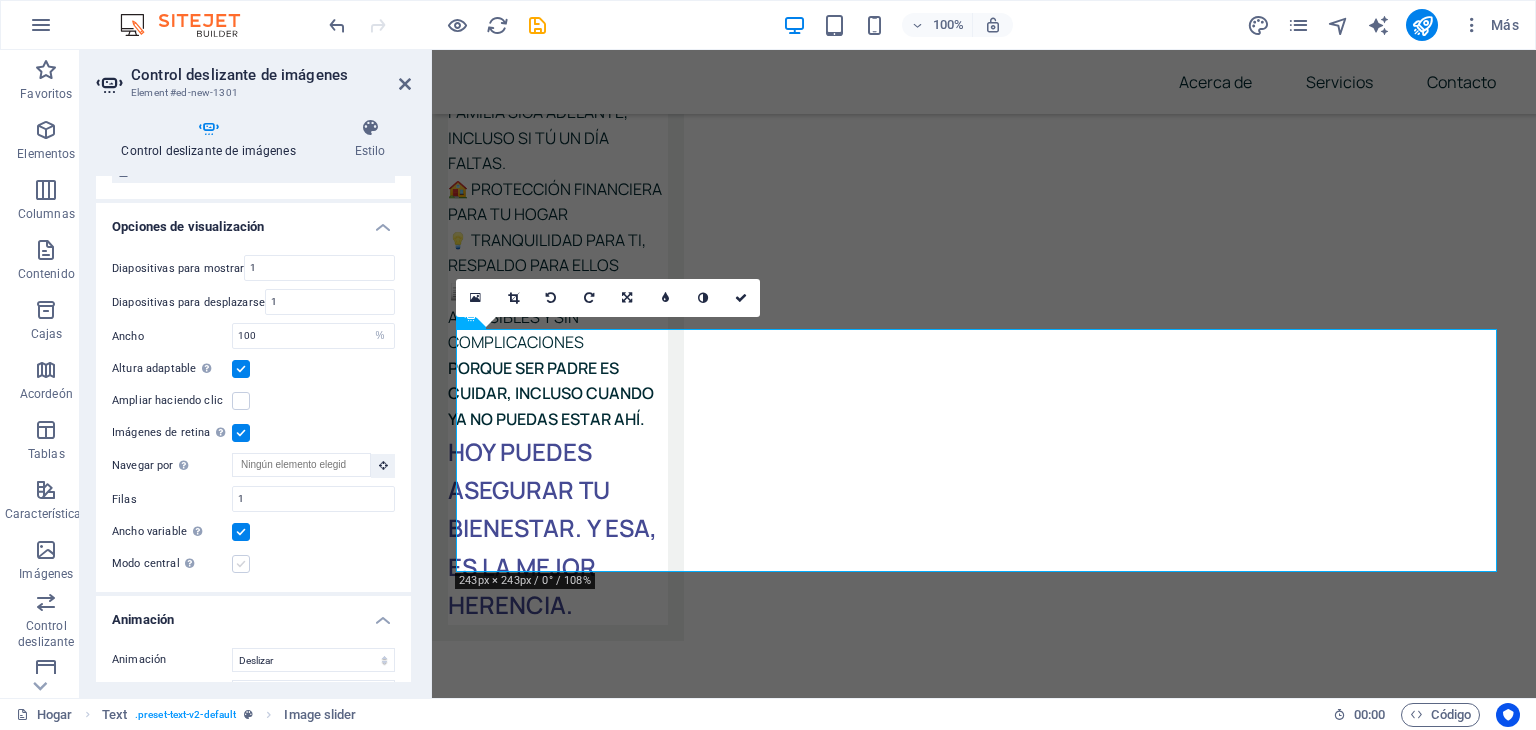 click at bounding box center (241, 564) 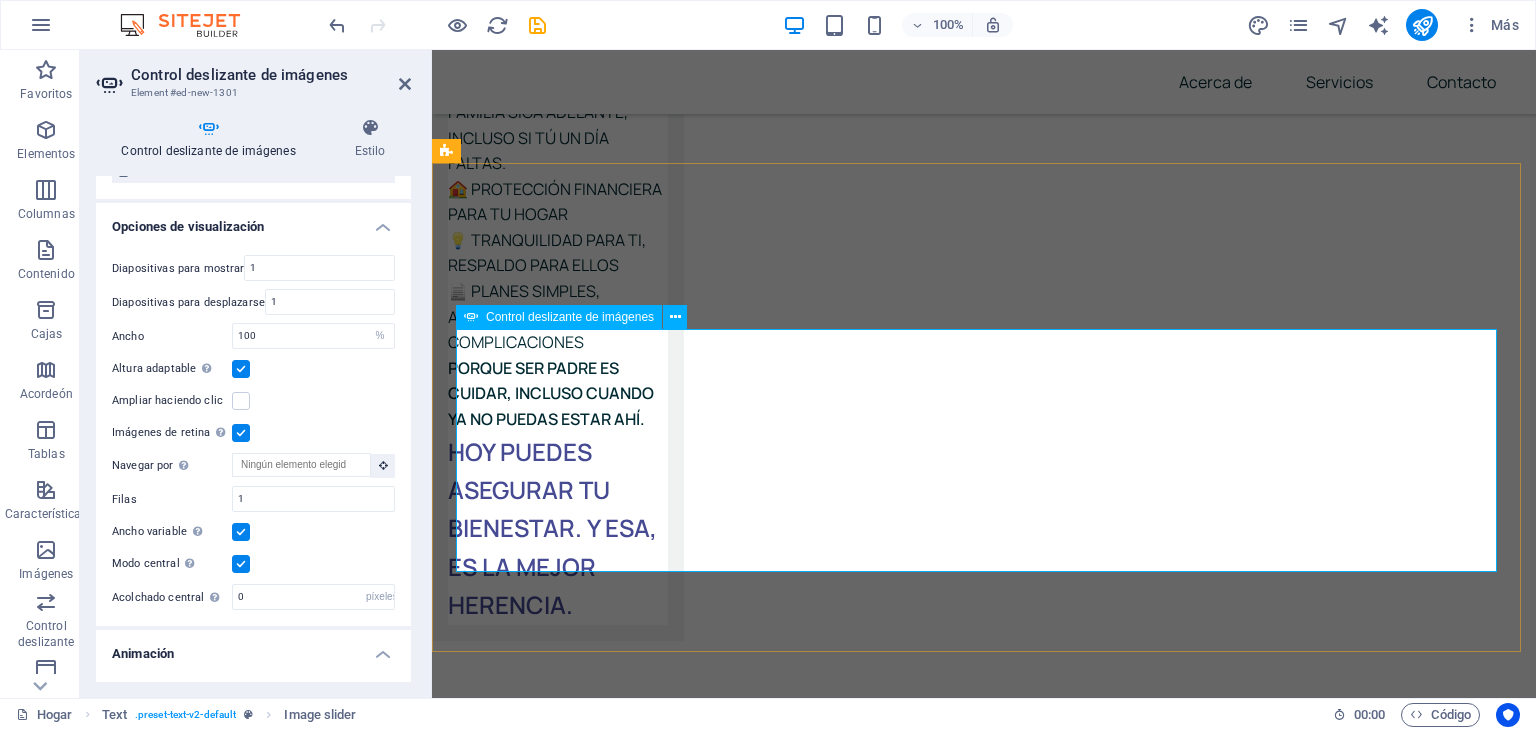 click at bounding box center [456, 5220] 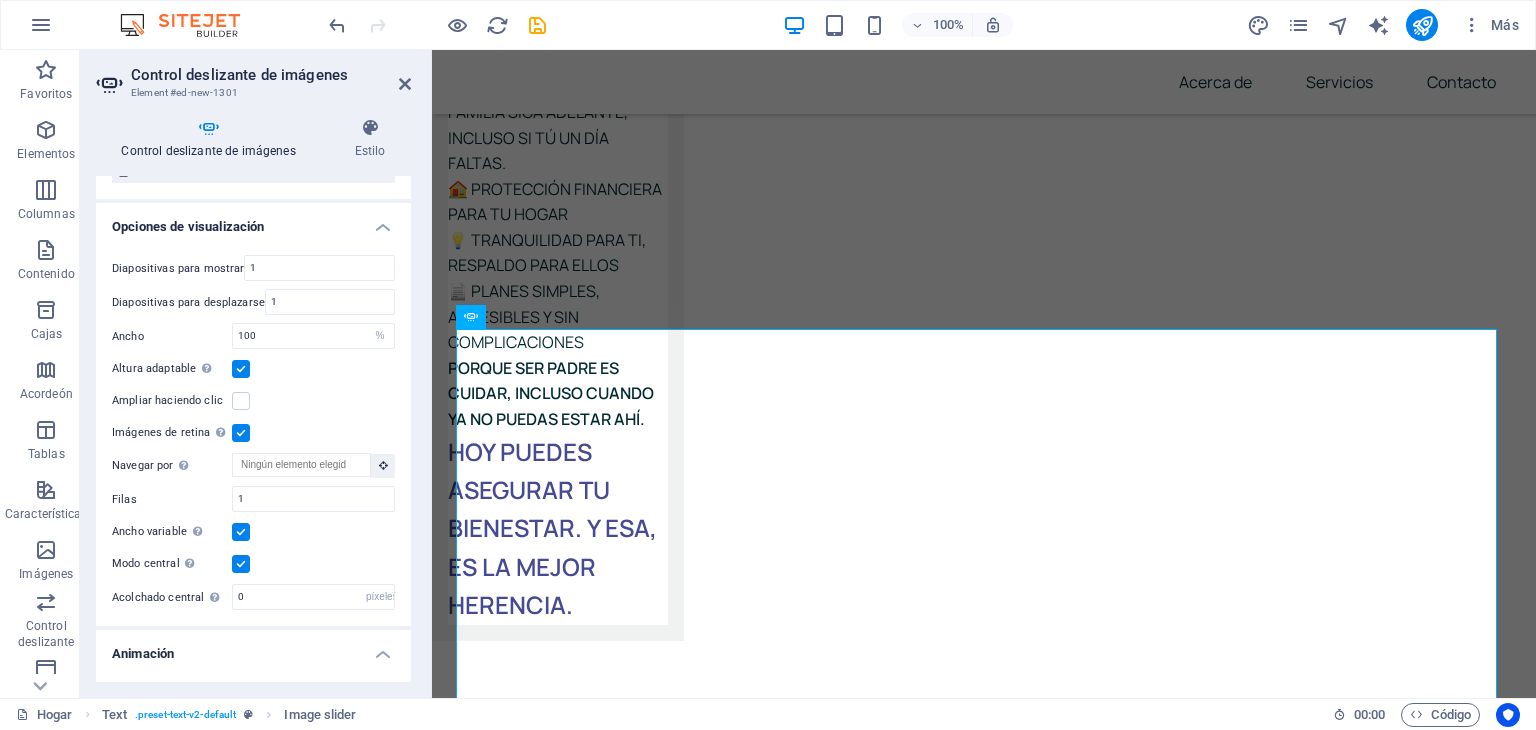 click at bounding box center (241, 369) 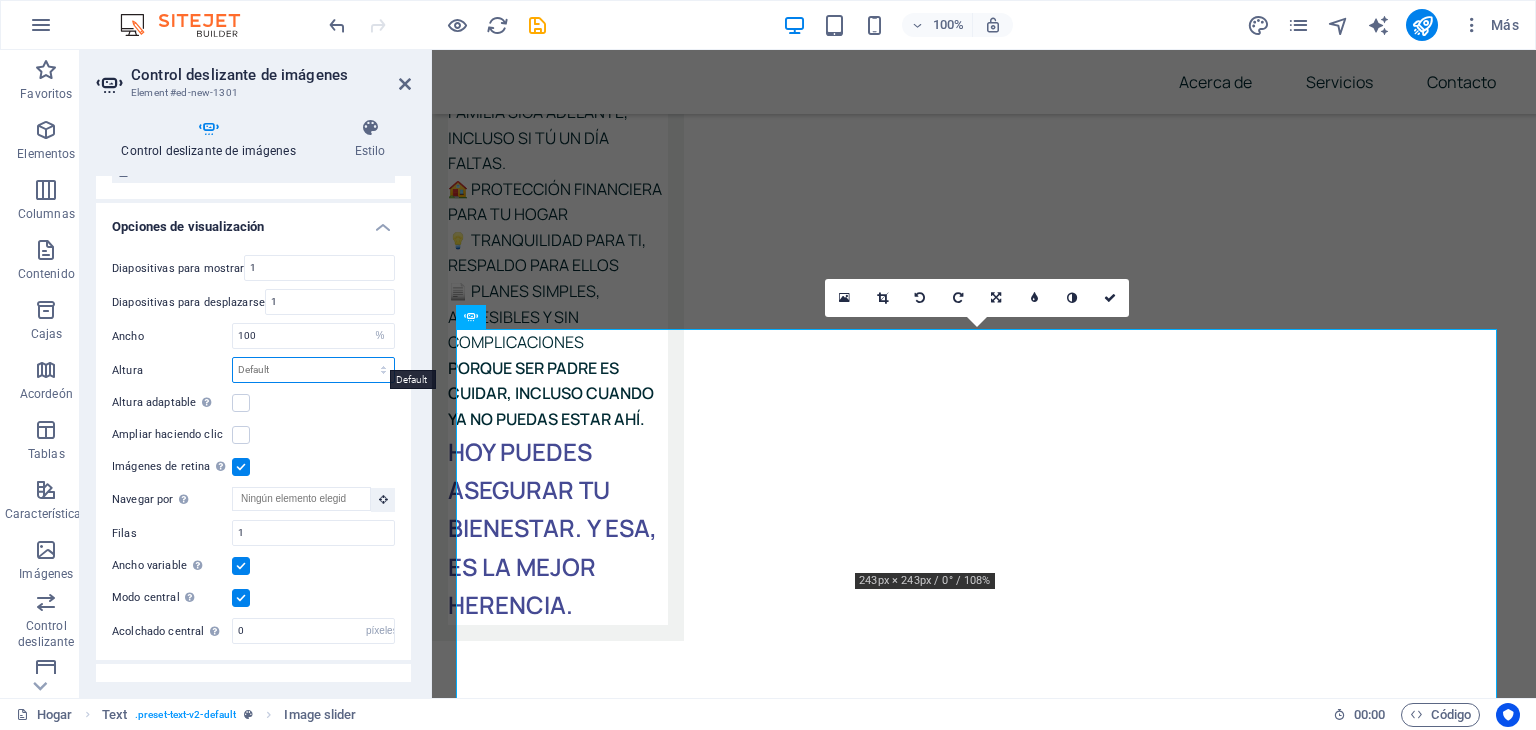 click on "Por defecto píxeles movimiento rápido del ojo ellos Volkswagen vh" at bounding box center [313, 370] 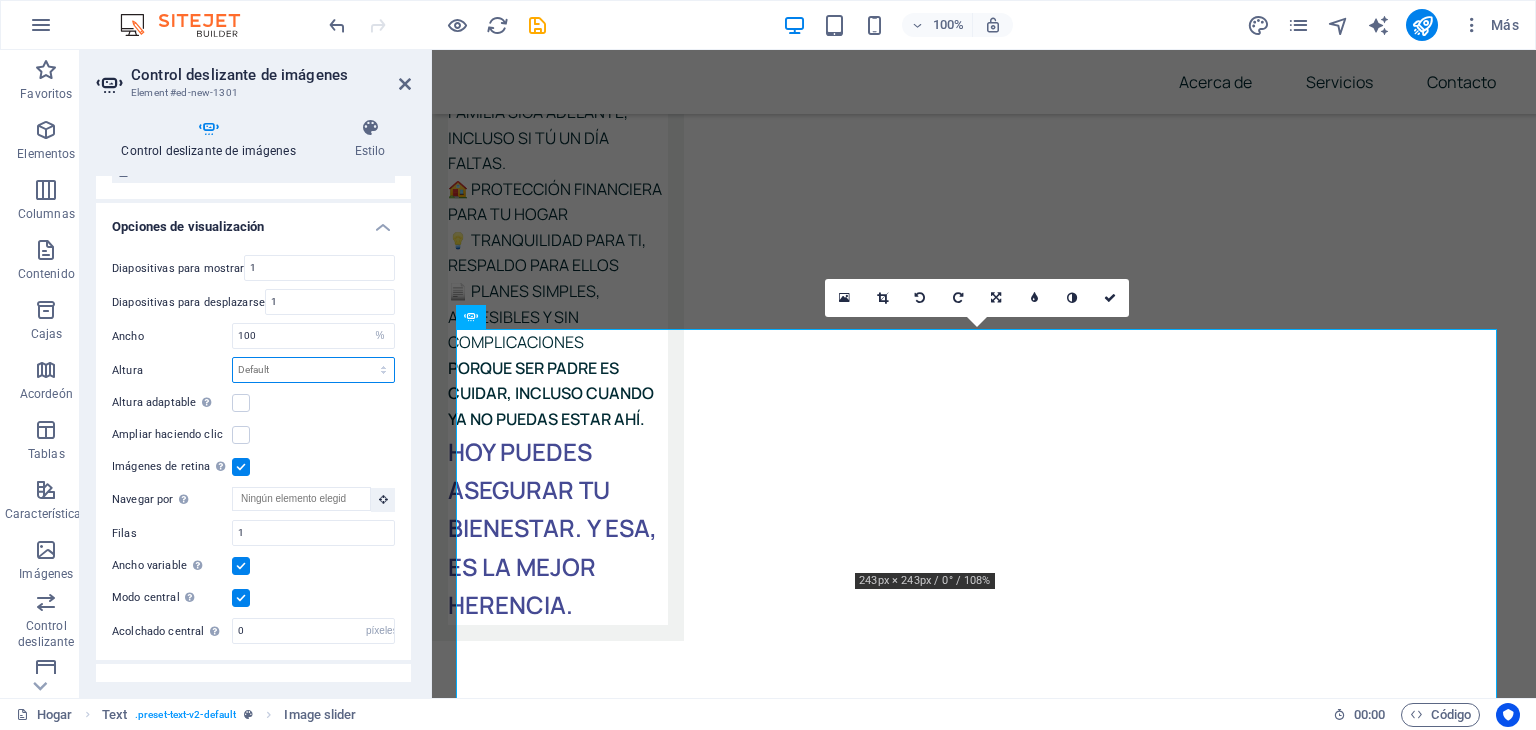 select on "px" 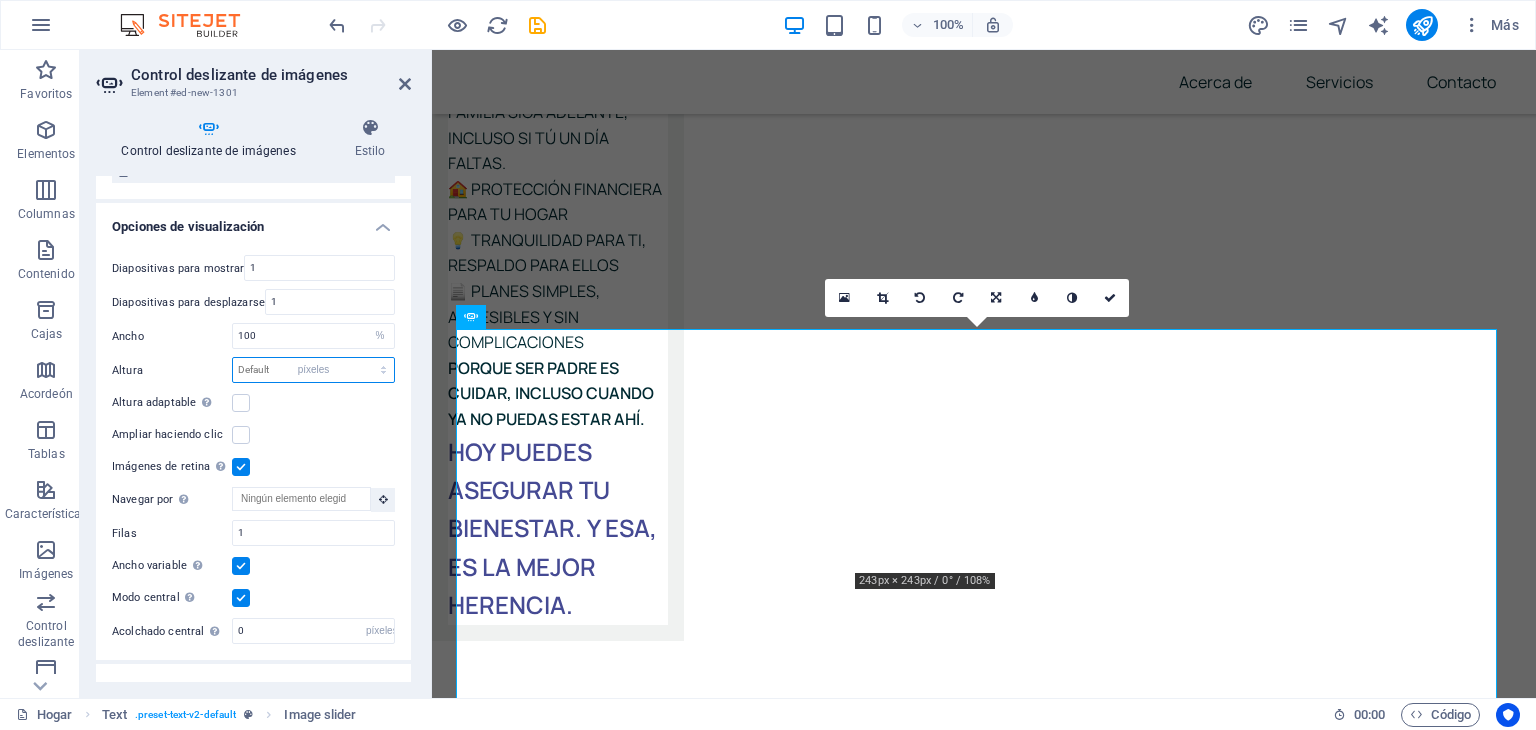click on "Por defecto píxeles movimiento rápido del ojo ellos Volkswagen vh" at bounding box center [313, 370] 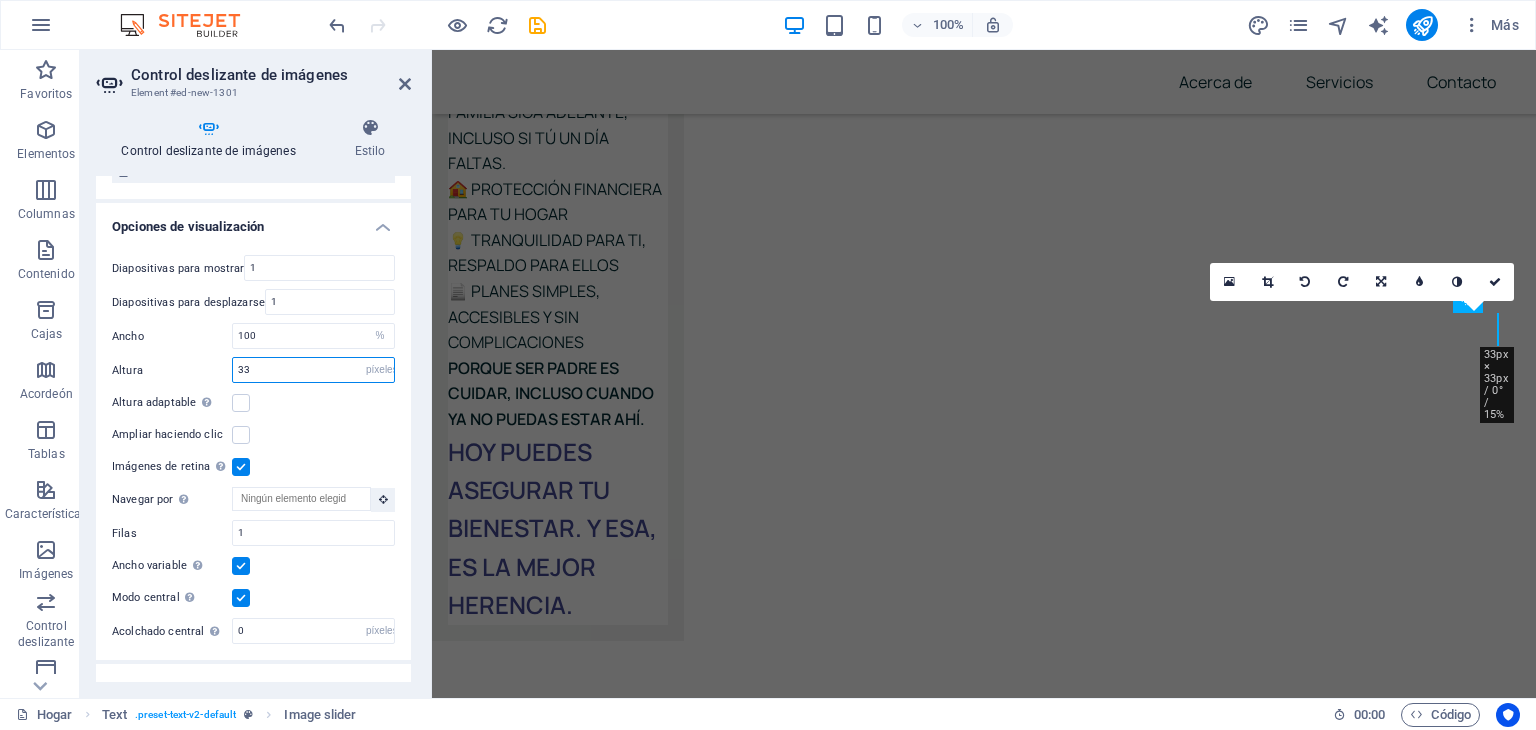 drag, startPoint x: 279, startPoint y: 361, endPoint x: 204, endPoint y: 349, distance: 75.95393 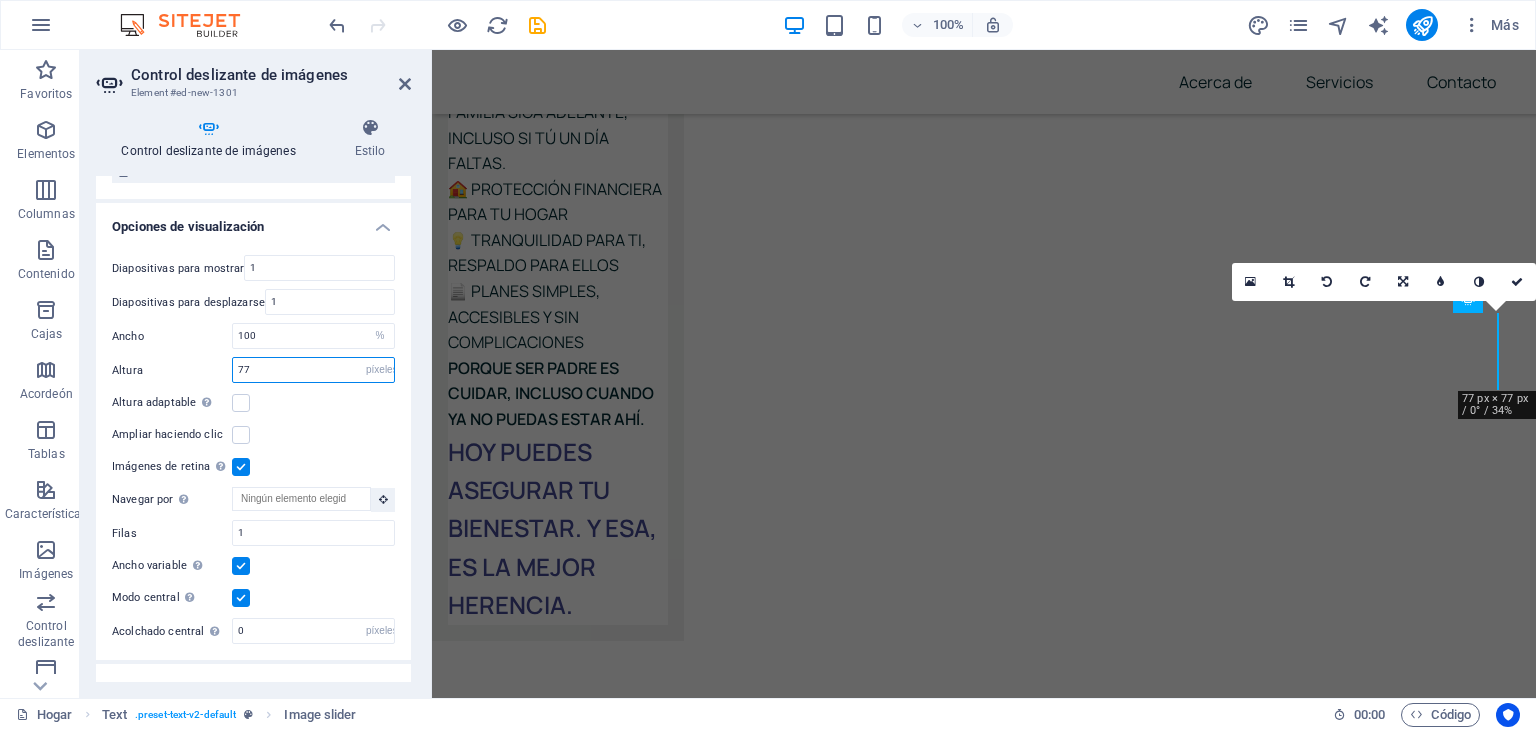 drag, startPoint x: 284, startPoint y: 363, endPoint x: 198, endPoint y: 337, distance: 89.84431 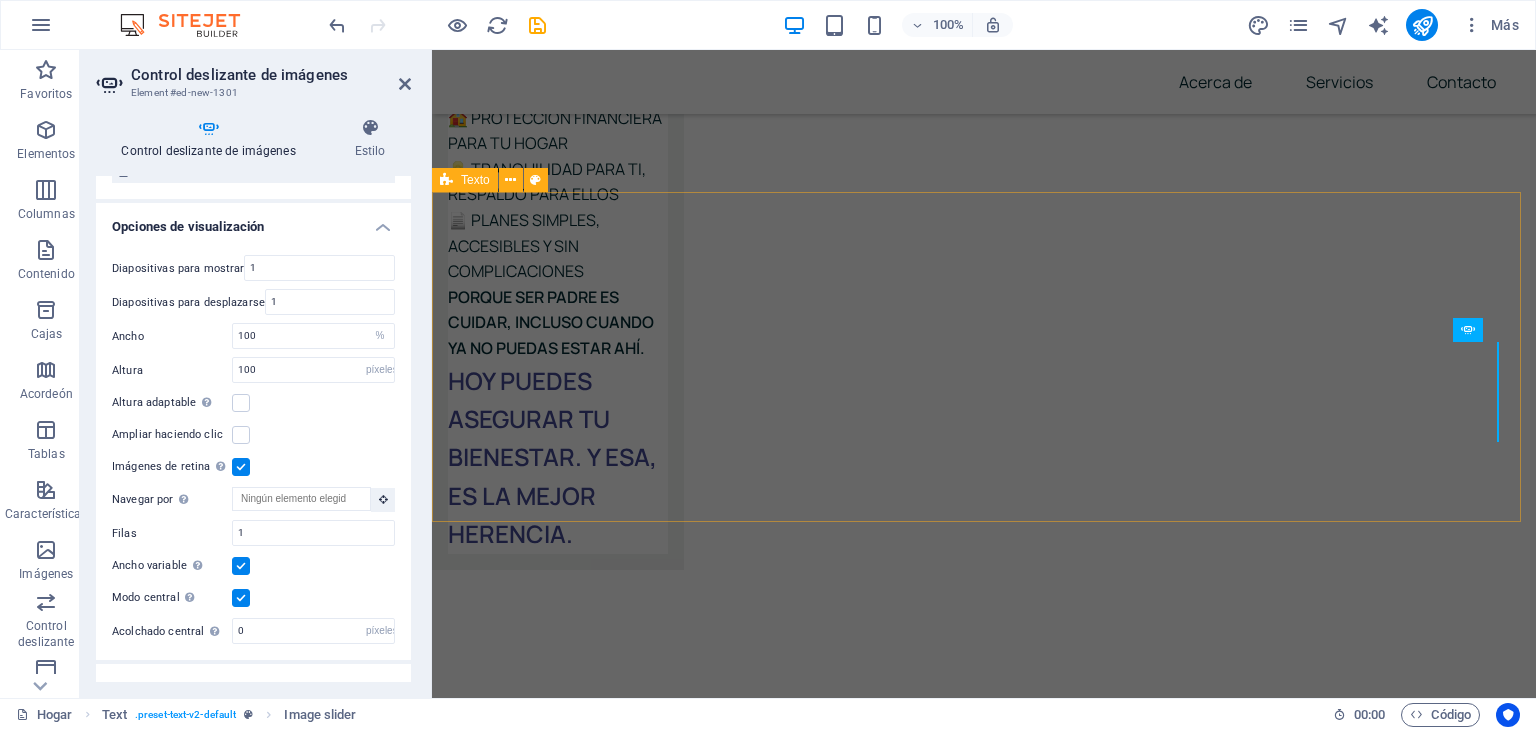 scroll, scrollTop: 7304, scrollLeft: 0, axis: vertical 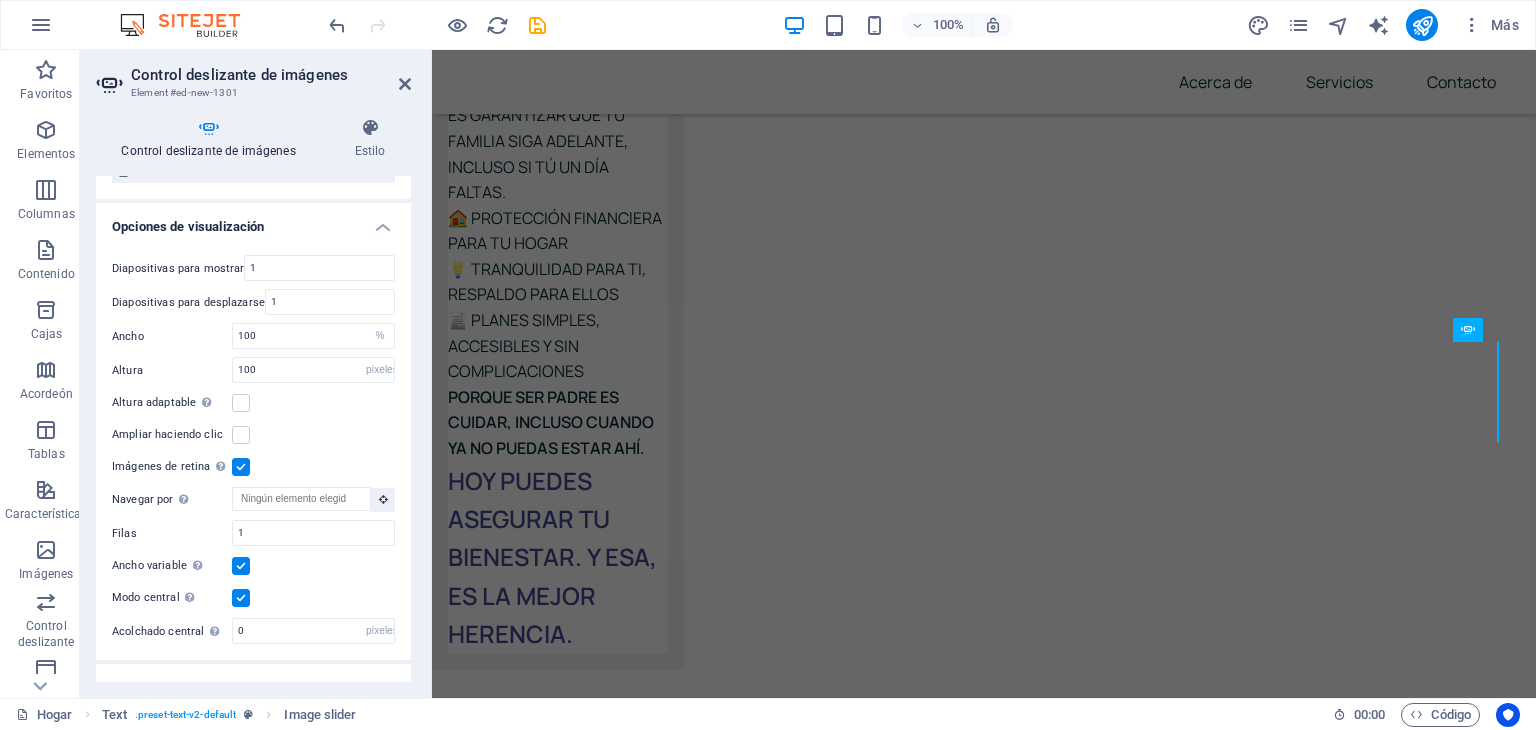 click on "Altura adaptable Ajusta automáticamente la altura de los controles deslizantes horizontales de una sola diapositiva" at bounding box center [253, 403] 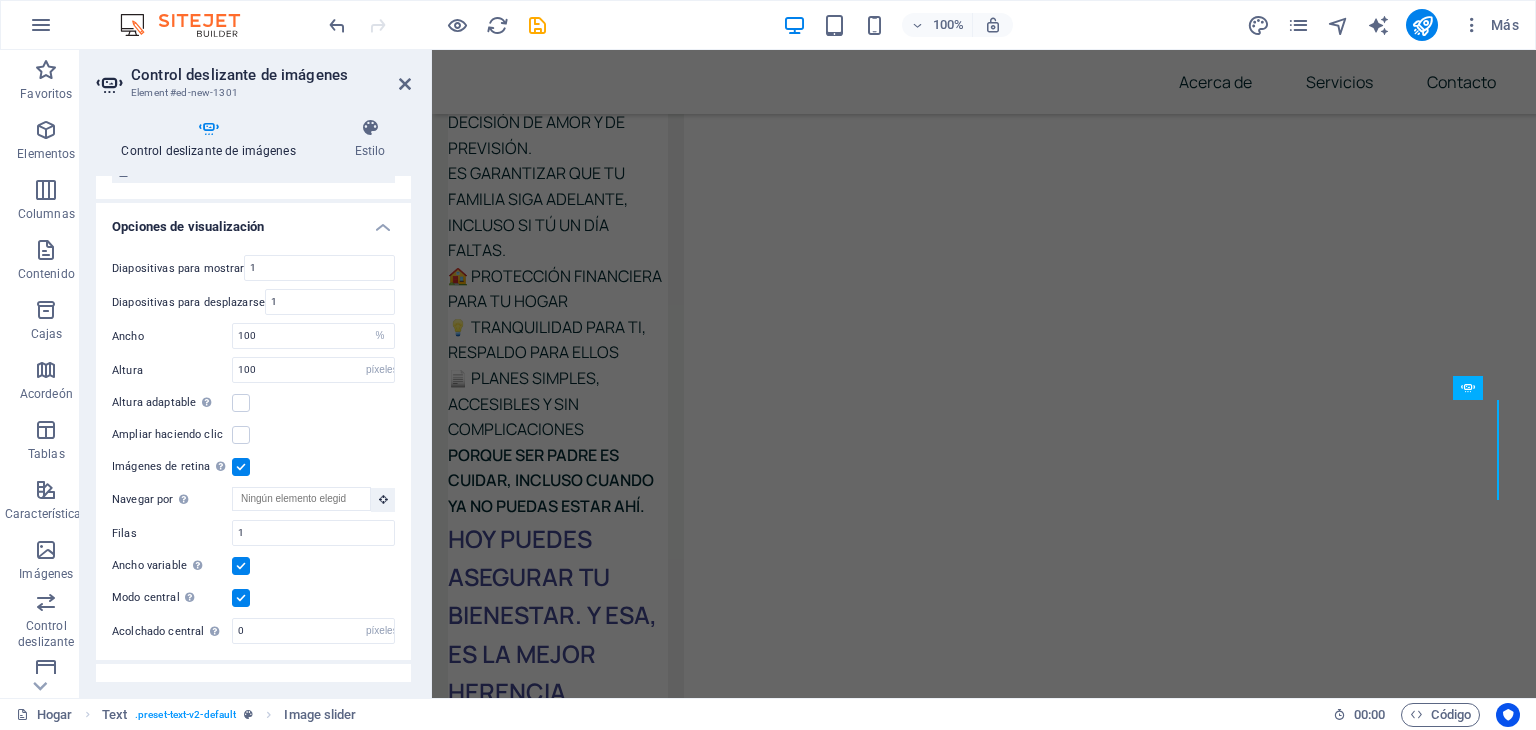 scroll, scrollTop: 7240, scrollLeft: 0, axis: vertical 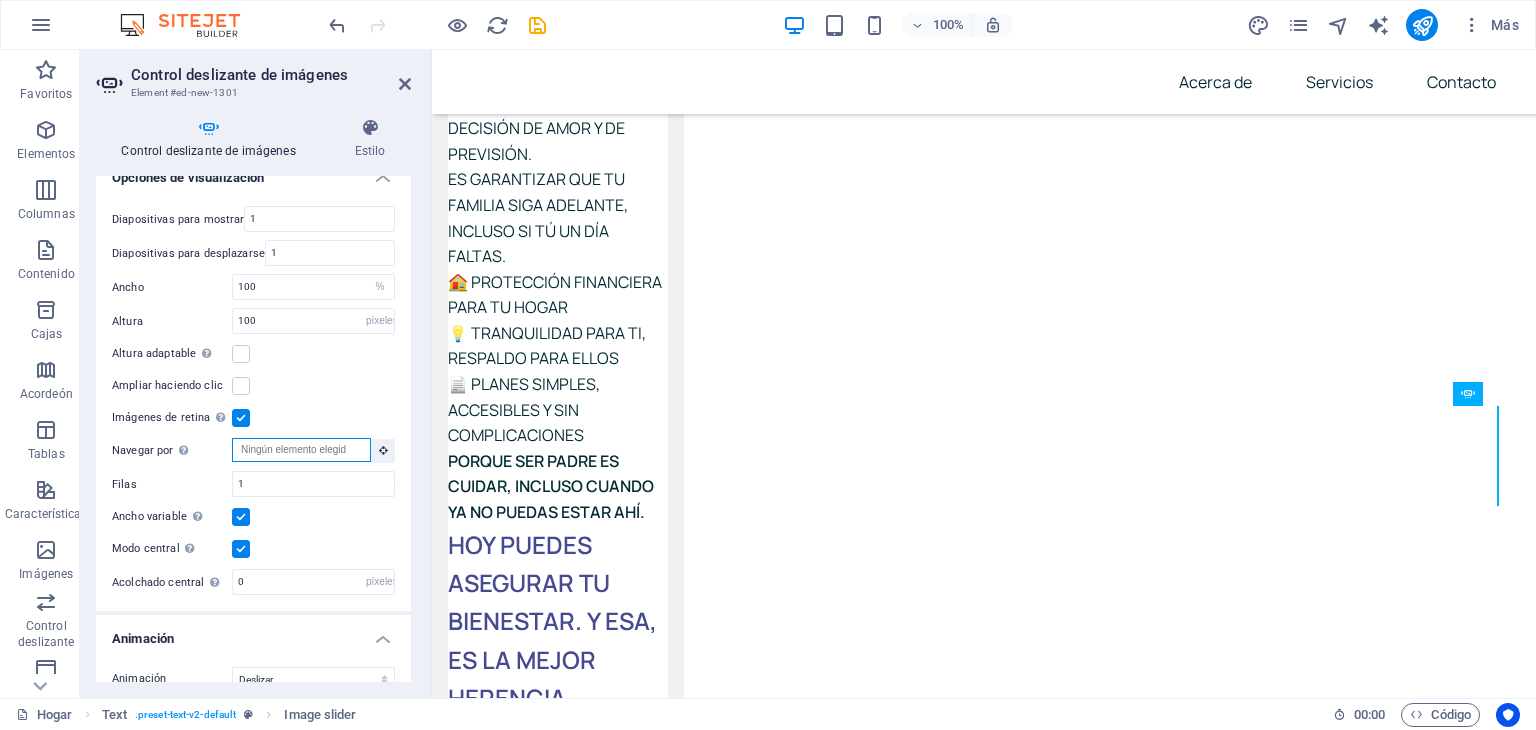 click on "Navegar por Seleccione otro control deslizante para navegar por este" at bounding box center [301, 450] 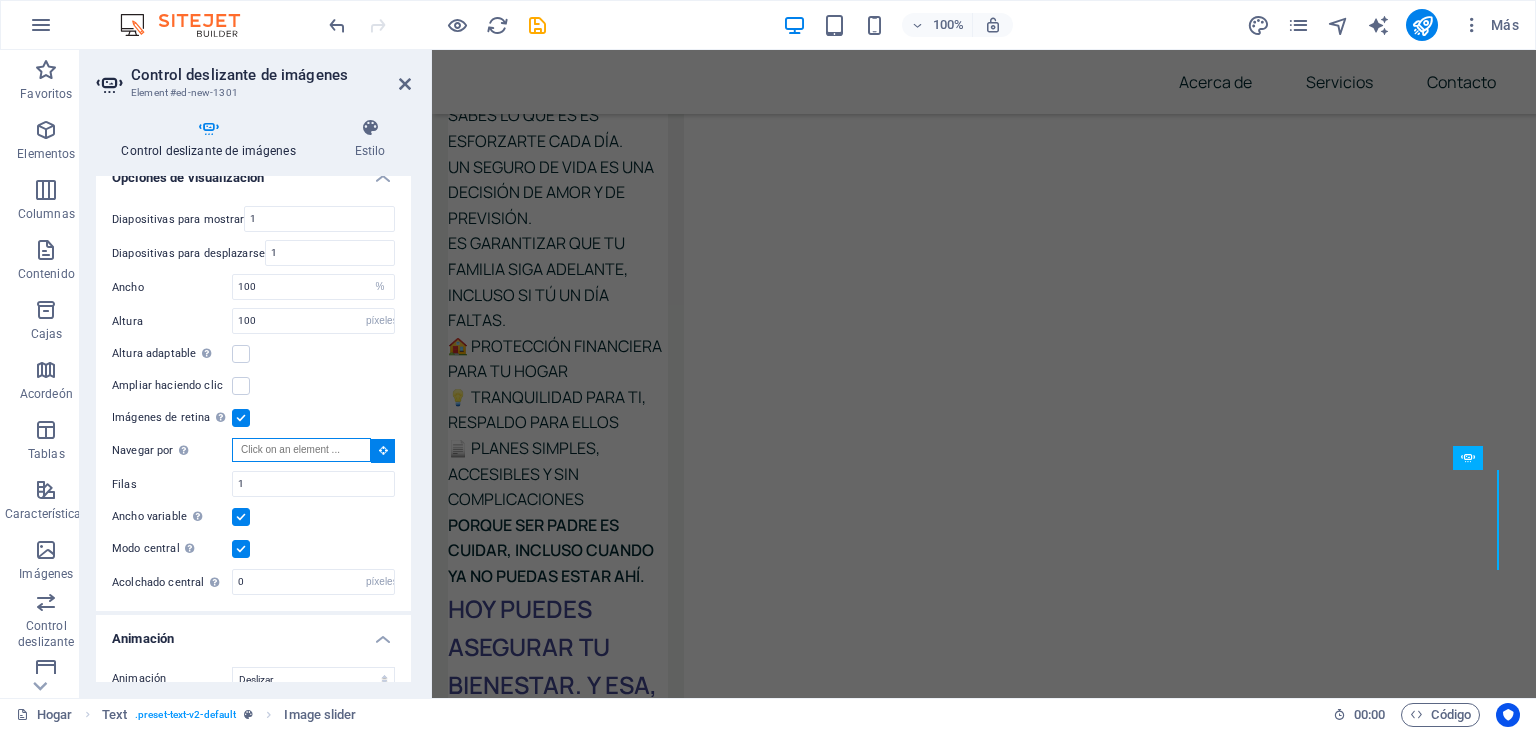 scroll, scrollTop: 7116, scrollLeft: 0, axis: vertical 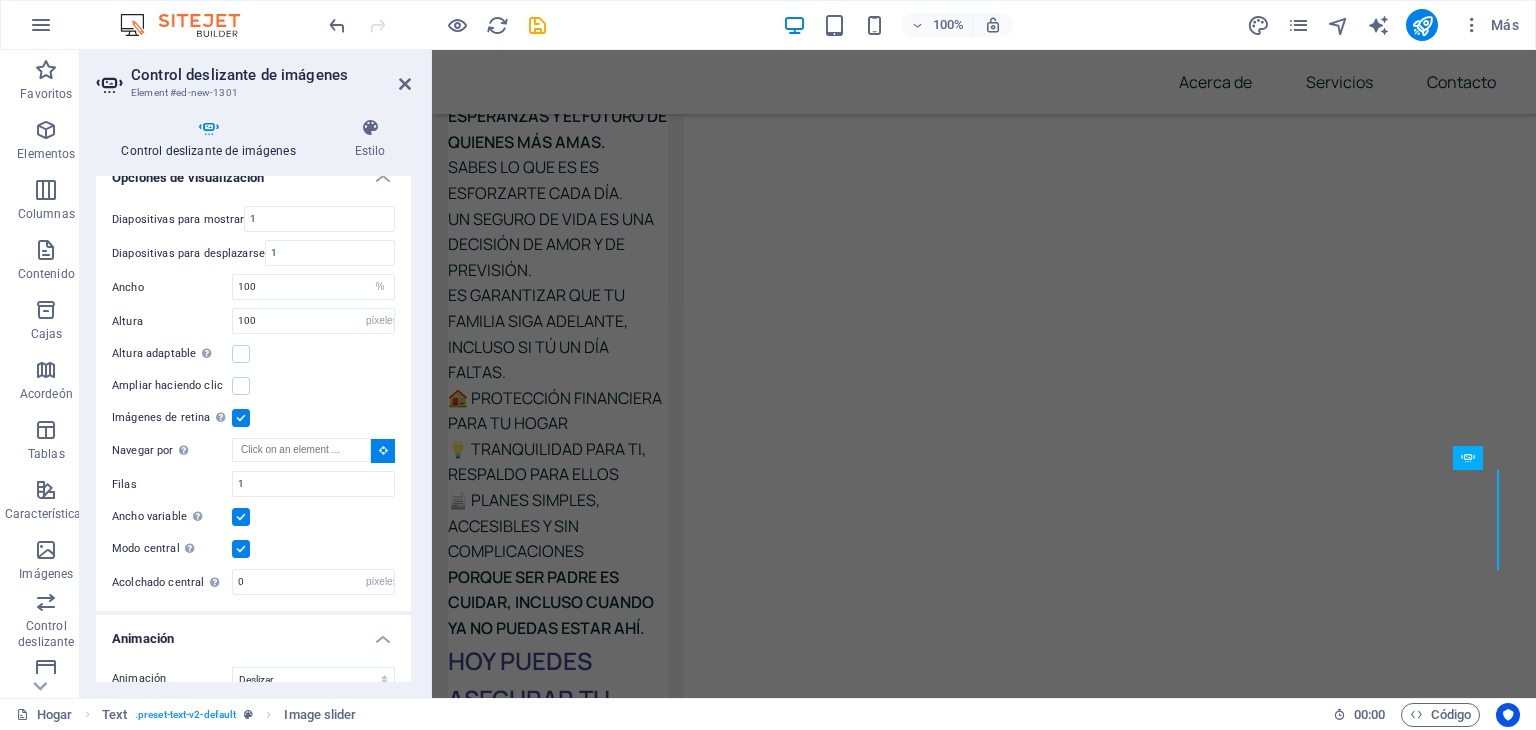 click on "Imágenes de retina Cargue automáticamente imágenes de retina y tamaños optimizados para teléfonos inteligentes." at bounding box center (253, 418) 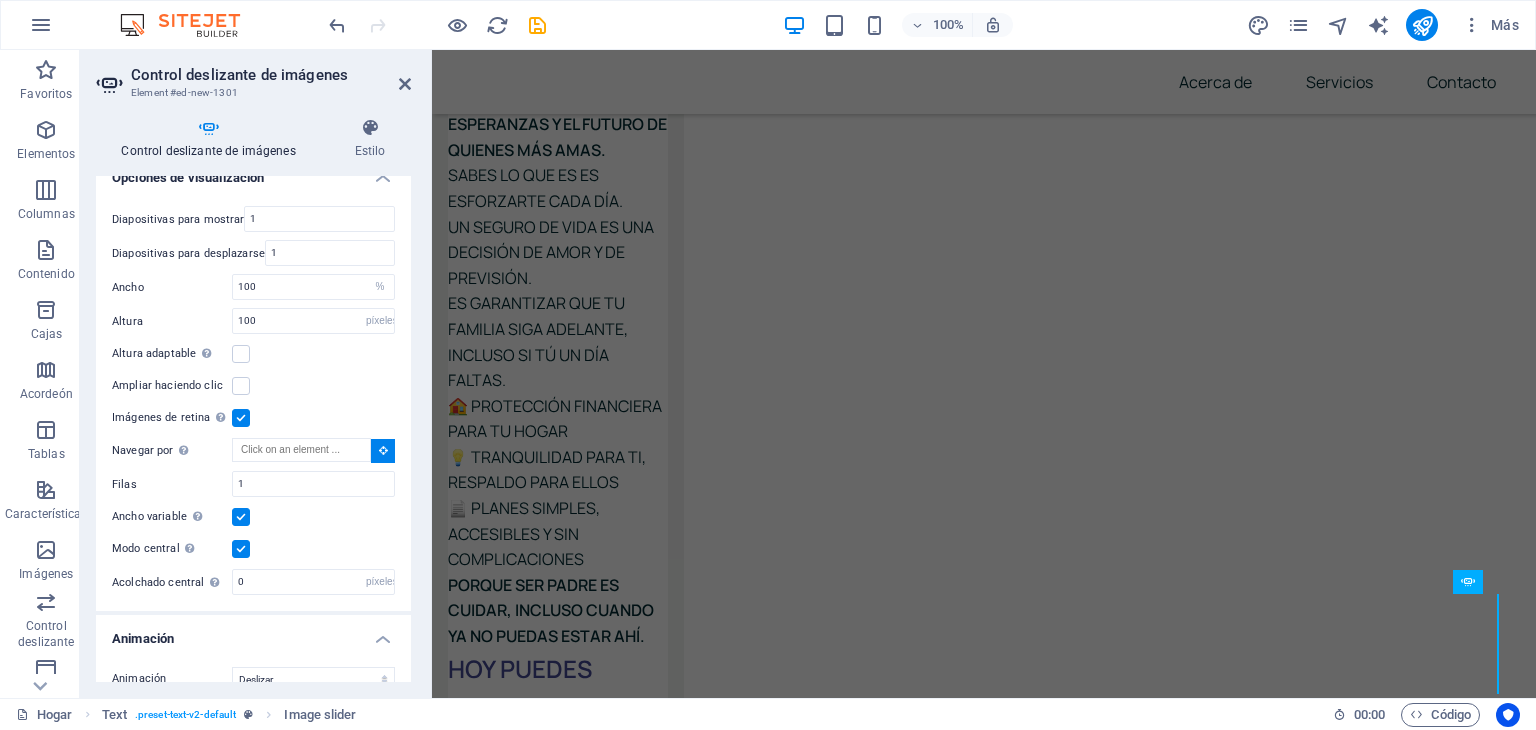 scroll, scrollTop: 7052, scrollLeft: 0, axis: vertical 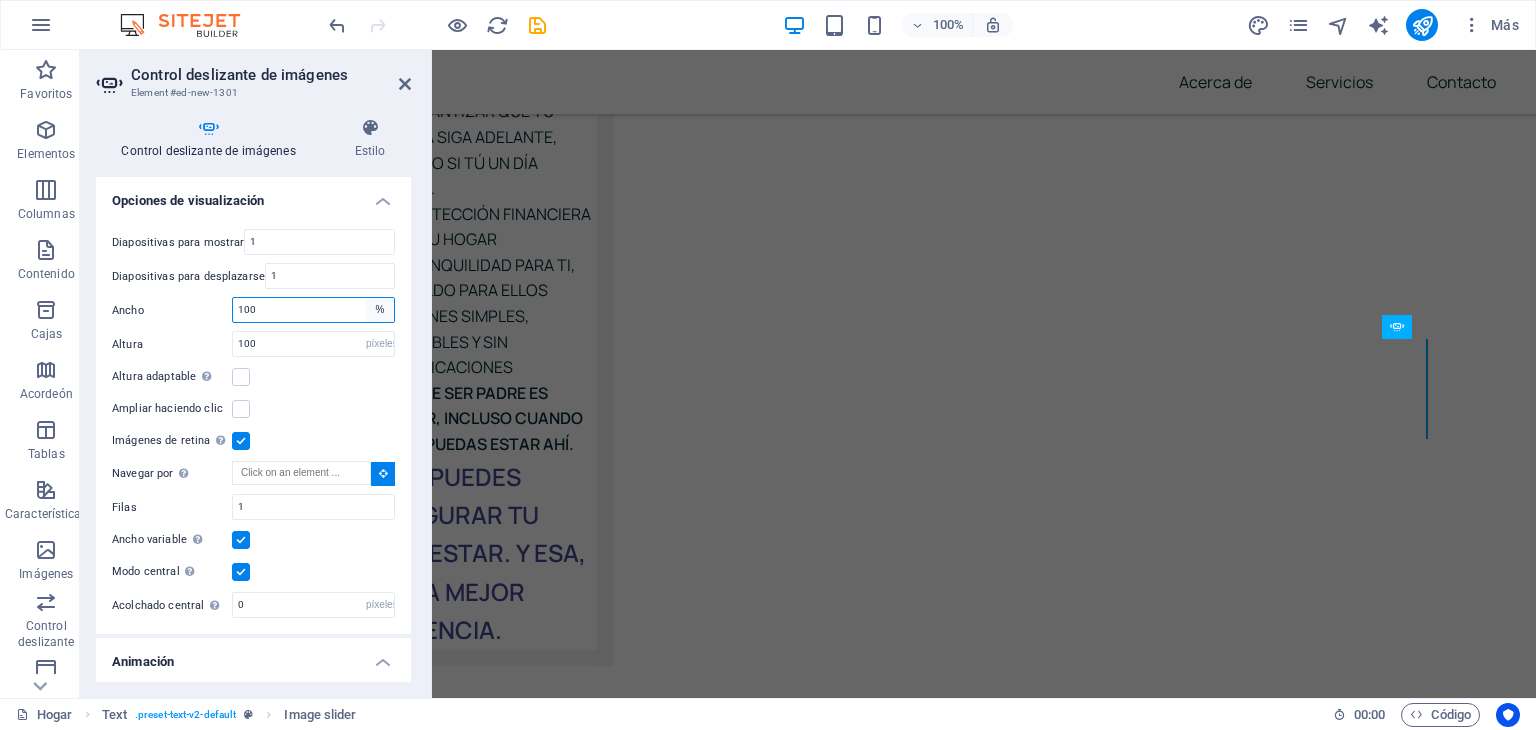 click on "Por defecto píxeles % movimiento rápido del ojo ellos Volkswagen vh" at bounding box center (380, 310) 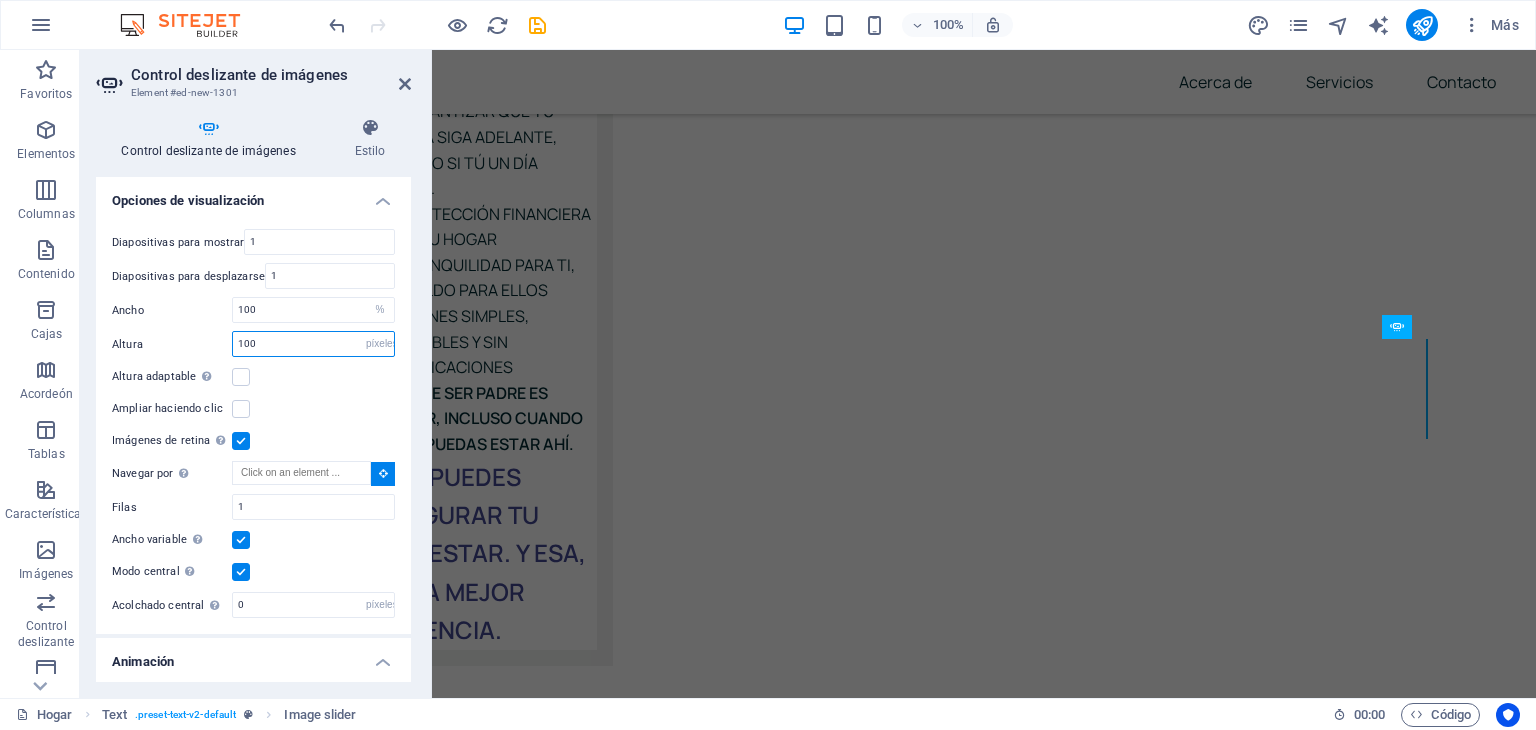 drag, startPoint x: 268, startPoint y: 333, endPoint x: 217, endPoint y: 334, distance: 51.009804 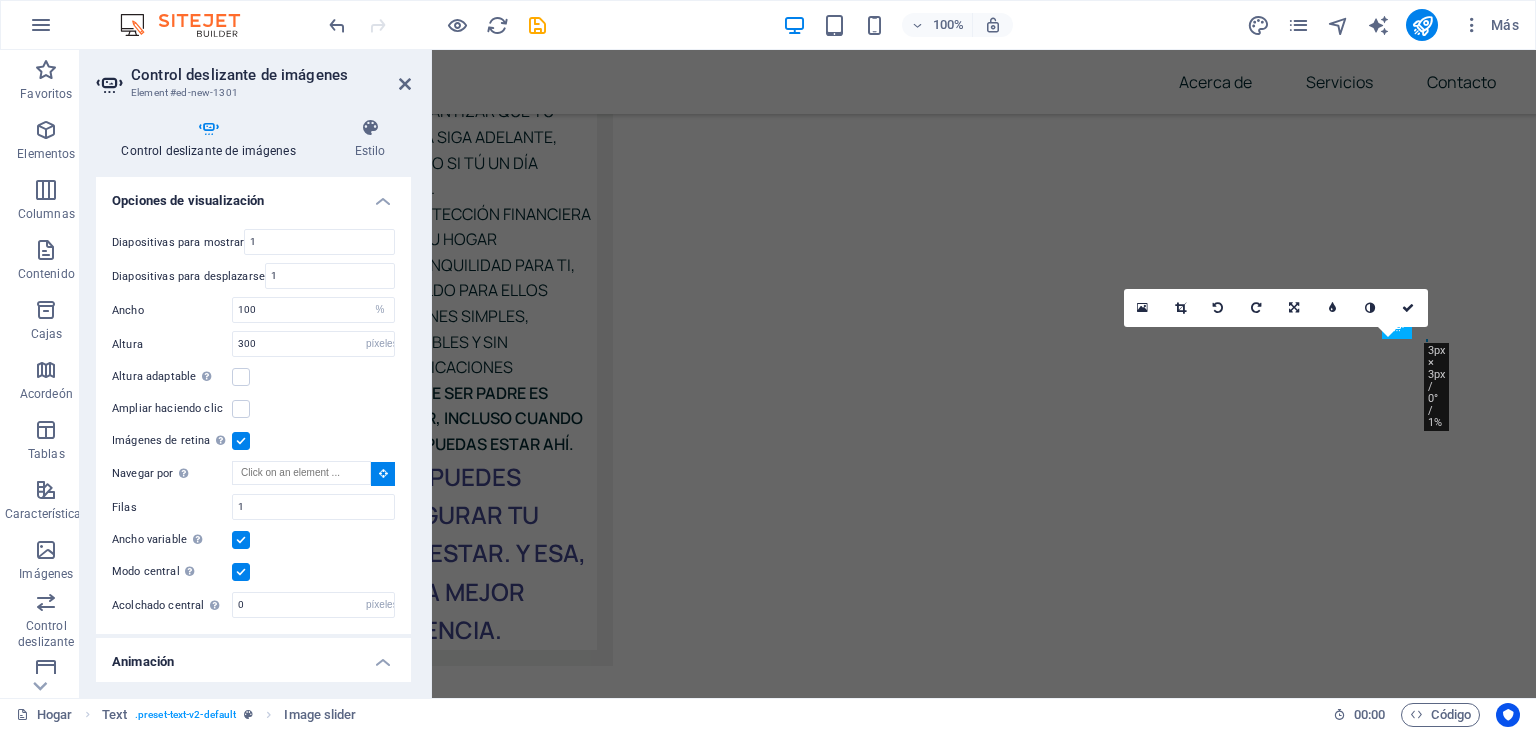 click on "Altura" at bounding box center (172, 344) 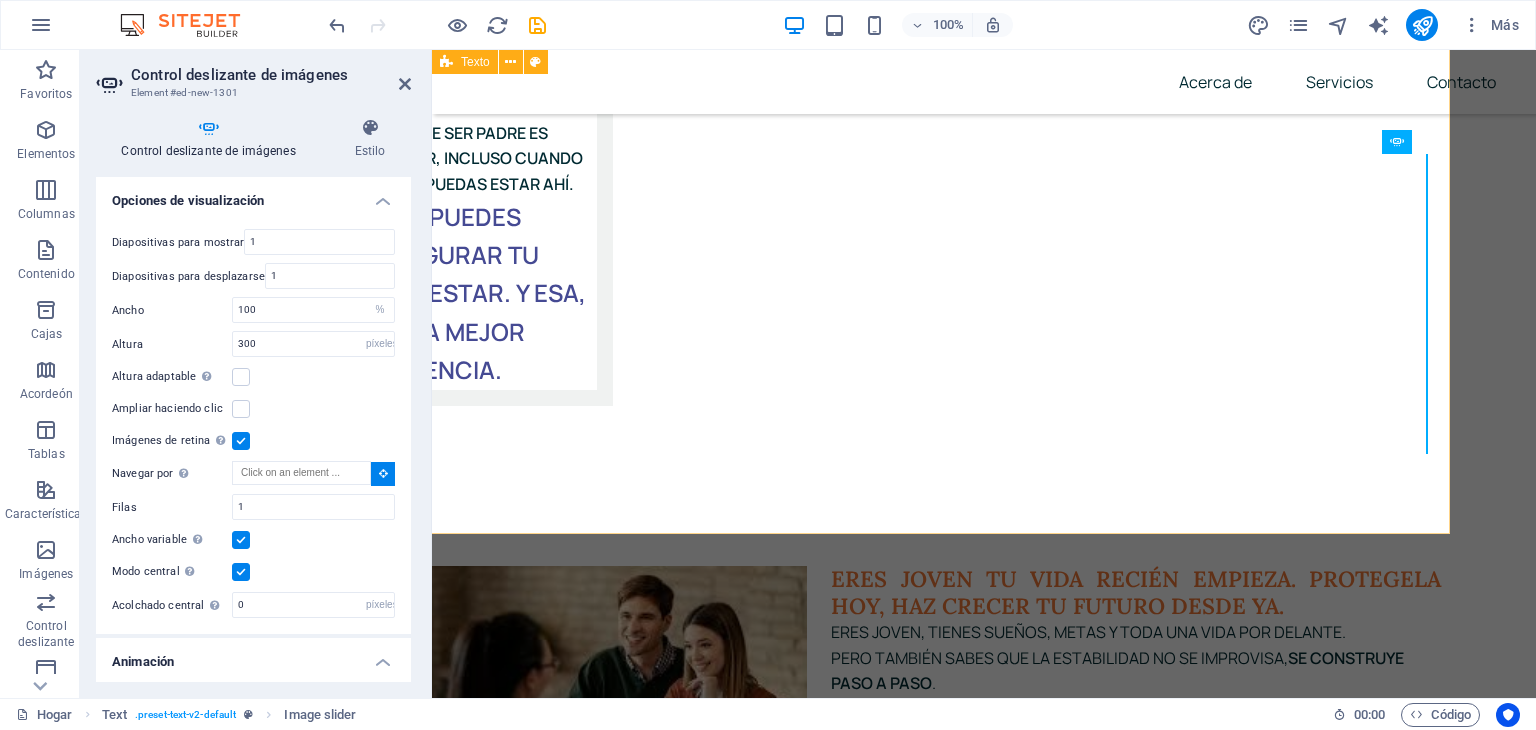 scroll, scrollTop: 7401, scrollLeft: 71, axis: both 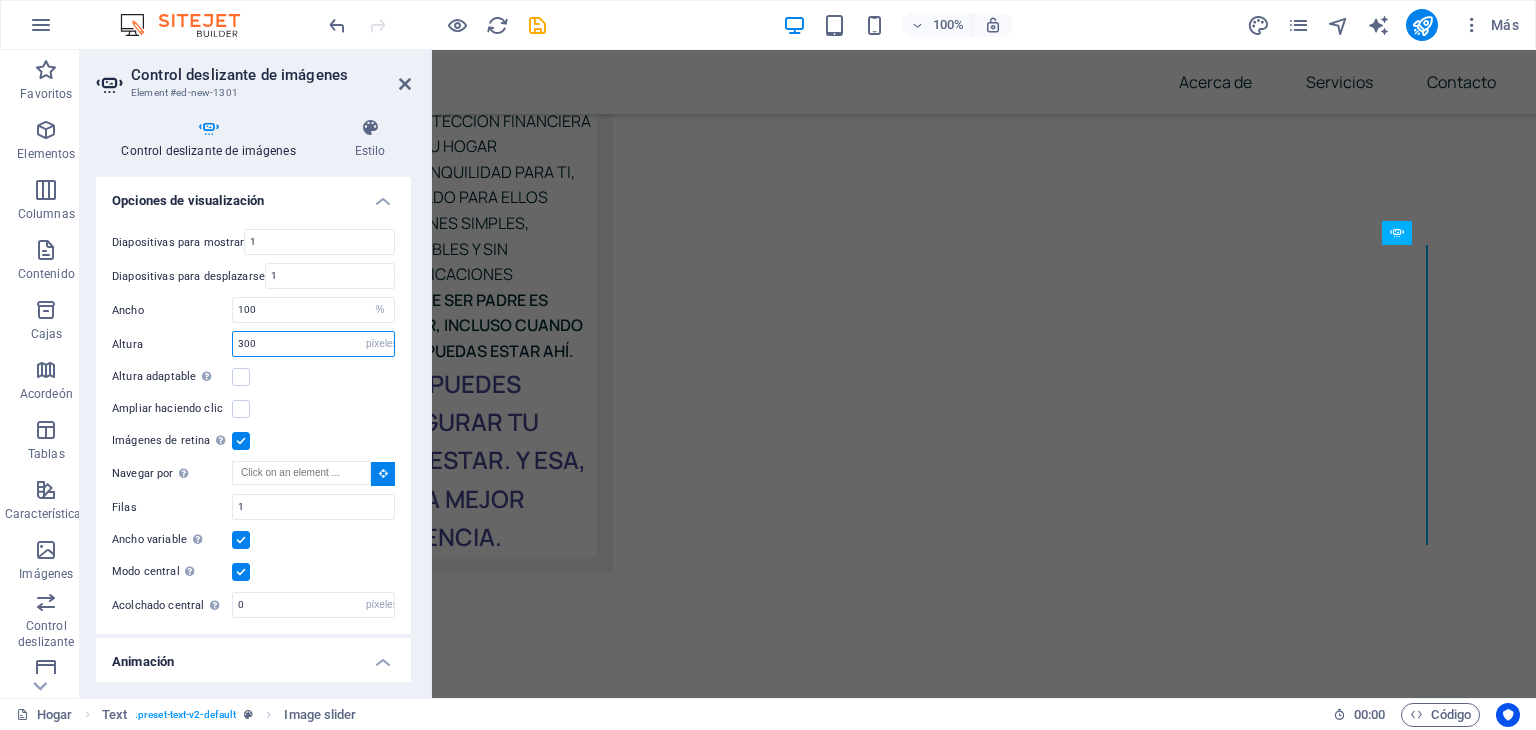 drag, startPoint x: 252, startPoint y: 334, endPoint x: 223, endPoint y: 334, distance: 29 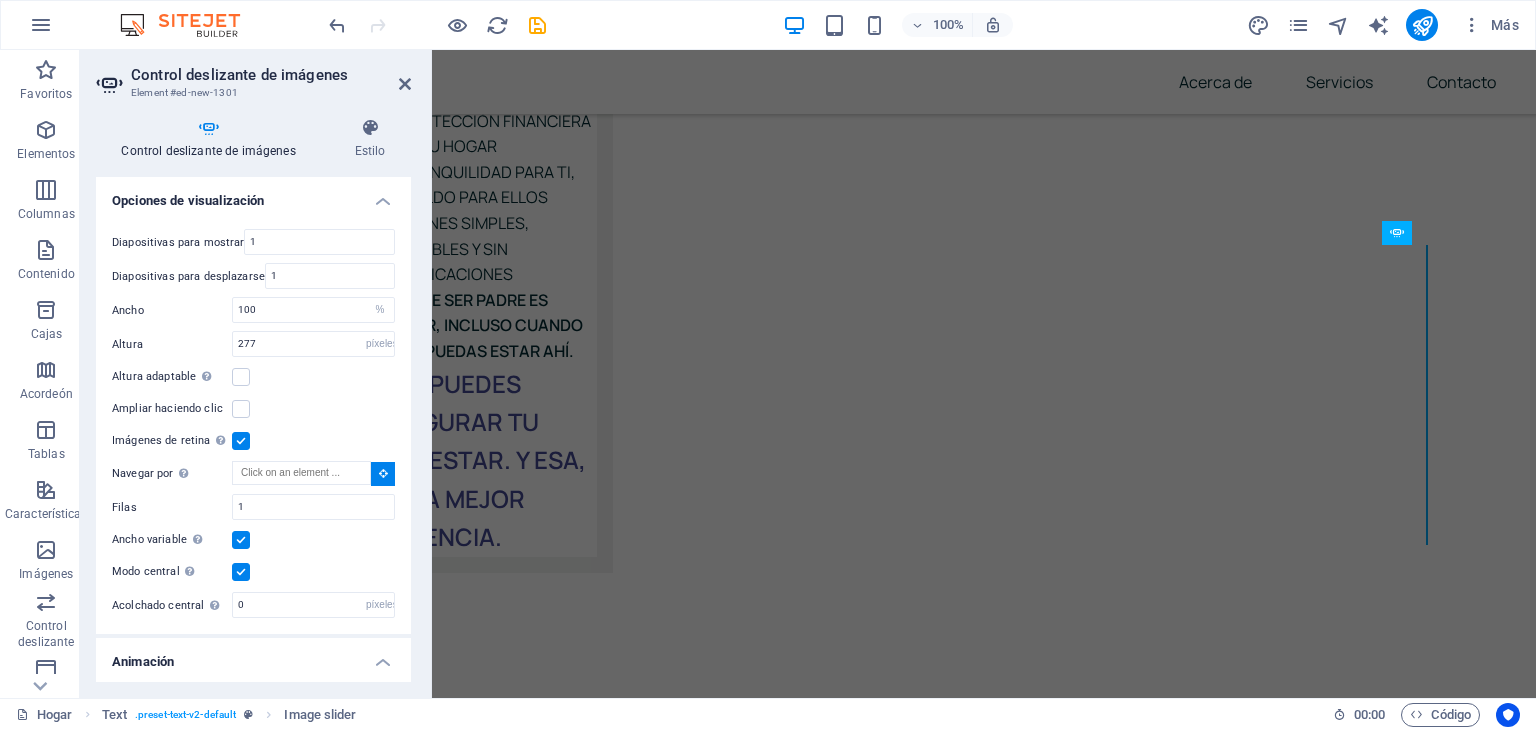 click on "Altura" at bounding box center [172, 344] 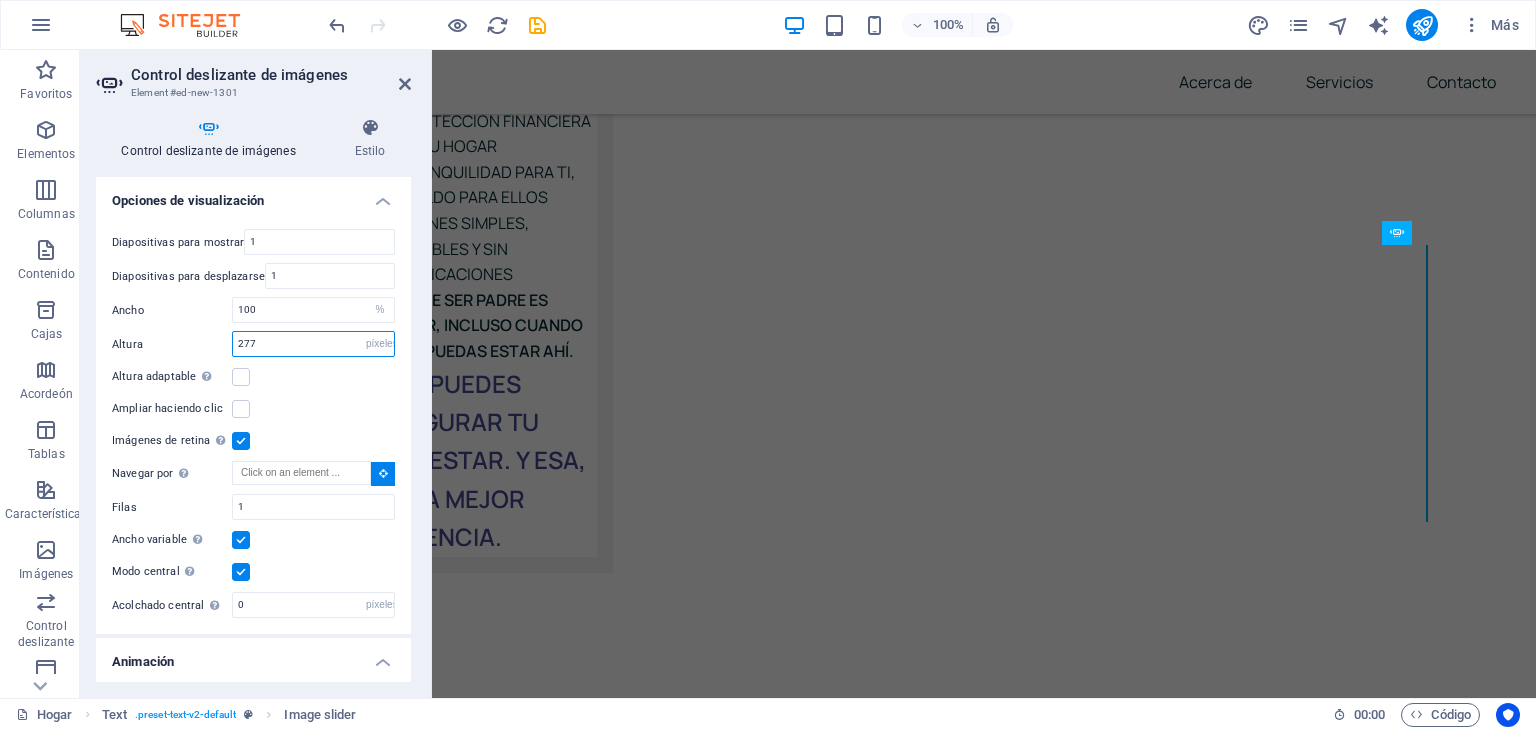 drag, startPoint x: 276, startPoint y: 326, endPoint x: 217, endPoint y: 323, distance: 59.07622 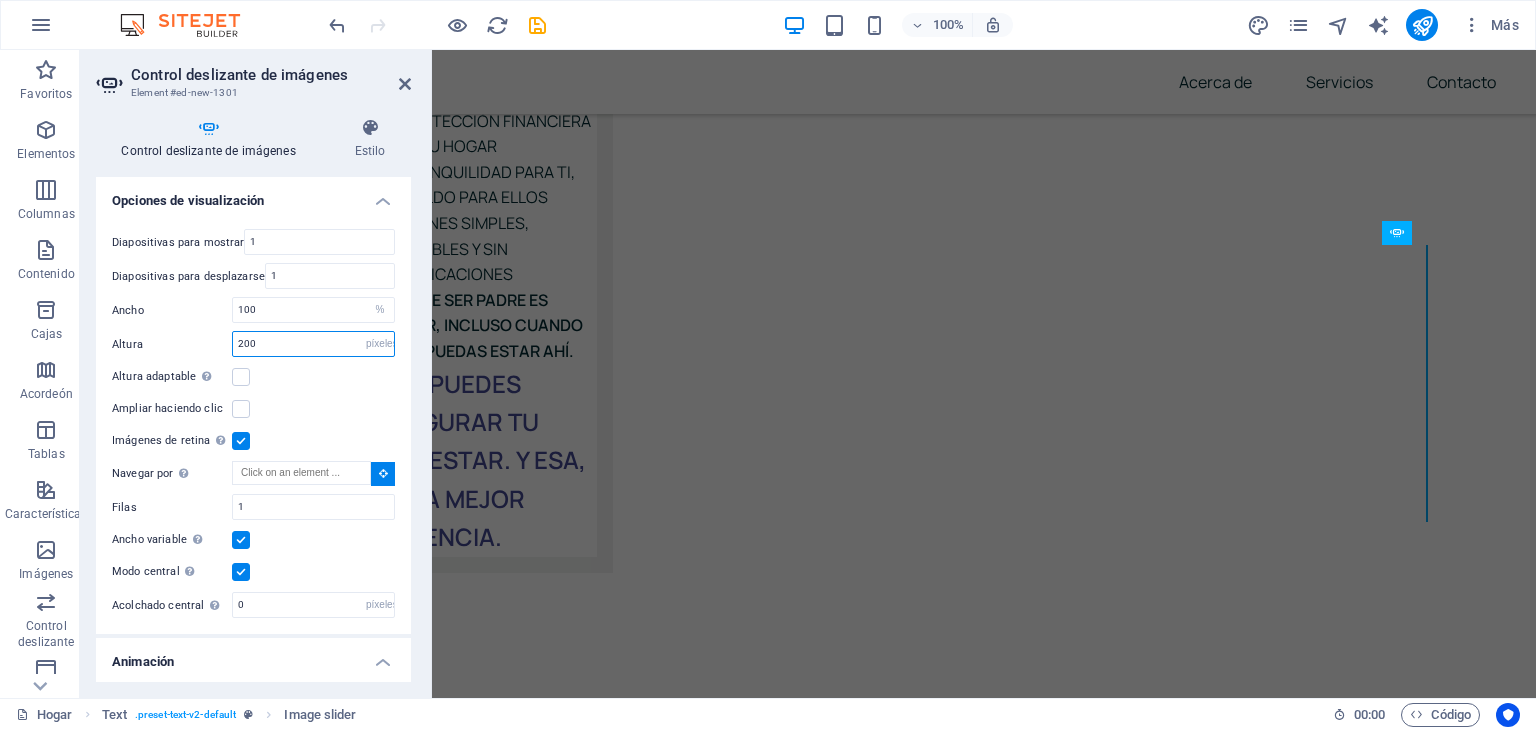 type on "200" 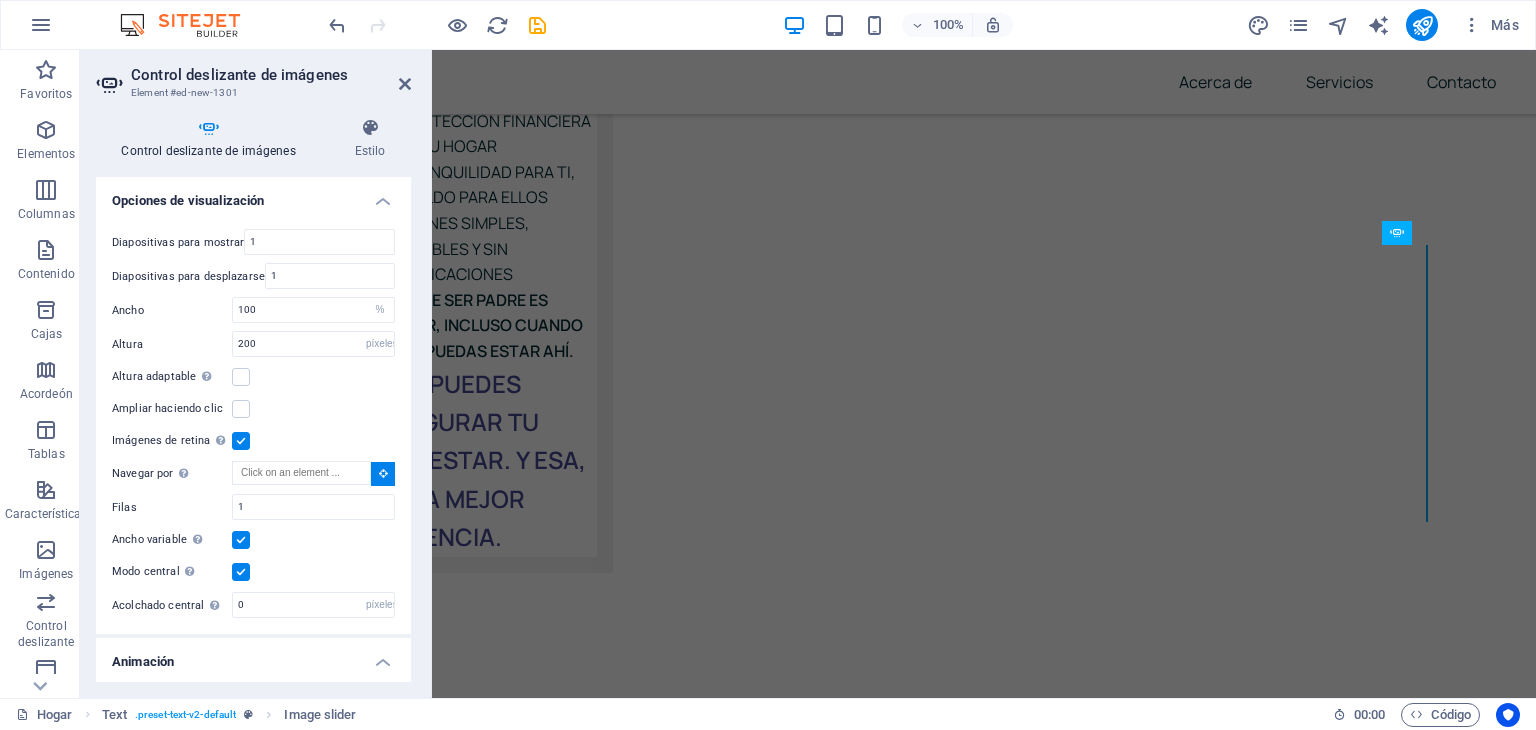 click on "Altura 200 Por defecto píxeles movimiento rápido del ojo ellos Volkswagen vh" at bounding box center (253, 344) 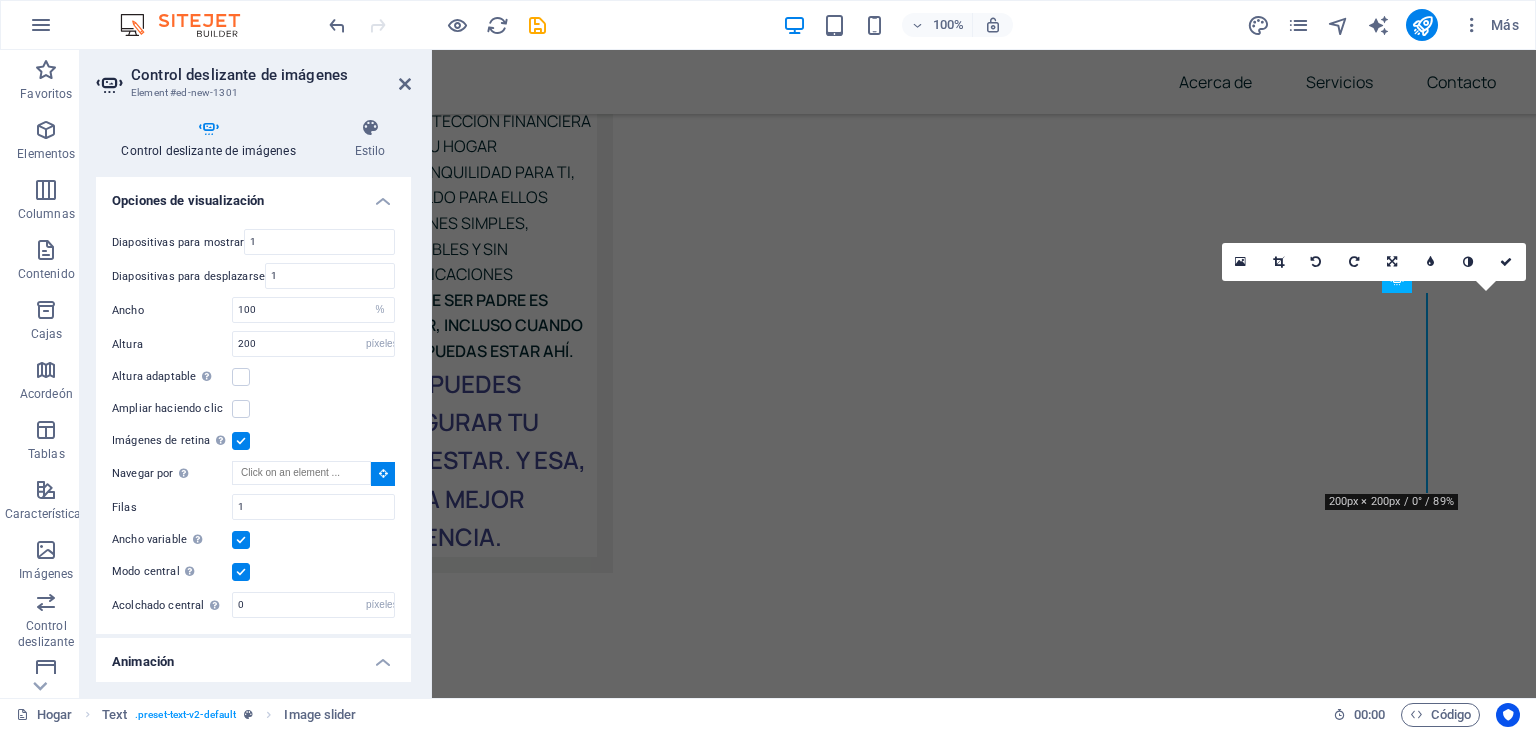 scroll, scrollTop: 7353, scrollLeft: 71, axis: both 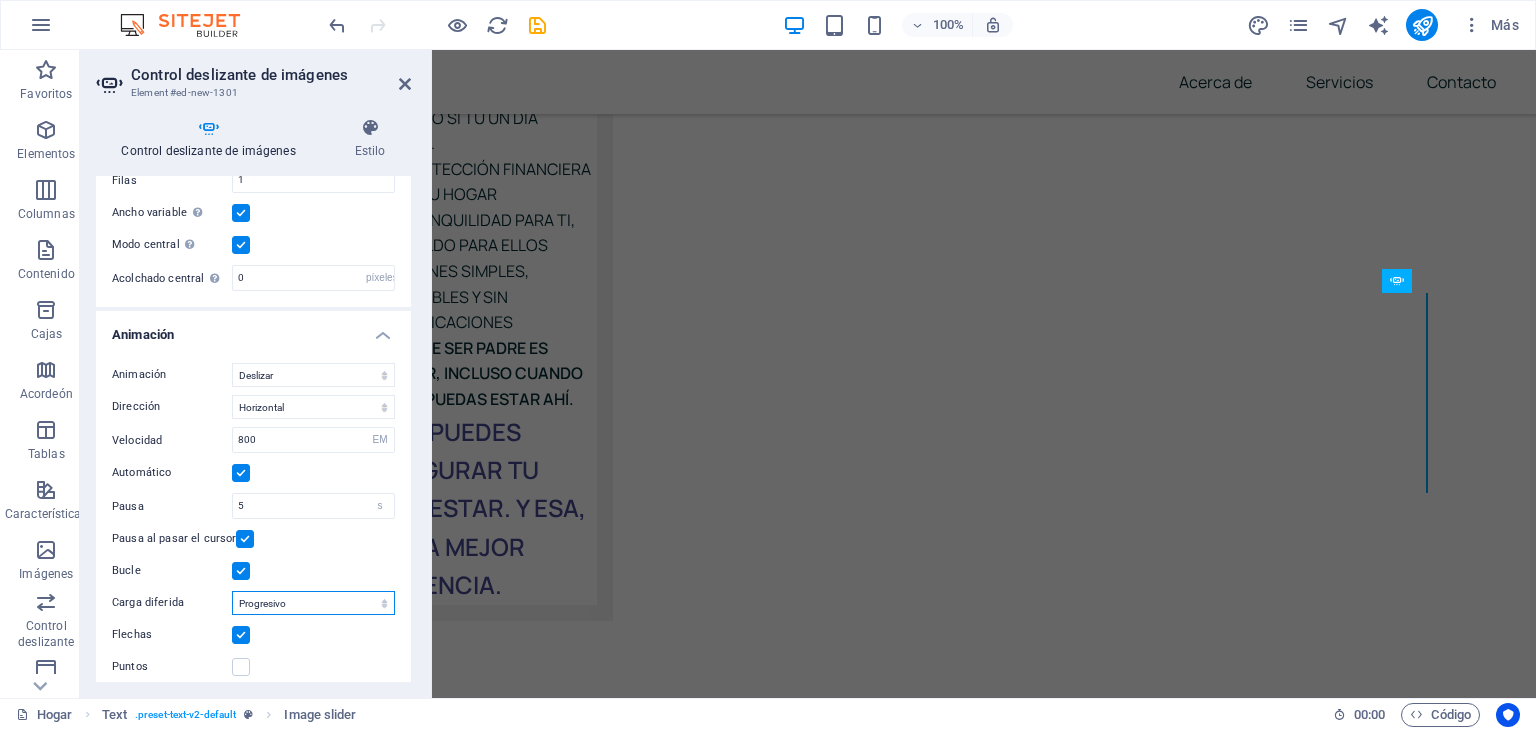 click on "Apagado Bajo demanda Progresivo" at bounding box center (313, 603) 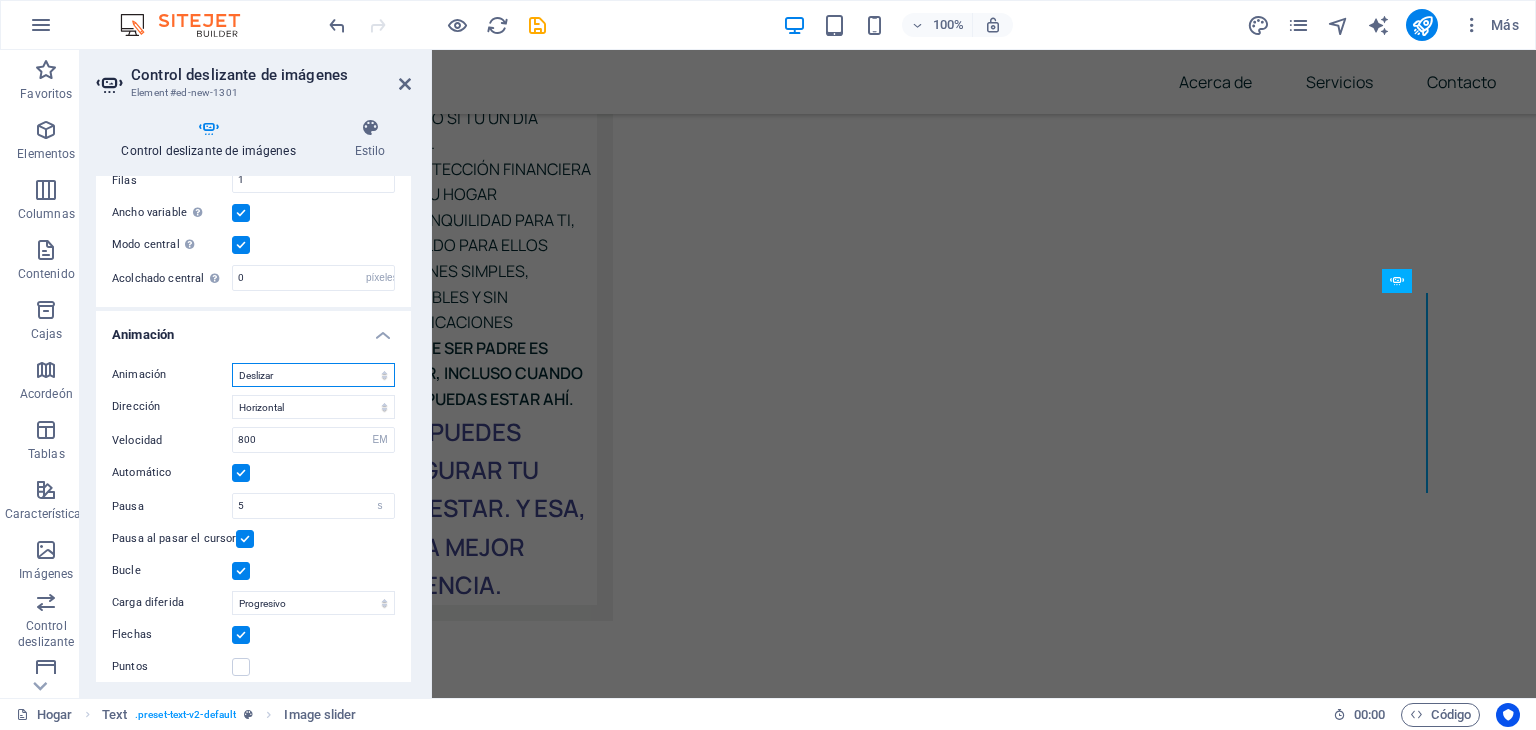 click on "Deslizar Desteñir" at bounding box center (313, 375) 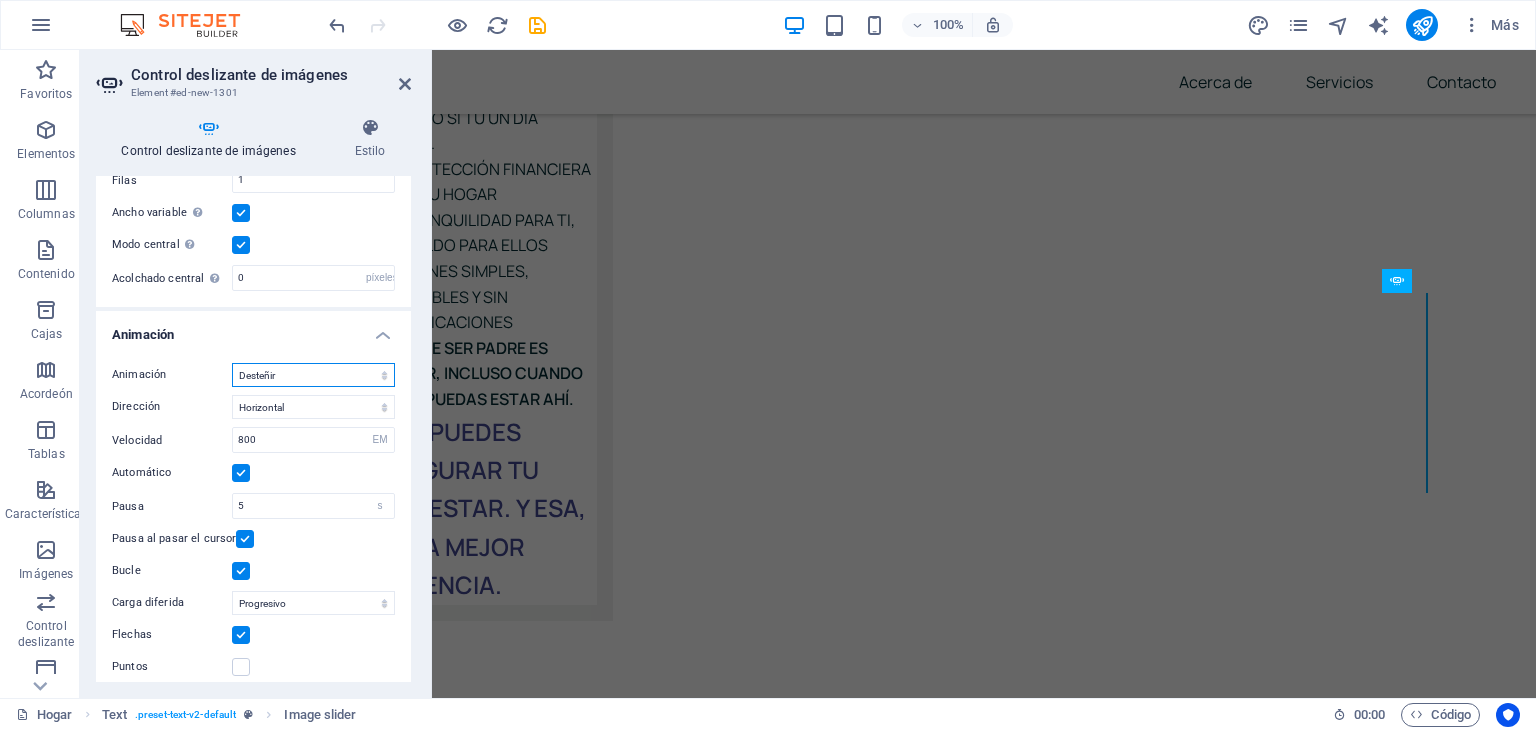 click on "Deslizar Desteñir" at bounding box center (313, 375) 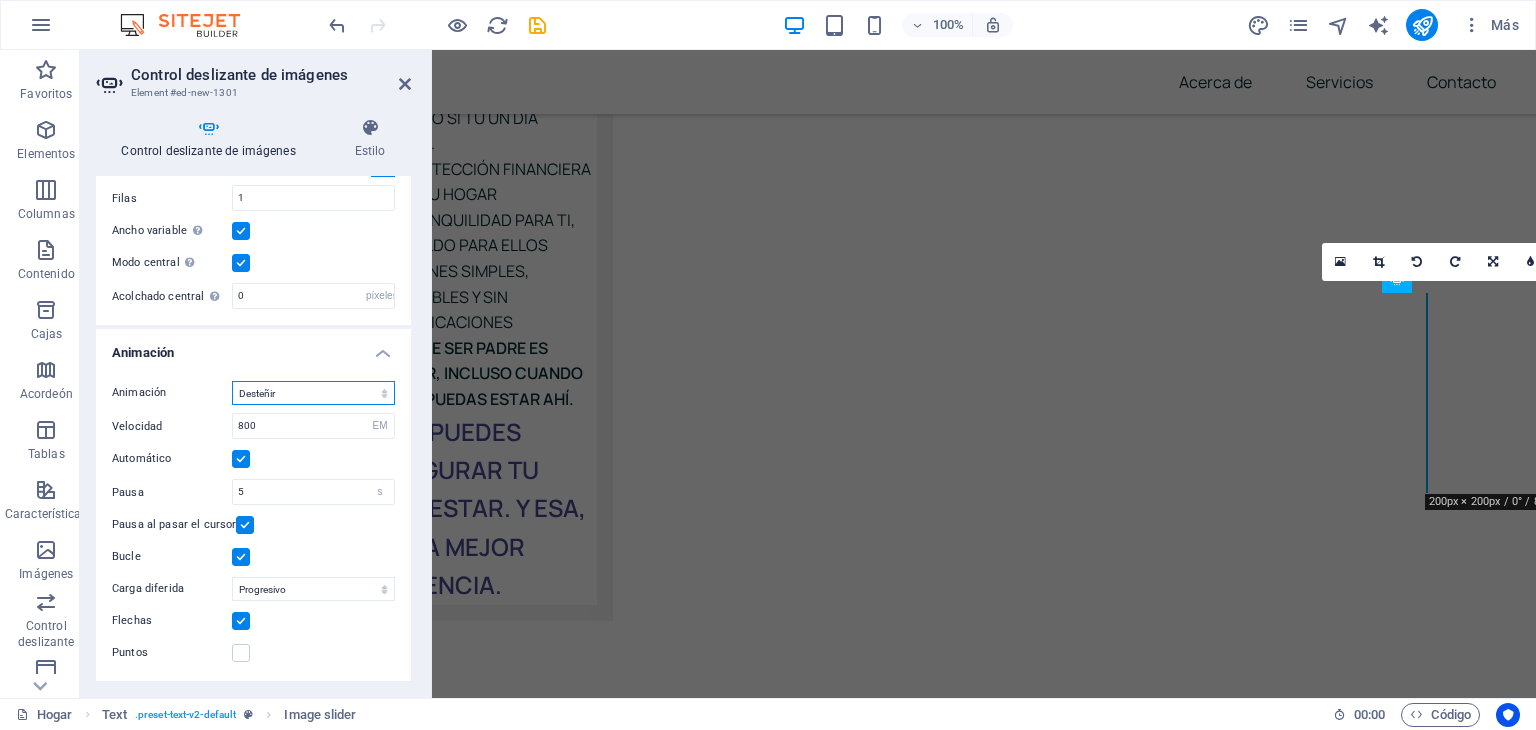 scroll, scrollTop: 1851, scrollLeft: 0, axis: vertical 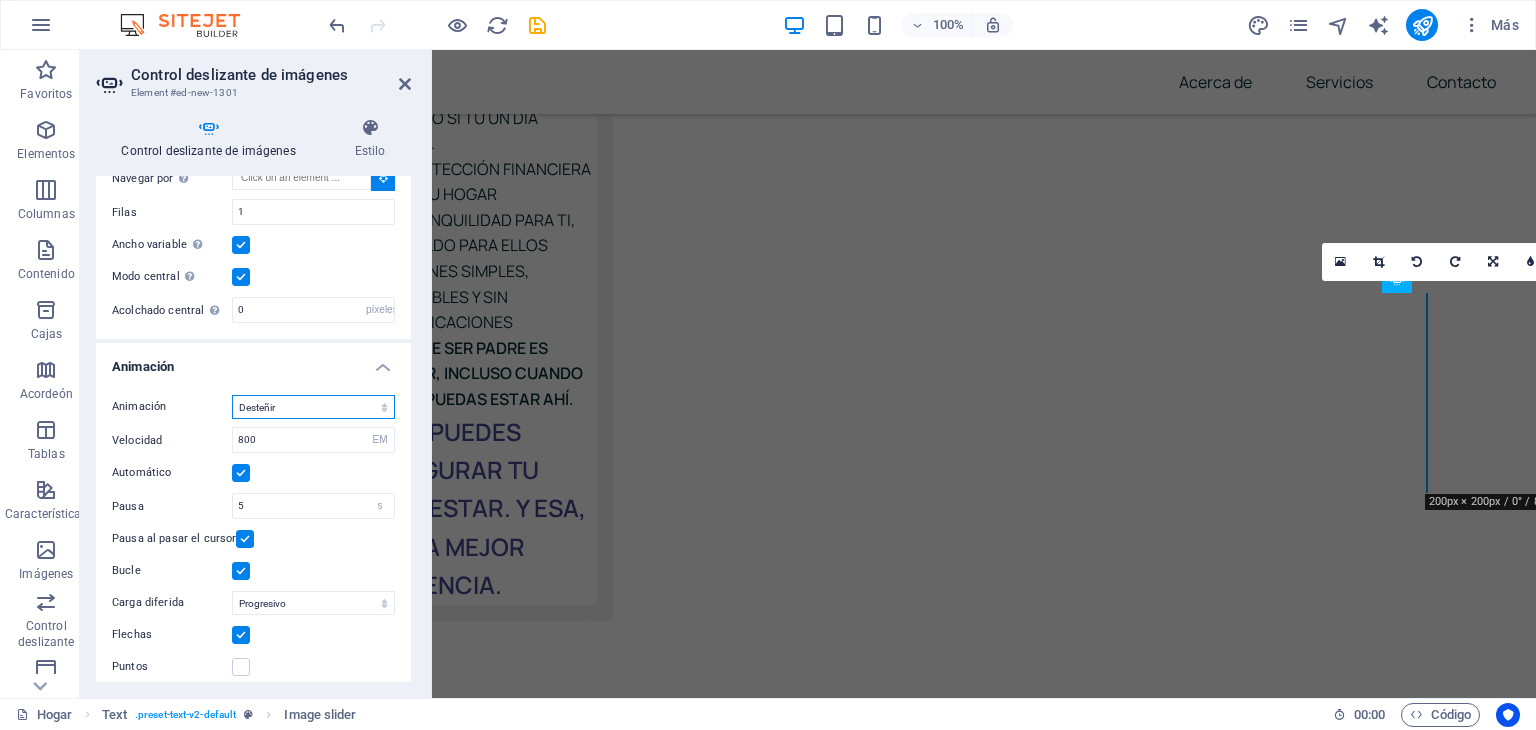 click on "Deslizar Desteñir" at bounding box center [313, 407] 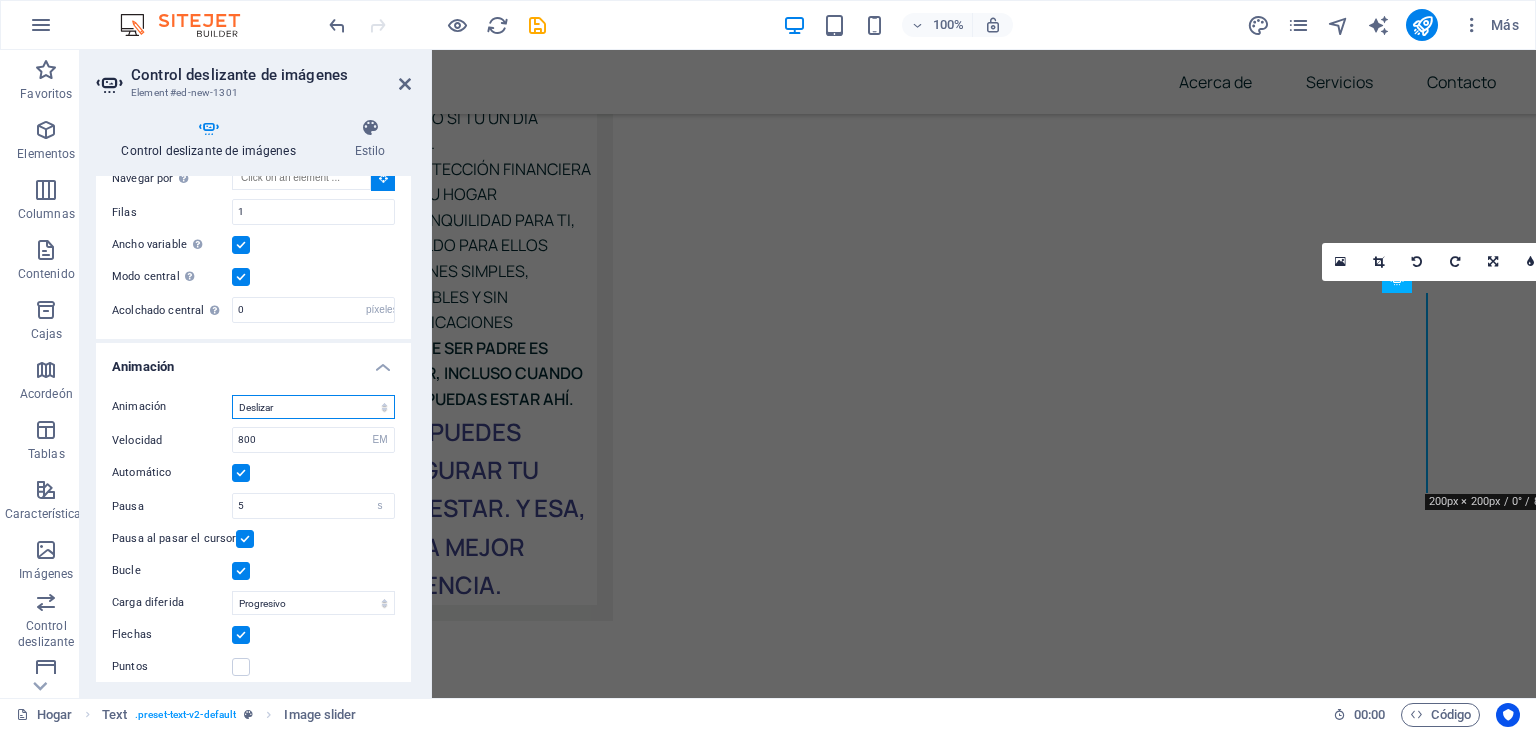 click on "Deslizar Desteñir" at bounding box center [313, 407] 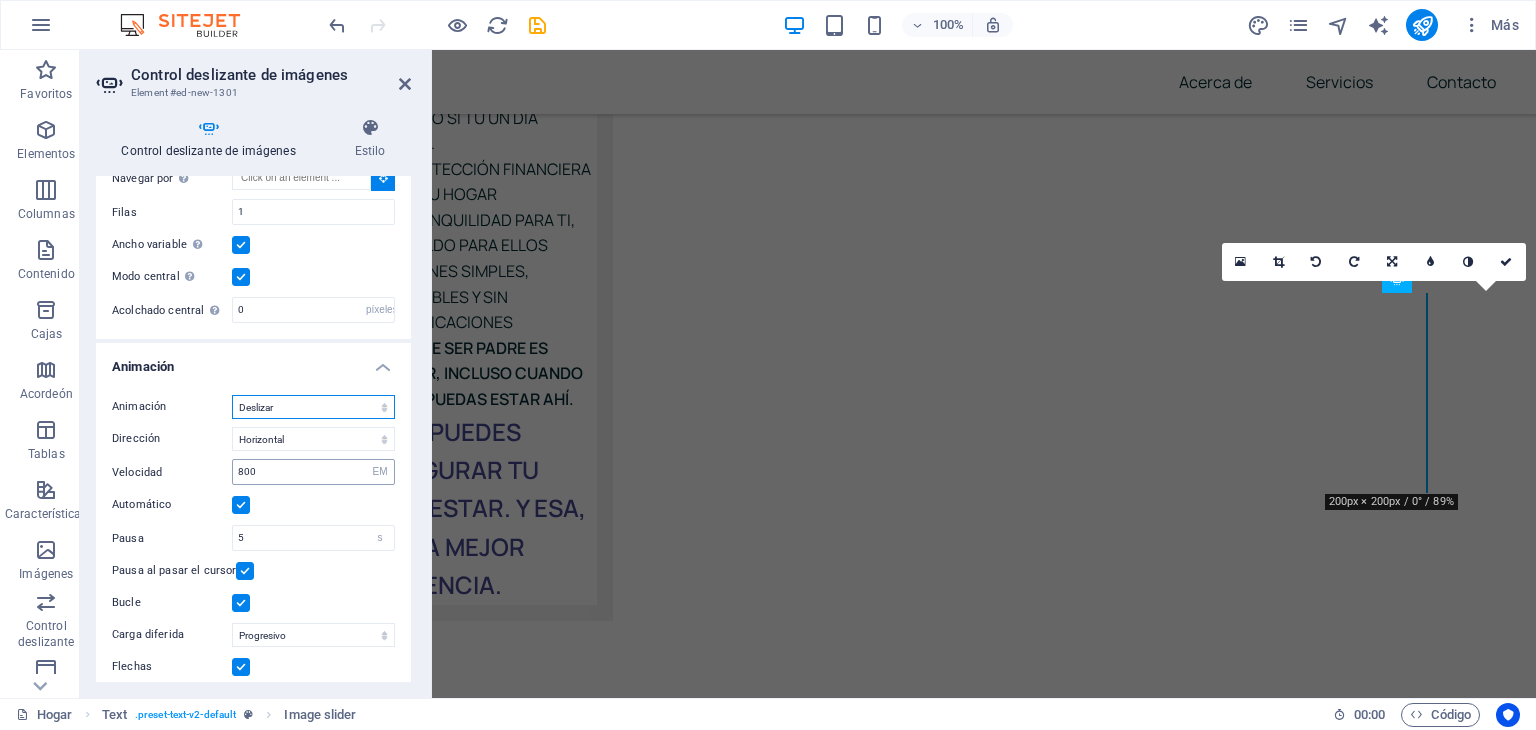 scroll, scrollTop: 1883, scrollLeft: 0, axis: vertical 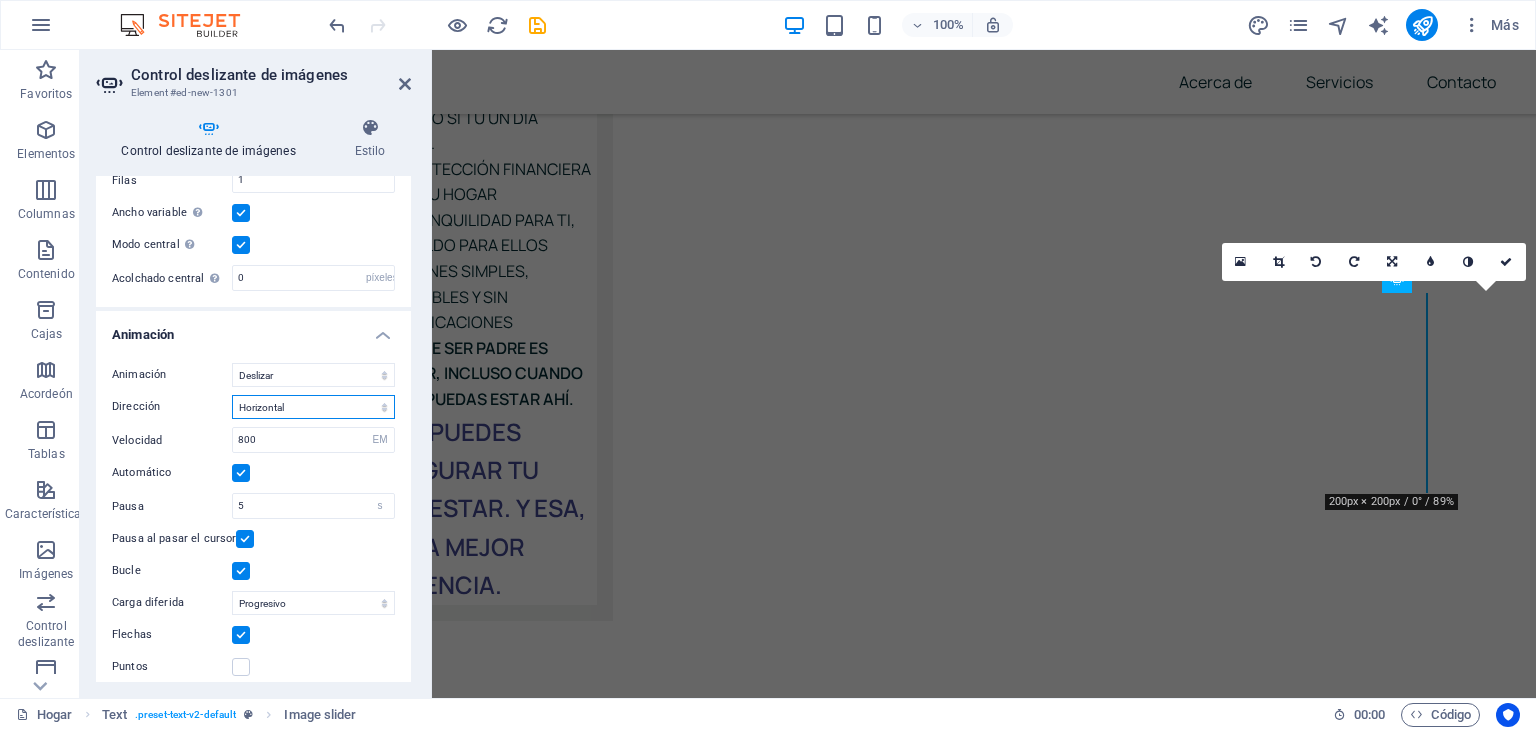 click on "Horizontal Vertical" at bounding box center (313, 407) 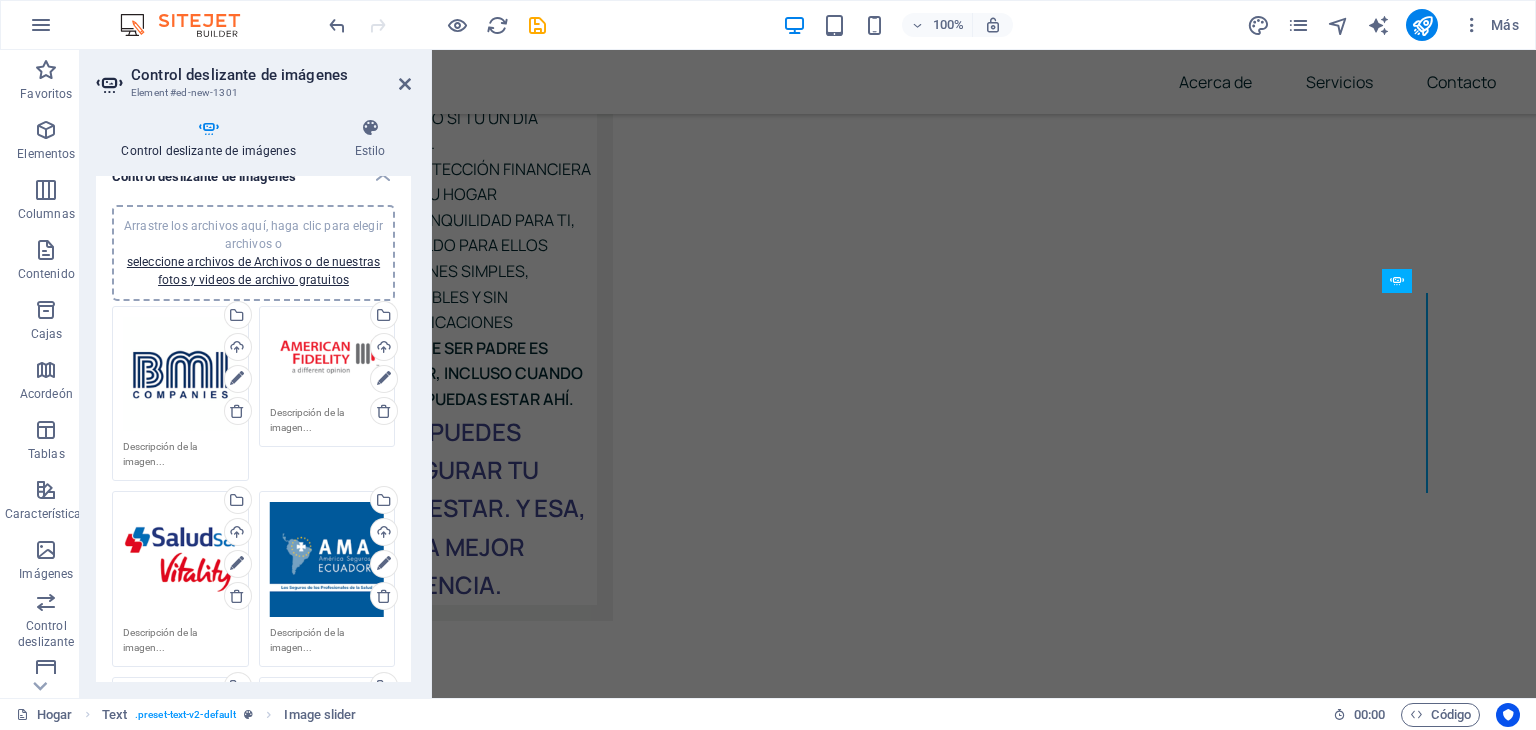 scroll, scrollTop: 21, scrollLeft: 0, axis: vertical 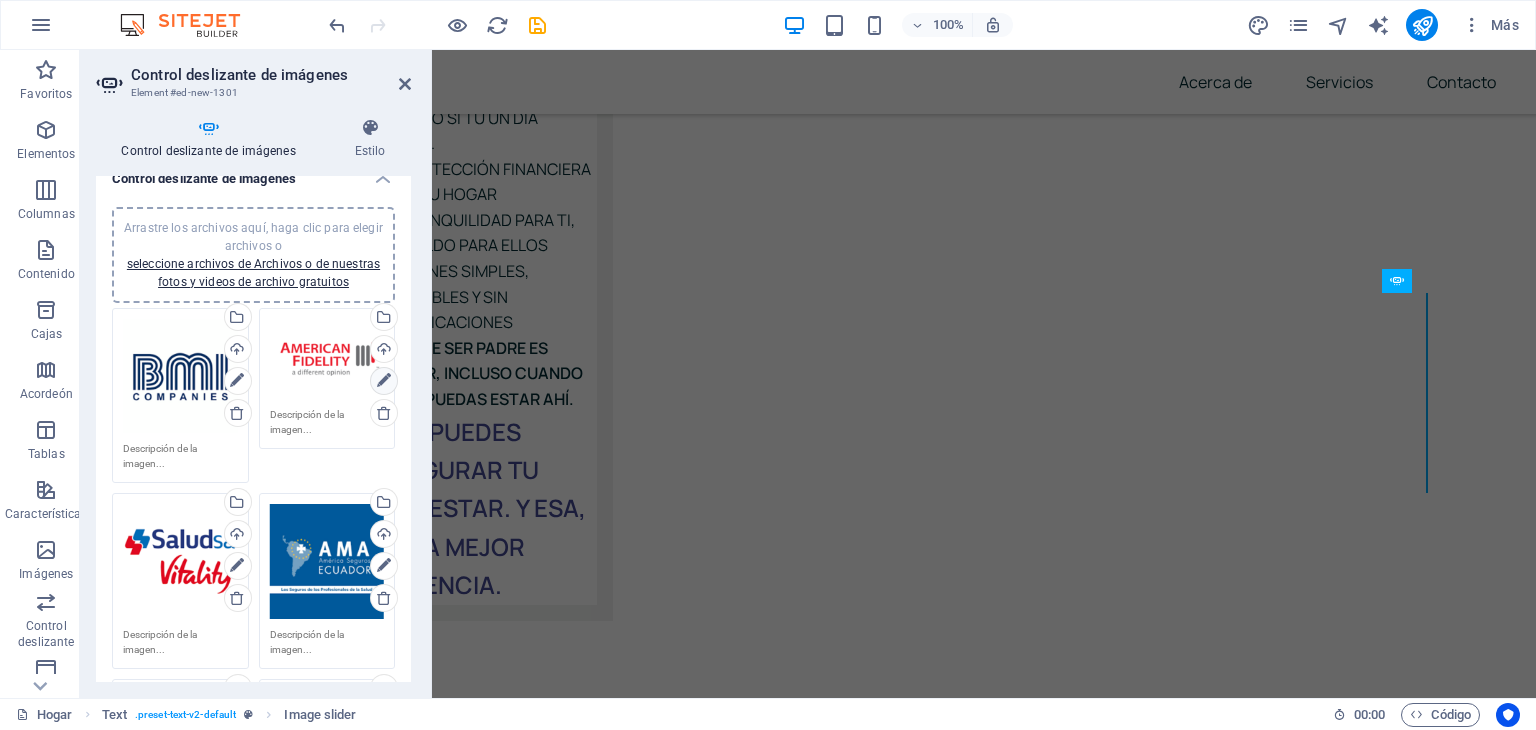 click at bounding box center [384, 381] 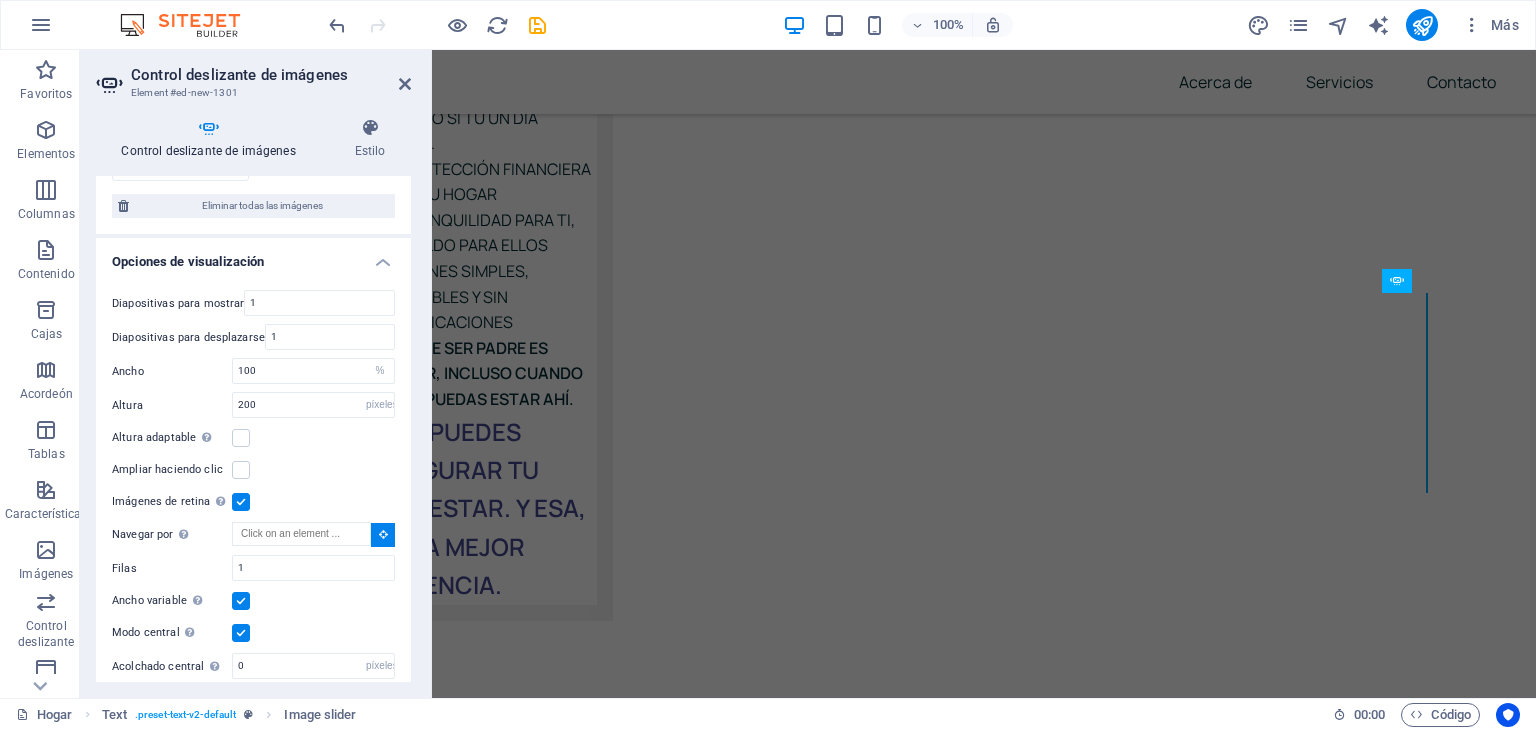 scroll, scrollTop: 1496, scrollLeft: 0, axis: vertical 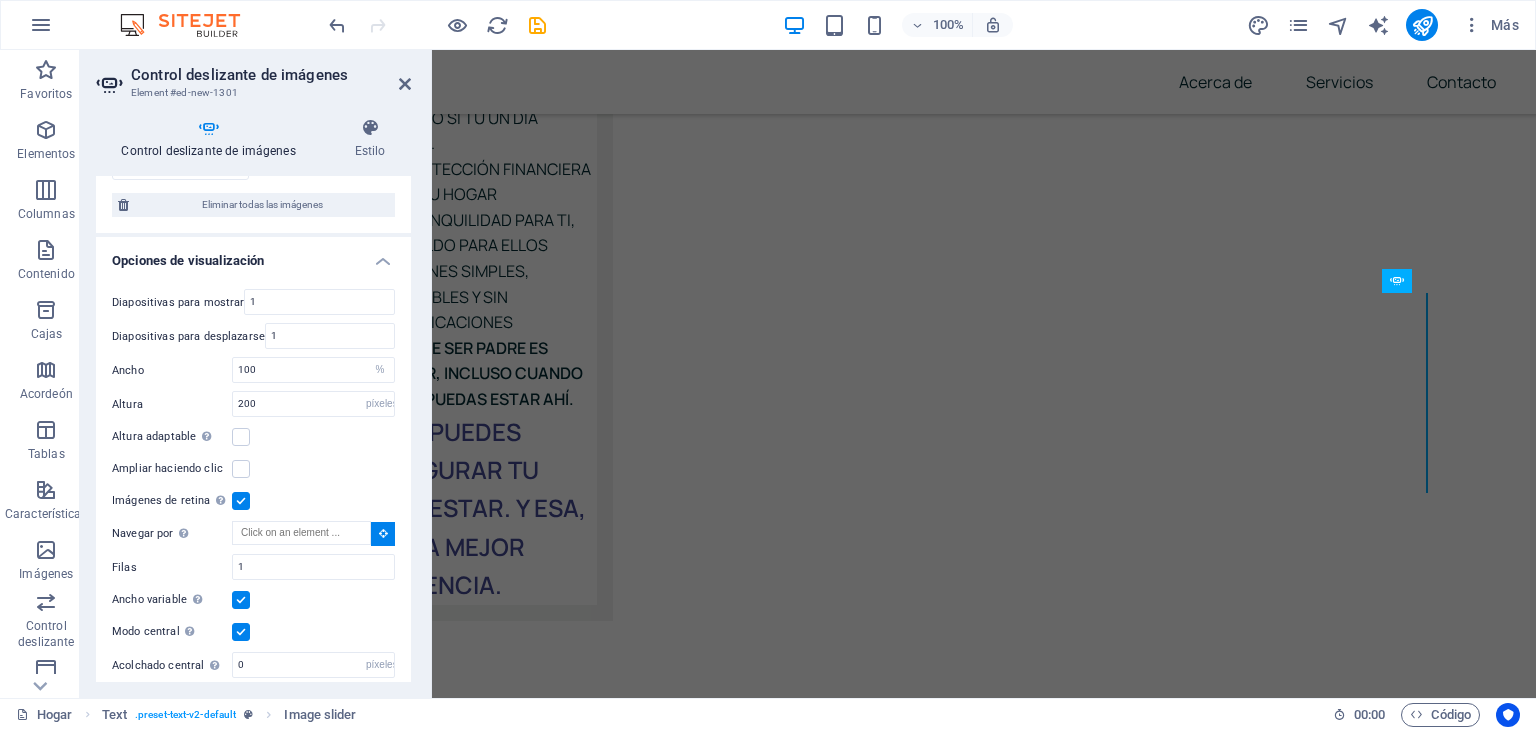 click on "Diapositivas para mostrar 1 Diapositivas para desplazarse 1 Ancho 100 Por defecto píxeles % movimiento rápido del ojo ellos Volkswagen vh Altura 200 Por defecto píxeles movimiento rápido del ojo ellos Volkswagen vh Altura adaptable Ajusta automáticamente la altura de los controles deslizantes horizontales de una sola diapositiva Ampliar haciendo clic Imágenes de retina Cargue automáticamente imágenes de retina y tamaños optimizados para teléfonos inteligentes. Navegar por Seleccione otro control deslizante para navegar por este
Filas 1 Diapositivas por fila 1 Ancho variable Ajusta automáticamente el ancho de la diapositiva visible. Modo central Permite la vista centrada con diapositivas anteriores y siguientes parciales. Se usa con recuentos impares de "Diapositivas para mostrar". Acolchado central No visible mientras "Ancho variable" esté activado 0 píxeles %" at bounding box center [253, 483] 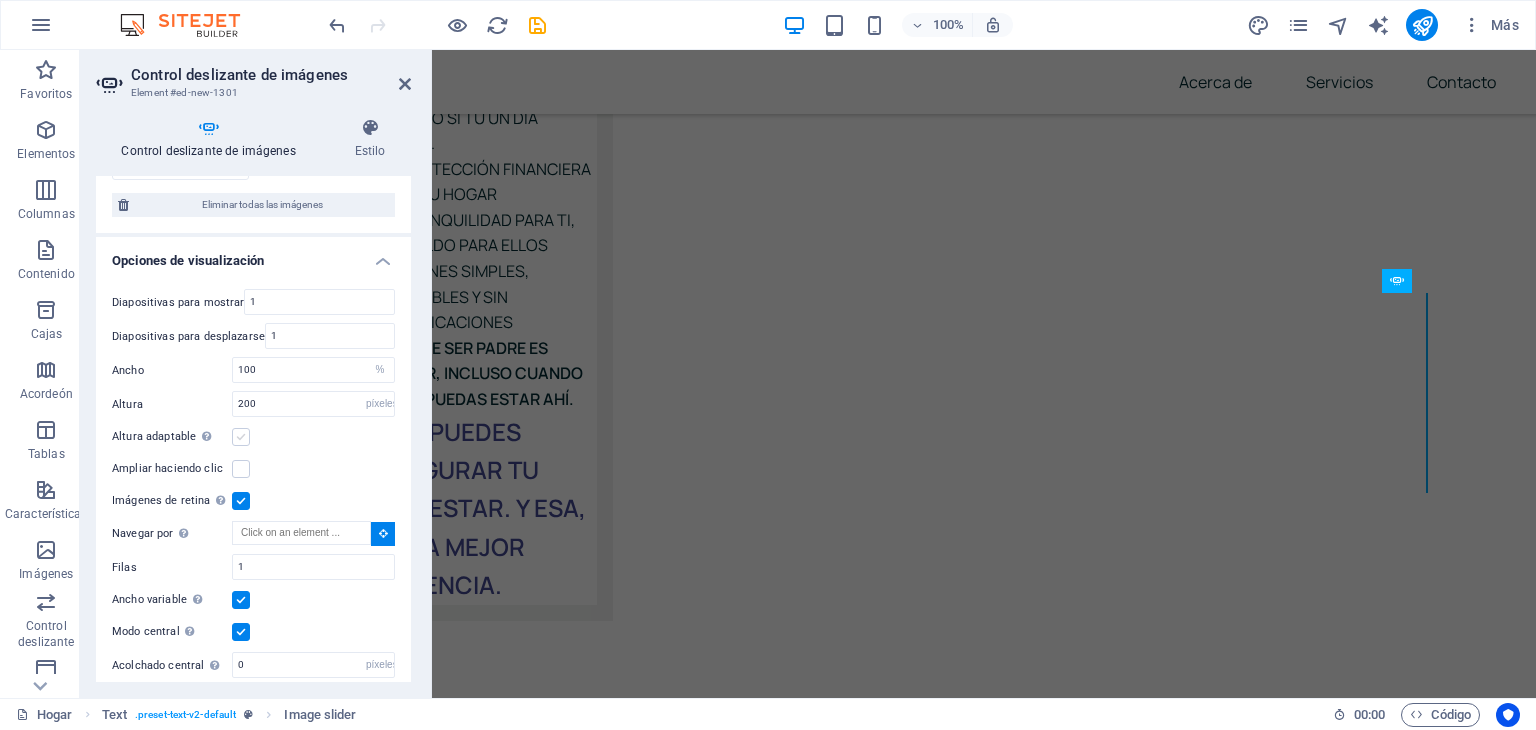 click at bounding box center [241, 437] 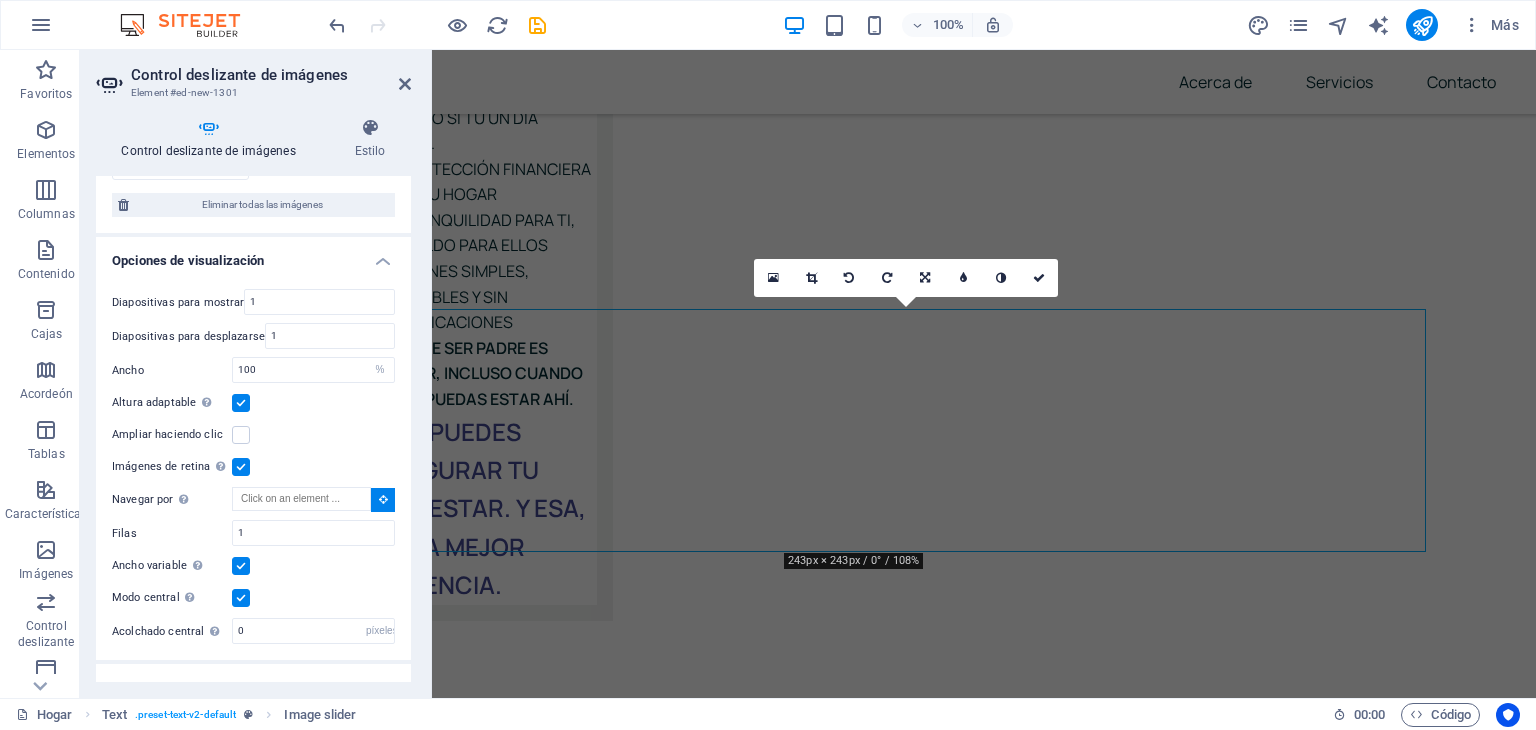 scroll, scrollTop: 7289, scrollLeft: 71, axis: both 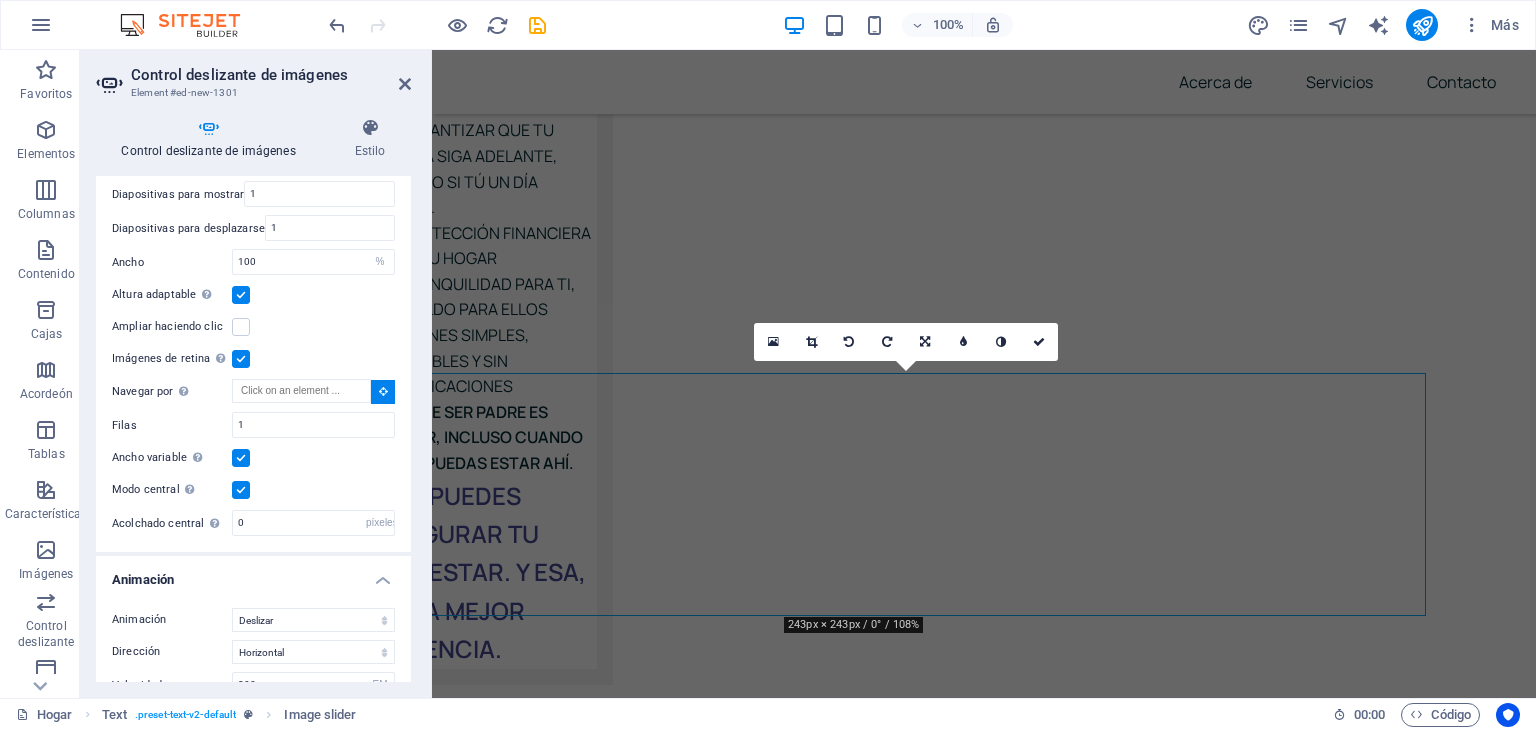 click at bounding box center [241, 458] 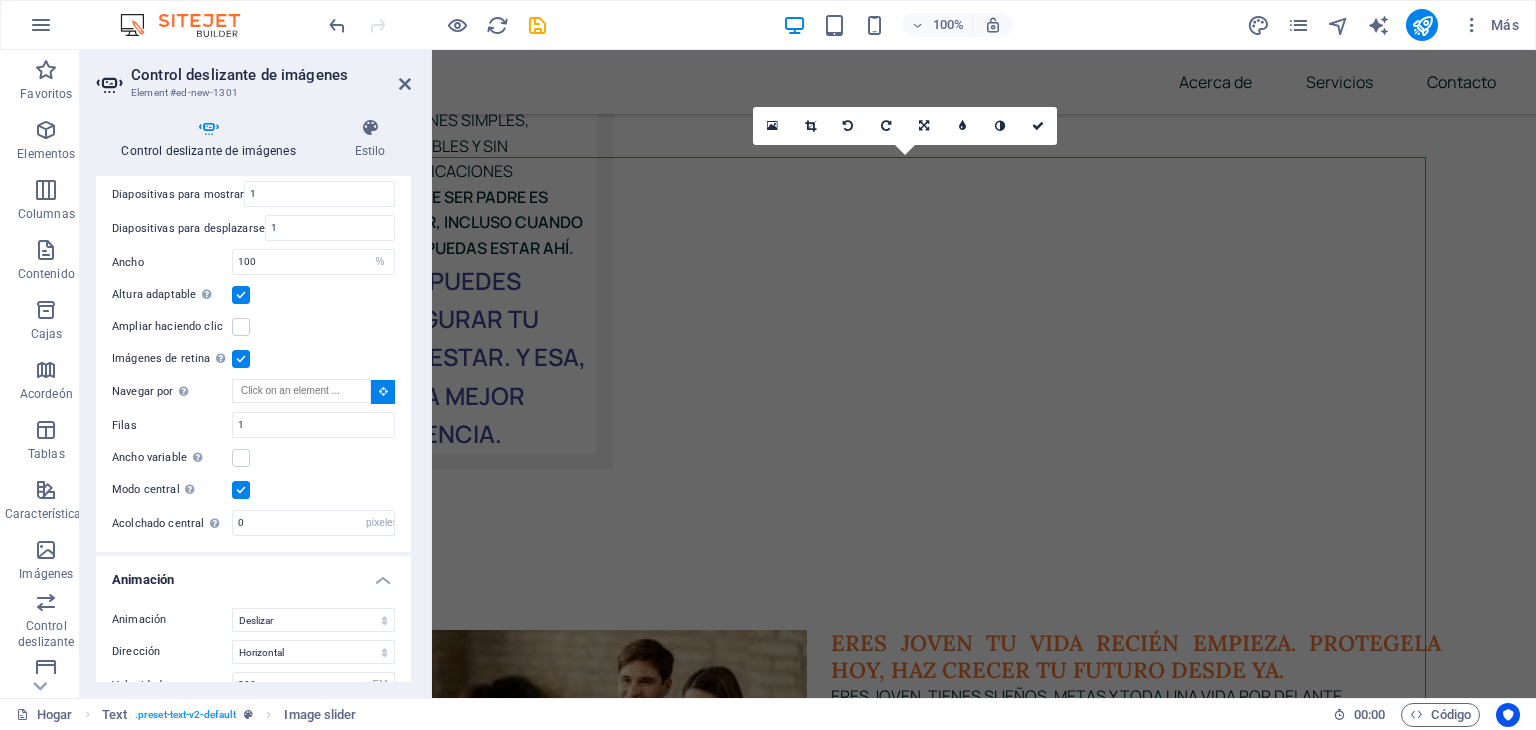 scroll, scrollTop: 7505, scrollLeft: 71, axis: both 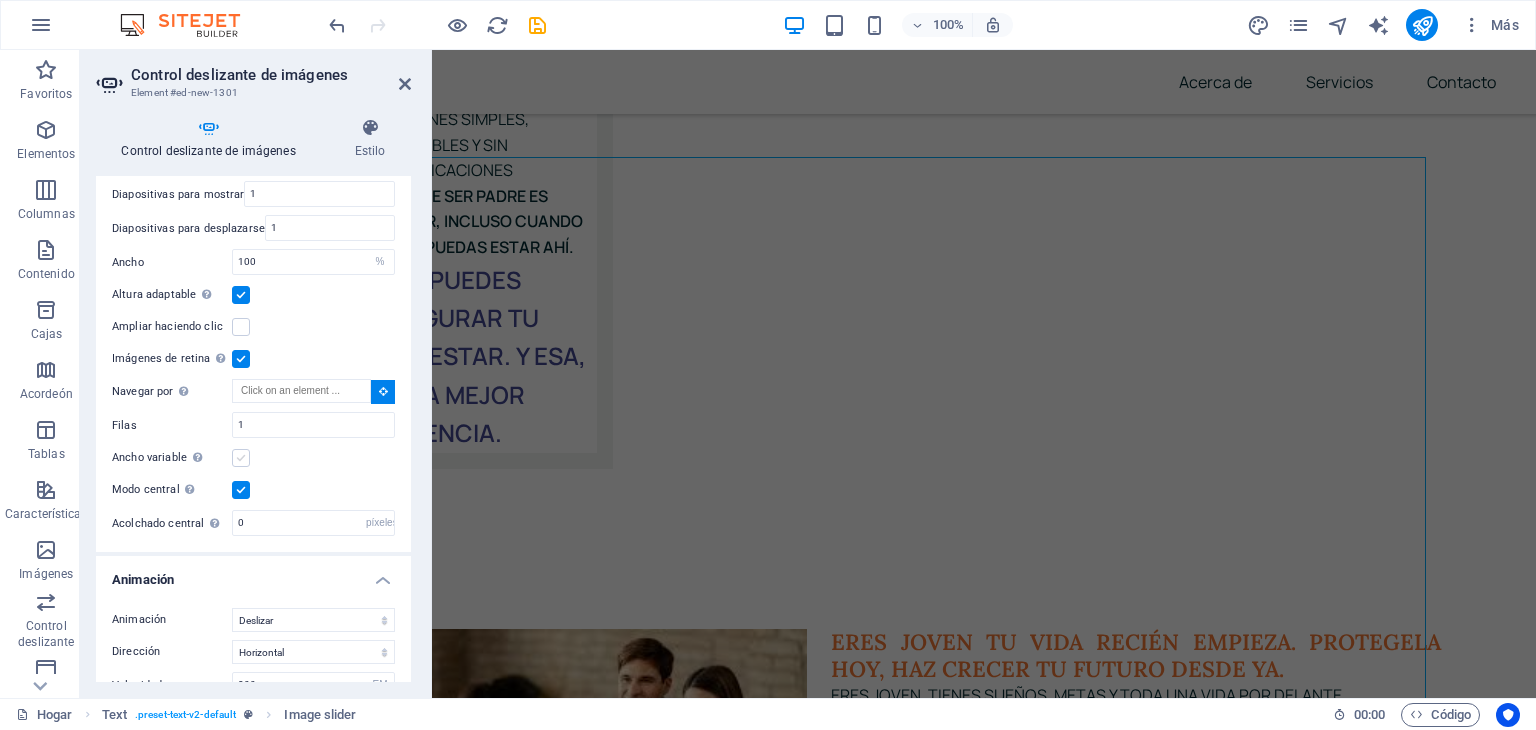 click at bounding box center [241, 458] 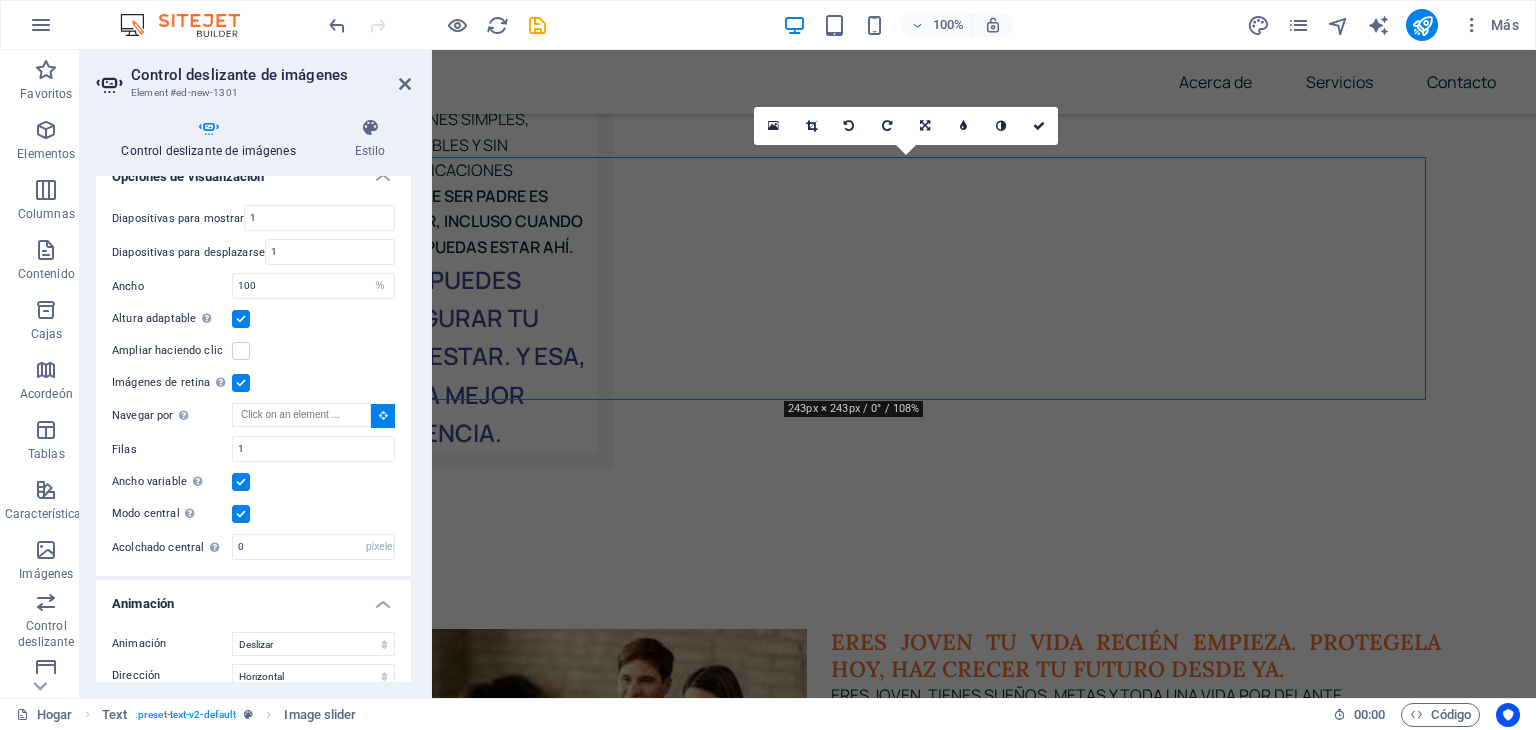scroll, scrollTop: 1580, scrollLeft: 0, axis: vertical 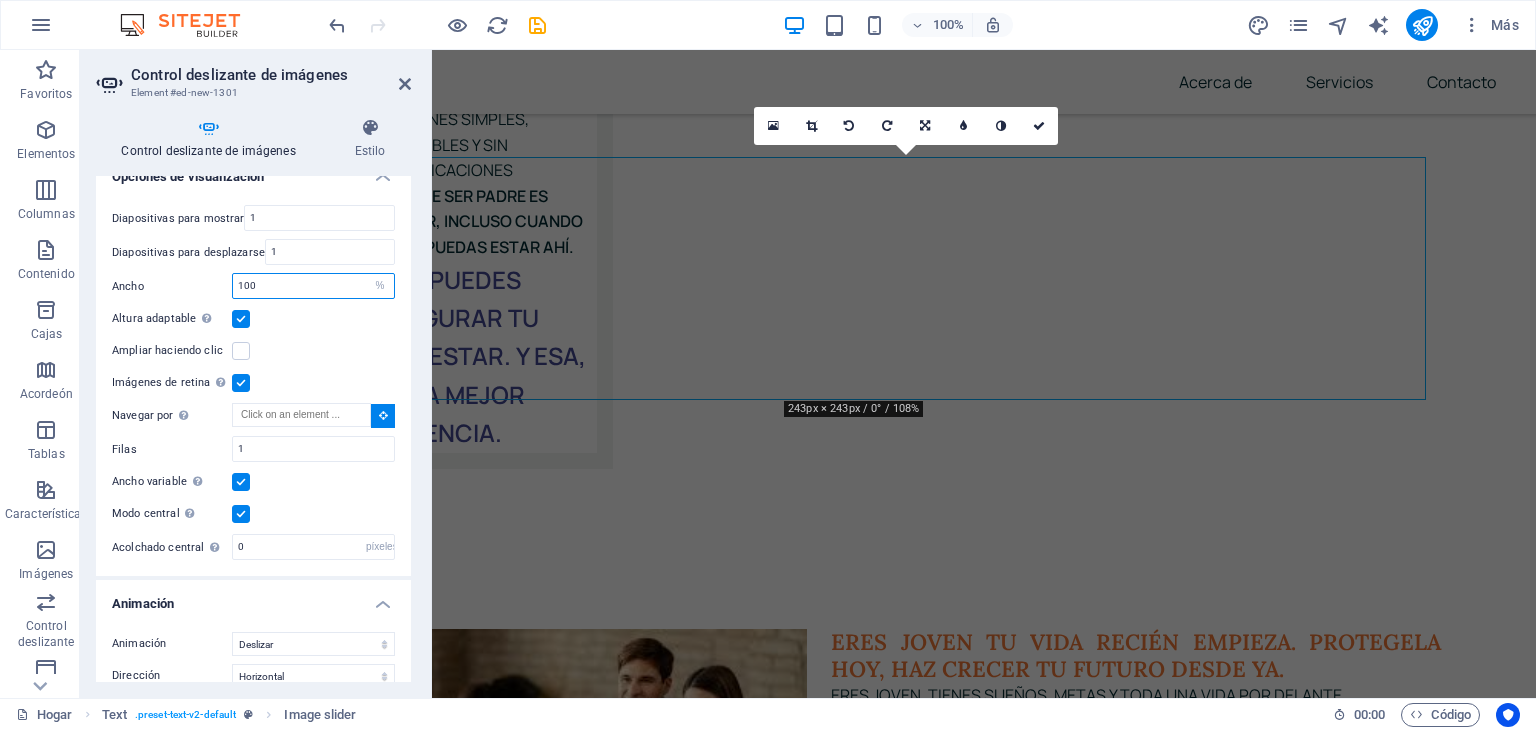 drag, startPoint x: 288, startPoint y: 280, endPoint x: 212, endPoint y: 278, distance: 76.02631 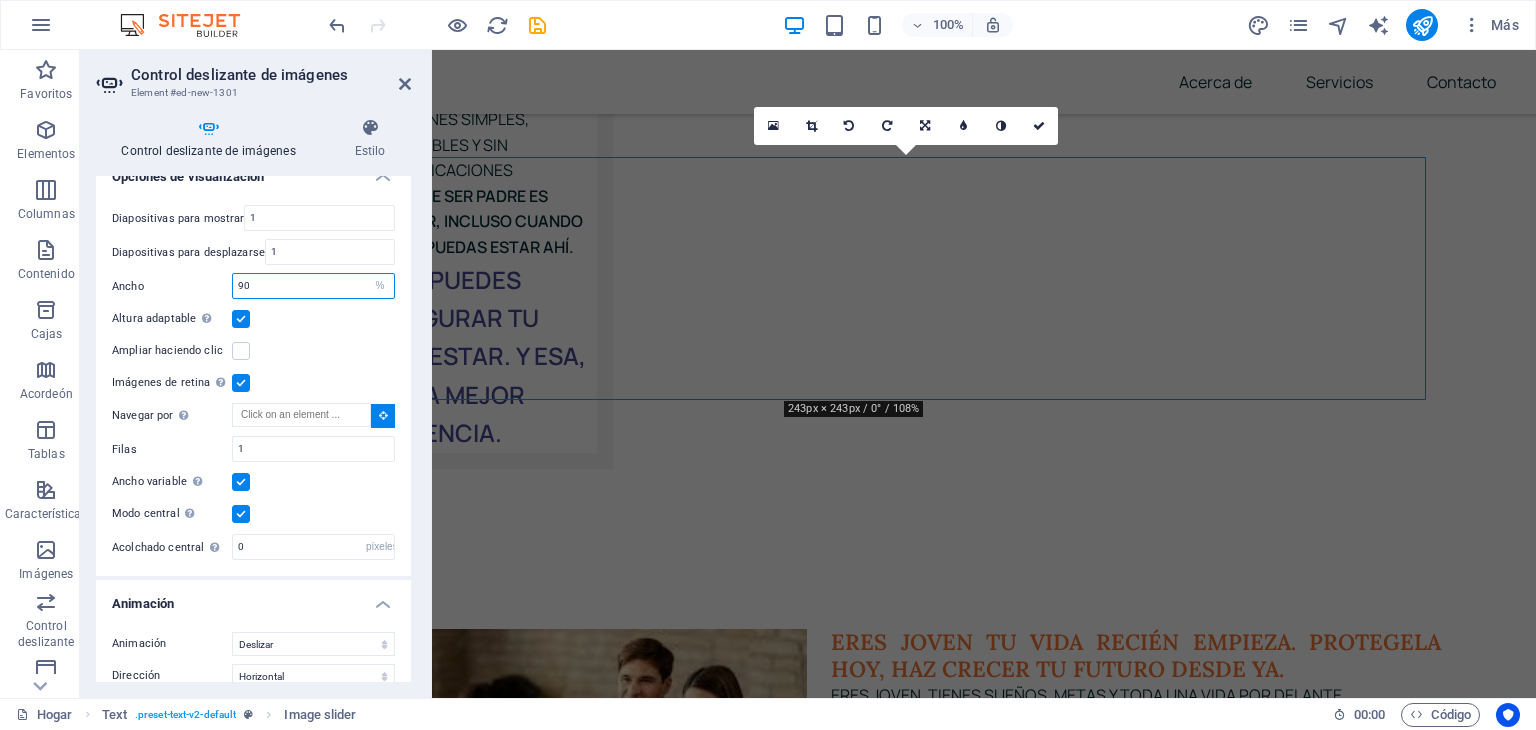 drag, startPoint x: 264, startPoint y: 279, endPoint x: 204, endPoint y: 282, distance: 60.074955 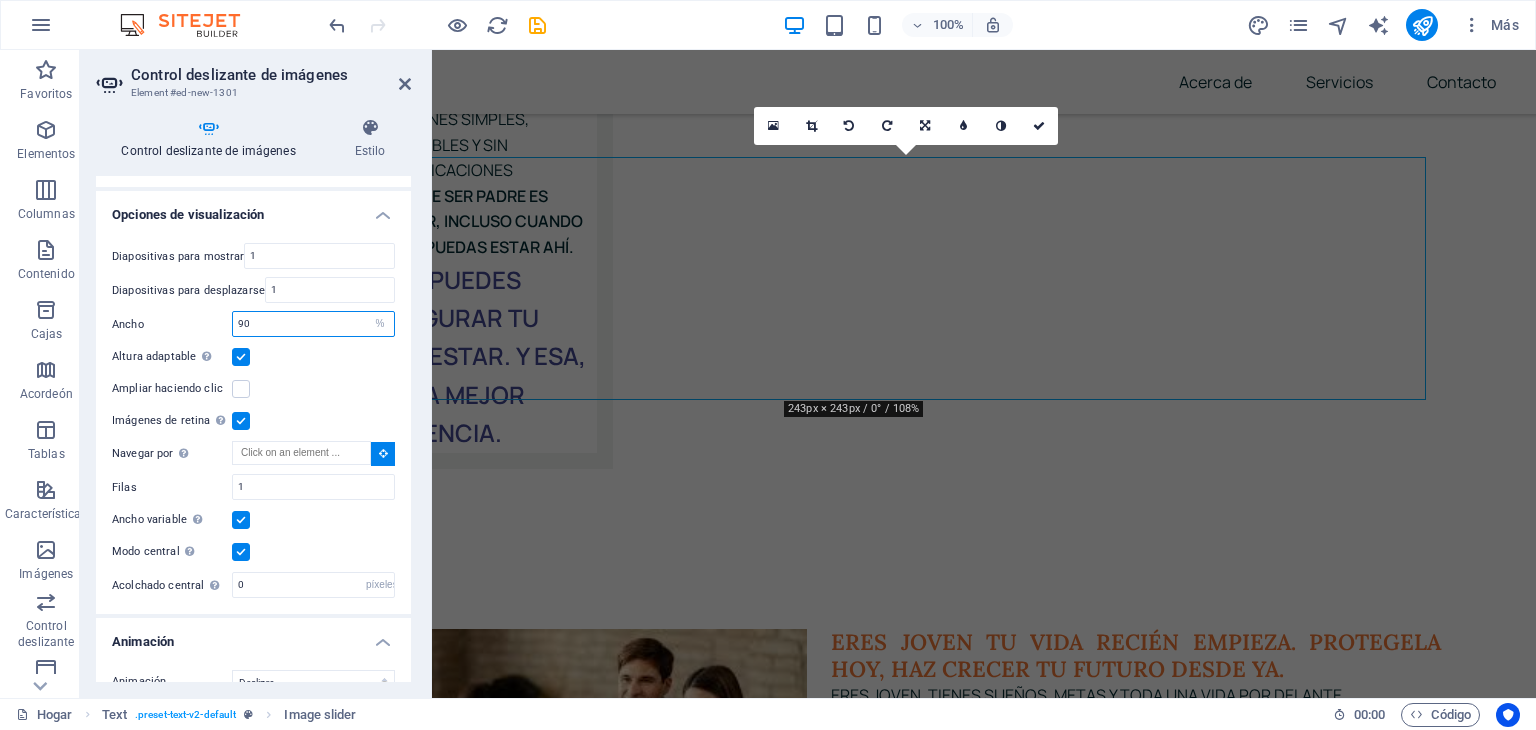 scroll, scrollTop: 1538, scrollLeft: 0, axis: vertical 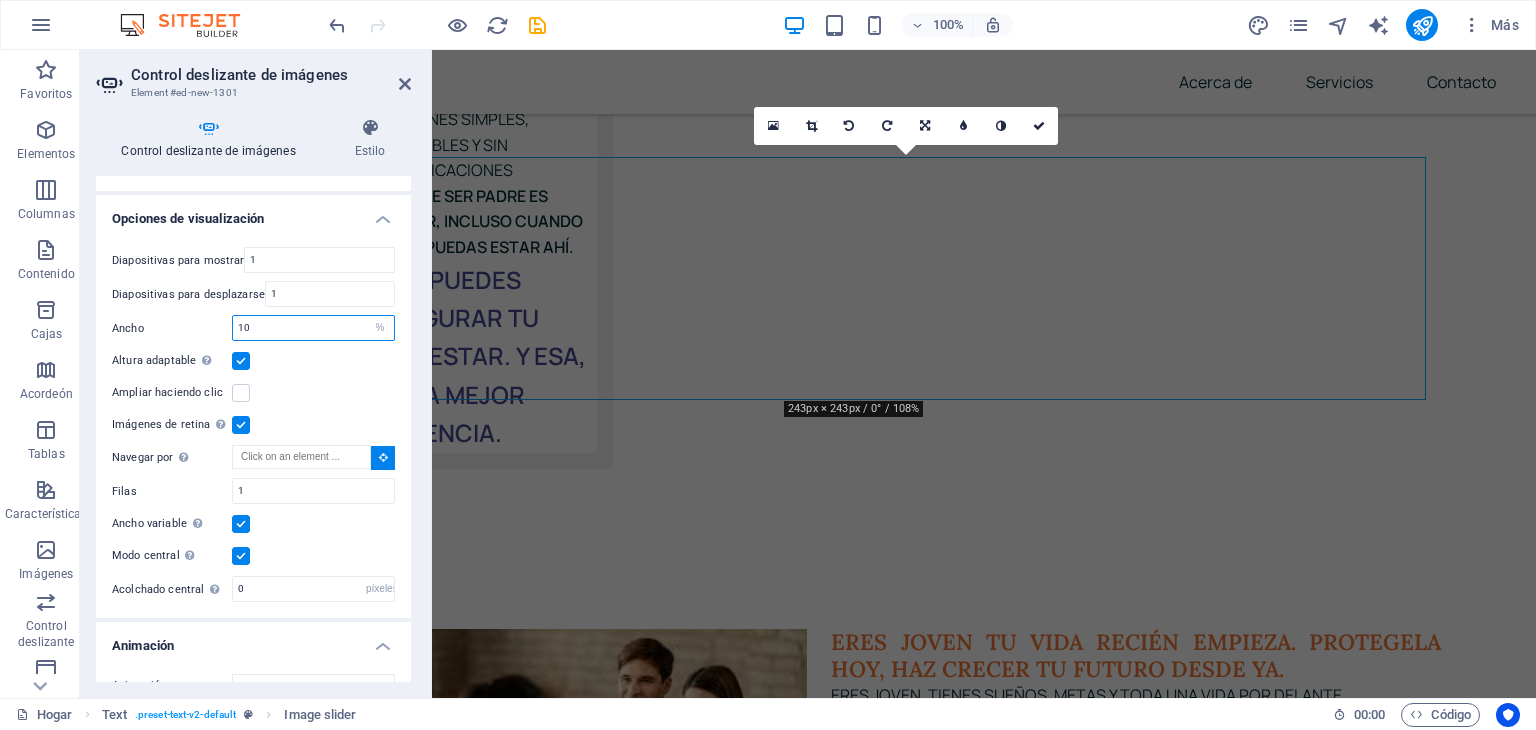 type on "100" 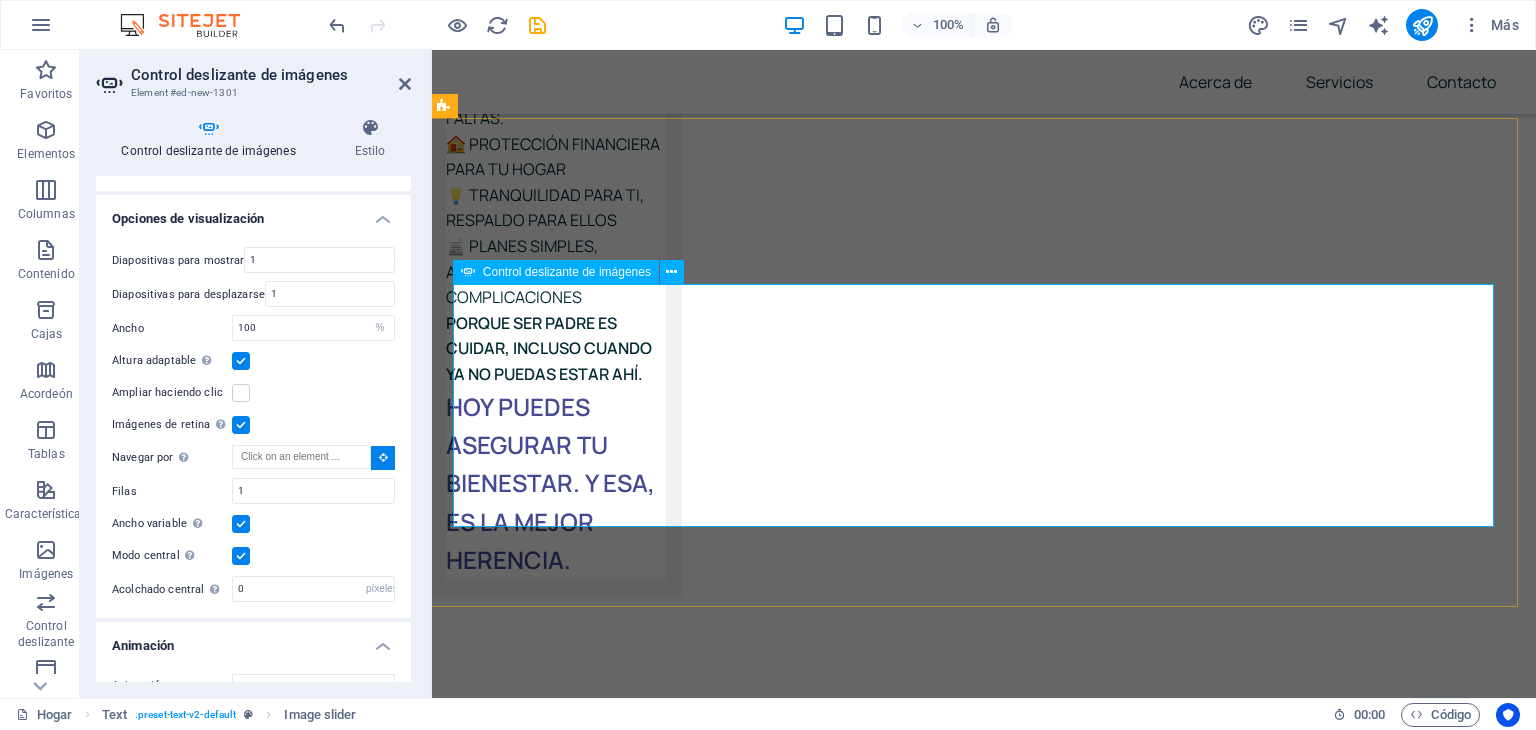 scroll, scrollTop: 7378, scrollLeft: 3, axis: both 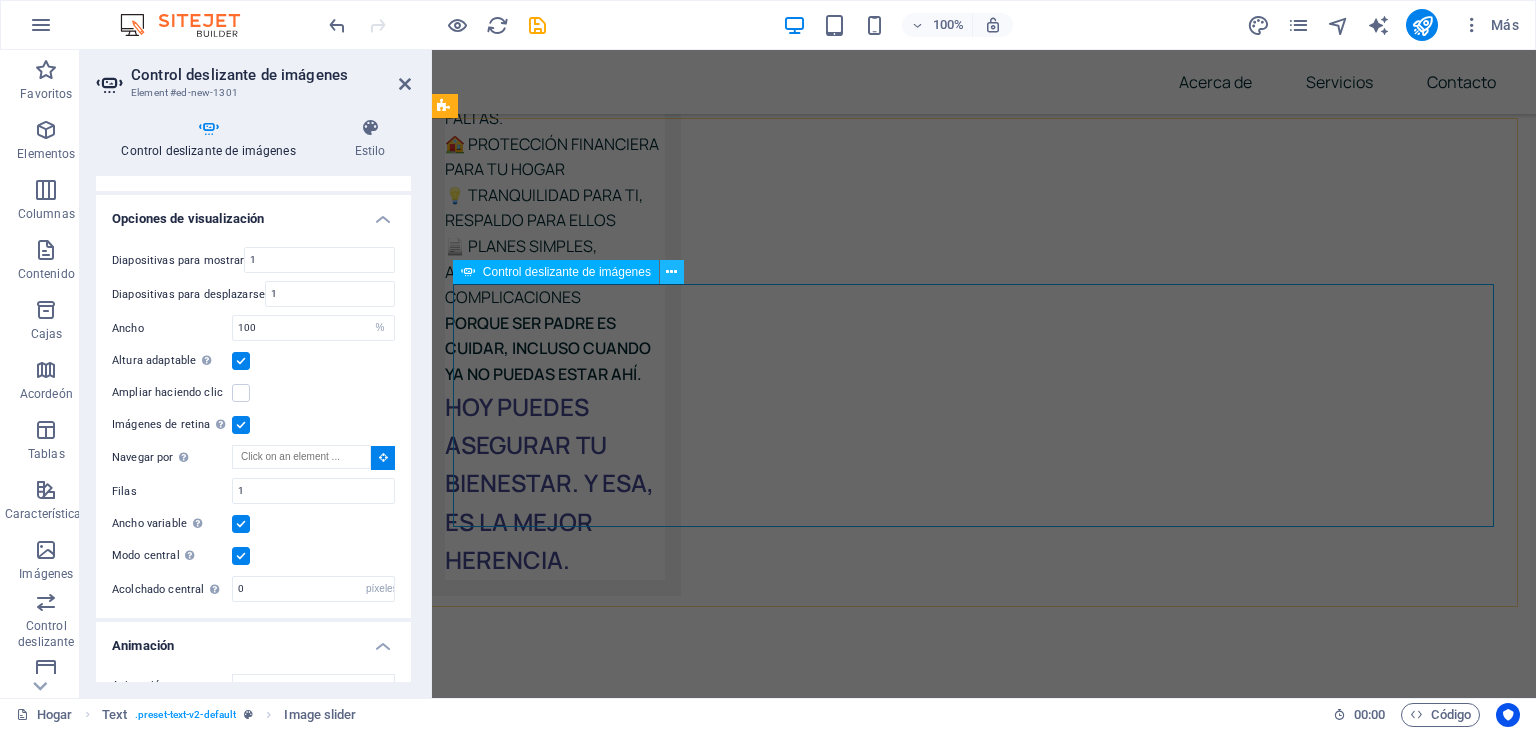 click at bounding box center [671, 272] 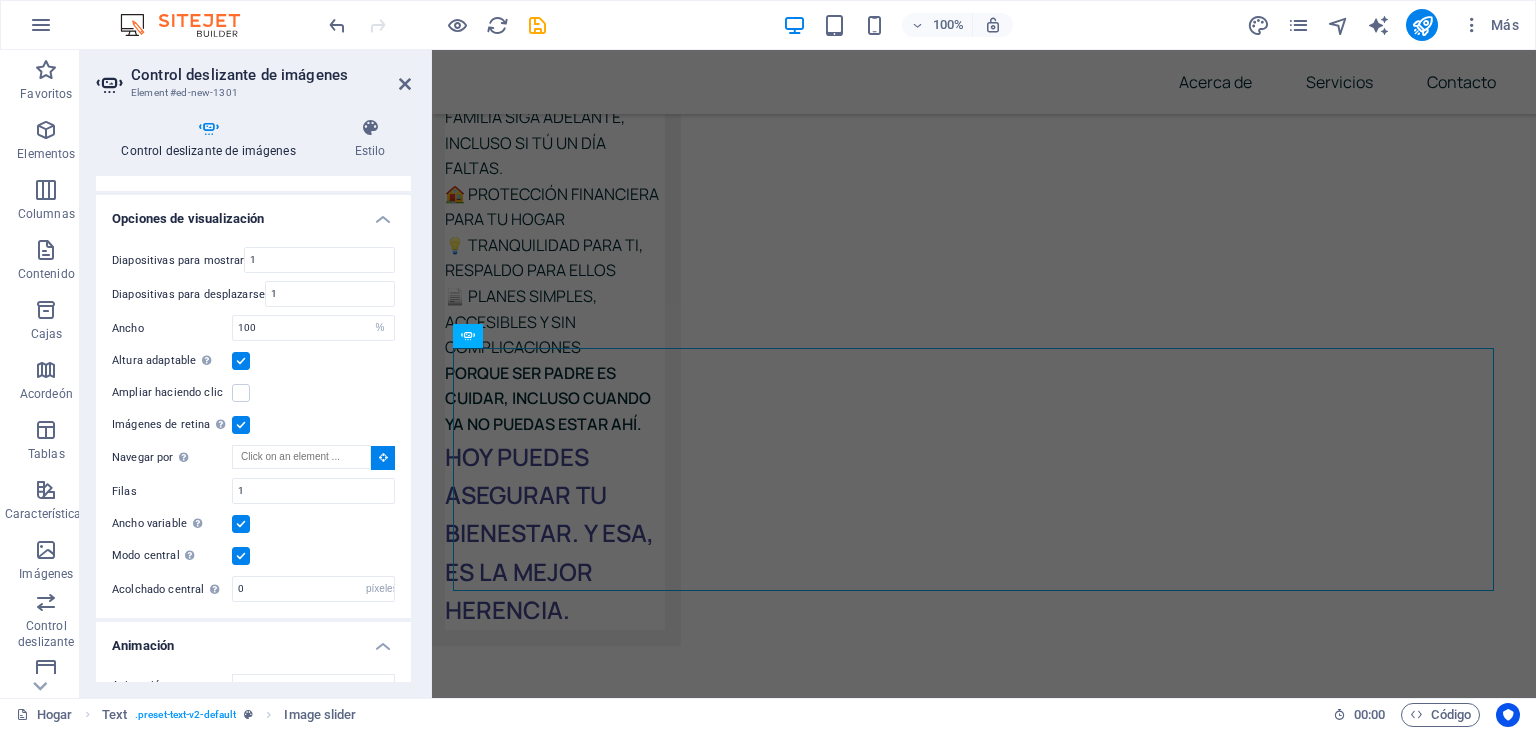 scroll, scrollTop: 7314, scrollLeft: 3, axis: both 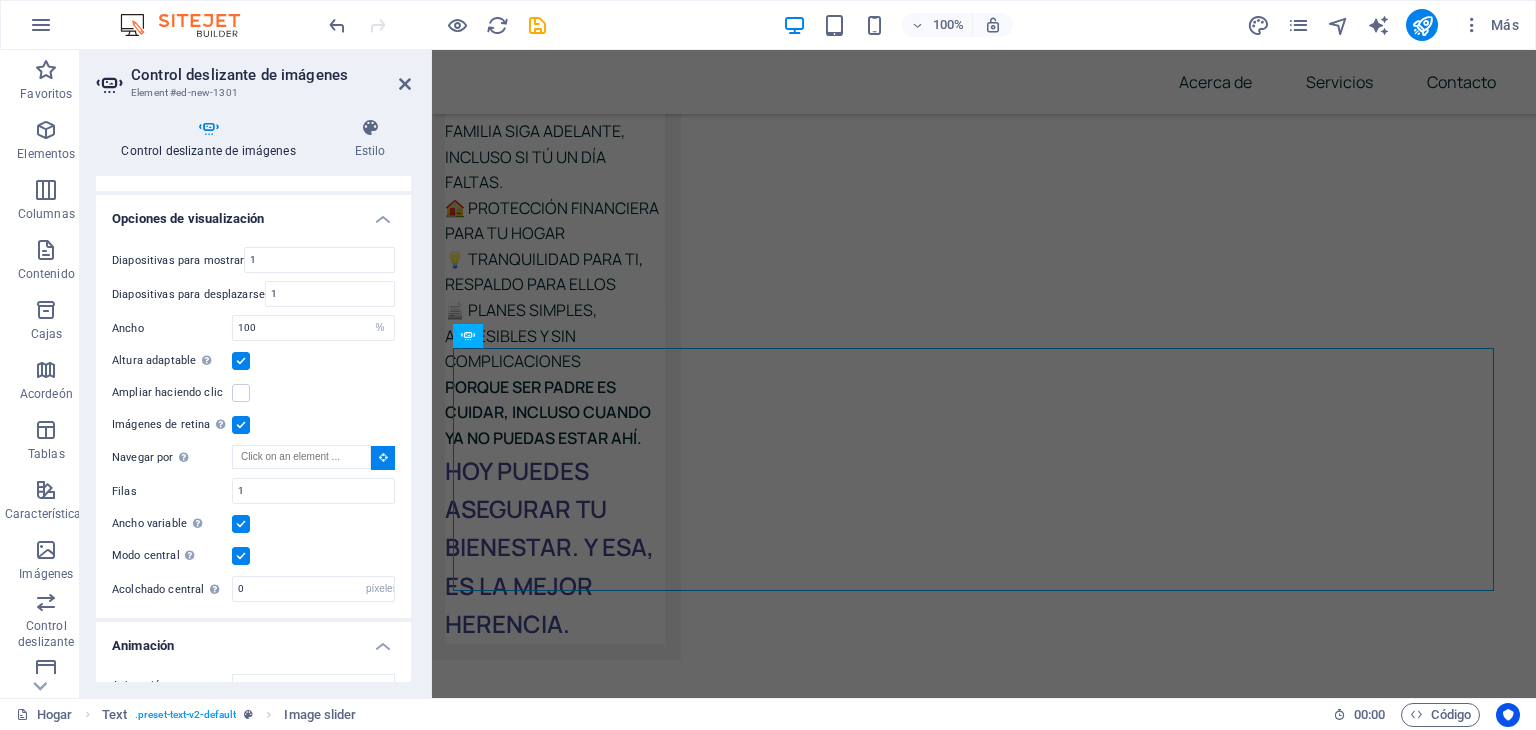 click on "Diapositivas para mostrar 1 Diapositivas para desplazarse 1 Ancho 100 Por defecto píxeles % movimiento rápido del ojo ellos Volkswagen vh Altura 200 Por defecto píxeles movimiento rápido del ojo ellos Volkswagen vh Altura adaptable Ajusta automáticamente la altura de los controles deslizantes horizontales de una sola diapositiva Ampliar haciendo clic Imágenes de retina Cargue automáticamente imágenes de retina y tamaños optimizados para teléfonos inteligentes. Navegar por Seleccione otro control deslizante para navegar por este
Filas 1 Diapositivas por fila 1 Ancho variable Ajusta automáticamente el ancho de la diapositiva visible. Modo central Permite la vista centrada con diapositivas anteriores y siguientes parciales. Se usa con recuentos impares de "Diapositivas para mostrar". Acolchado central No visible mientras "Ancho variable" esté activado 0 píxeles %" at bounding box center (253, 424) 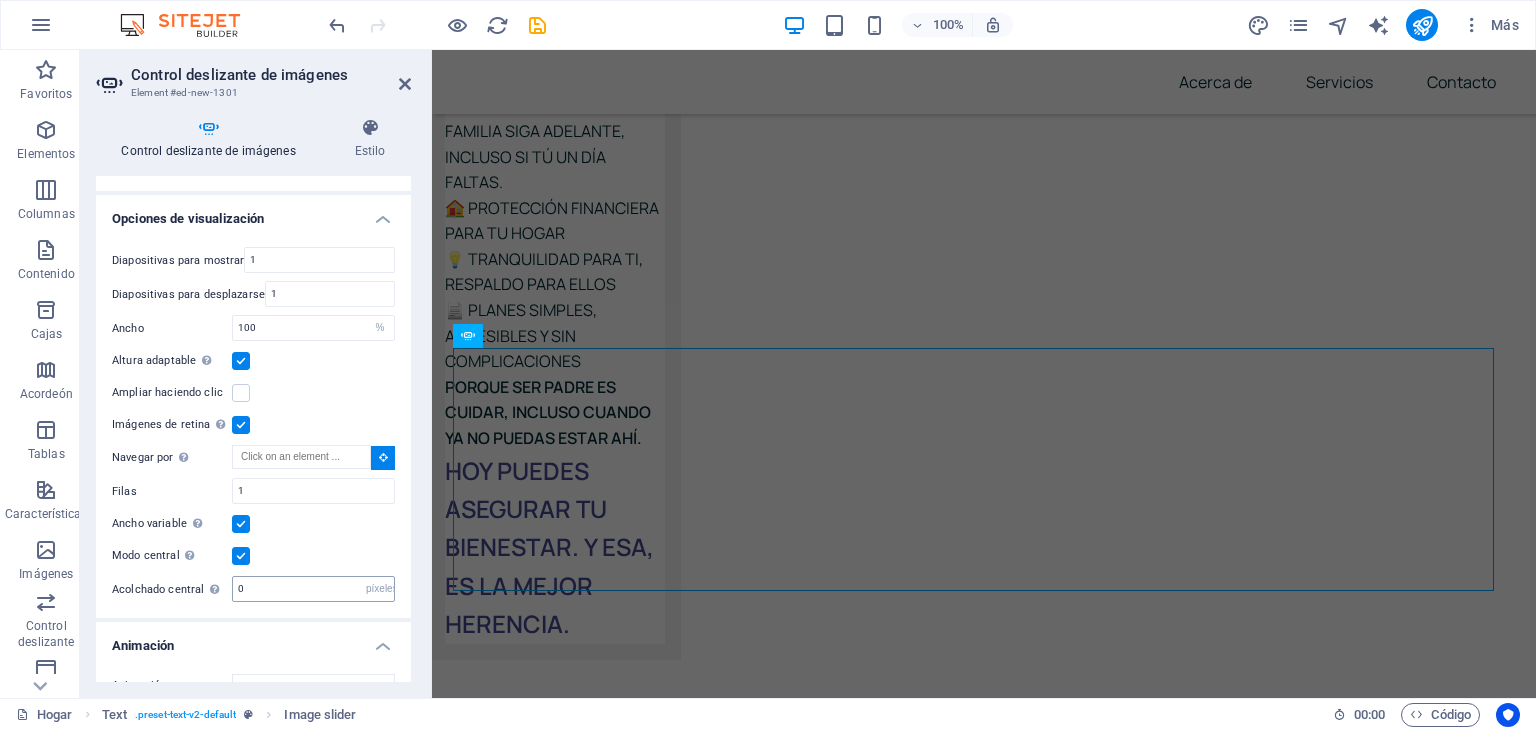 scroll, scrollTop: 7250, scrollLeft: 3, axis: both 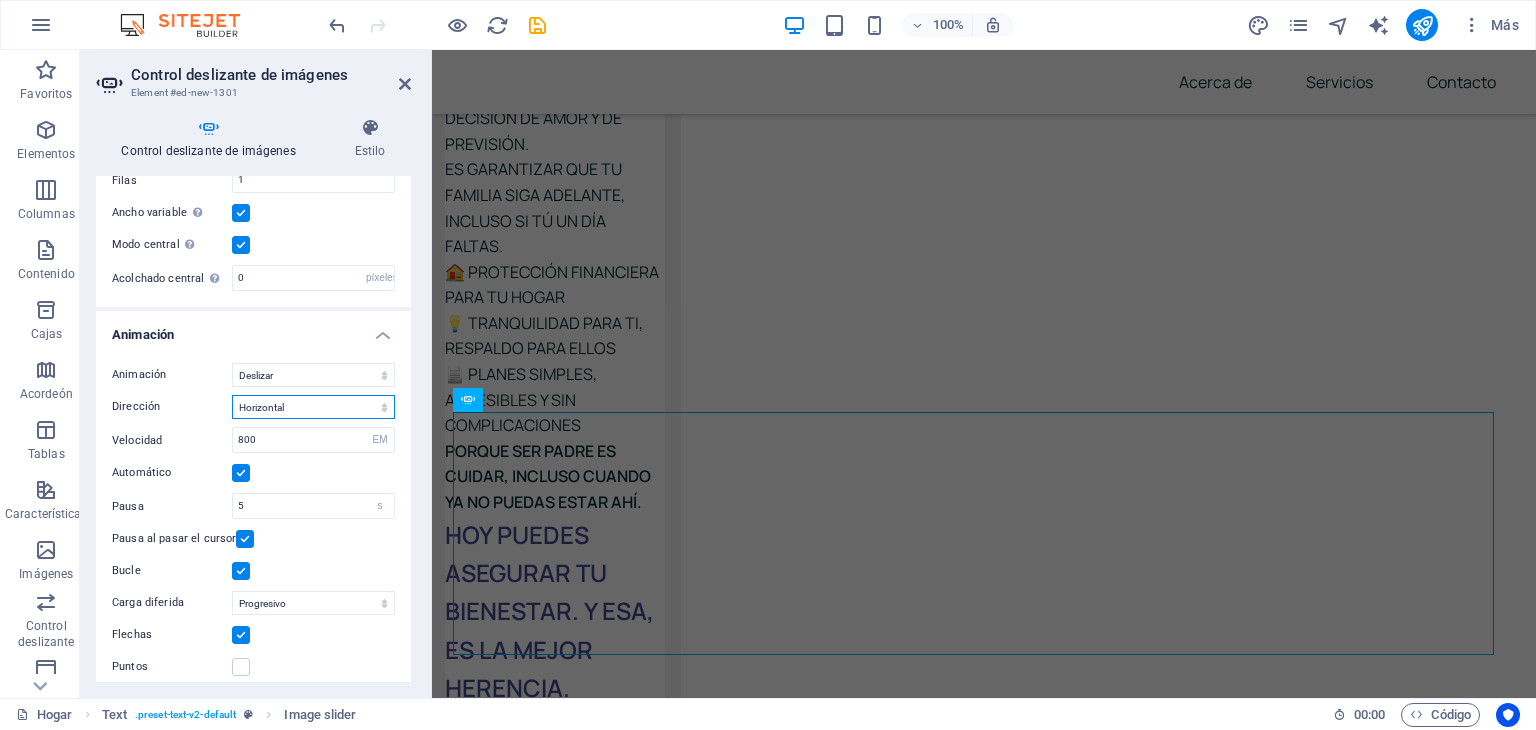 click on "Horizontal Vertical" at bounding box center (313, 407) 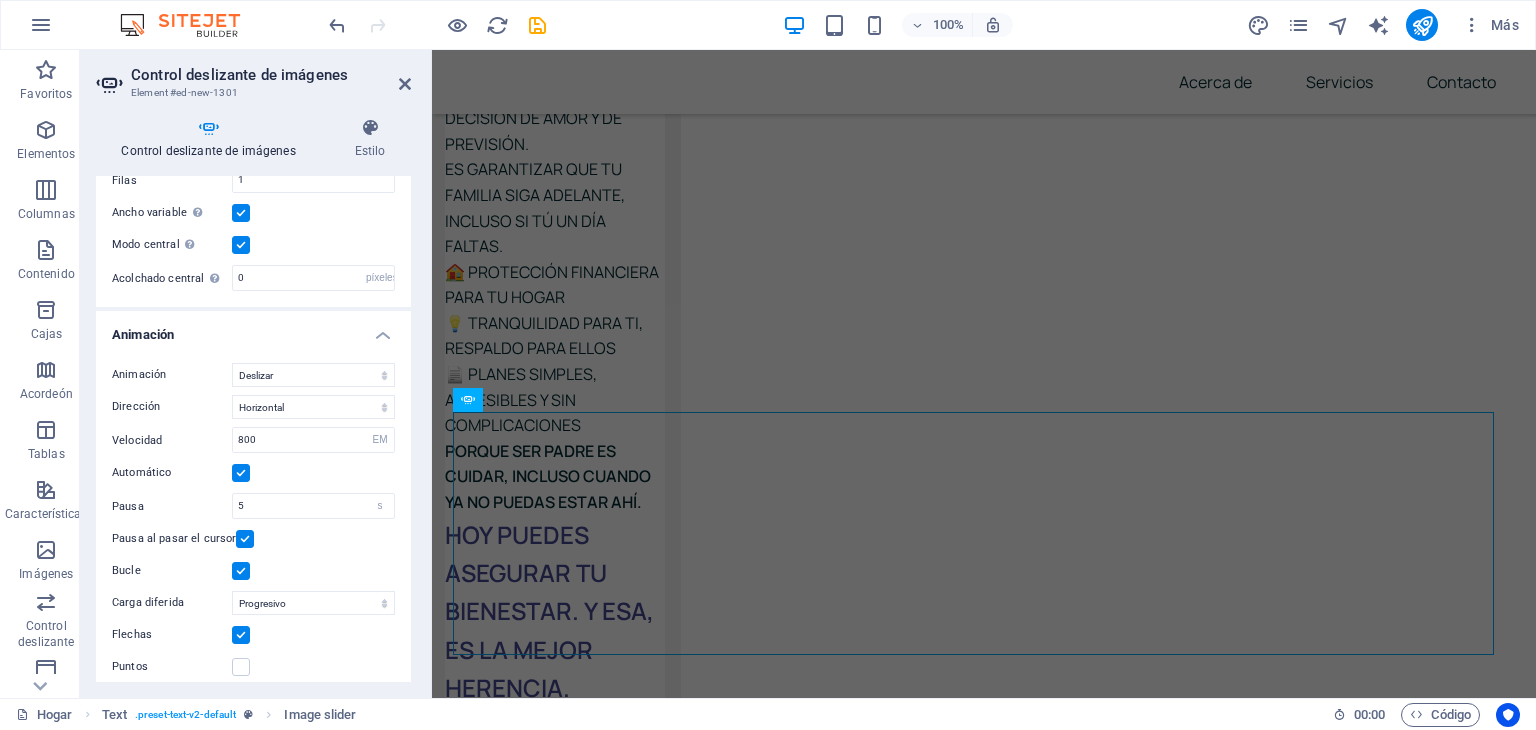 click on "Animación Deslizar Desteñir Dirección Horizontal Vertical Velocidad 800 s EM Automático Pausa 5 s EM Pausa al pasar el cursor Bucle Carga diferida Apagado Bajo demanda Progresivo Flechas Puntos" at bounding box center [253, 521] 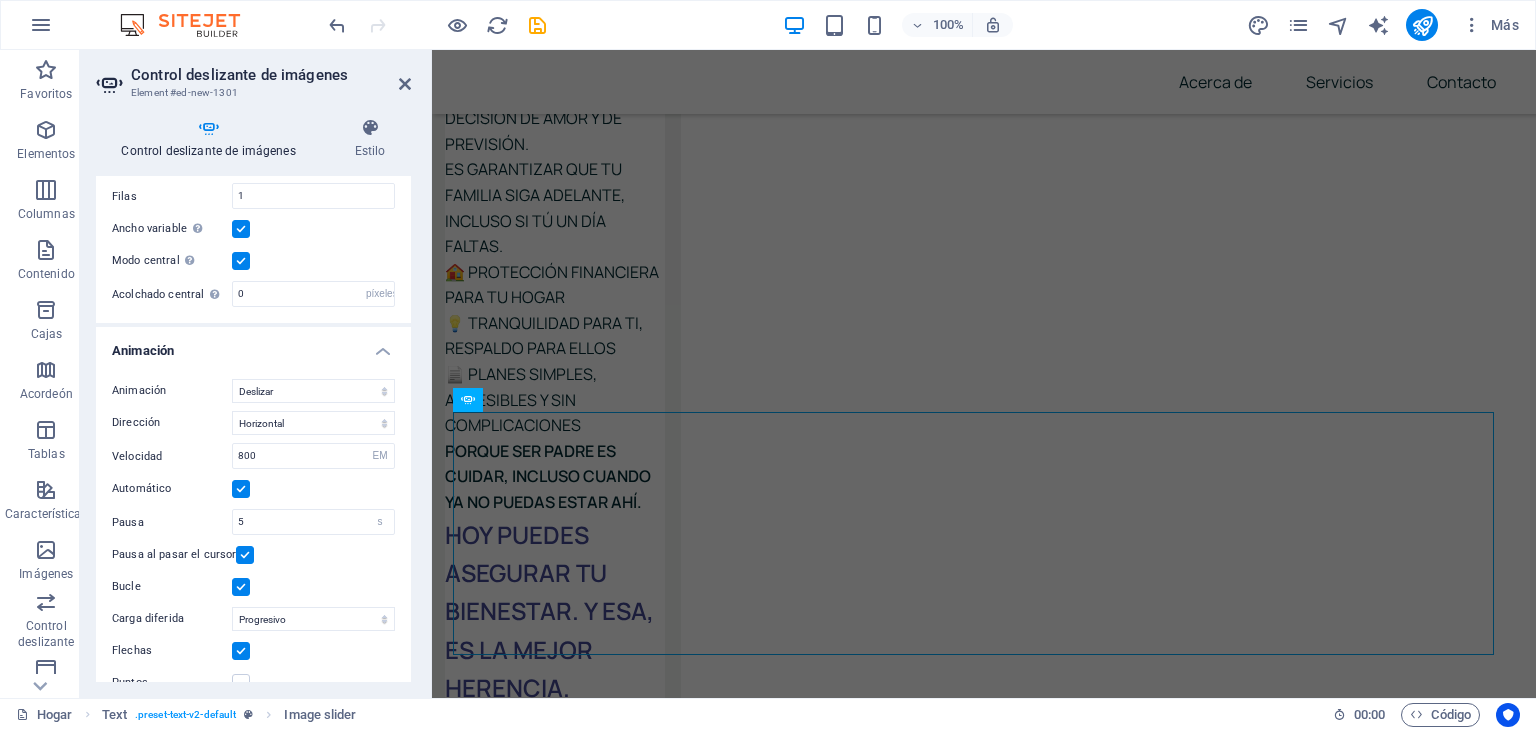 scroll, scrollTop: 1849, scrollLeft: 0, axis: vertical 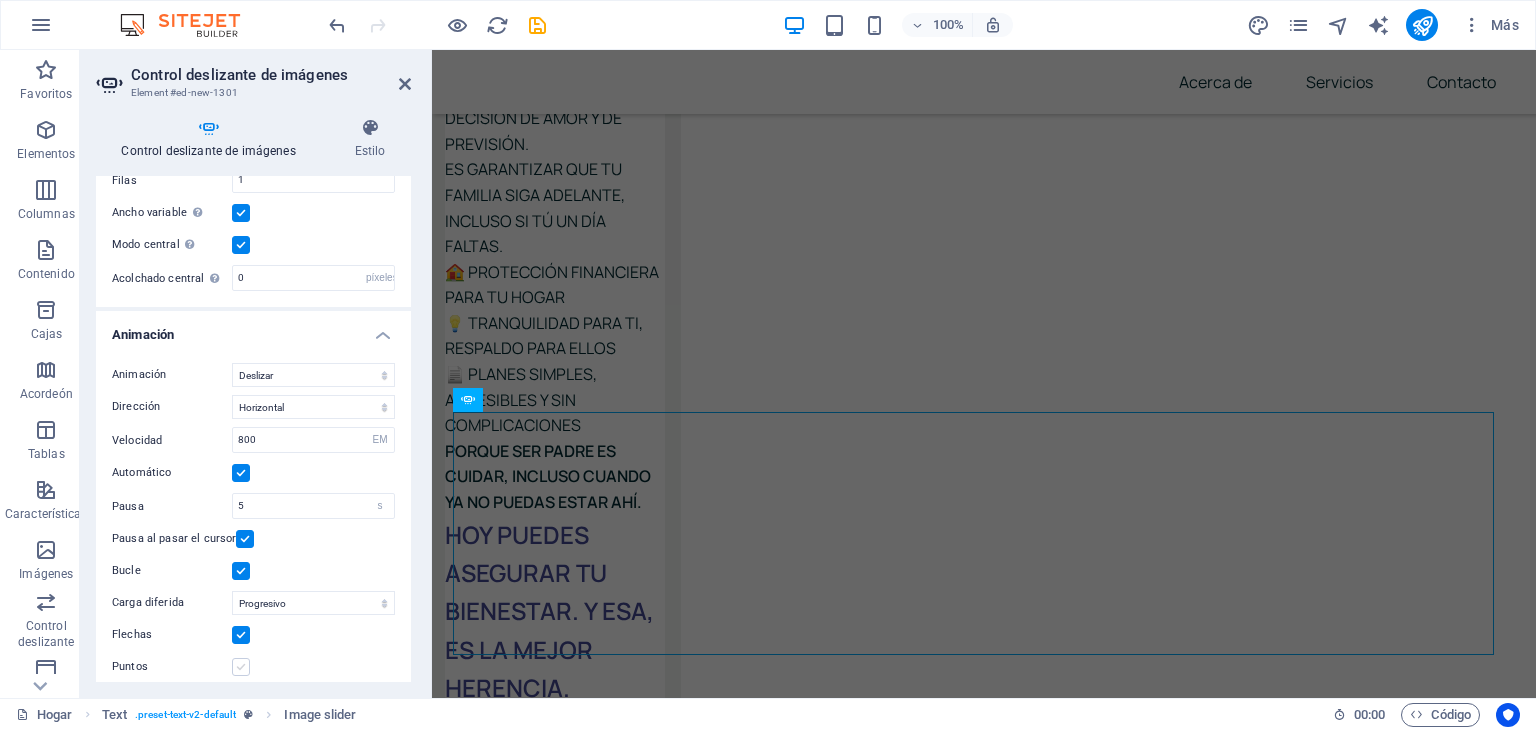 click at bounding box center (241, 667) 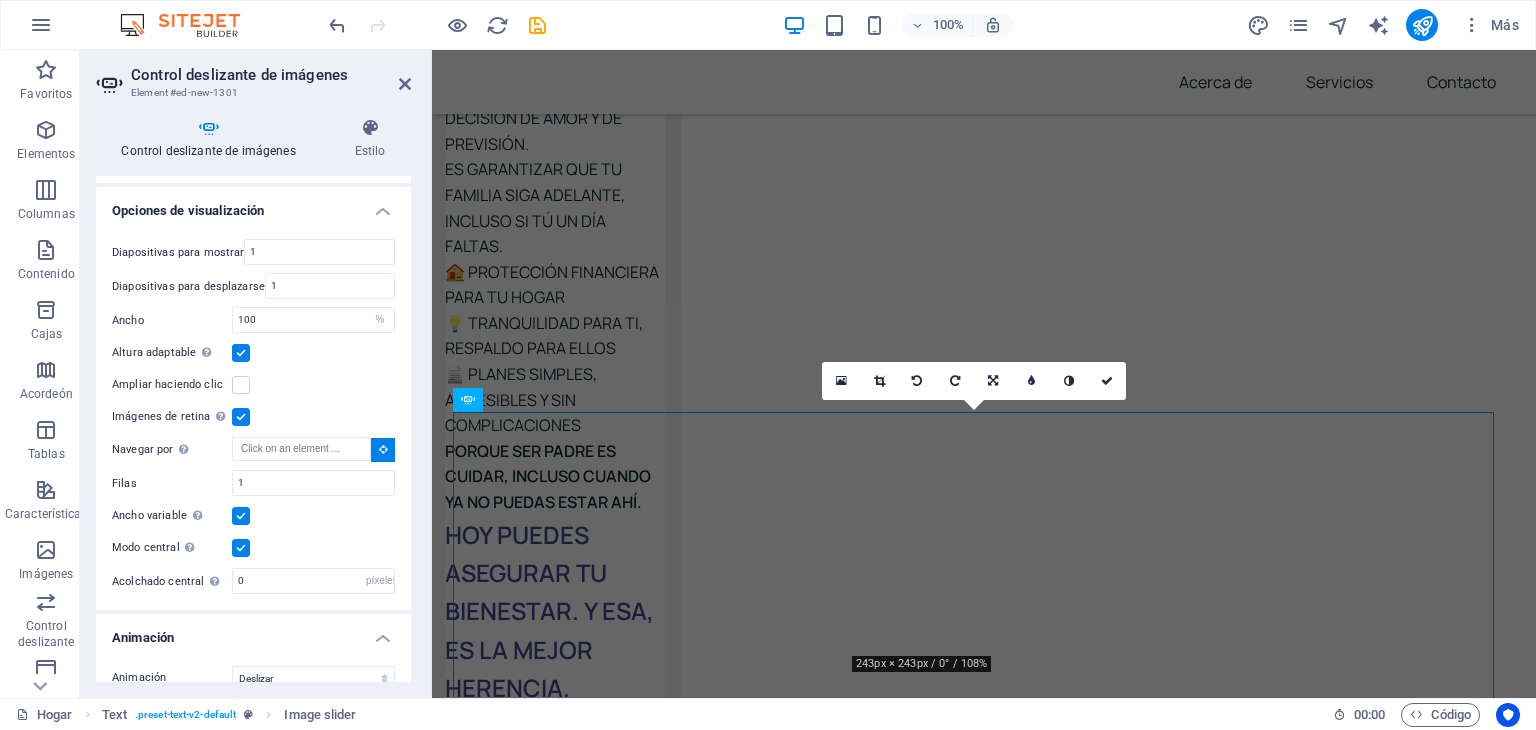 scroll, scrollTop: 1548, scrollLeft: 0, axis: vertical 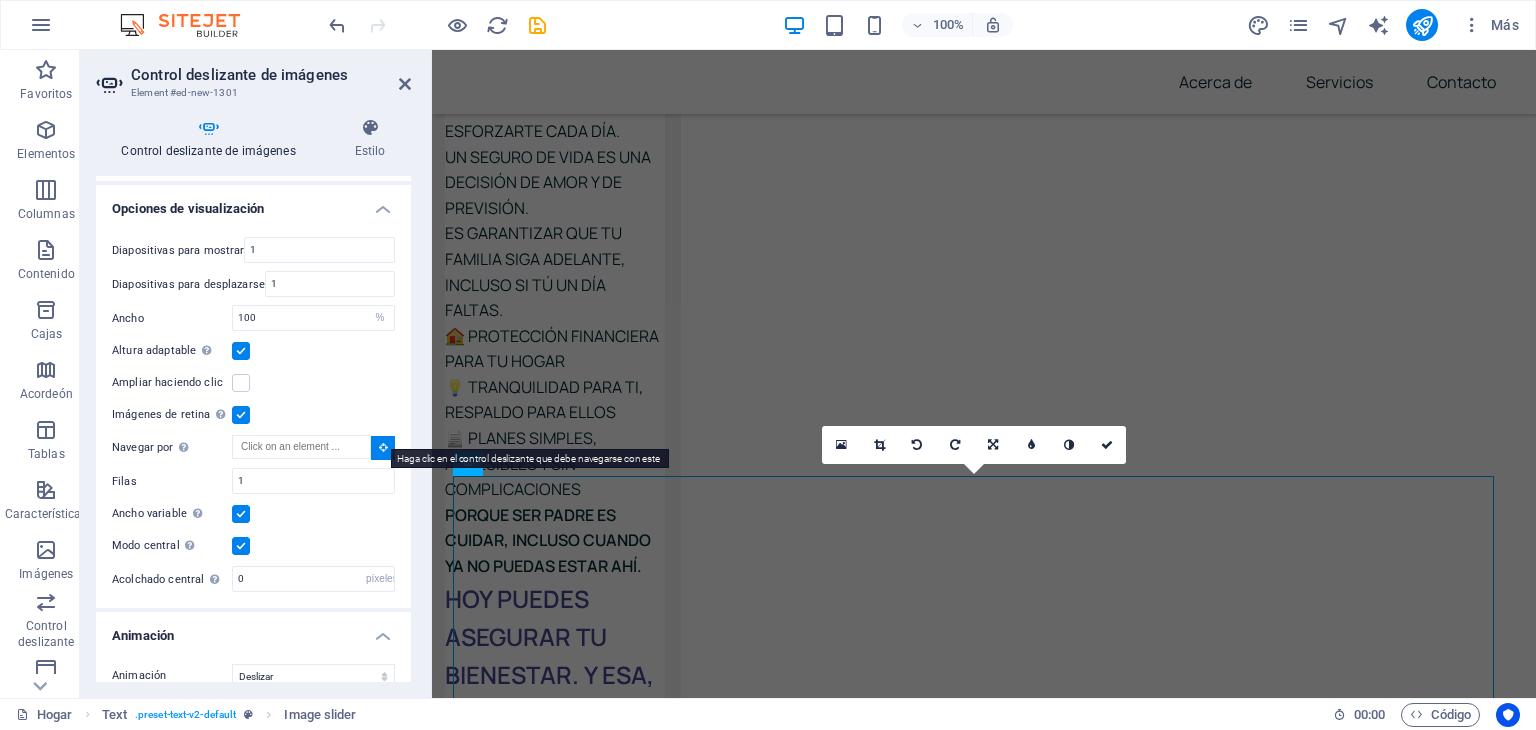 click at bounding box center (383, 448) 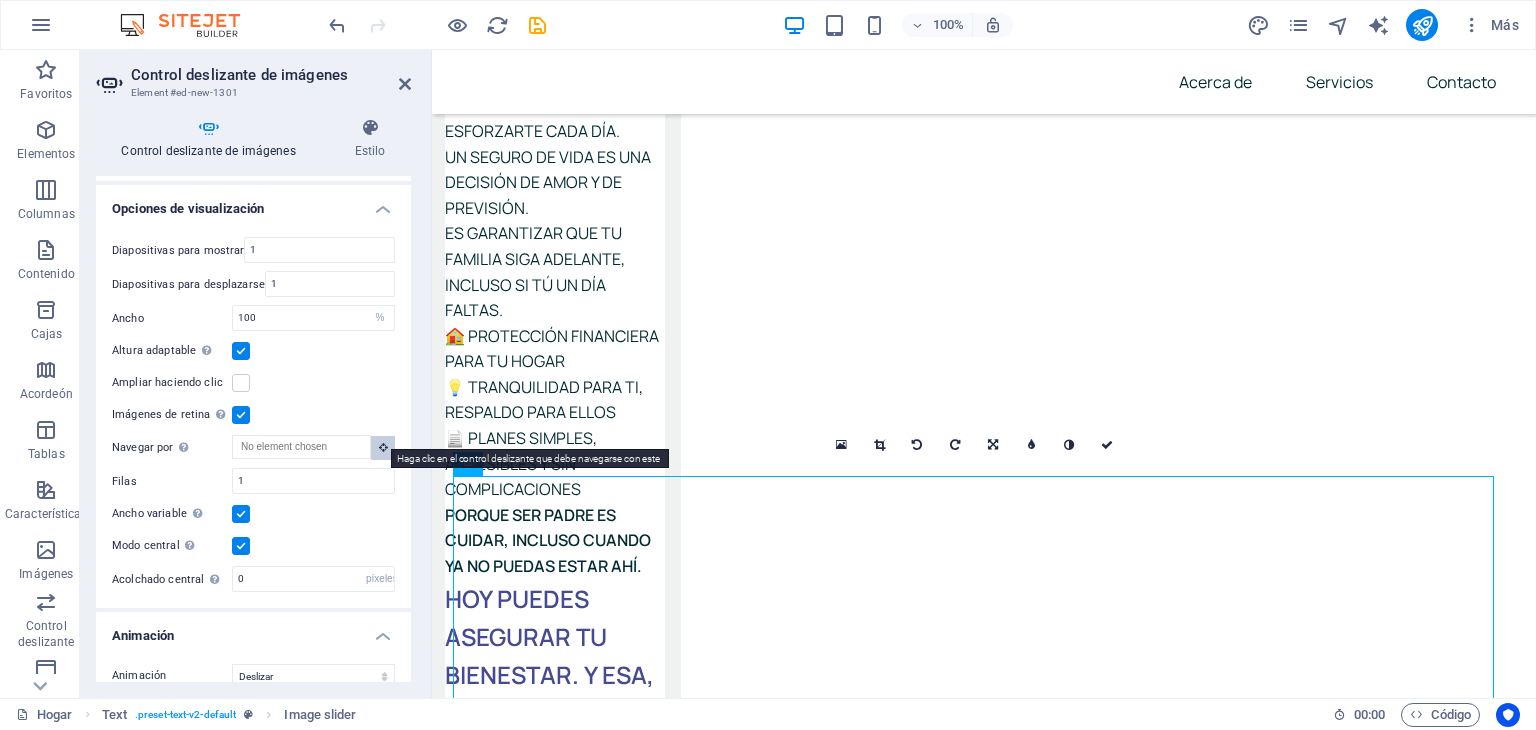 click at bounding box center (383, 448) 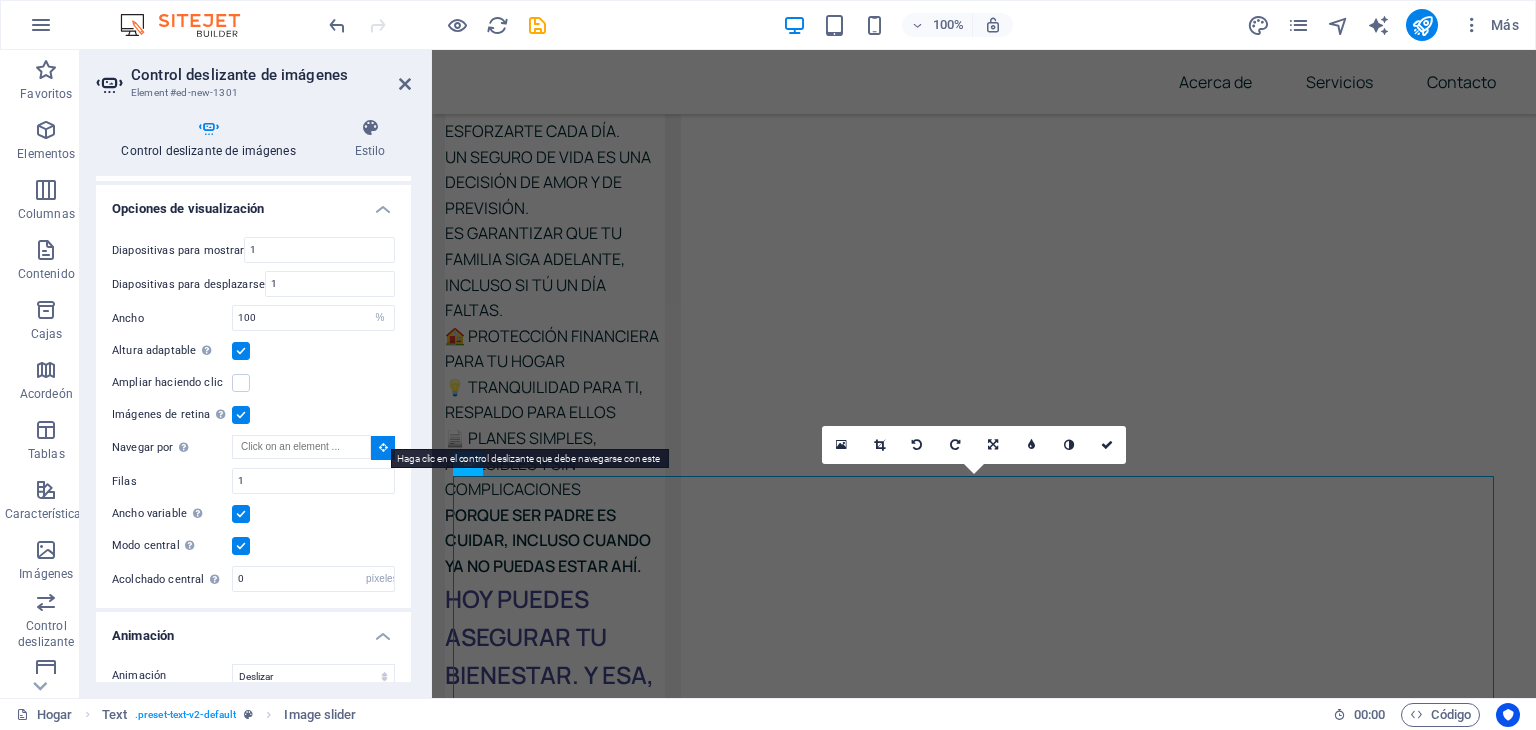 click at bounding box center (383, 448) 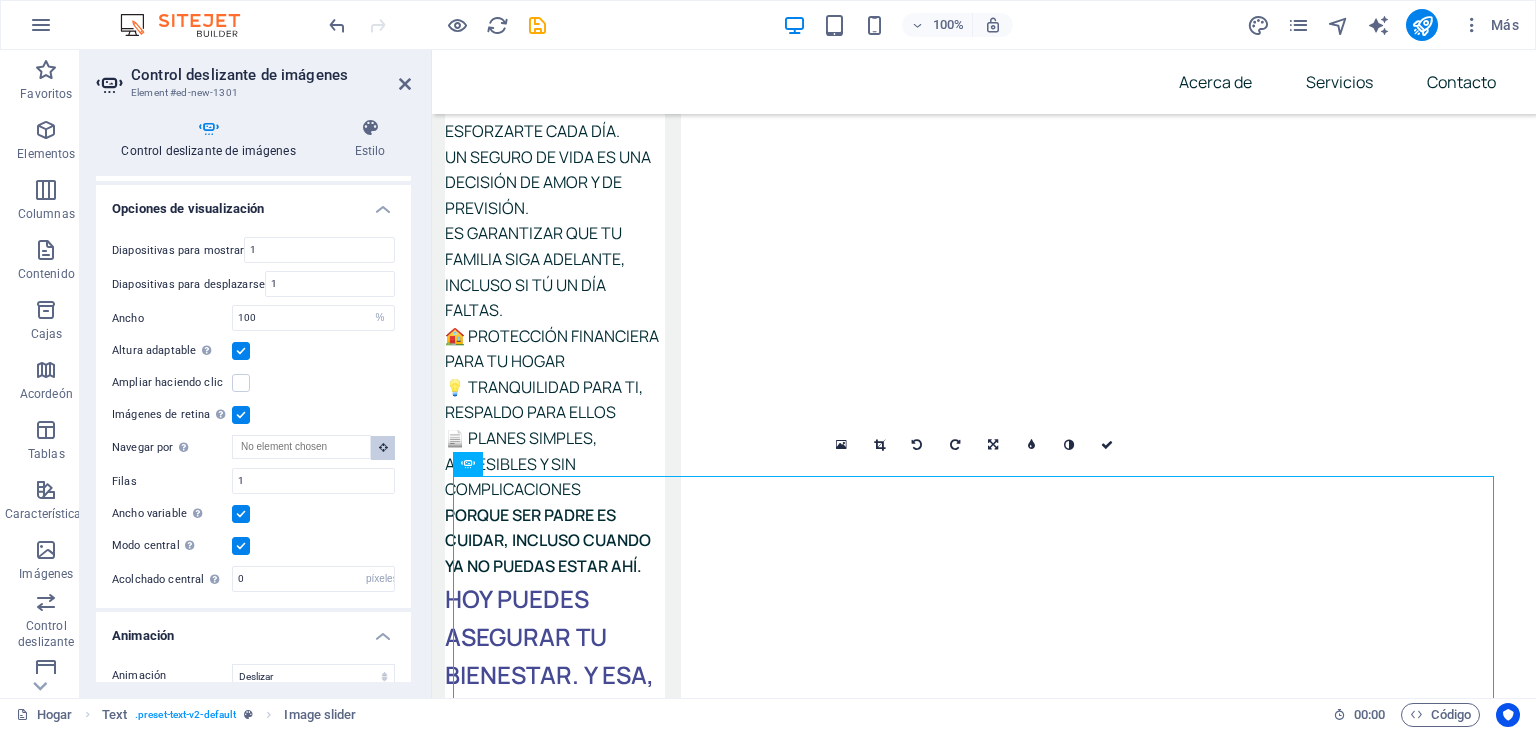 click at bounding box center [383, 448] 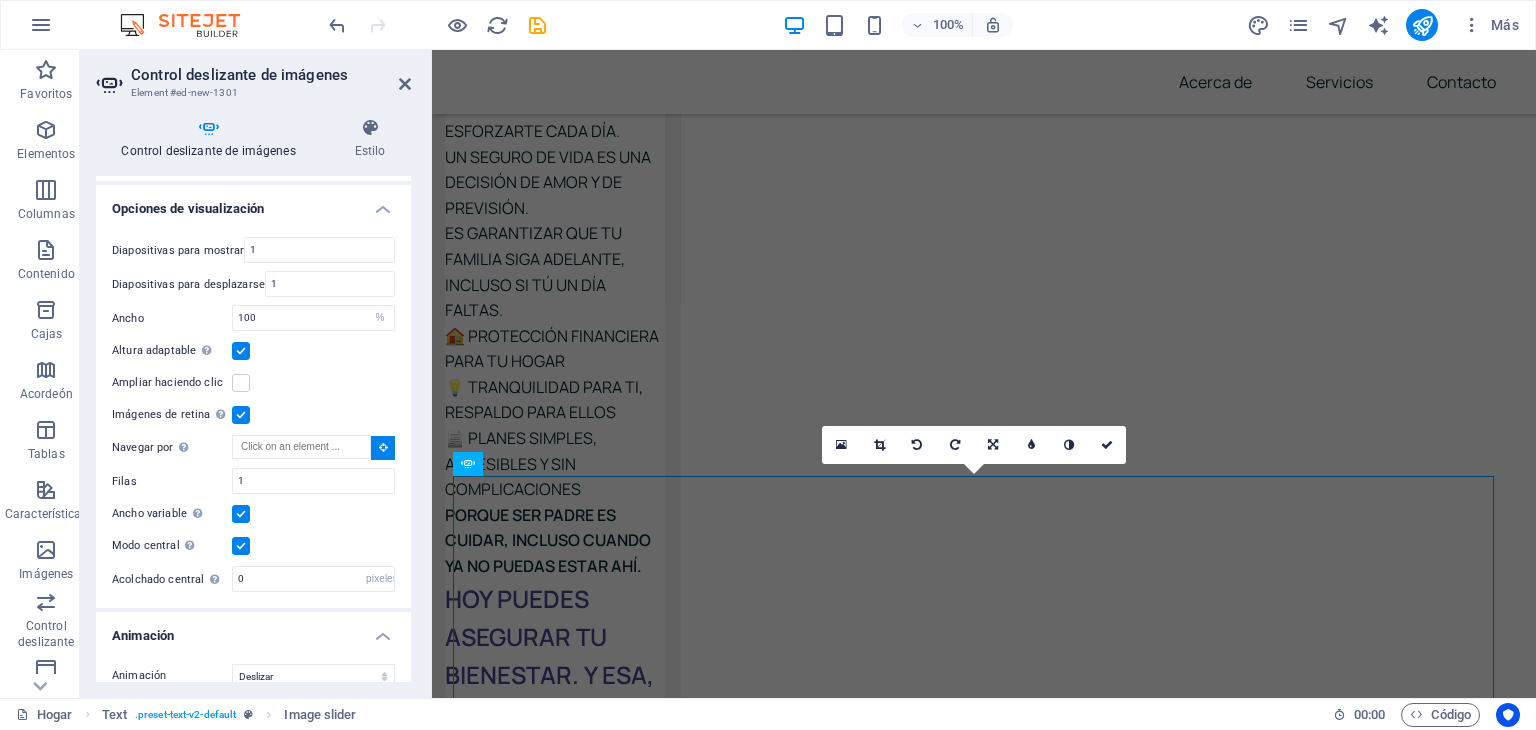 scroll, scrollTop: 1720, scrollLeft: 0, axis: vertical 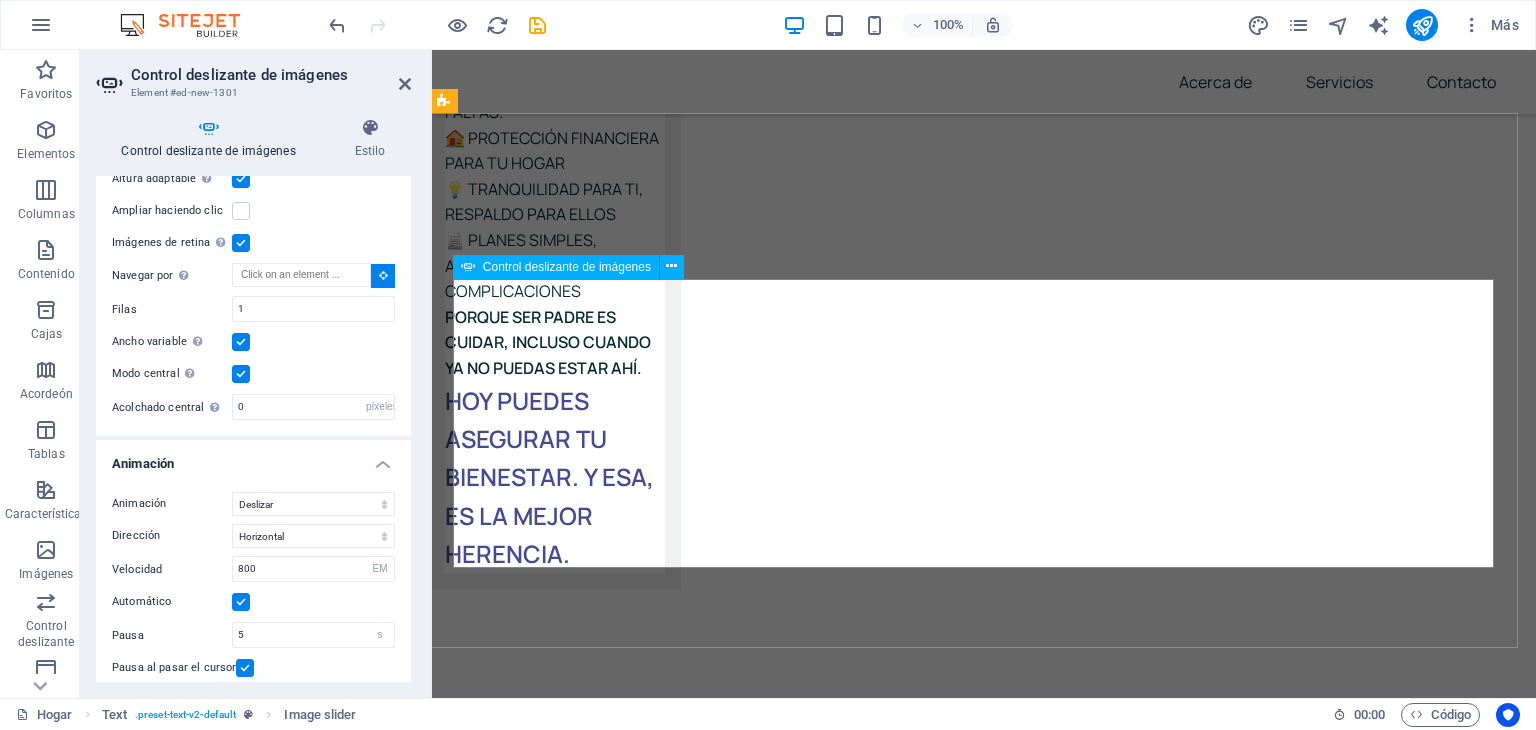 click on "1 2 3 4 5 6 7 8 9 10 11 12 13 14 15" at bounding box center [981, 5222] 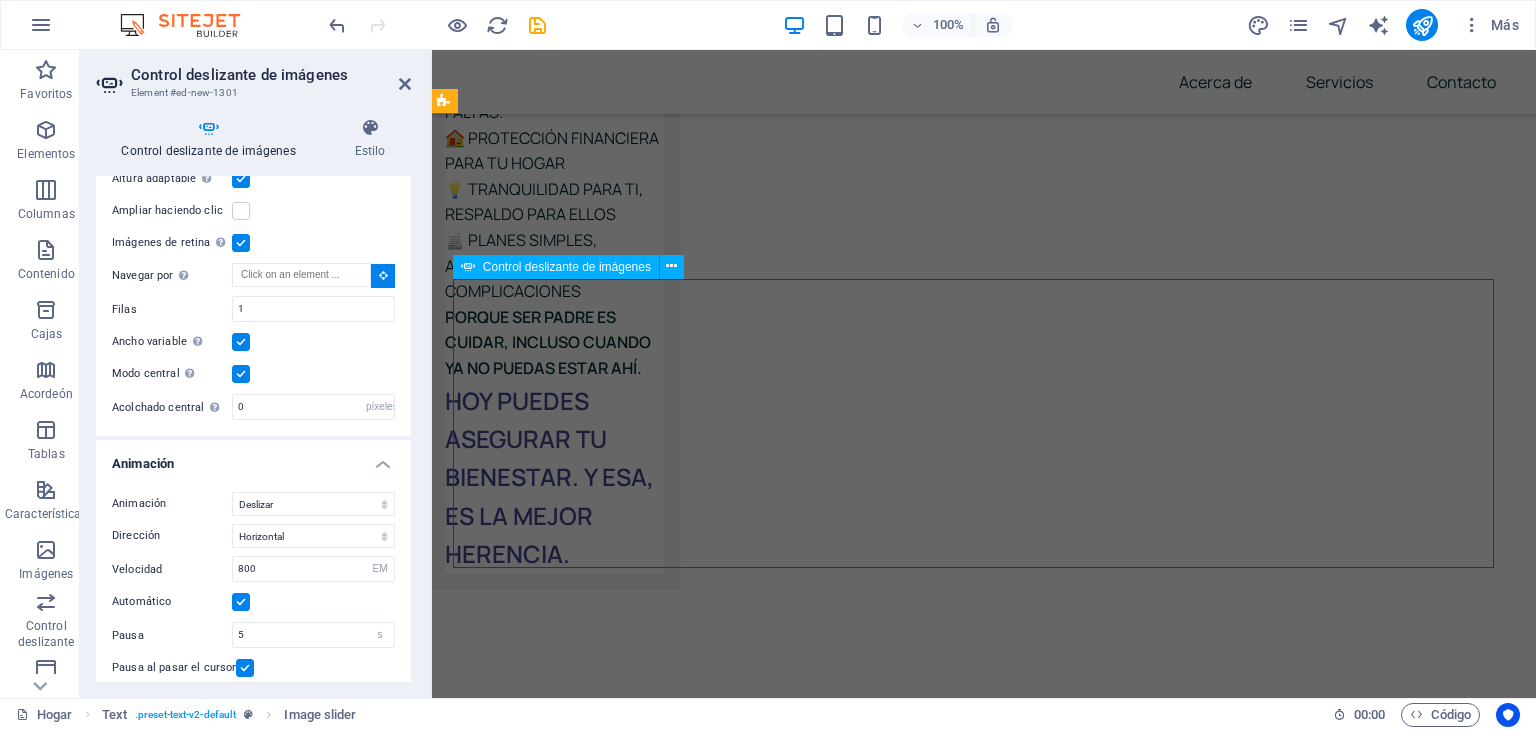 drag, startPoint x: 538, startPoint y: 301, endPoint x: 666, endPoint y: 402, distance: 163.04907 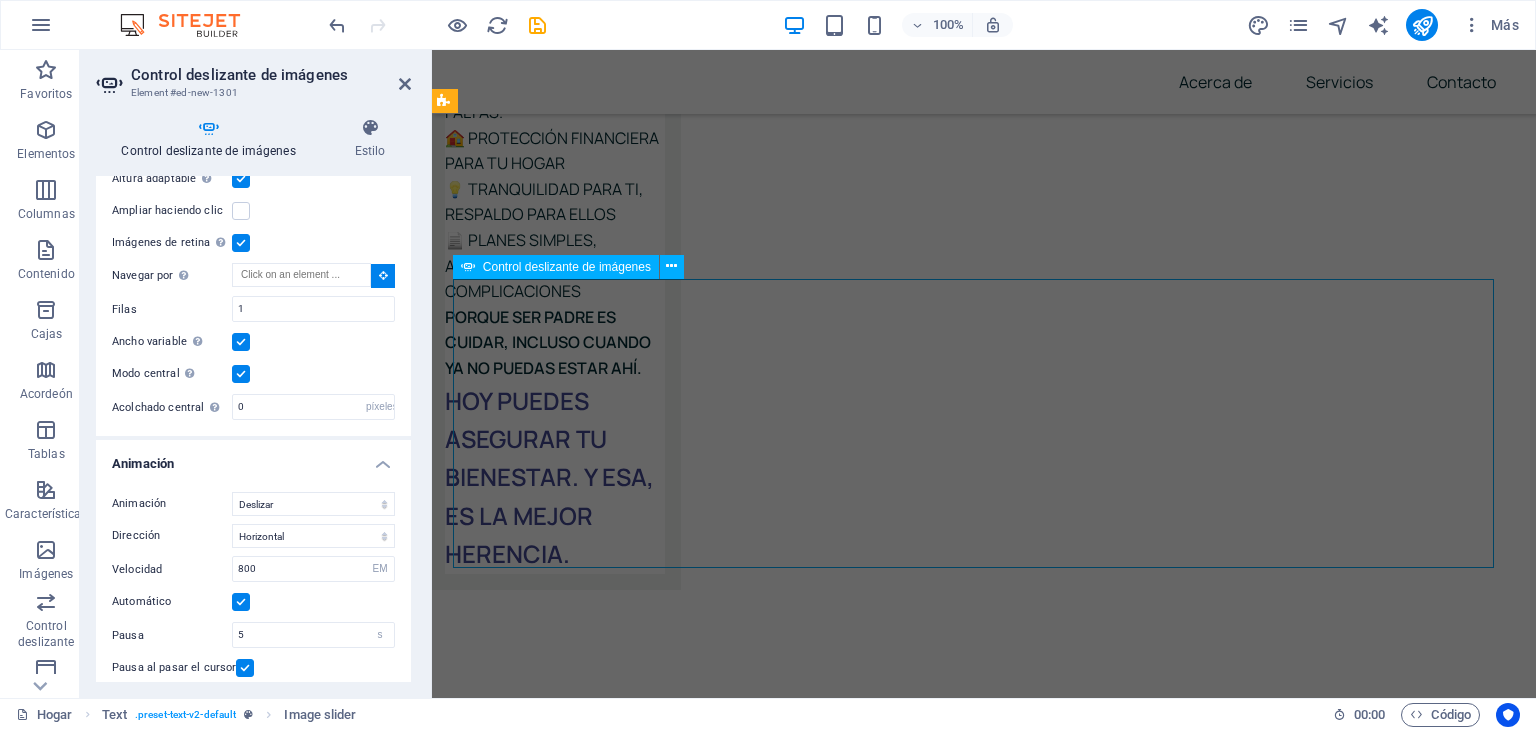 click on "1 2 3 4 5 6 7 8 9 10 11 12 13 14 15" at bounding box center [981, 5222] 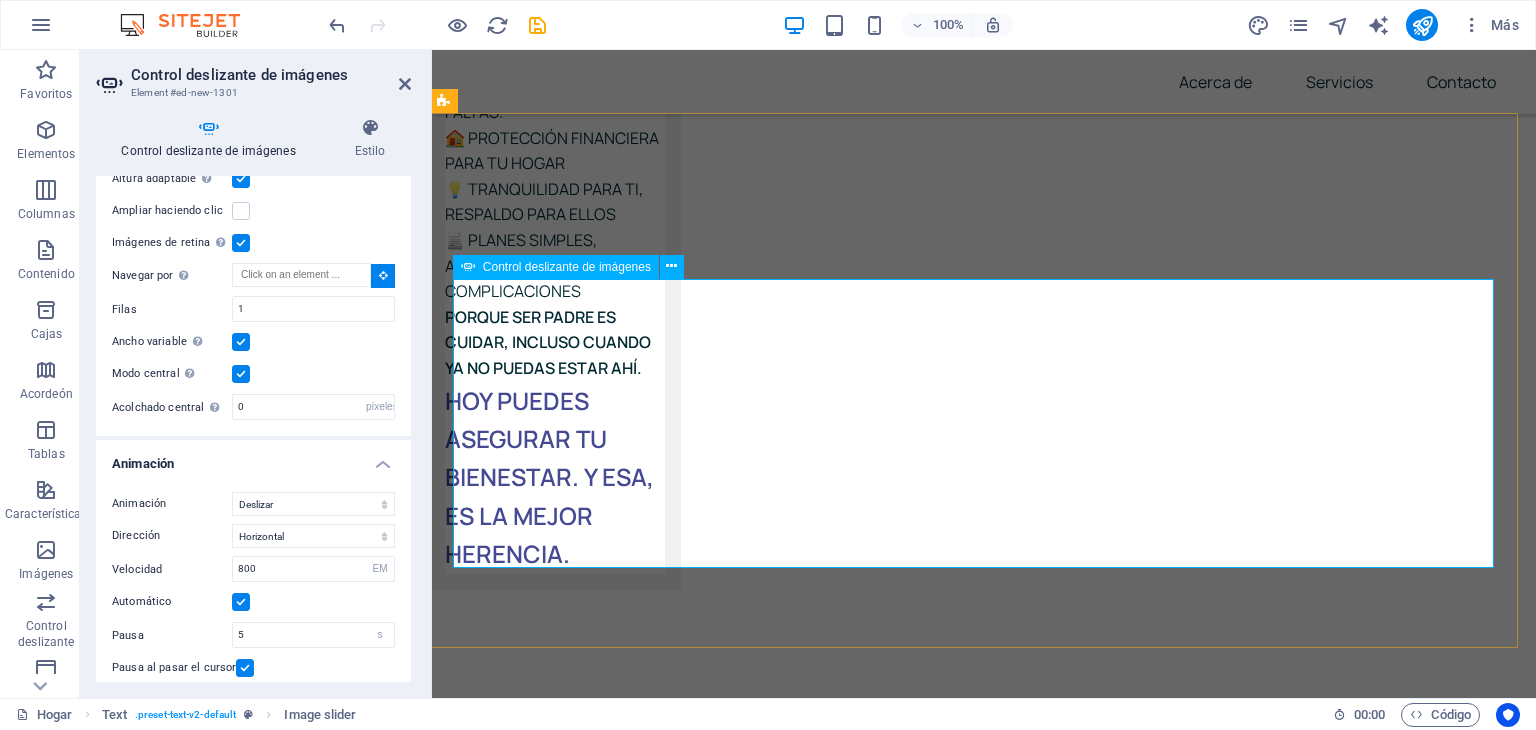 scroll, scrollTop: 7320, scrollLeft: 3, axis: both 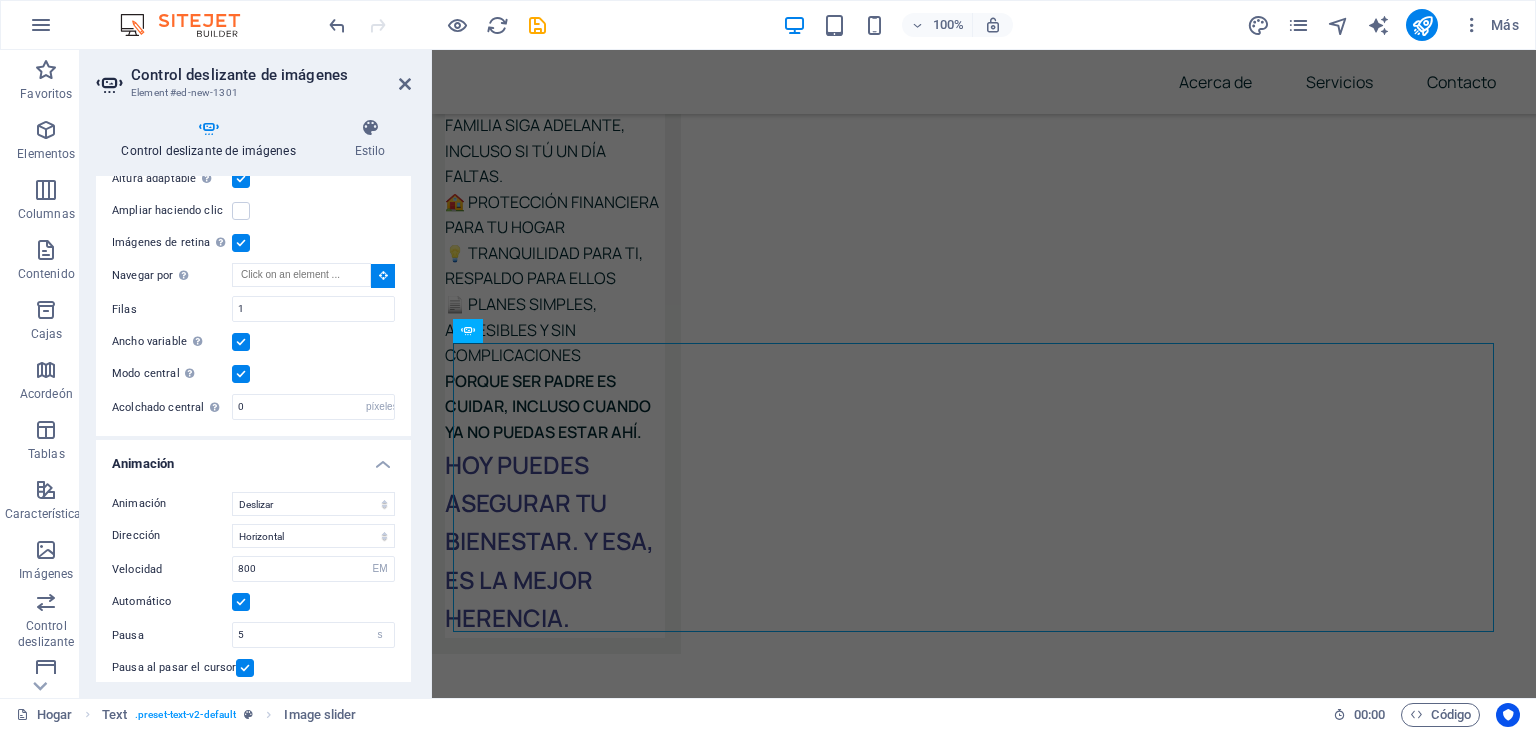 click at bounding box center (241, 342) 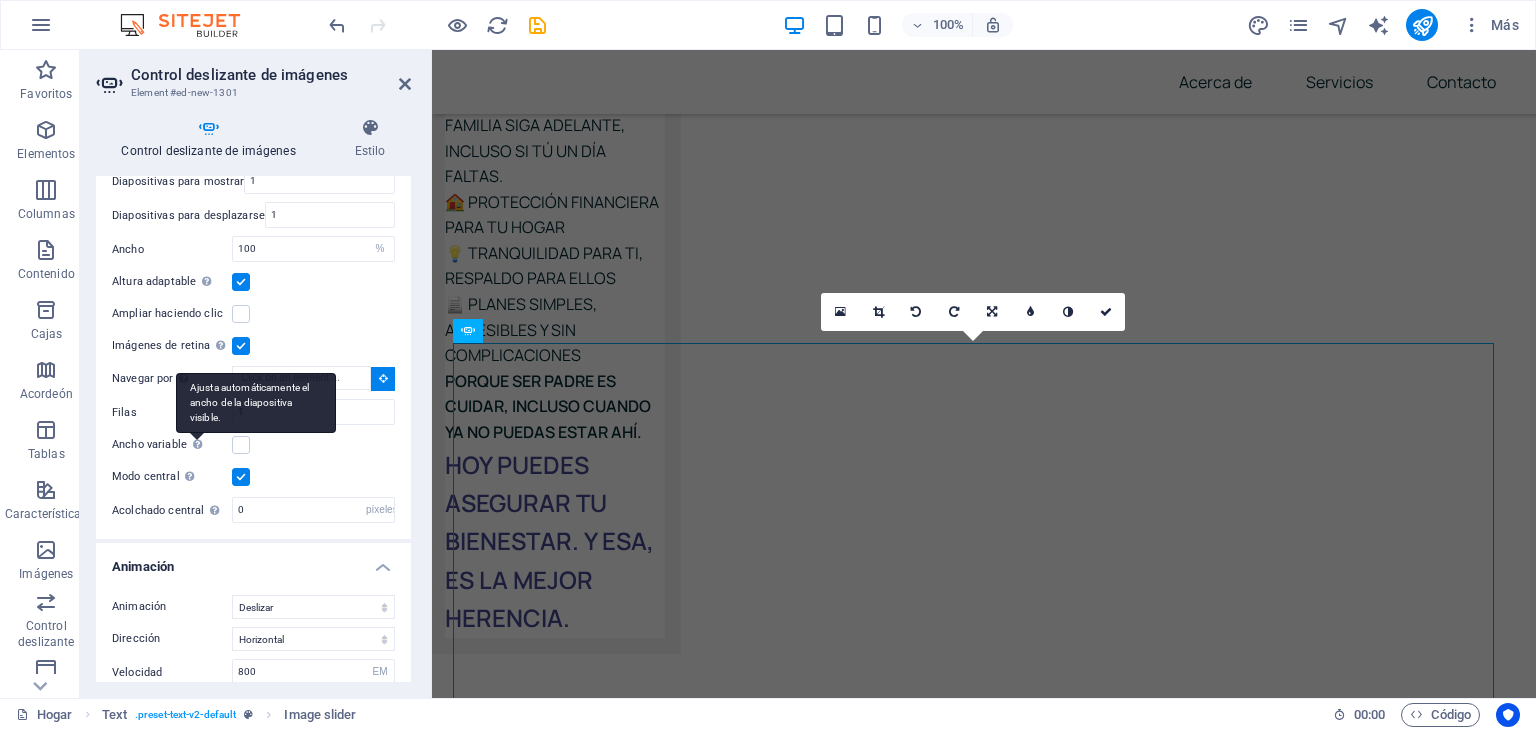 scroll, scrollTop: 1640, scrollLeft: 0, axis: vertical 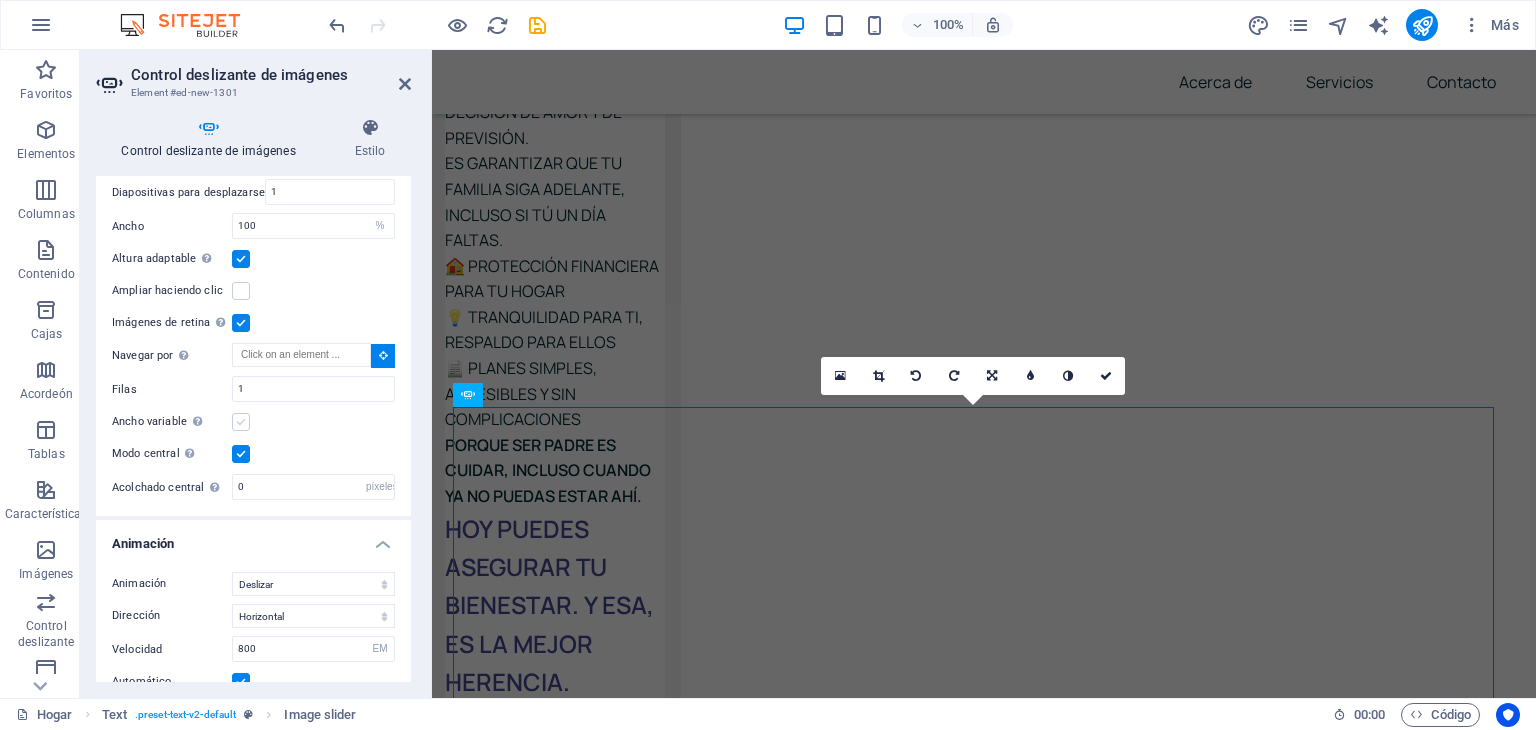 click at bounding box center [241, 422] 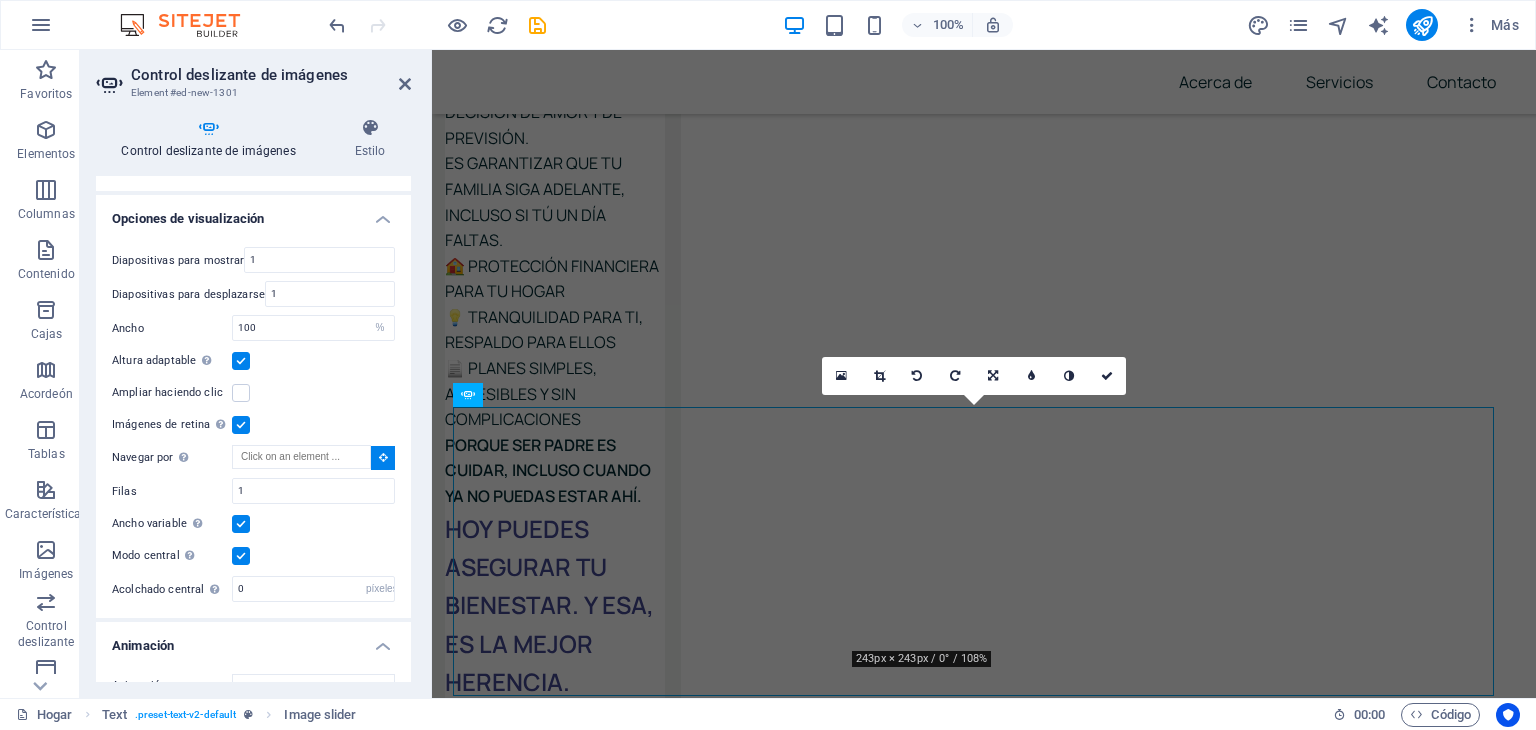 scroll, scrollTop: 1540, scrollLeft: 0, axis: vertical 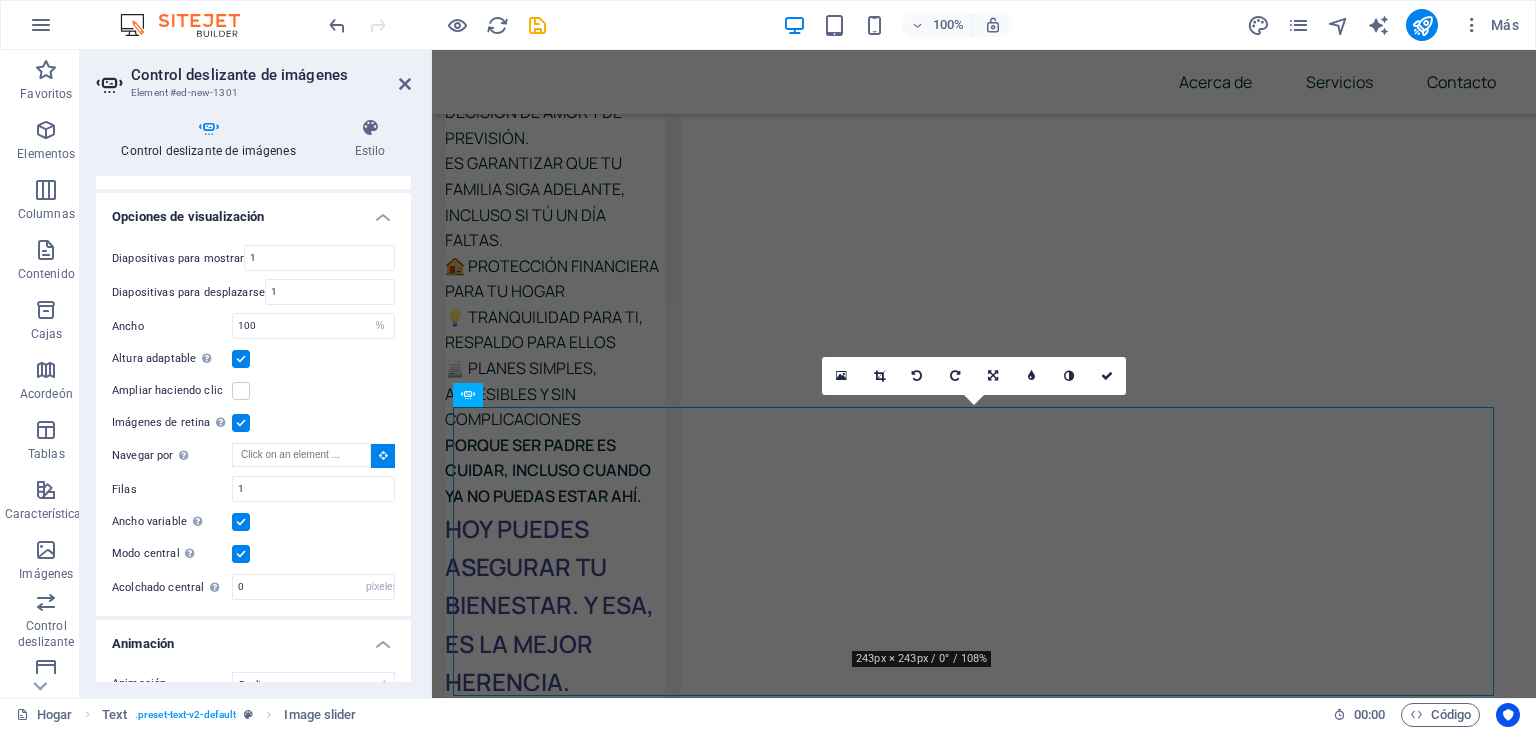 click at bounding box center [241, 359] 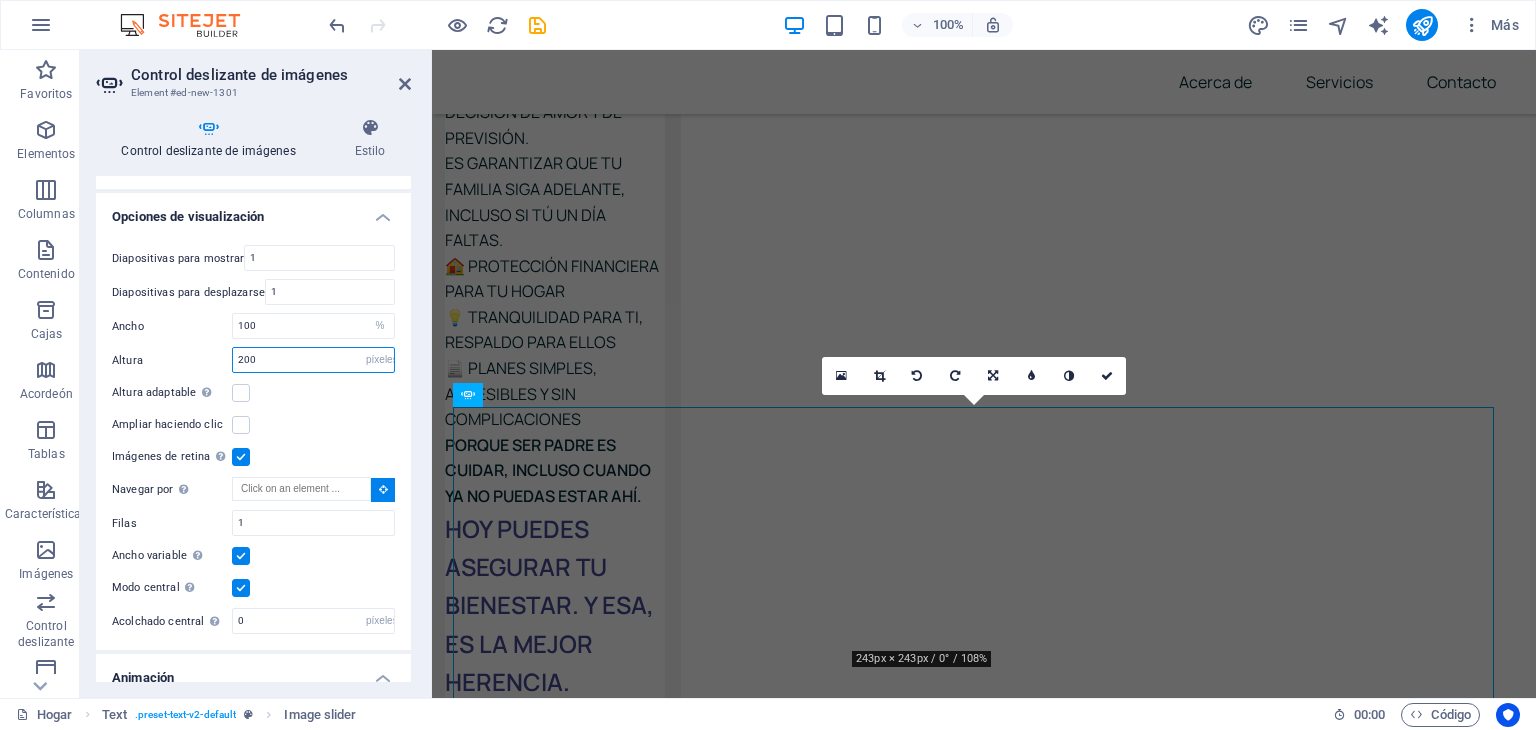 drag, startPoint x: 268, startPoint y: 345, endPoint x: 218, endPoint y: 345, distance: 50 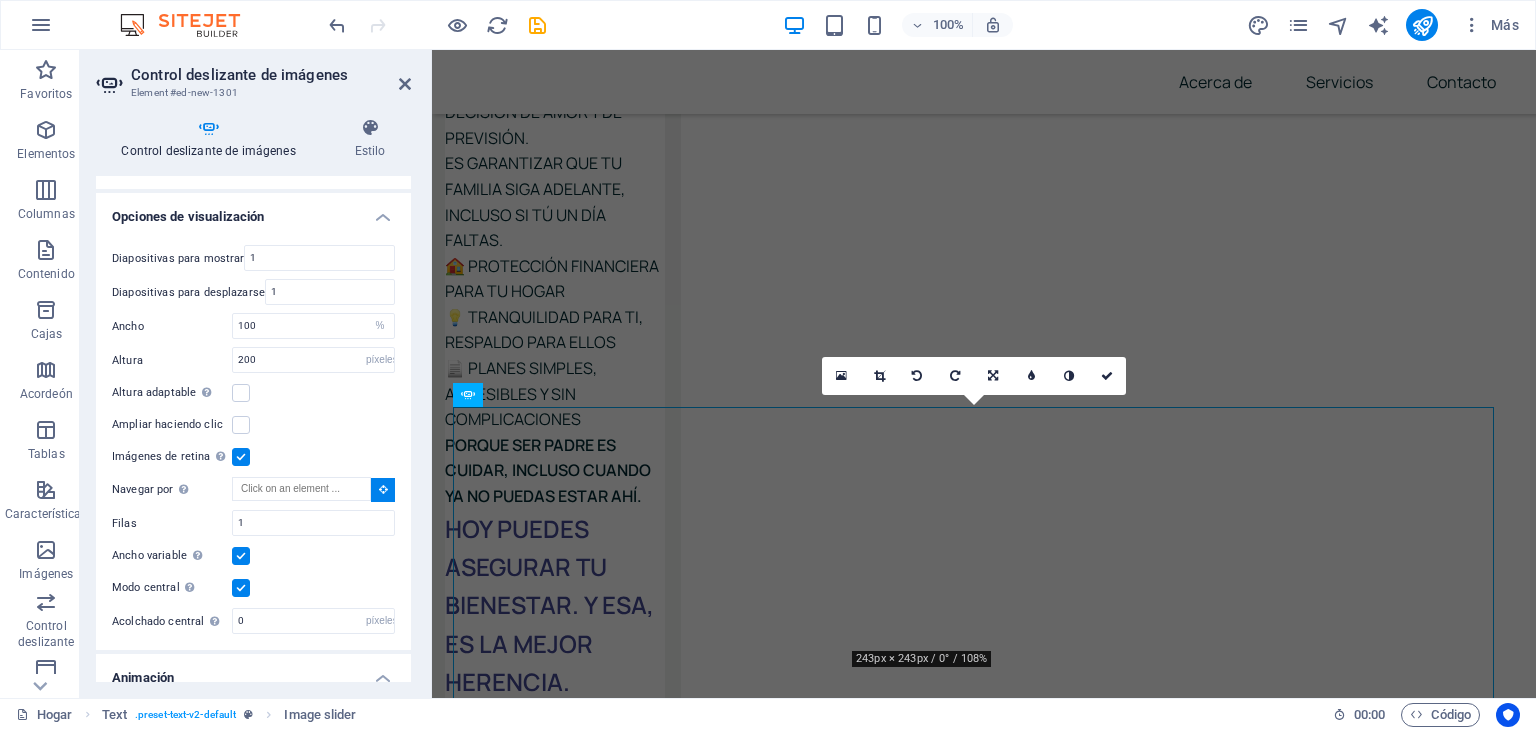 click on "Altura adaptable Ajusta automáticamente la altura de los controles deslizantes horizontales de una sola diapositiva" at bounding box center (253, 393) 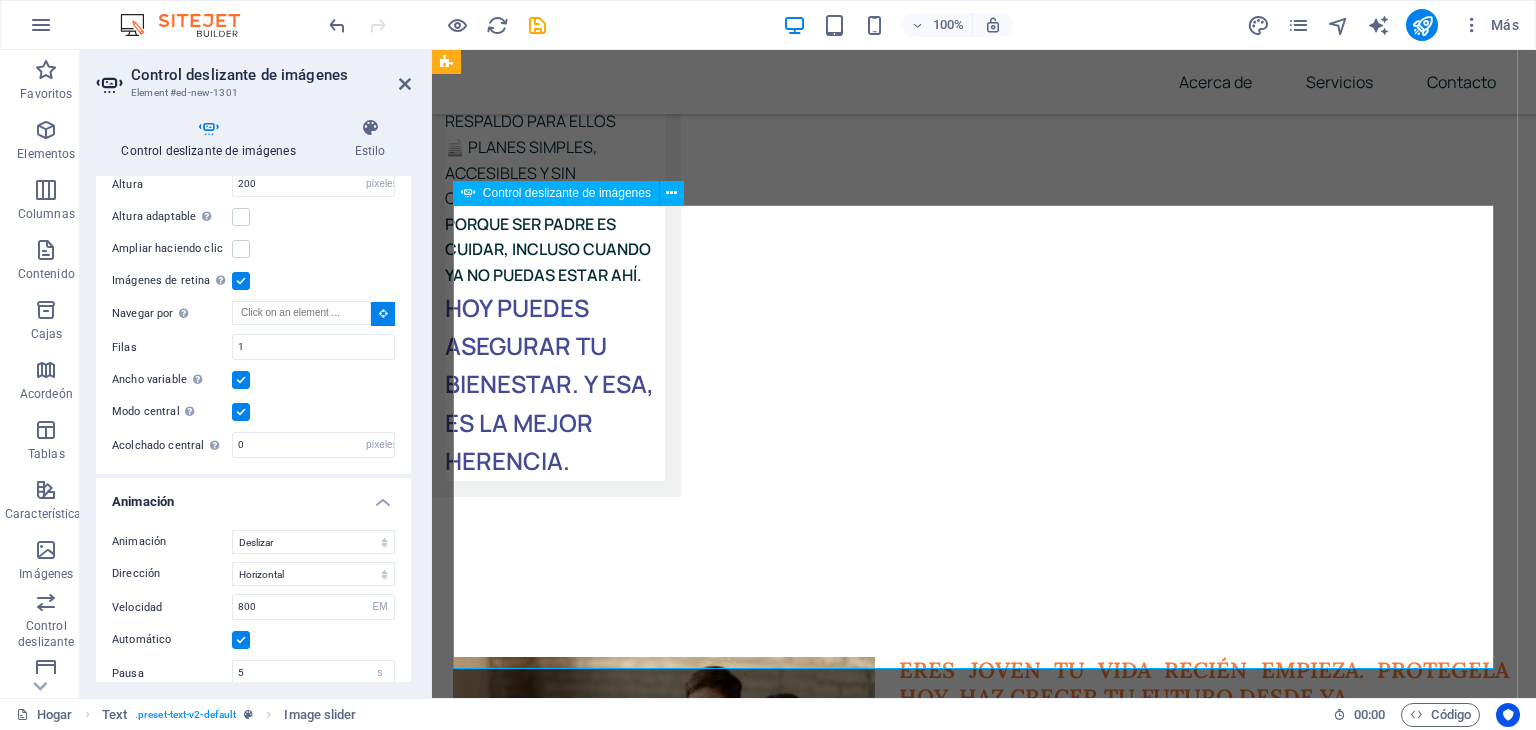 scroll, scrollTop: 7456, scrollLeft: 3, axis: both 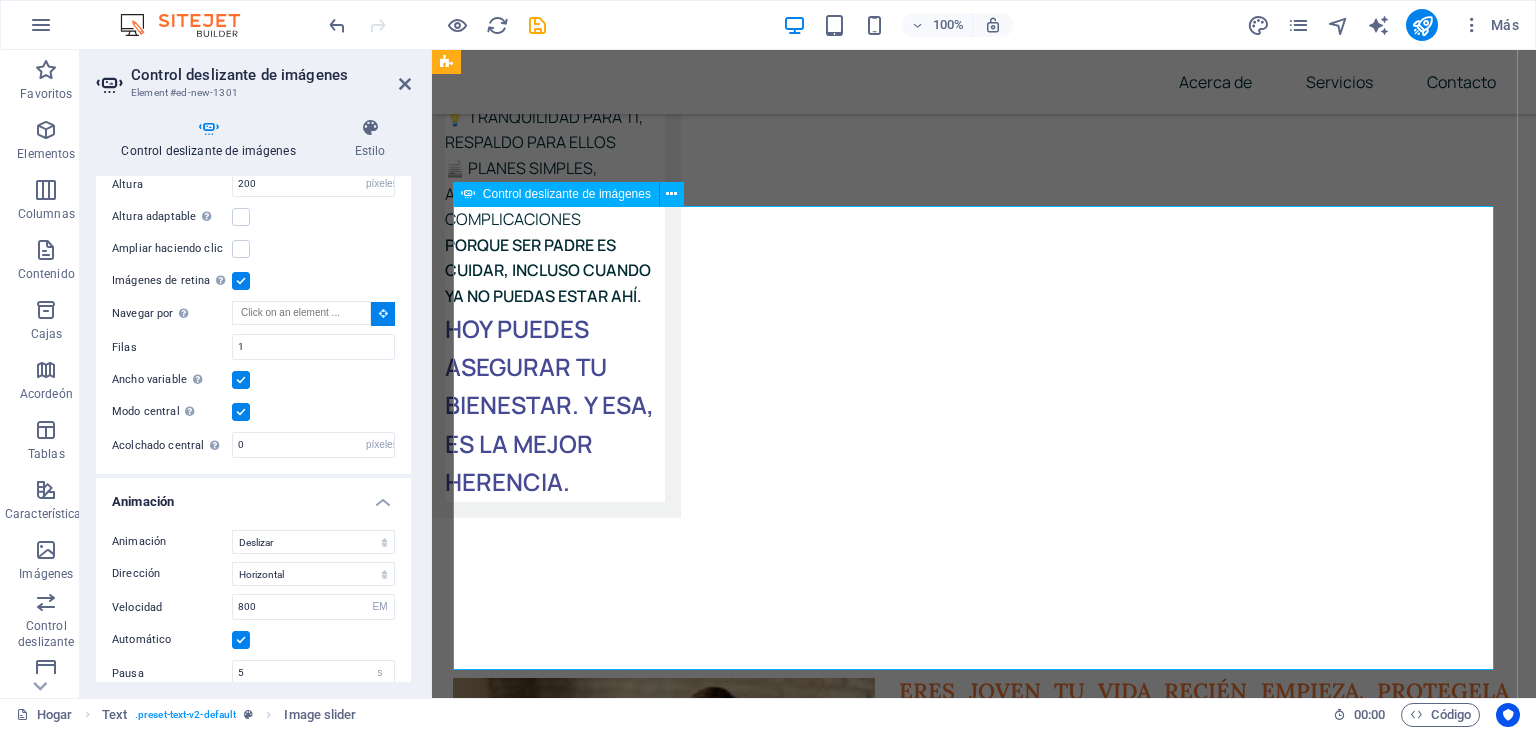 click at bounding box center (453, 4829) 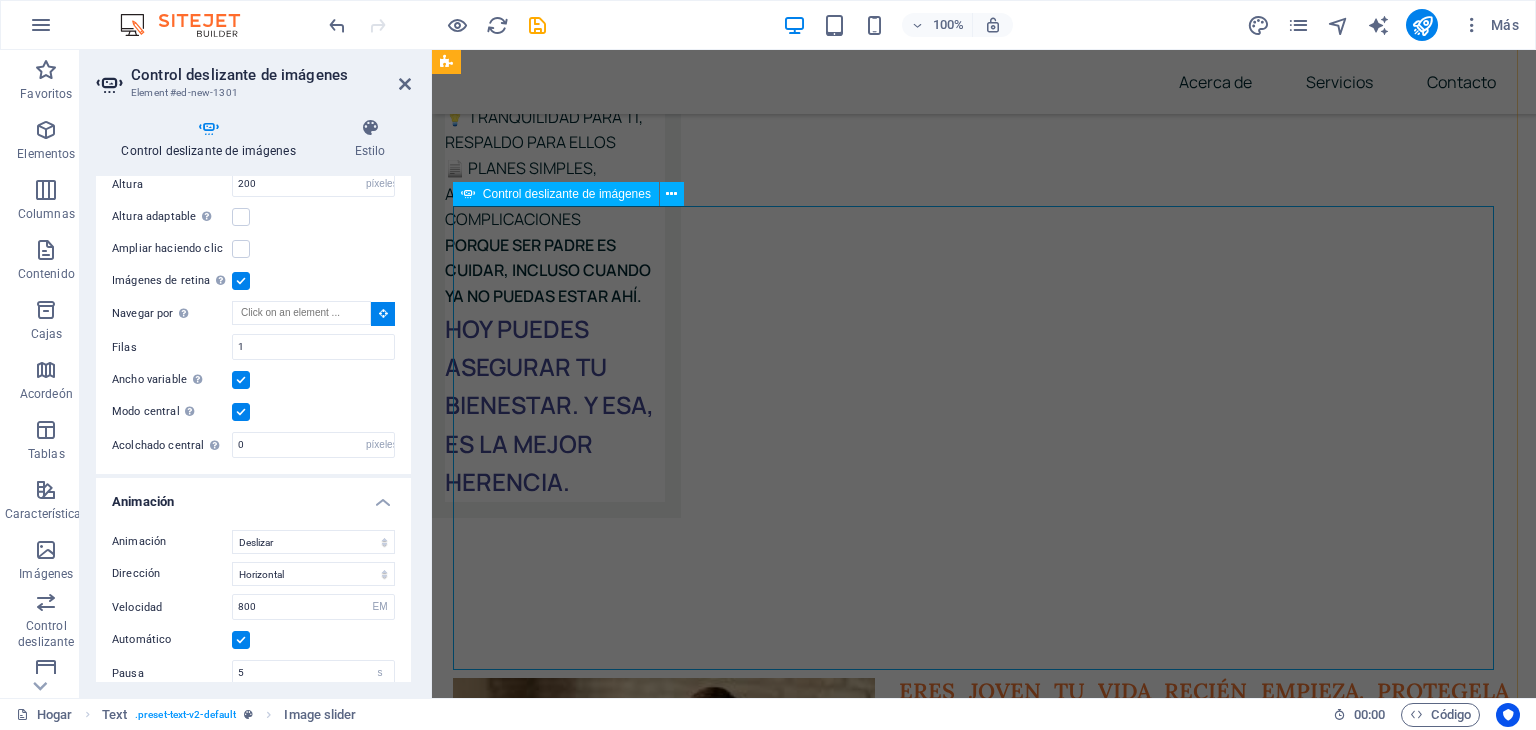 click at bounding box center [453, 4829] 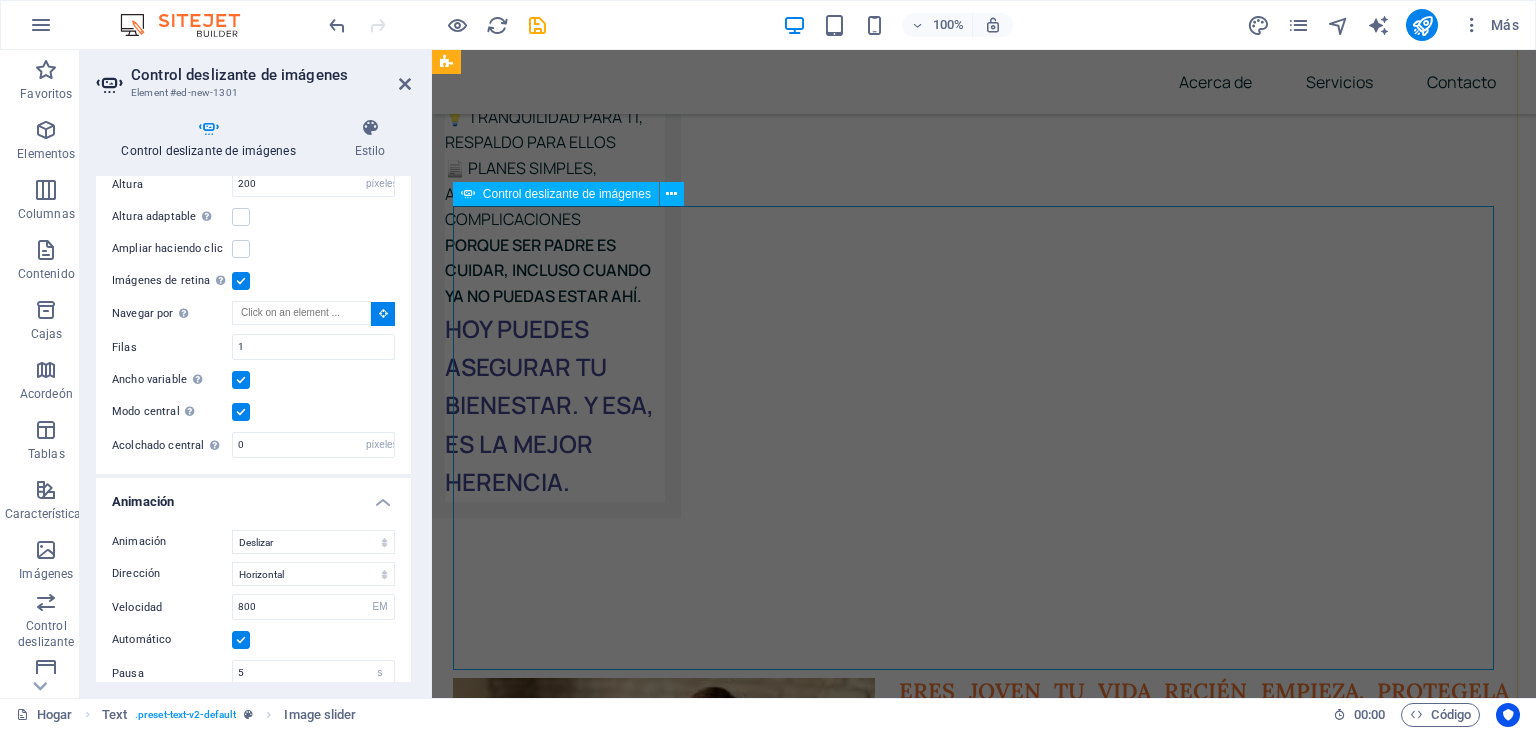 click at bounding box center [453, 4829] 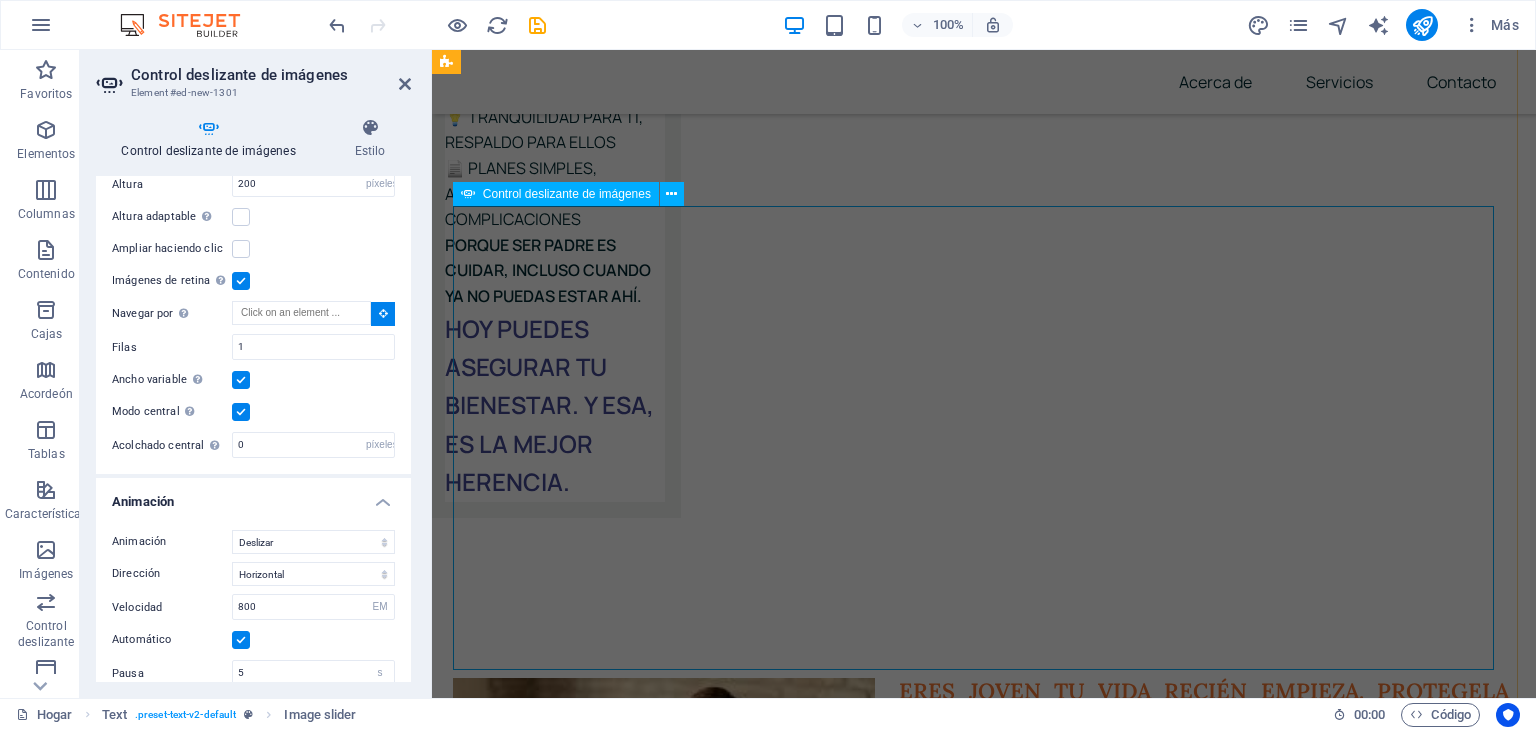 click at bounding box center [453, 4829] 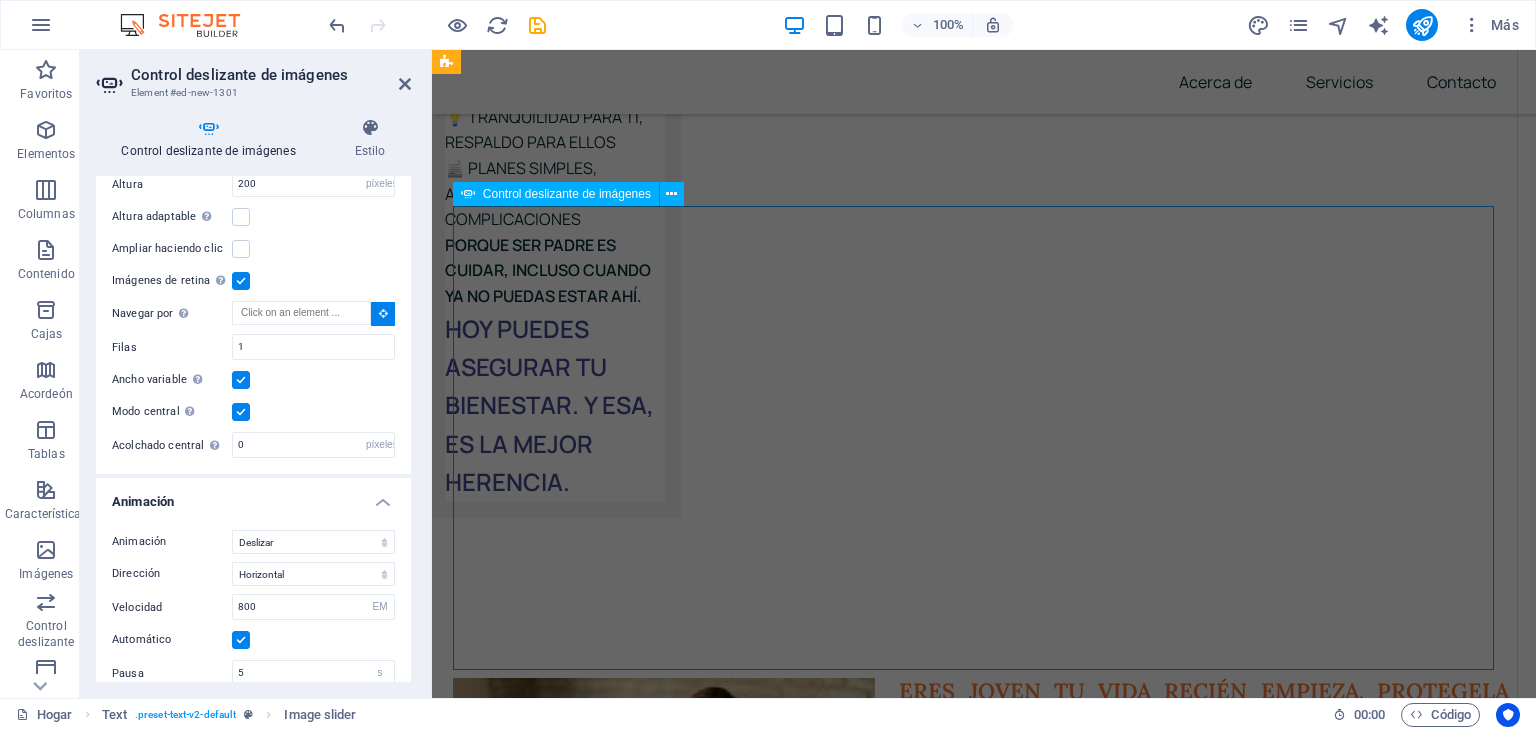 click at bounding box center (453, 4829) 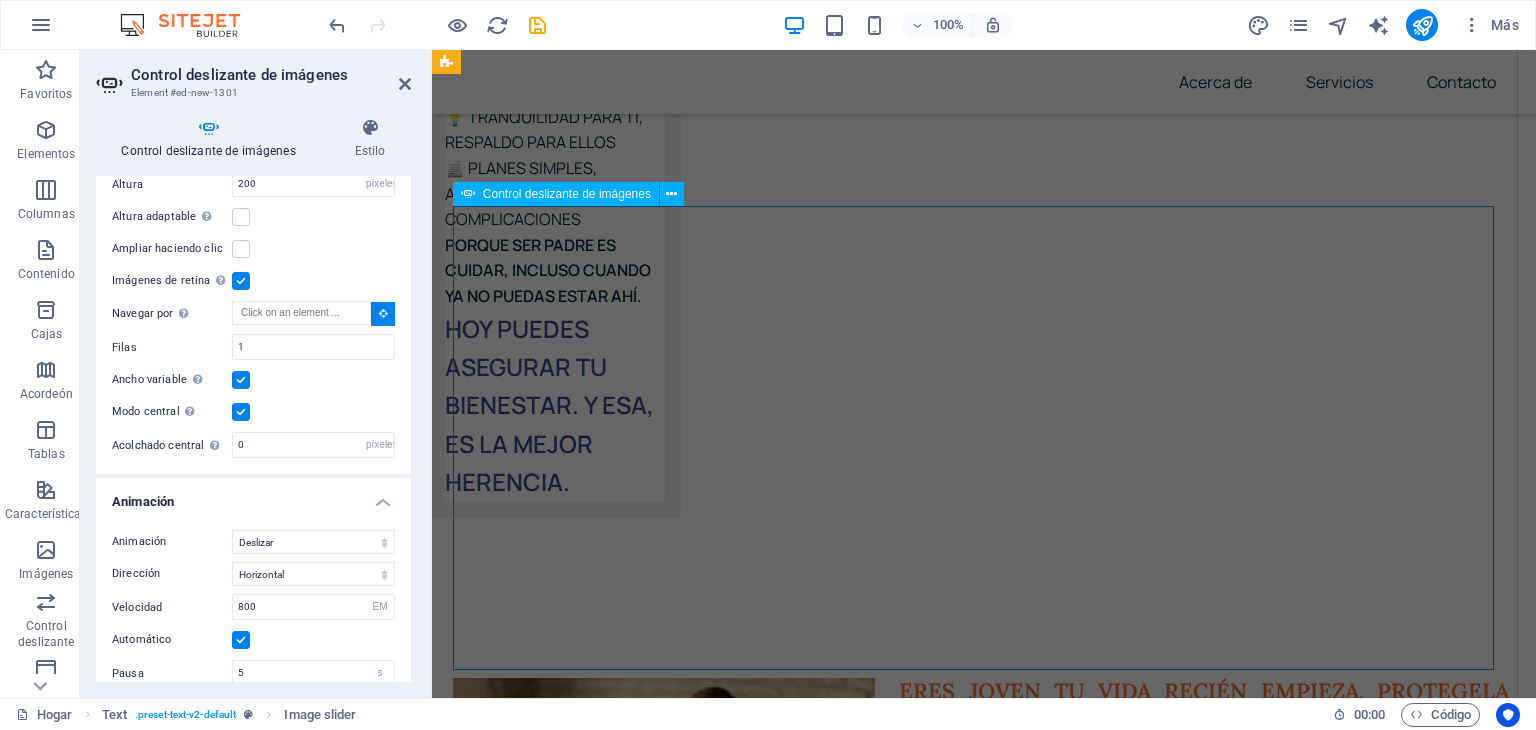 click at bounding box center [453, 4829] 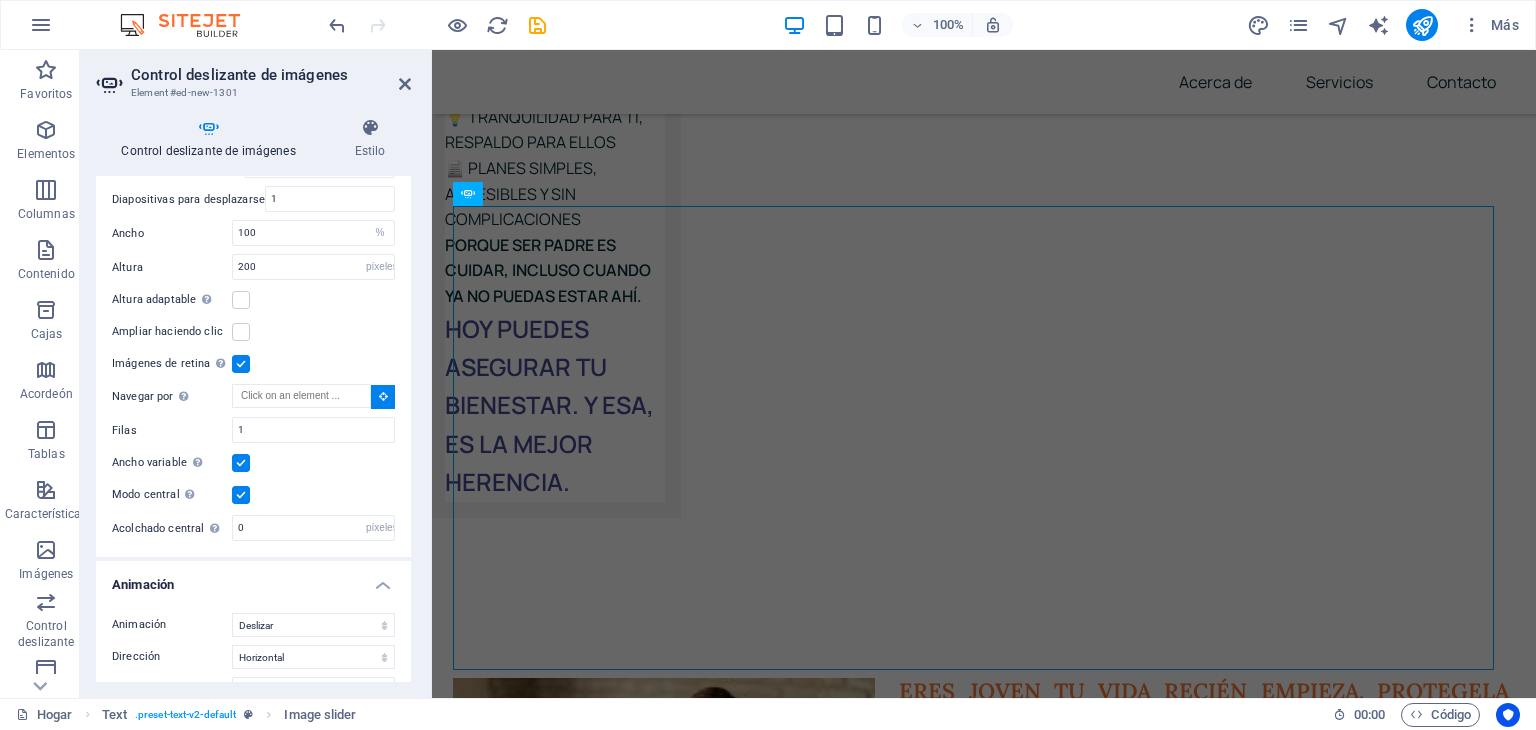 scroll, scrollTop: 1632, scrollLeft: 0, axis: vertical 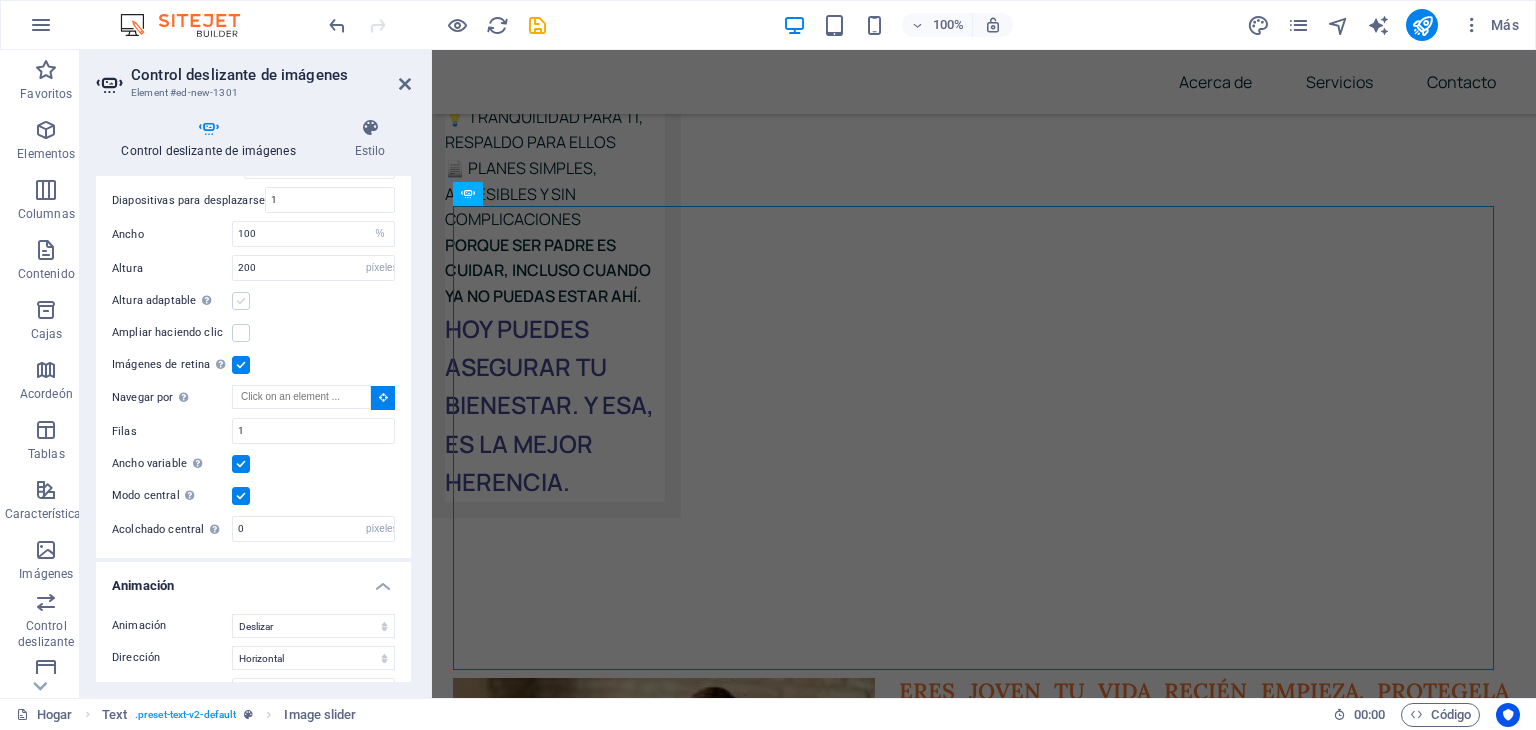 click at bounding box center [241, 301] 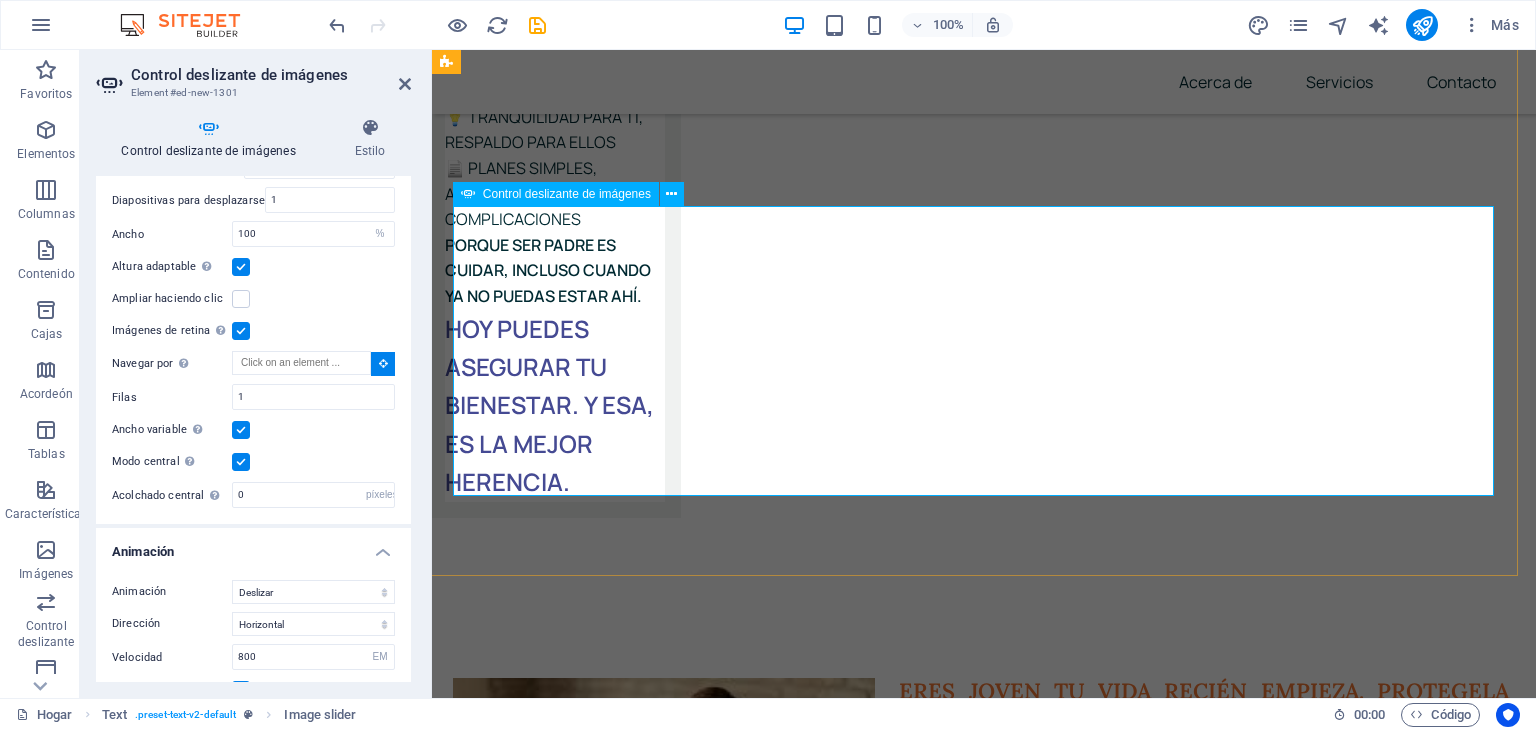 click at bounding box center [453, 5097] 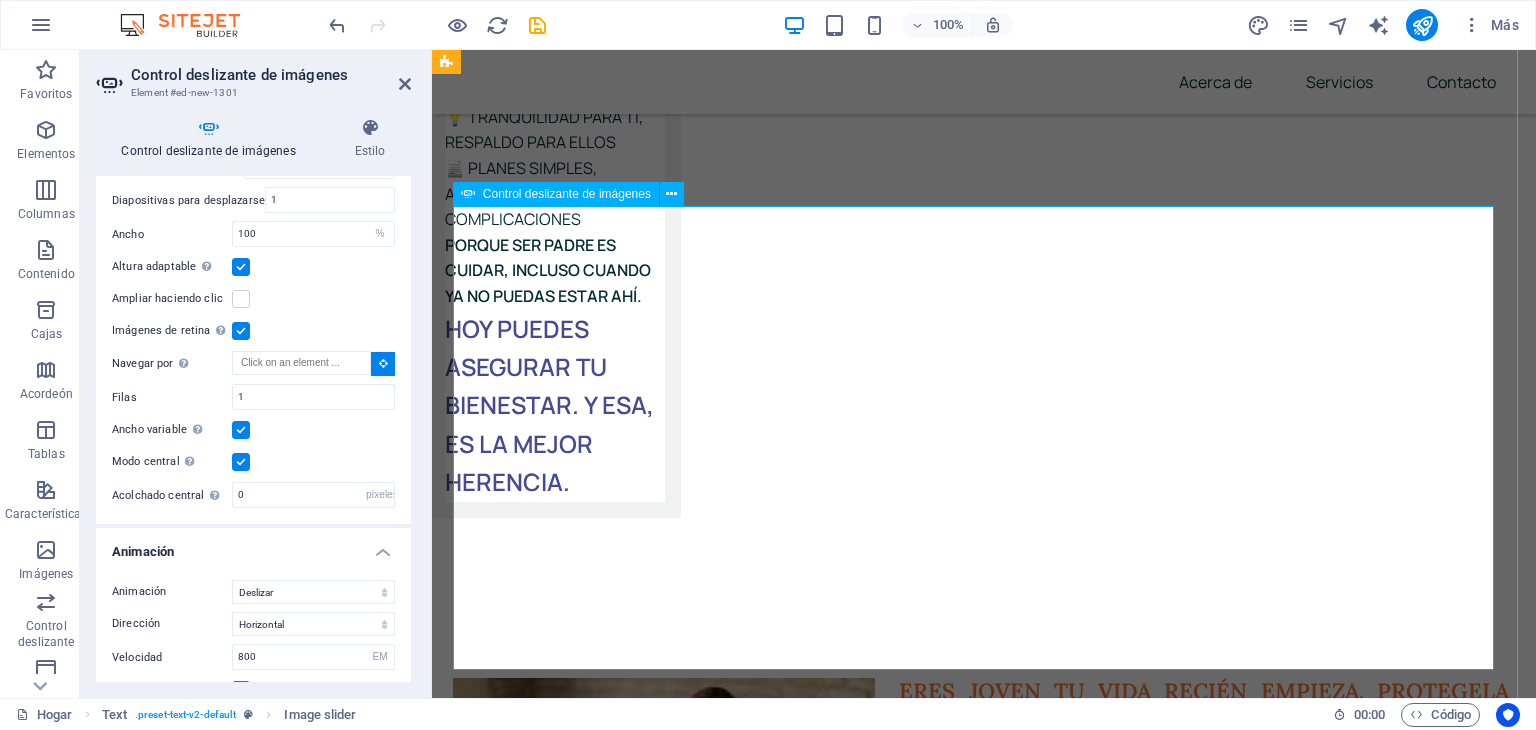 click at bounding box center (453, 5272) 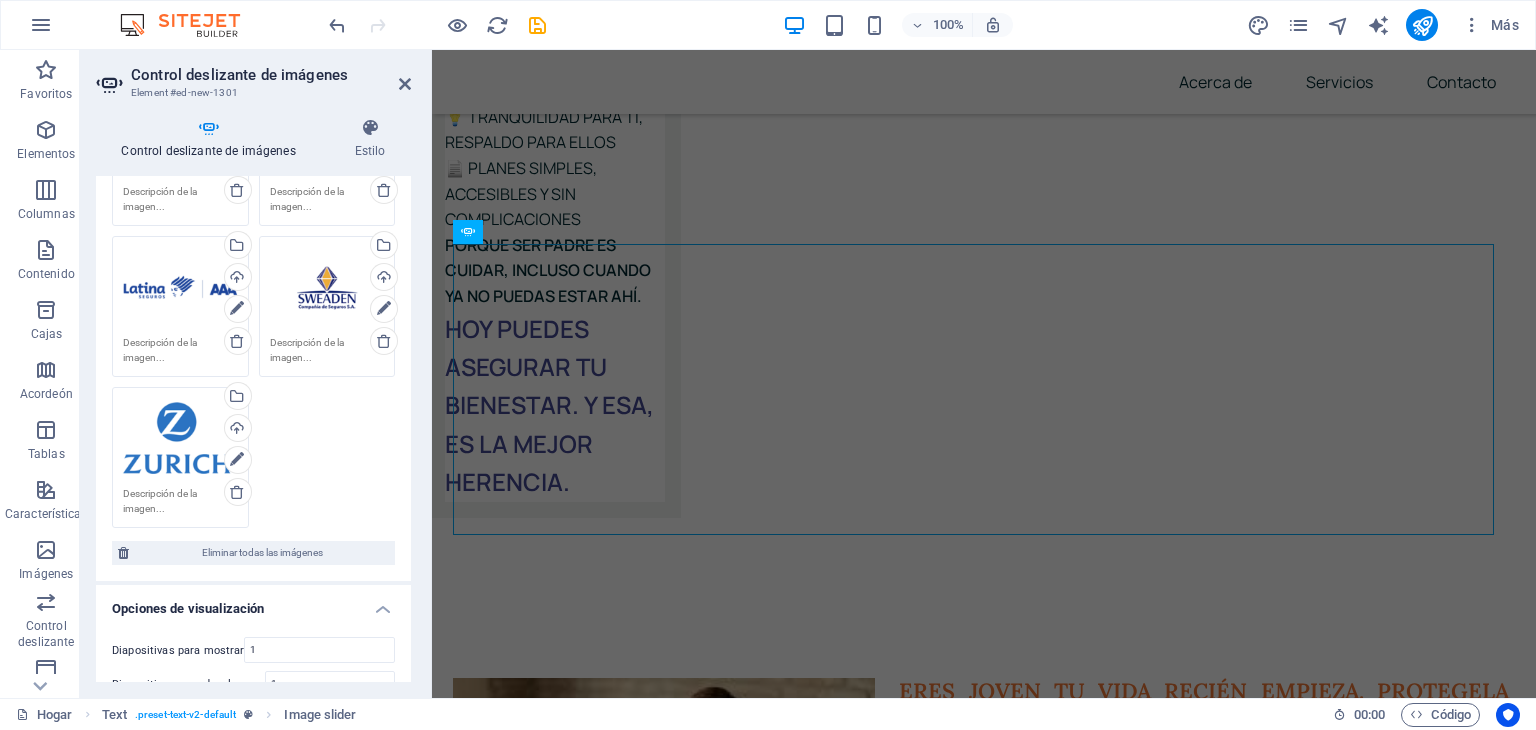 scroll, scrollTop: 837, scrollLeft: 0, axis: vertical 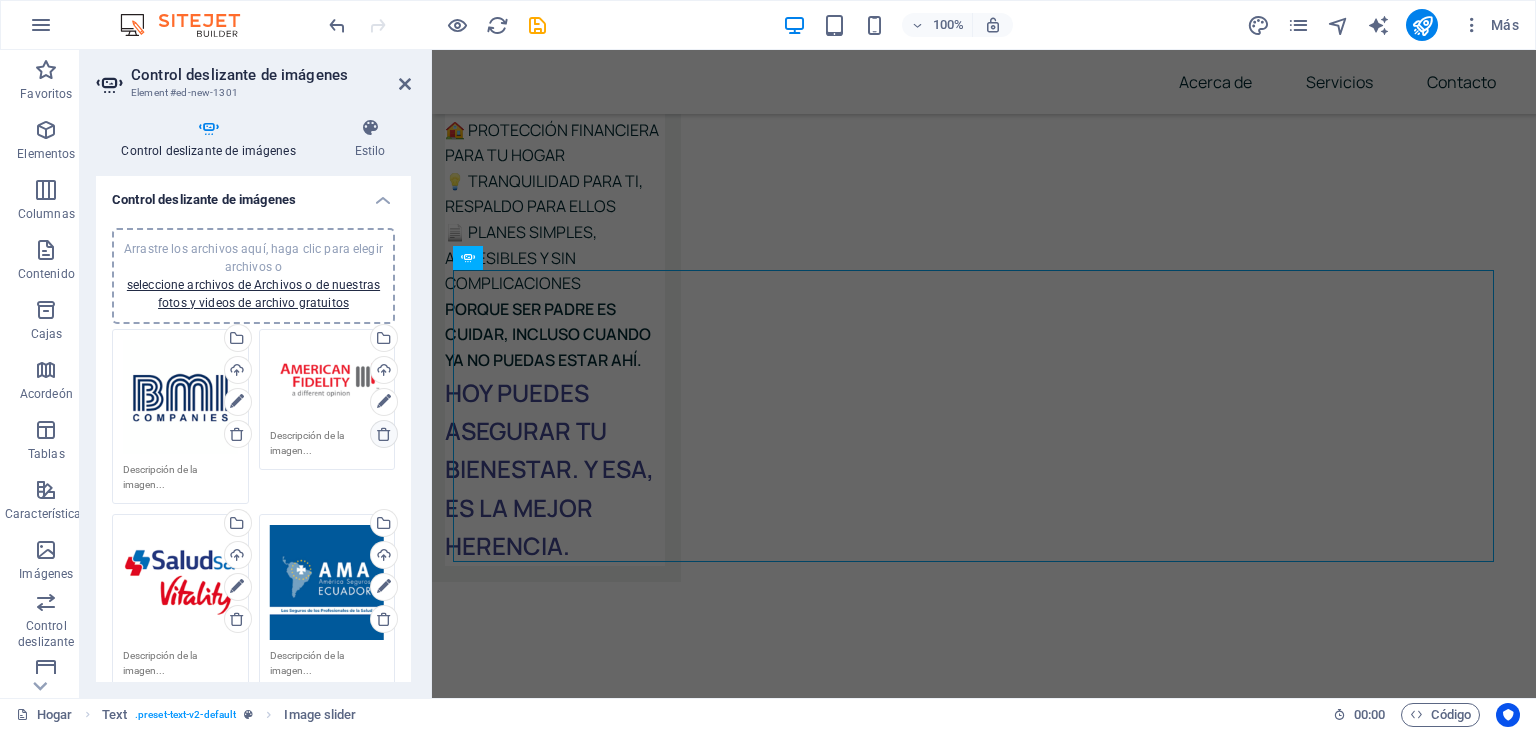 click at bounding box center [384, 434] 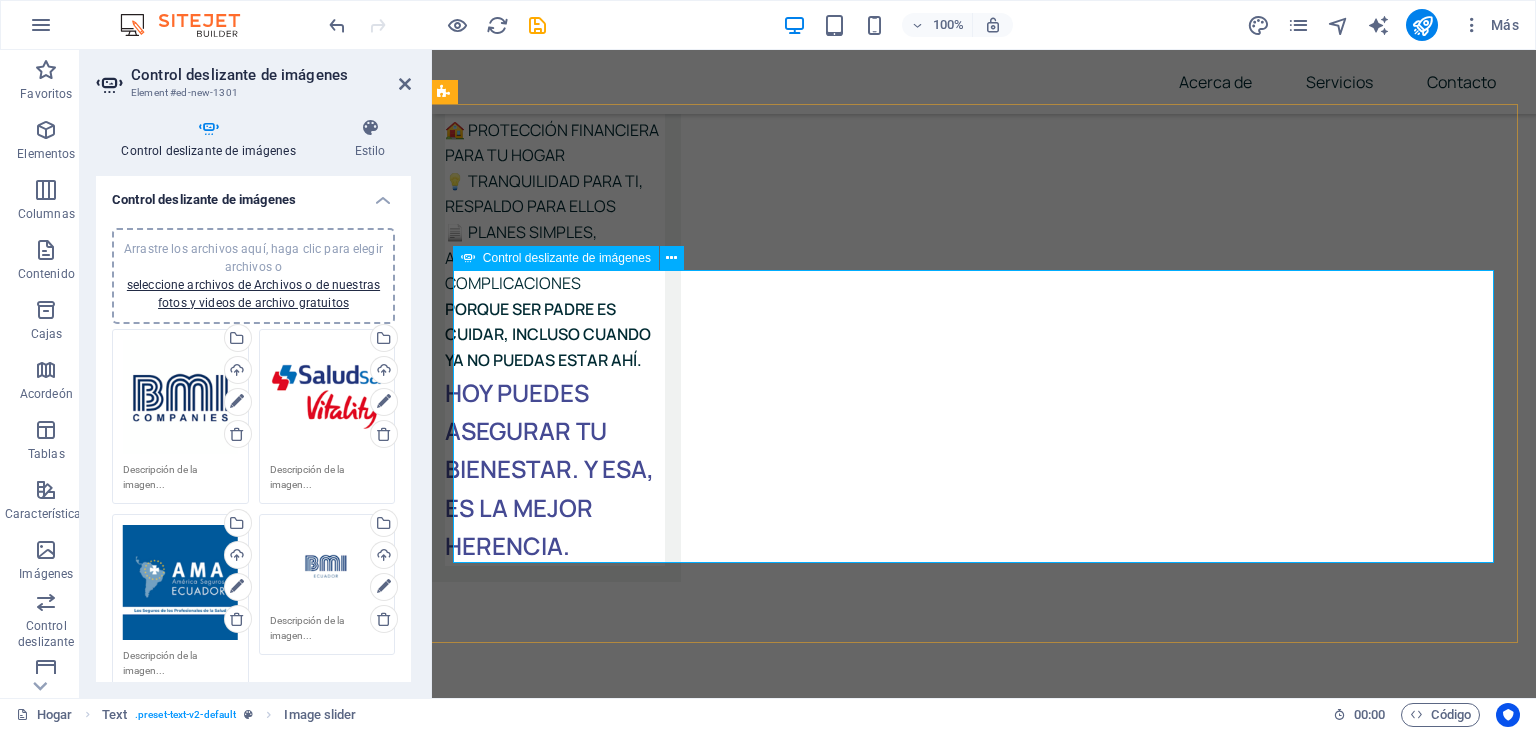 click at bounding box center (453, 5164) 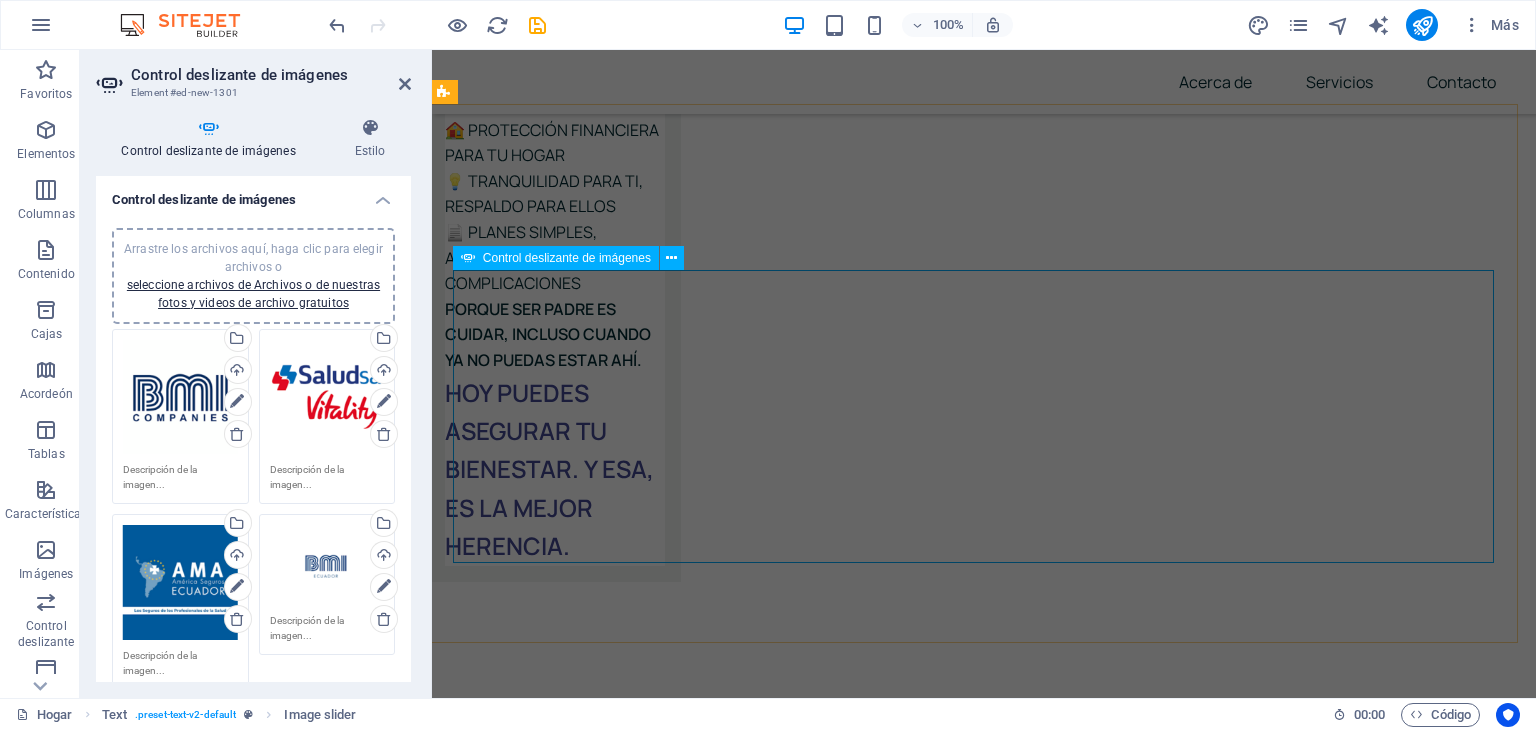 click at bounding box center [453, 5239] 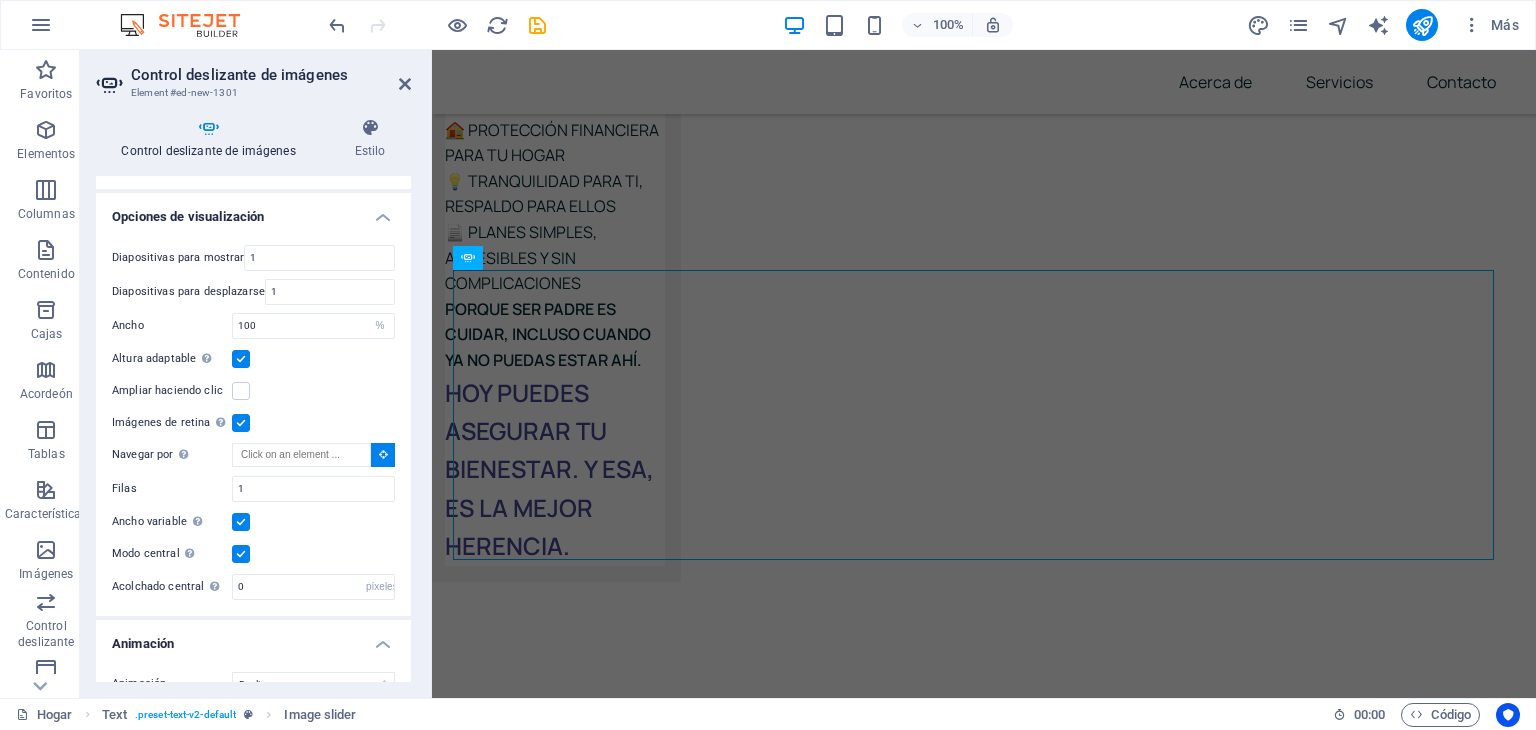 scroll, scrollTop: 1362, scrollLeft: 0, axis: vertical 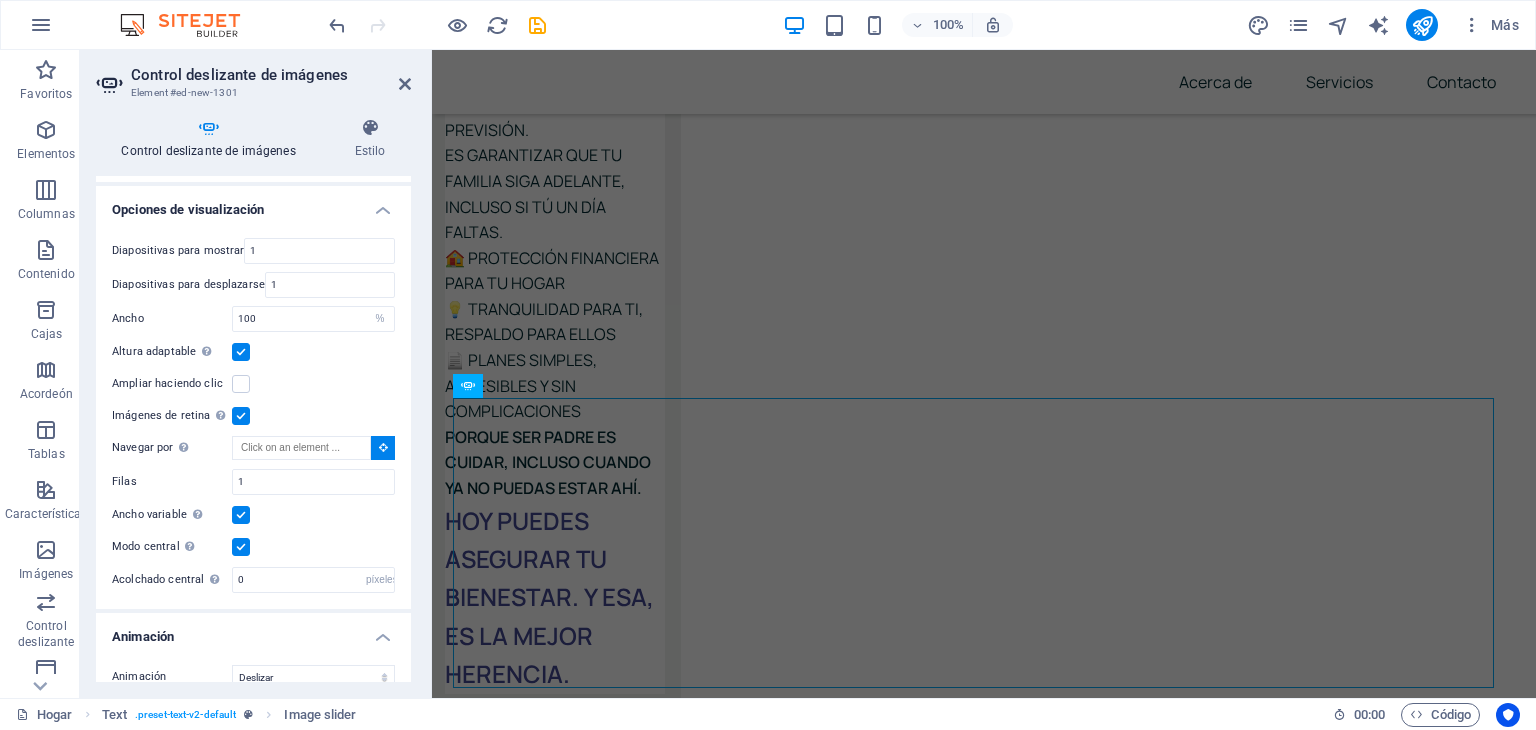click at bounding box center (241, 352) 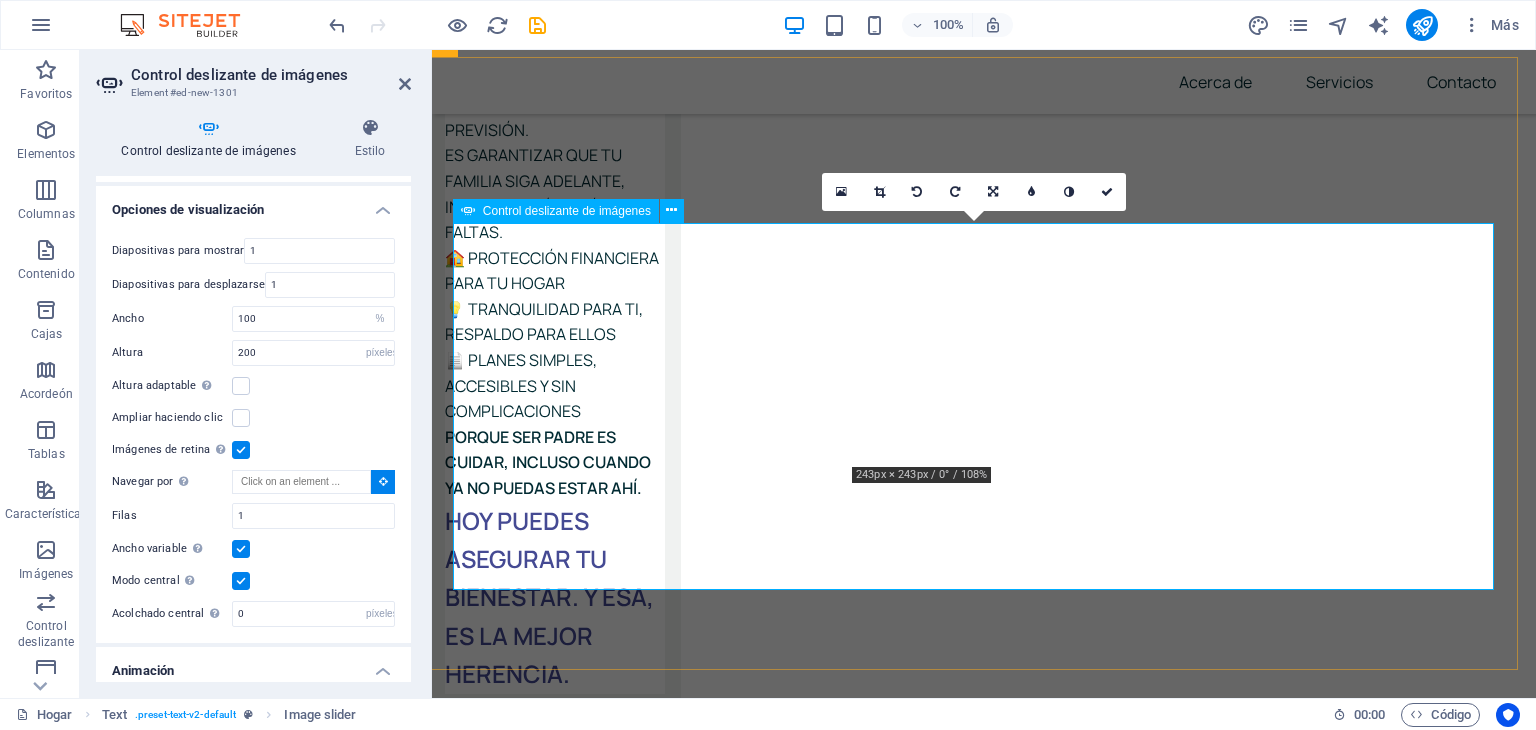 scroll, scrollTop: 7440, scrollLeft: 3, axis: both 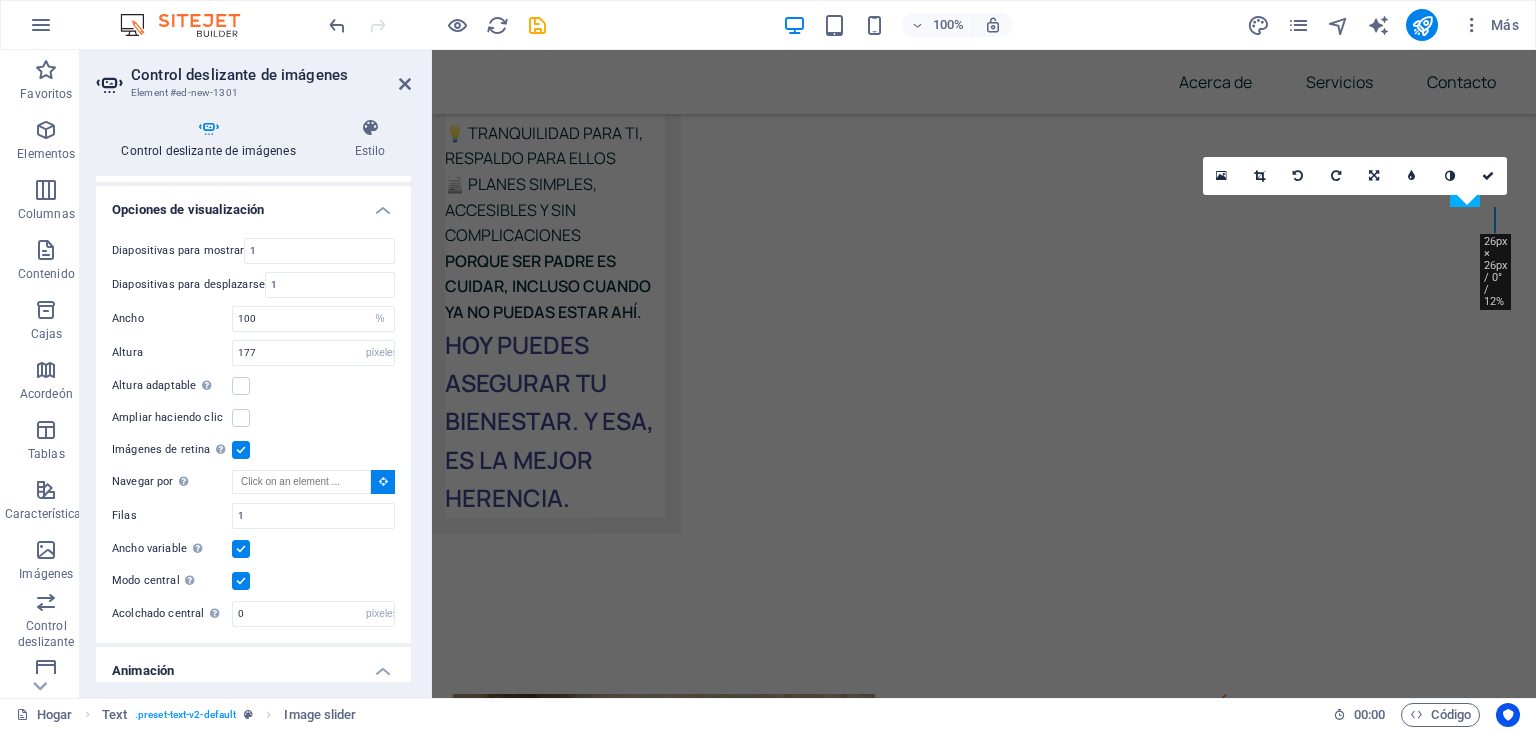 click on "Altura 177 Por defecto píxeles movimiento rápido del ojo ellos Volkswagen vh" at bounding box center (253, 353) 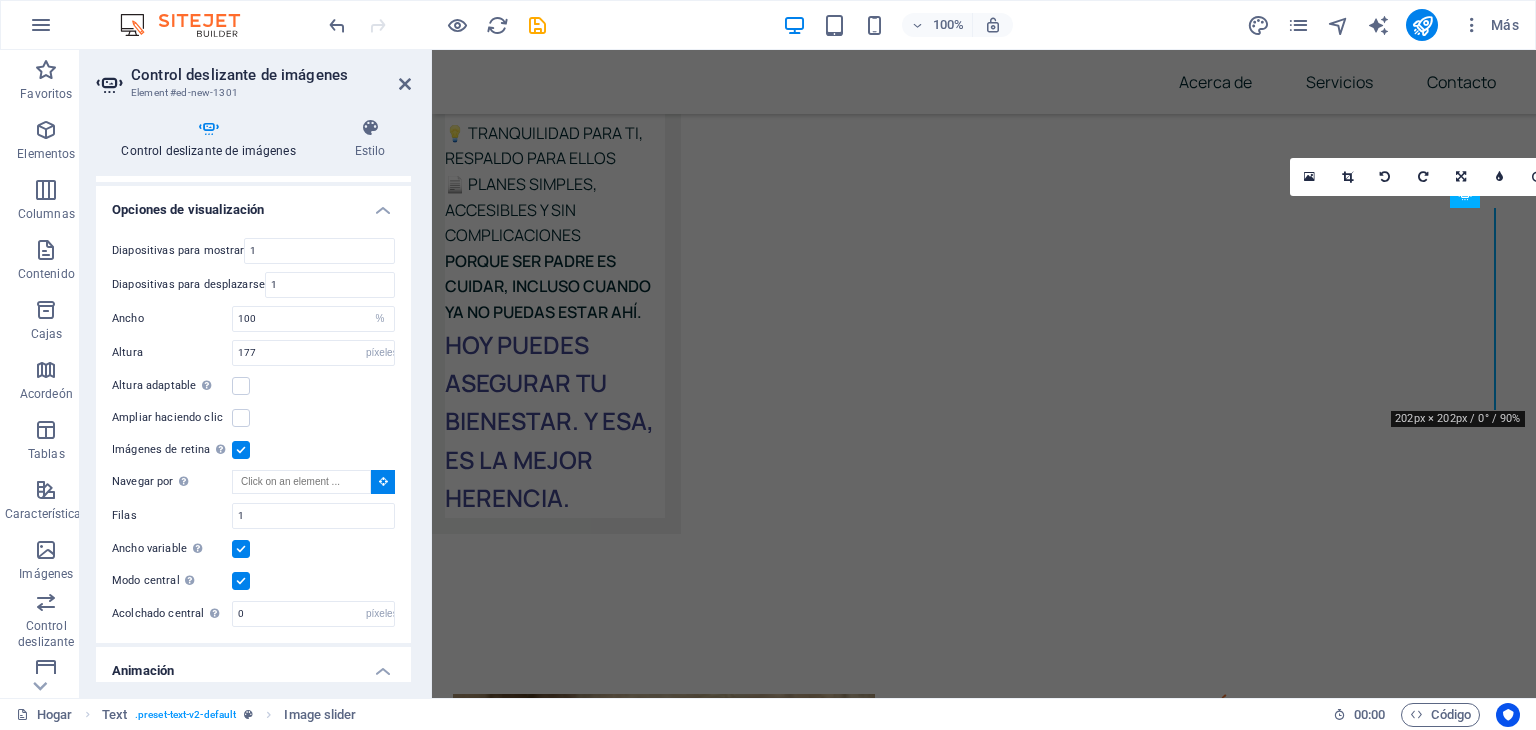 scroll, scrollTop: 7376, scrollLeft: 3, axis: both 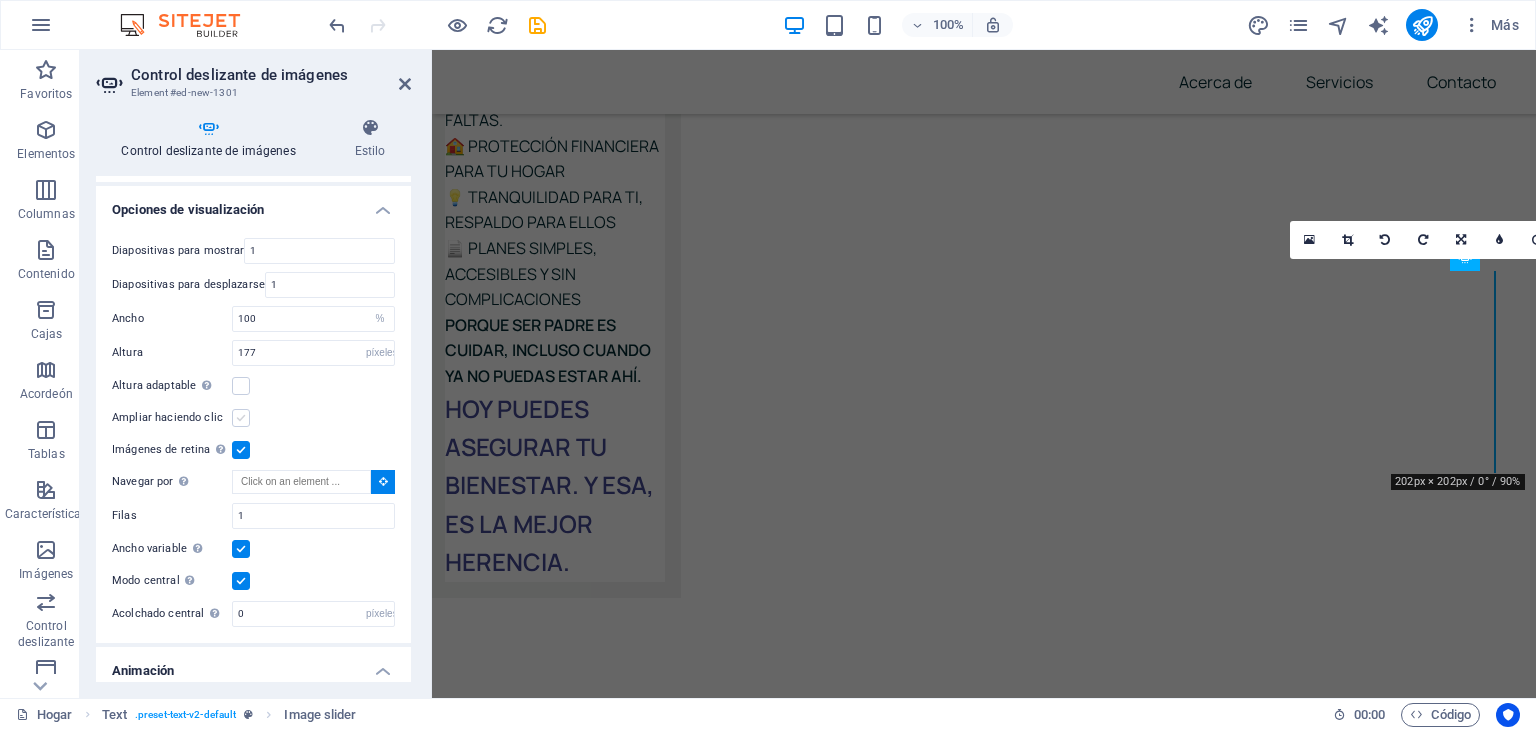 click at bounding box center (241, 386) 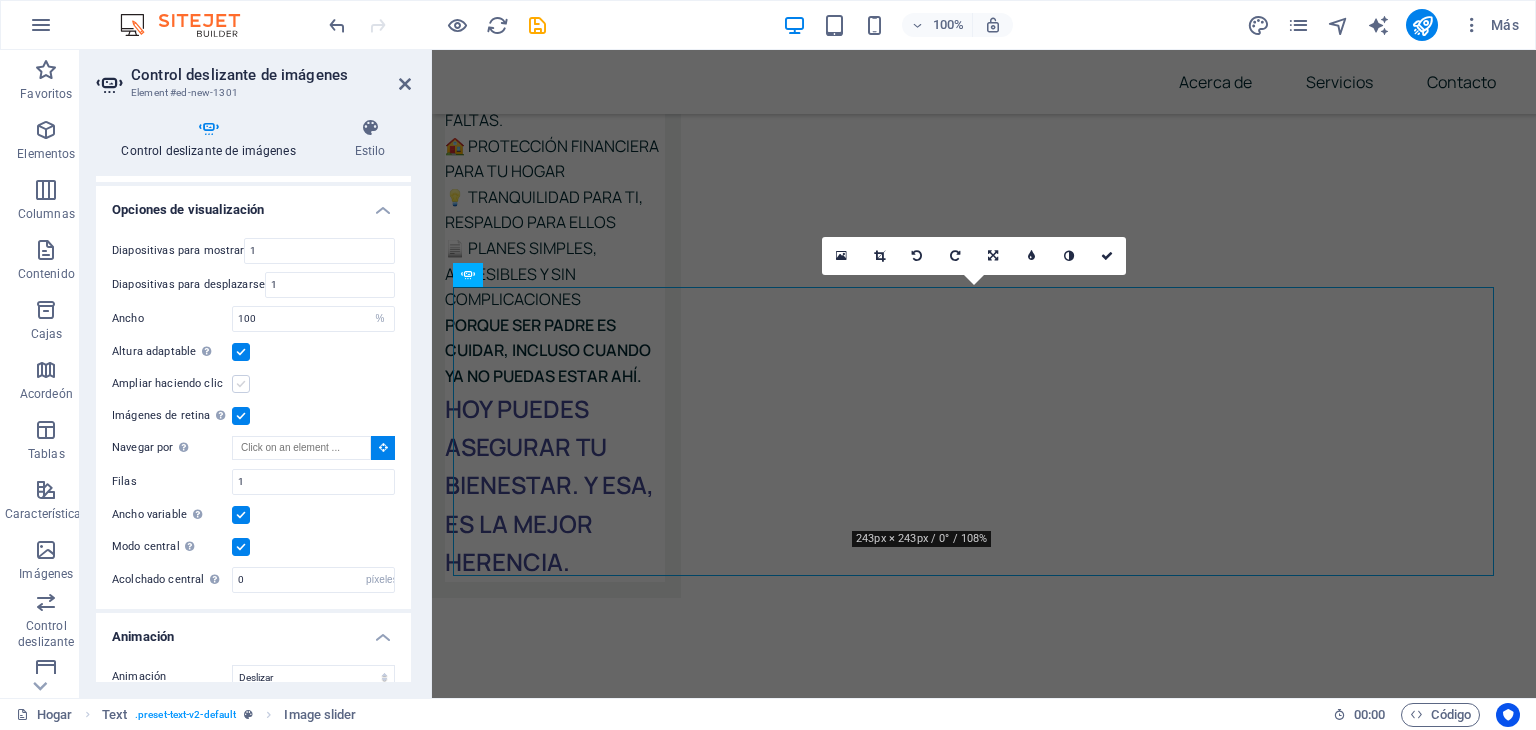 click at bounding box center (241, 384) 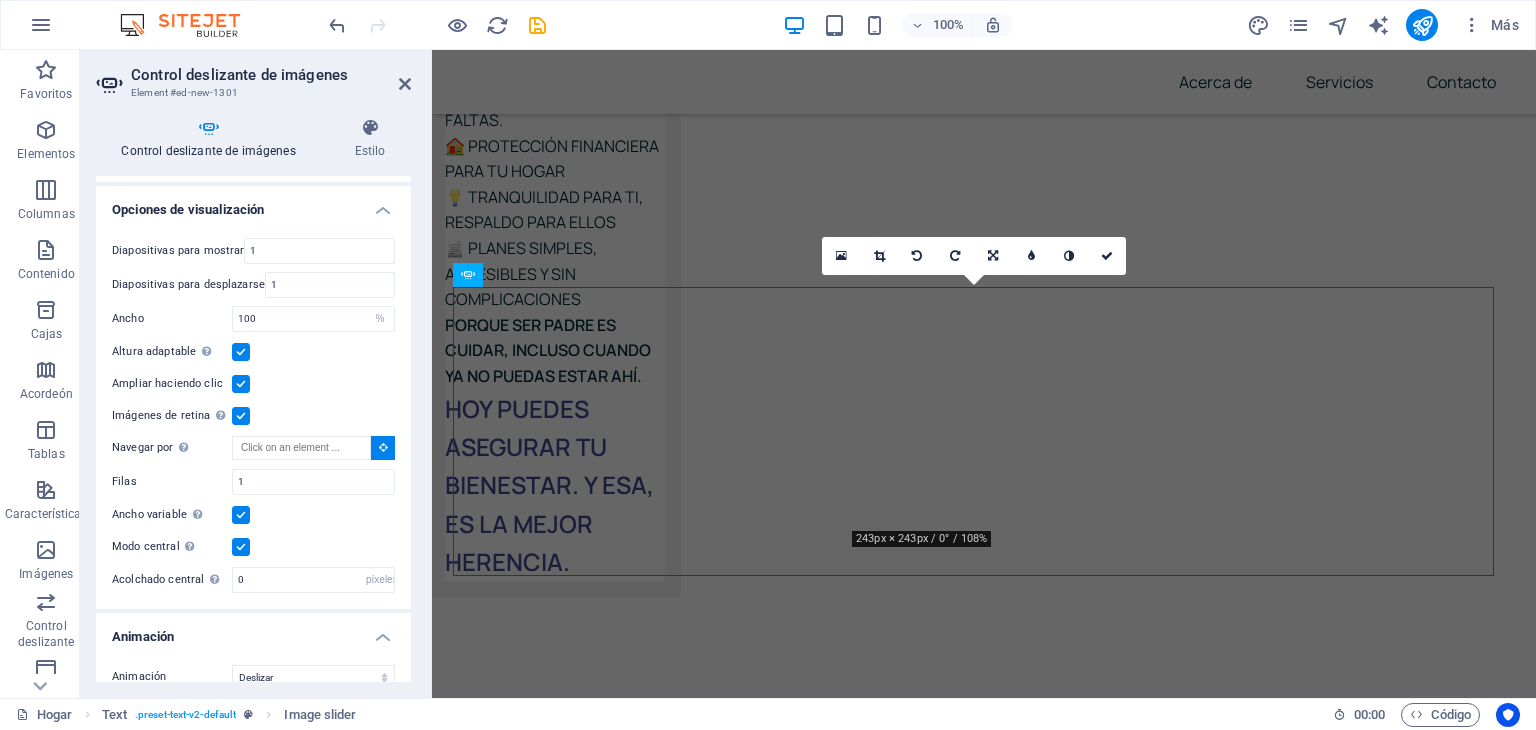 click at bounding box center [241, 352] 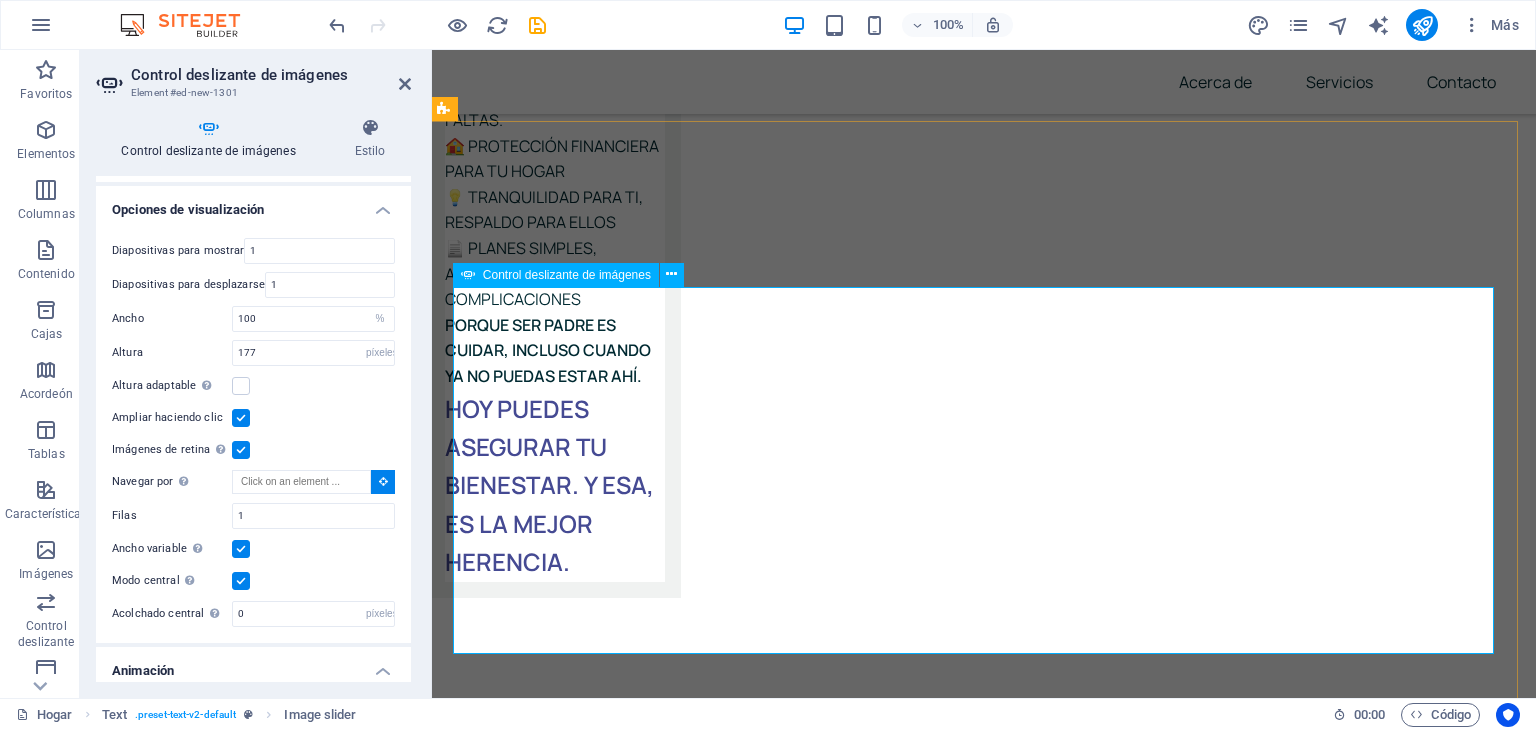 click at bounding box center (453, 8692) 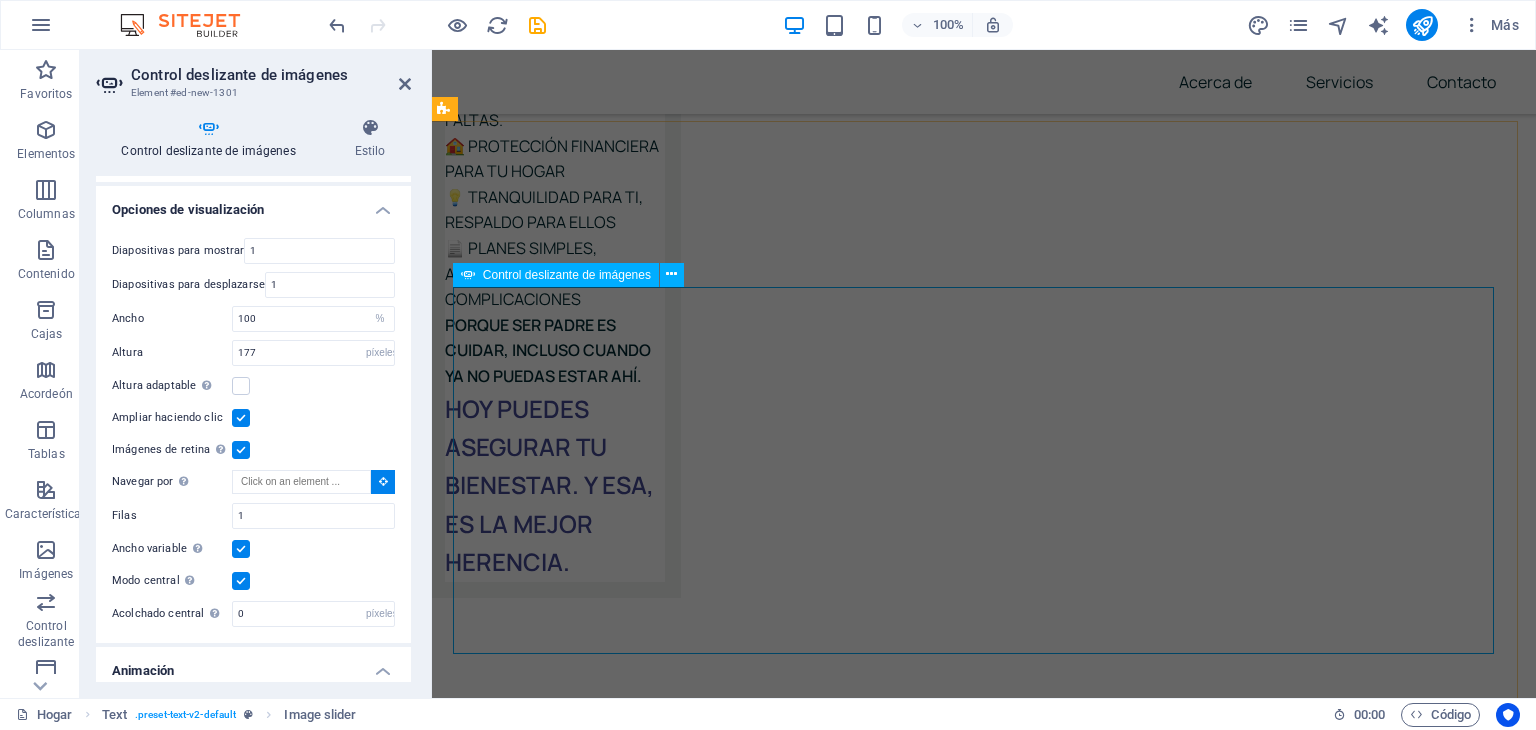 click at bounding box center [453, 8692] 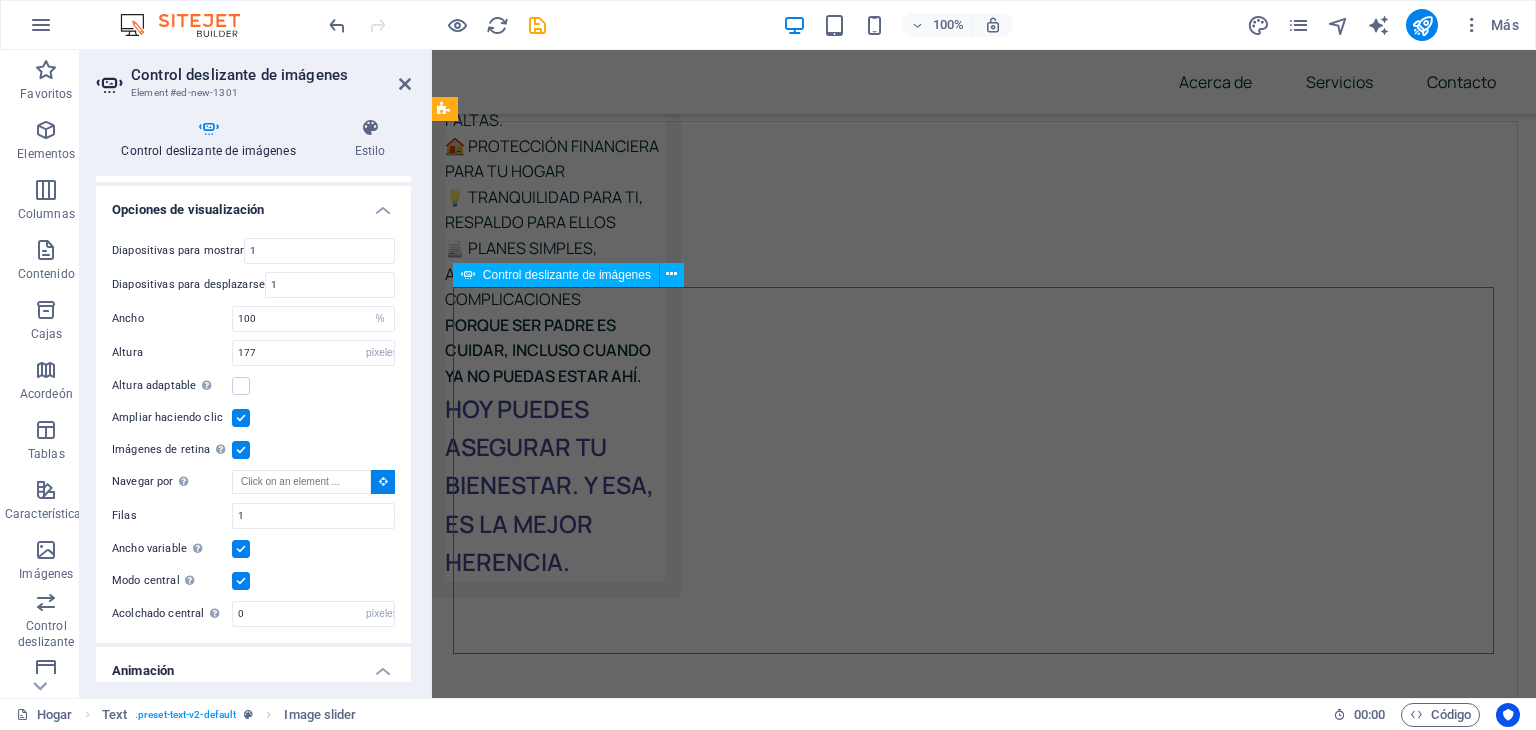 click at bounding box center [453, 8692] 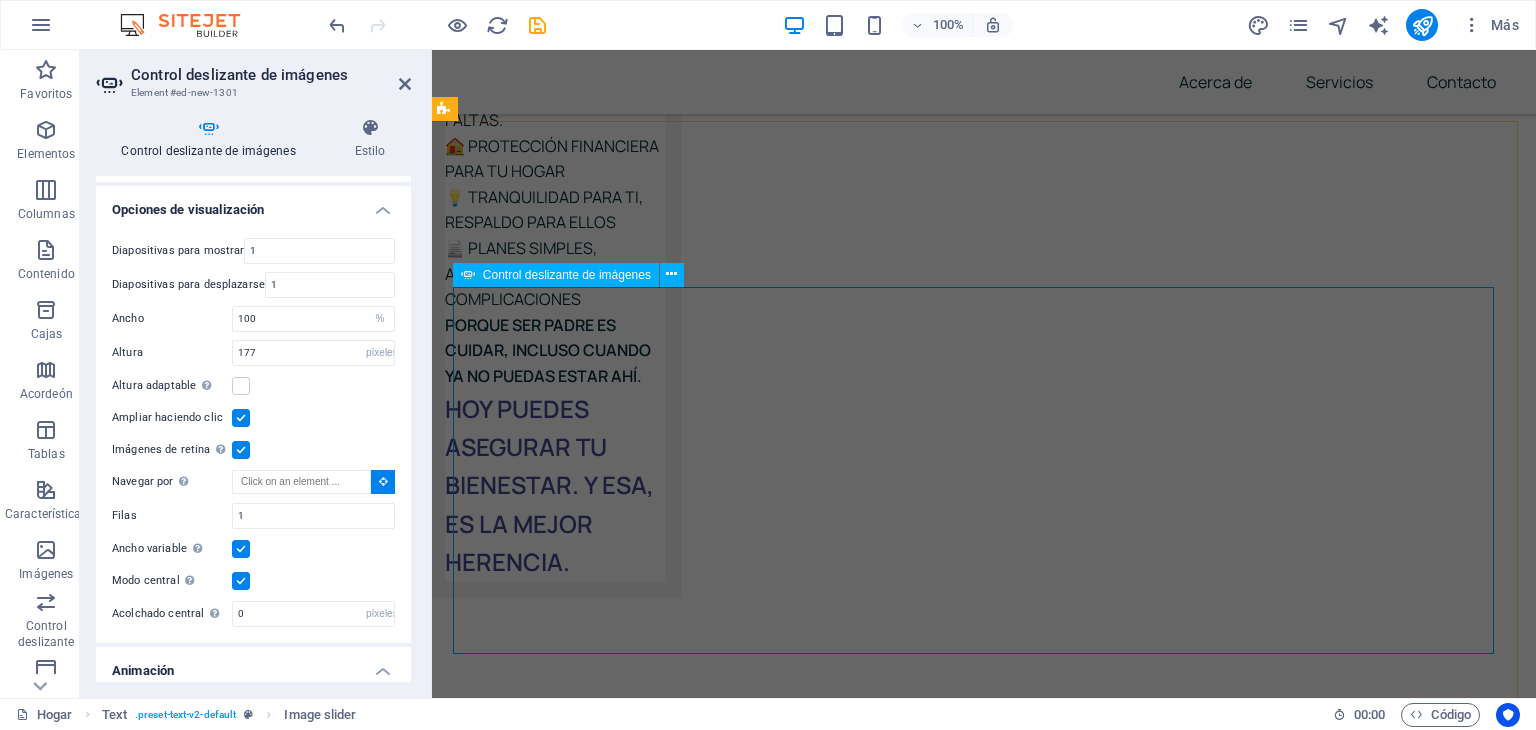 click at bounding box center [453, 8692] 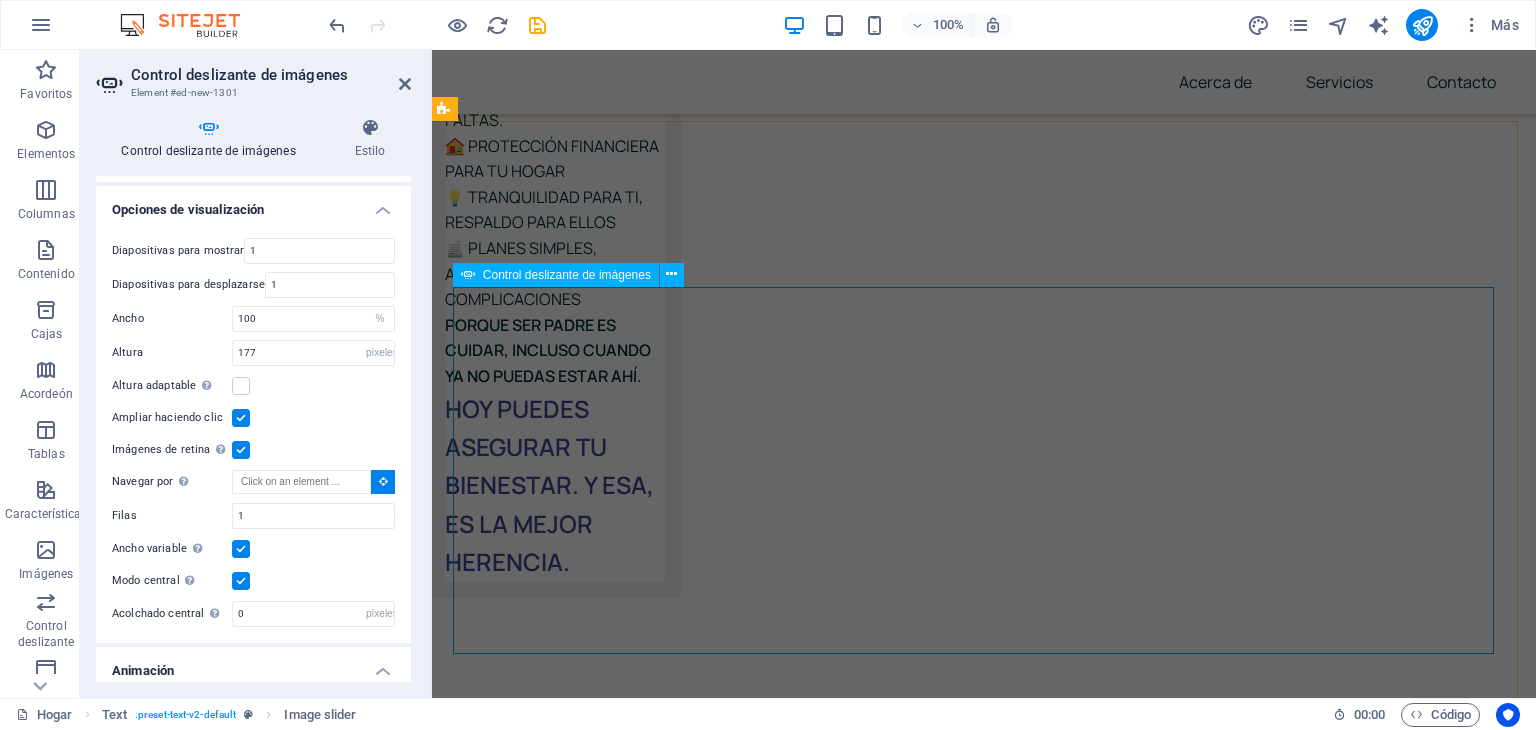 click at bounding box center [453, 8692] 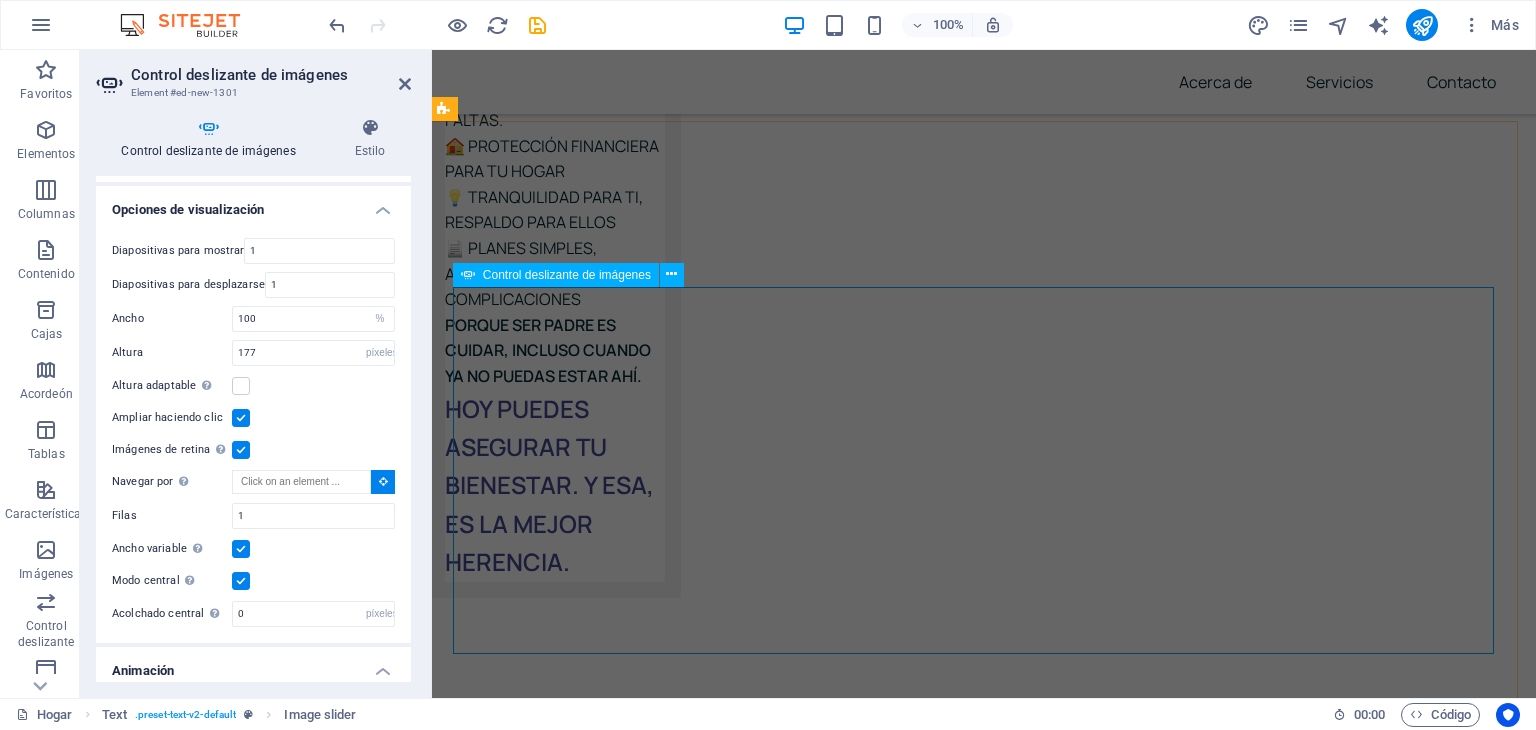click at bounding box center (453, 8692) 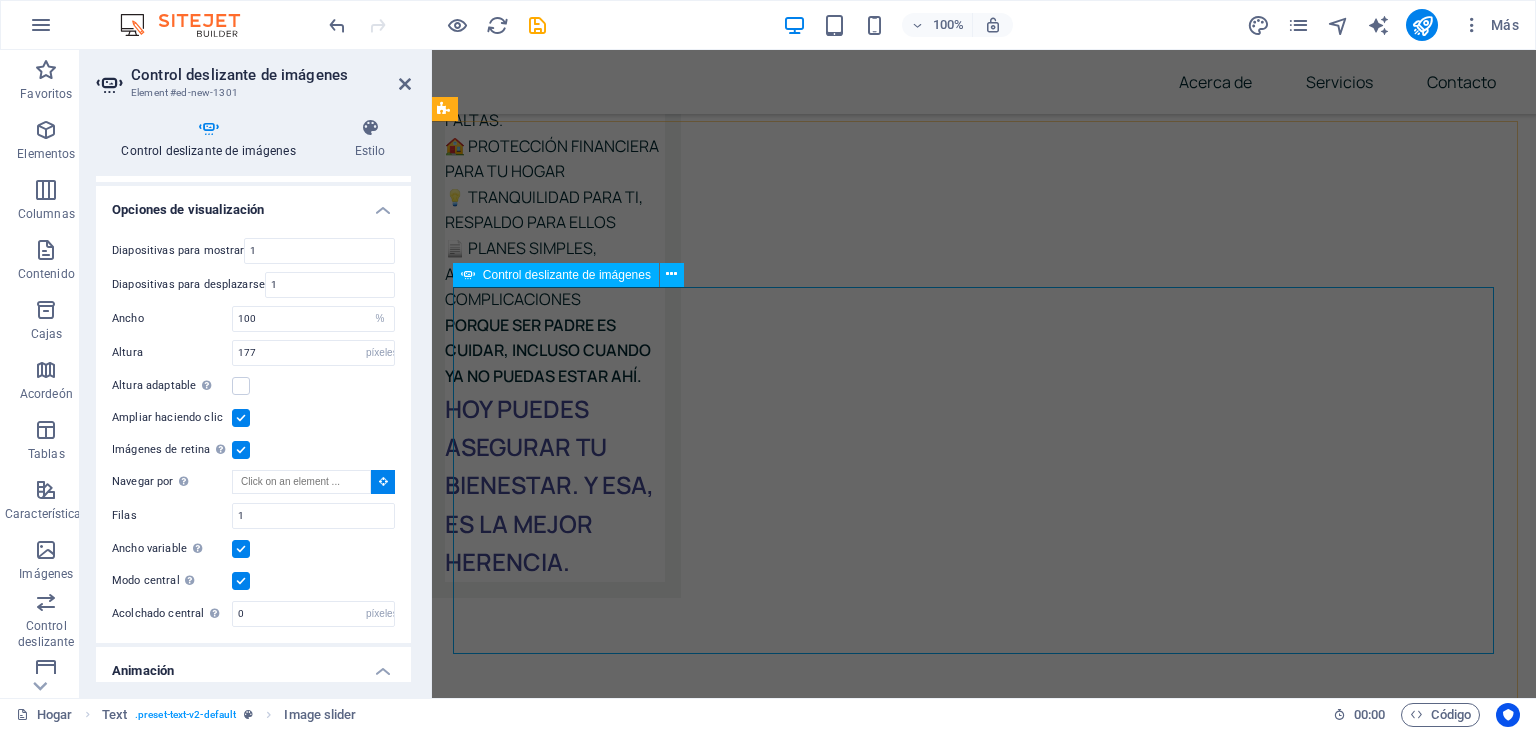 click at bounding box center [453, 8692] 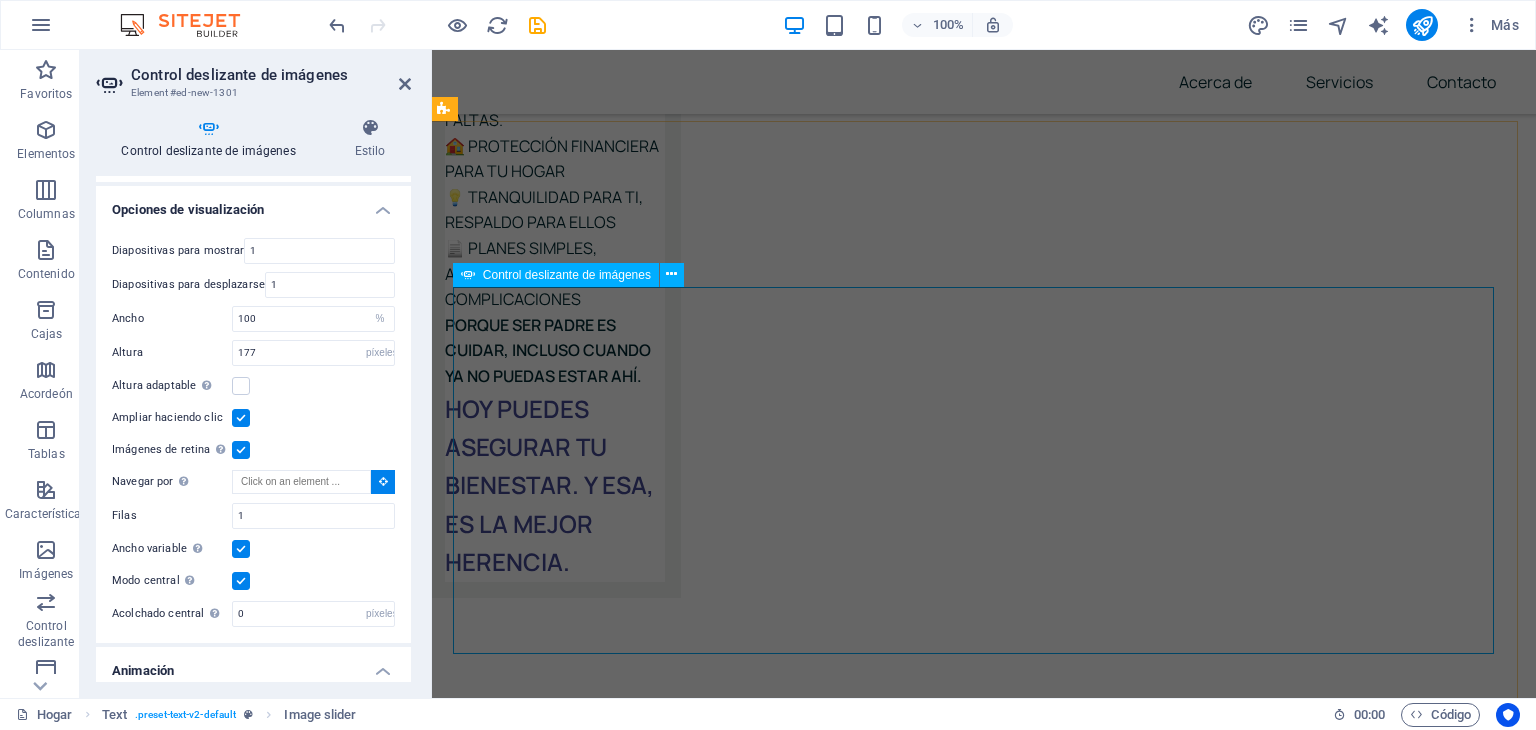 click at bounding box center [453, 4909] 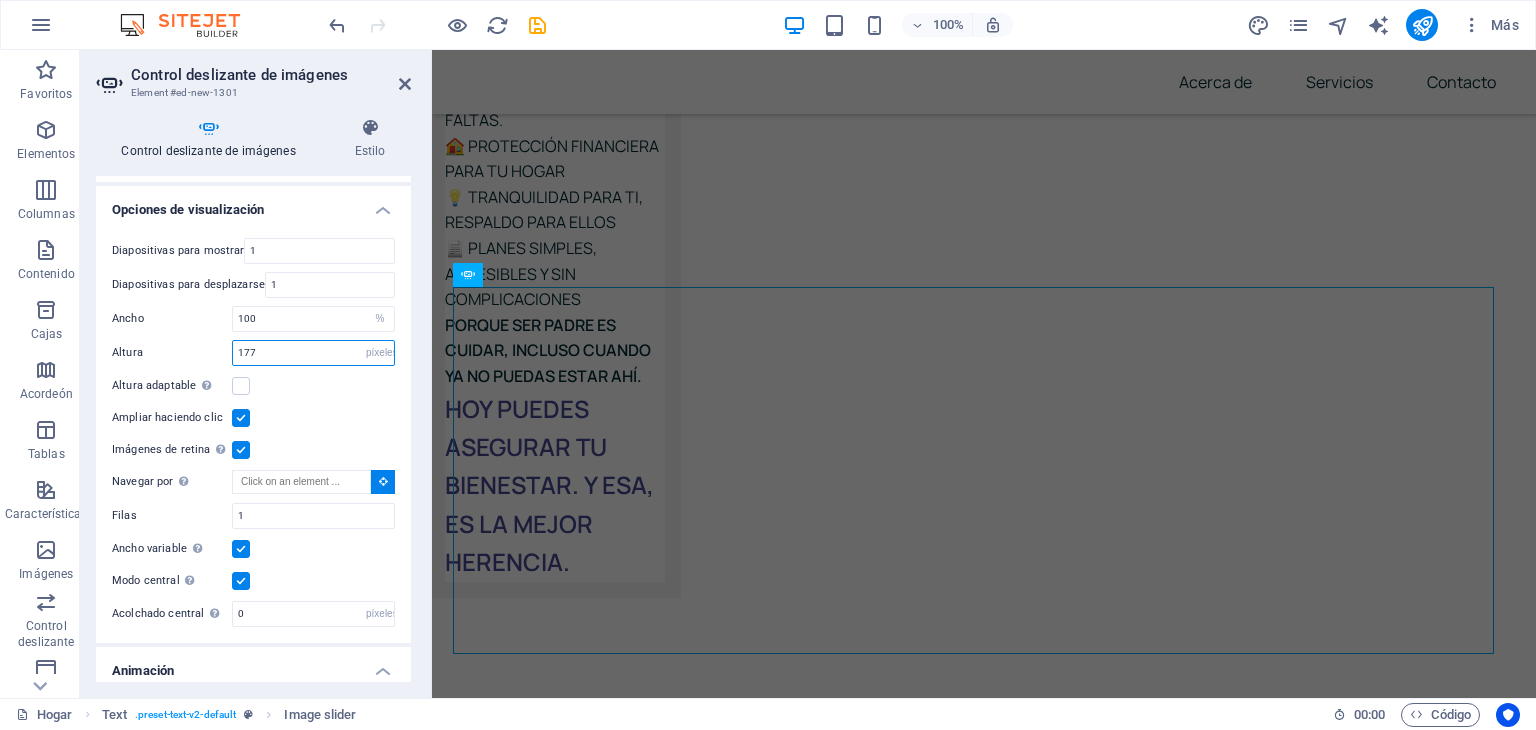 drag, startPoint x: 263, startPoint y: 341, endPoint x: 225, endPoint y: 341, distance: 38 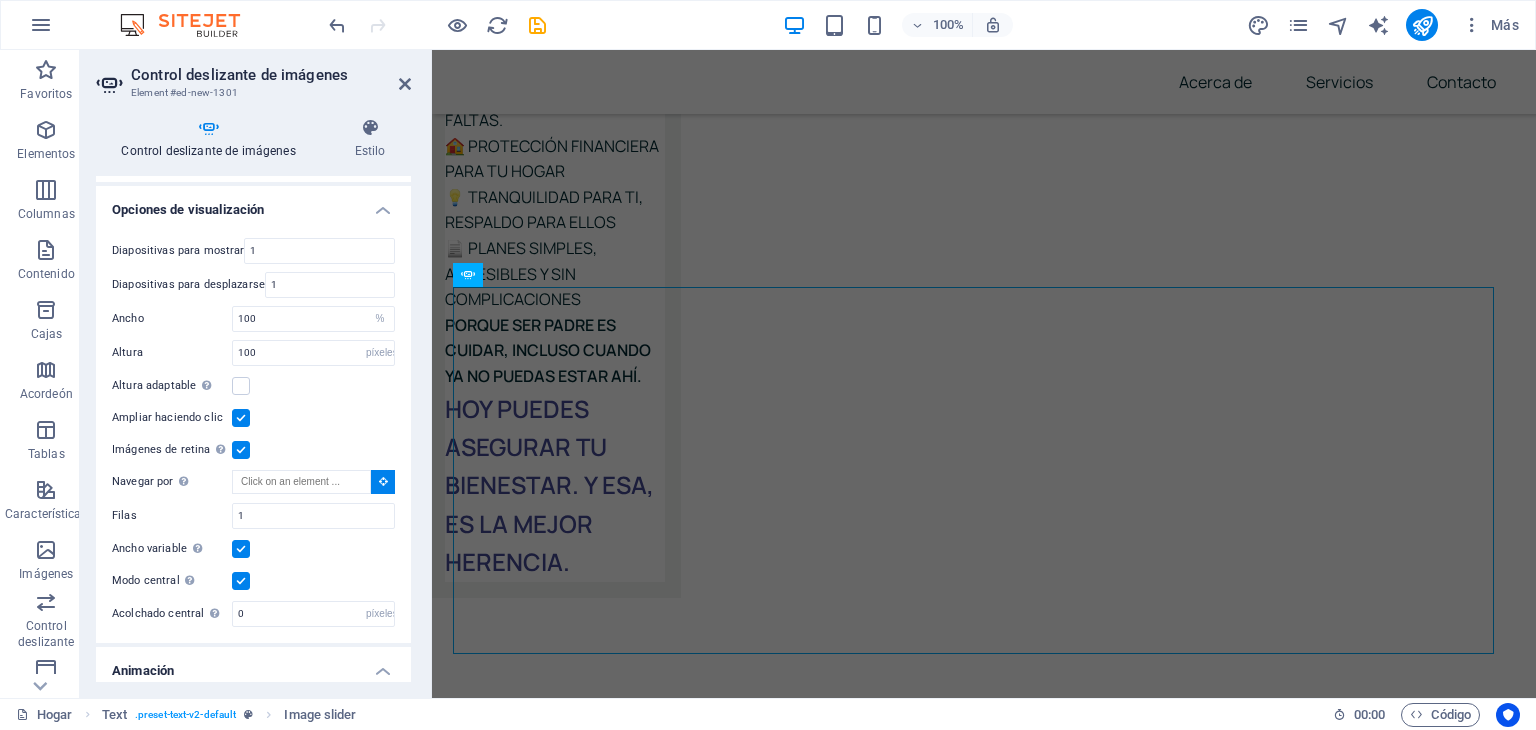 click on "Altura" at bounding box center [172, 352] 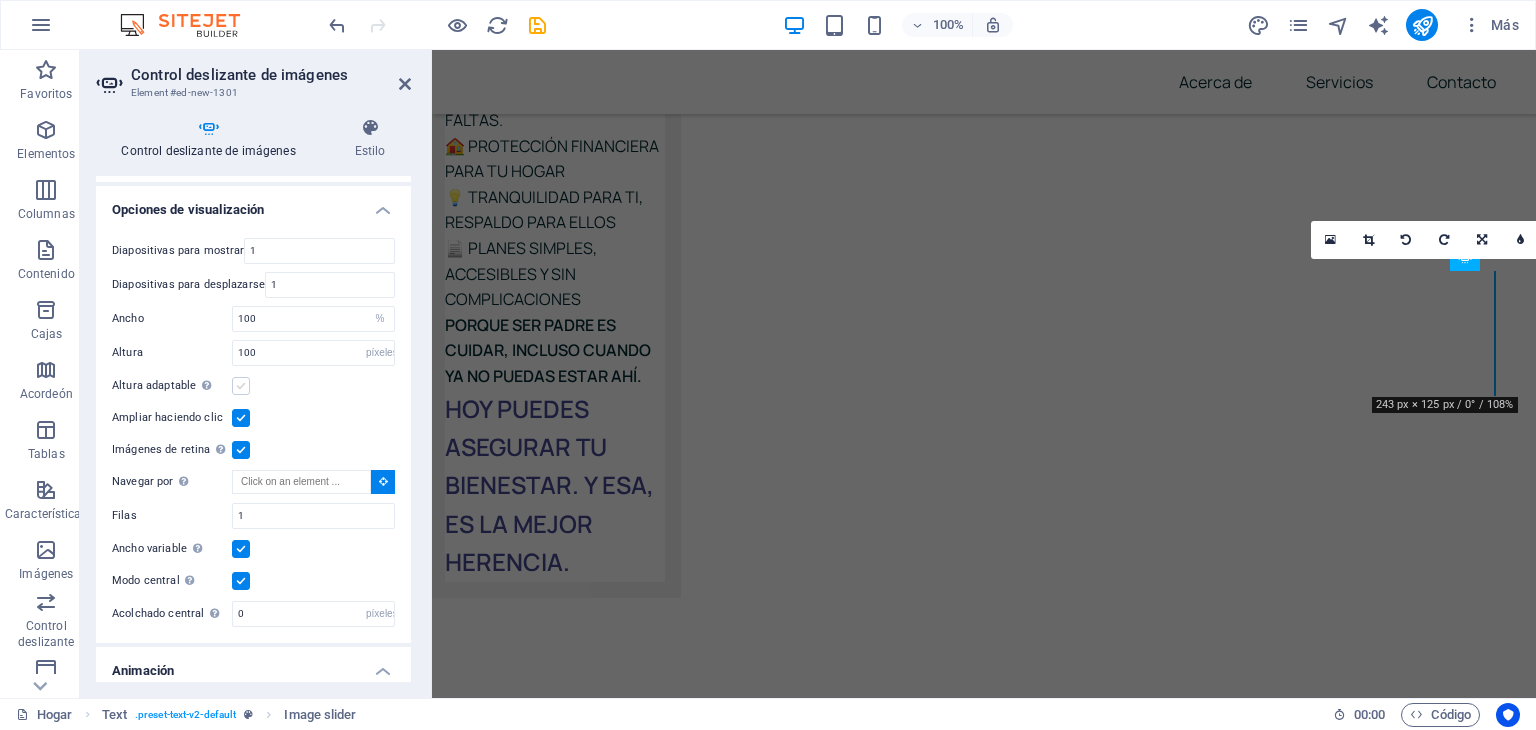 click at bounding box center [241, 386] 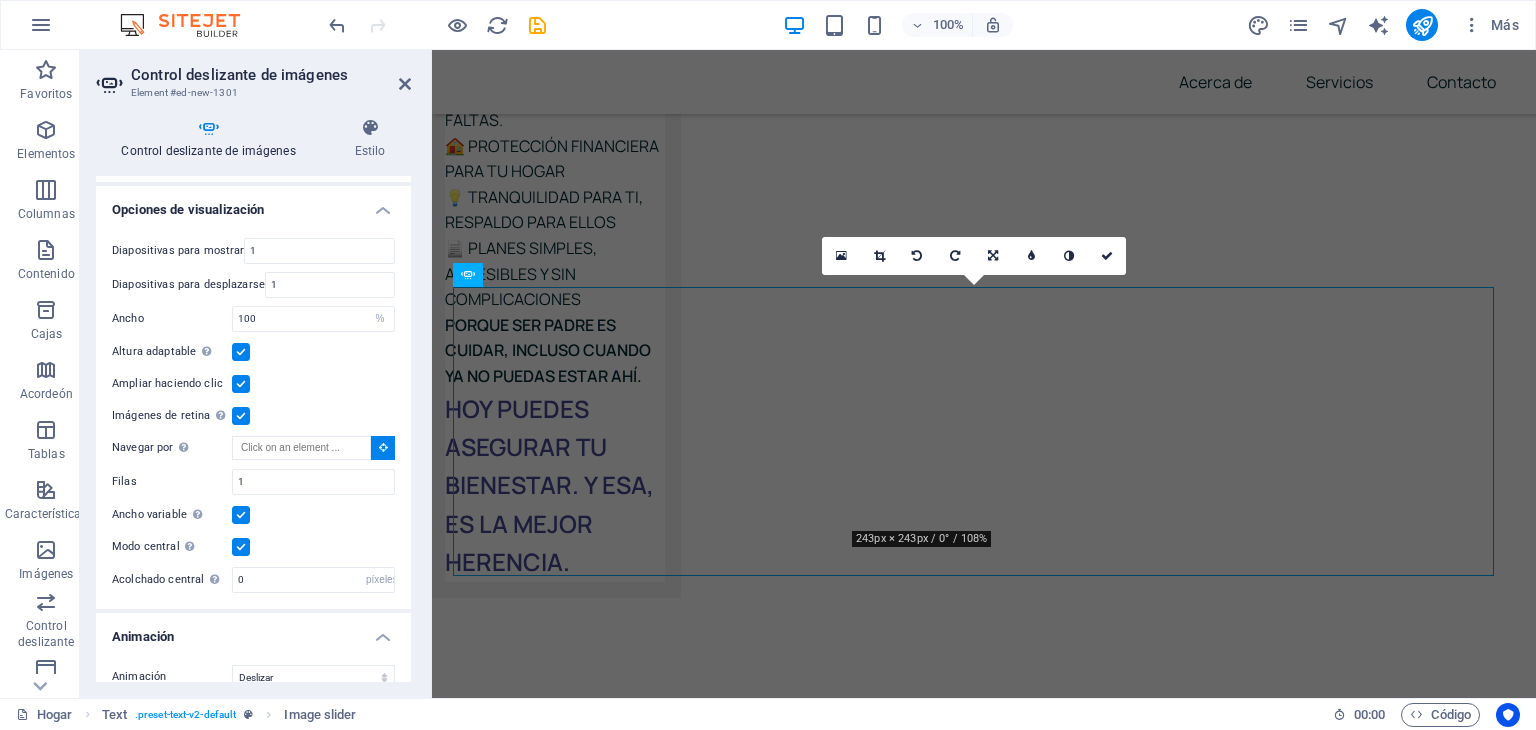 click at bounding box center [241, 352] 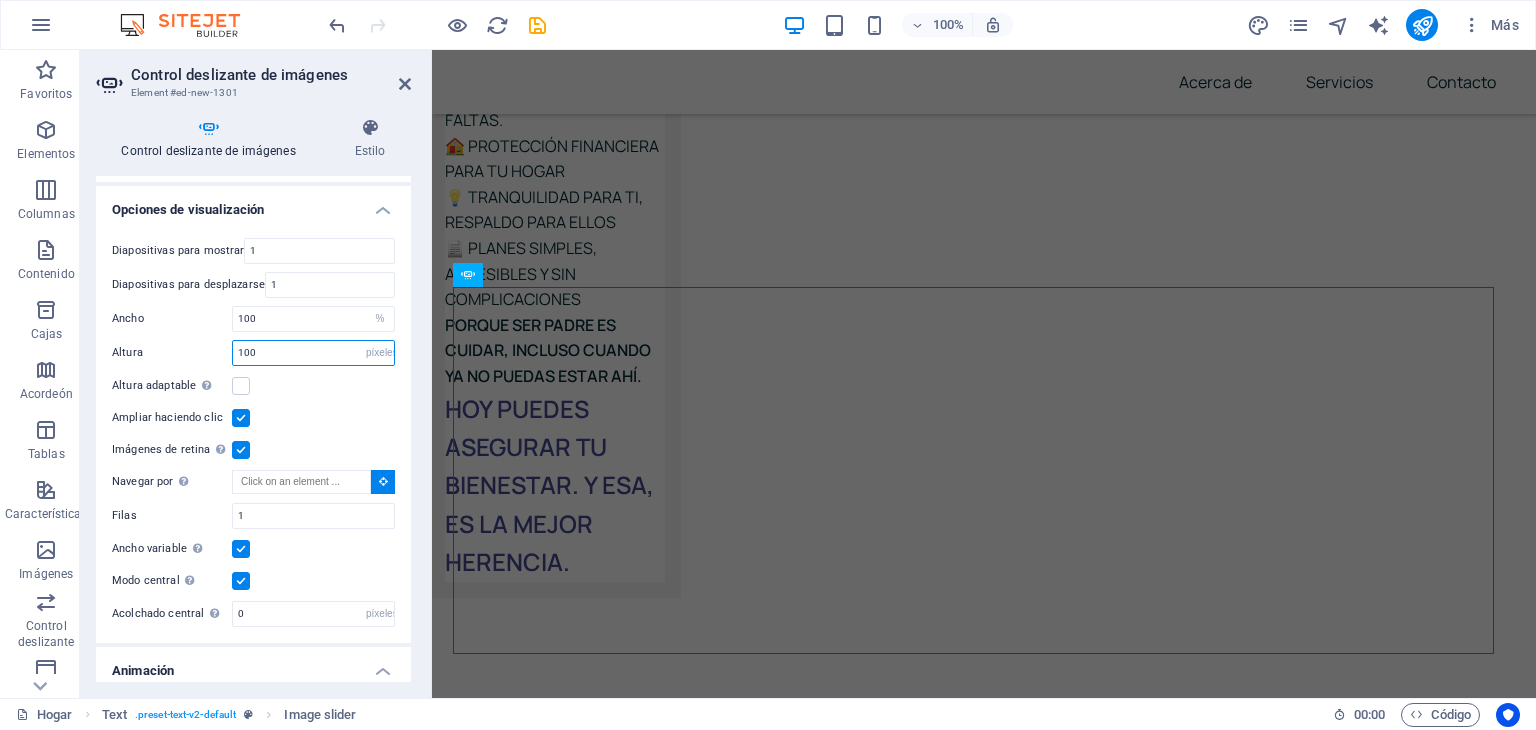 drag, startPoint x: 275, startPoint y: 352, endPoint x: 188, endPoint y: 339, distance: 87.965904 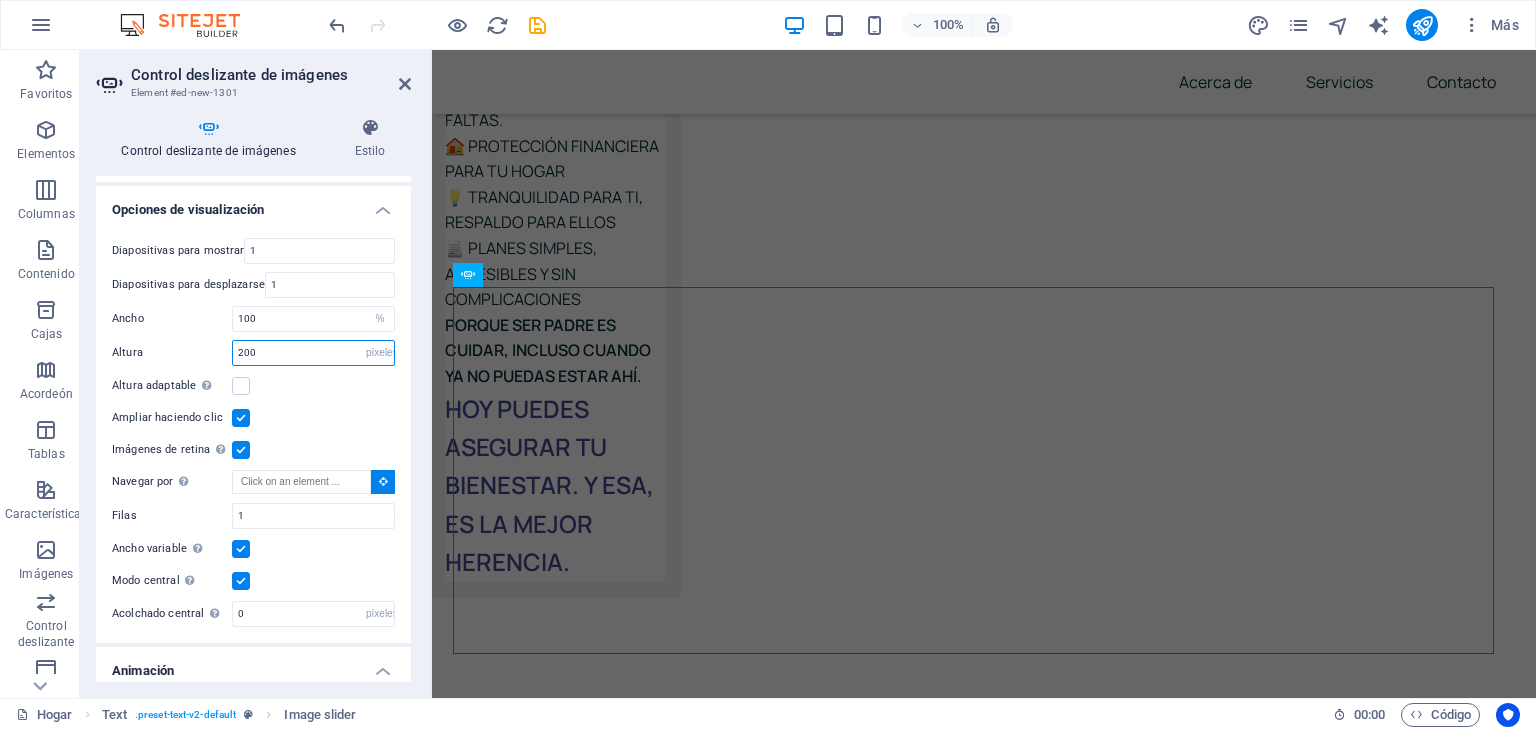 type on "200" 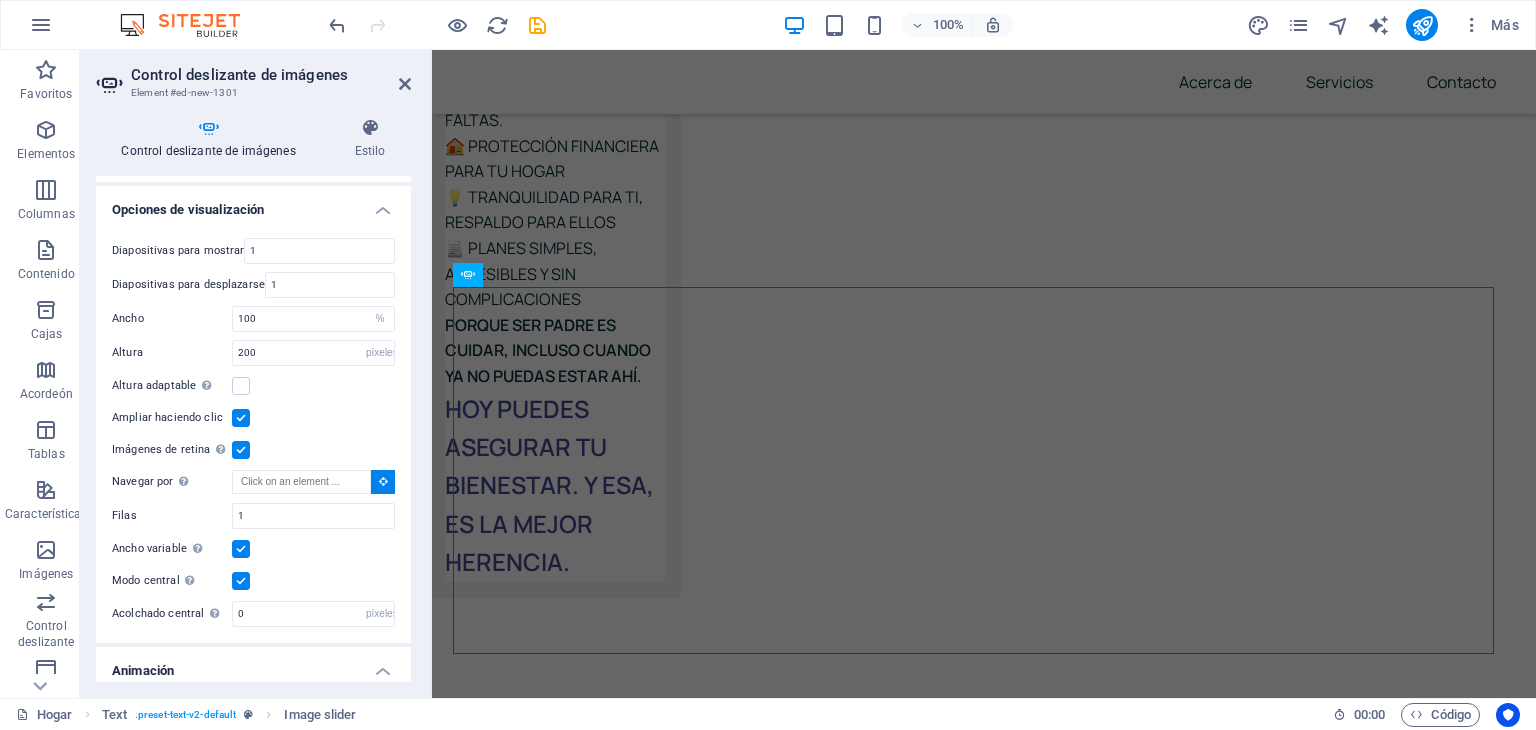 click on "Ancho [NUMBER] Por defecto píxeles % movimiento rápido del ojo ellos Volkswagen vh" at bounding box center (253, 319) 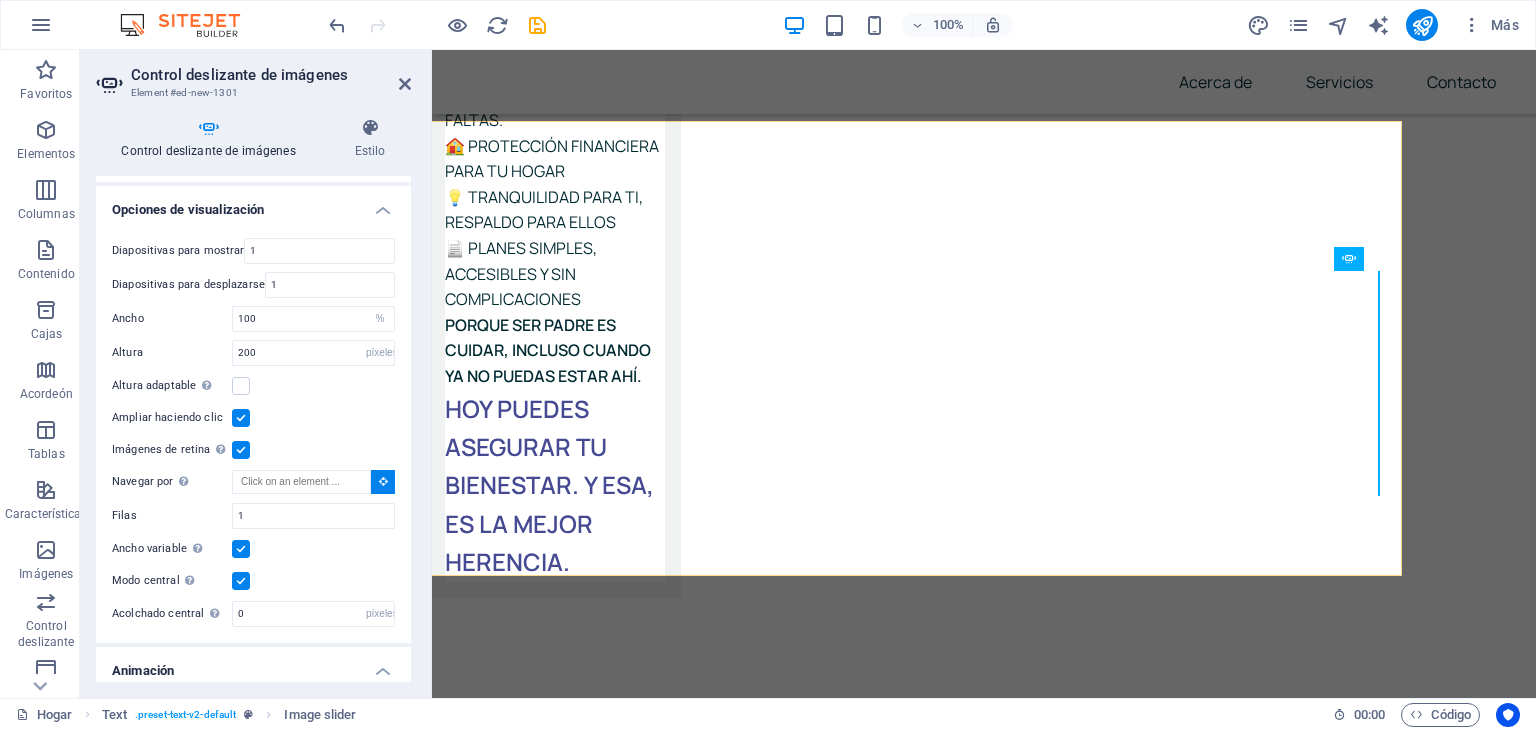 scroll, scrollTop: 7376, scrollLeft: 119, axis: both 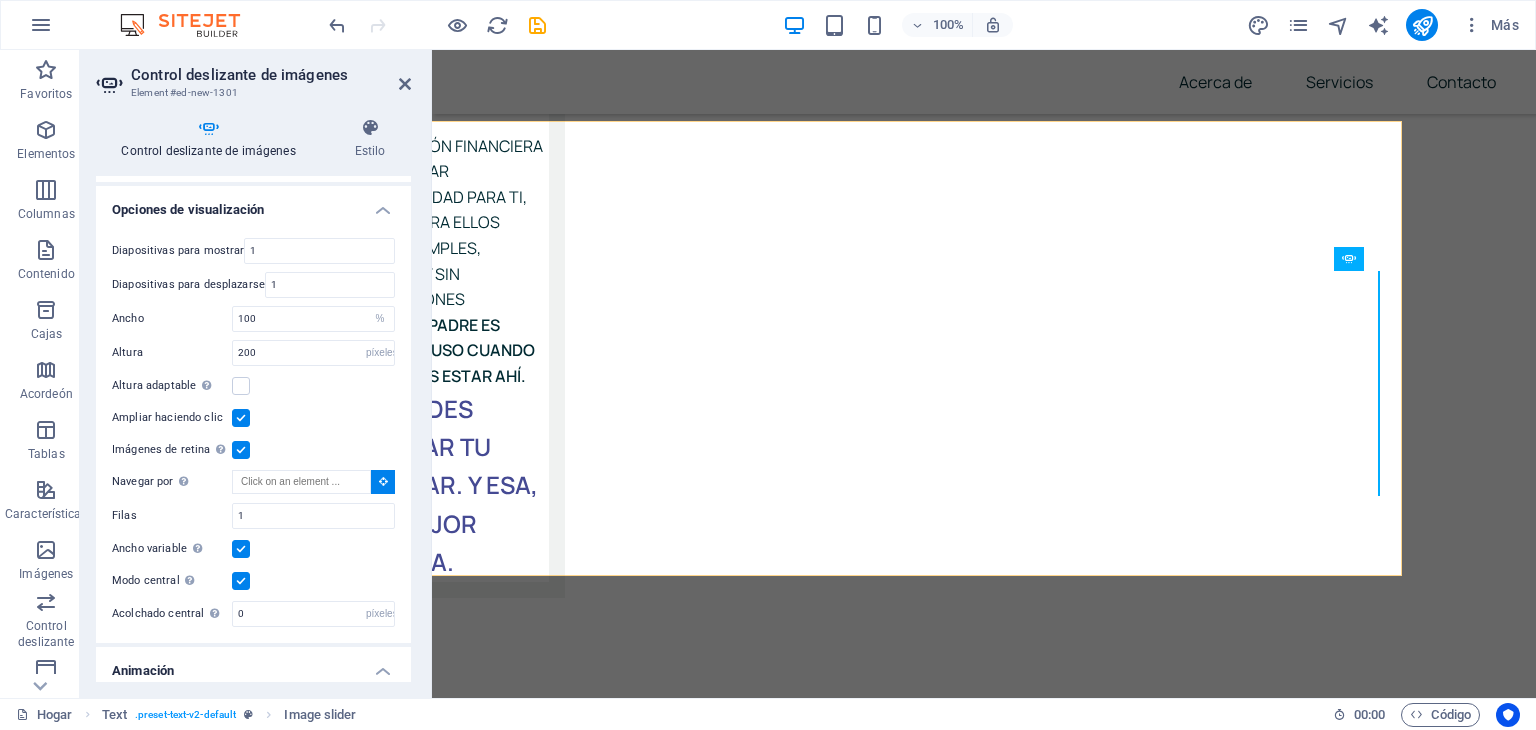 click on "NUESTRAS ALIANZAS 1 2 3 4 5 6 7 8 9 10 11 12 13 14" at bounding box center [865, 4948] 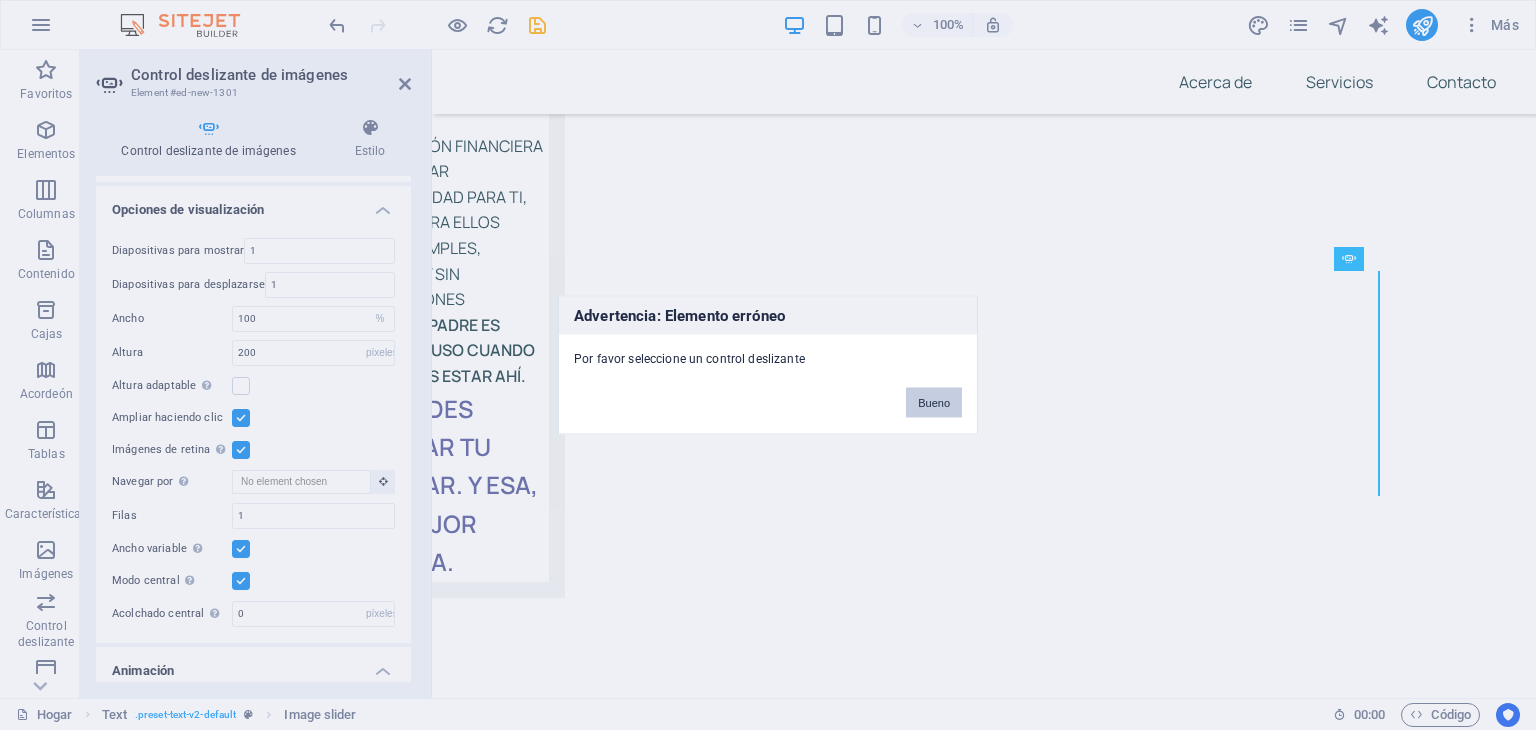 click on "Bueno" at bounding box center [934, 403] 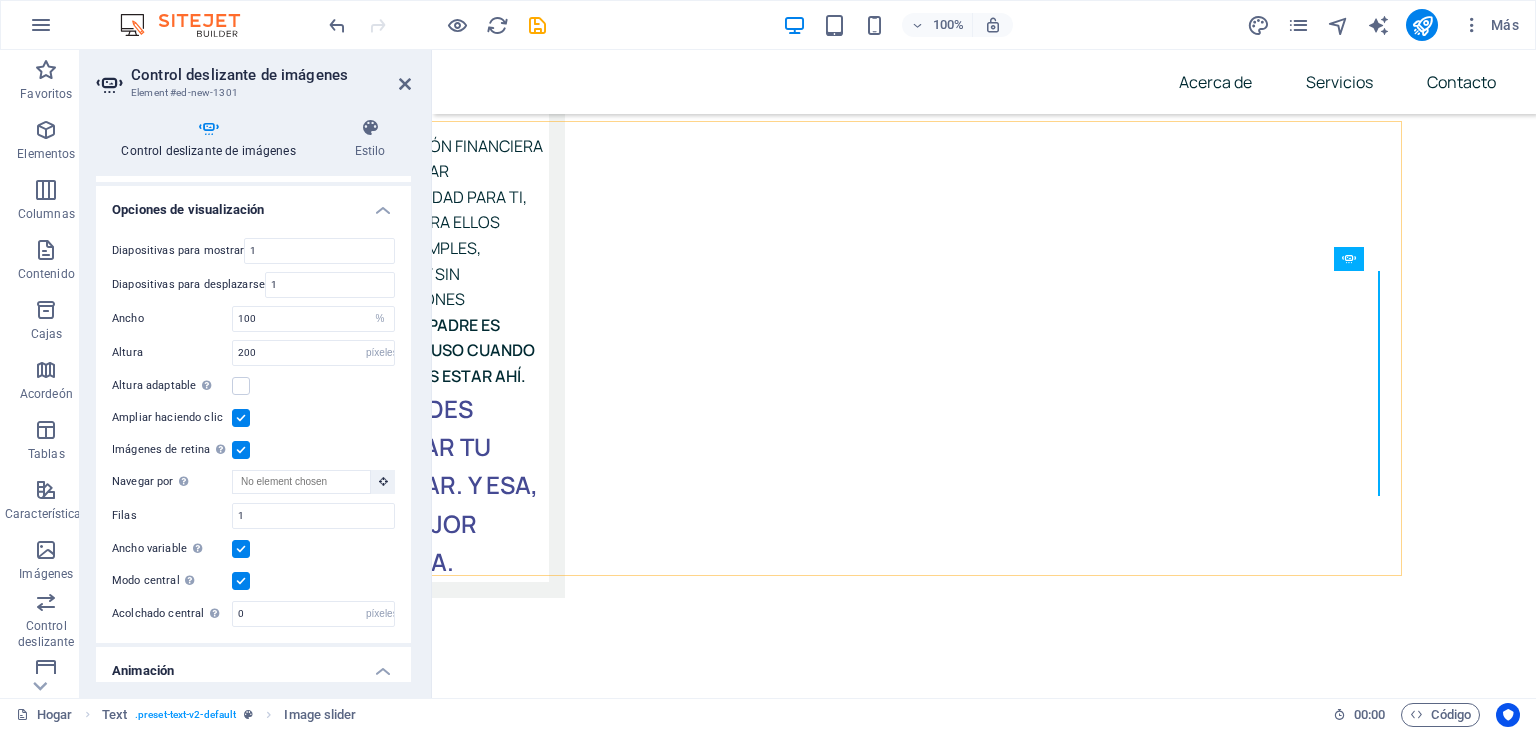scroll, scrollTop: 7376, scrollLeft: 0, axis: vertical 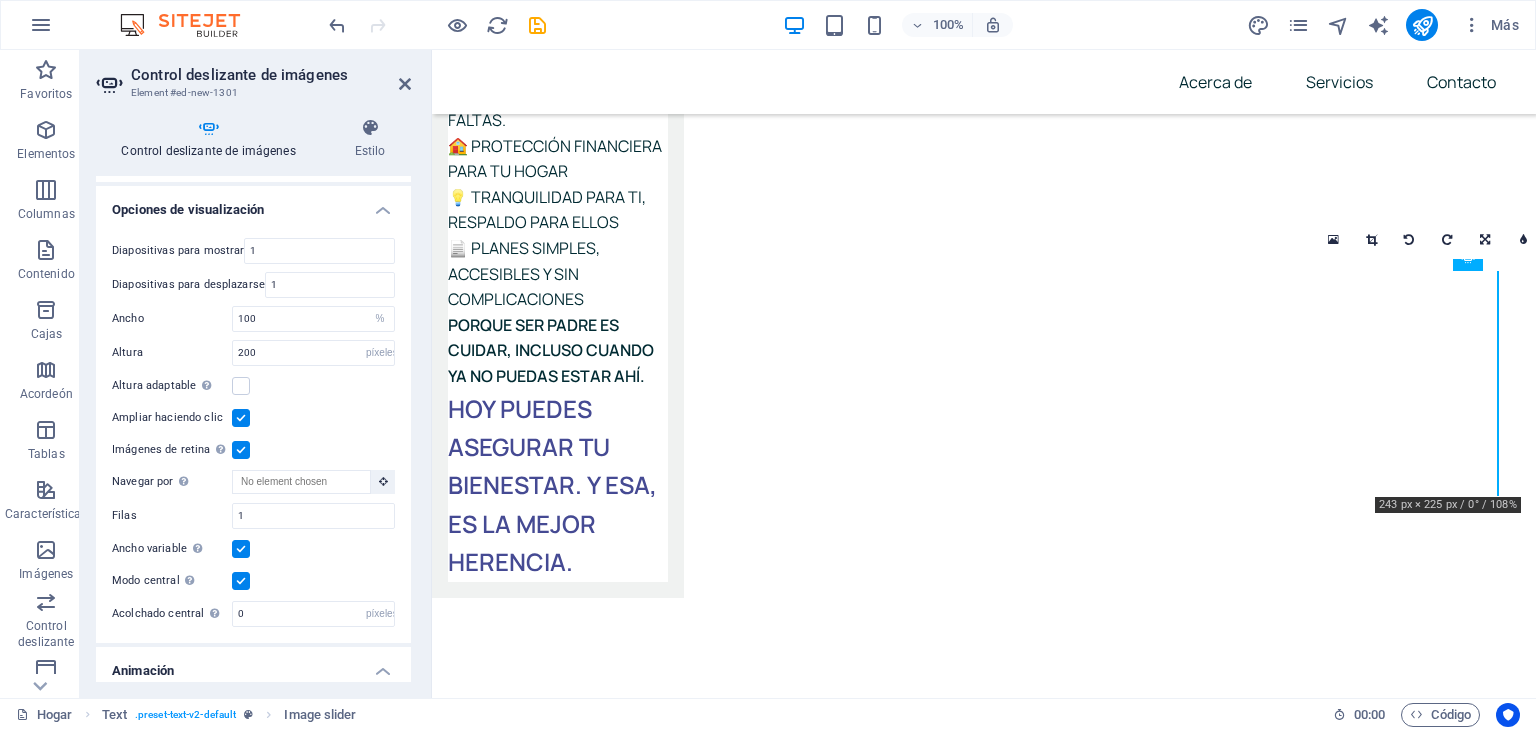 click on "16:10 16:9 4:3 1:1 1:2 0" at bounding box center (1467, 240) 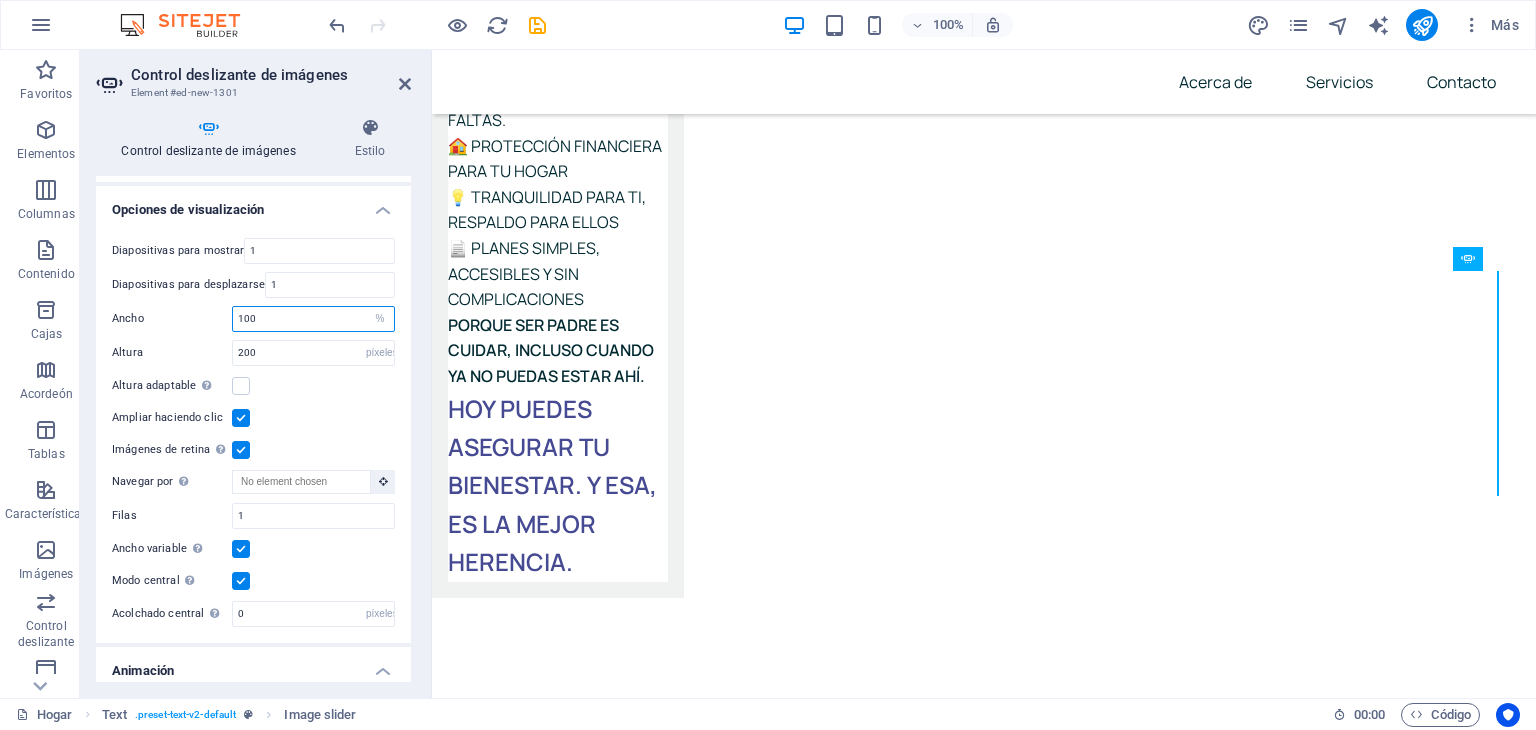 drag, startPoint x: 279, startPoint y: 315, endPoint x: 208, endPoint y: 301, distance: 72.36712 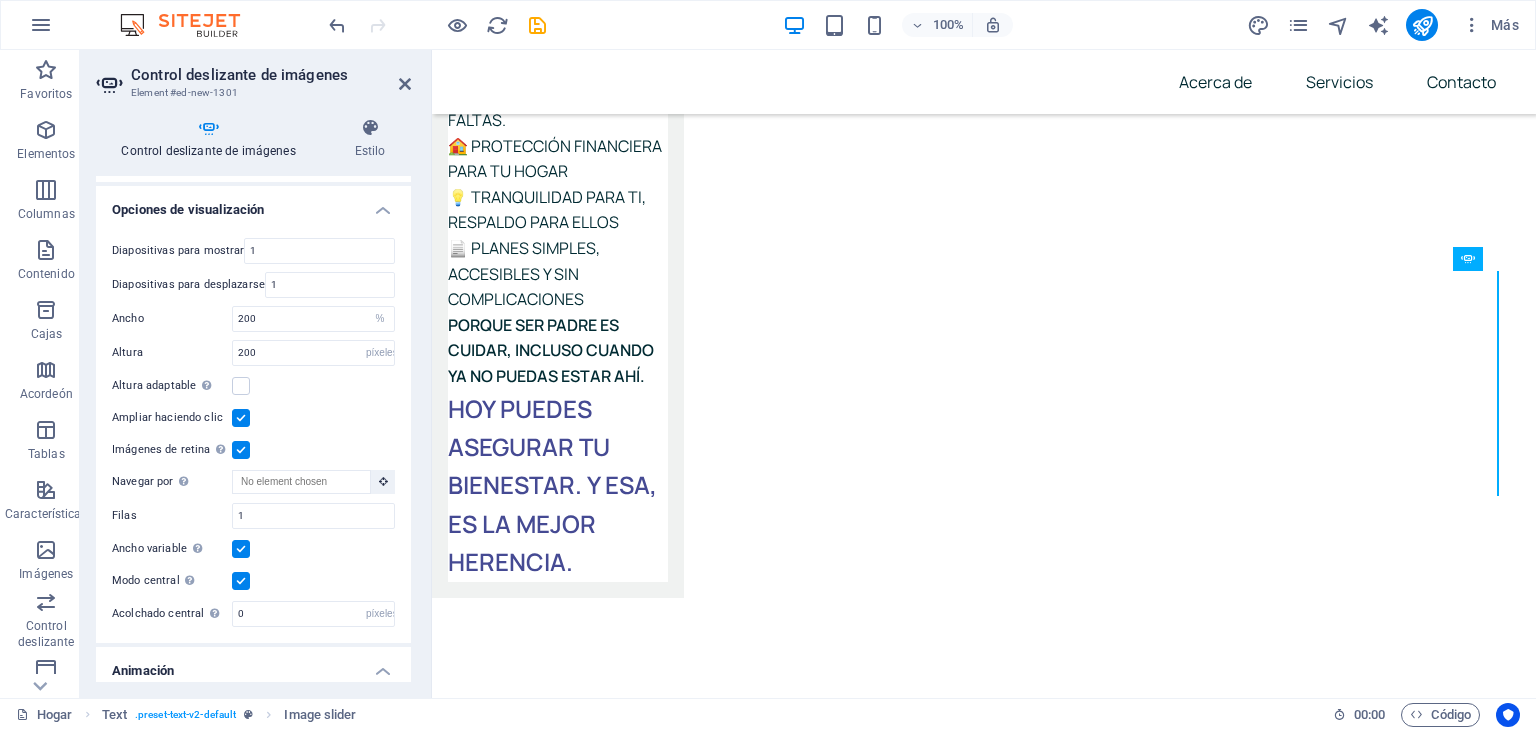 click on "Altura" at bounding box center [172, 352] 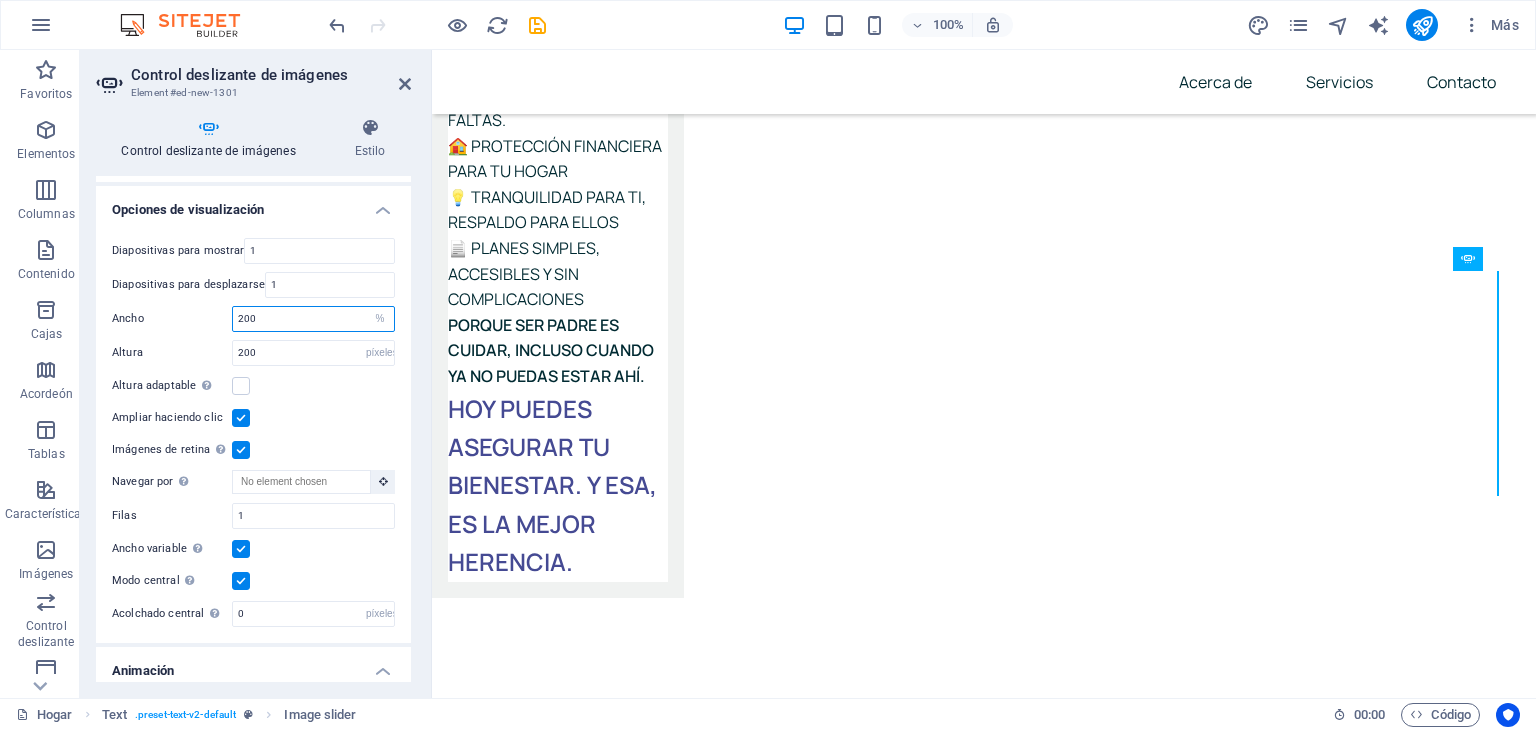 drag, startPoint x: 258, startPoint y: 308, endPoint x: 196, endPoint y: 297, distance: 62.968246 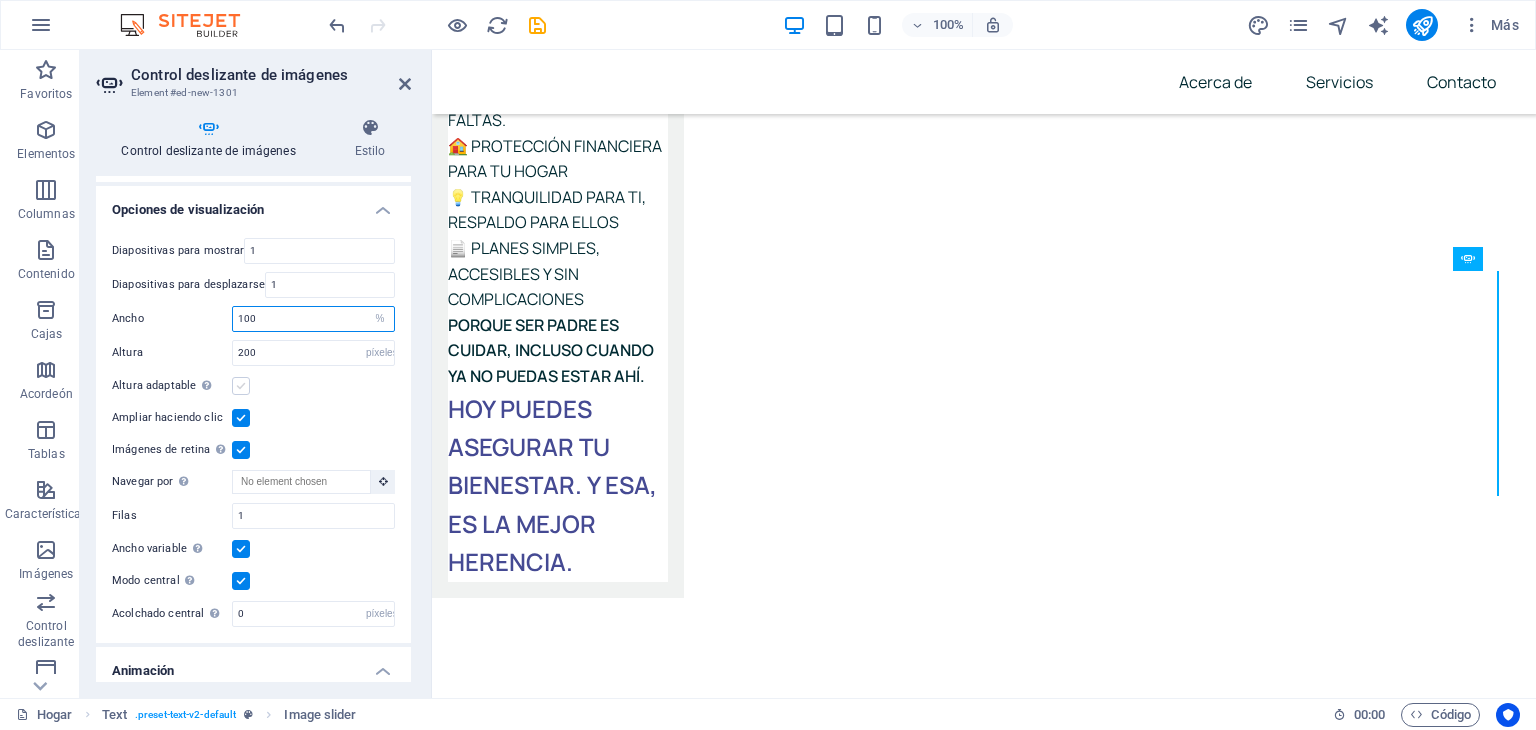 type on "100" 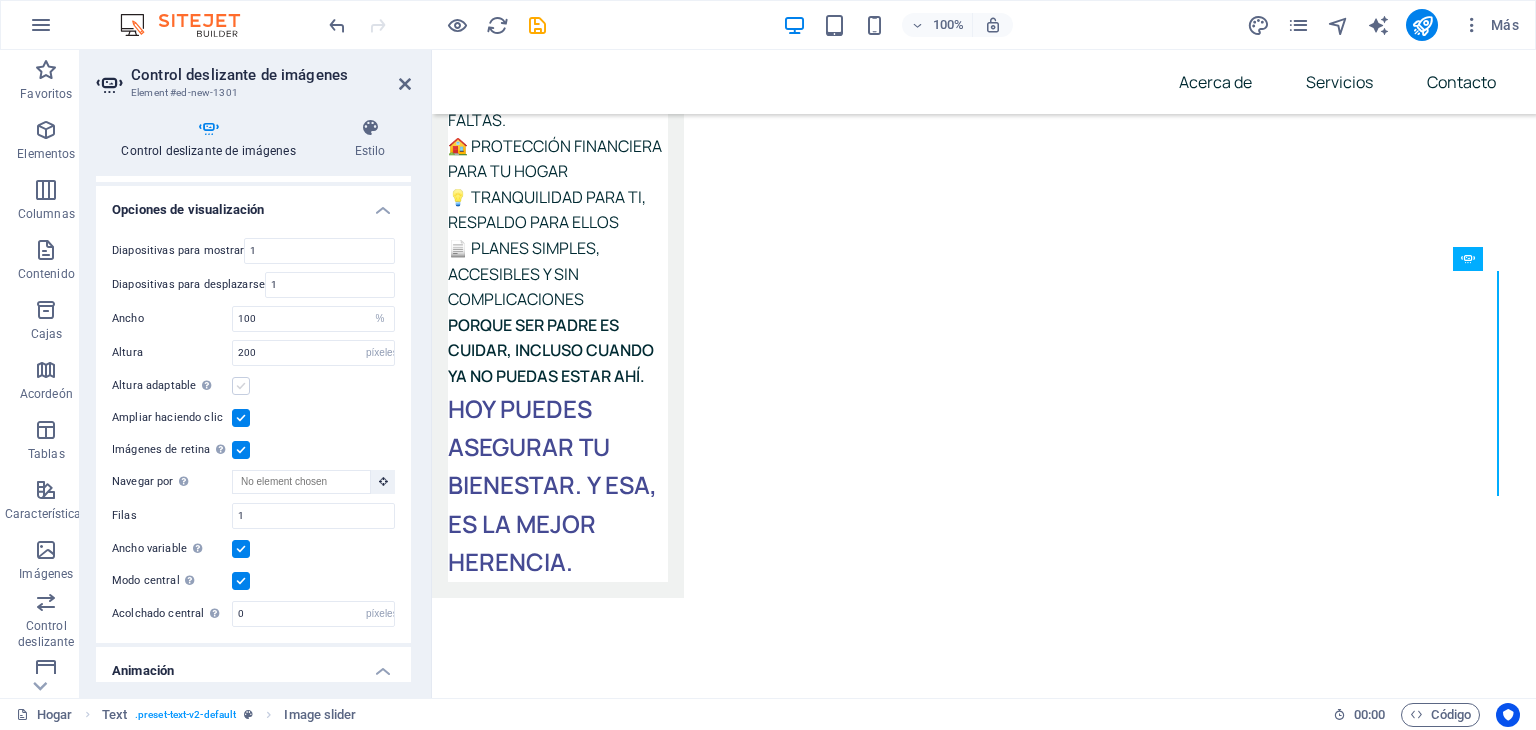 click at bounding box center [241, 386] 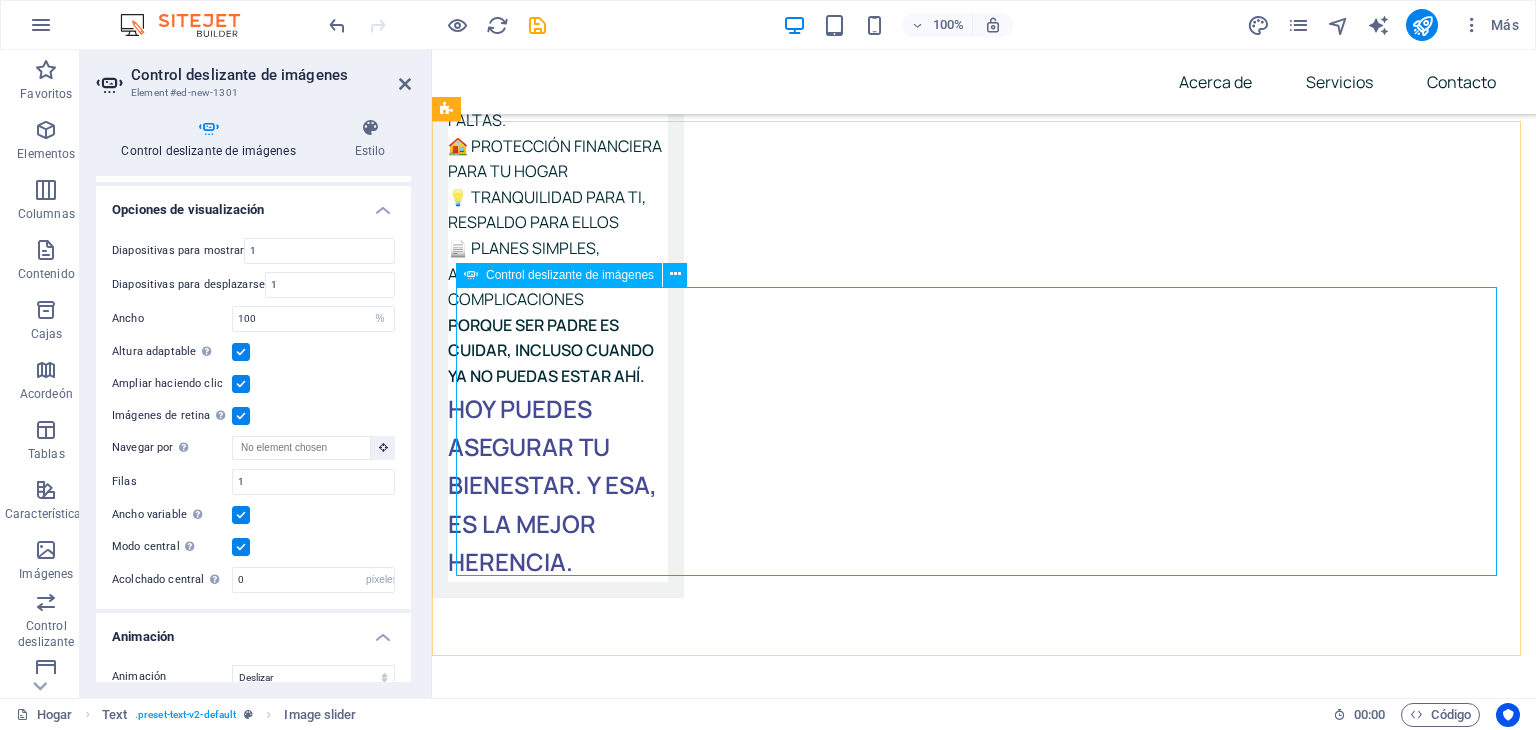 click at bounding box center (456, 4909) 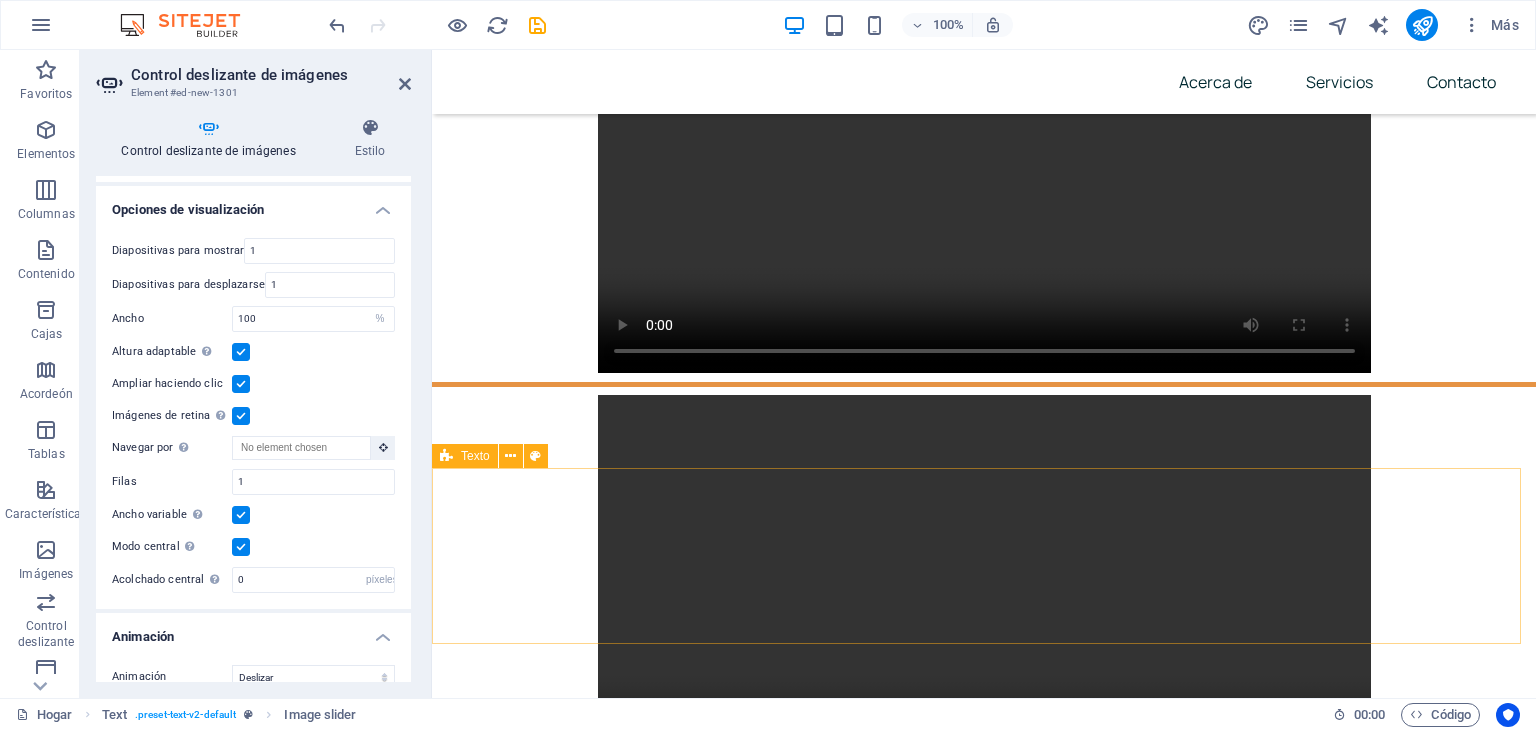 scroll, scrollTop: 9052, scrollLeft: 0, axis: vertical 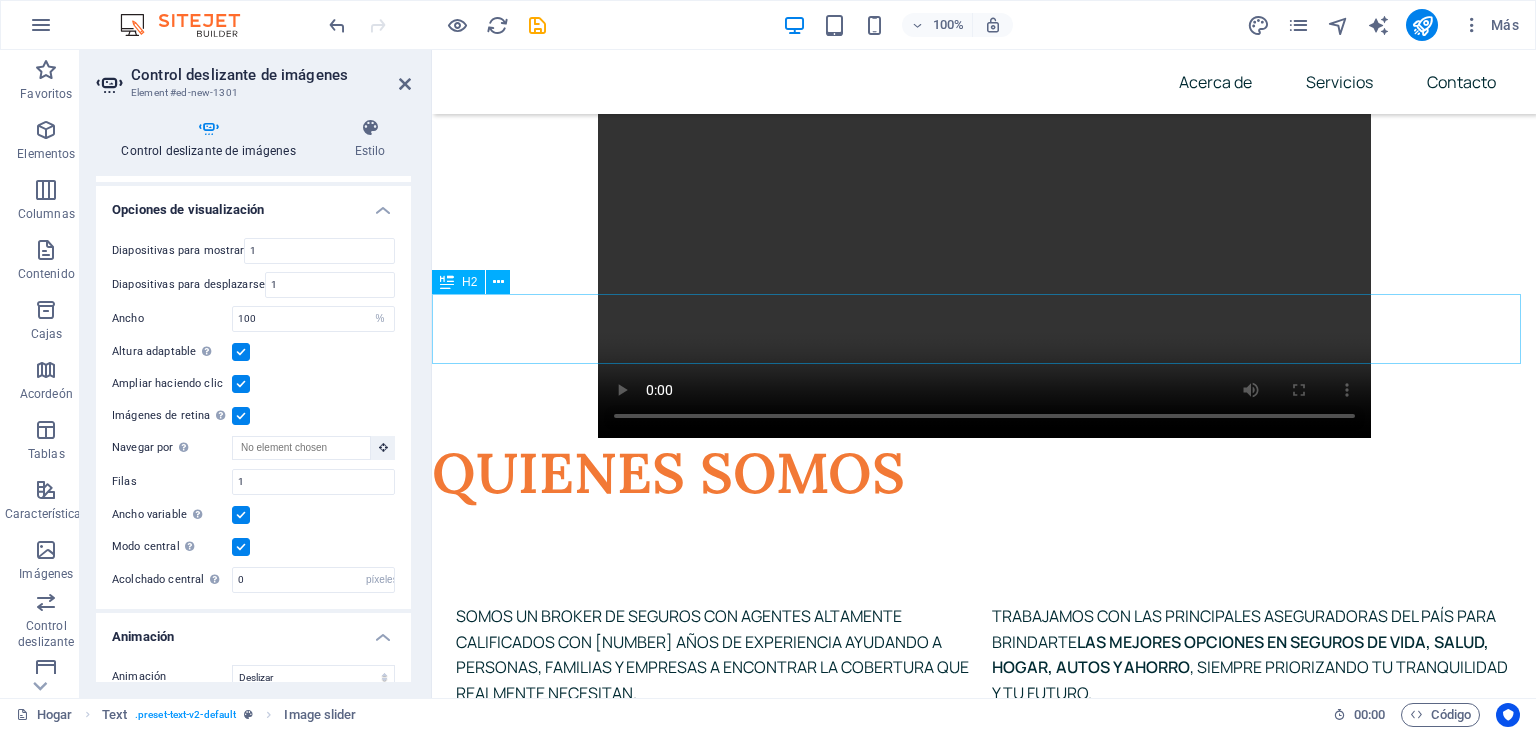 click on "NUESTRAS ALIANZAS" at bounding box center (984, 5269) 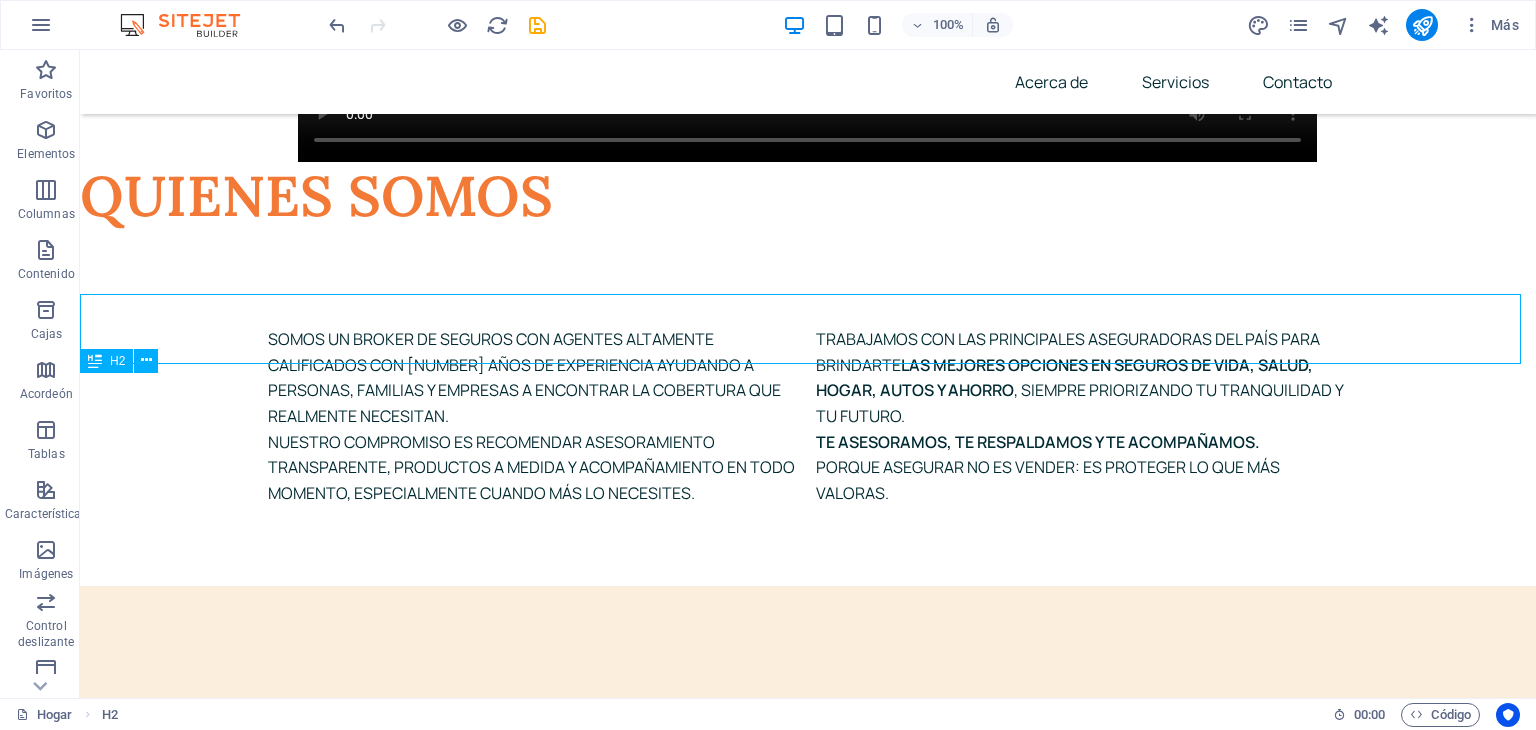 scroll, scrollTop: 9364, scrollLeft: 0, axis: vertical 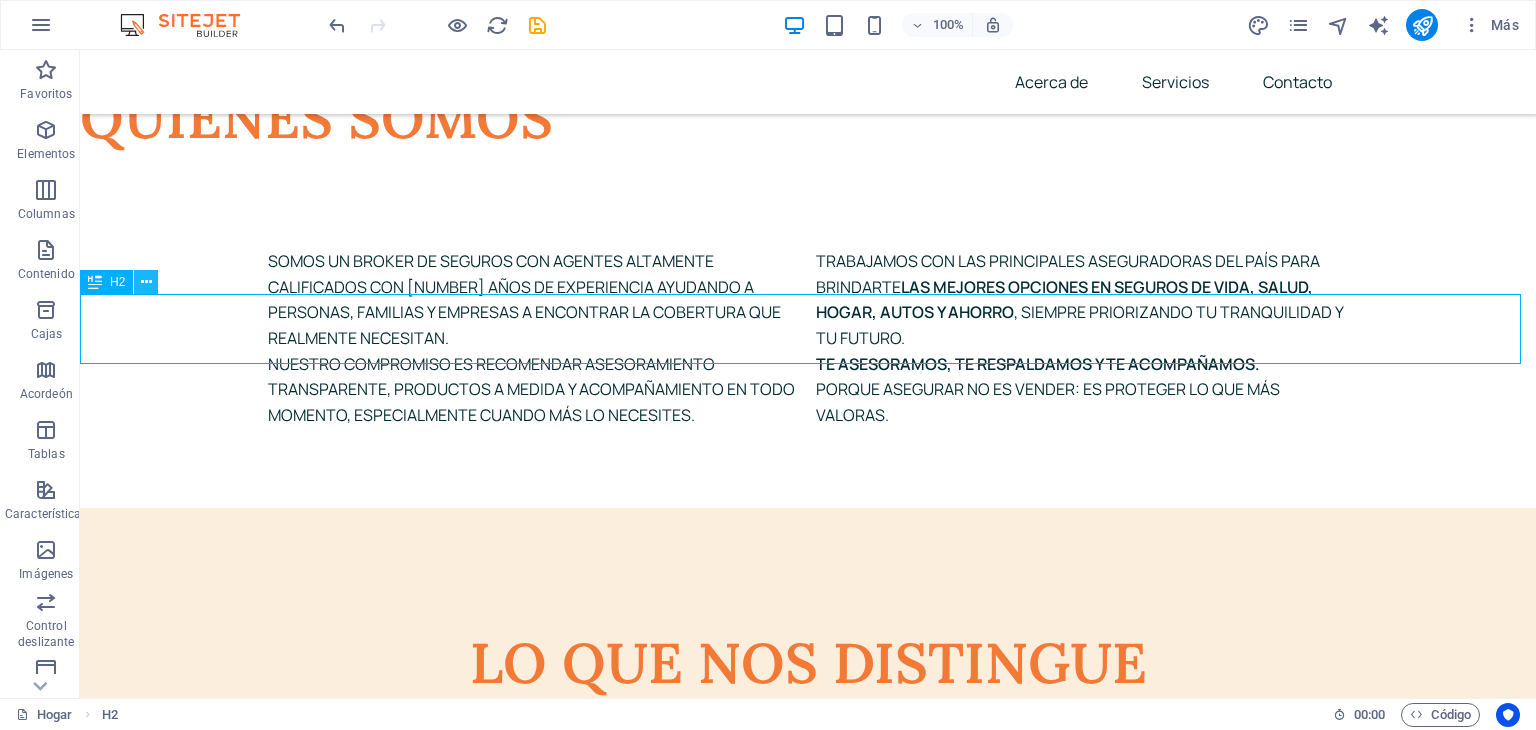 click at bounding box center (146, 282) 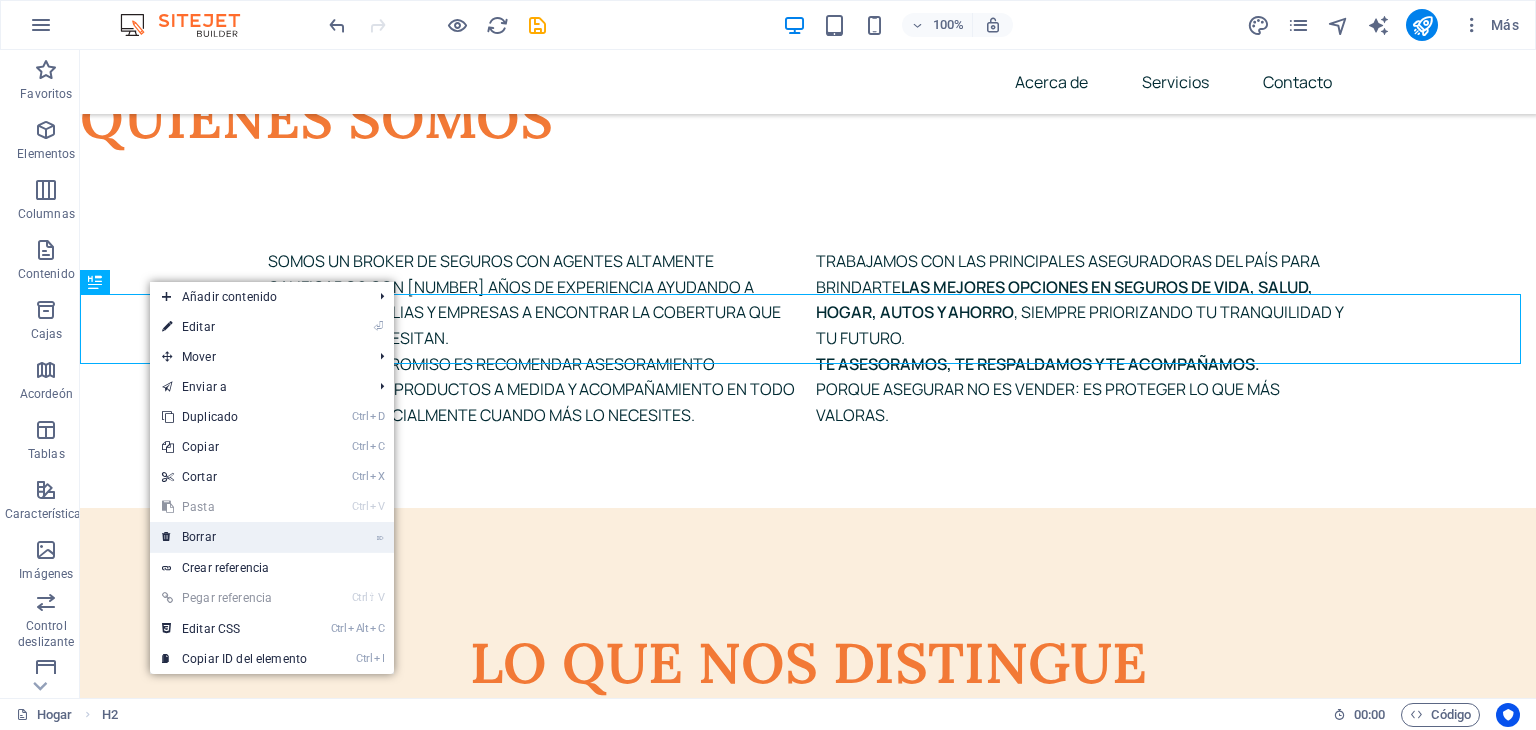 click on "⌦ Borrar" at bounding box center [234, 537] 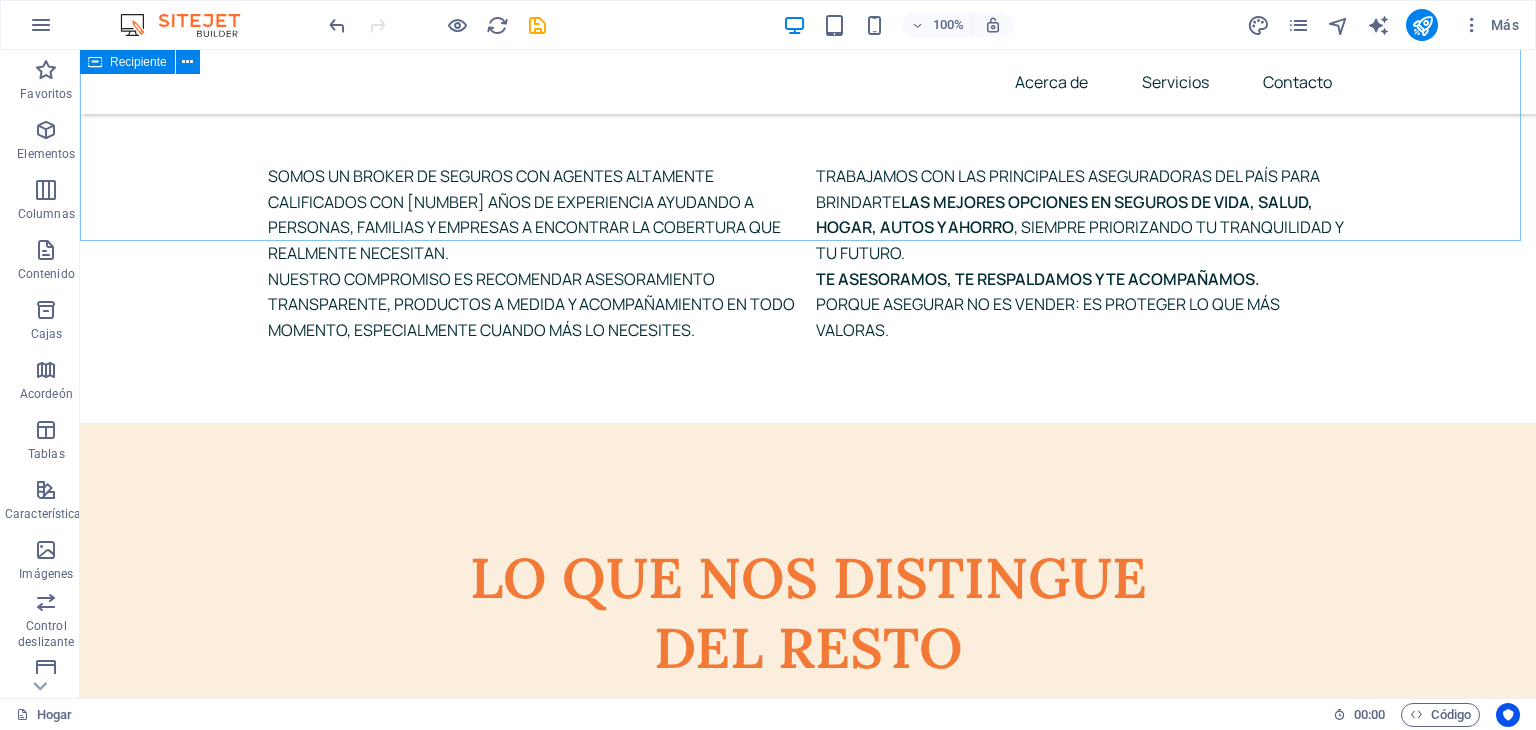 scroll, scrollTop: 9462, scrollLeft: 0, axis: vertical 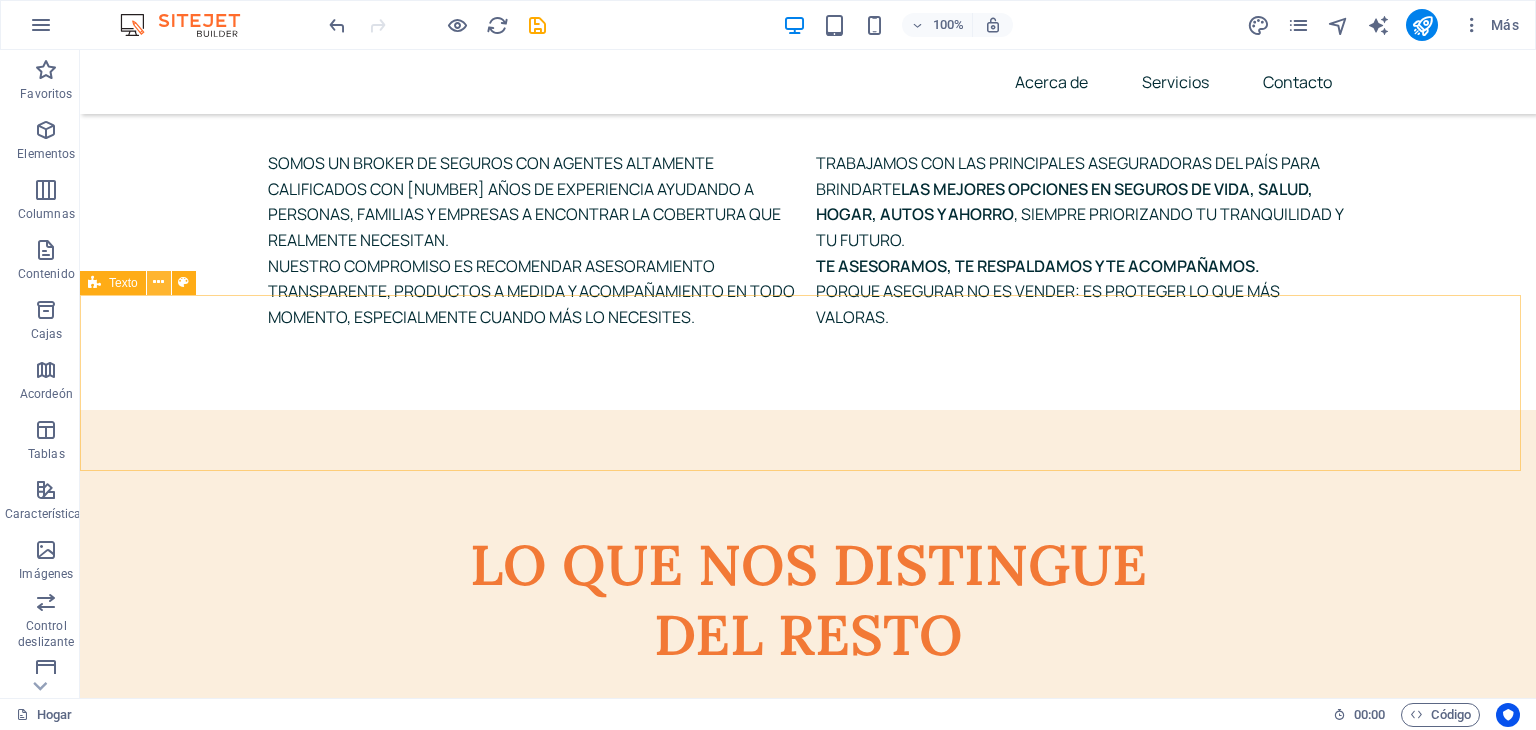 click at bounding box center [158, 282] 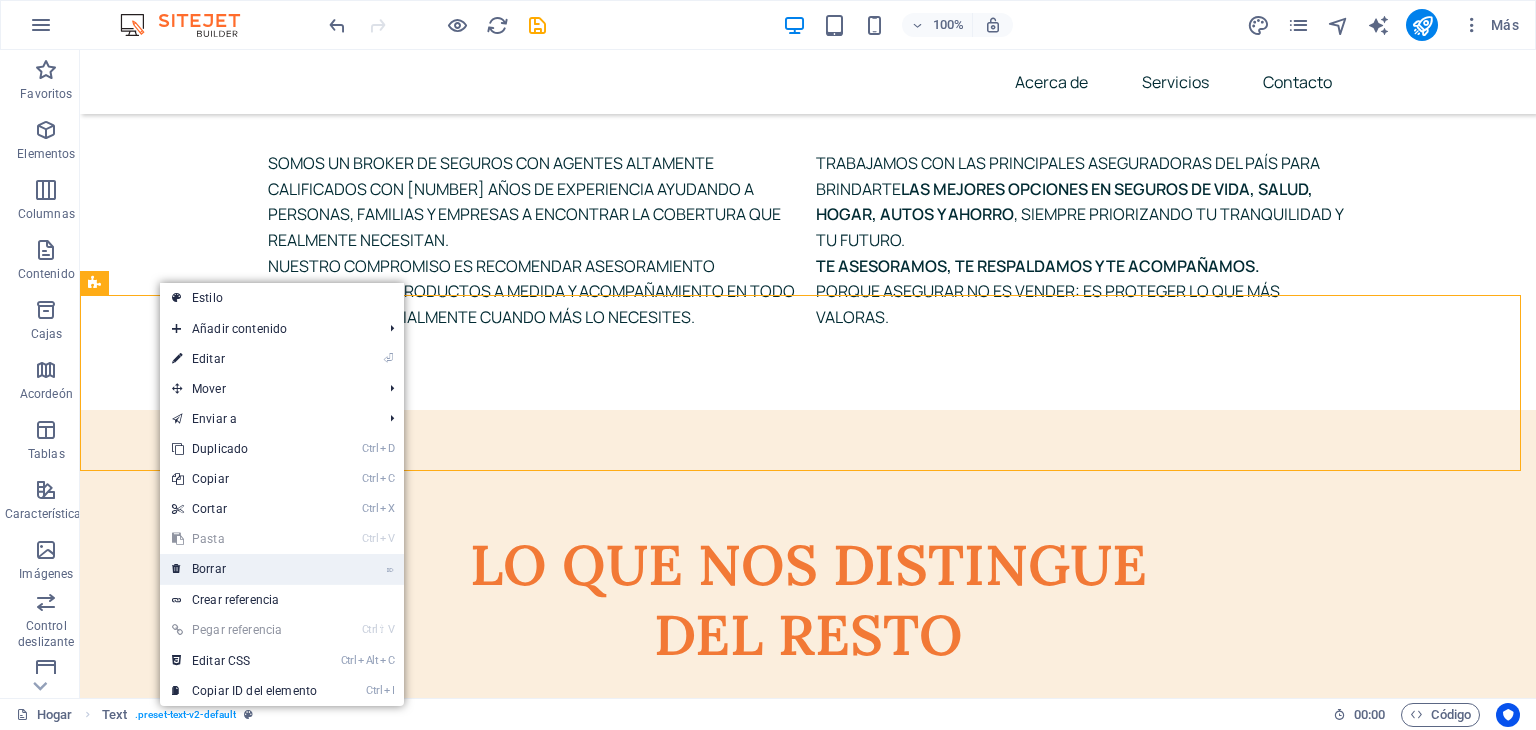 click on "⌦ Borrar" at bounding box center (244, 569) 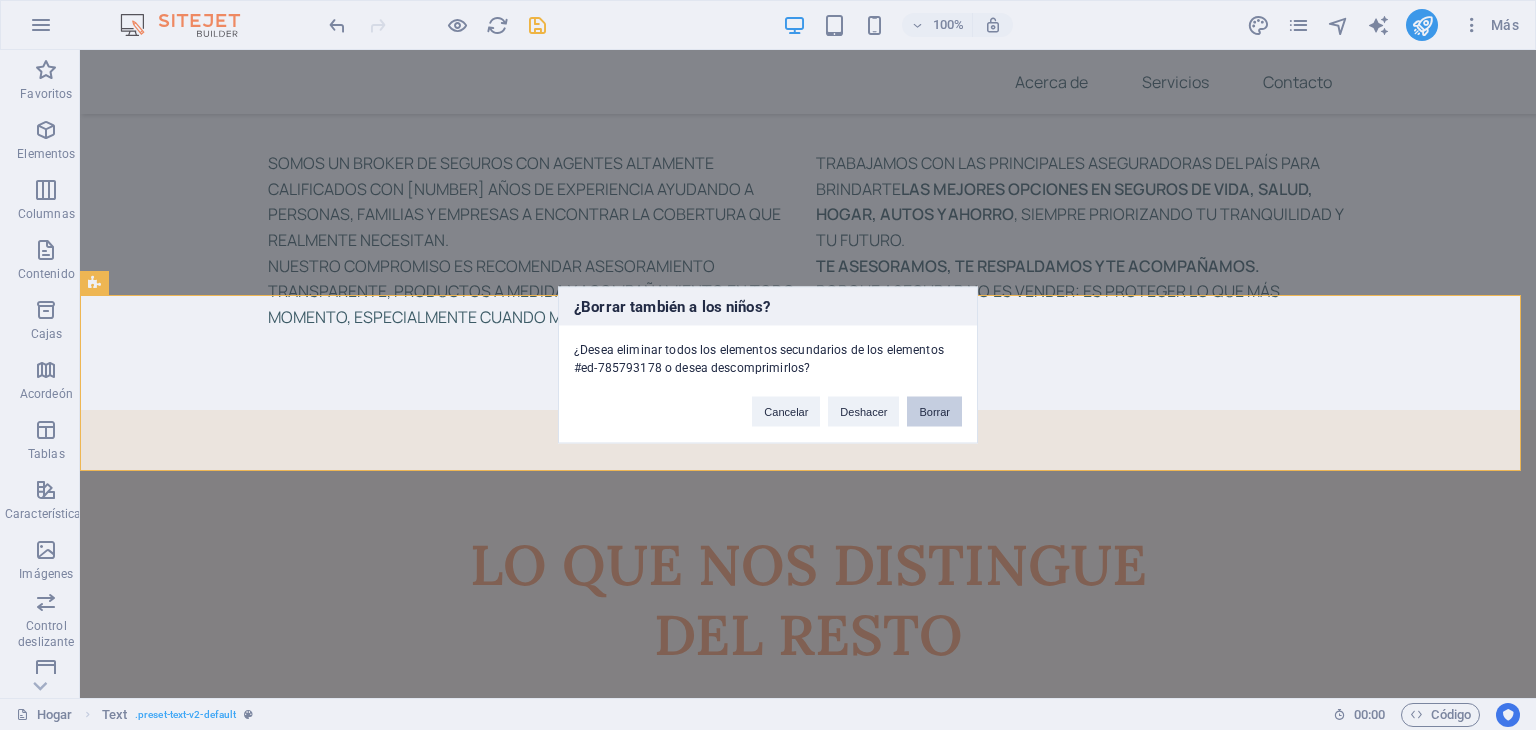click on "Borrar" at bounding box center (934, 412) 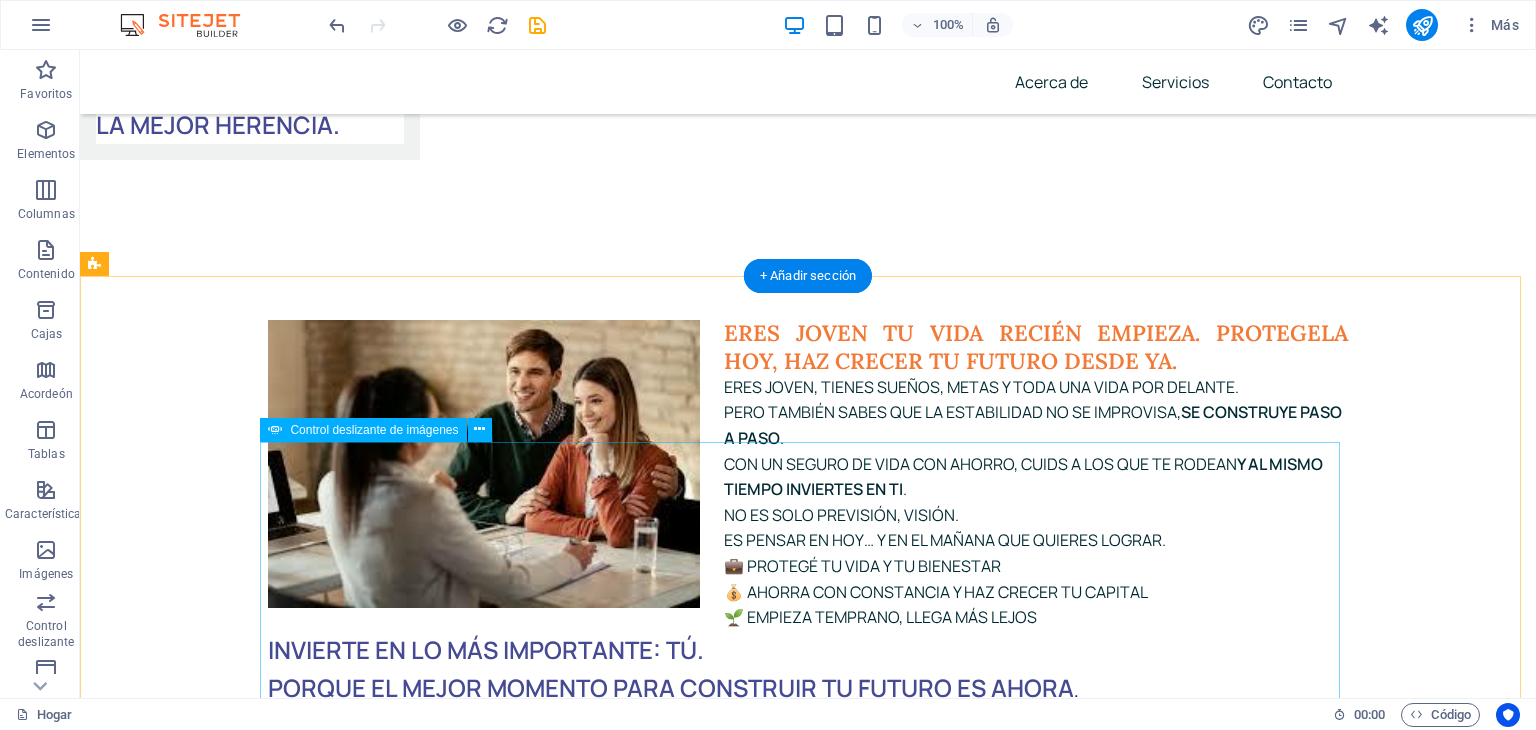 scroll, scrollTop: 7695, scrollLeft: 0, axis: vertical 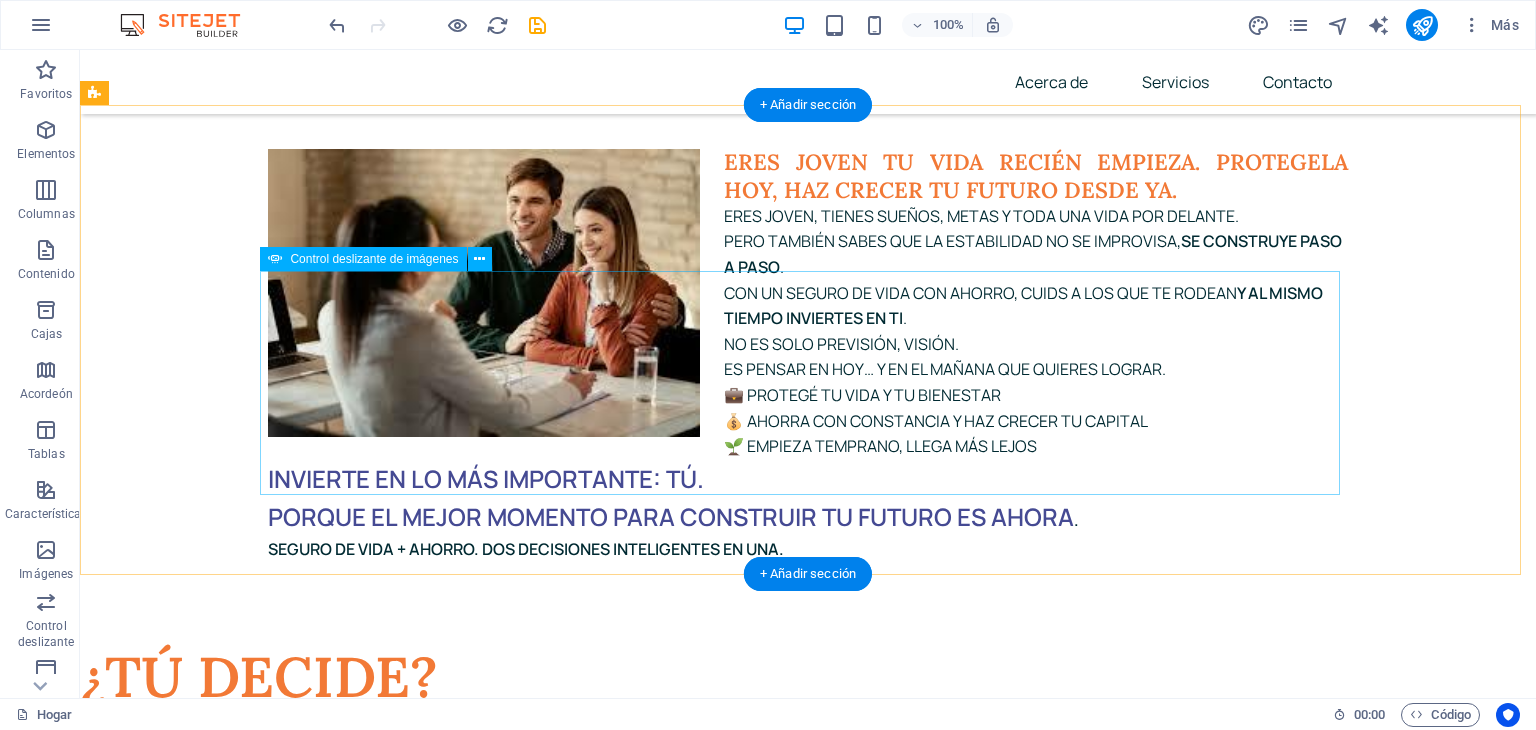 click on "1 2 3 4 5 6 7 8 9 10 11 12 13 14" at bounding box center (808, 4822) 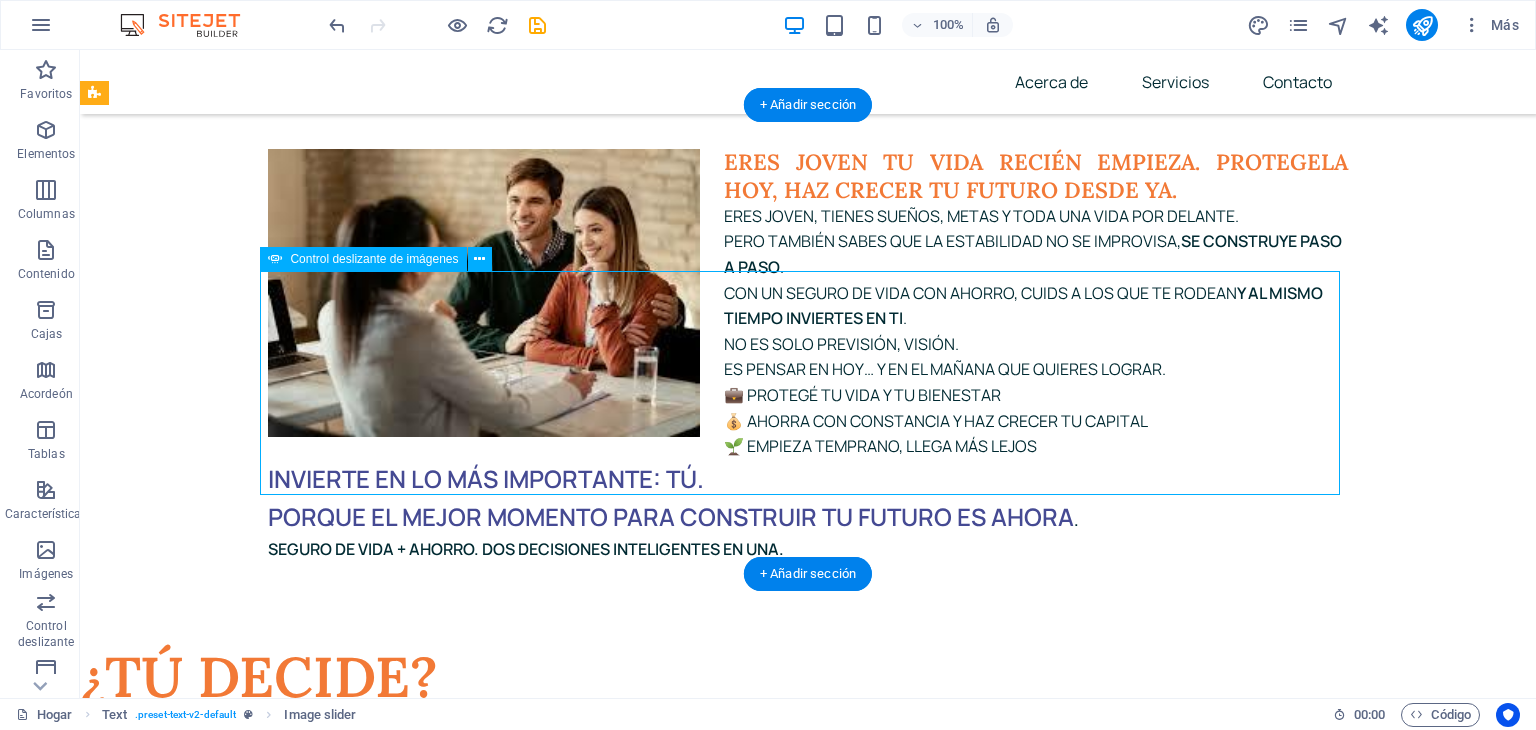 click on "1 2 3 4 5 6 7 8 9 10 11 12 13 14" at bounding box center (808, 4822) 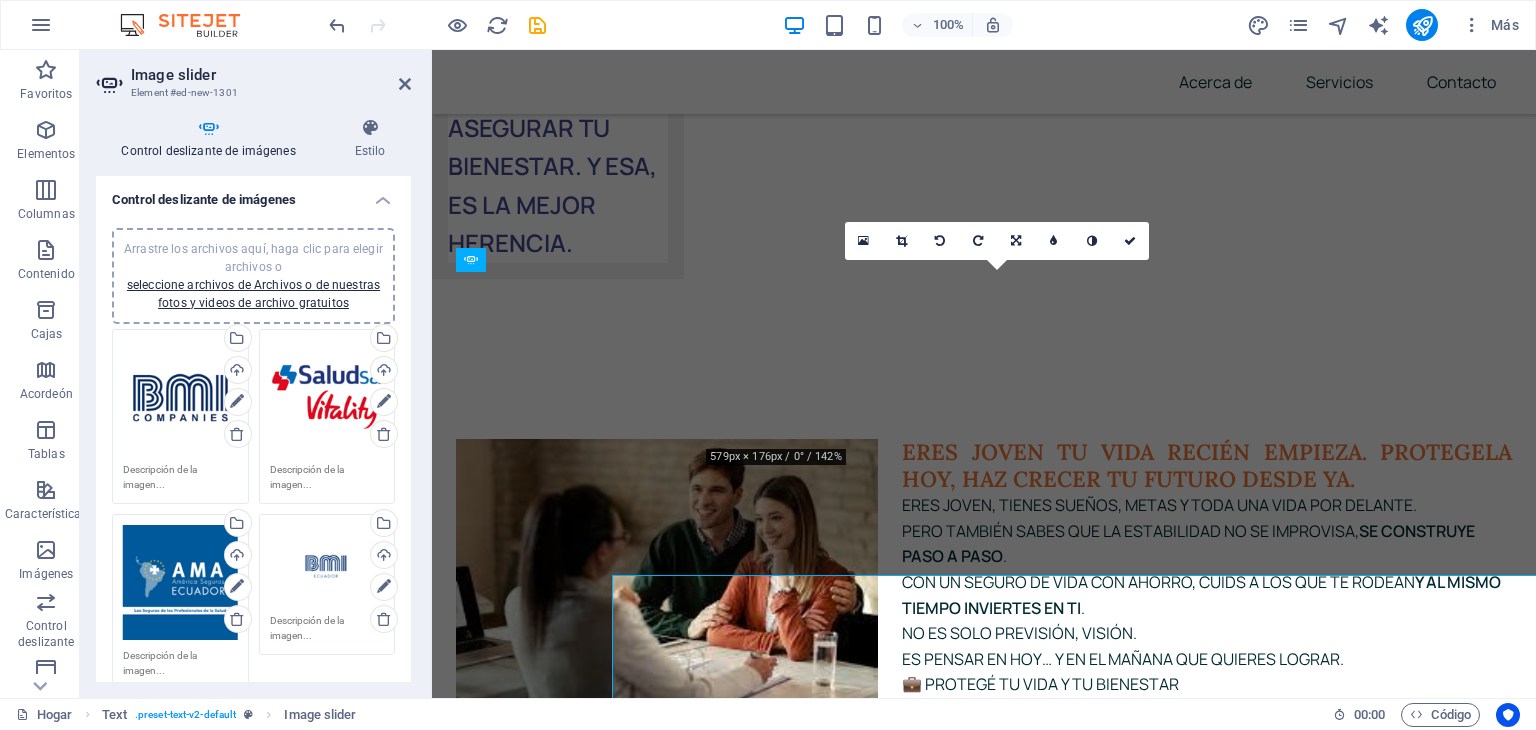 scroll, scrollTop: 7391, scrollLeft: 0, axis: vertical 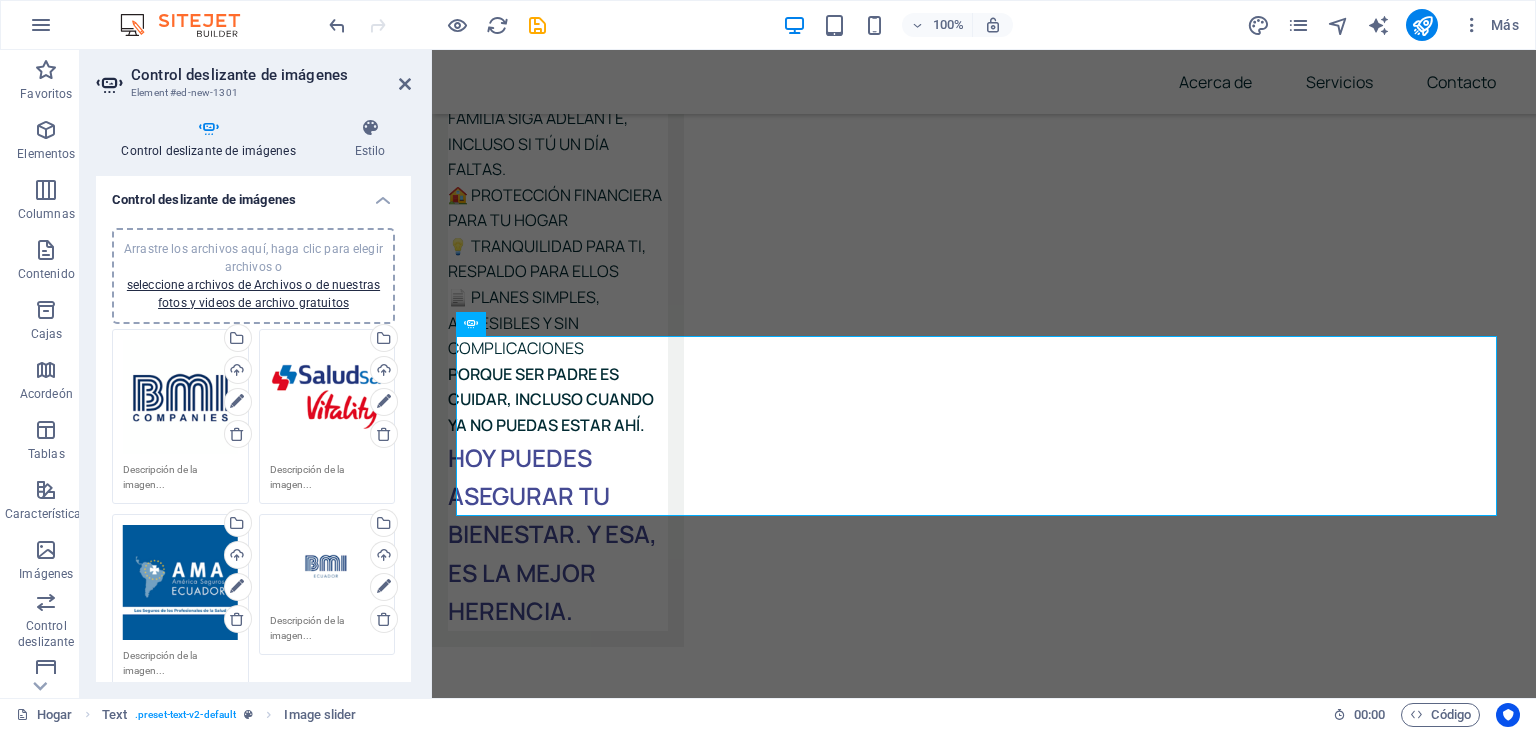 click on "Arrastre los archivos aquí, haga clic para elegir archivos o" at bounding box center (253, 258) 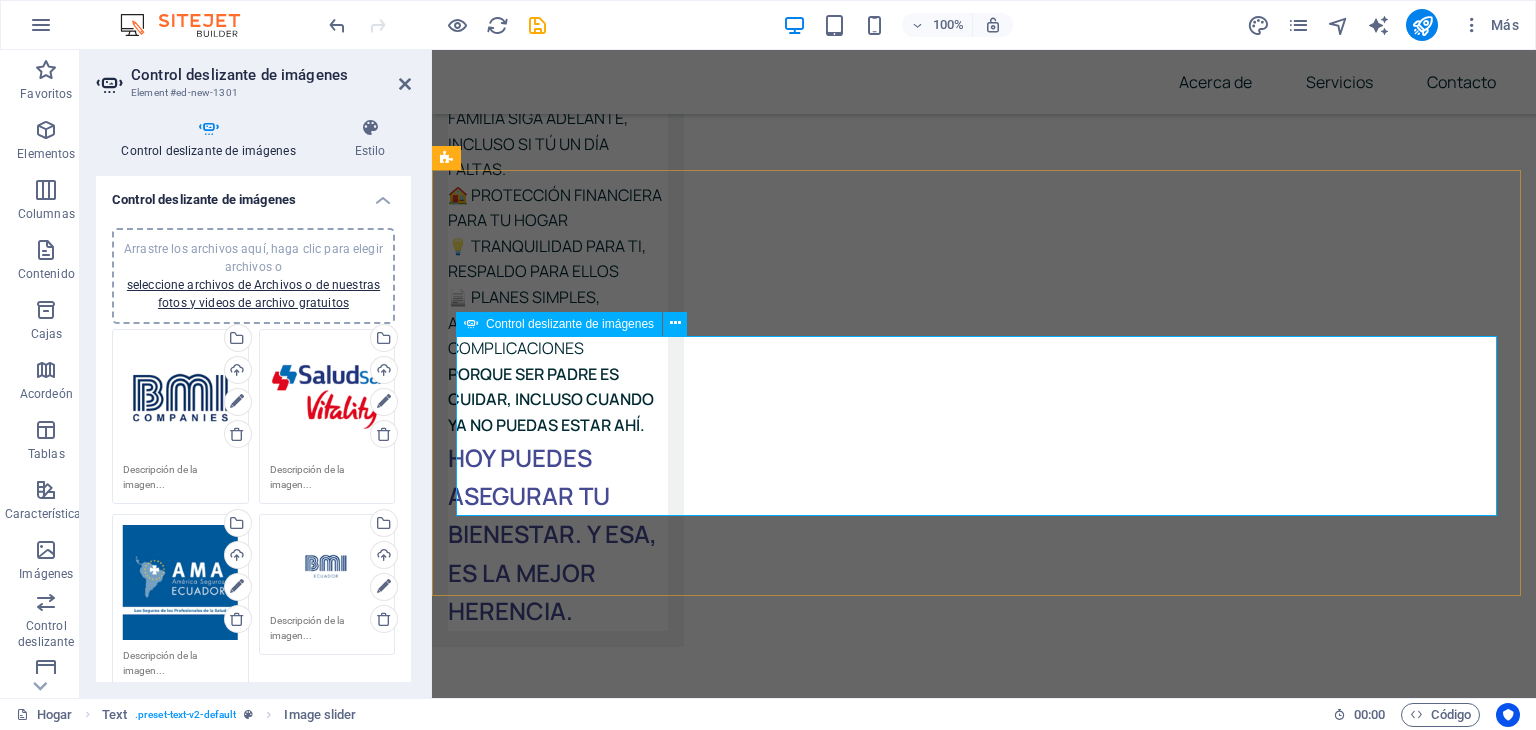 click at bounding box center [456, 5117] 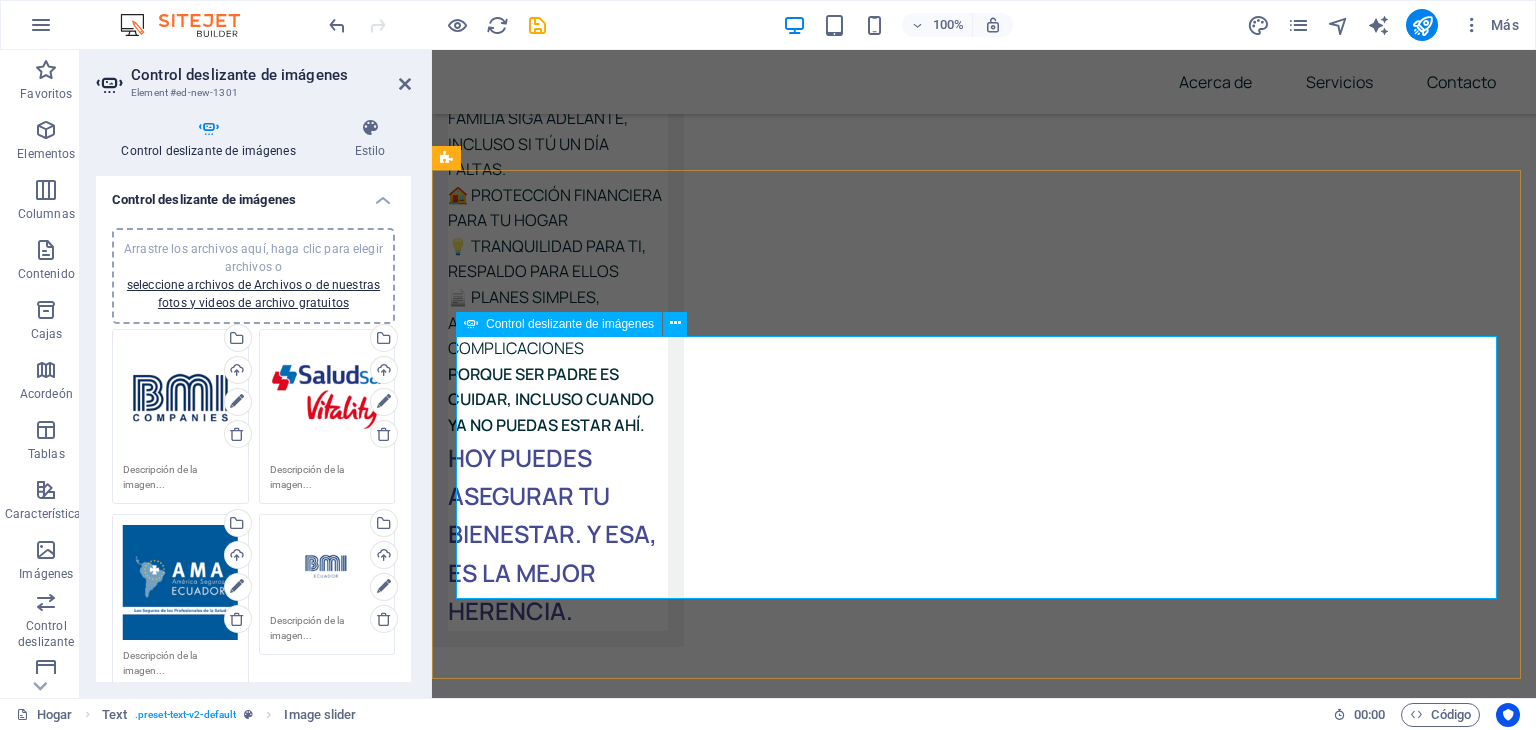 click at bounding box center (456, 5200) 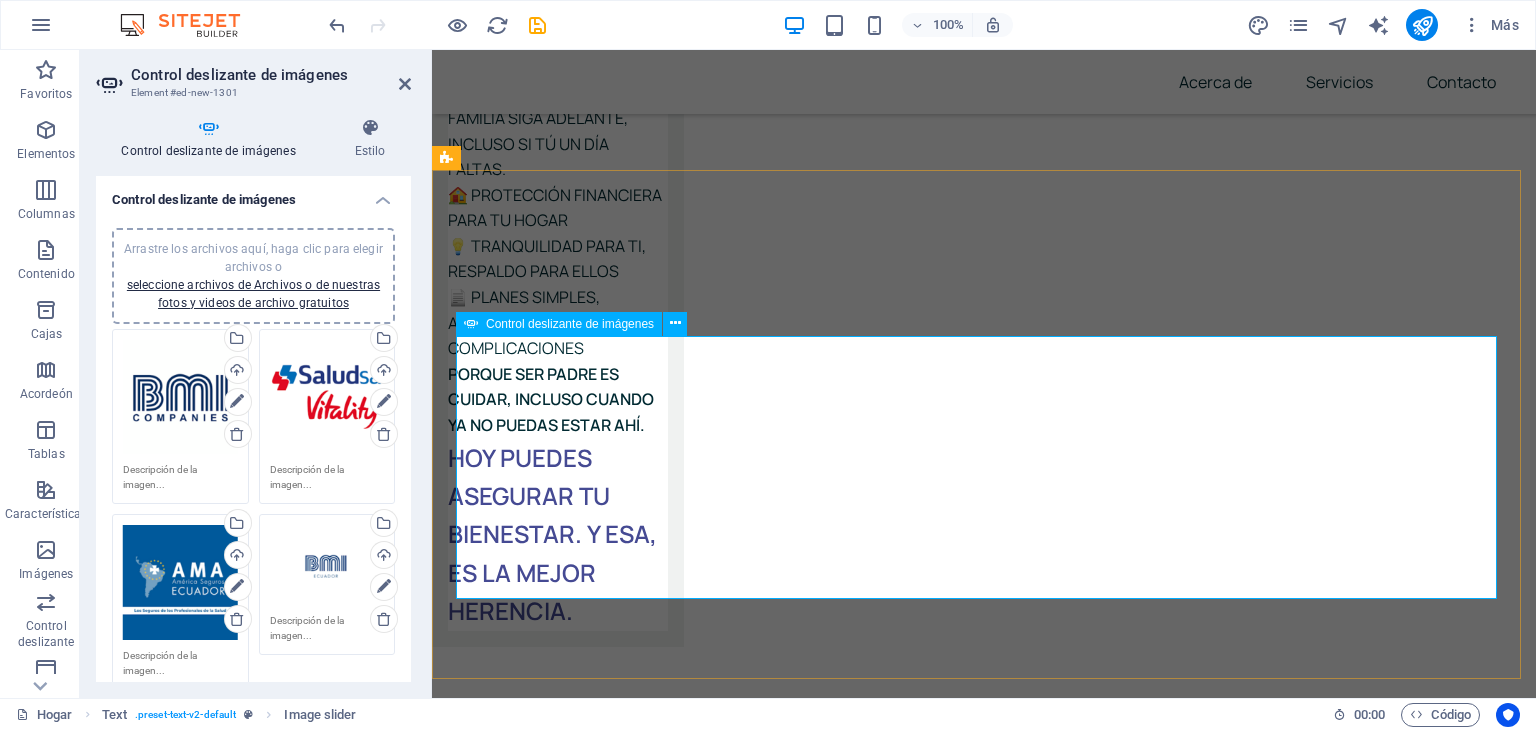 click at bounding box center [456, 5096] 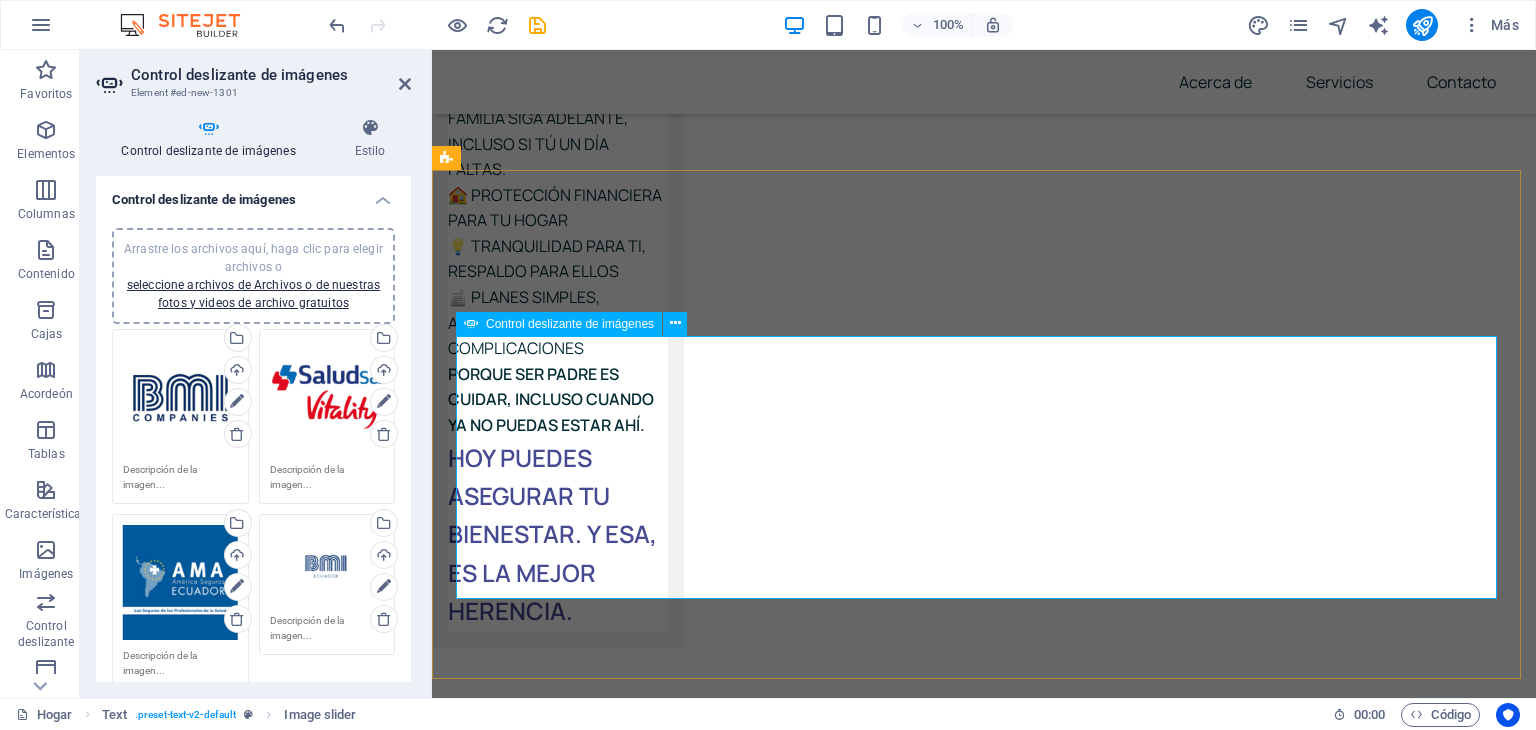 click at bounding box center (456, 5168) 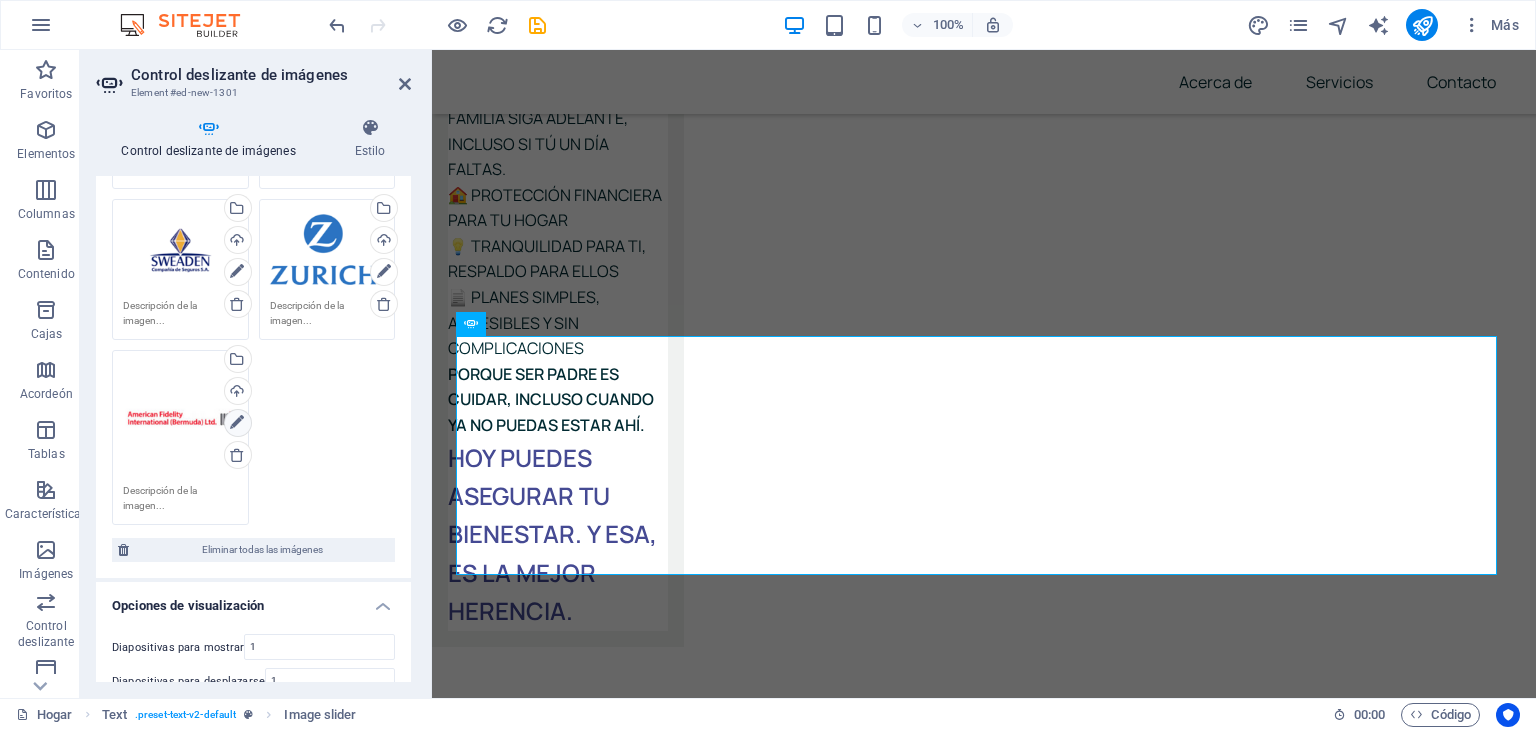 scroll, scrollTop: 1152, scrollLeft: 0, axis: vertical 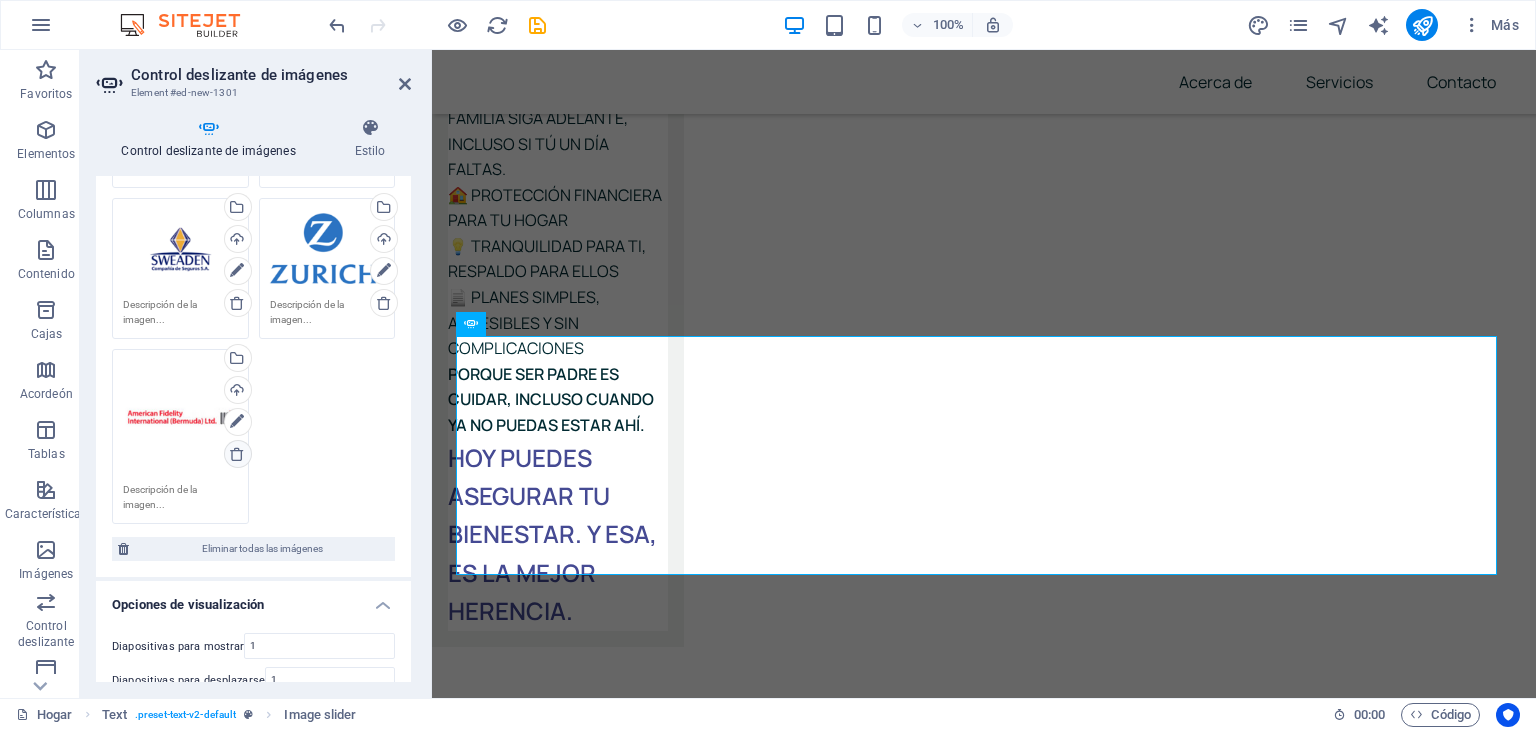 click at bounding box center (237, 454) 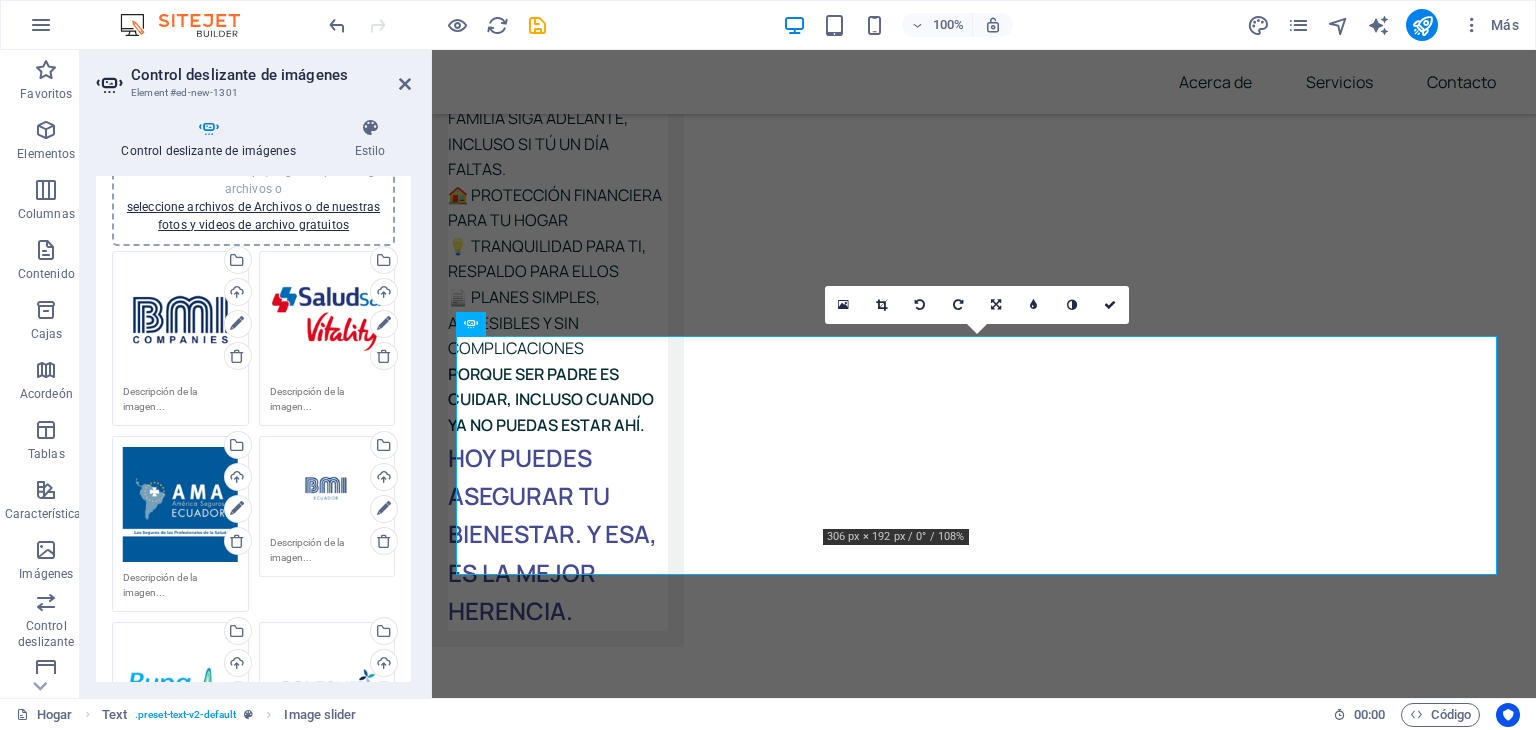 scroll, scrollTop: 0, scrollLeft: 0, axis: both 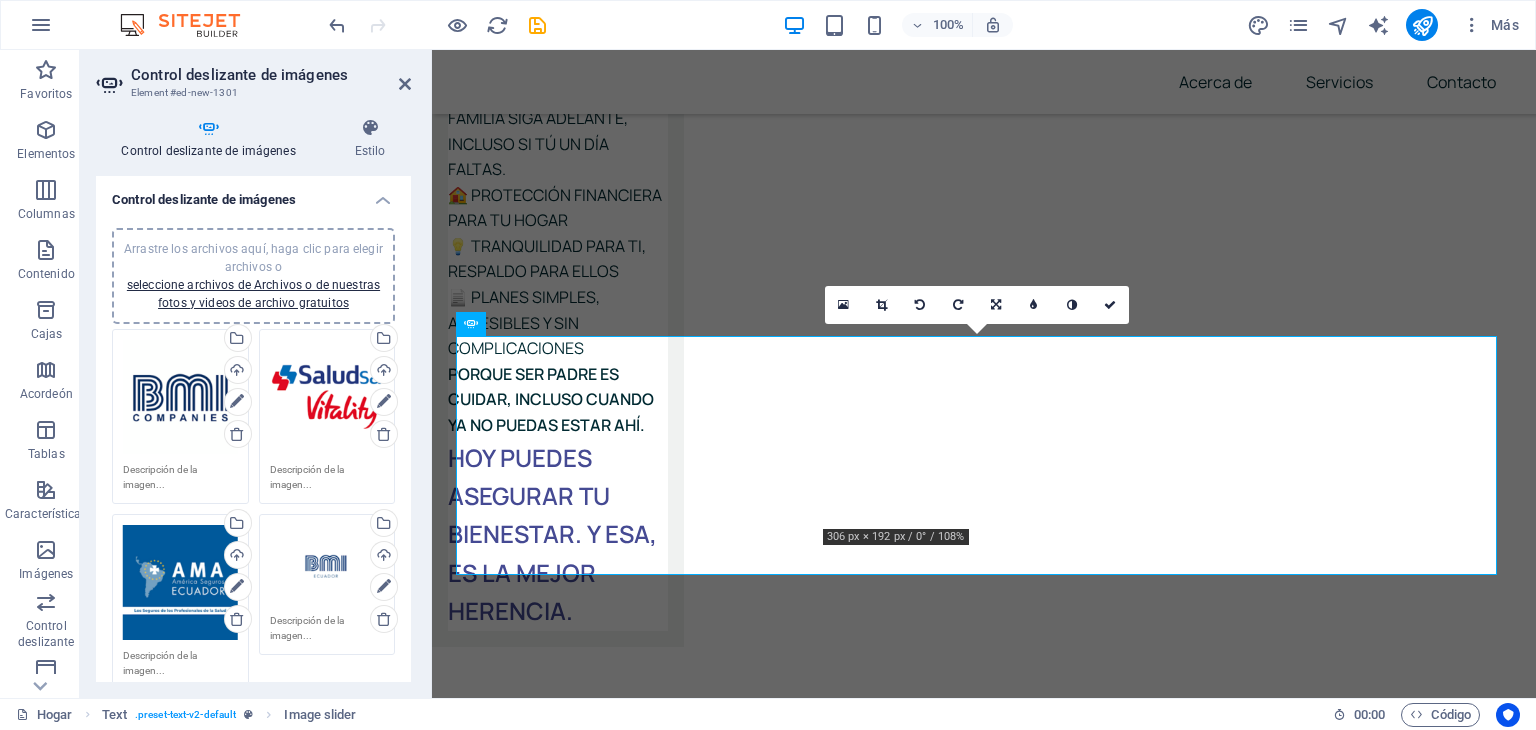 click on "Arrastre los archivos aquí, haga clic para elegir archivos o" at bounding box center (253, 258) 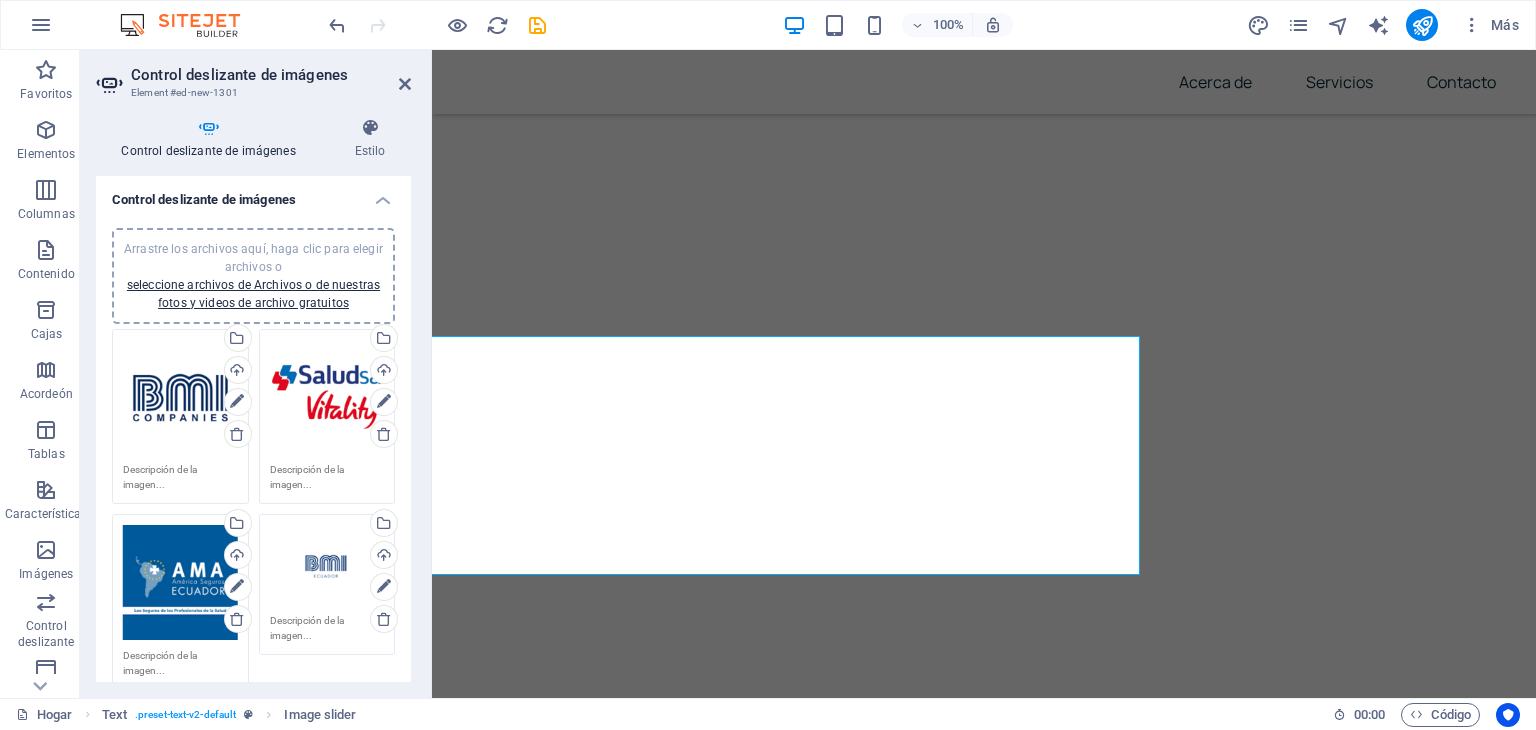 scroll, scrollTop: 7327, scrollLeft: 358, axis: both 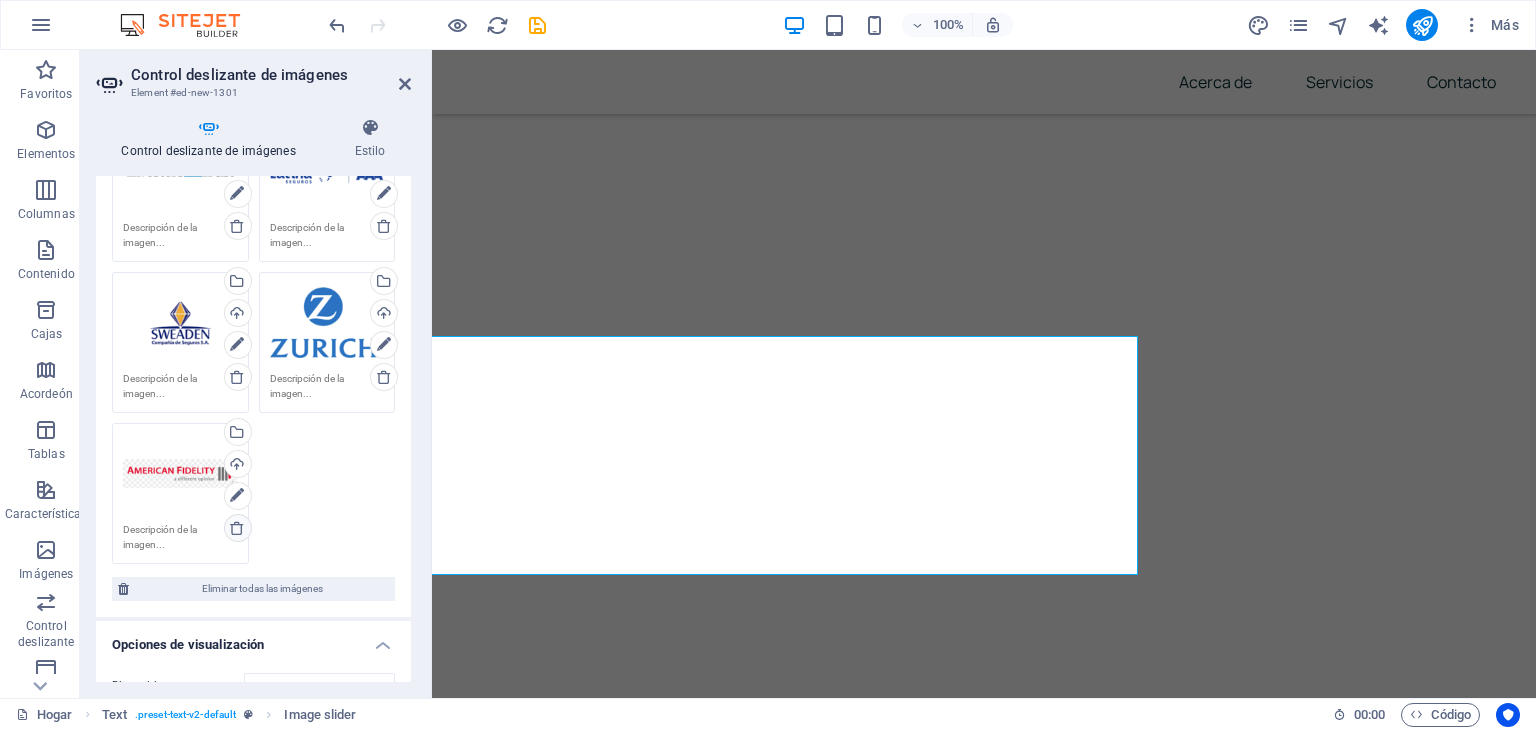click at bounding box center (237, 528) 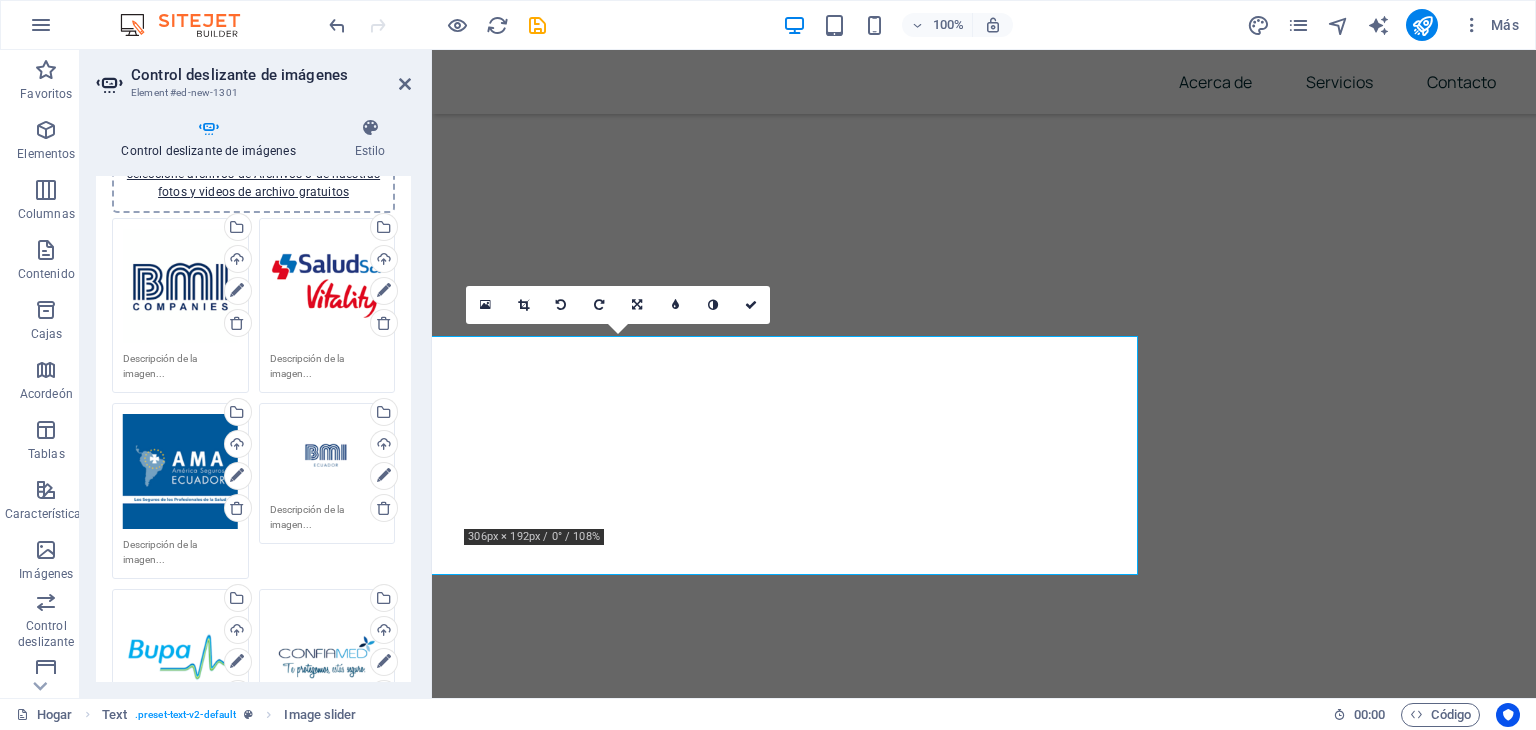 scroll, scrollTop: 0, scrollLeft: 0, axis: both 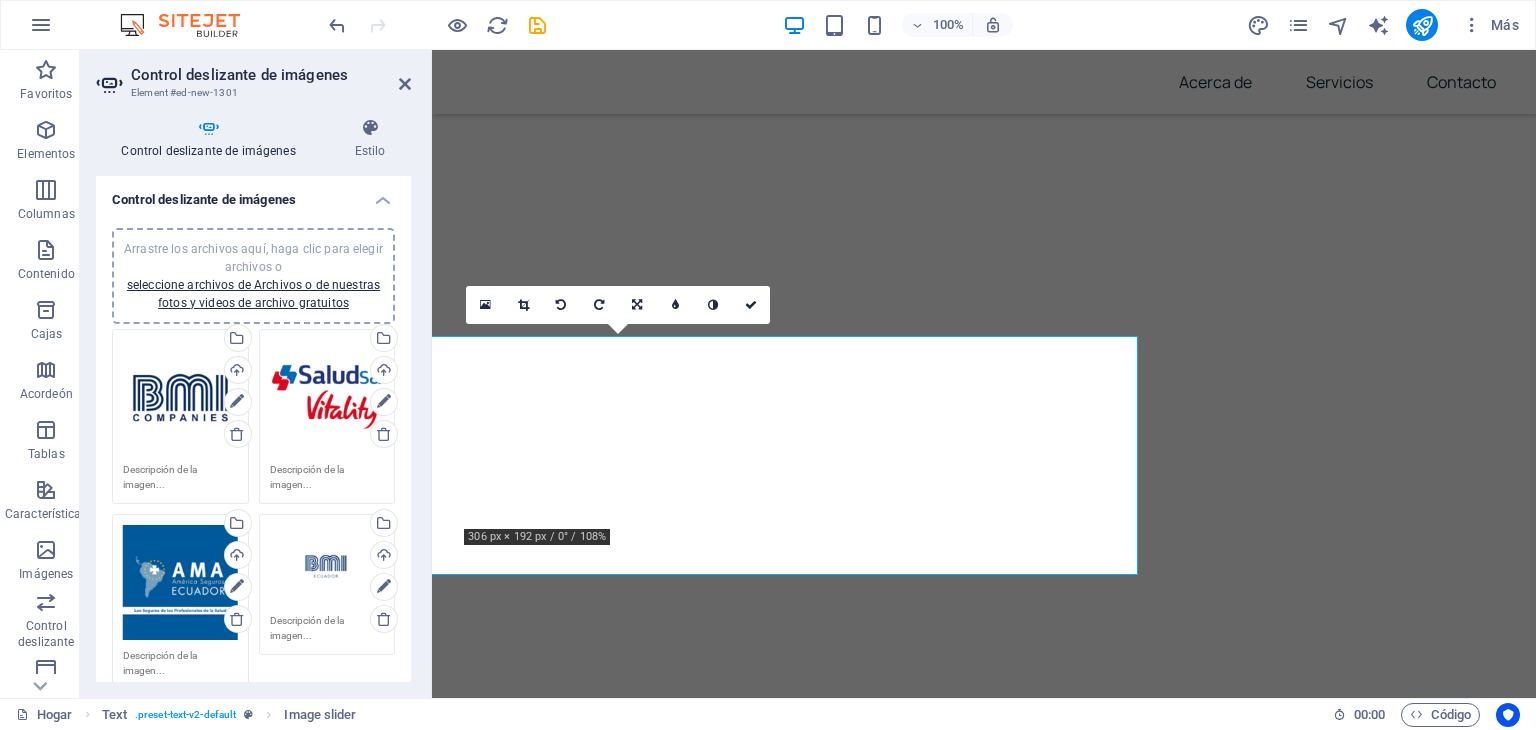 click on "Arrastre los archivos aquí, haga clic para elegir archivos o" at bounding box center [253, 258] 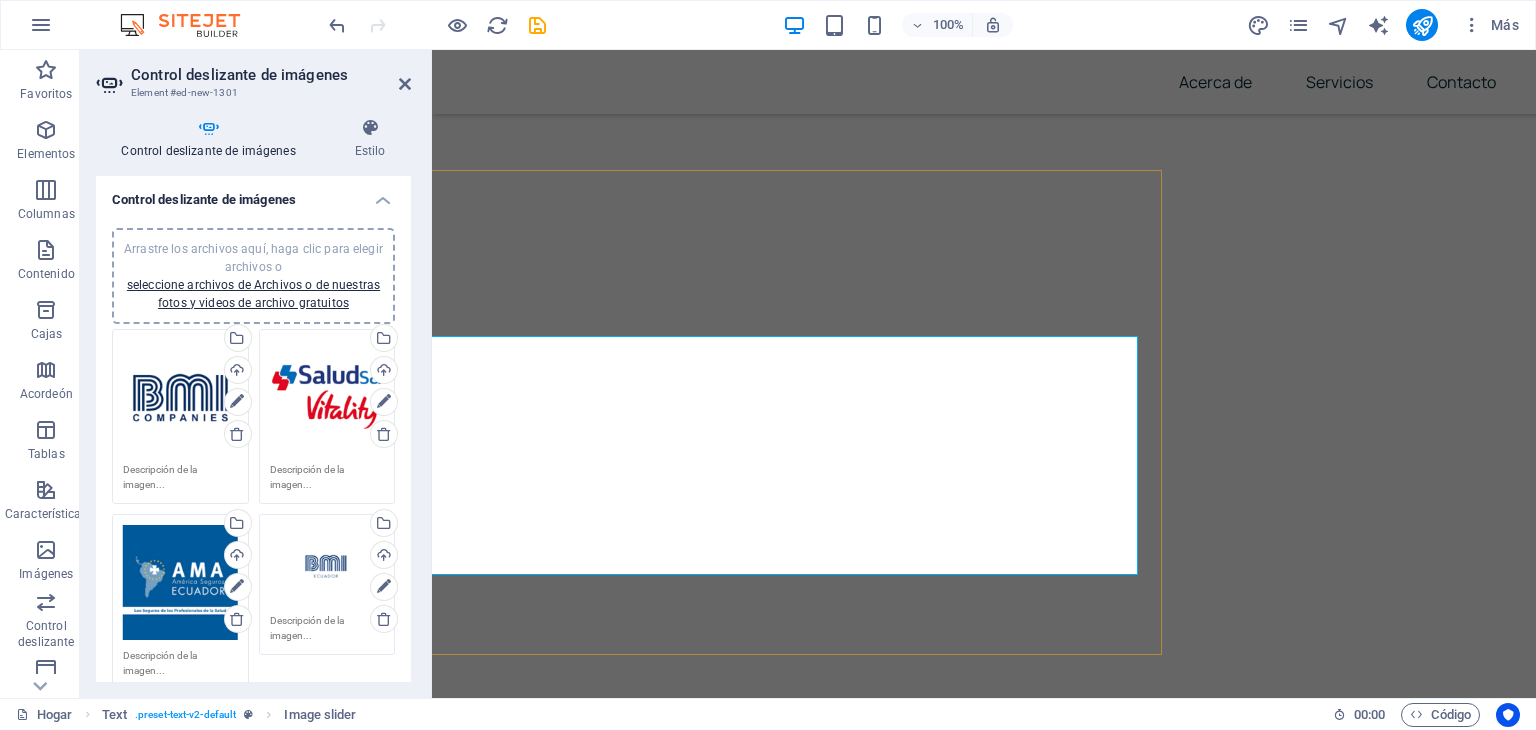 click on "1 2 3 4 5 6 7 8 9 10 11 12 13 14 15" at bounding box center [626, 5253] 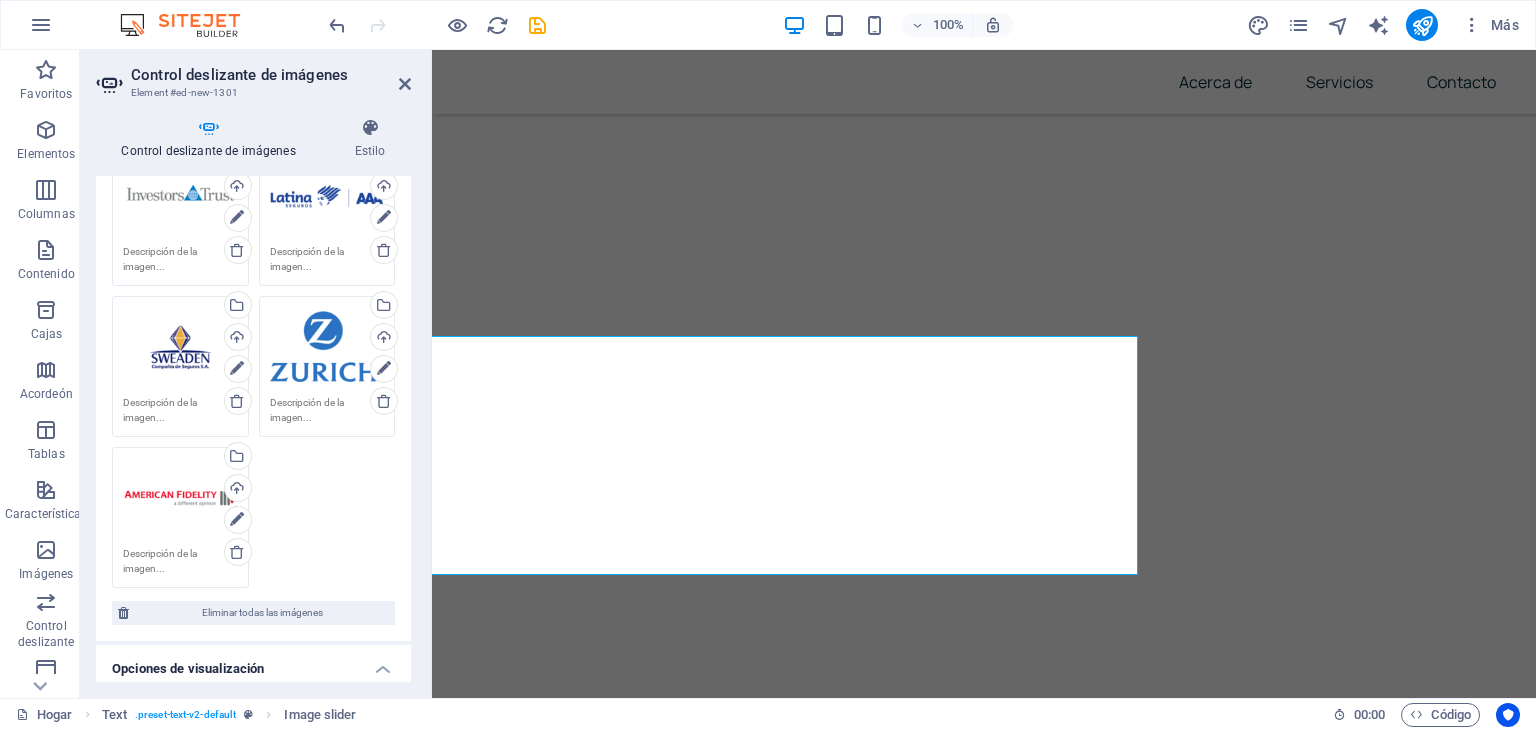 scroll, scrollTop: 1056, scrollLeft: 0, axis: vertical 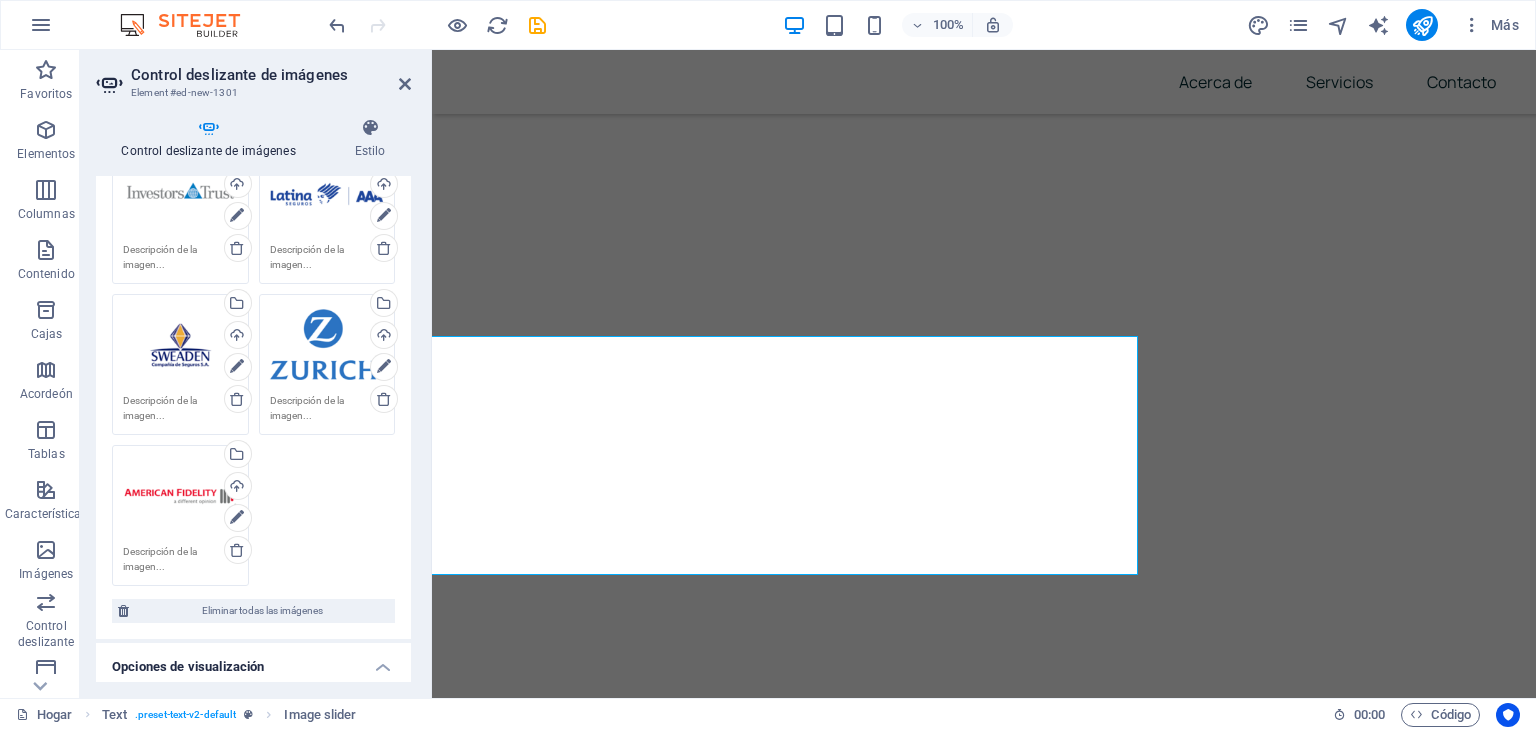 click on "Arrastre los archivos aquí, haga clic para elegir archivos o  seleccione archivos de Archivos o de nuestras fotos y videos de archivo gratuitos" at bounding box center [180, 496] 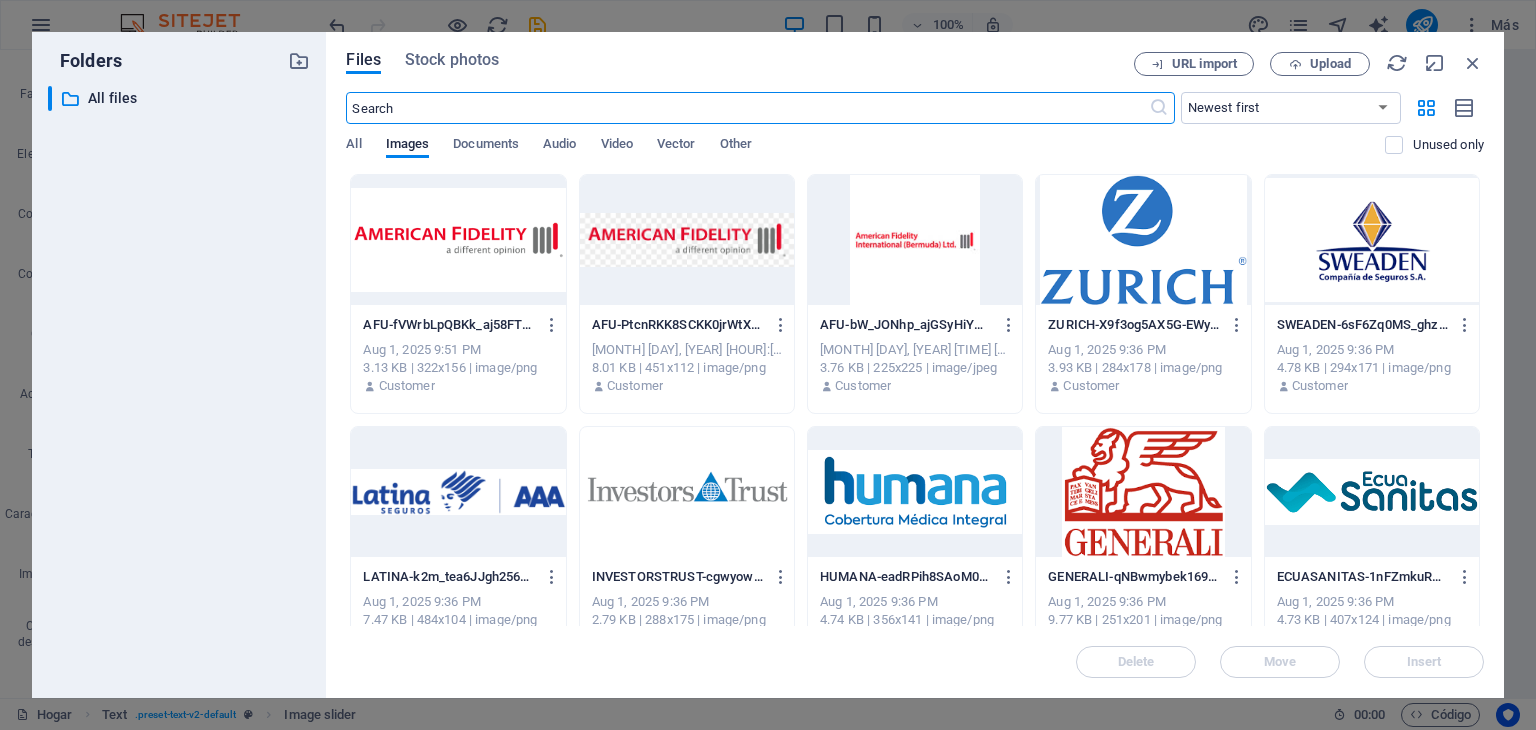 scroll, scrollTop: 7497, scrollLeft: 358, axis: both 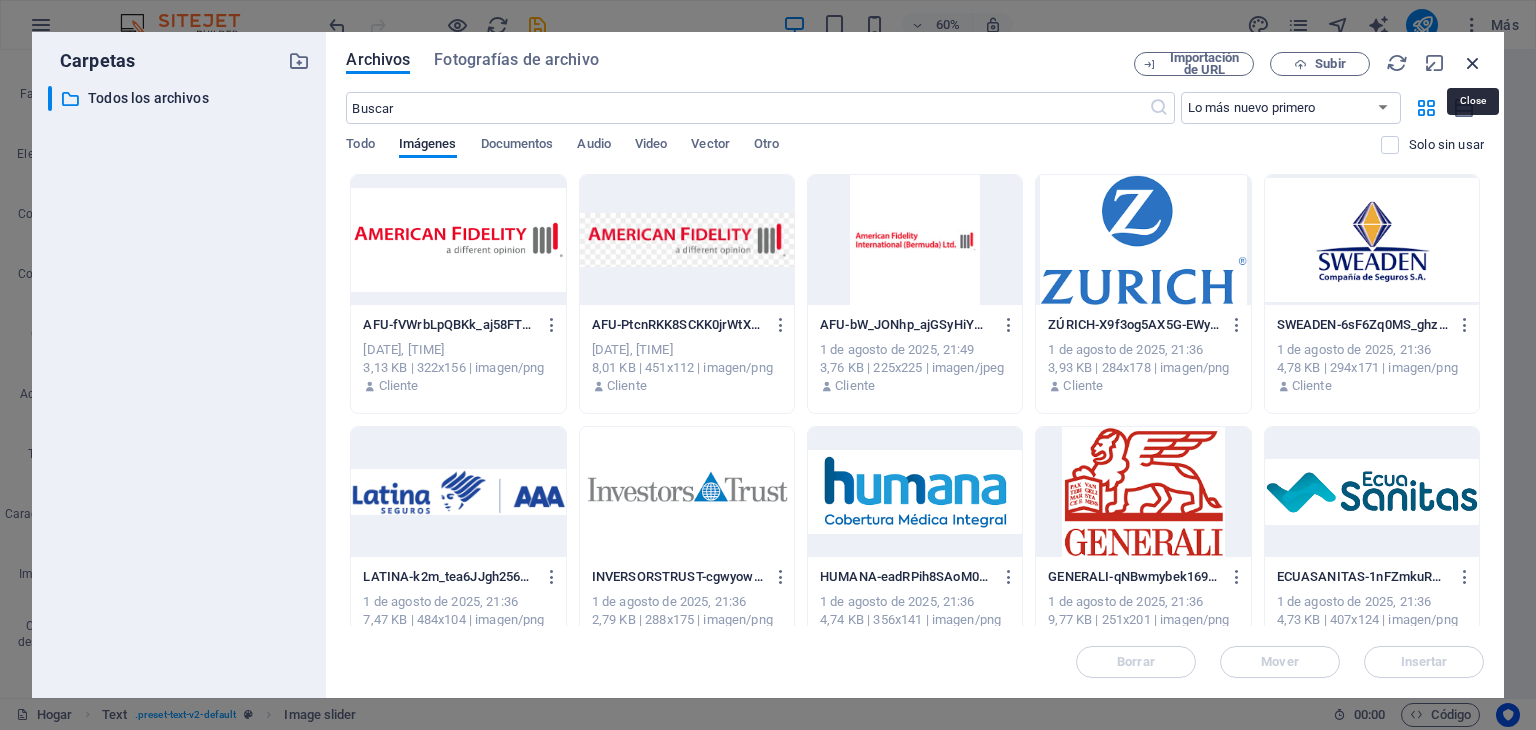click at bounding box center (1473, 63) 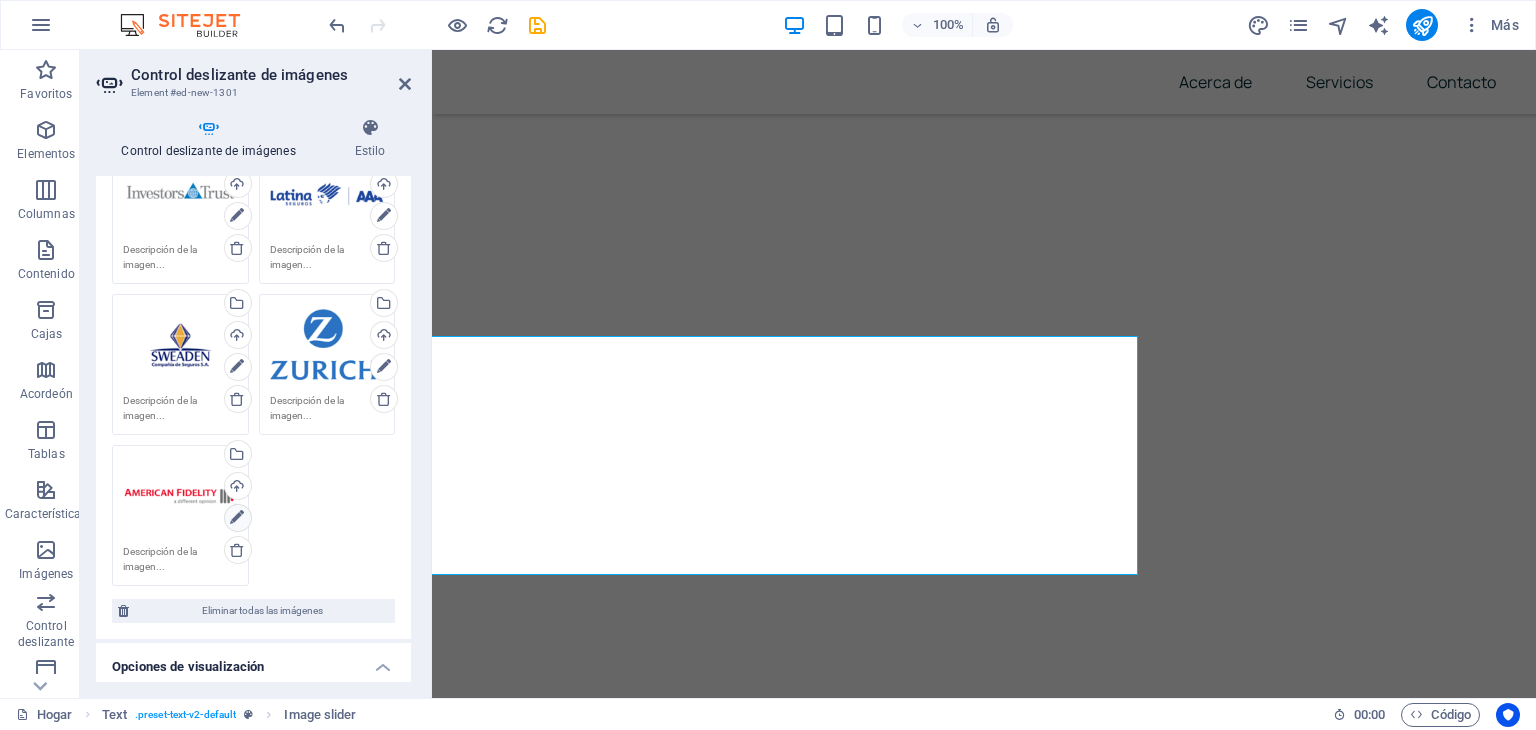 click at bounding box center (237, 518) 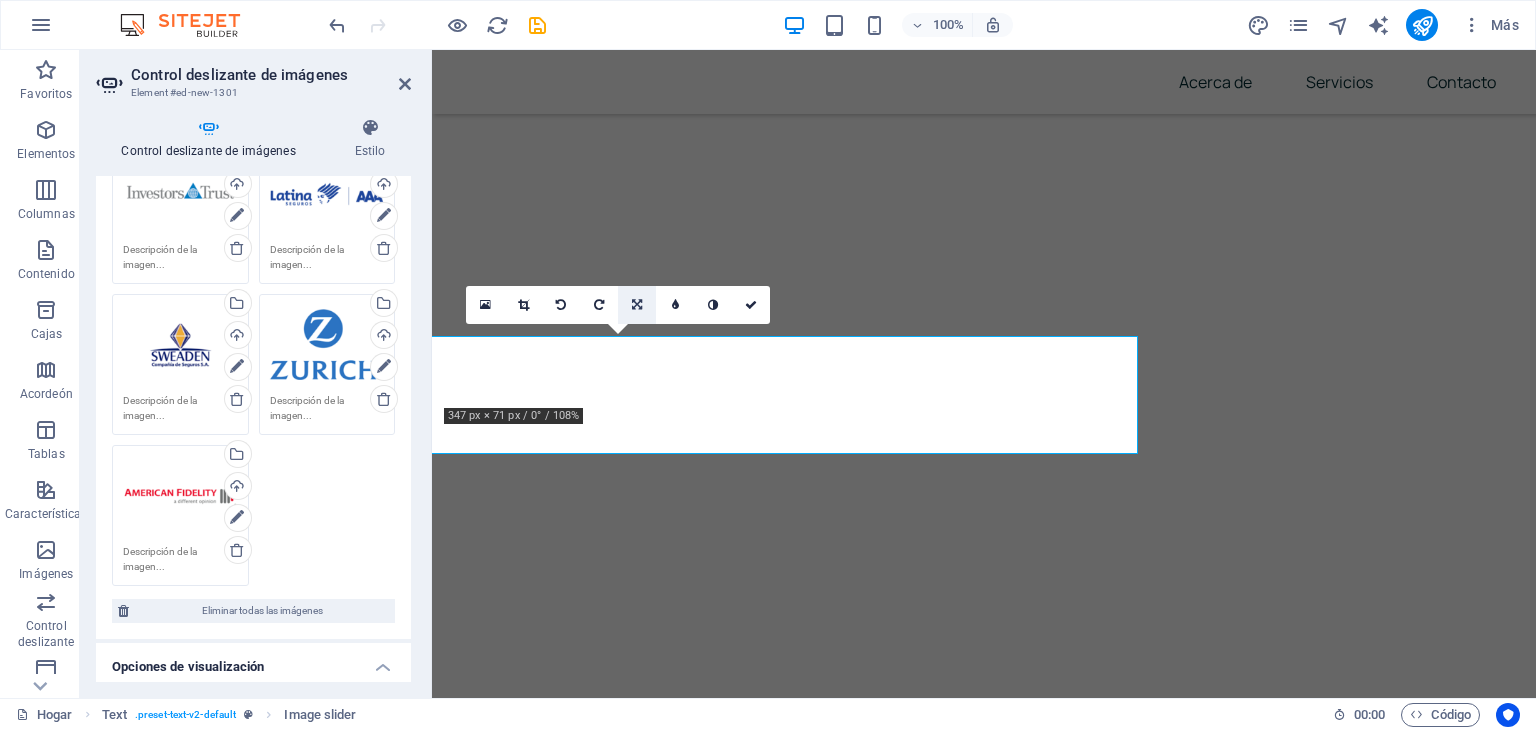 click at bounding box center [637, 305] 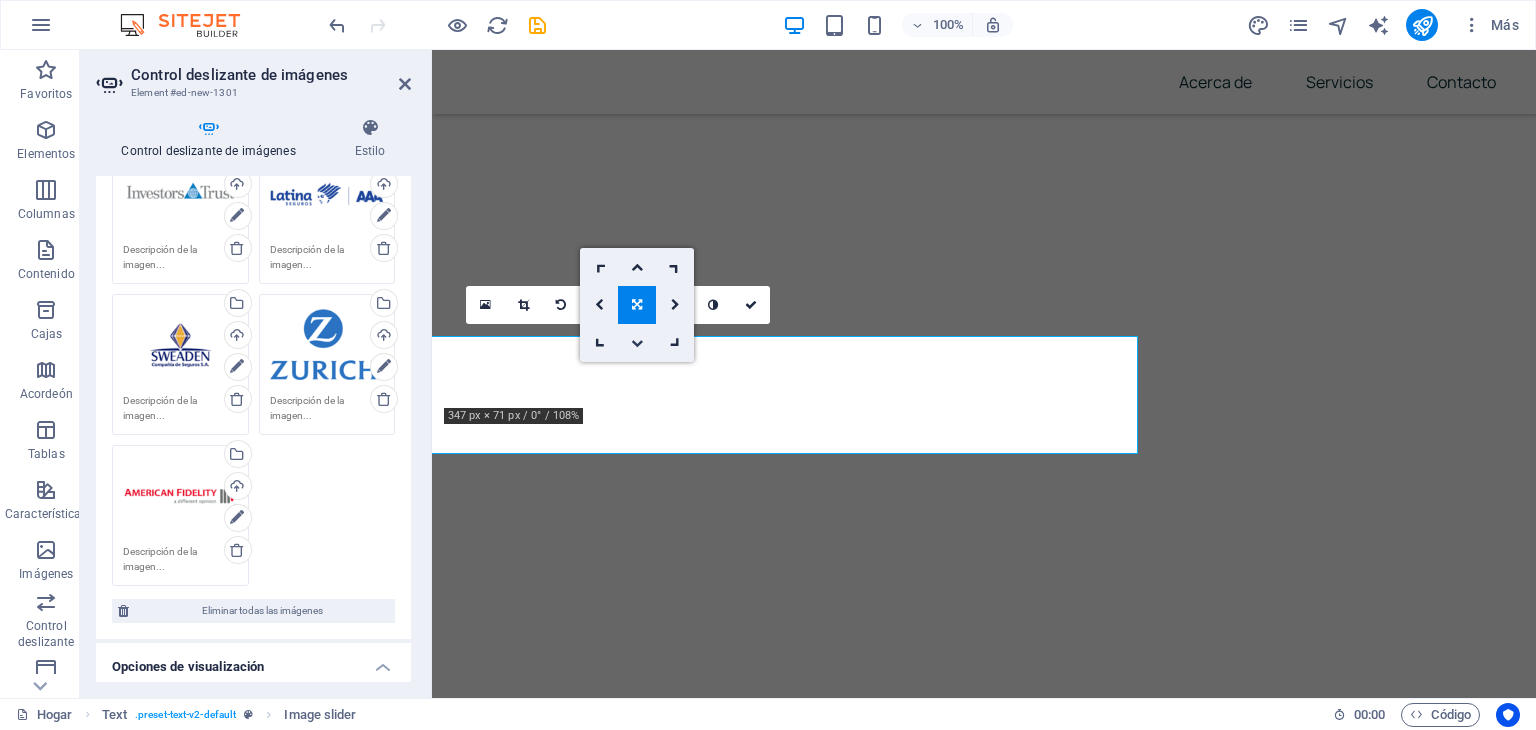 click at bounding box center (637, 343) 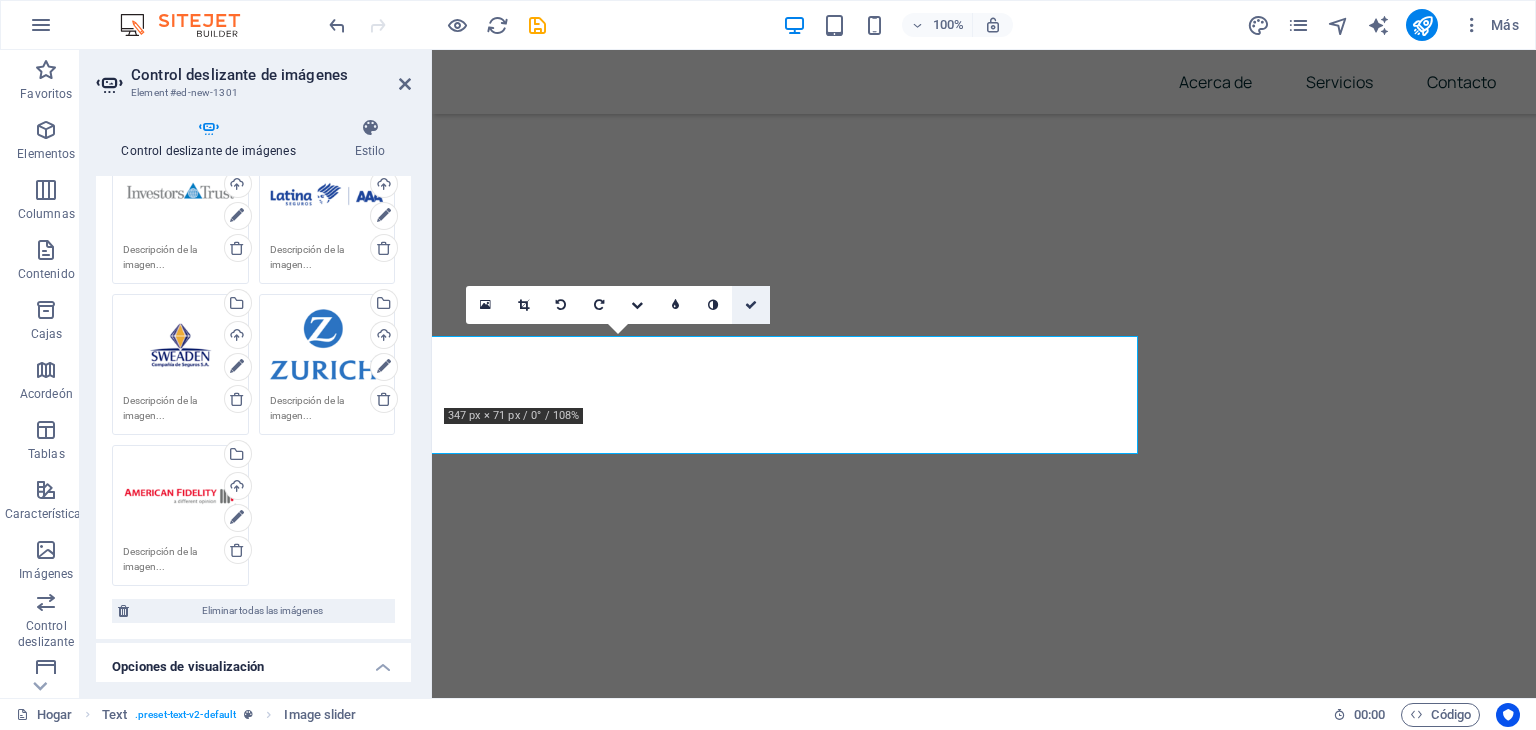 click at bounding box center (751, 305) 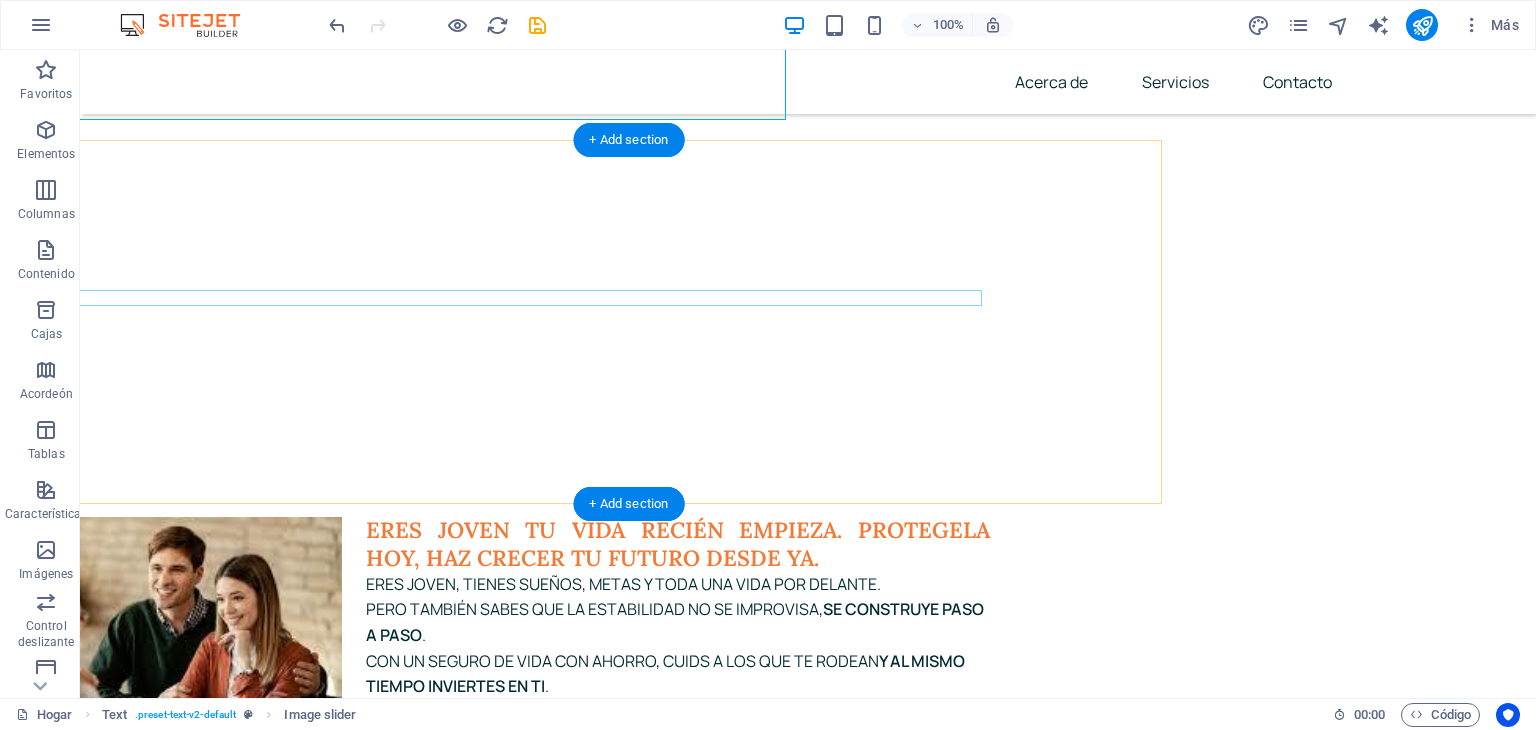 scroll, scrollTop: 7660, scrollLeft: 358, axis: both 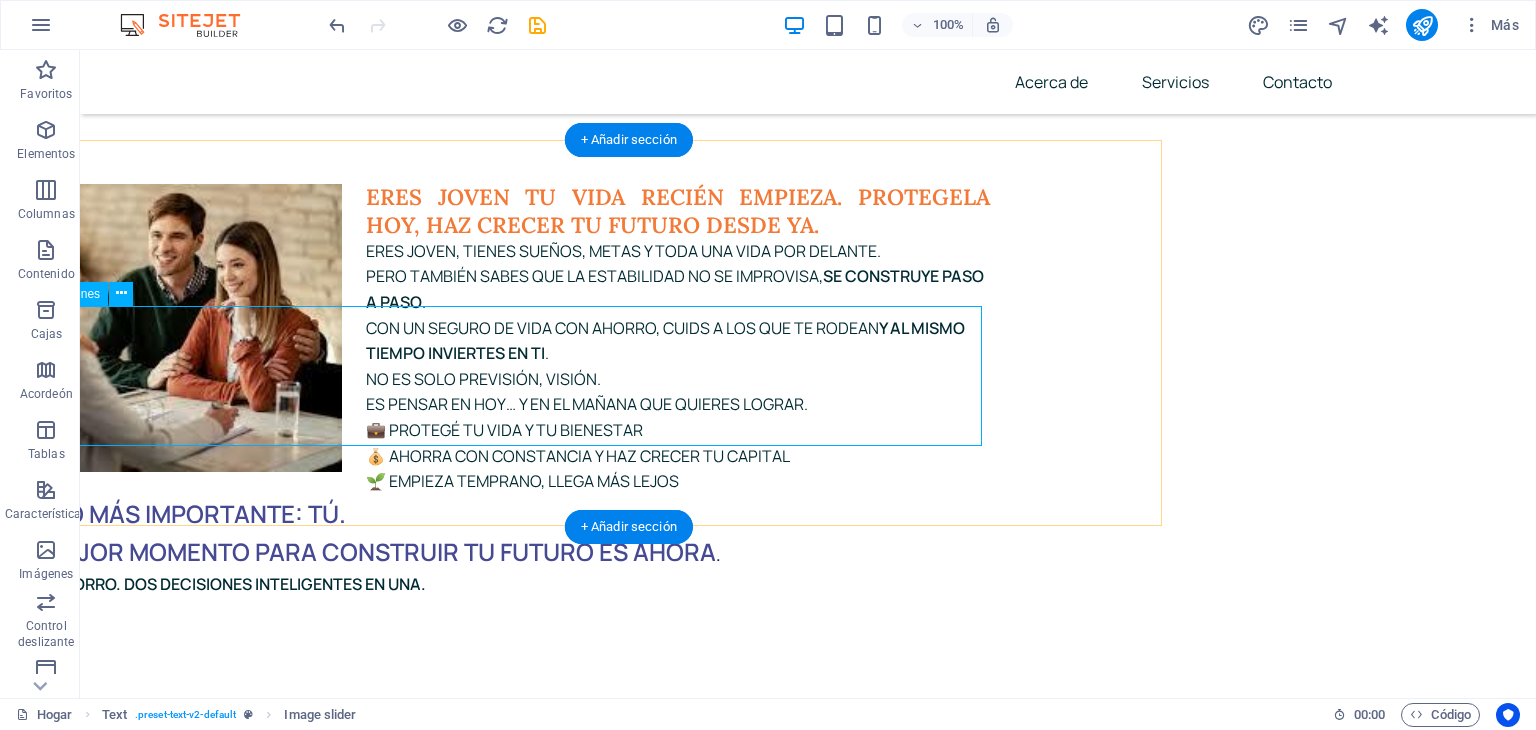click on "1 2 3 4 5 6 7 8 9 10 11 12 13 14 15" at bounding box center [450, 4828] 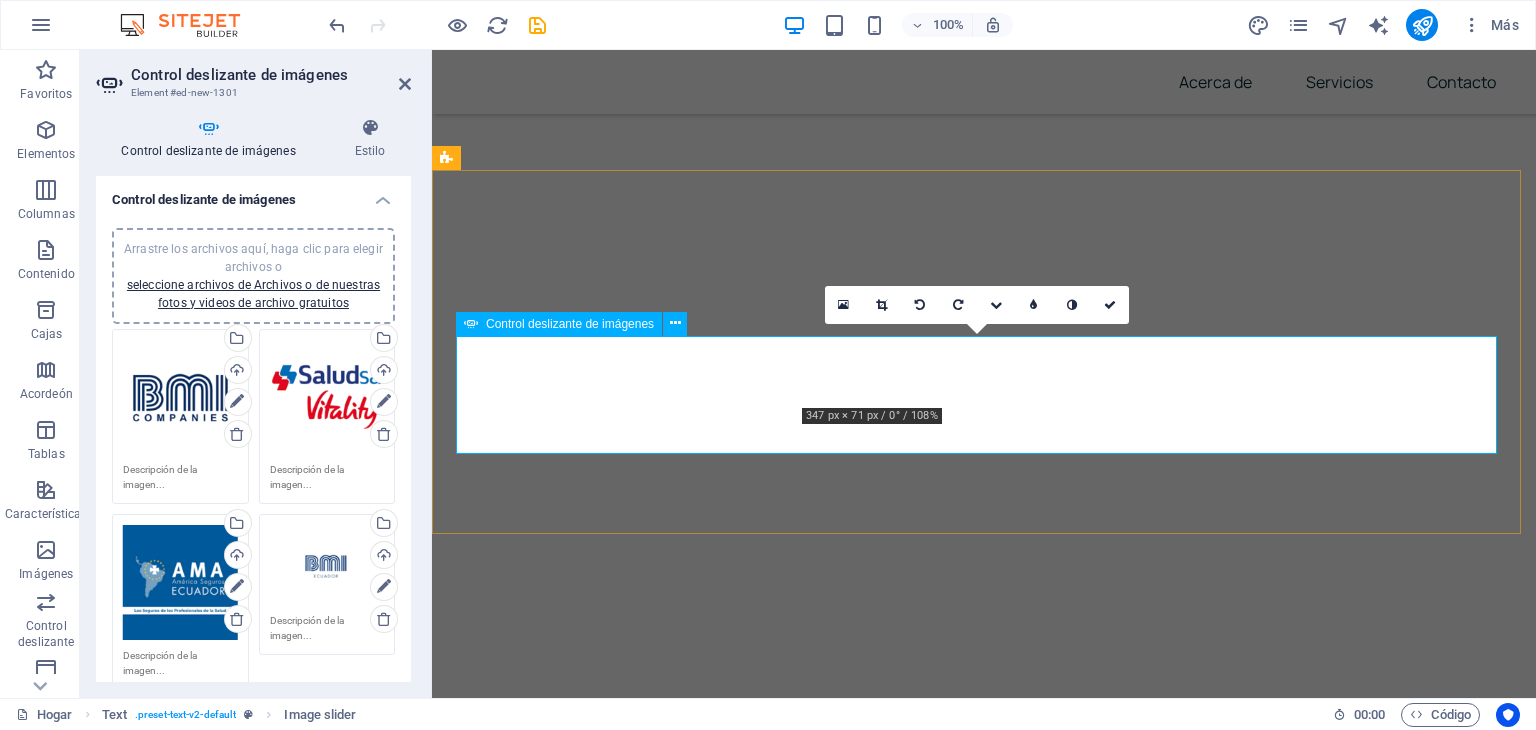 scroll, scrollTop: 7327, scrollLeft: 0, axis: vertical 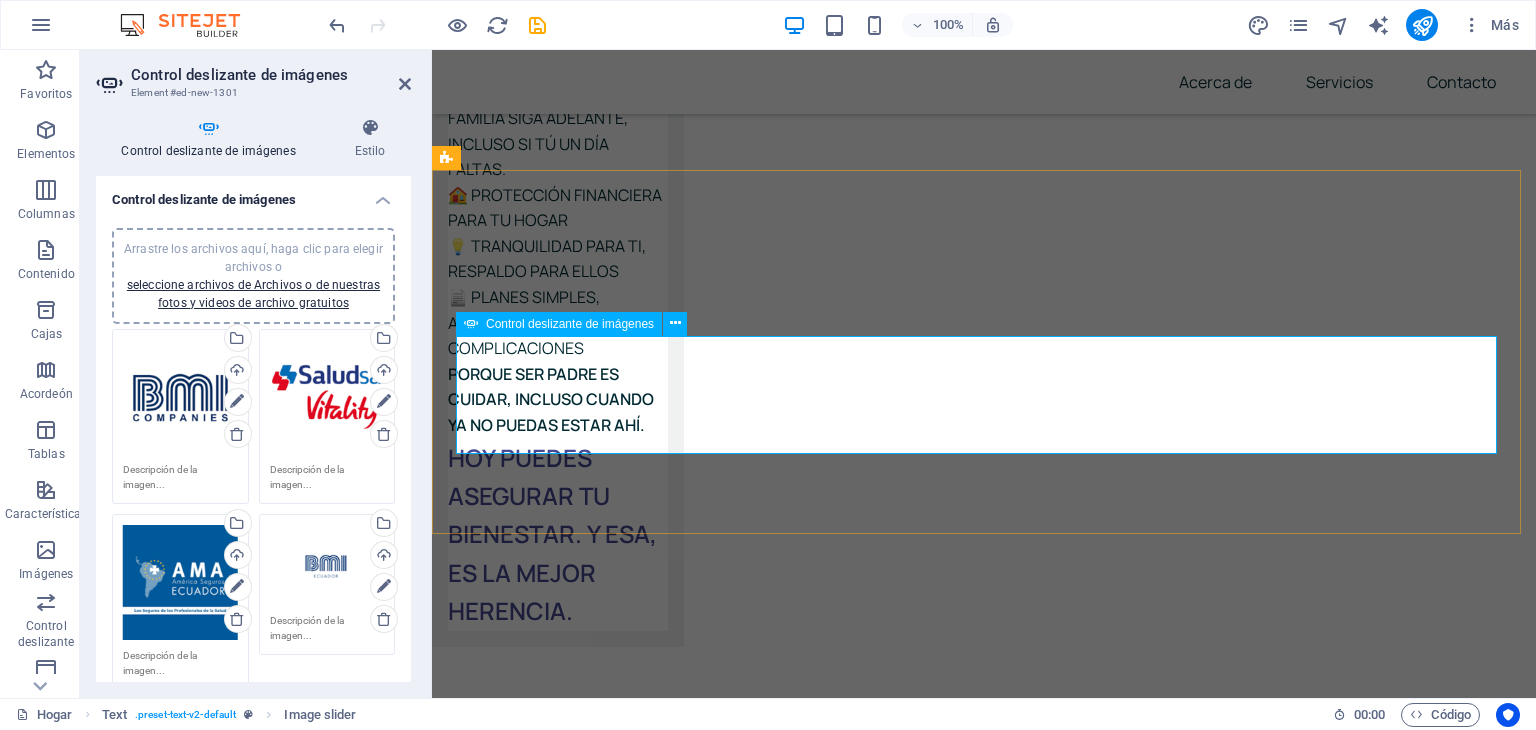 click at bounding box center (456, 4958) 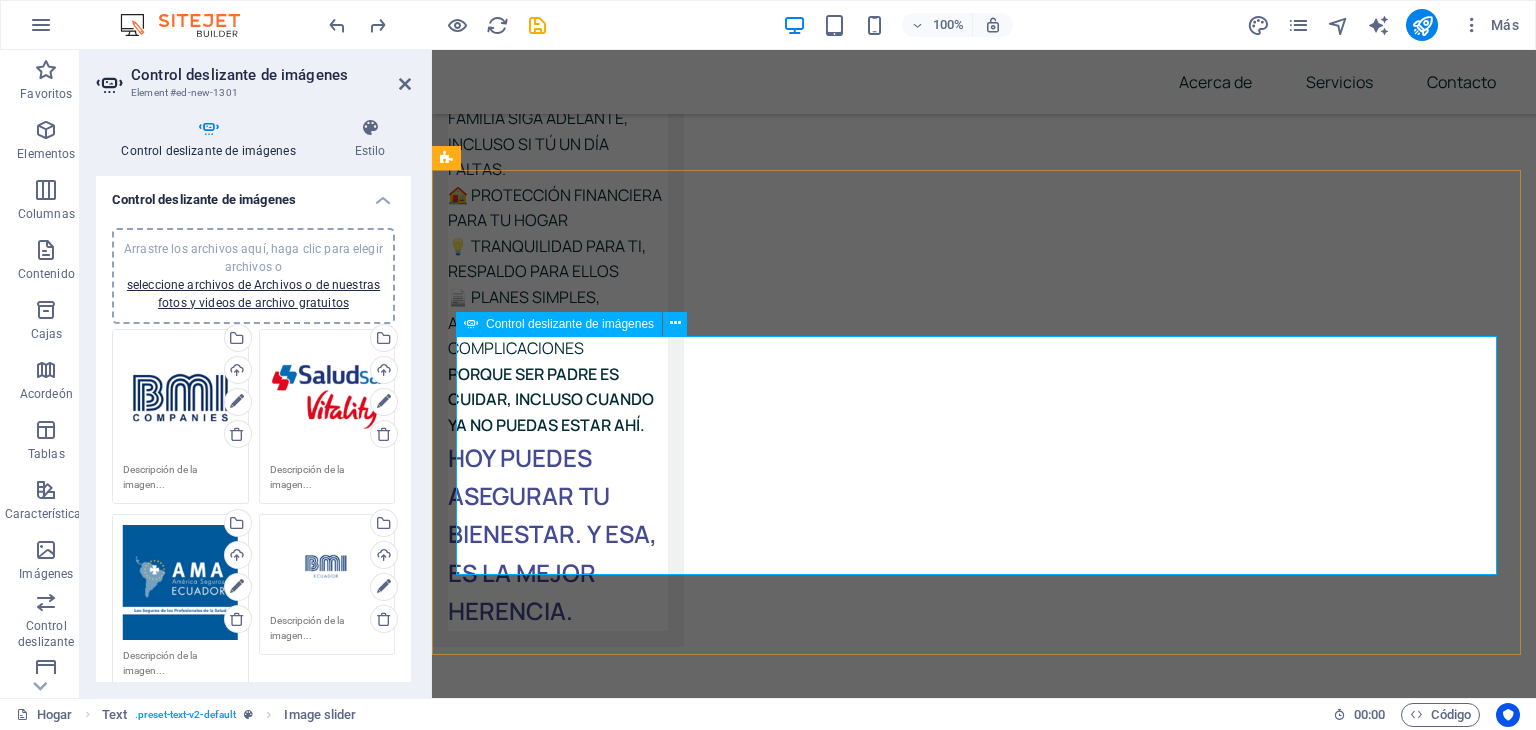 click on "1 2 3 4 5 6 7 8 9 10 11 12 13 14 15" at bounding box center [984, 5253] 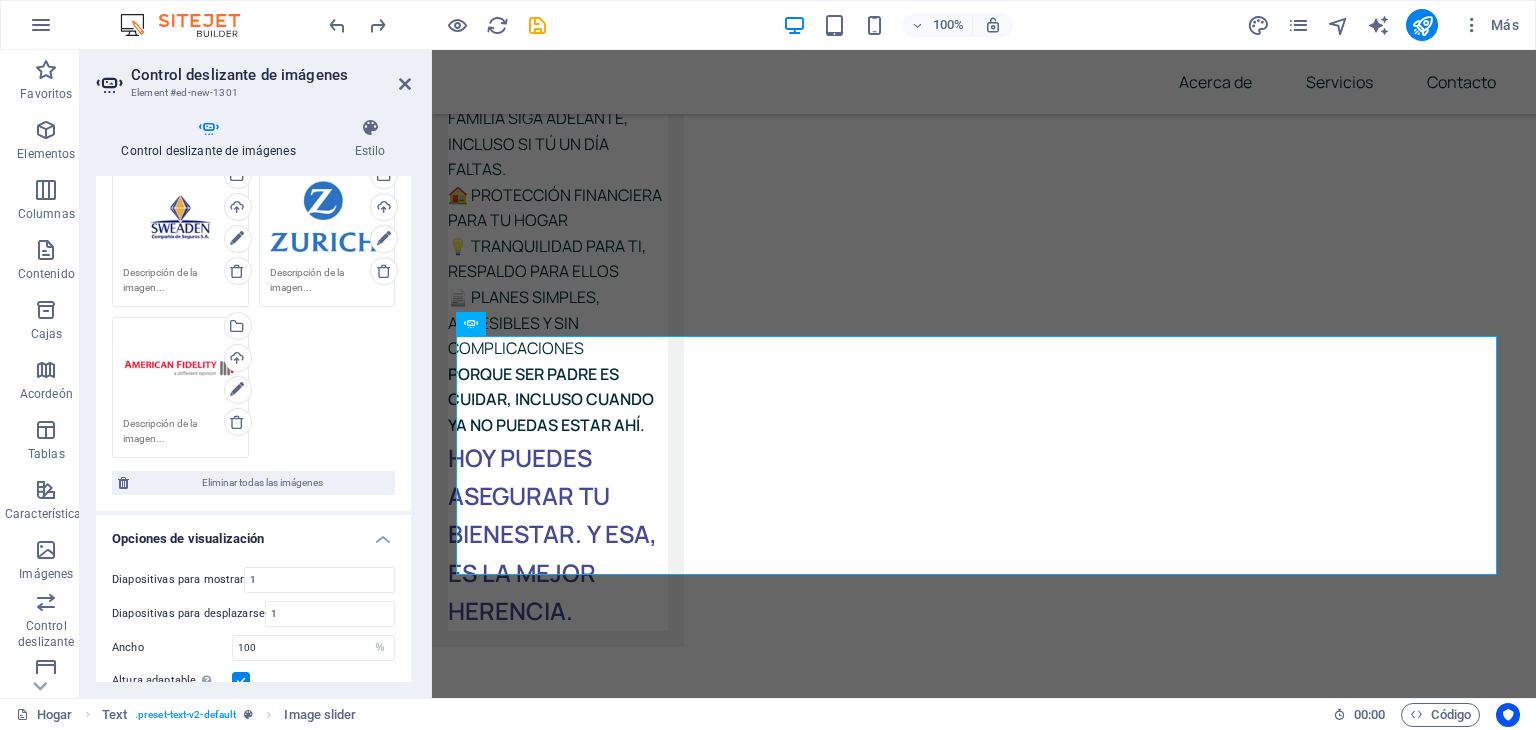 scroll, scrollTop: 1182, scrollLeft: 0, axis: vertical 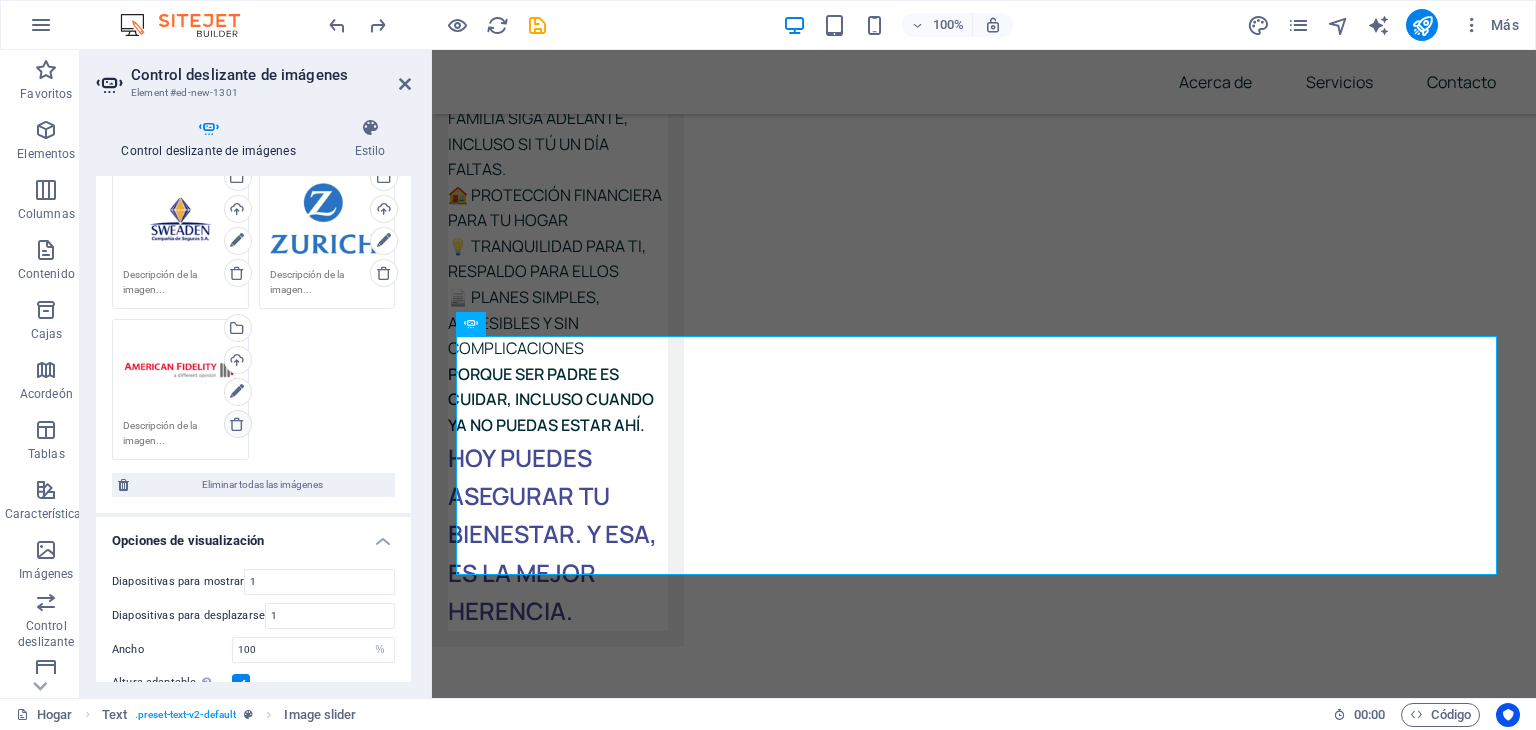 click at bounding box center [238, 424] 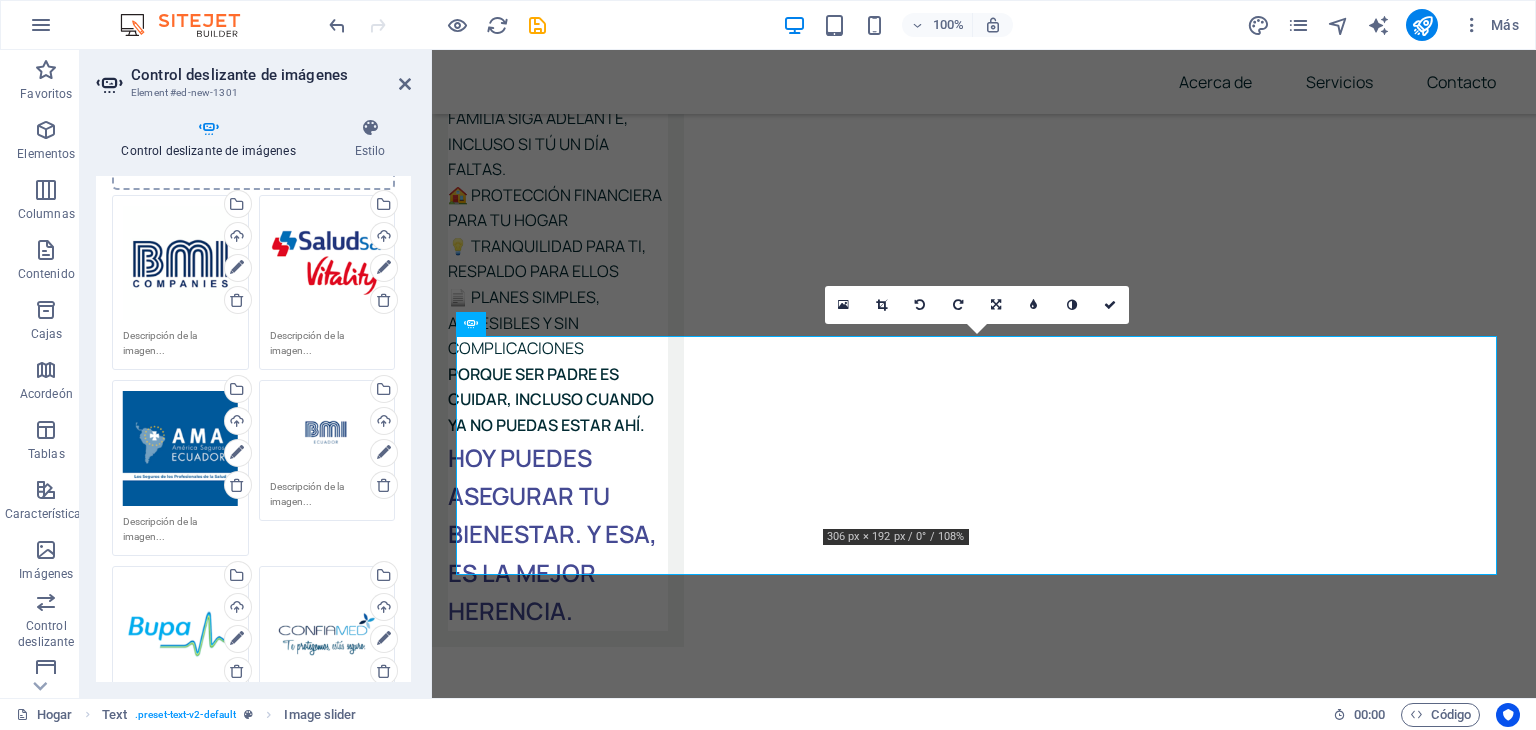 scroll, scrollTop: 0, scrollLeft: 0, axis: both 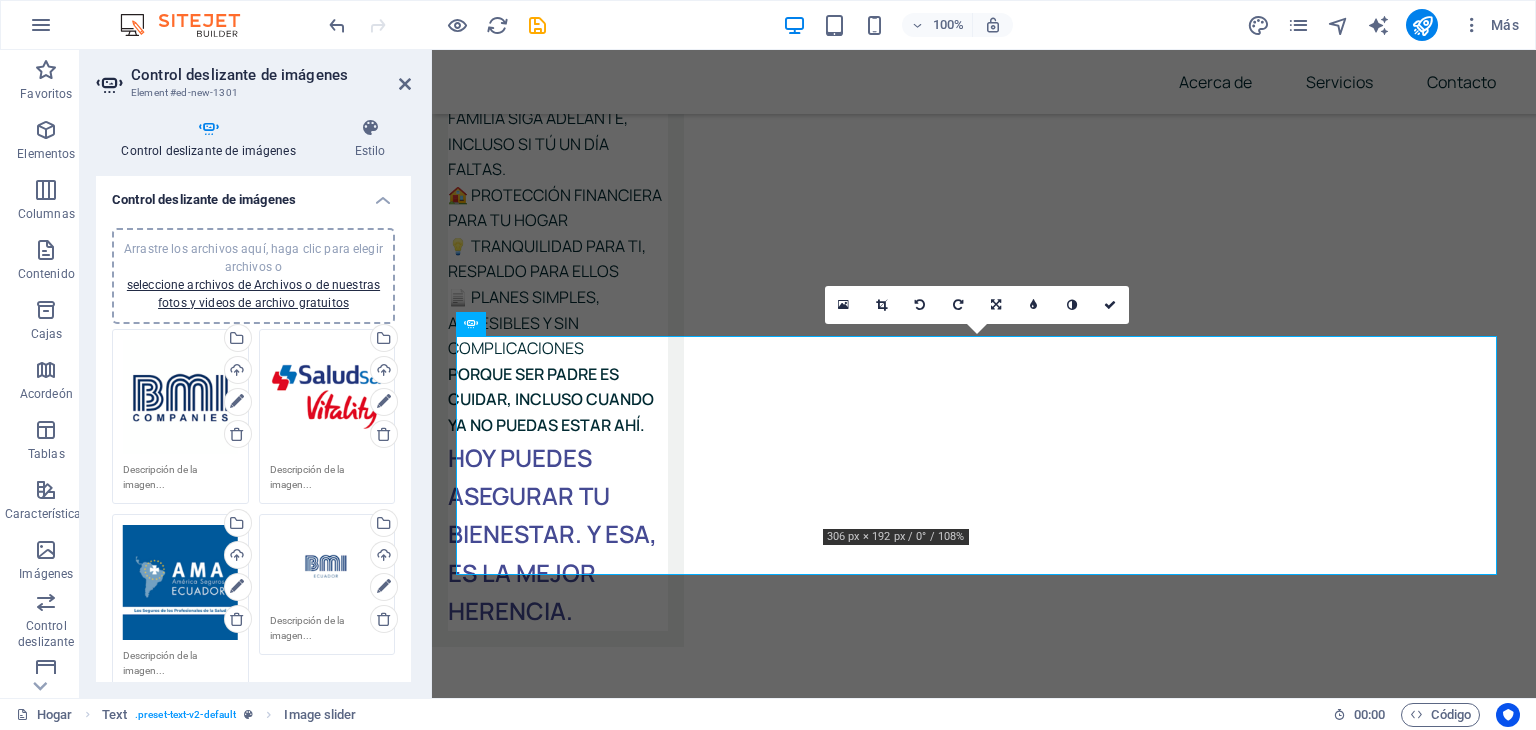 click on "Arrastre los archivos aquí, haga clic para elegir archivos o  seleccione archivos de Archivos o de nuestras fotos y videos de archivo gratuitos" at bounding box center [253, 276] 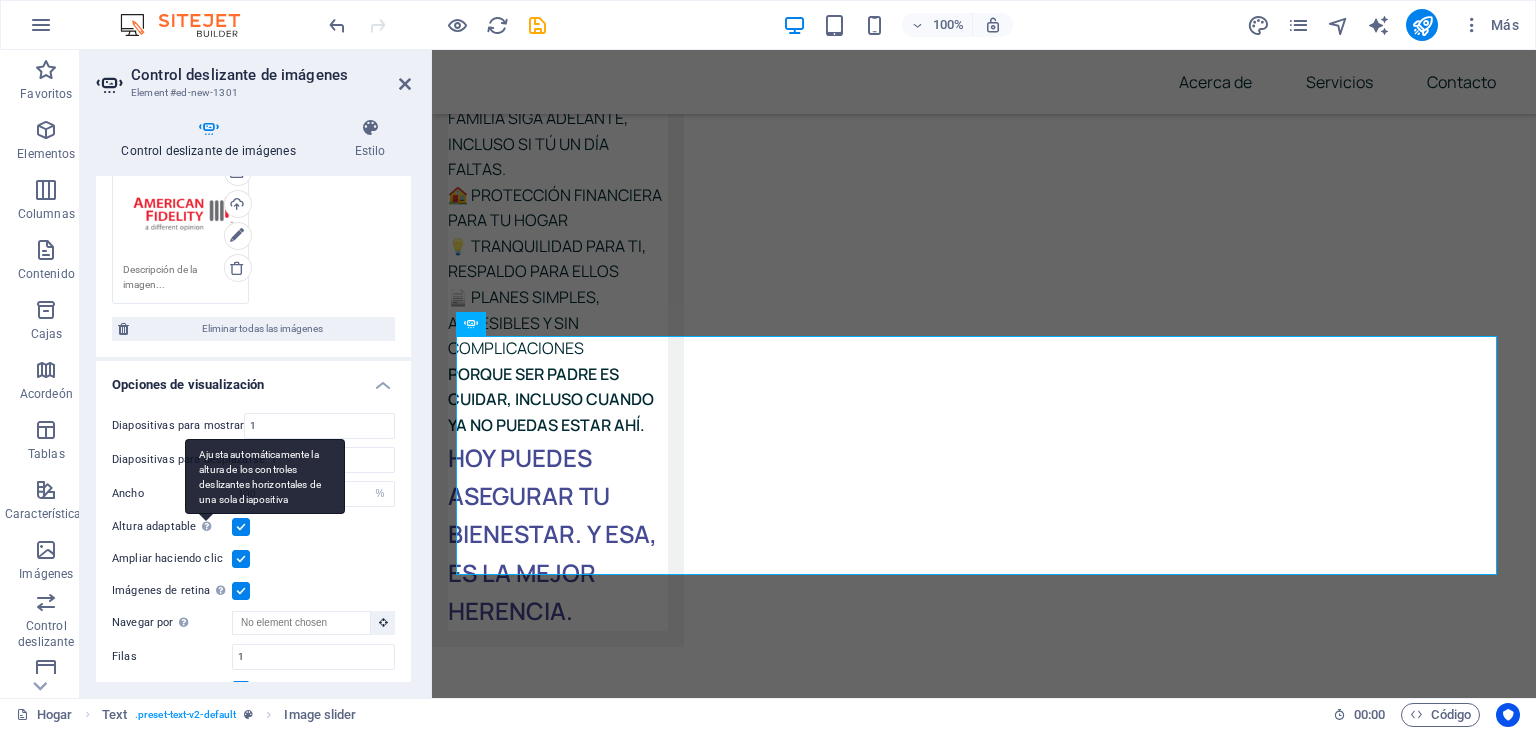 scroll, scrollTop: 1351, scrollLeft: 0, axis: vertical 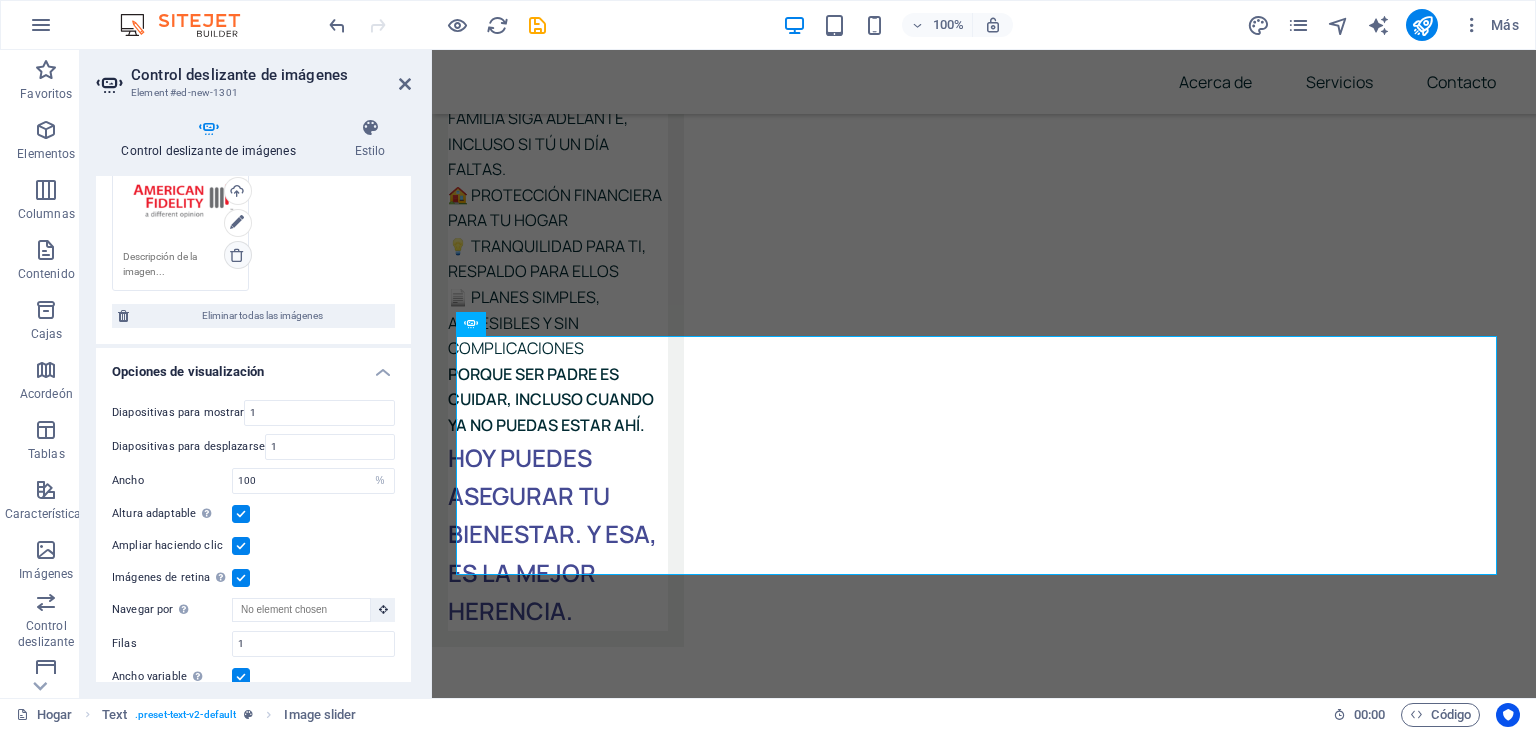 click at bounding box center (238, 255) 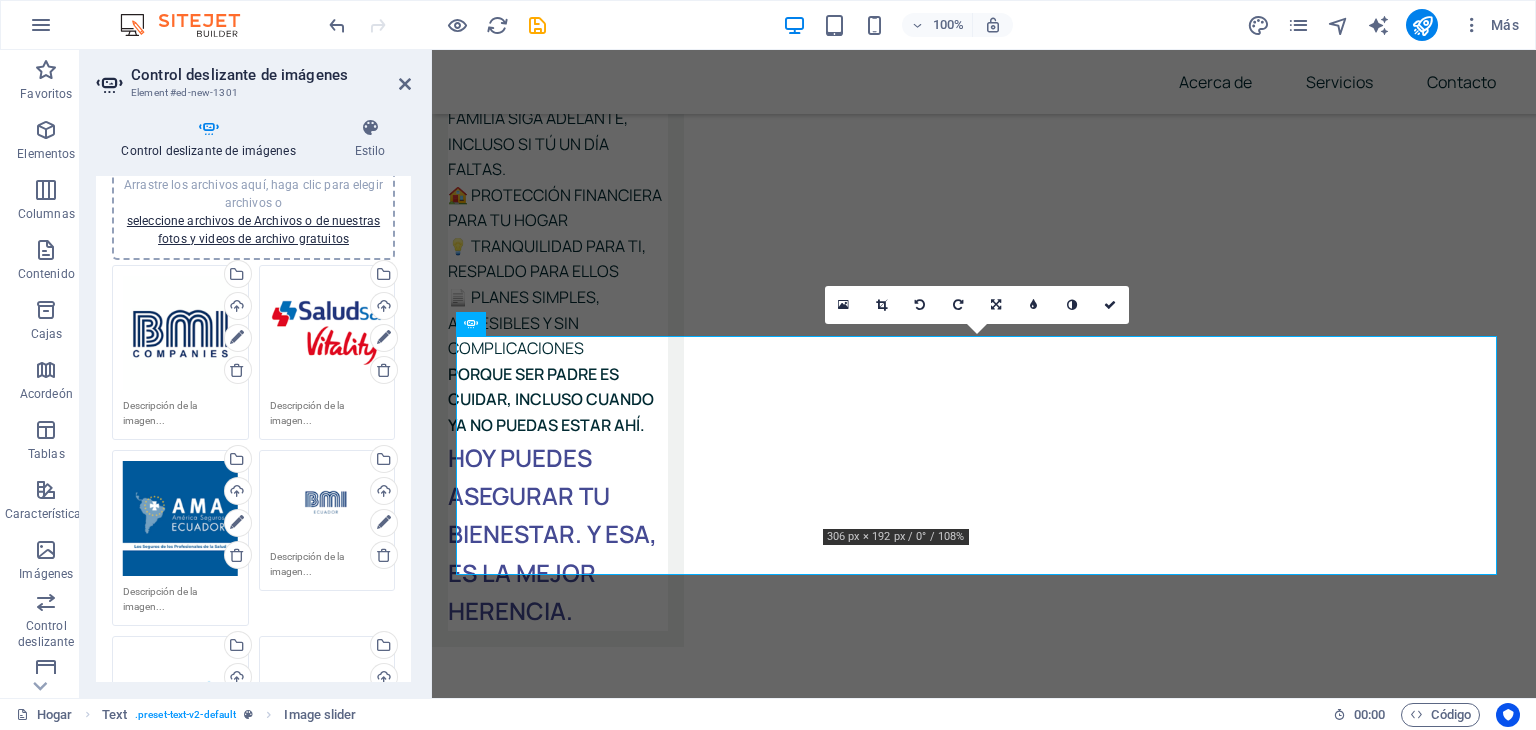scroll, scrollTop: 0, scrollLeft: 0, axis: both 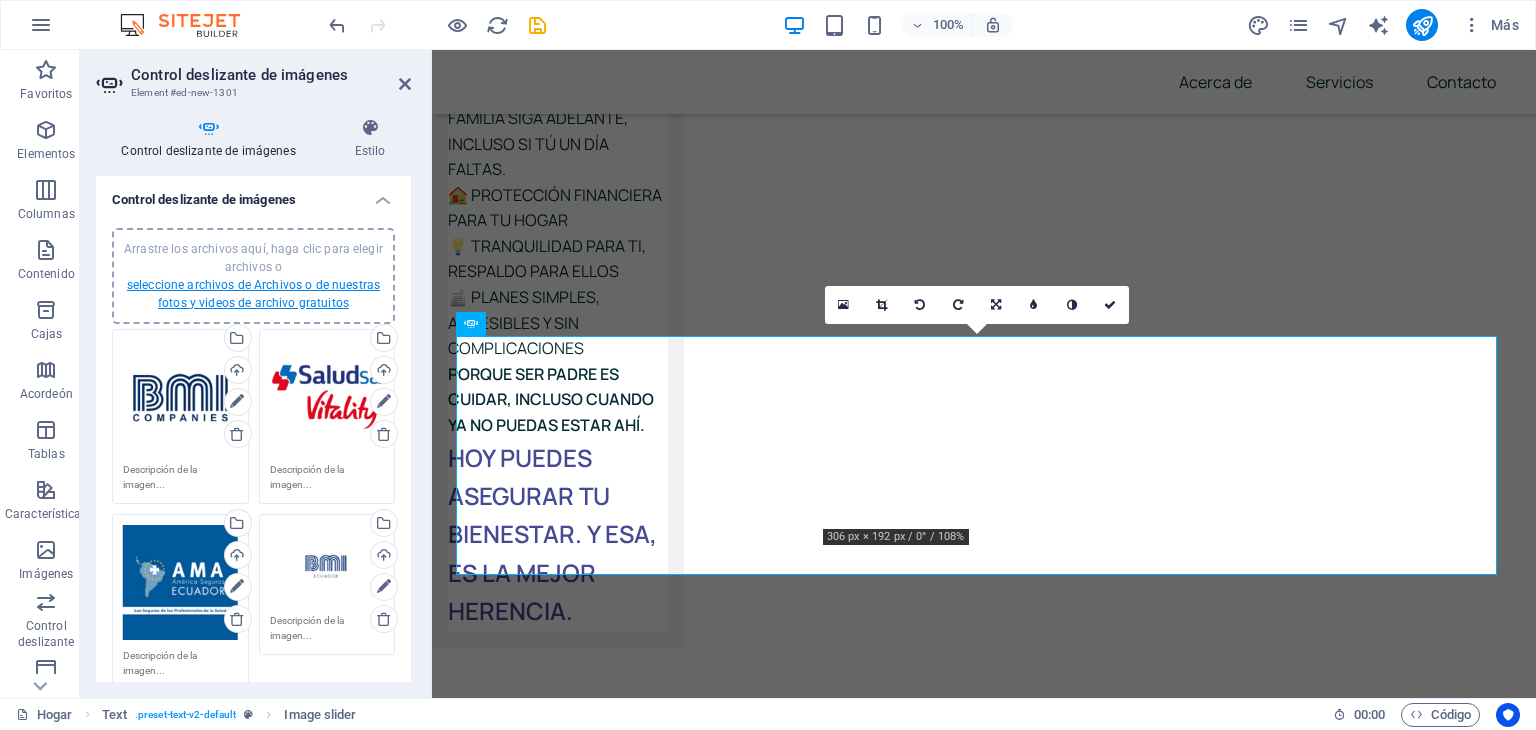click on "seleccione archivos de Archivos o de nuestras fotos y videos de archivo gratuitos" at bounding box center [253, 294] 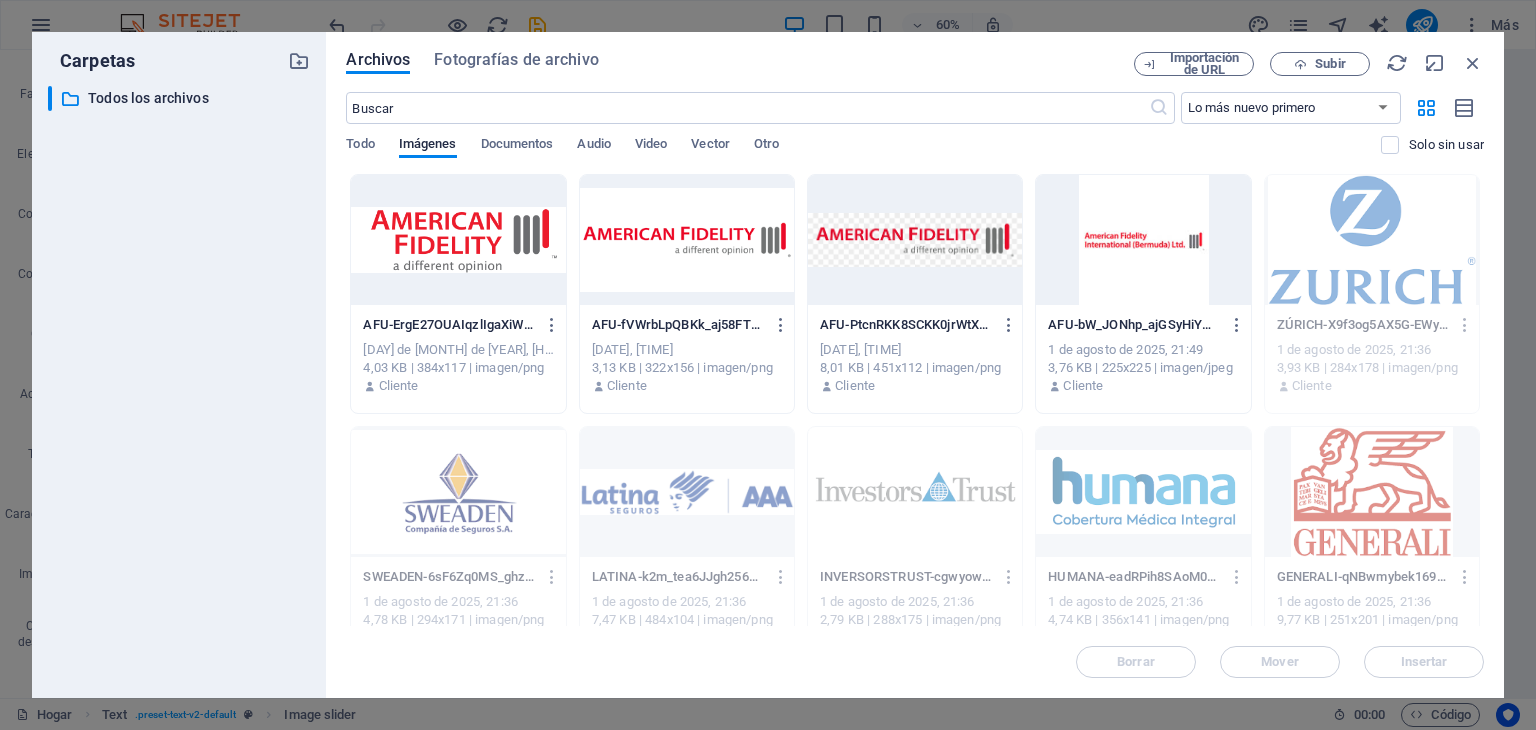 click at bounding box center (458, 240) 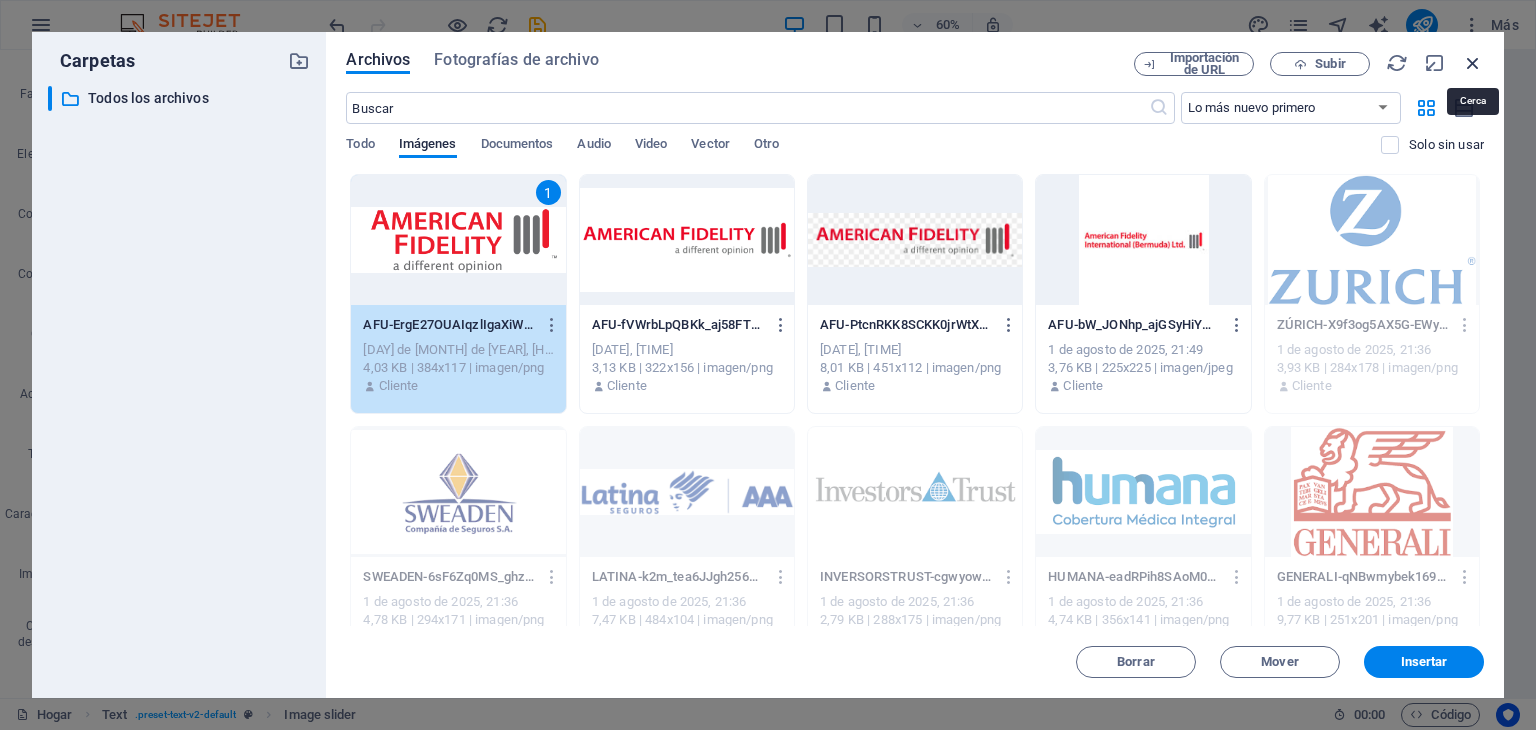 click at bounding box center [1473, 63] 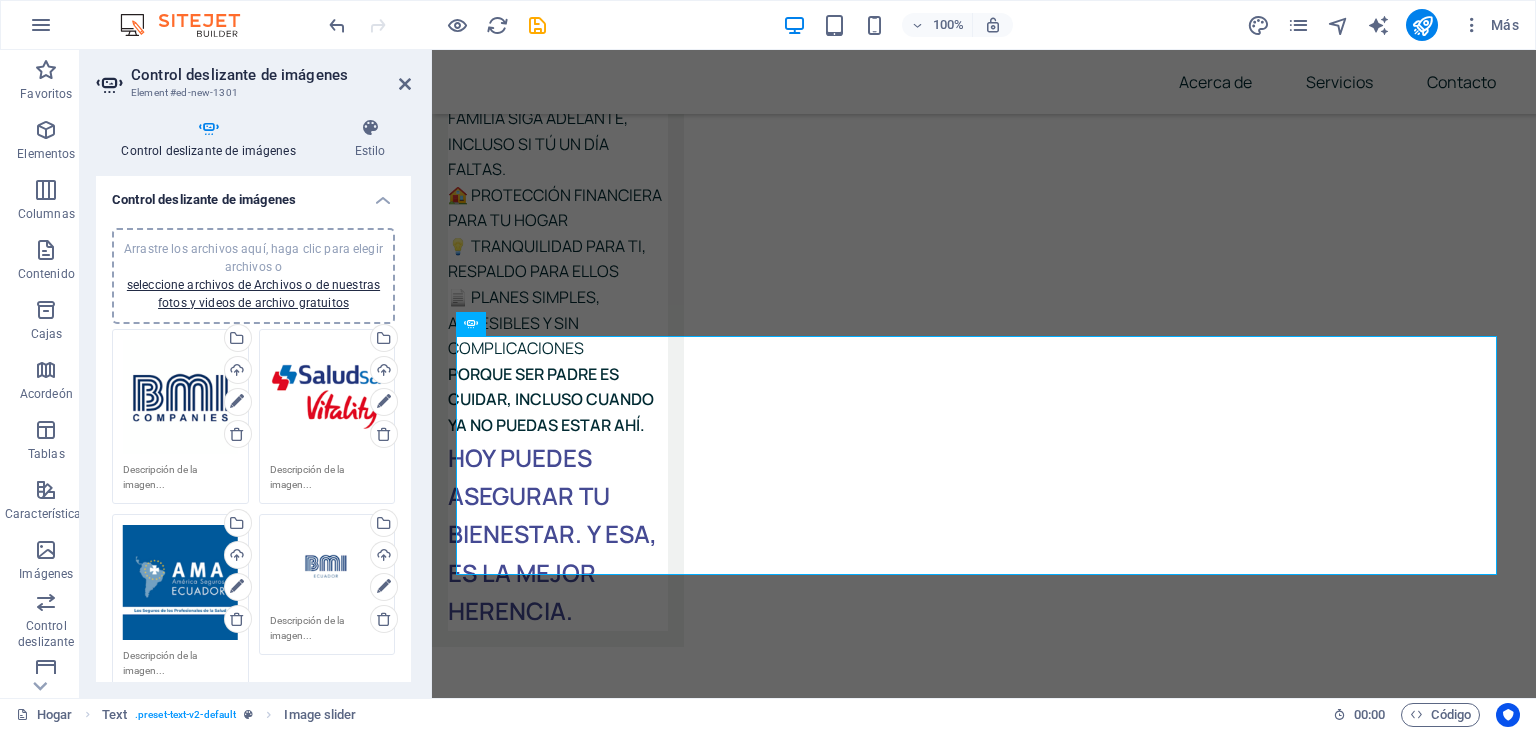 click on "Arrastre los archivos aquí, haga clic para elegir archivos o  seleccione archivos de Archivos o de nuestras fotos y videos de archivo gratuitos" at bounding box center [253, 276] 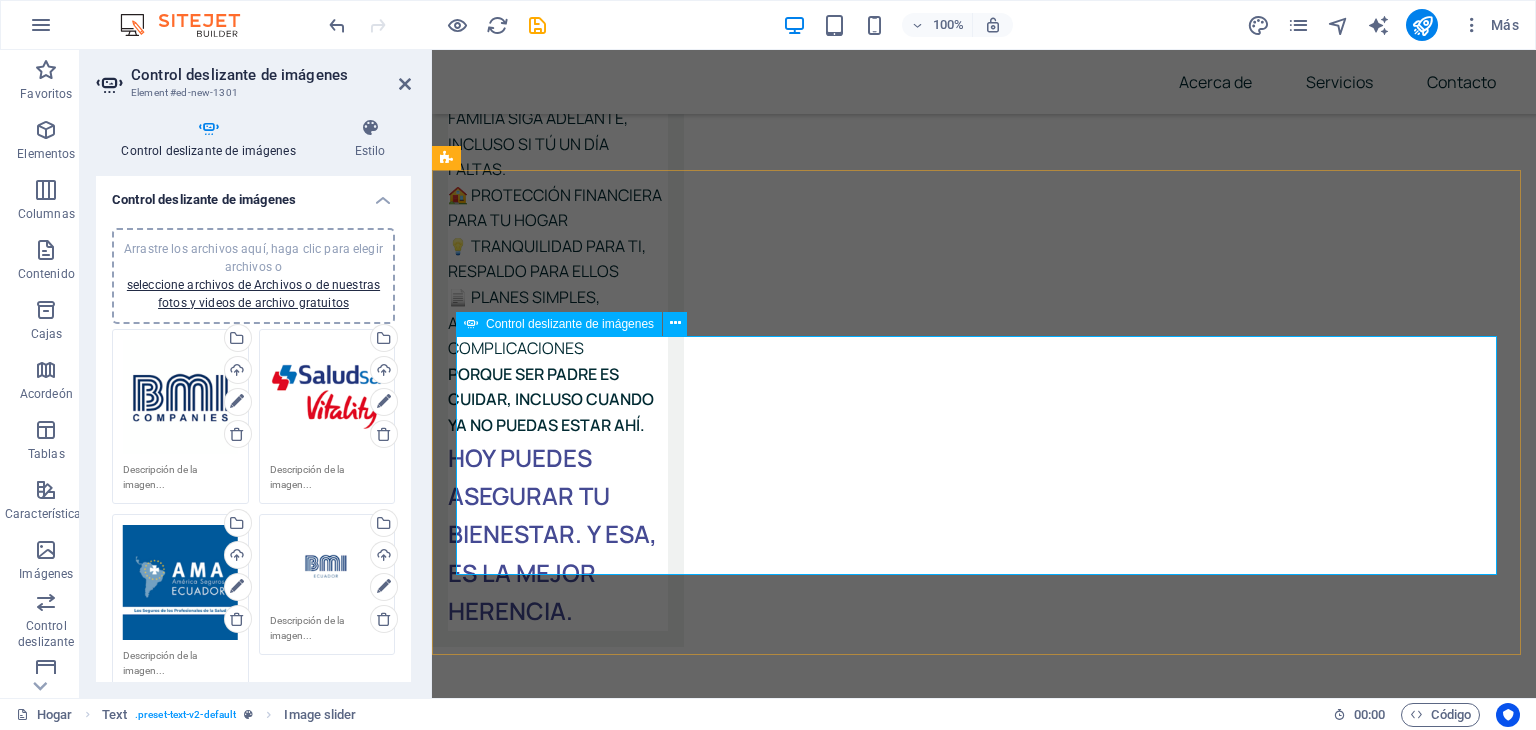 click at bounding box center [456, 5175] 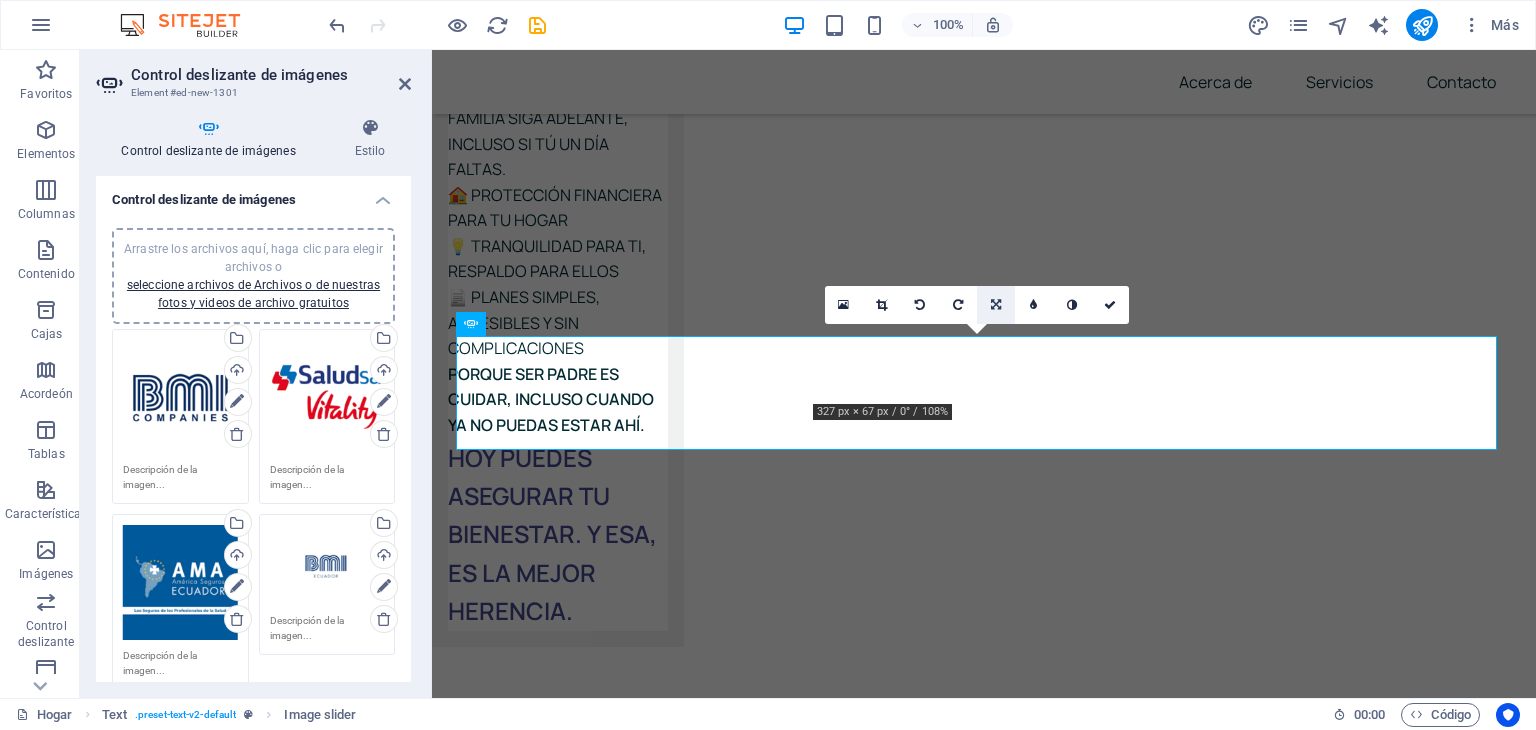 click at bounding box center [996, 305] 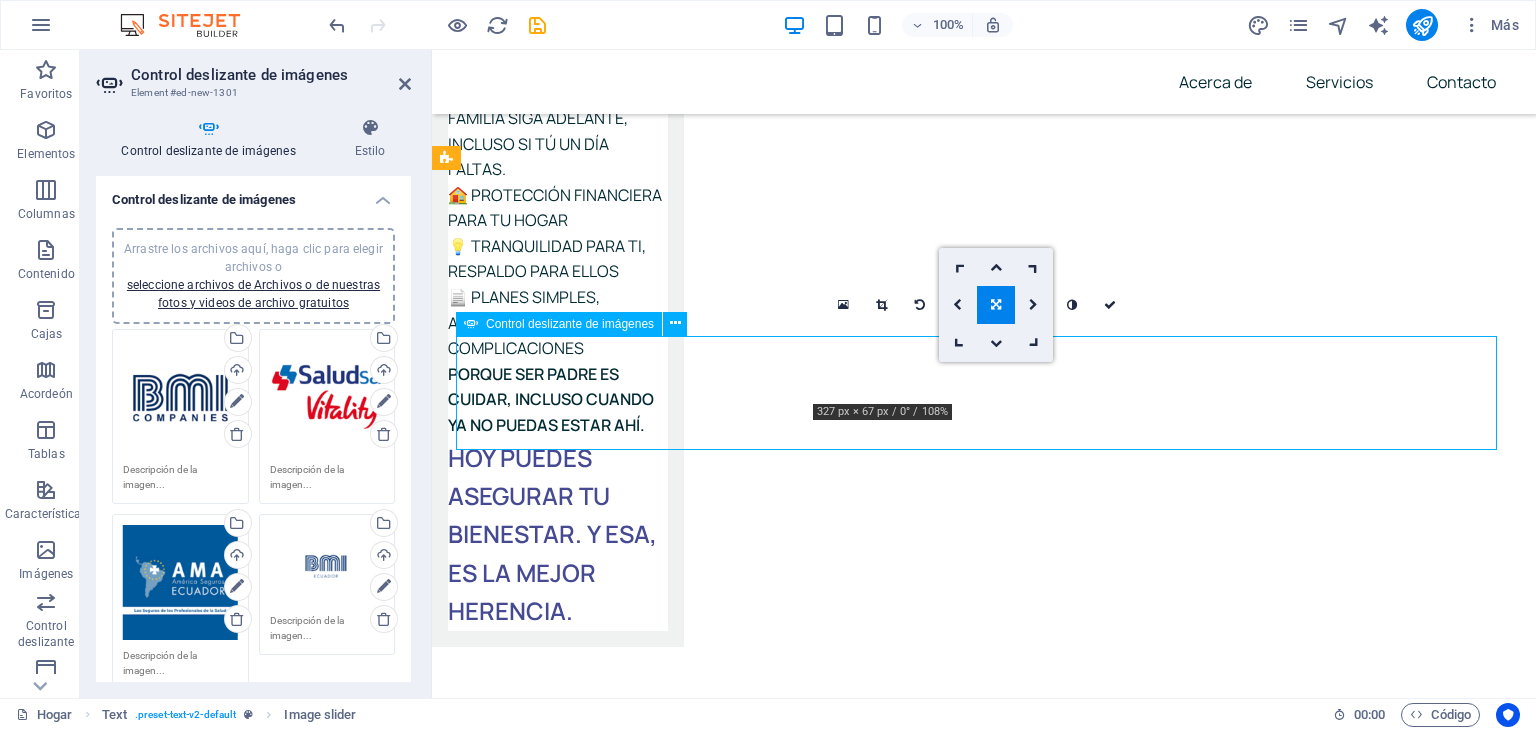 drag, startPoint x: 877, startPoint y: 368, endPoint x: 878, endPoint y: 410, distance: 42.0119 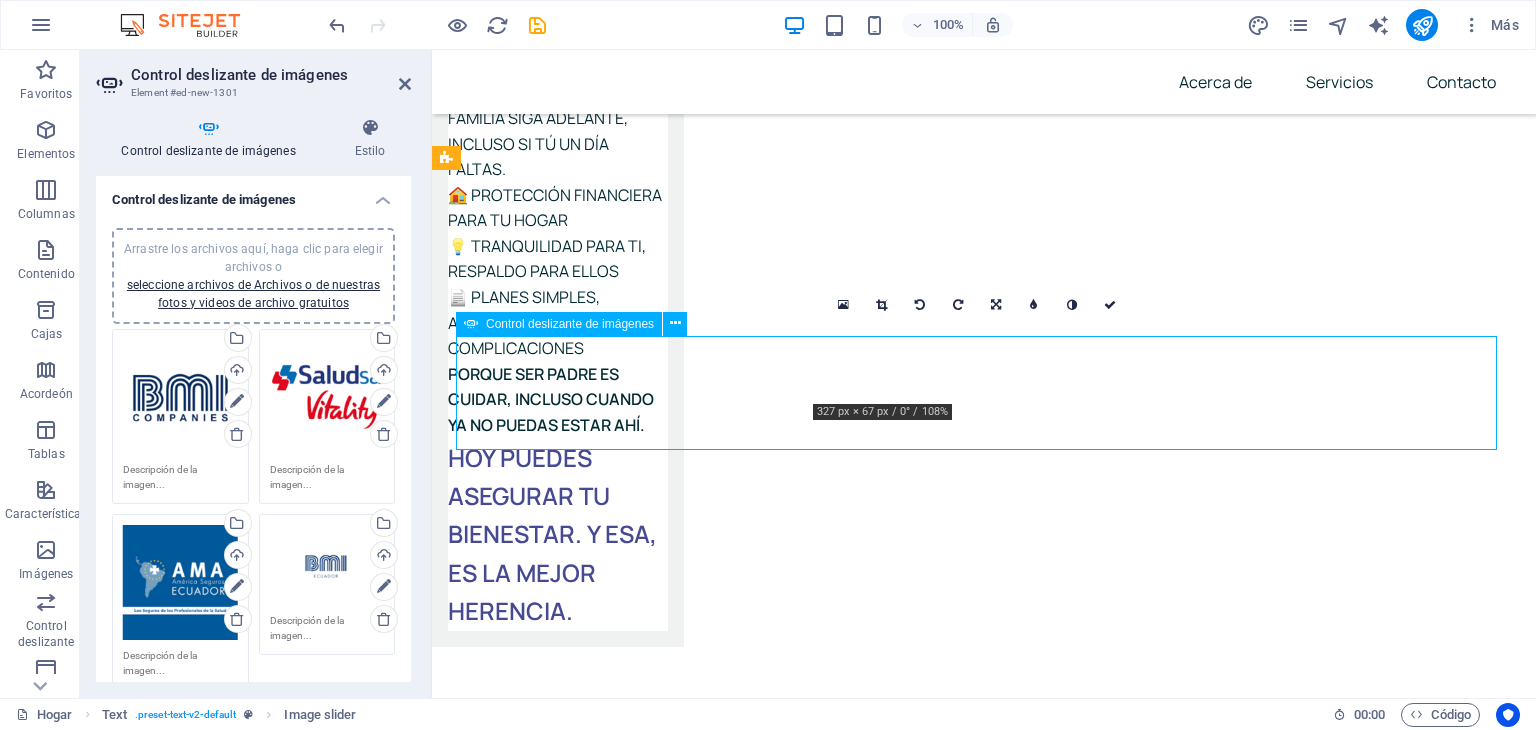 drag, startPoint x: 900, startPoint y: 359, endPoint x: 903, endPoint y: 417, distance: 58.077534 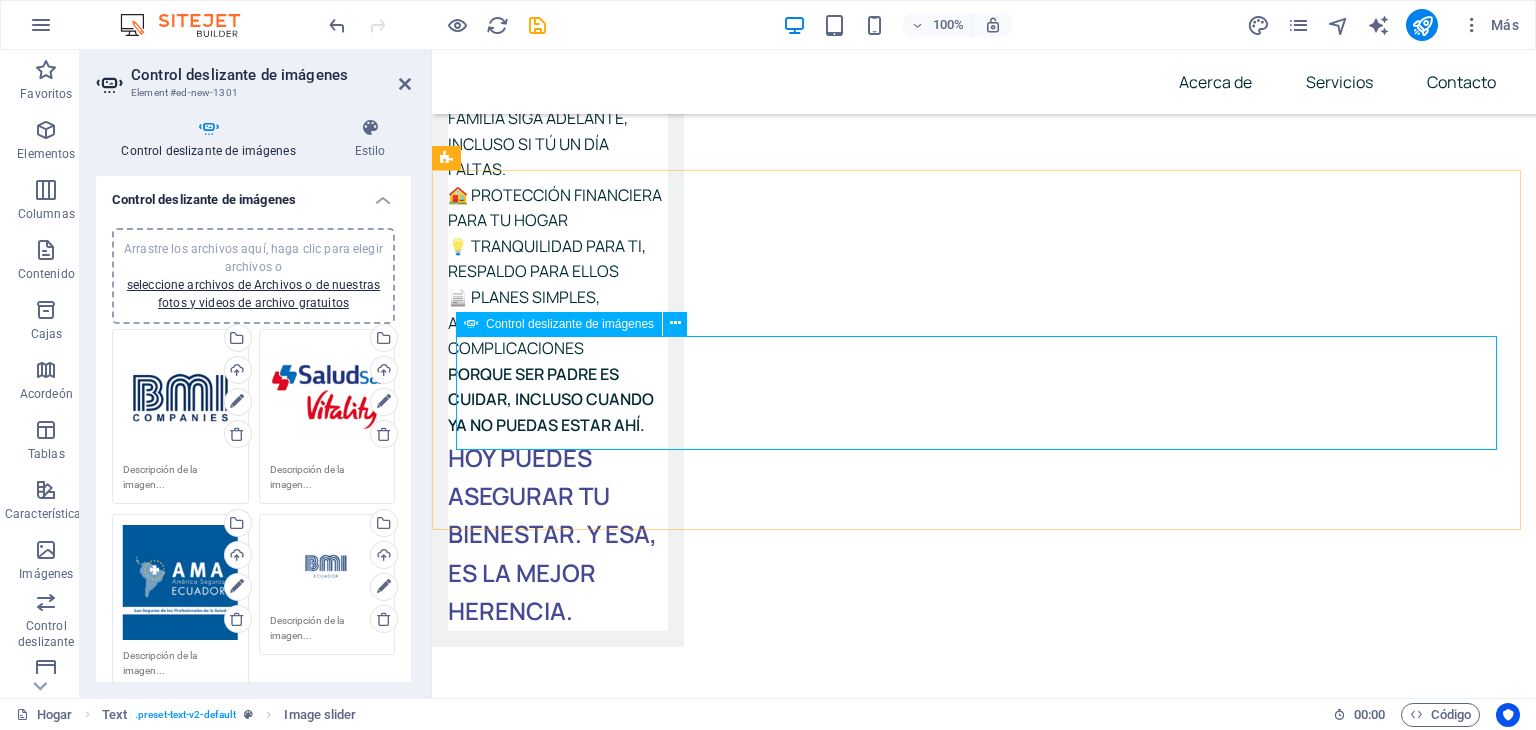 click at bounding box center (456, 5050) 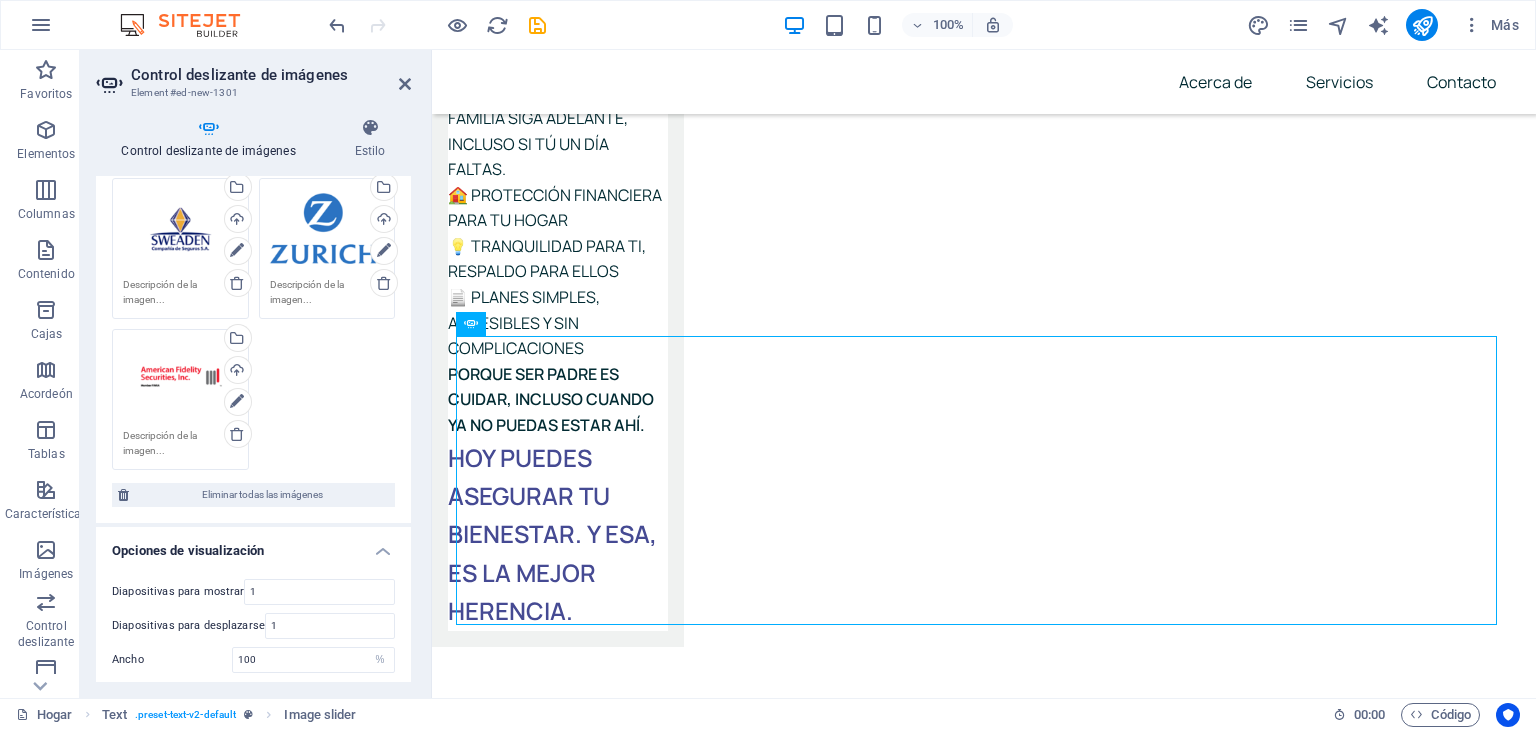 scroll, scrollTop: 1151, scrollLeft: 0, axis: vertical 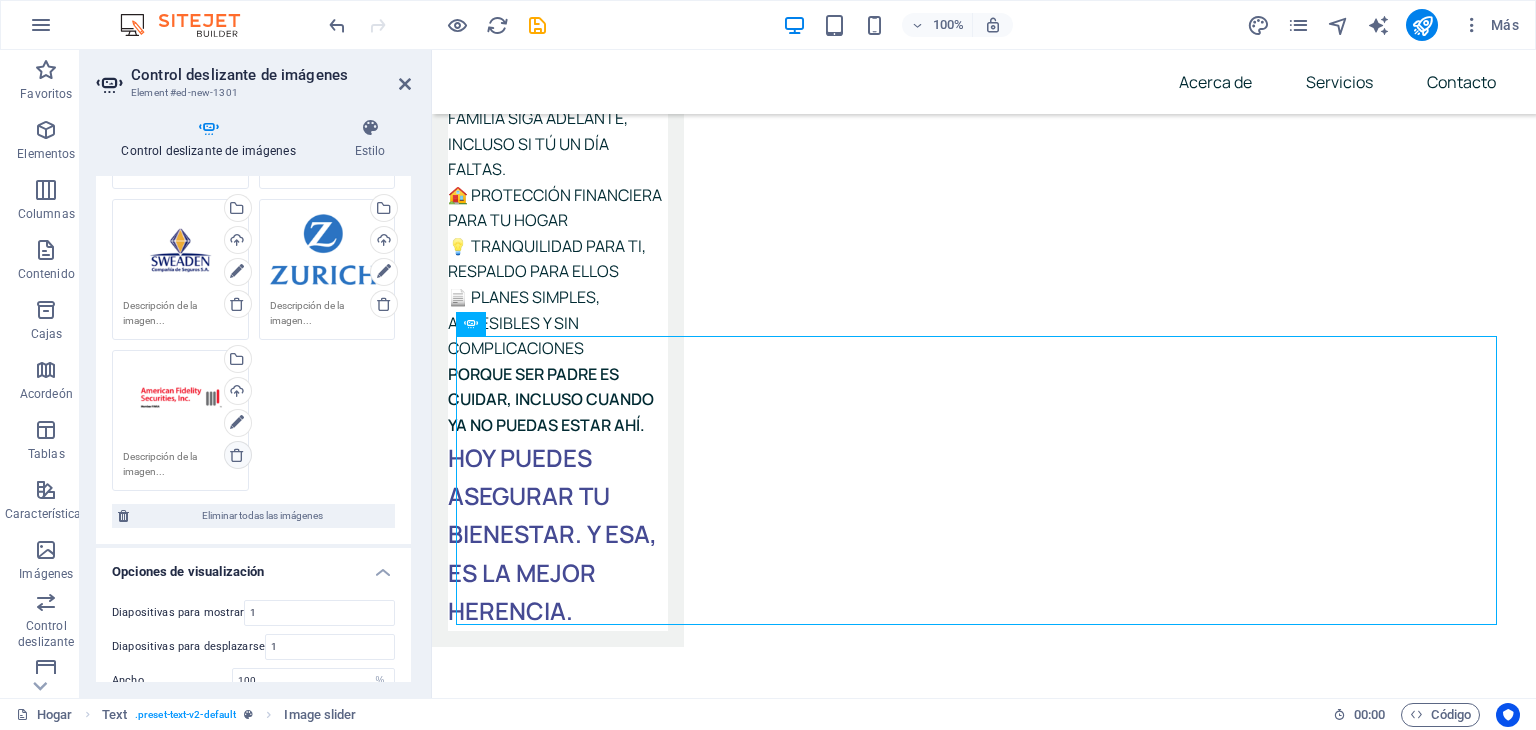 click at bounding box center [237, 455] 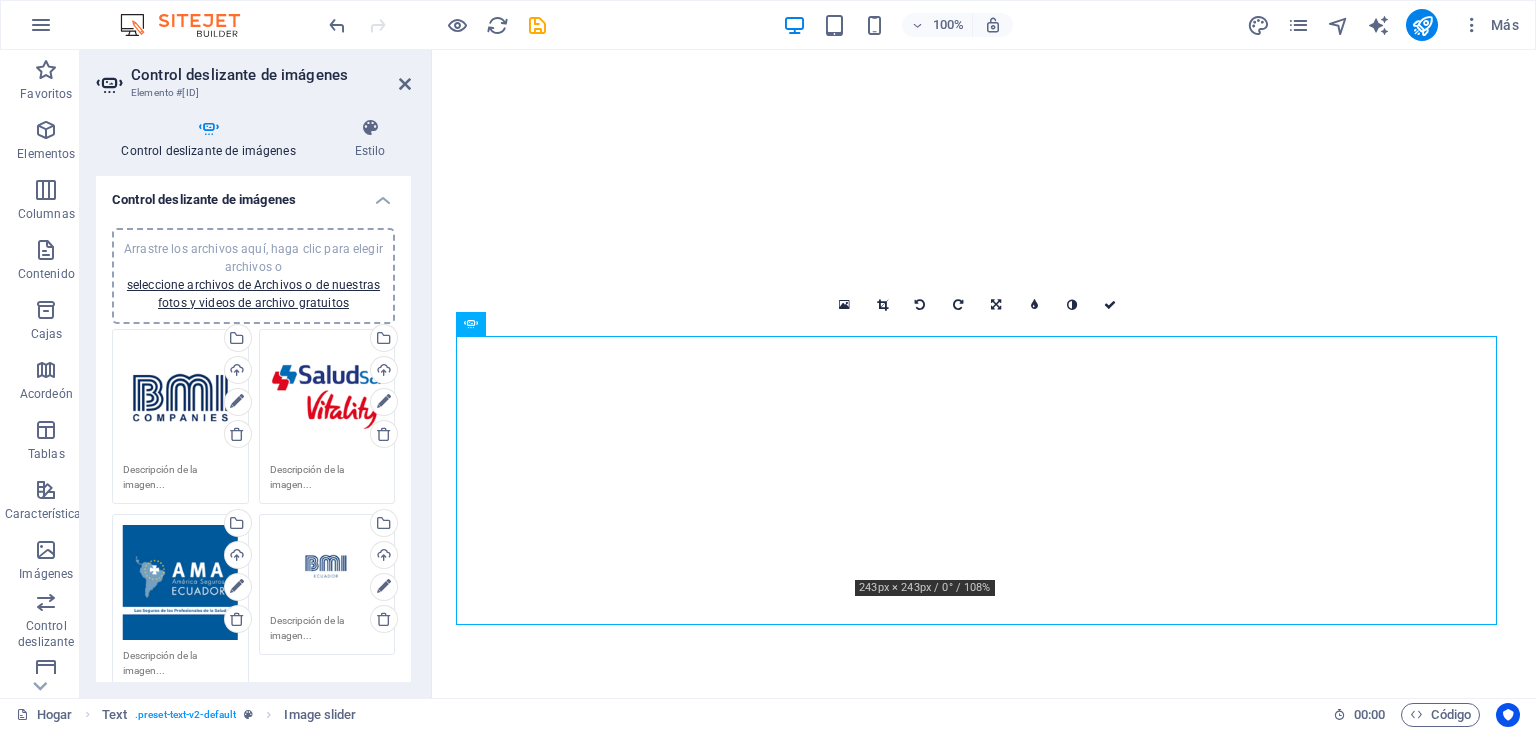 select on "%" 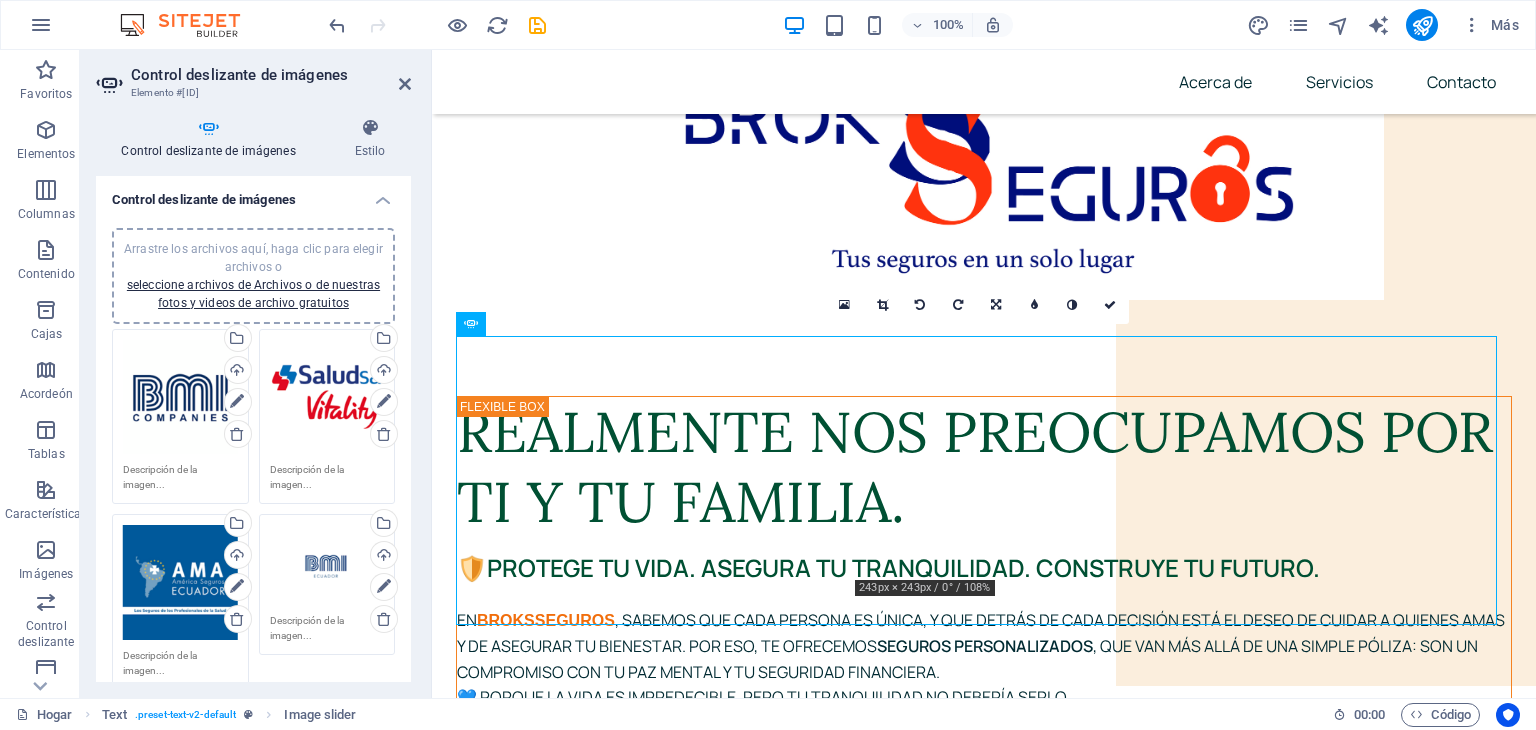 scroll, scrollTop: 0, scrollLeft: 0, axis: both 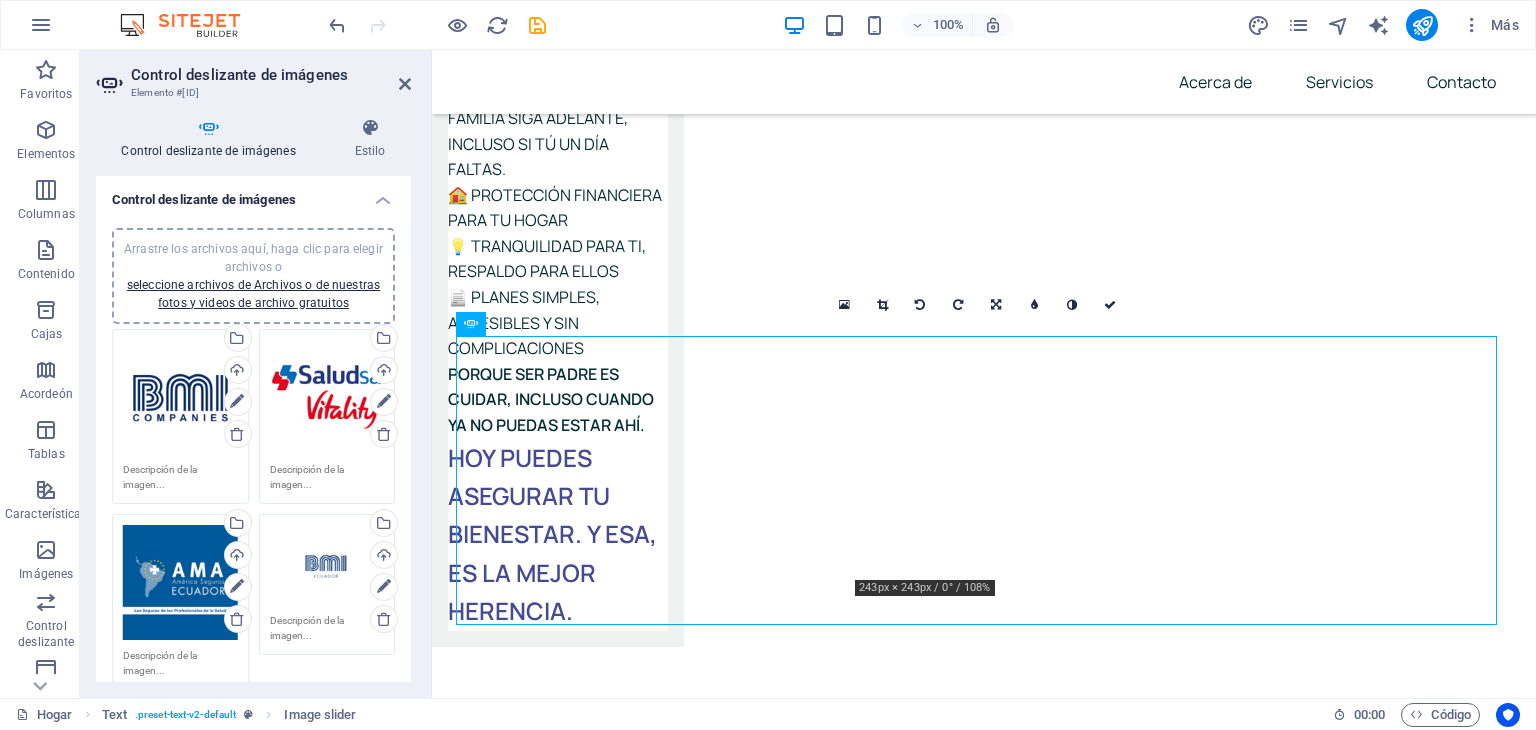 click on "Arrastre los archivos aquí, haga clic para elegir archivos o  seleccione archivos de Archivos o de nuestras fotos y videos de archivo gratuitos" at bounding box center (253, 276) 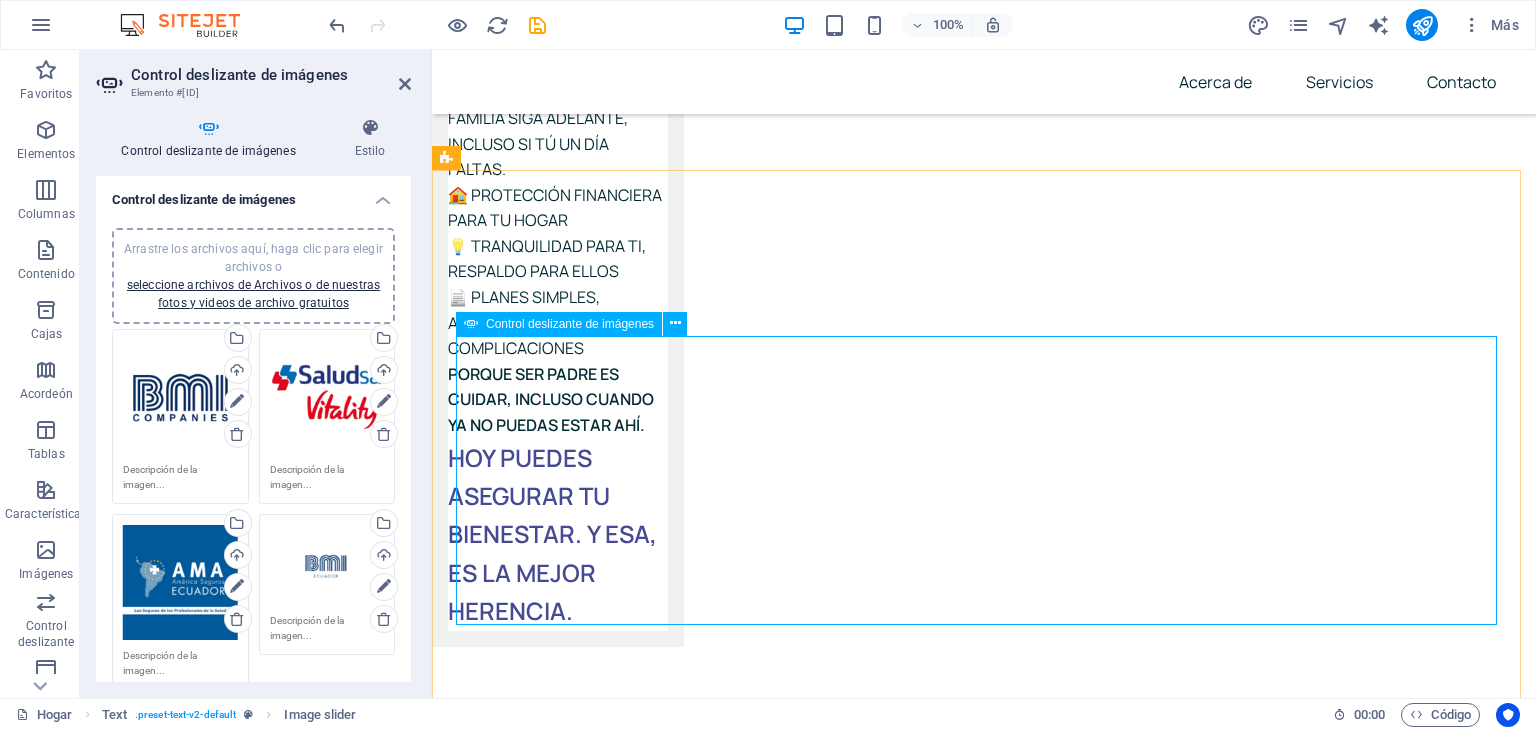 click on "1 2 3 4 5 6 7 8 9 10 11 12 13 14 15" at bounding box center (984, 5279) 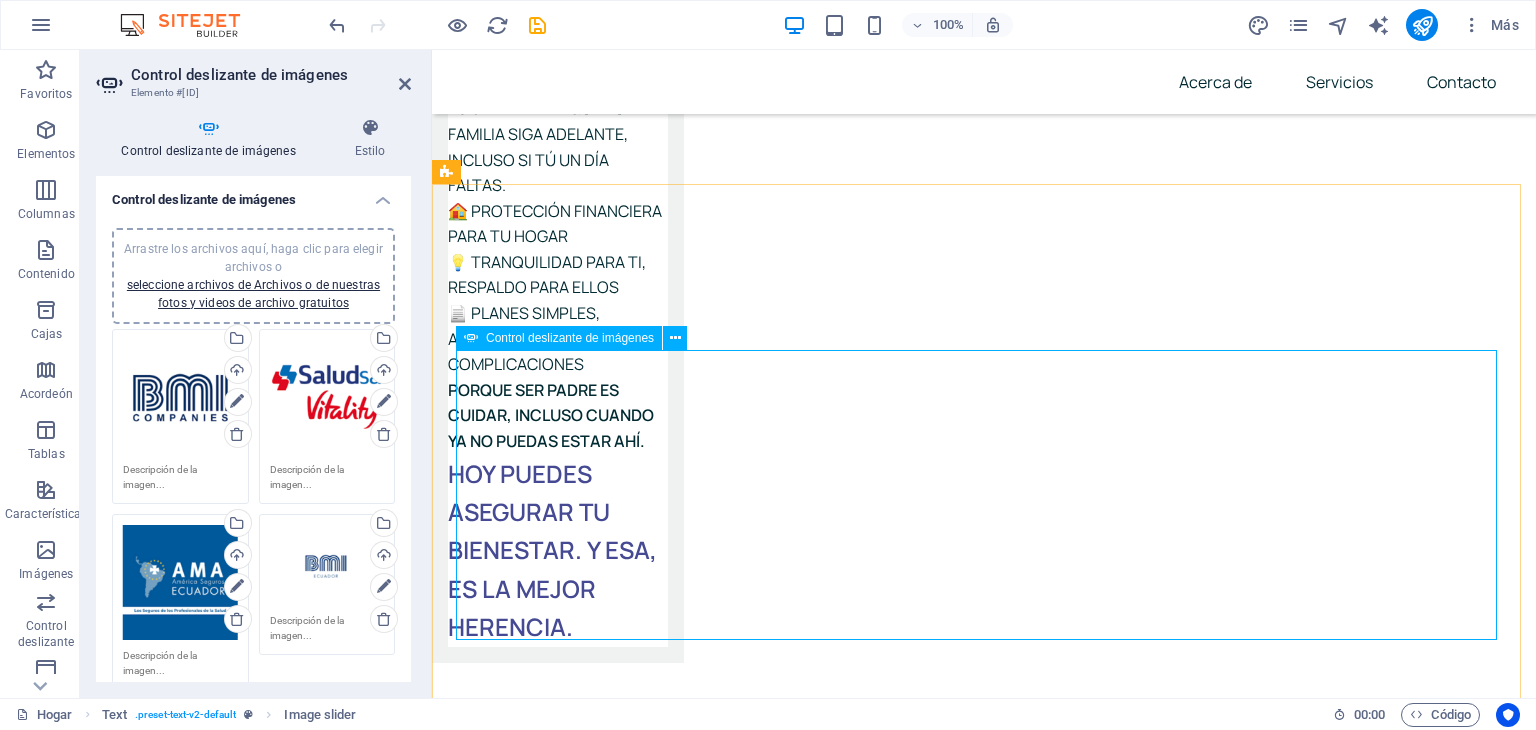 scroll, scrollTop: 7312, scrollLeft: 0, axis: vertical 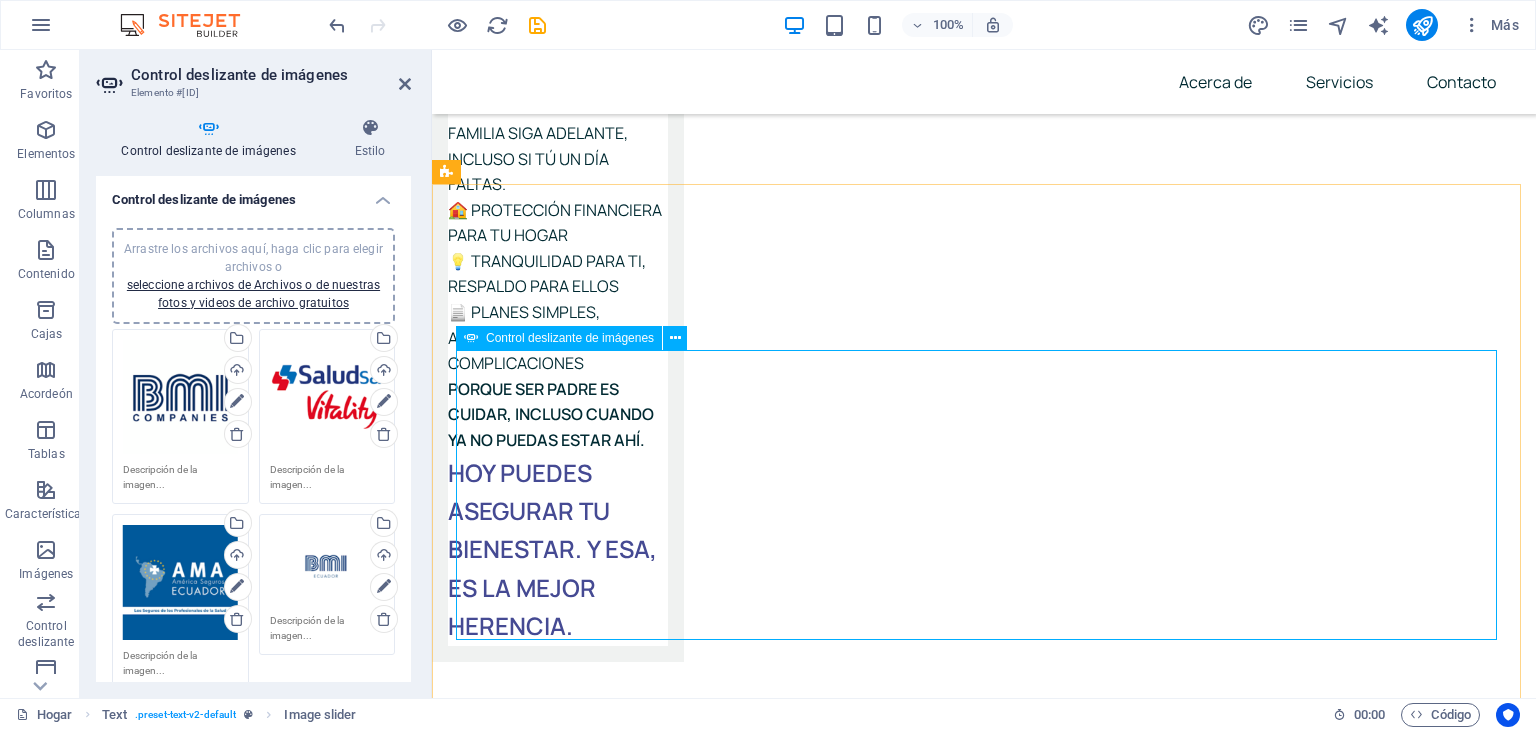 click on "1 2 3 4 5 6 7 8 9 10 11 12 13 14 15" at bounding box center [984, 5294] 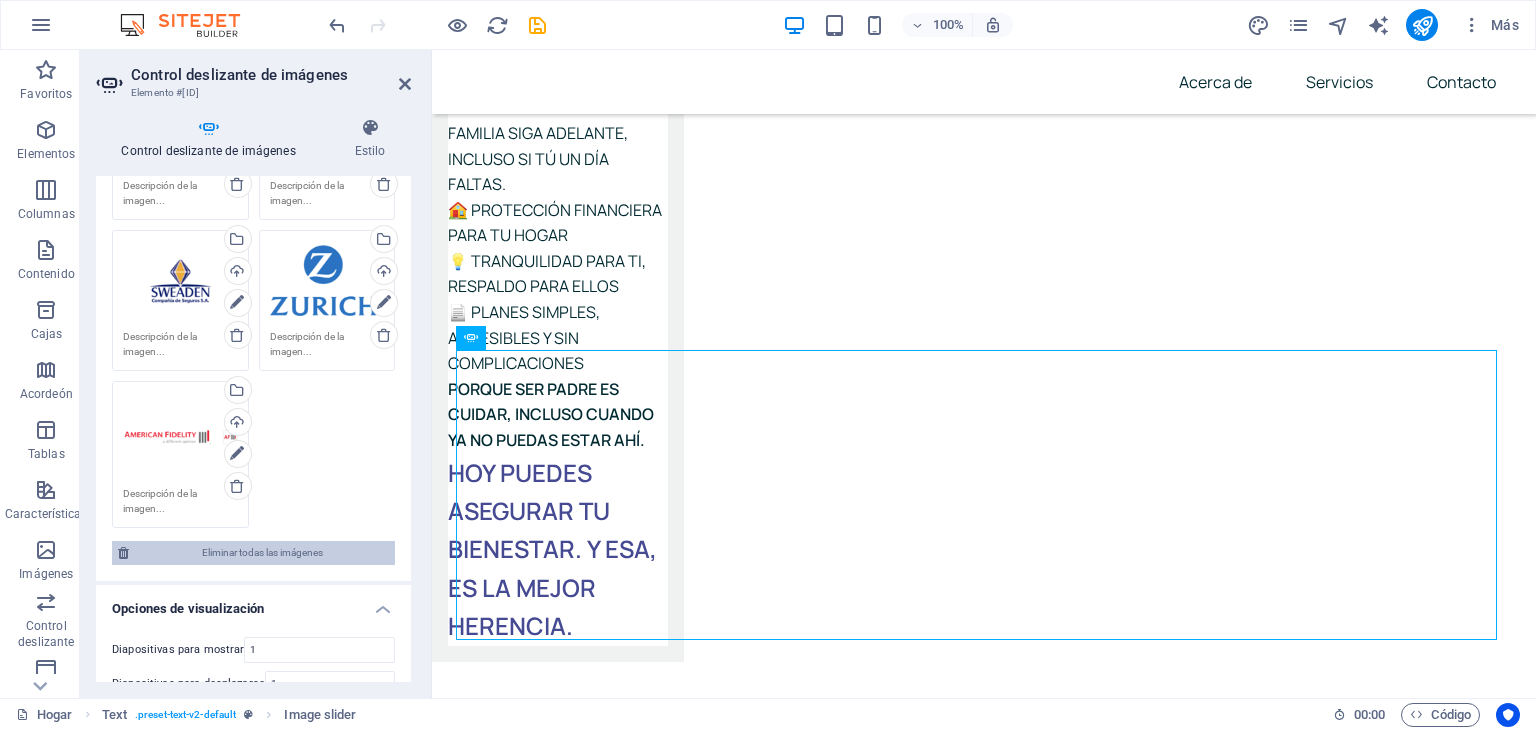 scroll, scrollTop: 1148, scrollLeft: 0, axis: vertical 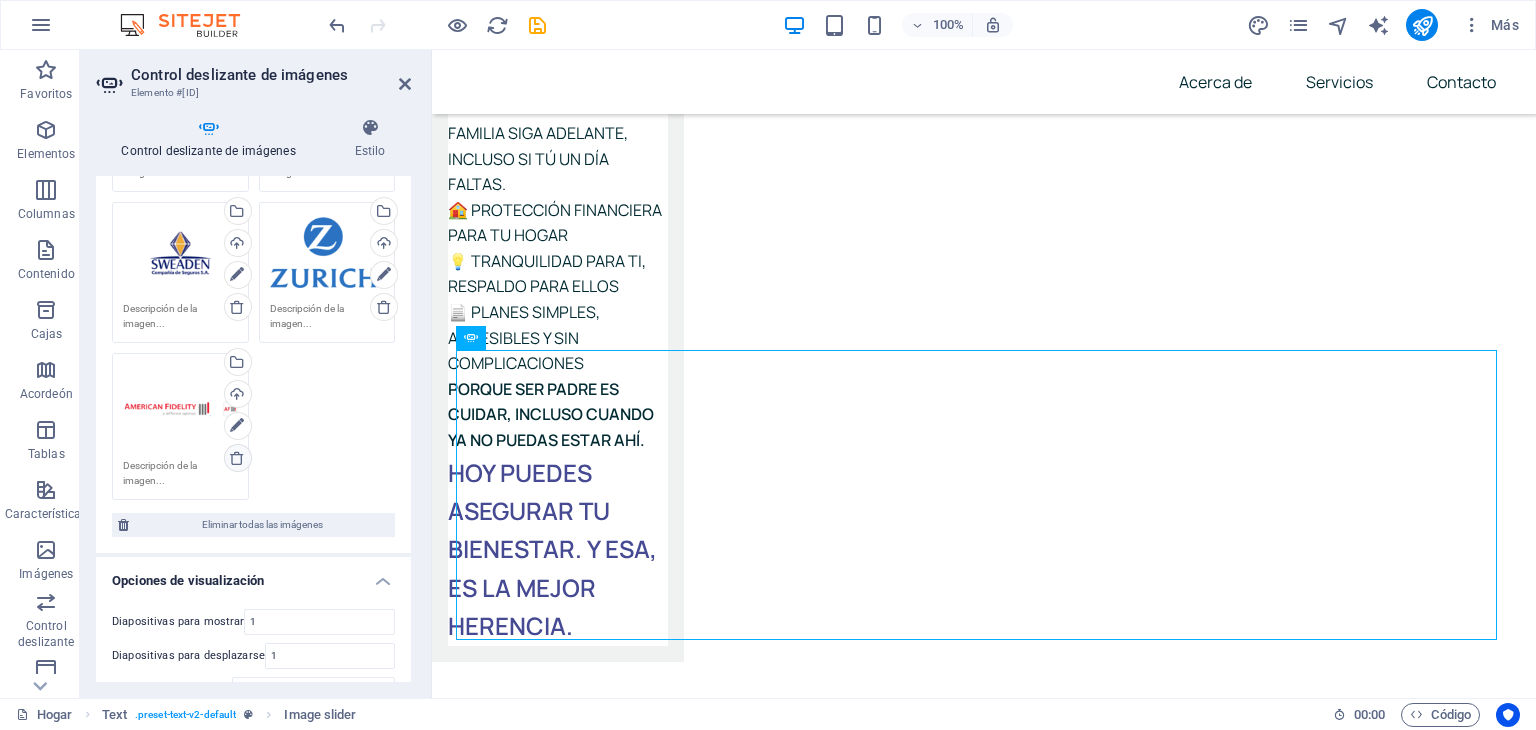 click at bounding box center (237, 458) 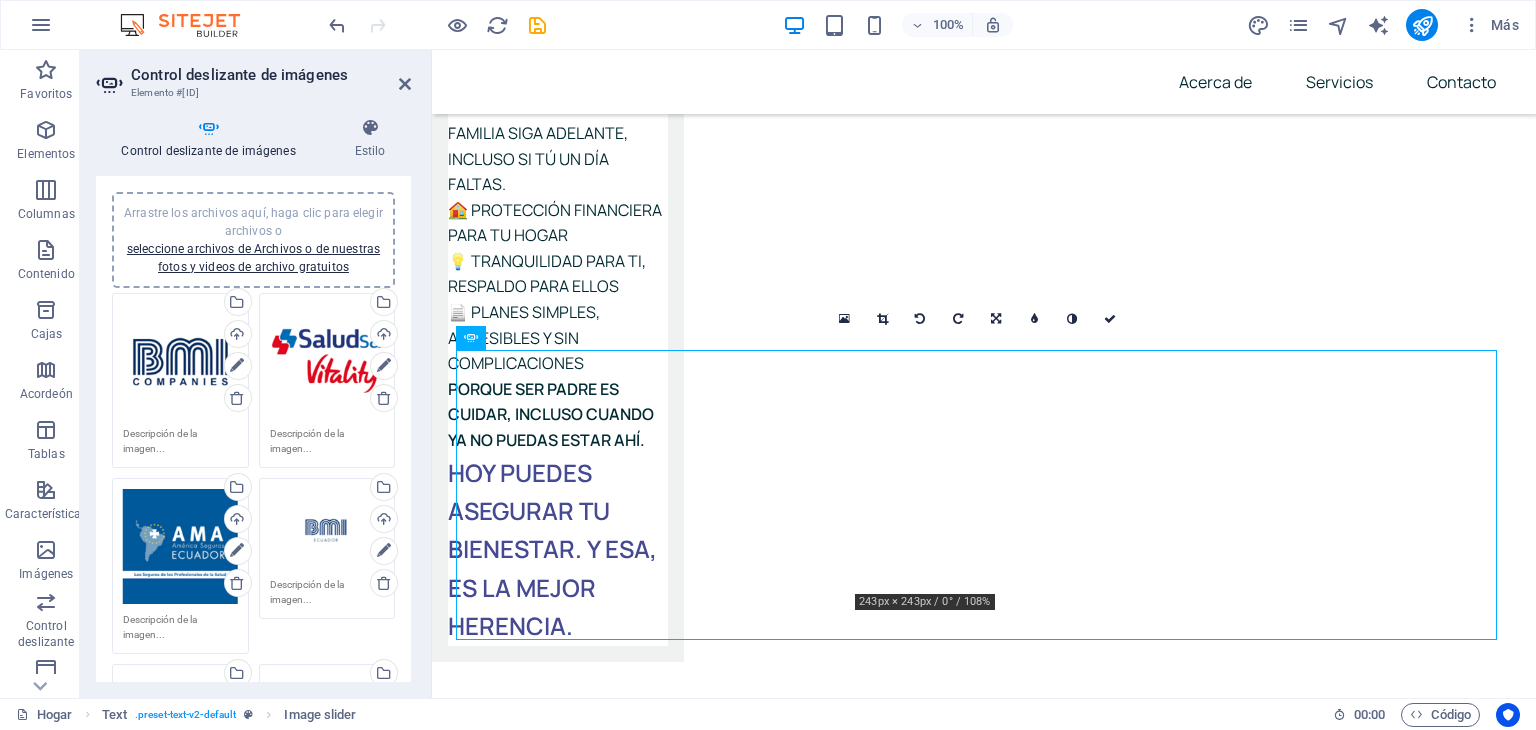 scroll, scrollTop: 19, scrollLeft: 0, axis: vertical 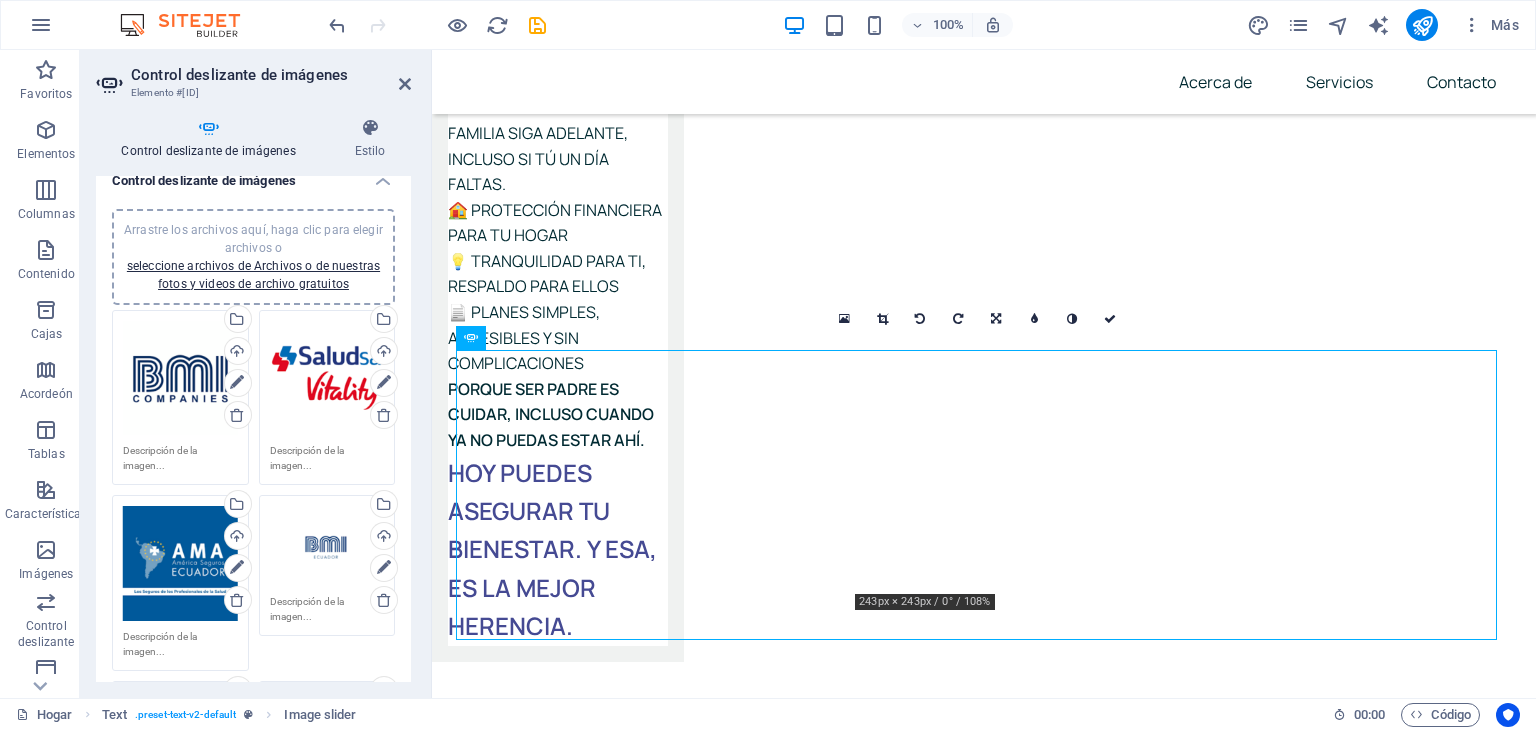 click on "Arrastre los archivos aquí, haga clic para elegir archivos o  seleccione archivos de Archivos o de nuestras fotos y videos de archivo gratuitos" at bounding box center (253, 257) 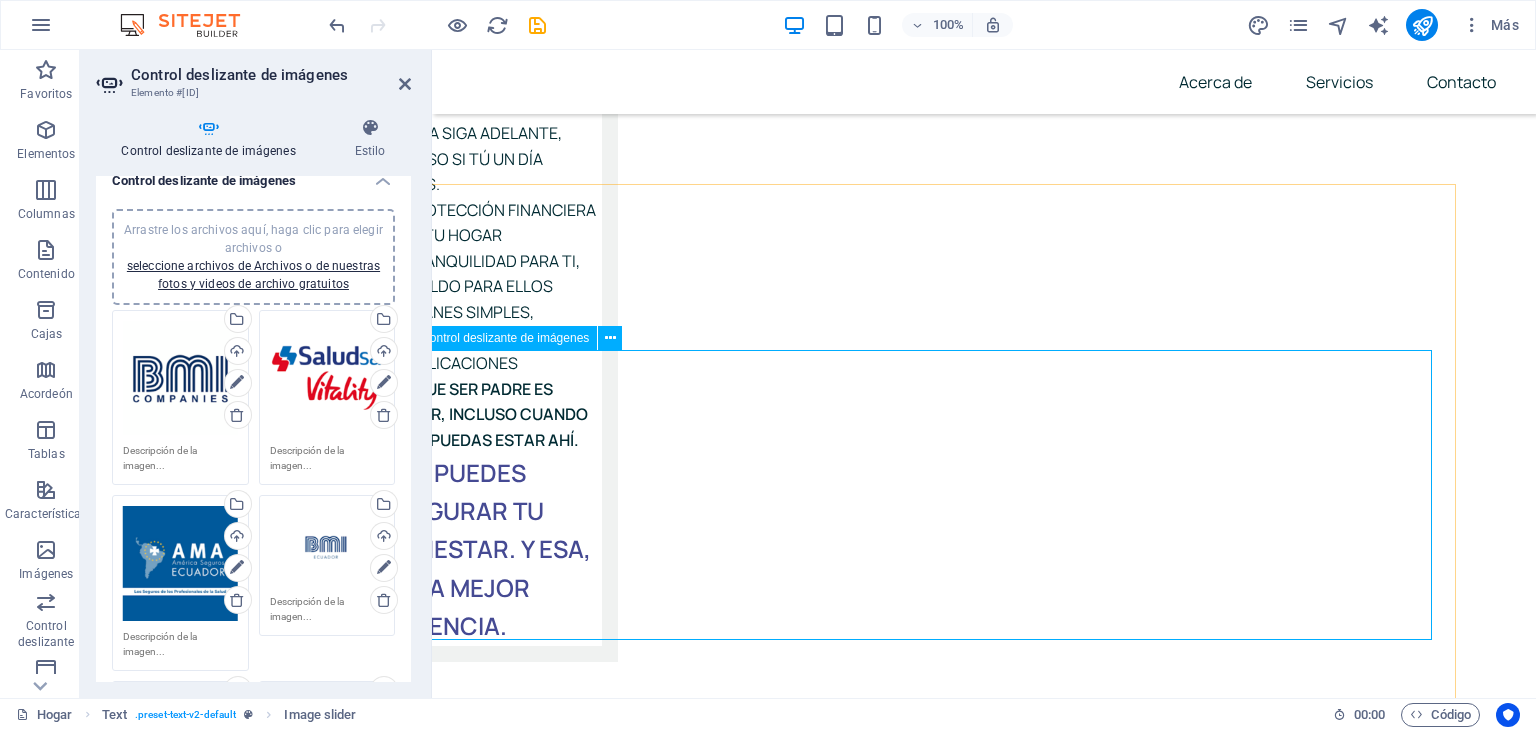 scroll, scrollTop: 7312, scrollLeft: 64, axis: both 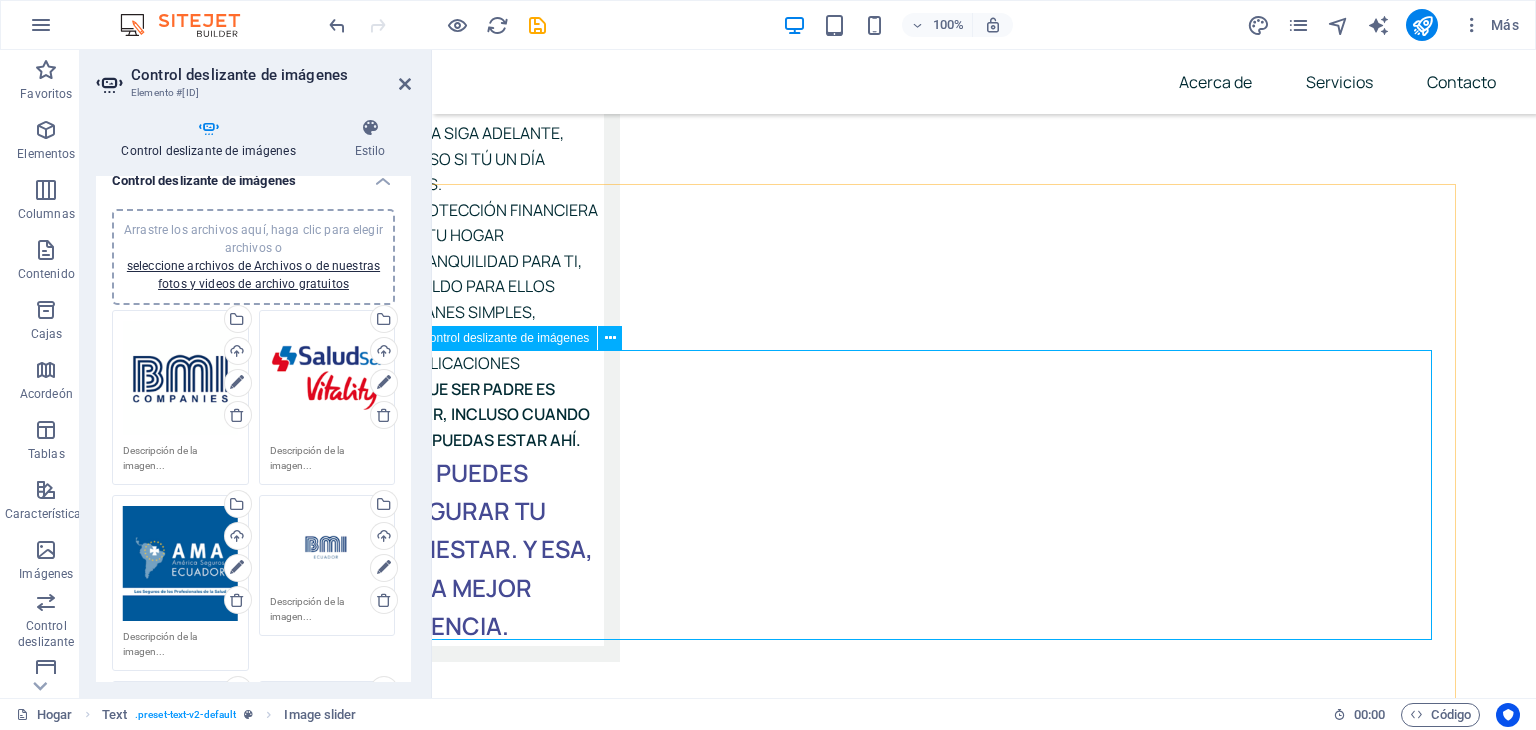 click at bounding box center [392, 5241] 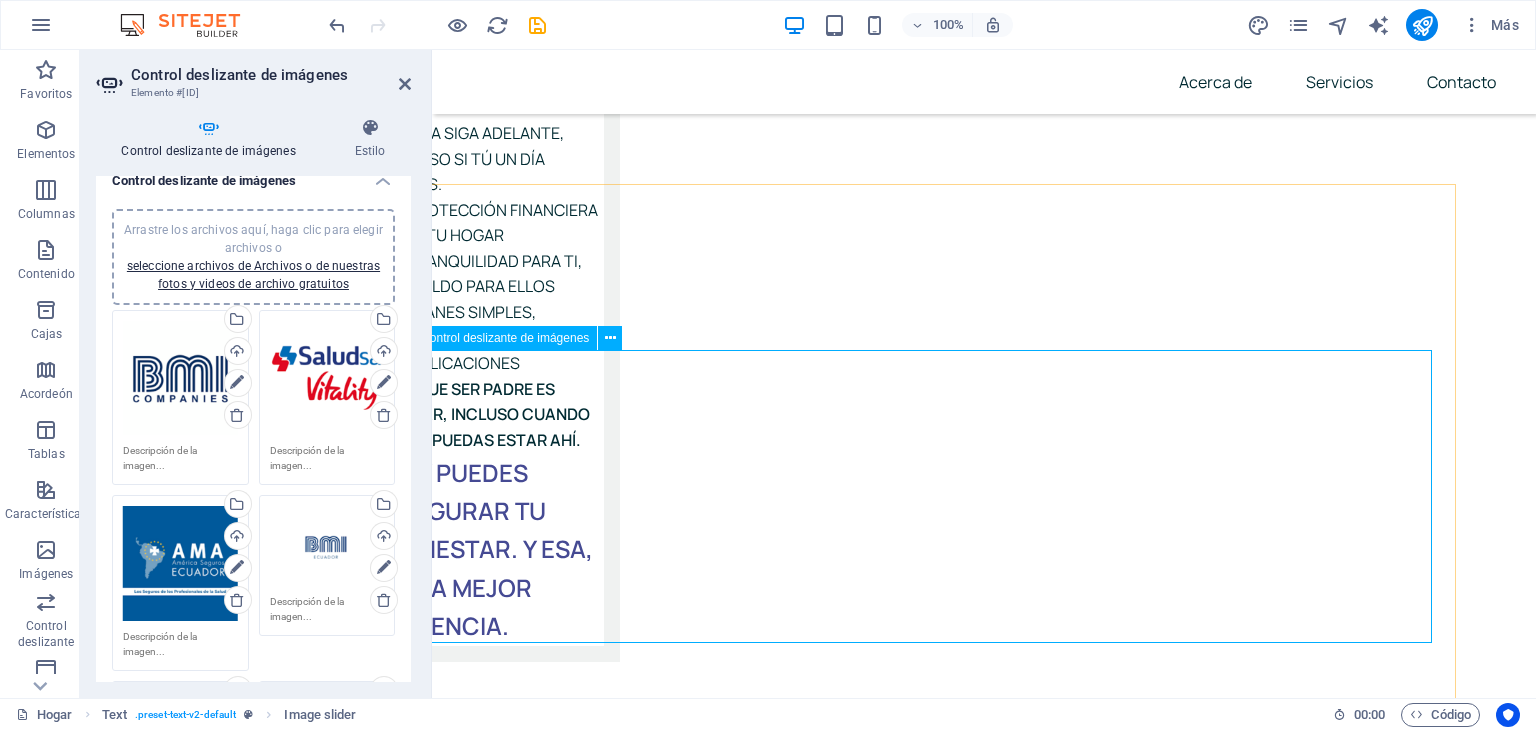 click on "1 2 3 4 5 6 7 8 9 10 11 12 13 14 15" at bounding box center [920, 5332] 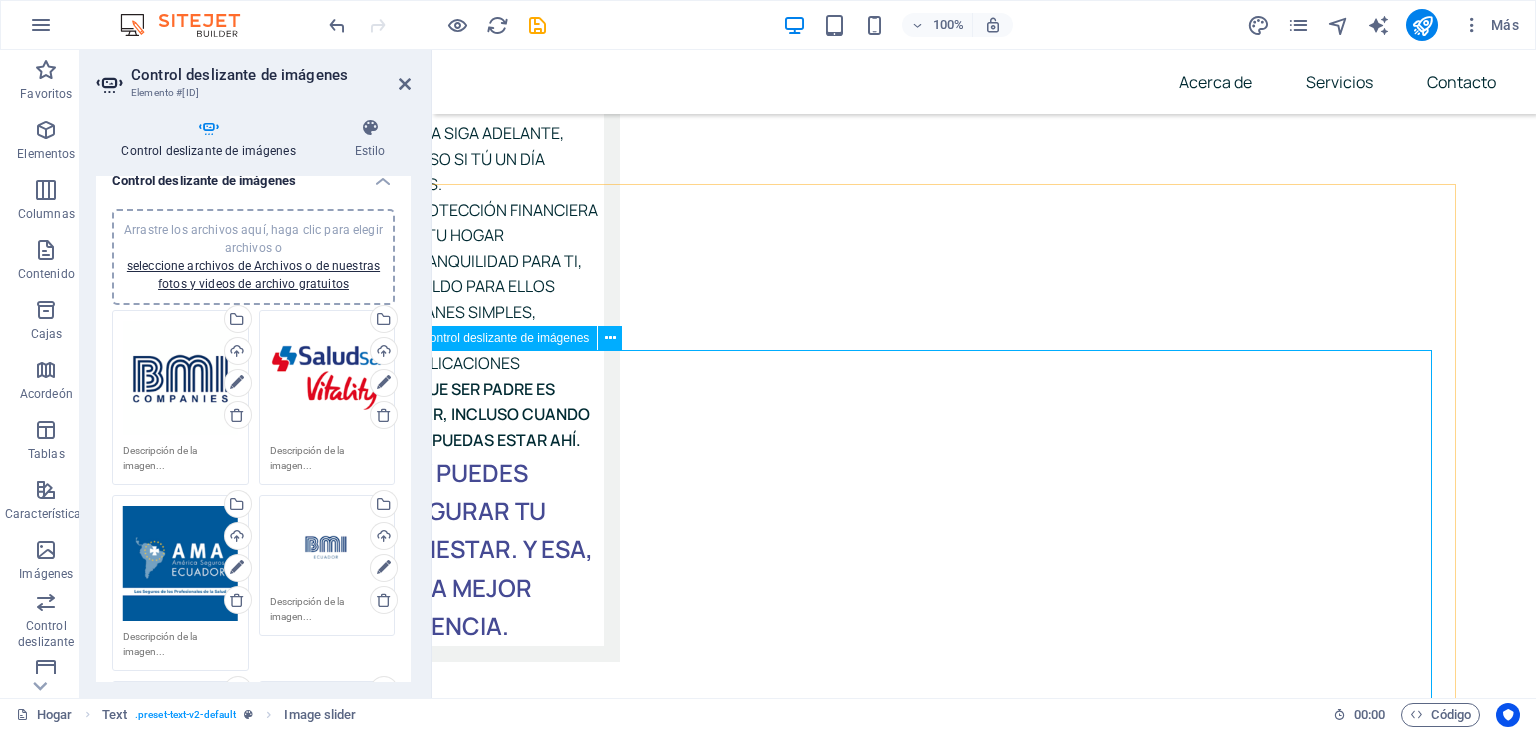 click at bounding box center (392, 5319) 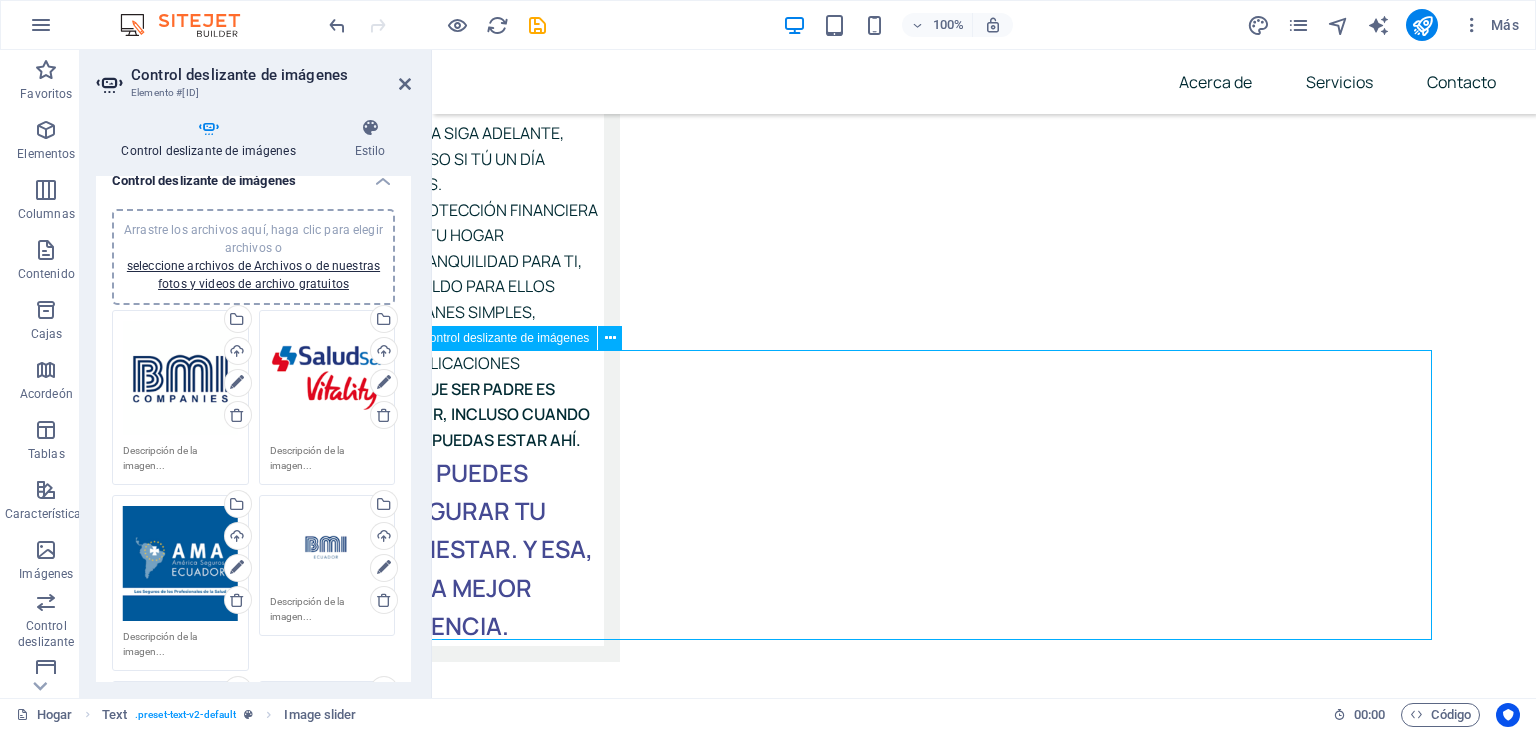 drag, startPoint x: 1404, startPoint y: 525, endPoint x: 1425, endPoint y: 9, distance: 516.4271 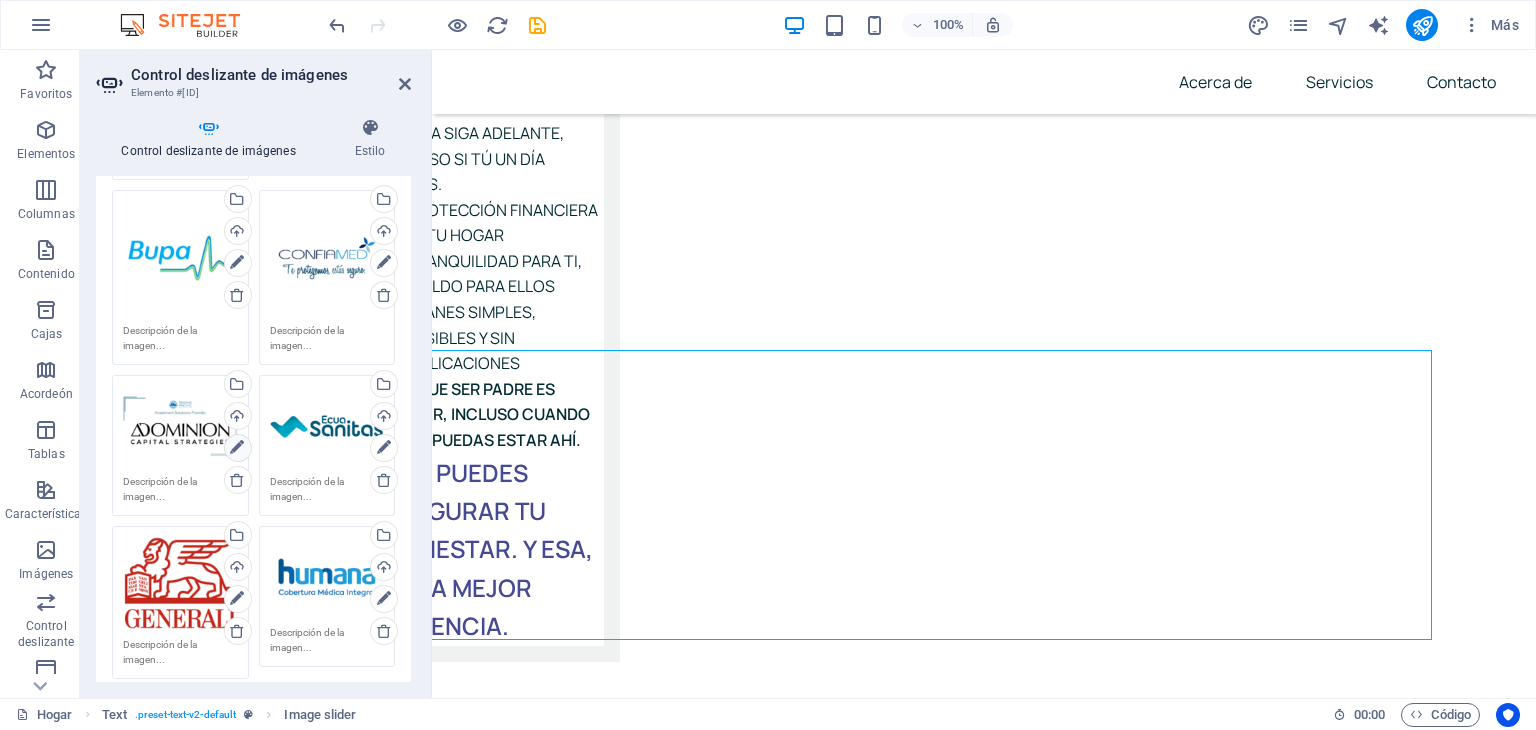 scroll, scrollTop: 511, scrollLeft: 0, axis: vertical 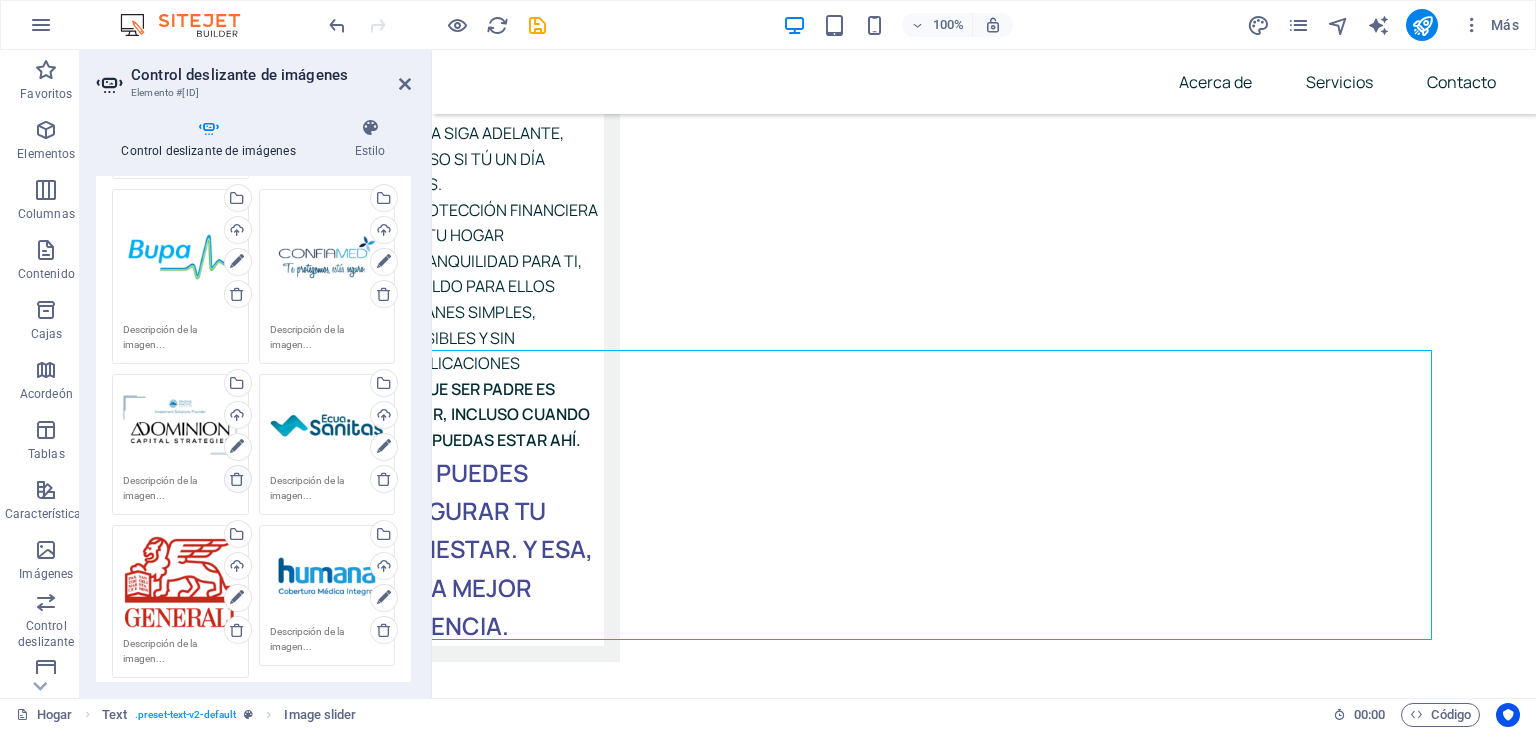 click at bounding box center [237, 479] 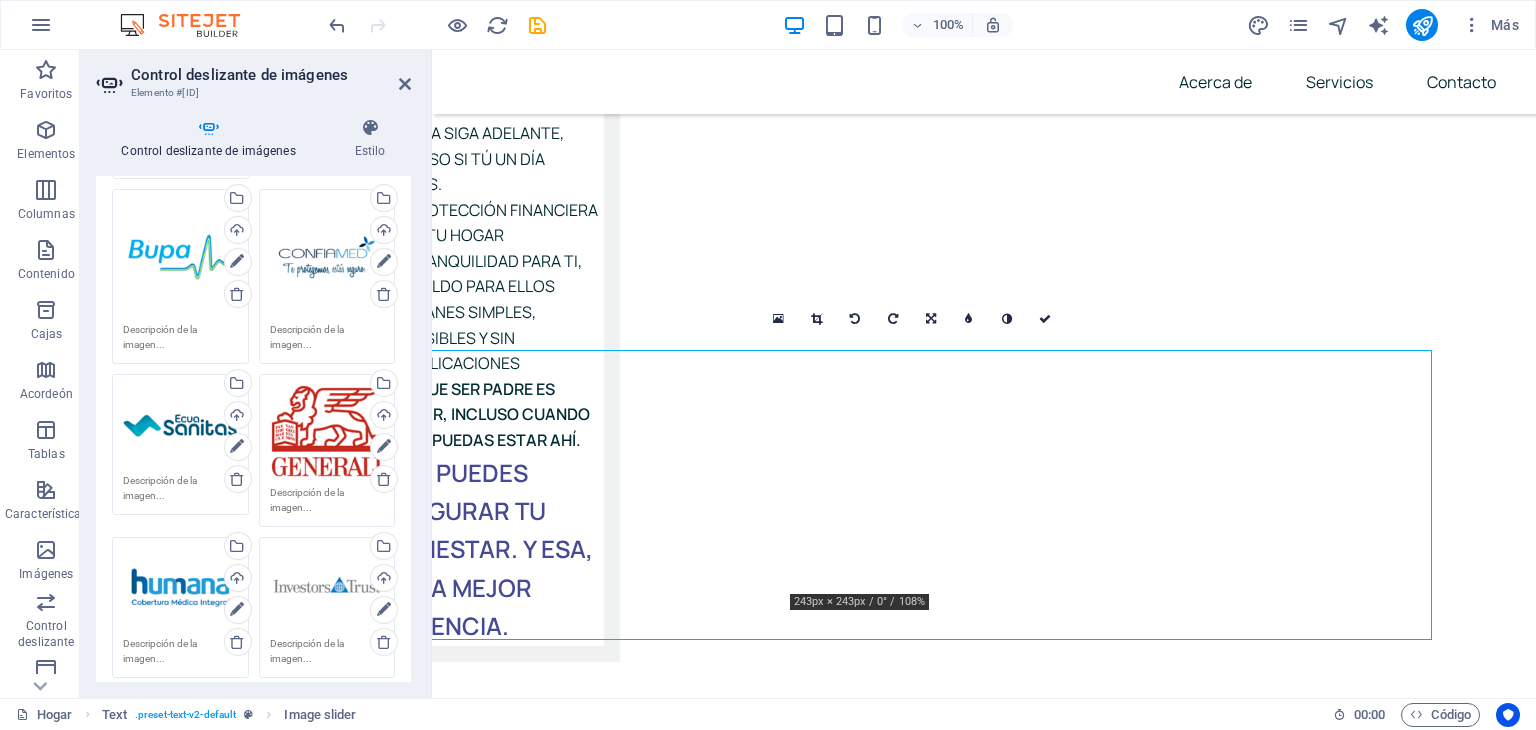 scroll, scrollTop: 0, scrollLeft: 0, axis: both 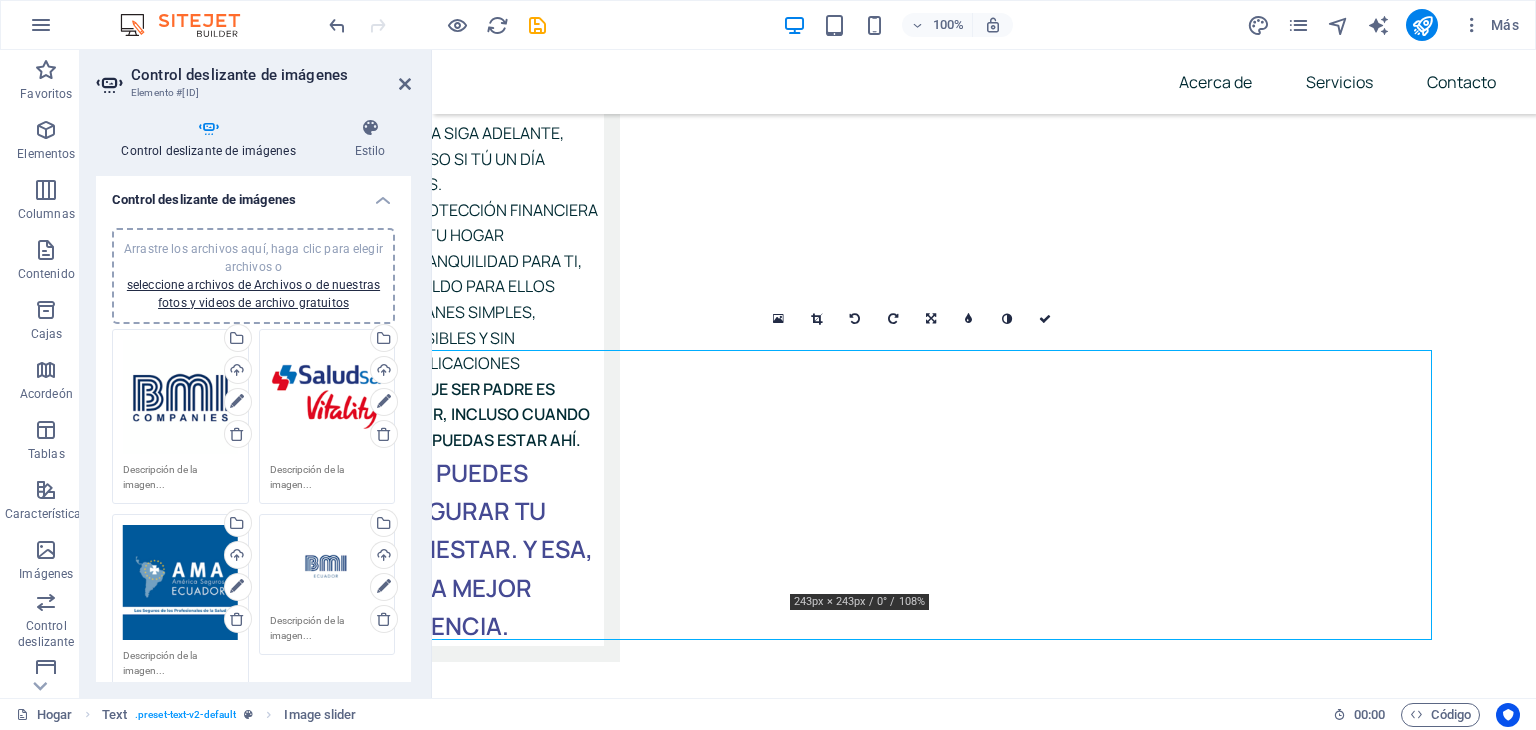 click on "Arrastre los archivos aquí, haga clic para elegir archivos o" at bounding box center [253, 258] 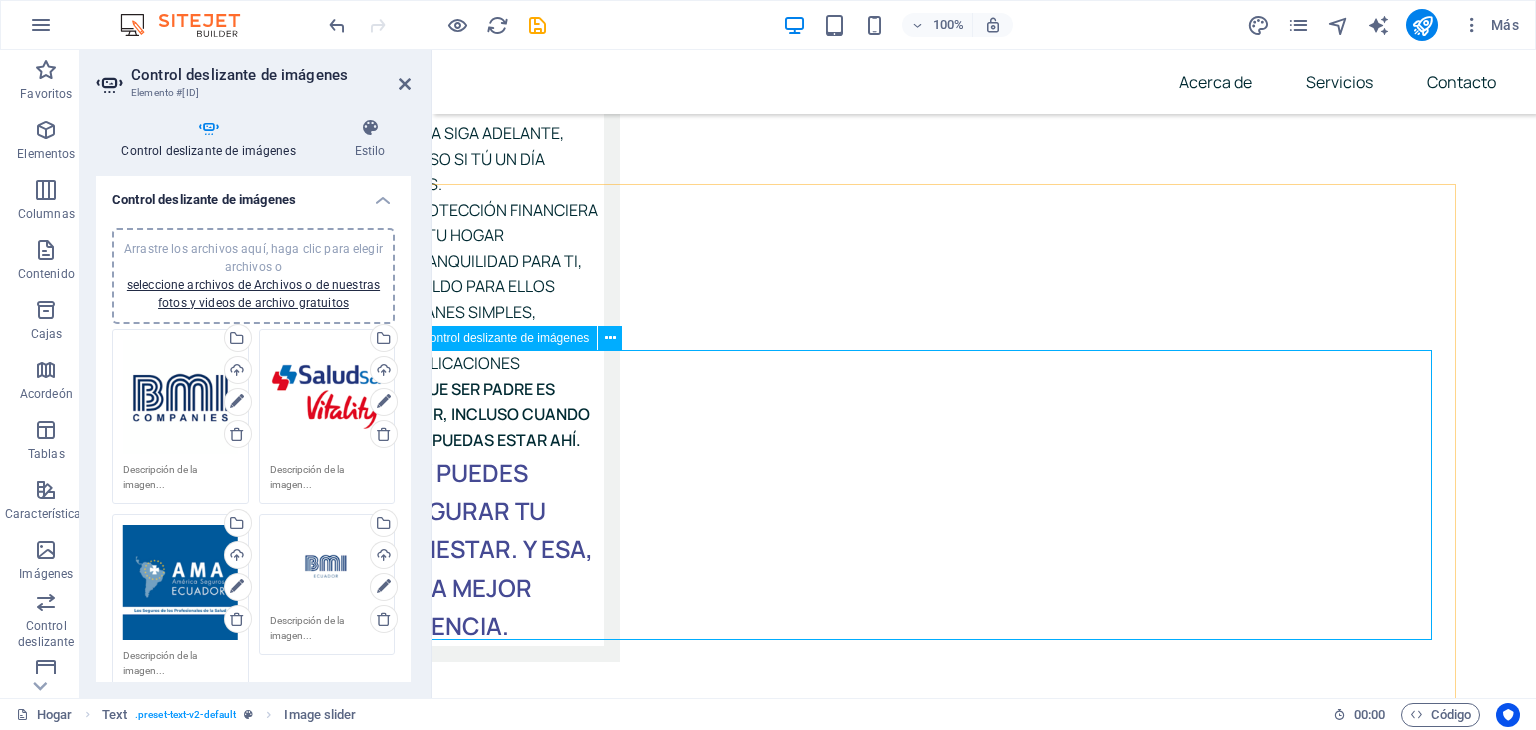click at bounding box center (392, 5241) 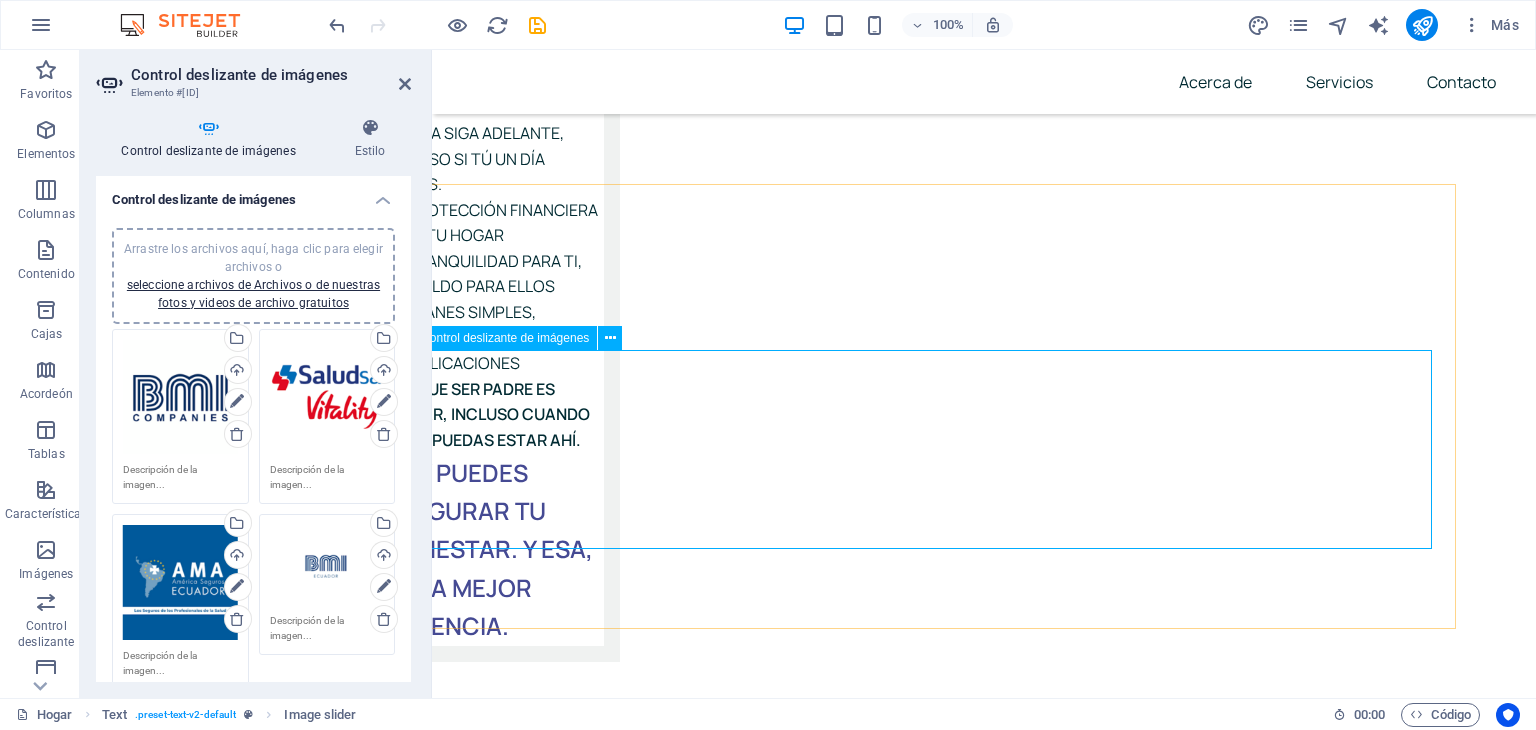 click at bounding box center (392, 5151) 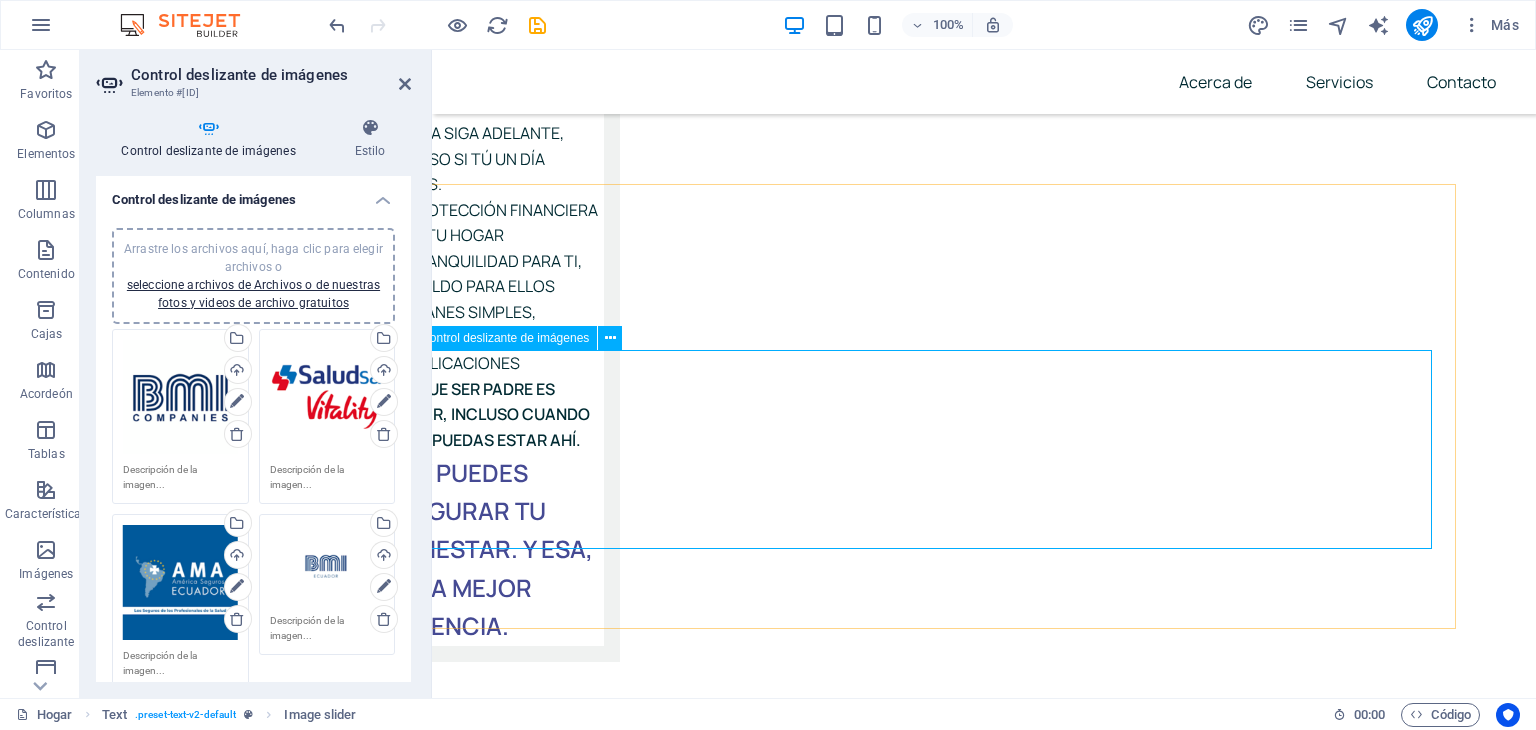 click at bounding box center [392, 5111] 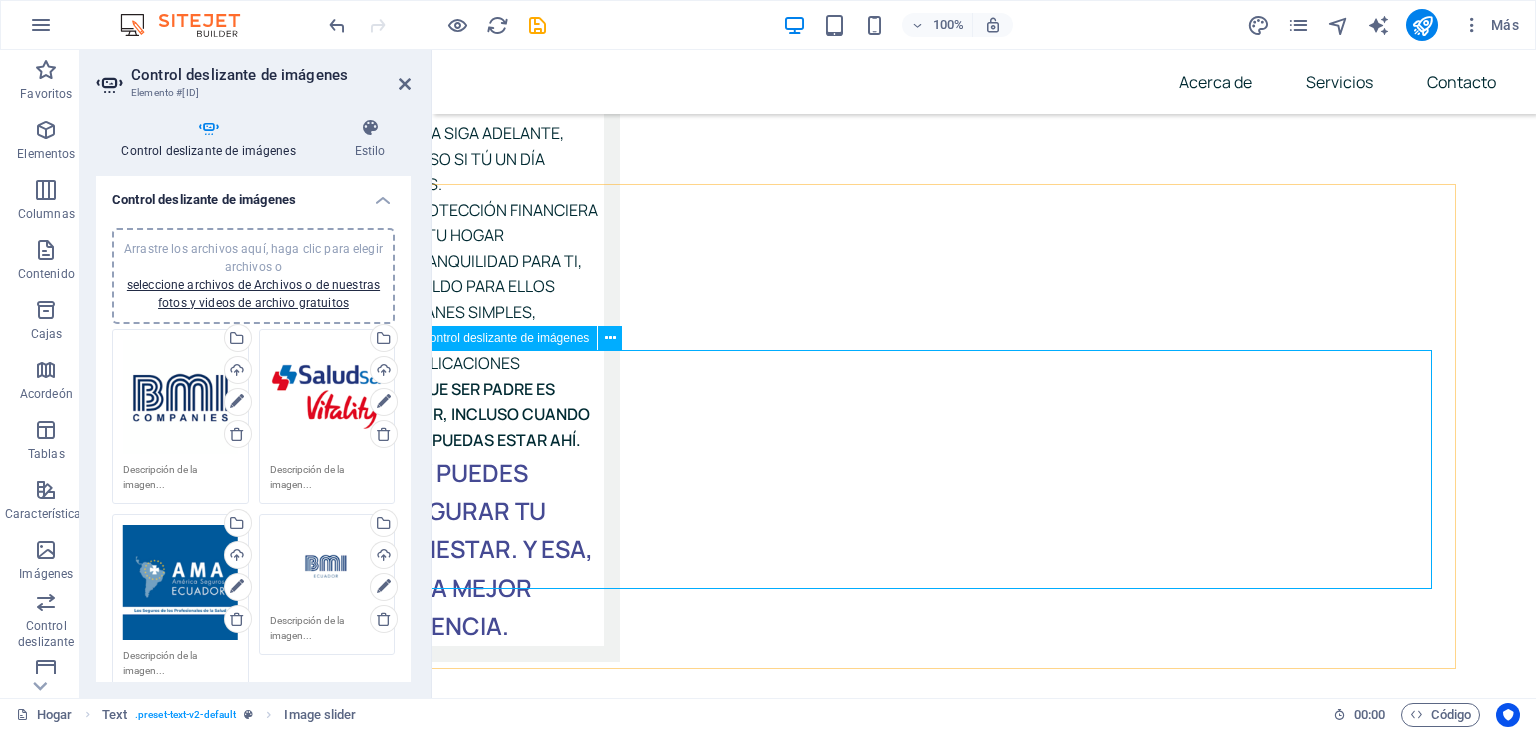 click at bounding box center (392, 5190) 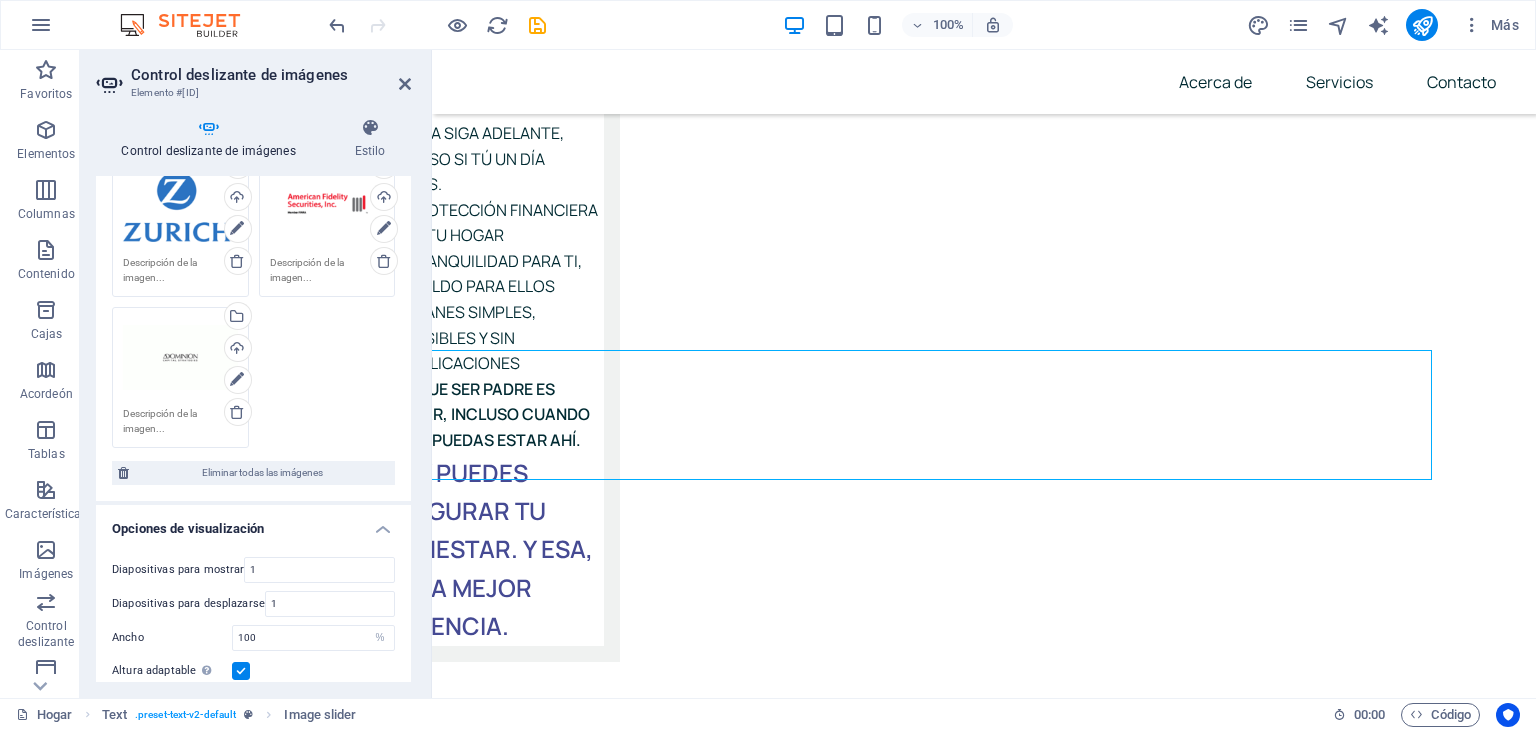 scroll, scrollTop: 1212, scrollLeft: 0, axis: vertical 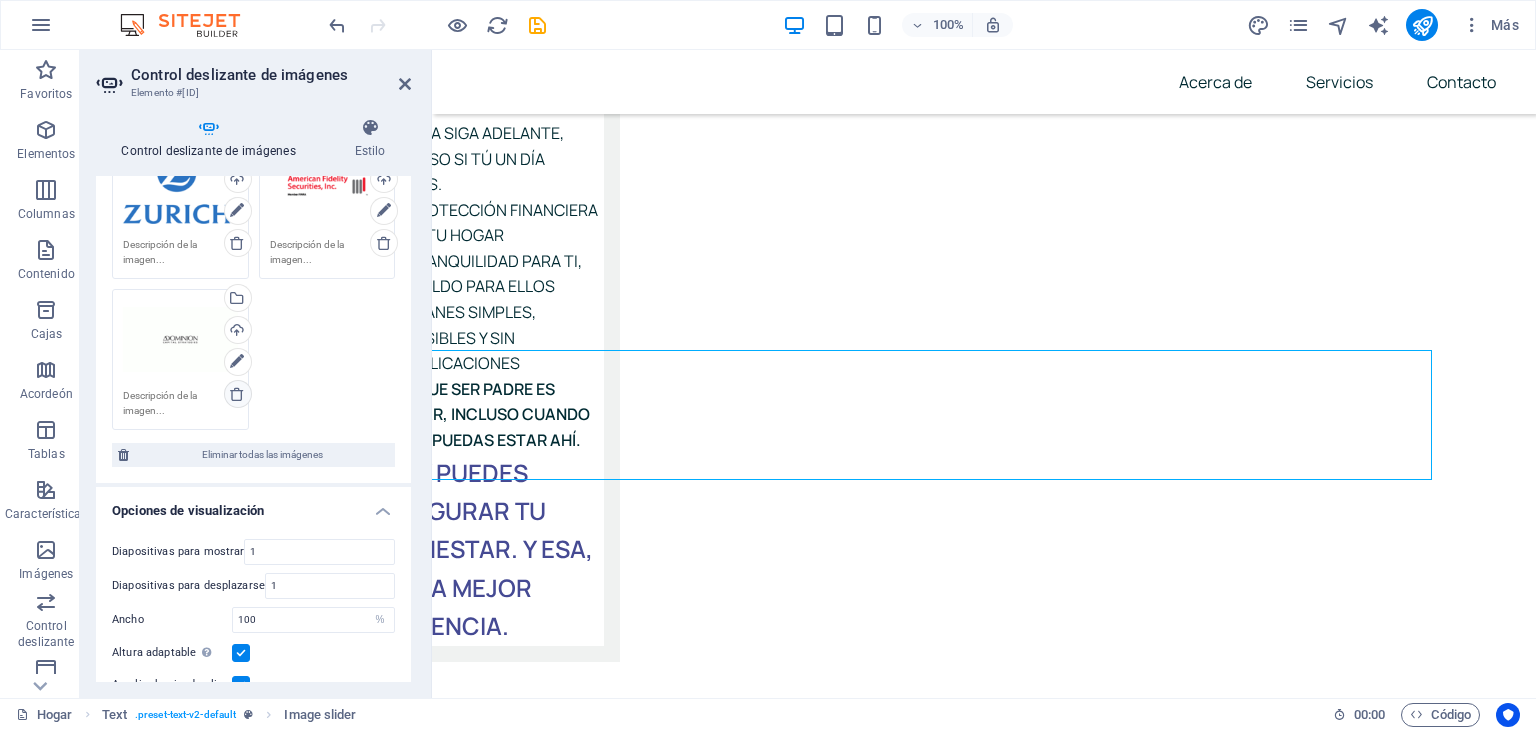click at bounding box center [237, 394] 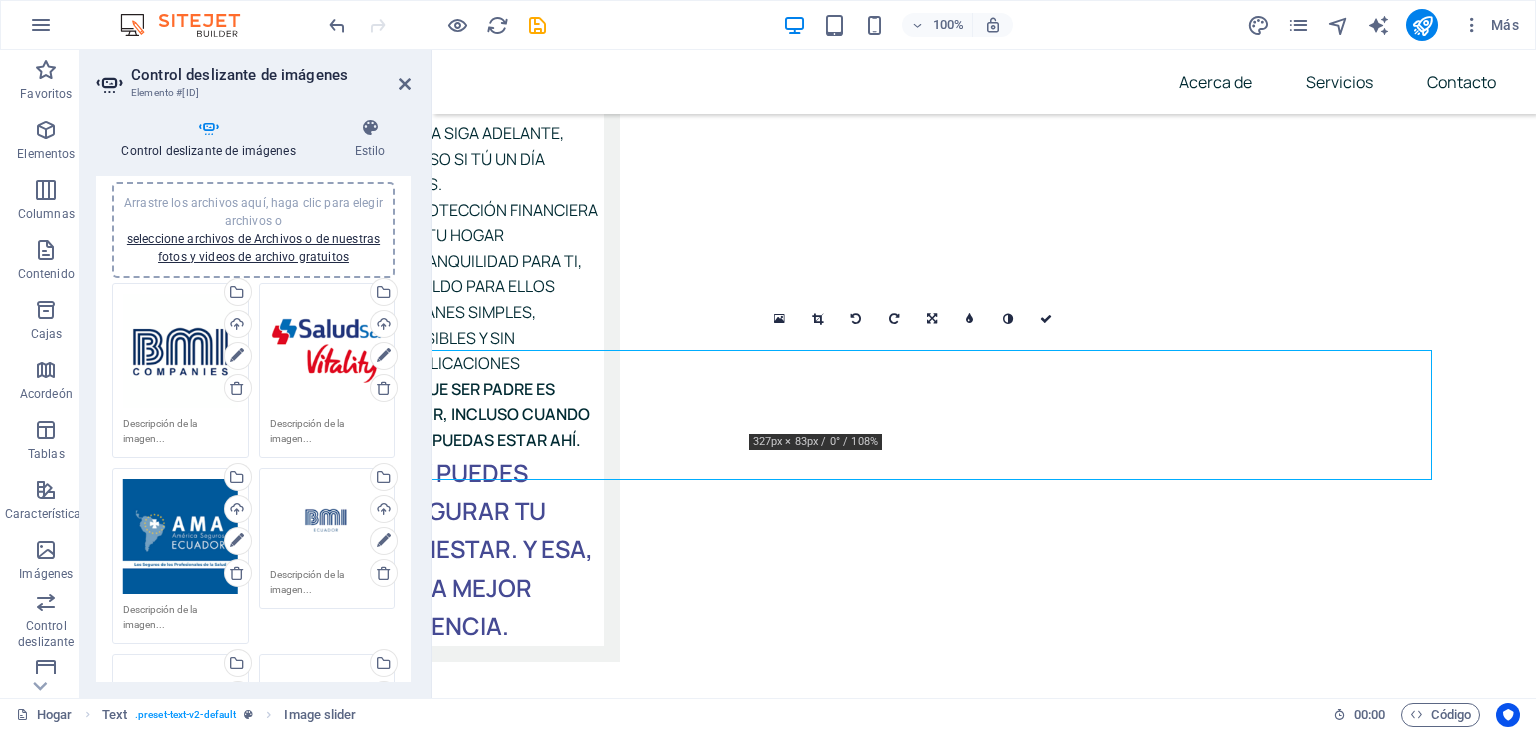 scroll, scrollTop: 0, scrollLeft: 0, axis: both 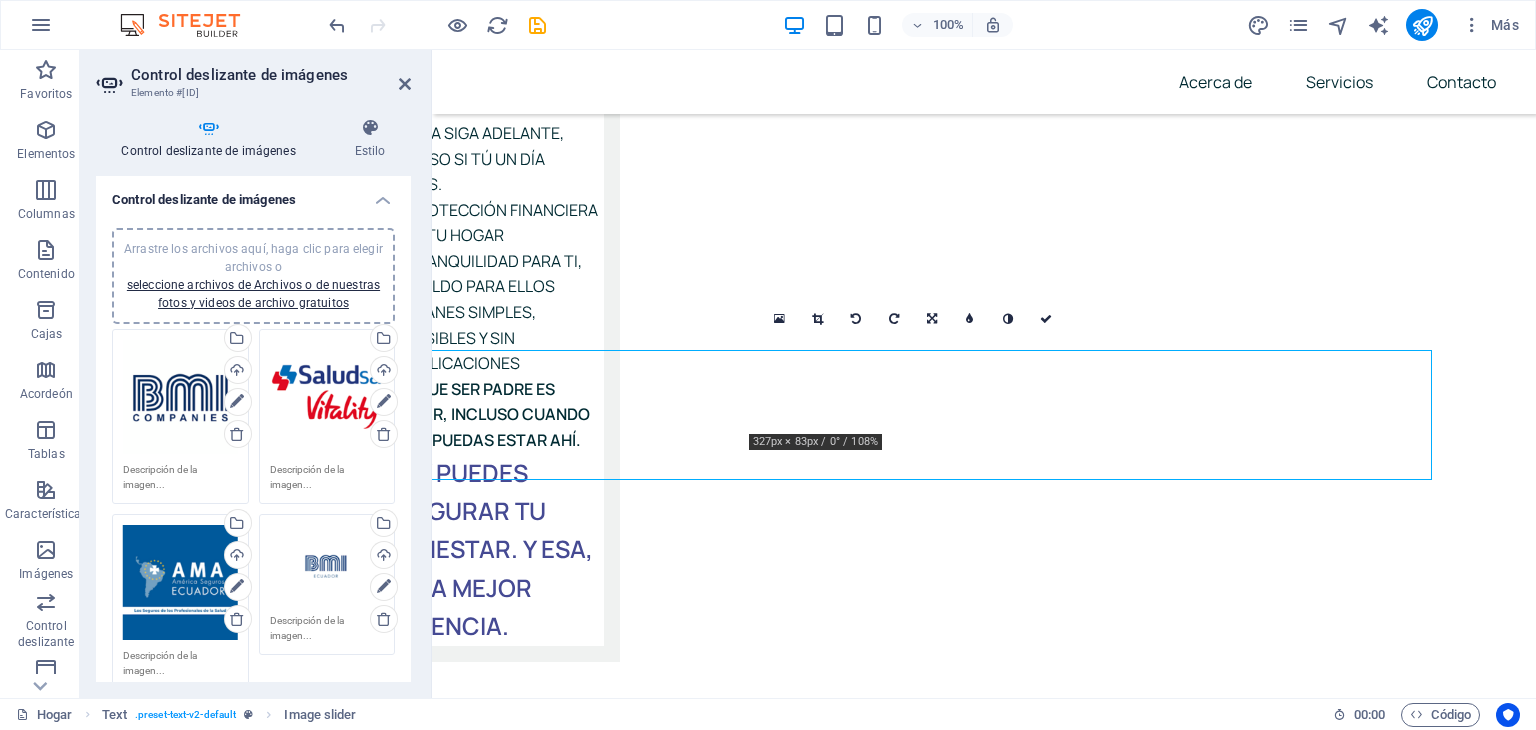 click on "Arrastre los archivos aquí, haga clic para elegir archivos o  seleccione archivos de Archivos o de nuestras fotos y videos de archivo gratuitos" at bounding box center [253, 276] 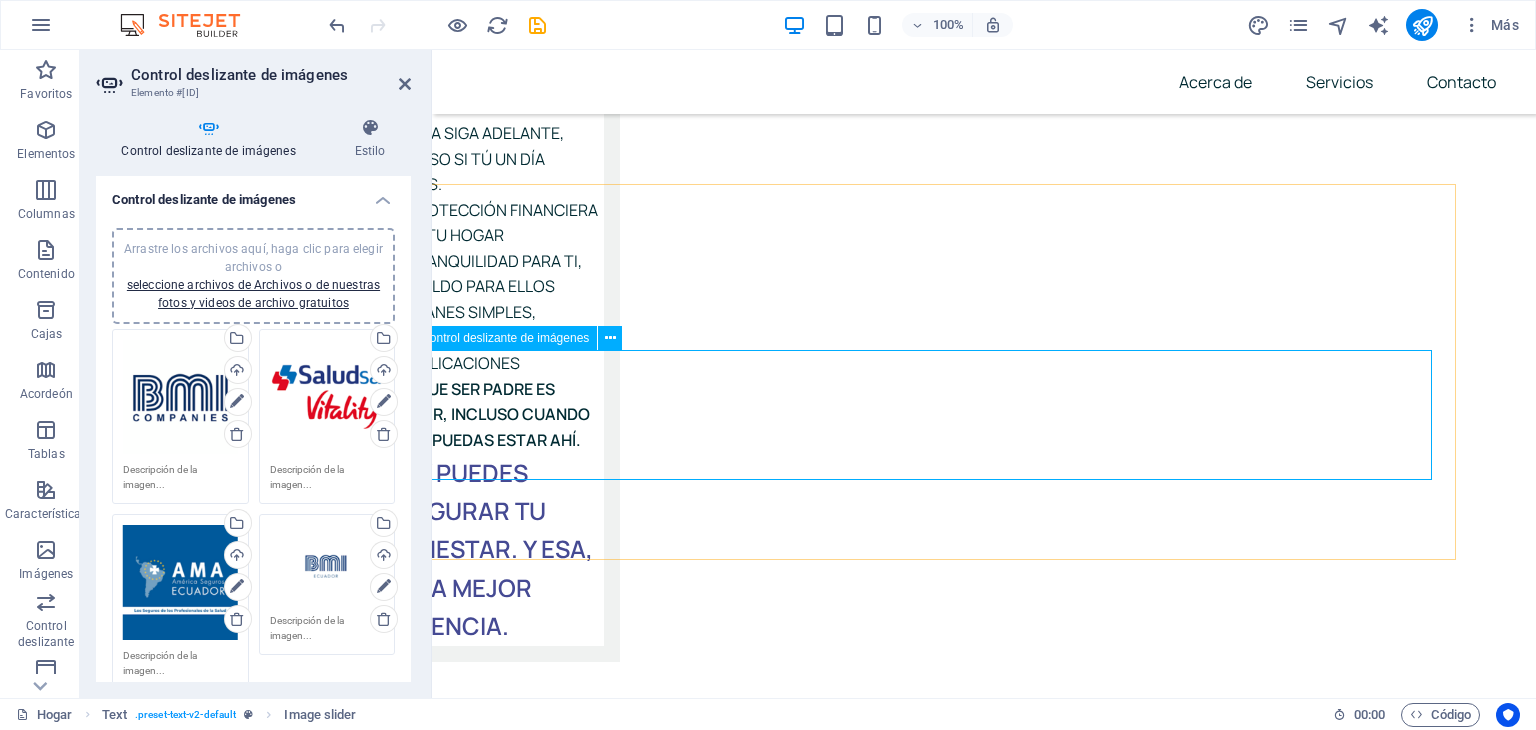 click at bounding box center (392, 5082) 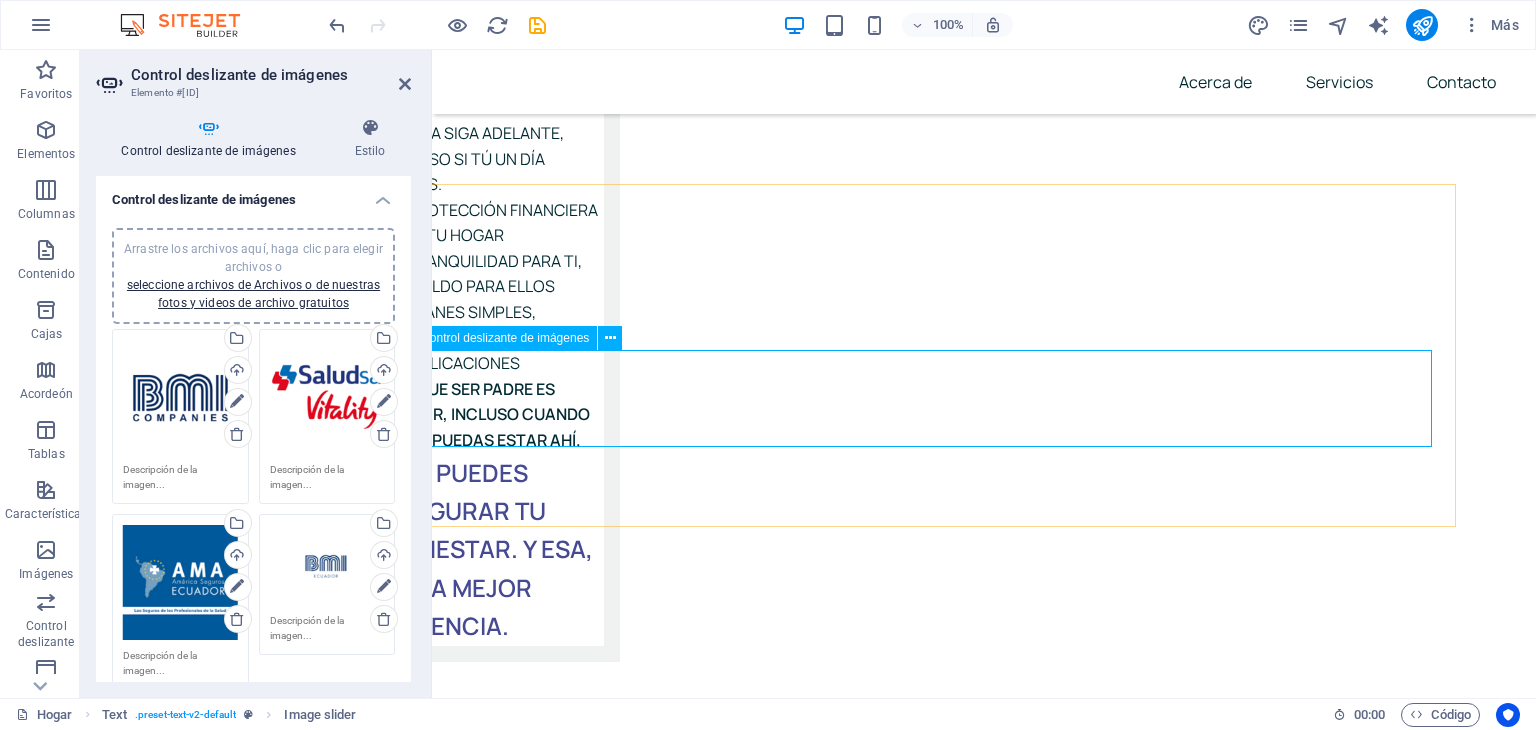click at bounding box center [392, 4973] 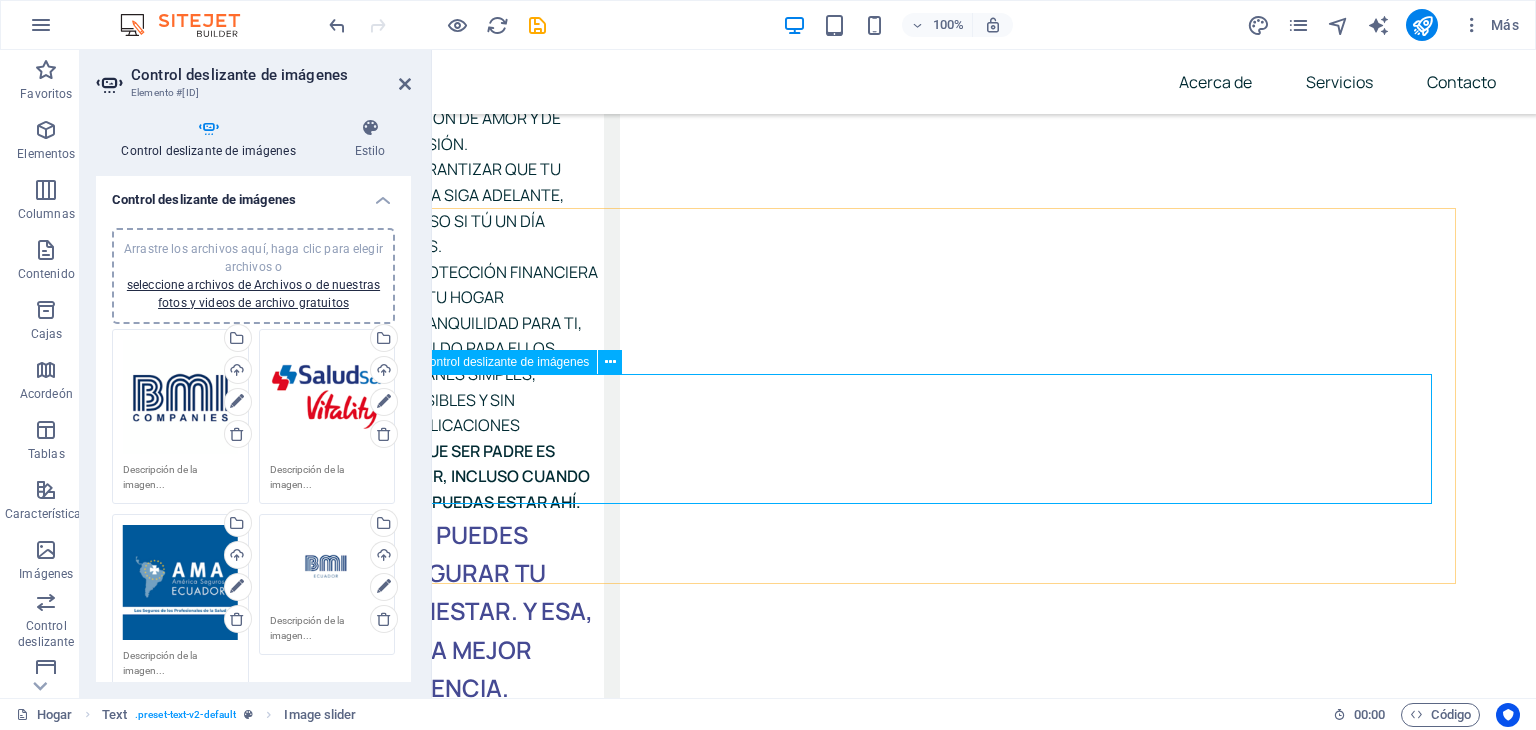 scroll, scrollTop: 7304, scrollLeft: 64, axis: both 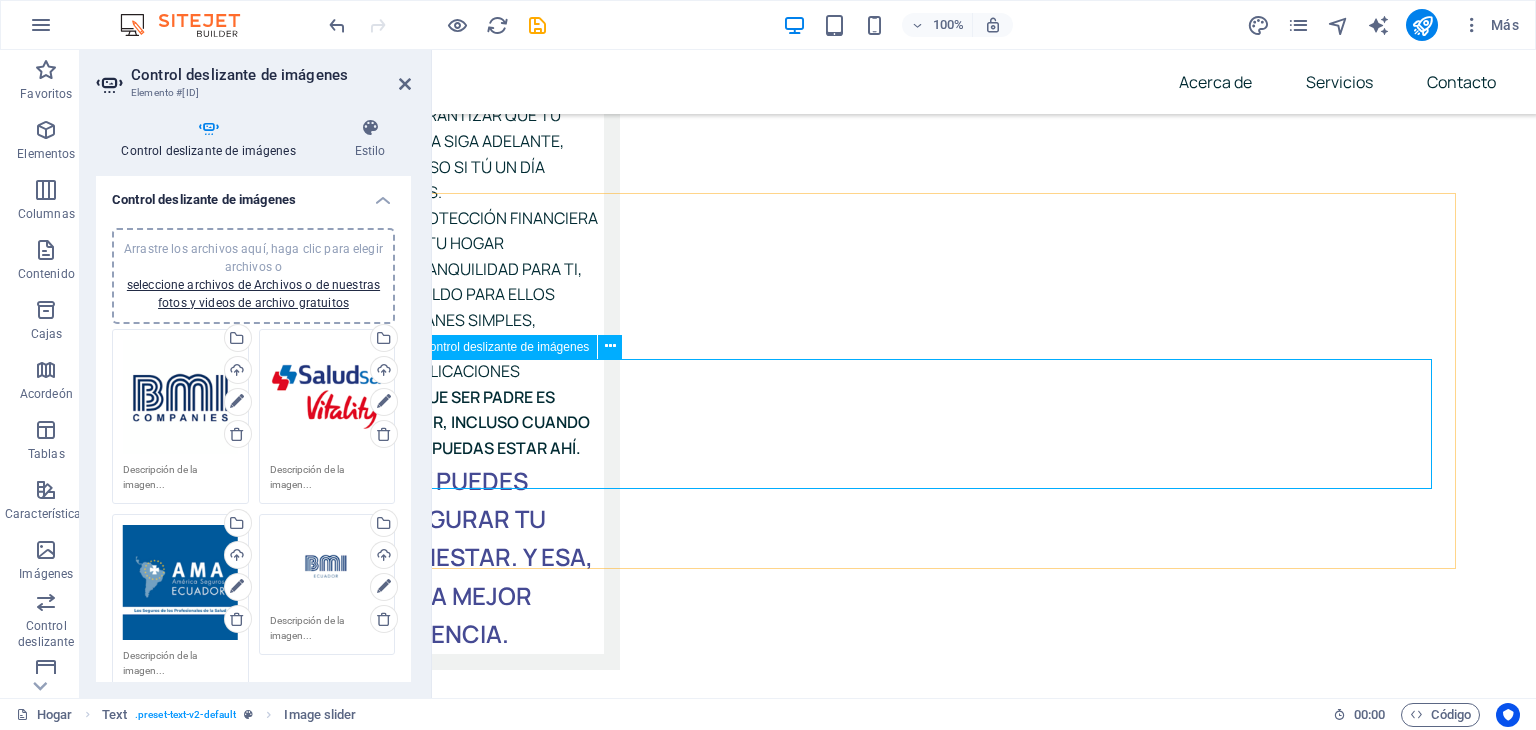 click at bounding box center (392, 5090) 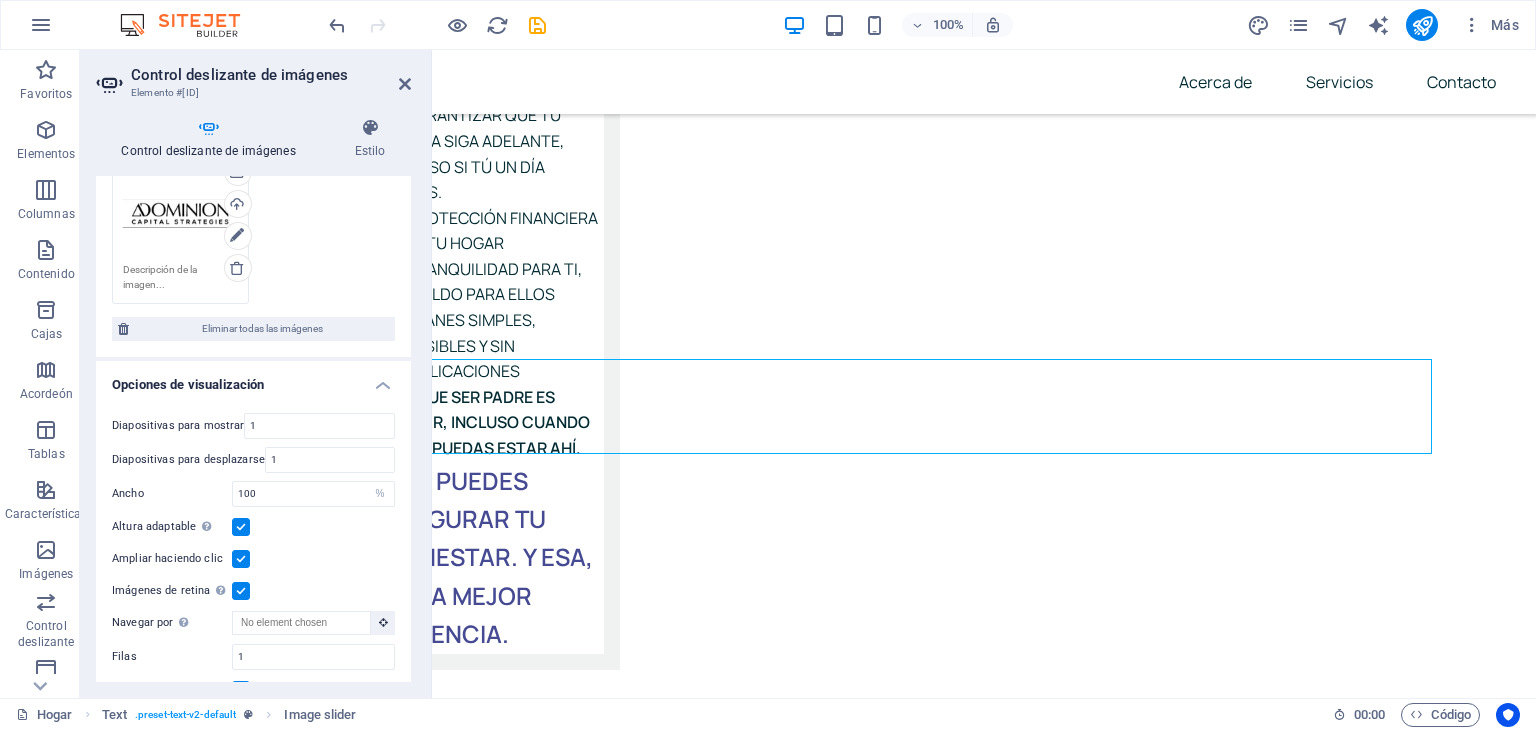 scroll, scrollTop: 1364, scrollLeft: 0, axis: vertical 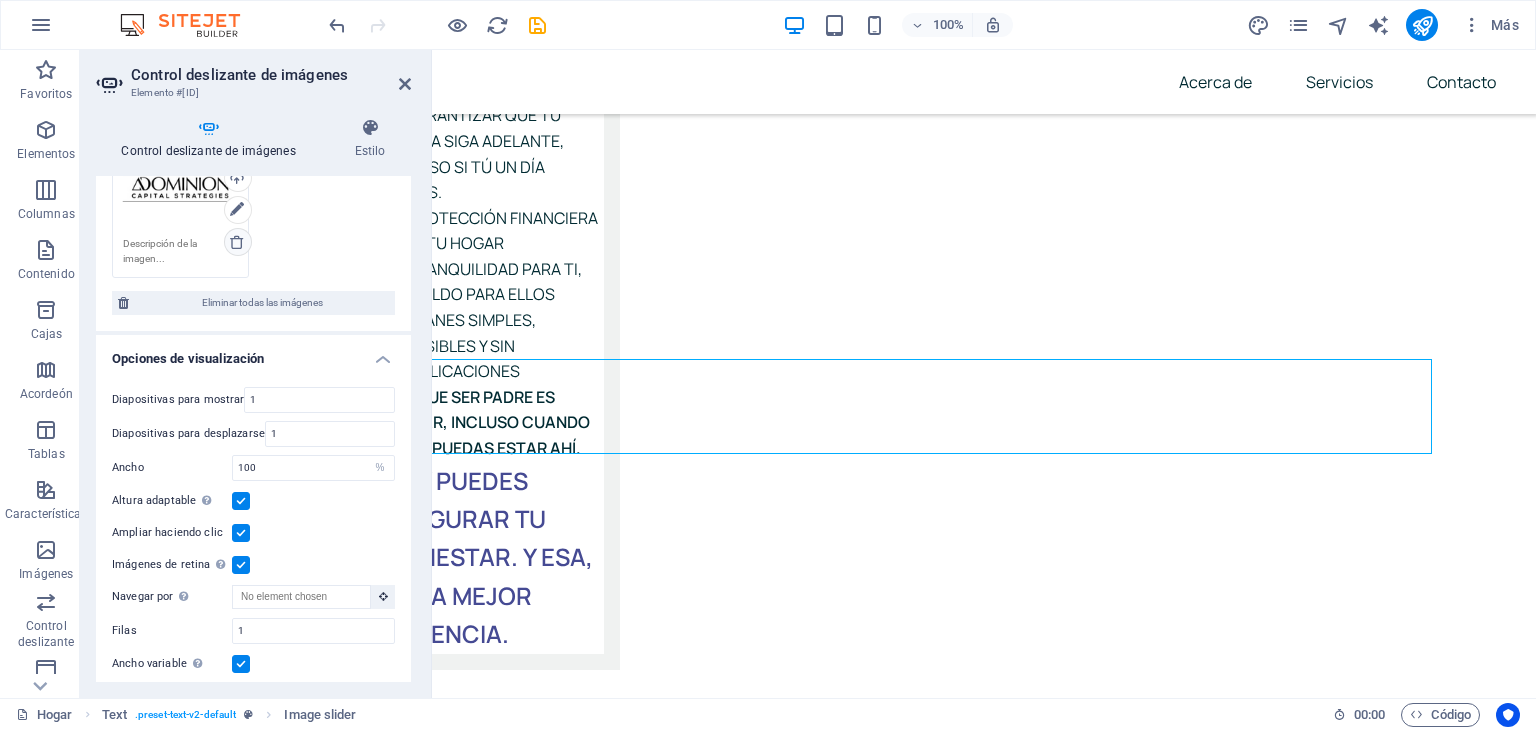 click at bounding box center (237, 242) 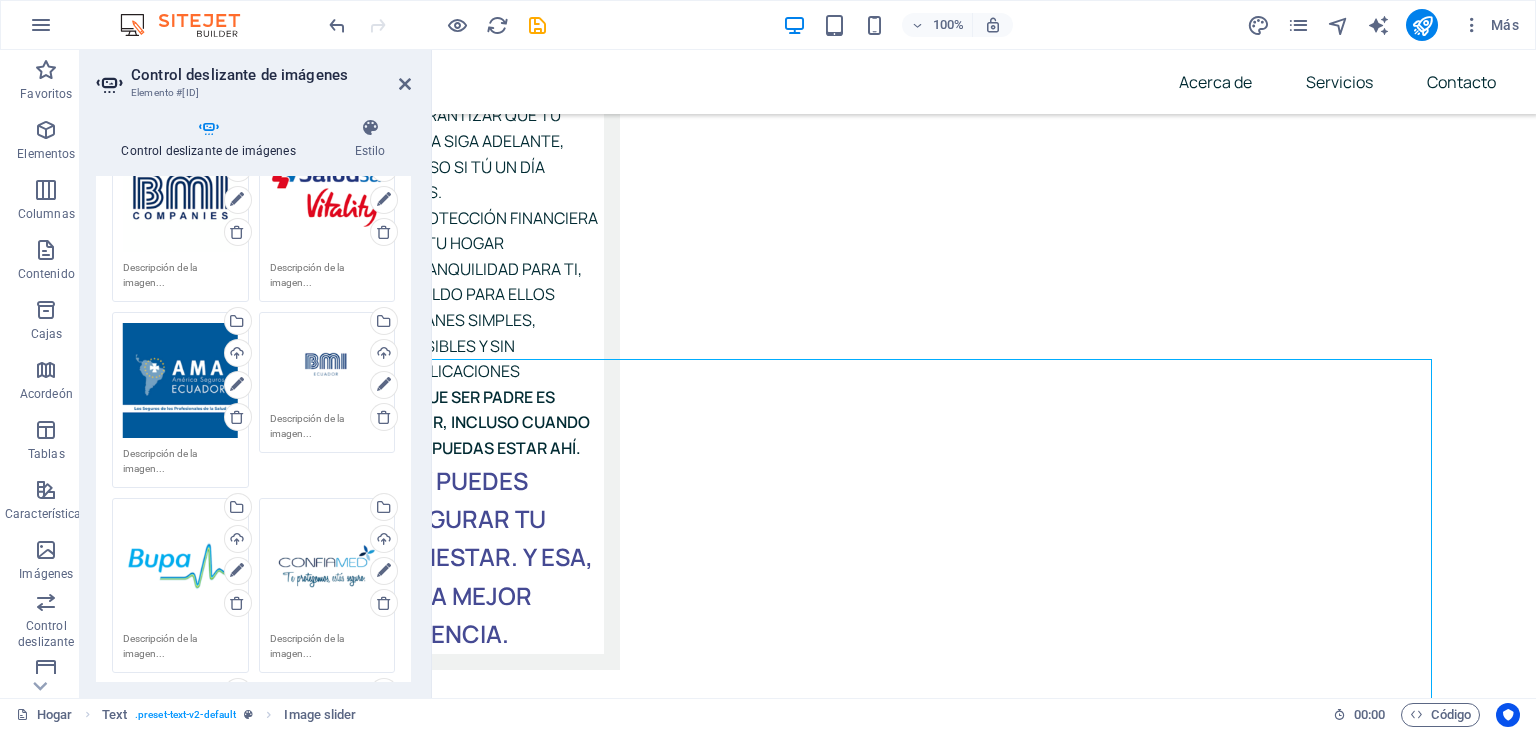 scroll, scrollTop: 0, scrollLeft: 0, axis: both 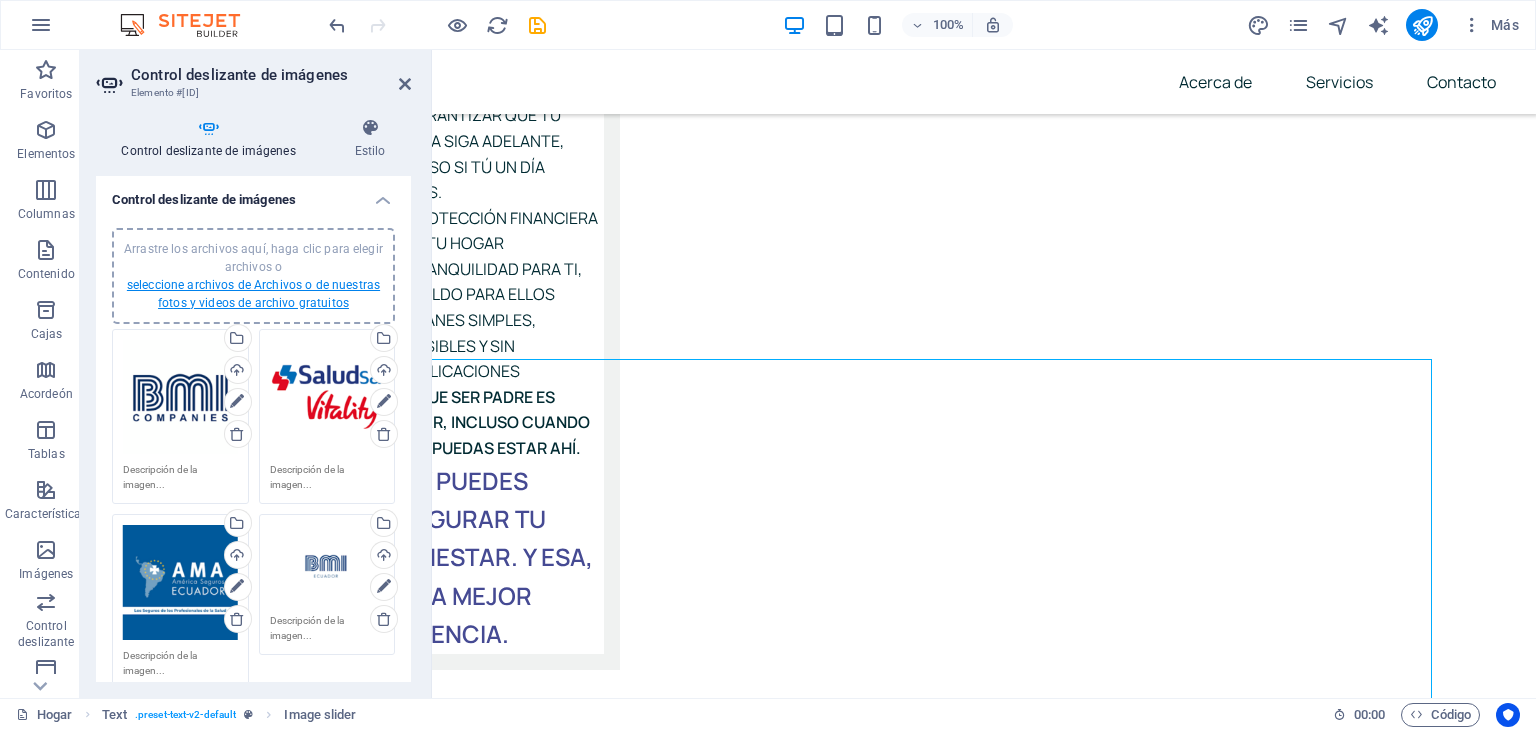 click on "seleccione archivos de Archivos o de nuestras fotos y videos de archivo gratuitos" at bounding box center (253, 294) 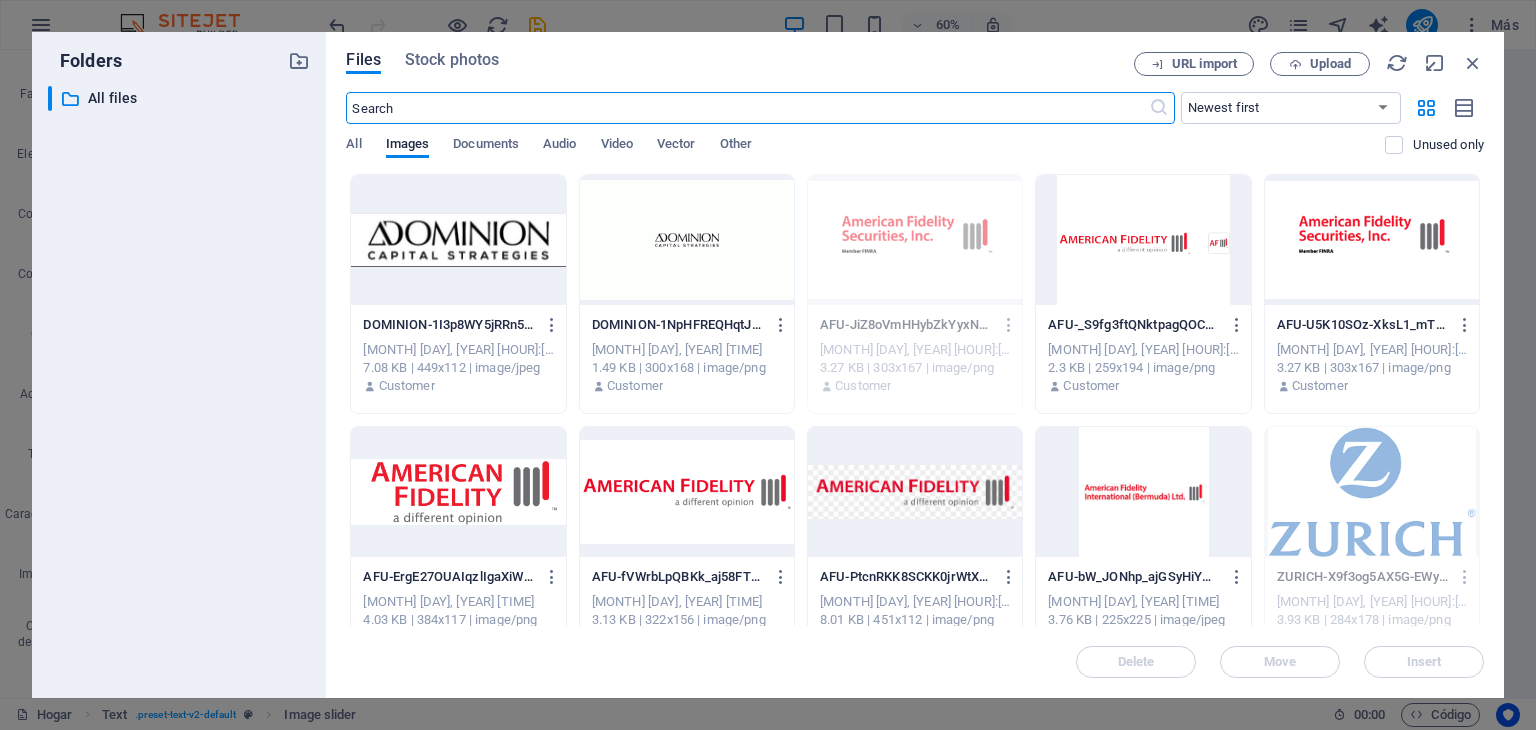 scroll, scrollTop: 7474, scrollLeft: 64, axis: both 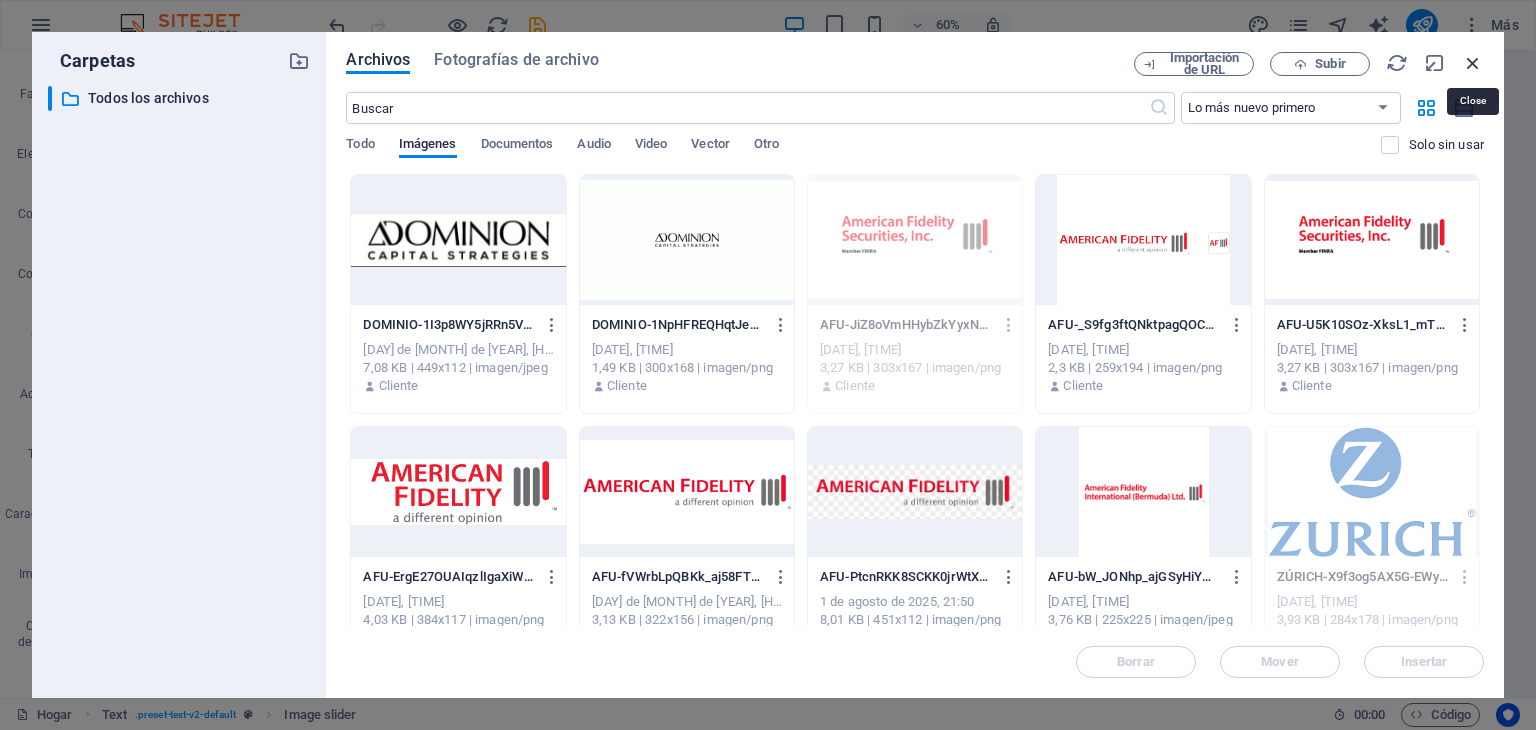 click at bounding box center [1473, 63] 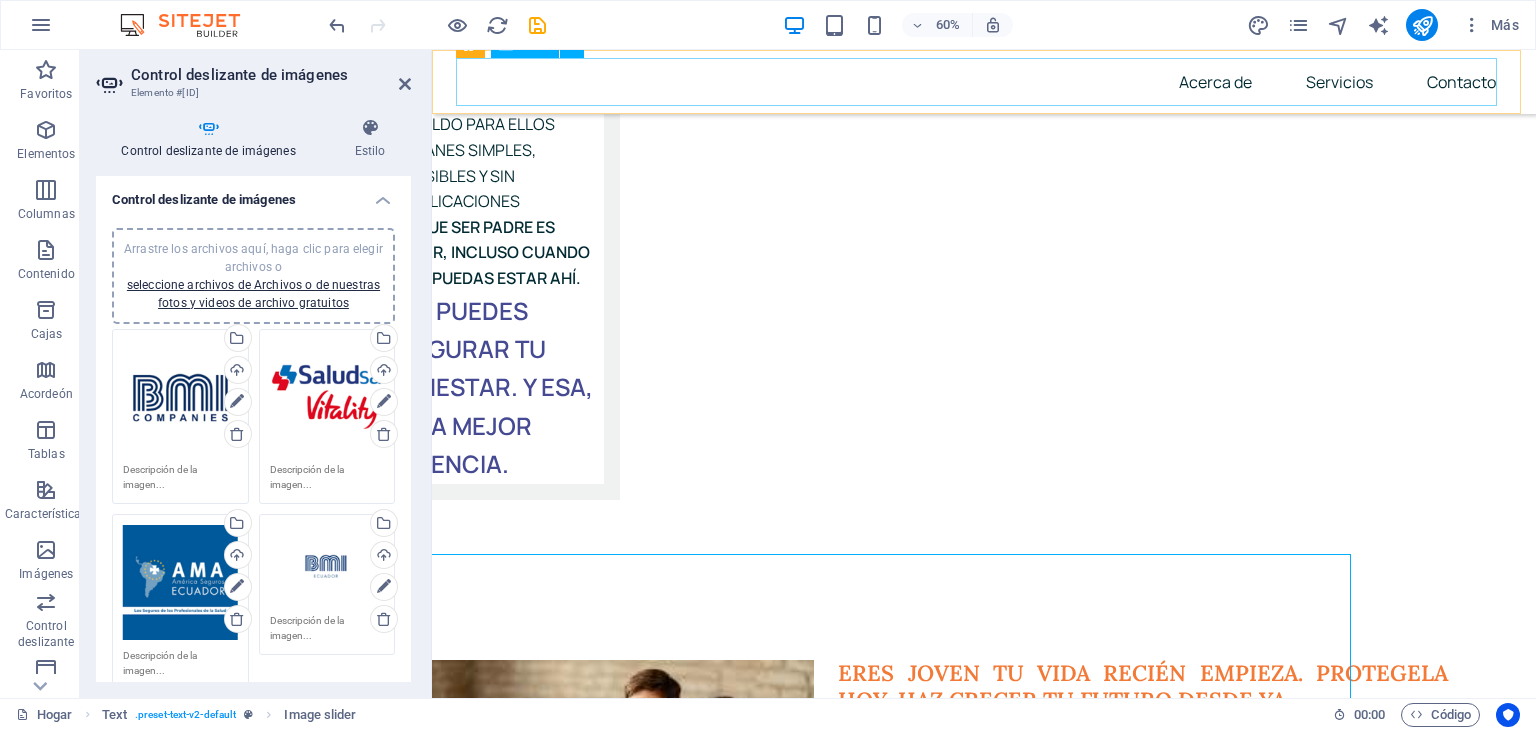 scroll, scrollTop: 7304, scrollLeft: 64, axis: both 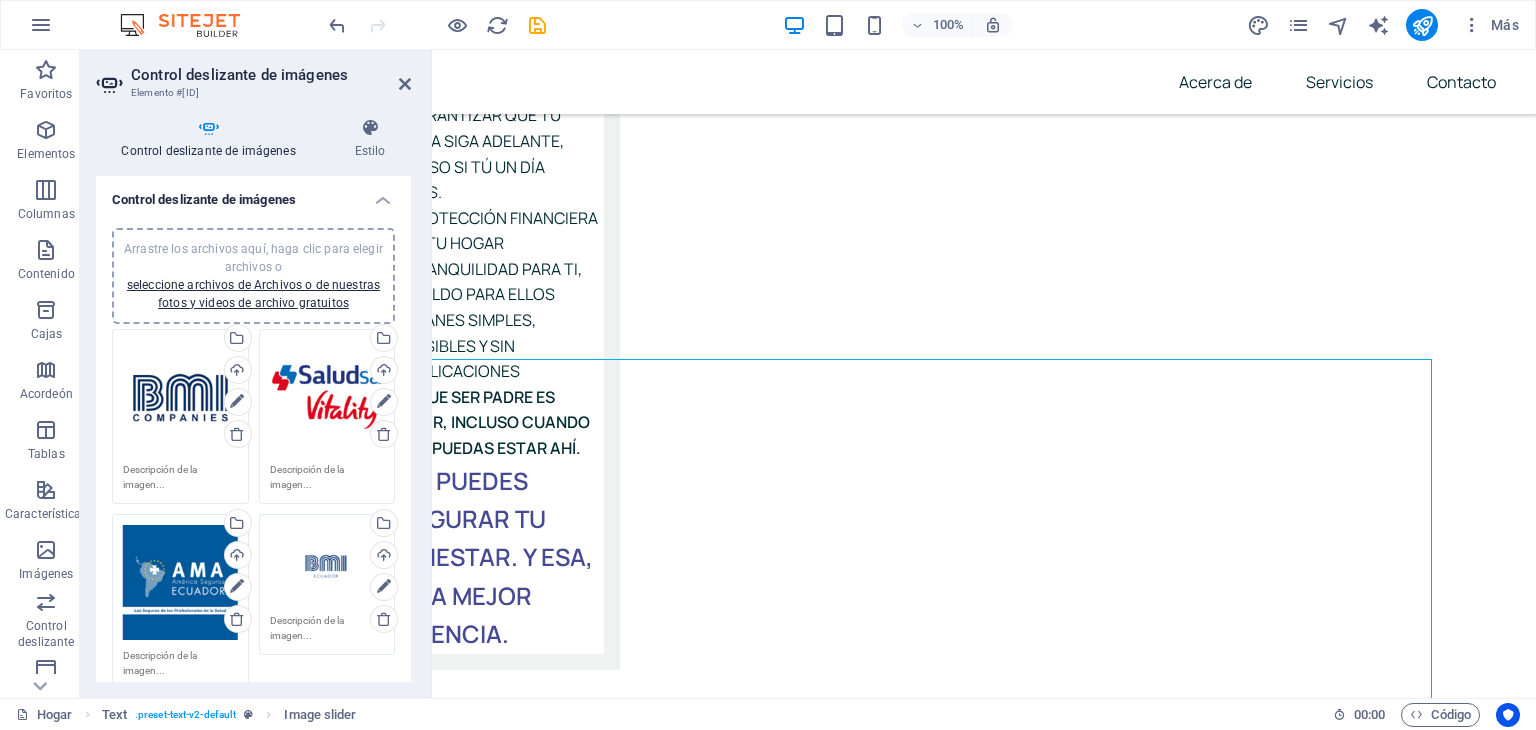 click on "Arrastre los archivos aquí, haga clic para elegir archivos o  seleccione archivos de Archivos o de nuestras fotos y videos de archivo gratuitos" at bounding box center (253, 276) 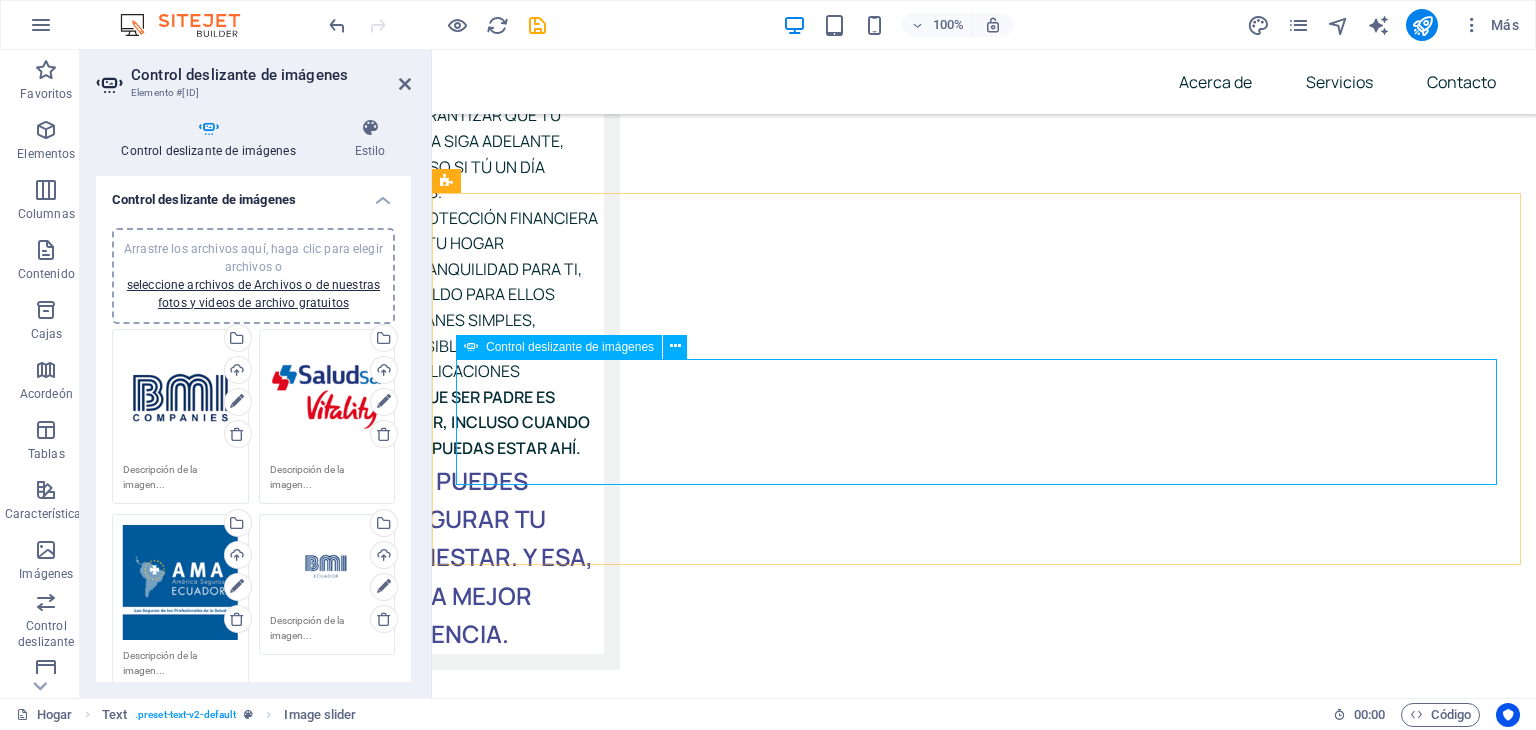 scroll, scrollTop: 7304, scrollLeft: 0, axis: vertical 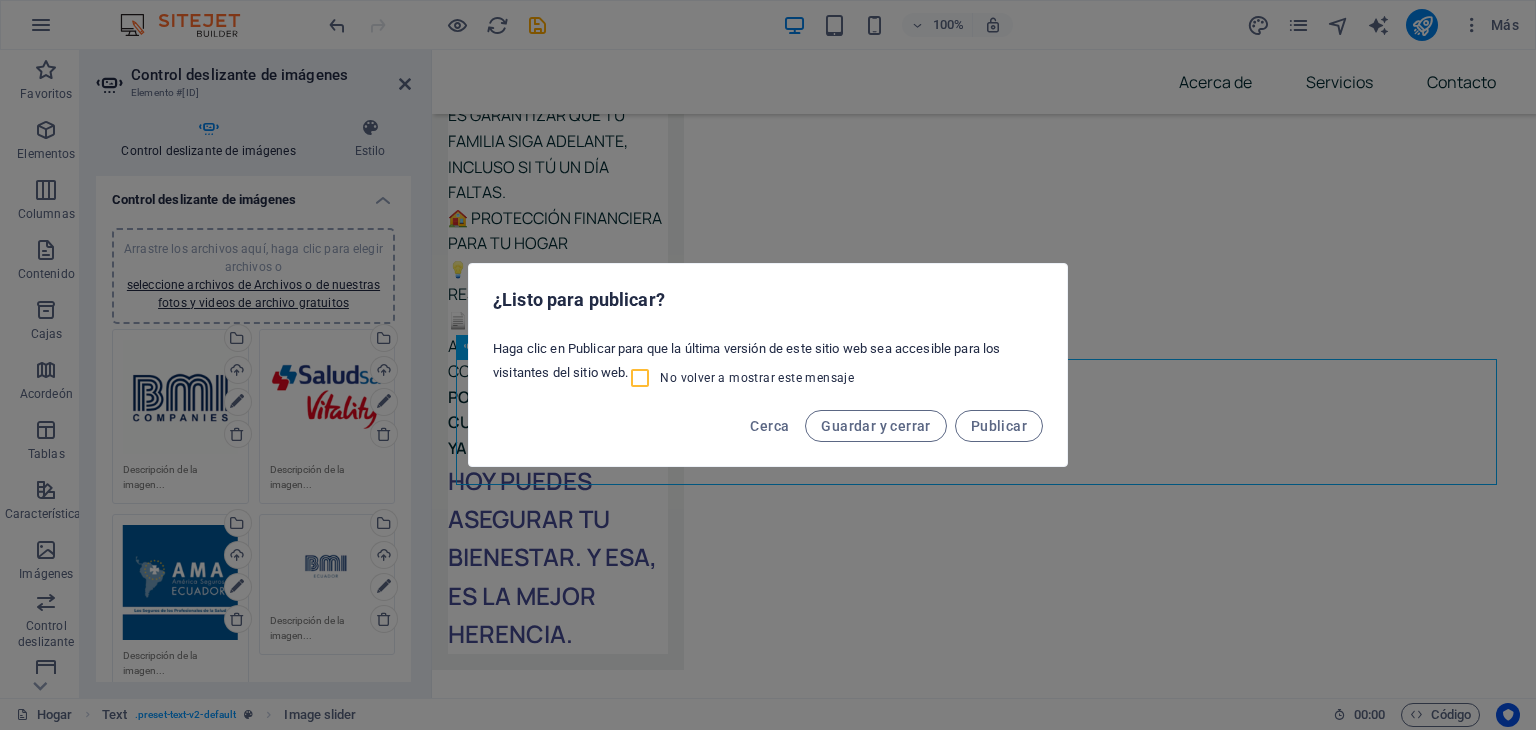 click on "No volver a mostrar este mensaje" at bounding box center (644, 378) 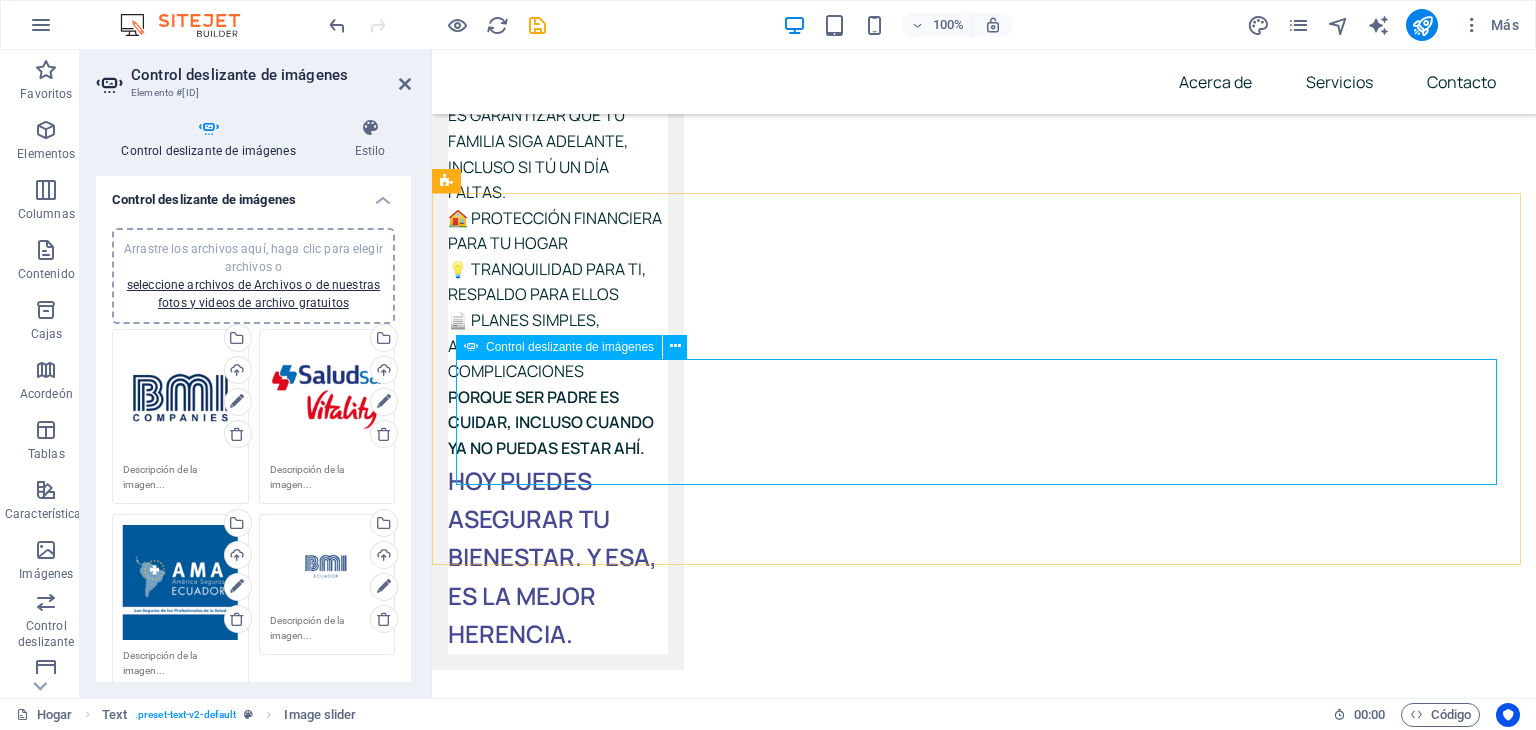 click at bounding box center (456, 5085) 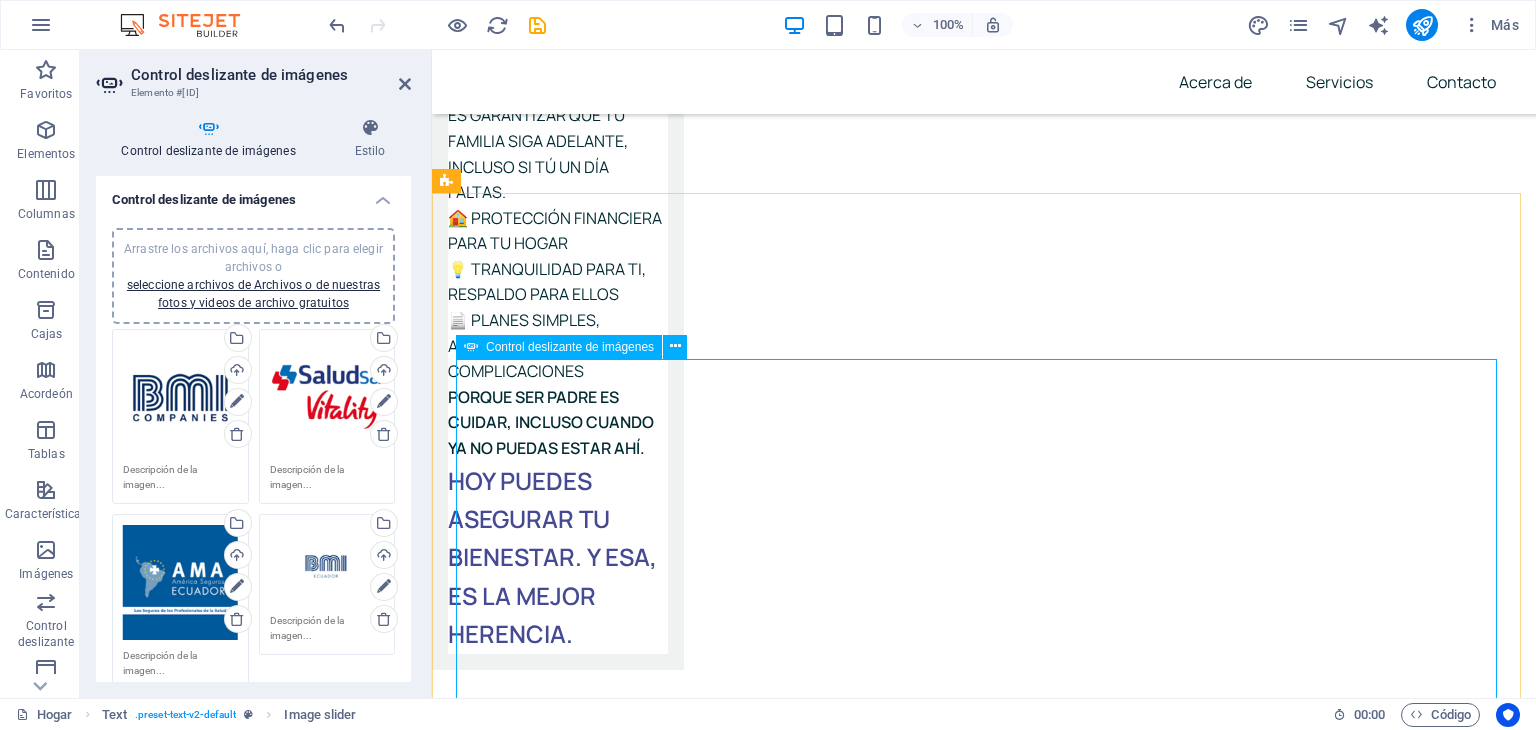 click at bounding box center [456, 5327] 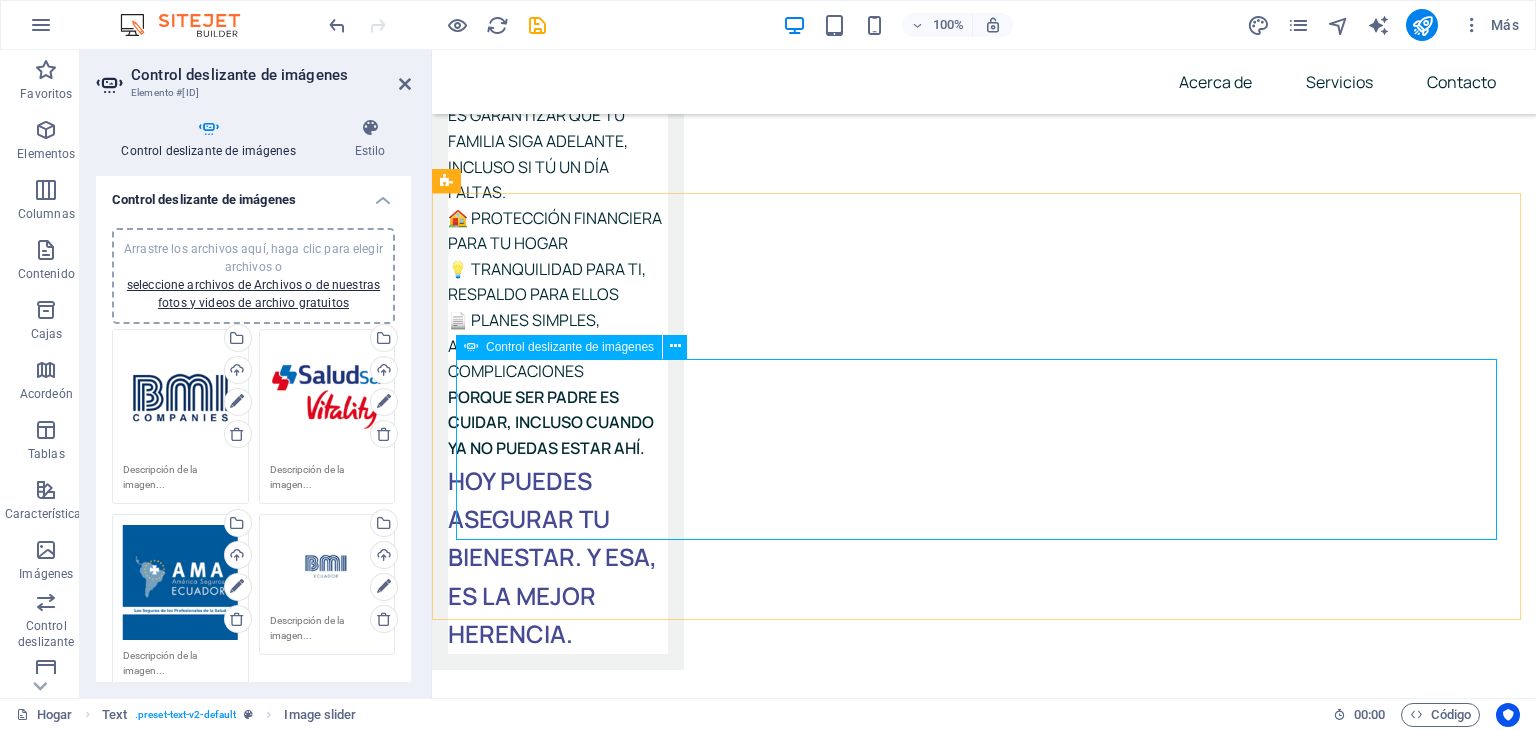click at bounding box center (456, 5140) 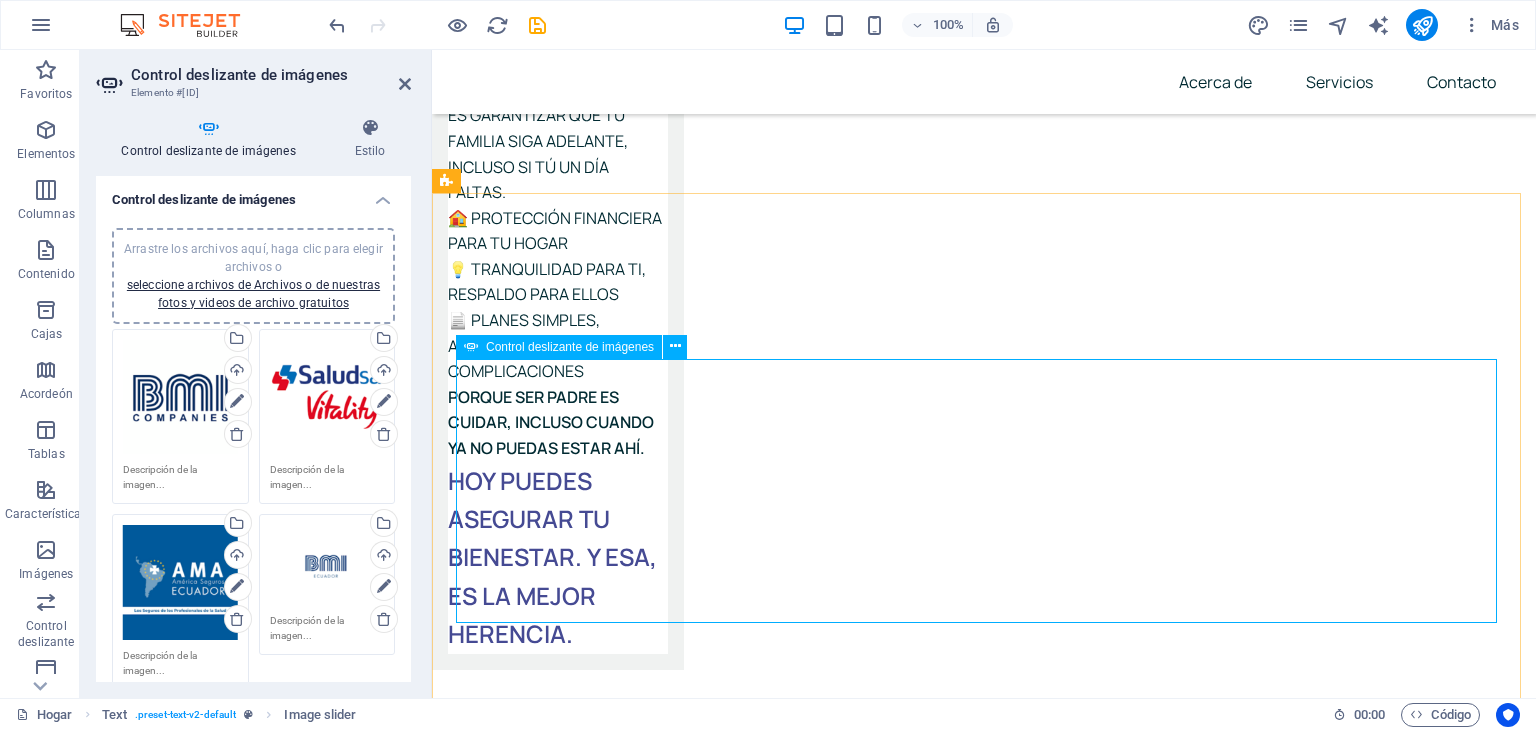 click at bounding box center (456, 4981) 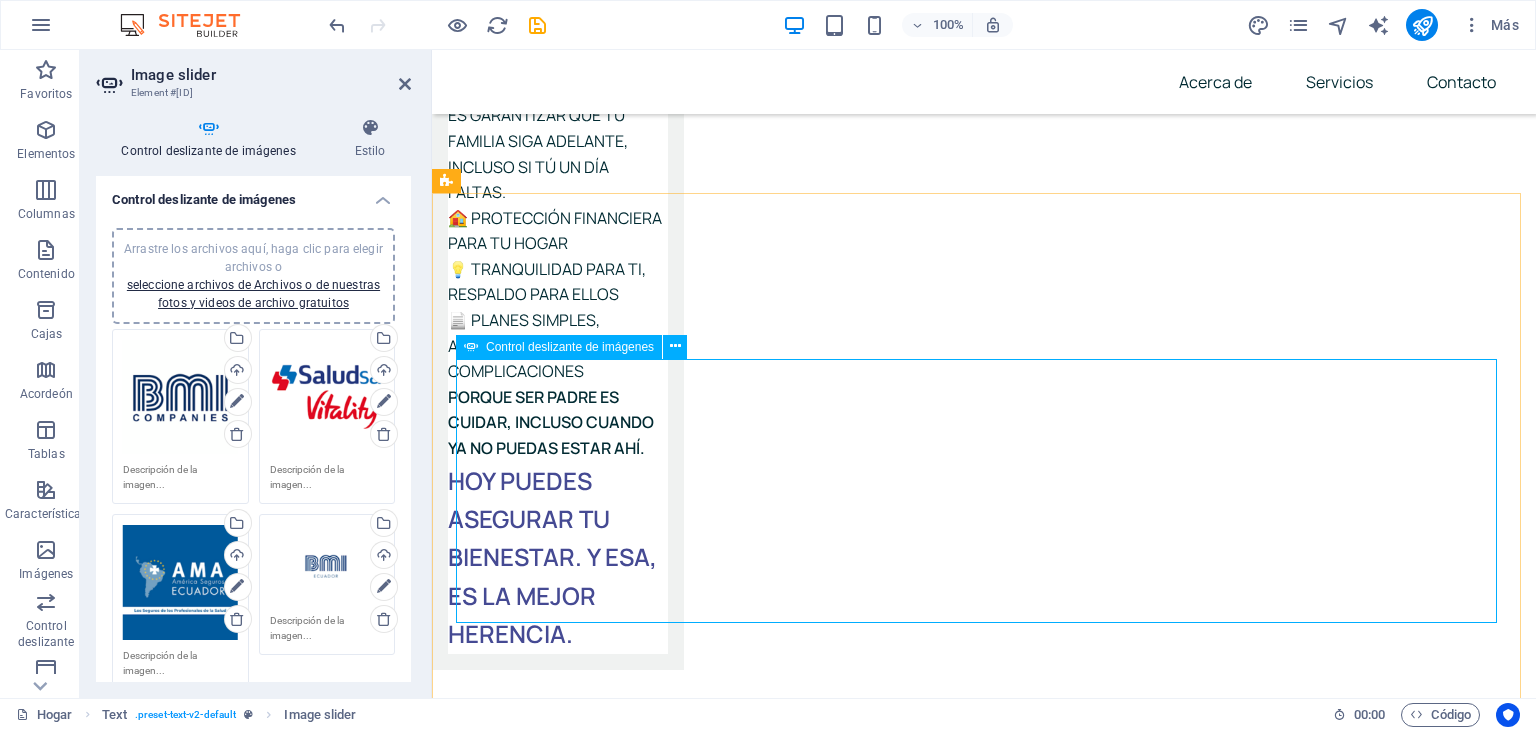 click on "1 2 3 4 5 6 7 8 9 10 11 12 13 14 15" at bounding box center (984, 5275) 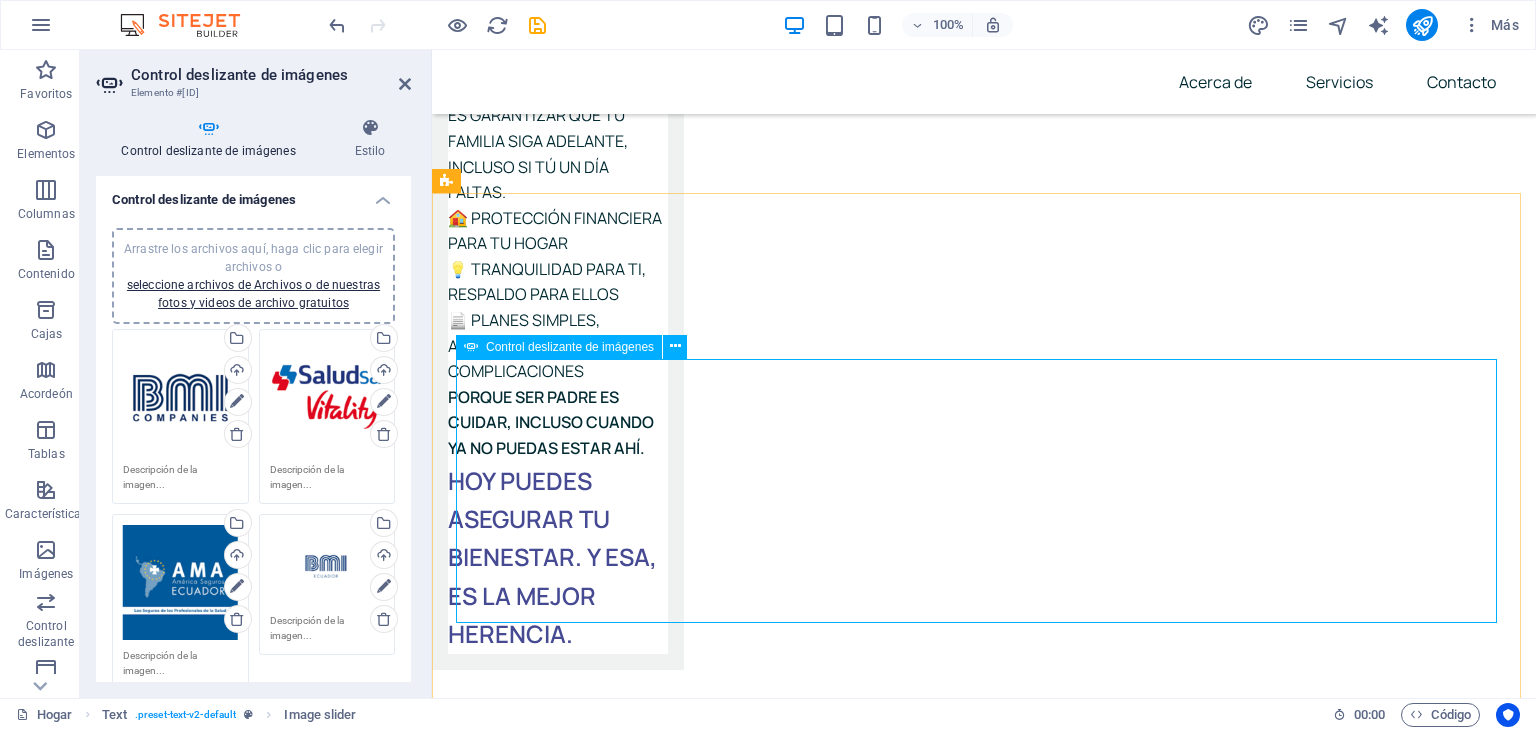 click on "1 2 3 4 5 6 7 8 9 10 11 12 13 14 15" at bounding box center [984, 5259] 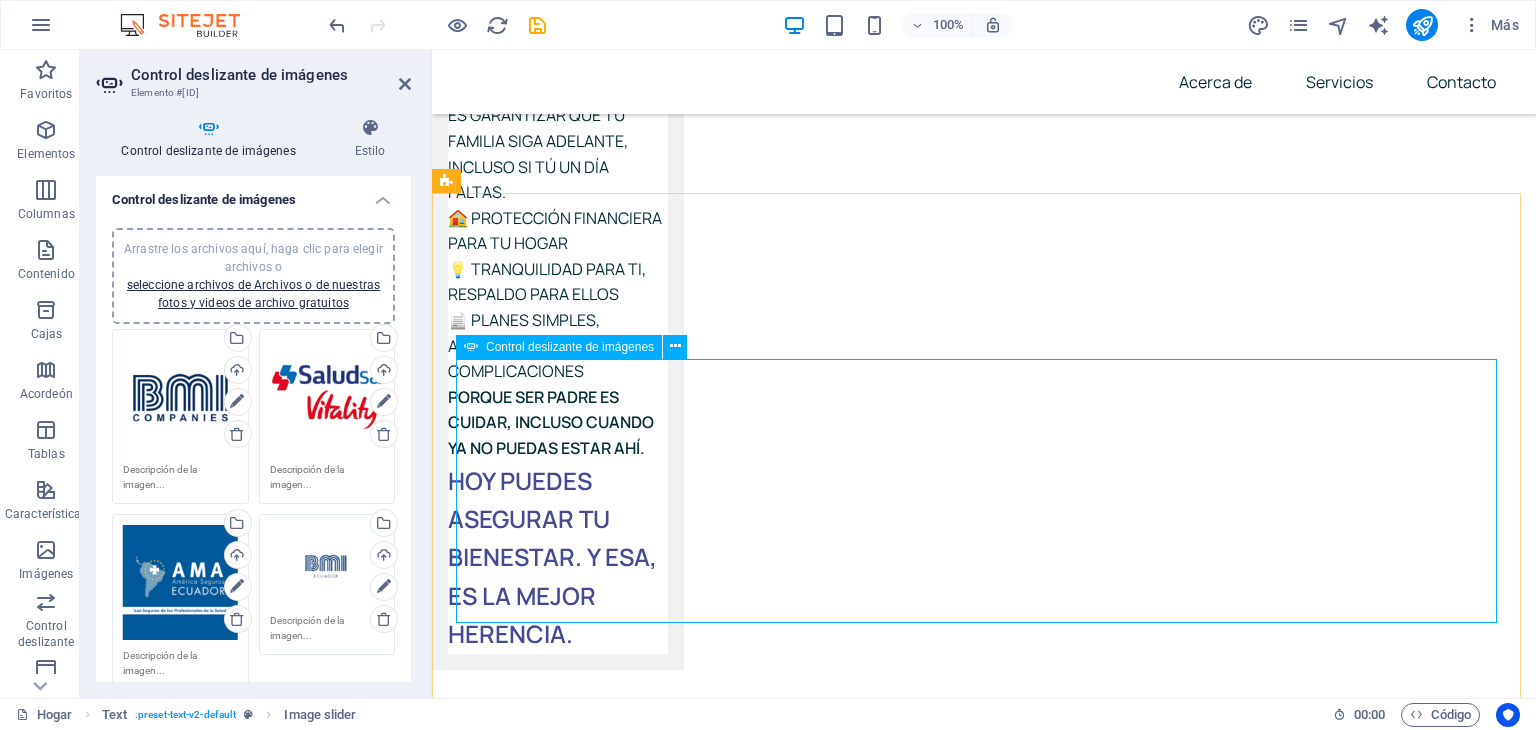 drag, startPoint x: 485, startPoint y: 486, endPoint x: 482, endPoint y: 442, distance: 44.102154 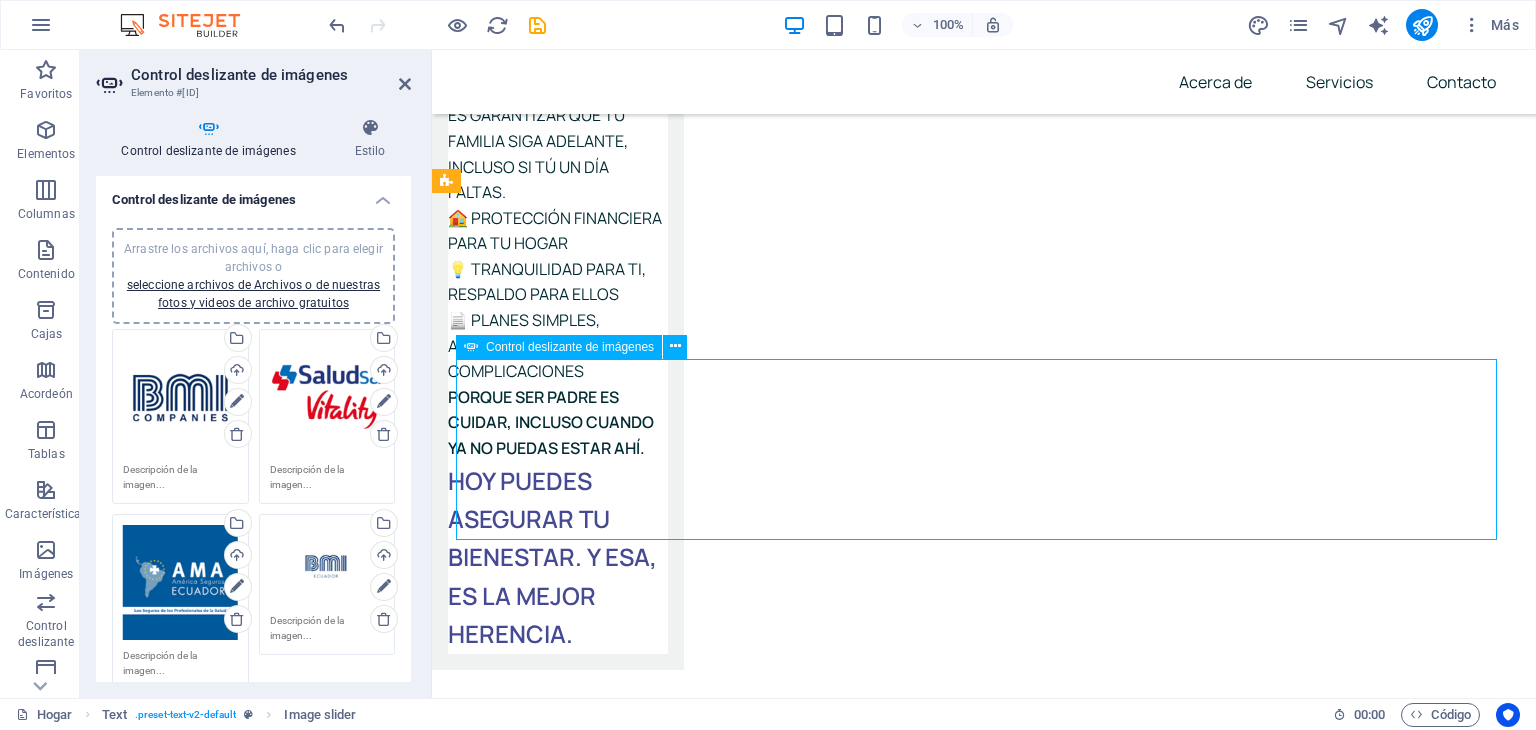 click at bounding box center (456, 4981) 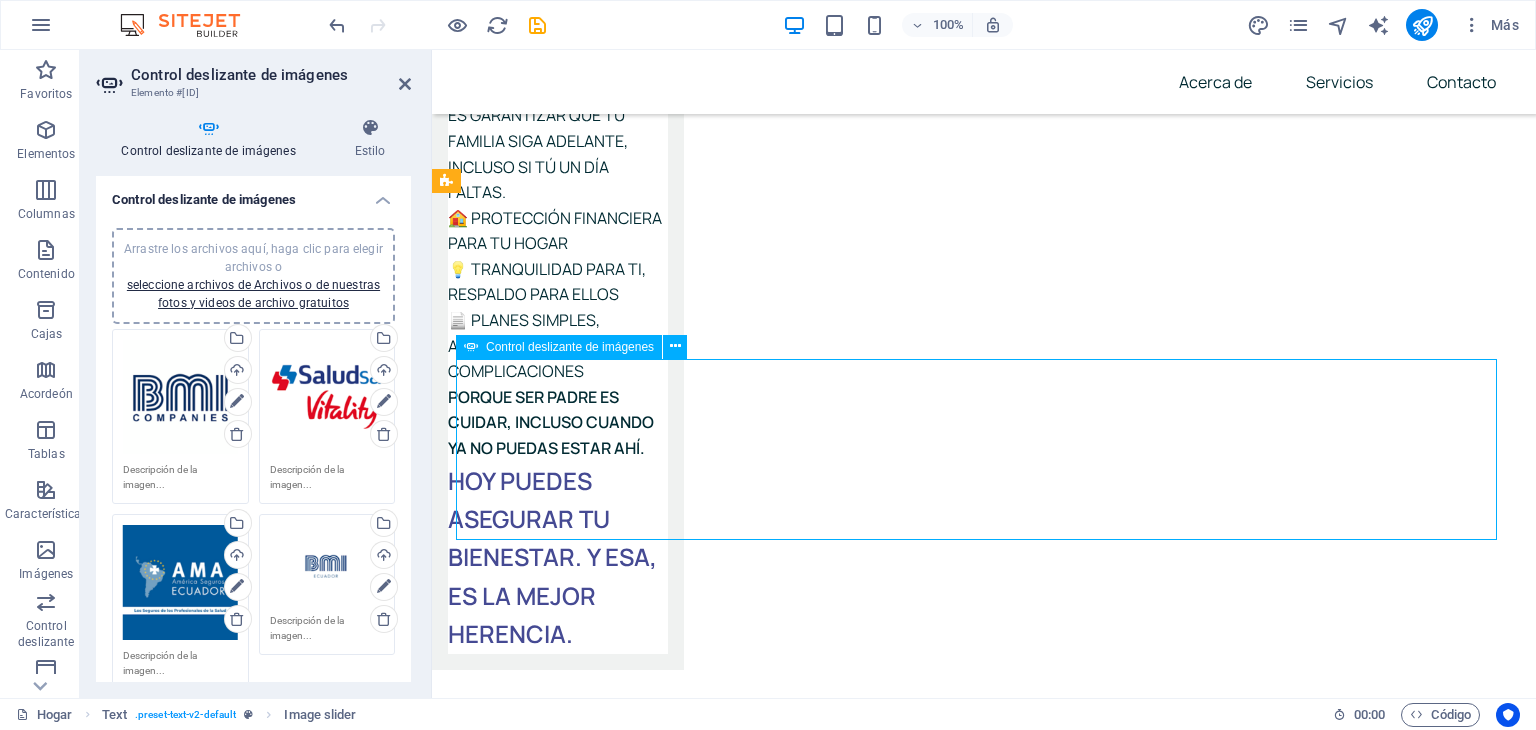 click at bounding box center (456, 4981) 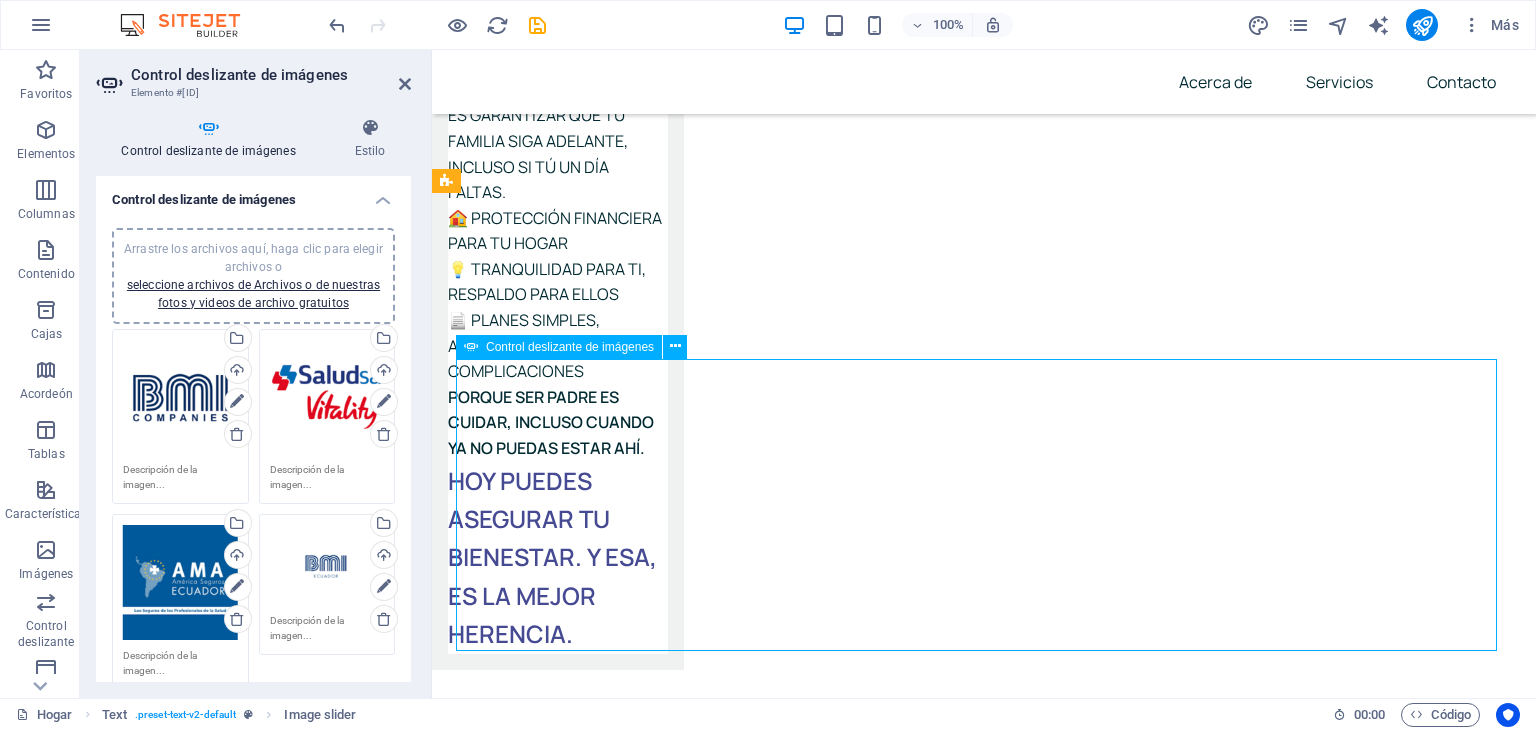 click at bounding box center (456, 4981) 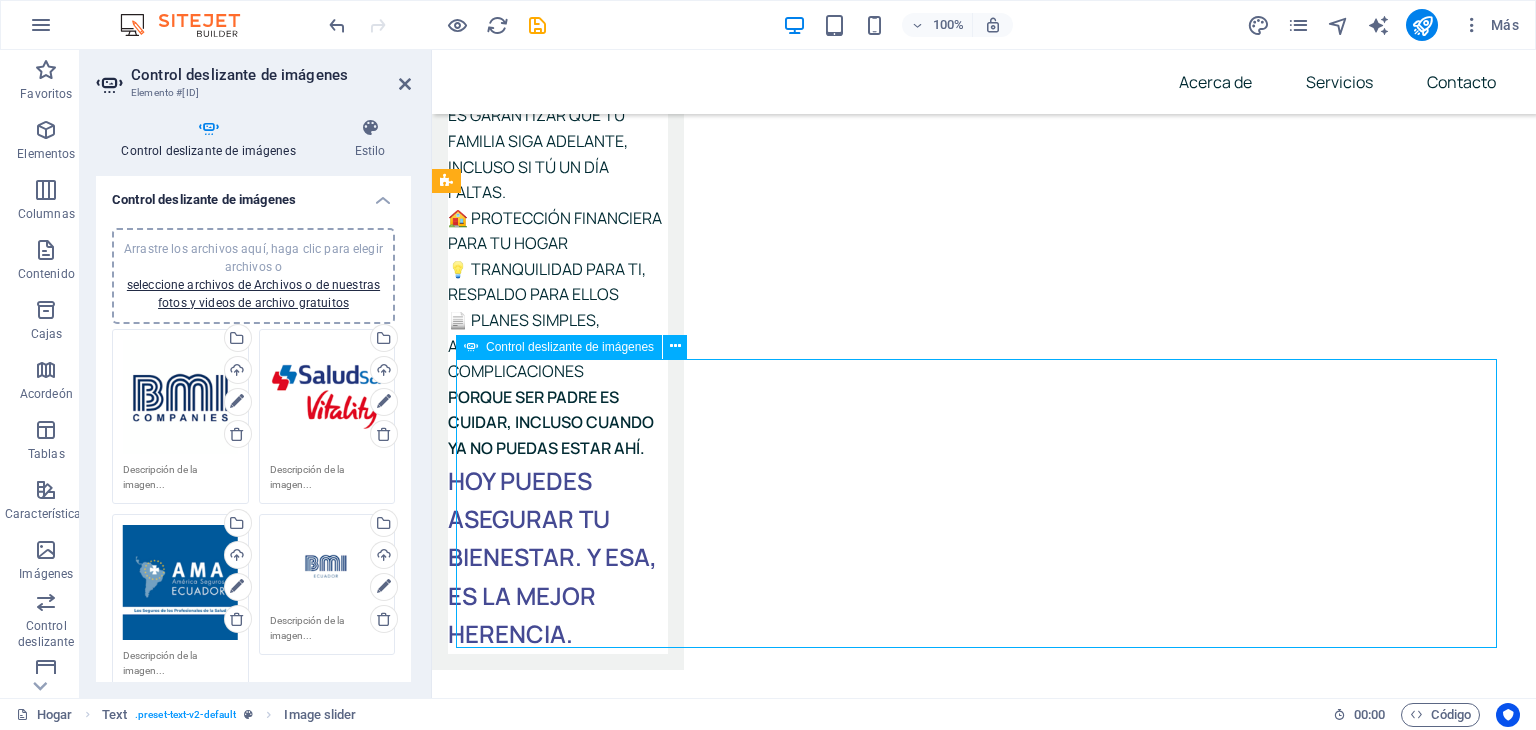 click at bounding box center [456, 4981] 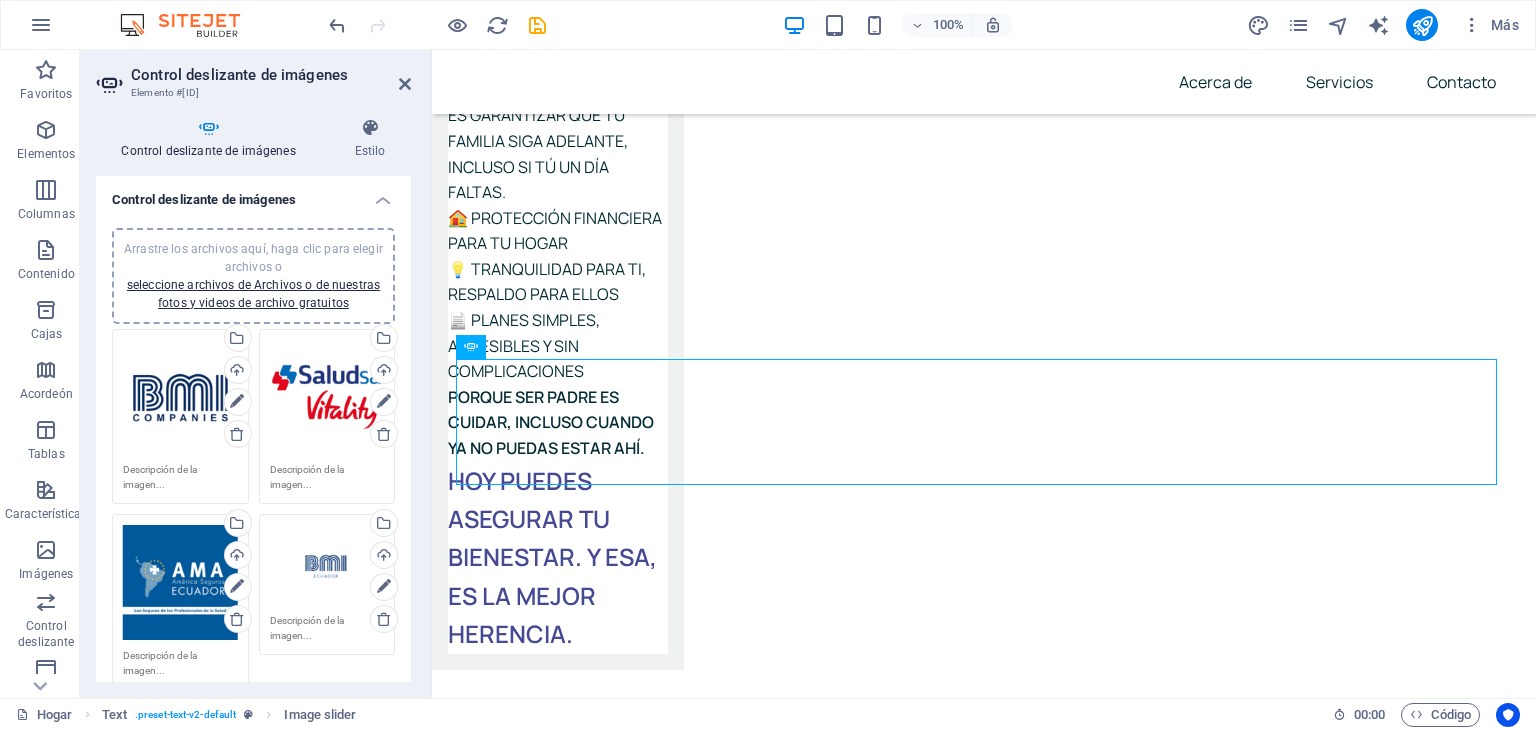 click on "Arrastre los archivos aquí, haga clic para elegir archivos o  seleccione archivos de Archivos o de nuestras fotos y videos de archivo gratuitos" at bounding box center [327, 565] 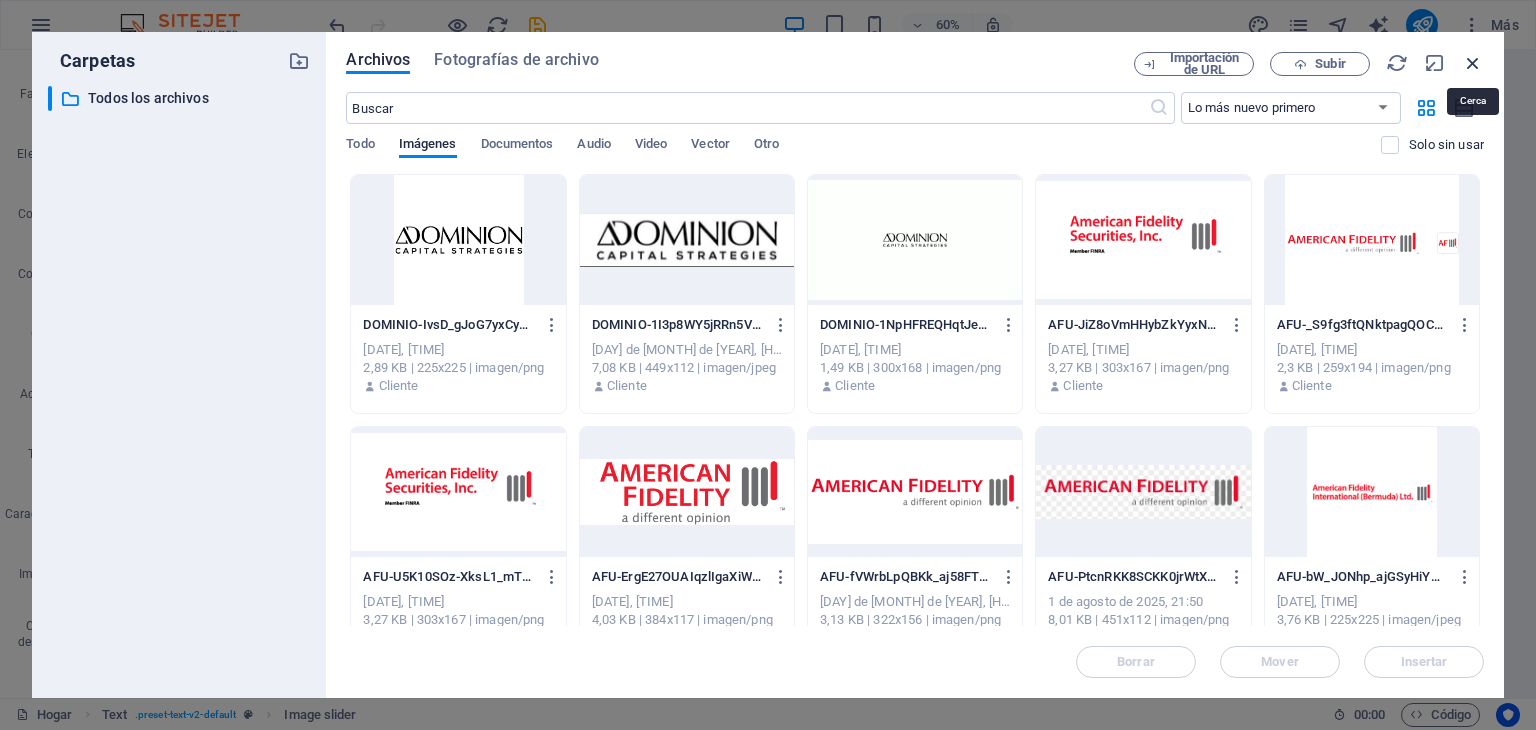 click at bounding box center [1473, 63] 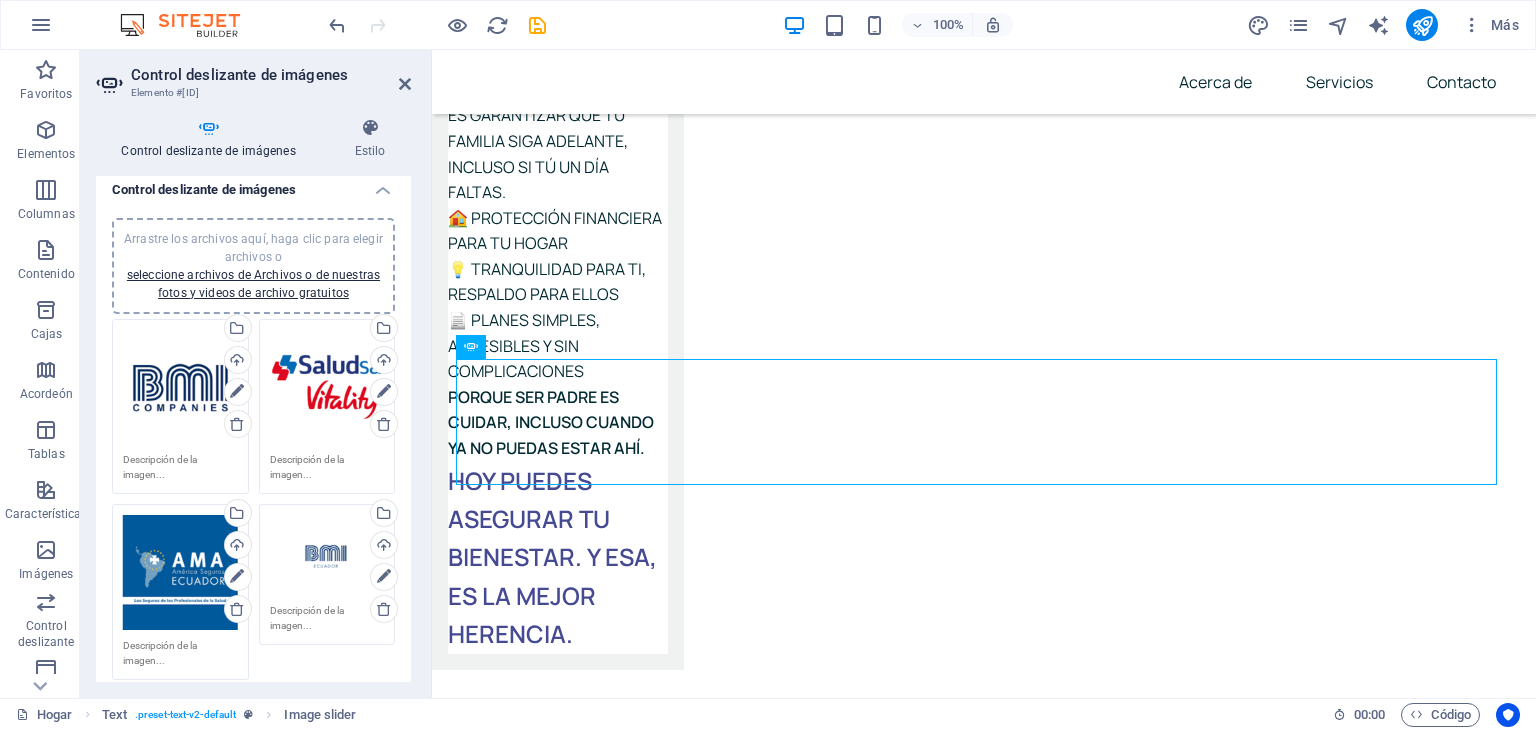 scroll, scrollTop: 0, scrollLeft: 0, axis: both 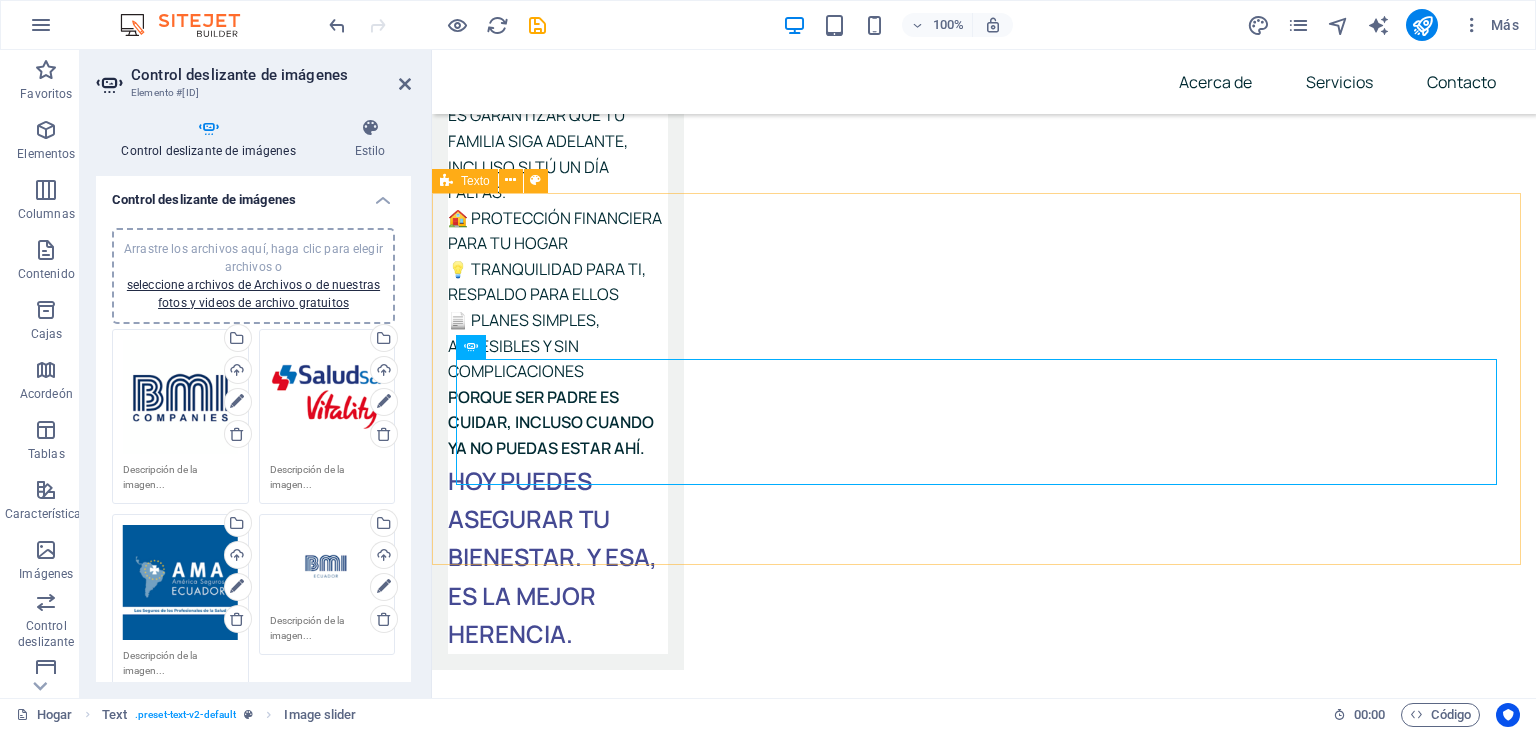 click on "NUESTRAS ALIANZAS 1 2 3 4 5 6 7 8 9 10 11 12 13 14 15" at bounding box center (984, 5177) 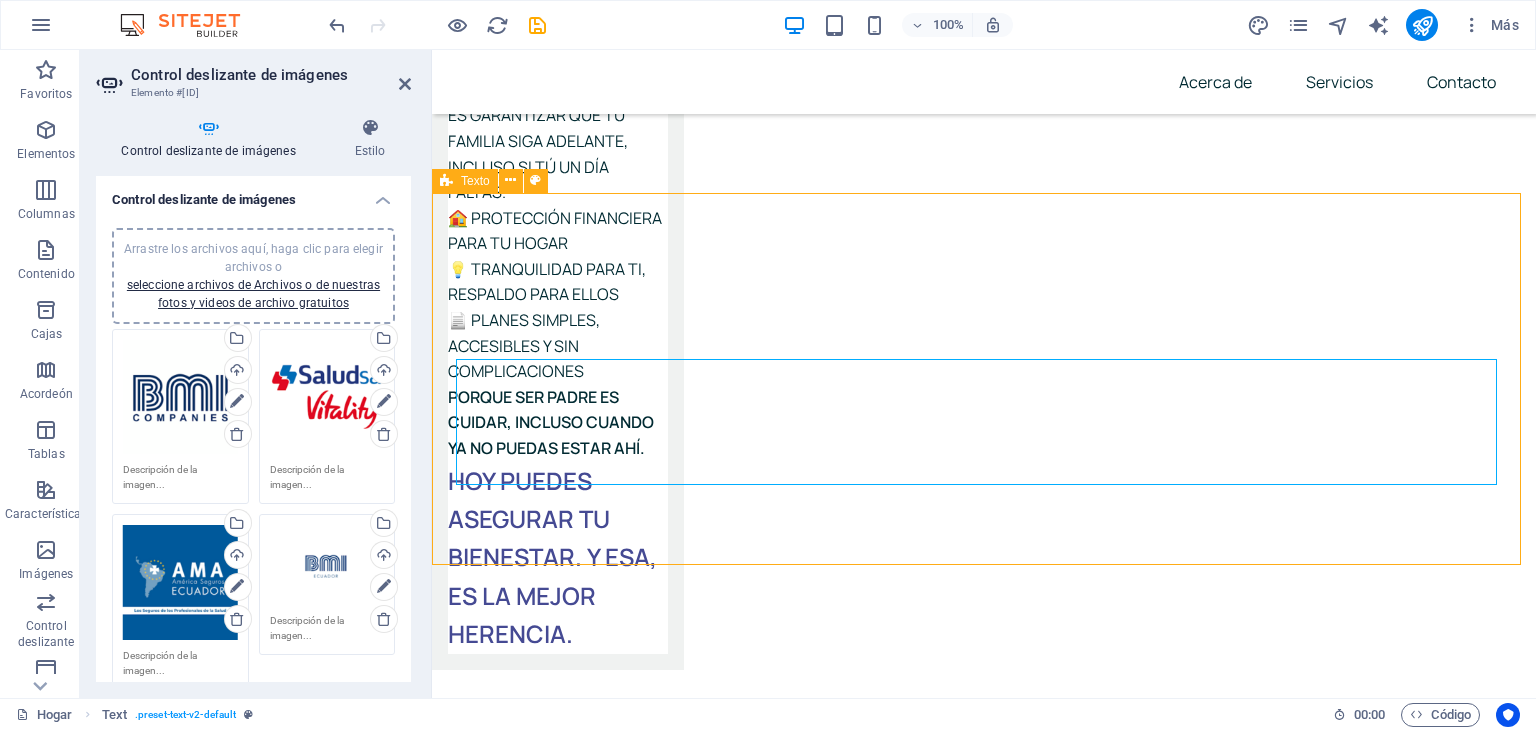 click on "NUESTRAS ALIANZAS 1 2 3 4 5 6 7 8 9 10 11 12 13 14 15" at bounding box center [984, 5177] 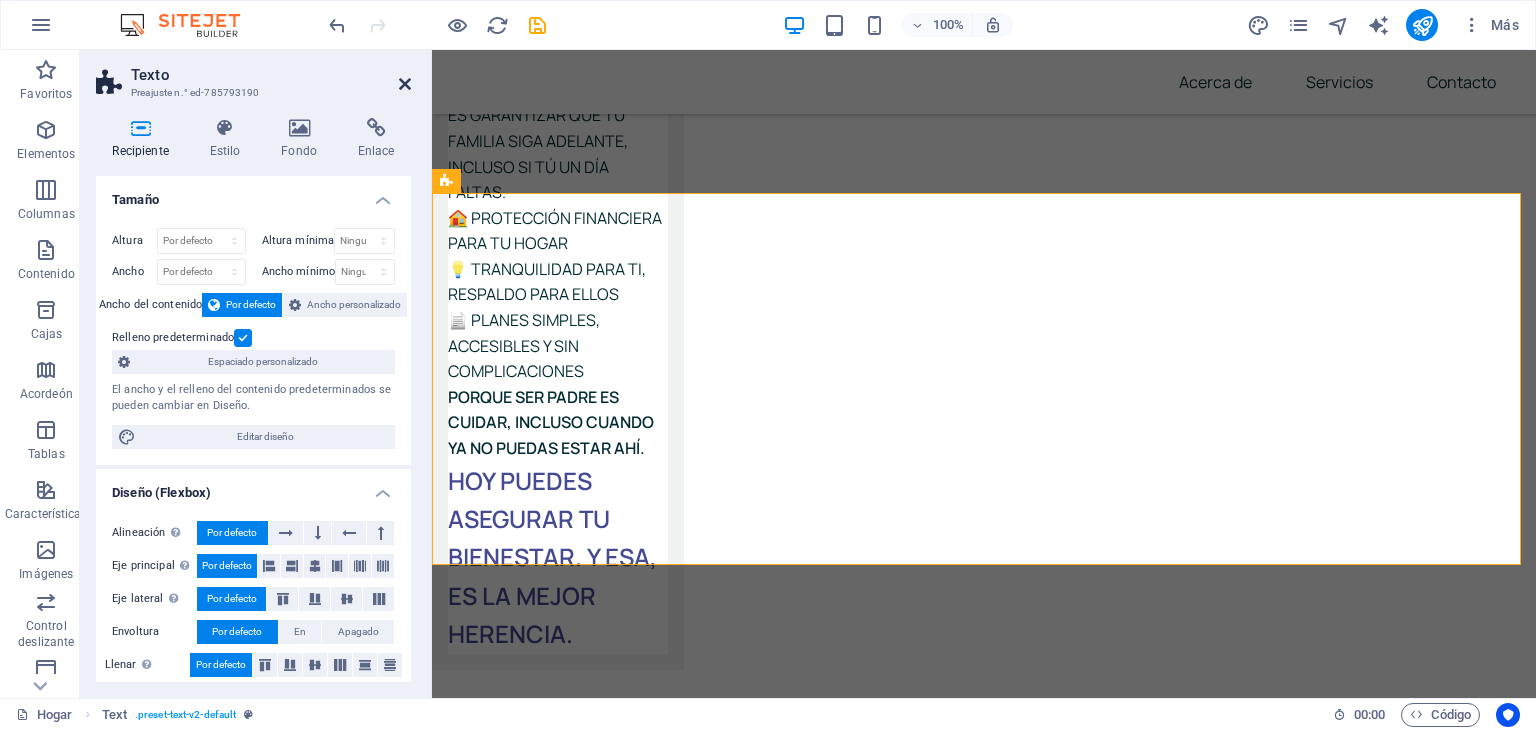 click at bounding box center (405, 84) 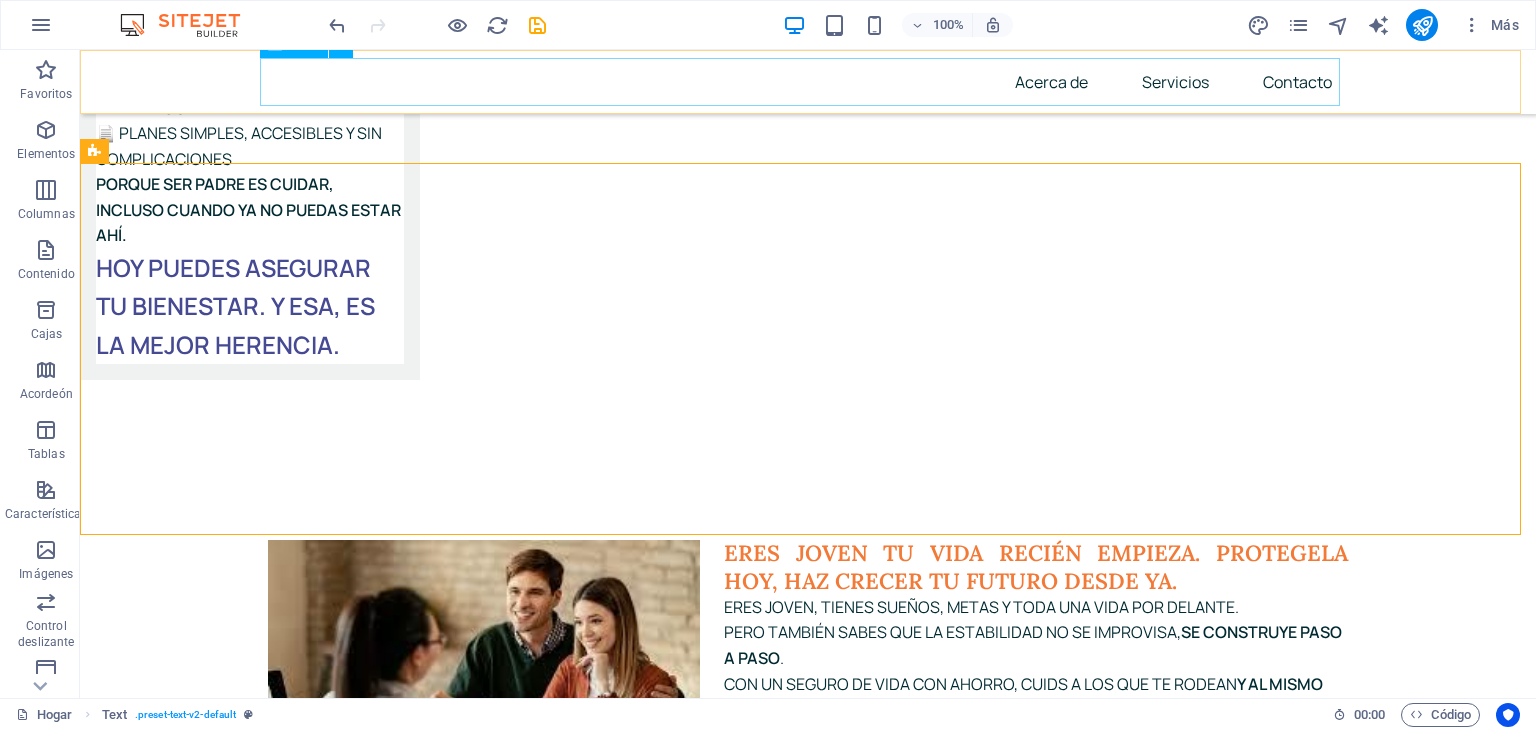 scroll, scrollTop: 7637, scrollLeft: 0, axis: vertical 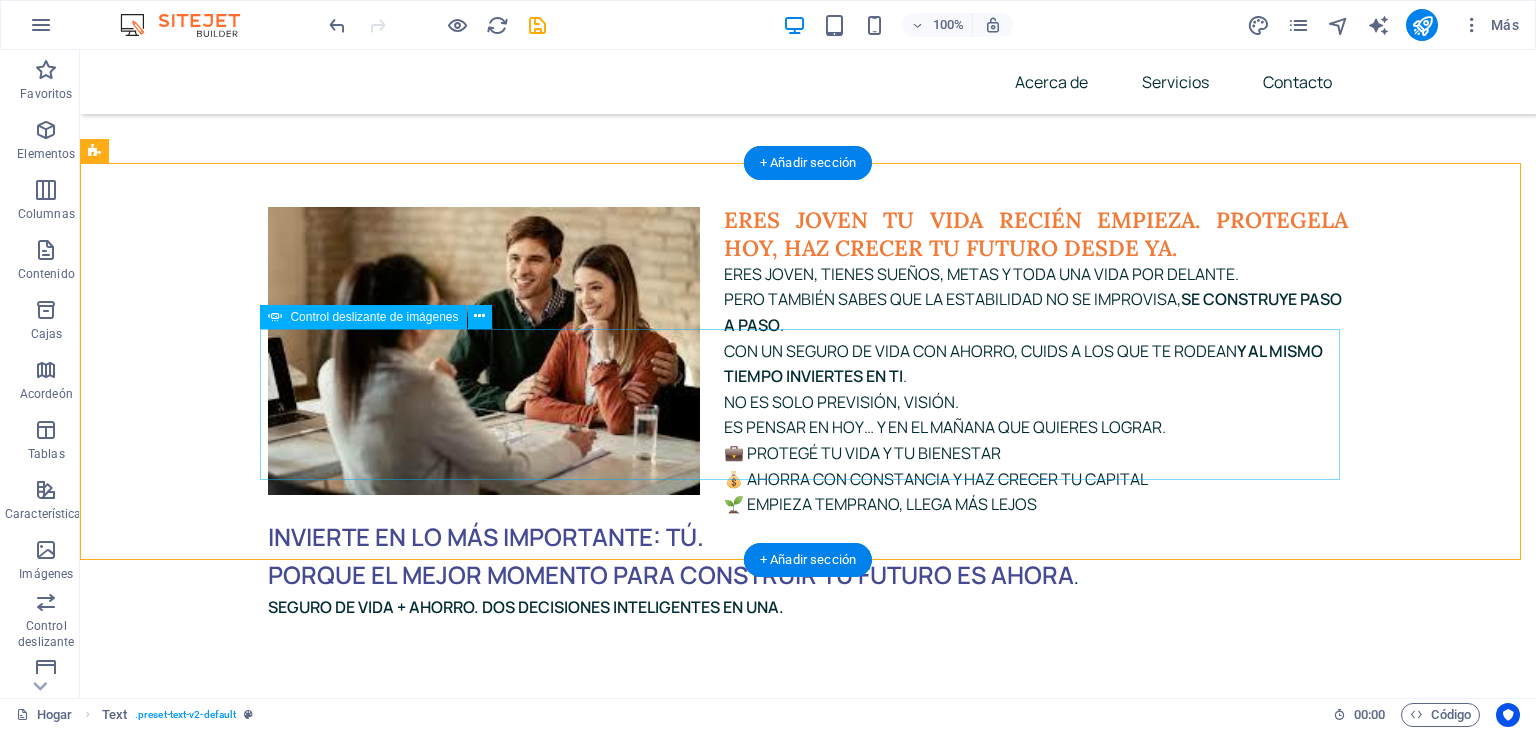 click at bounding box center [268, 4734] 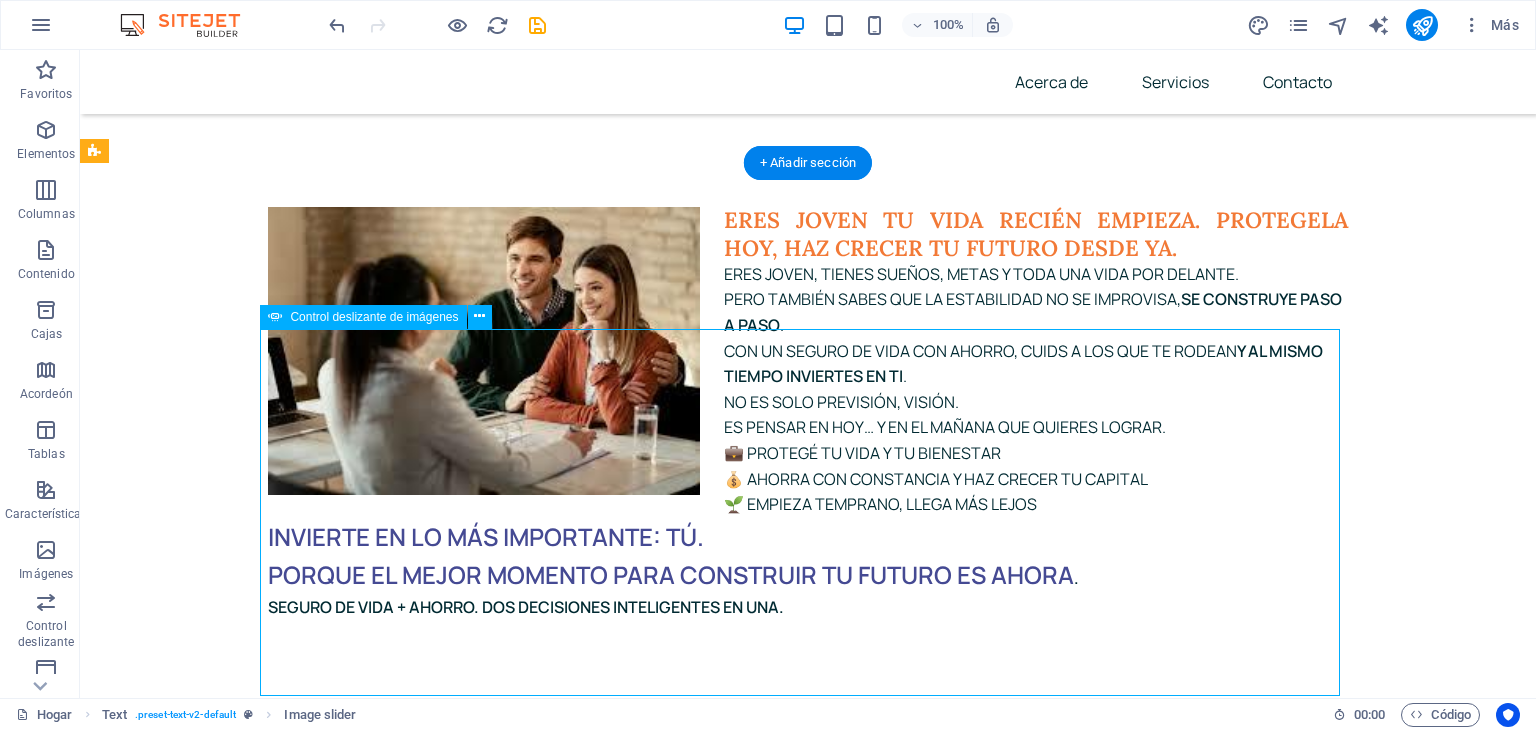 click at bounding box center (268, 4951) 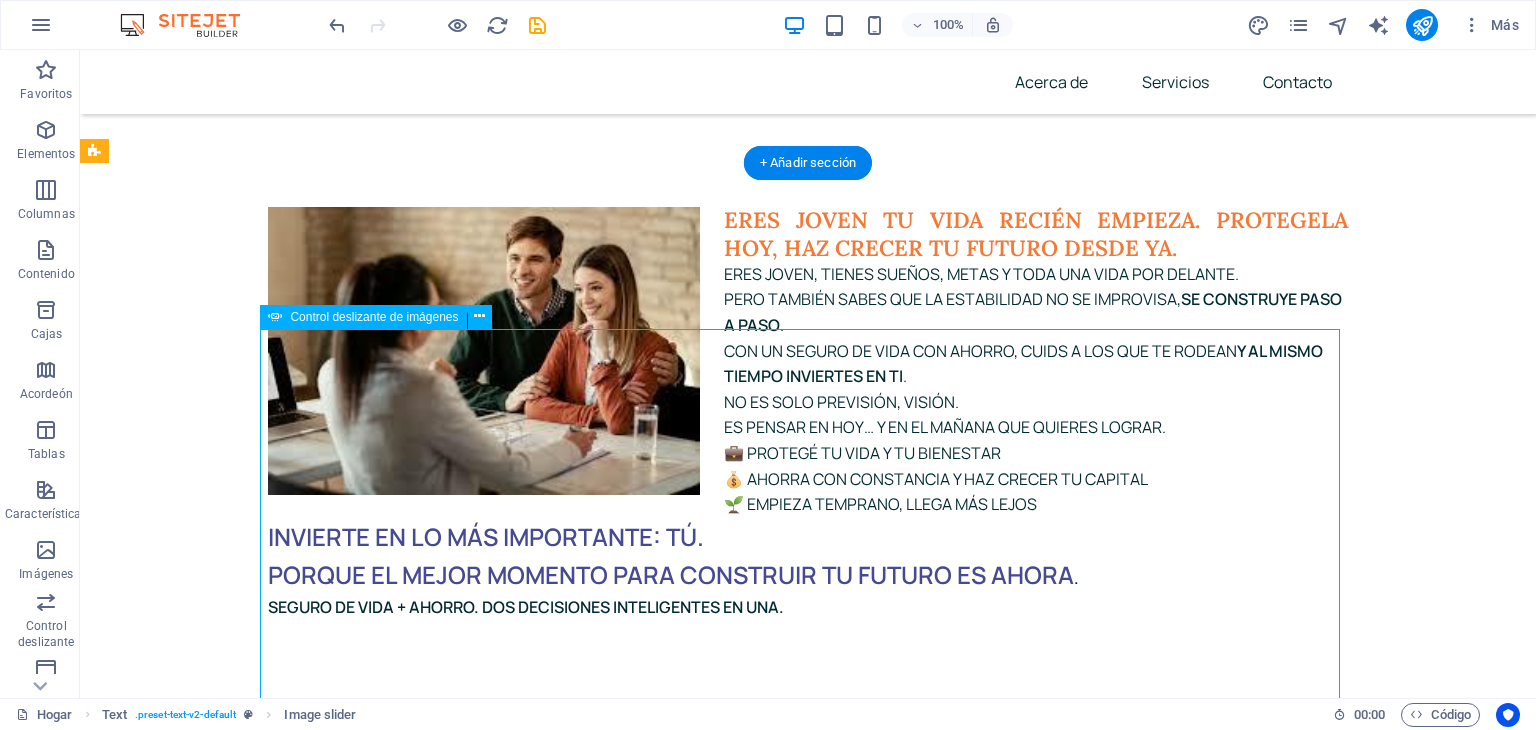 click at bounding box center (268, 4953) 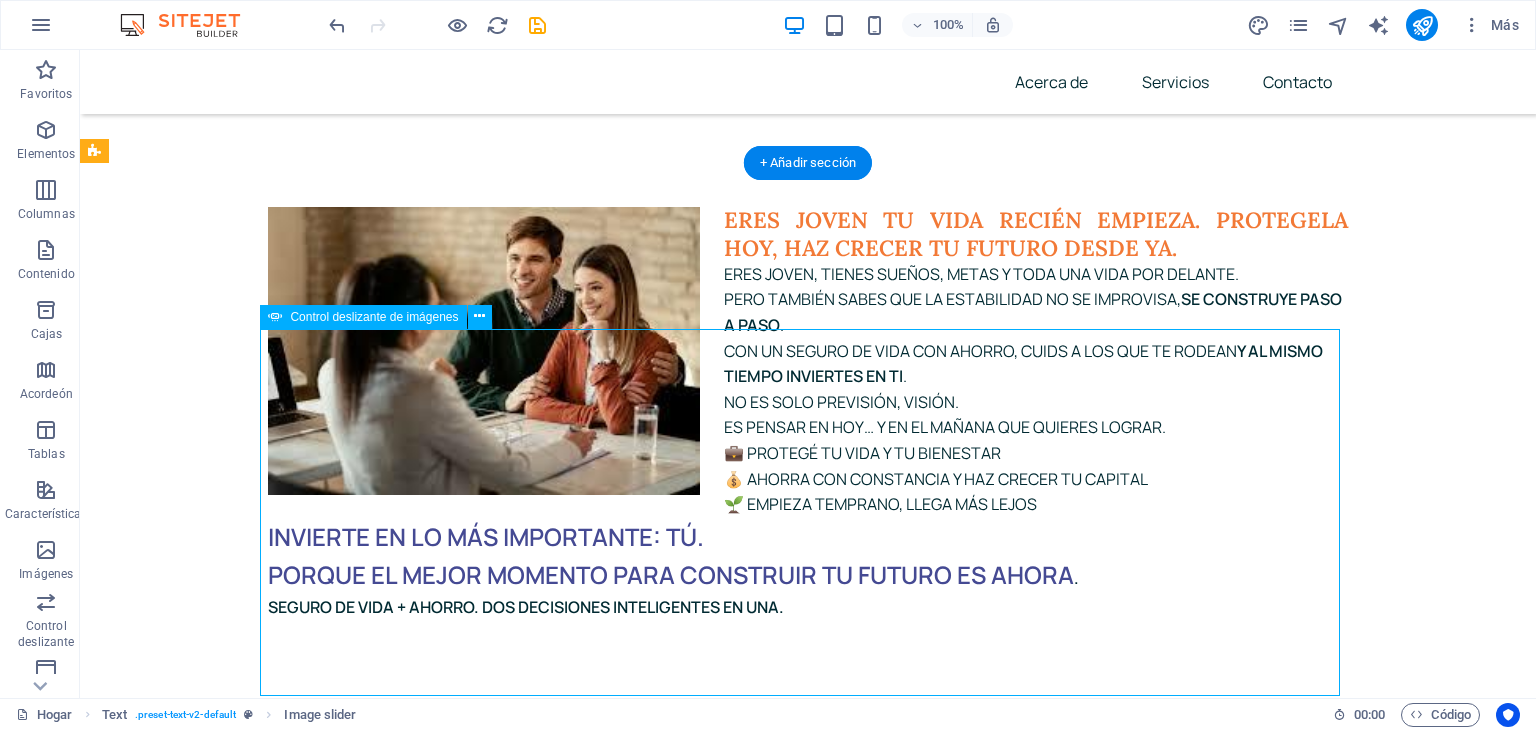 click at bounding box center (268, 4951) 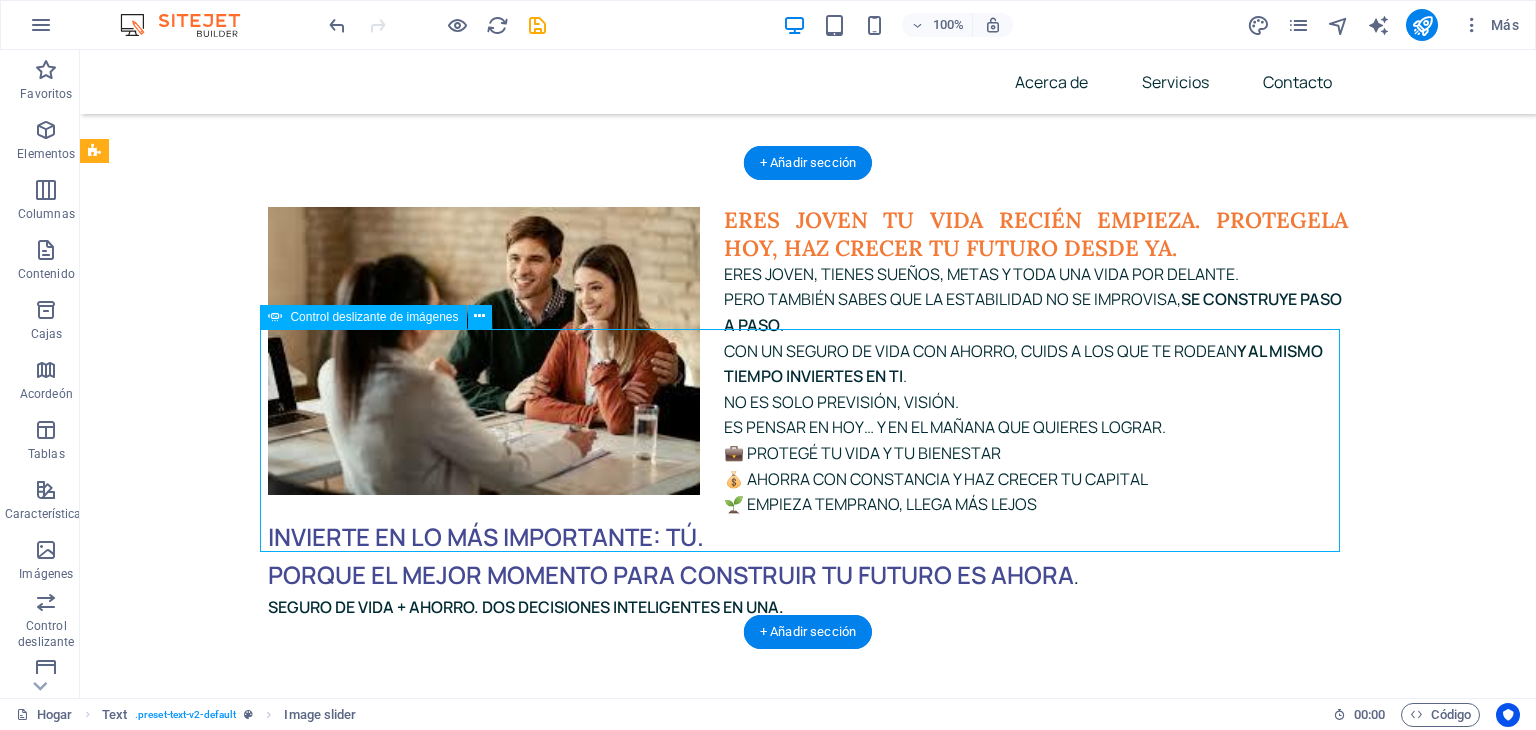 click at bounding box center [268, 4807] 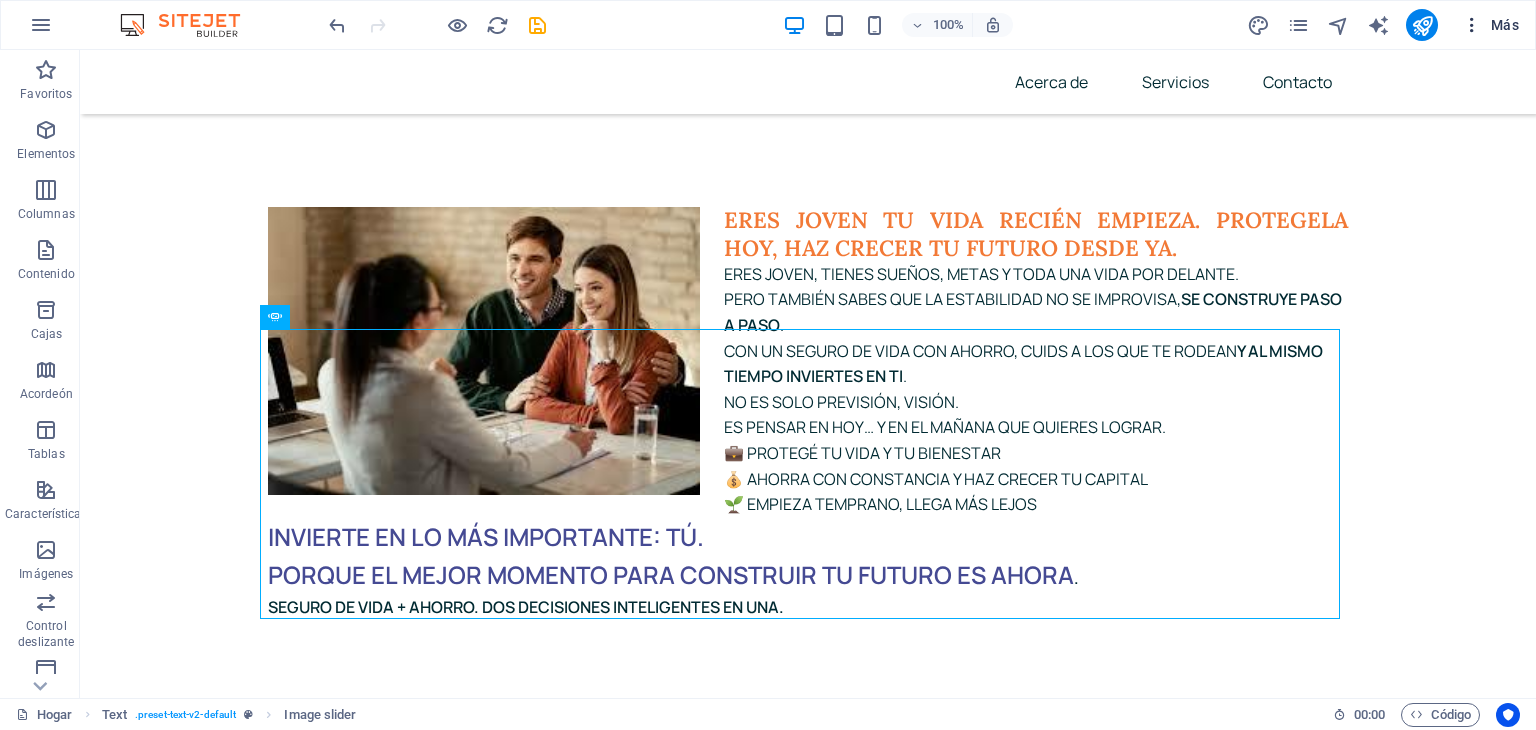 click at bounding box center (1472, 25) 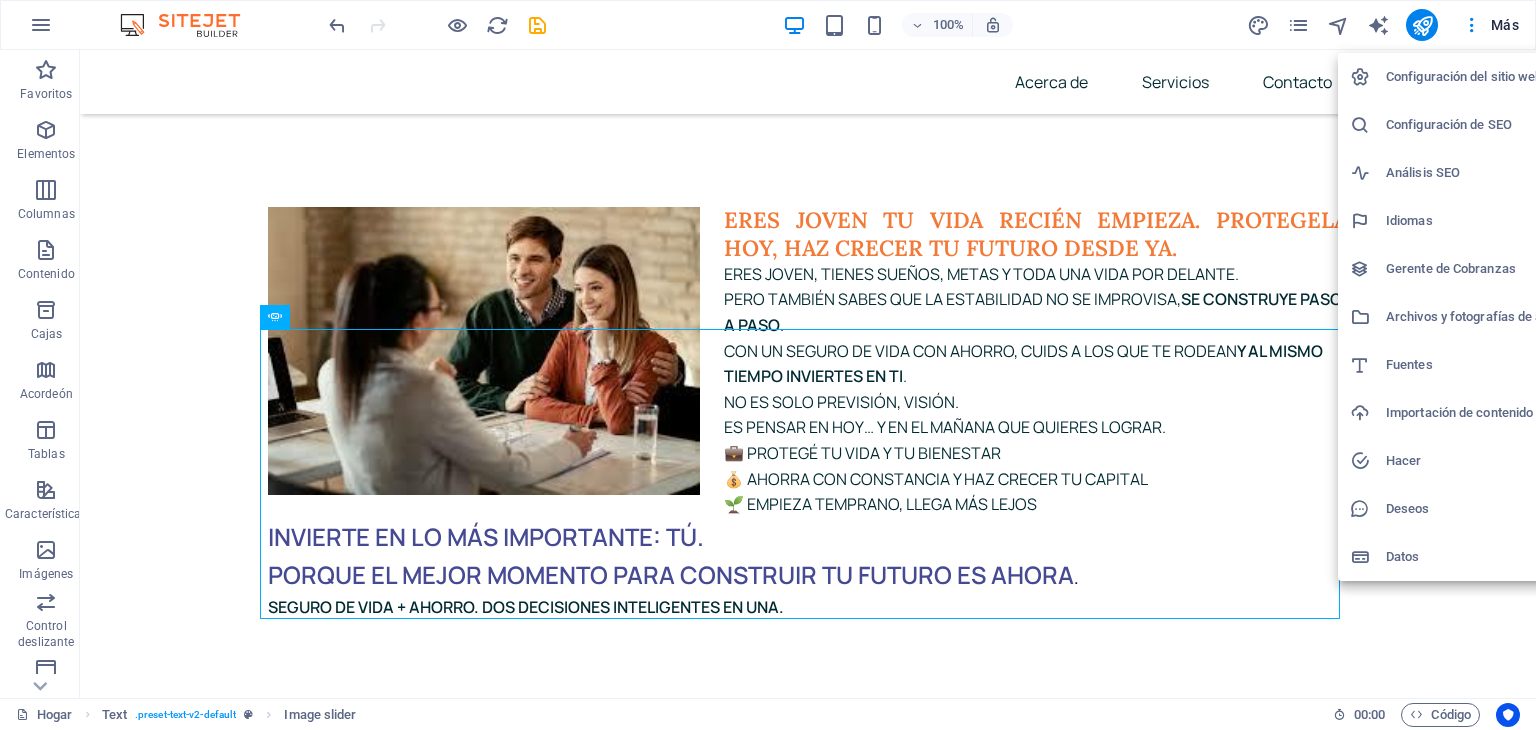 click on "Configuración del sitio web" at bounding box center [1482, 77] 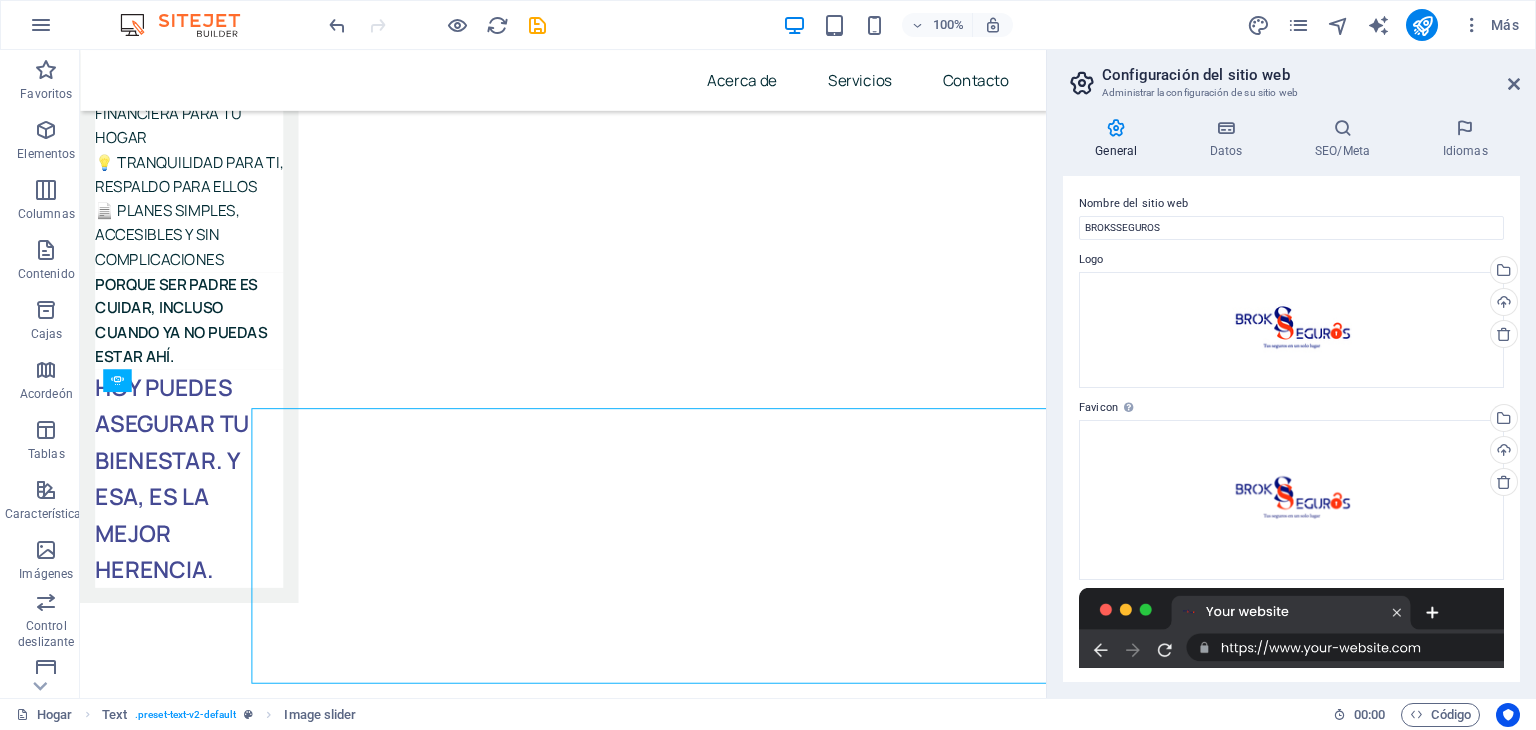 scroll, scrollTop: 7539, scrollLeft: 0, axis: vertical 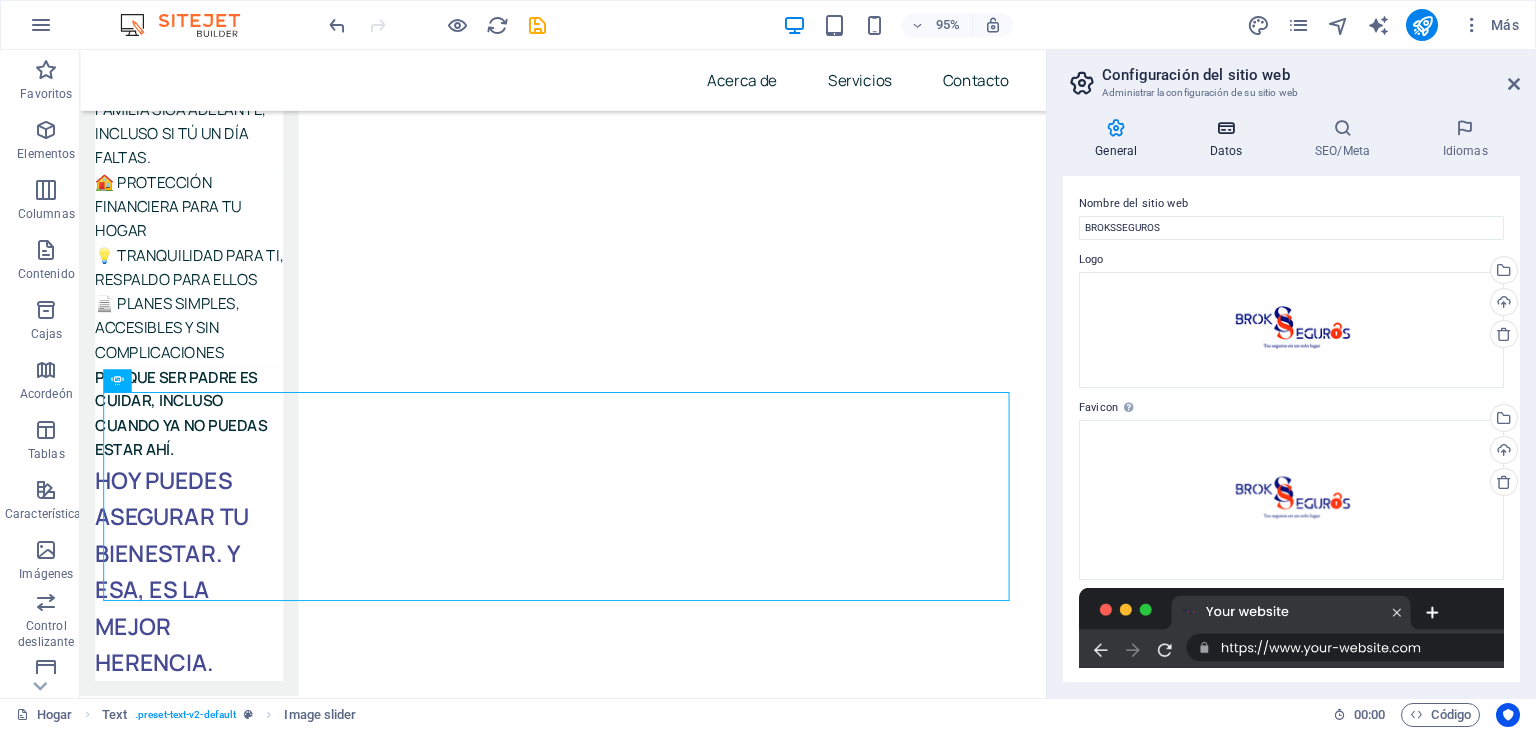 click at bounding box center (1226, 128) 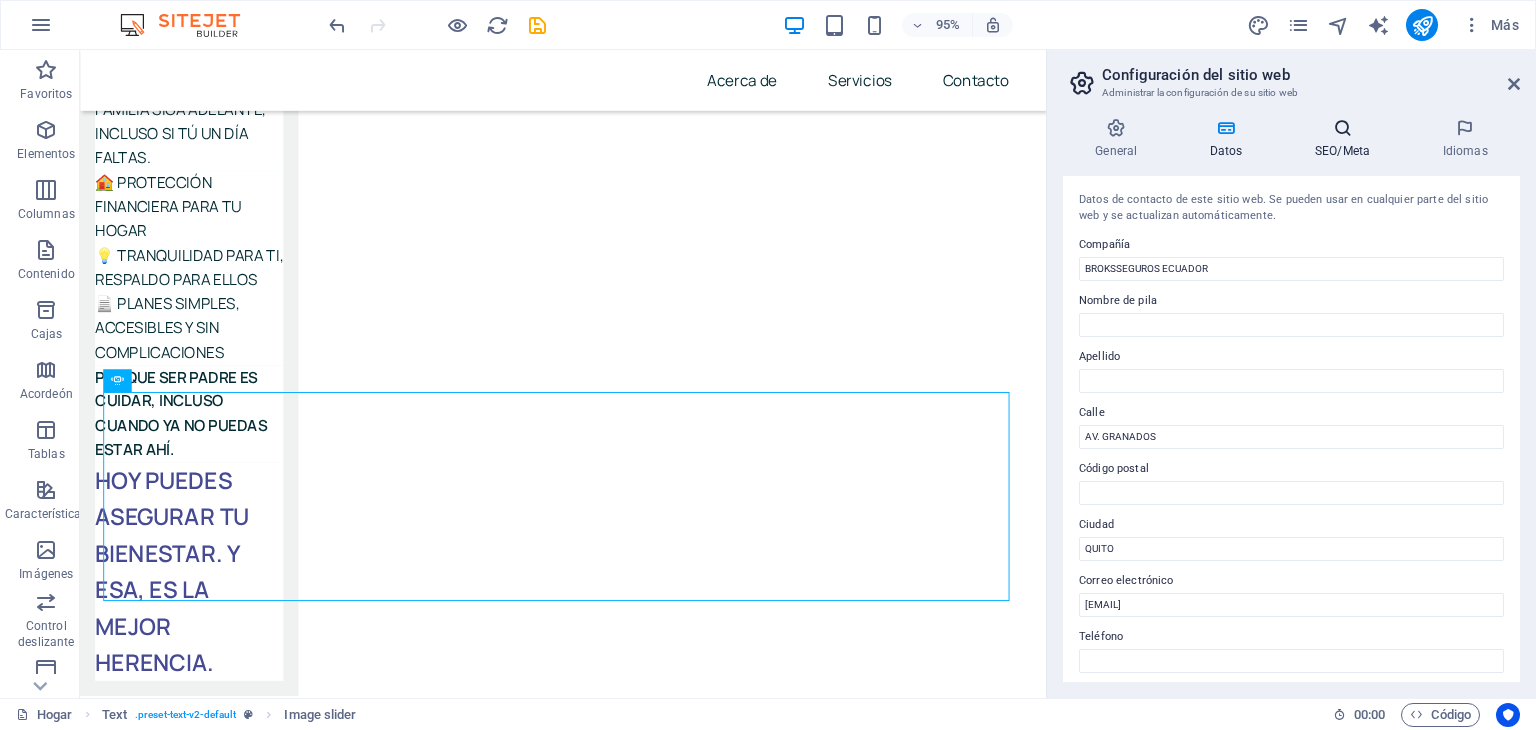 click on "SEO/Meta" at bounding box center [1347, 139] 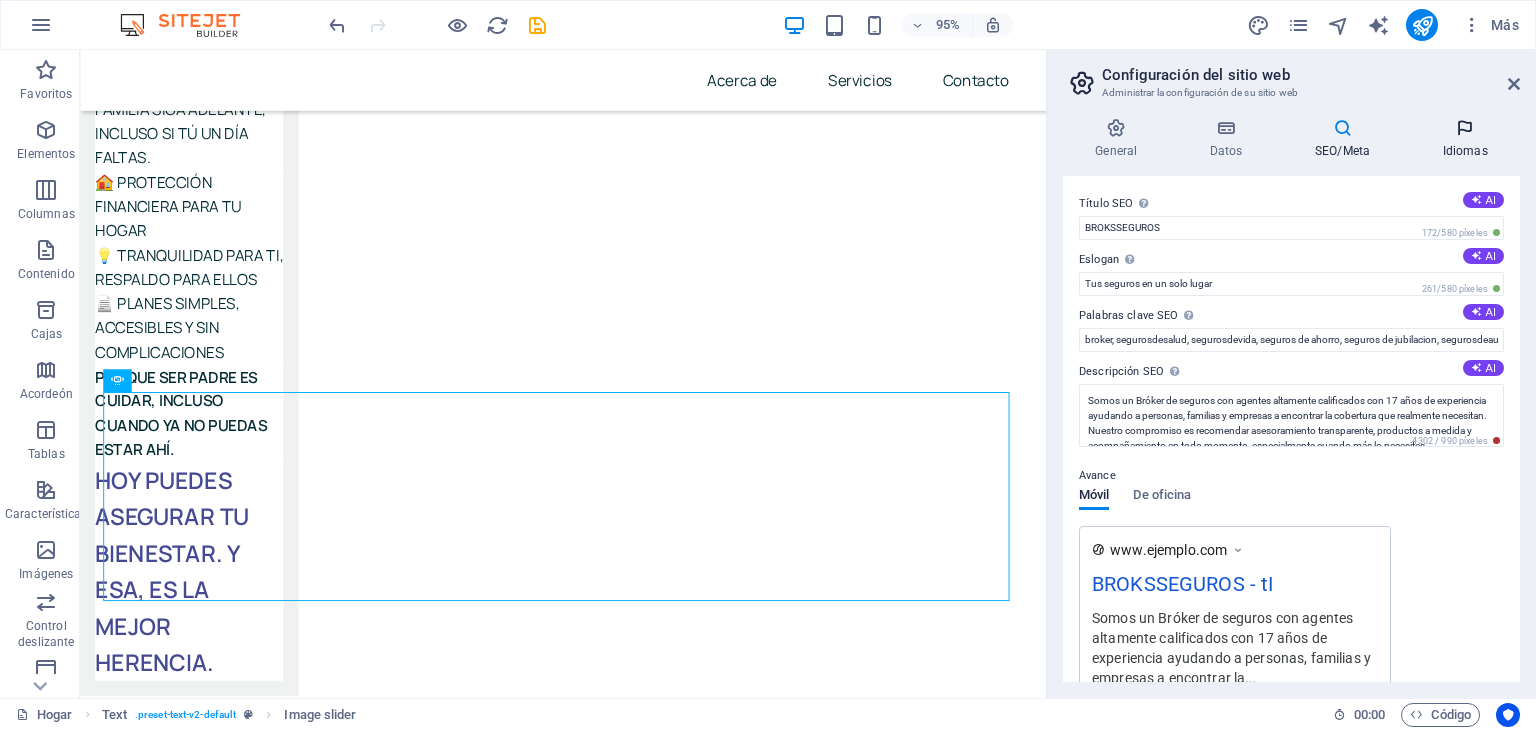 click on "Idiomas" at bounding box center (1465, 139) 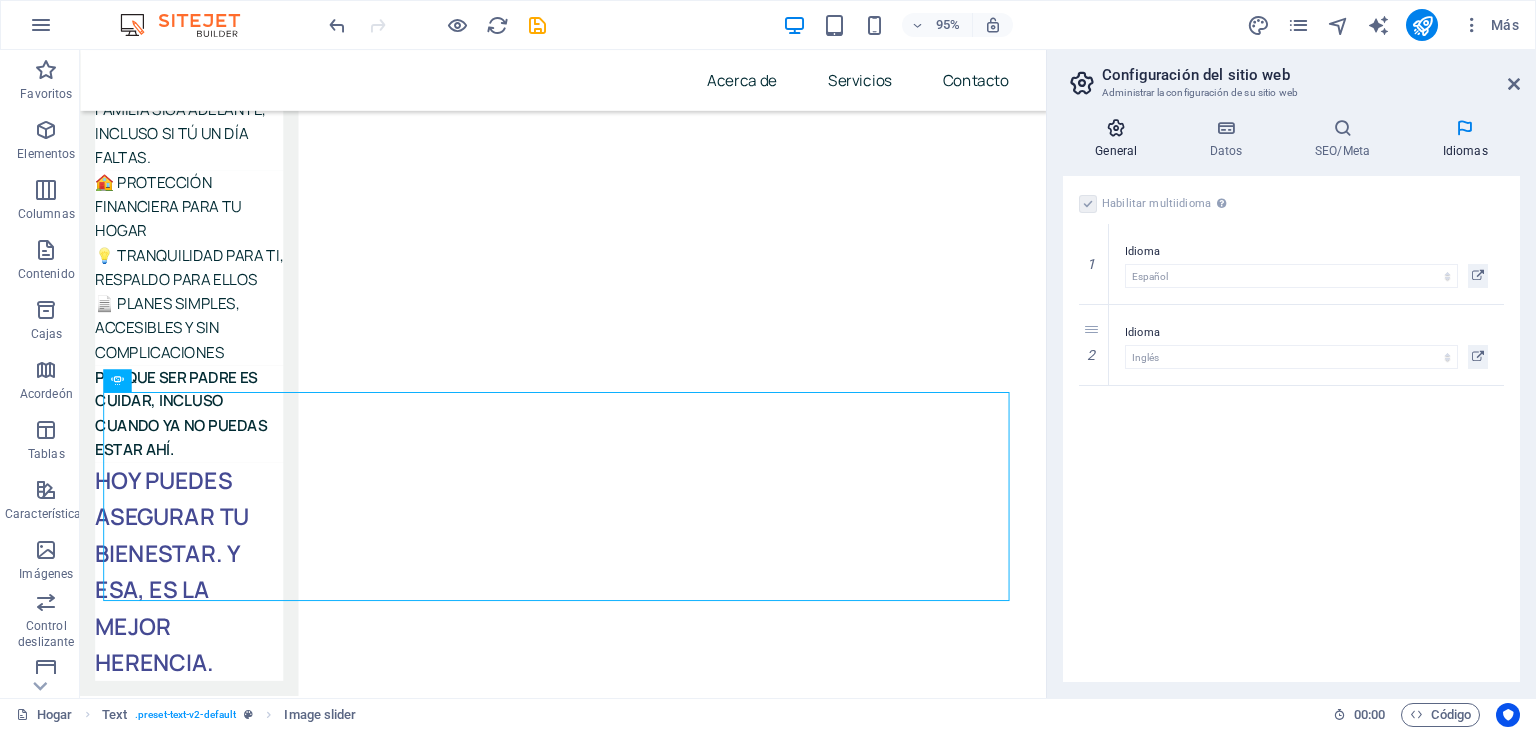 click at bounding box center [1116, 128] 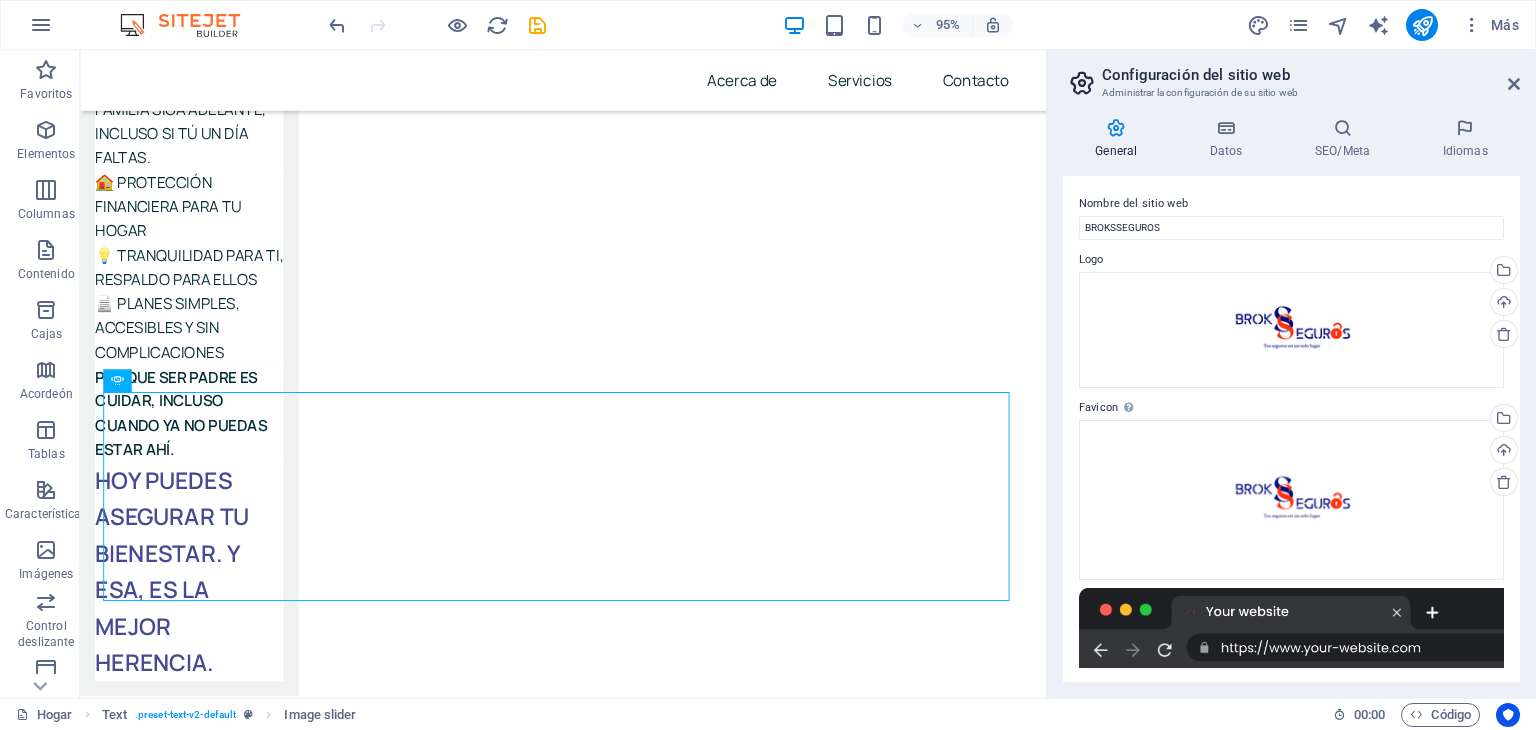 click on "Configuración del sitio web Administrar la configuración de su sitio web General Datos SEO/Meta Idiomas Nombre del sitio web BROKSSEGUROS Logo Arrastre los archivos aquí, haga clic para elegir archivos o seleccione archivos de Archivos o de nuestras fotos y videos de archivo gratuitos Seleccione archivos del administrador de archivos, fotos de archivo o cargue archivo(s) Subir Favicon Configura aquí el favicono de tu sitio web. Un favicono es un pequeño icono que se muestra en la pestaña del navegador junto al título de tu sitio web. Ayuda a los visitantes a identificarlo. Arrastre los archivos aquí, haga clic para elegir archivos o seleccione archivos de Archivos o de nuestras fotos y videos de archivo gratuitos Seleccione archivos del administrador de archivos, fotos de archivo o cargue archivo(s) Subir Imagen de vista previa (Open Graph) Esta imagen se mostrará cuando se comparta el sitio web en redes sociales. Arrastre los archivos aquí, haga clic para elegir archivos o Subir Compañía Calle" at bounding box center [1291, 374] 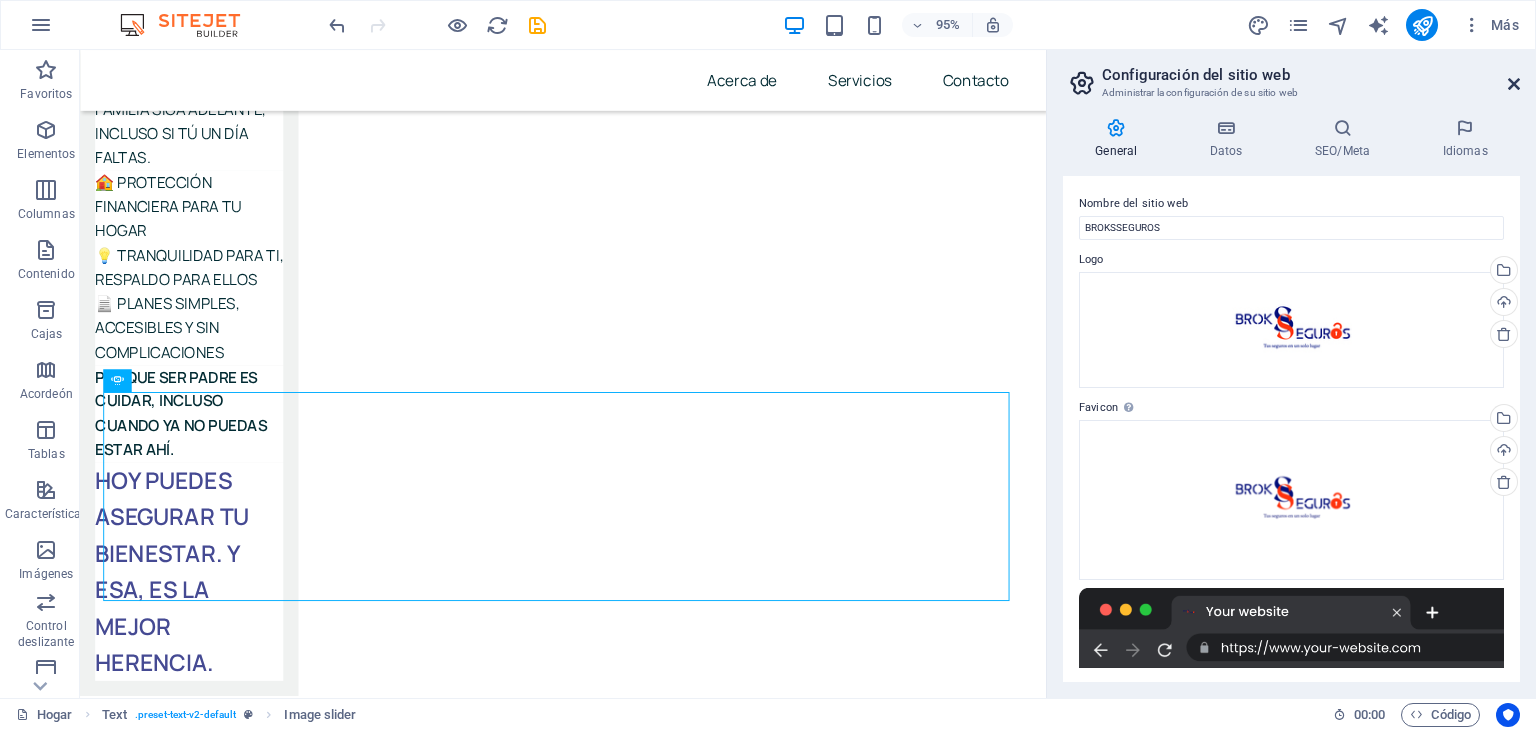 click at bounding box center (1514, 84) 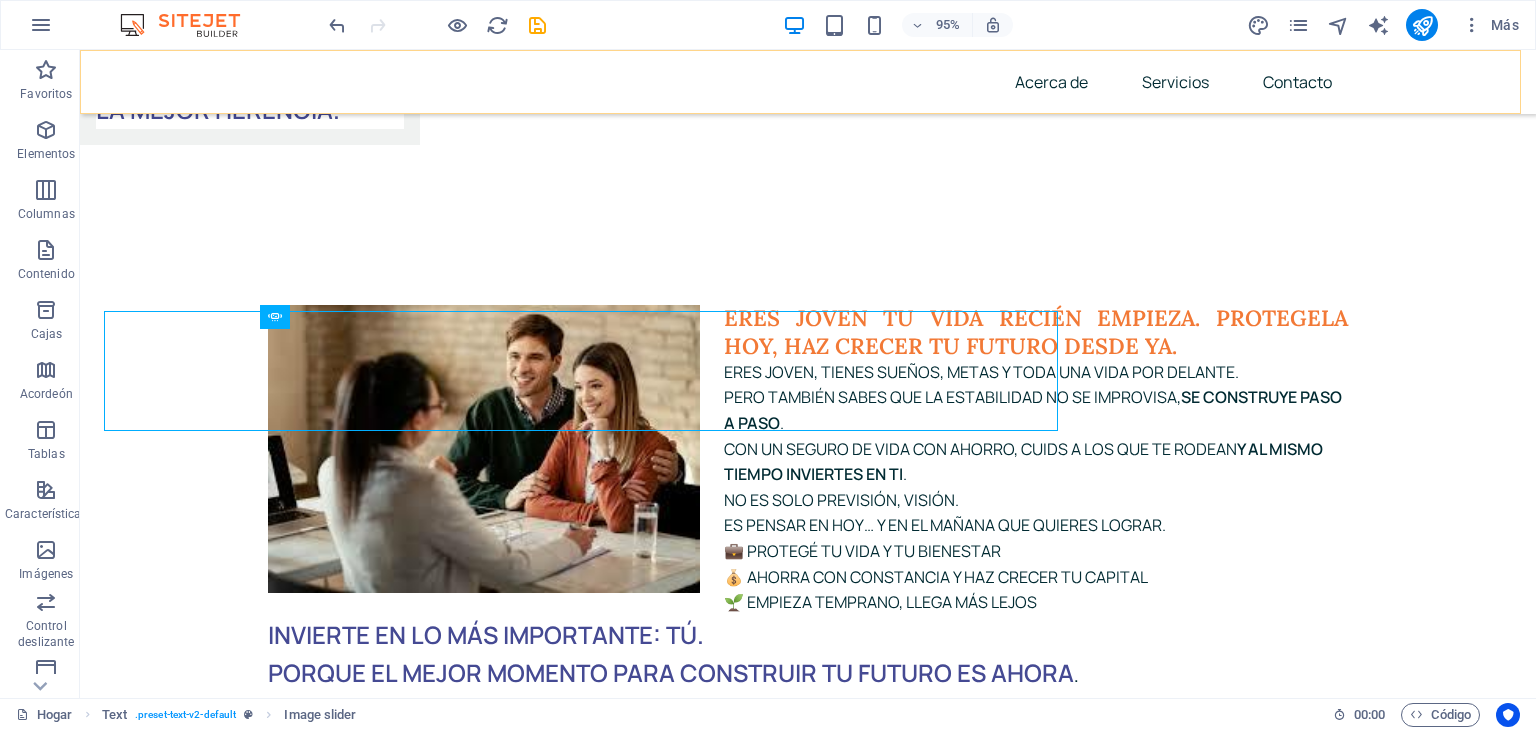 scroll, scrollTop: 7637, scrollLeft: 0, axis: vertical 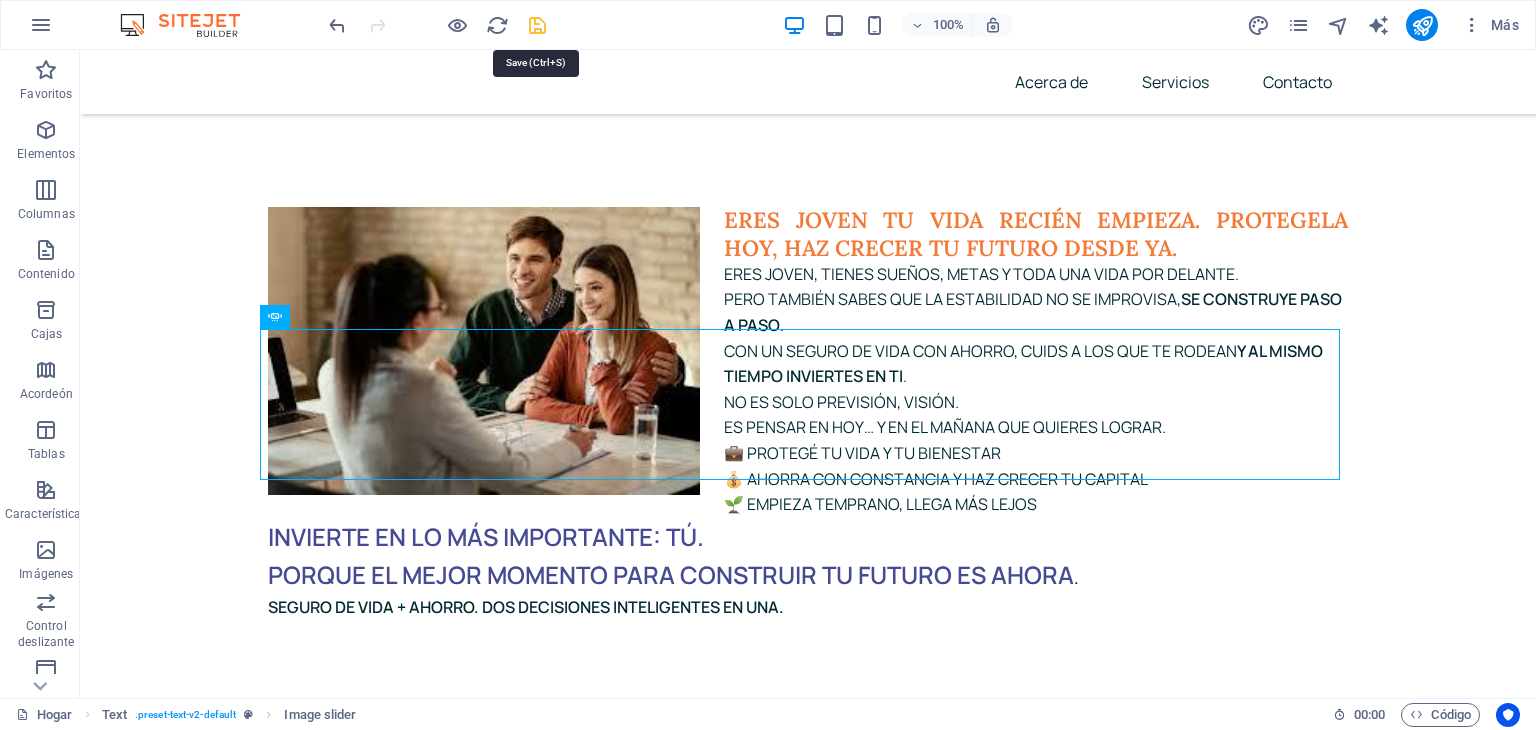 click at bounding box center (537, 25) 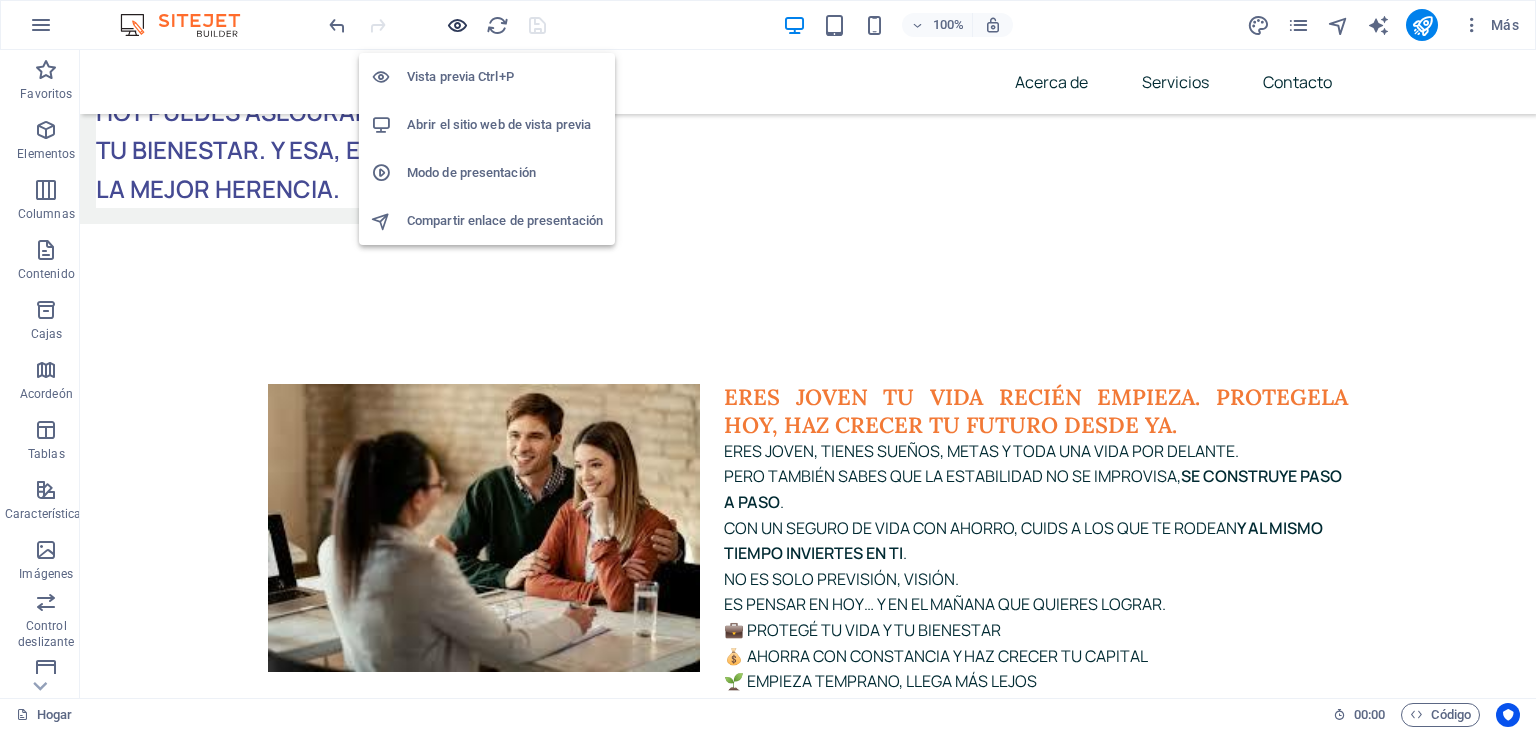 click at bounding box center (457, 25) 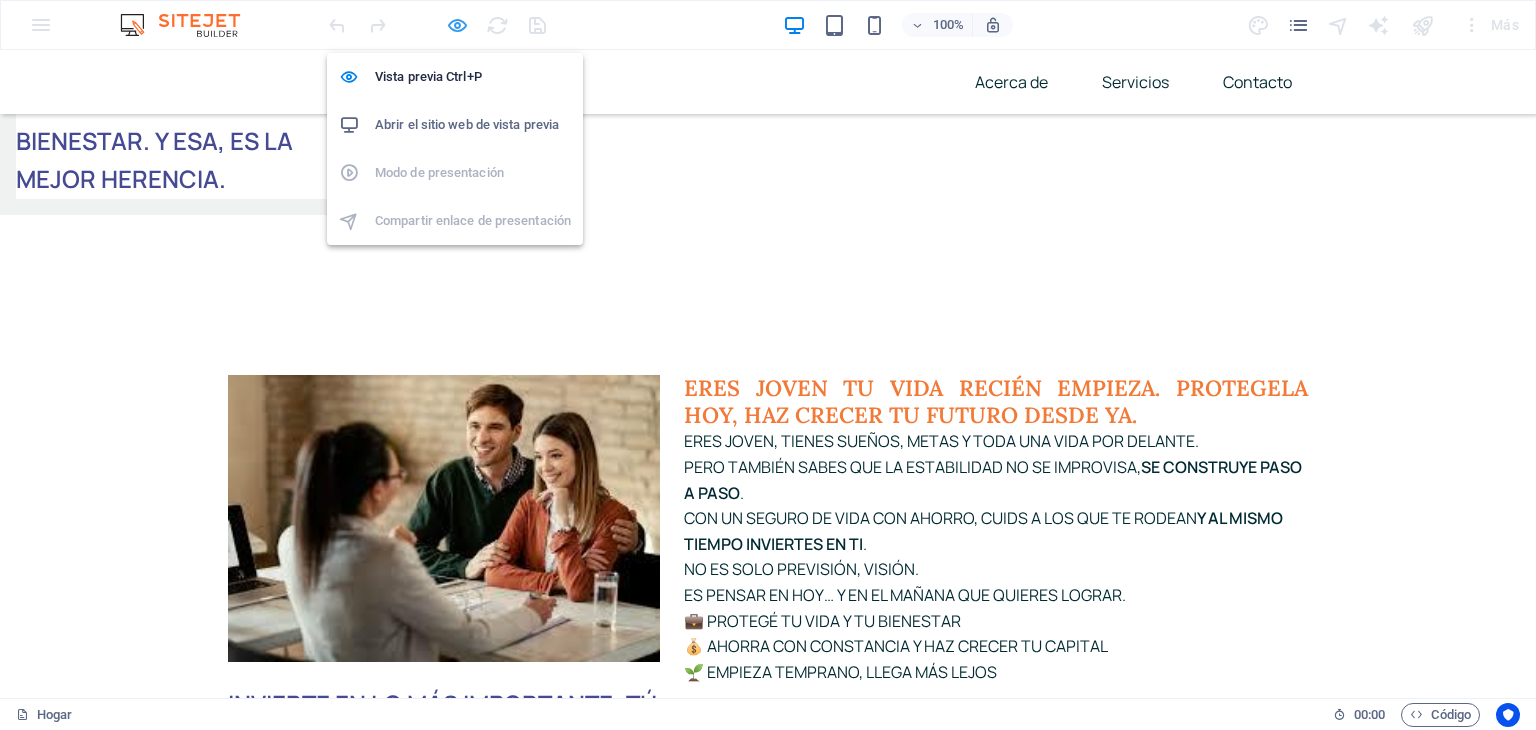 scroll, scrollTop: 7523, scrollLeft: 0, axis: vertical 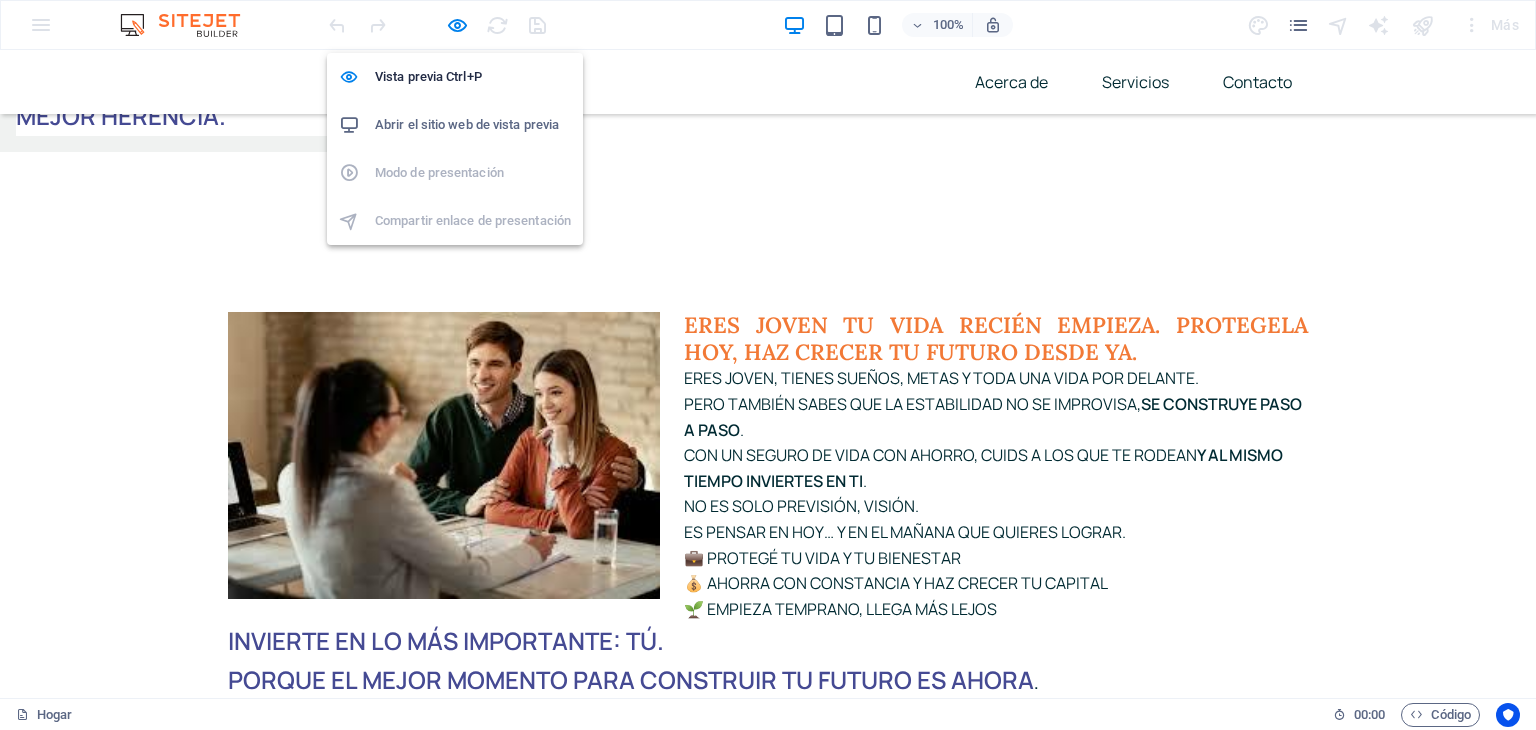 click on "Abrir el sitio web de vista previa" at bounding box center [473, 125] 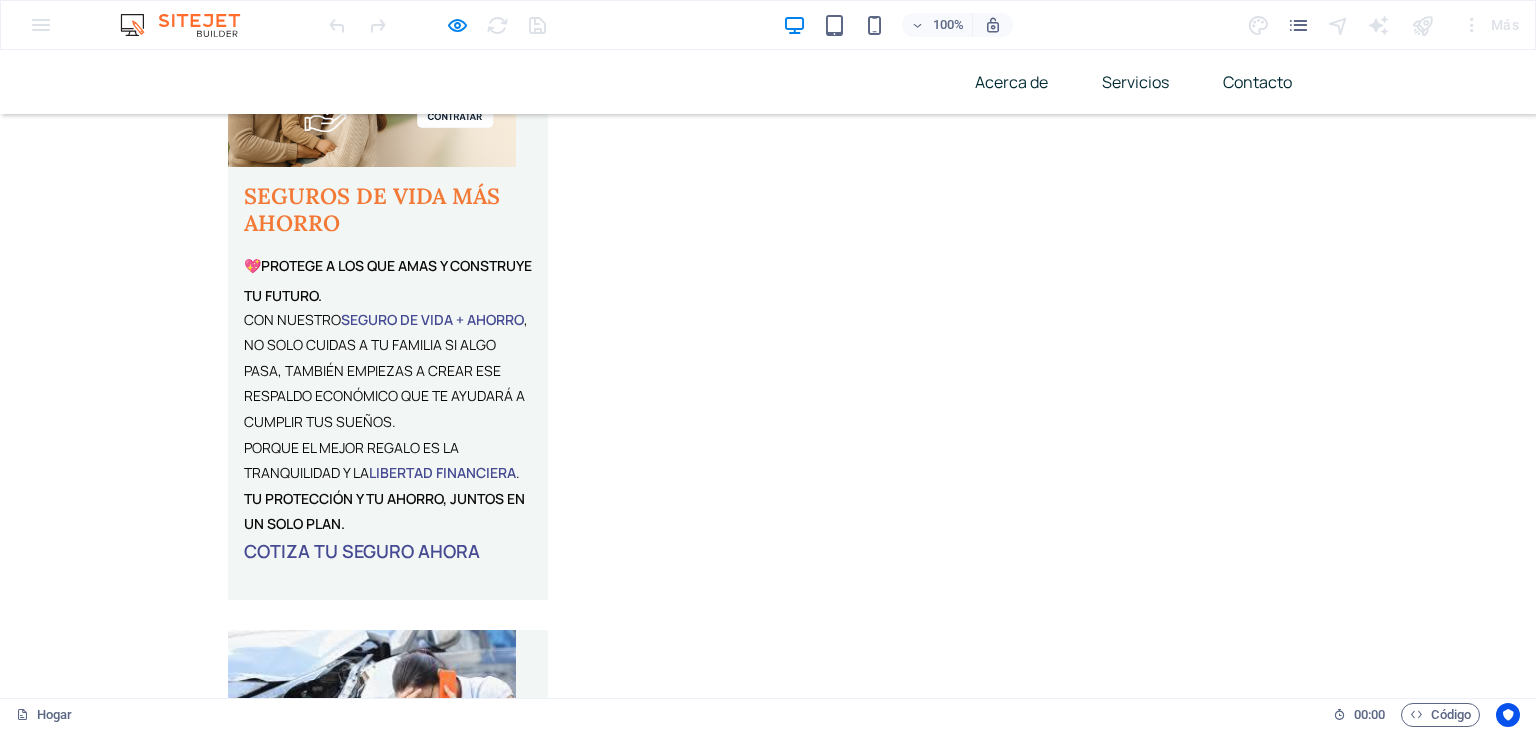 scroll, scrollTop: 3454, scrollLeft: 0, axis: vertical 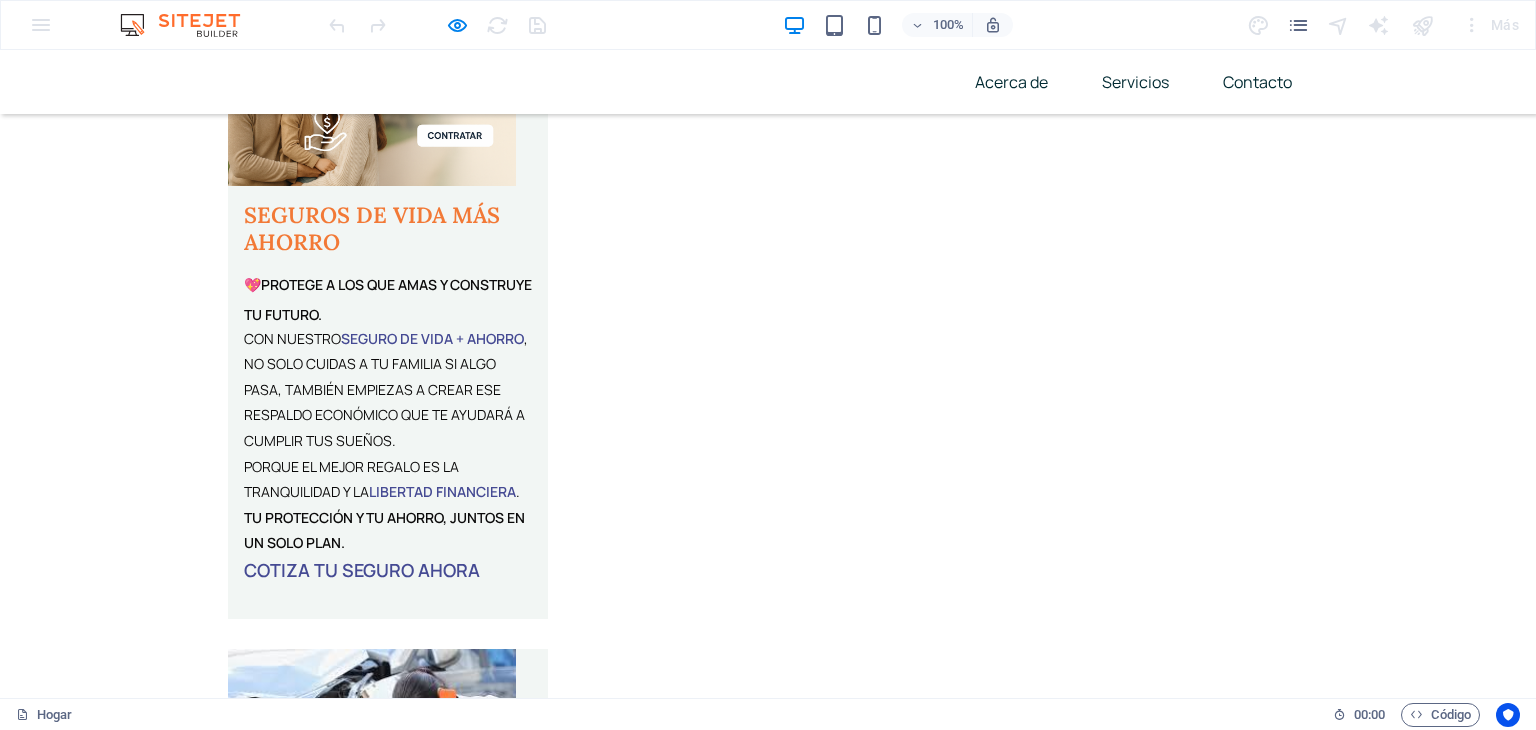 click on "¿TÚ DECIDE?" at bounding box center [179, 4908] 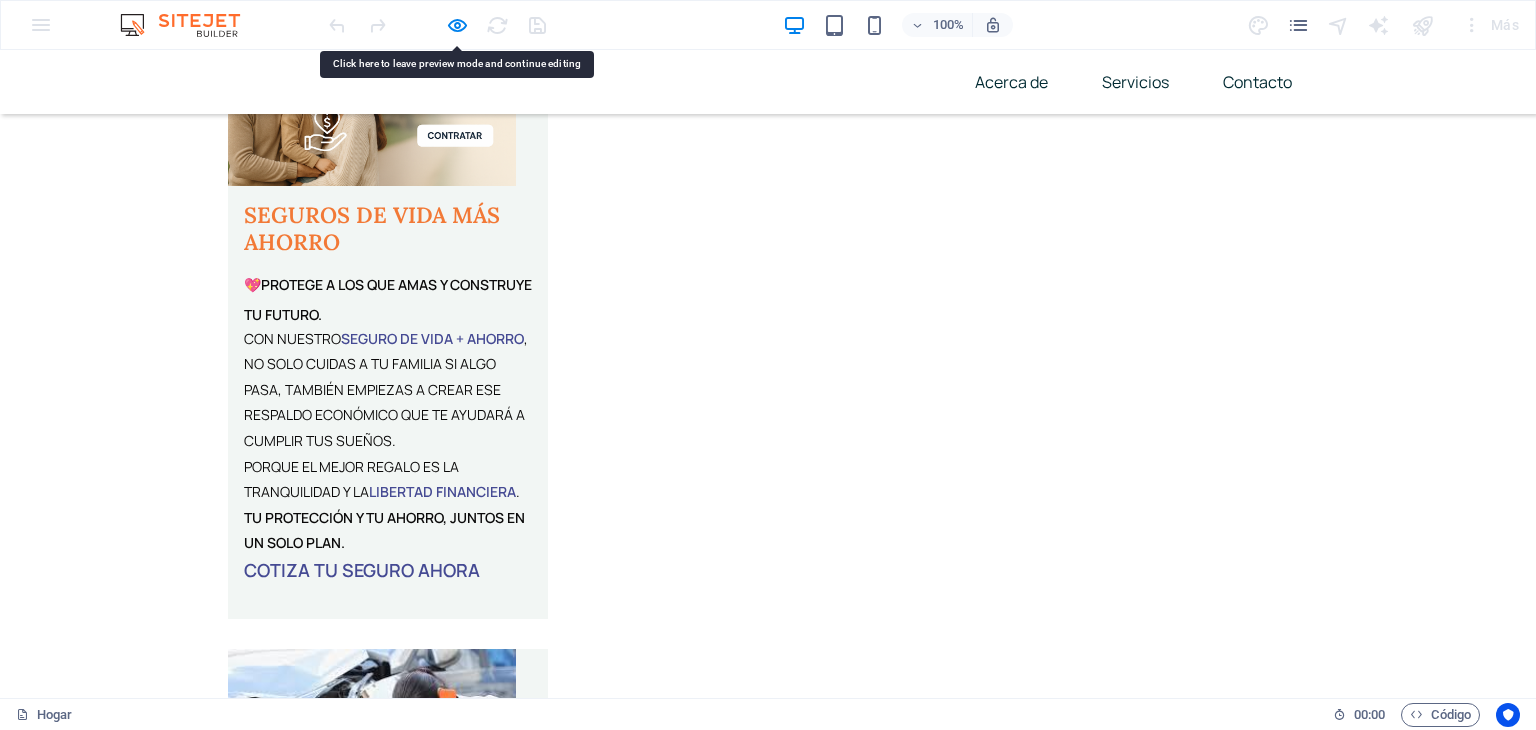 click on "¿TÚ DECIDE?" at bounding box center (179, 4908) 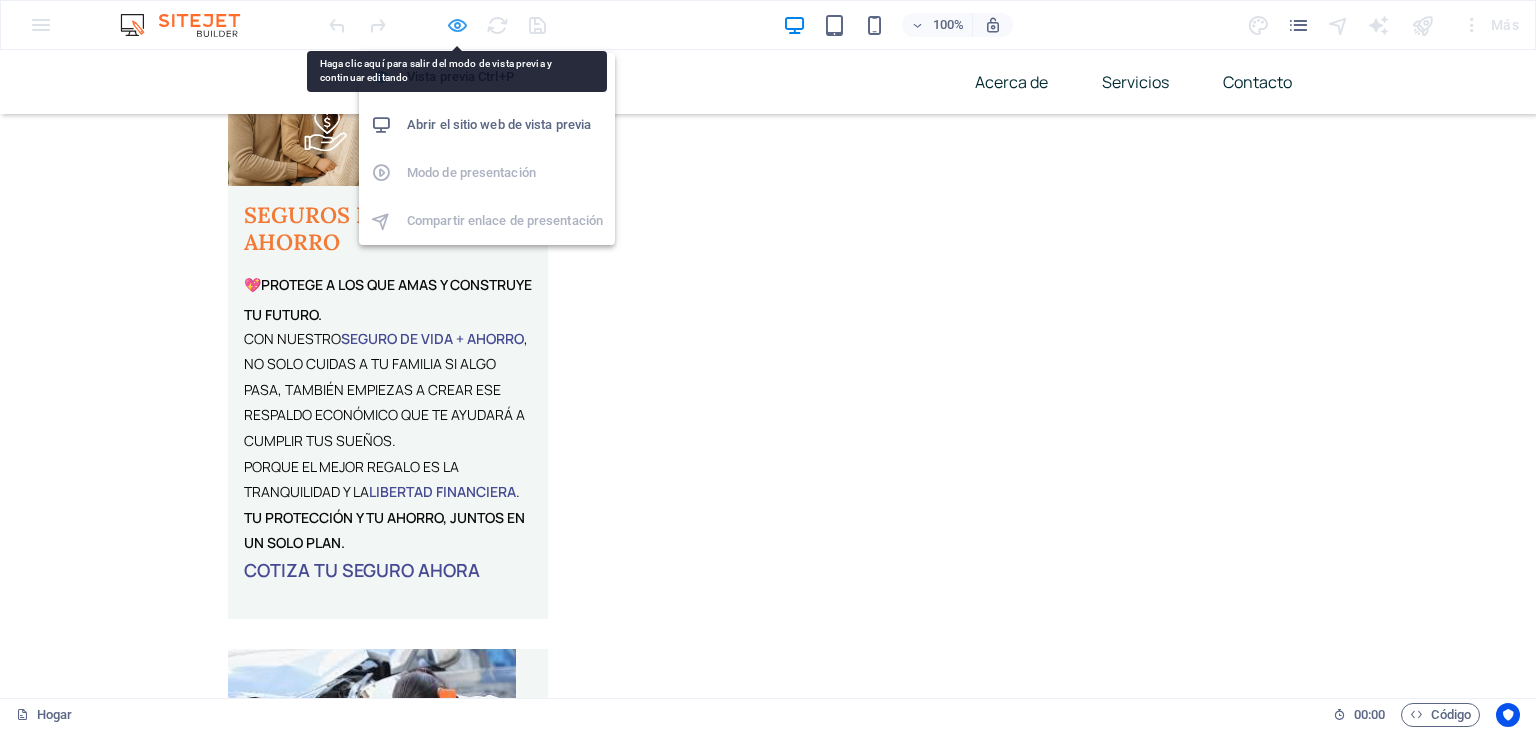 click at bounding box center [457, 25] 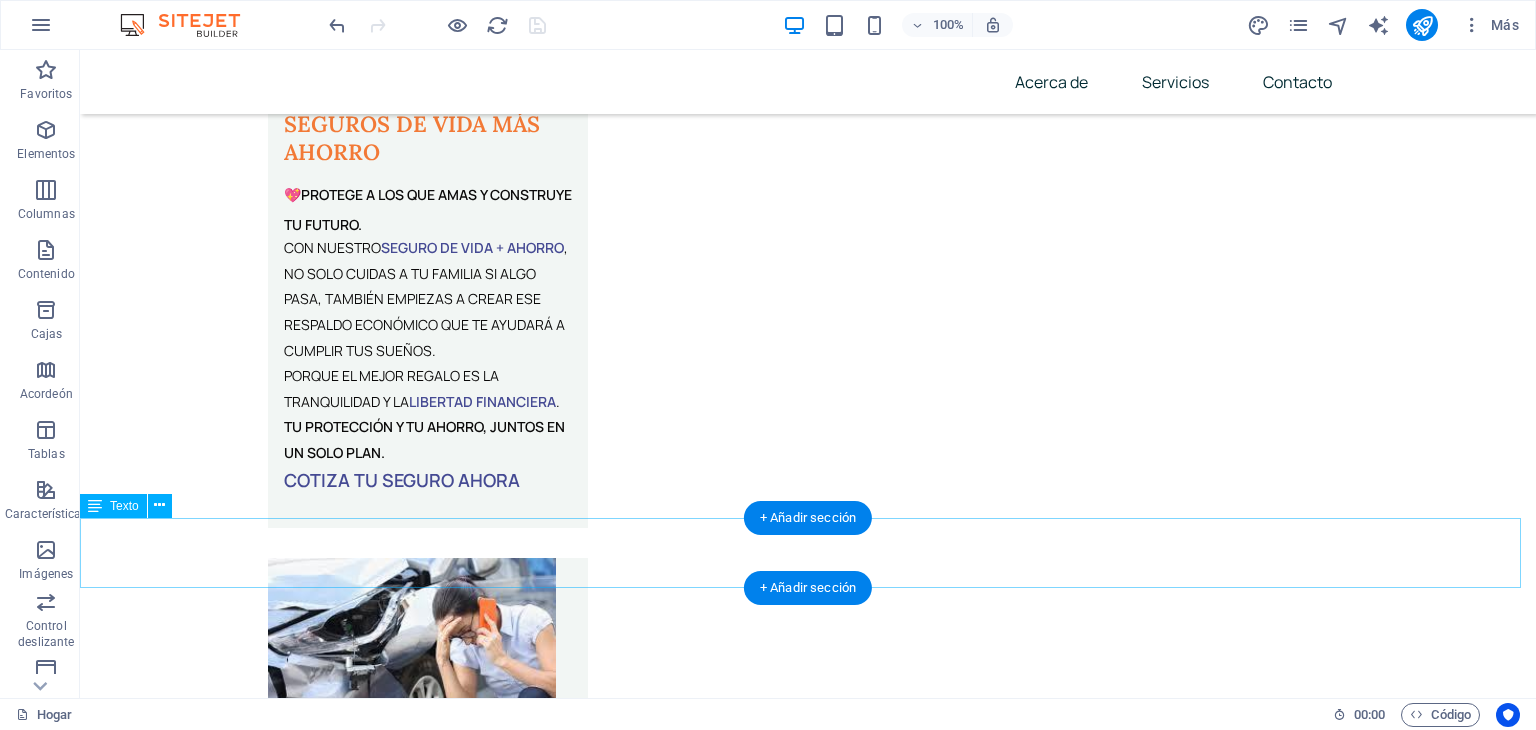 click on "¿TÚ DECIDE?" at bounding box center (808, 4879) 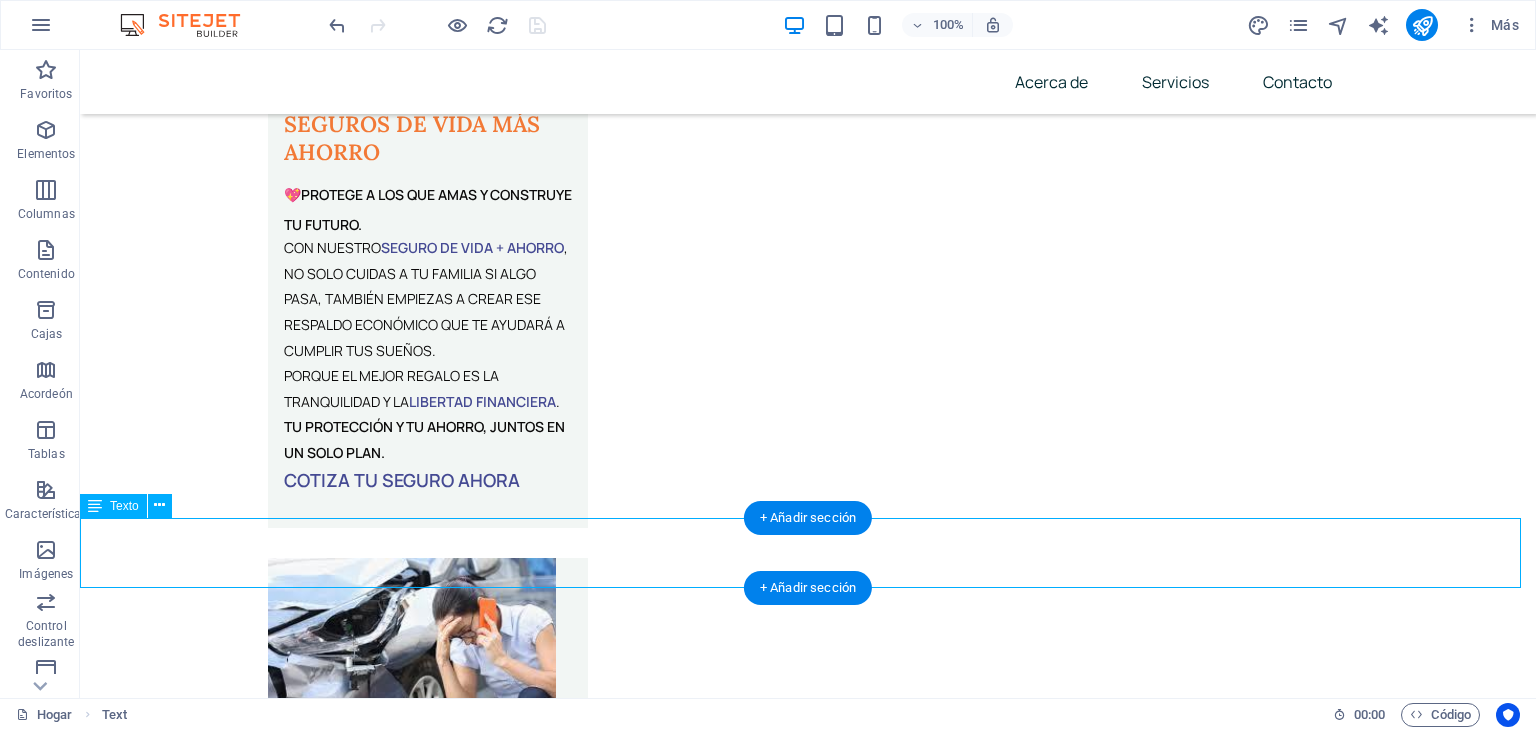 click on "¿TÚ DECIDE?" at bounding box center [808, 4879] 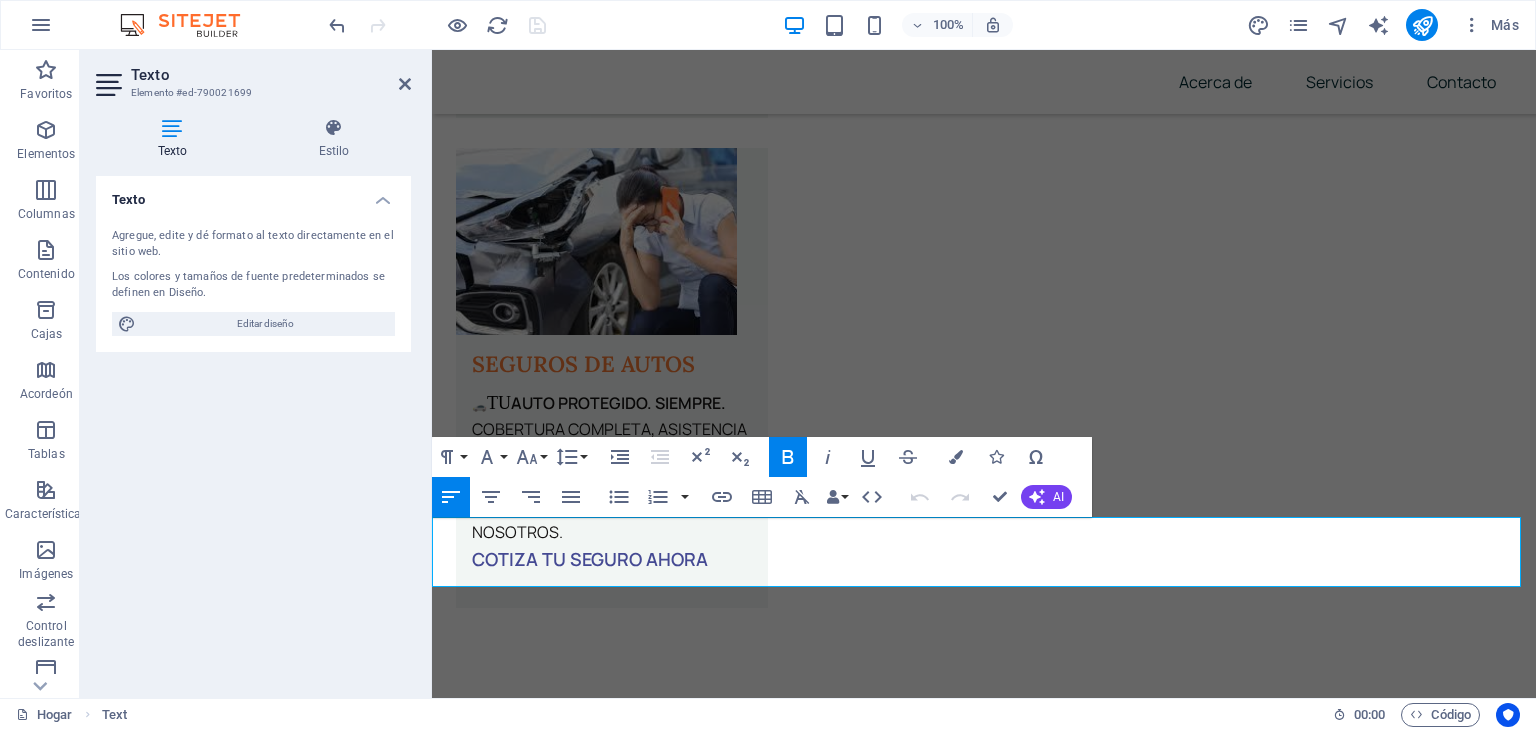 click on "¿TÚ DECIDE?" at bounding box center [611, 5003] 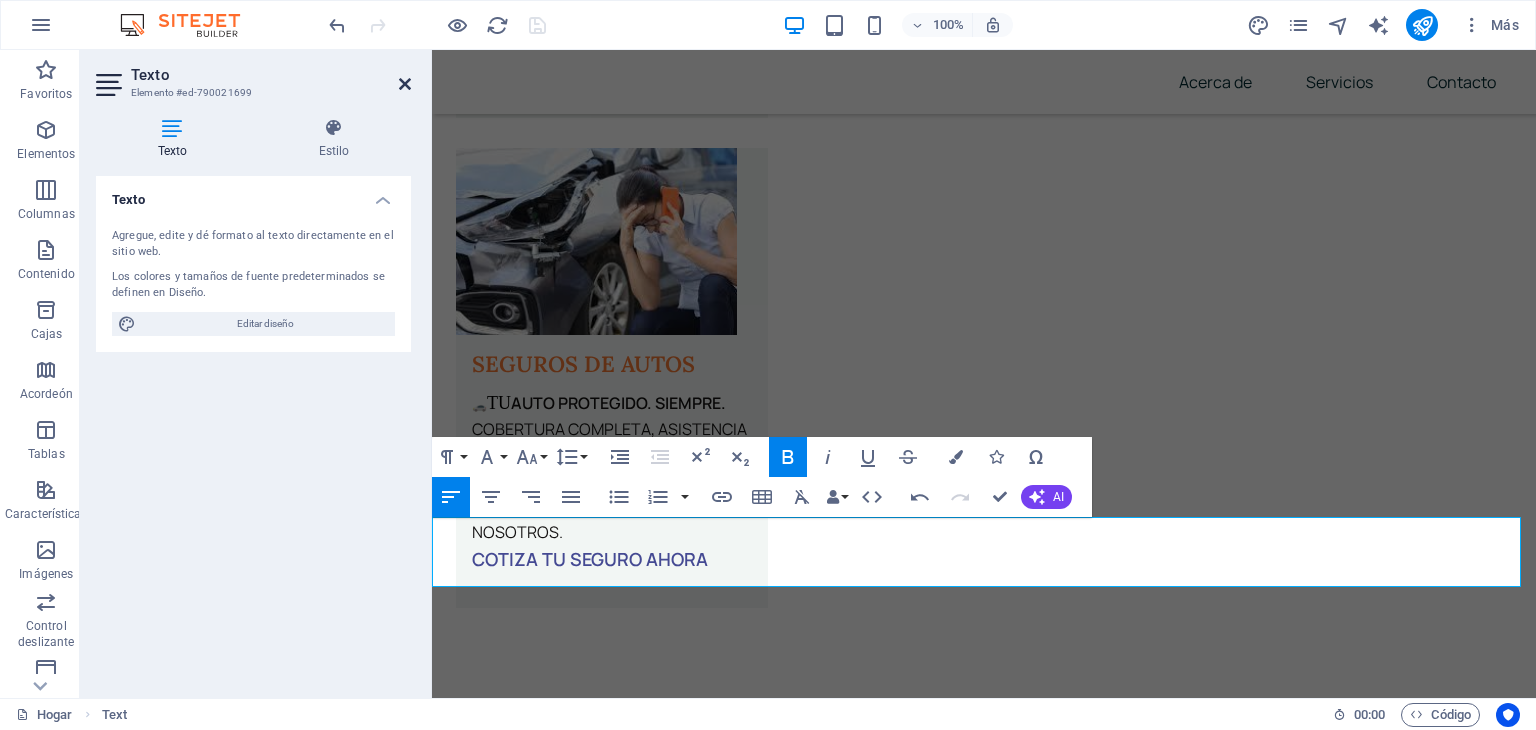 click at bounding box center [405, 84] 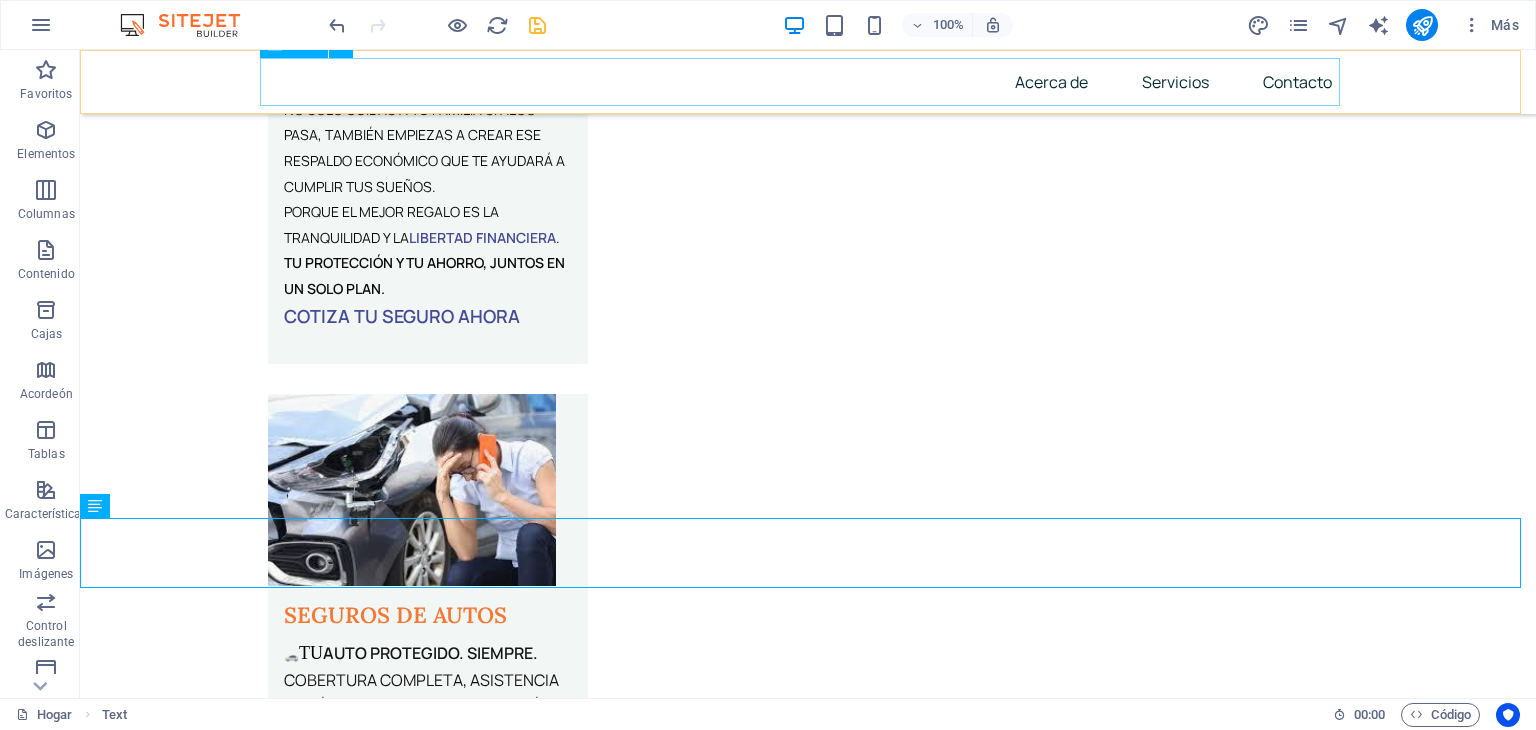 scroll, scrollTop: 3493, scrollLeft: 0, axis: vertical 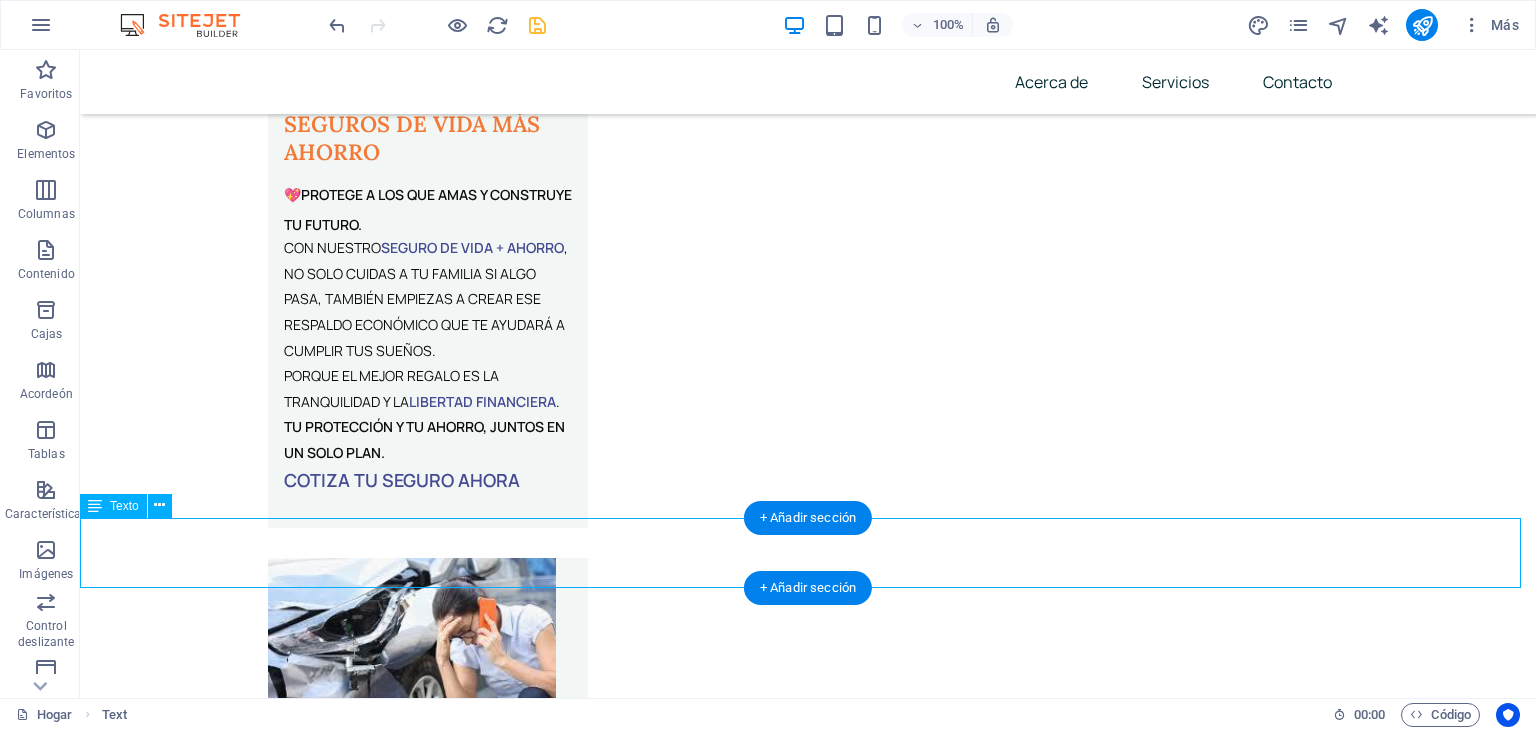 click on "¿TÚ DECIDE?" at bounding box center (808, 4879) 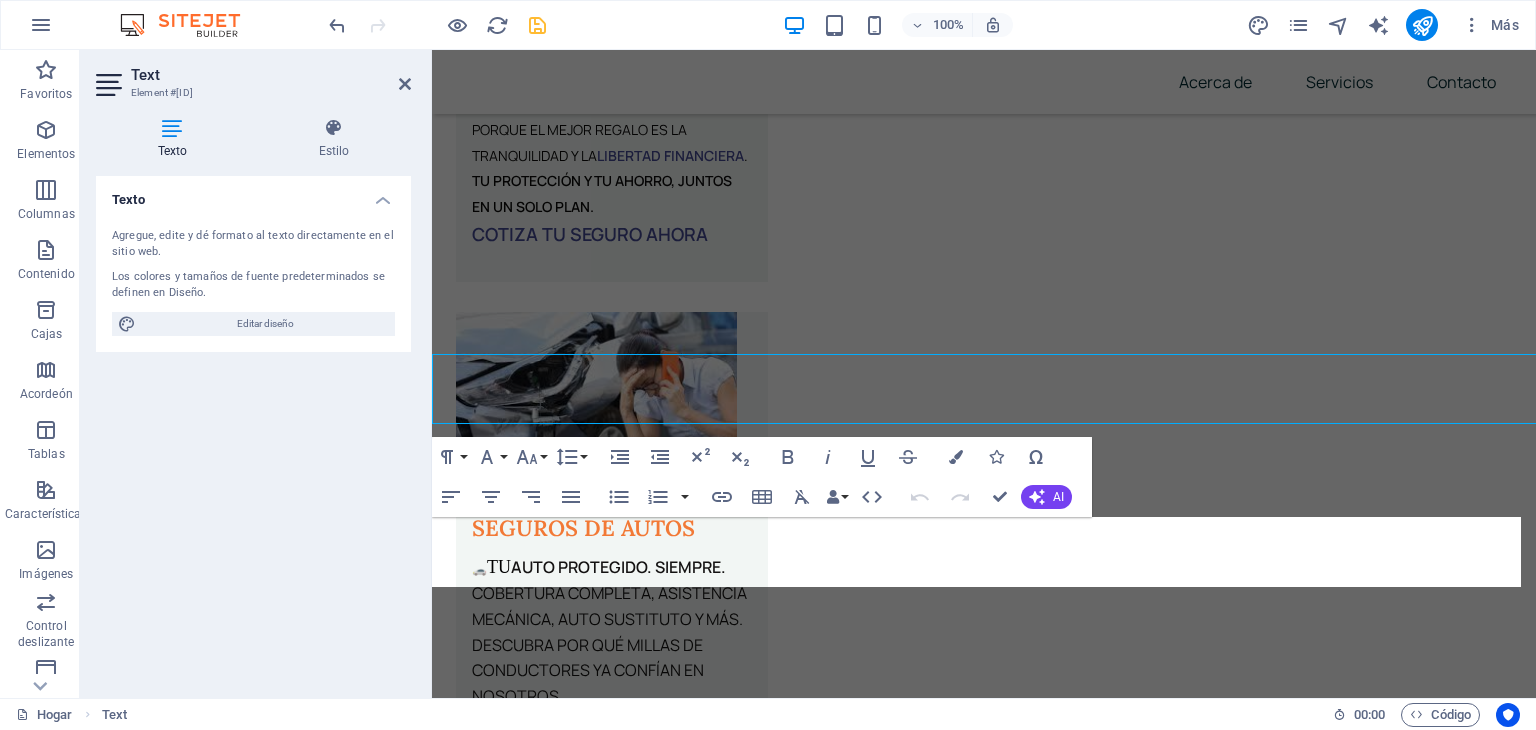 scroll, scrollTop: 3657, scrollLeft: 0, axis: vertical 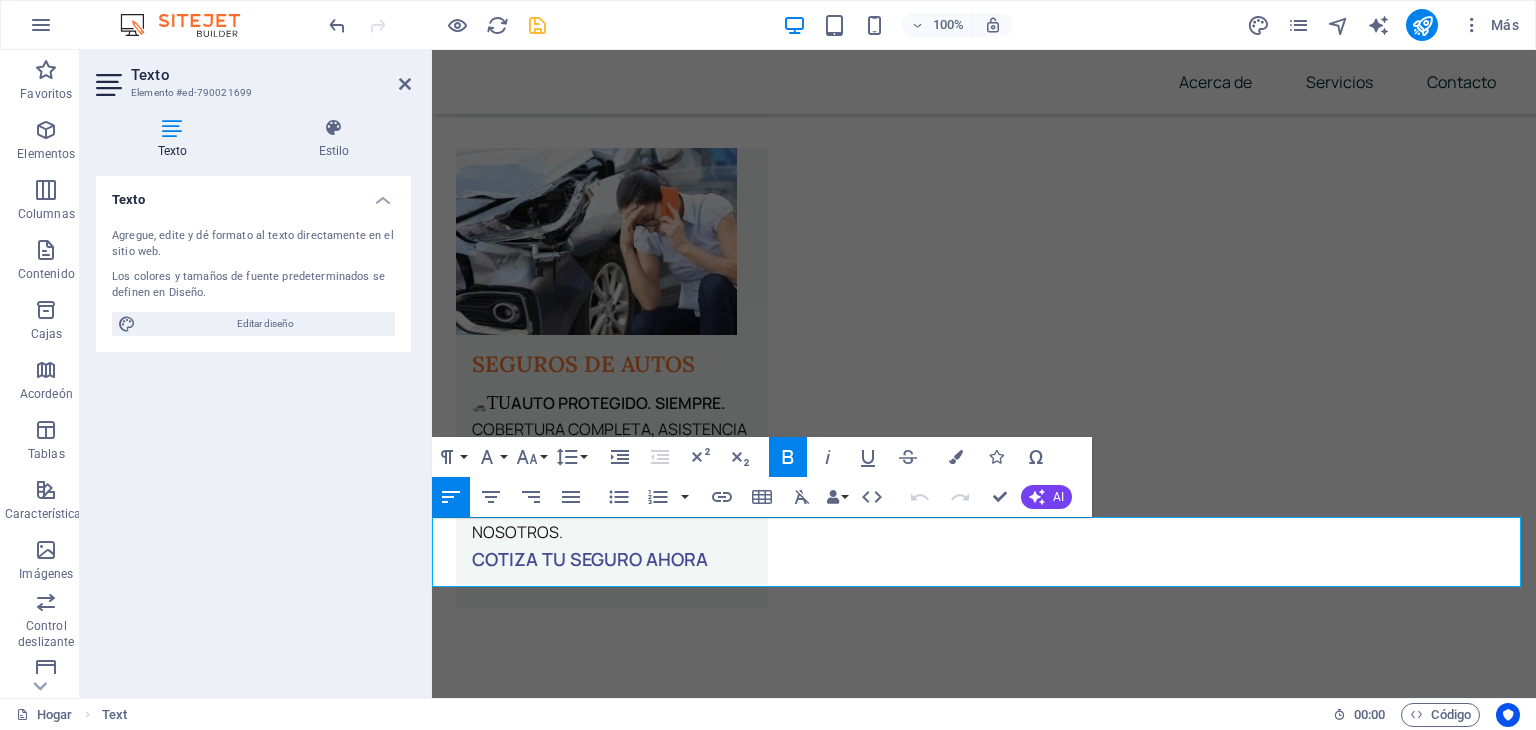click on "¿TÚ DECIDE?" at bounding box center [611, 5003] 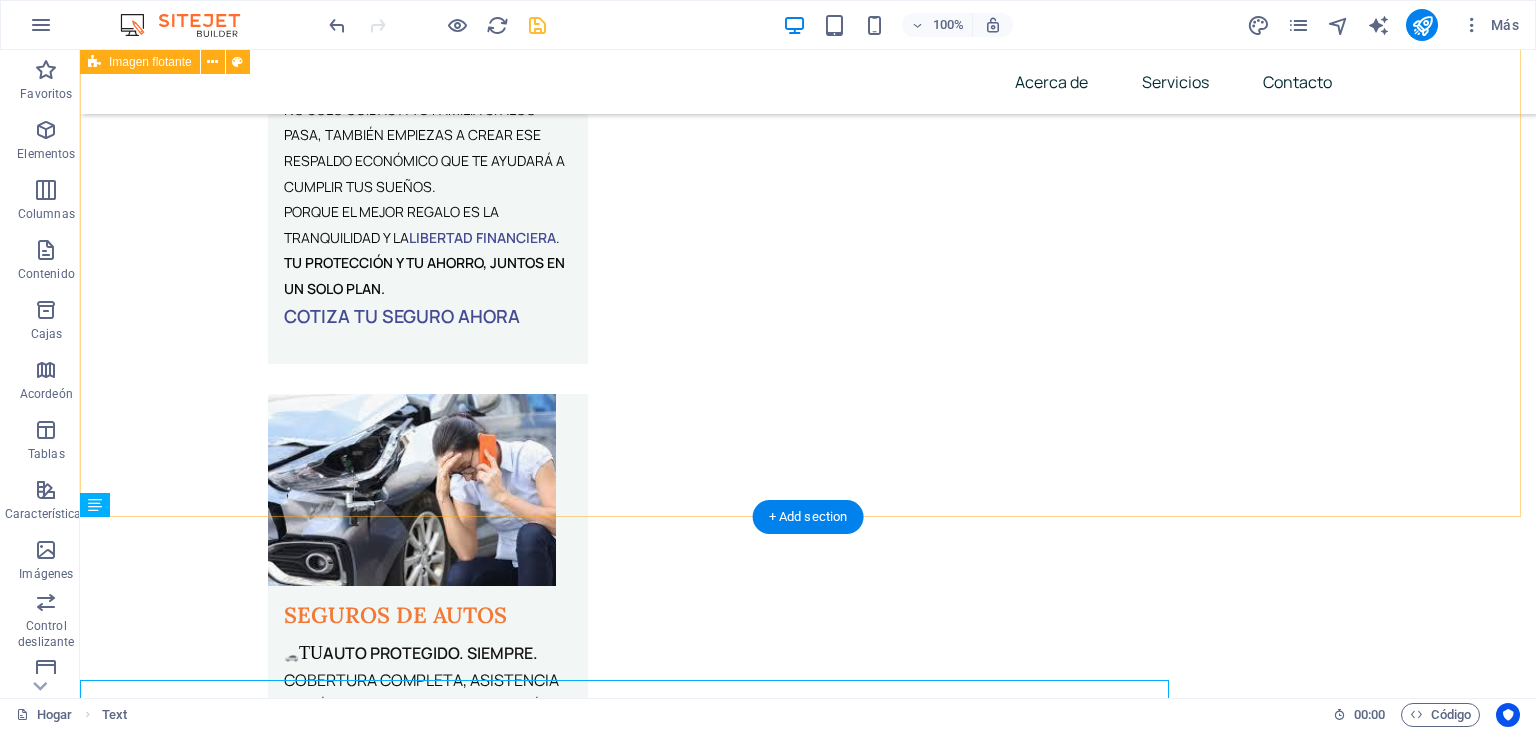 scroll, scrollTop: 3494, scrollLeft: 0, axis: vertical 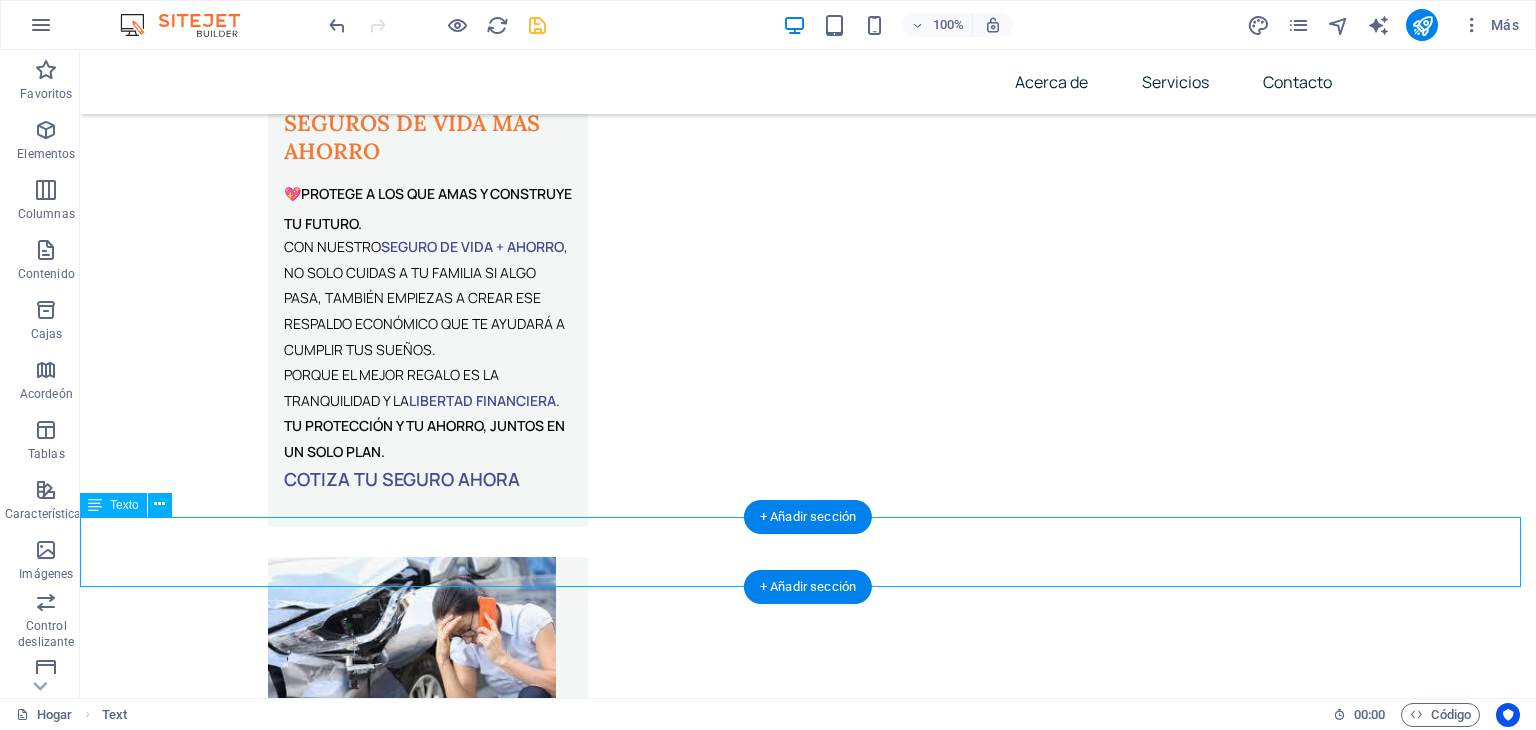 click on "¿TÚ DECIDE?" at bounding box center (808, 4878) 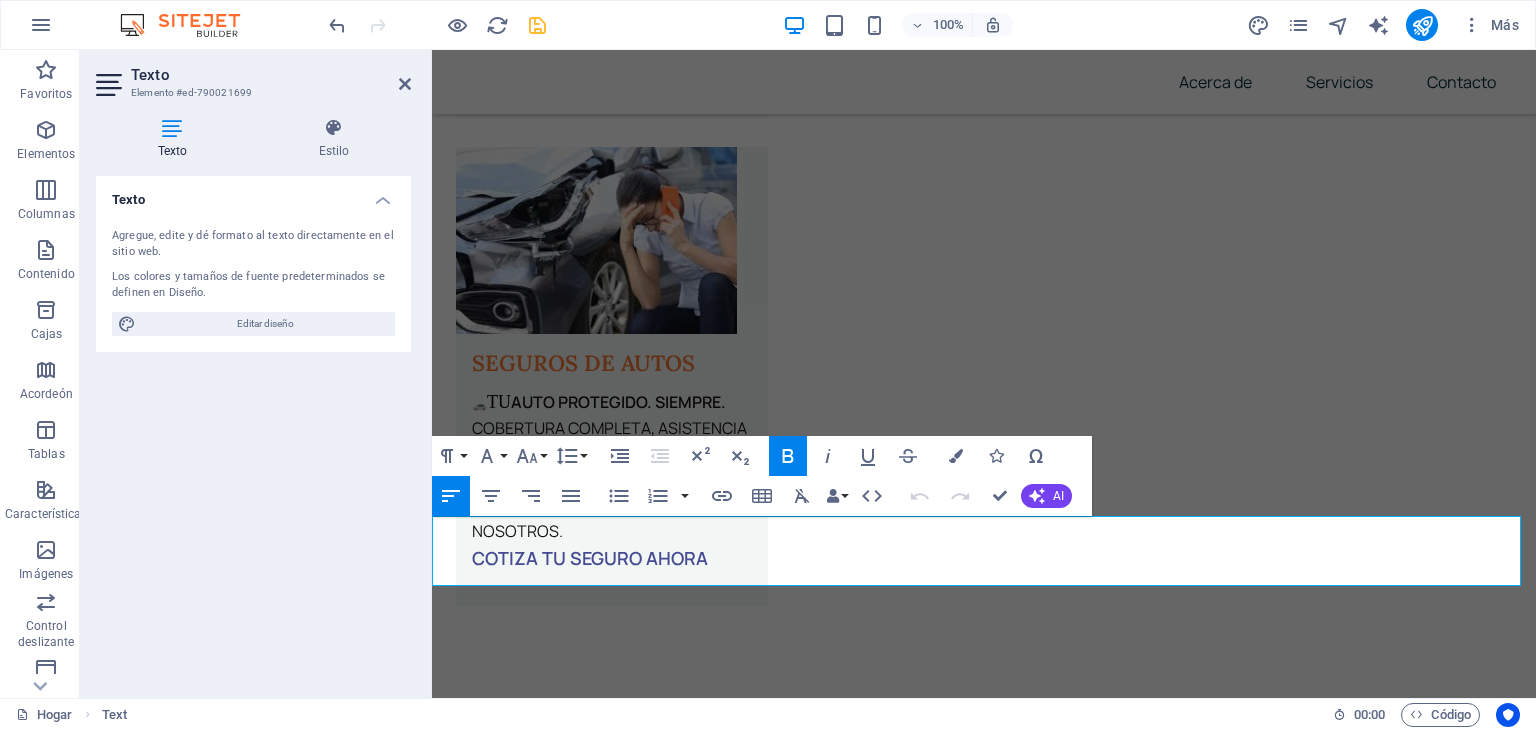click on "¿TÚ DECIDE?" at bounding box center [611, 5002] 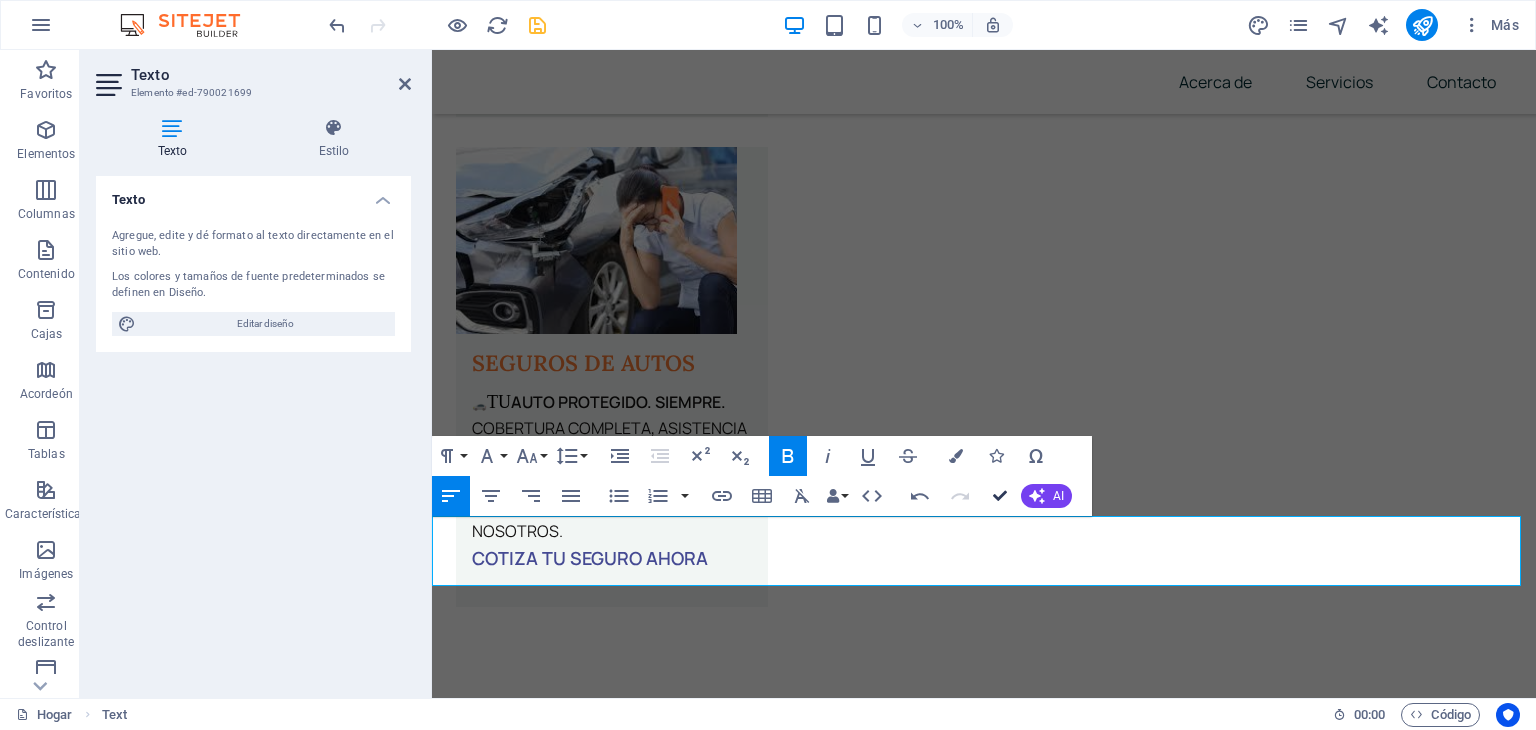 scroll, scrollTop: 3495, scrollLeft: 0, axis: vertical 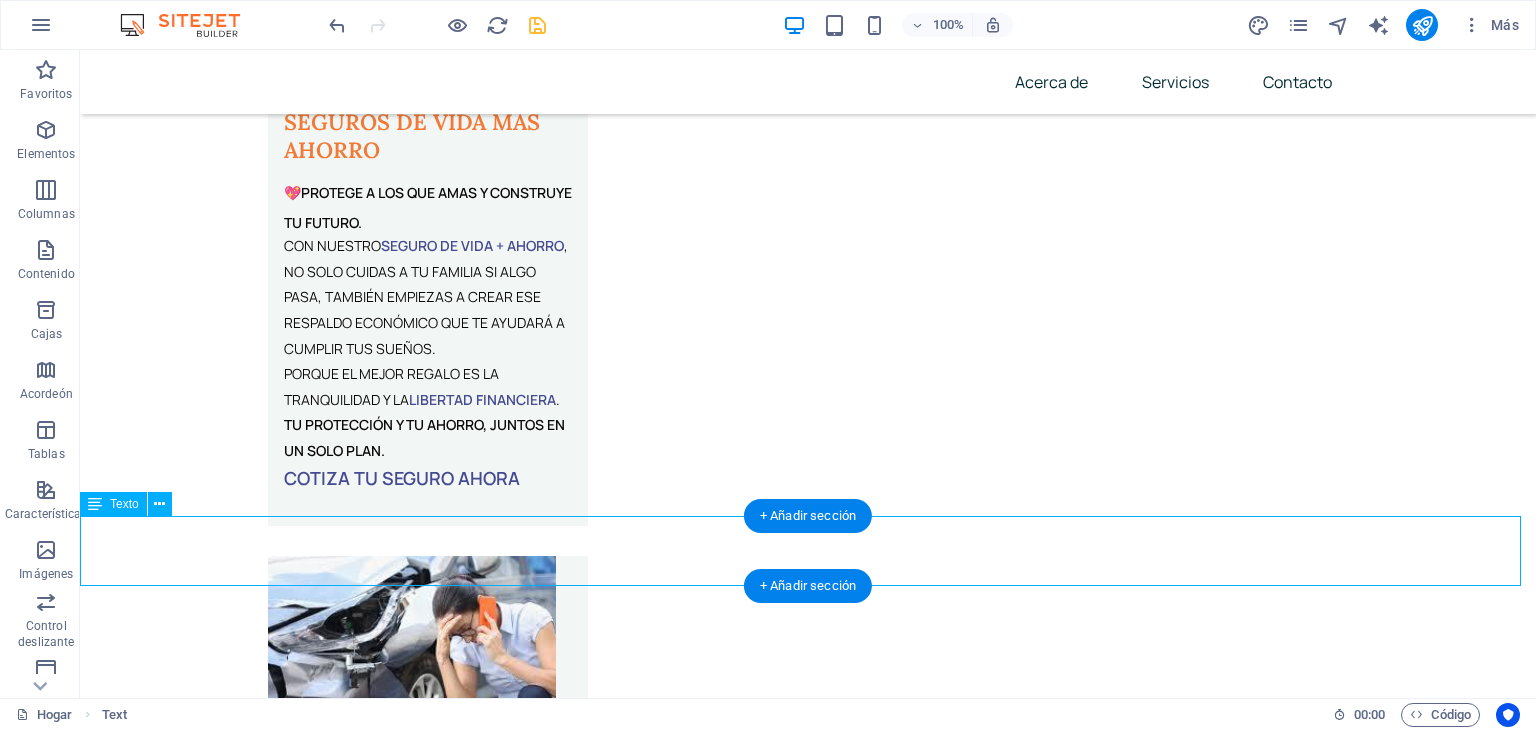 click on "¿TÚ DECIDE?" at bounding box center (808, 4877) 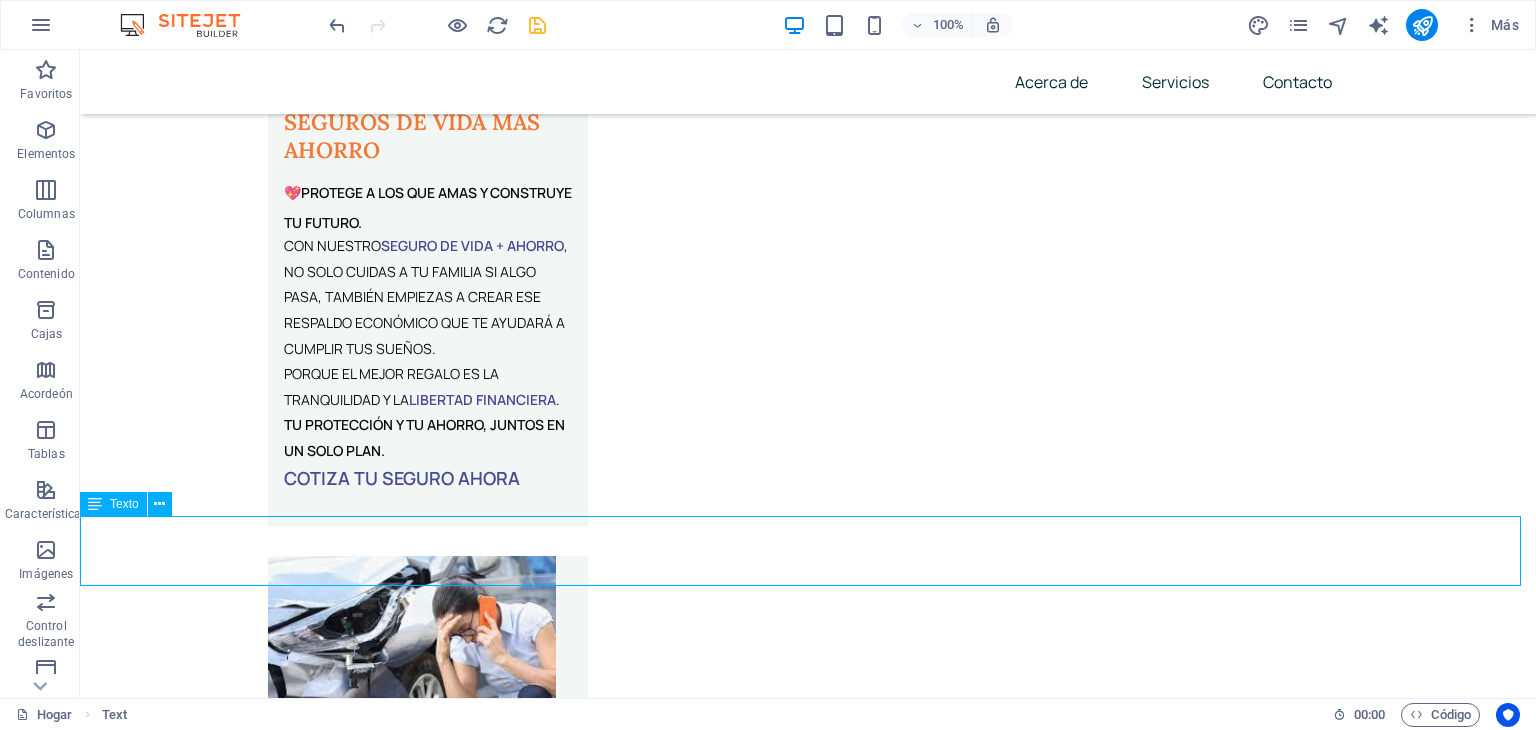click on "Texto" at bounding box center [124, 504] 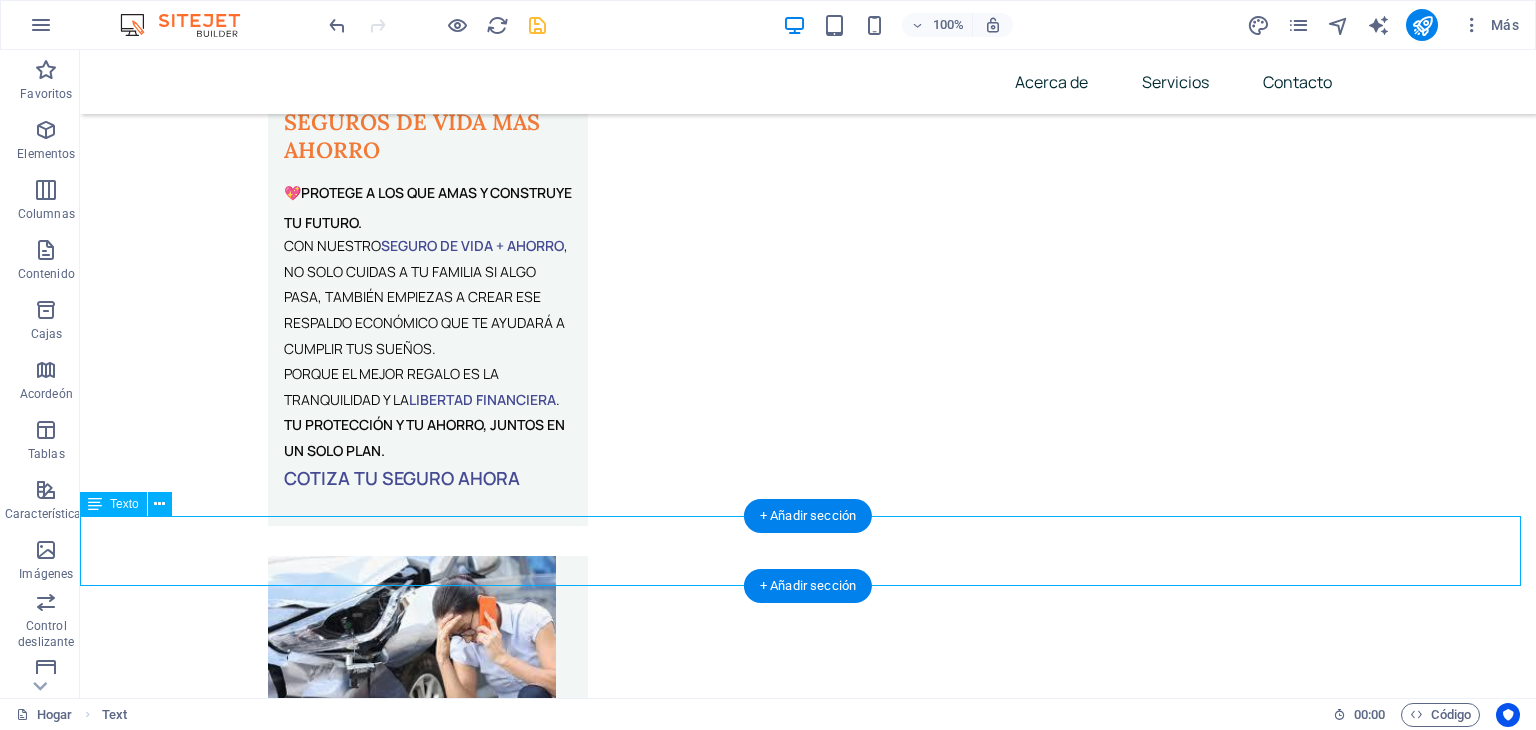 click on "¿TÚ DECIDE?" at bounding box center (808, 4877) 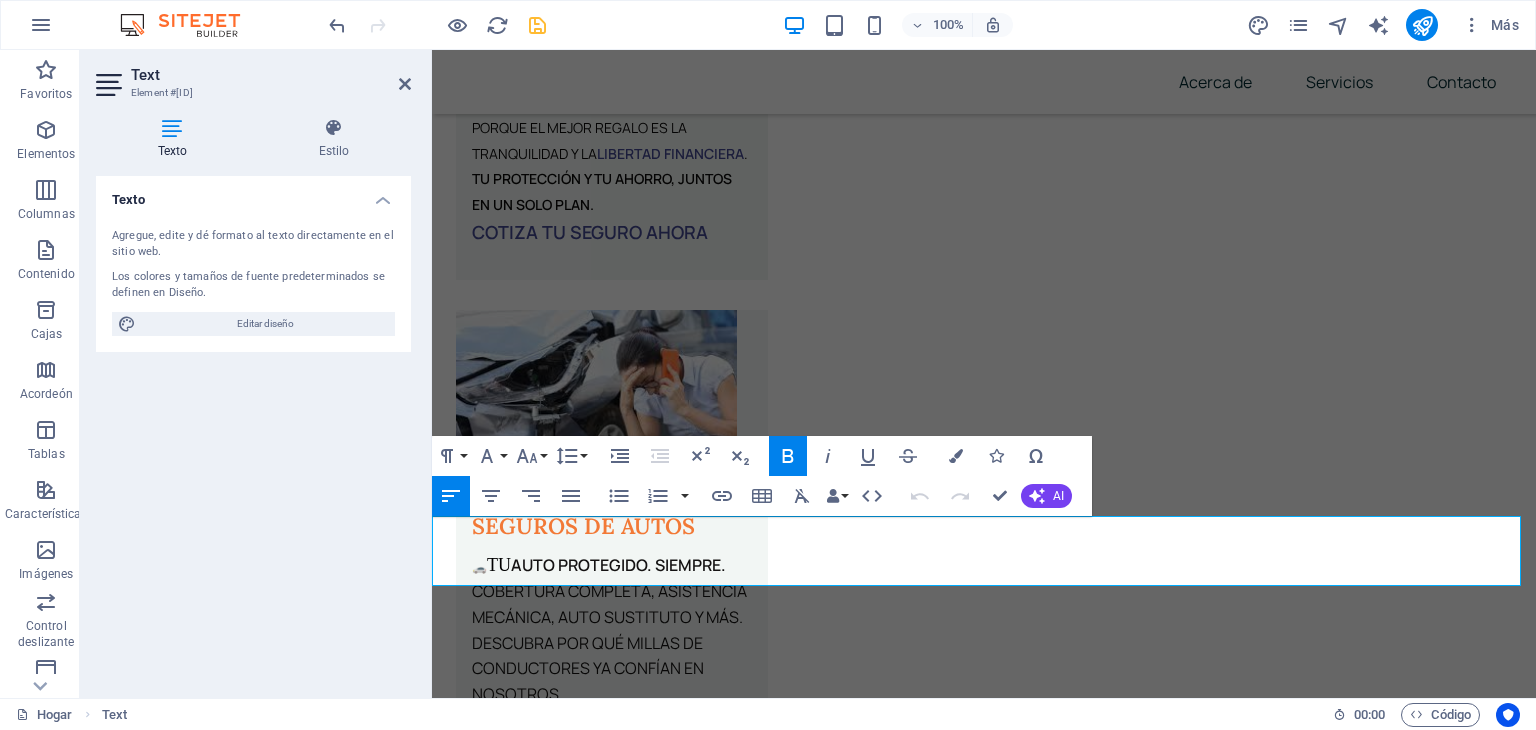 scroll, scrollTop: 3659, scrollLeft: 0, axis: vertical 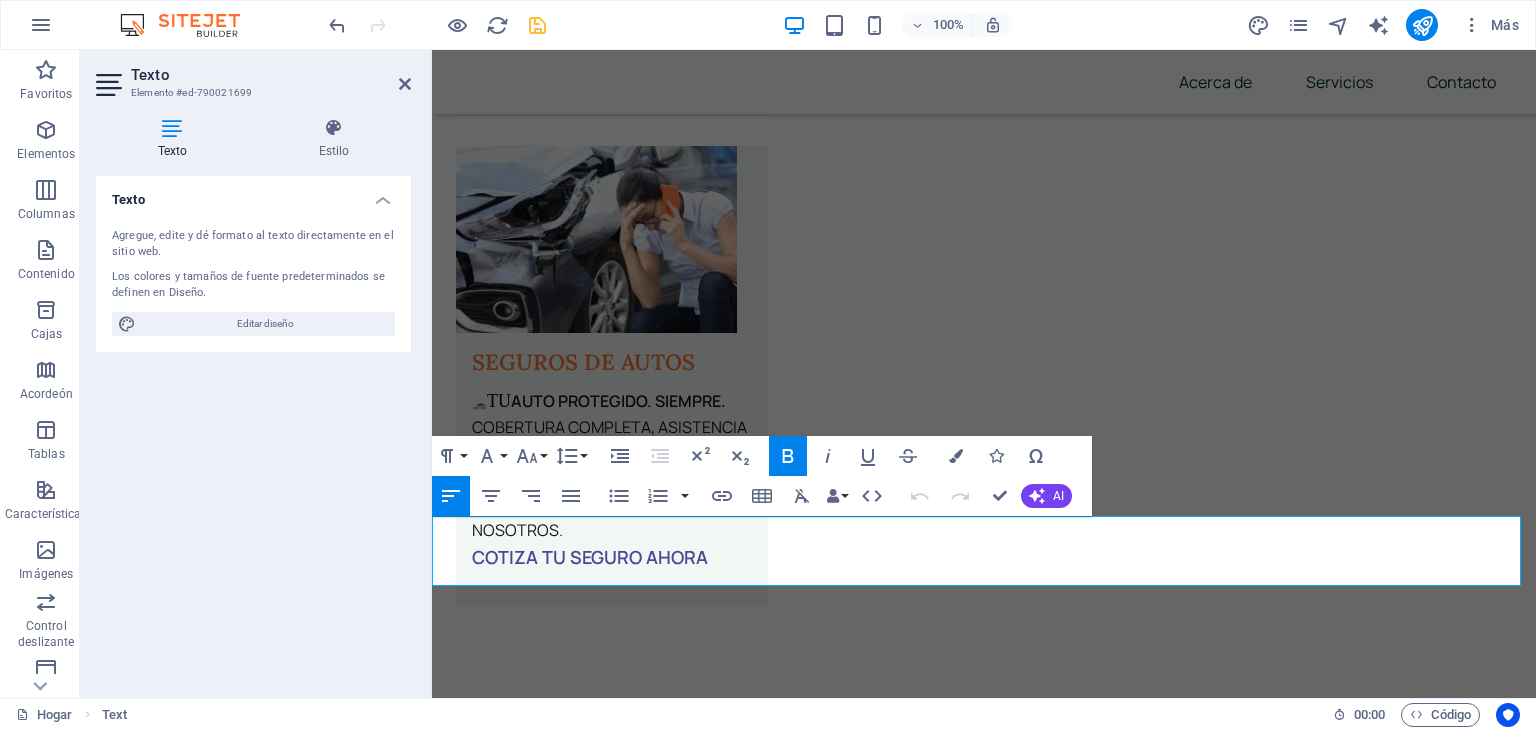click on "¿TÚ DECIDE?" at bounding box center (611, 5001) 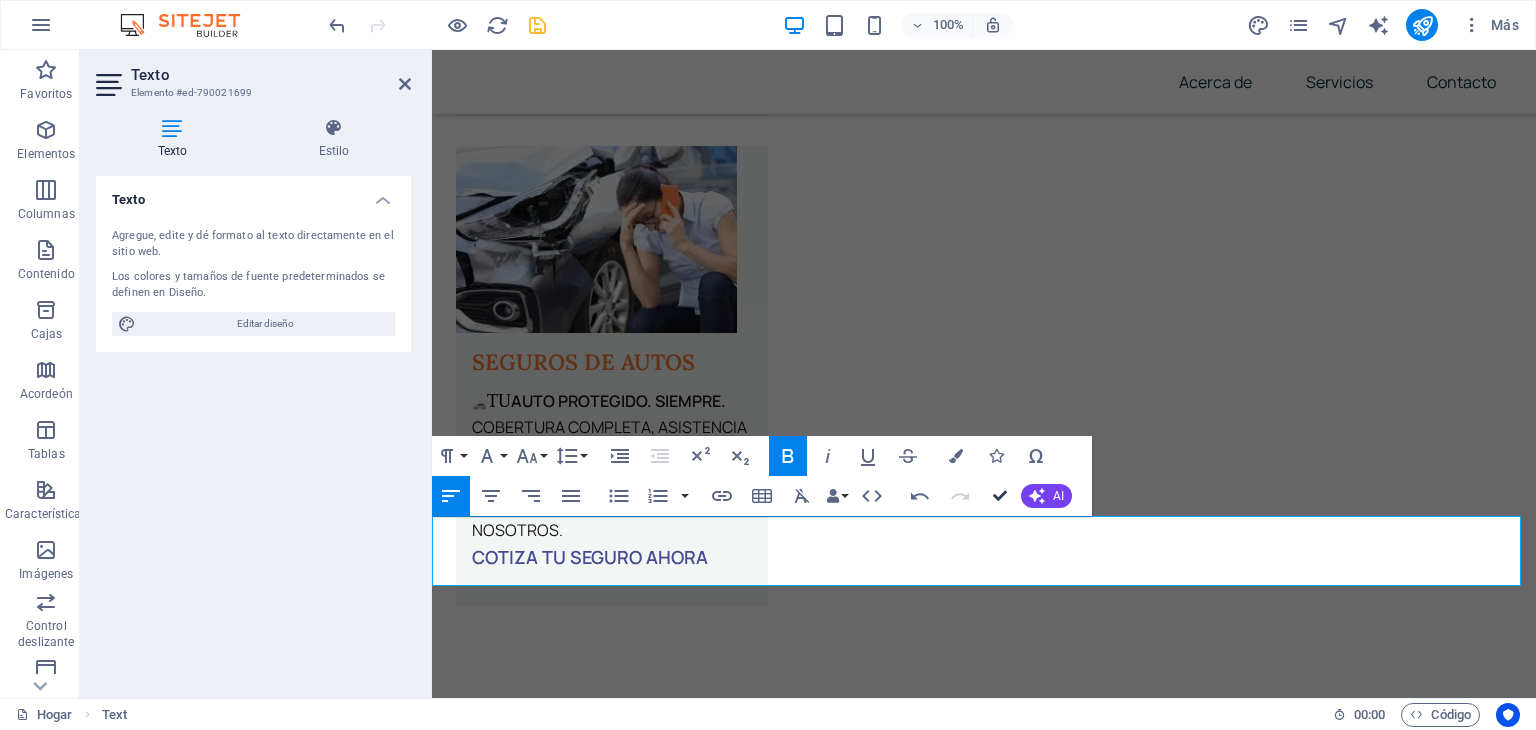 scroll, scrollTop: 3496, scrollLeft: 0, axis: vertical 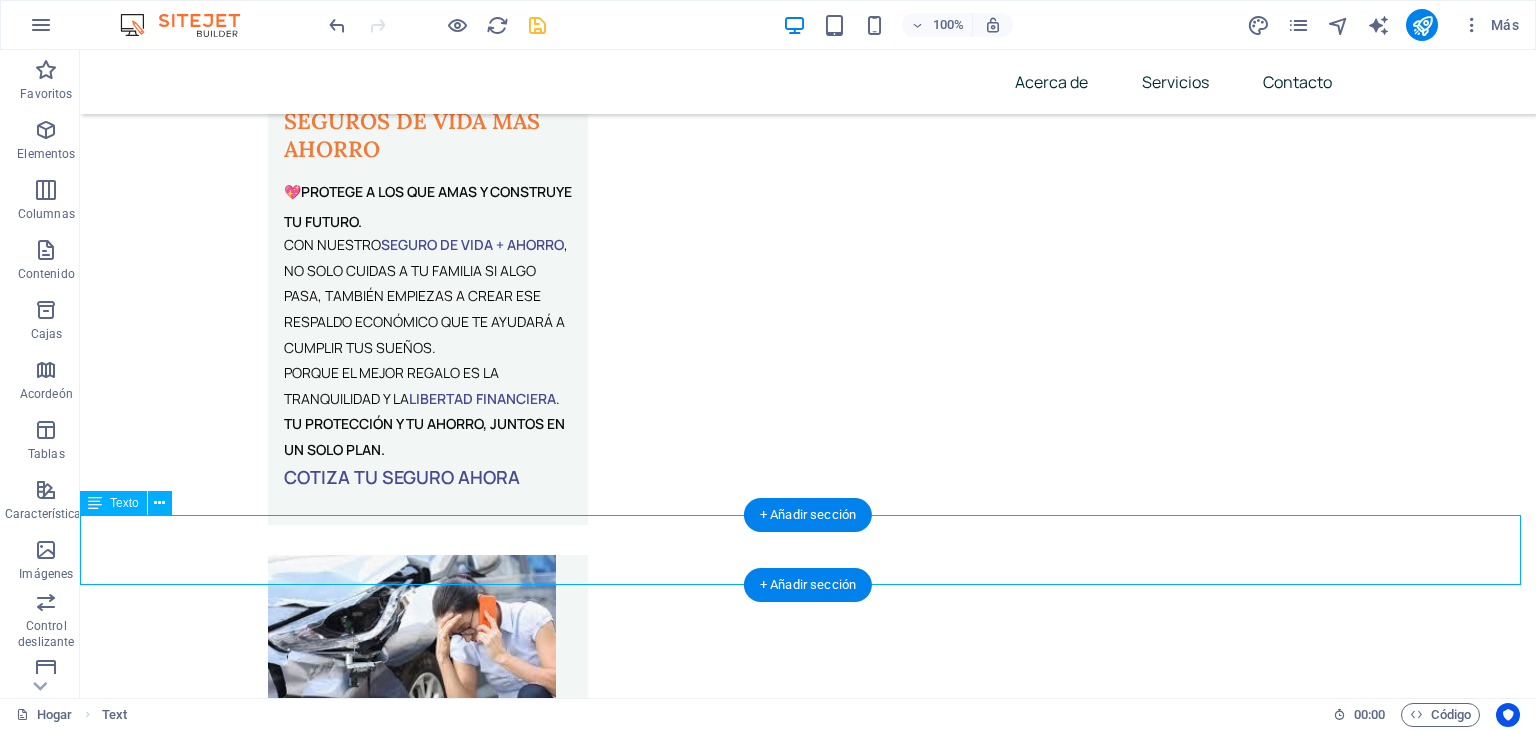 click on "¿TÚ DECIDE?" at bounding box center (808, 4876) 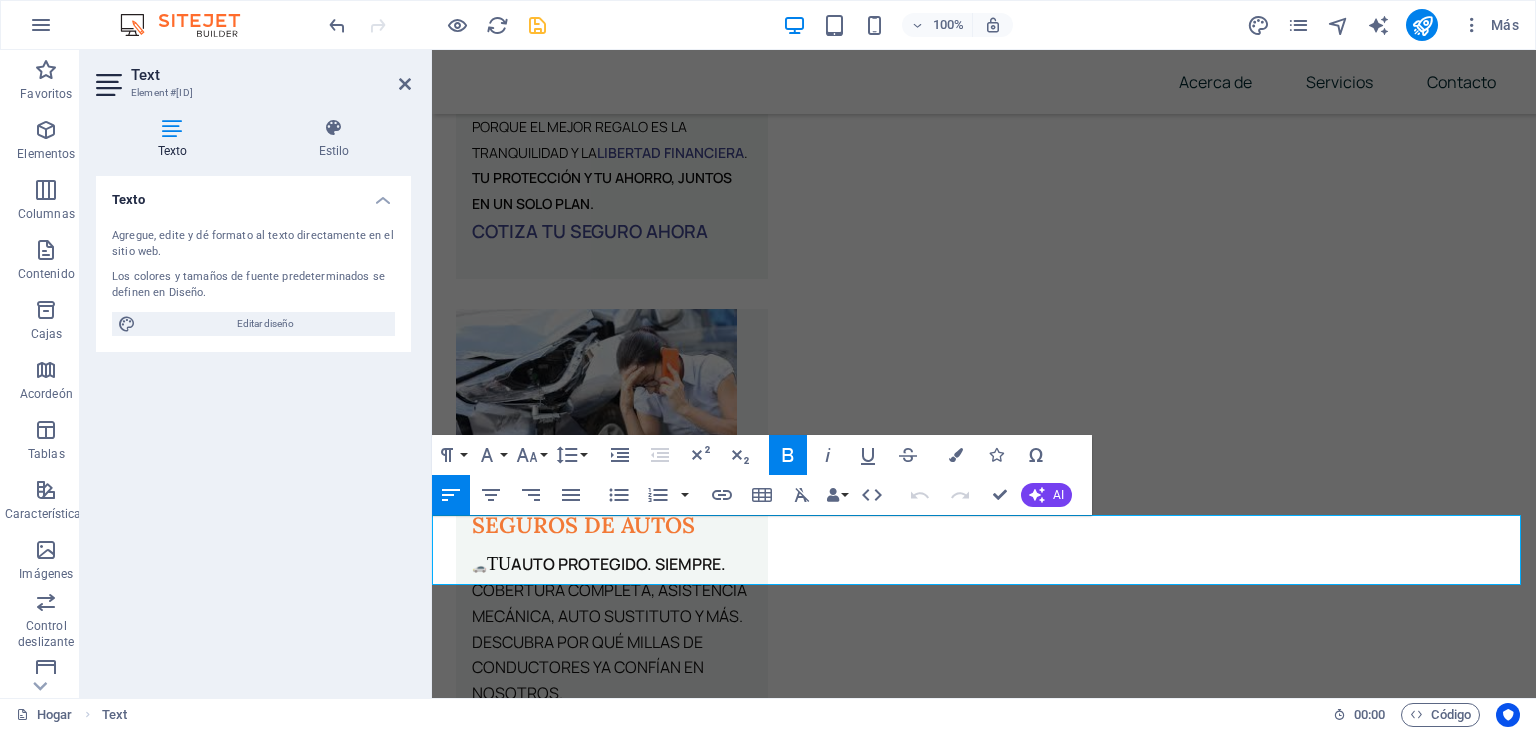 scroll, scrollTop: 3660, scrollLeft: 0, axis: vertical 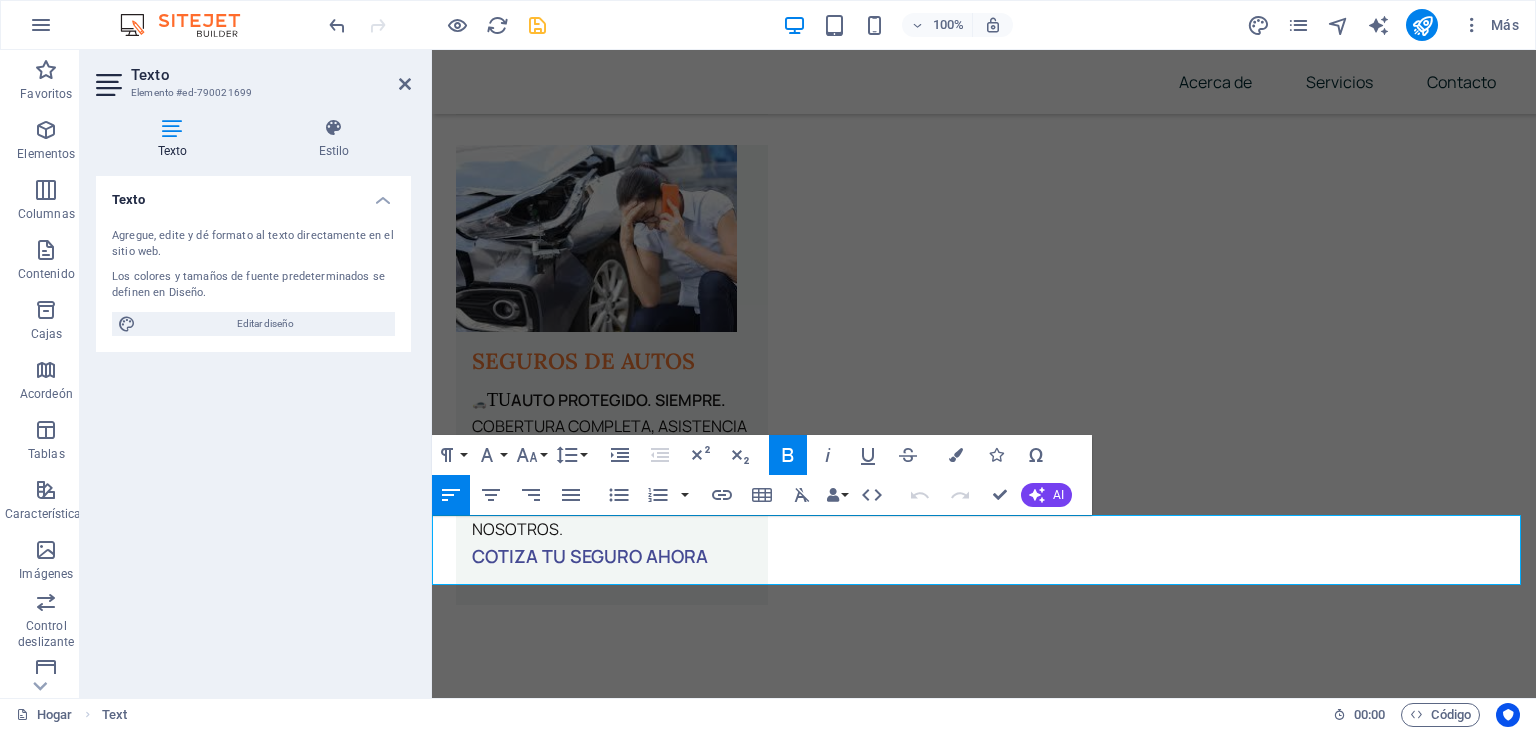 click on "¿TÚ DECIDE?" at bounding box center [611, 5000] 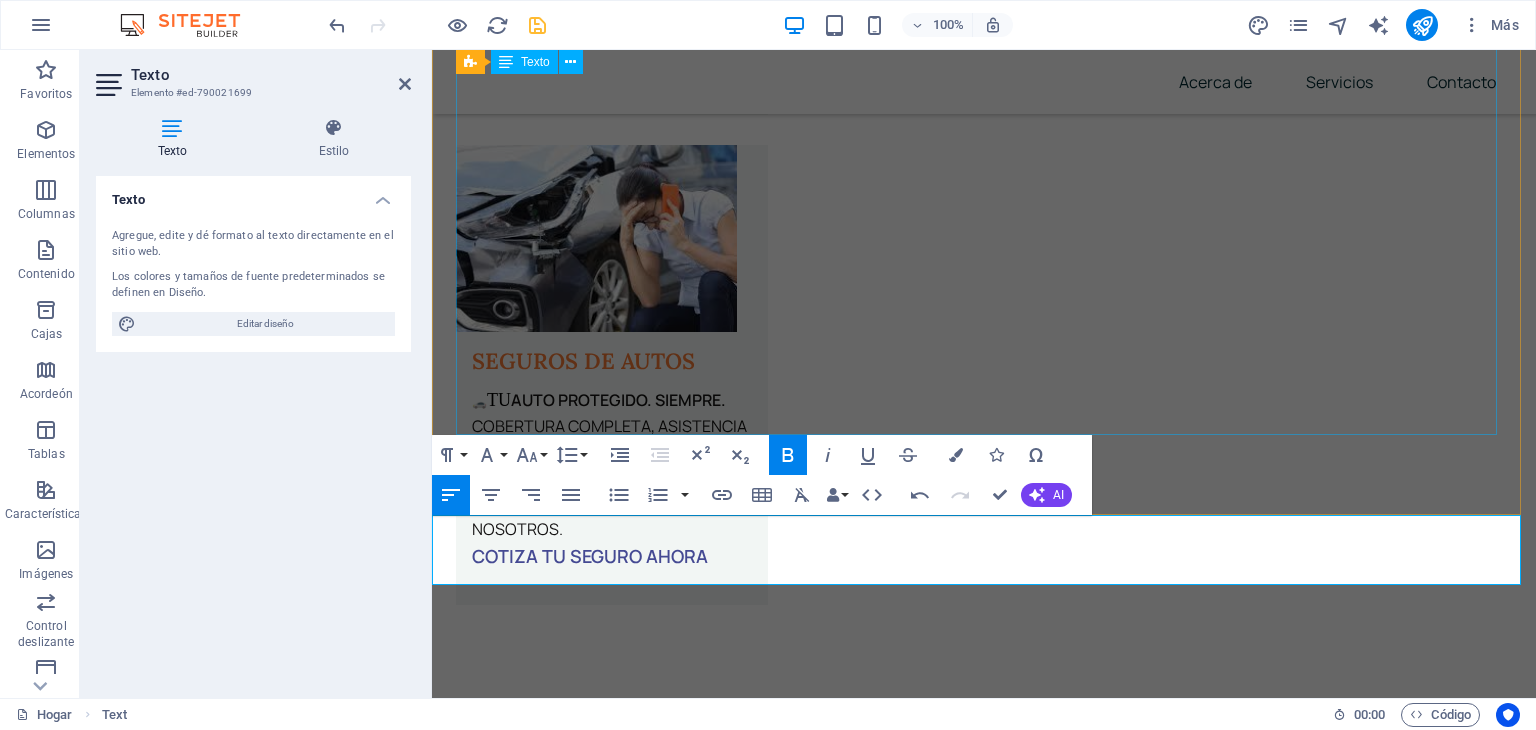click on "INVIERTE EN LO MÁS IMPORTANTE: TÚ." at bounding box center [674, 4802] 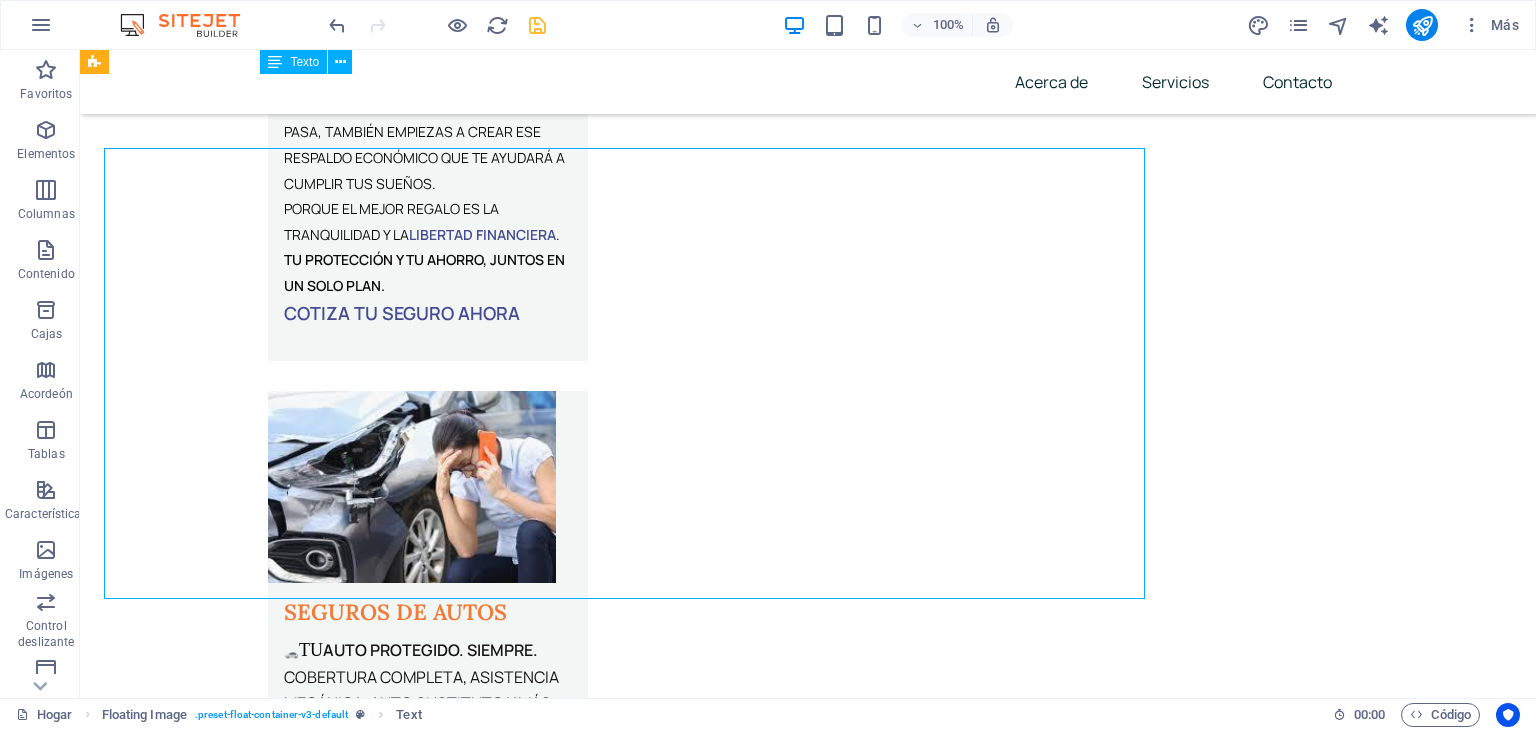 scroll, scrollTop: 3496, scrollLeft: 0, axis: vertical 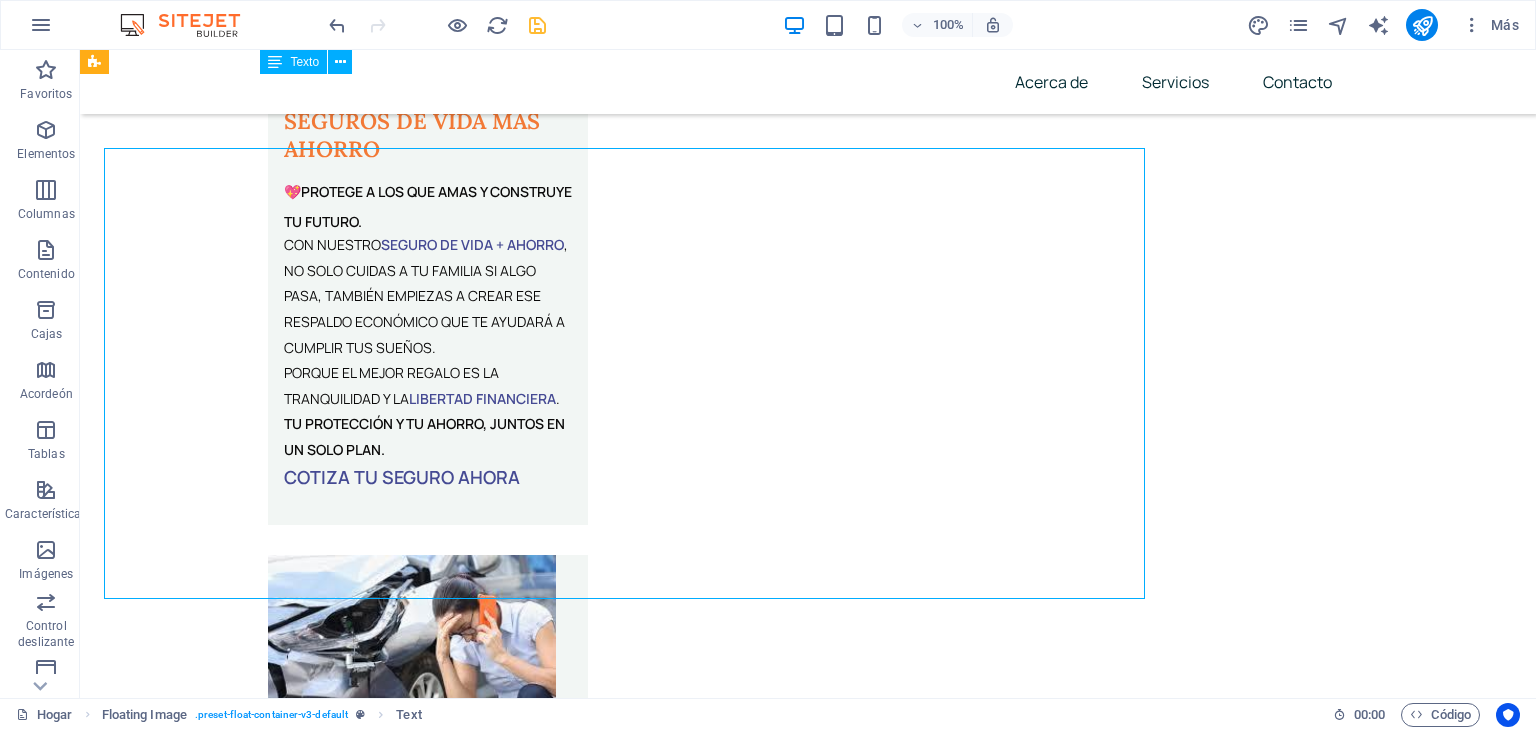 click on "INVIERTE EN LO MÁS IMPORTANTE: TÚ." at bounding box center [486, 4677] 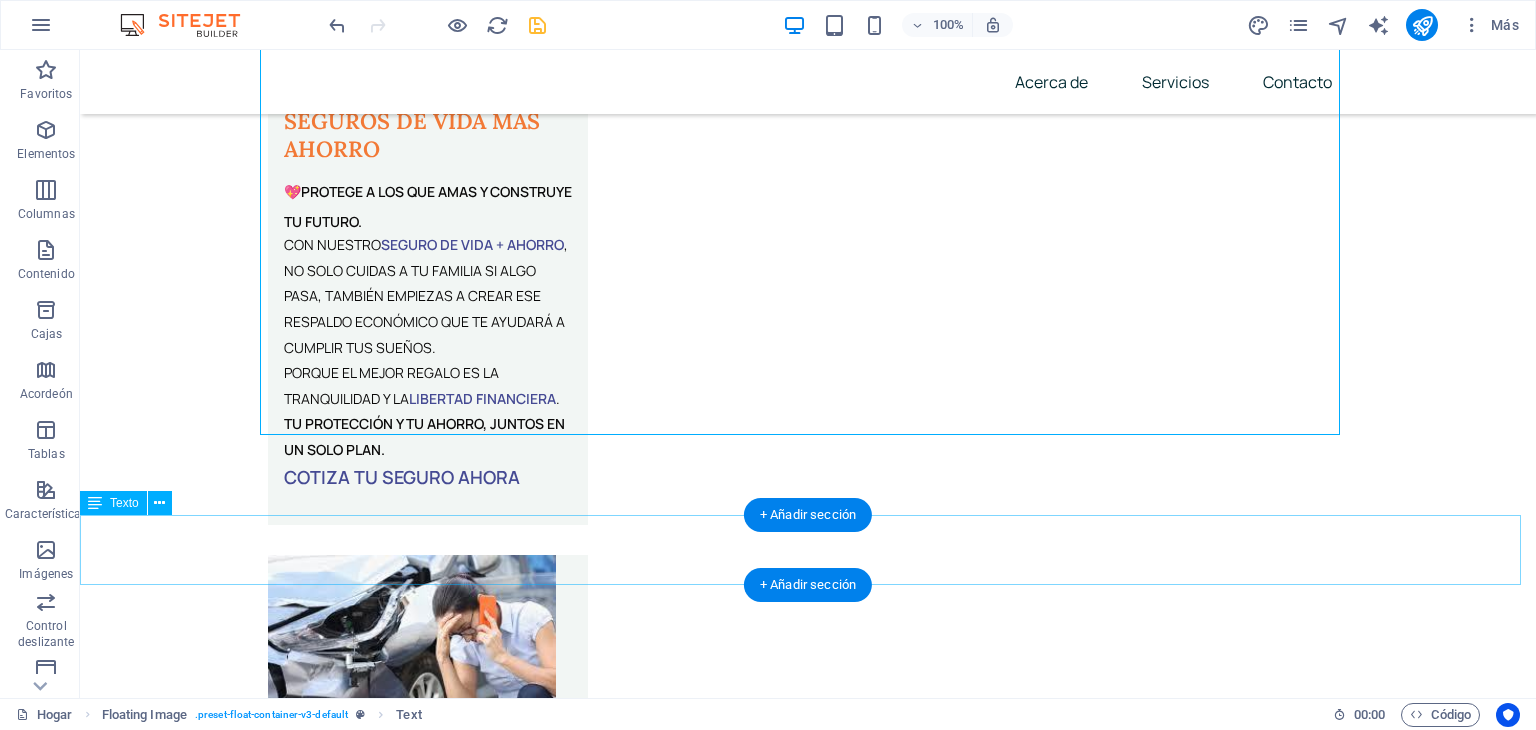 click on "¿TÚ DECIDE?" at bounding box center (808, 4876) 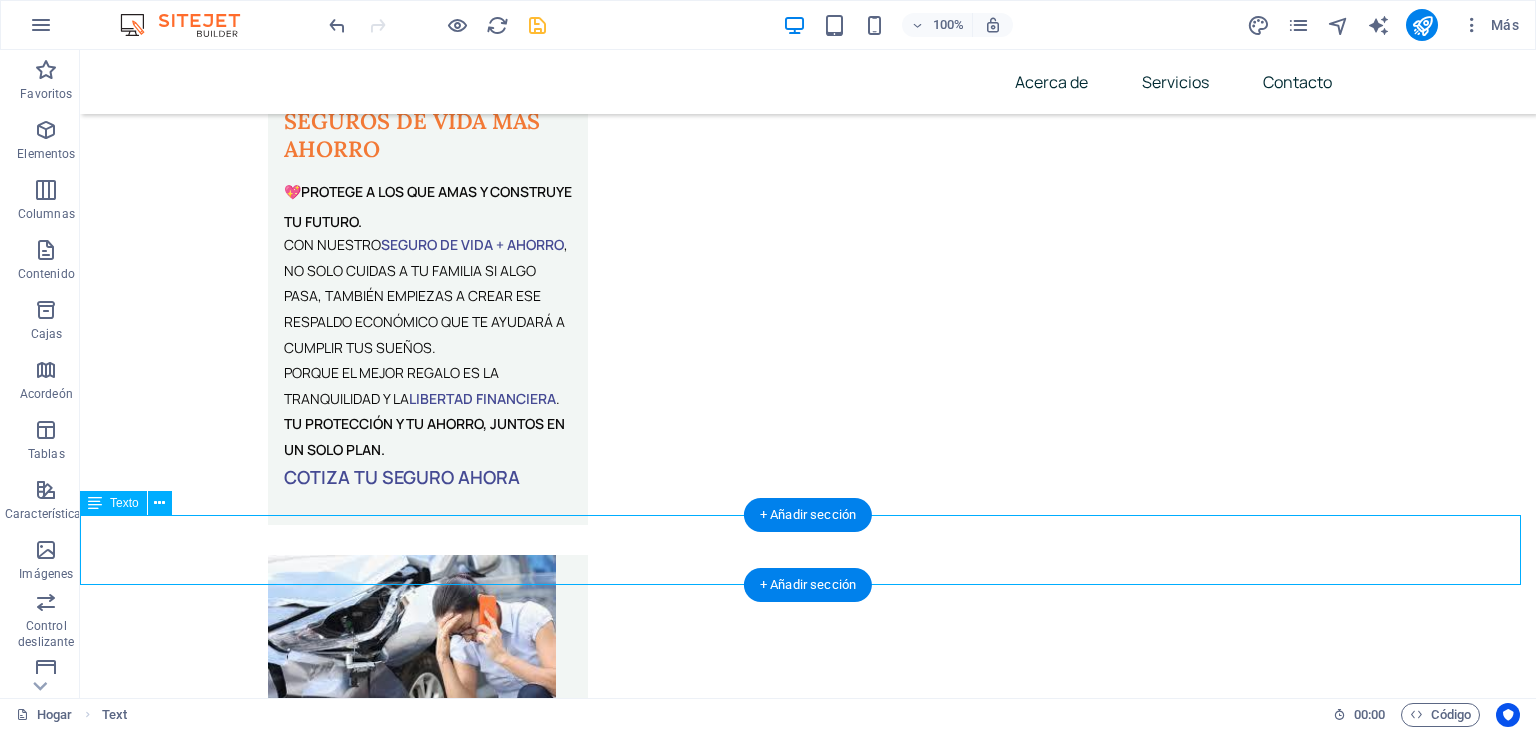 click on "¿TÚ DECIDE?" at bounding box center (808, 4876) 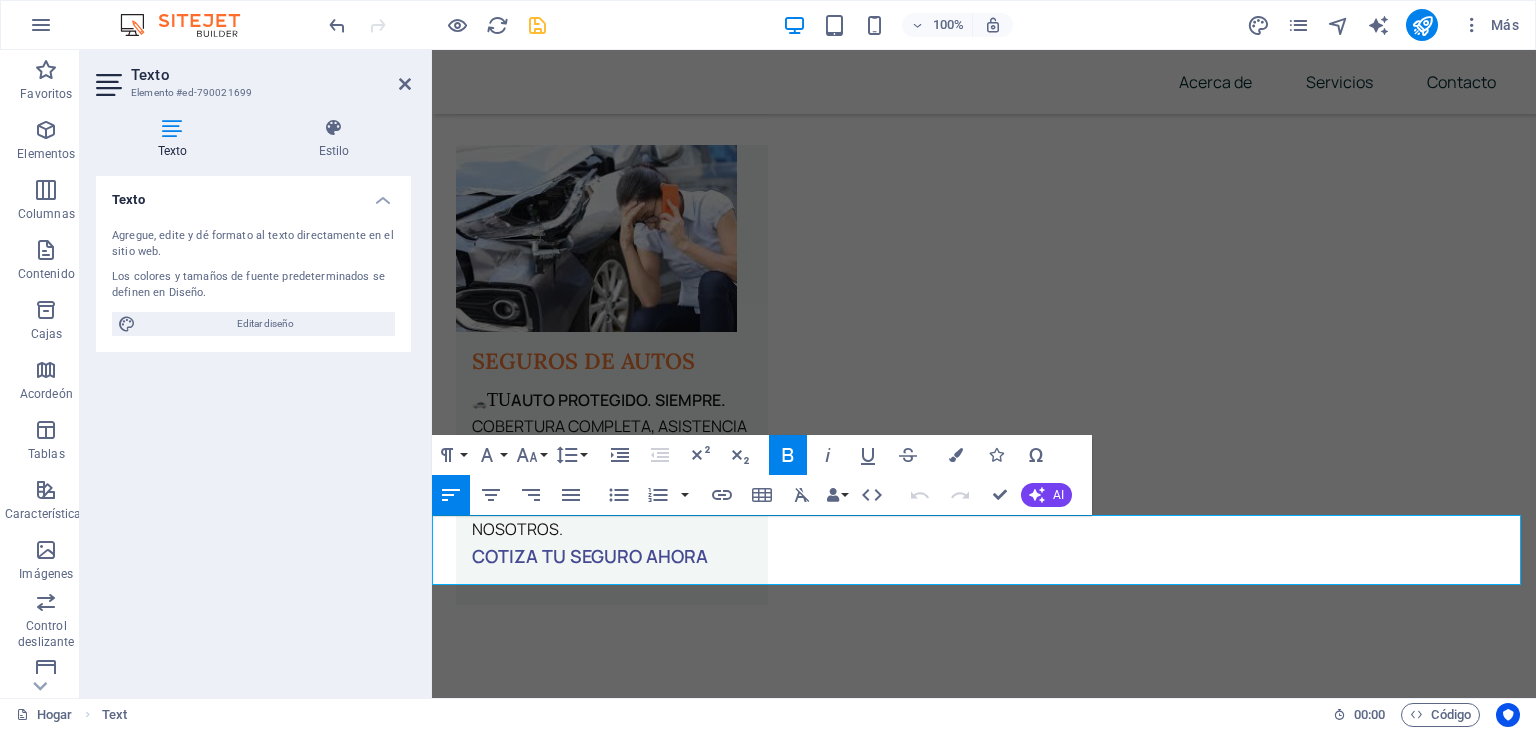 click on "¿TÚ DECIDE?" at bounding box center (611, 5000) 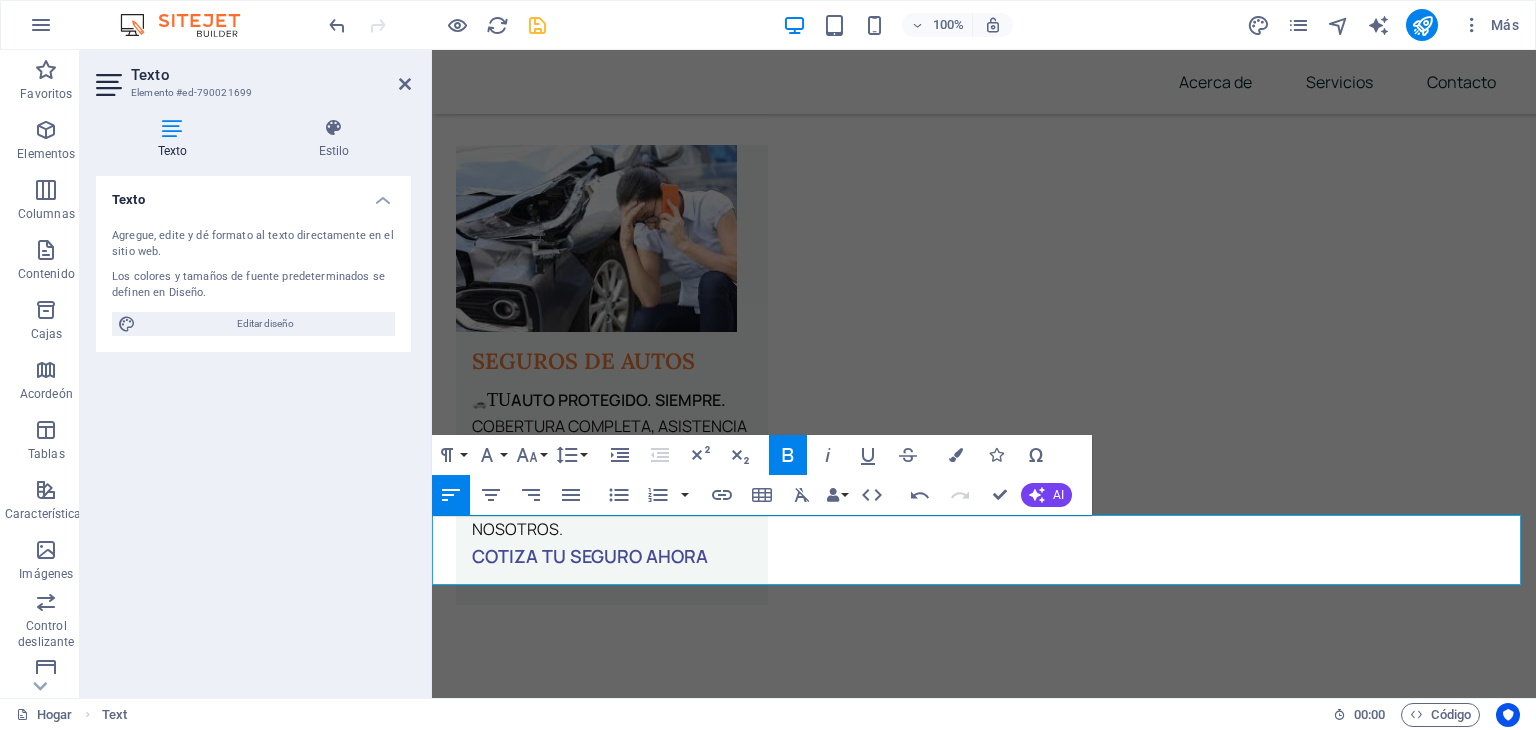 click on "¿TÚ DECIDES?" at bounding box center [627, 5000] 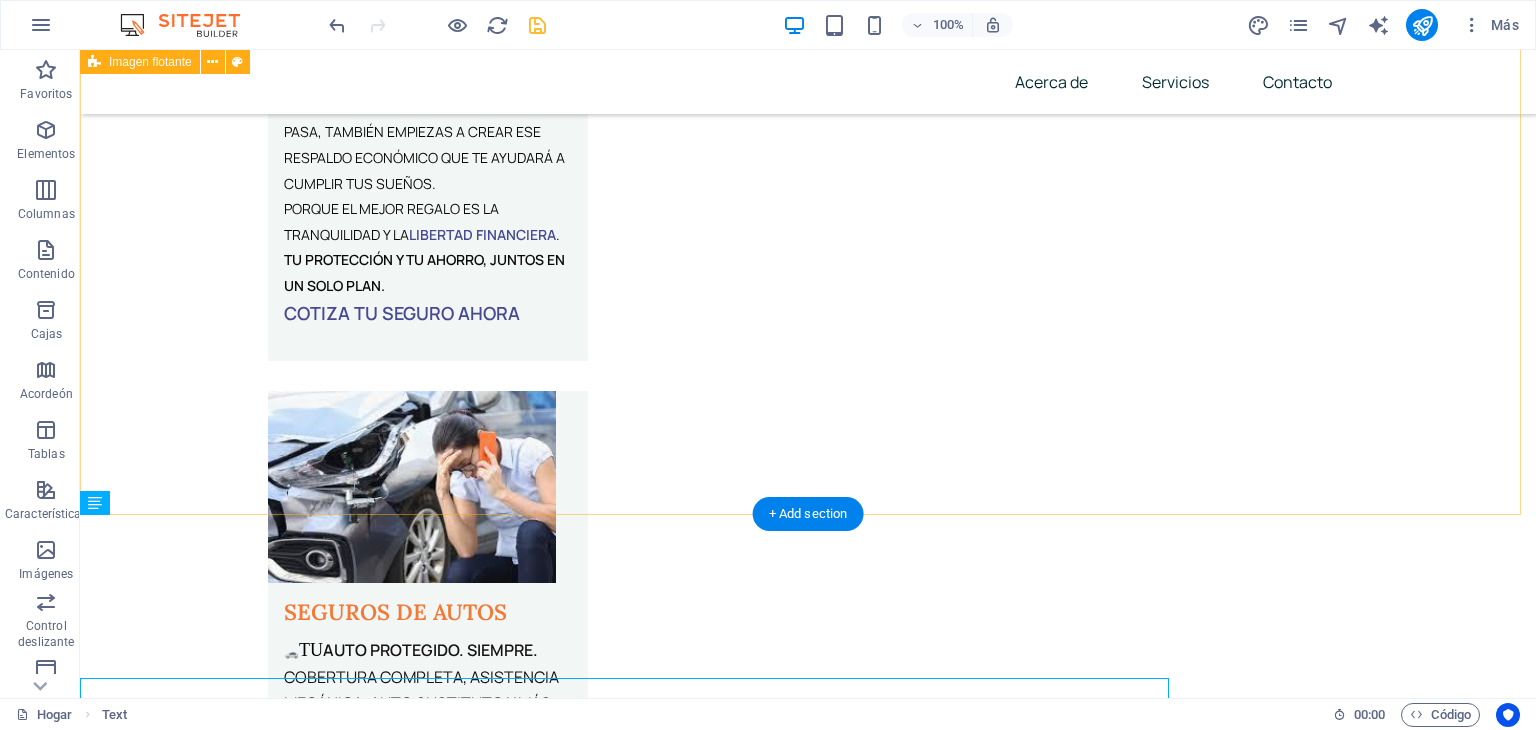 scroll, scrollTop: 3496, scrollLeft: 0, axis: vertical 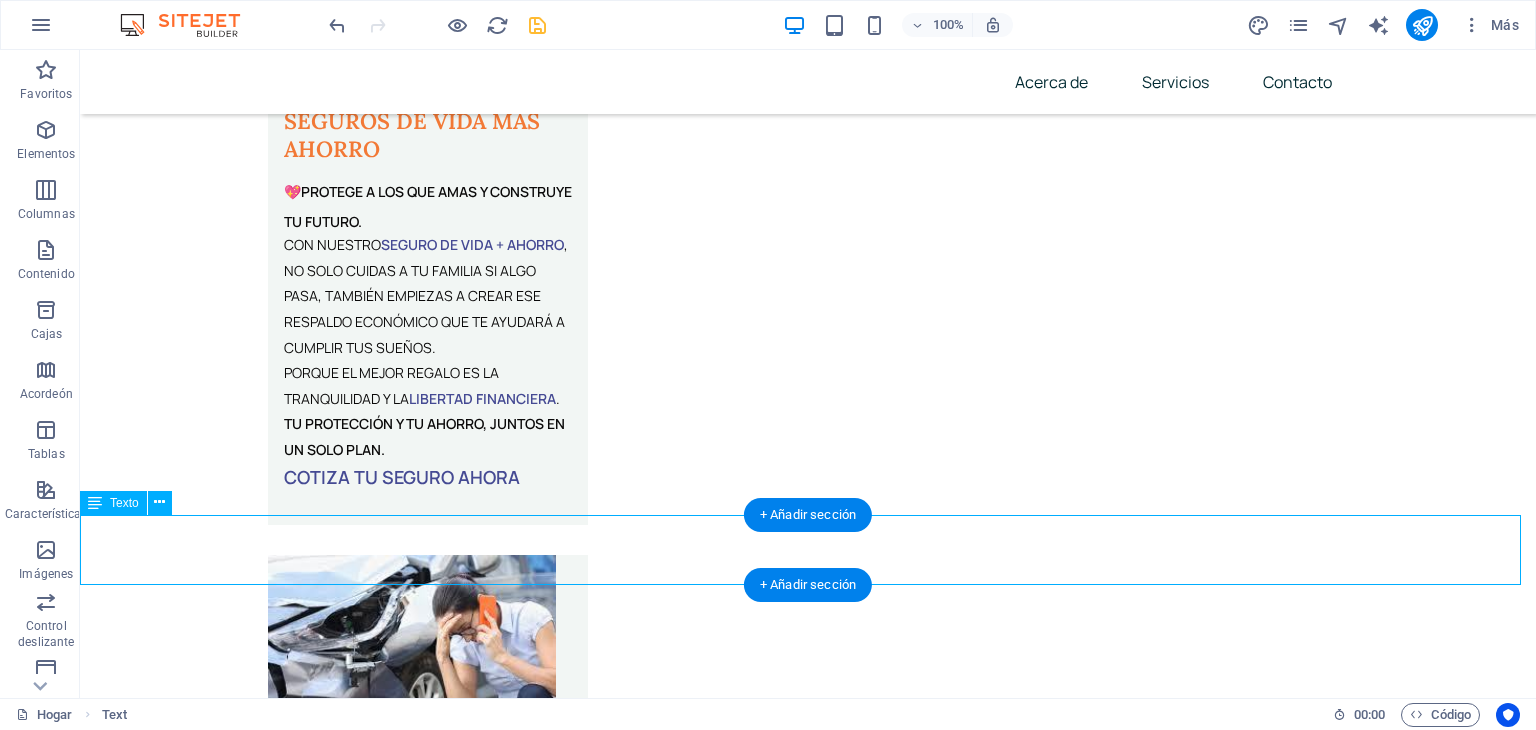 click on "¿TÚ DECIDE?" at bounding box center [808, 4876] 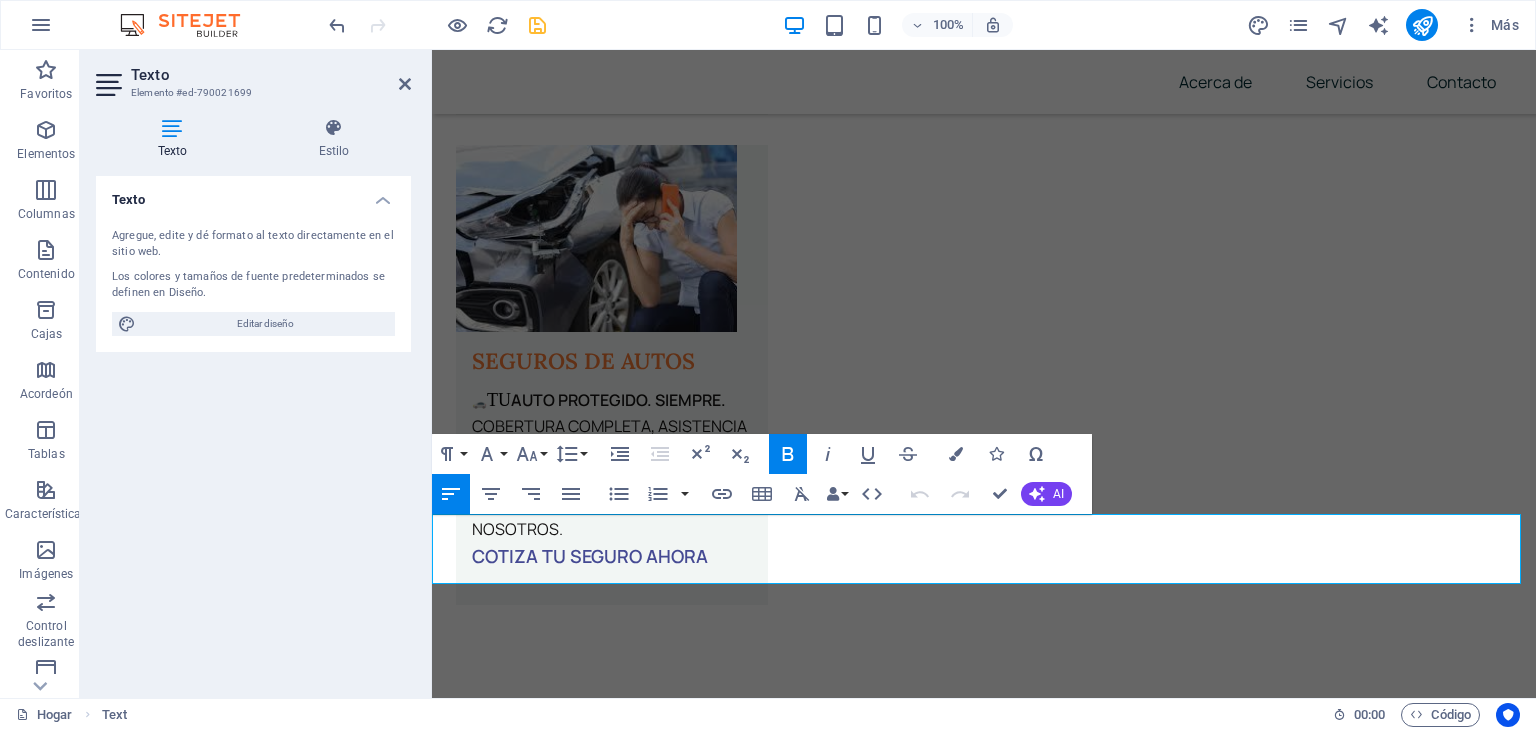 click on "¿TÚ DECIDE?" at bounding box center [611, 5000] 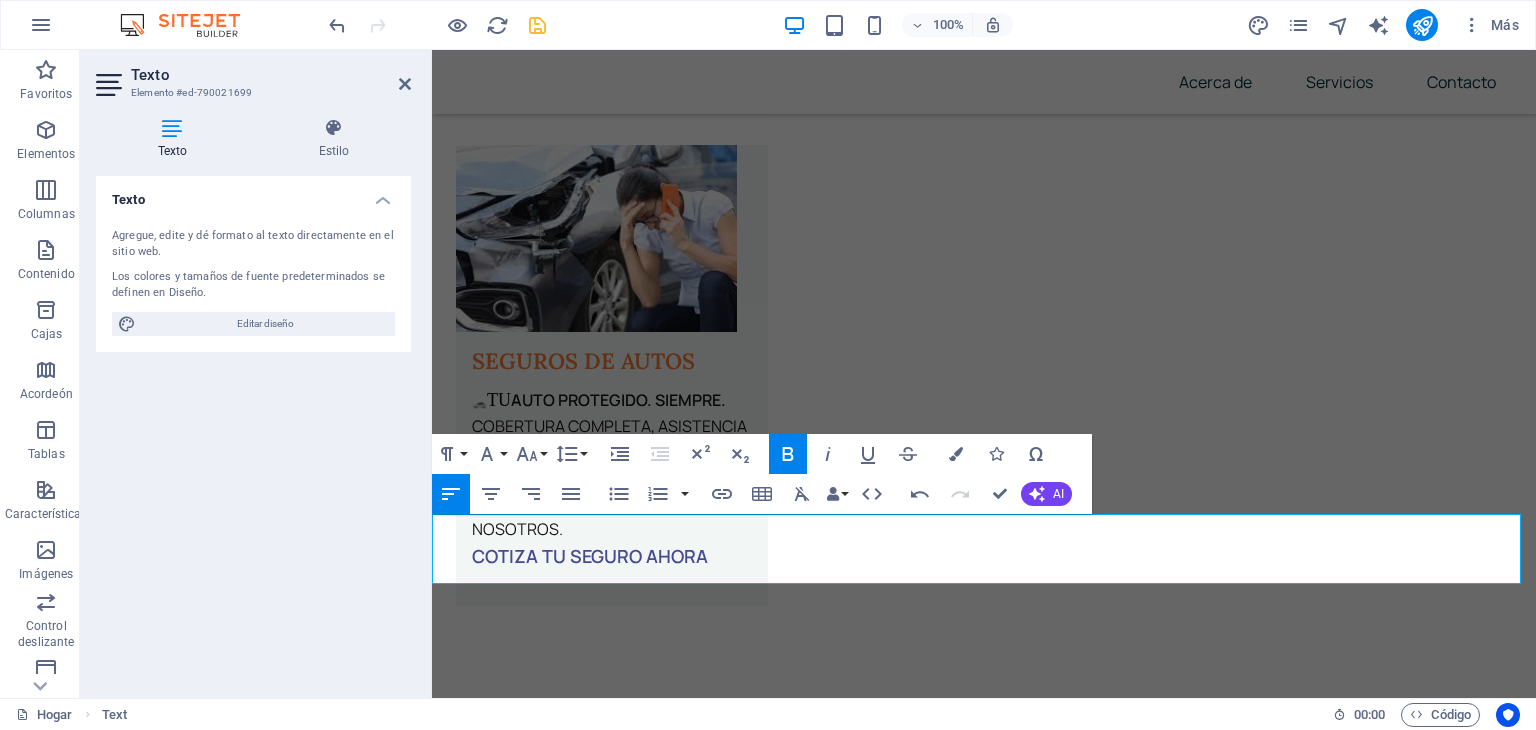 type 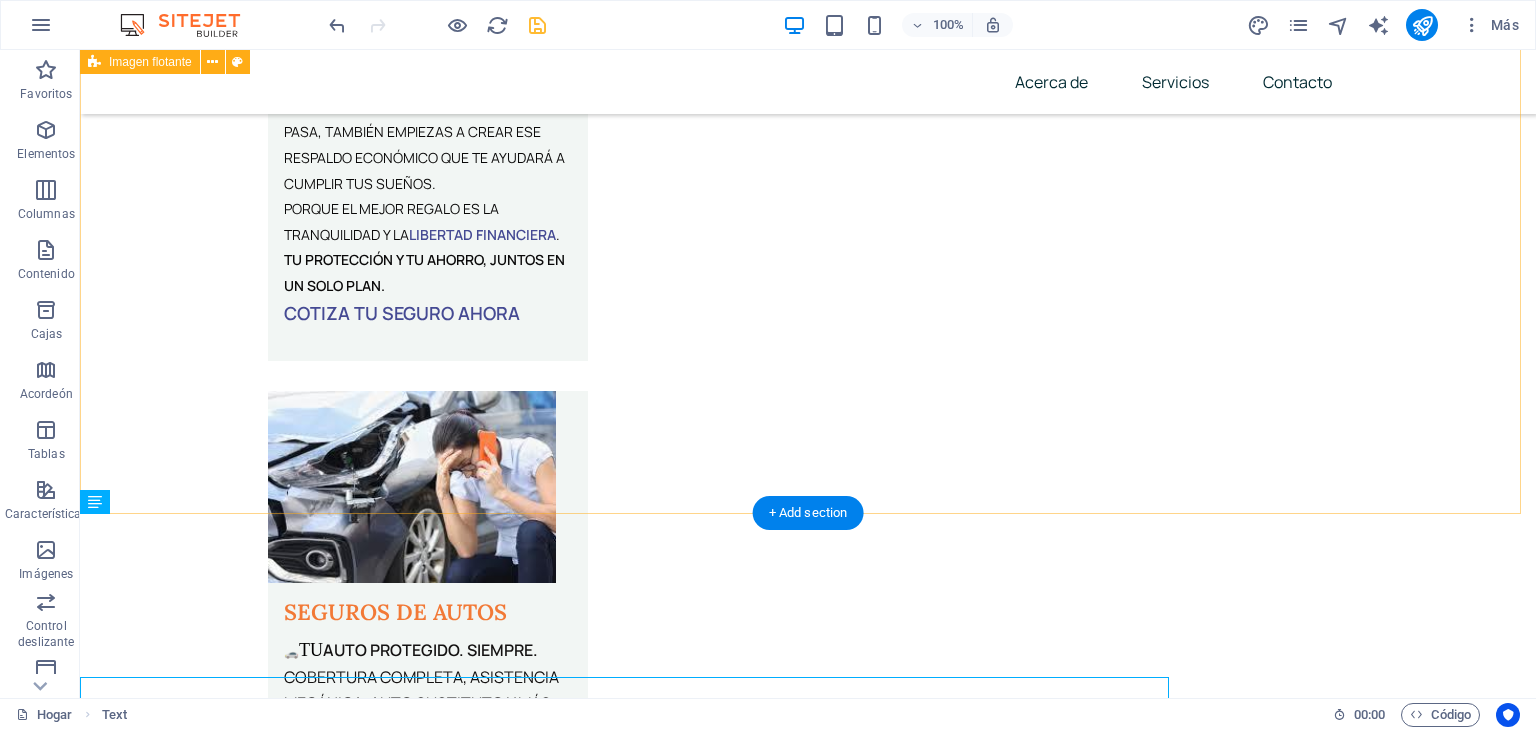 scroll, scrollTop: 3497, scrollLeft: 0, axis: vertical 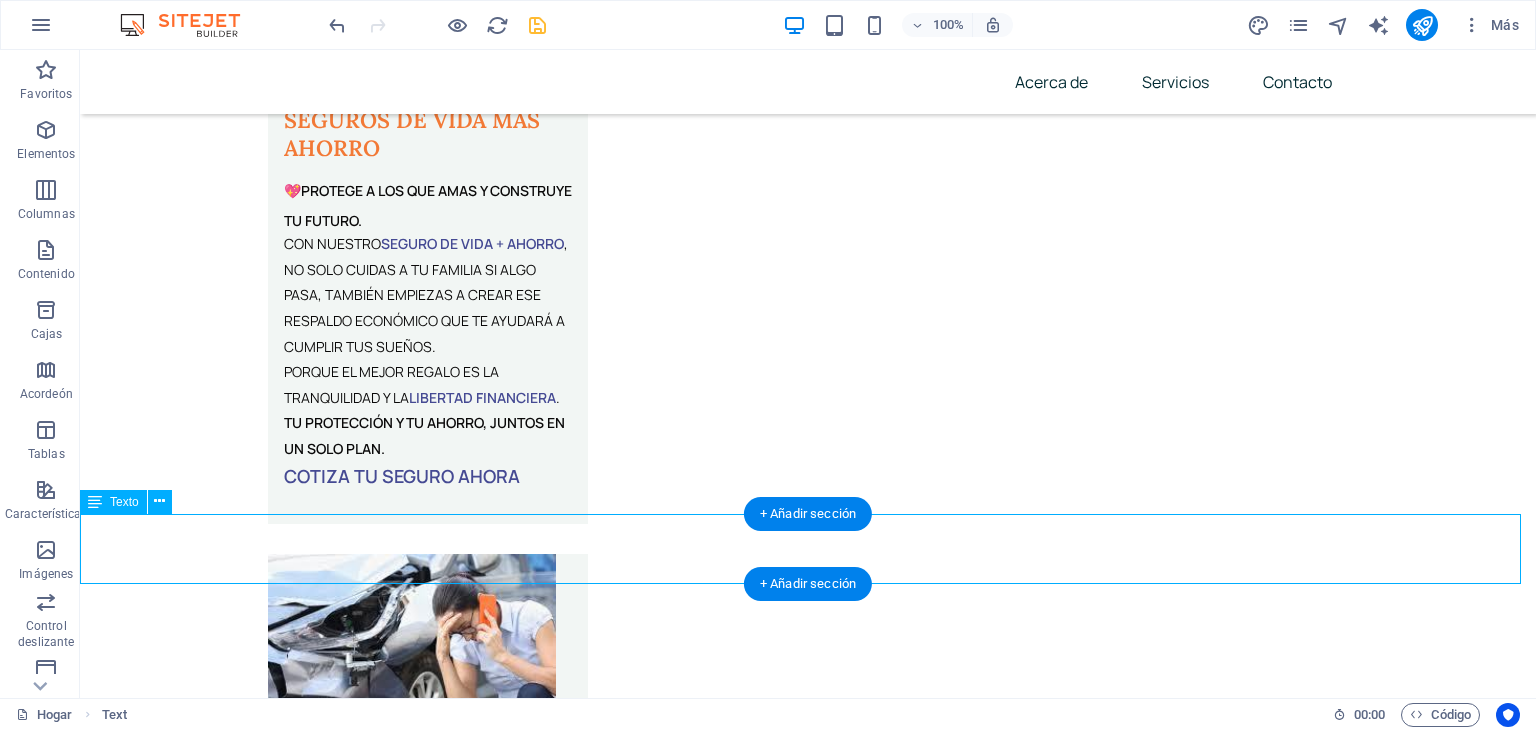click on "¿TÚ DECIDE?" at bounding box center (808, 4875) 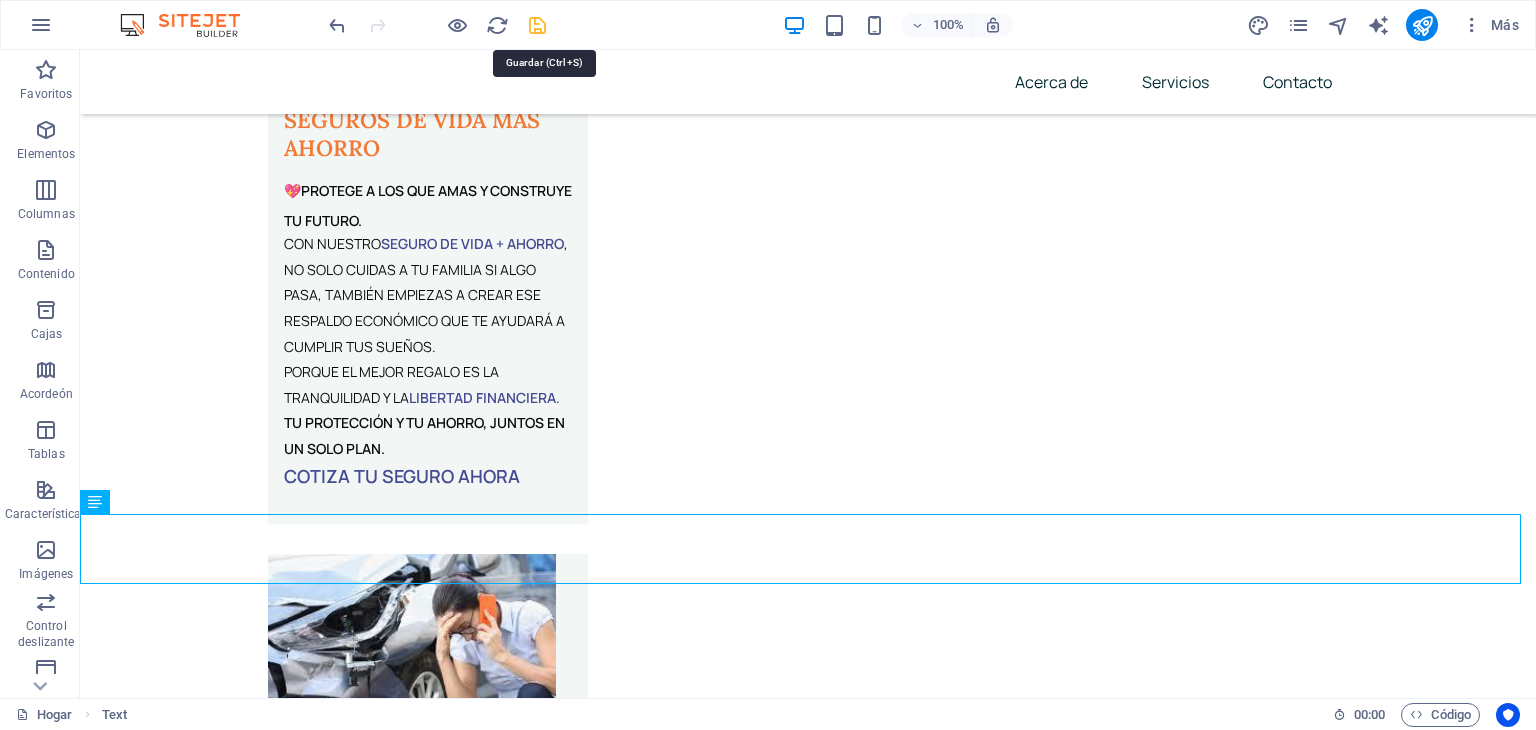 click at bounding box center (537, 25) 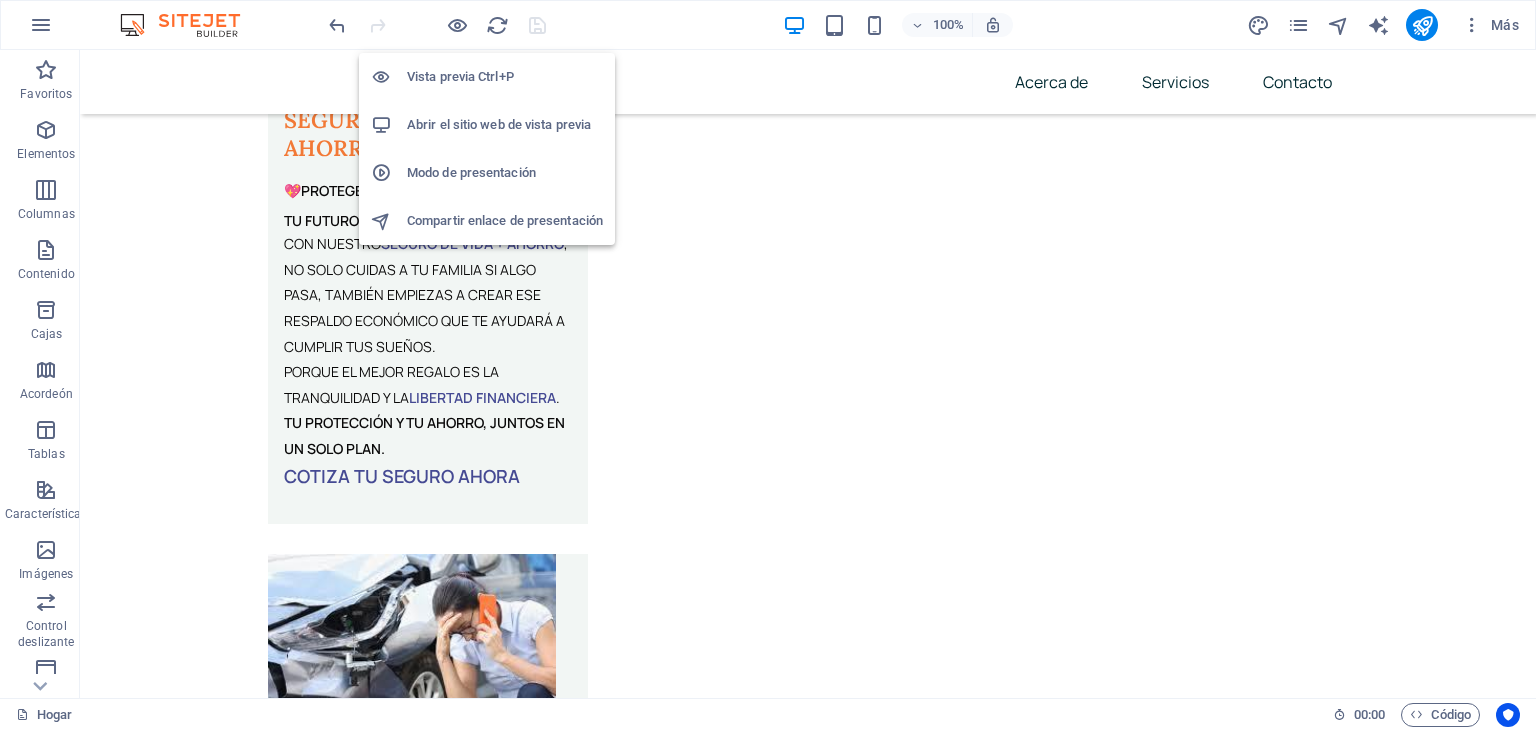 click on "Vista previa Ctrl+P" at bounding box center [460, 76] 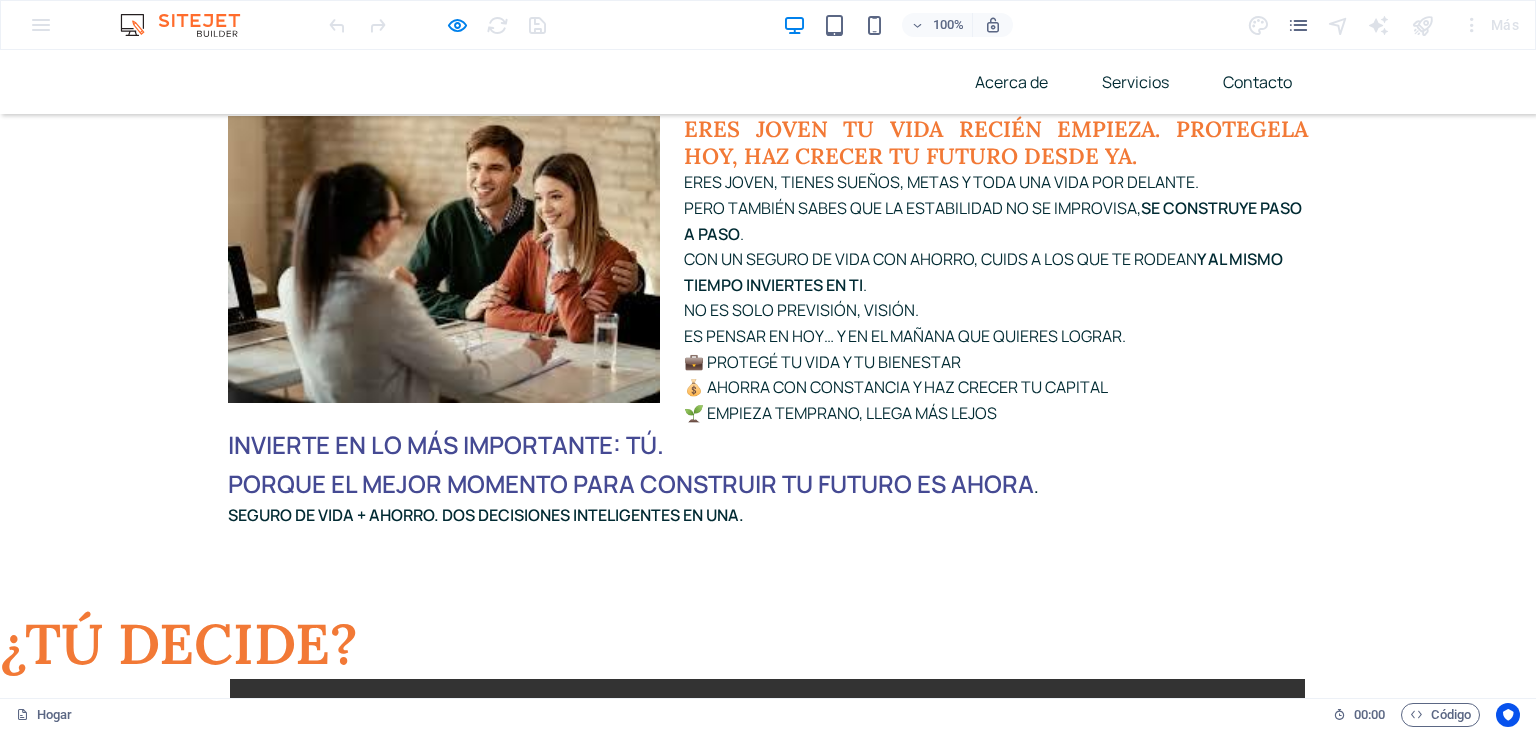 scroll, scrollTop: 7676, scrollLeft: 0, axis: vertical 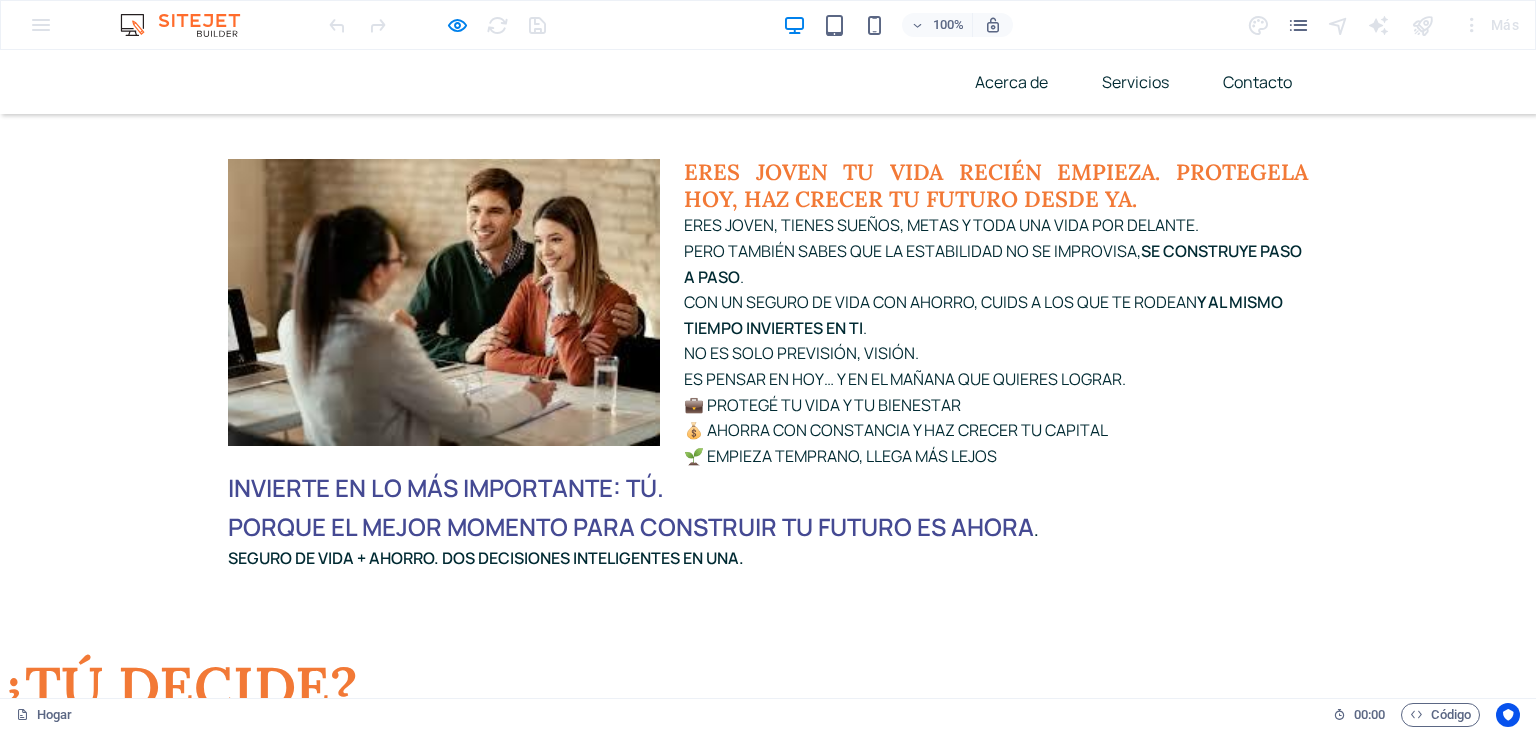click at bounding box center [228, 4976] 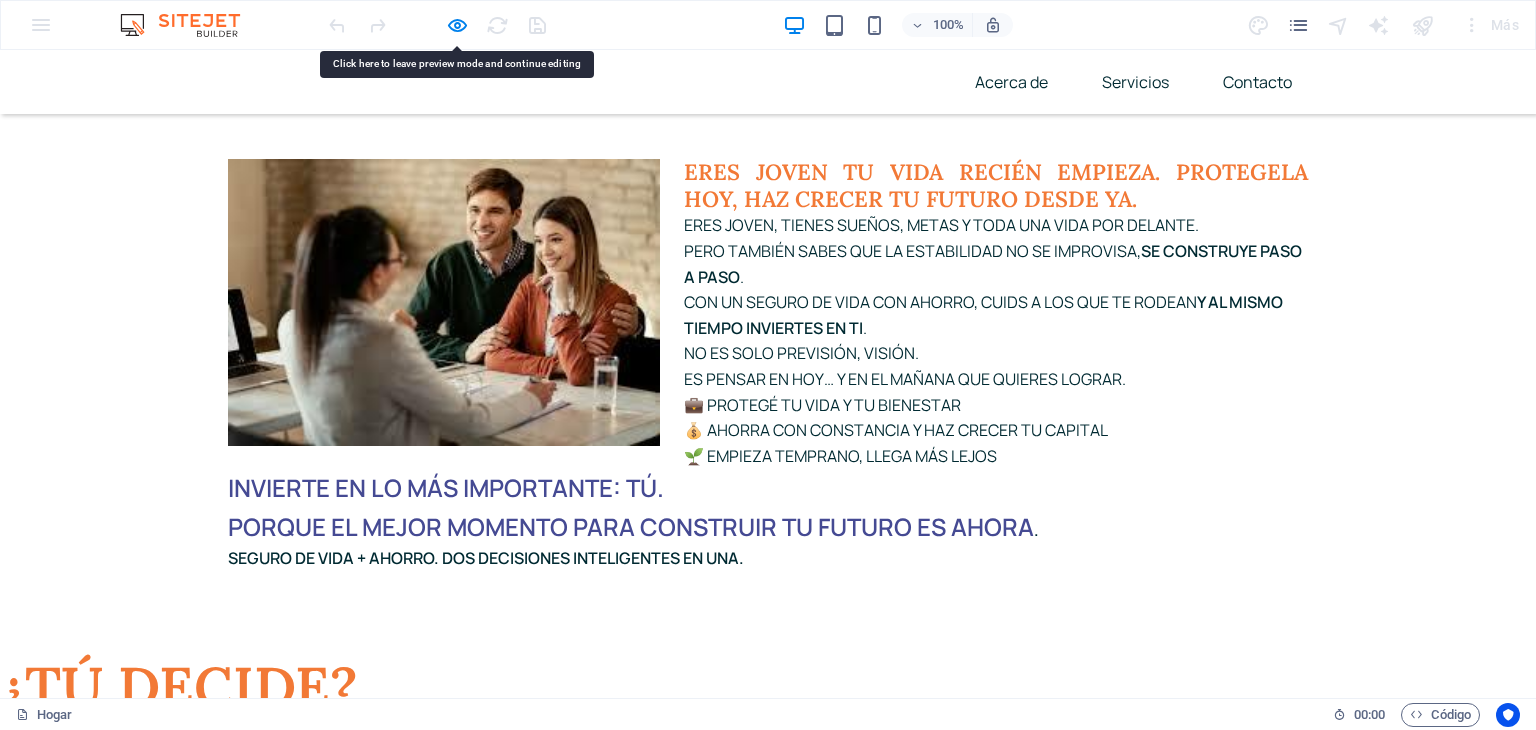click at bounding box center [228, 4613] 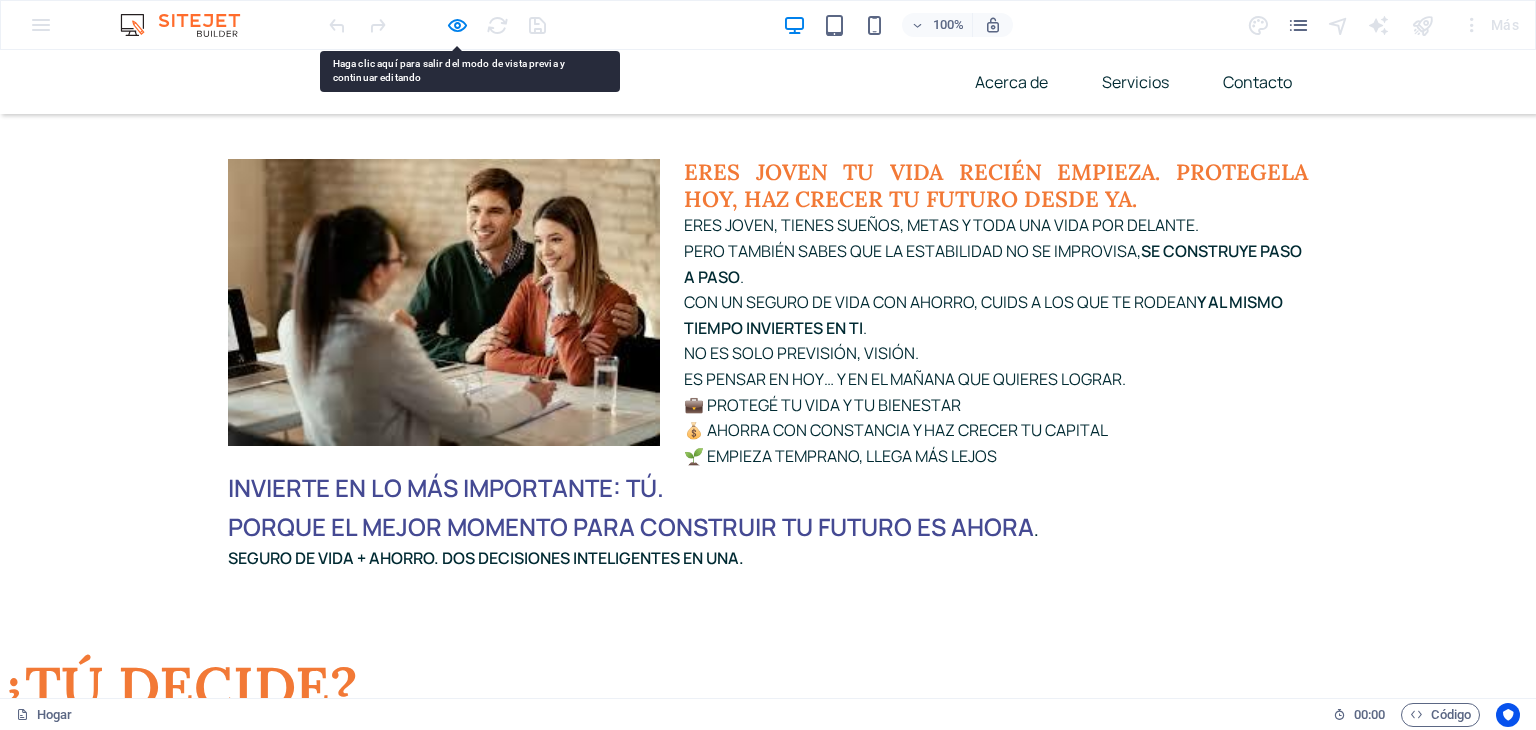 click at bounding box center [36243, 7075] 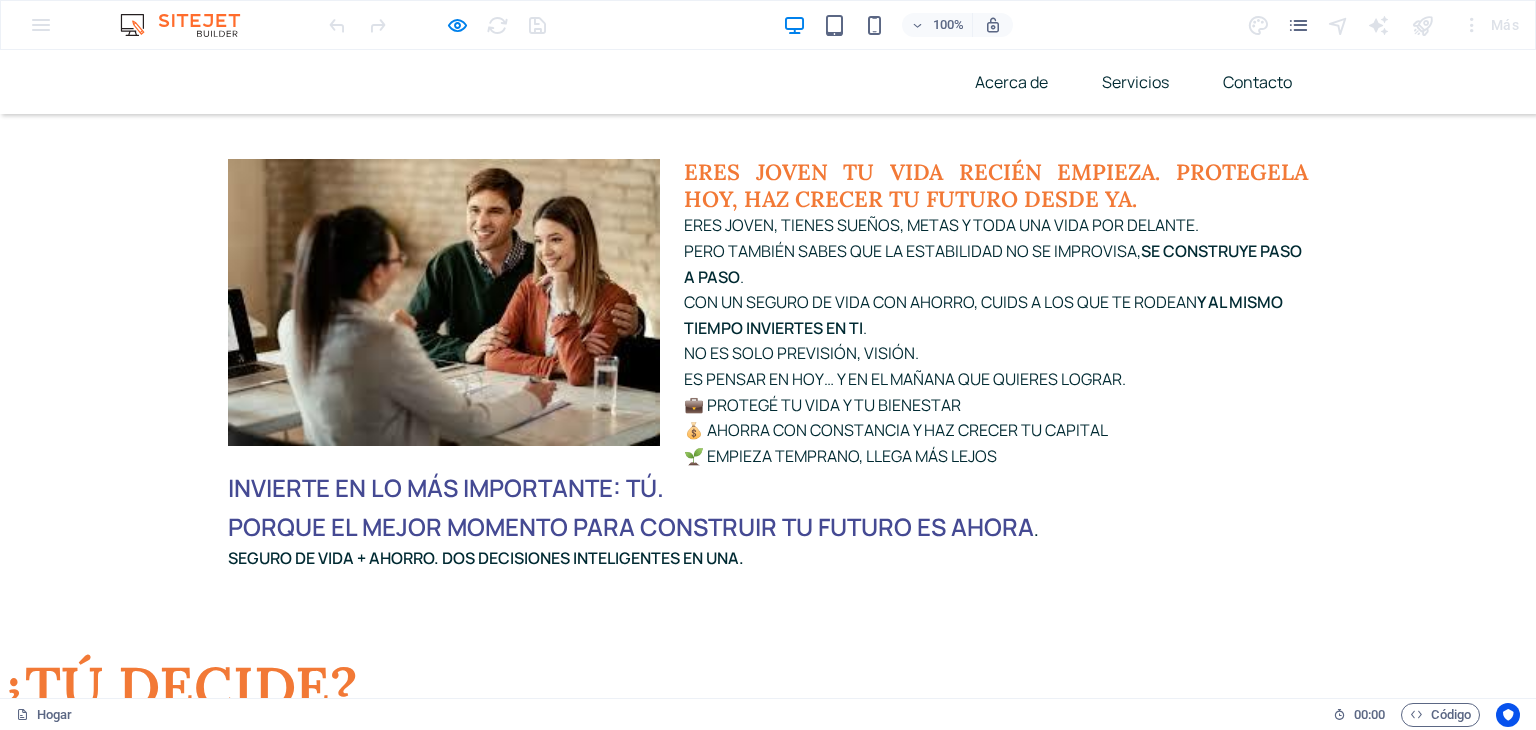 drag, startPoint x: 247, startPoint y: 603, endPoint x: 250, endPoint y: 558, distance: 45.099888 